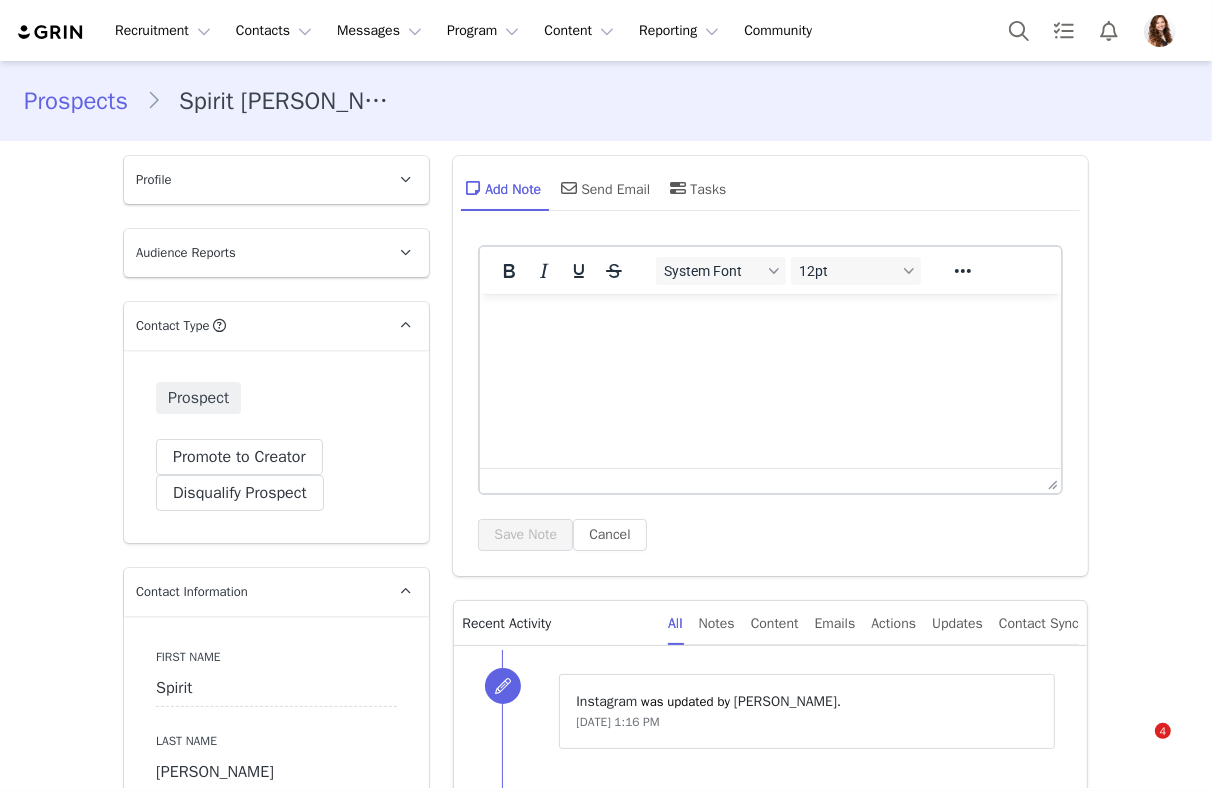 scroll, scrollTop: 0, scrollLeft: 0, axis: both 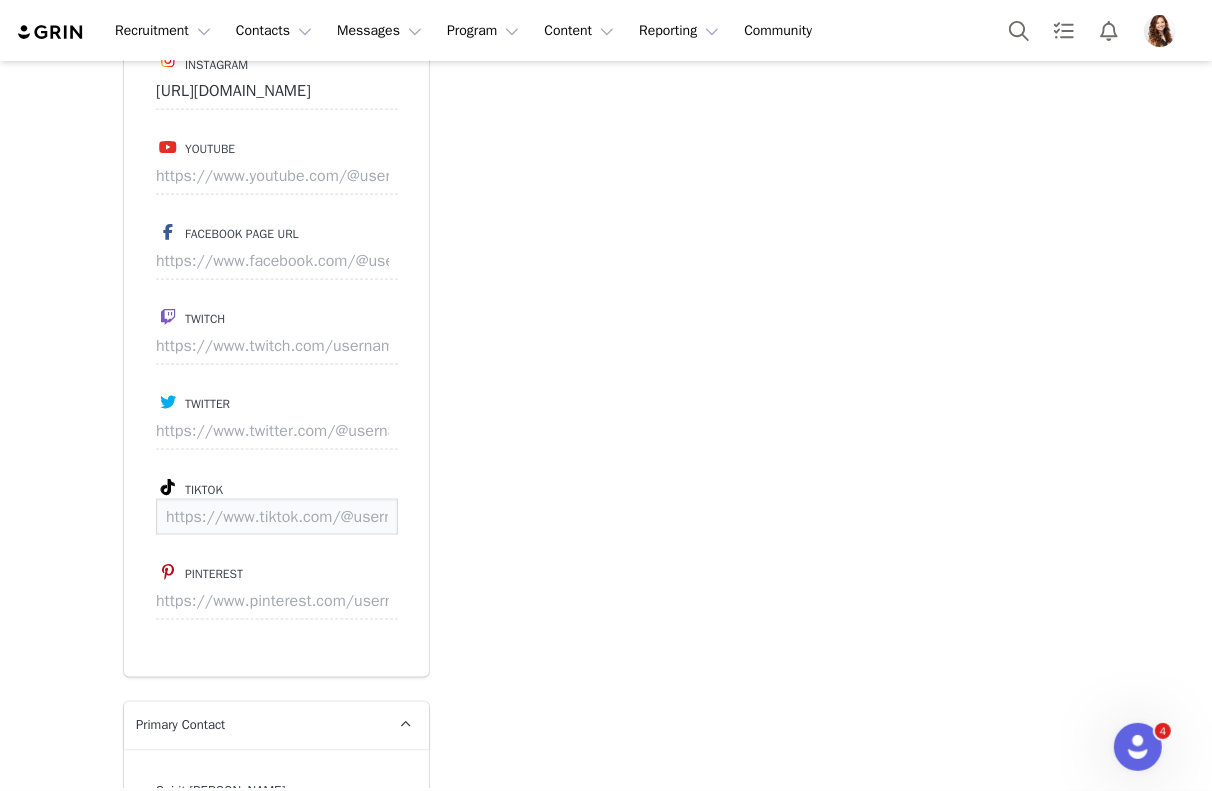 click at bounding box center [277, 517] 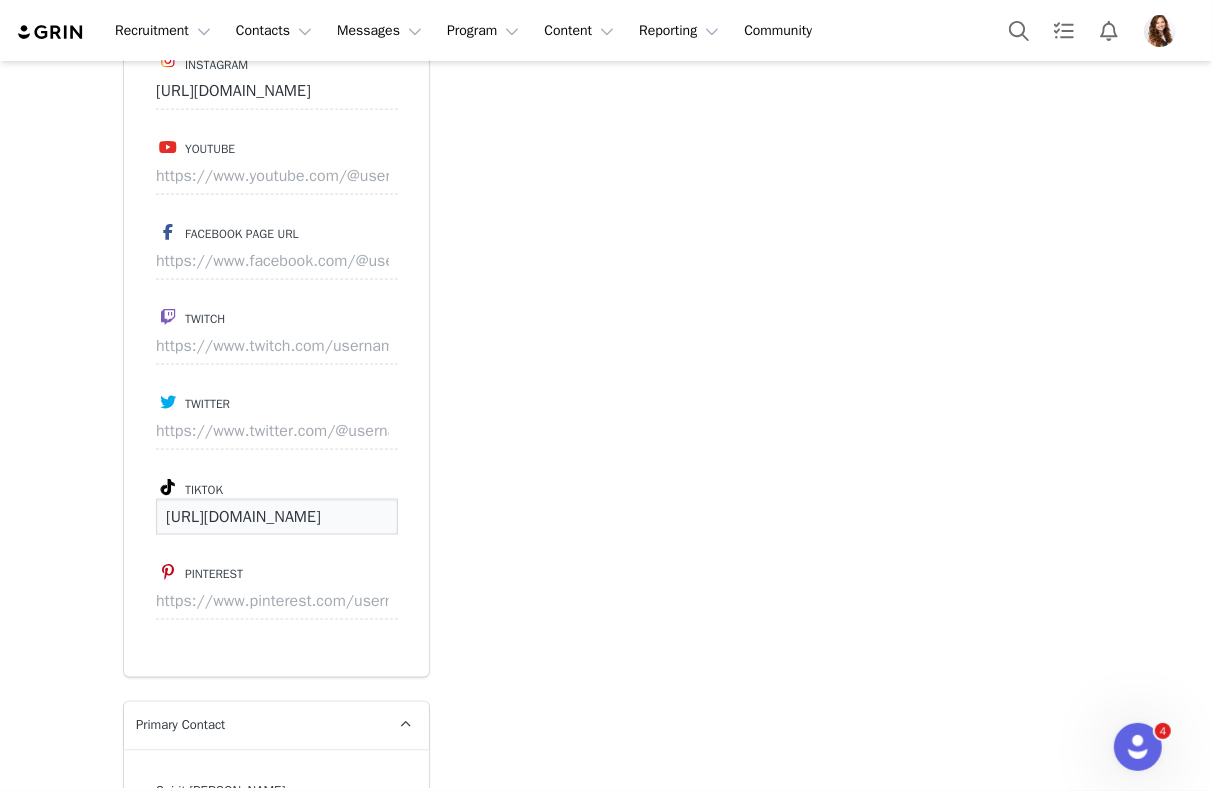 scroll, scrollTop: 0, scrollLeft: 113, axis: horizontal 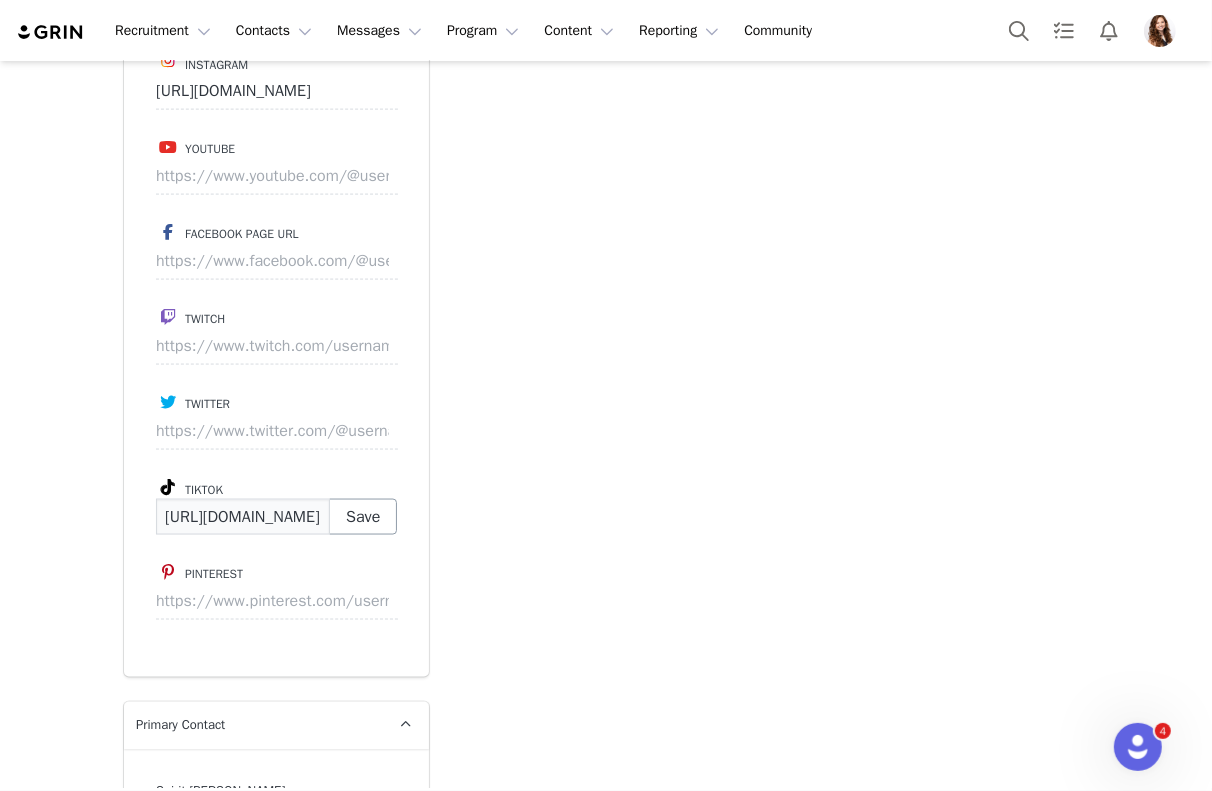 type on "https://www.tiktok.com/@slimdoll_03" 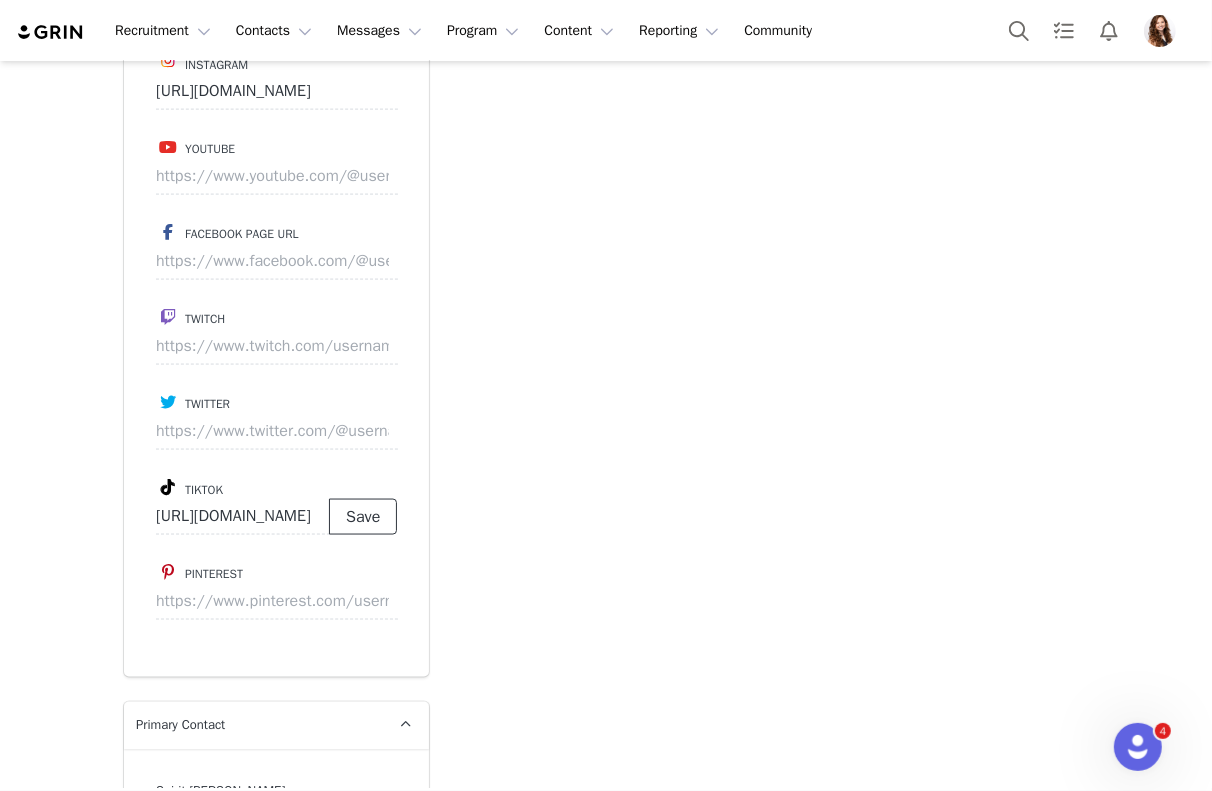 click on "Save" at bounding box center (363, 517) 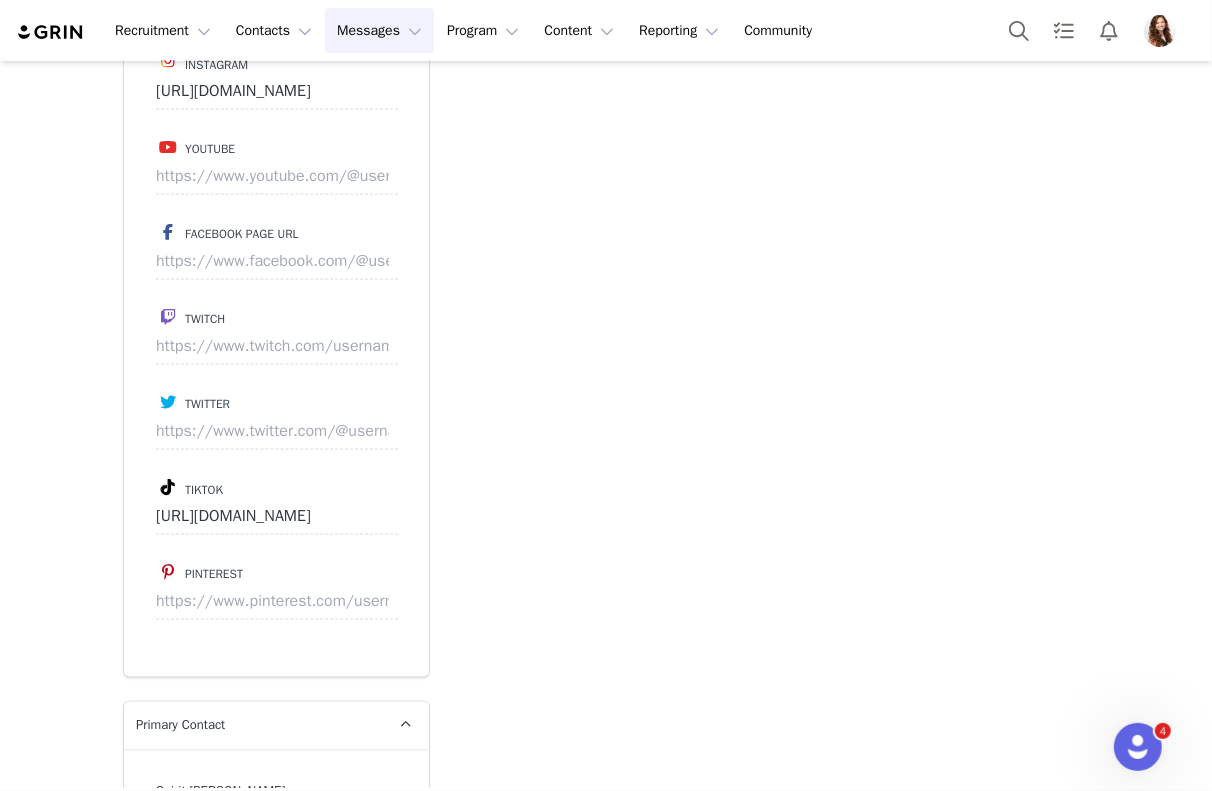 click on "Messages Messages" at bounding box center [379, 30] 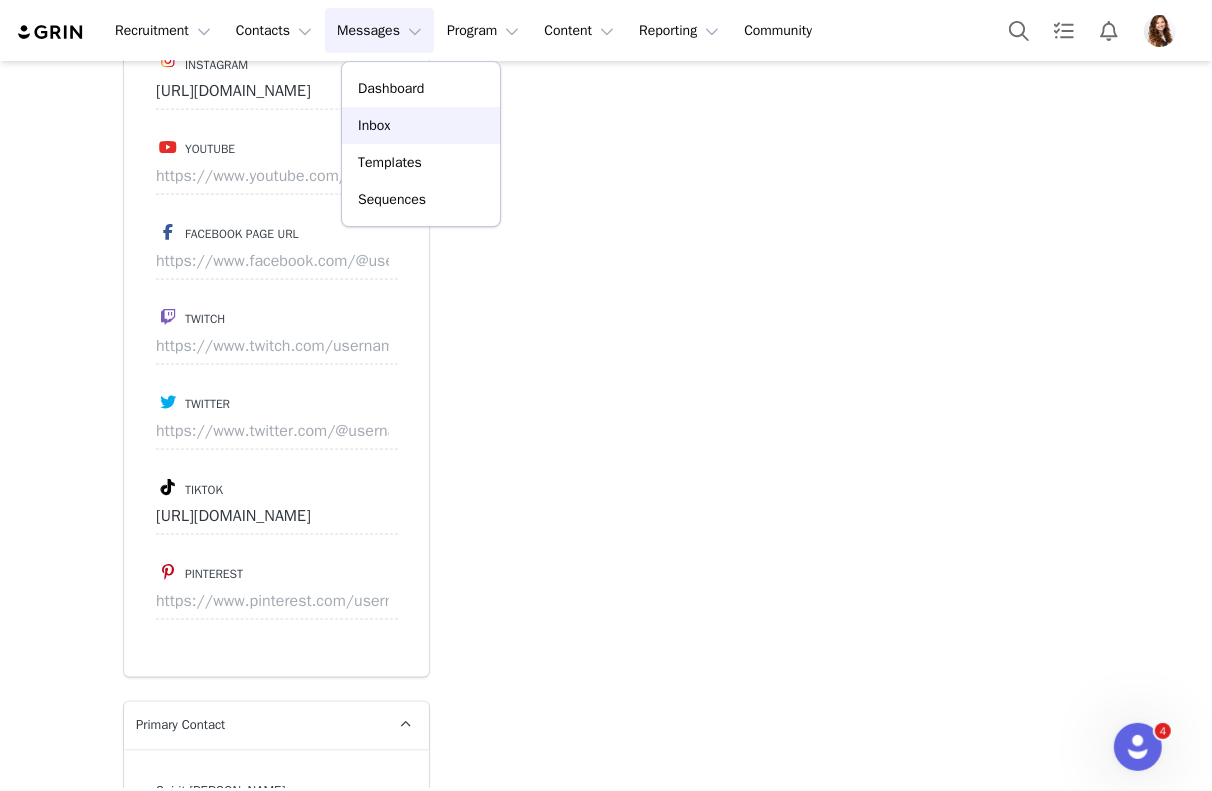 click on "Inbox" at bounding box center [421, 125] 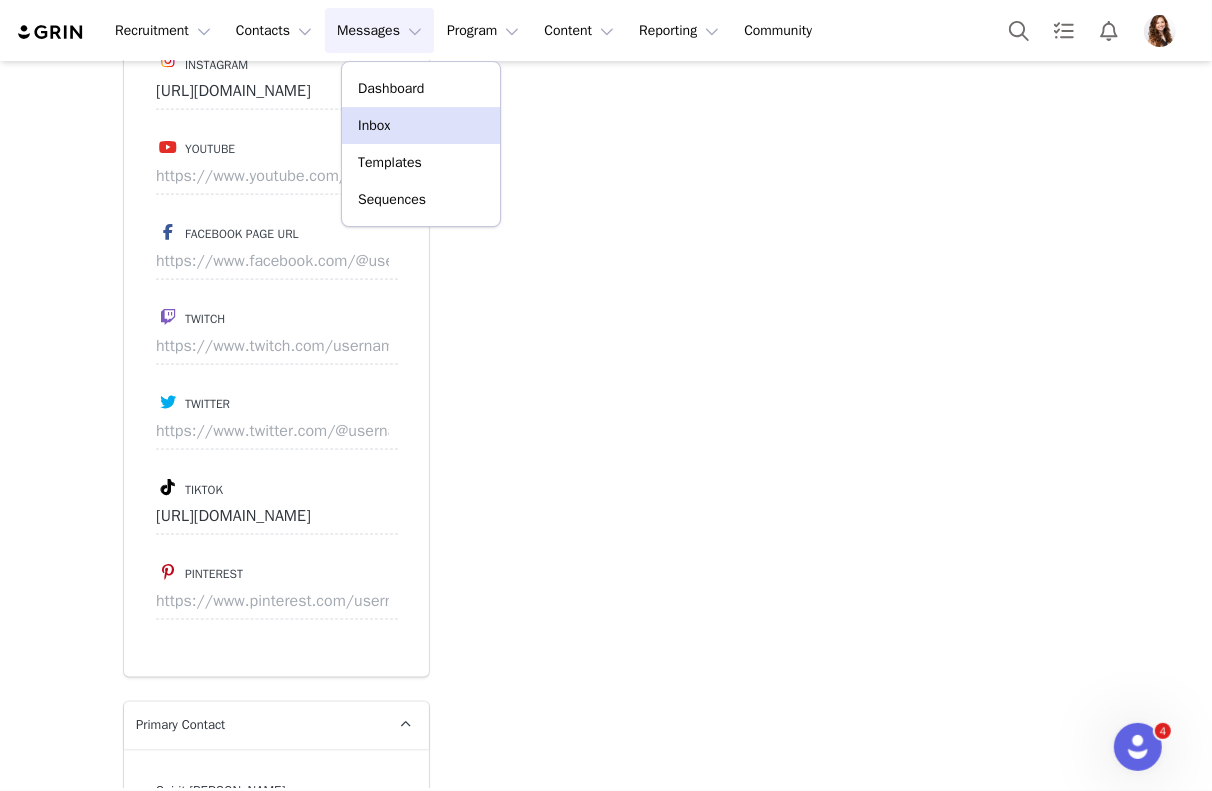 scroll, scrollTop: 0, scrollLeft: 0, axis: both 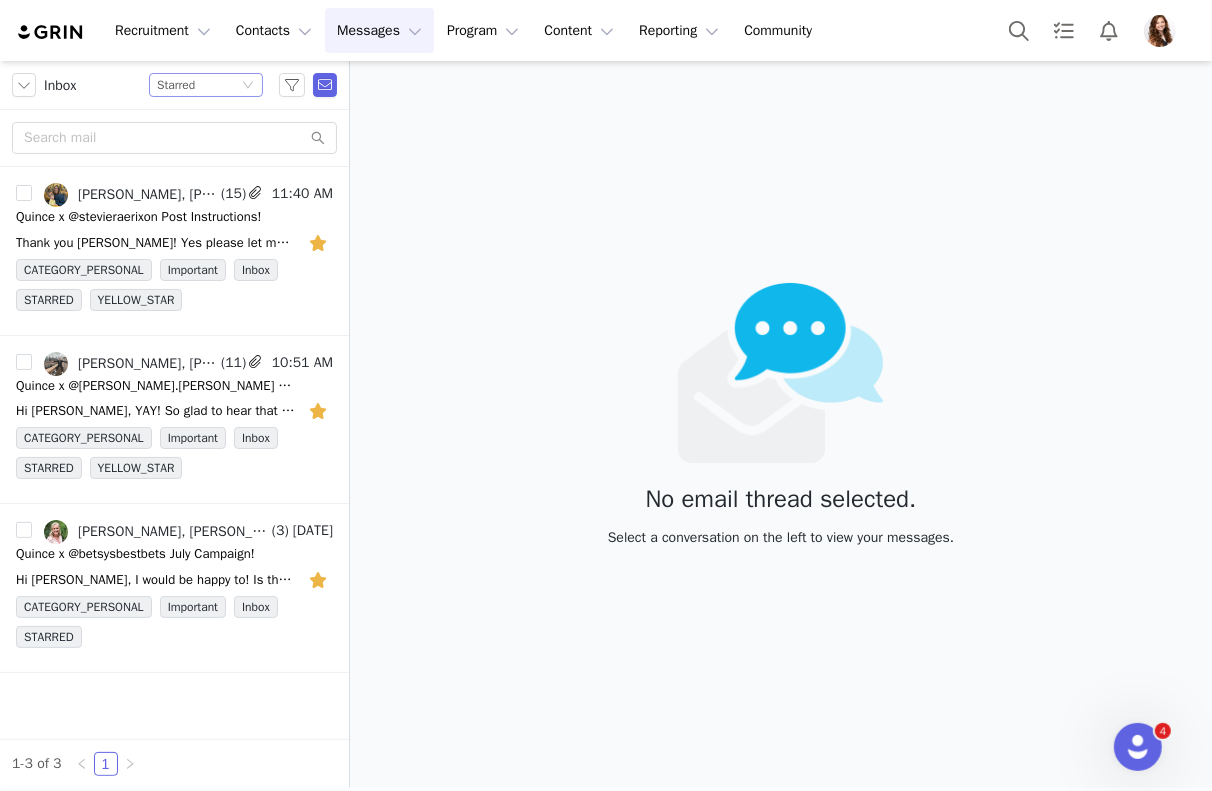 click on "Status Starred" at bounding box center (197, 85) 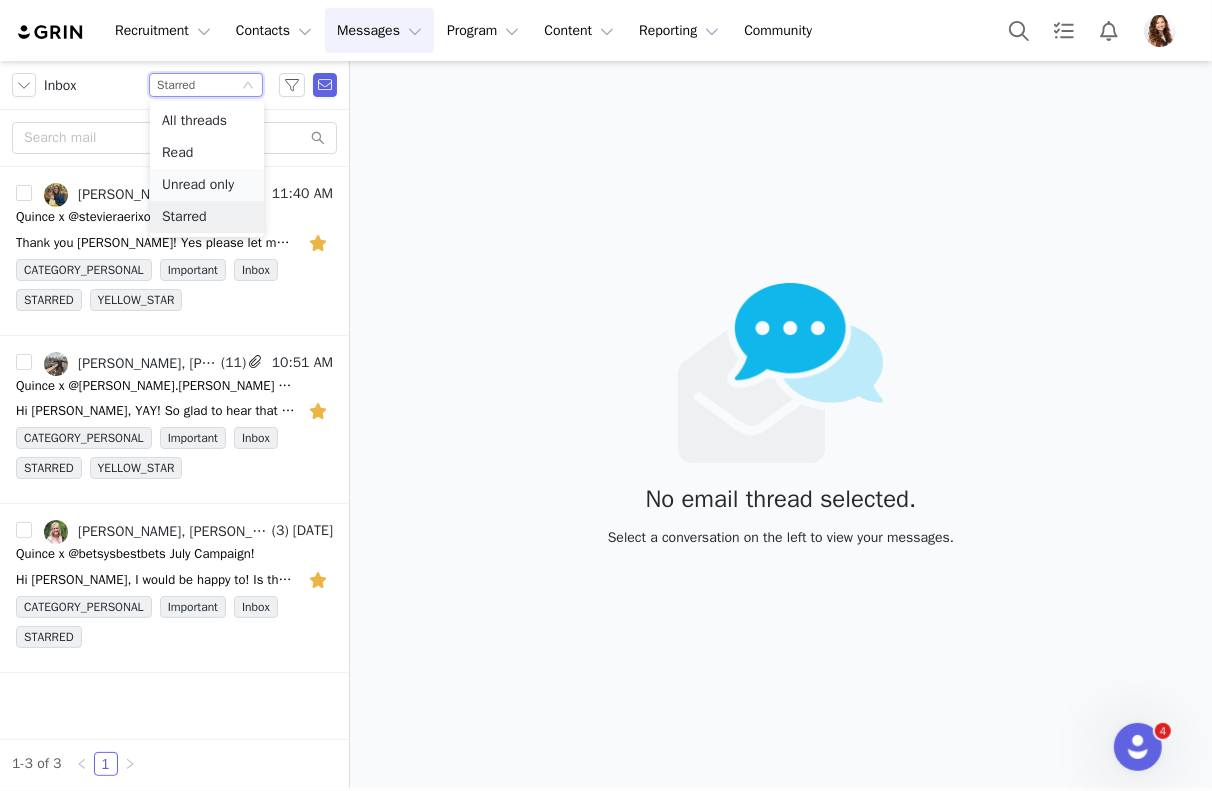 click on "Unread only" at bounding box center [207, 185] 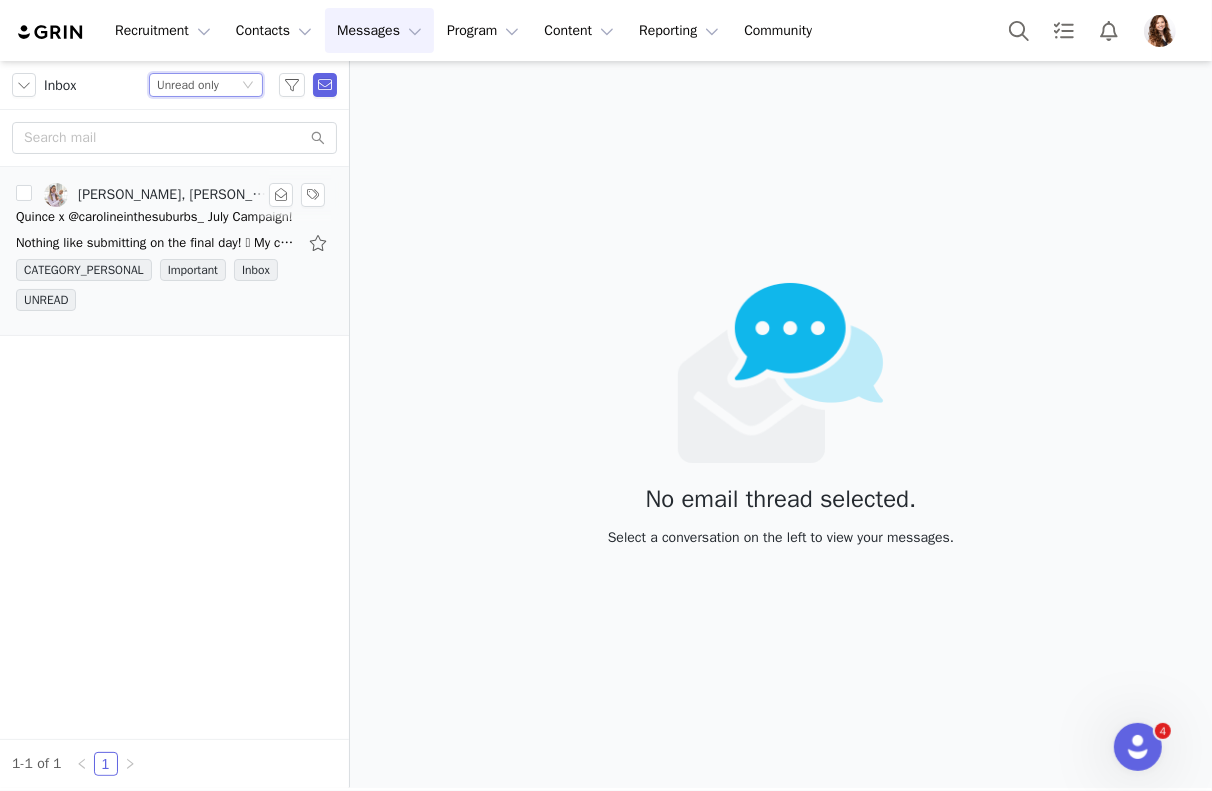 click on "Caroline, Jinsey Roten" at bounding box center [172, 195] 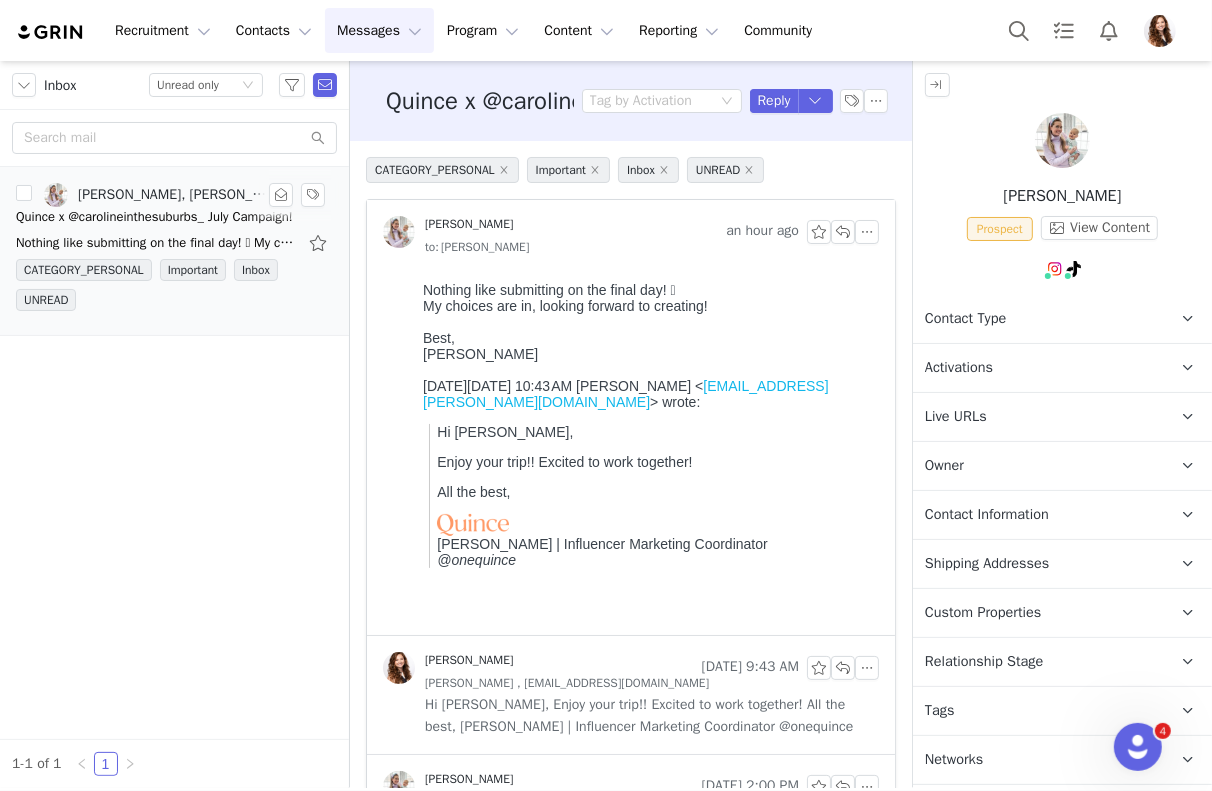 scroll, scrollTop: 0, scrollLeft: 0, axis: both 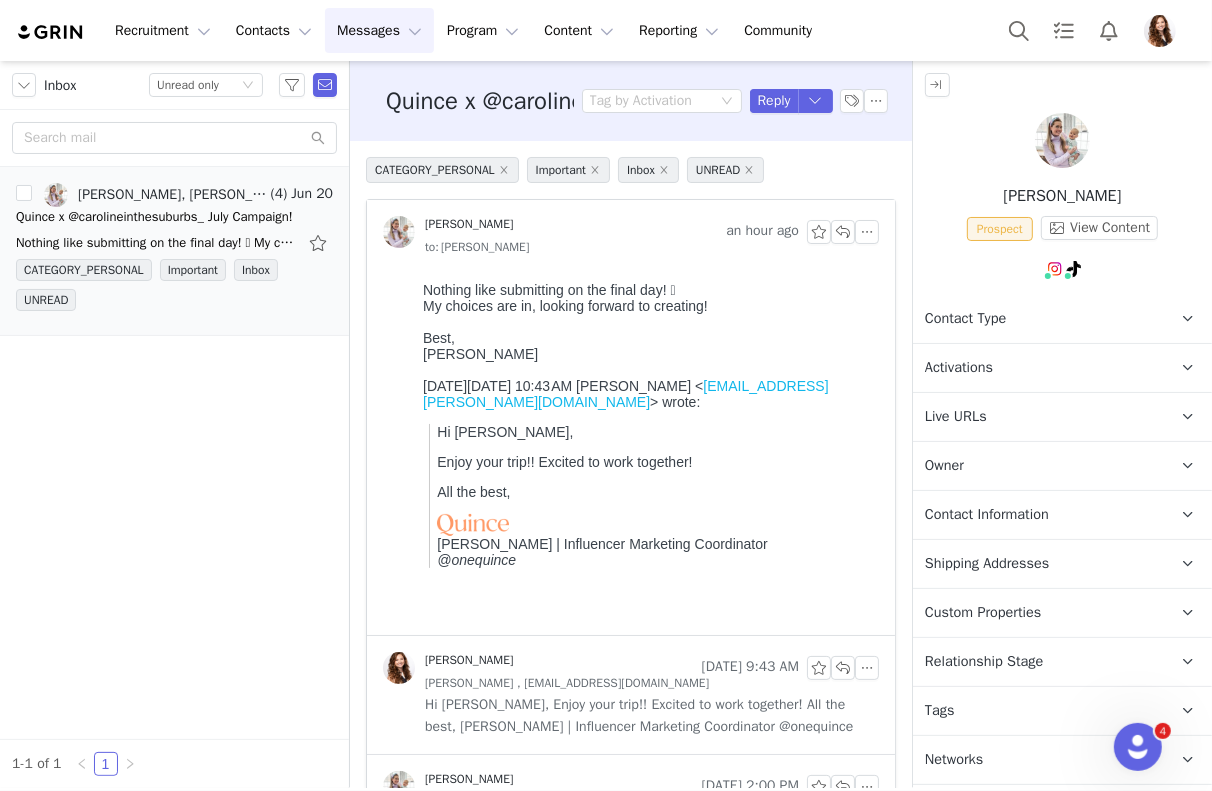 click on "Inbox     Status Unread only" at bounding box center [174, 85] 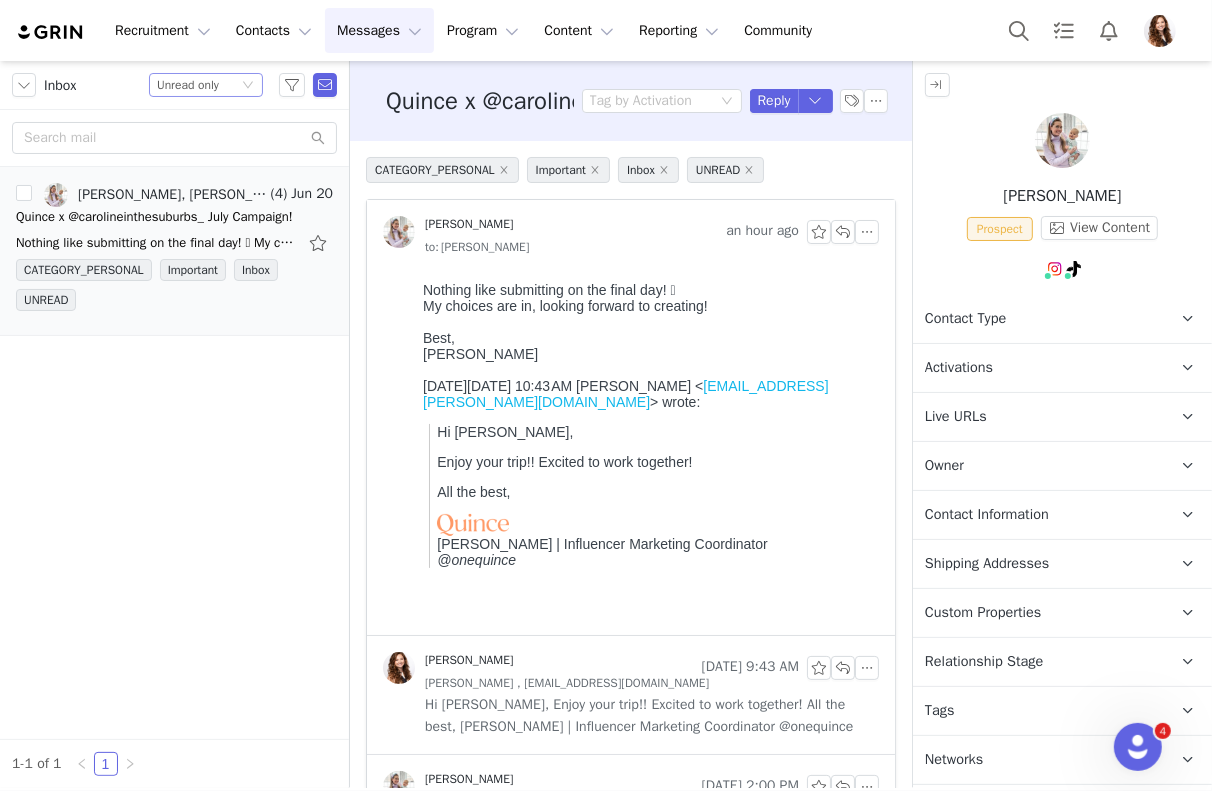 click on "Status Unread only" at bounding box center (206, 85) 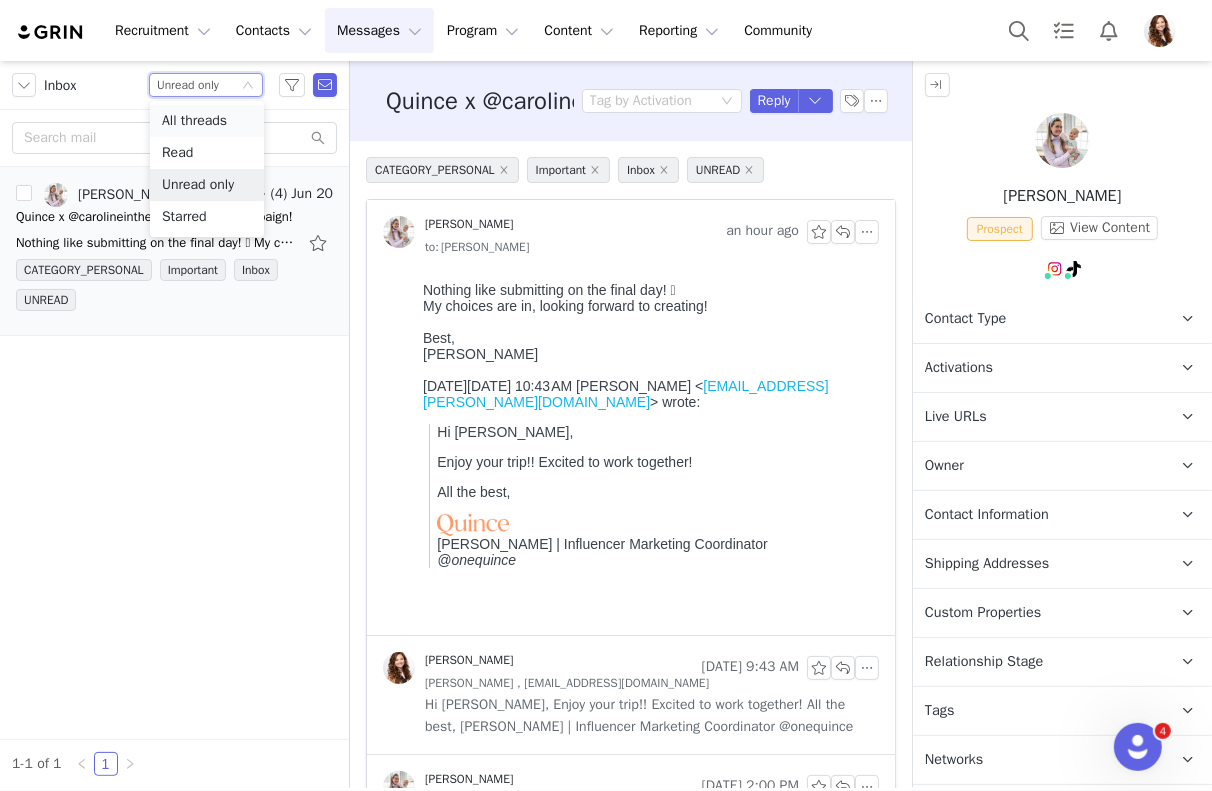 click on "All threads" at bounding box center [207, 121] 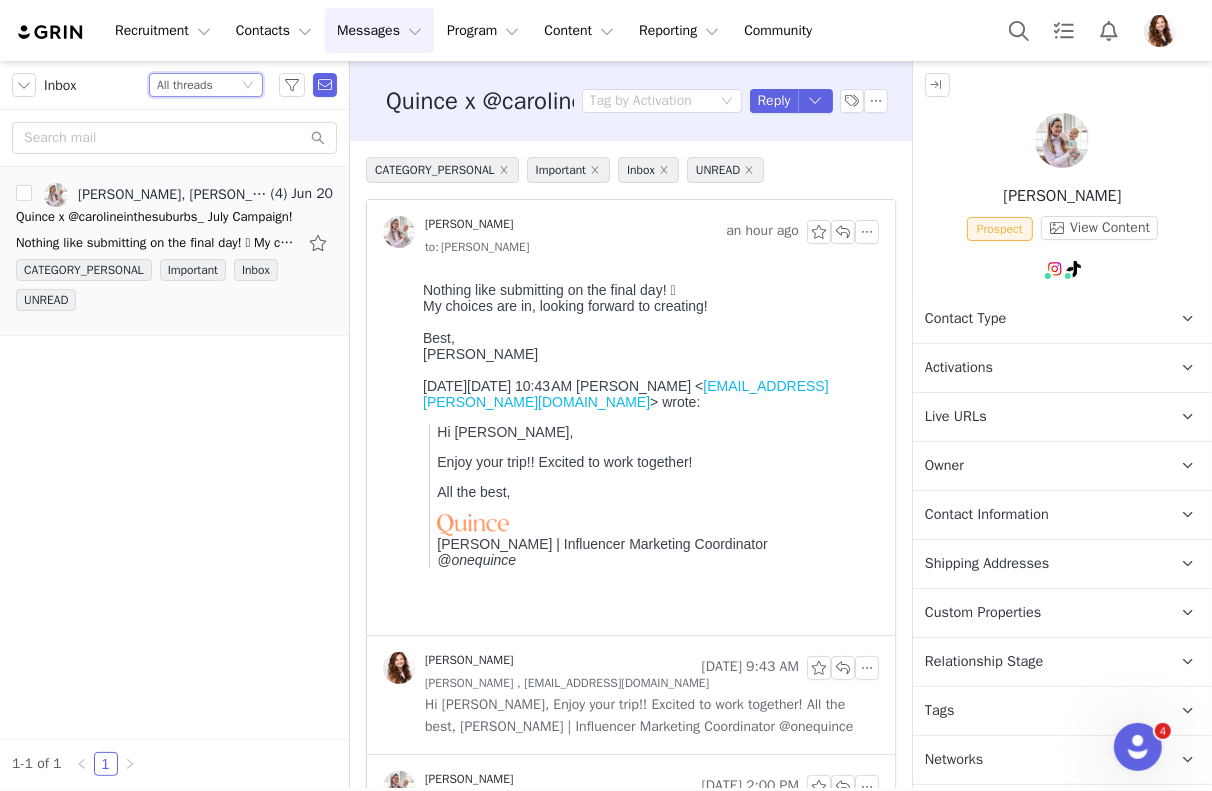 click on "Status All threads" at bounding box center [197, 85] 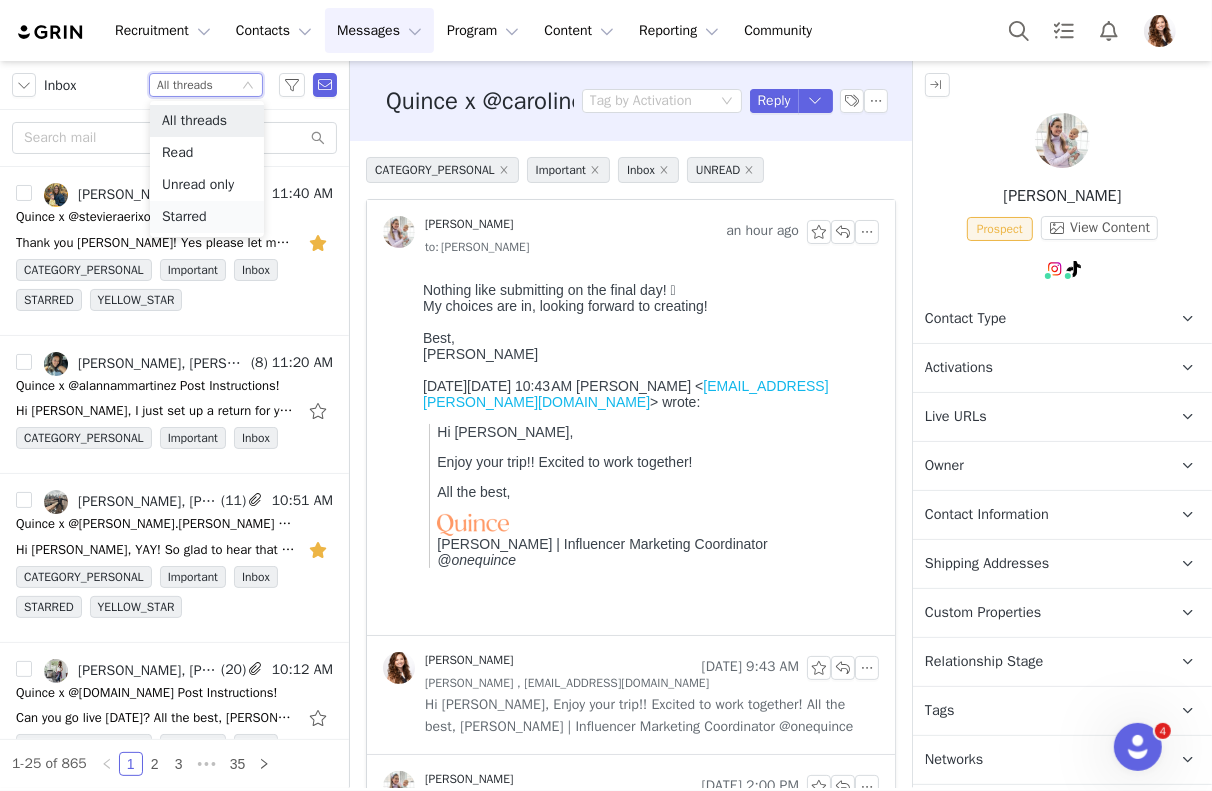 click on "Starred" at bounding box center [207, 217] 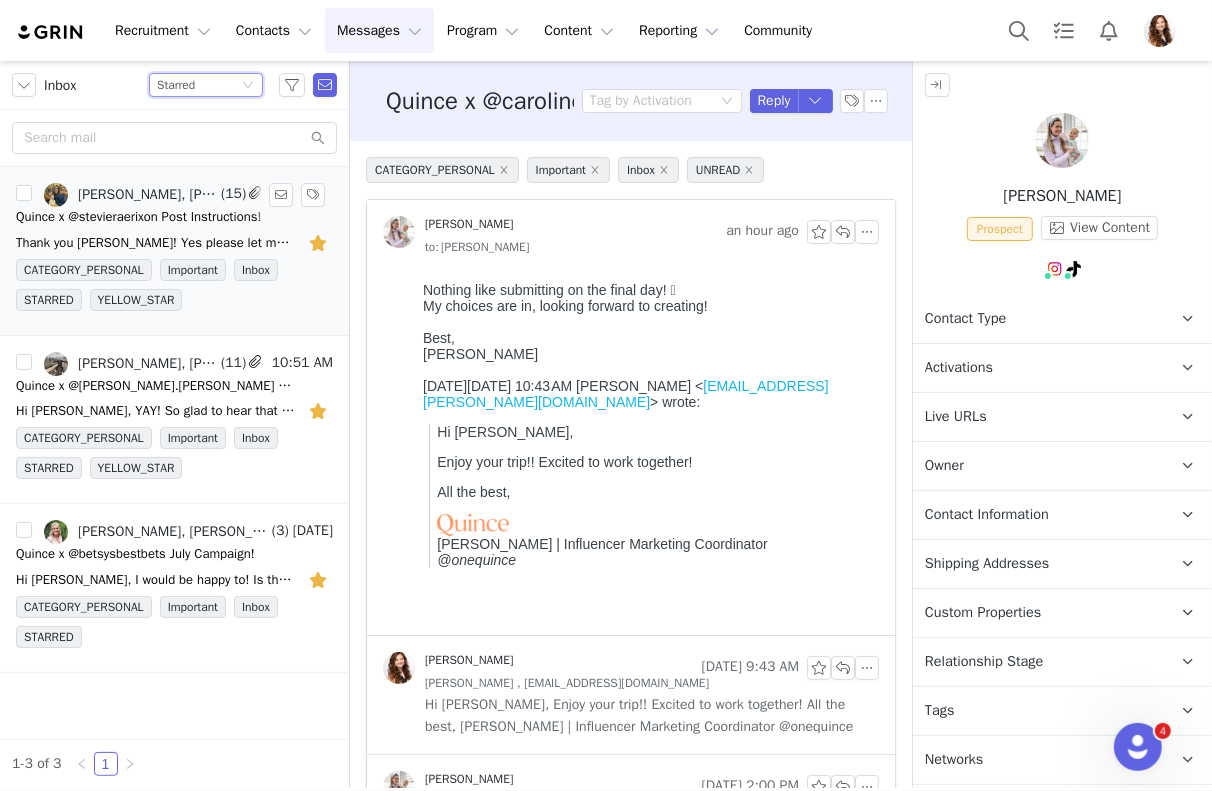 click at bounding box center [320, 243] 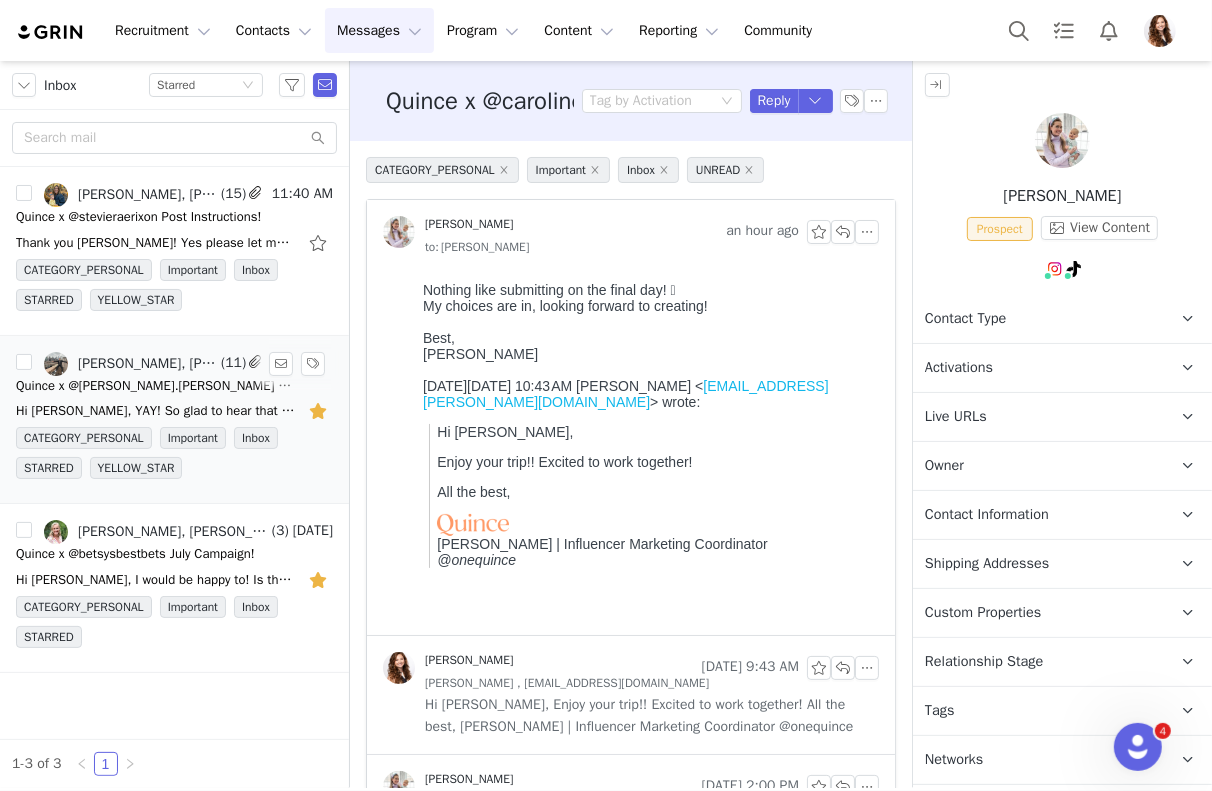 click on "[PERSON_NAME], [PERSON_NAME]" at bounding box center [130, 364] 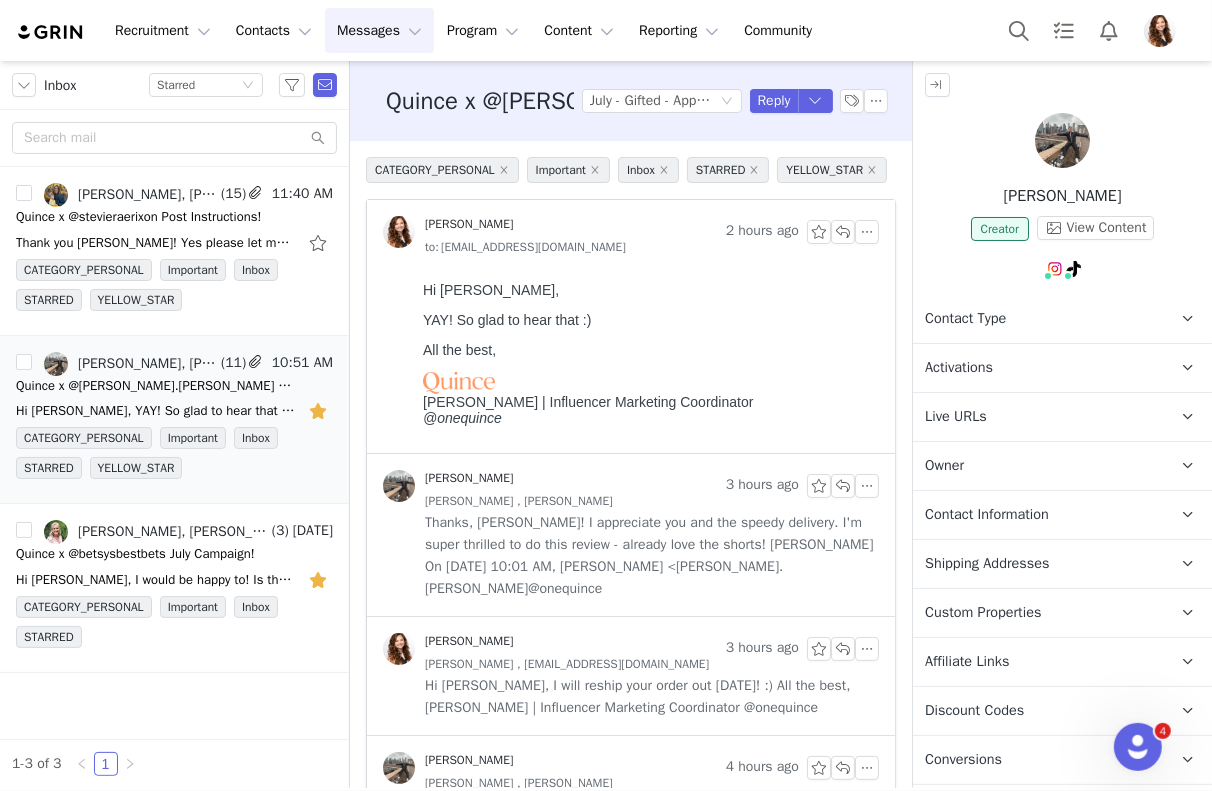 scroll, scrollTop: 185, scrollLeft: 0, axis: vertical 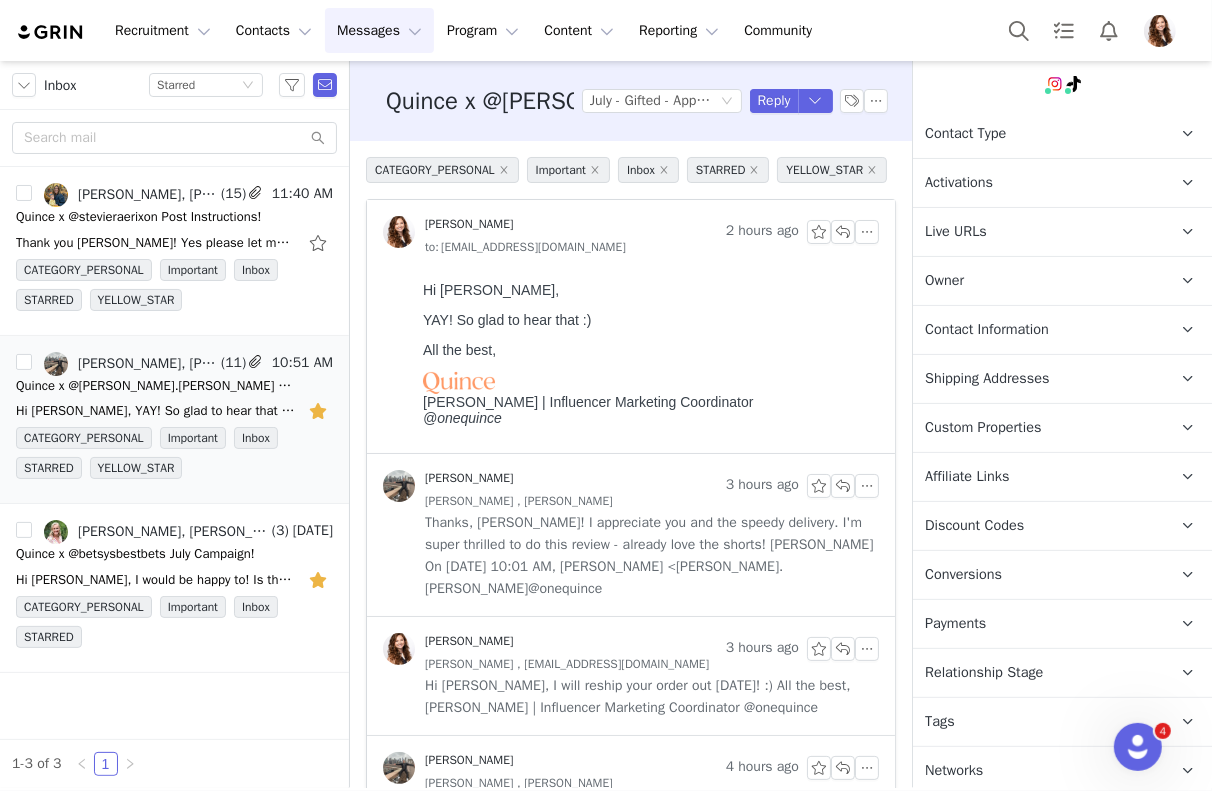 click on "Custom Properties" at bounding box center [983, 428] 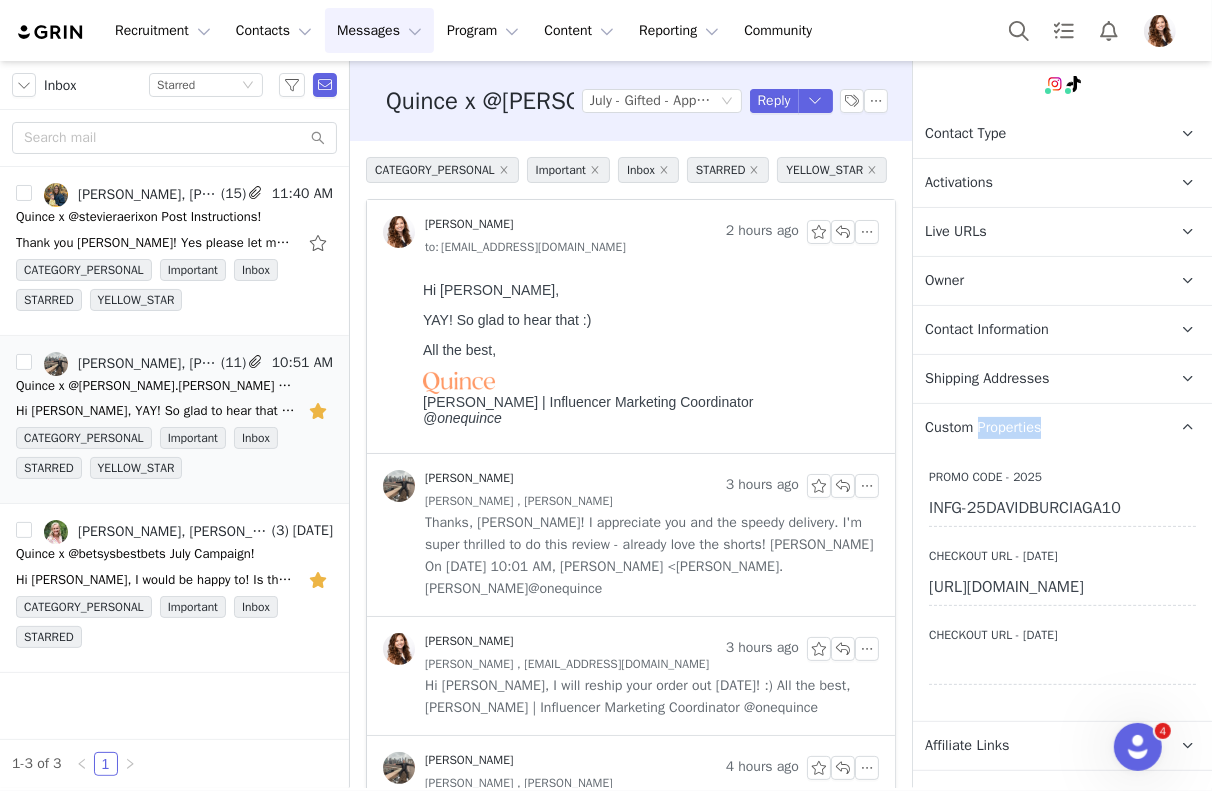 click on "Custom Properties" at bounding box center [983, 428] 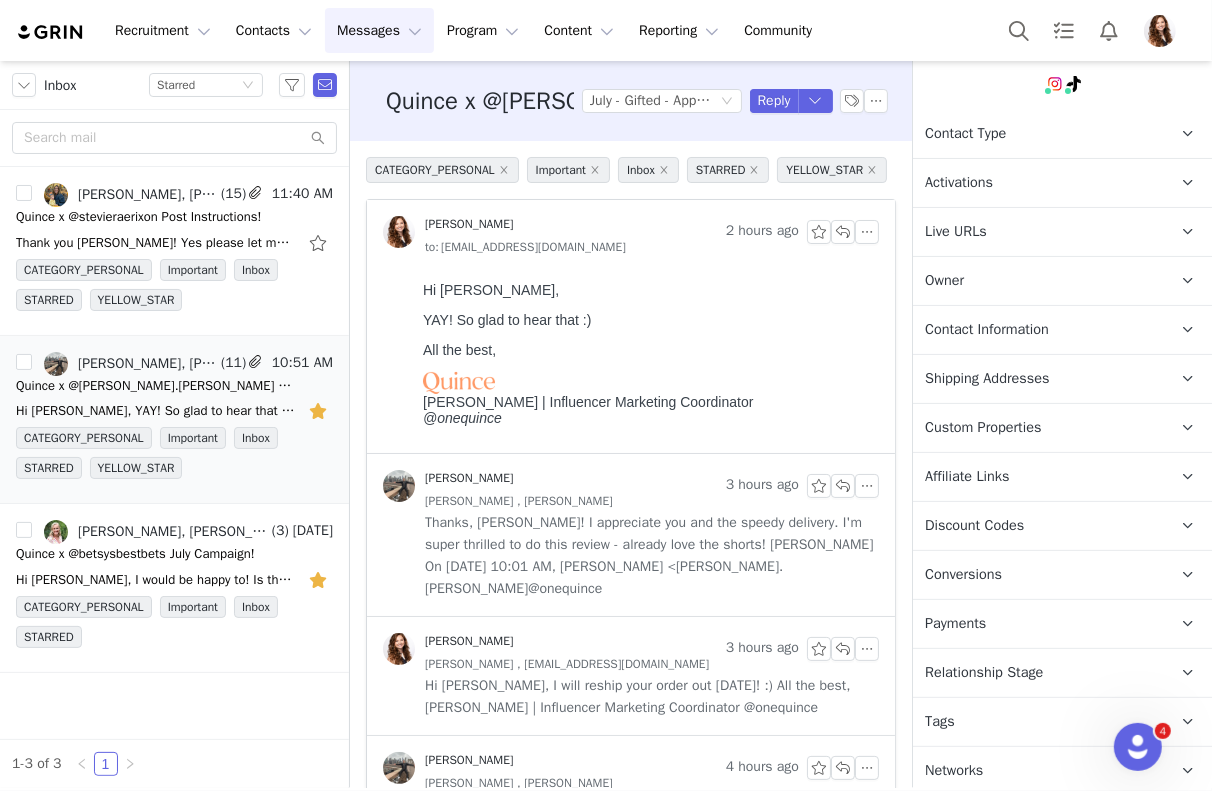 click on "Contact Information" at bounding box center [1038, 330] 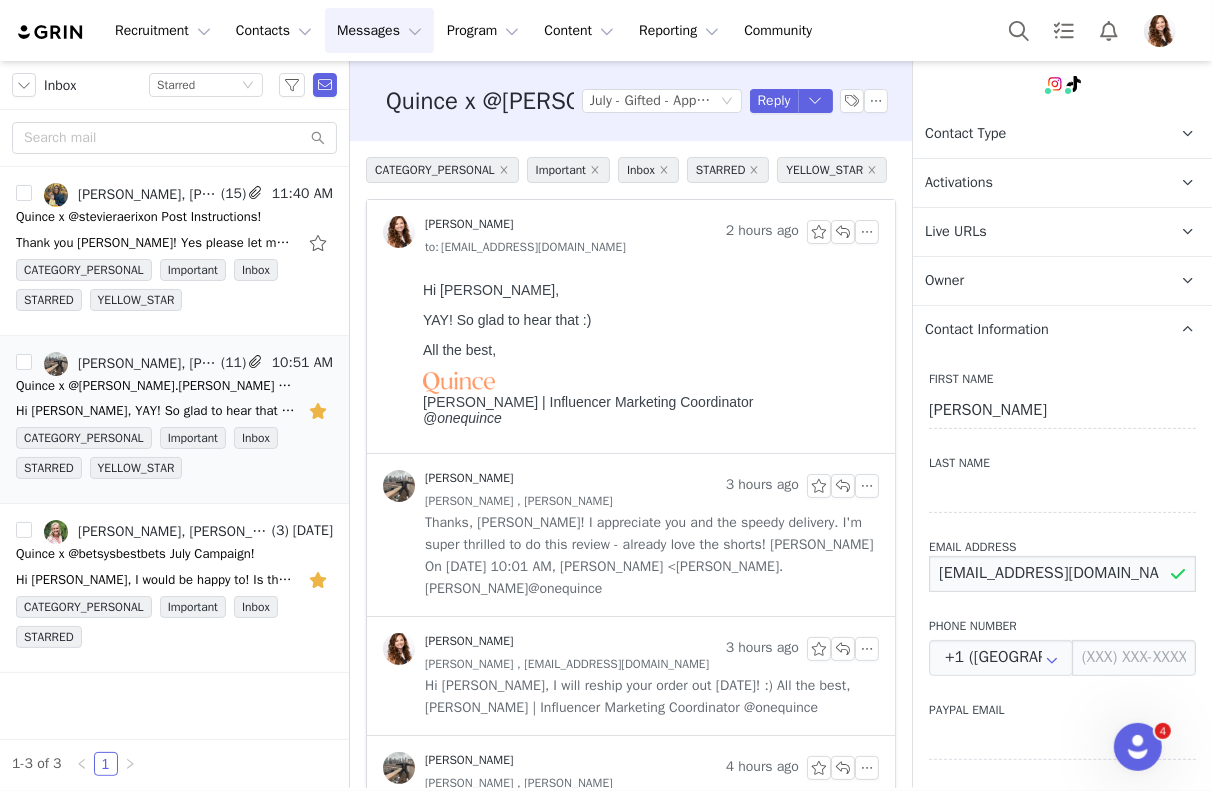 click on "davidburciaga15@gmail.com" at bounding box center [1062, 574] 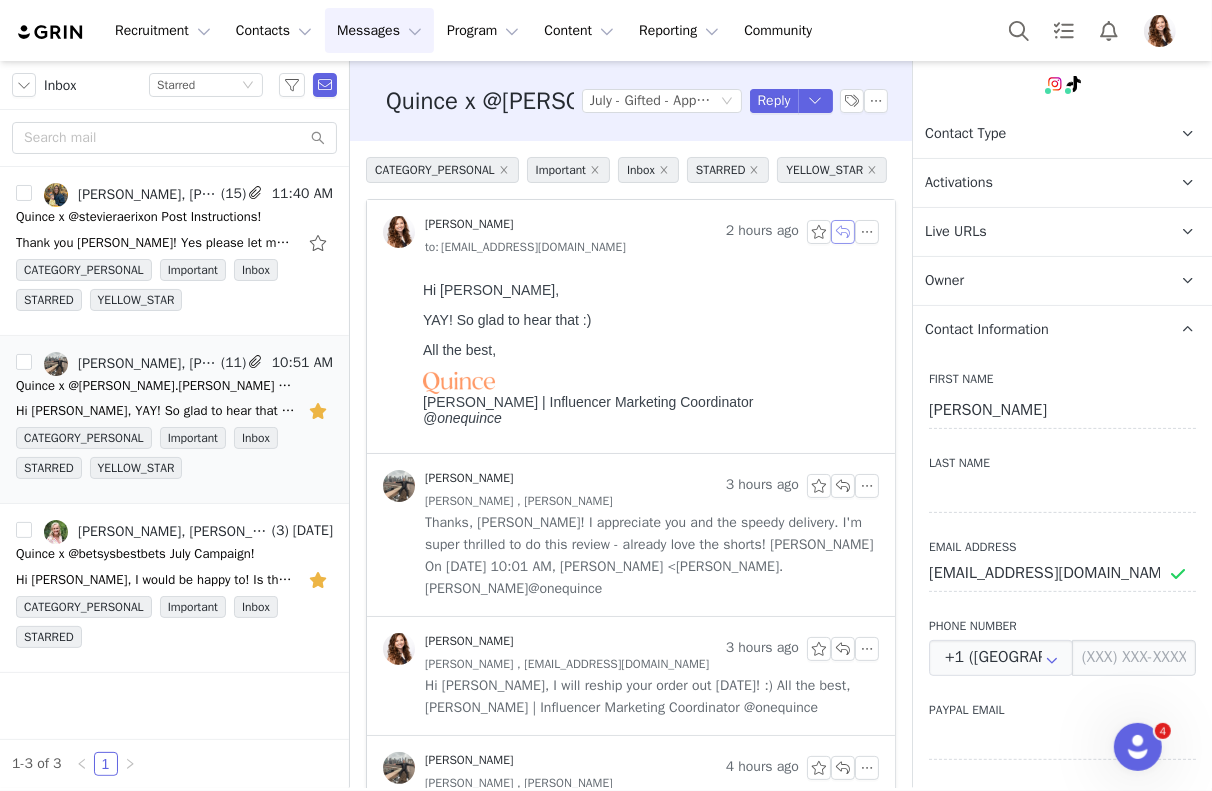 click at bounding box center (843, 232) 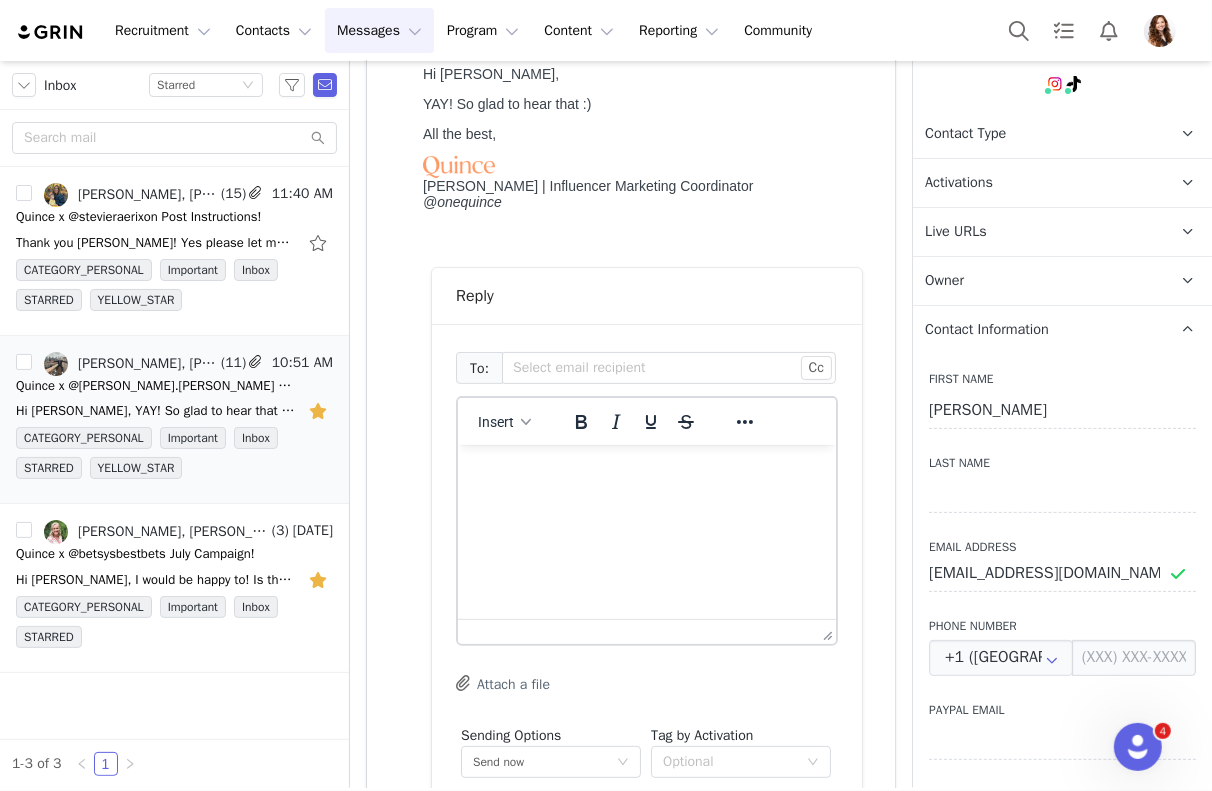 scroll, scrollTop: 0, scrollLeft: 0, axis: both 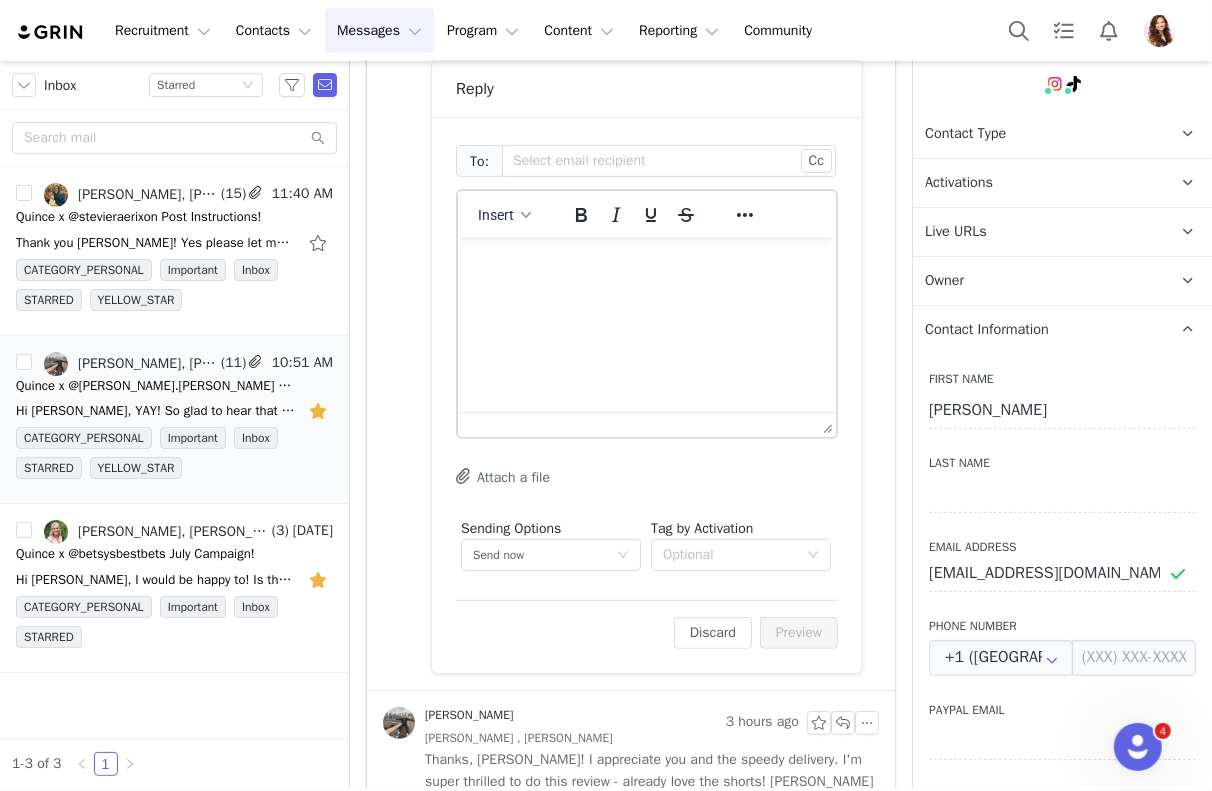 click at bounding box center (646, 264) 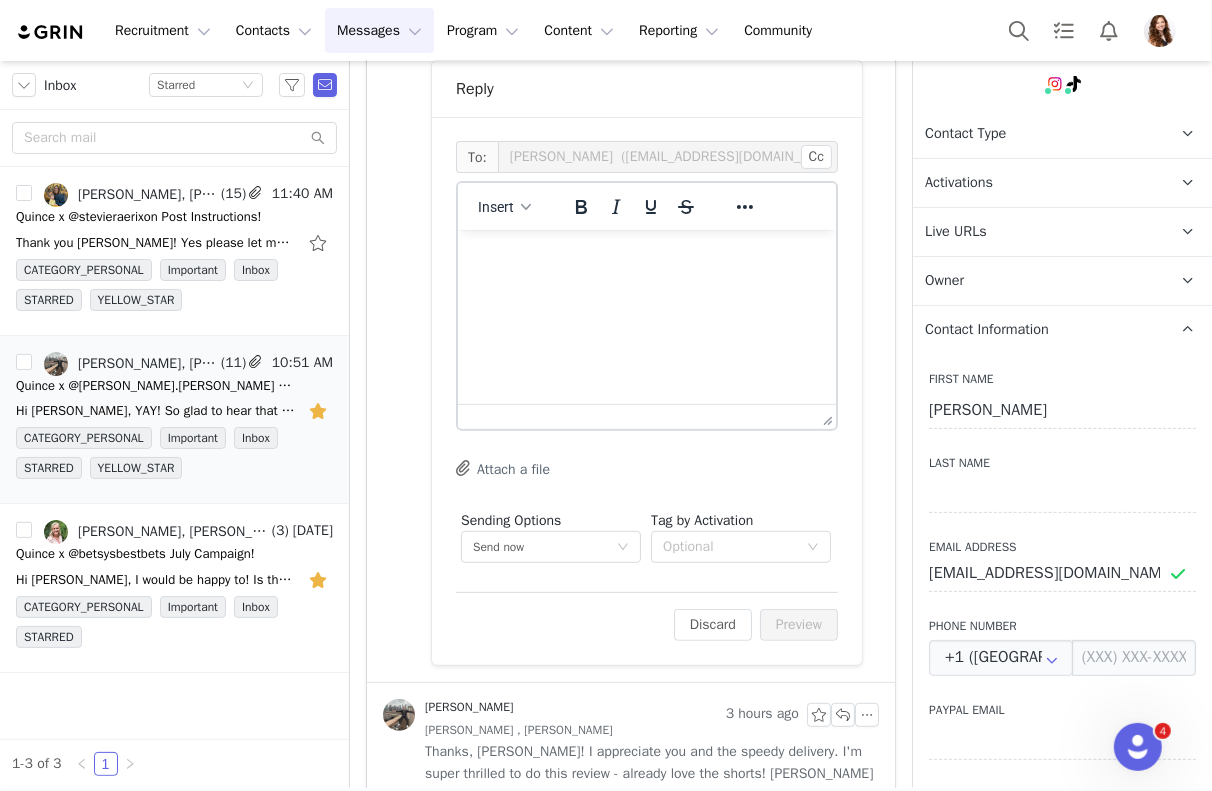 type 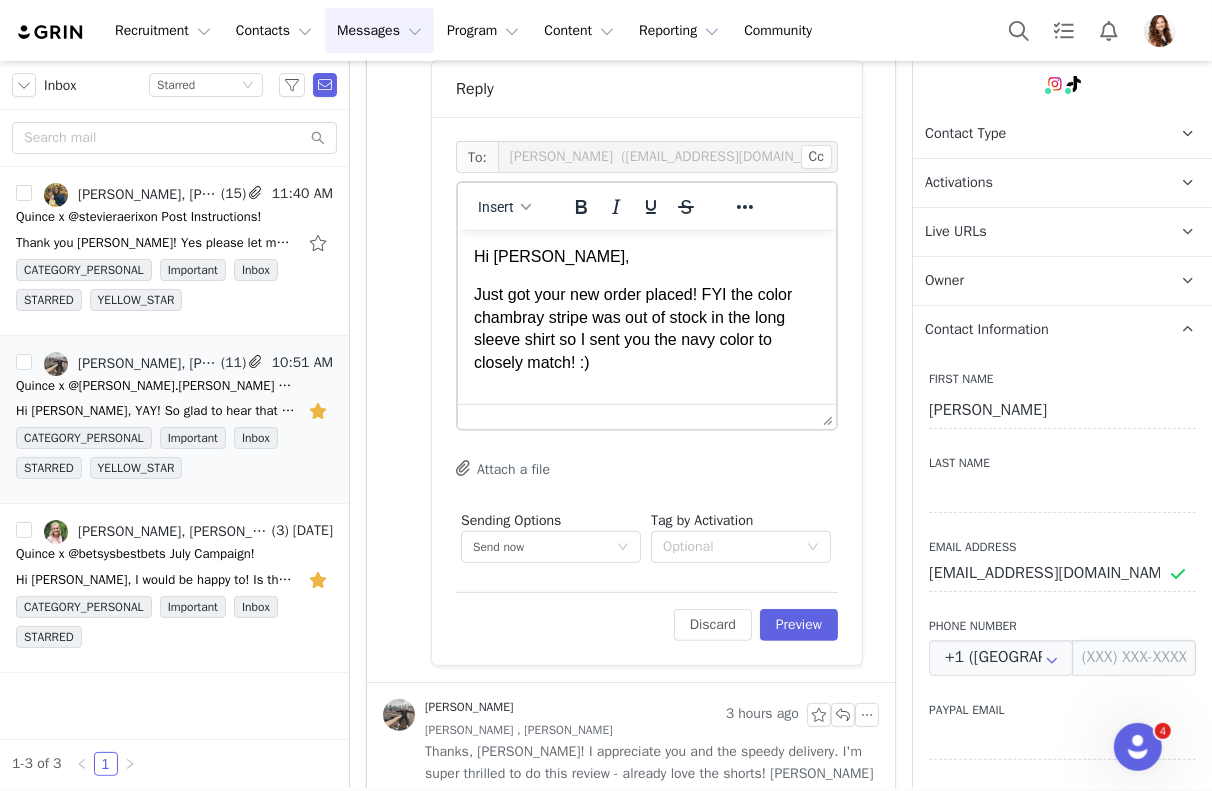 scroll, scrollTop: 8, scrollLeft: 0, axis: vertical 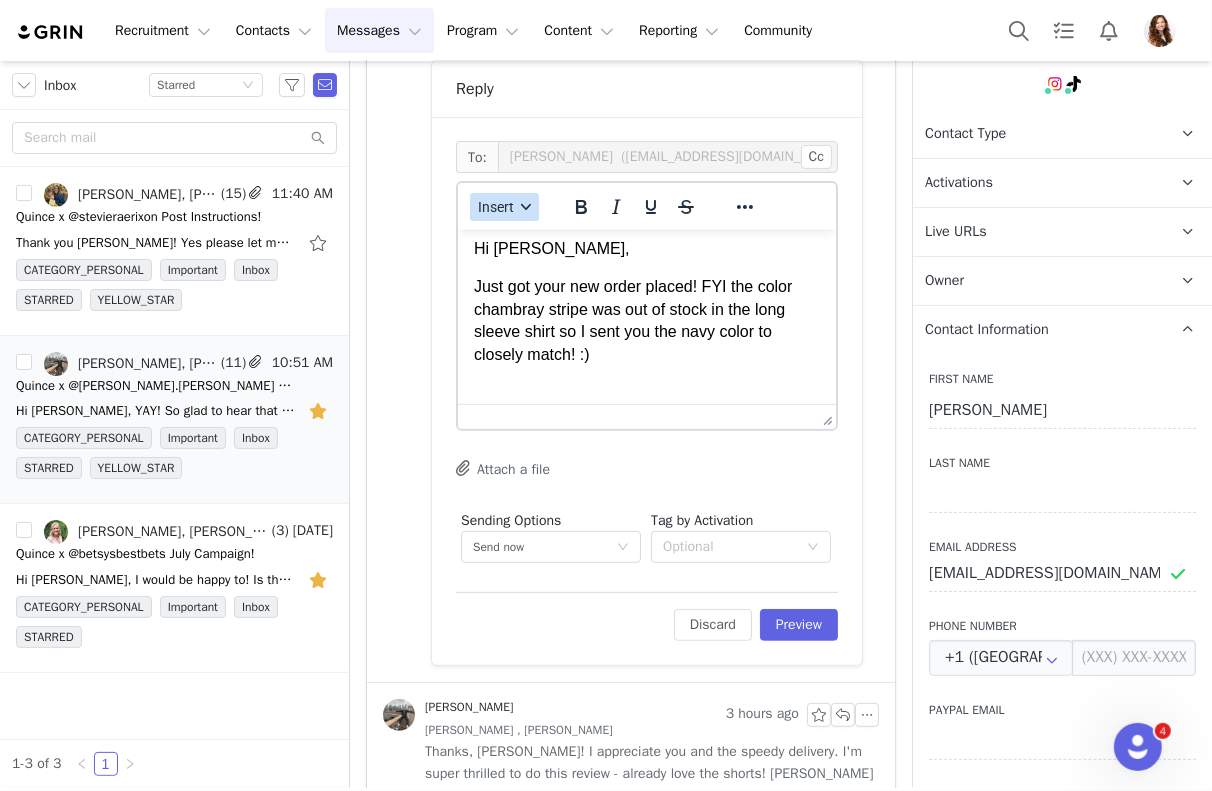 click on "Insert" at bounding box center [496, 207] 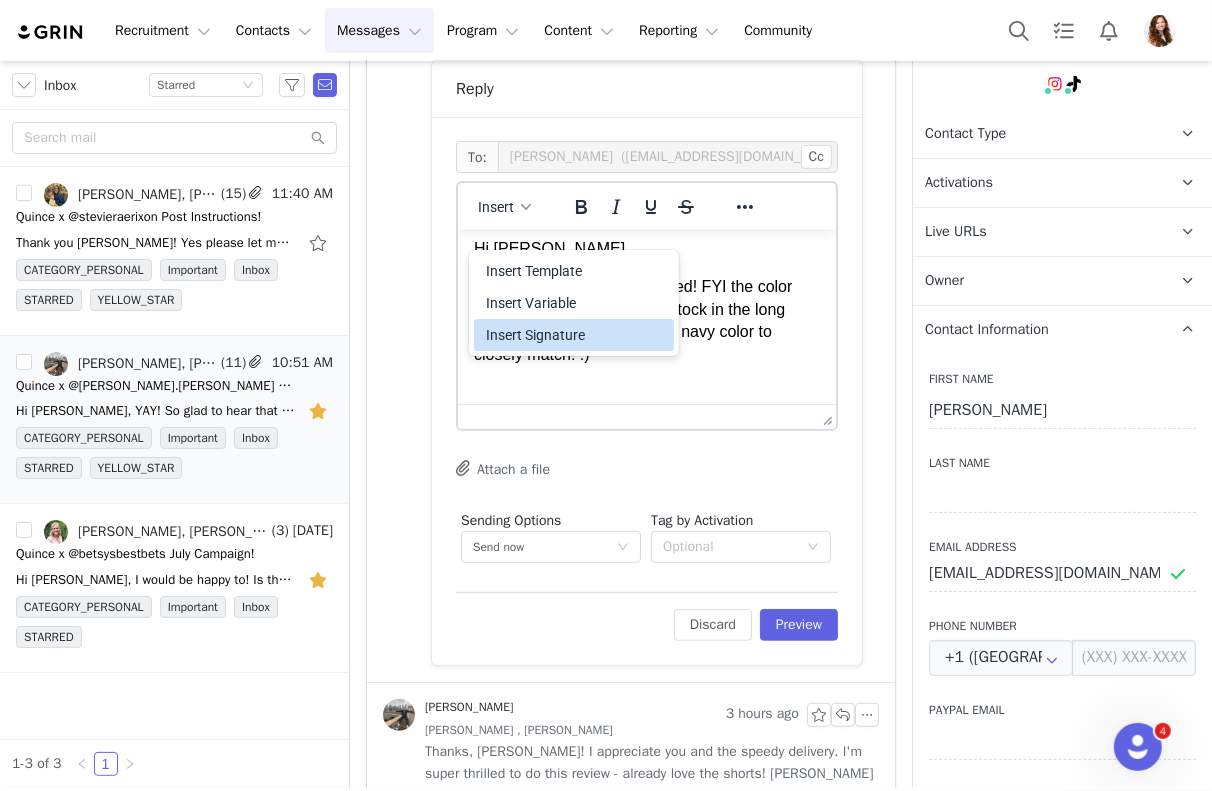 click on "Insert Signature" at bounding box center [576, 335] 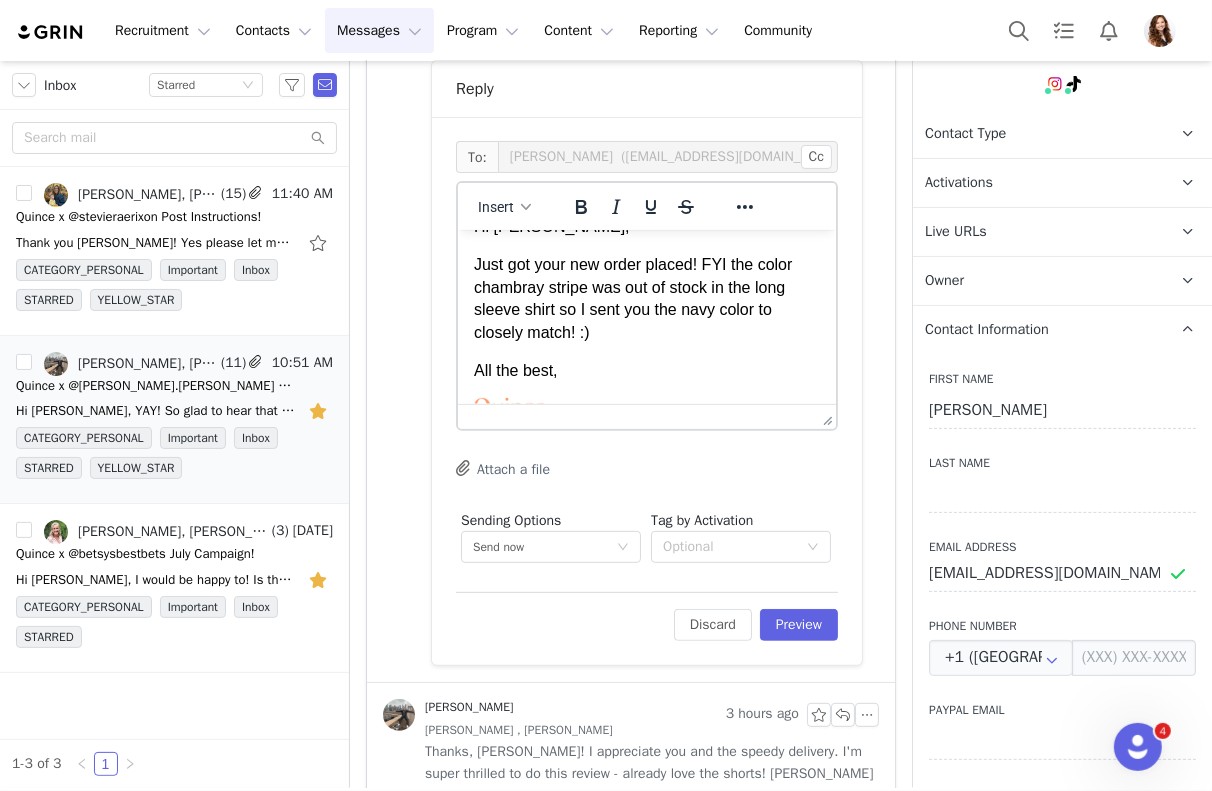 scroll, scrollTop: 0, scrollLeft: 0, axis: both 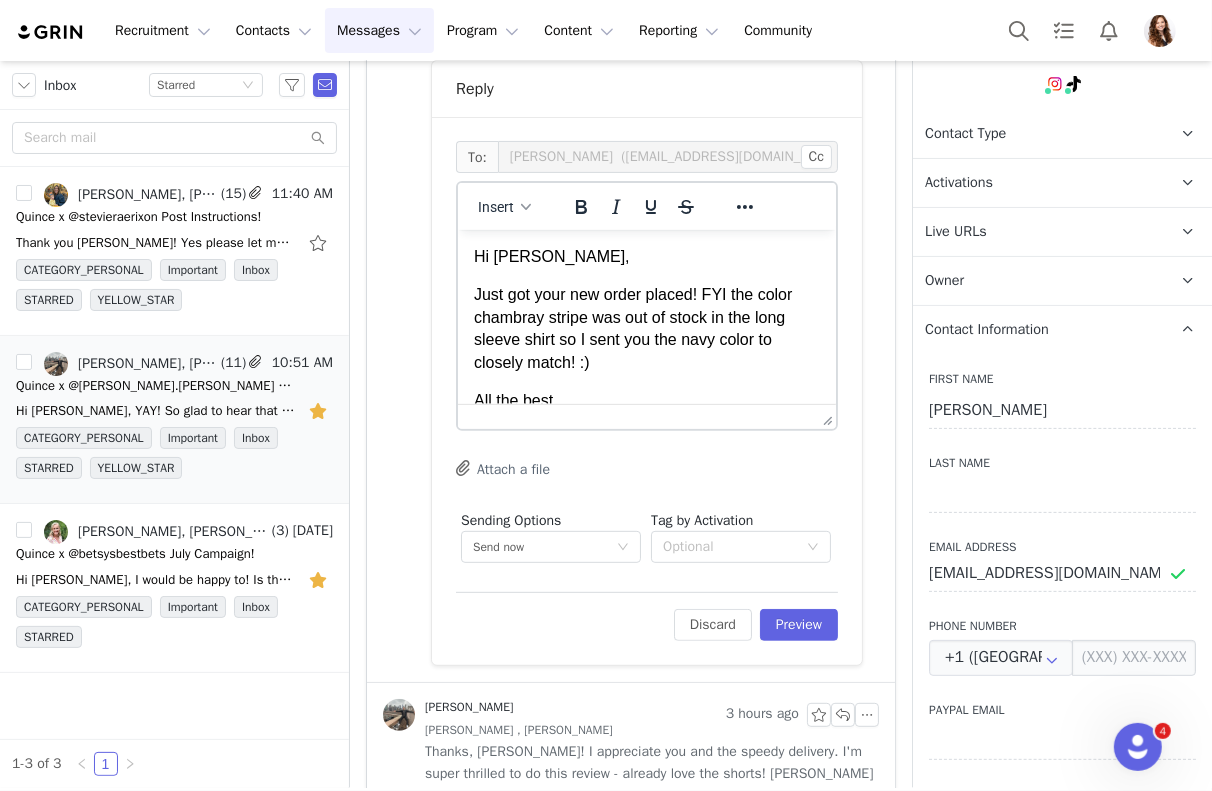 click on "Just got your new order placed! FYI the color chambray stripe was out of stock in the long sleeve shirt so I sent you the navy color to closely match! :)" at bounding box center (646, 328) 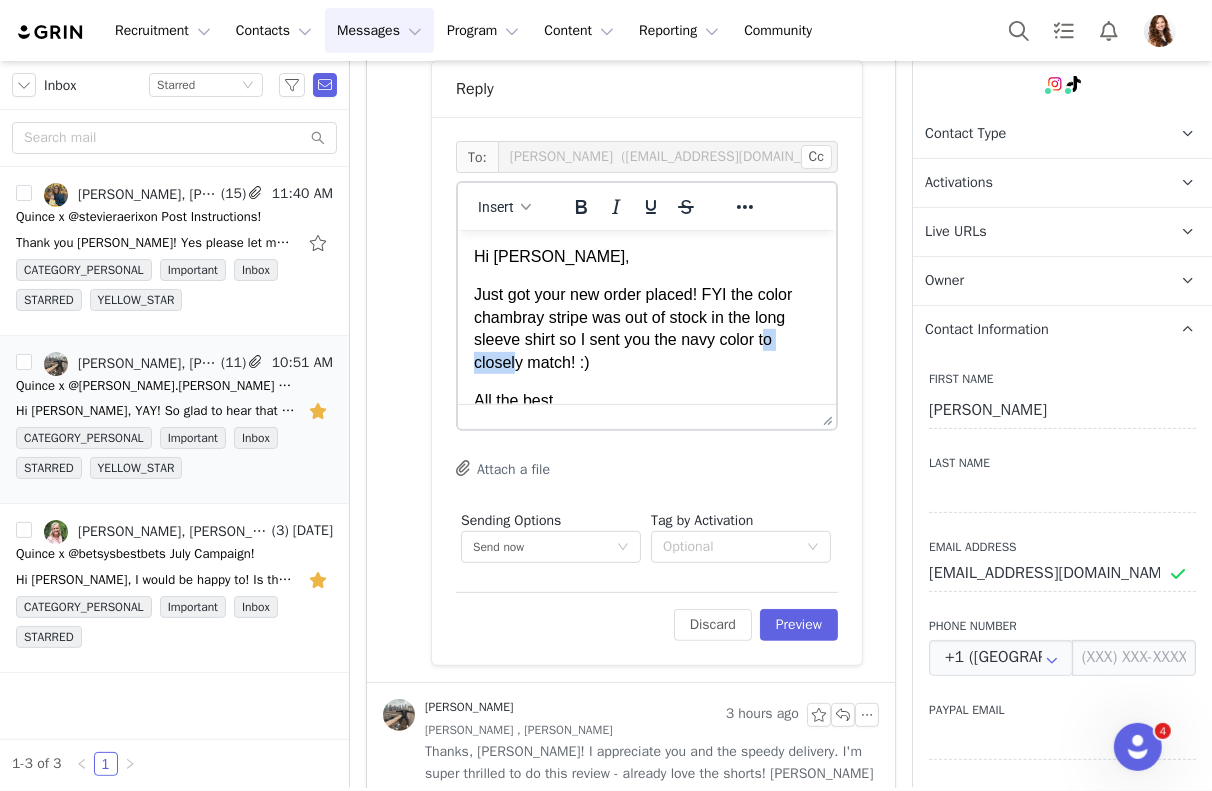 drag, startPoint x: 764, startPoint y: 339, endPoint x: 519, endPoint y: 360, distance: 245.89835 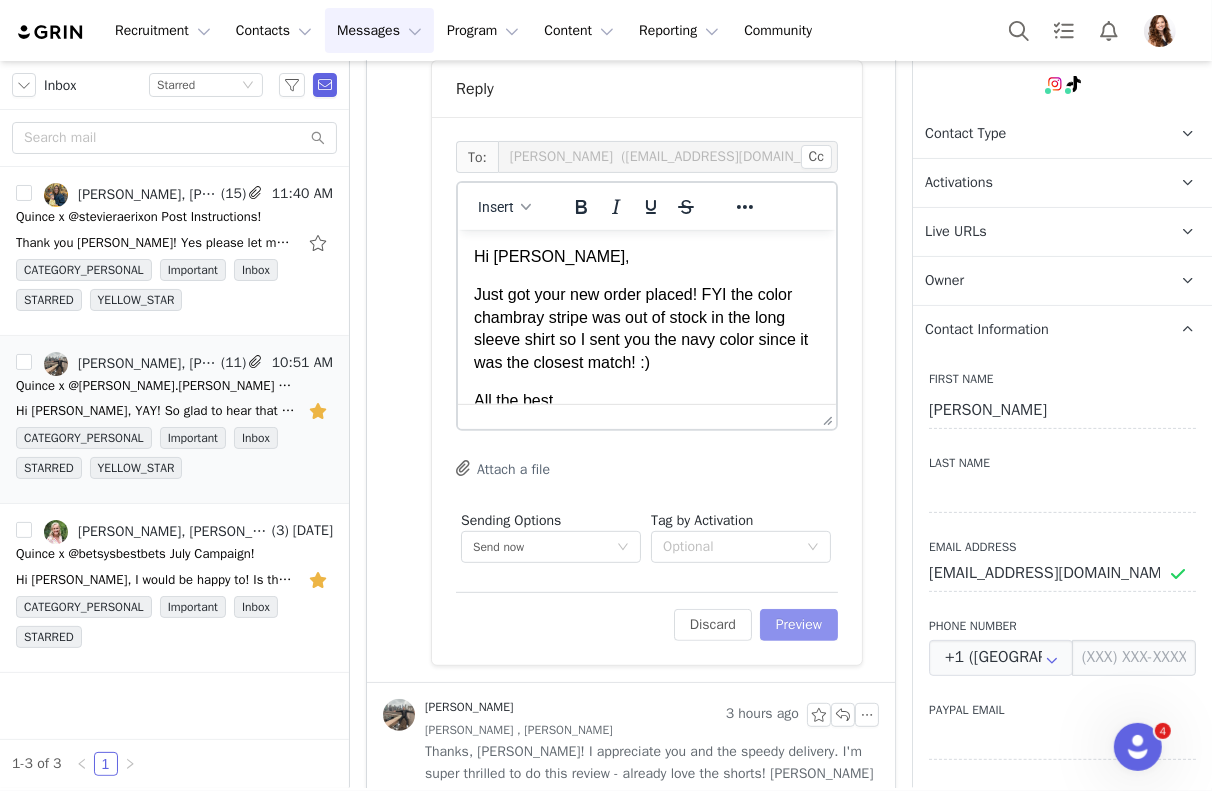 click on "Preview" at bounding box center [799, 625] 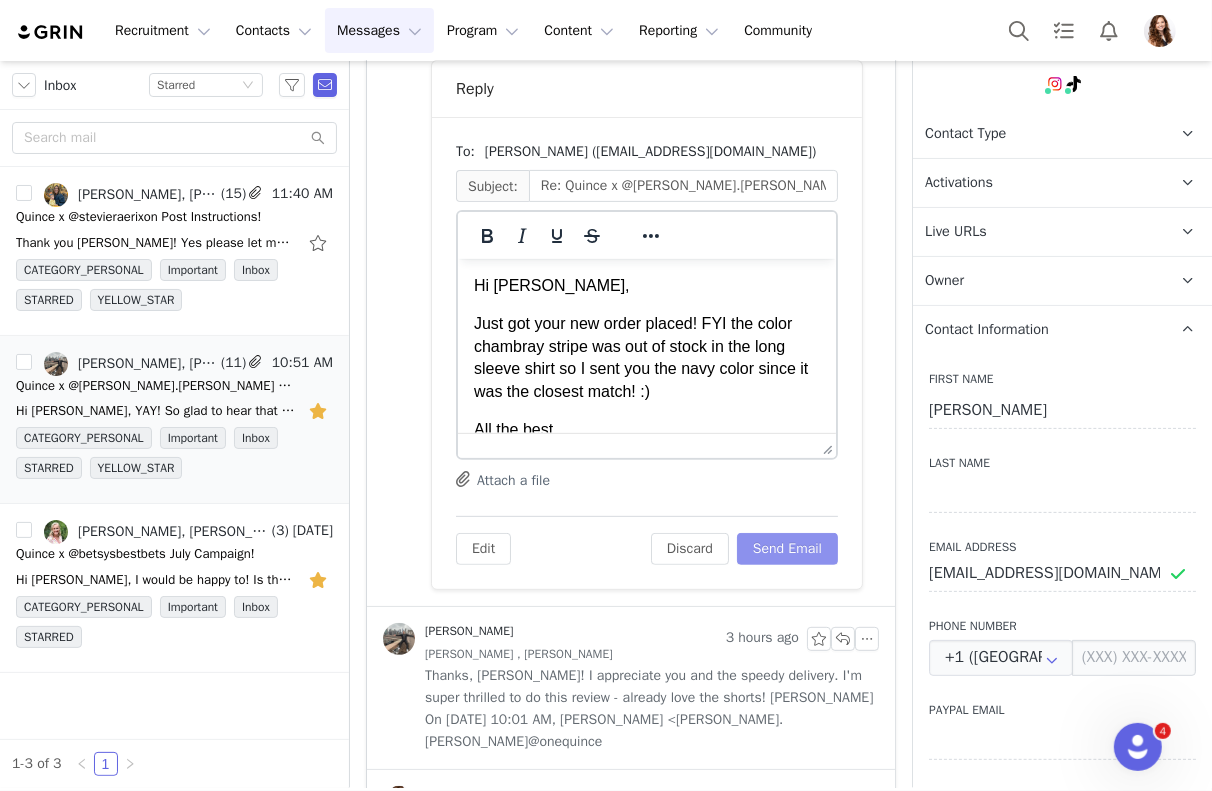 scroll, scrollTop: 0, scrollLeft: 0, axis: both 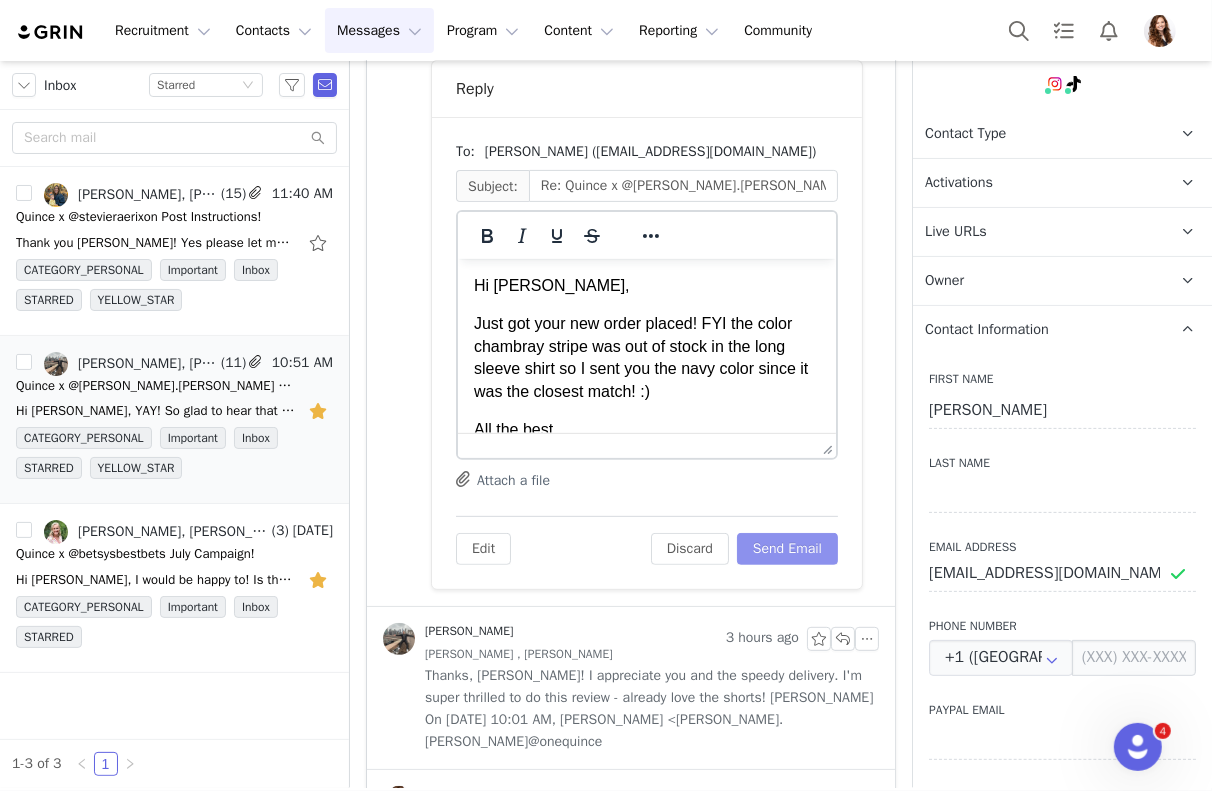click on "Send Email" at bounding box center [787, 549] 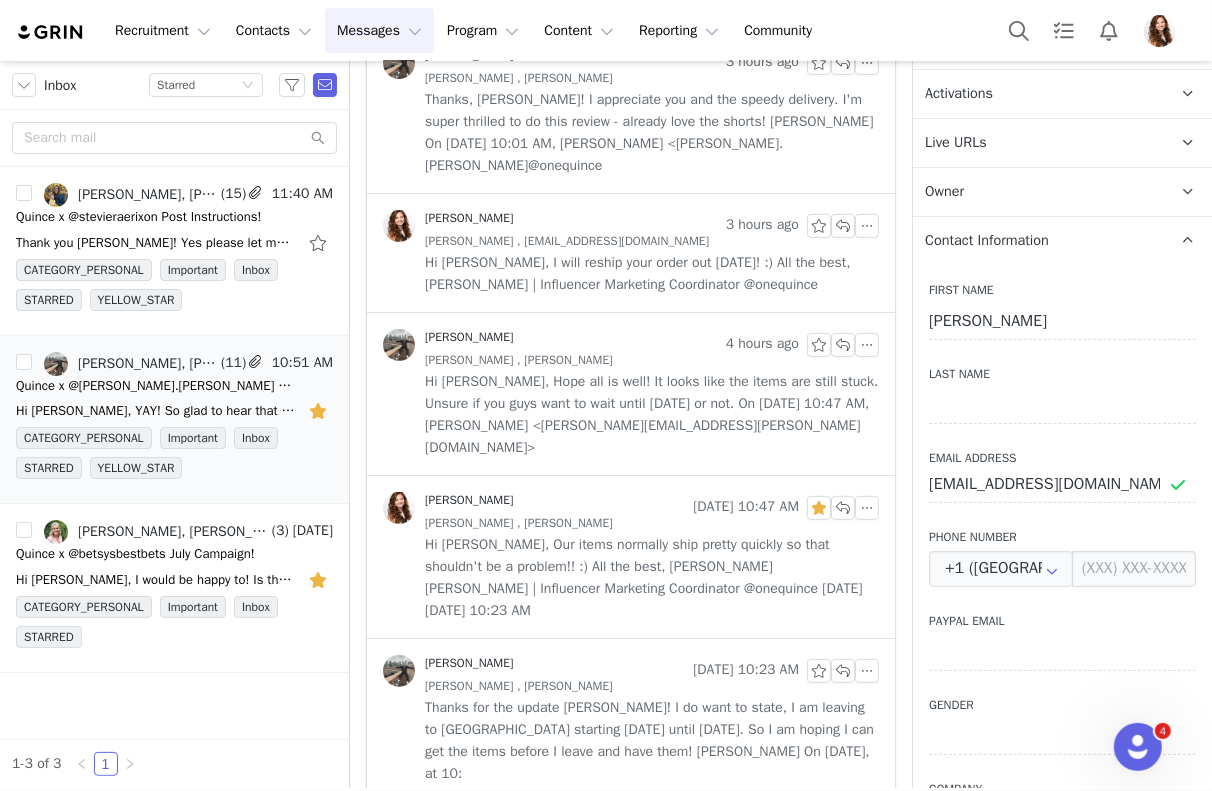 scroll, scrollTop: 328, scrollLeft: 0, axis: vertical 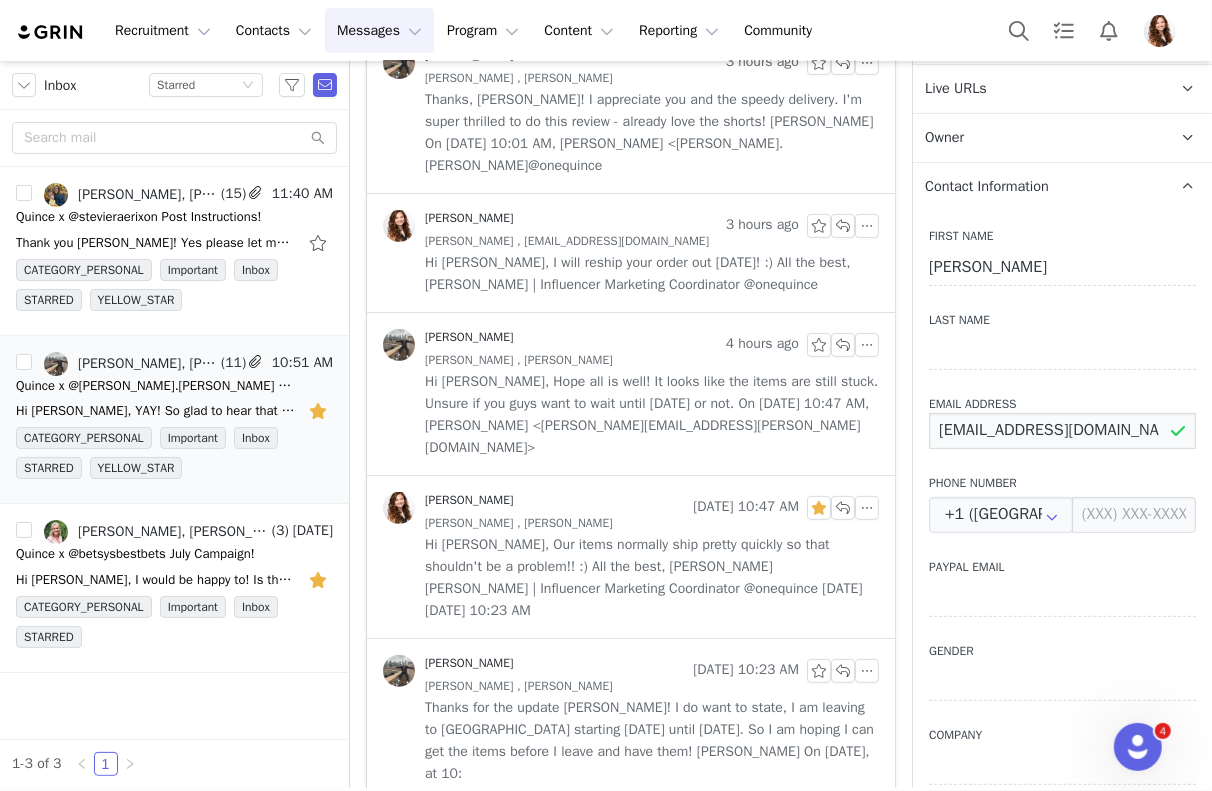 click on "davidburciaga15@gmail.com" at bounding box center (1062, 431) 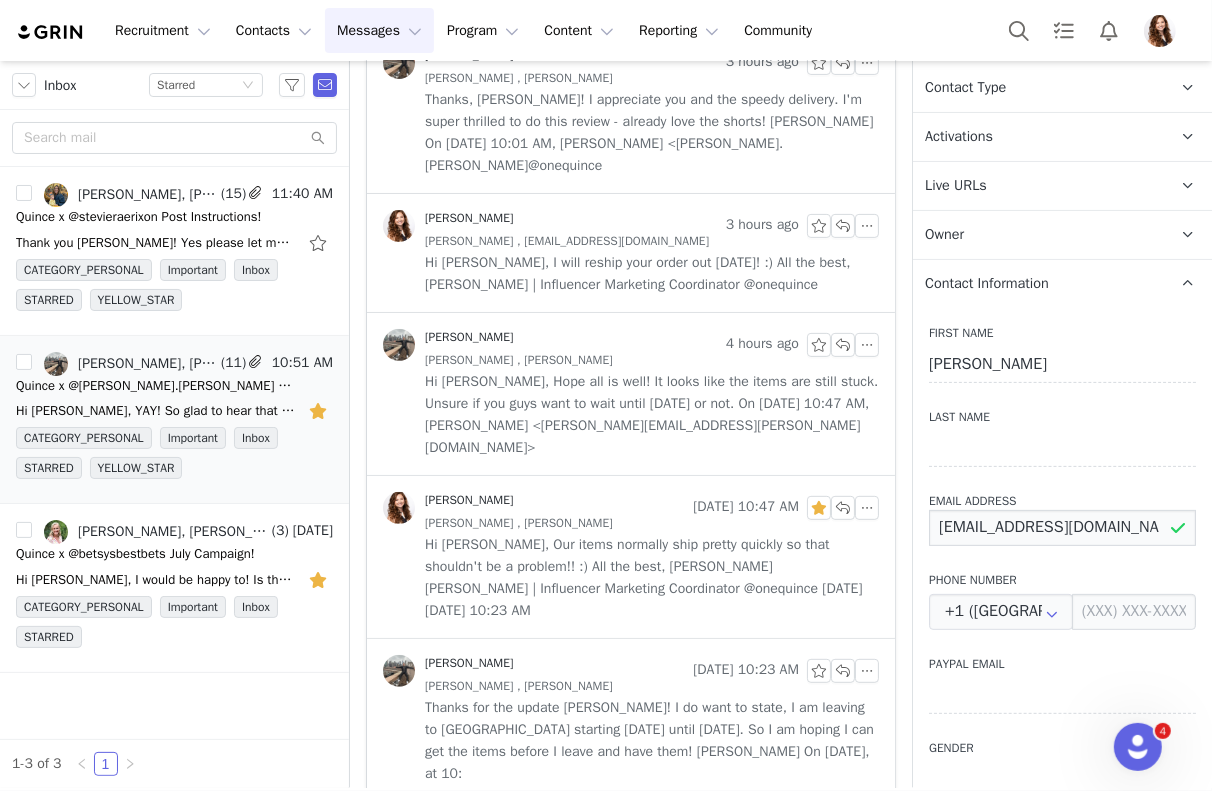 scroll, scrollTop: 101, scrollLeft: 0, axis: vertical 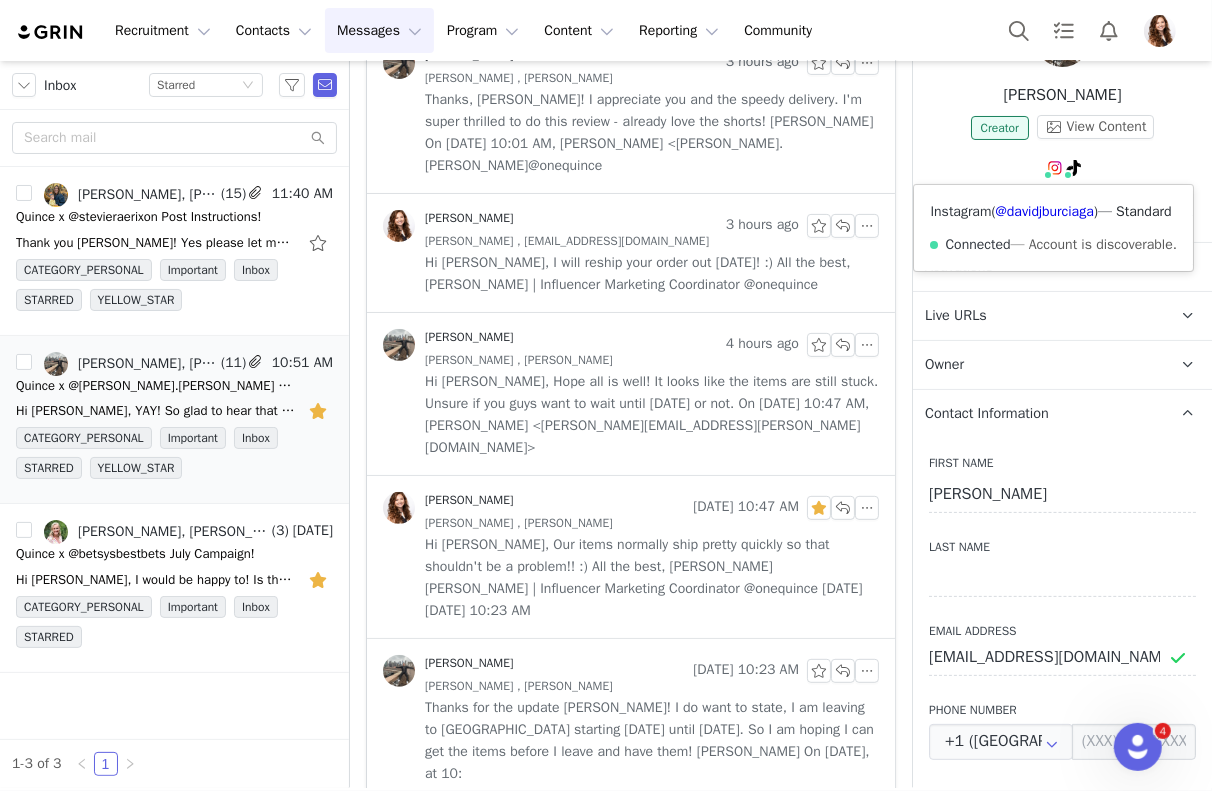 click on "Connected" at bounding box center (977, 244) 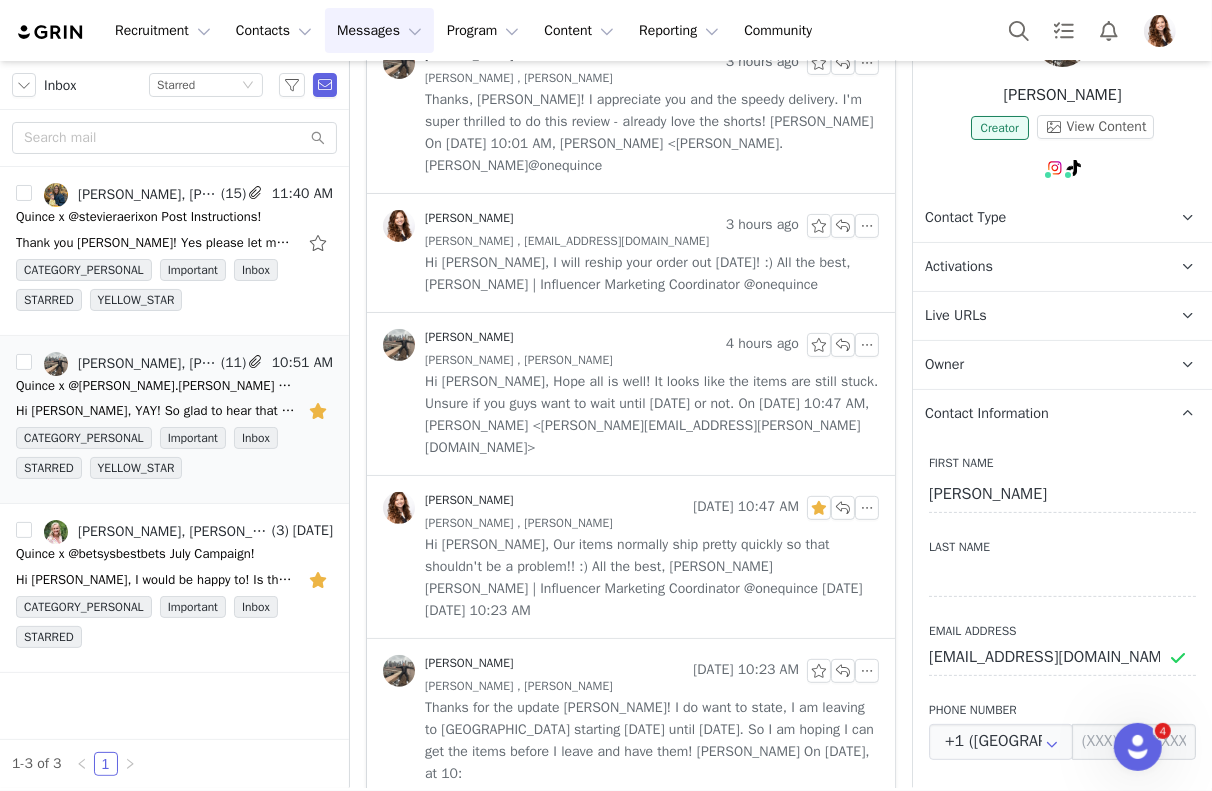 click on "Activations" at bounding box center (959, 267) 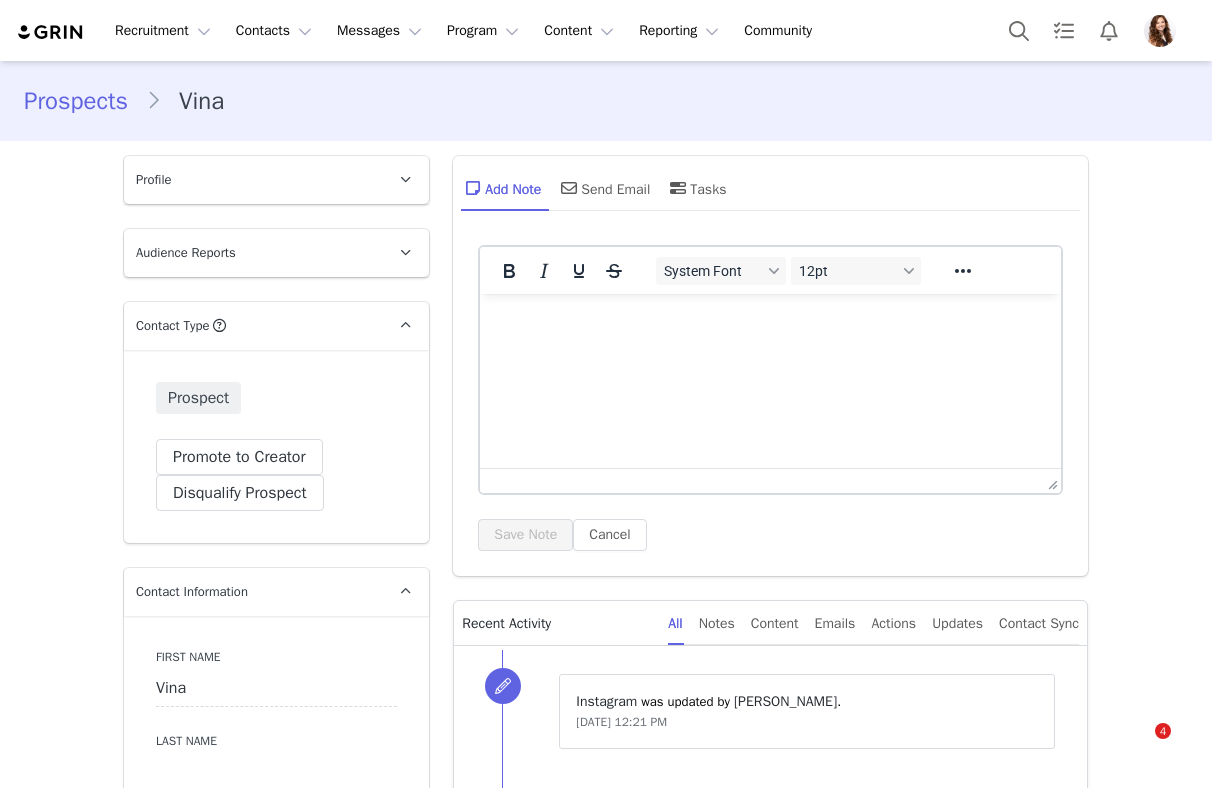 scroll, scrollTop: 0, scrollLeft: 0, axis: both 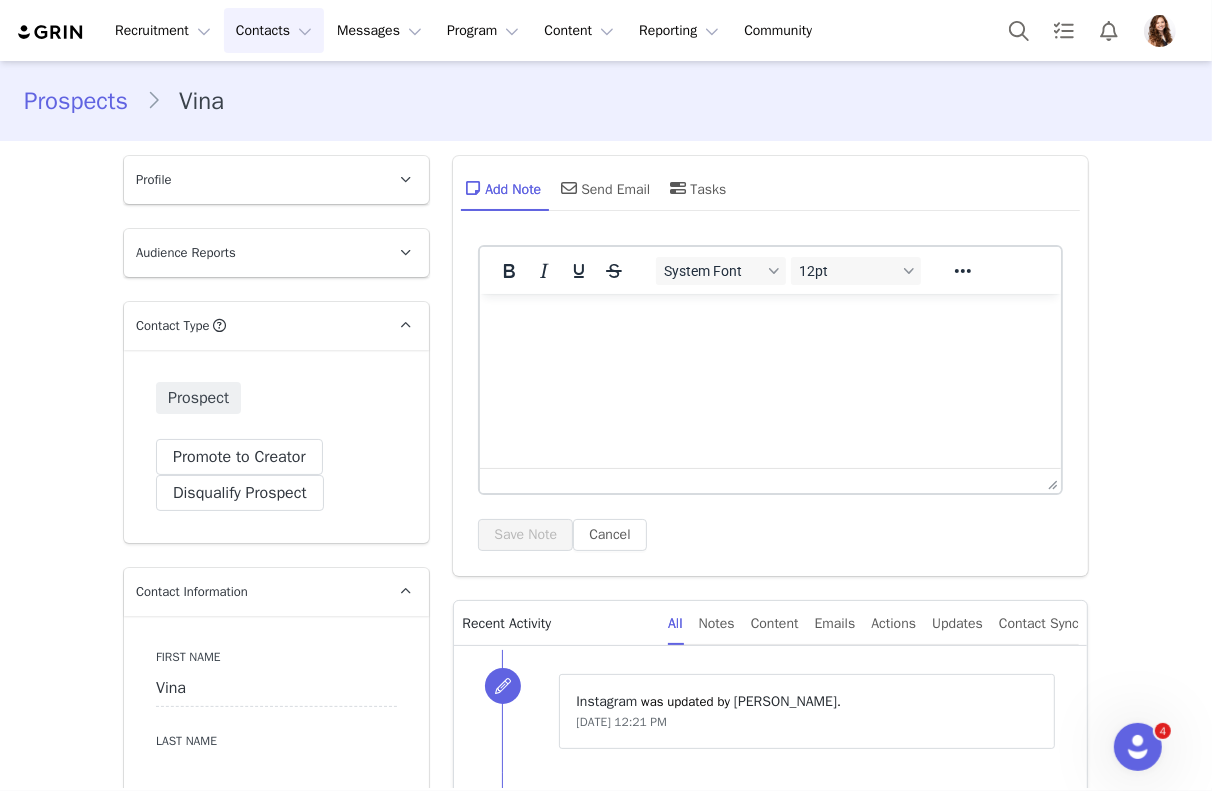 click on "Contacts Contacts" at bounding box center (274, 30) 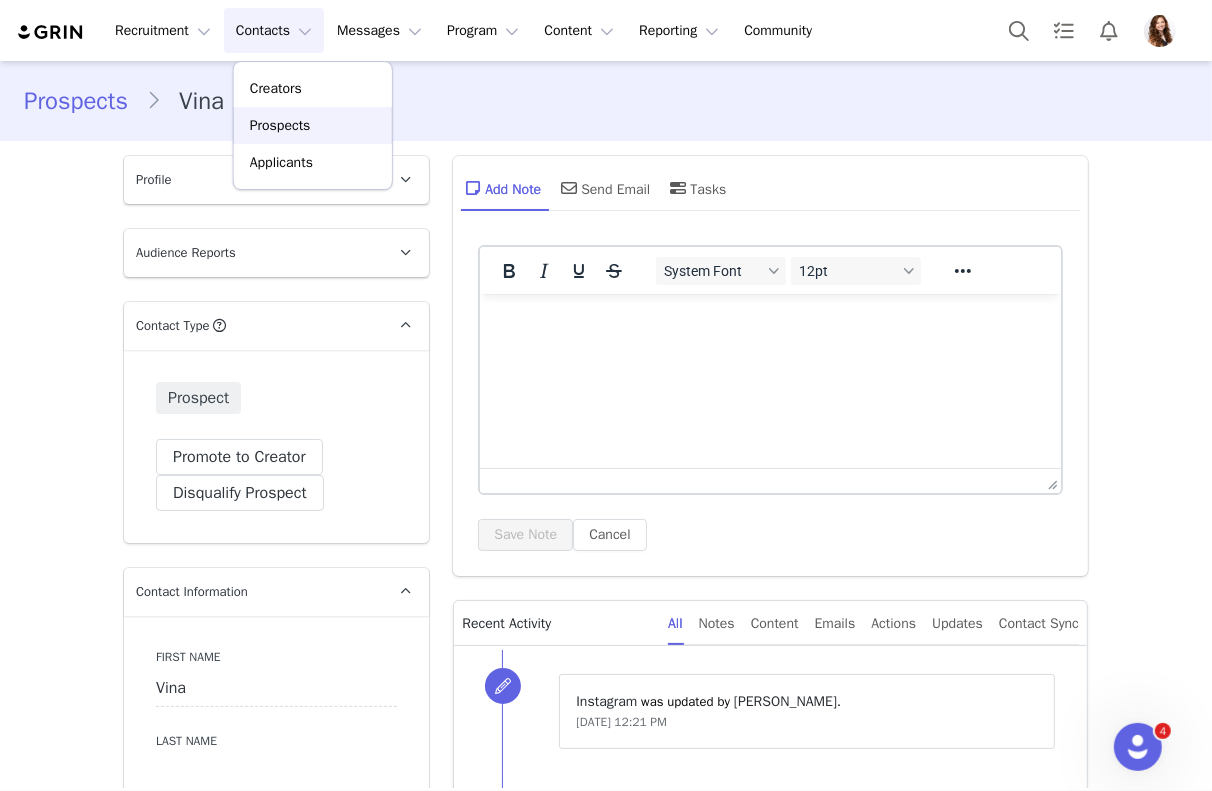 click on "Prospects" at bounding box center [313, 125] 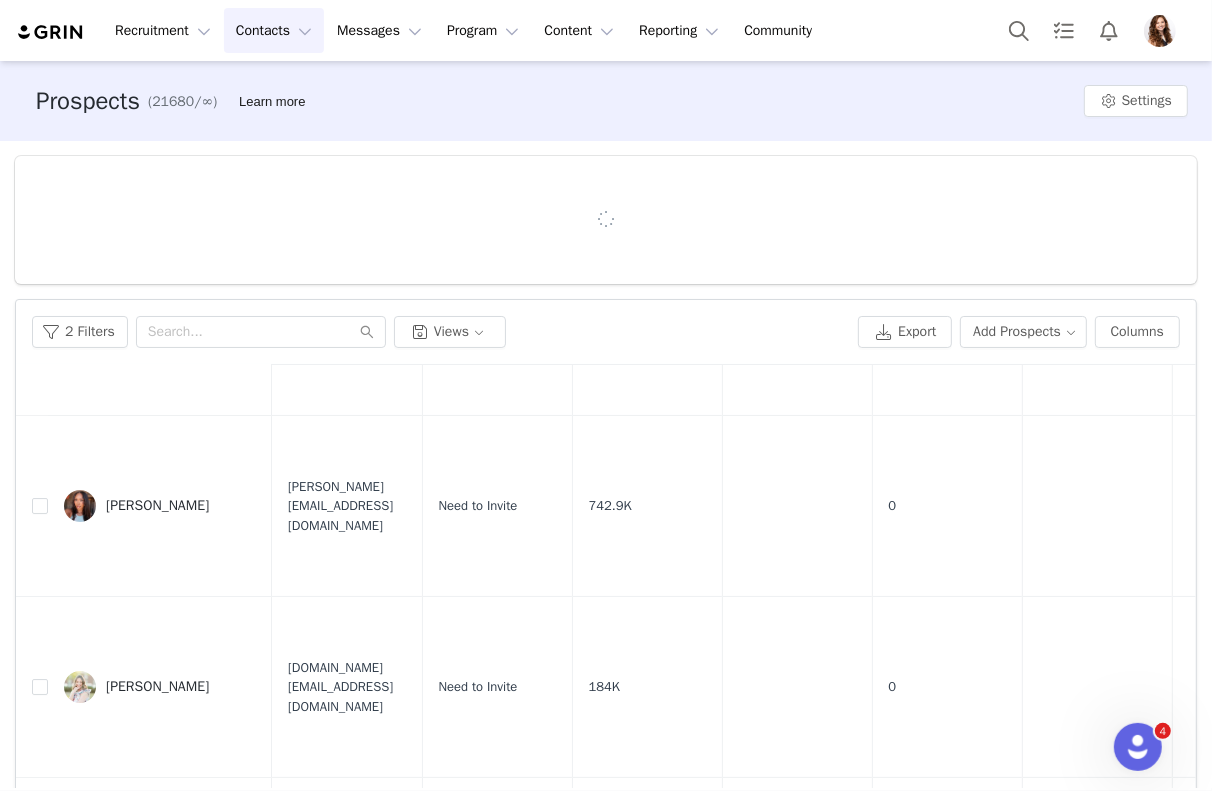 scroll, scrollTop: 6253, scrollLeft: 0, axis: vertical 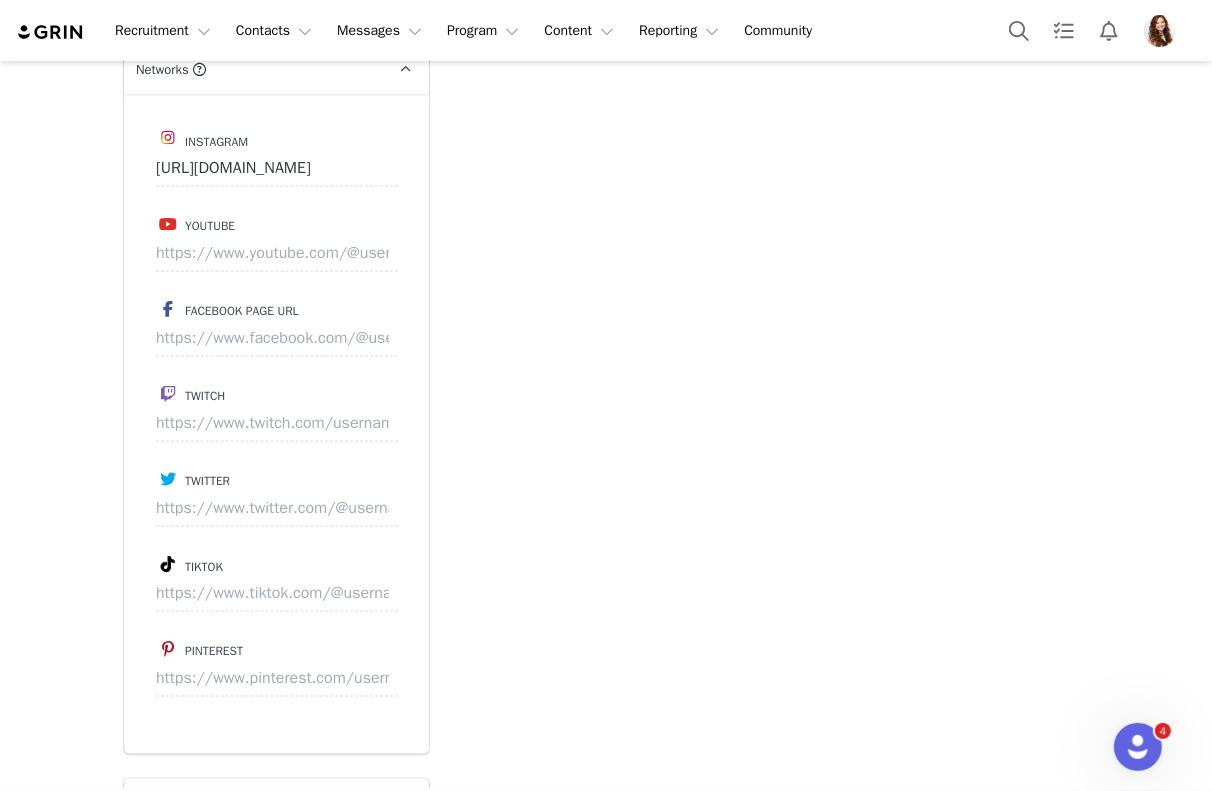 click on "Tiktok" at bounding box center (276, 564) 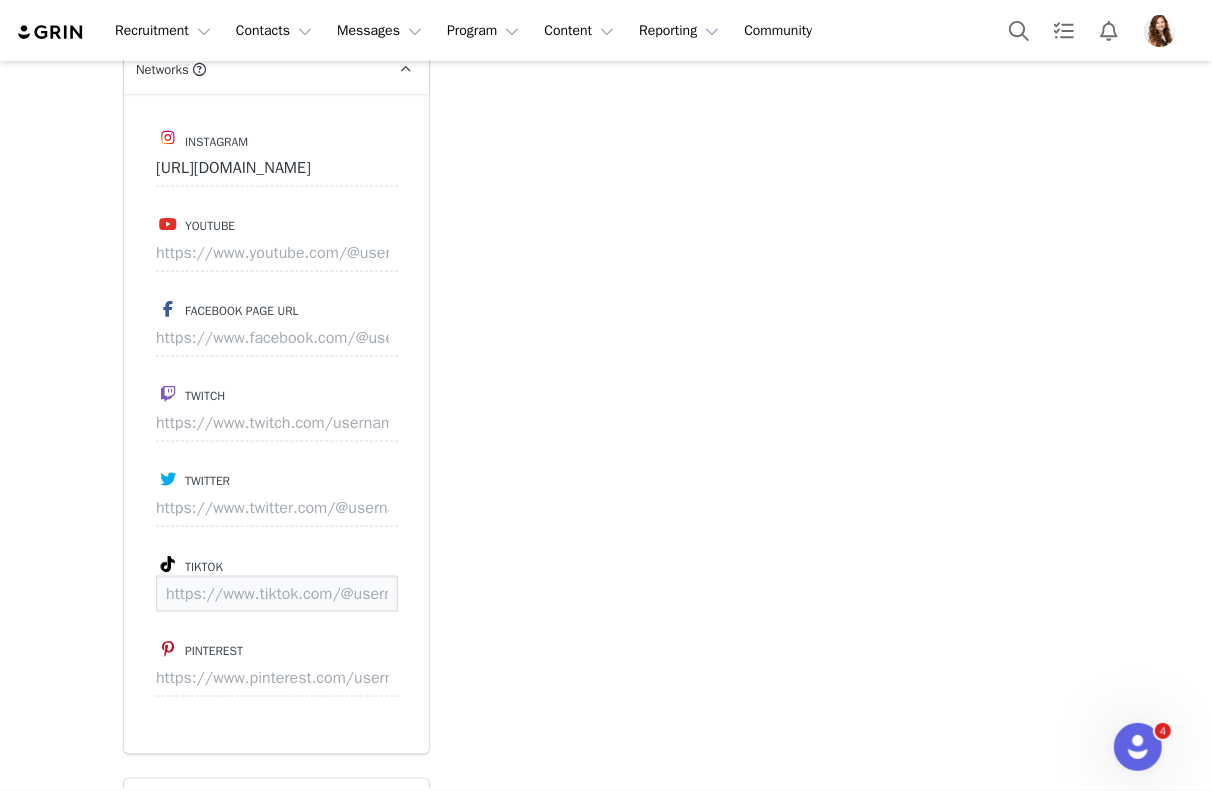 click at bounding box center (277, 594) 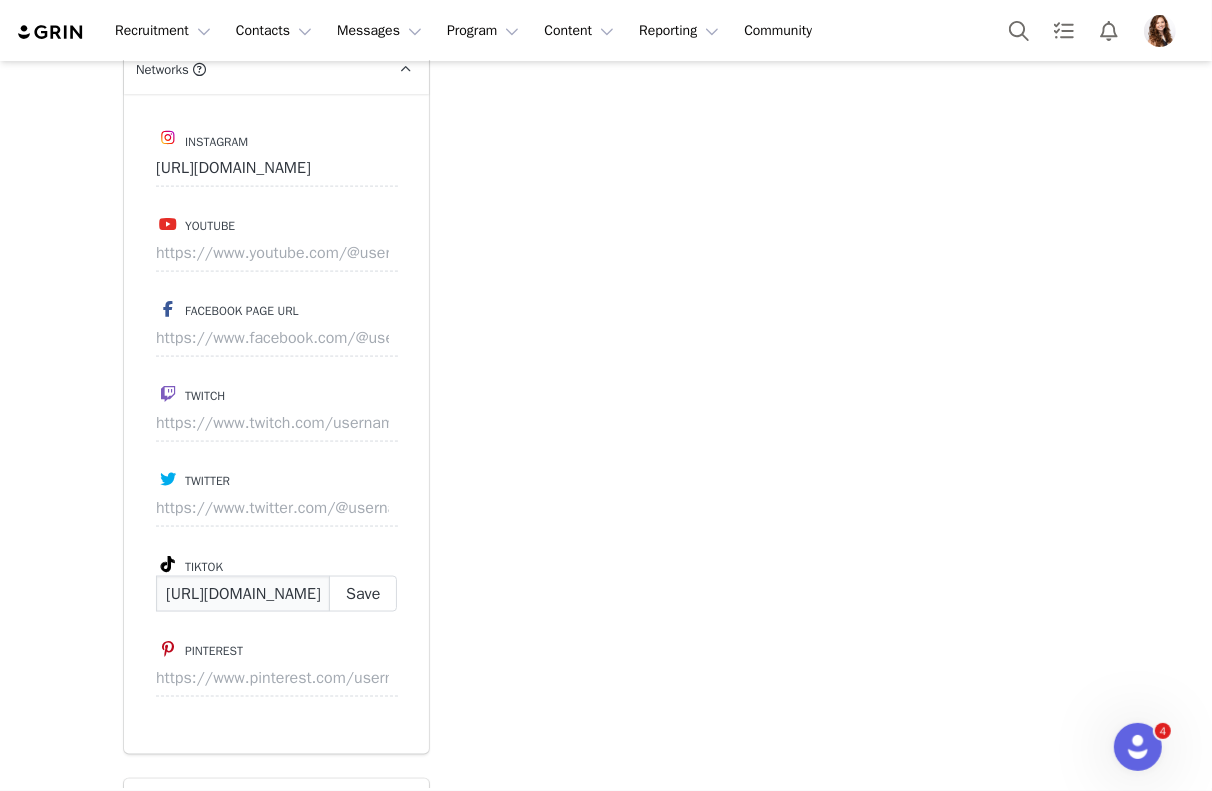scroll, scrollTop: 0, scrollLeft: 160, axis: horizontal 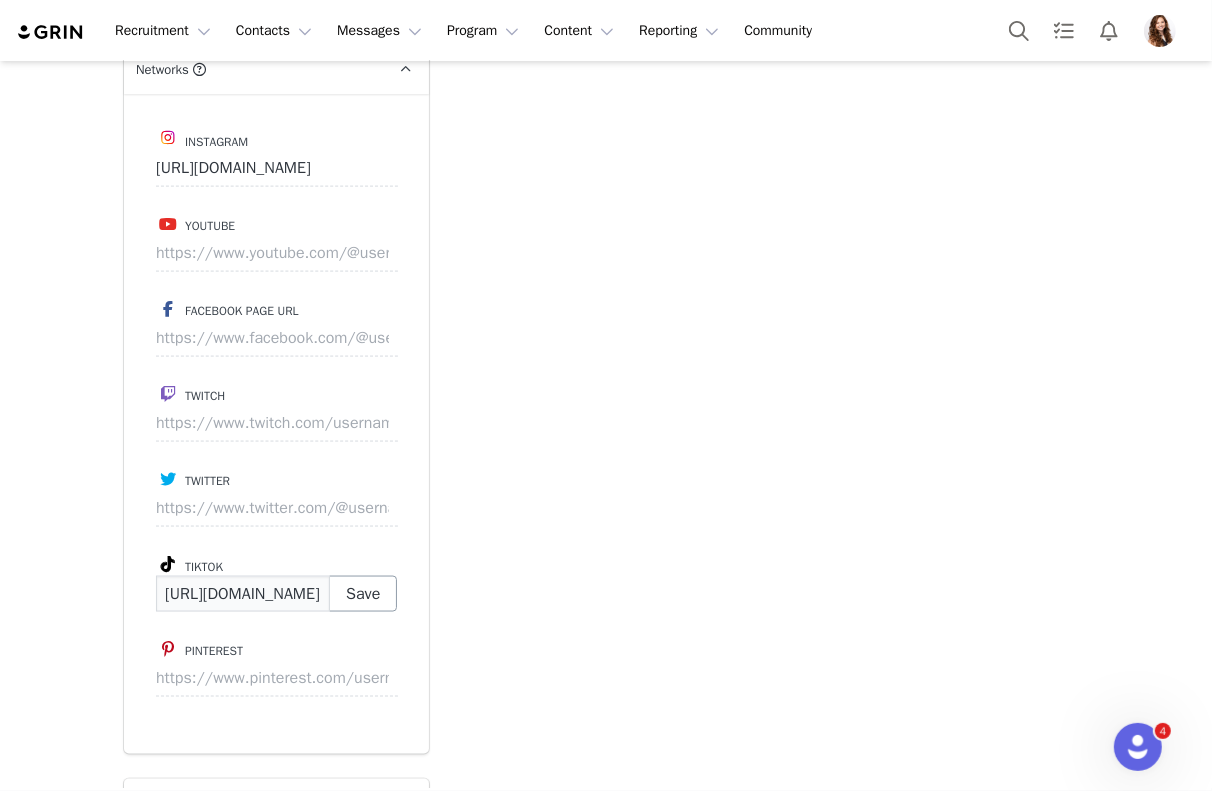 type on "https://www.tiktok.com/@_gabriellemakayla" 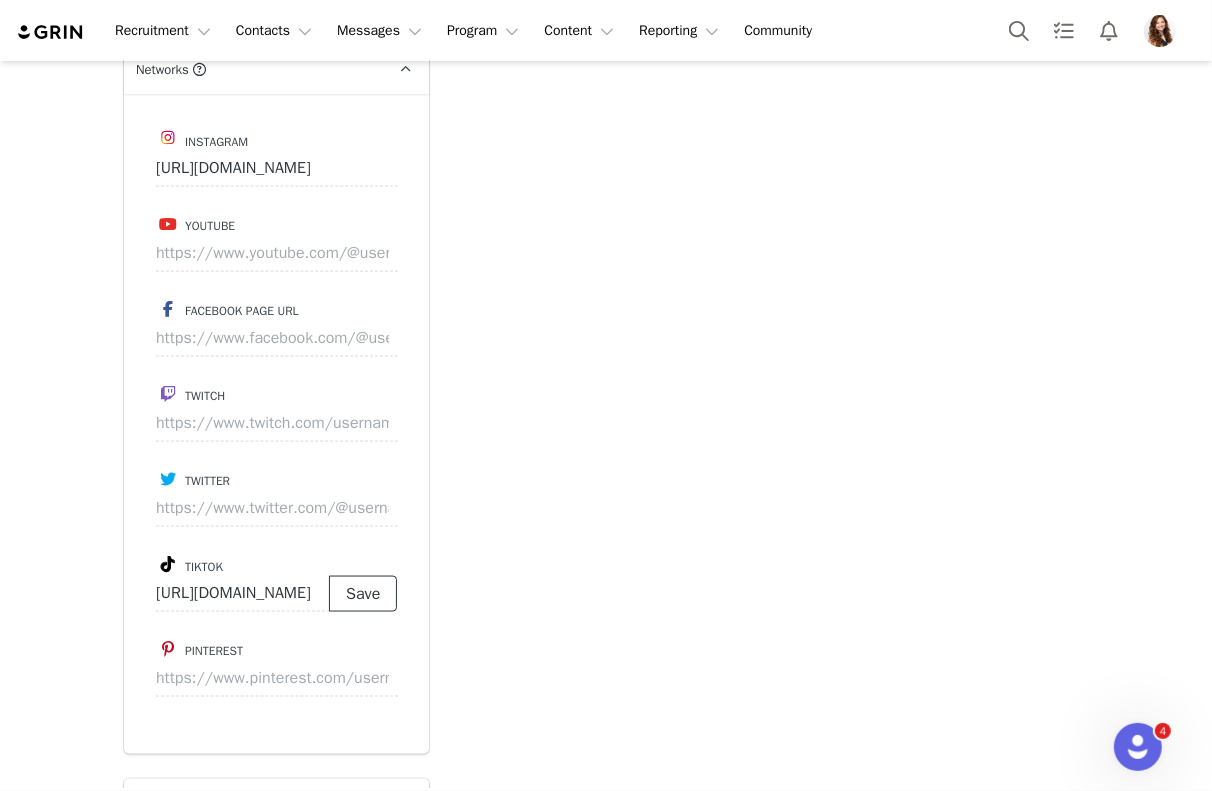 click on "Save" at bounding box center [363, 594] 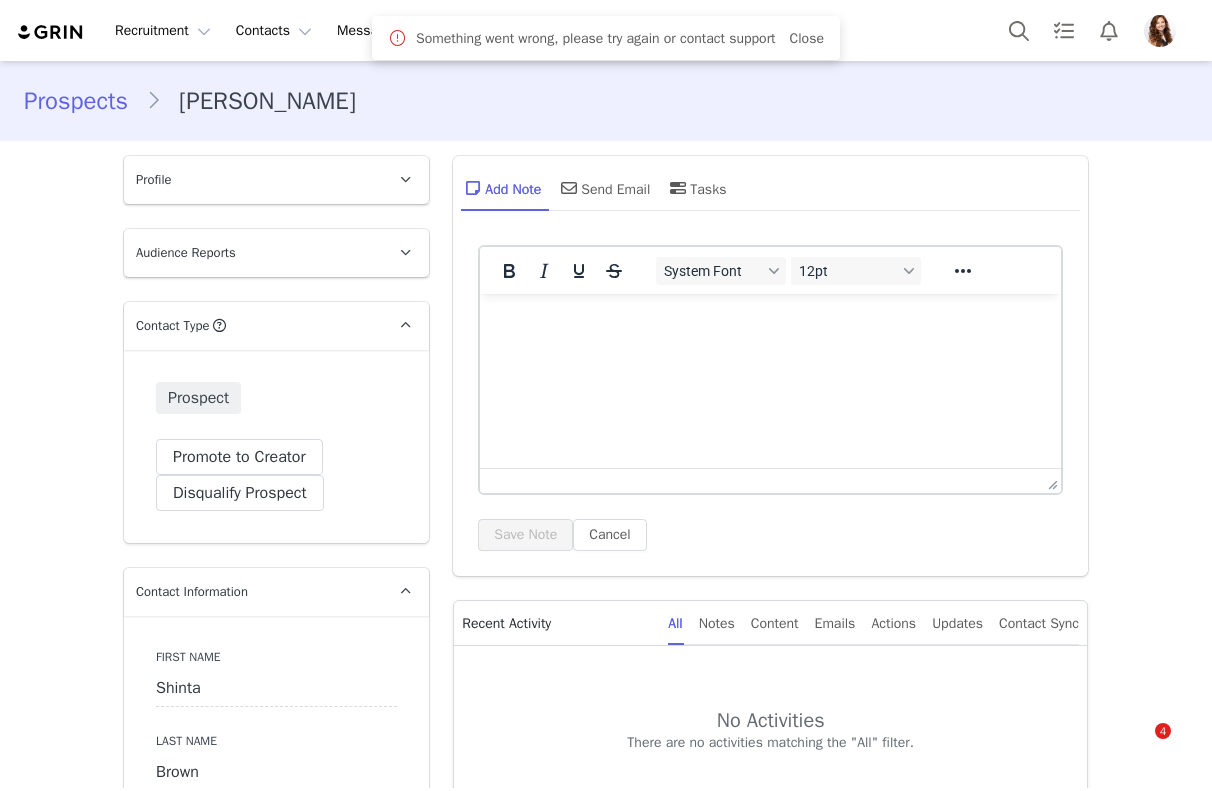 scroll, scrollTop: 0, scrollLeft: 0, axis: both 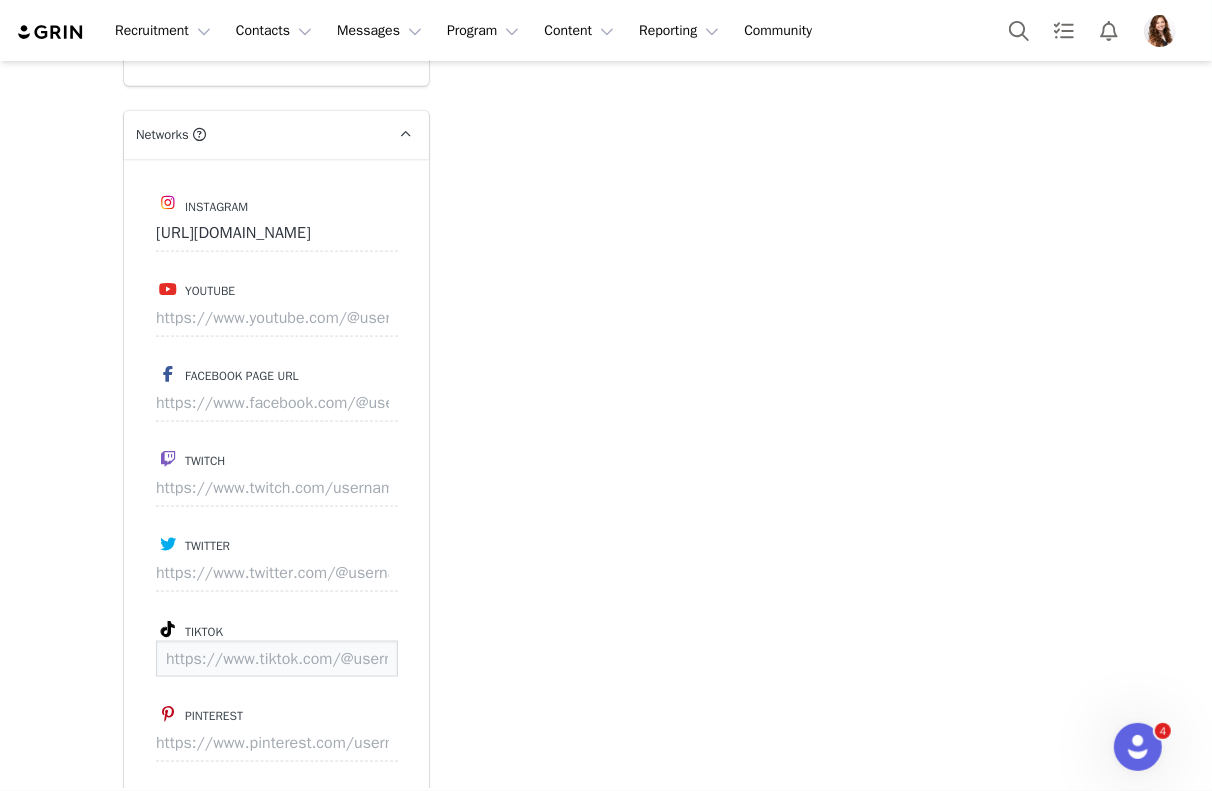 click at bounding box center (277, 659) 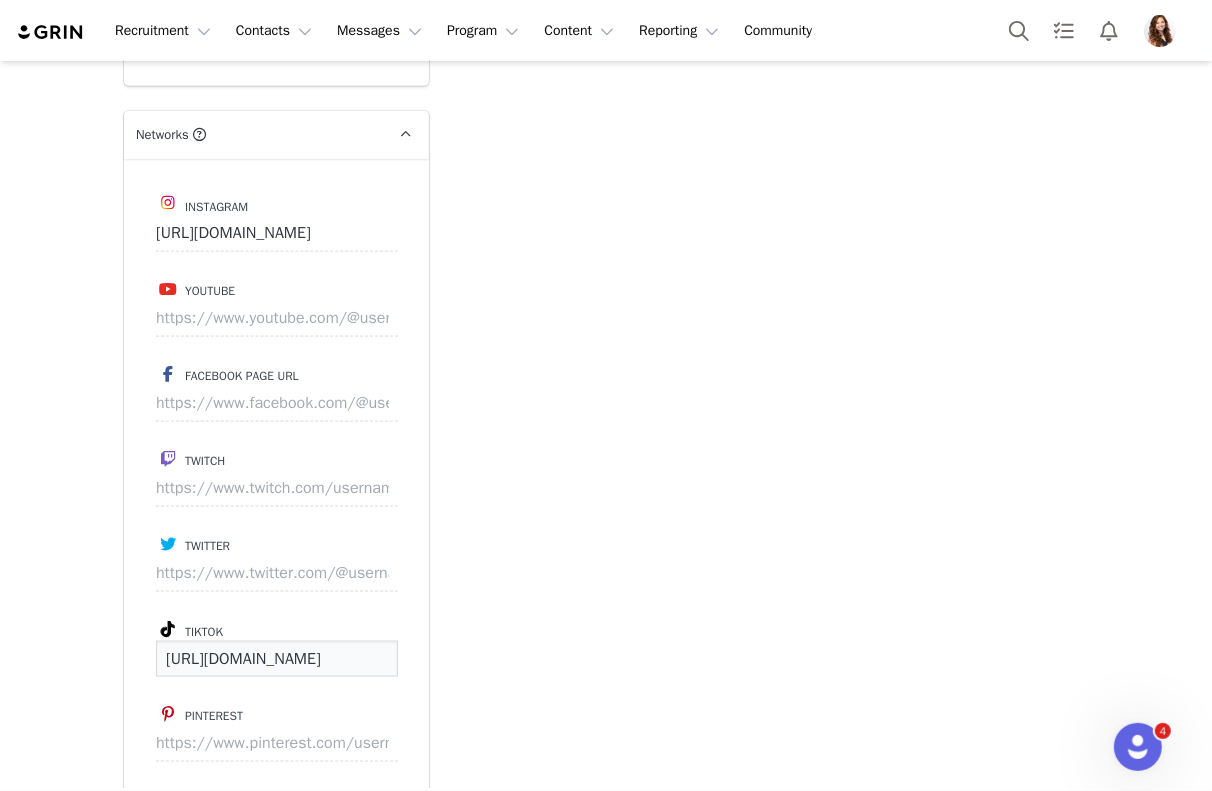 scroll, scrollTop: 0, scrollLeft: 128, axis: horizontal 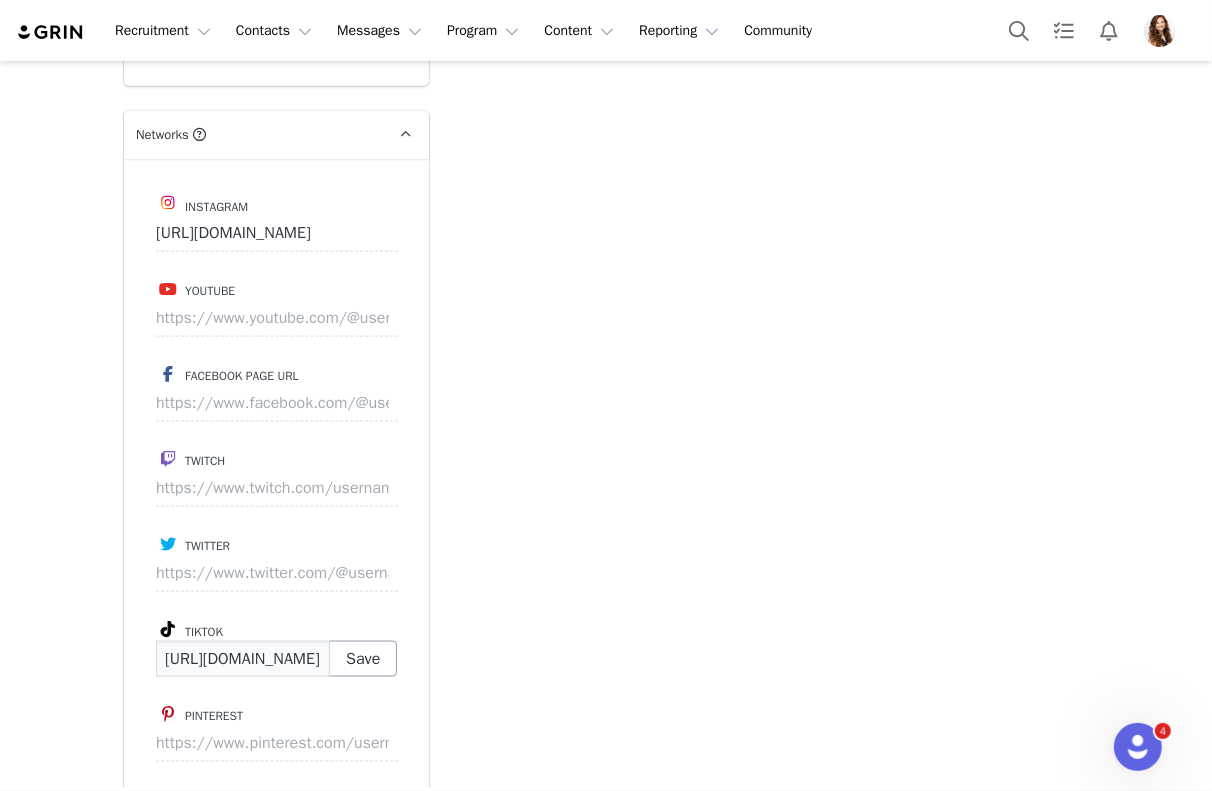 type on "[URL][DOMAIN_NAME]" 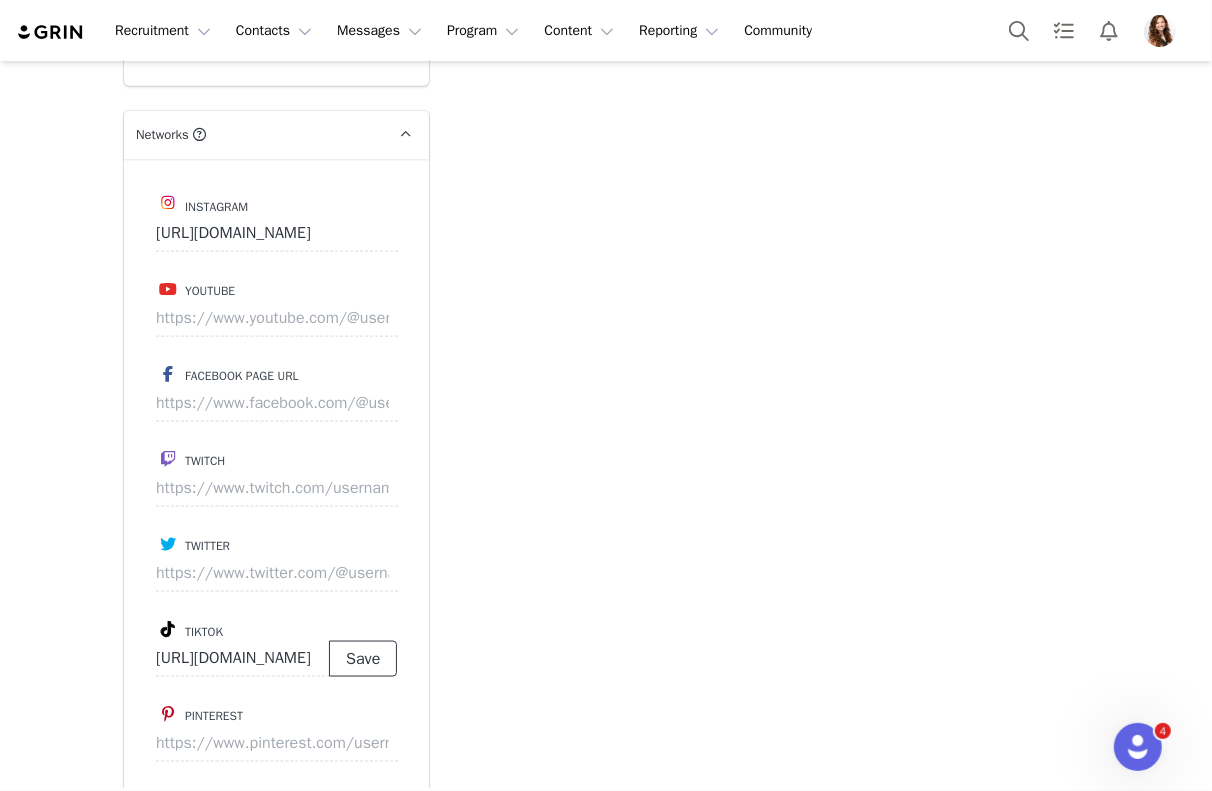 click on "Save" at bounding box center (363, 659) 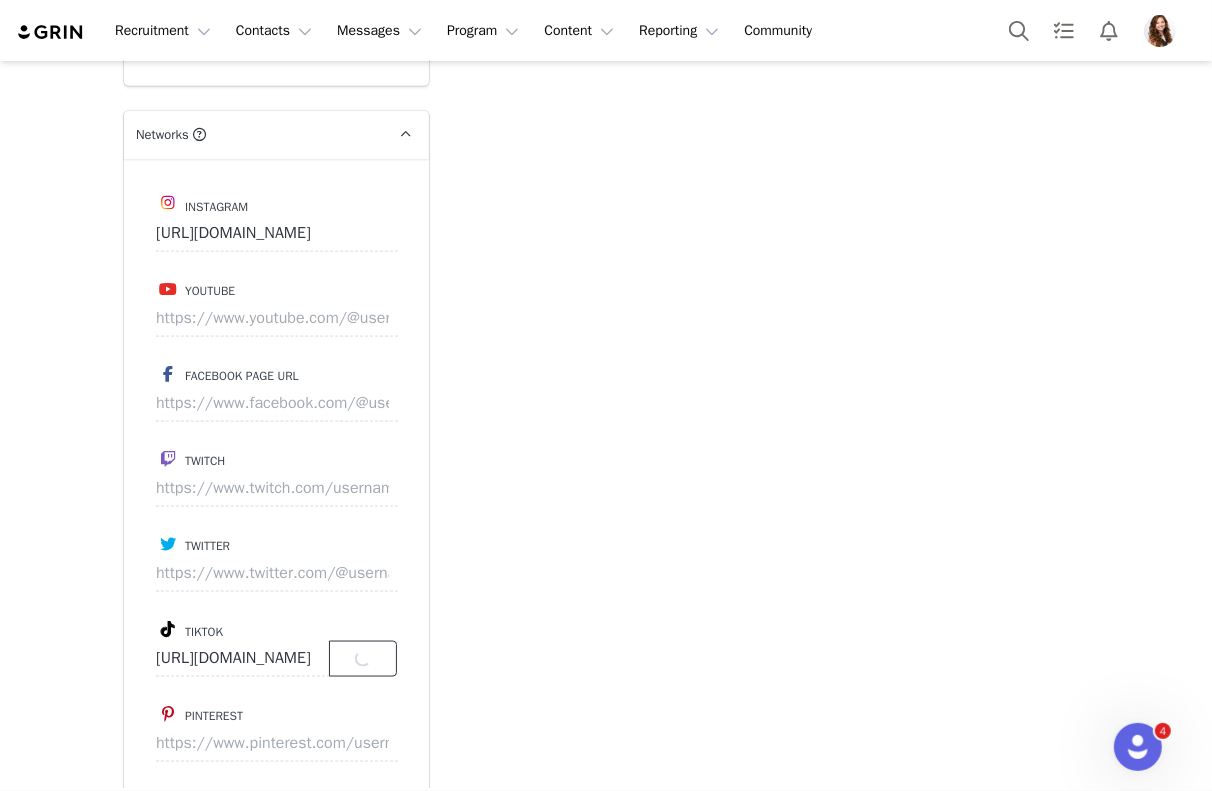 scroll, scrollTop: 0, scrollLeft: 0, axis: both 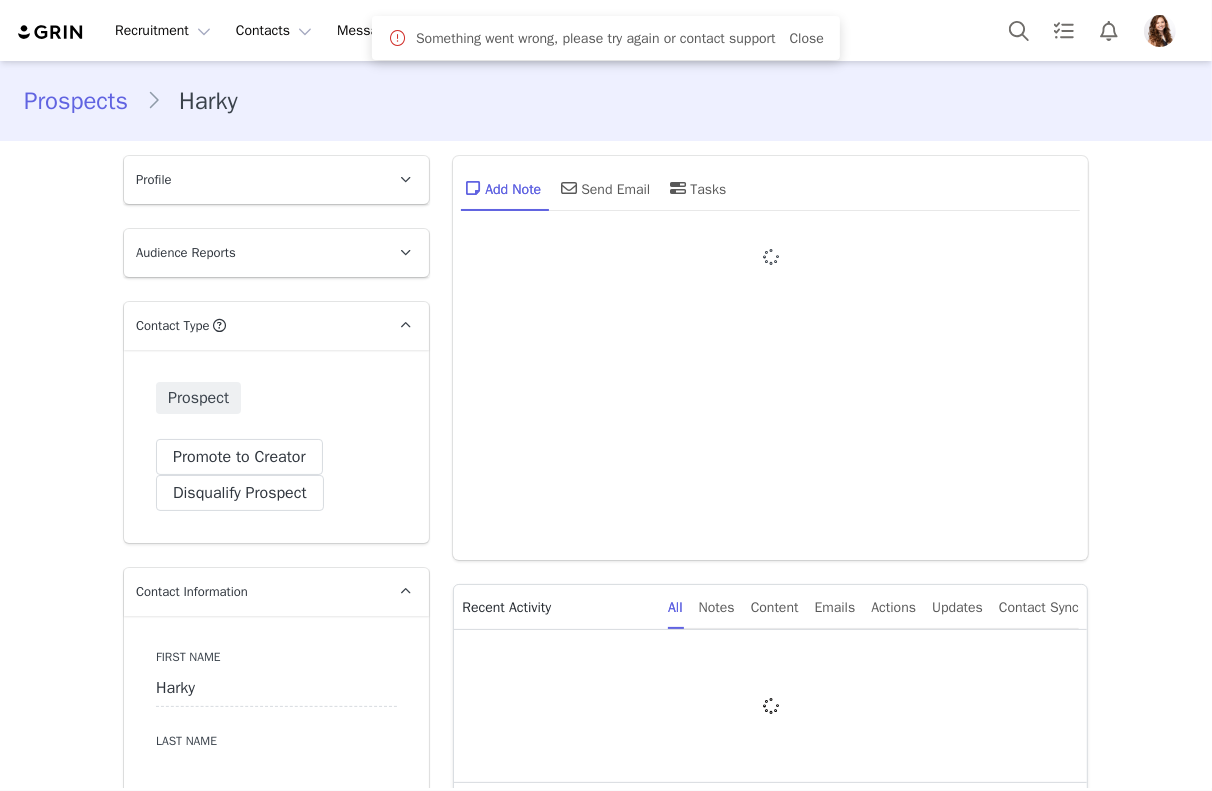 type on "+1 ([GEOGRAPHIC_DATA])" 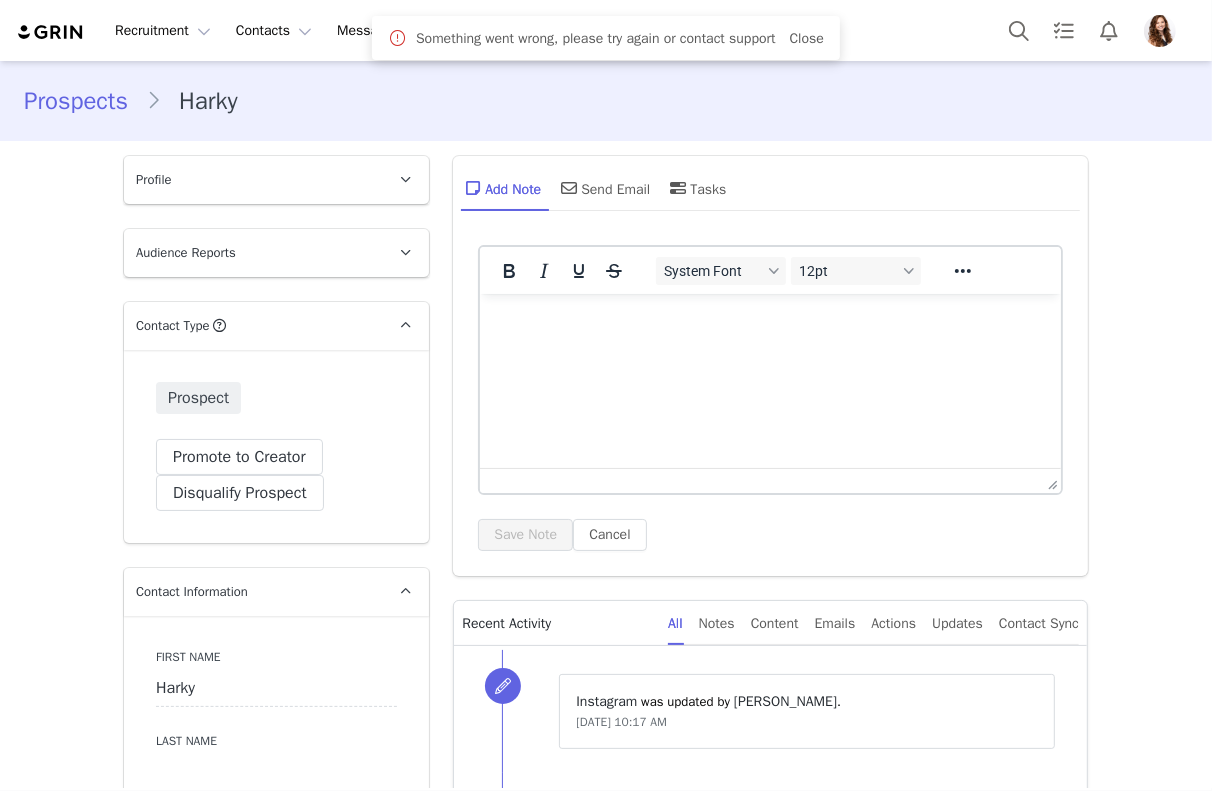 scroll, scrollTop: 0, scrollLeft: 0, axis: both 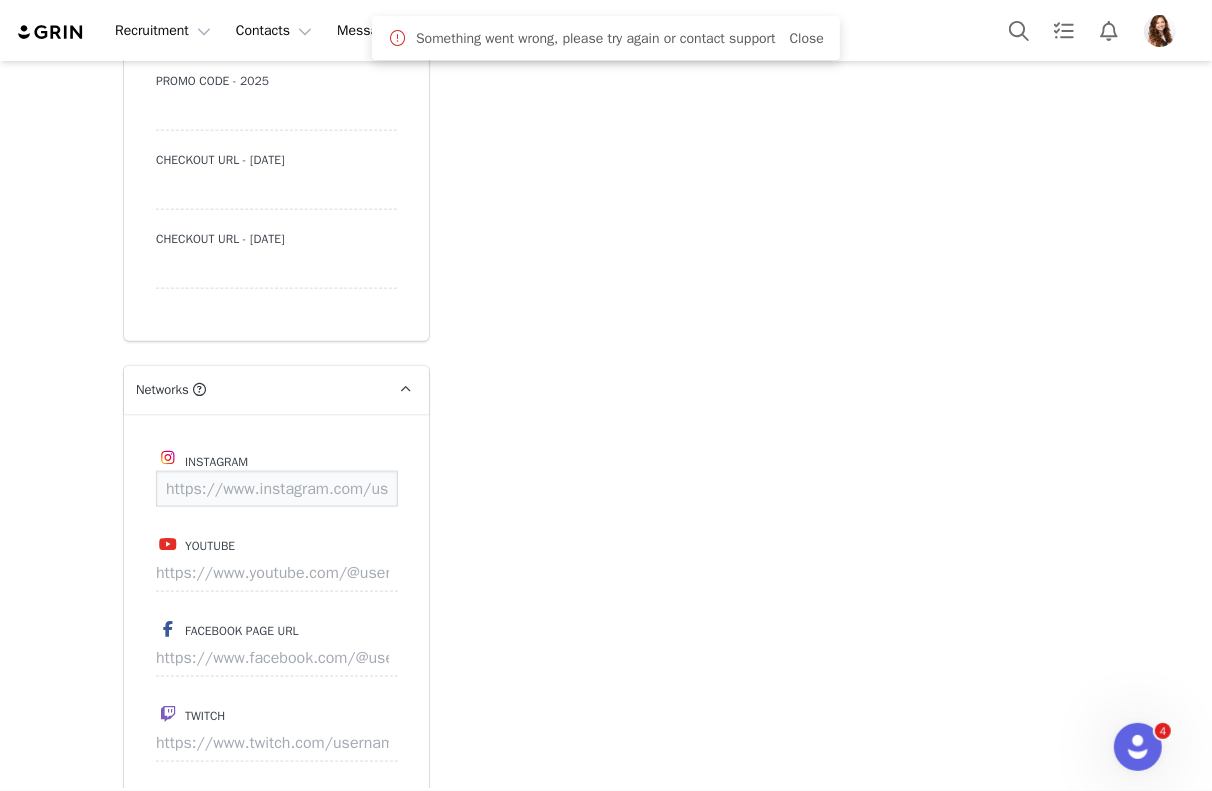 click at bounding box center (277, 489) 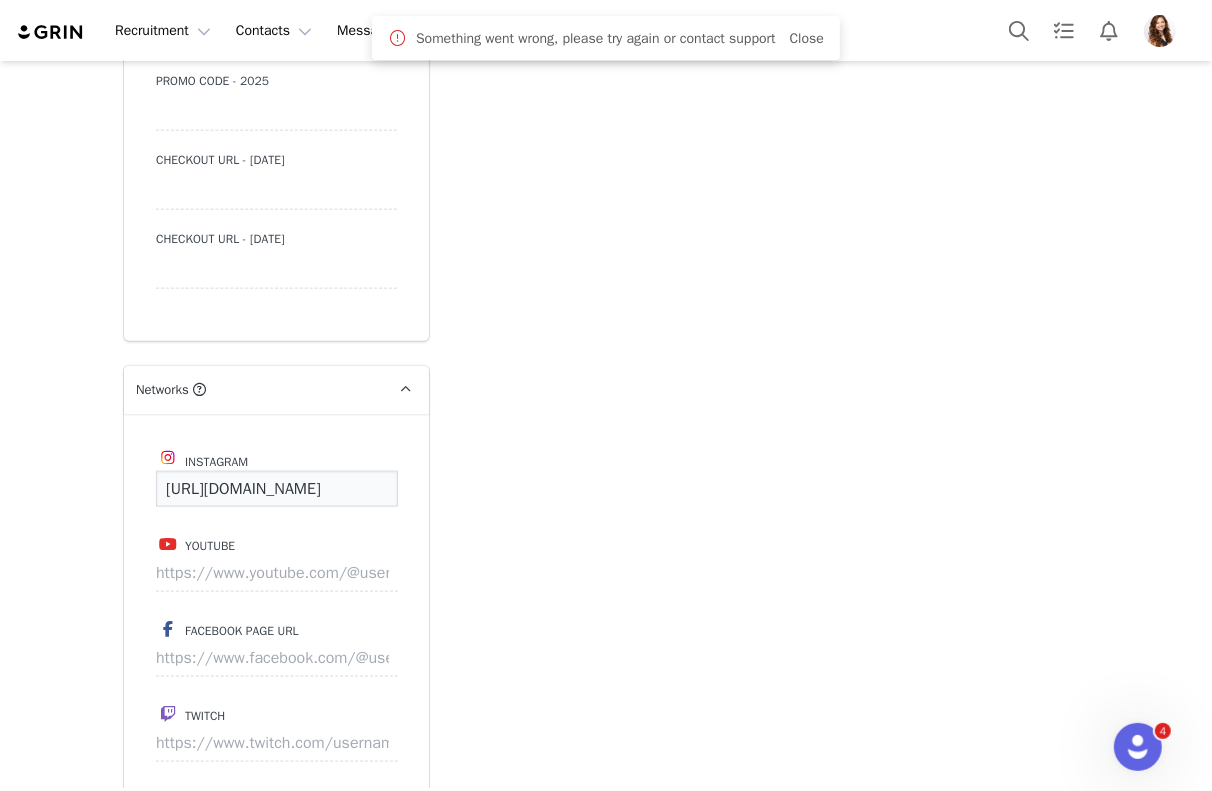 scroll, scrollTop: 0, scrollLeft: 217, axis: horizontal 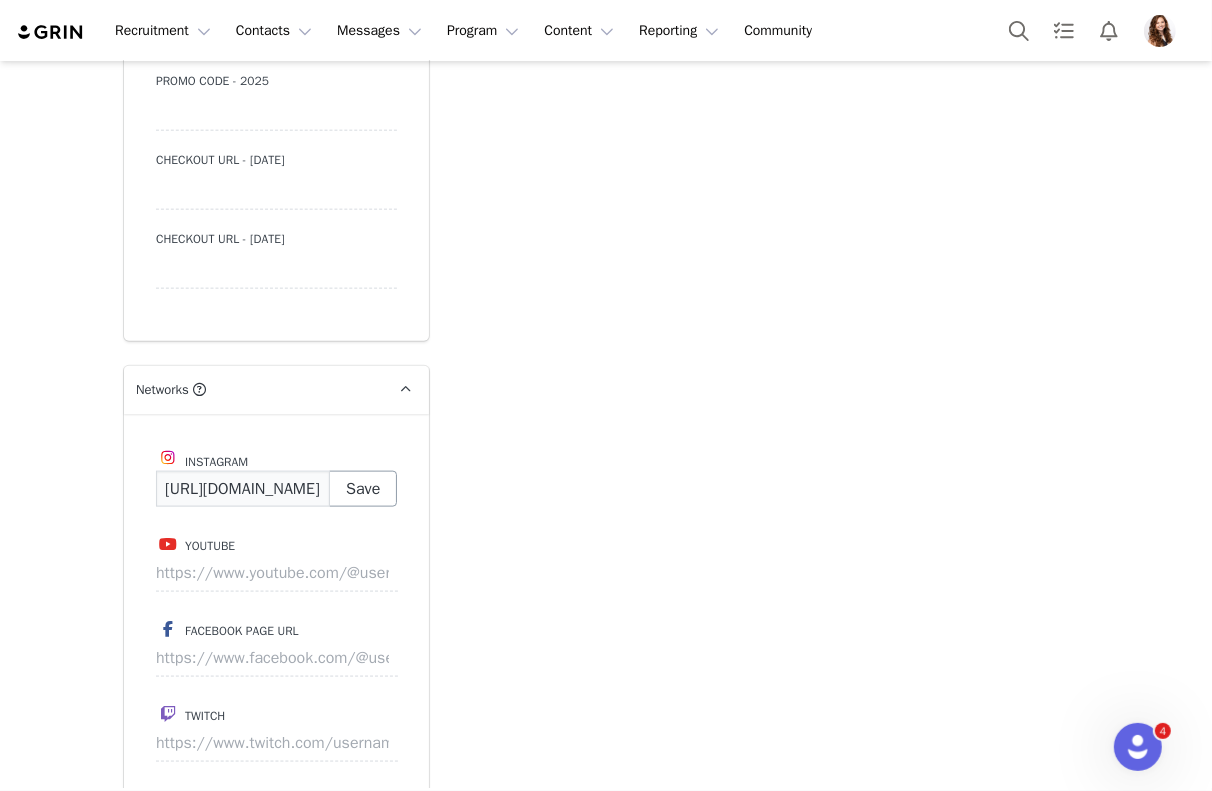 type on "[URL][DOMAIN_NAME]" 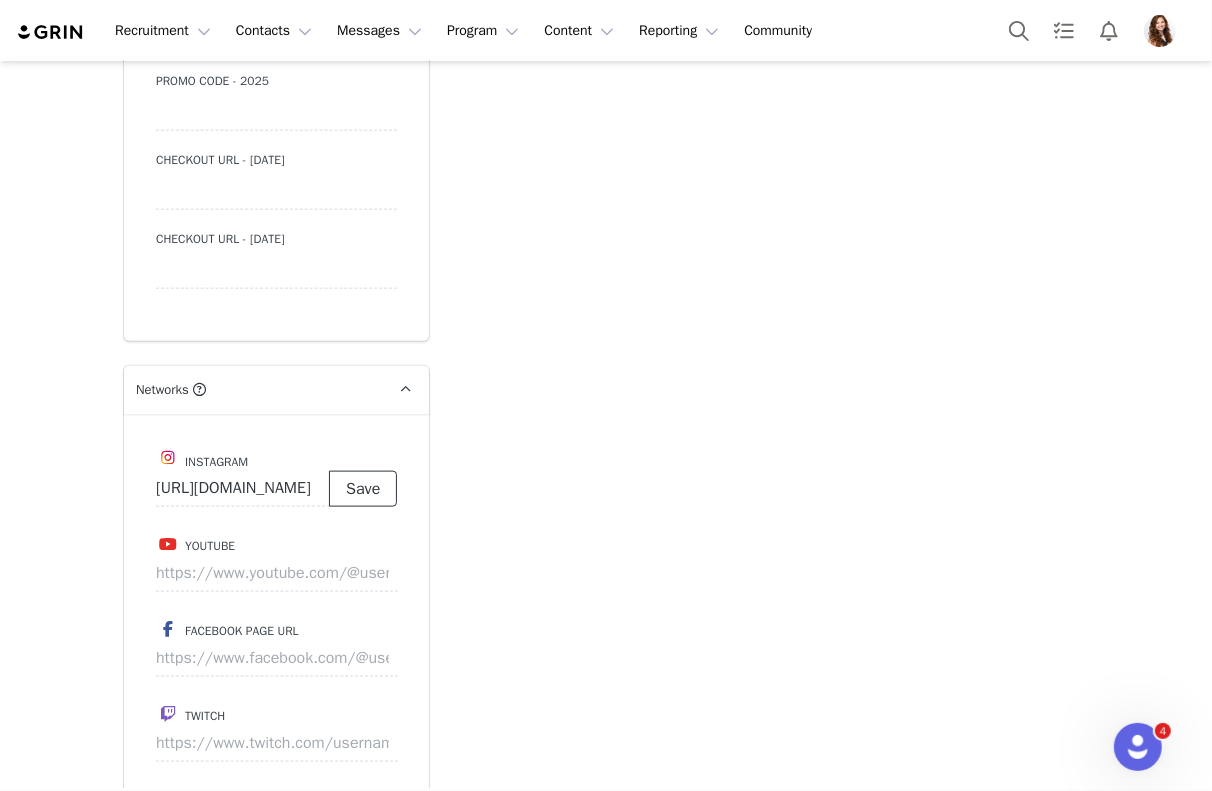 click on "Save" at bounding box center (363, 489) 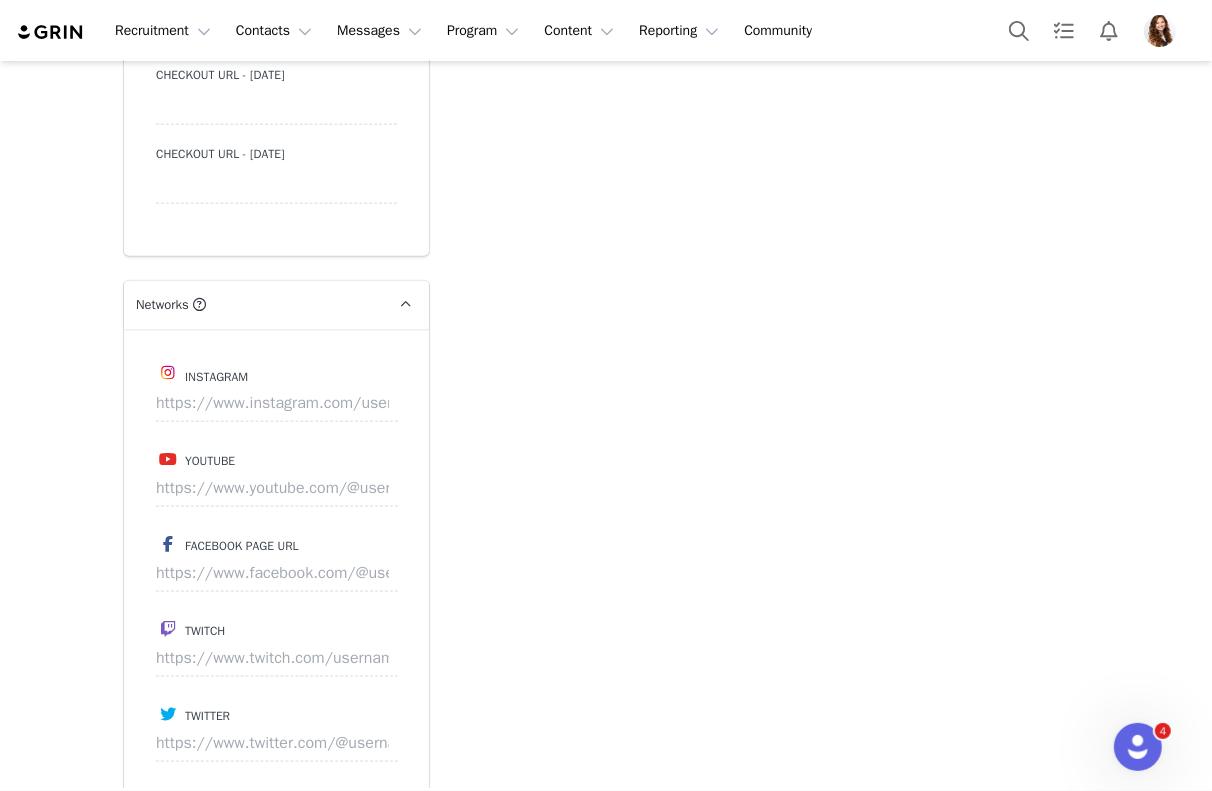 scroll, scrollTop: 1888, scrollLeft: 0, axis: vertical 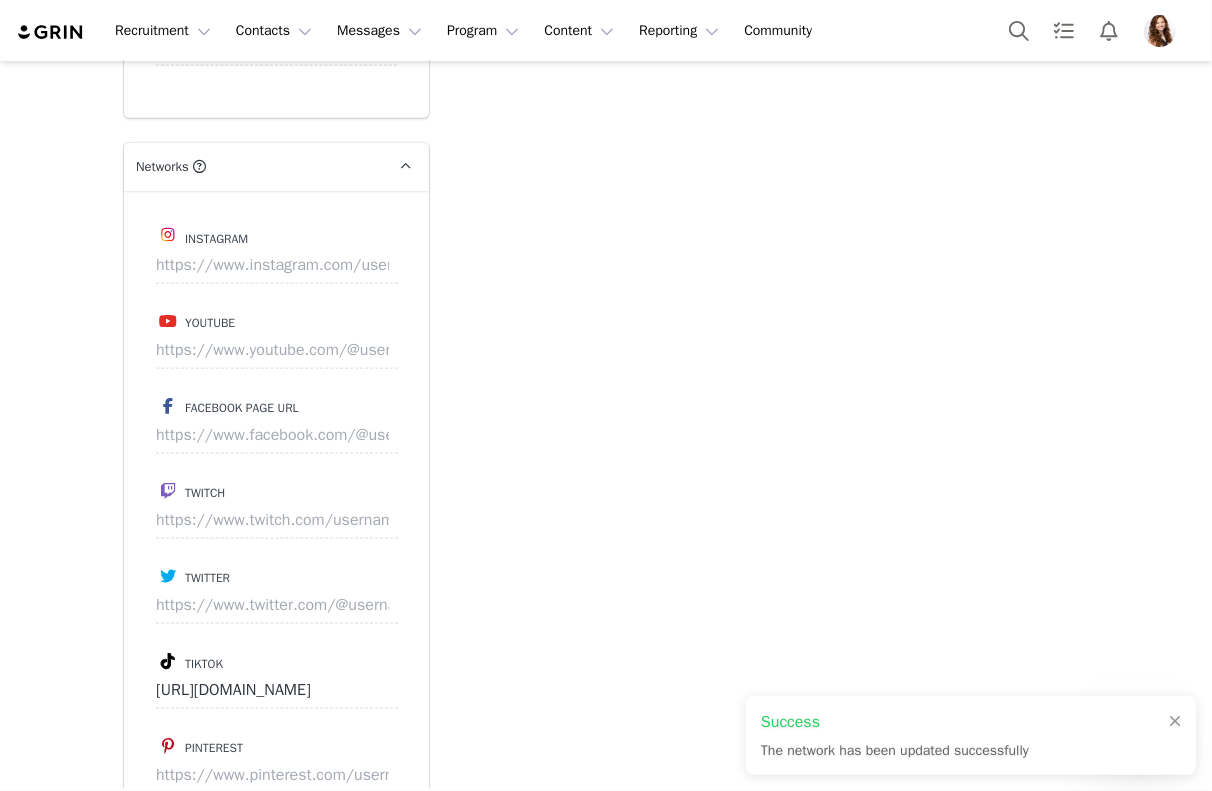 type on "[URL][DOMAIN_NAME]" 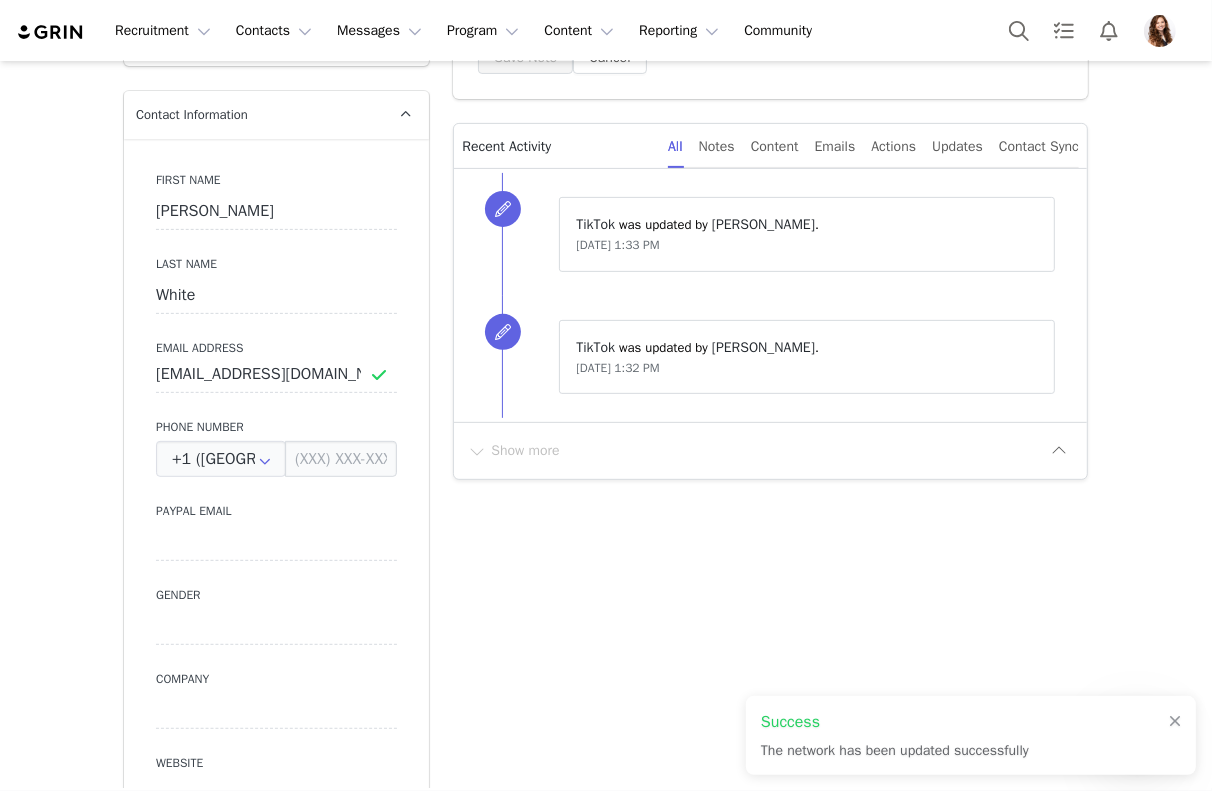 scroll, scrollTop: 0, scrollLeft: 0, axis: both 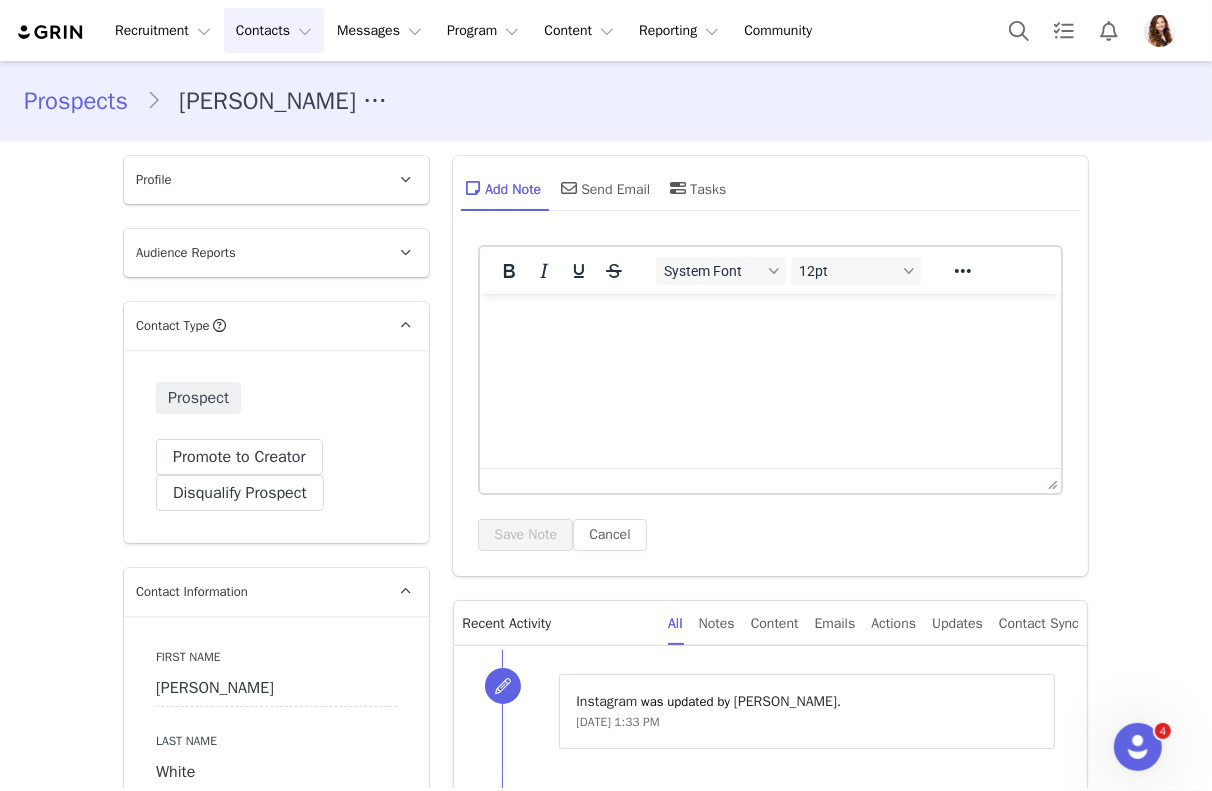 click on "Contacts Contacts" at bounding box center (274, 30) 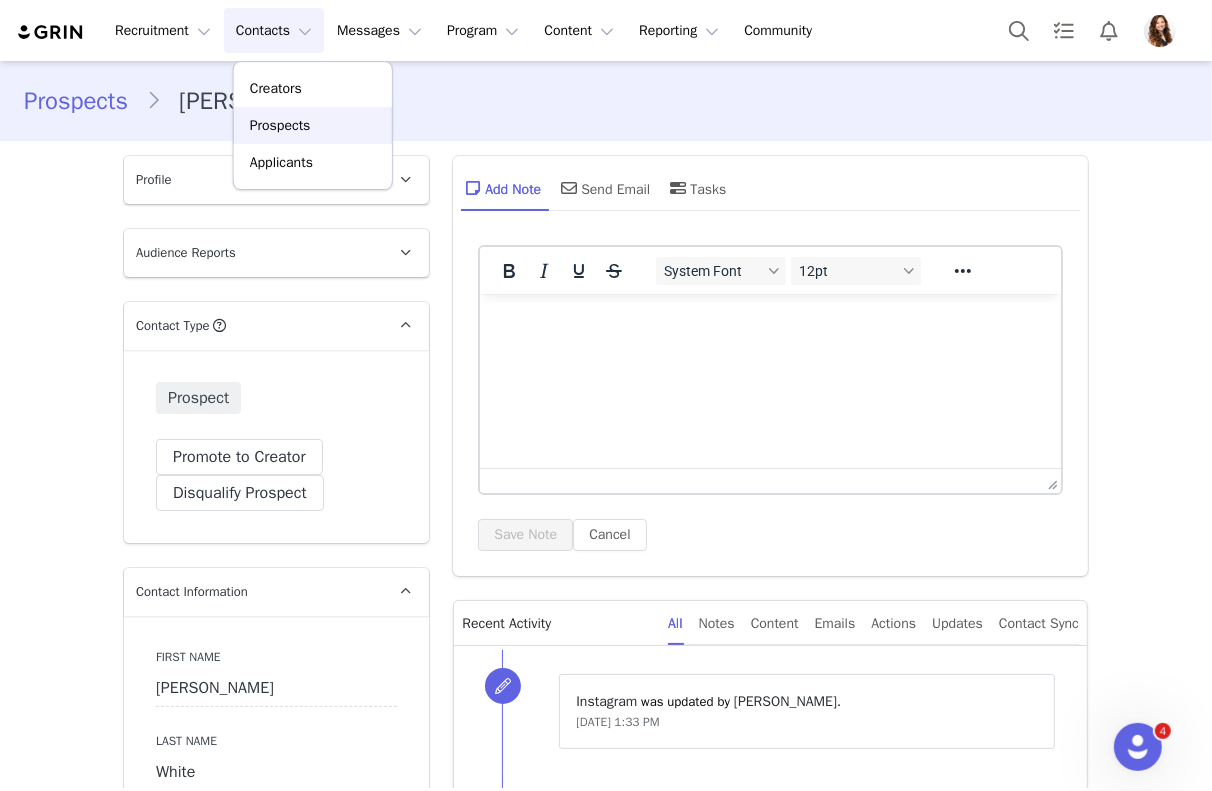 click on "Prospects" at bounding box center (280, 125) 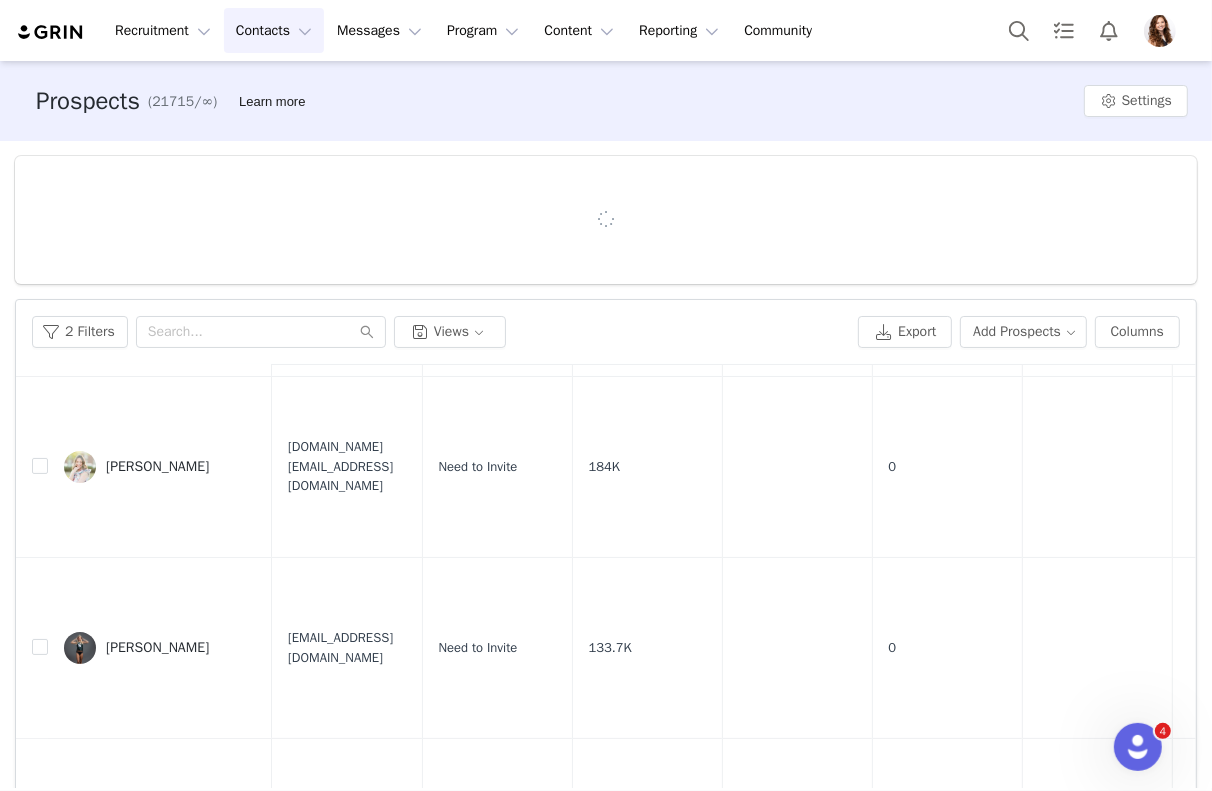 scroll, scrollTop: 7157, scrollLeft: 0, axis: vertical 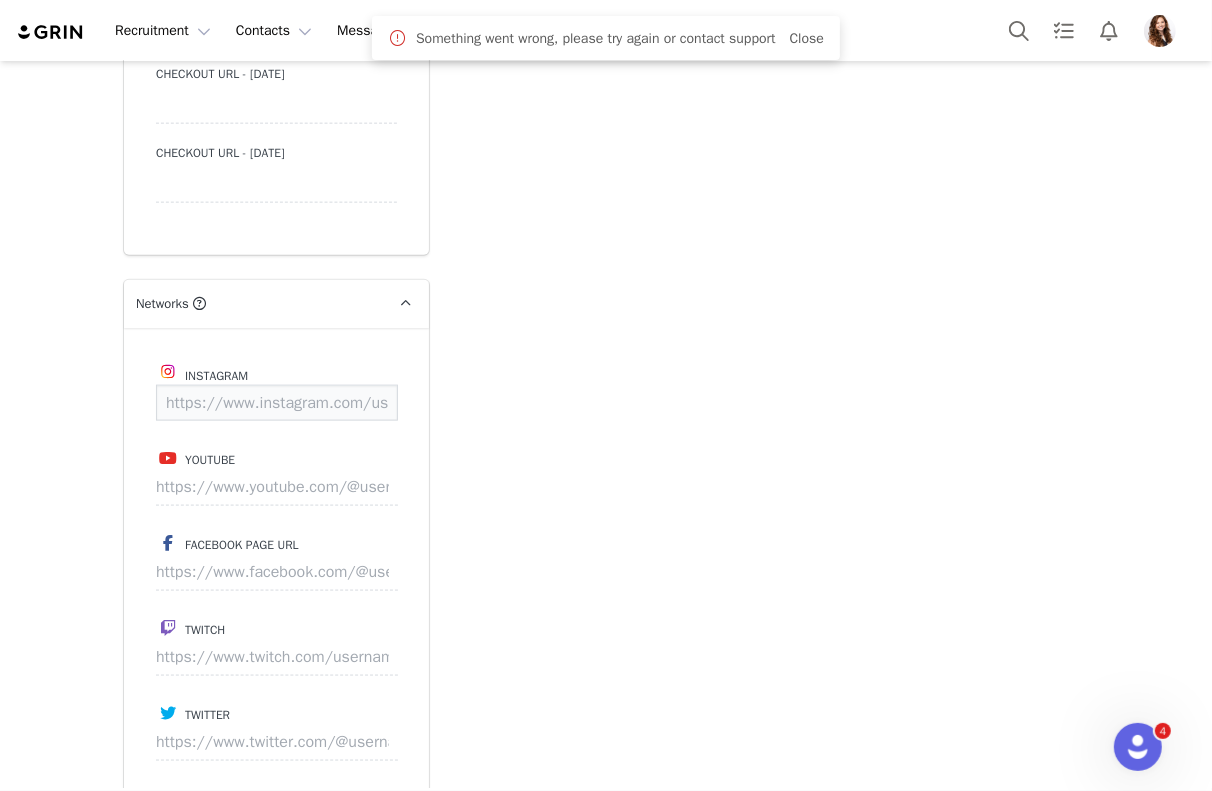 click at bounding box center [277, 403] 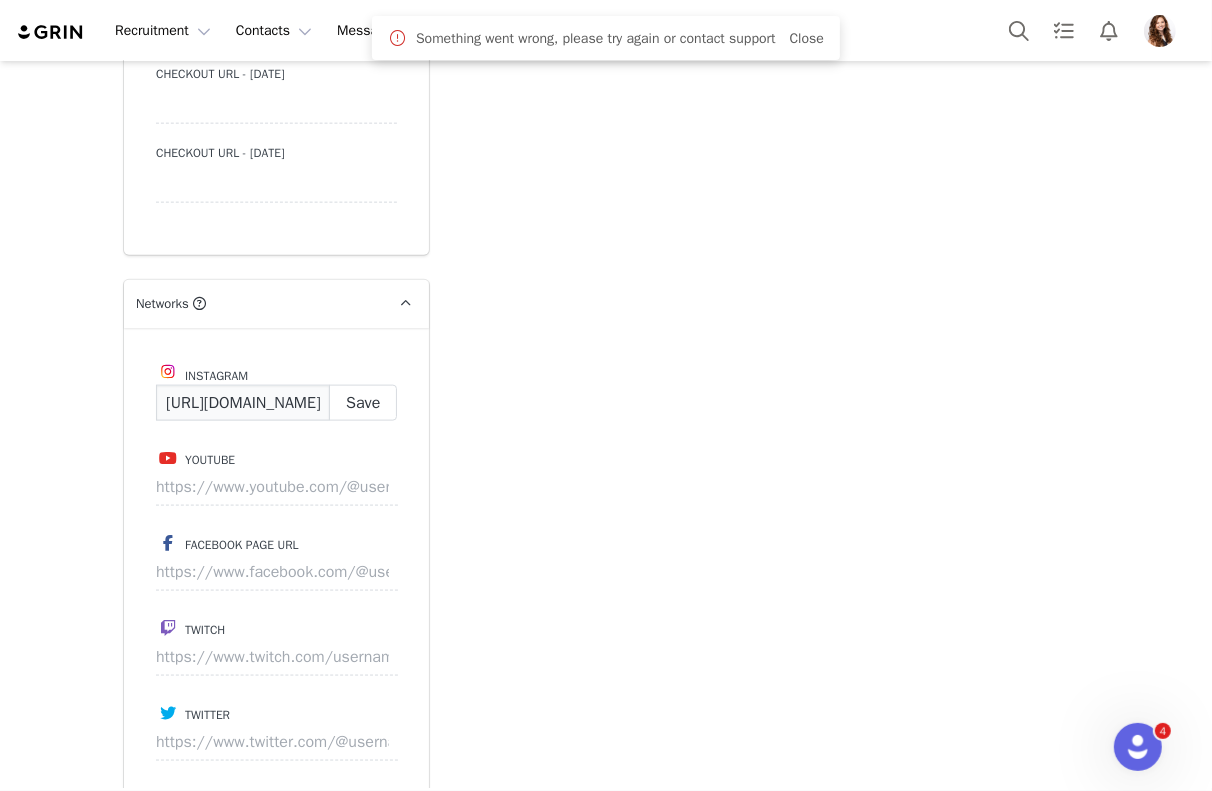 scroll, scrollTop: 0, scrollLeft: 136, axis: horizontal 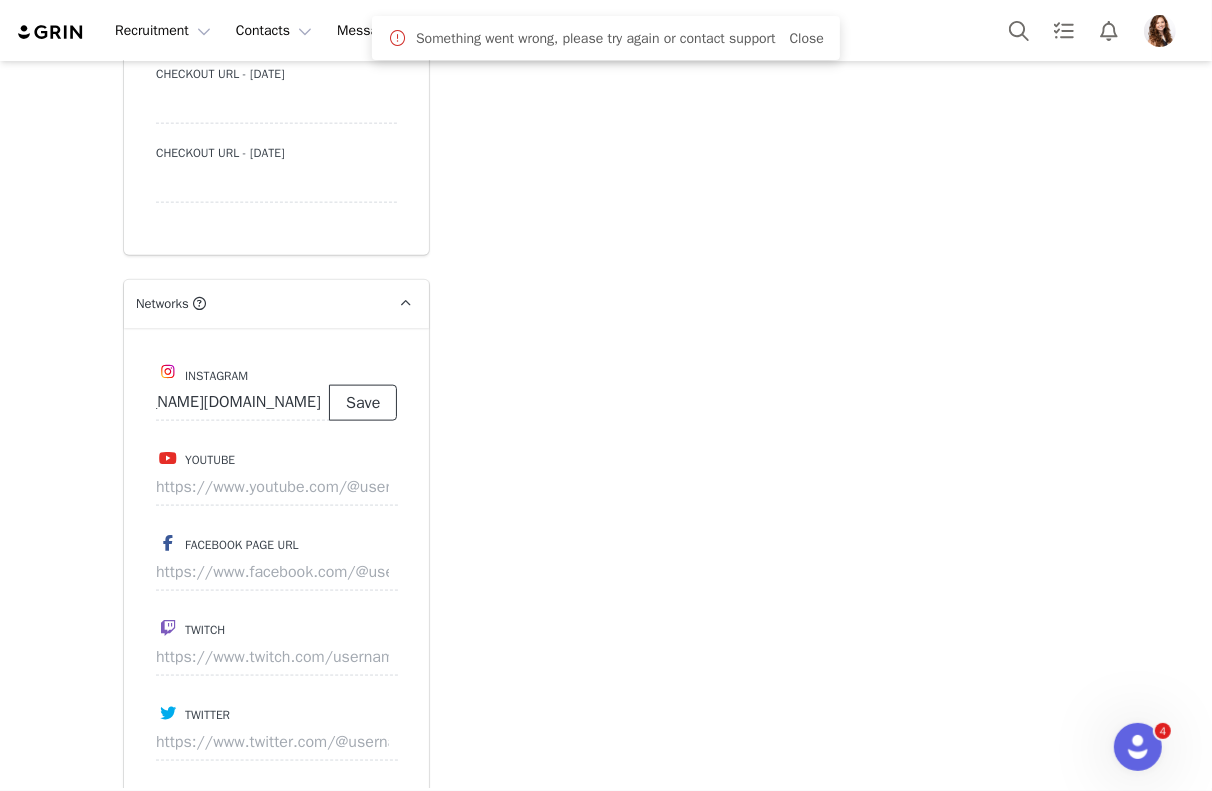 click on "Save" at bounding box center (363, 403) 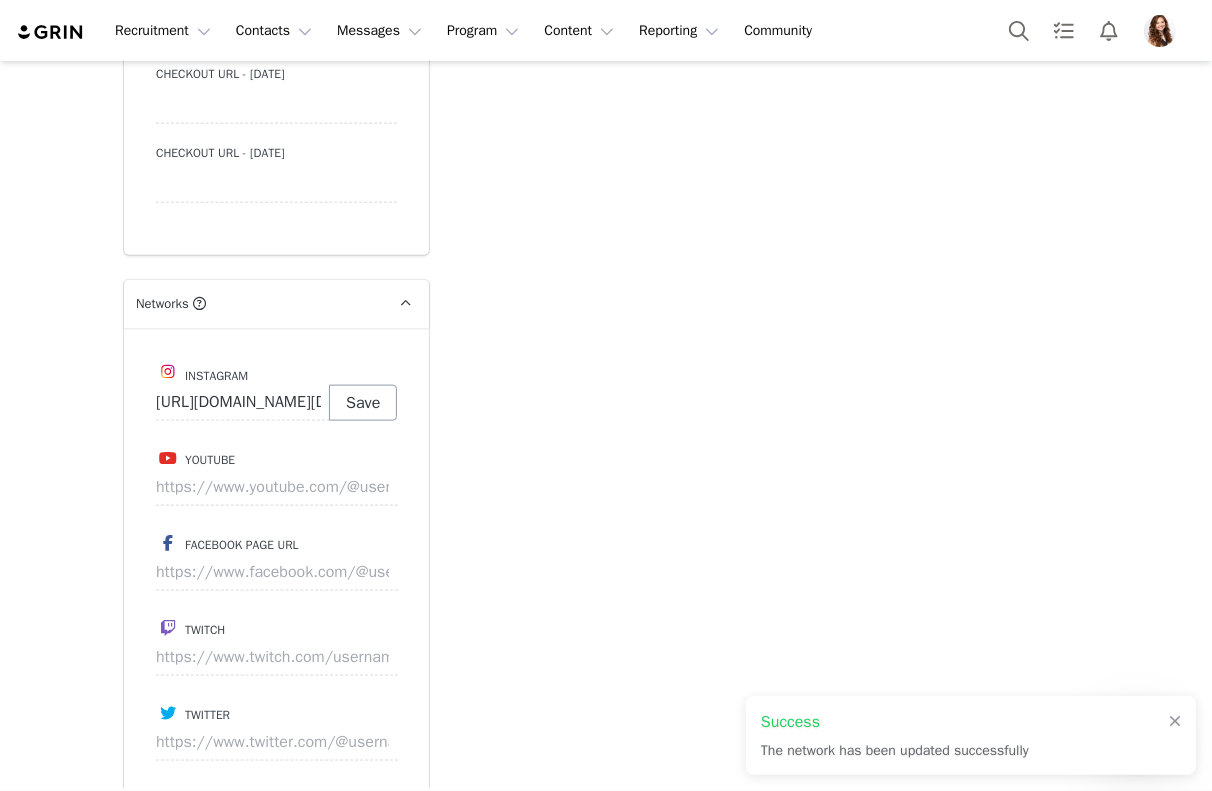type on "[URL][DOMAIN_NAME][DOMAIN_NAME]" 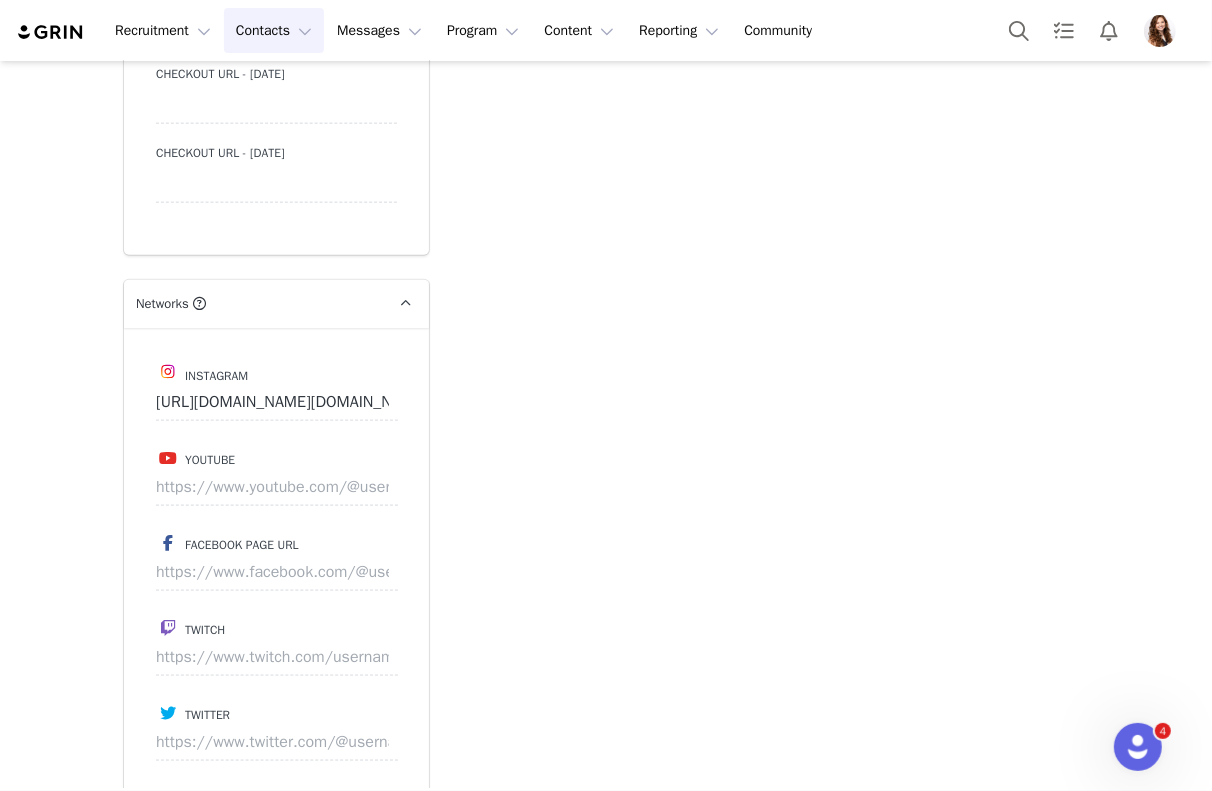 click on "Contacts Contacts" at bounding box center (274, 30) 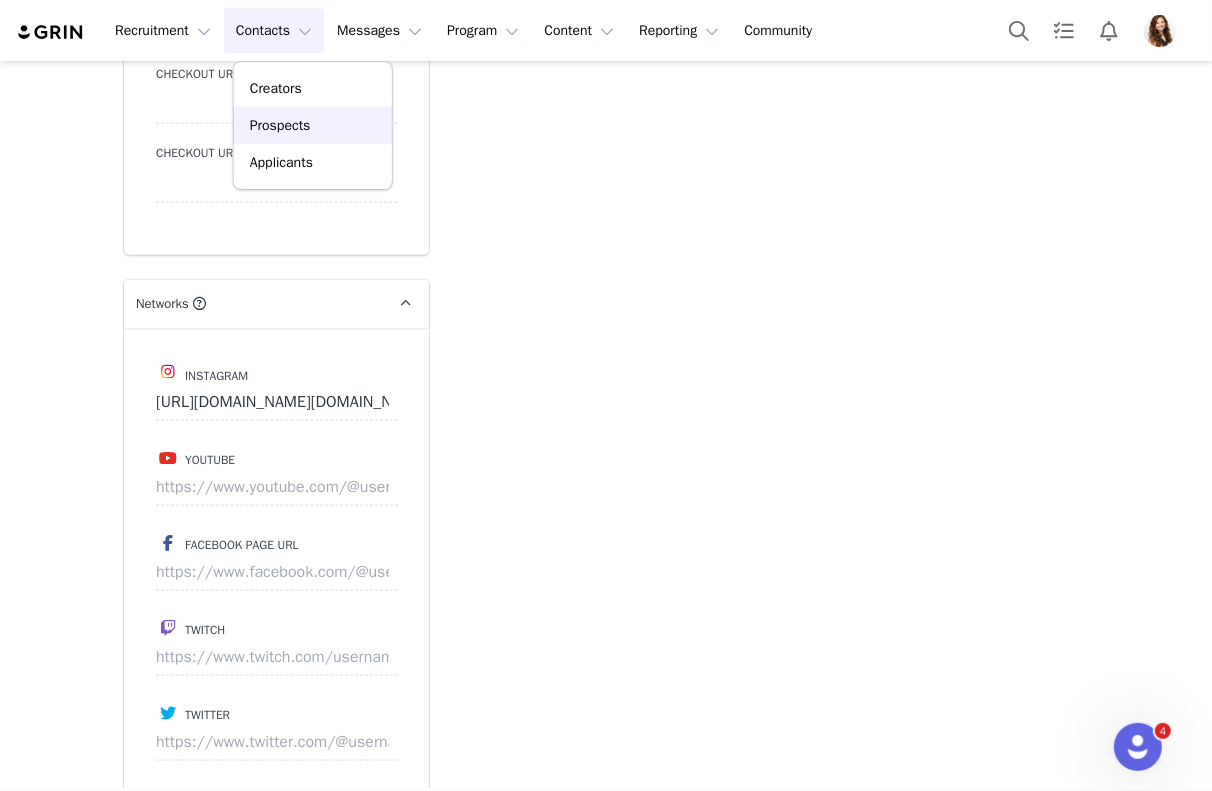 click on "Prospects" at bounding box center (280, 125) 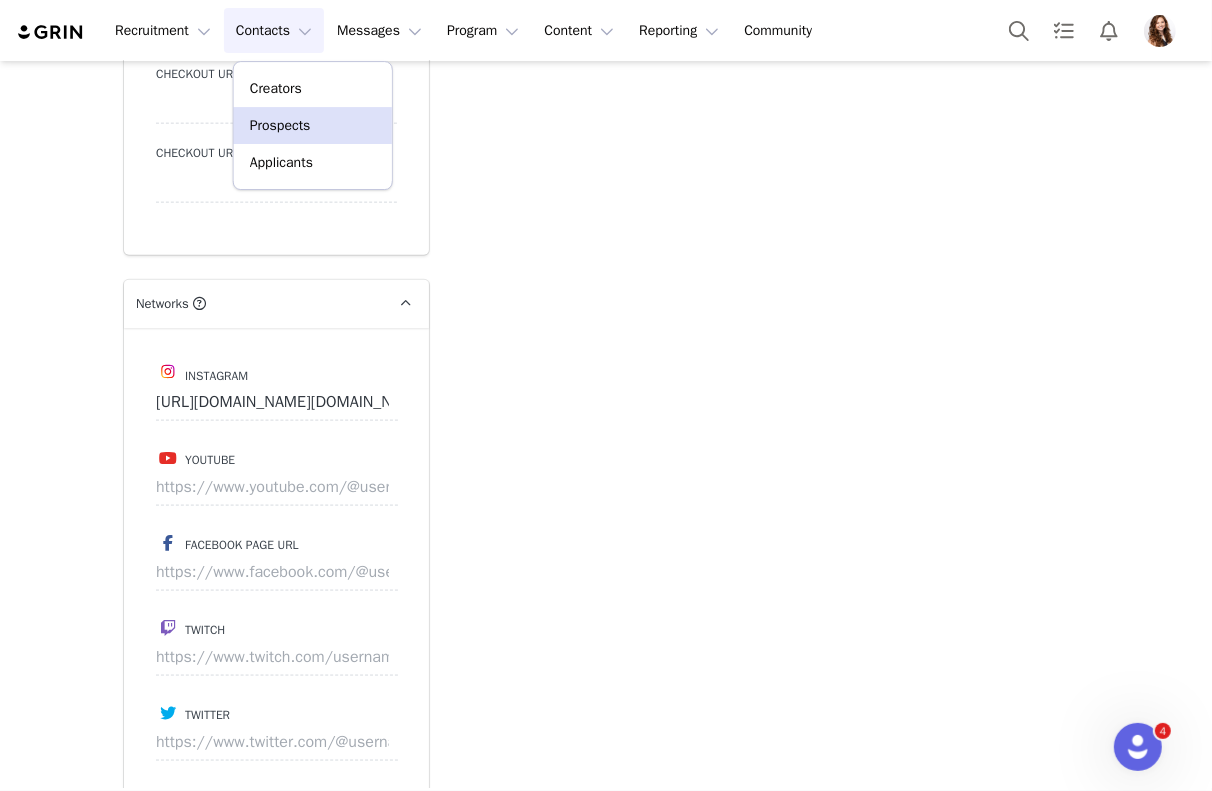 scroll, scrollTop: 0, scrollLeft: 0, axis: both 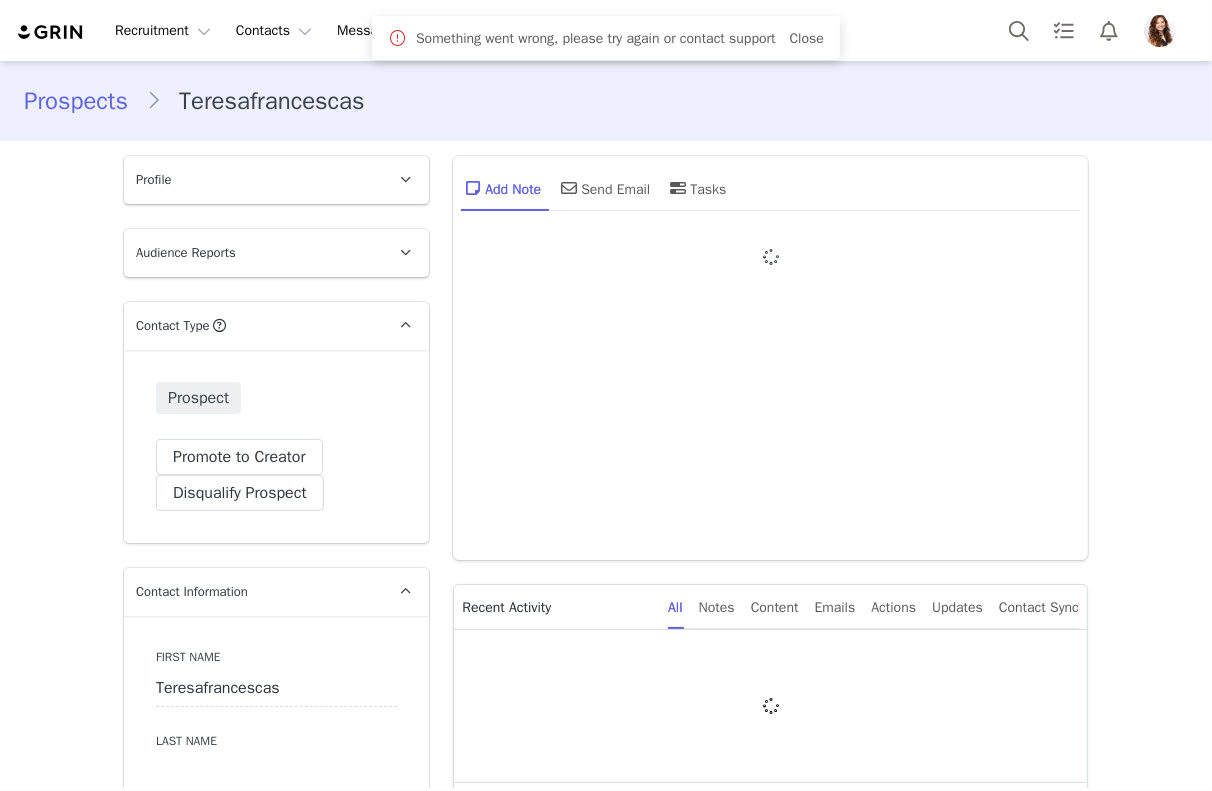 type on "+1 ([GEOGRAPHIC_DATA])" 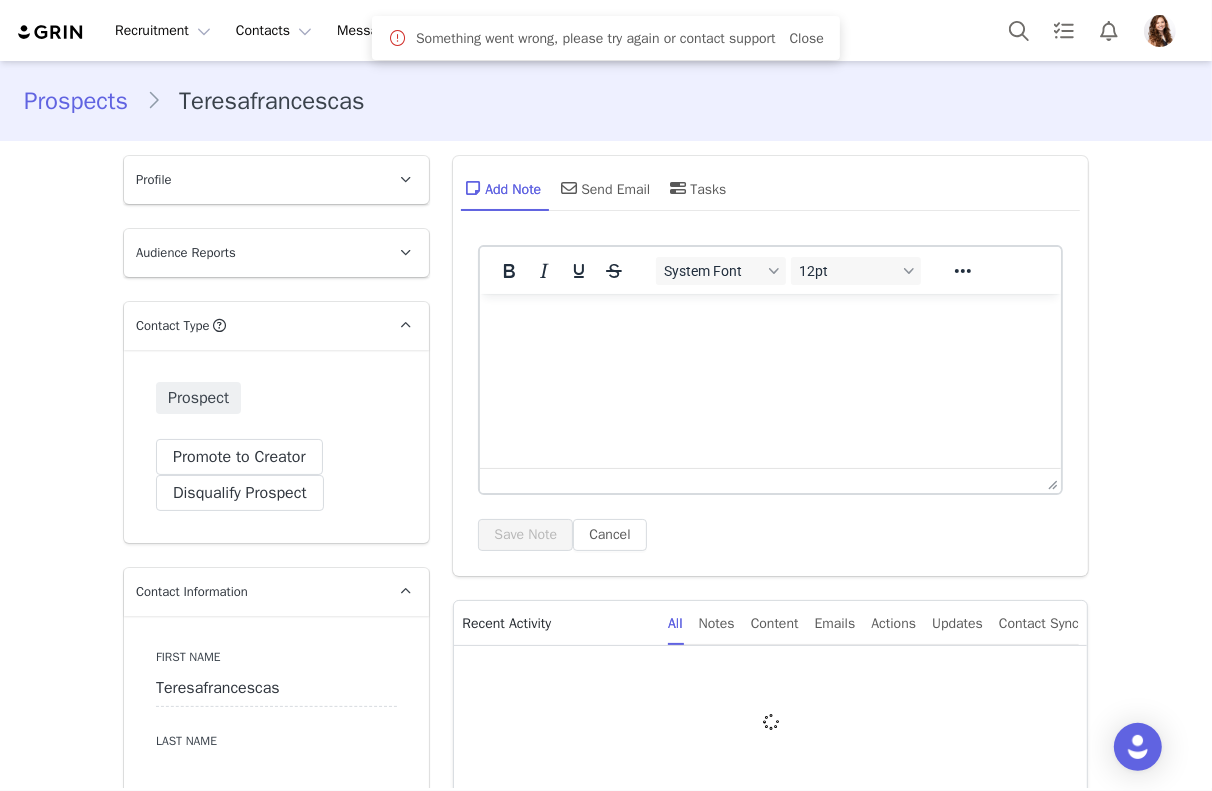scroll, scrollTop: 0, scrollLeft: 0, axis: both 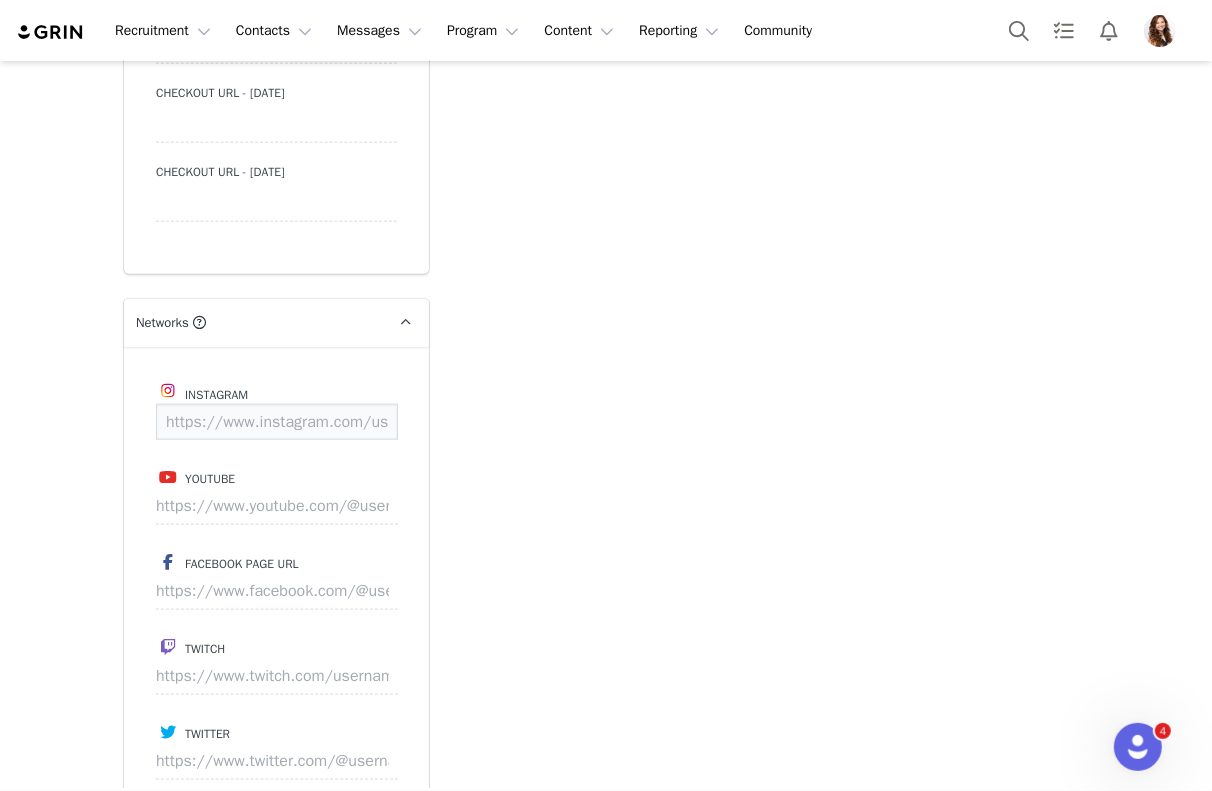 click at bounding box center [277, 422] 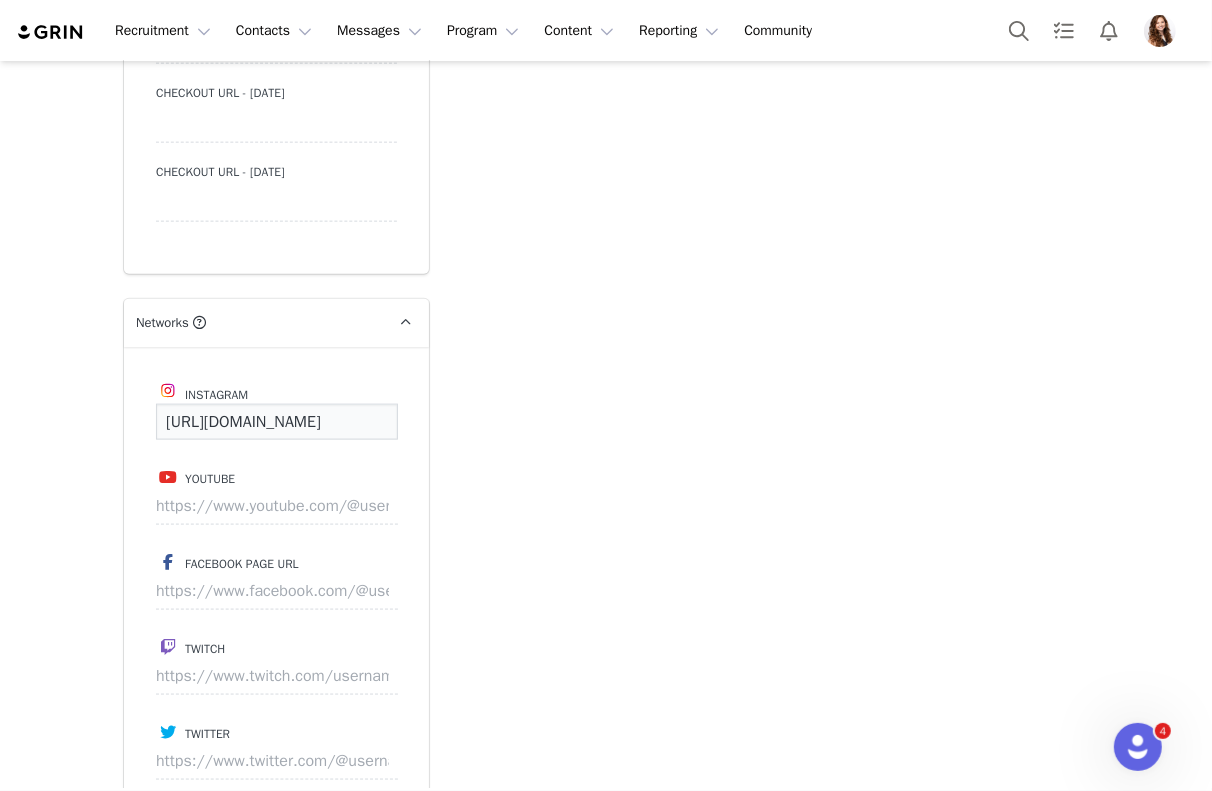 scroll, scrollTop: 0, scrollLeft: 127, axis: horizontal 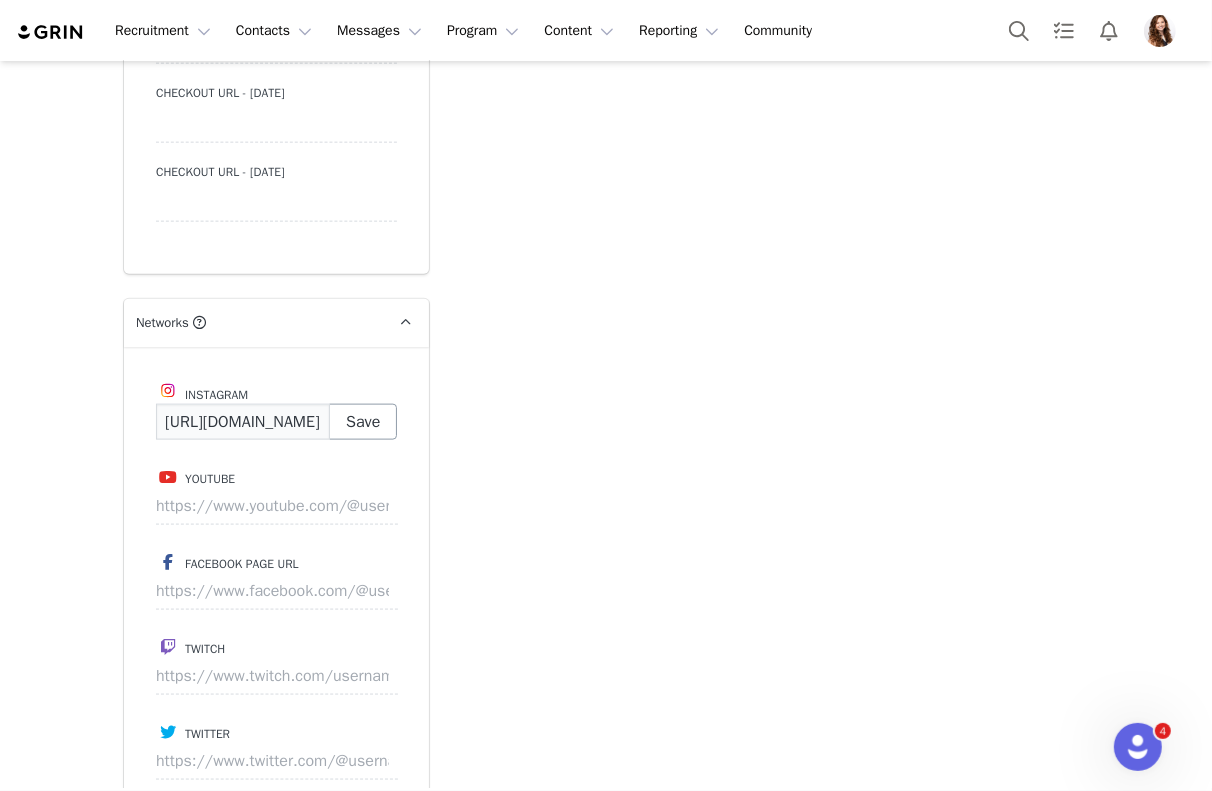 type on "https://www.instagram.com/sydfrances" 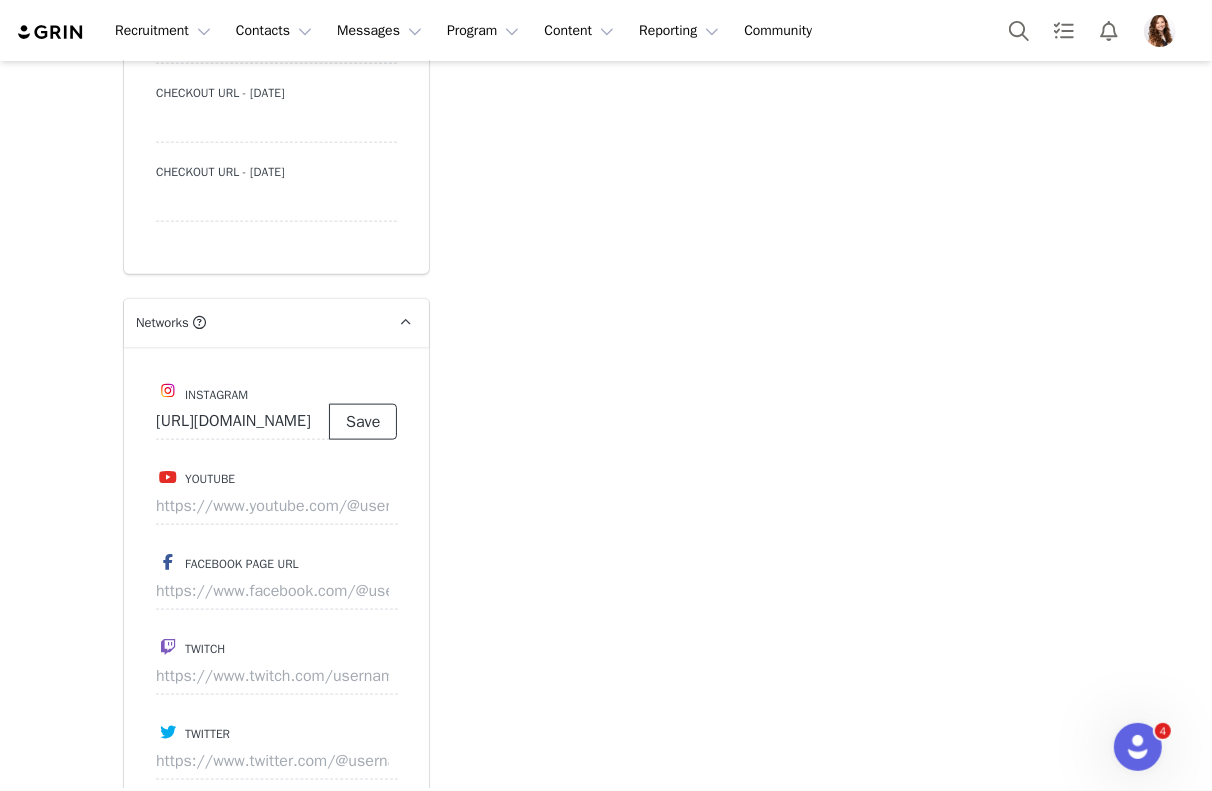 click on "Save" at bounding box center [363, 422] 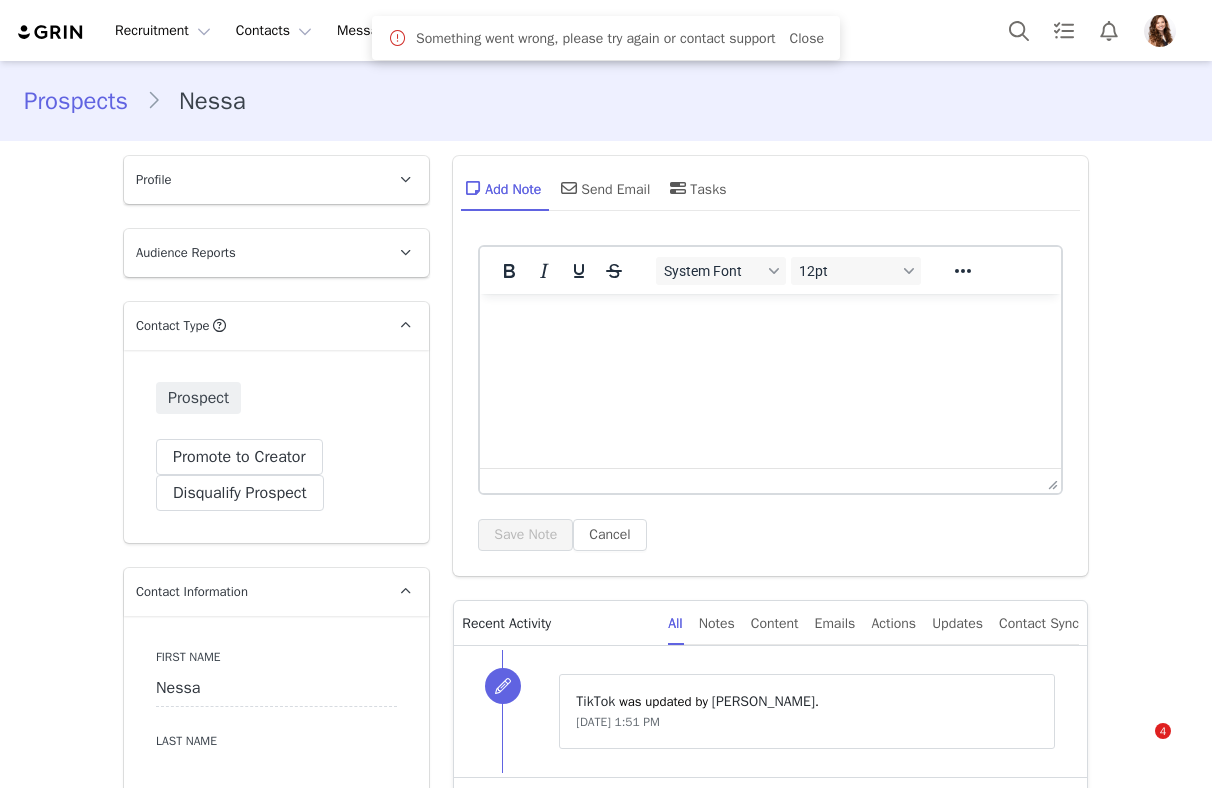 scroll, scrollTop: 0, scrollLeft: 0, axis: both 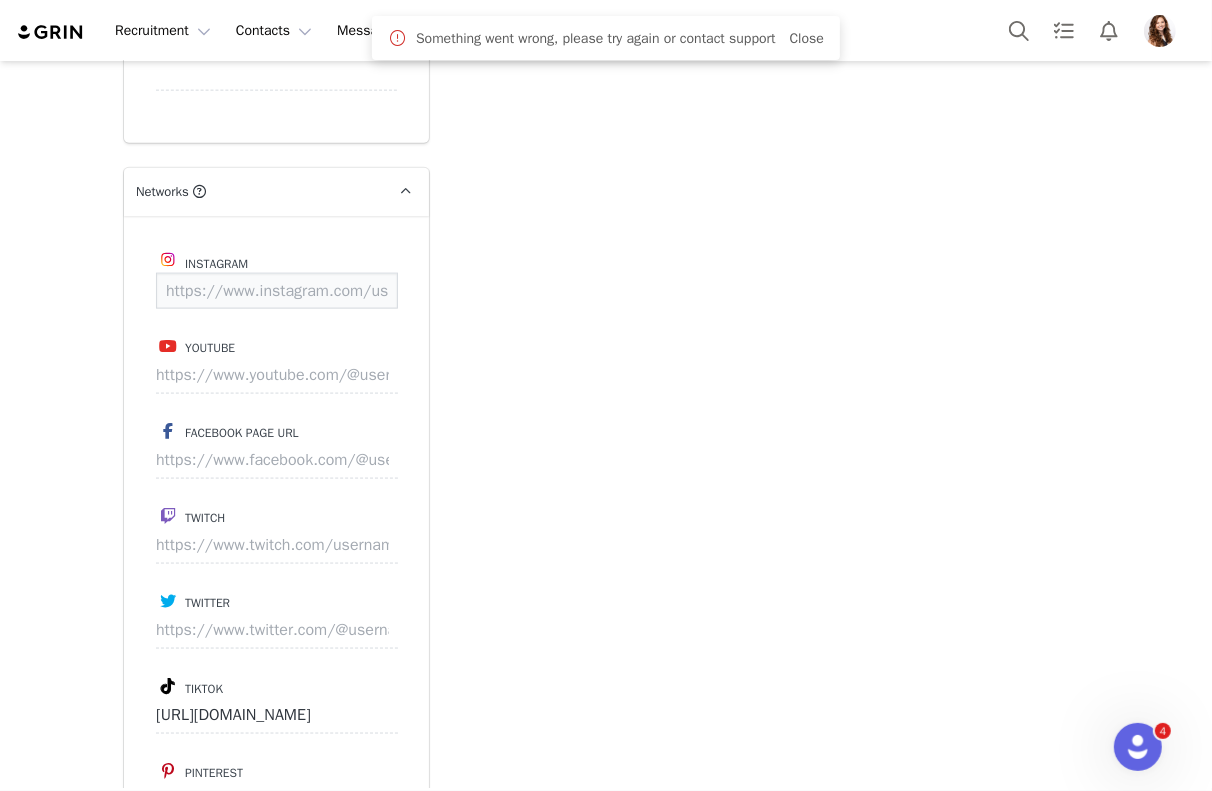 click at bounding box center (277, 291) 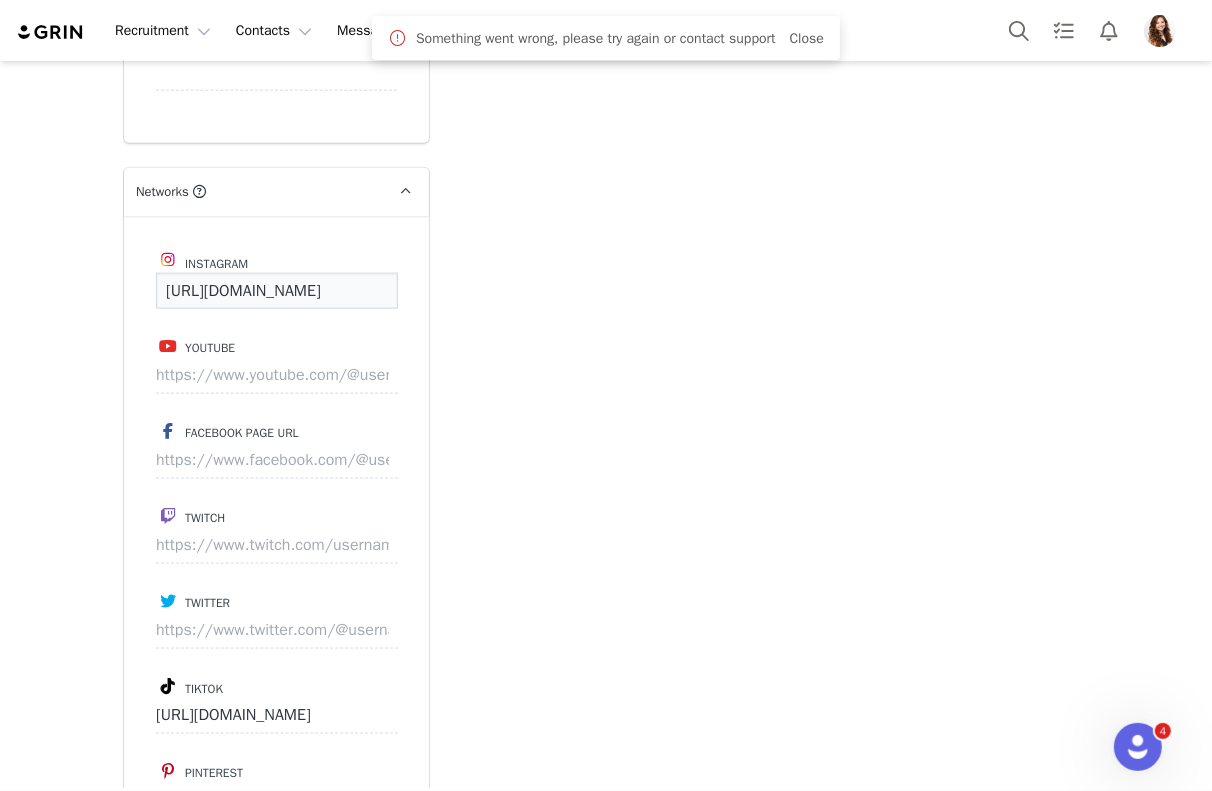 scroll, scrollTop: 0, scrollLeft: 128, axis: horizontal 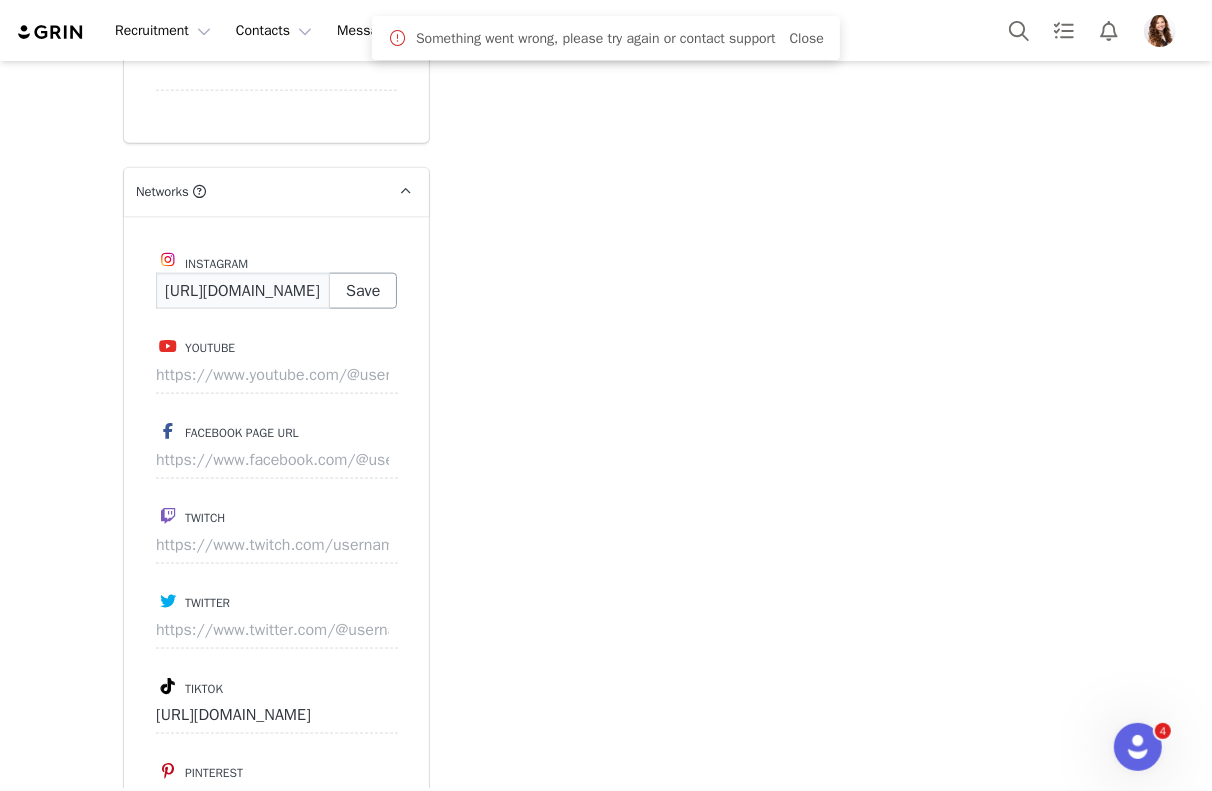 type on "https://www.instagram.com/nessa444_" 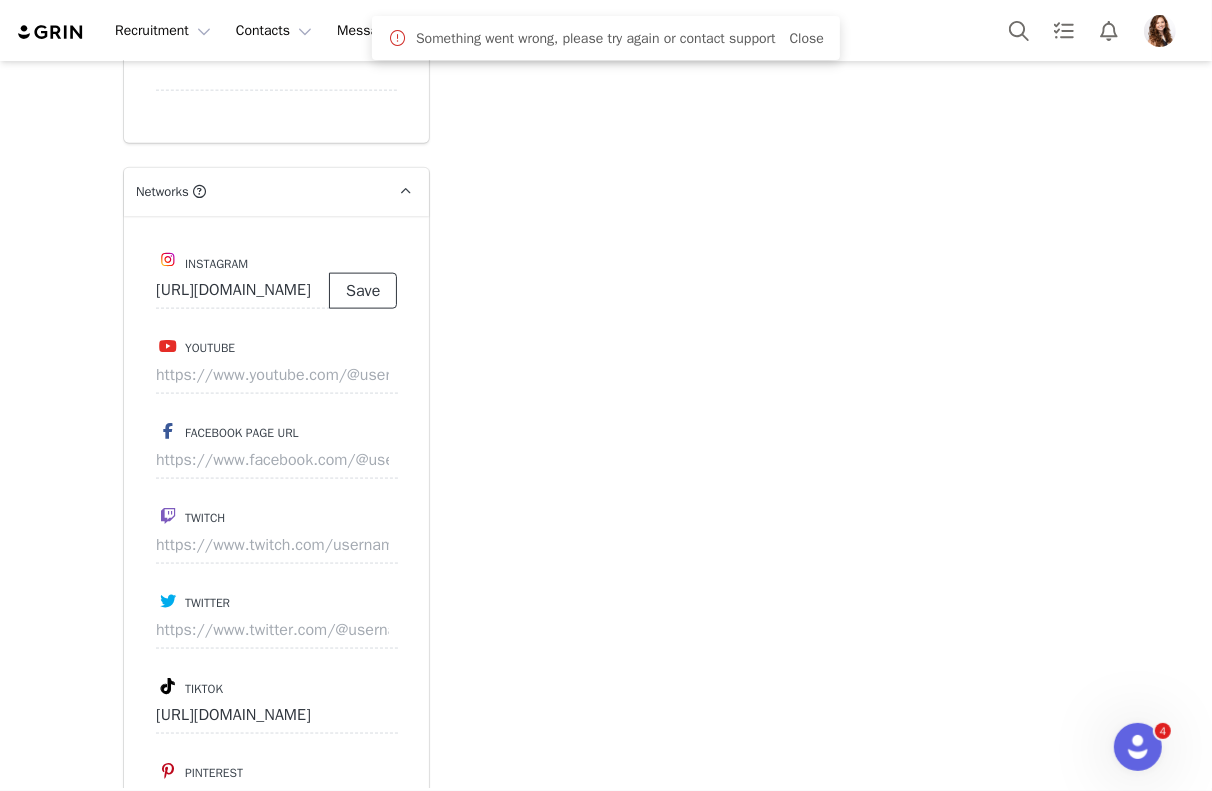 click on "Save" at bounding box center [363, 291] 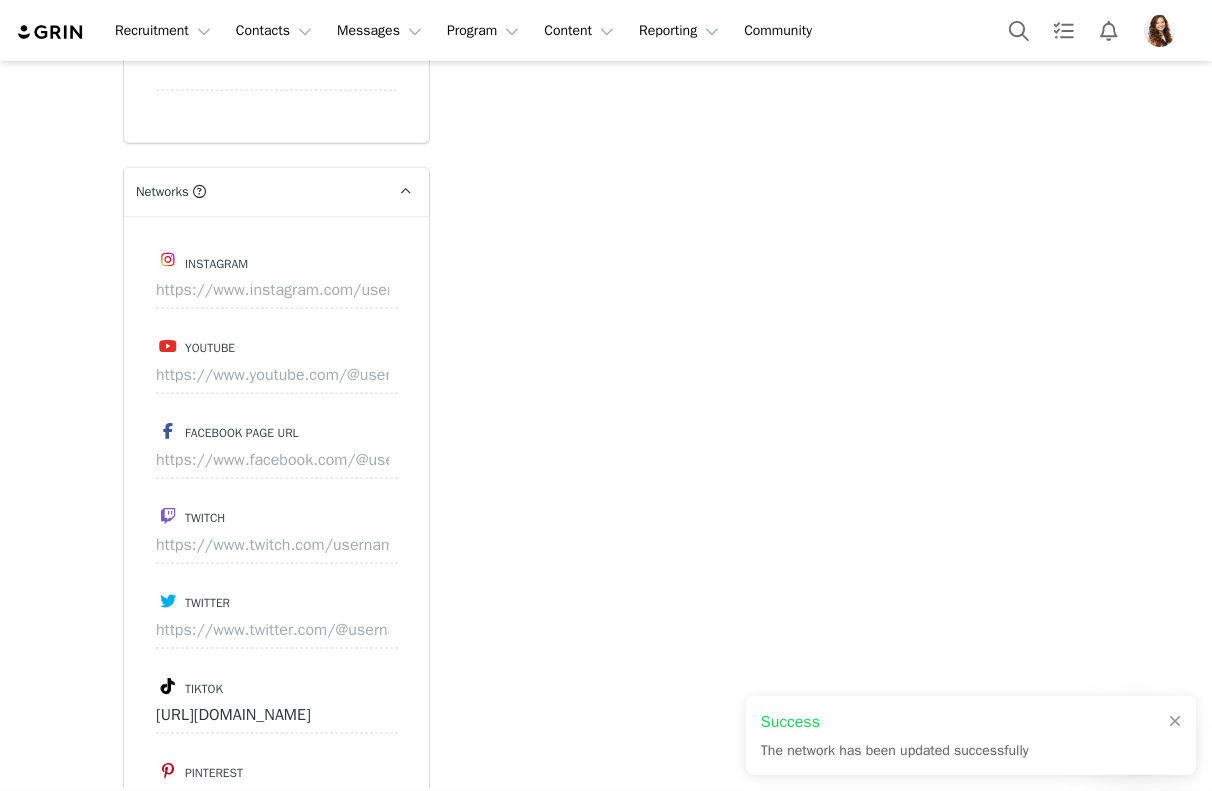 type on "https://www.instagram.com/nessa444_" 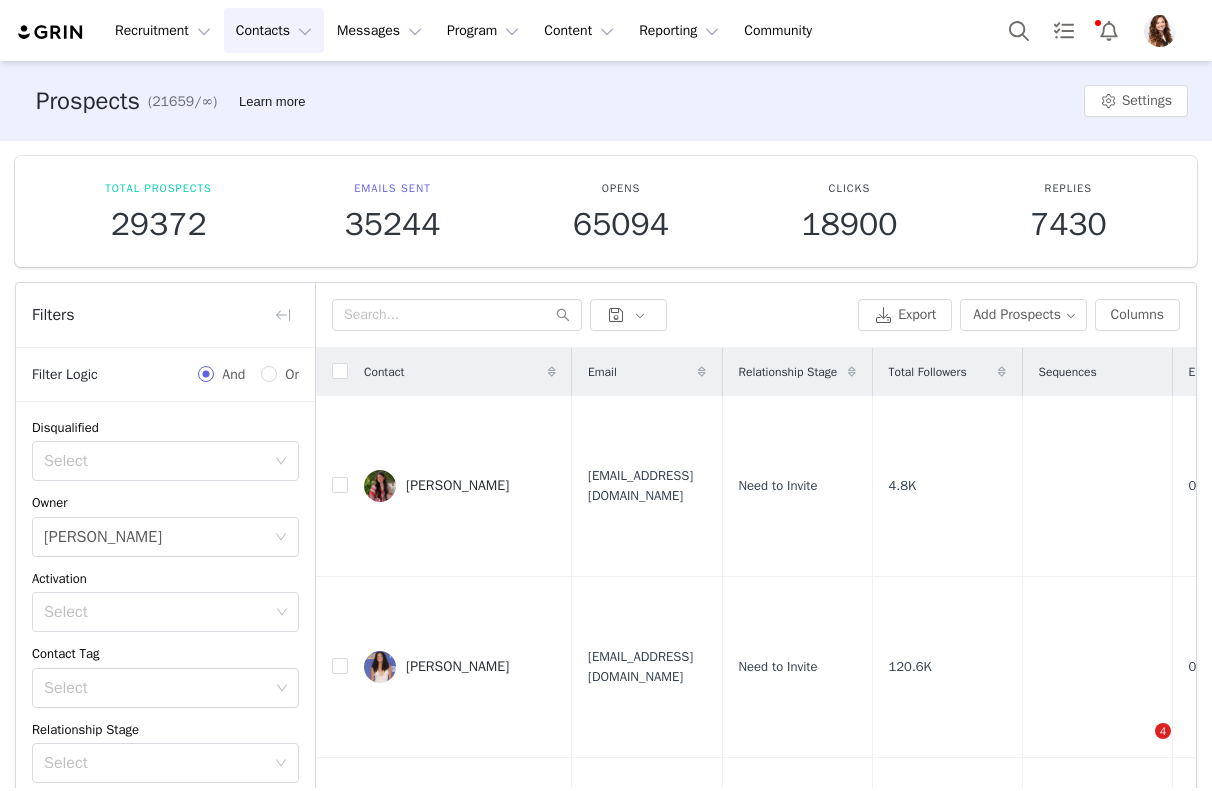 scroll, scrollTop: 0, scrollLeft: 0, axis: both 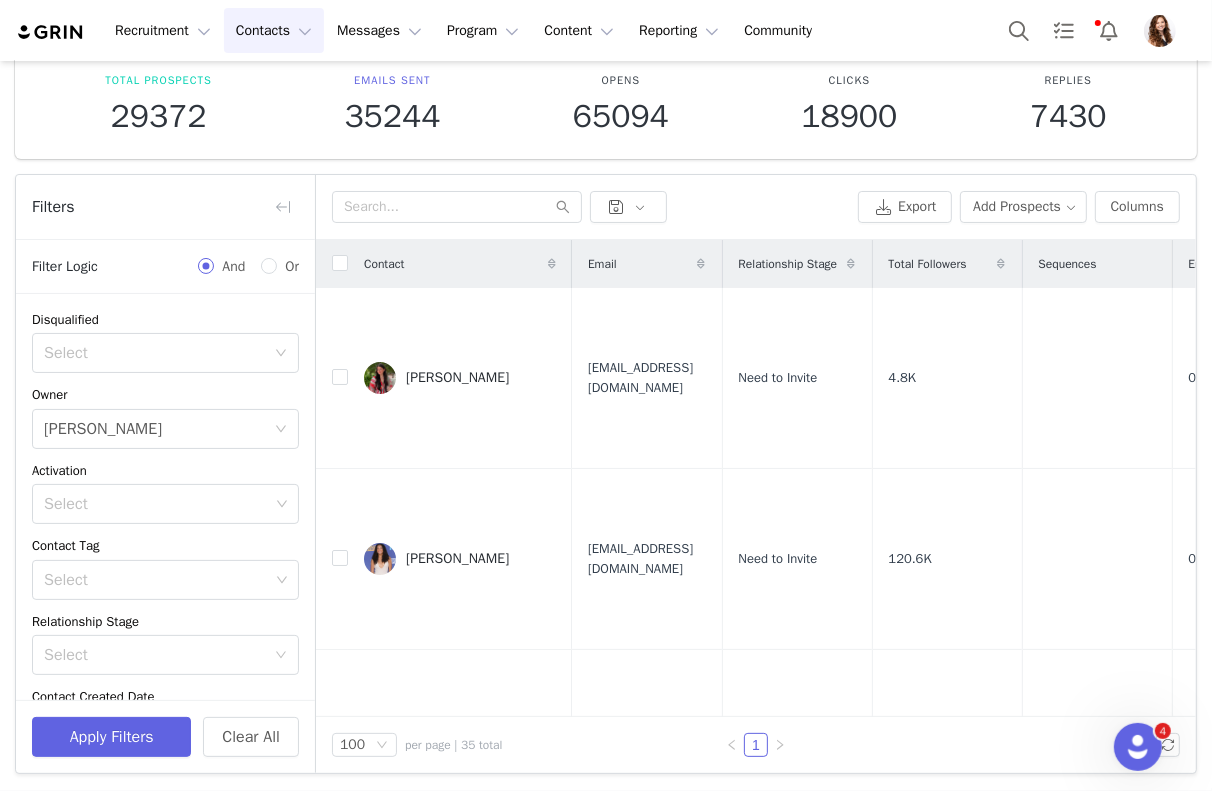 click on "Recruitment Recruitment Creator Search Curated Lists Landing Pages Web Extension AI Creator Search Beta Contacts Contacts Creators Prospects Applicants Messages Messages Dashboard Inbox Templates Sequences Program Program Activations Partnerships Affiliates Content Content Creator Content Media Library Social Listening Reporting Reporting Dashboard Report Builder Community Community" at bounding box center (606, 30) 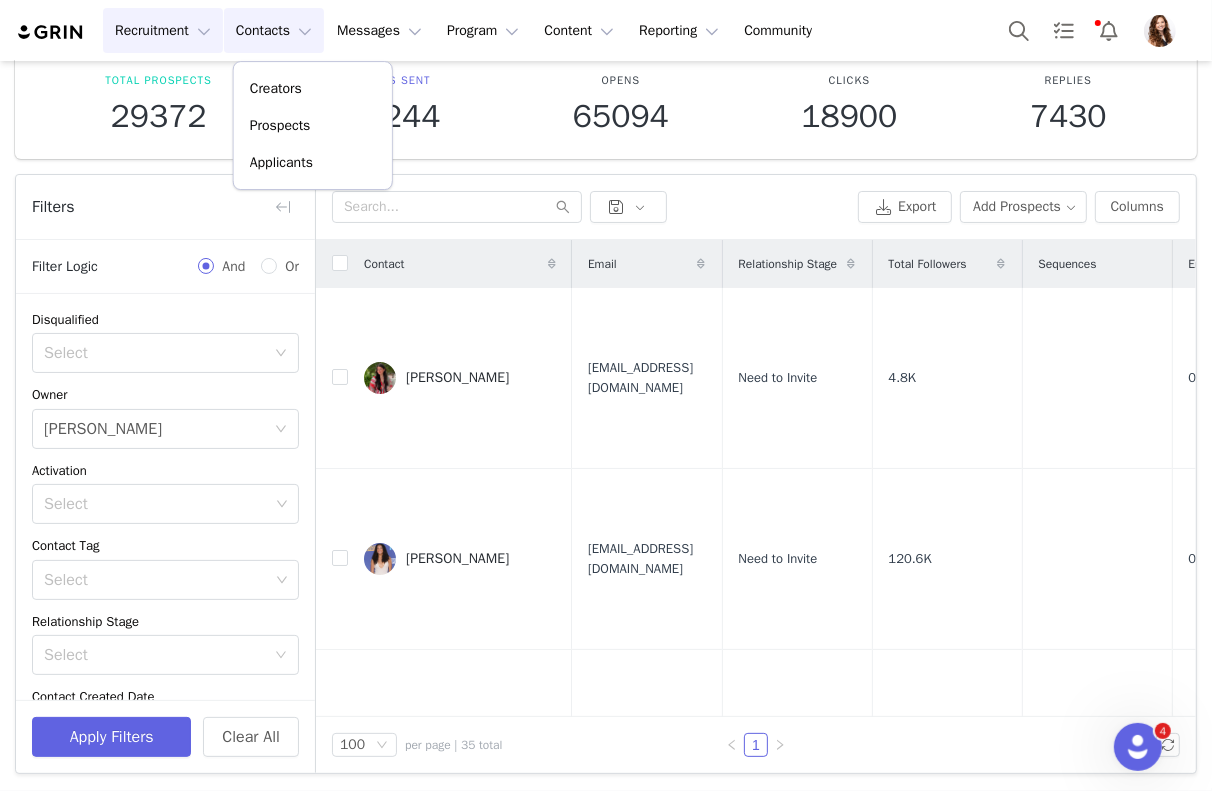 drag, startPoint x: 137, startPoint y: 25, endPoint x: 149, endPoint y: 25, distance: 12 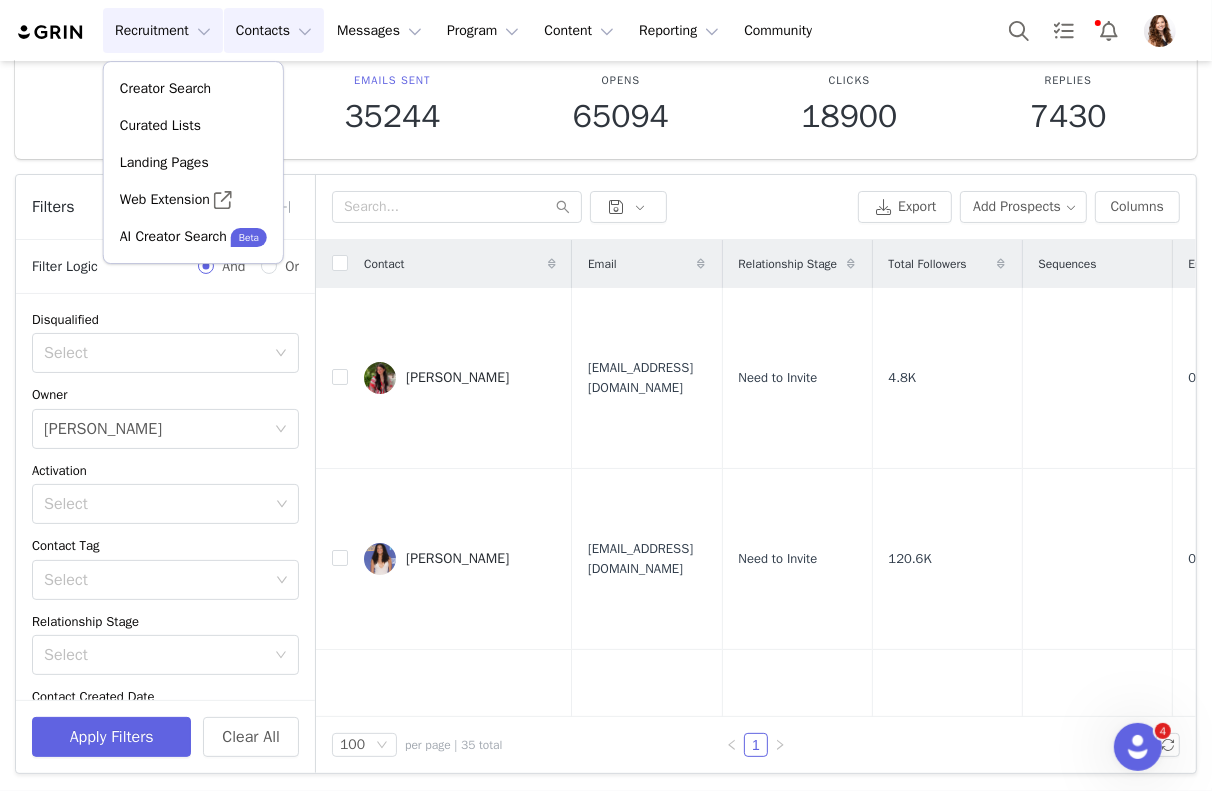 click on "Contacts Contacts" at bounding box center (274, 30) 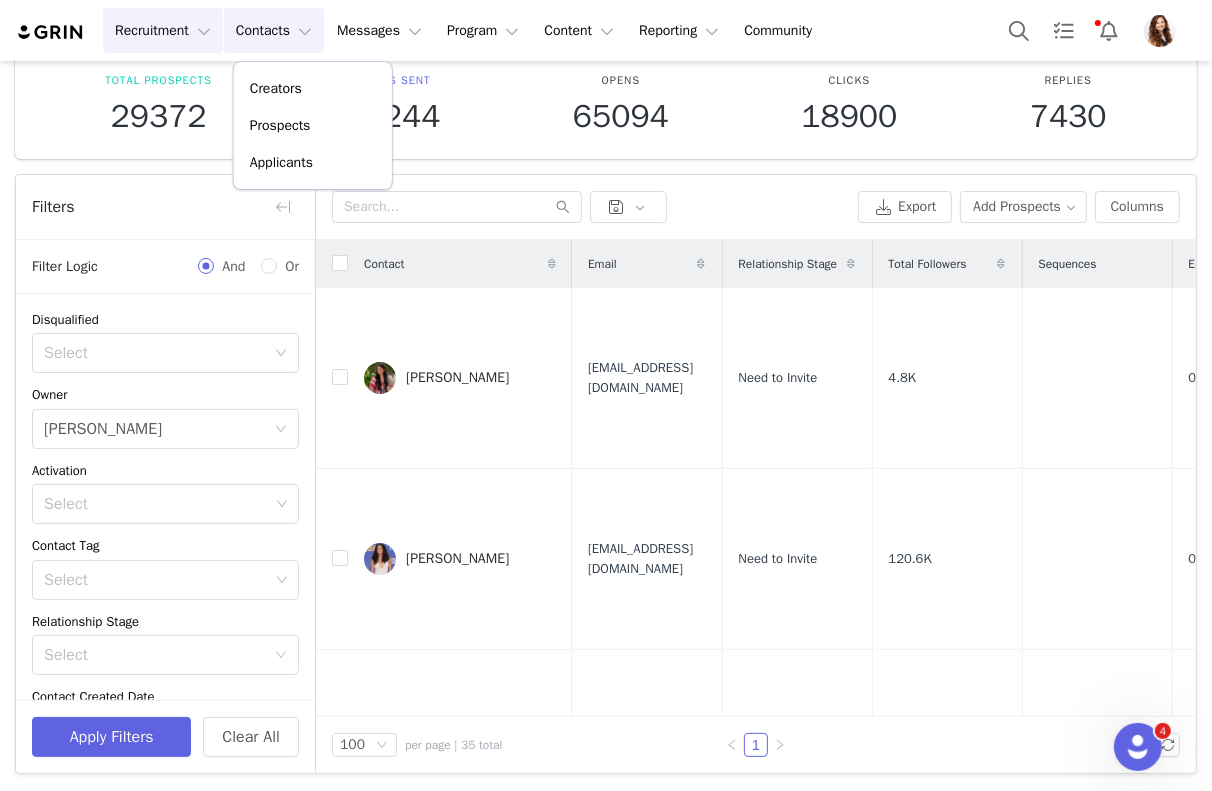 click on "Recruitment Recruitment" at bounding box center [163, 30] 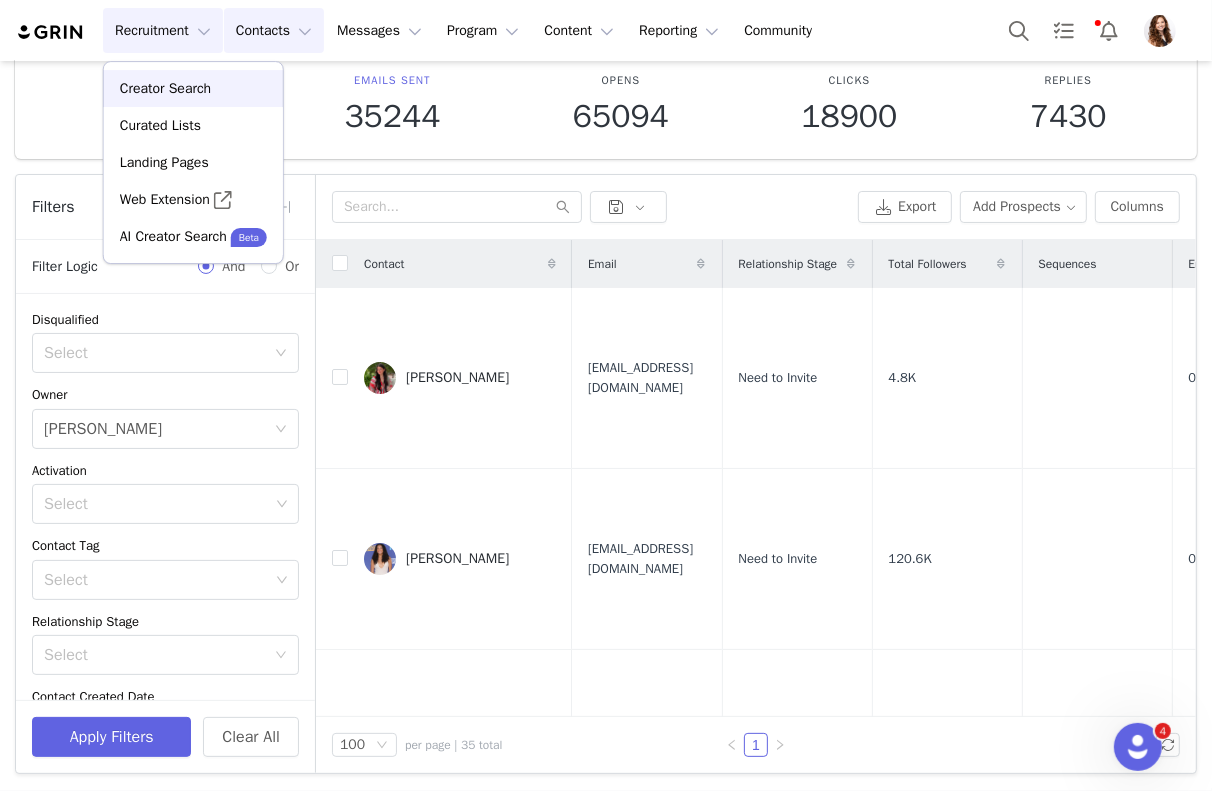click on "Creator Search" at bounding box center [193, 88] 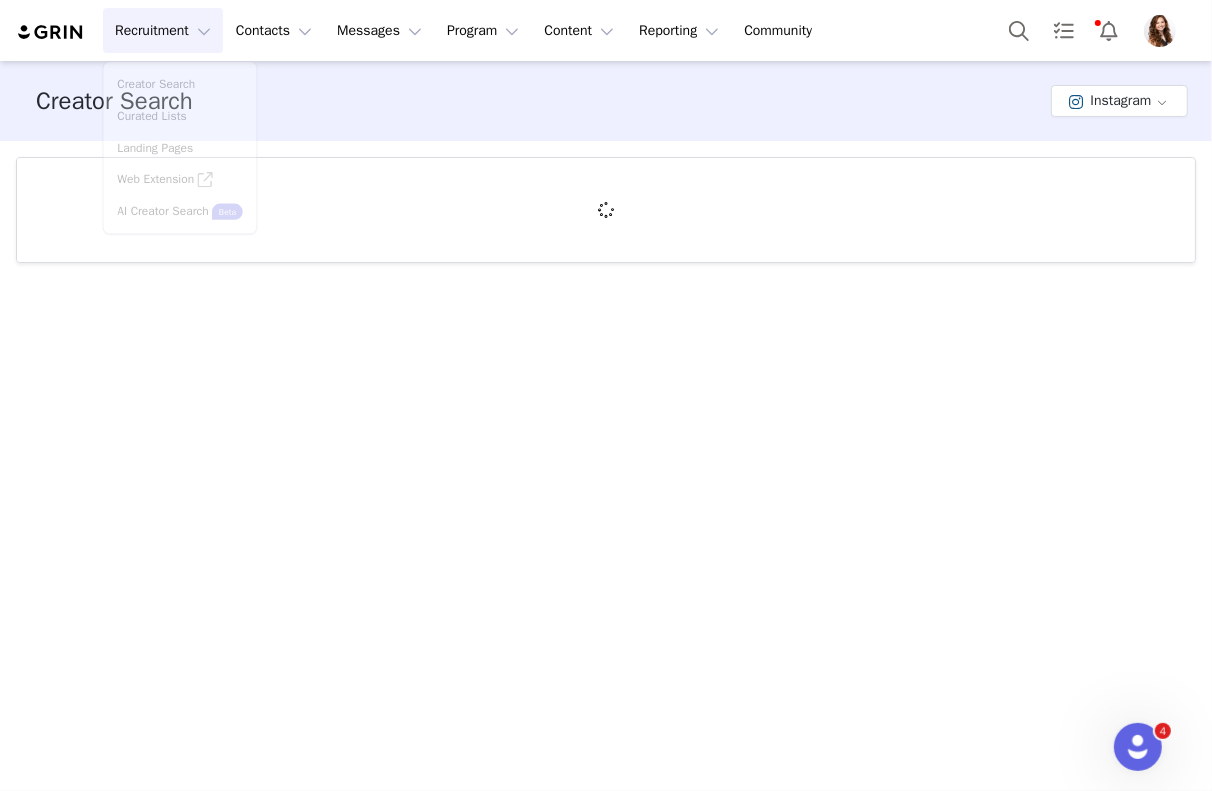 scroll, scrollTop: 0, scrollLeft: 0, axis: both 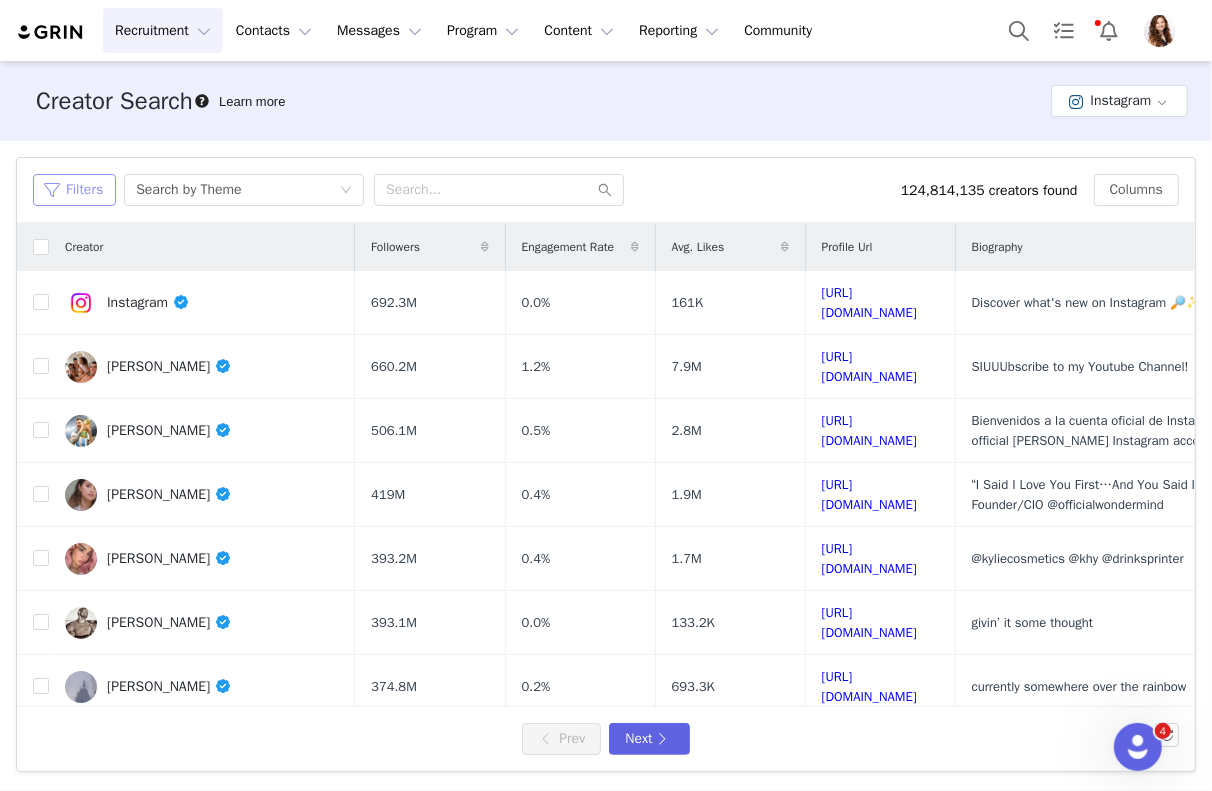 click on "Filters" at bounding box center (74, 190) 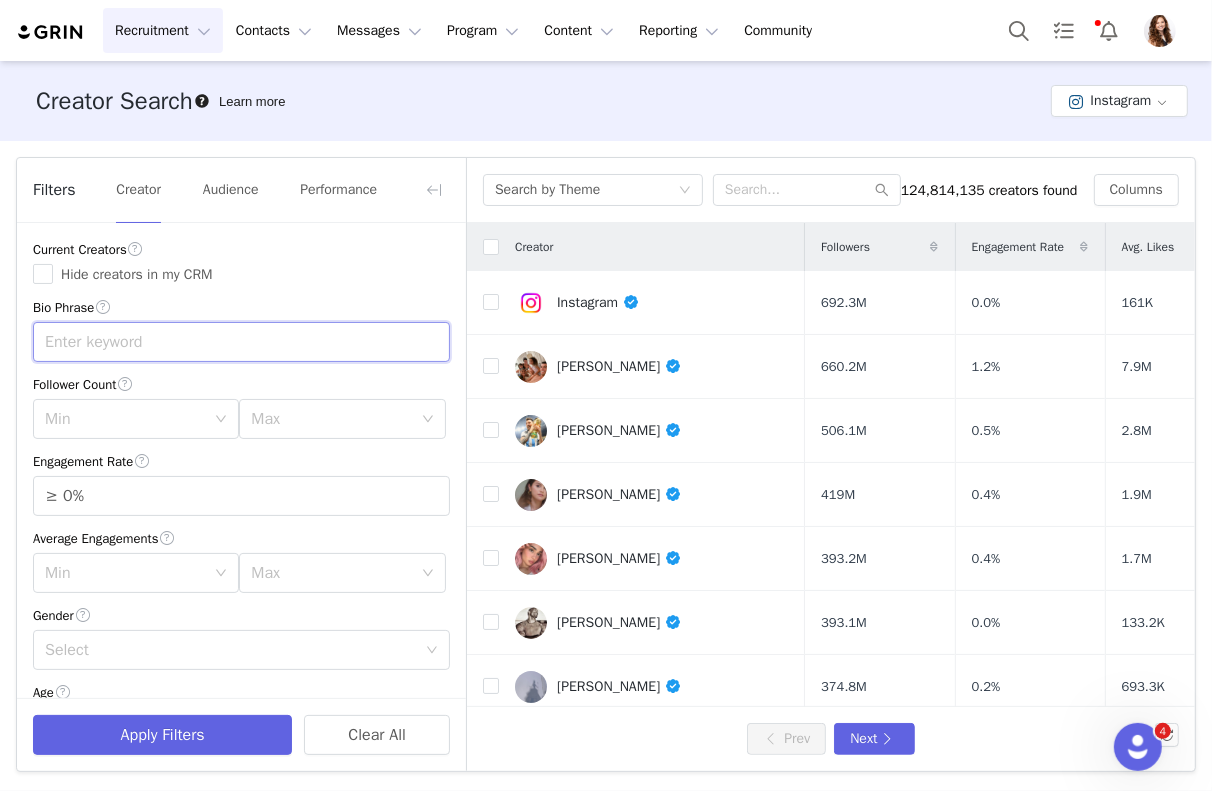click at bounding box center [241, 342] 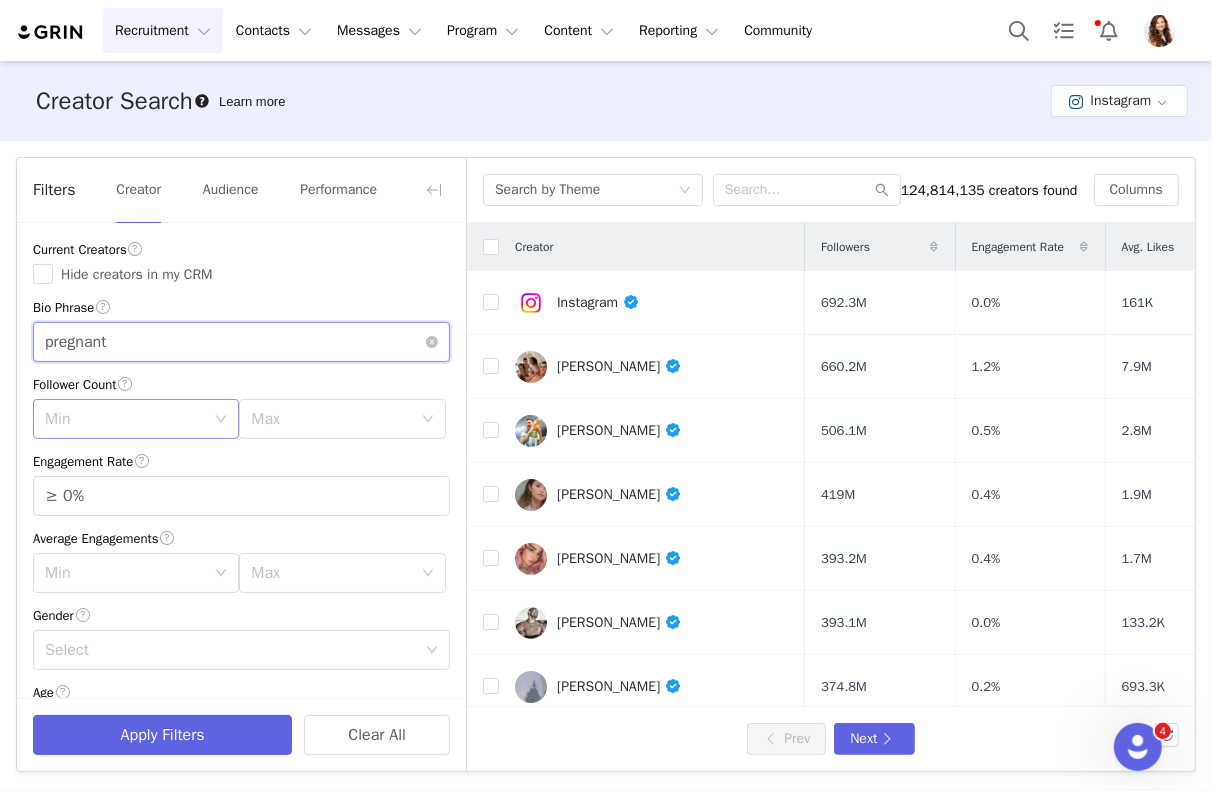 click on "Min" at bounding box center (125, 419) 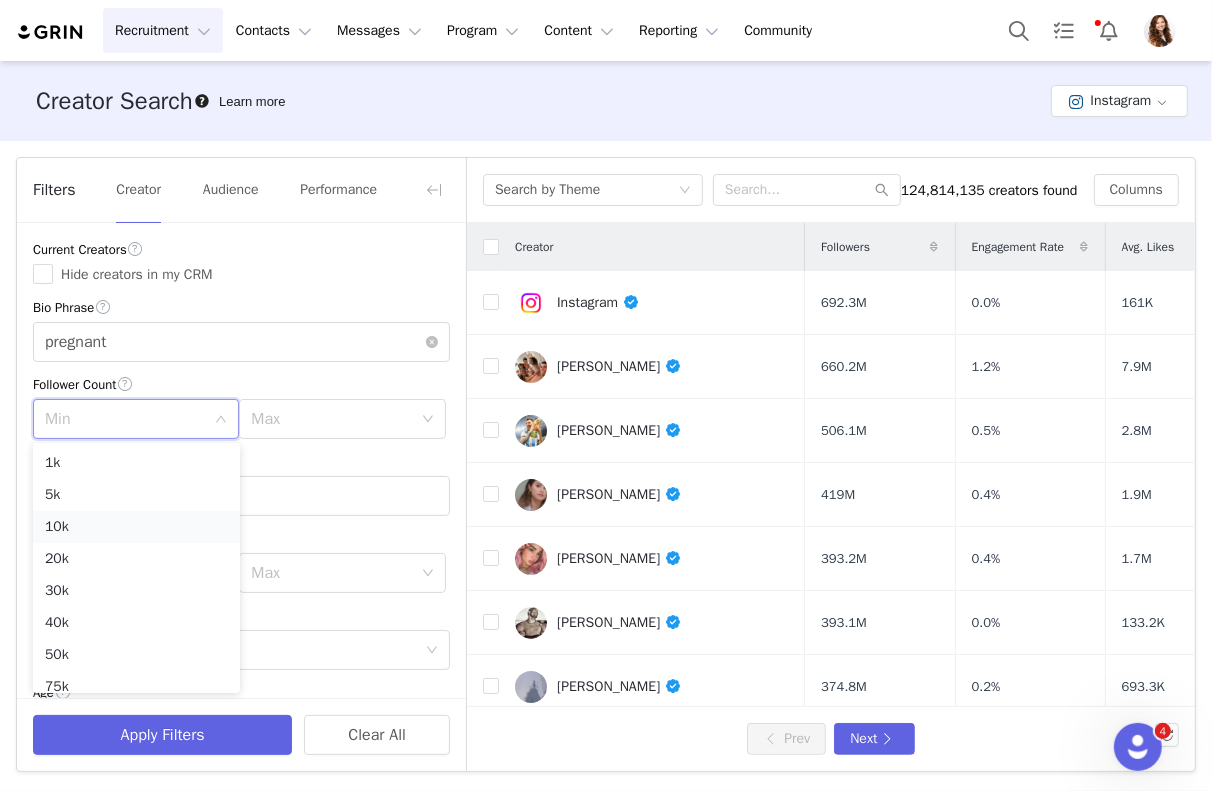 click on "10k" at bounding box center (136, 527) 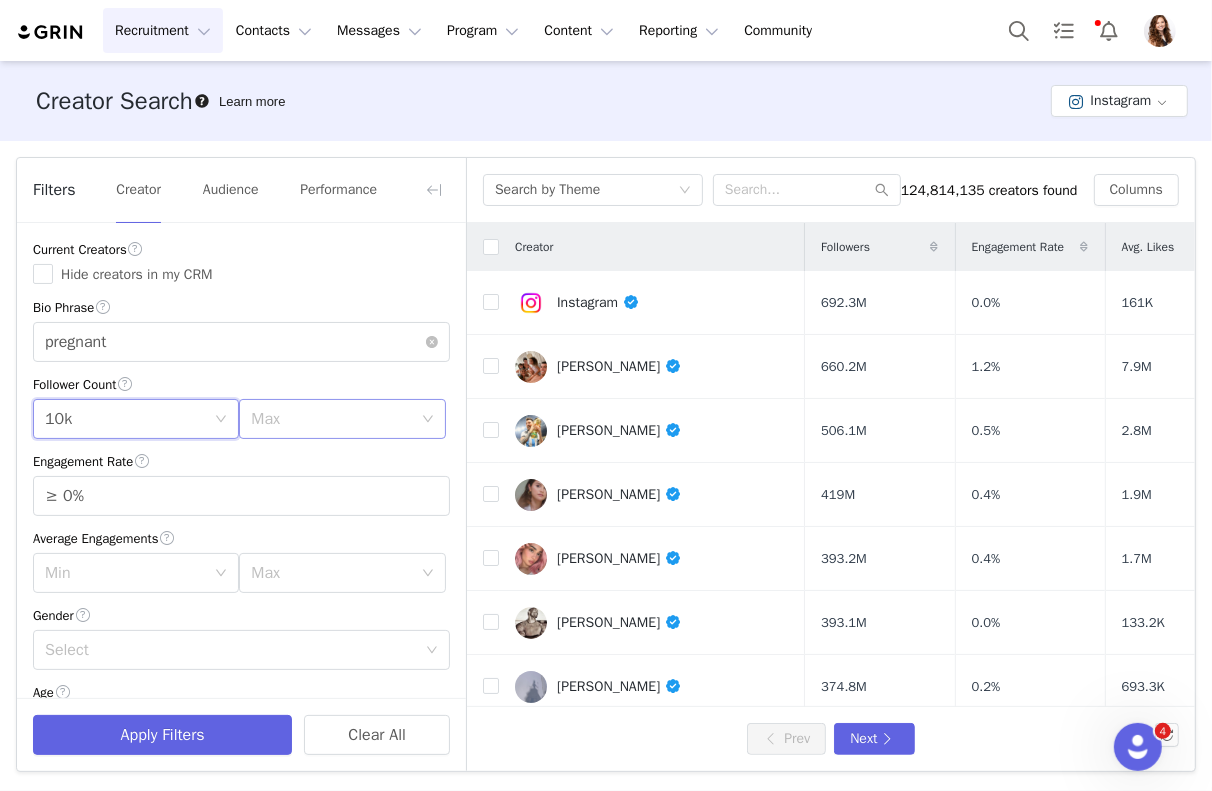 click on "Max" at bounding box center [331, 419] 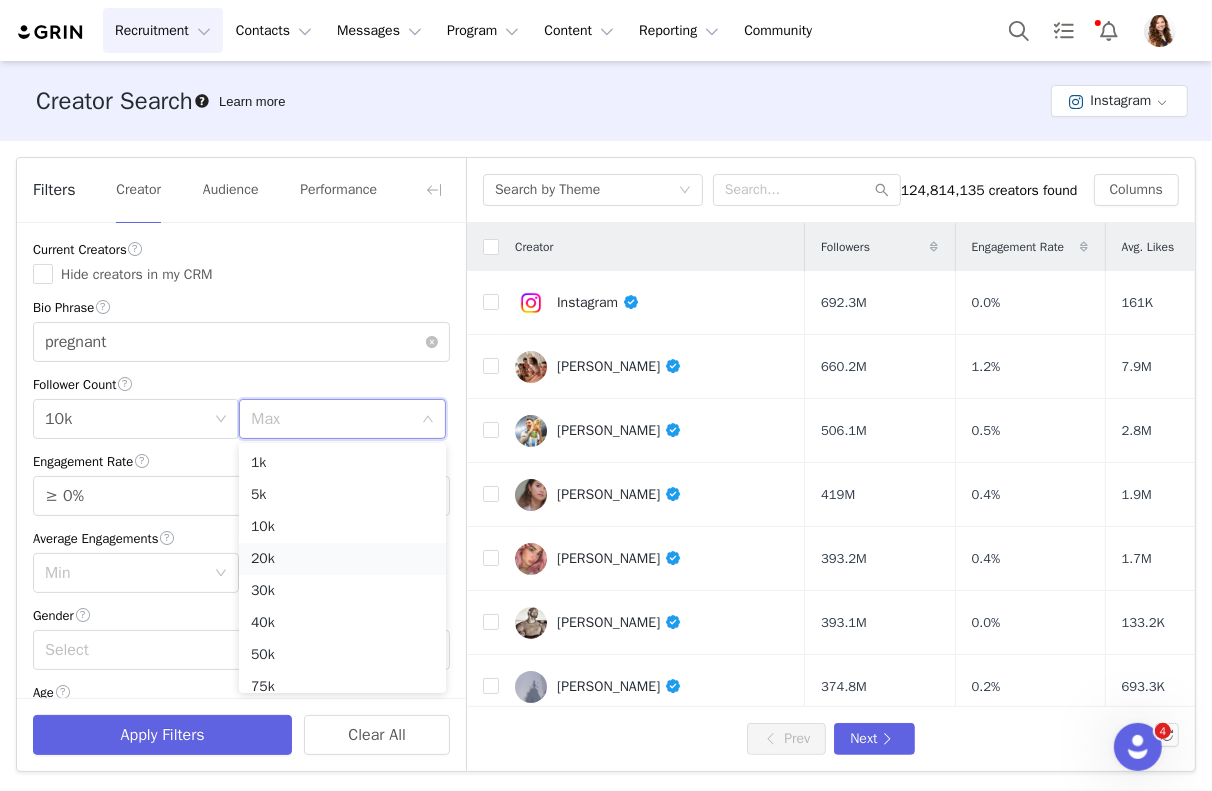 scroll, scrollTop: 78, scrollLeft: 0, axis: vertical 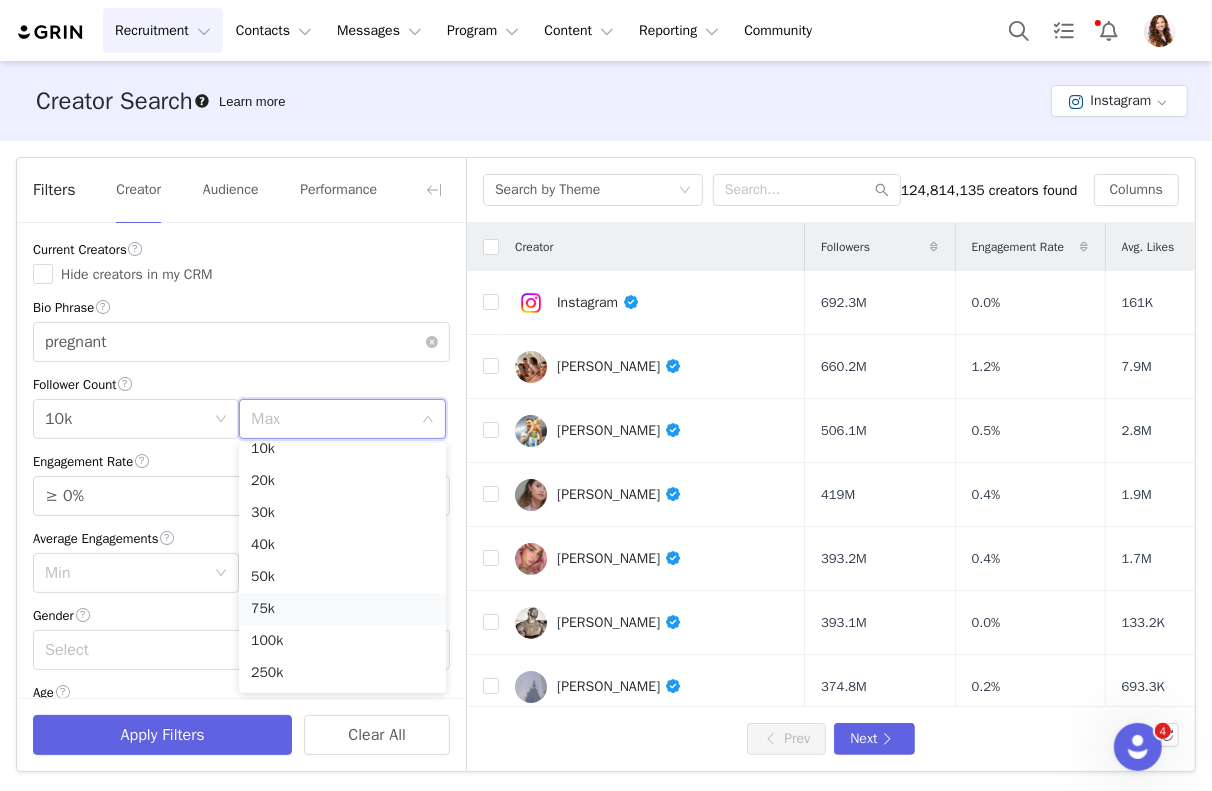 click on "75k" at bounding box center [342, 609] 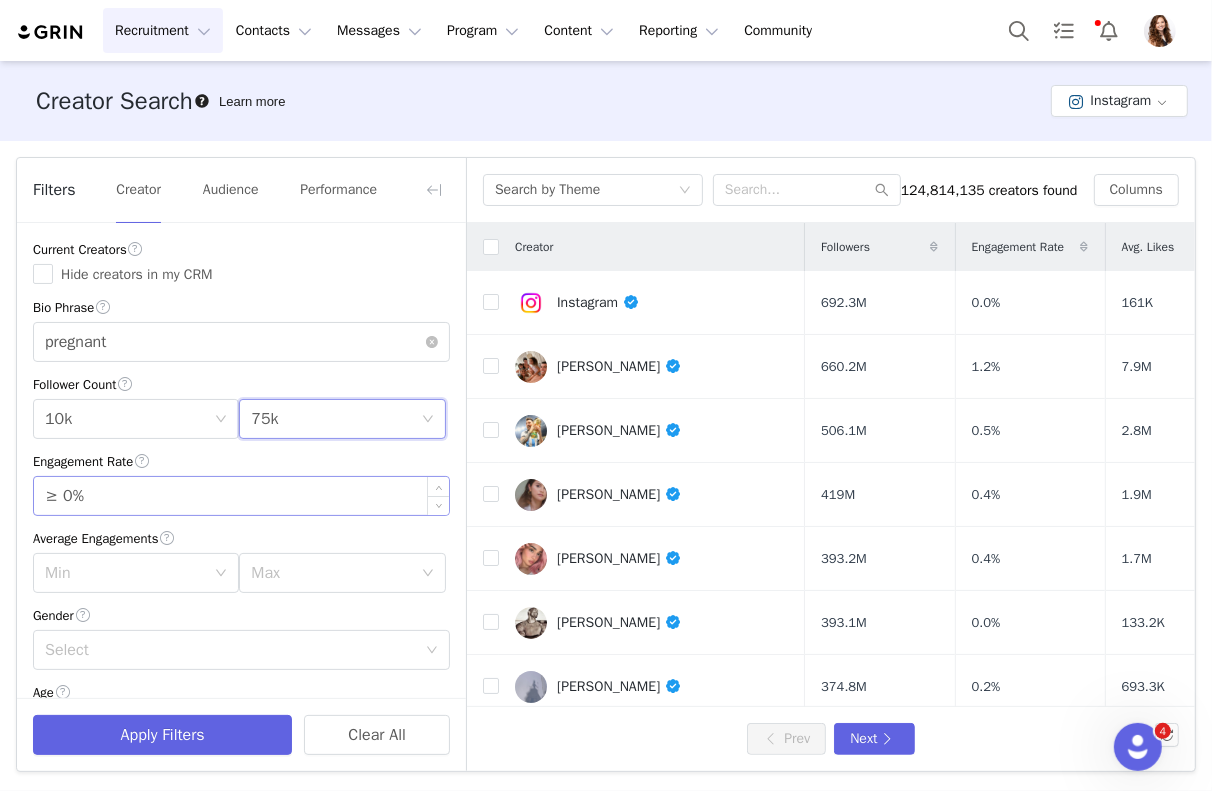 click on "≥ 0%" at bounding box center (241, 496) 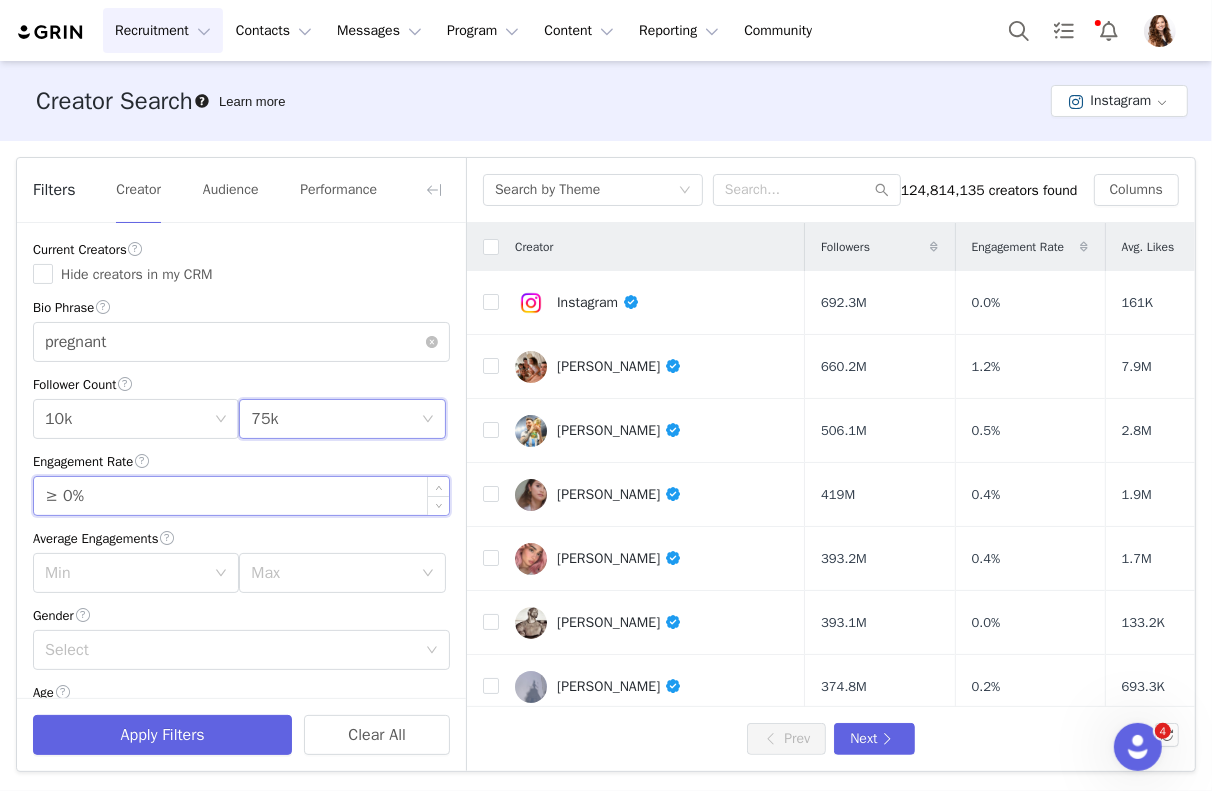 click on "≥ 0%" at bounding box center (241, 496) 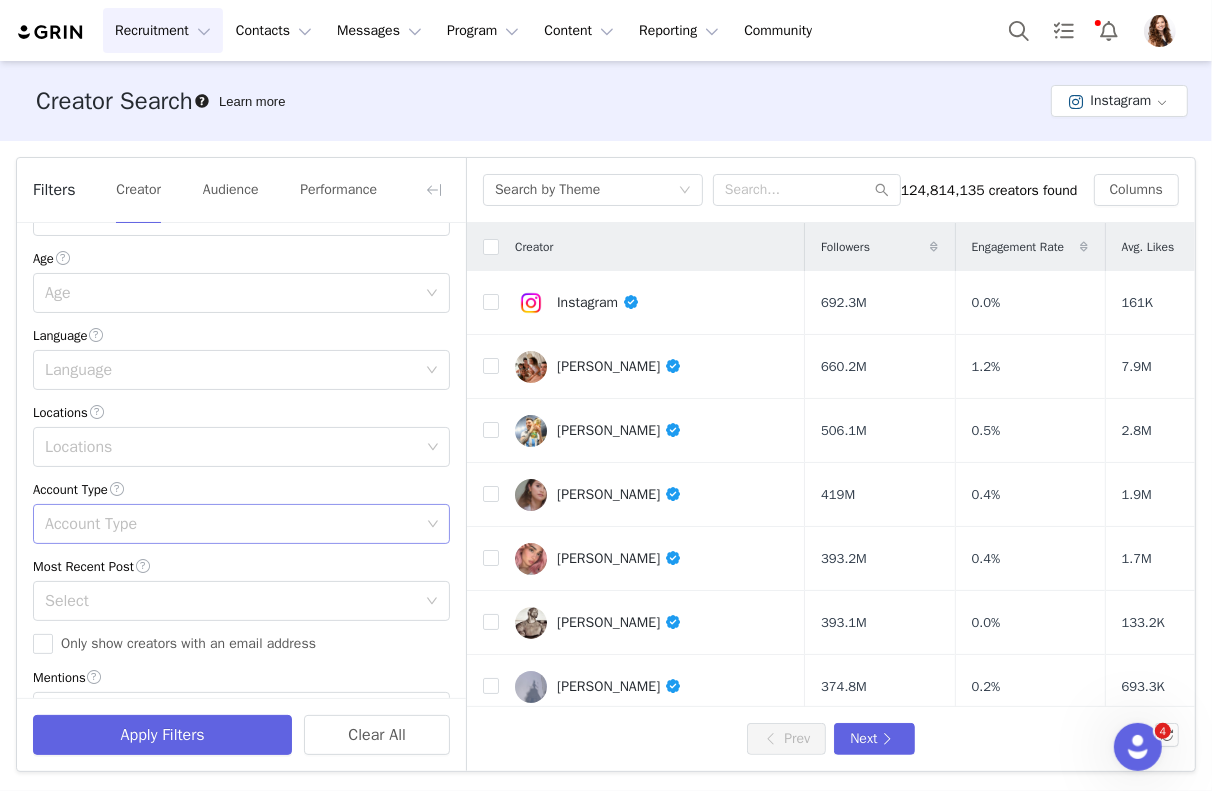 scroll, scrollTop: 450, scrollLeft: 0, axis: vertical 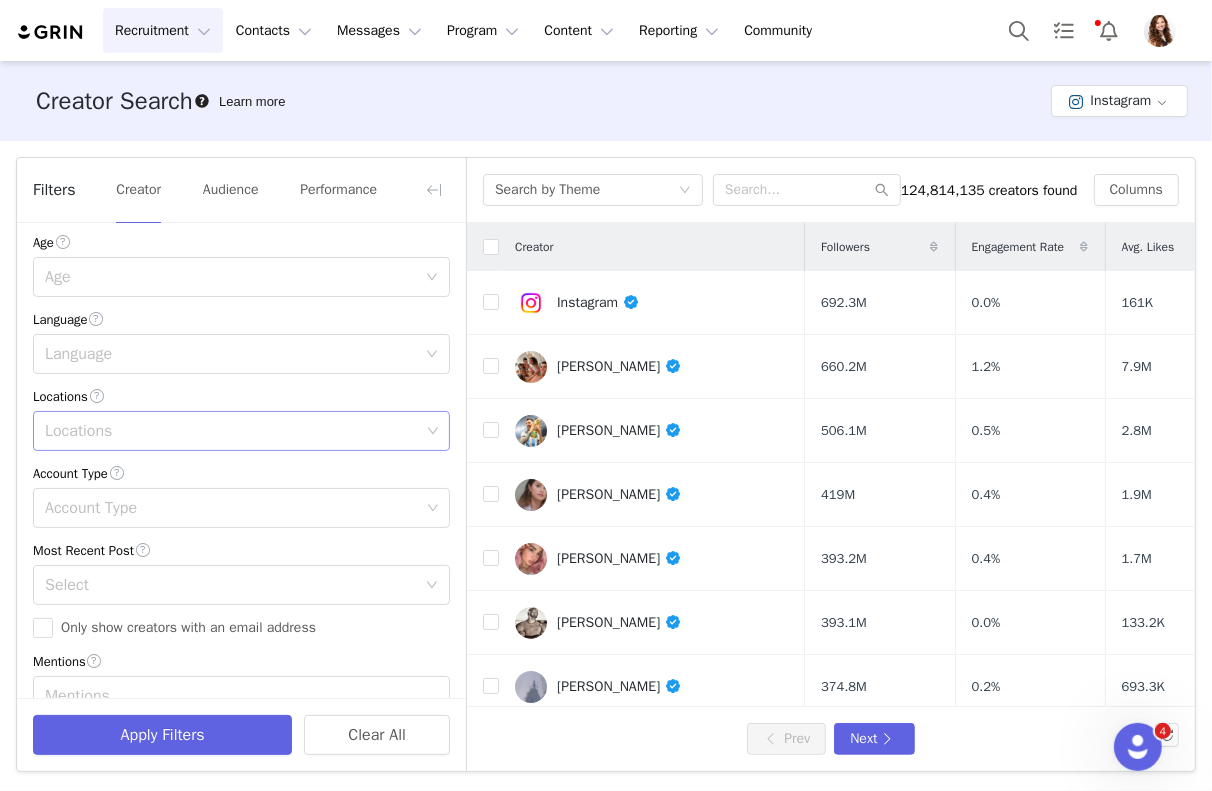 click on "Locations" at bounding box center [232, 431] 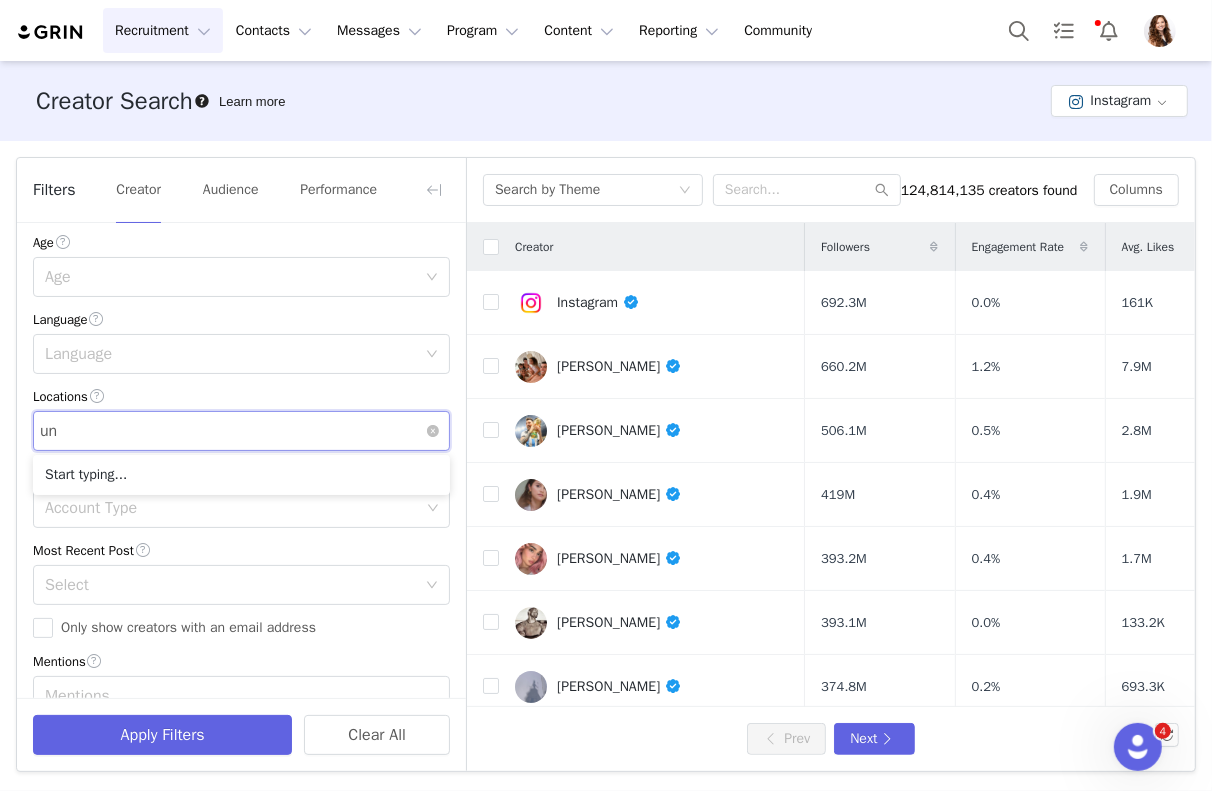 type on "uni" 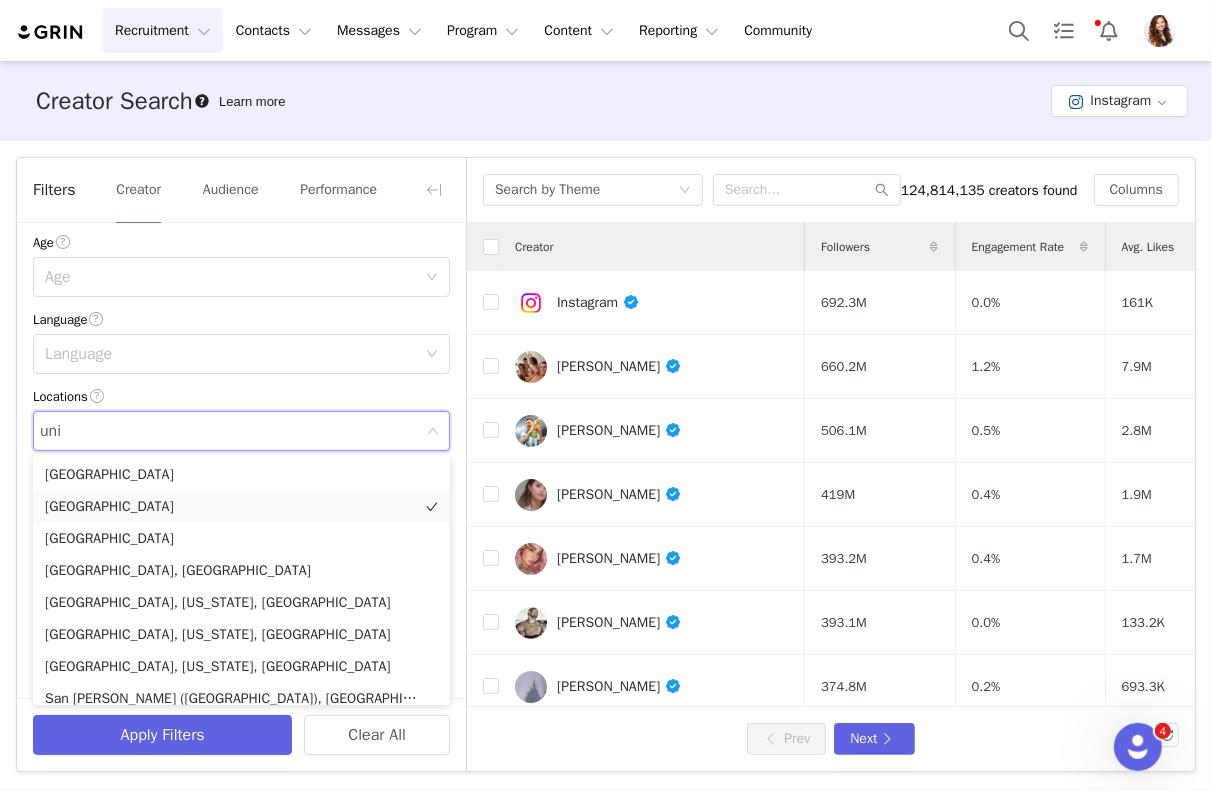 click on "[GEOGRAPHIC_DATA]" at bounding box center (241, 507) 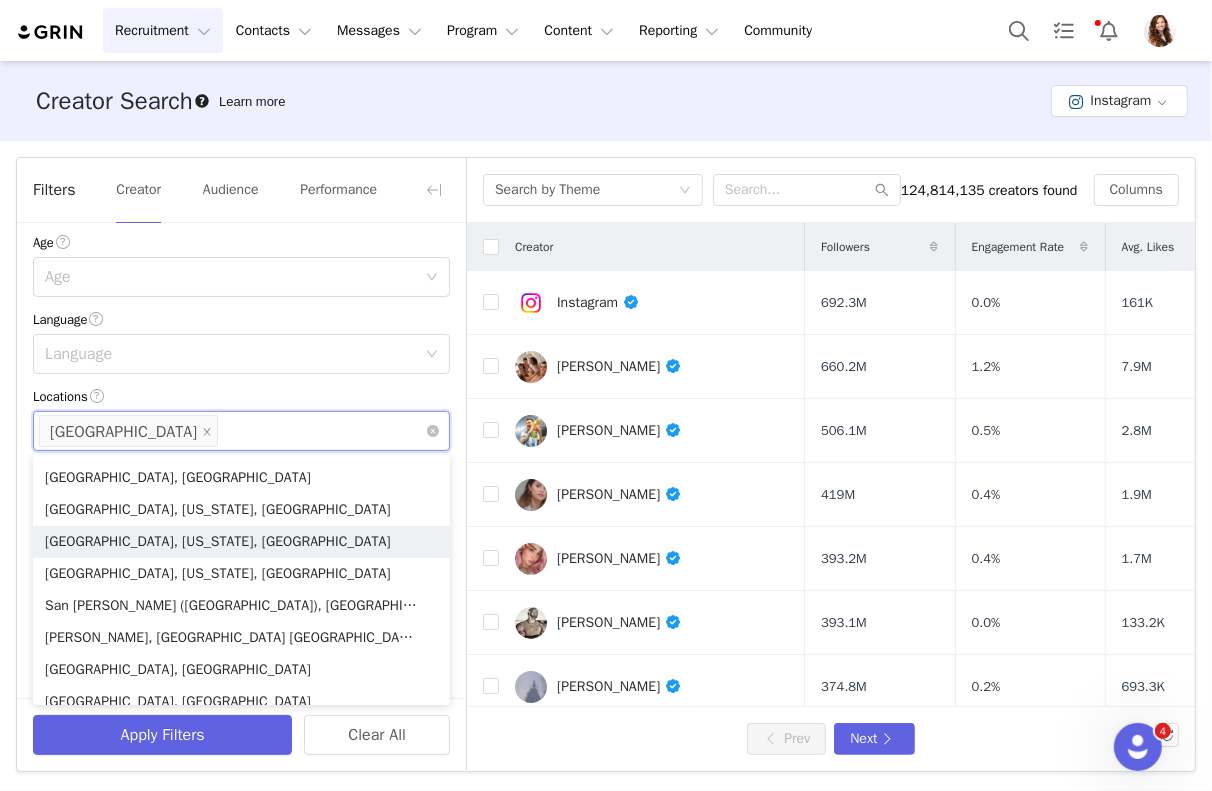 scroll, scrollTop: 132, scrollLeft: 0, axis: vertical 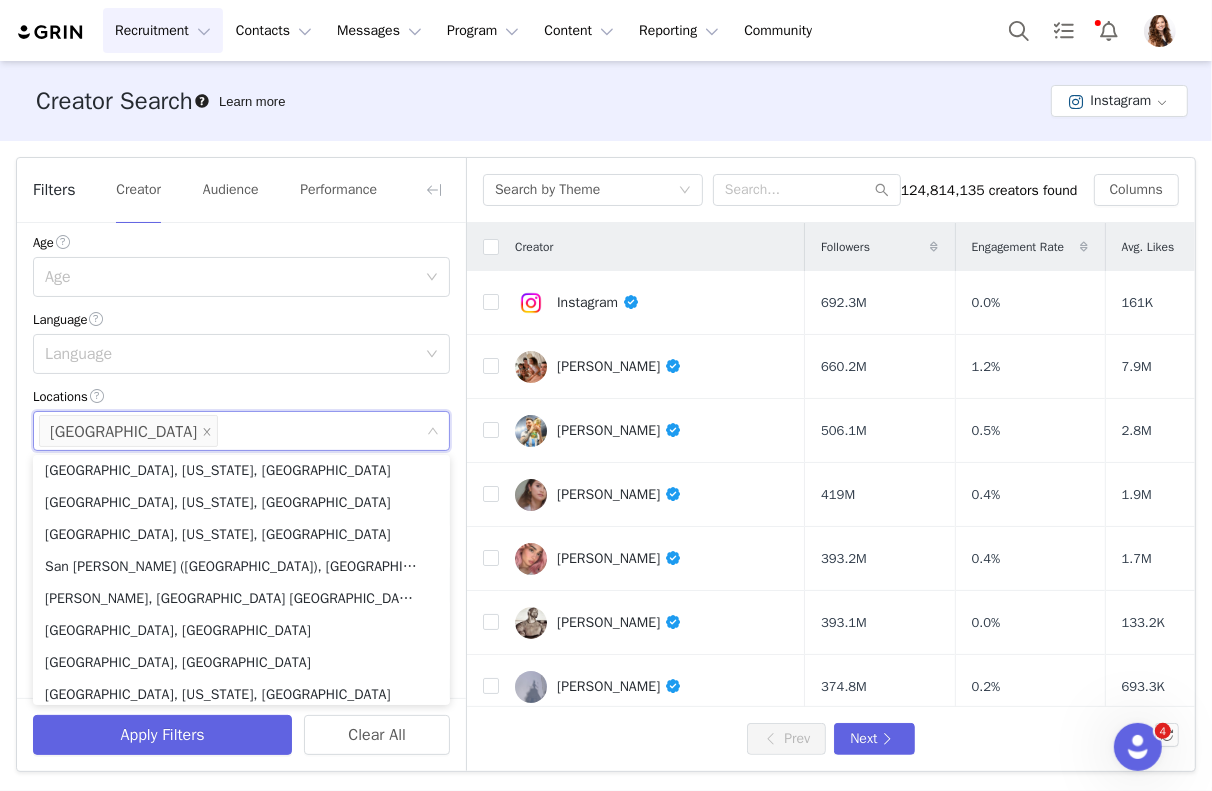 click on "Locations" at bounding box center (241, 396) 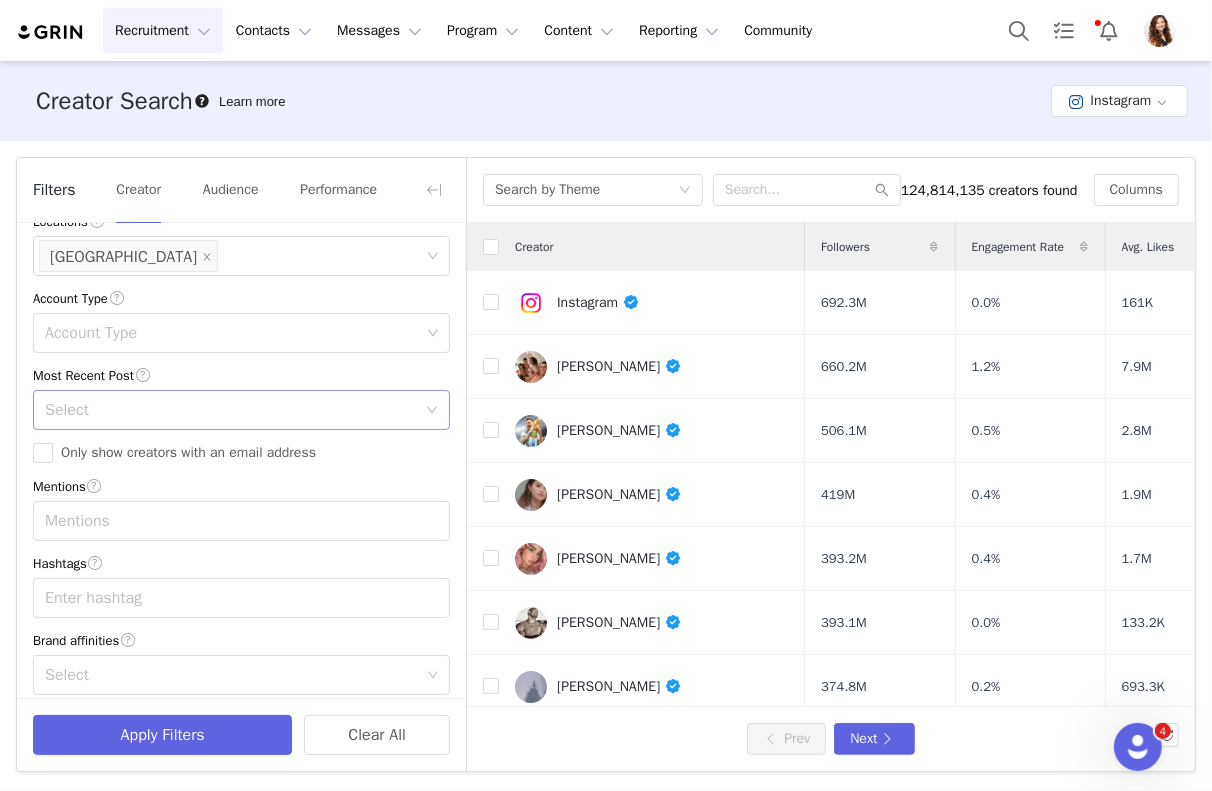 scroll, scrollTop: 636, scrollLeft: 0, axis: vertical 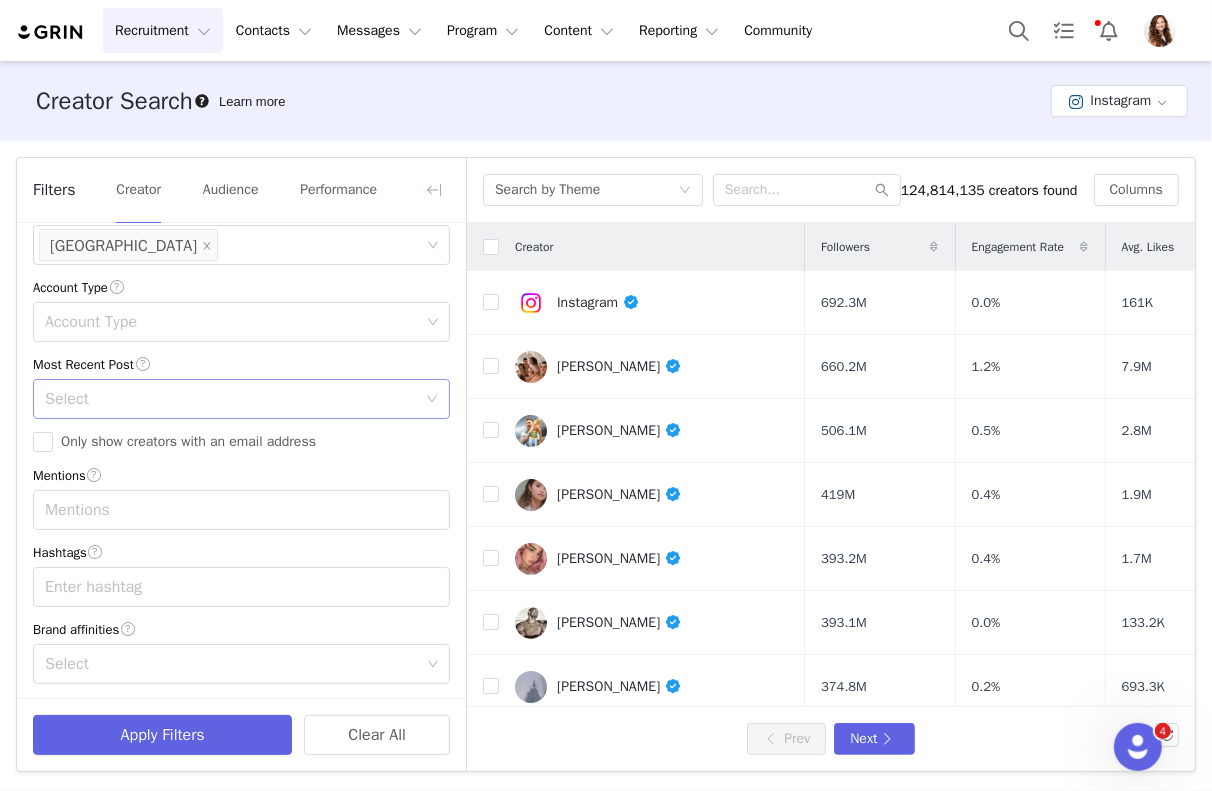 click on "Select" at bounding box center [230, 399] 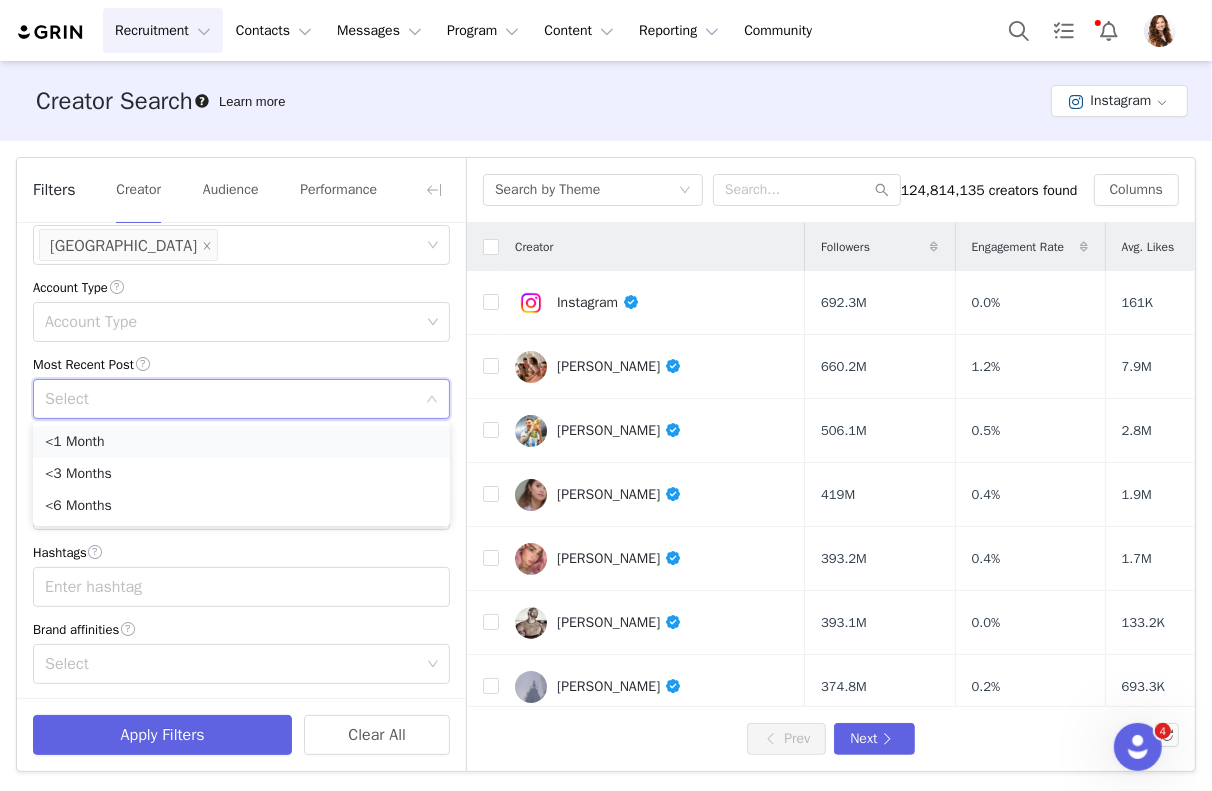 click on "<1 Month" at bounding box center [241, 442] 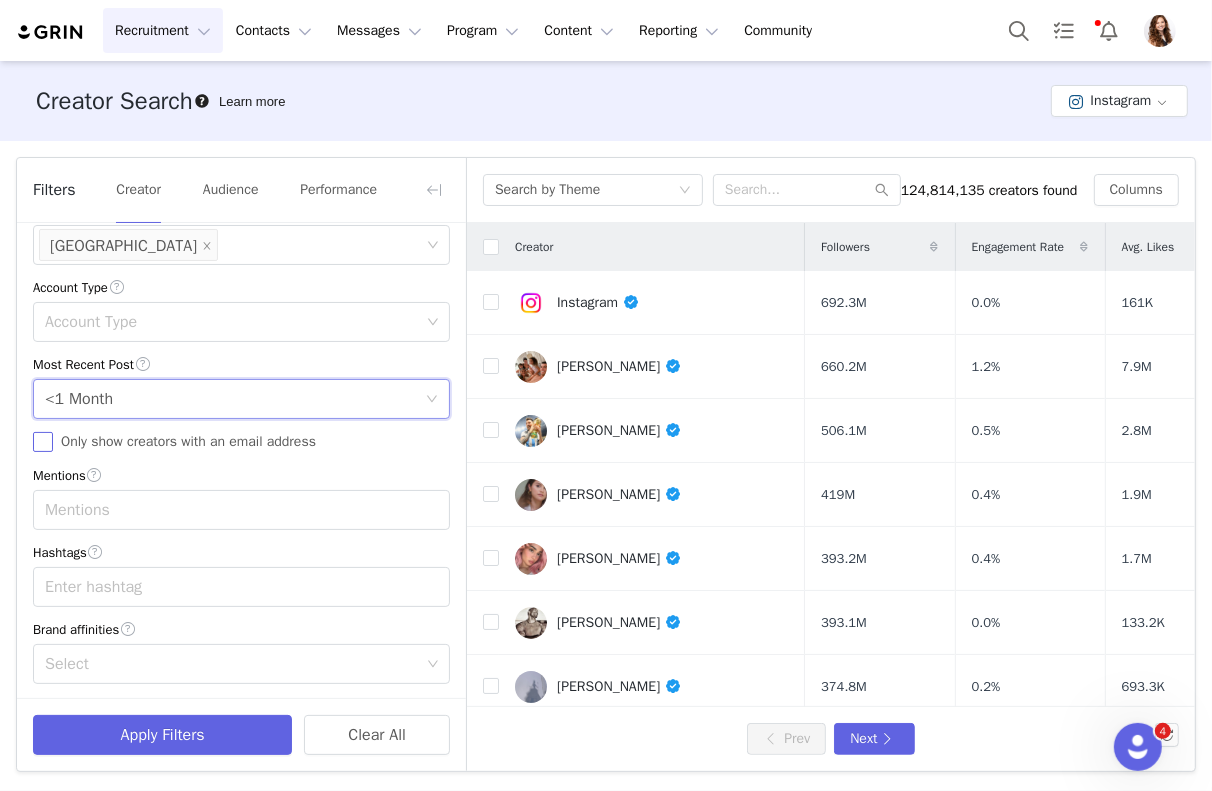 click on "Only show creators with an email address" at bounding box center (43, 442) 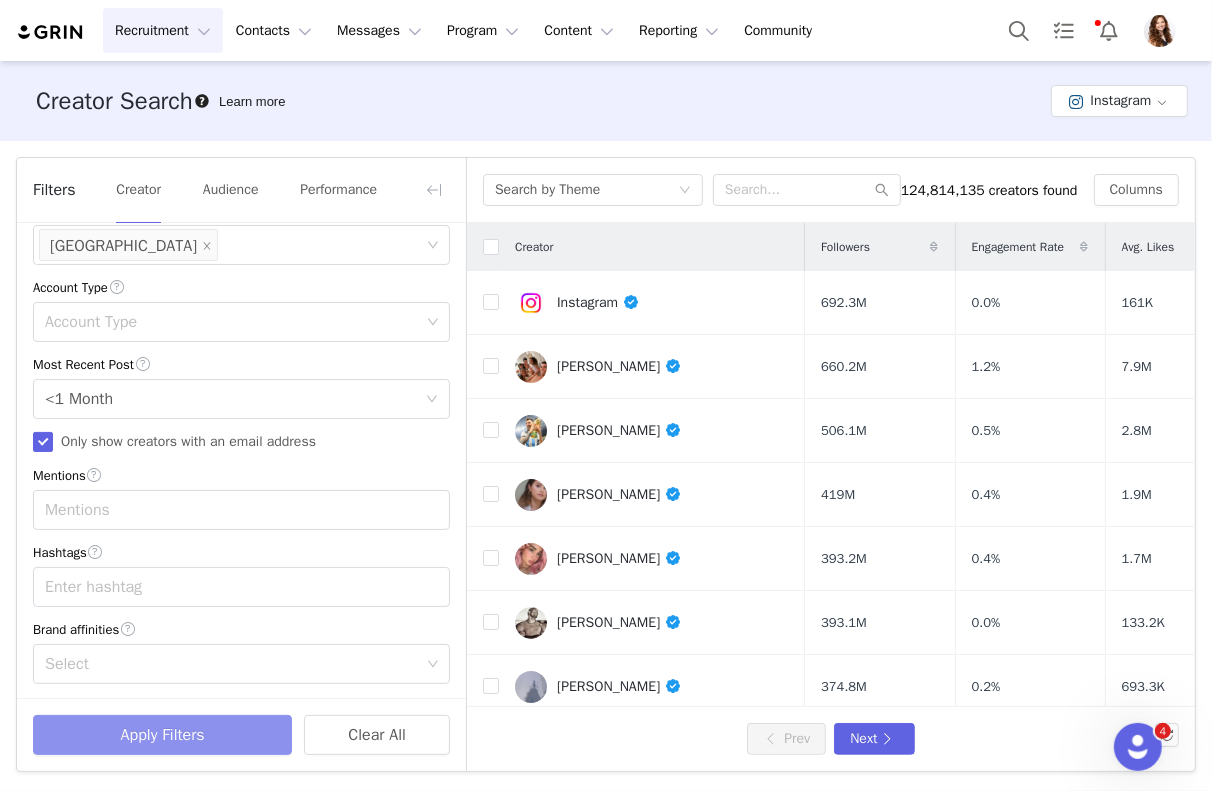 click on "Apply Filters" at bounding box center [162, 735] 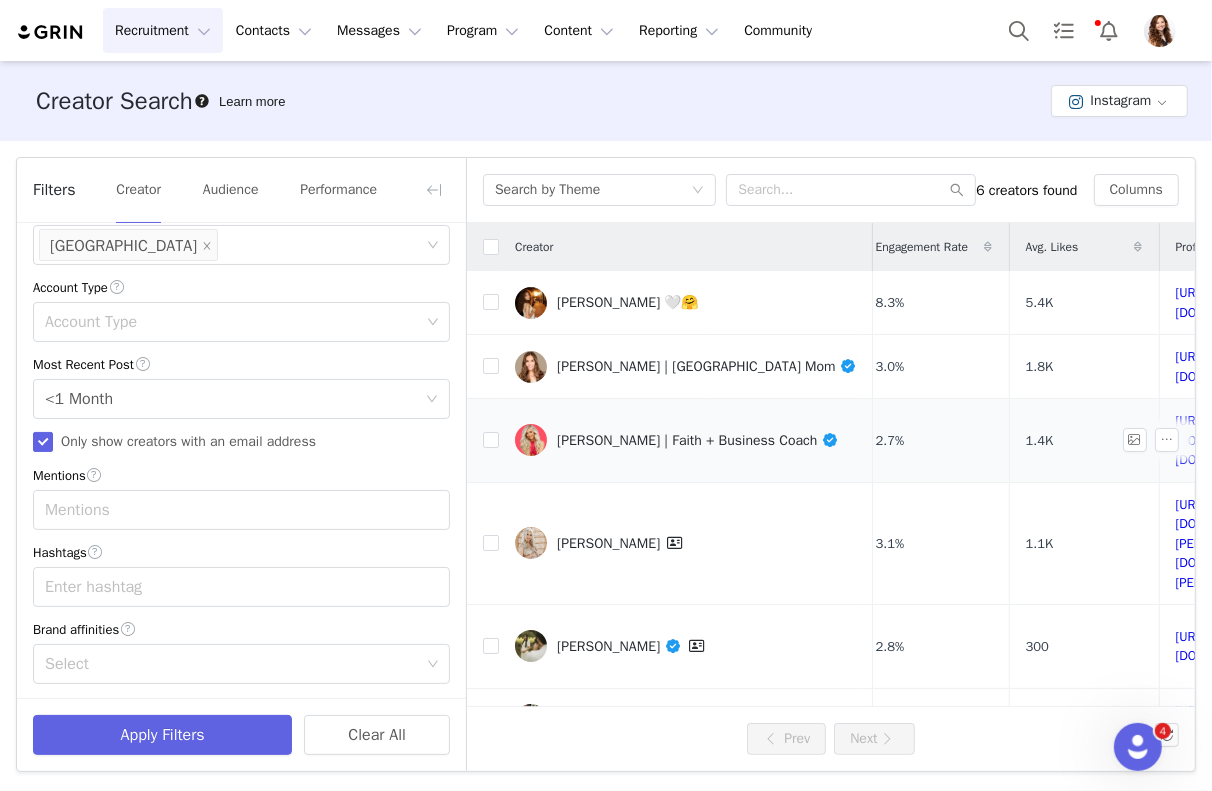scroll, scrollTop: 0, scrollLeft: 458, axis: horizontal 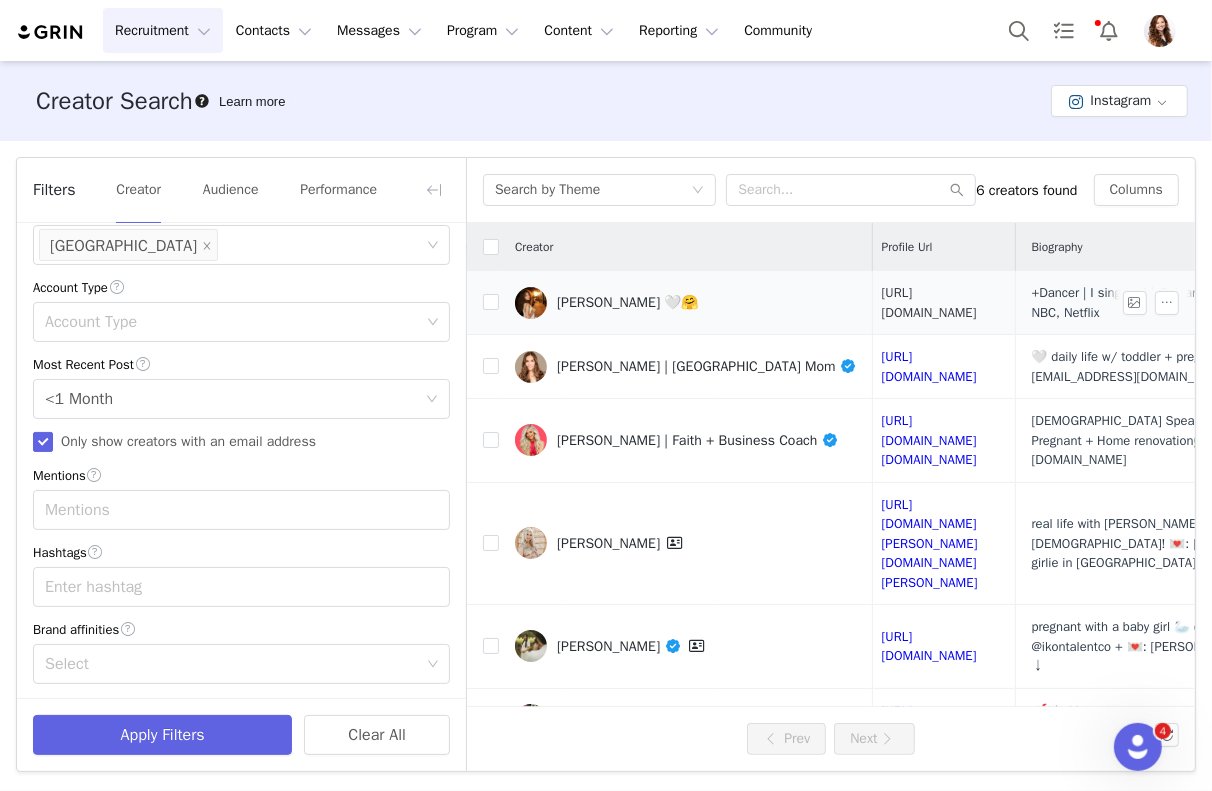 click on "https://www.instagram.com/kennedyraeofficial/" at bounding box center (929, 302) 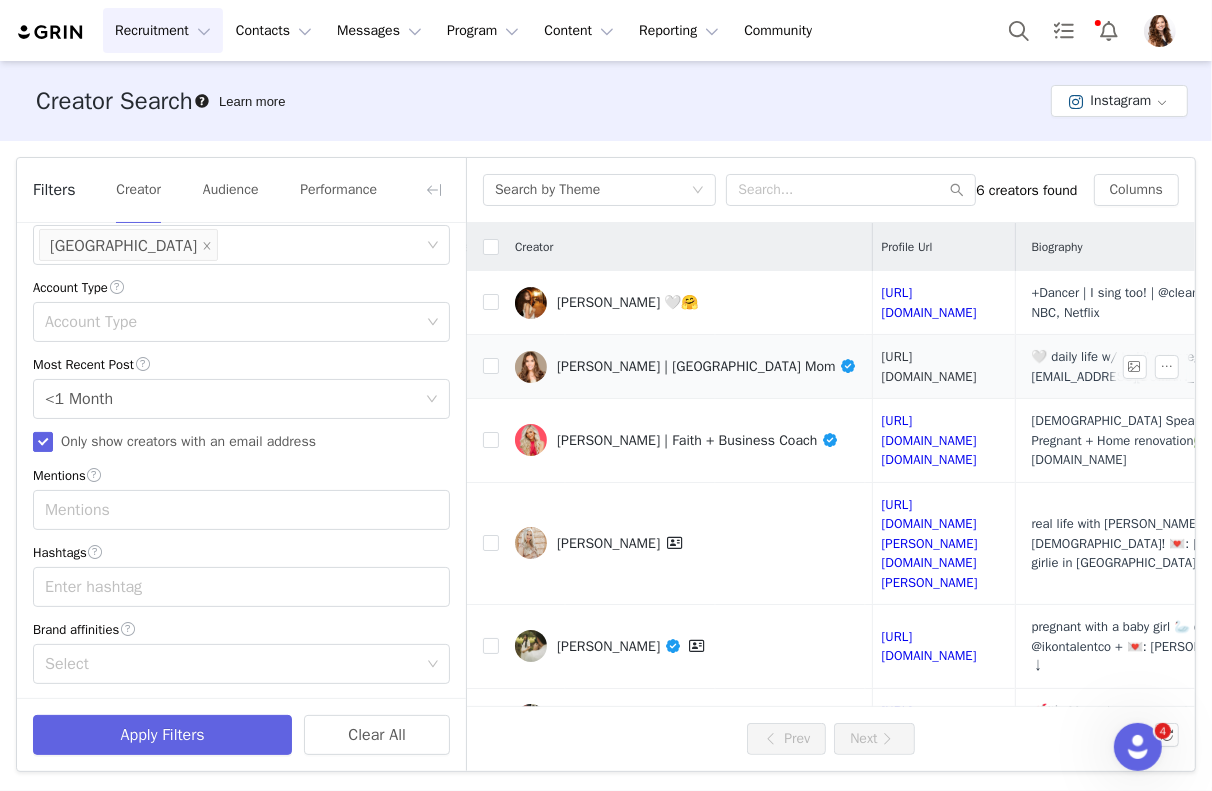 click on "https://www.instagram.com/audreykandil/" at bounding box center [929, 366] 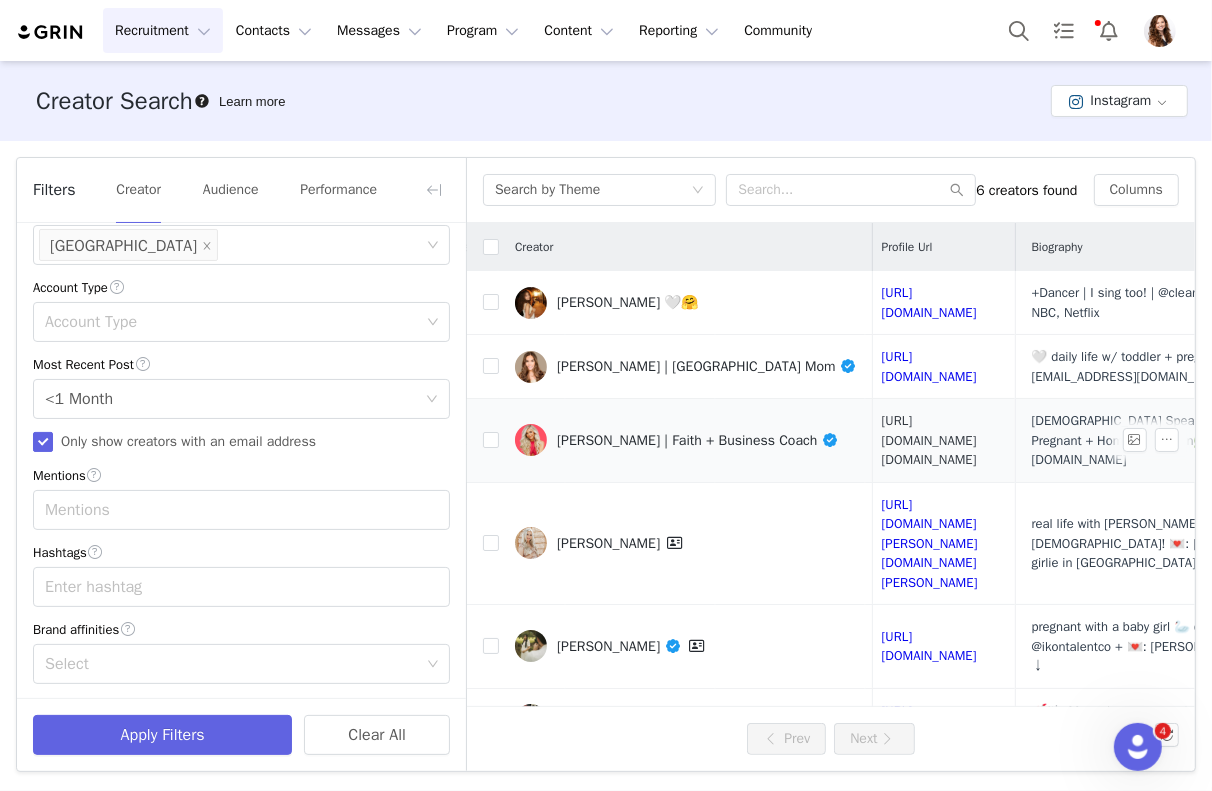 click on "https://www.instagram.com/simplyliv.co/" at bounding box center [929, 440] 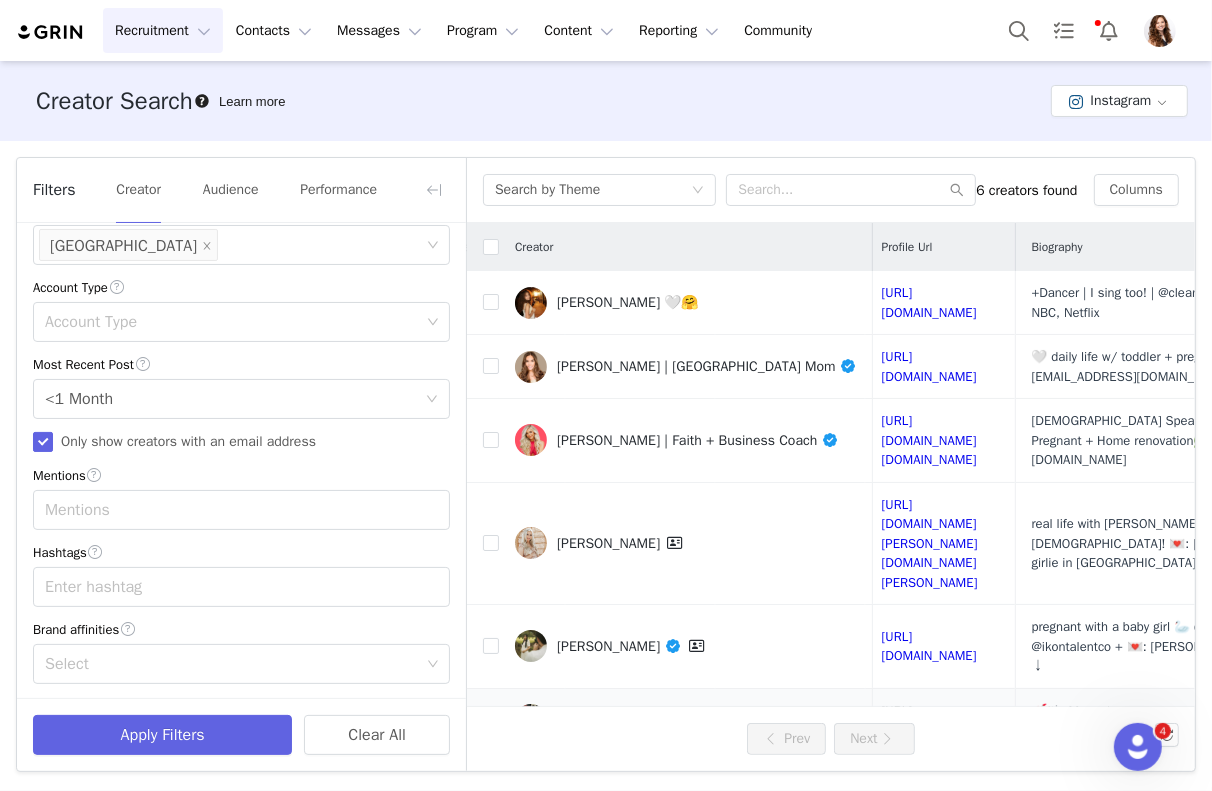 click on "https://www.instagram.com/mykalcurtis/" at bounding box center (929, 720) 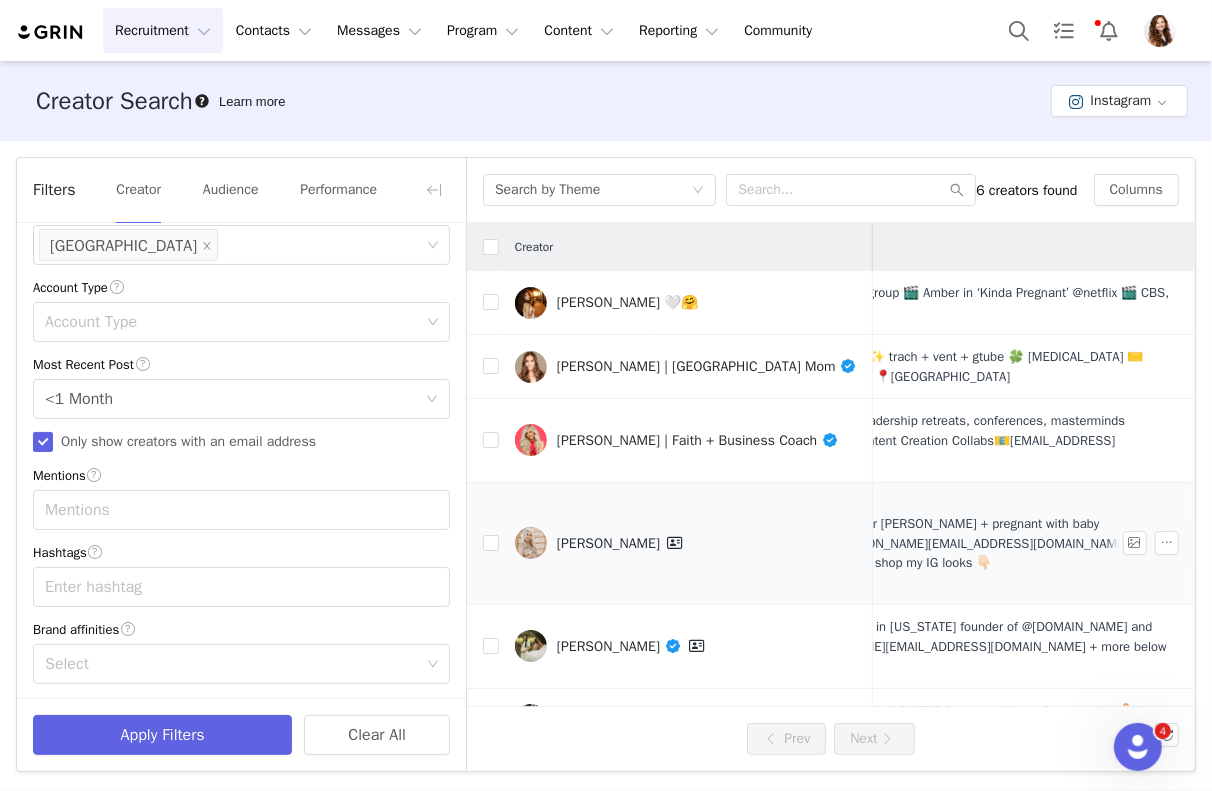 scroll, scrollTop: 0, scrollLeft: 978, axis: horizontal 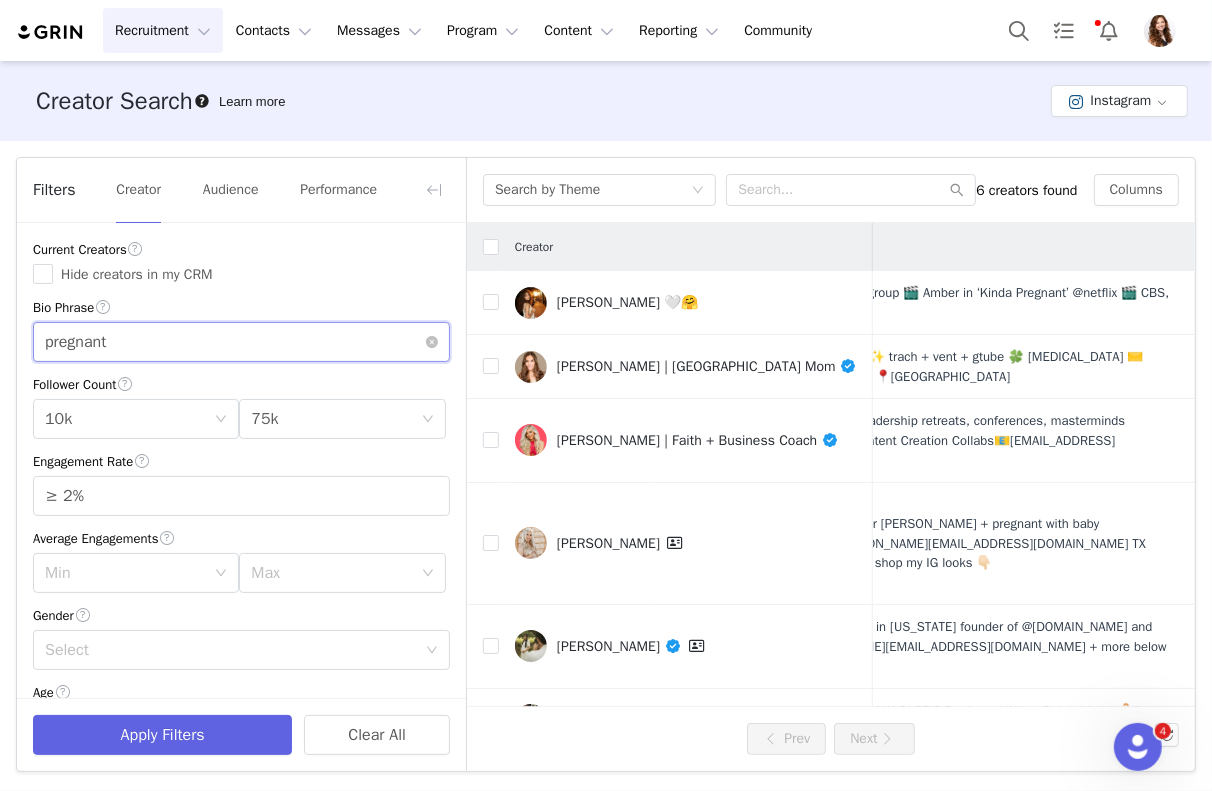 click on "pregnant" at bounding box center [241, 342] 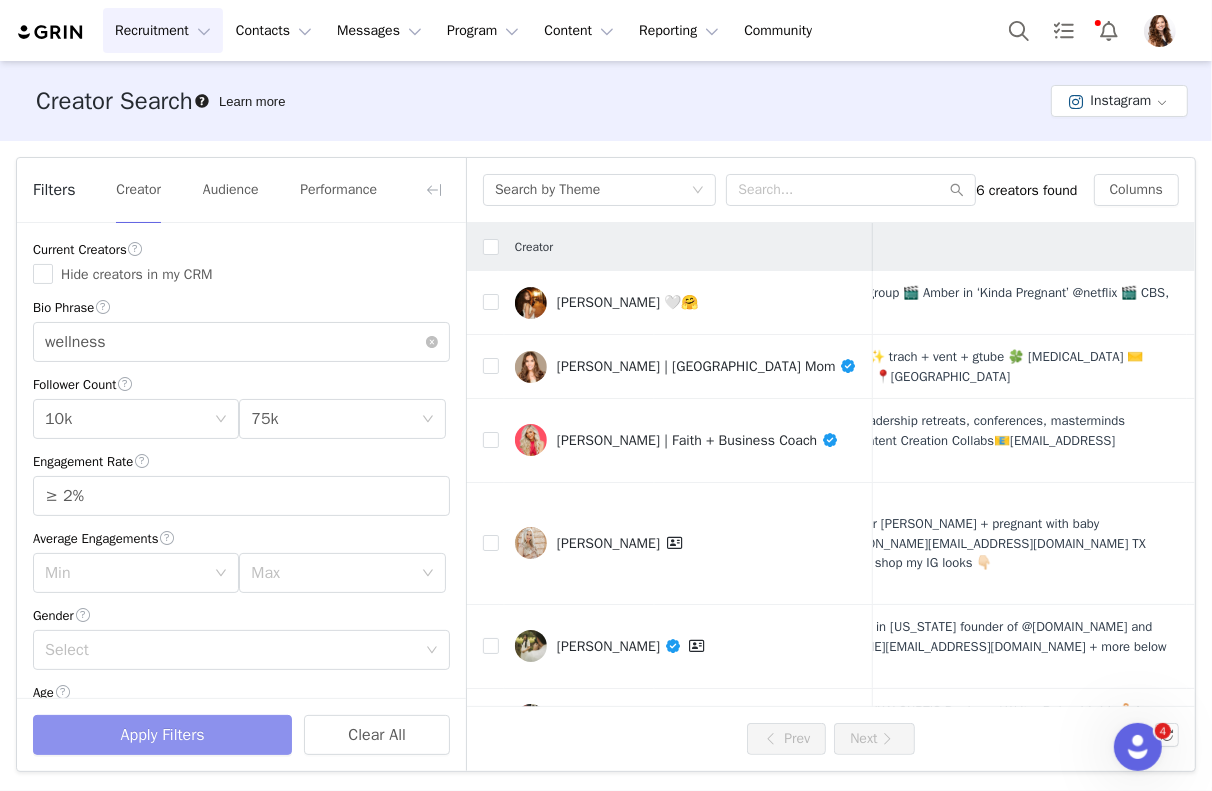 click on "Apply Filters" at bounding box center [162, 735] 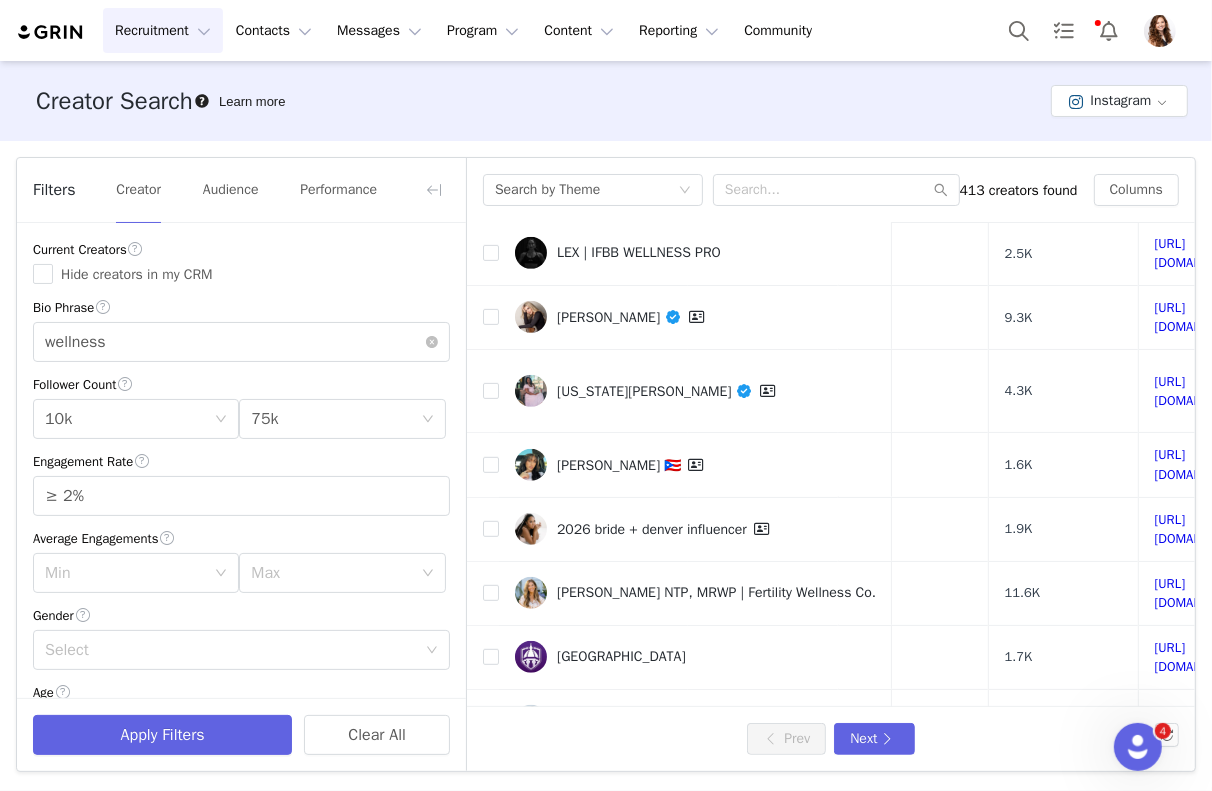 scroll, scrollTop: 819, scrollLeft: 554, axis: both 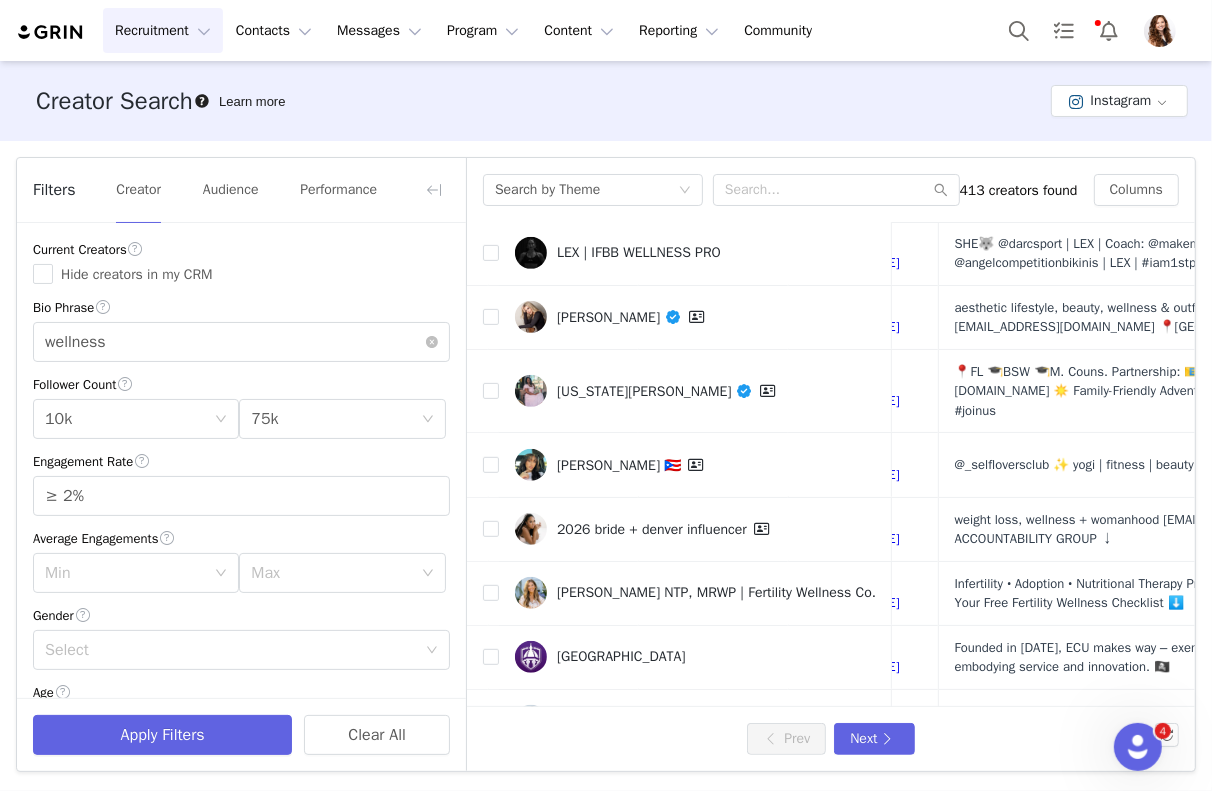 click on "[URL][DOMAIN_NAME][DOMAIN_NAME]" at bounding box center (852, 795) 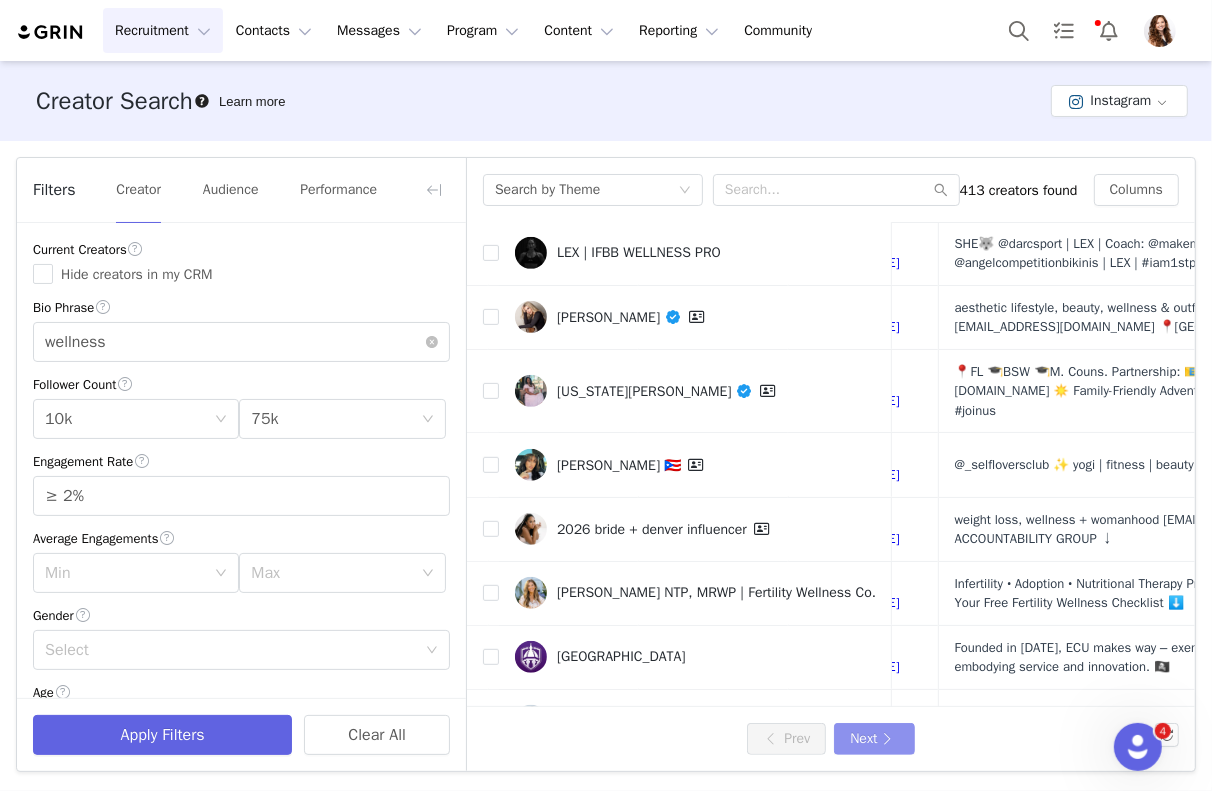 click on "Next" at bounding box center [874, 739] 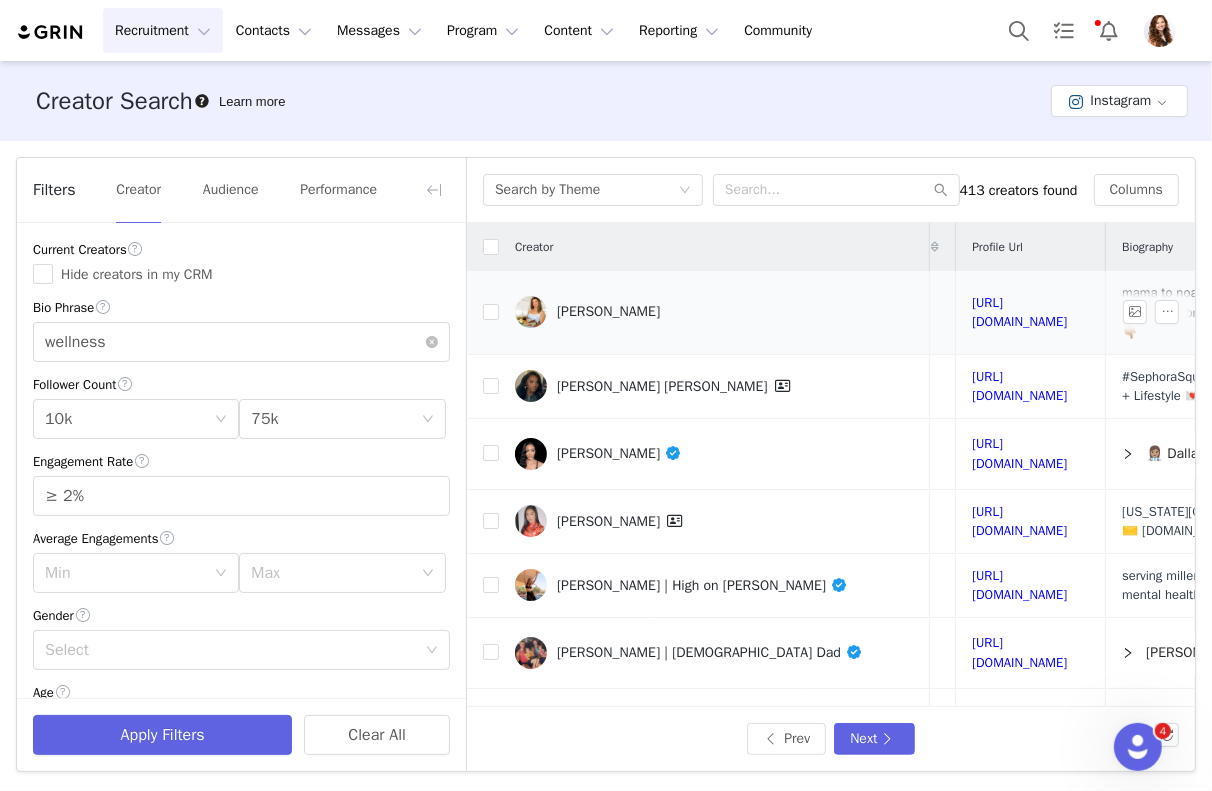 scroll, scrollTop: 0, scrollLeft: 463, axis: horizontal 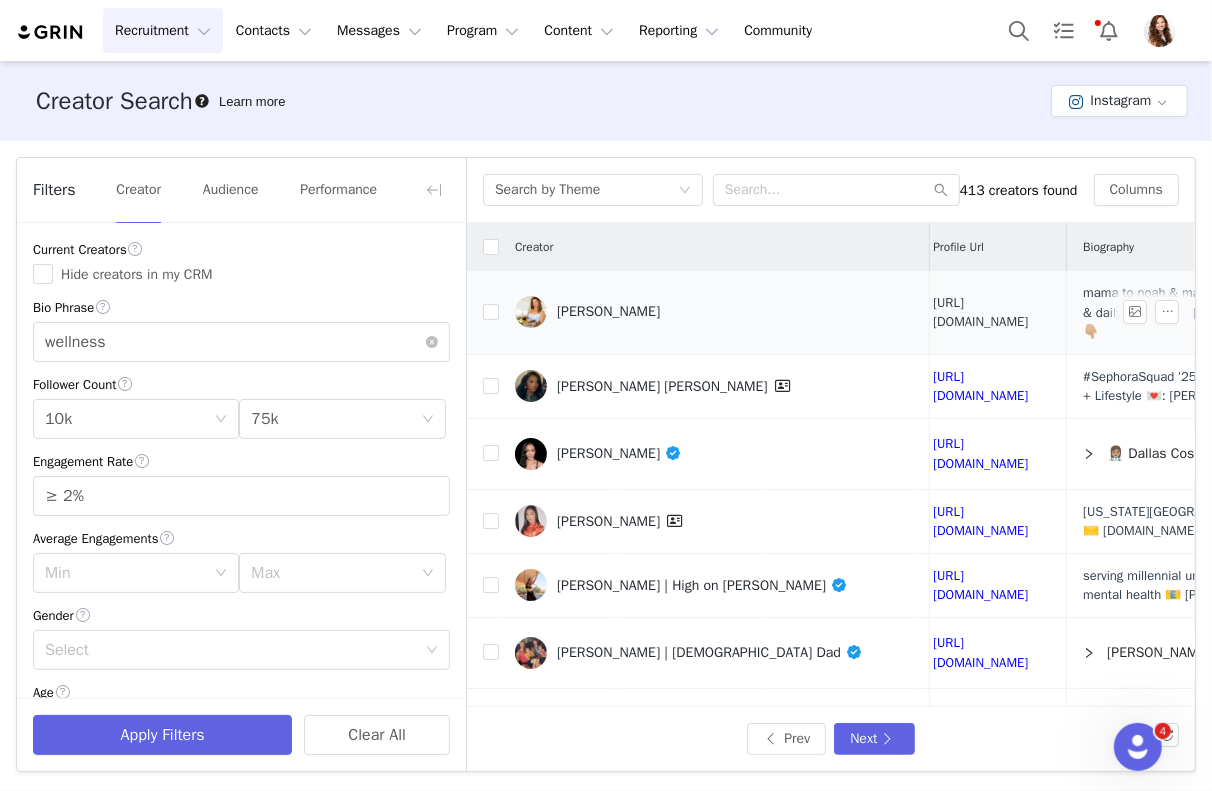 click on "https://www.instagram.com/lindsaysurowitz/" at bounding box center (980, 312) 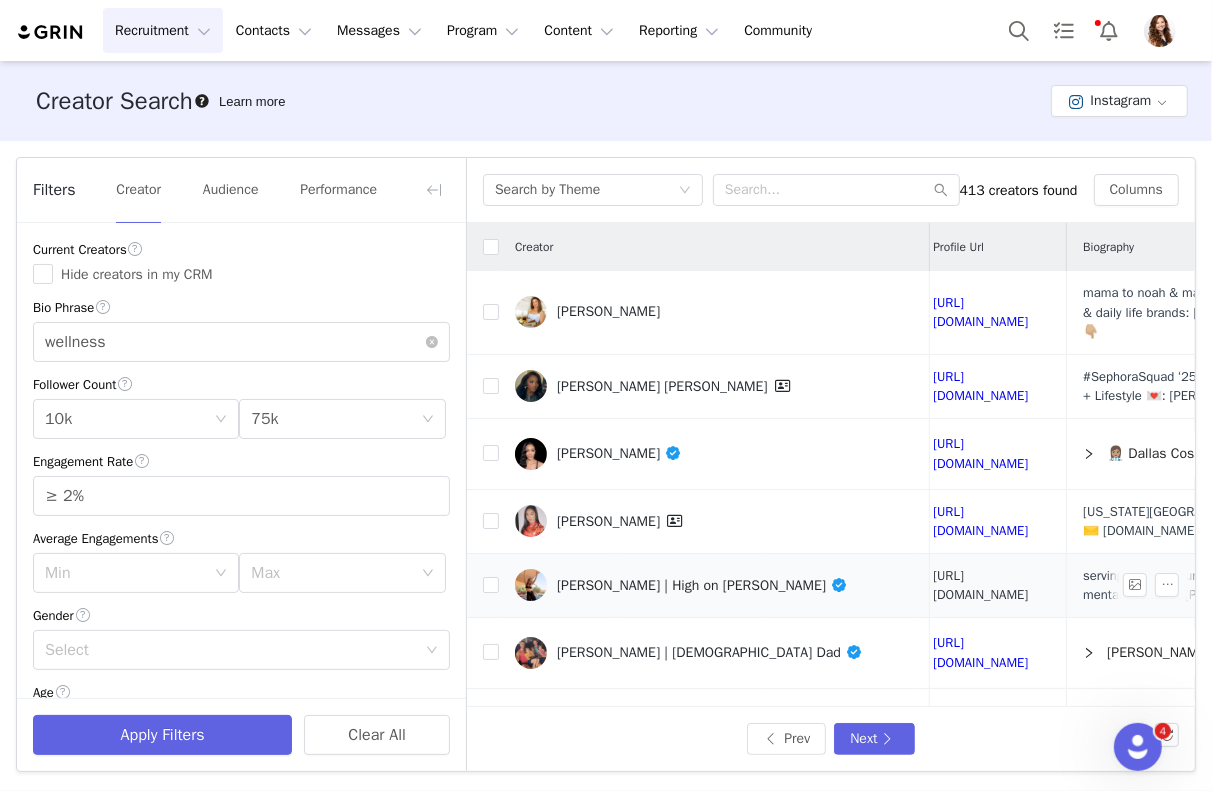click on "https://www.instagram.com/highonsweatt/" at bounding box center (980, 585) 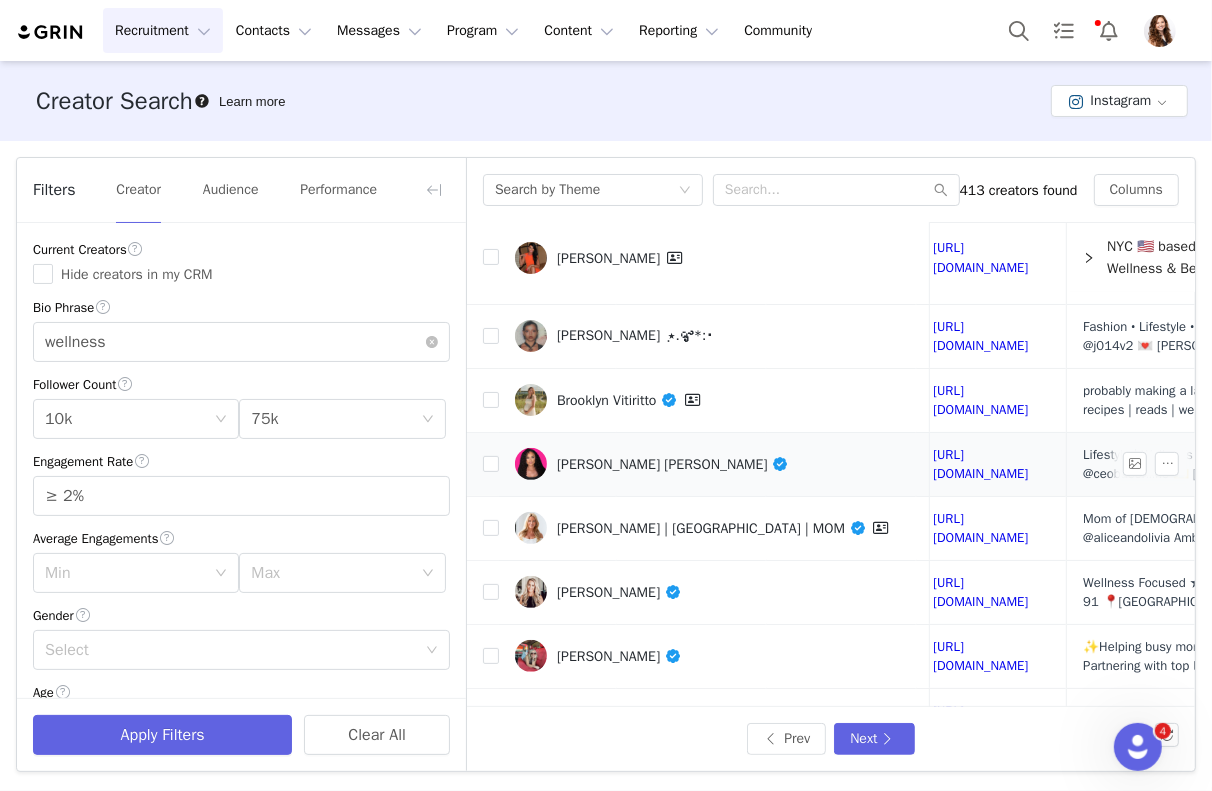 scroll, scrollTop: 483, scrollLeft: 463, axis: both 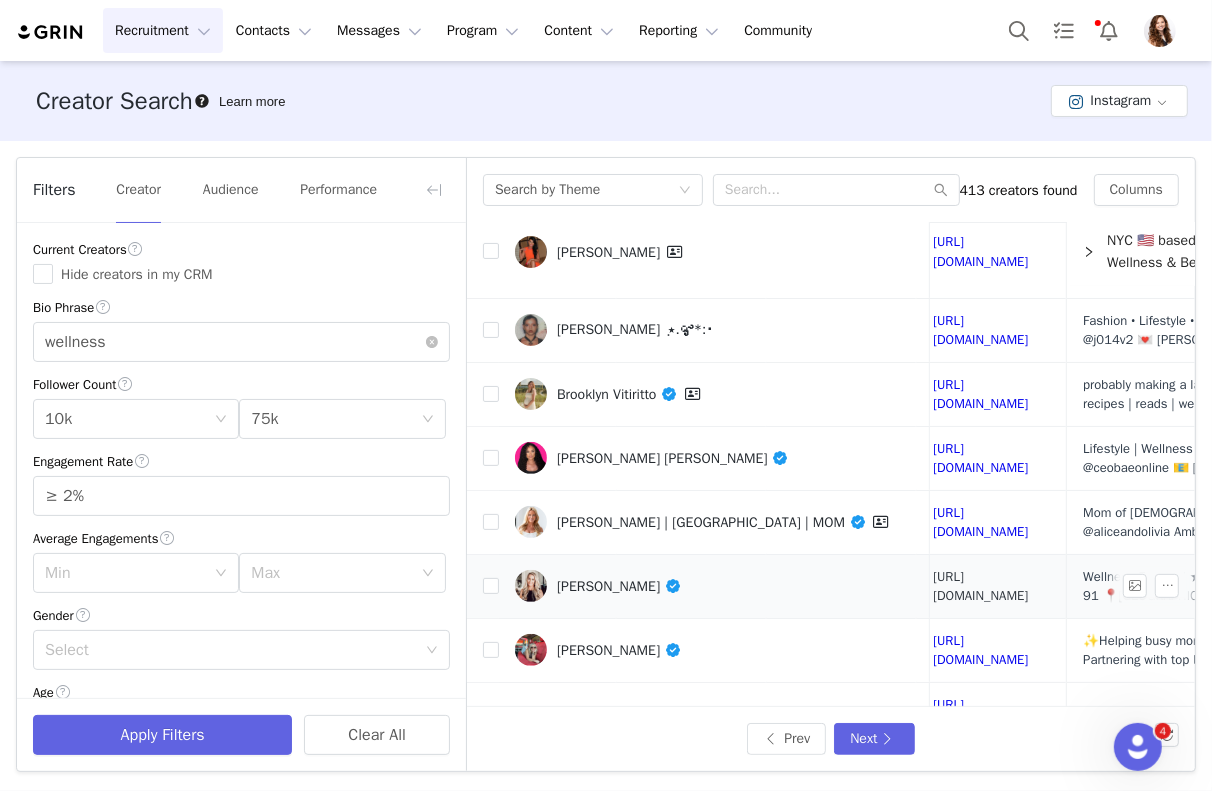 click on "https://www.instagram.com/moiralynnblog/" at bounding box center [980, 586] 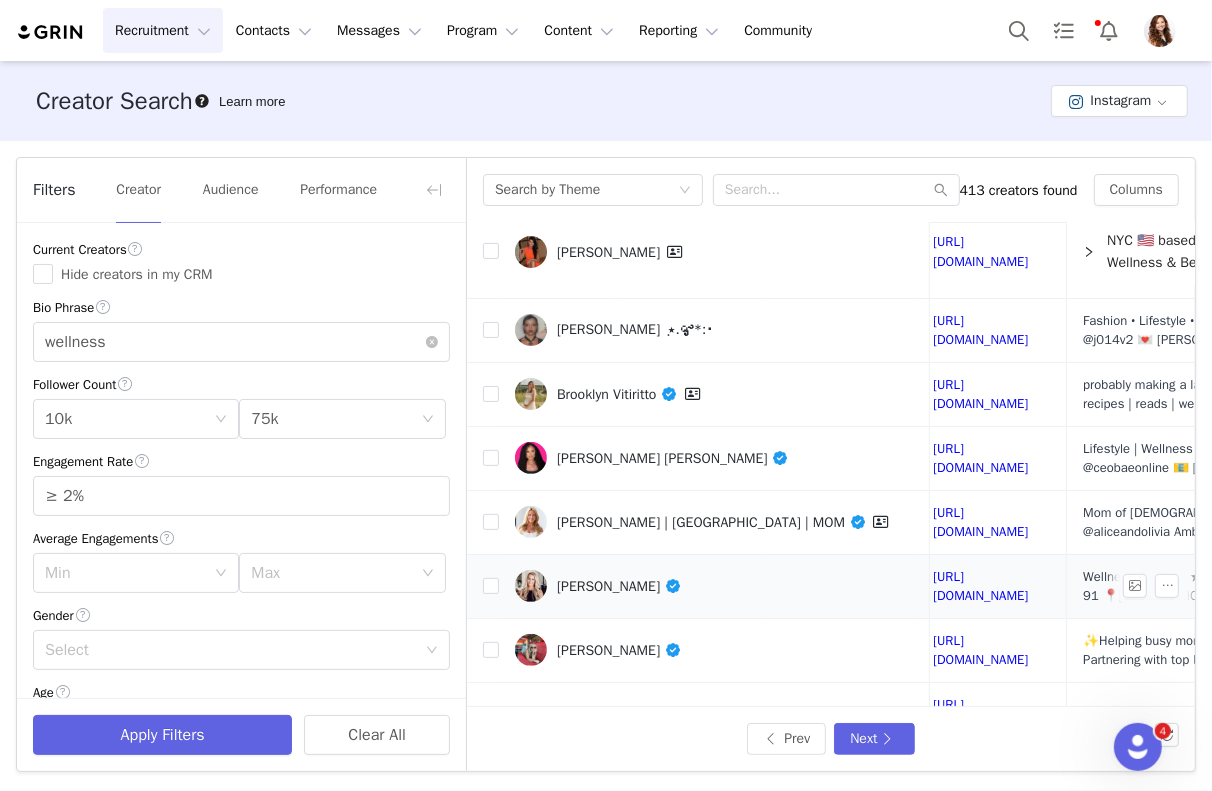 click on "Ashley Jeans" at bounding box center [619, 586] 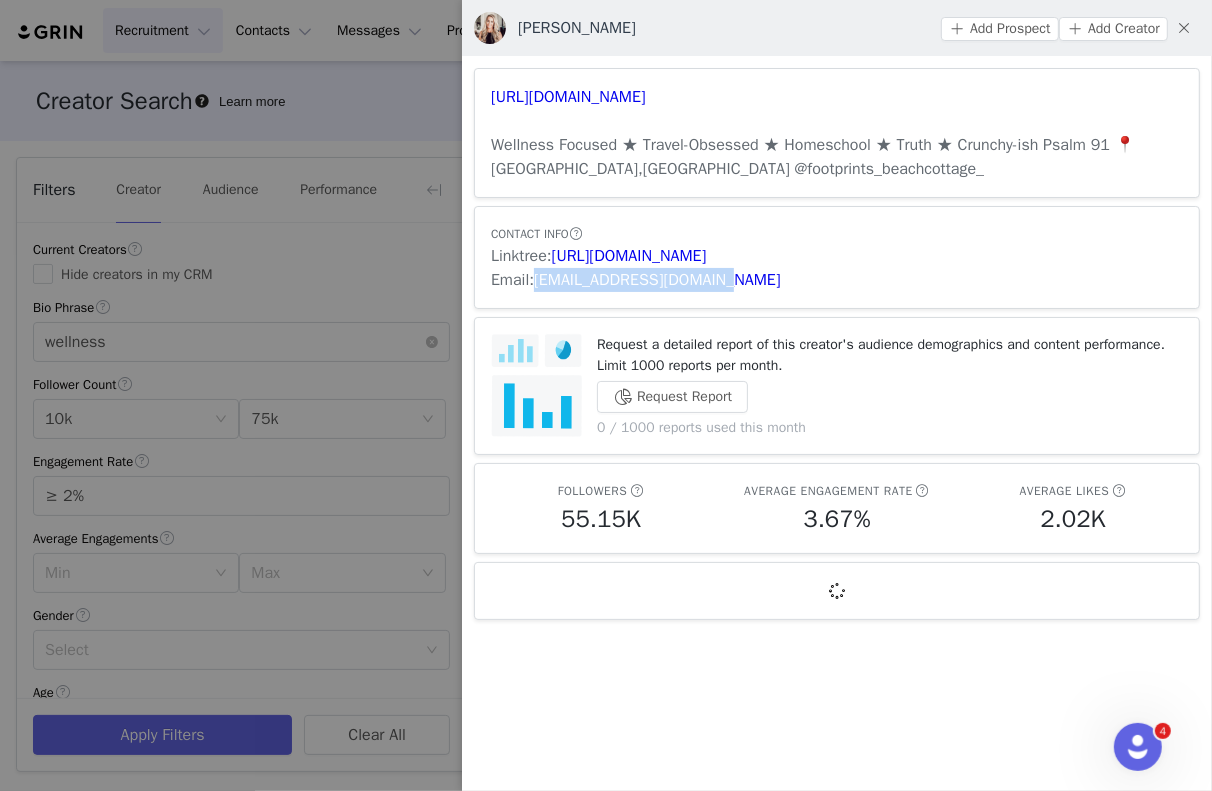 drag, startPoint x: 760, startPoint y: 282, endPoint x: 537, endPoint y: 284, distance: 223.00897 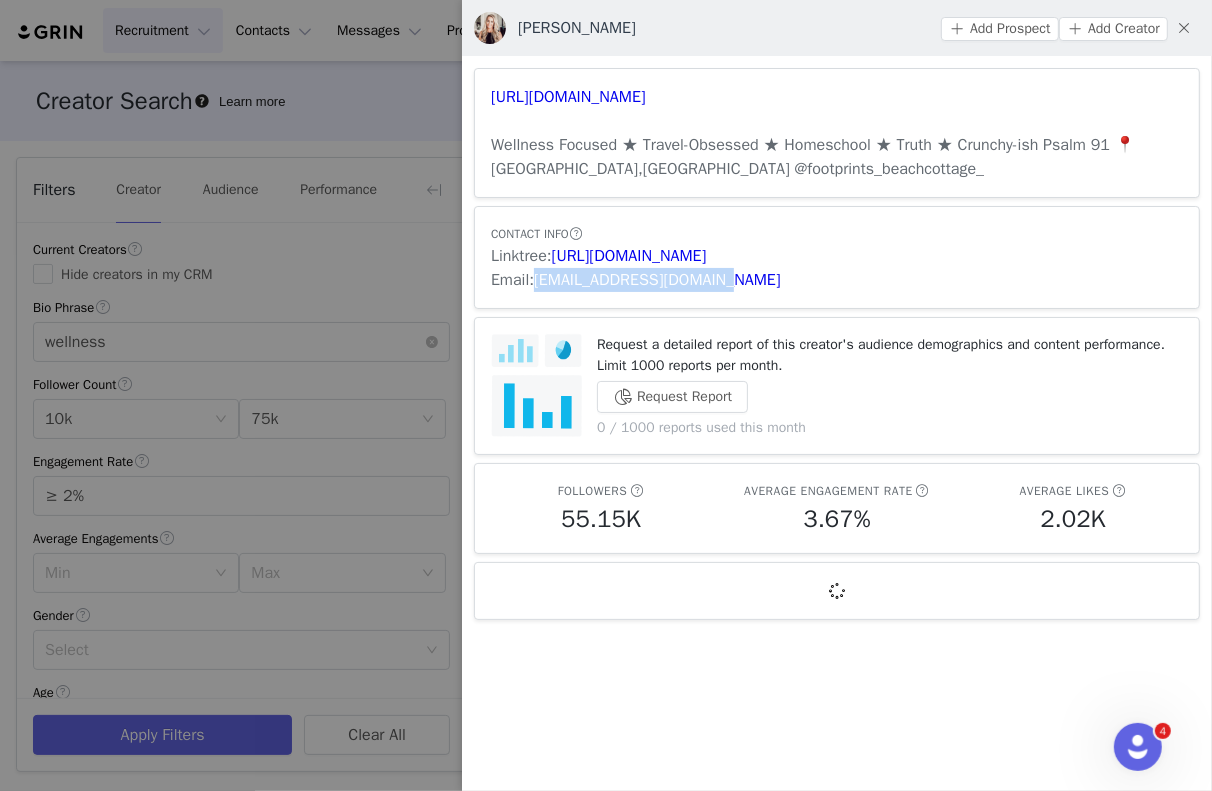 click on "Email:  hello@moiralynnblog.com" at bounding box center (837, 280) 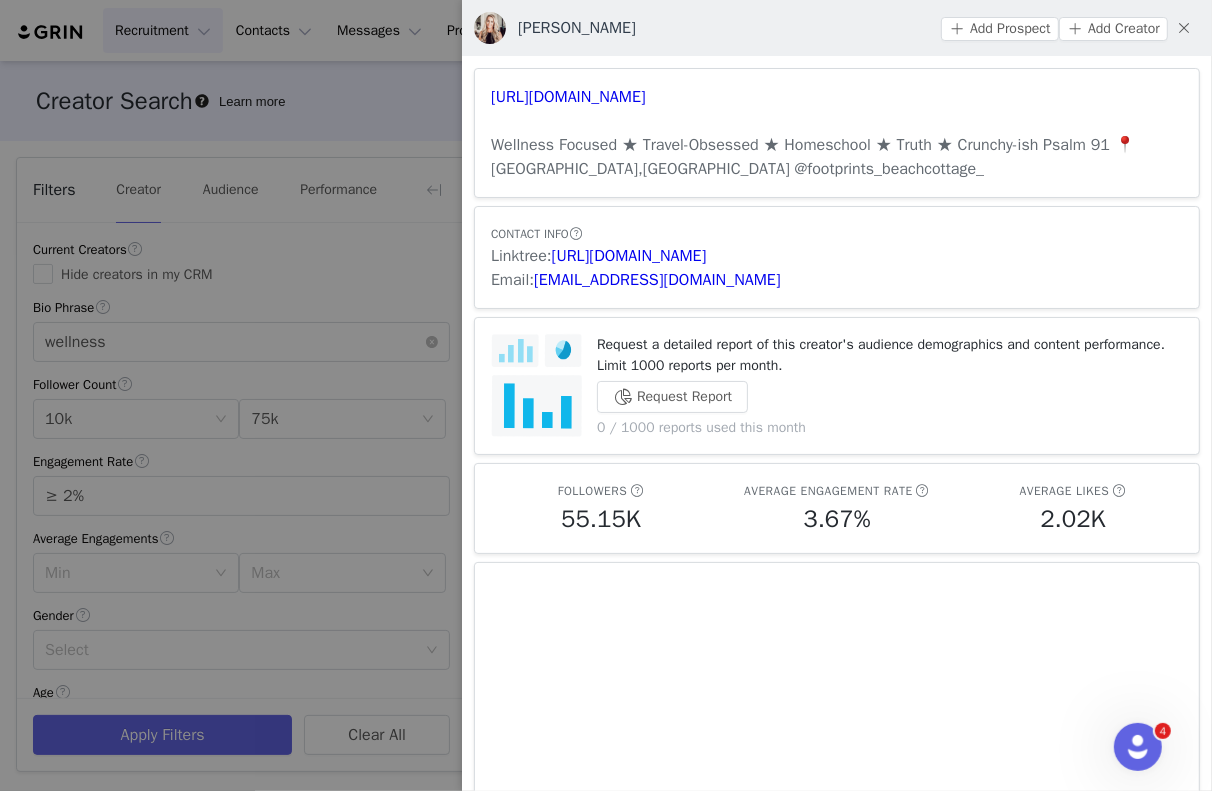 click at bounding box center [606, 395] 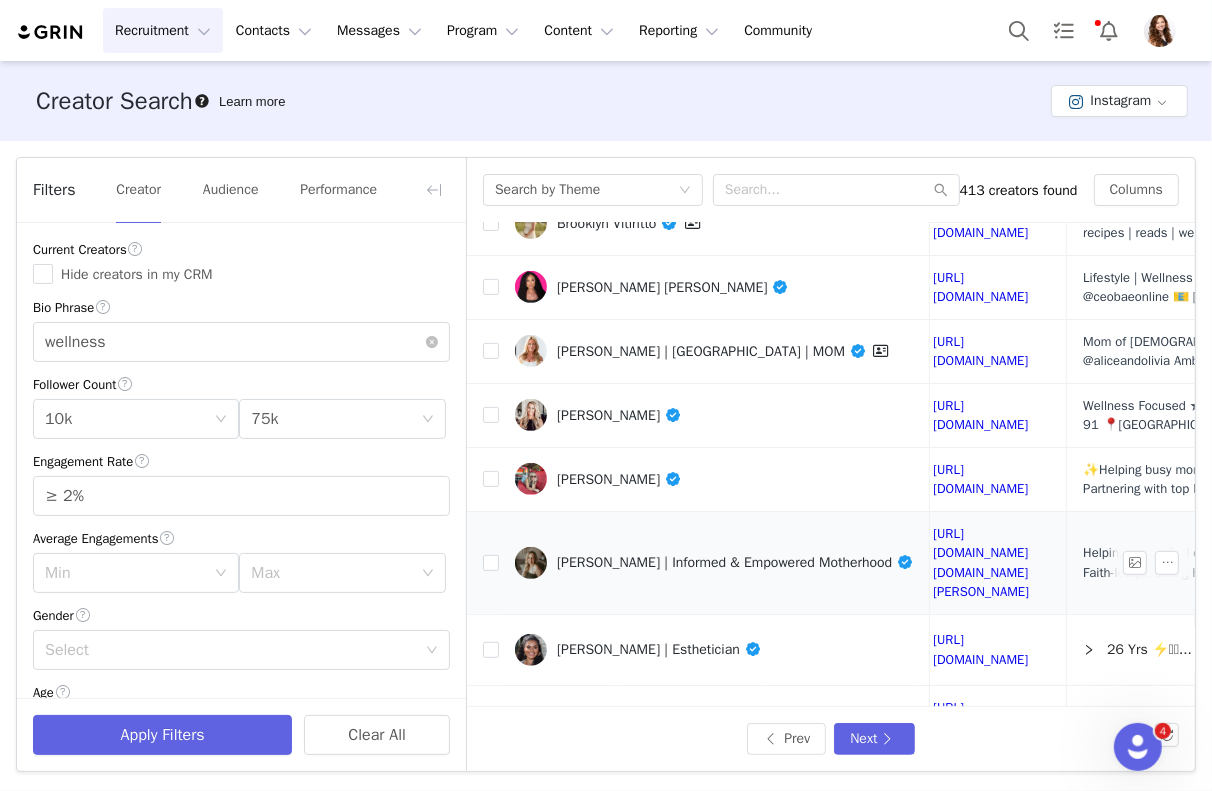 scroll, scrollTop: 765, scrollLeft: 463, axis: both 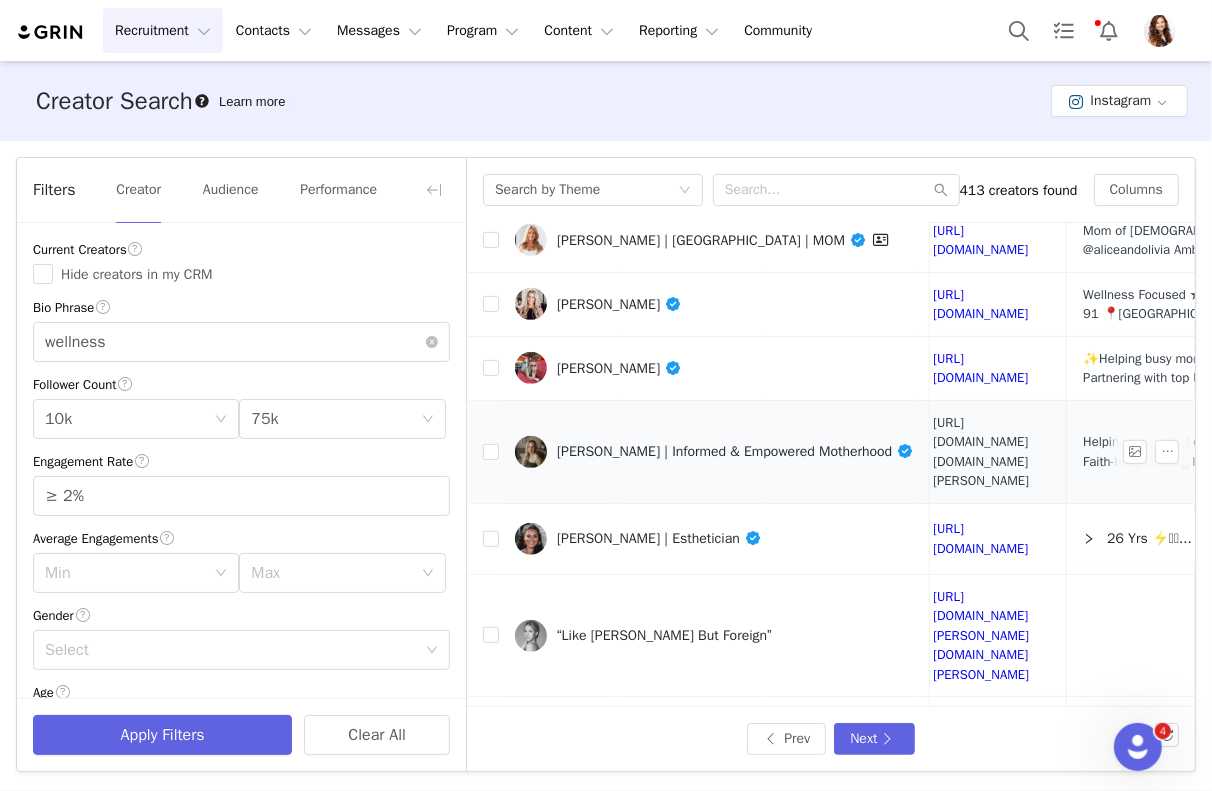 click on "https://www.instagram.com/authentically.julie/" at bounding box center [981, 452] 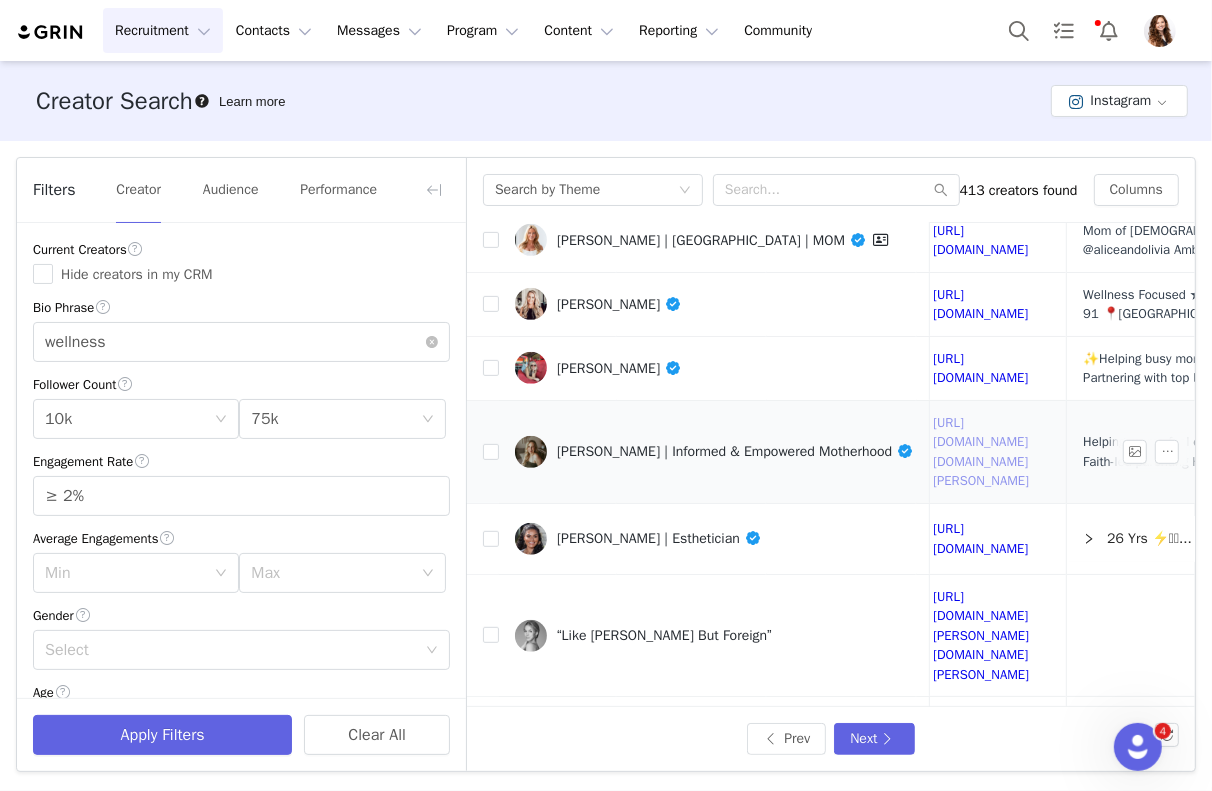 scroll, scrollTop: 862, scrollLeft: 463, axis: both 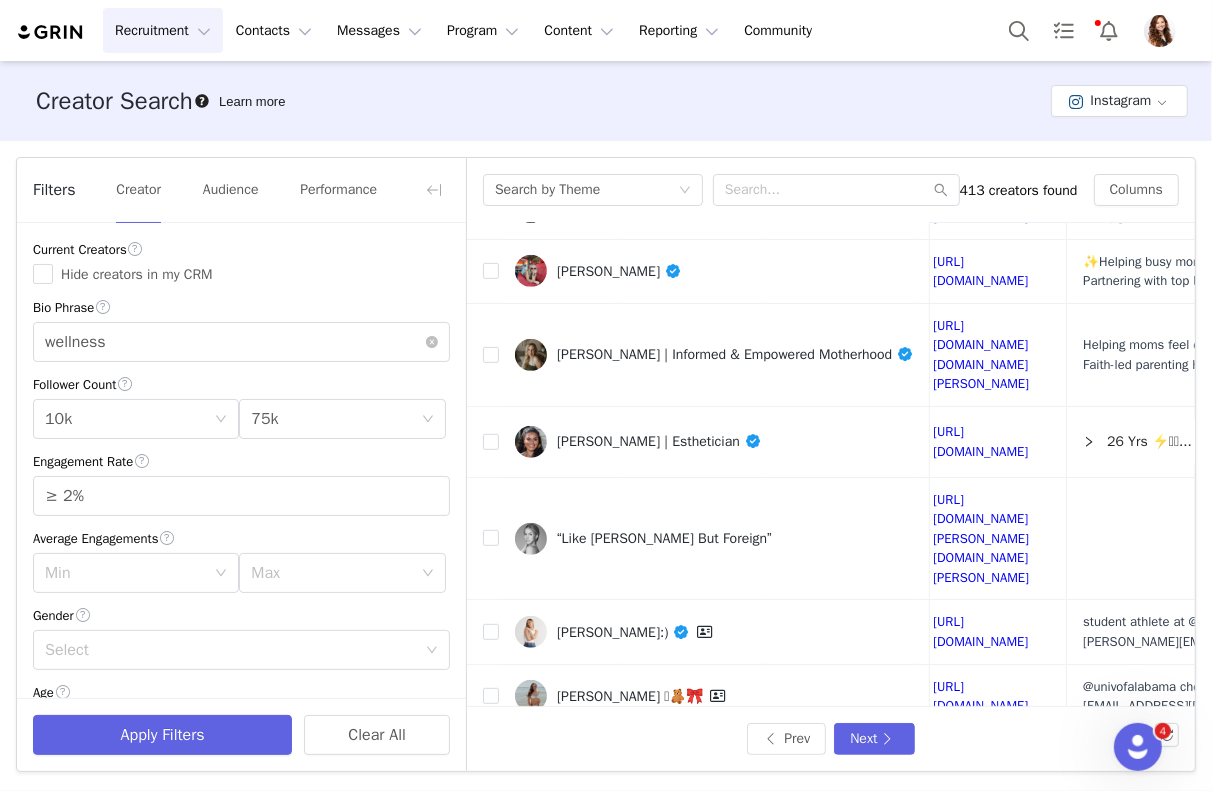 click on "https://www.instagram.com/ashloho/" at bounding box center (980, 824) 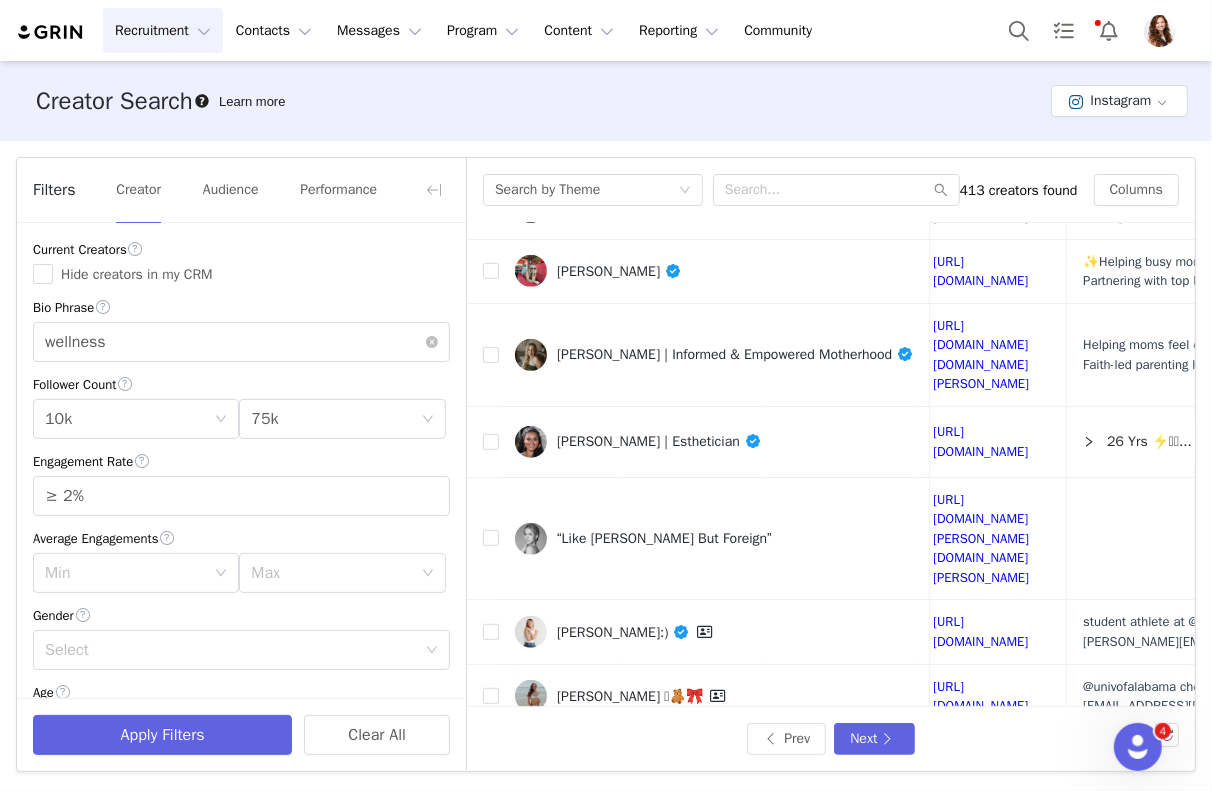 click on "ashloho" at bounding box center [581, 824] 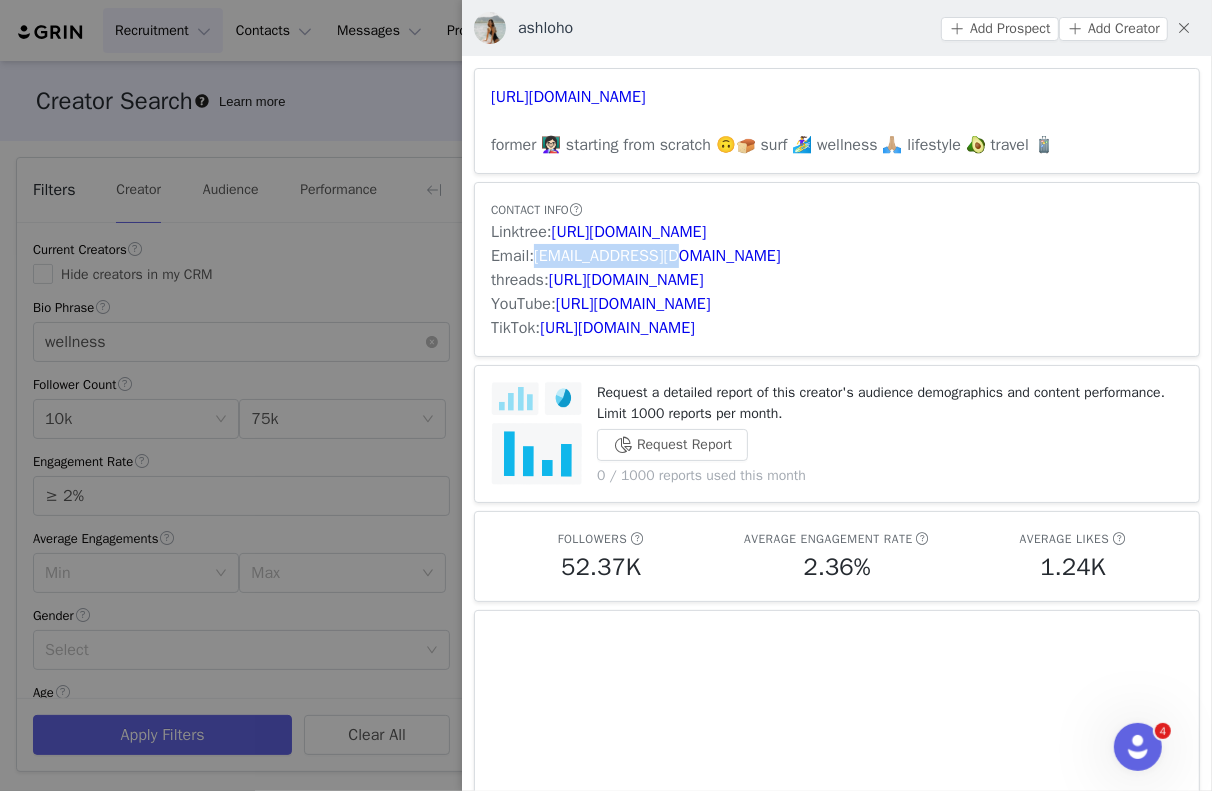 drag, startPoint x: 721, startPoint y: 256, endPoint x: 538, endPoint y: 265, distance: 183.22118 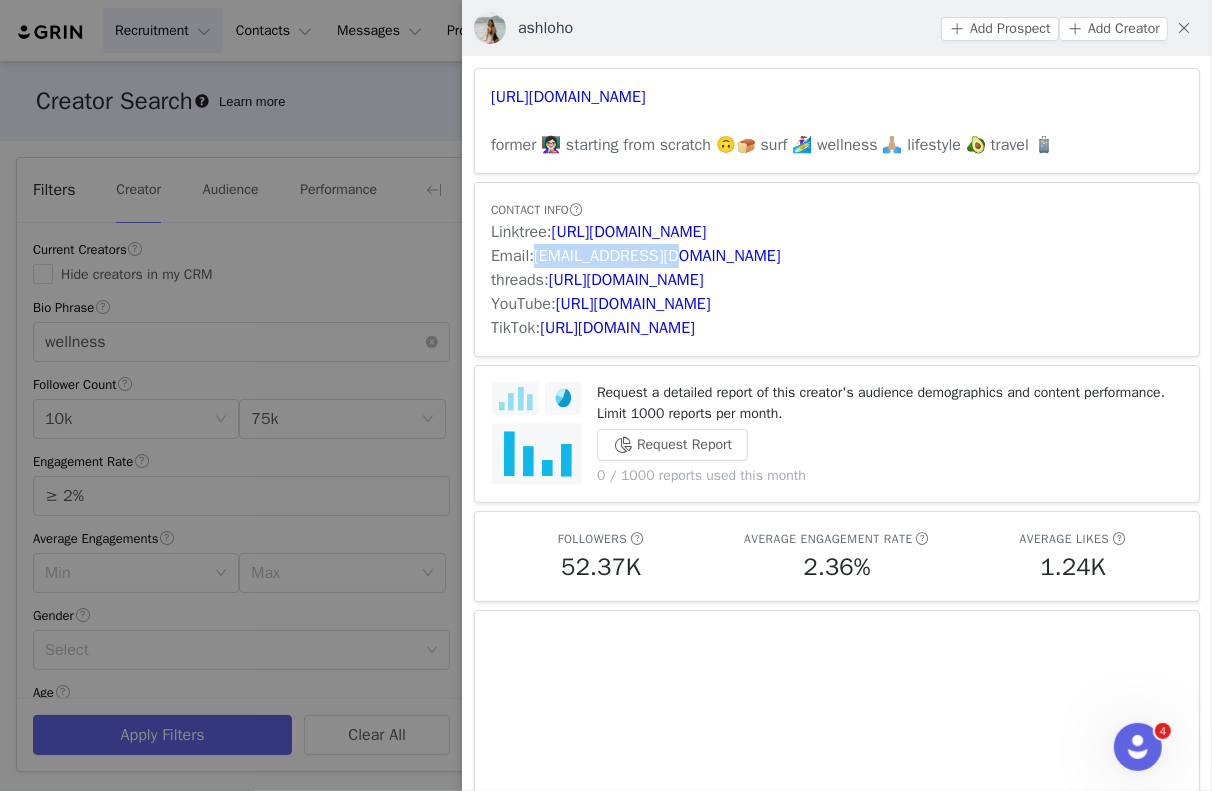 click on "Email:  ashloho@gmail.com" at bounding box center (837, 256) 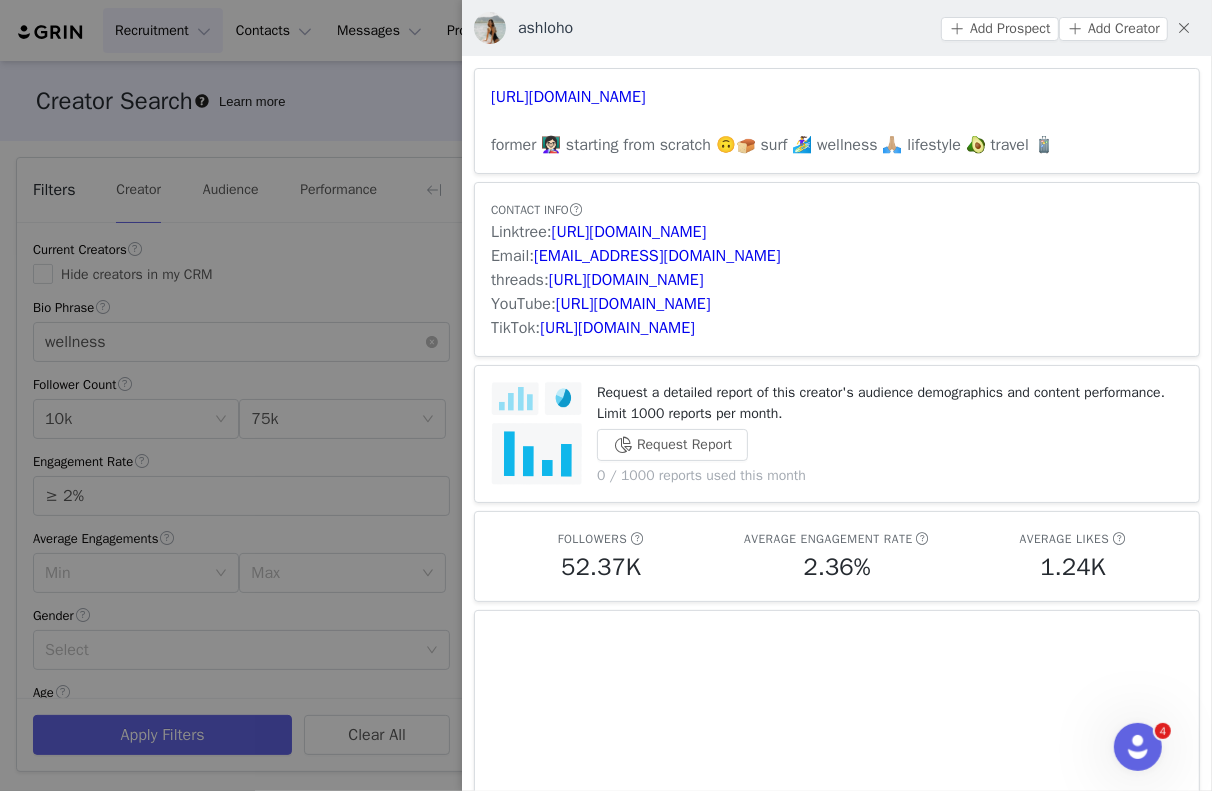 click at bounding box center (606, 395) 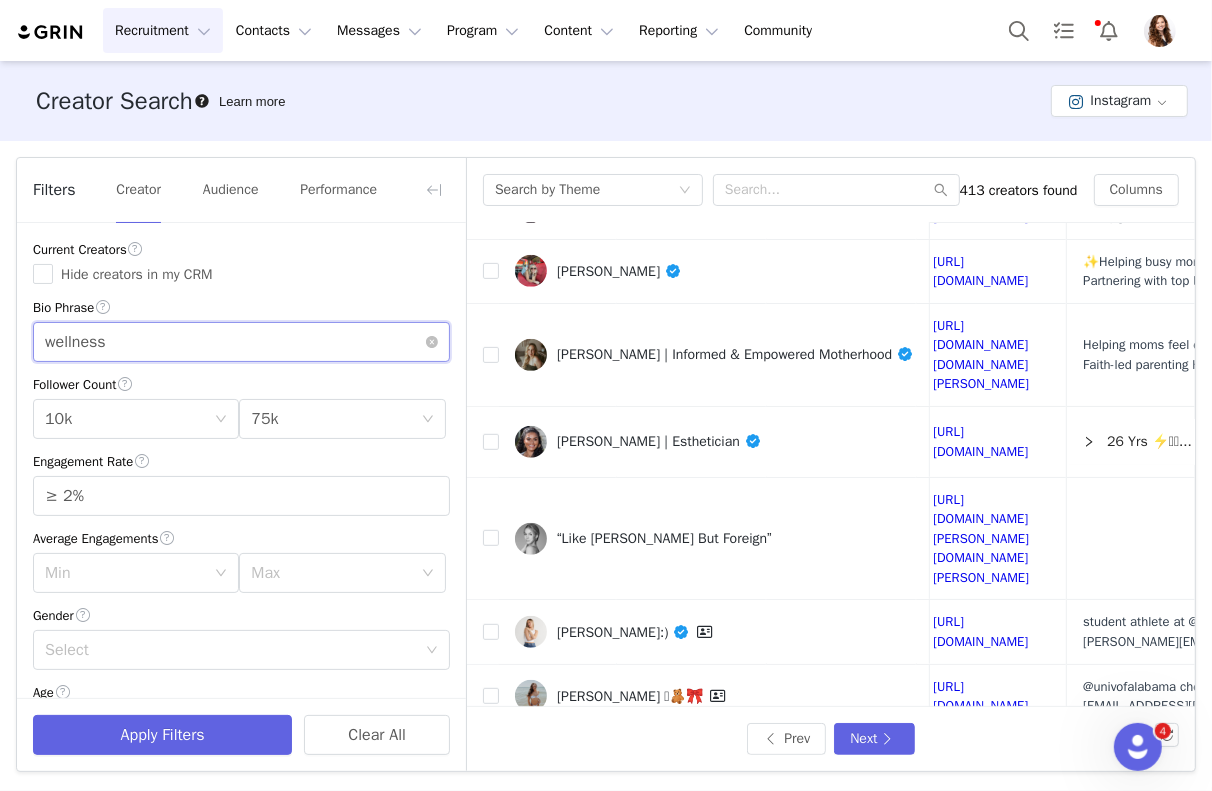 click on "wellness" at bounding box center (241, 342) 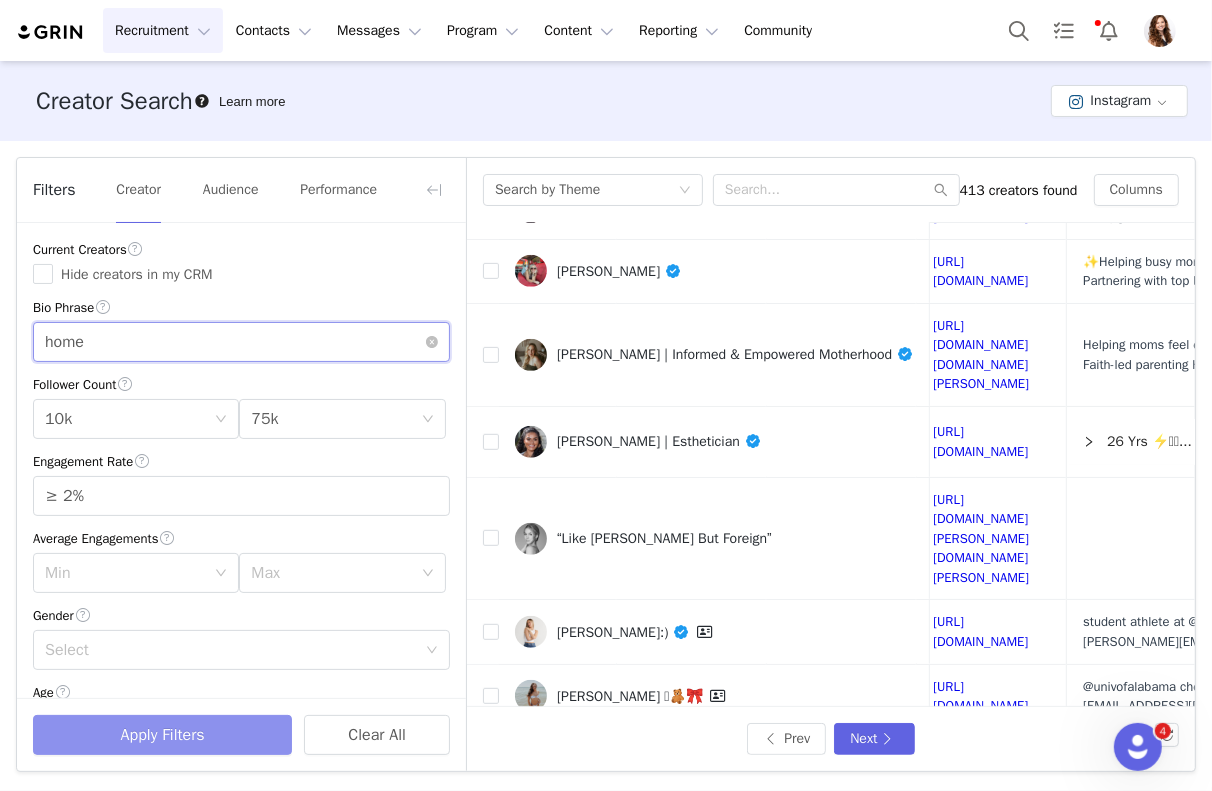 type on "home" 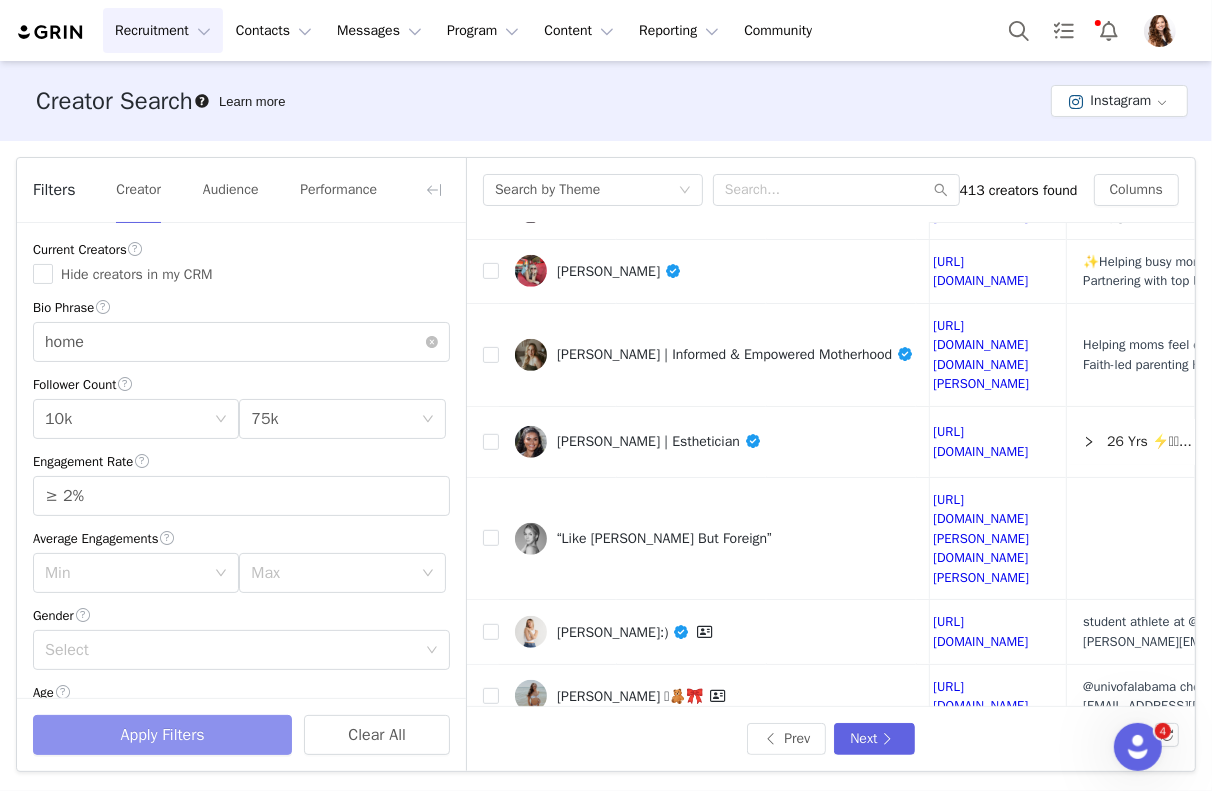 click on "Apply Filters" at bounding box center (162, 735) 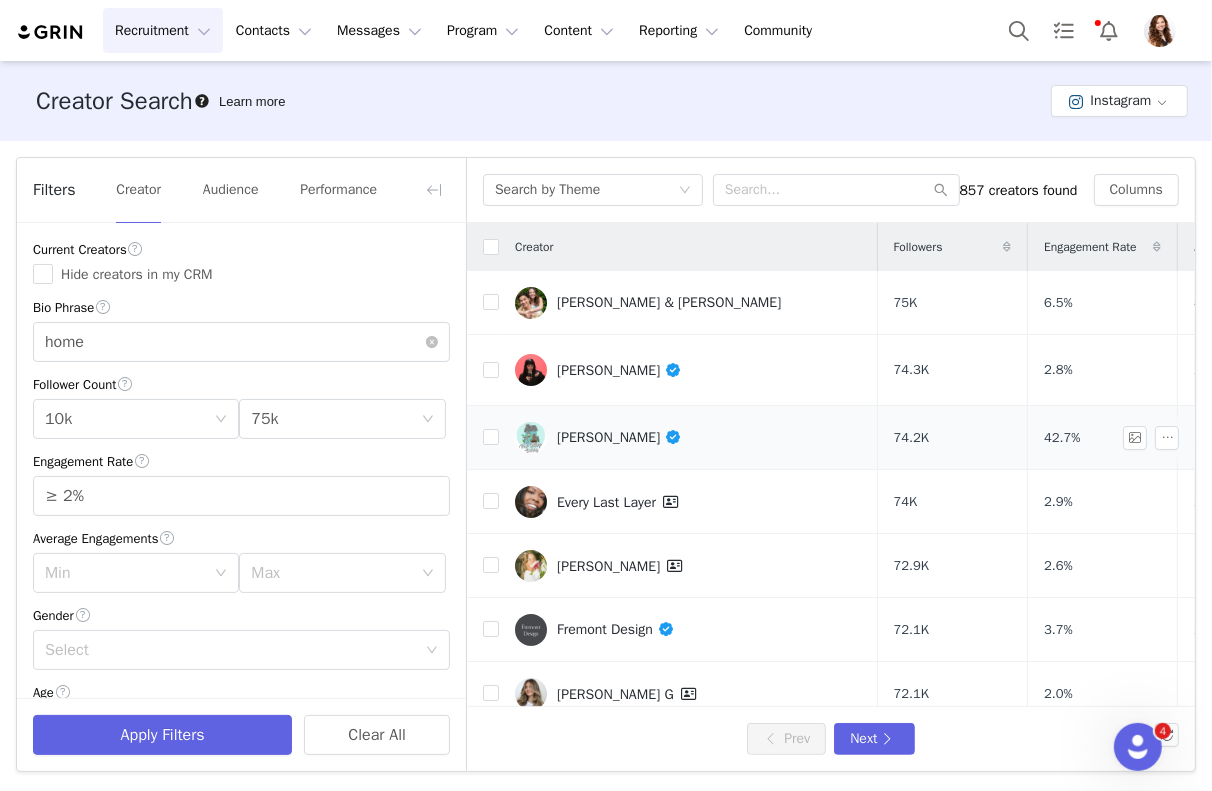 scroll, scrollTop: 0, scrollLeft: 603, axis: horizontal 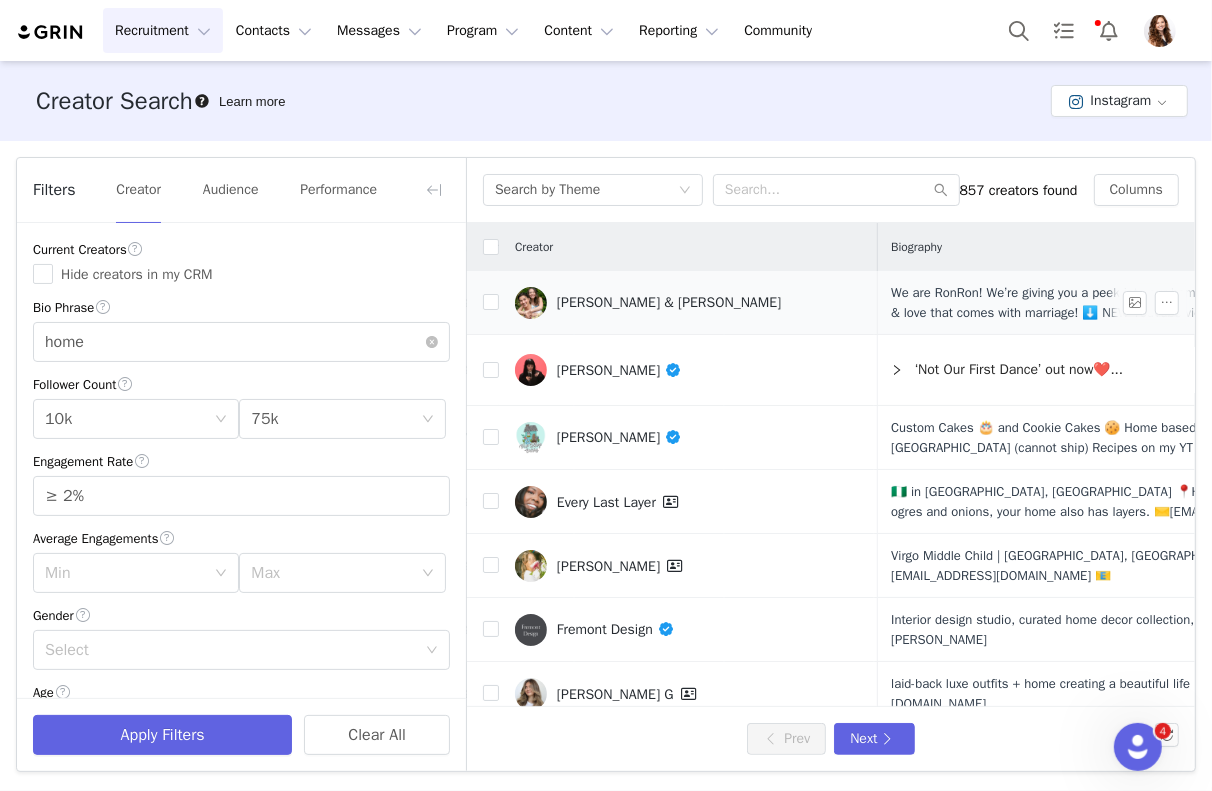 click on "https://www.instagram.com/ronronfam/" at bounding box center [788, 302] 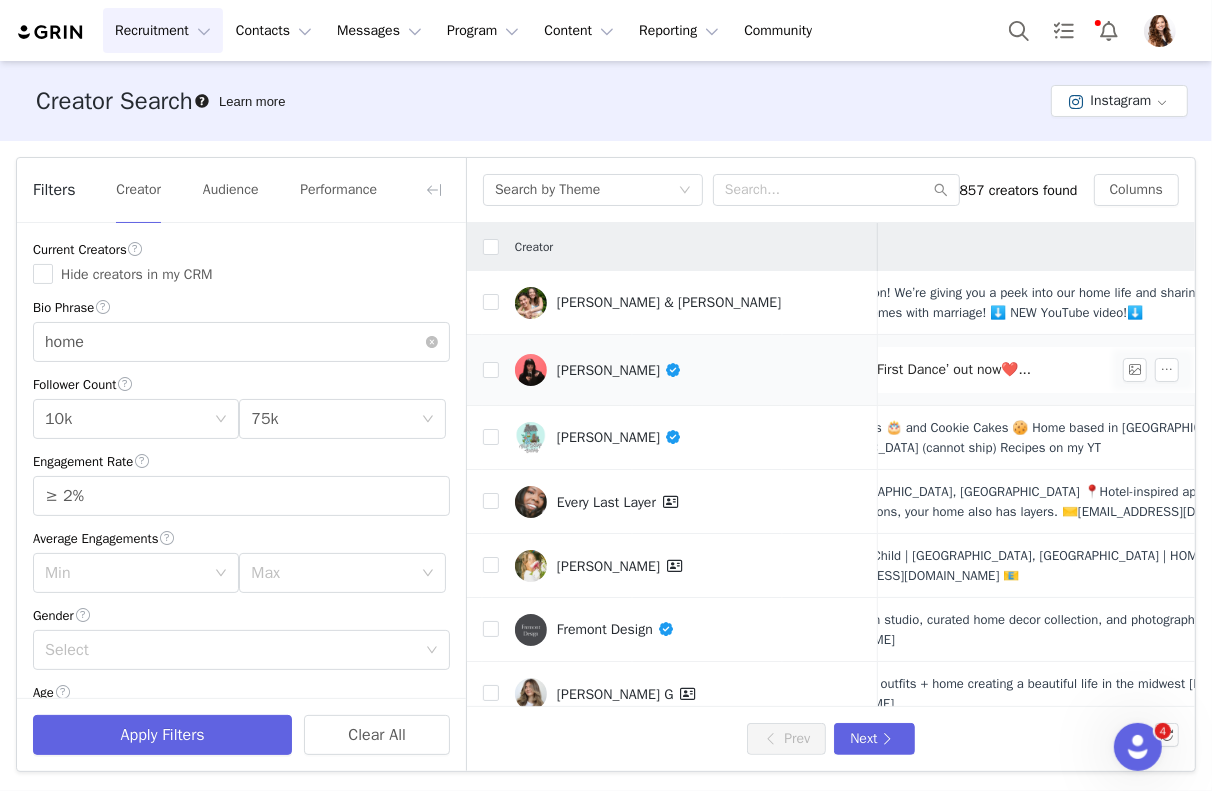 scroll, scrollTop: 0, scrollLeft: 787, axis: horizontal 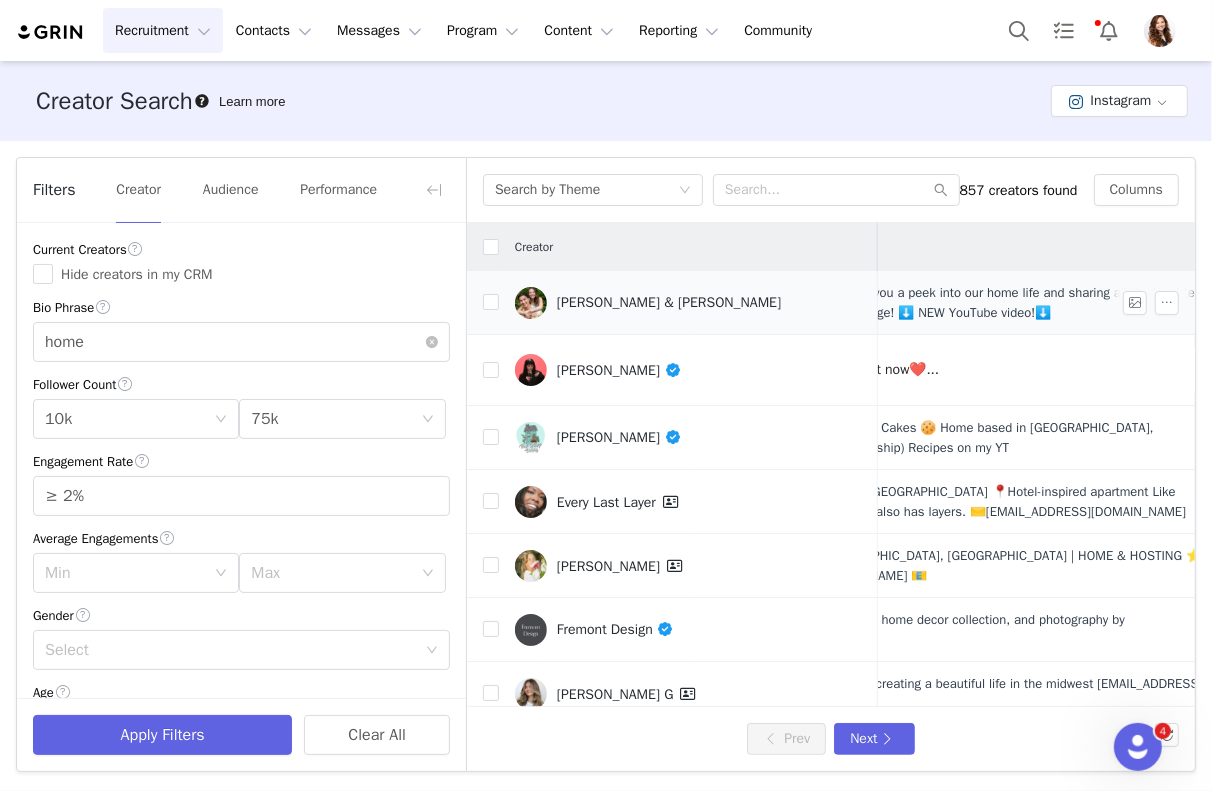 click on "[PERSON_NAME] & [PERSON_NAME]" at bounding box center (669, 303) 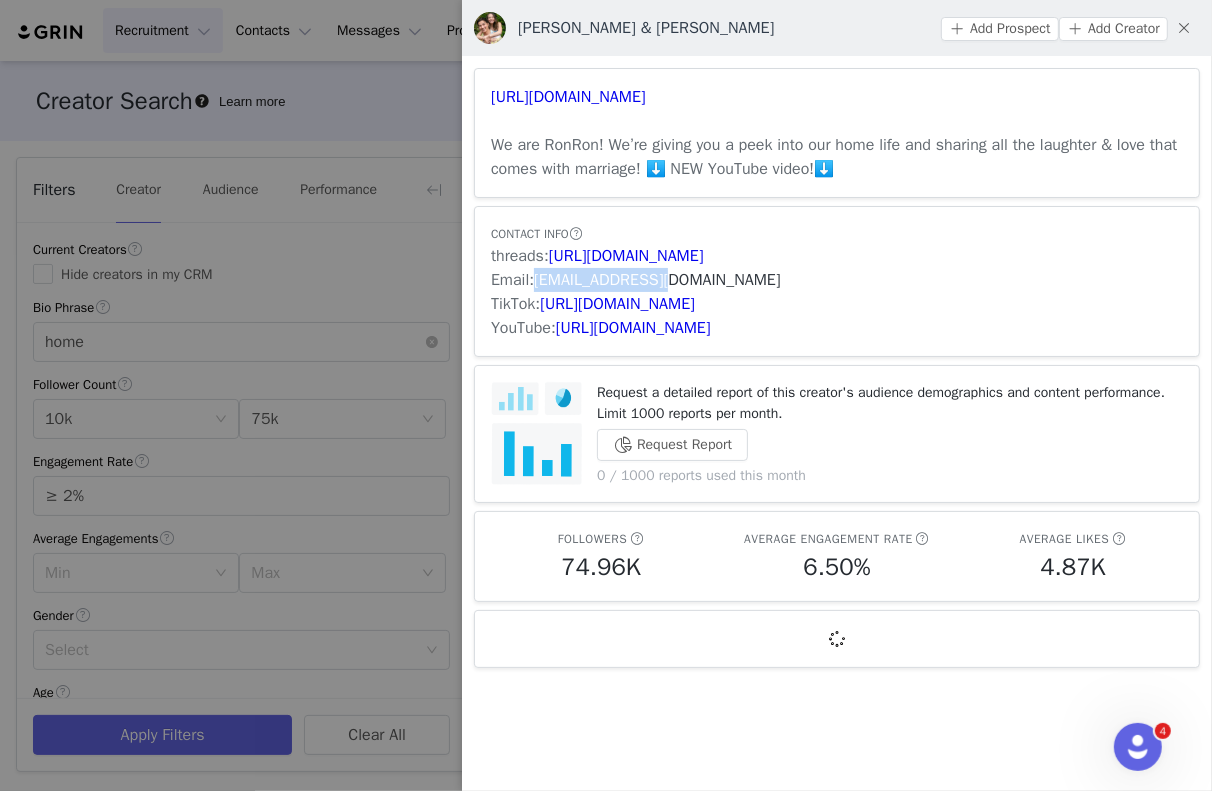 drag, startPoint x: 698, startPoint y: 272, endPoint x: 540, endPoint y: 274, distance: 158.01266 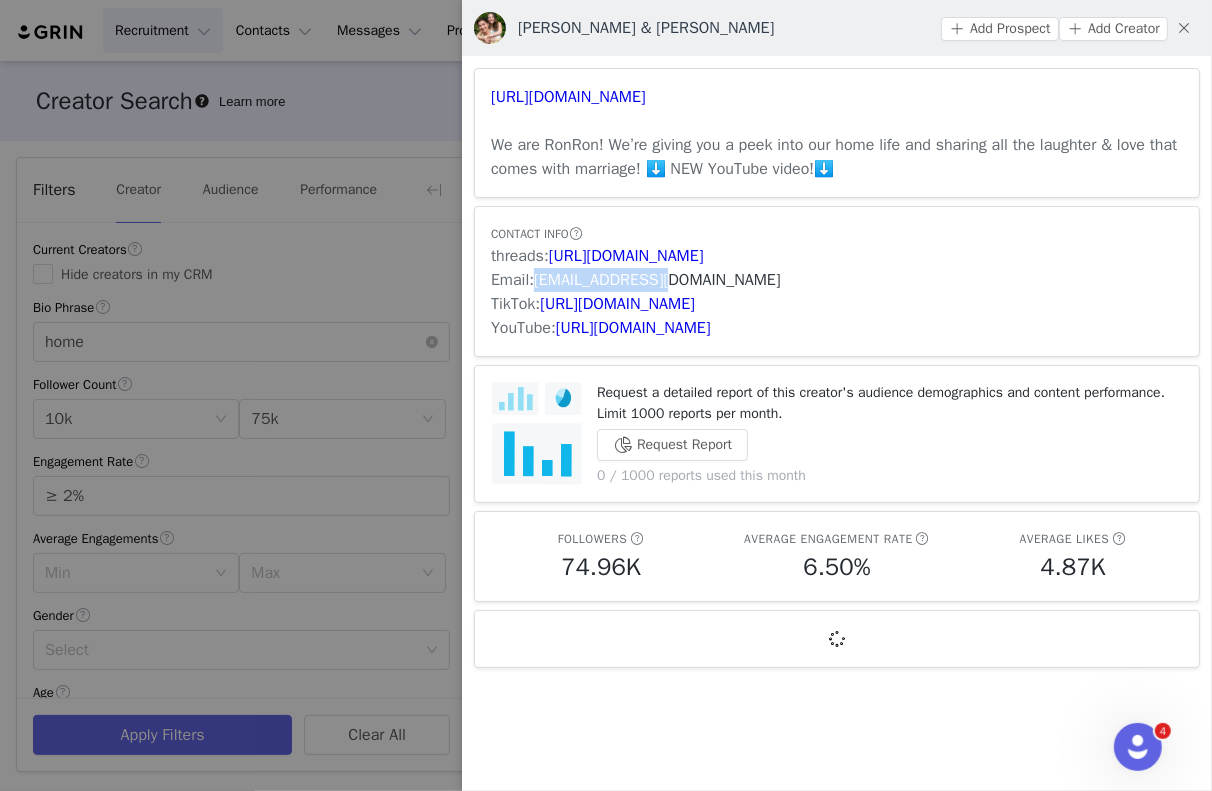 click on "Email:  ronron@select.co" at bounding box center (837, 280) 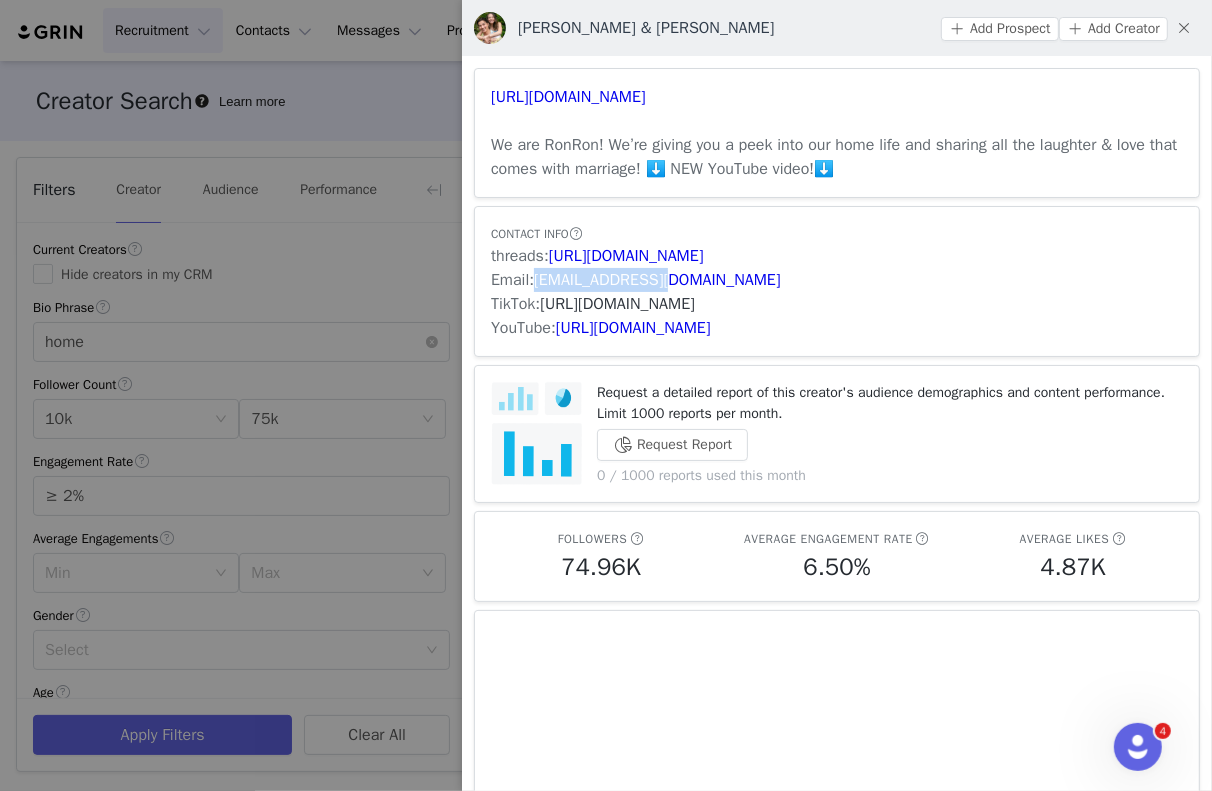 click on "https://www.tiktok.com/share/user/7196038569956852782" at bounding box center [617, 304] 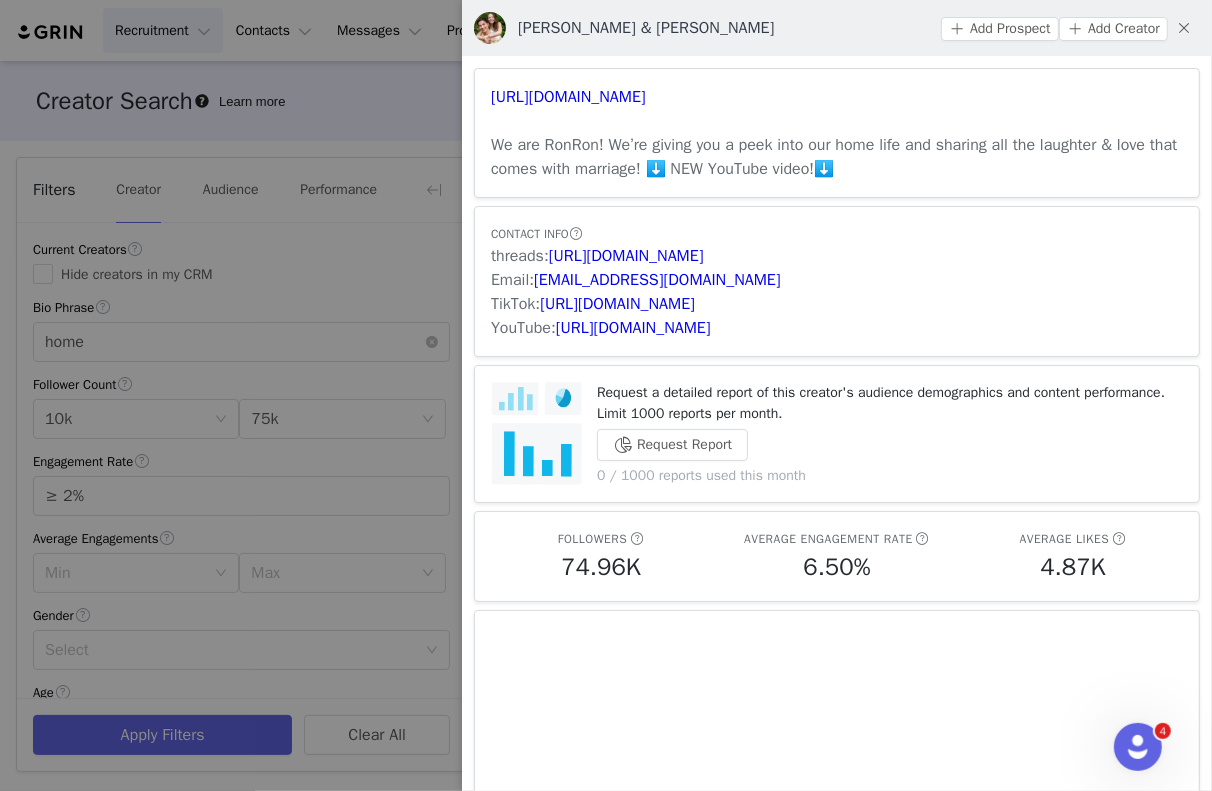 click at bounding box center [606, 395] 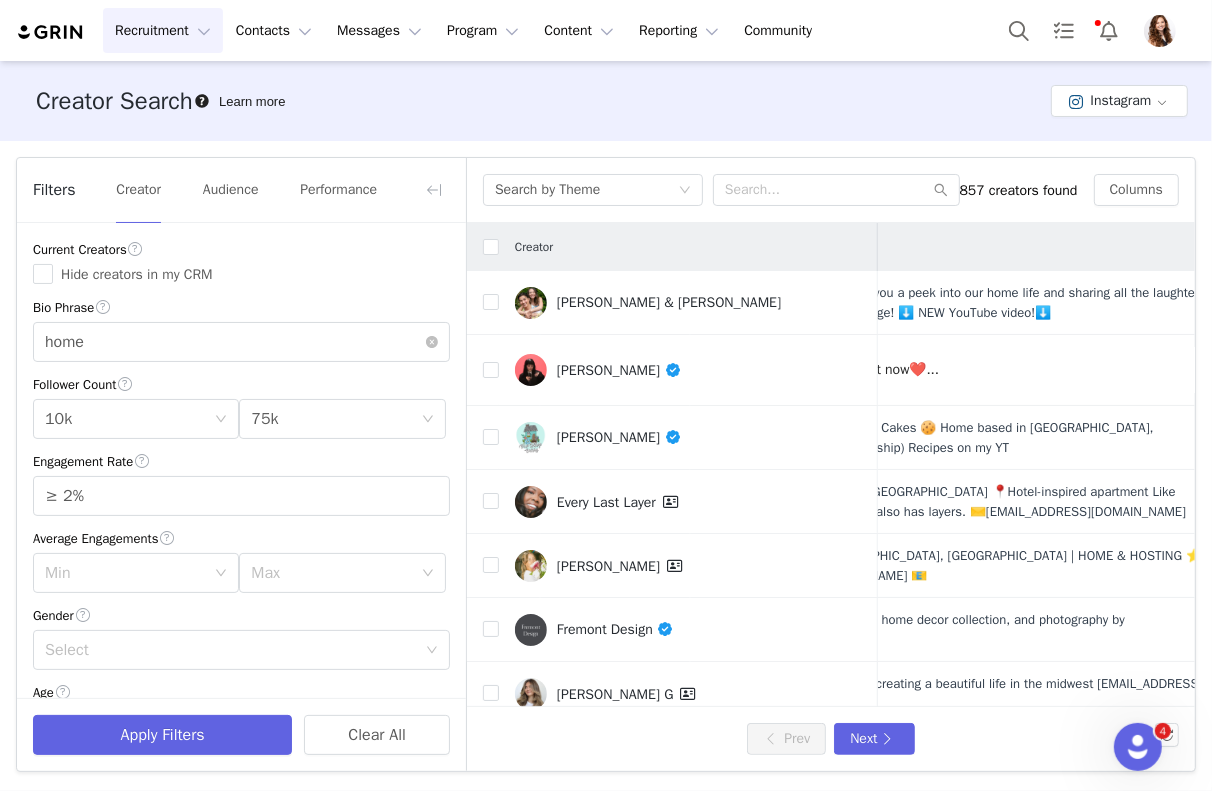 click on "Recruitment Recruitment Creator Search Curated Lists Landing Pages Web Extension AI Creator Search Beta Contacts Contacts Creators Prospects Applicants Messages Messages Dashboard Inbox Templates Sequences Program Program Activations Partnerships Affiliates Content Content Creator Content Media Library Social Listening Reporting Reporting Dashboard Report Builder Community Community Creator Search     Learn more Instagram  Filters  Creator Audience Performance  Current Creators   Hide creators in my CRM   Bio Phrase  home  Follower Count  Min 10k Max 75k  Engagement Rate  ≥ 2%  Average Engagements  Min Max  Gender  Select  Age  Age  Language  Language  Locations  Locations United States    Account Type  Account Type    Most Recent Post  Select <1 Month     Only show creators with an email address   Mentions  Mentions    Hashtags  Enter hashtag    Brand affinities  Select   Apply Filters Clear All  Search by Theme       857 creators found      Columns  Creator   Followers   Engagement Rate" at bounding box center (606, 395) 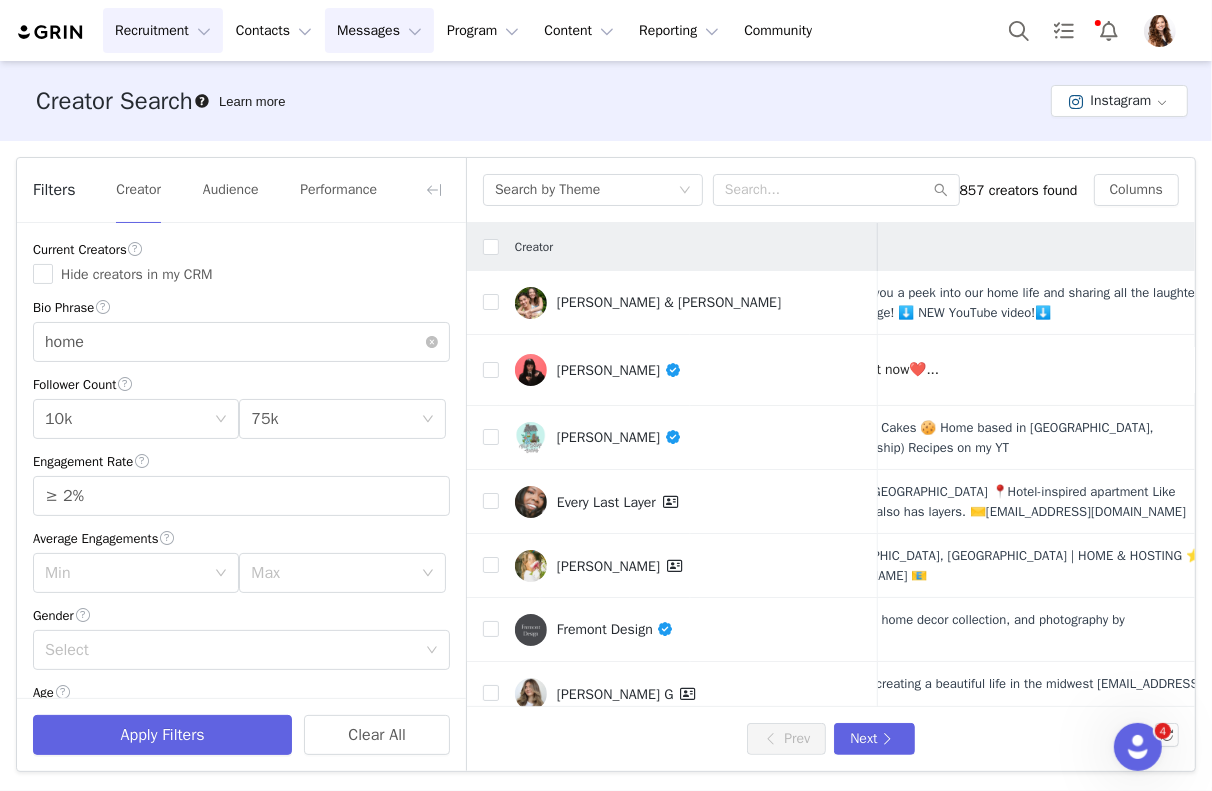 click on "Messages Messages" at bounding box center [379, 30] 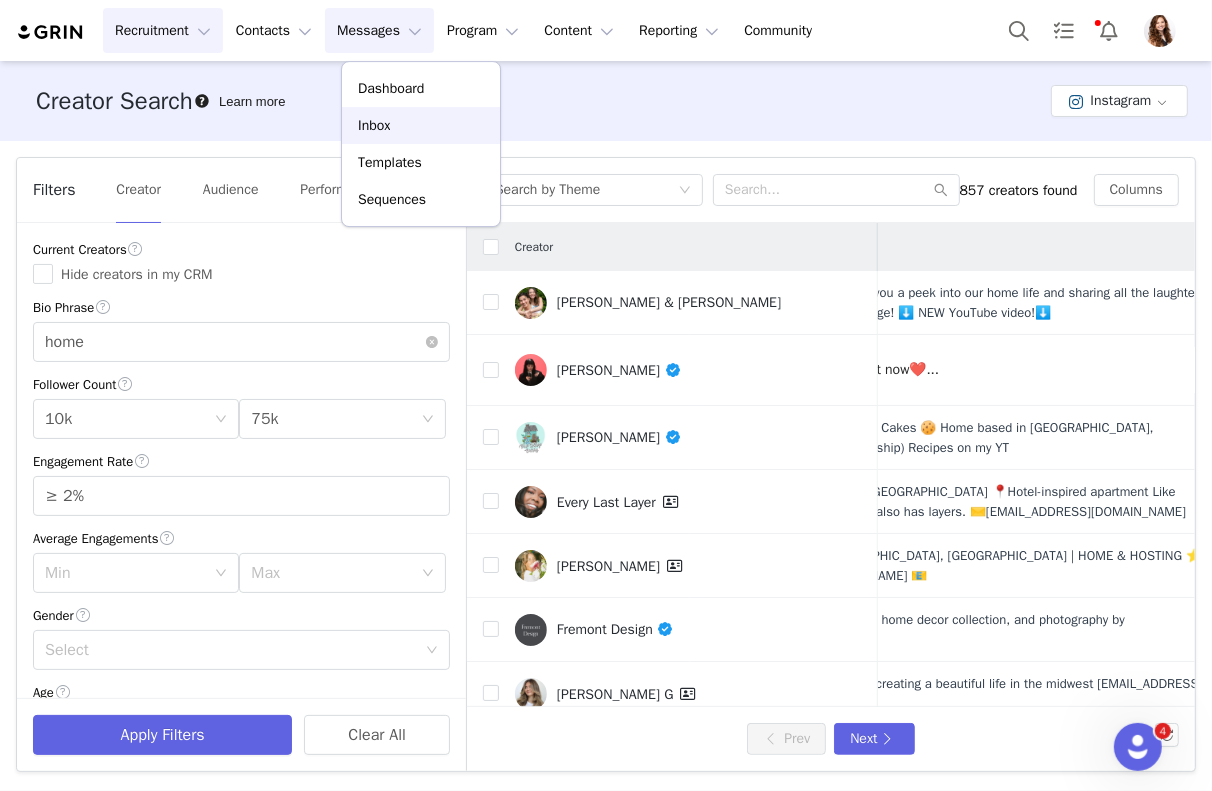 click on "Inbox" at bounding box center (421, 125) 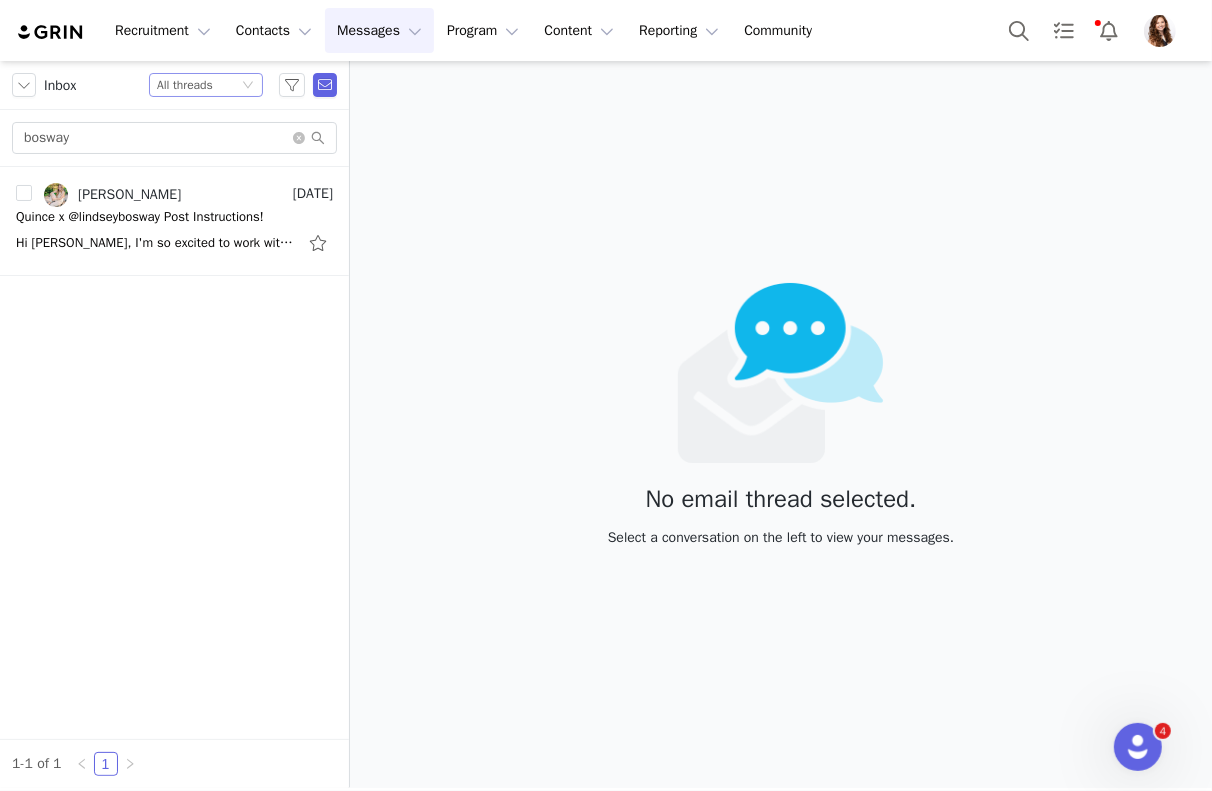 click on "Status All threads" at bounding box center [197, 85] 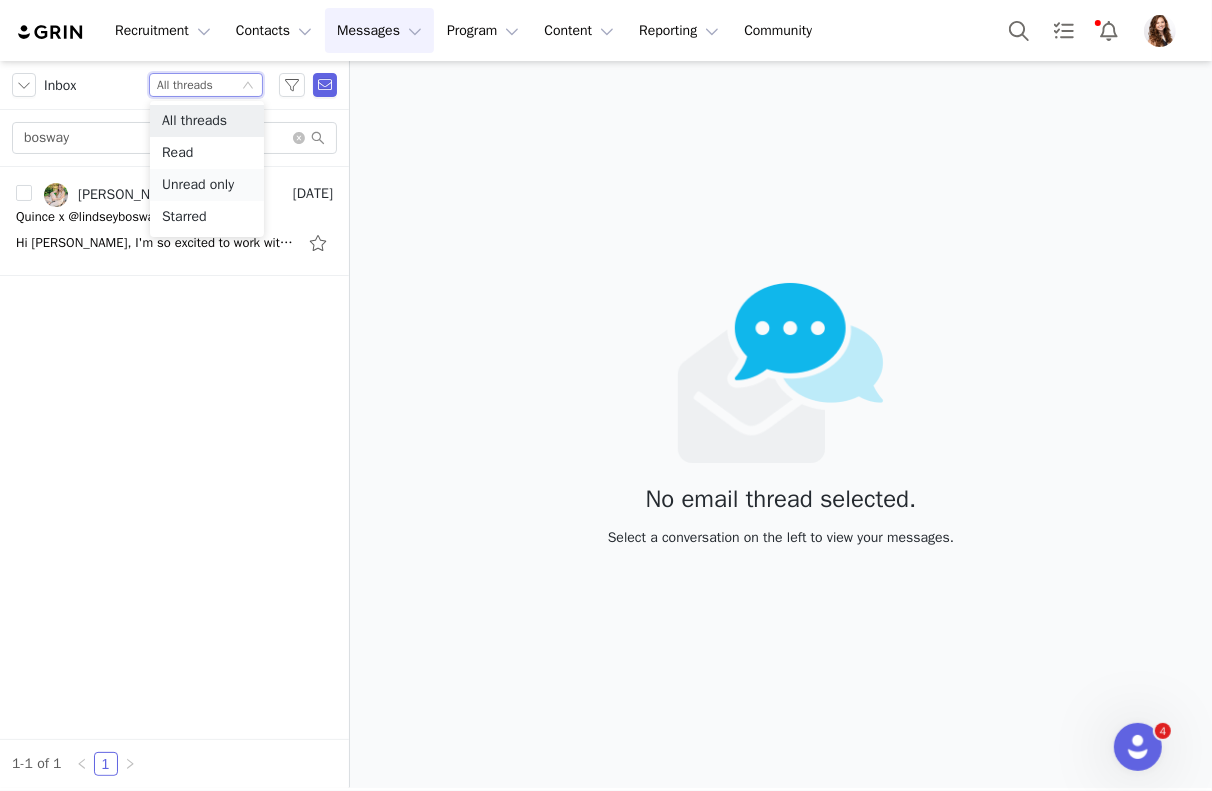 click on "Unread only" at bounding box center (207, 185) 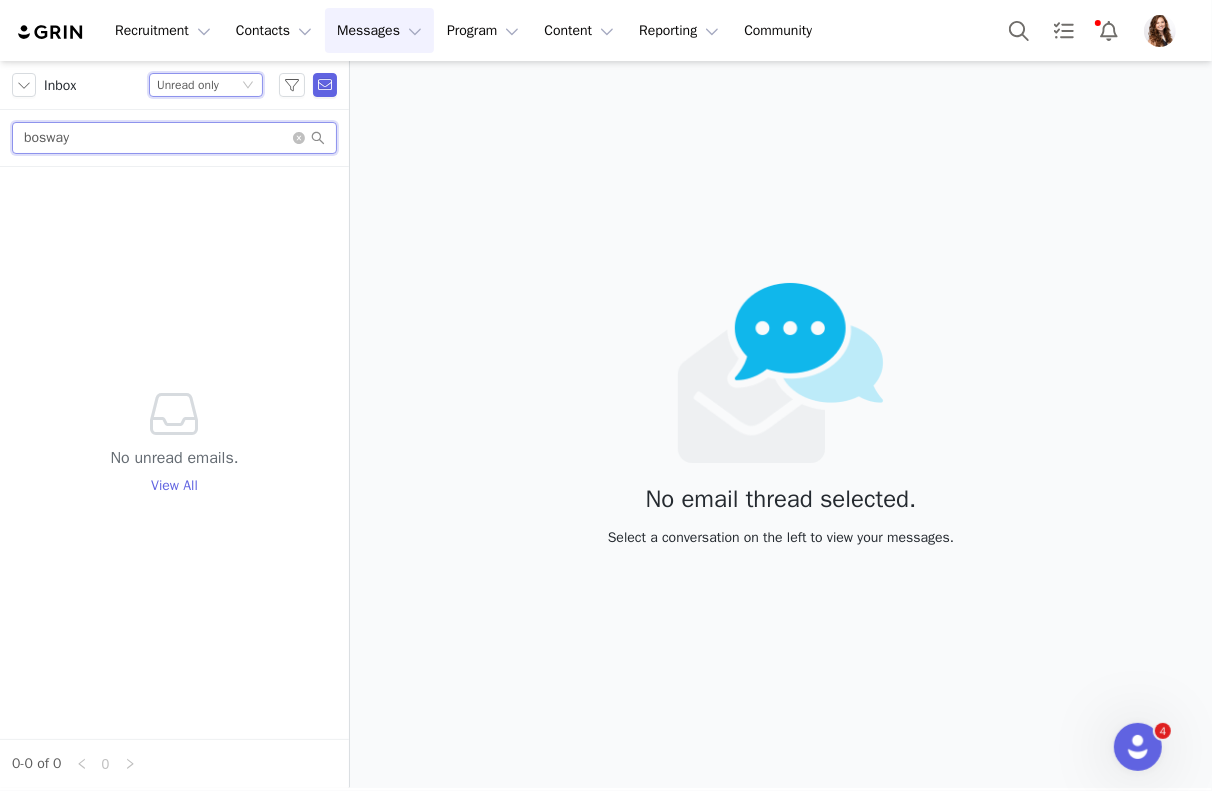 click on "bosway" at bounding box center [174, 138] 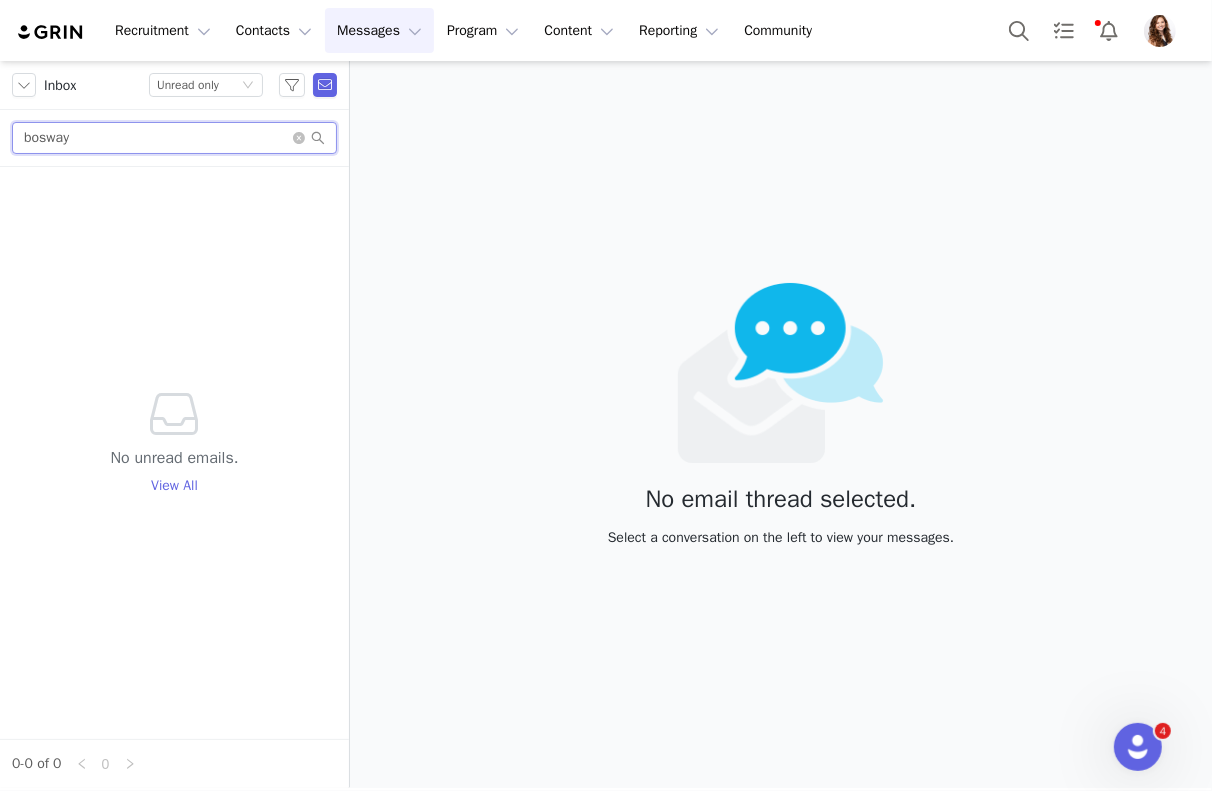 click on "bosway" at bounding box center (174, 138) 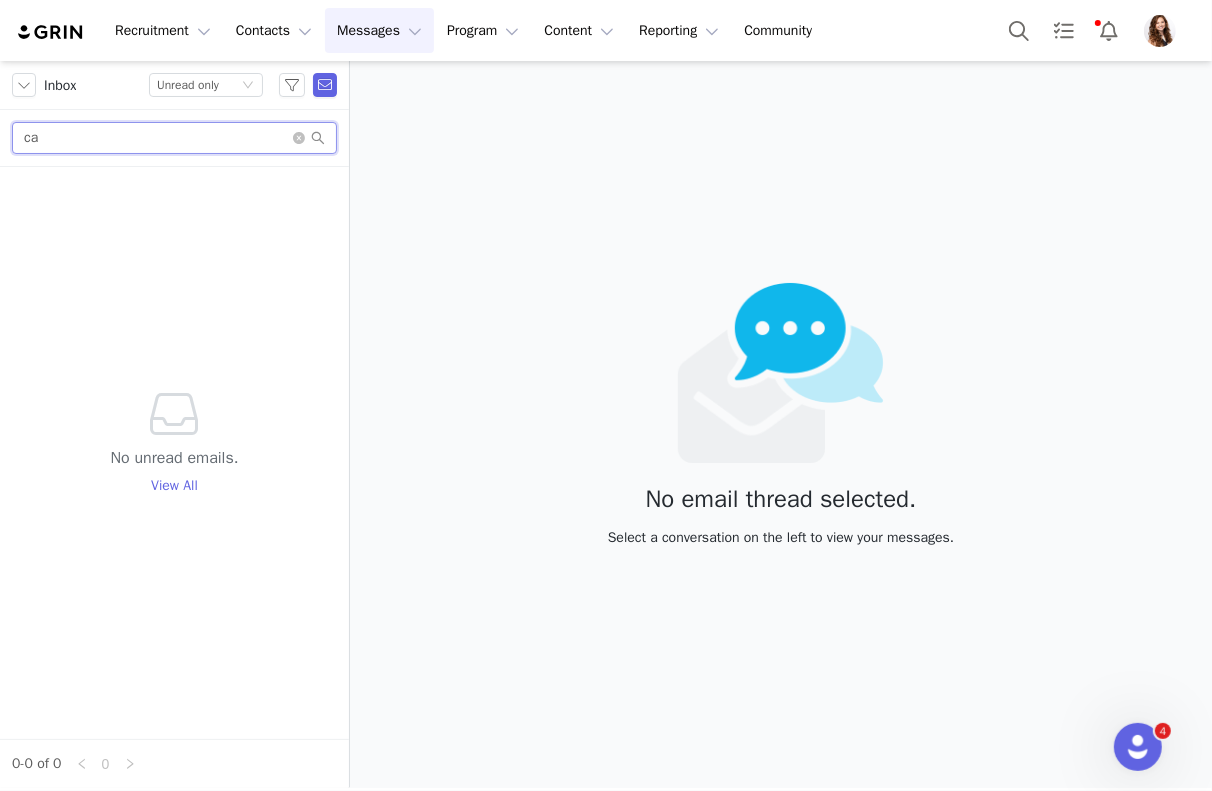 type on "c" 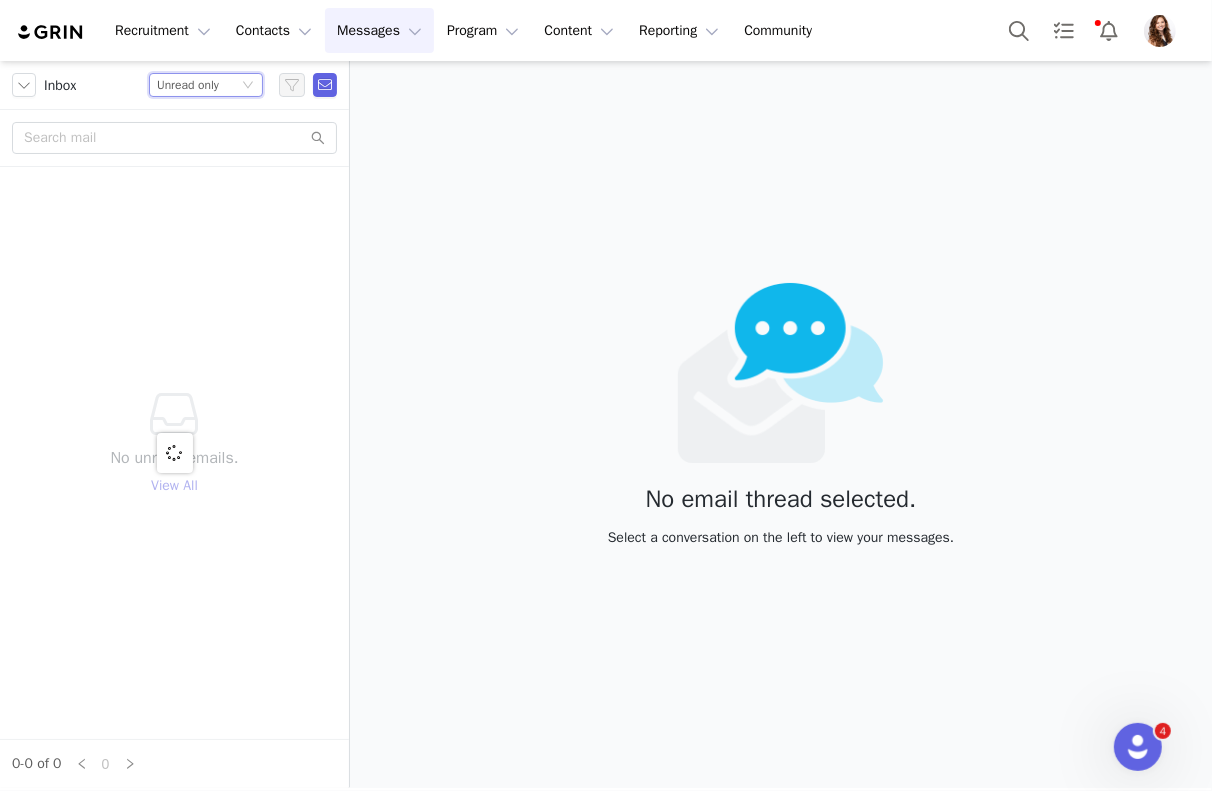 click on "Unread only" at bounding box center (188, 85) 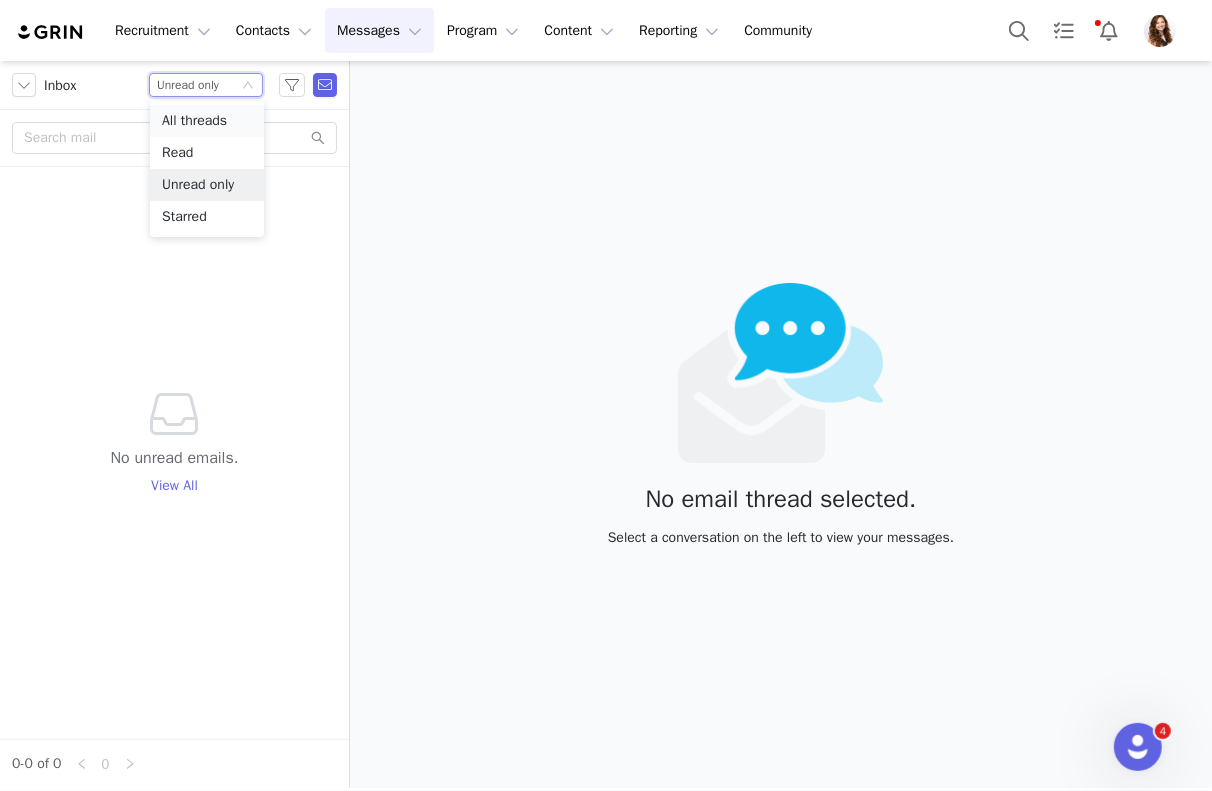 click on "All threads" at bounding box center [207, 121] 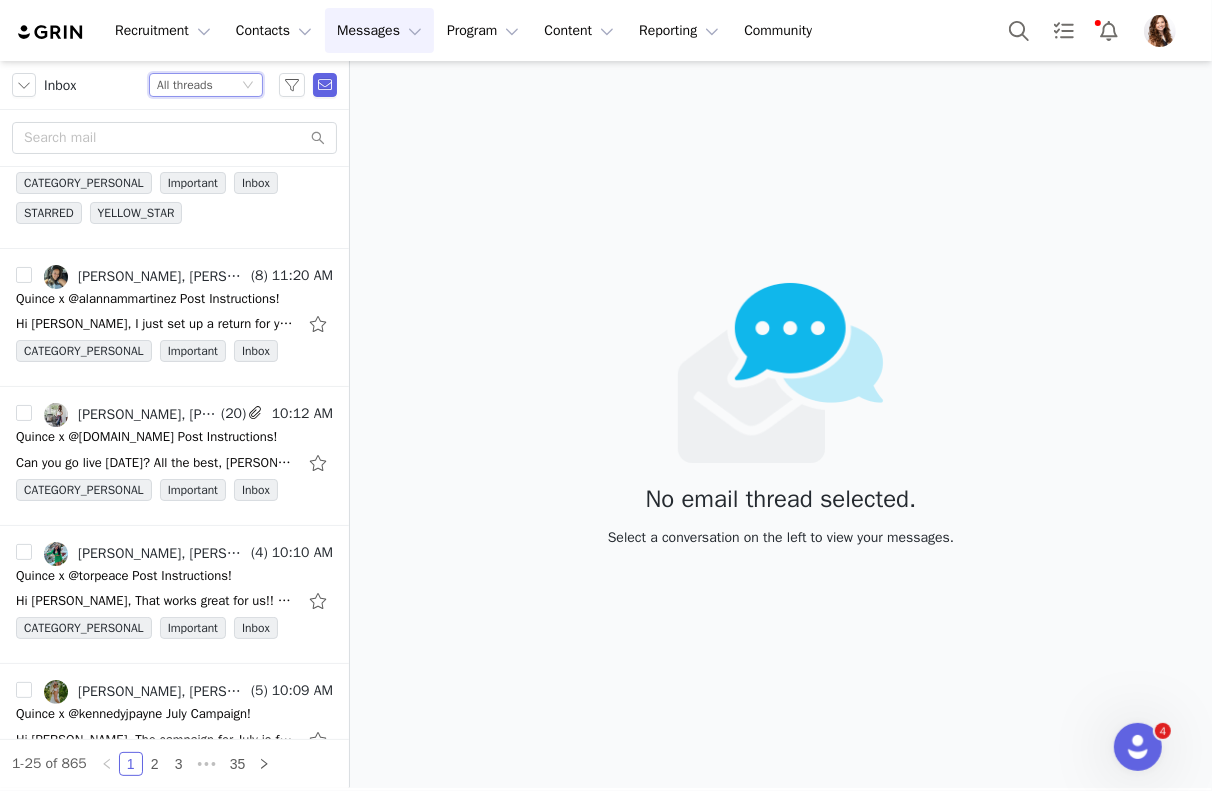 scroll, scrollTop: 0, scrollLeft: 0, axis: both 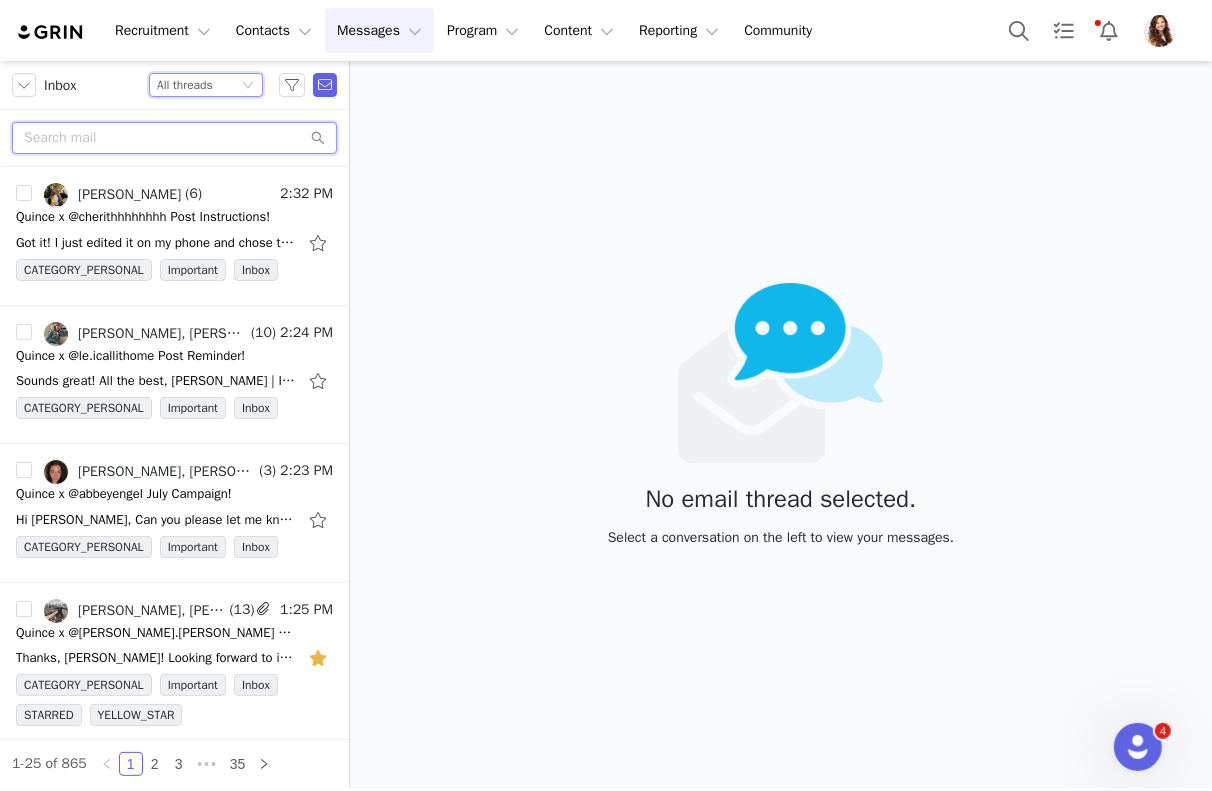 click at bounding box center (174, 138) 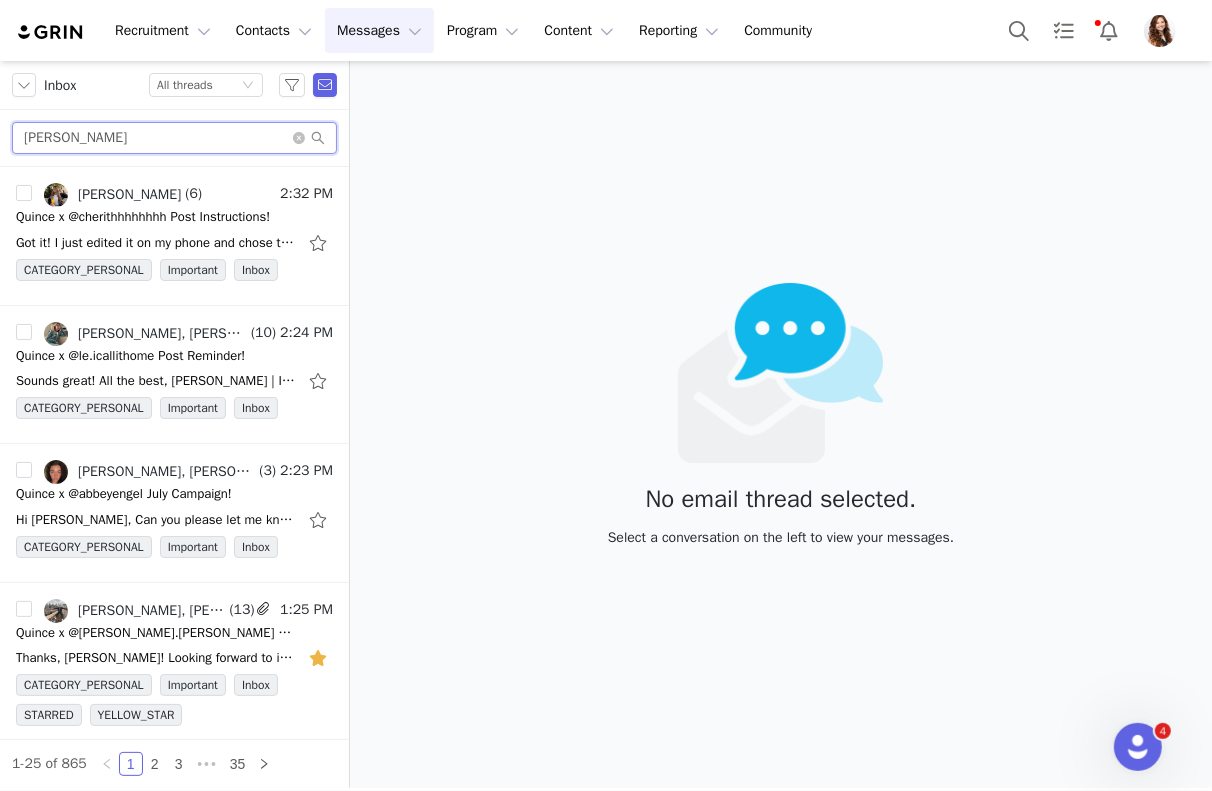 type on "caroline" 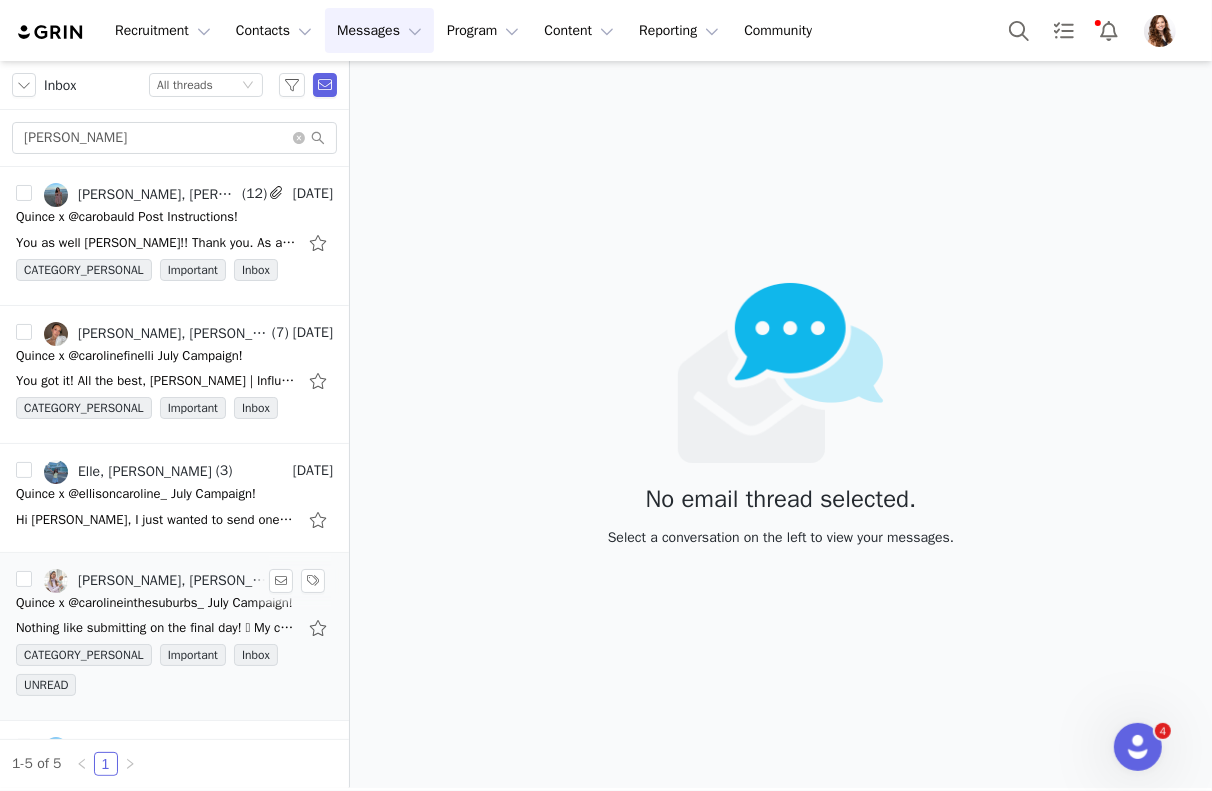 click on "Caroline, Jinsey Roten  (4)      Jun 20   Quince x @carolineinthesuburbs_ July Campaign!       Nothing like submitting on the final day! 🫣 My choices are in, looking forward to creating! Best, Caroline On Fri, Jun 20, 2025 at 10:43 AM Jinsey Roten <jinsey.roten@onequince.com> wrote: Hi       CATEGORY_PERSONAL   Important   Inbox   UNREAD" at bounding box center (174, 637) 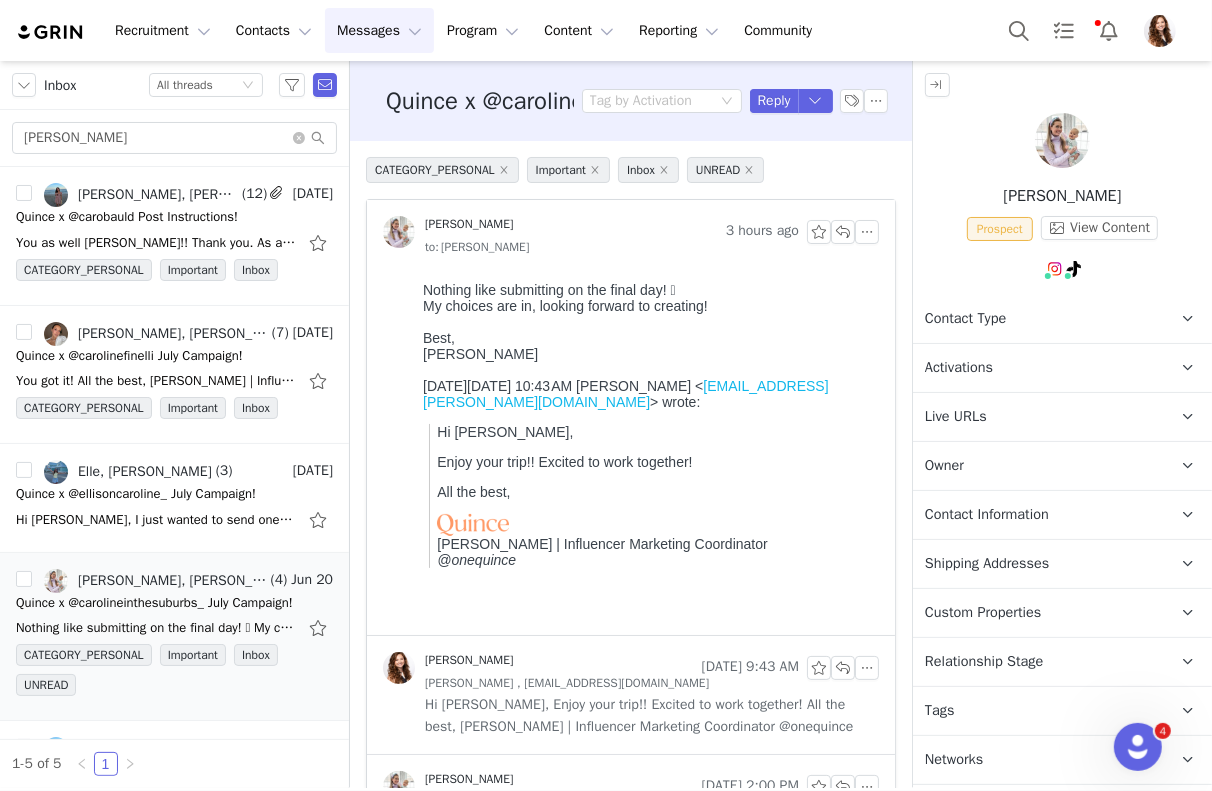 scroll, scrollTop: 0, scrollLeft: 0, axis: both 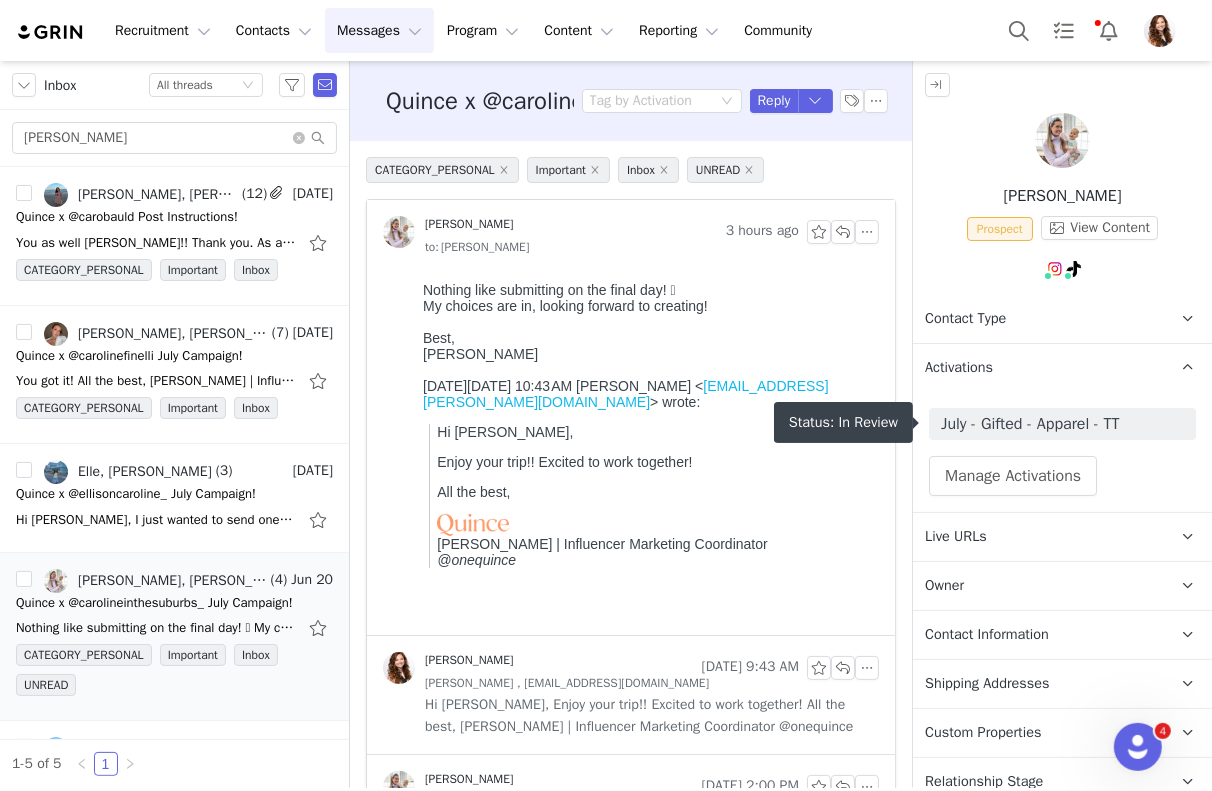 click on "July - Gifted - Apparel - TT" at bounding box center [1062, 424] 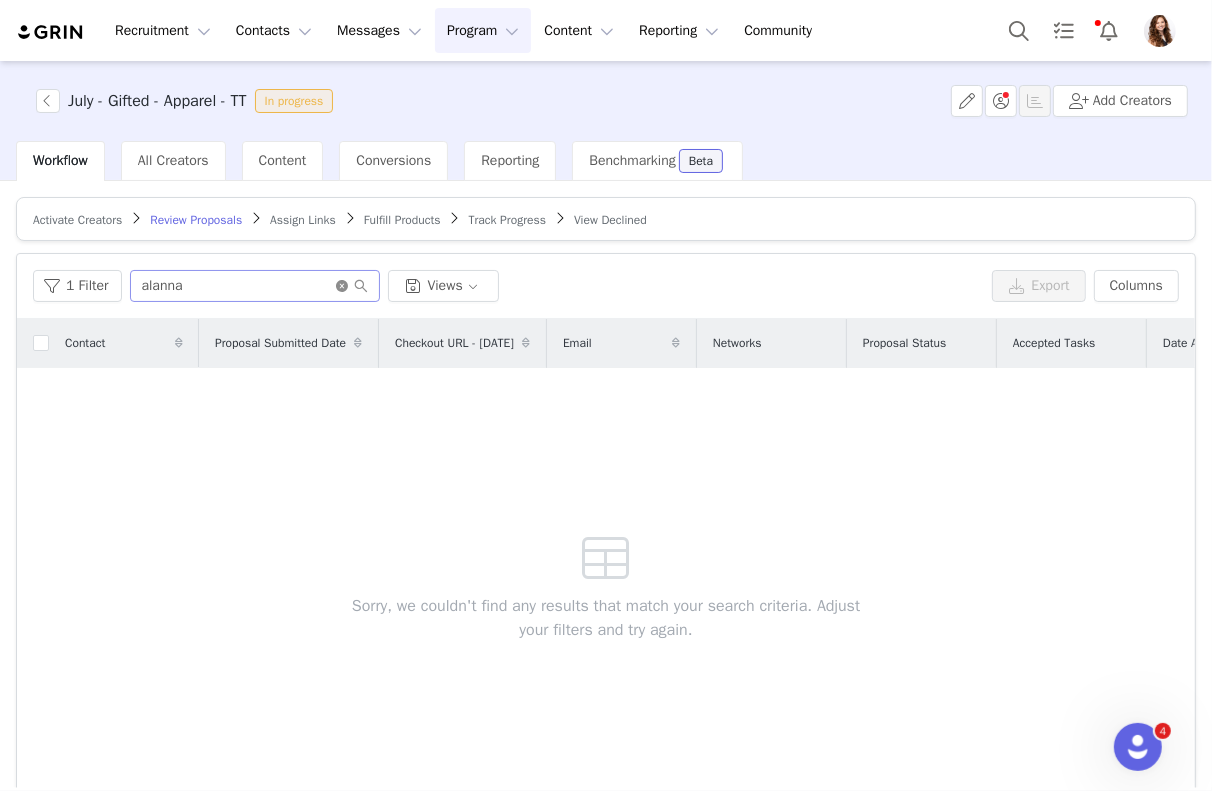 click 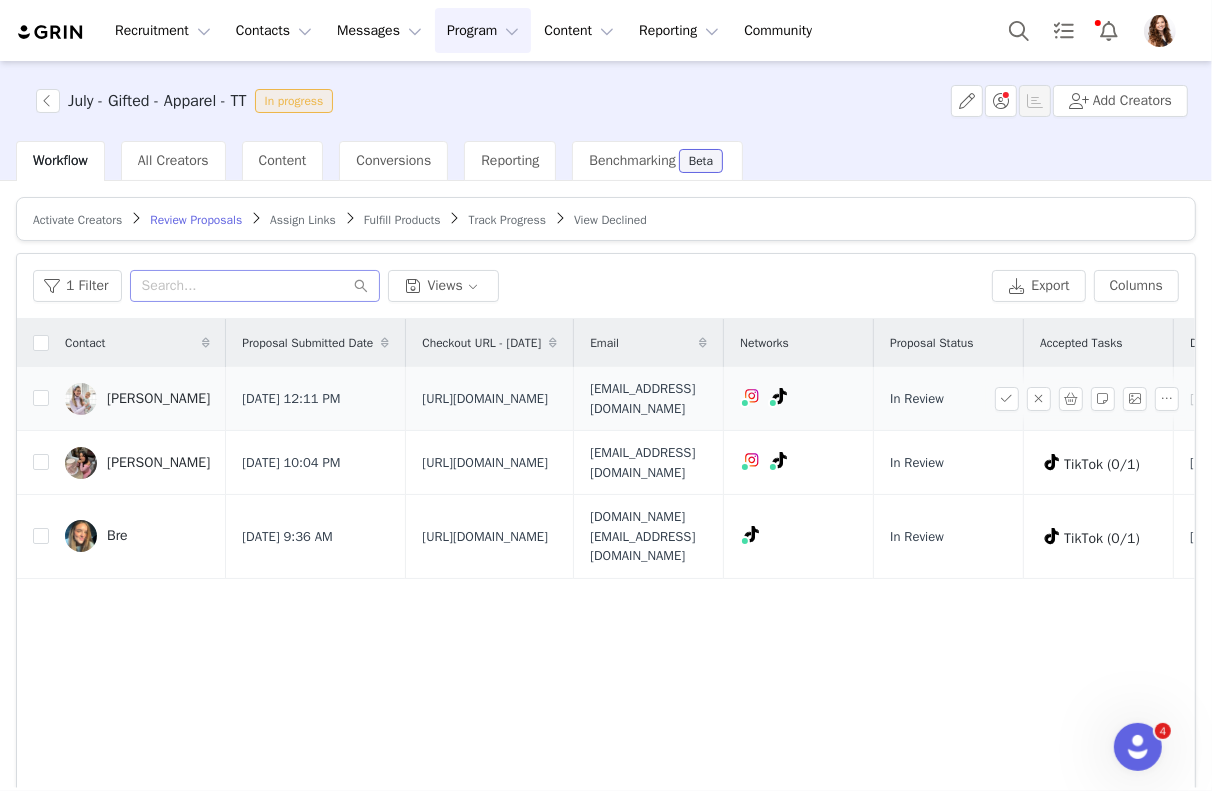 drag, startPoint x: 663, startPoint y: 449, endPoint x: 428, endPoint y: 389, distance: 242.53865 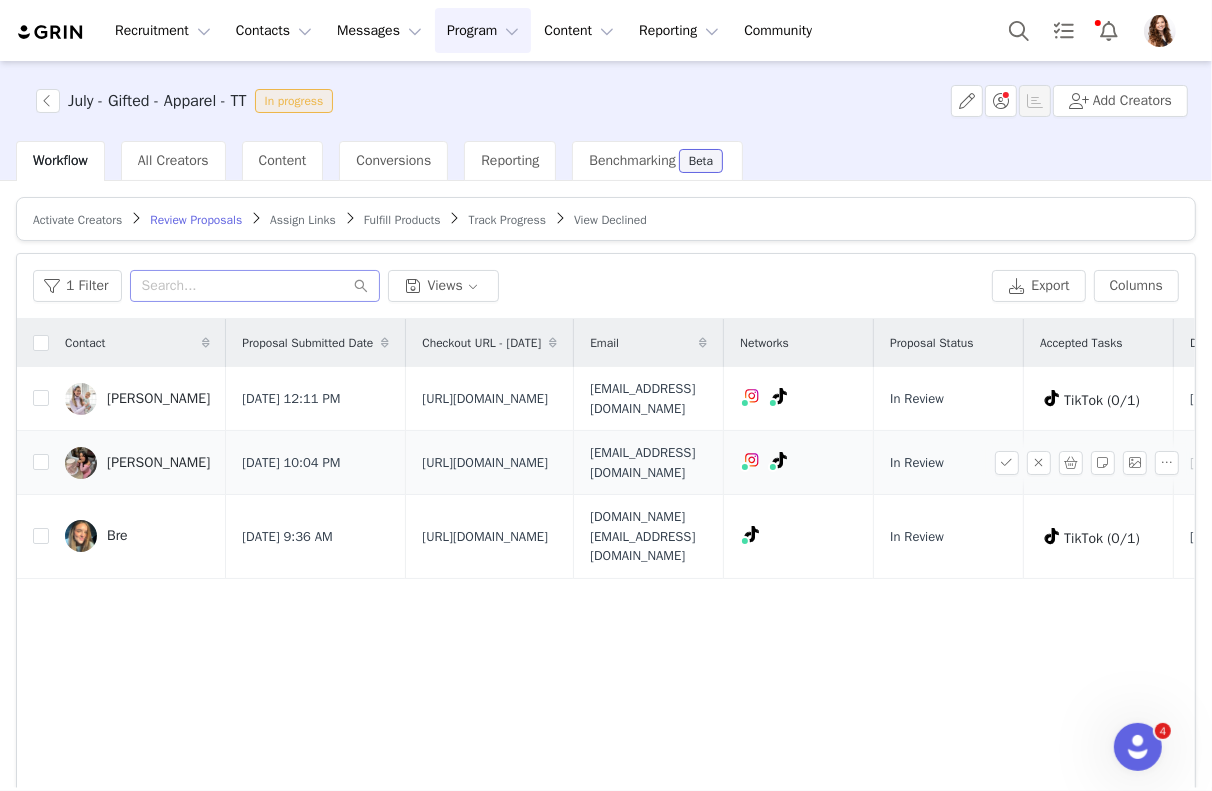 drag, startPoint x: 629, startPoint y: 547, endPoint x: 427, endPoint y: 490, distance: 209.88806 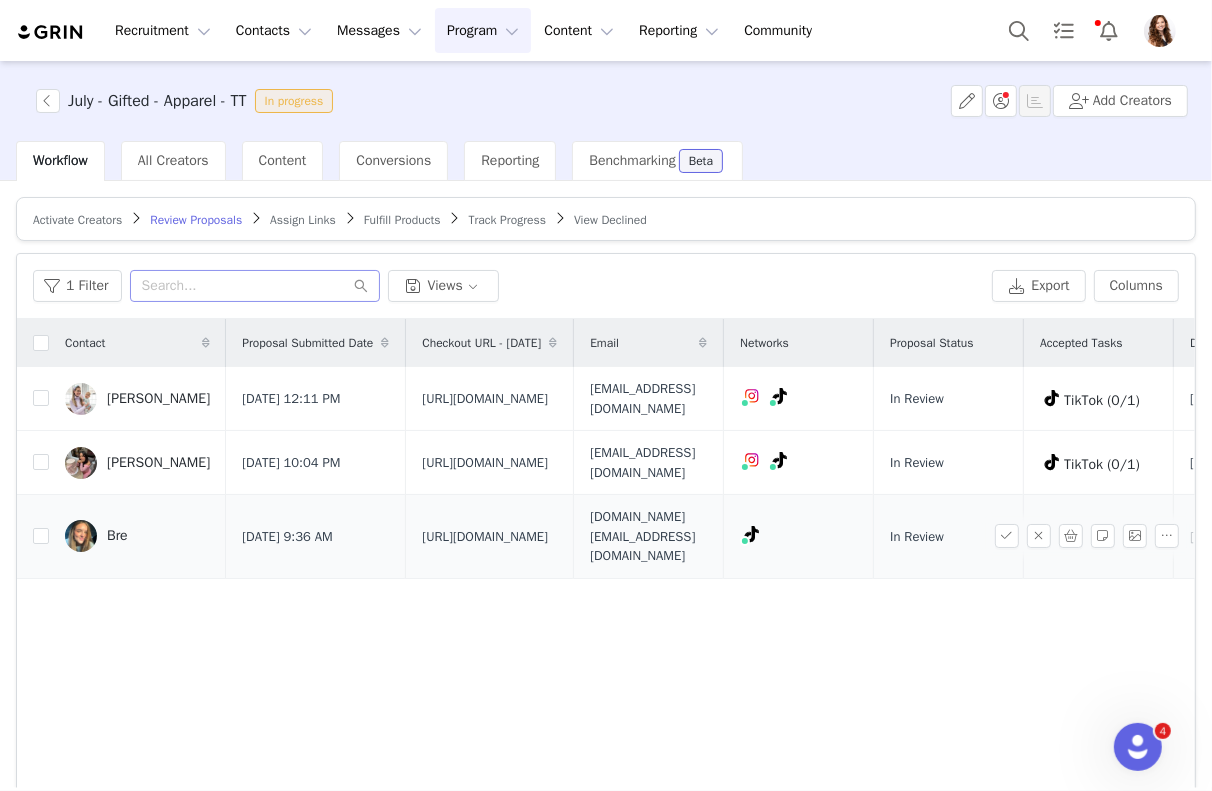 drag, startPoint x: 660, startPoint y: 654, endPoint x: 429, endPoint y: 601, distance: 237.0021 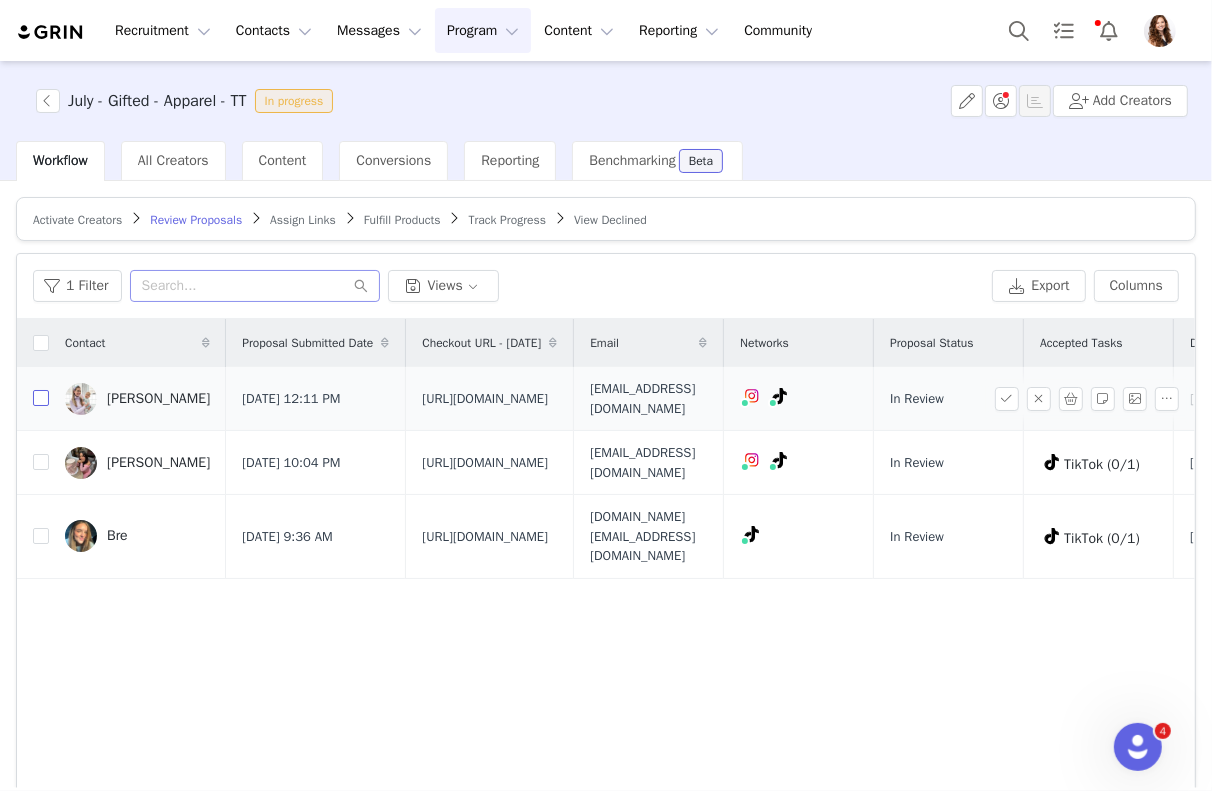 click at bounding box center (41, 398) 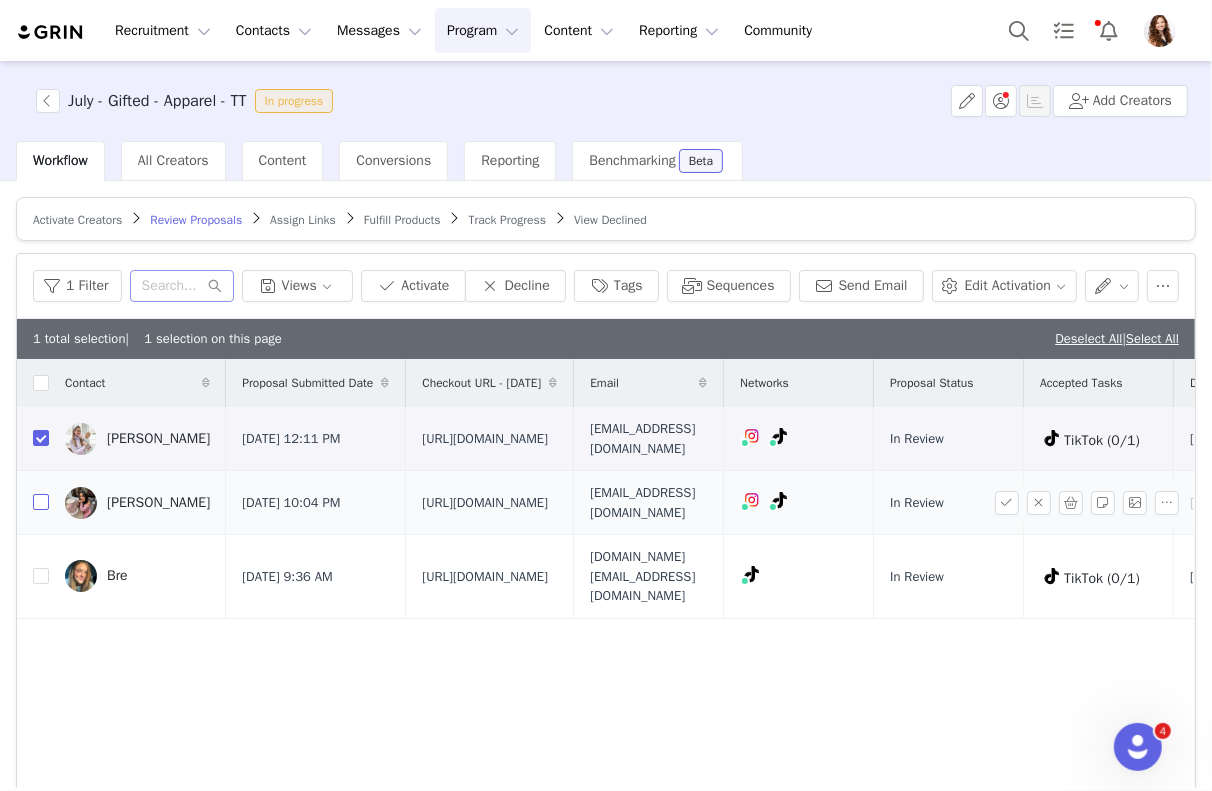 click at bounding box center (41, 502) 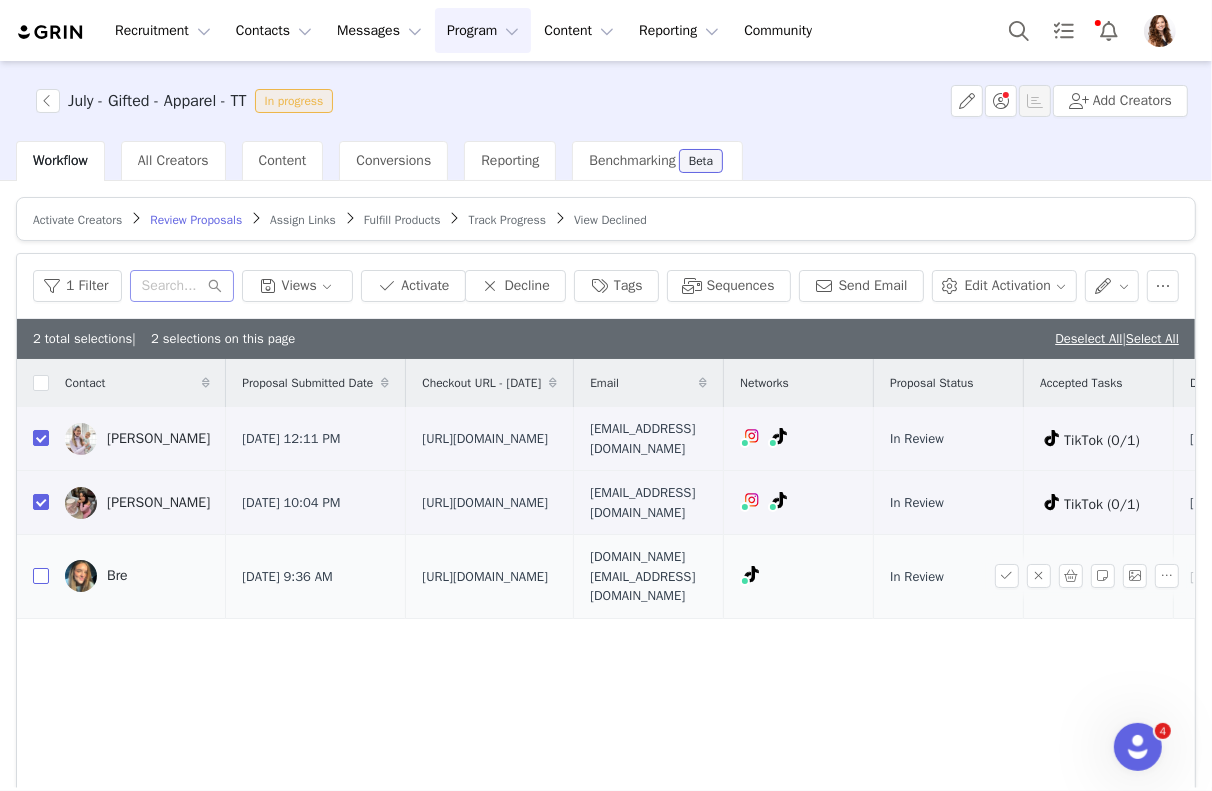 click at bounding box center [41, 576] 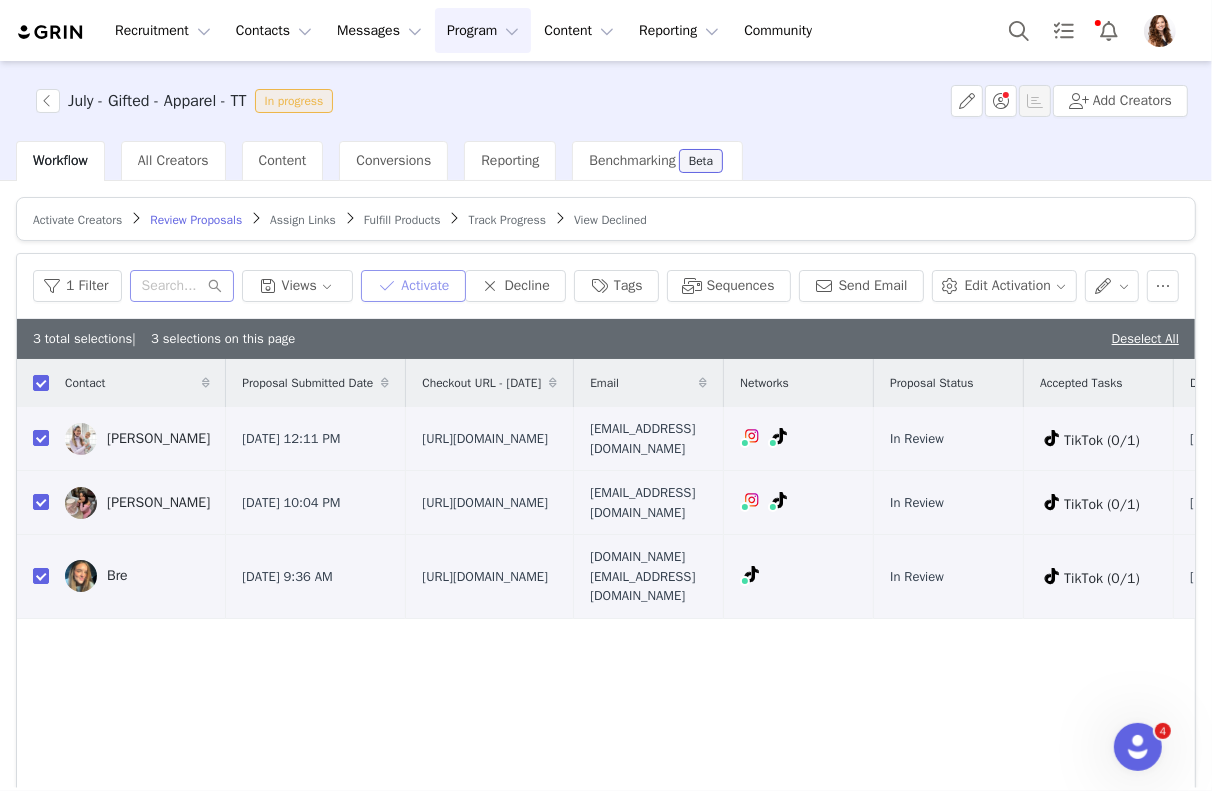 click on "Activate" at bounding box center [413, 286] 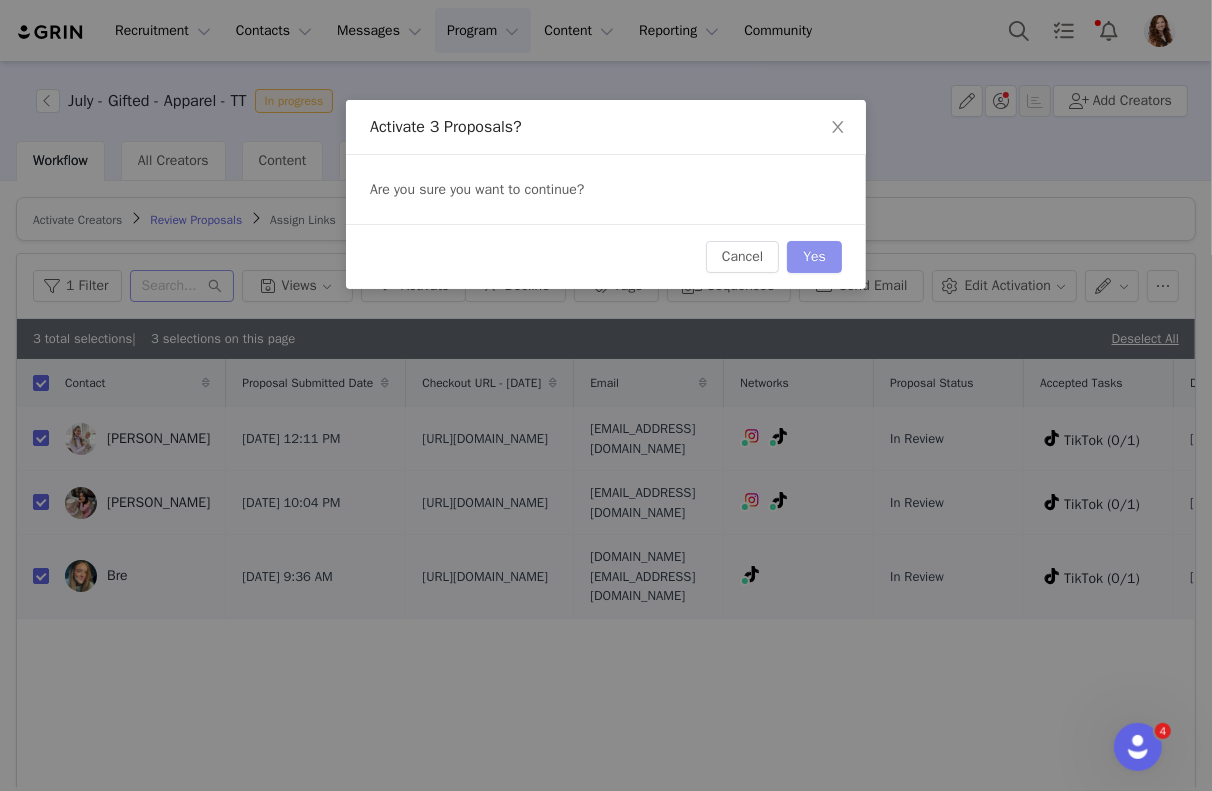click on "Yes" at bounding box center [814, 257] 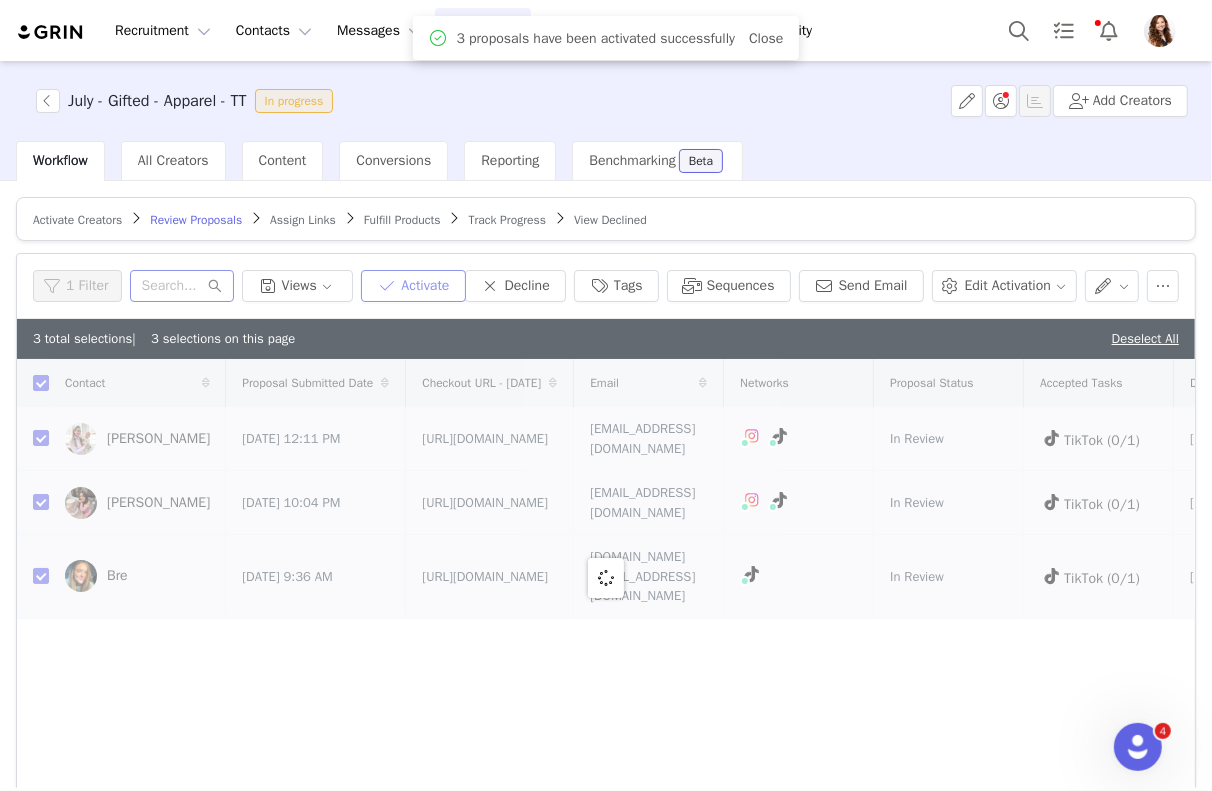 checkbox on "false" 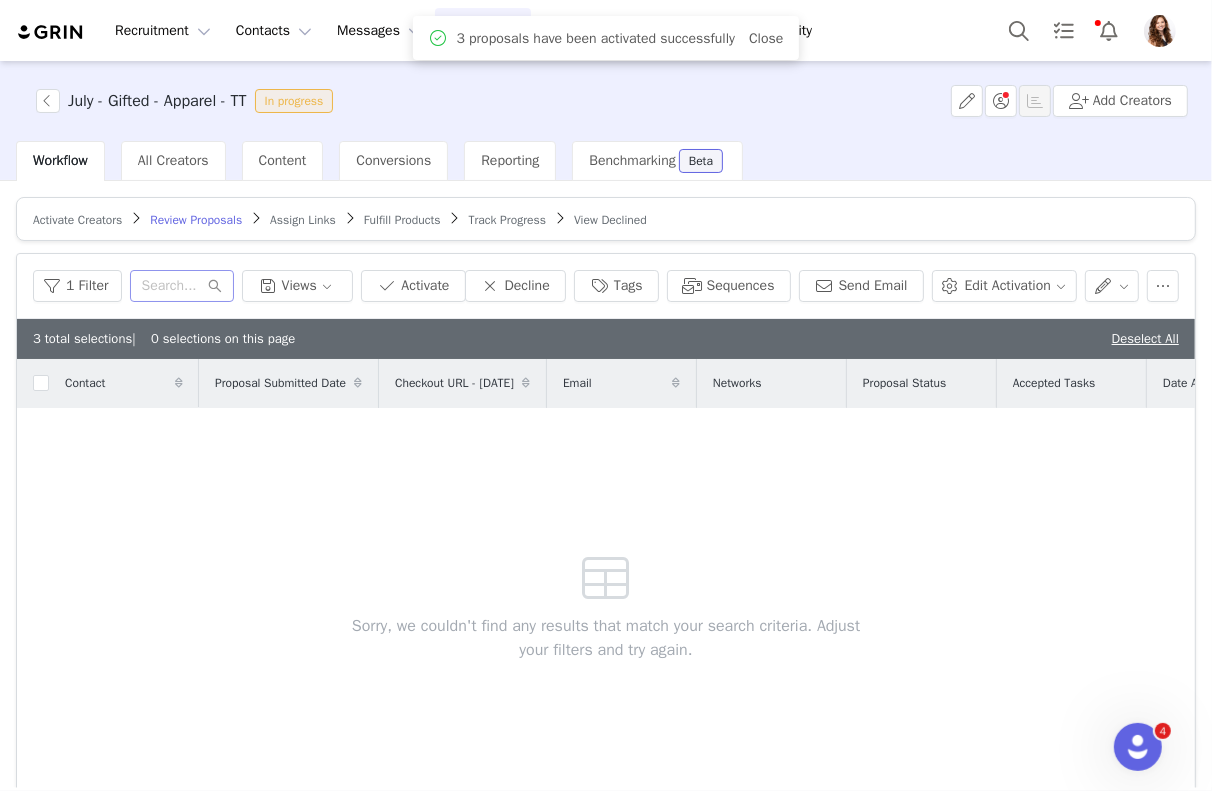 click on "Activate Creators Review Proposals Assign Links Fulfill Products Track Progress View Declined  Filters   Filter Logic  And Or  Date Added   ~   Proposal Submitted Date   Owner  Select  Contact Tag  Select    Relationship Stage  Select  Proposal Status  Select  Archived  Select  Advanced Filters   + Add Field  Apply Filters Clear All 1 Filter Views     Activate Decline Tags Sequences Send Email  Edit Activation      3 total selections     |    0 selections on this page  Deselect All  Contact   Proposal Submitted Date   Checkout URL - July 2025   Email   Networks   Proposal Status   Accepted Tasks   Date Added   Products   Payment Settings   Total Orders   Sorry, we couldn't find any results that match your search criteria. Adjust your filters and try again.   25   per page | 0 total  0" at bounding box center (606, 484) 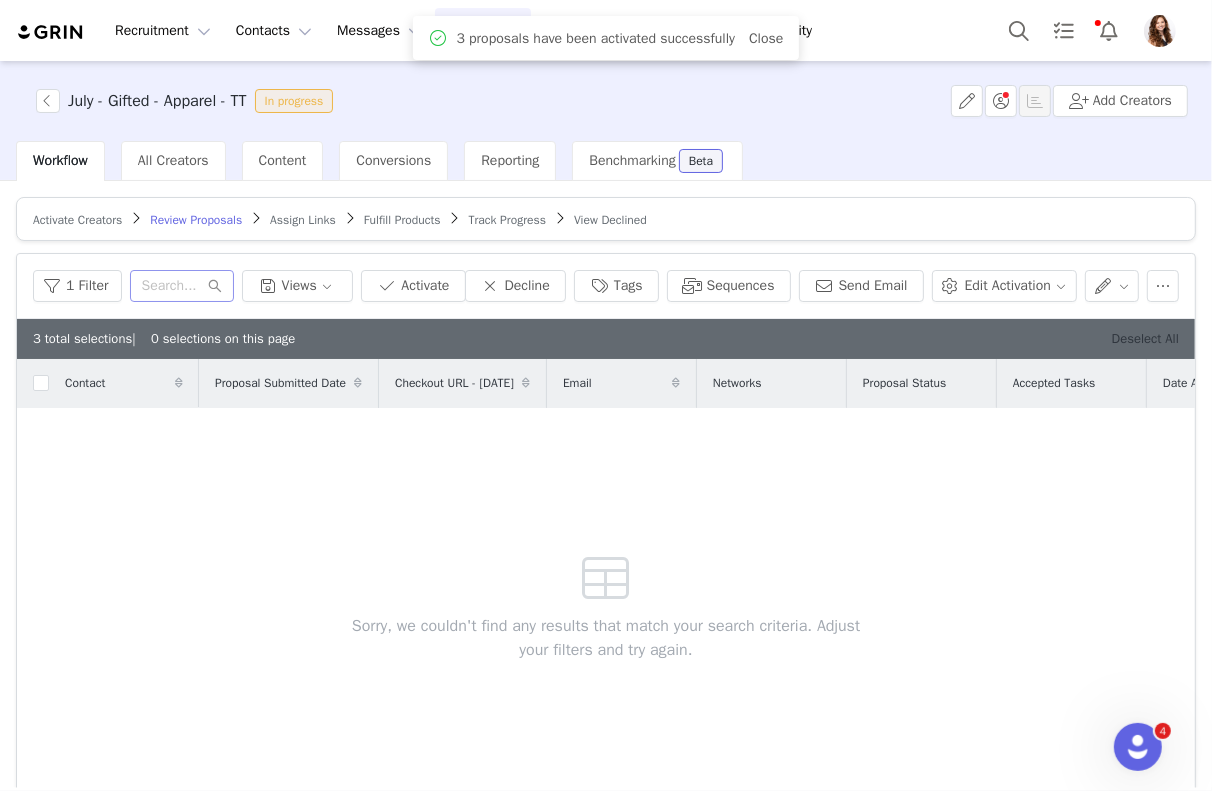 click on "Deselect All" at bounding box center (1145, 338) 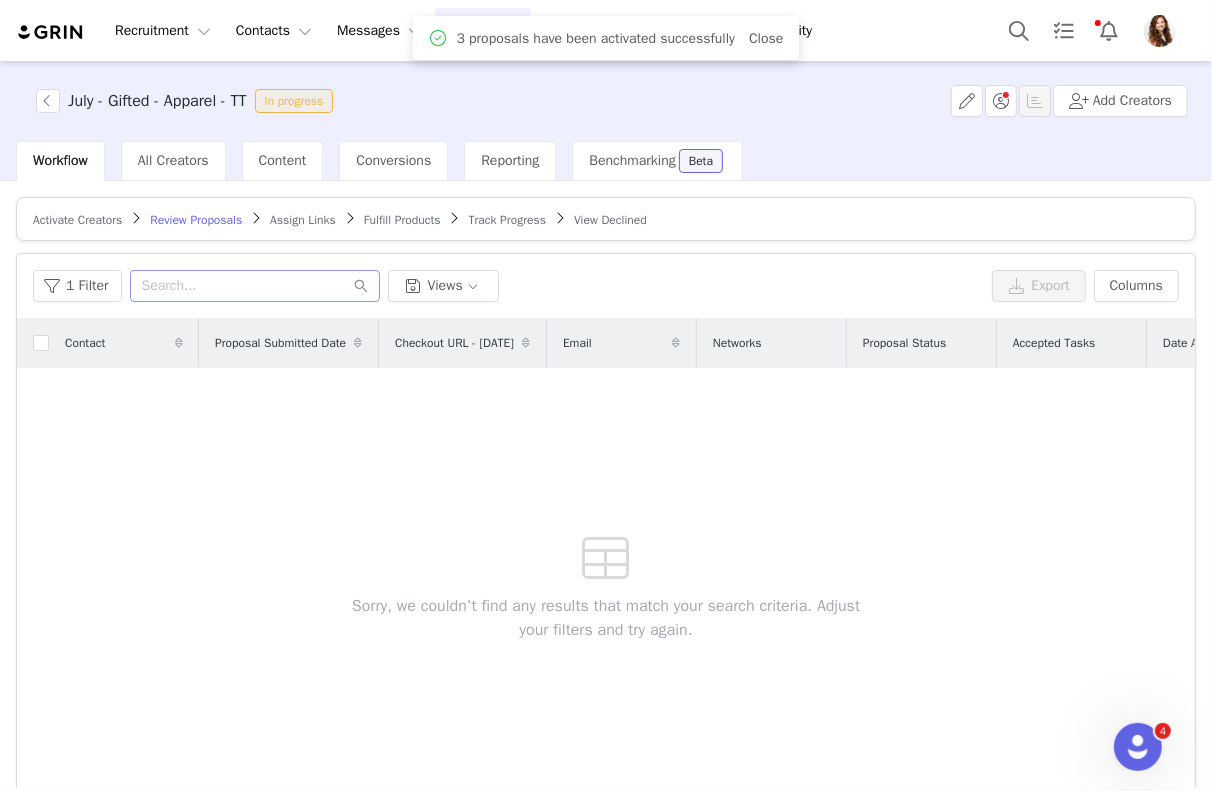 click on "Activate Creators Review Proposals Assign Links Fulfill Products Track Progress View Declined" at bounding box center (606, 219) 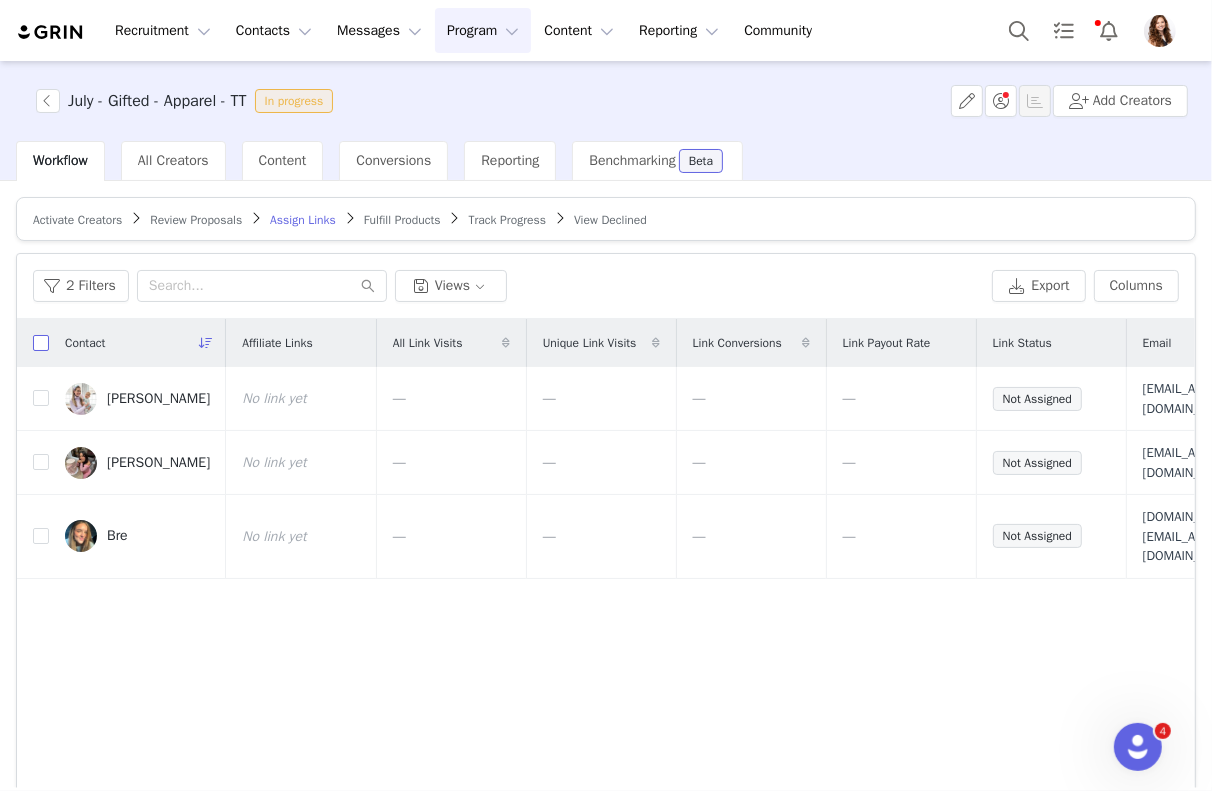 click at bounding box center (41, 343) 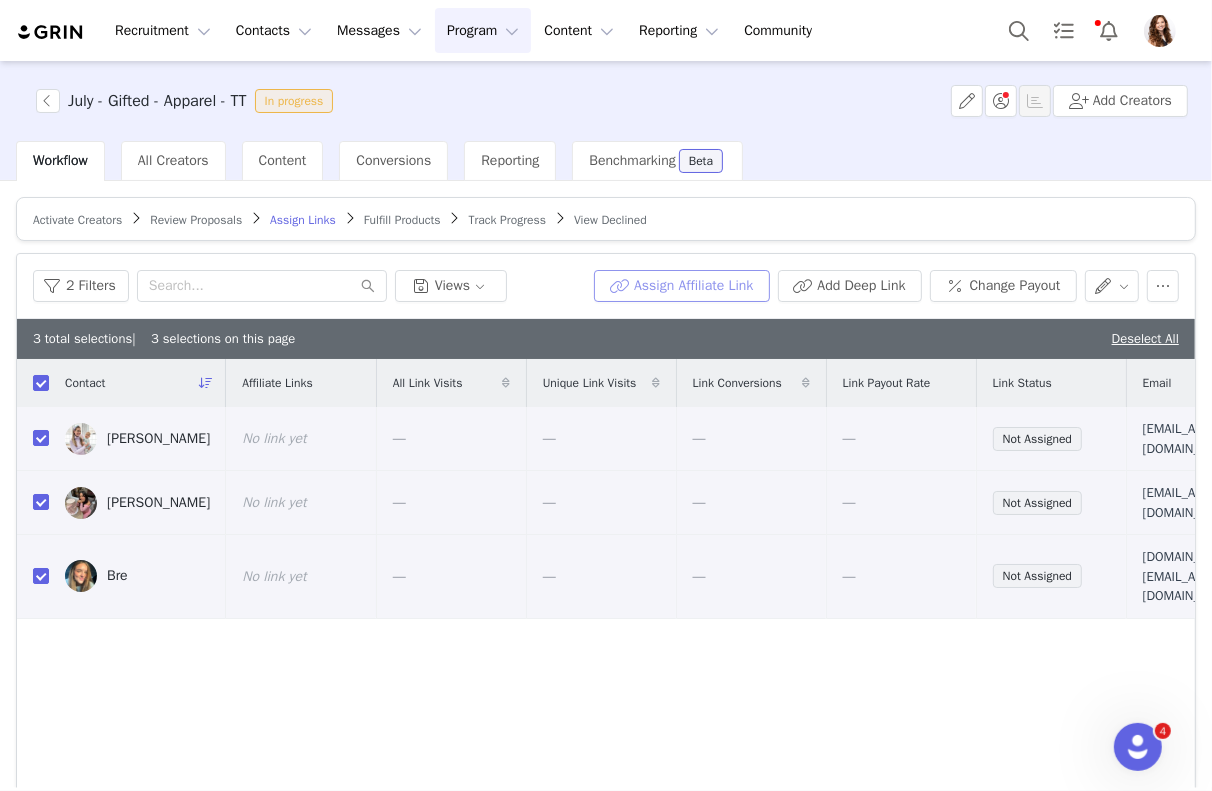 click on "Assign Affiliate Link" at bounding box center [681, 286] 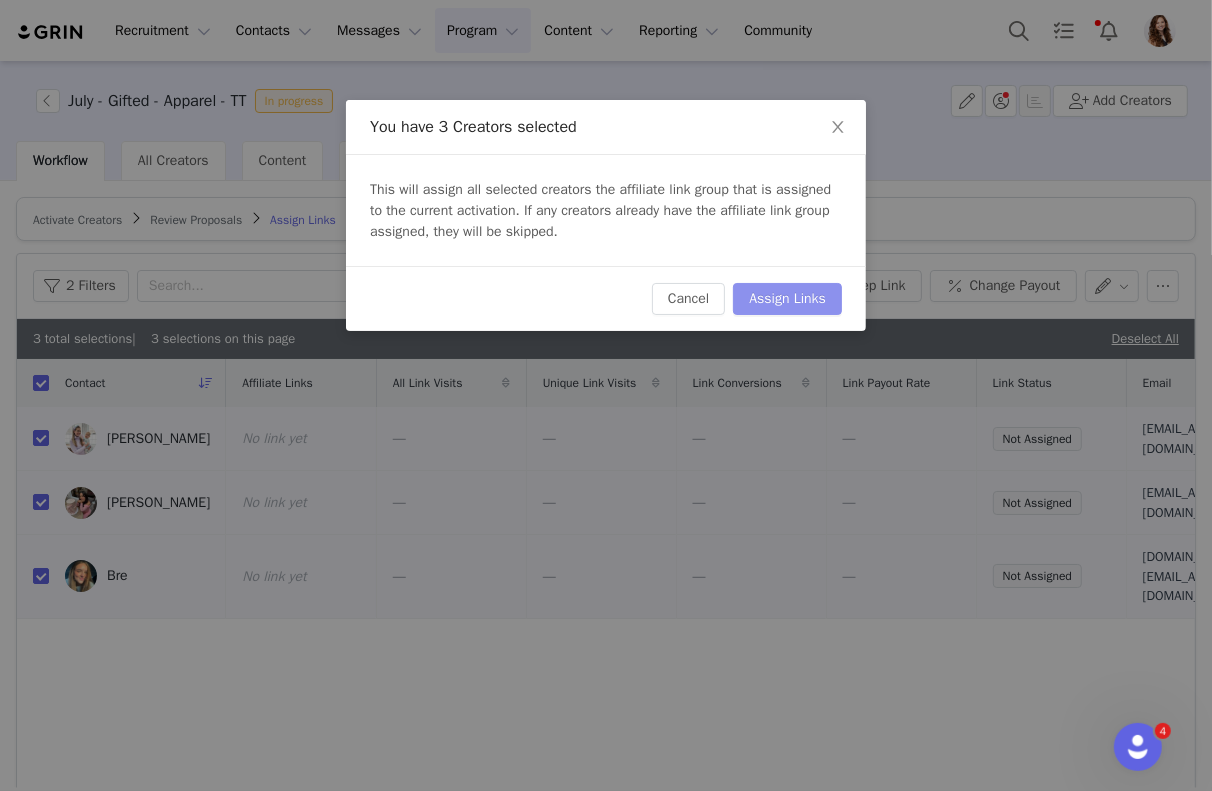click on "Assign Links" at bounding box center [787, 299] 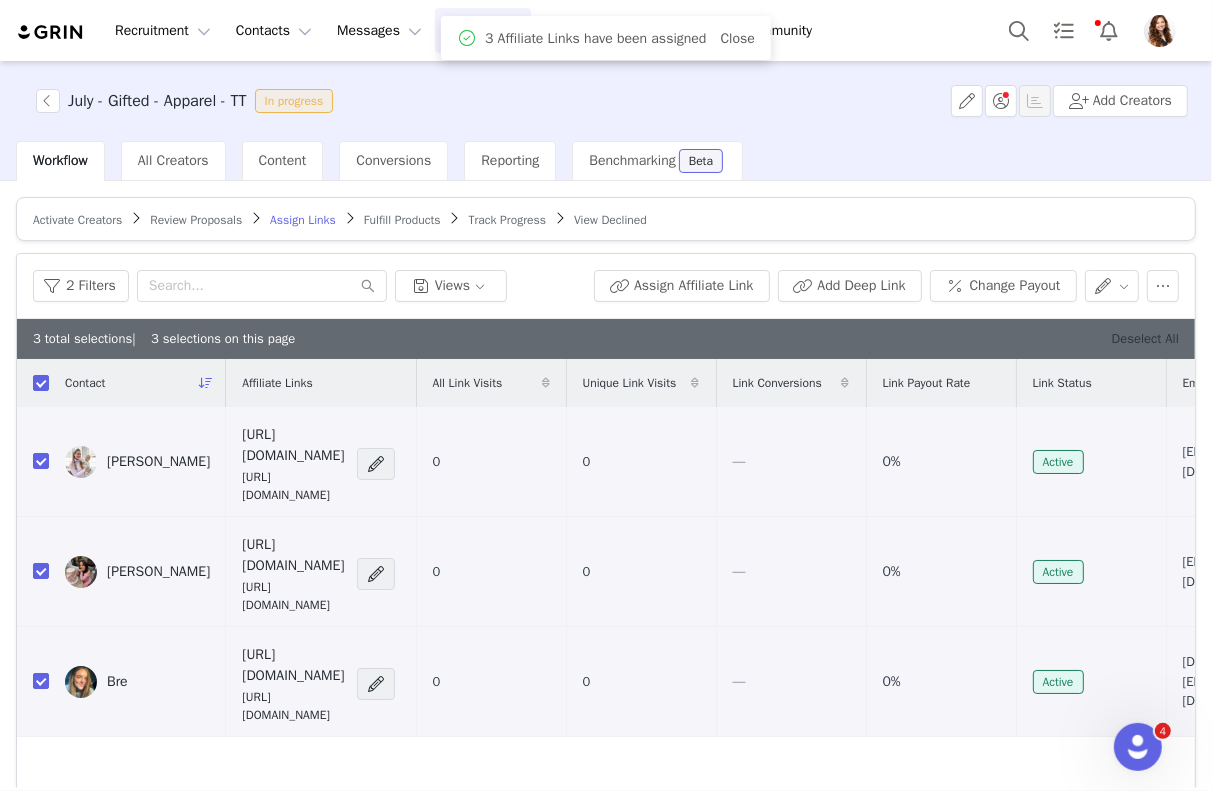 click on "Deselect All" at bounding box center (1145, 338) 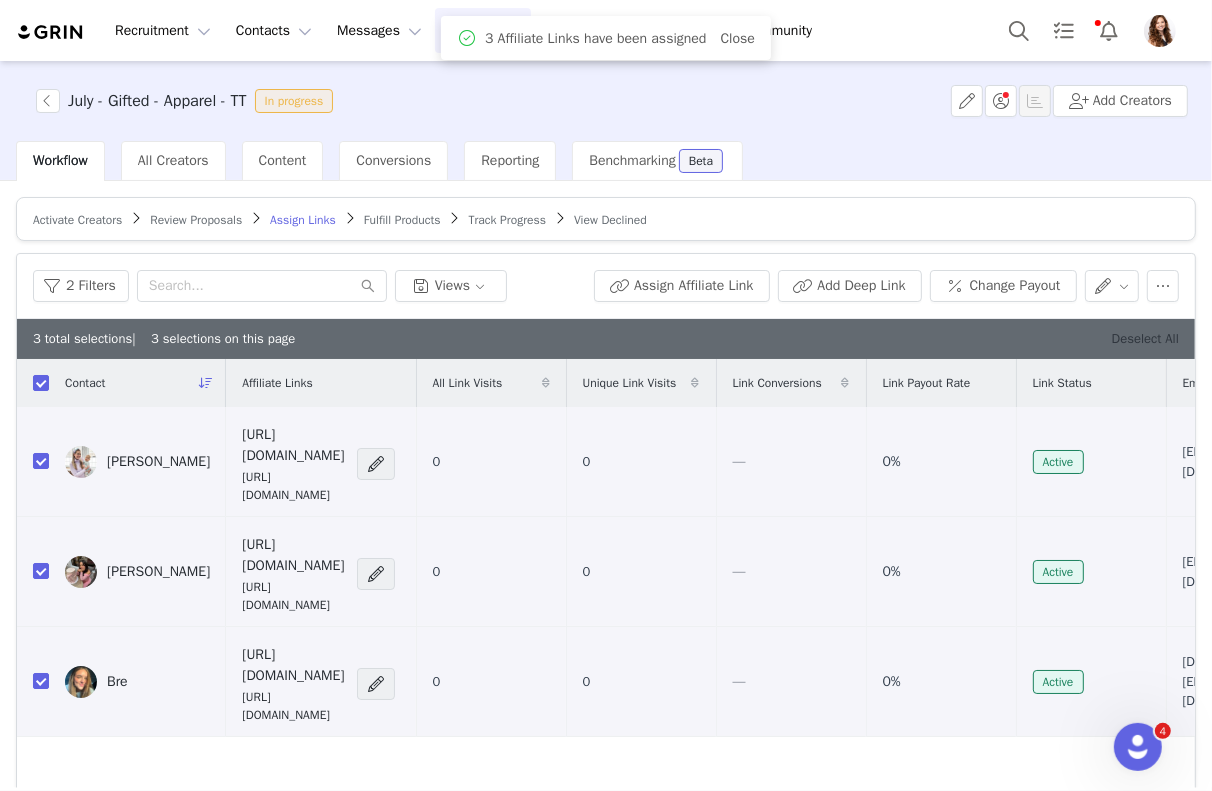 checkbox on "false" 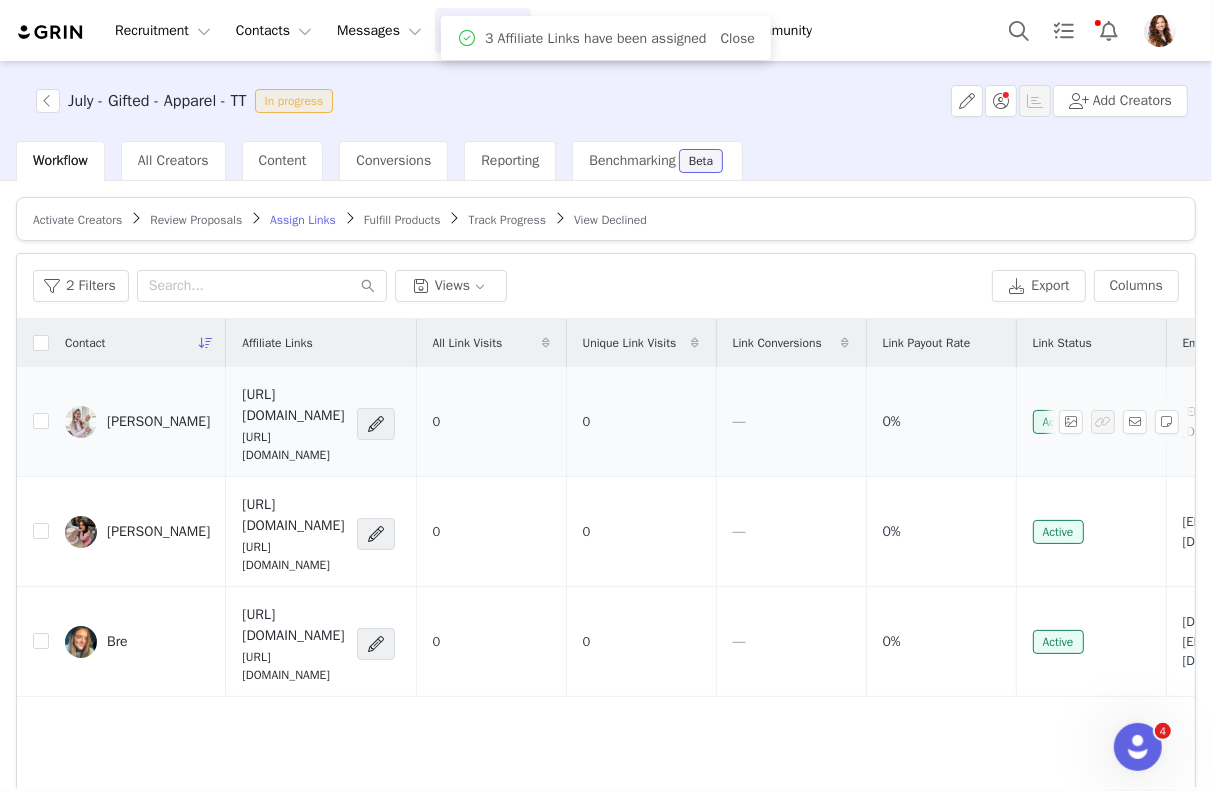 scroll, scrollTop: 0, scrollLeft: 690, axis: horizontal 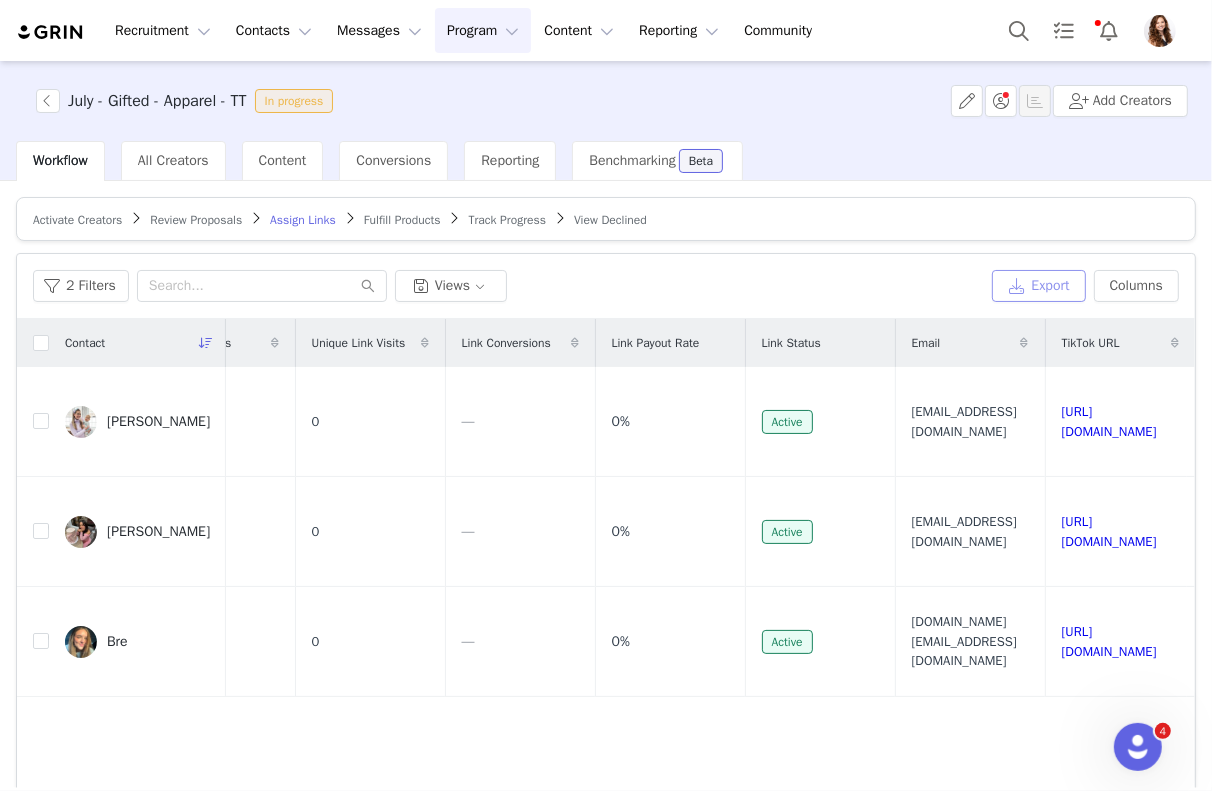 click on "Export" at bounding box center [1039, 286] 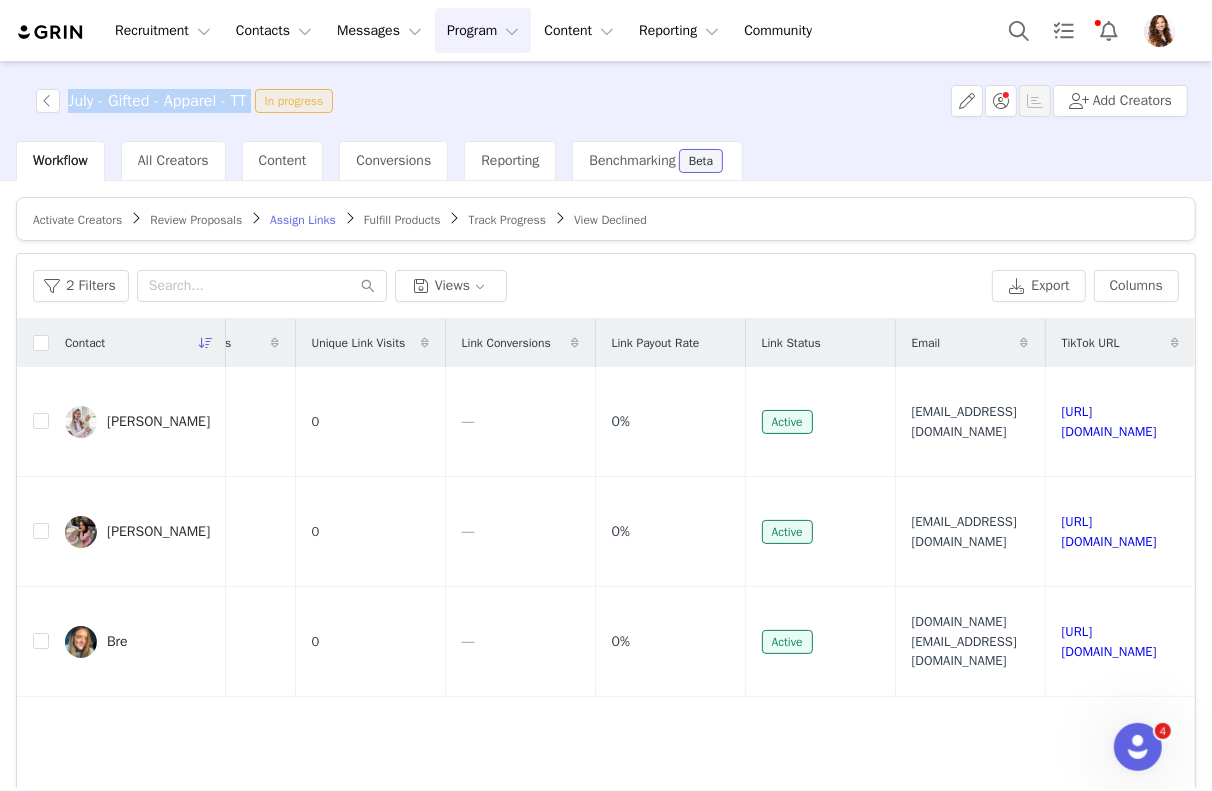 drag, startPoint x: 270, startPoint y: 101, endPoint x: 68, endPoint y: 103, distance: 202.0099 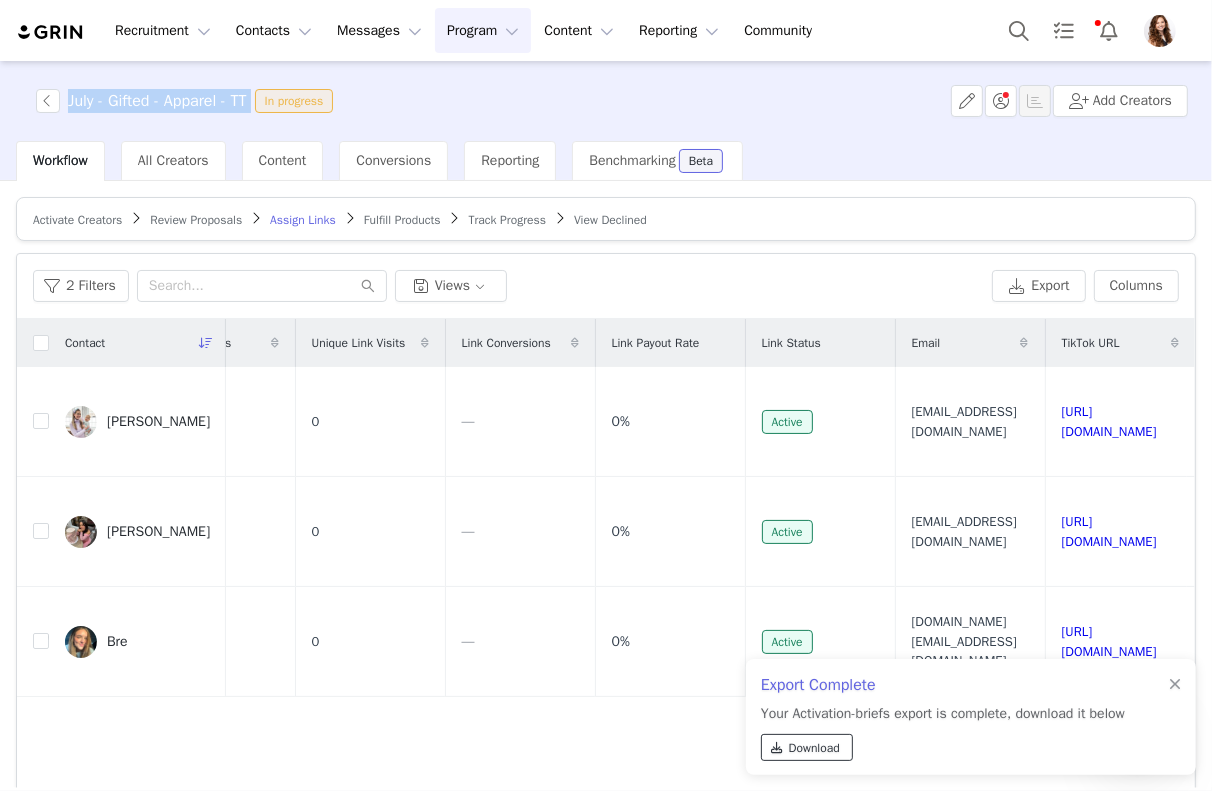 click on "Download" at bounding box center (814, 748) 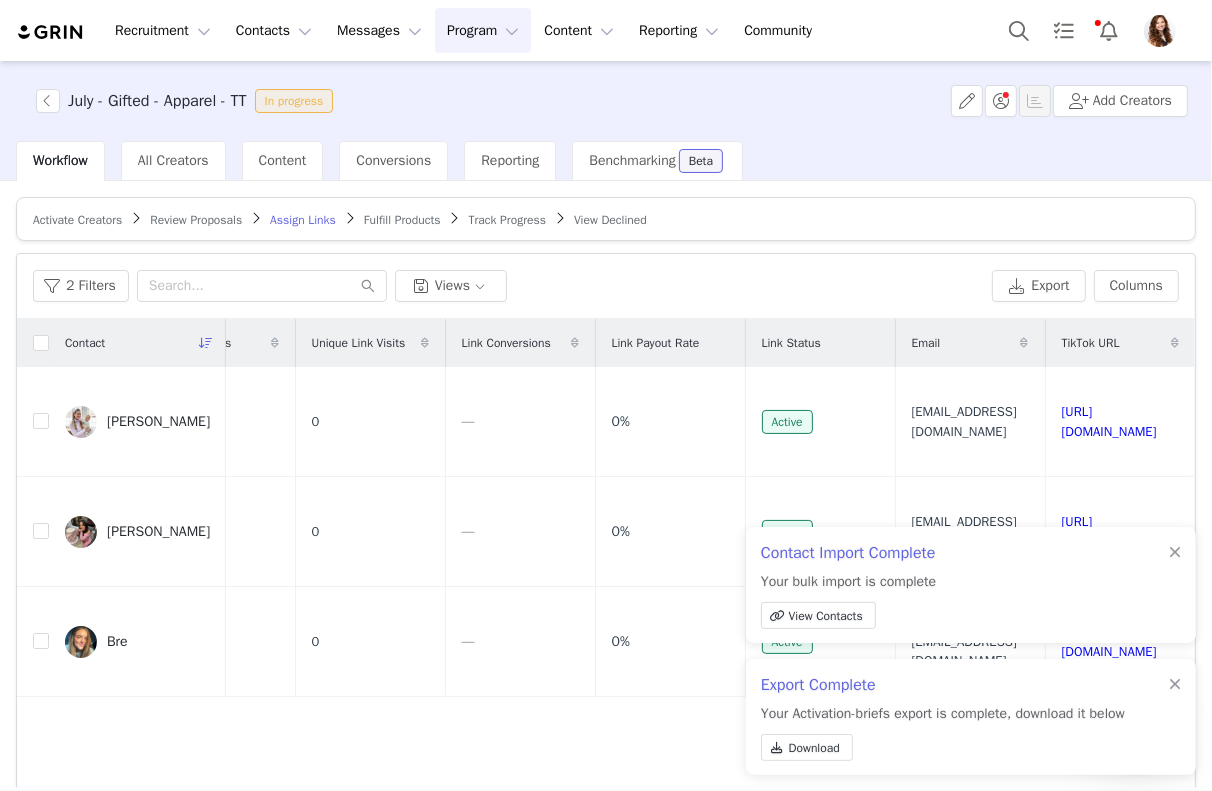 click on "2 Filters Views     Export     Columns" at bounding box center (606, 286) 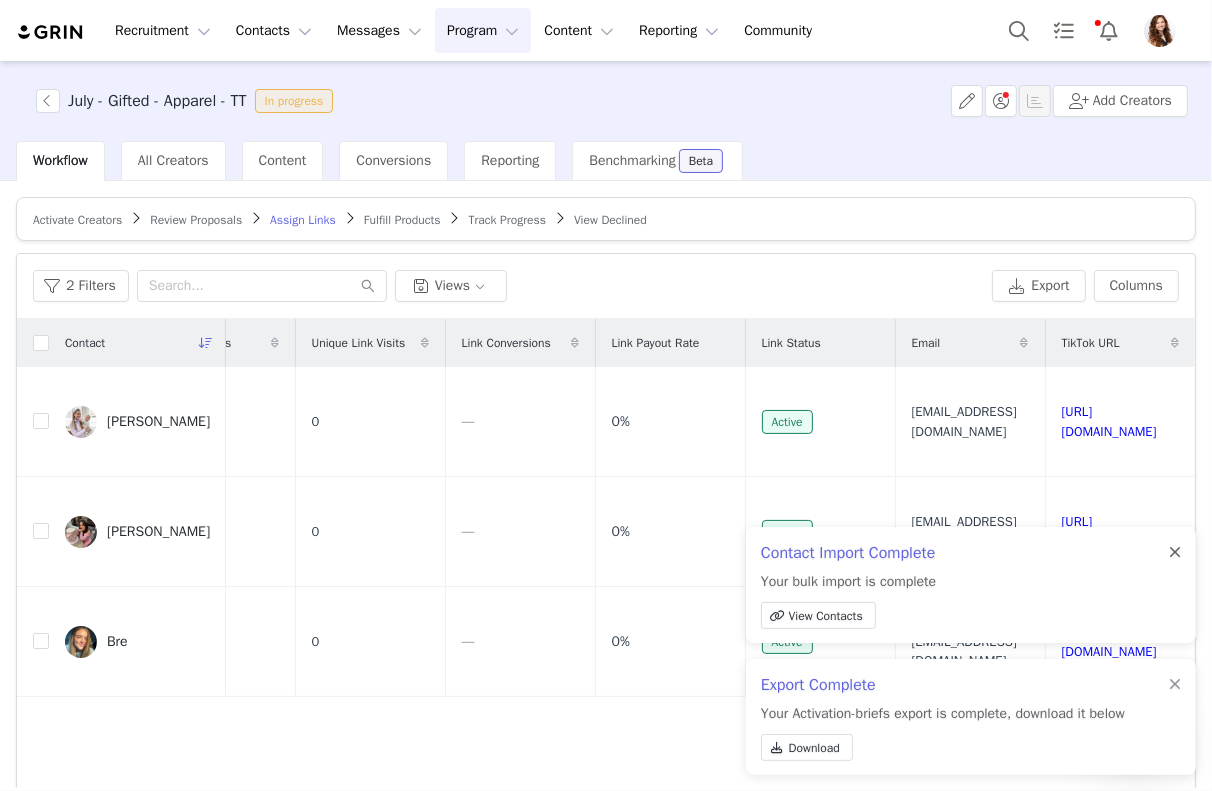 click at bounding box center (1175, 553) 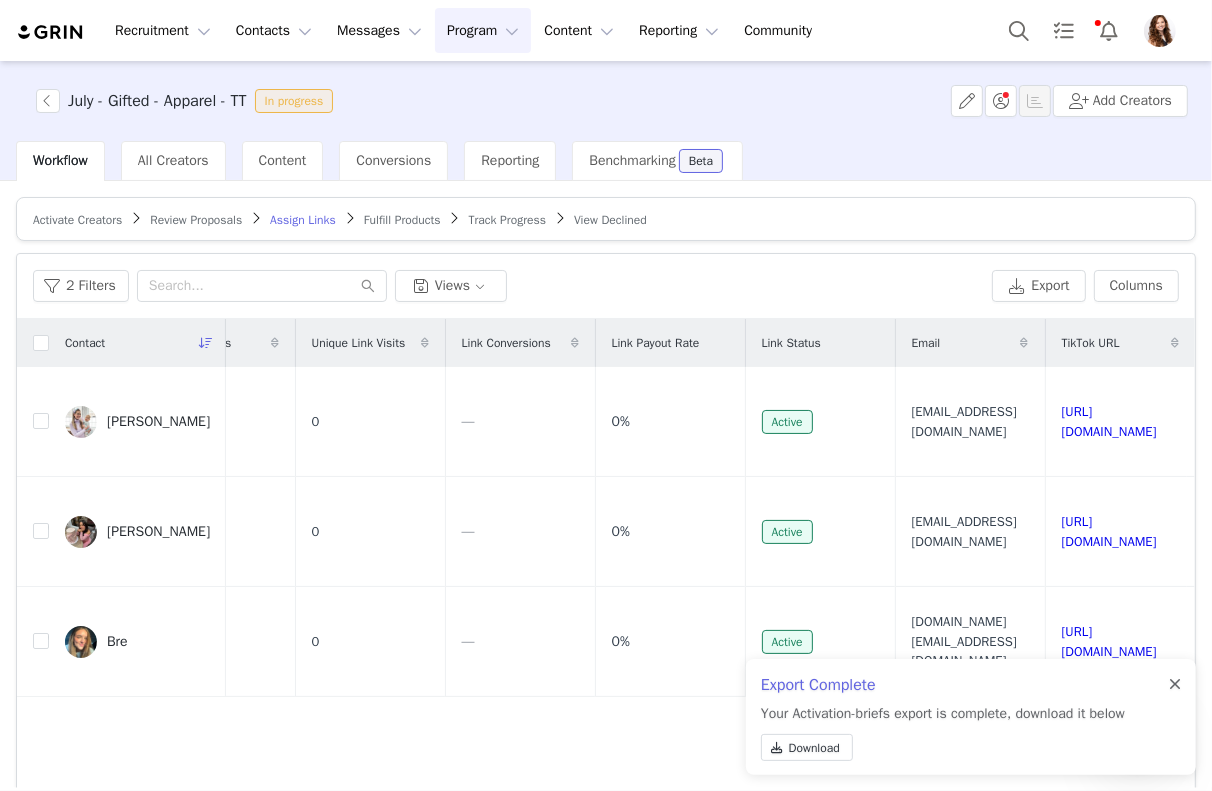 click at bounding box center [1175, 685] 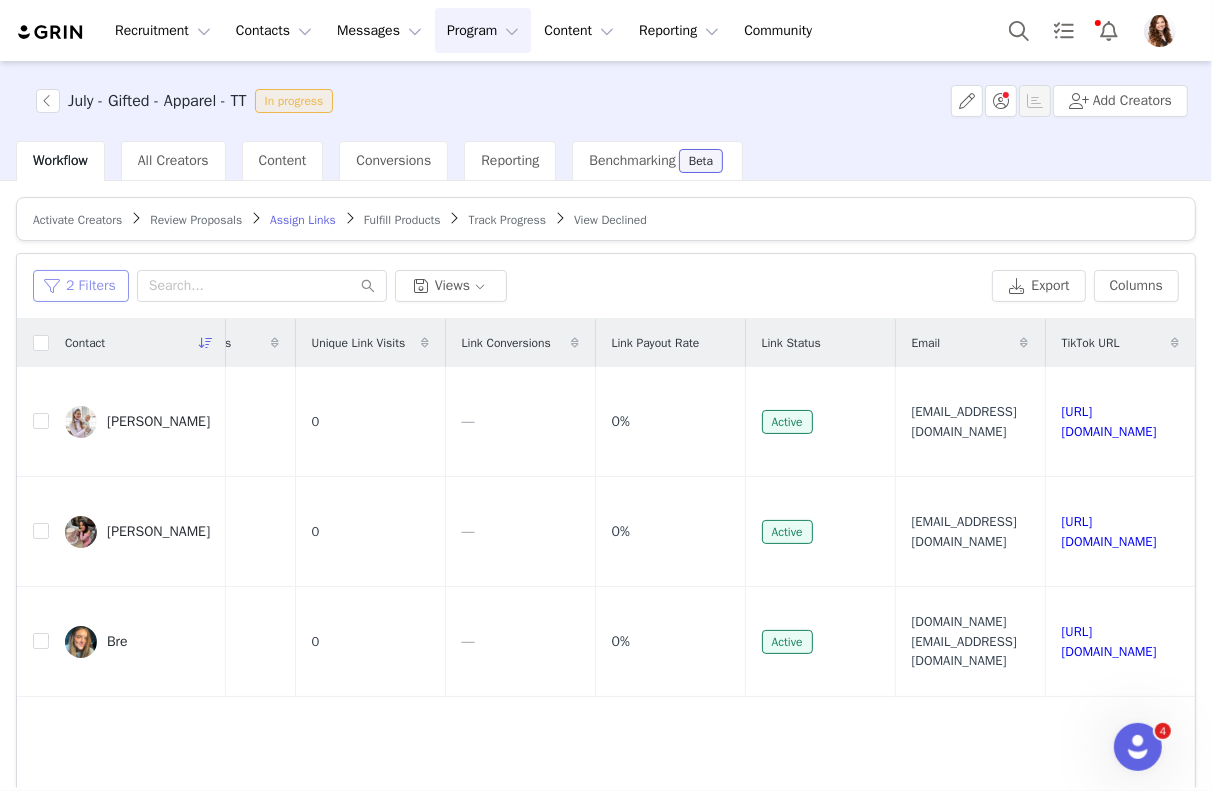 click on "2 Filters" at bounding box center [81, 286] 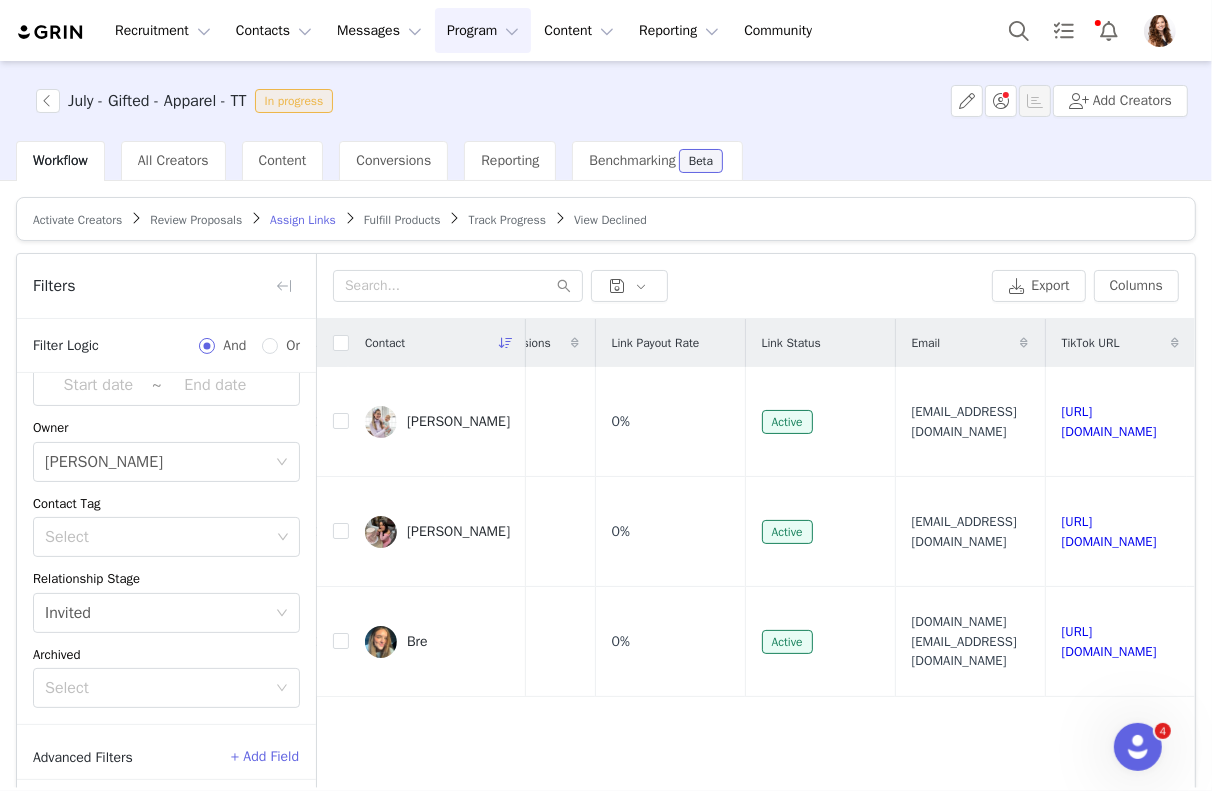 scroll, scrollTop: 129, scrollLeft: 0, axis: vertical 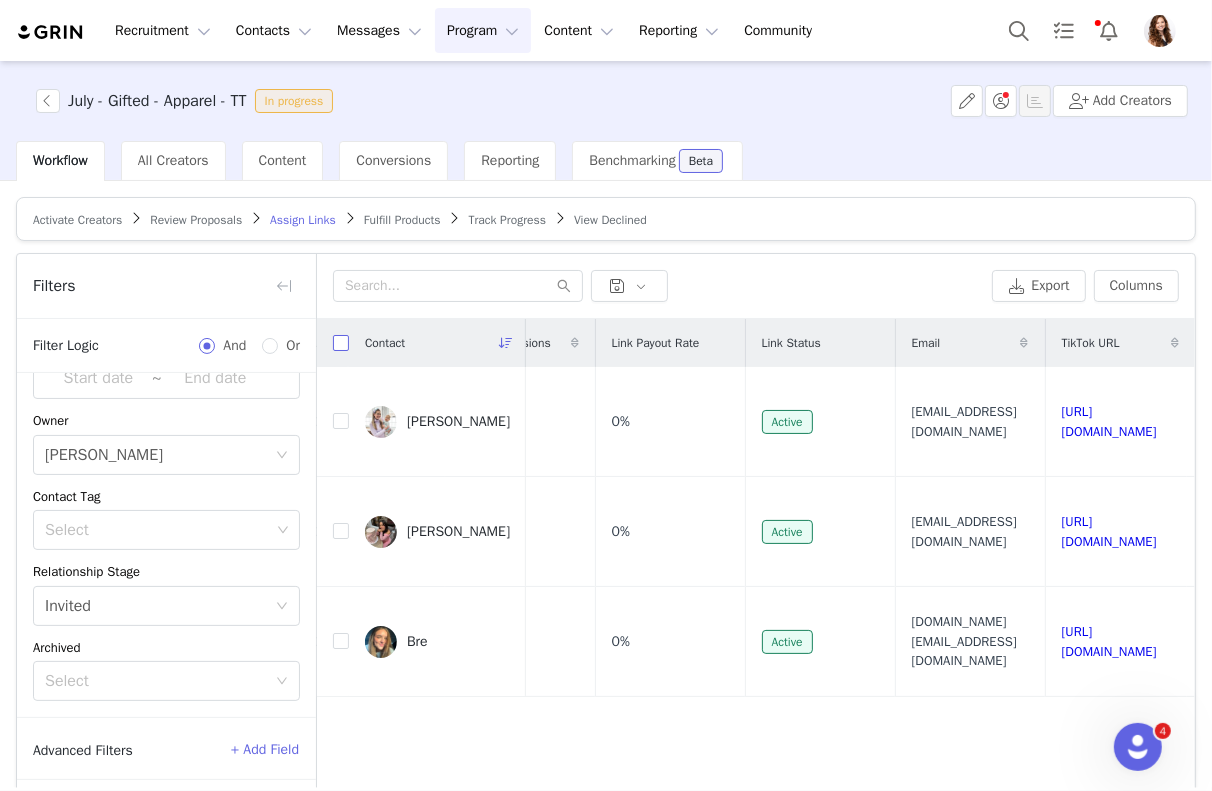 click at bounding box center [341, 343] 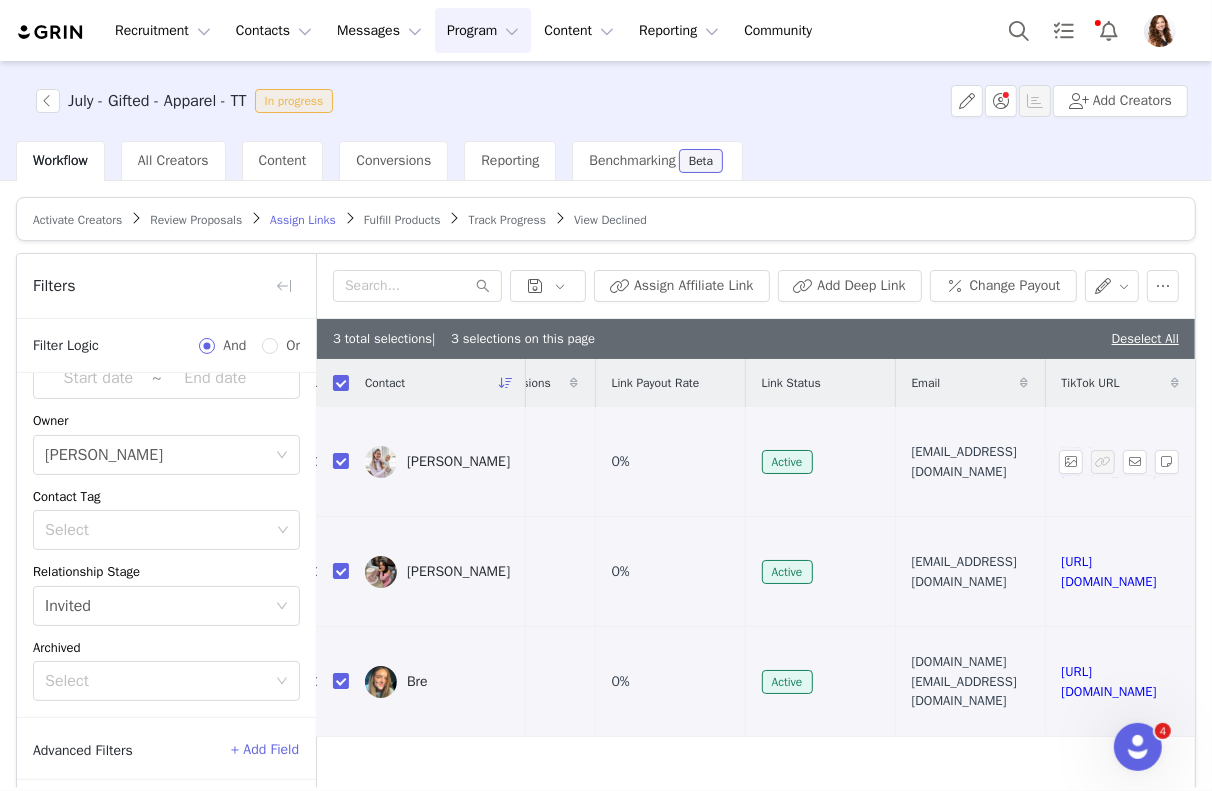 scroll, scrollTop: 0, scrollLeft: 990, axis: horizontal 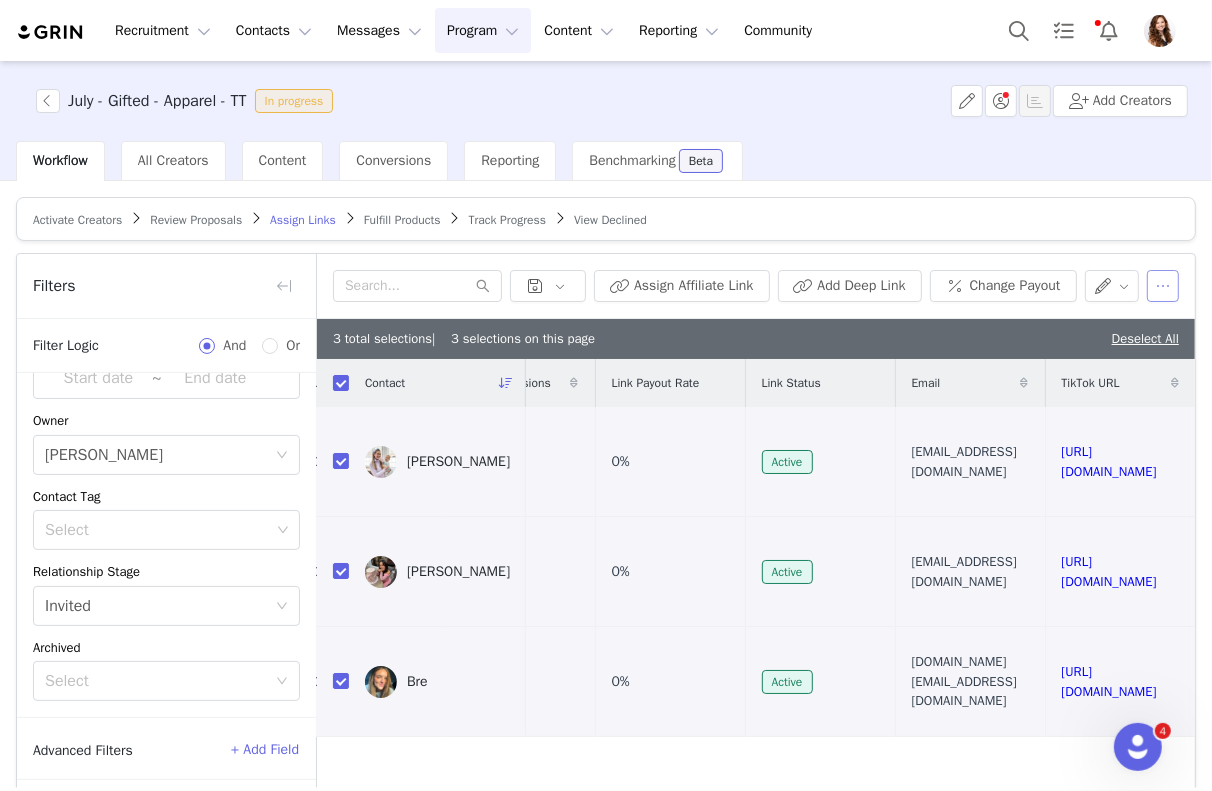 click at bounding box center (1163, 286) 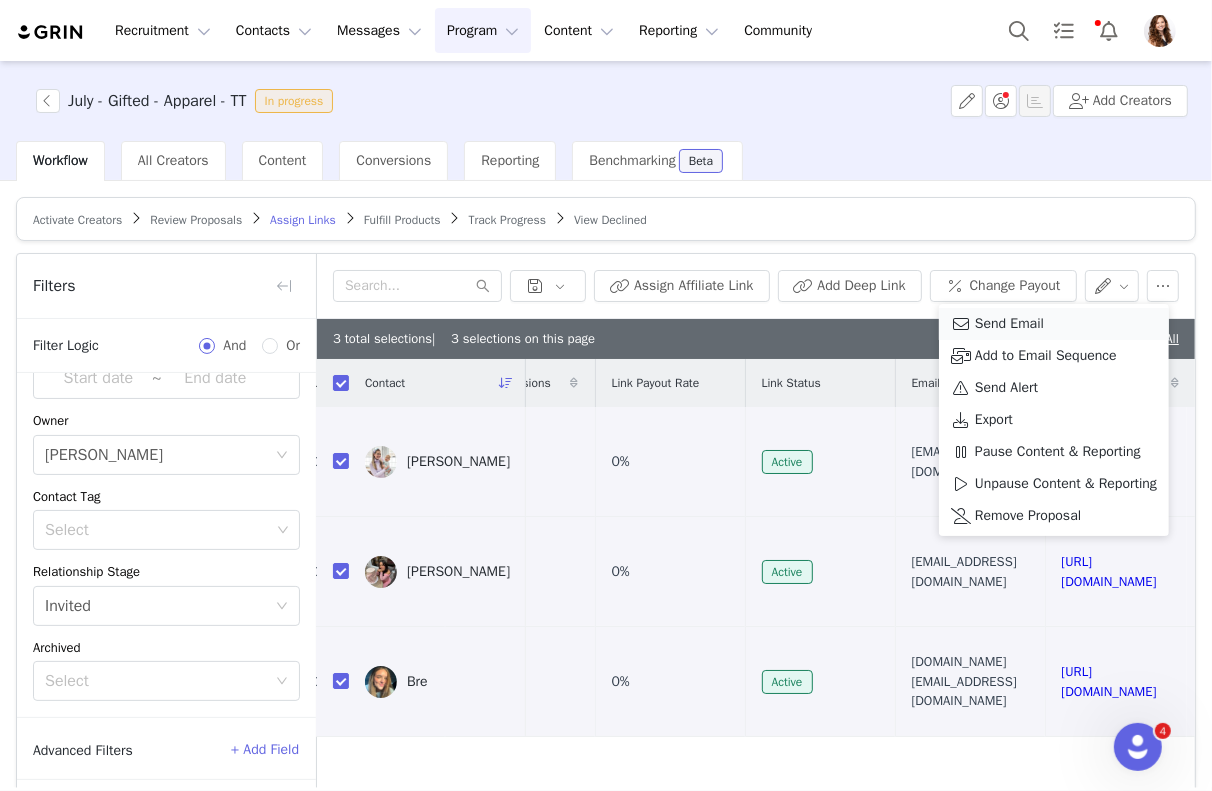 click on "Send Email" at bounding box center (1054, 324) 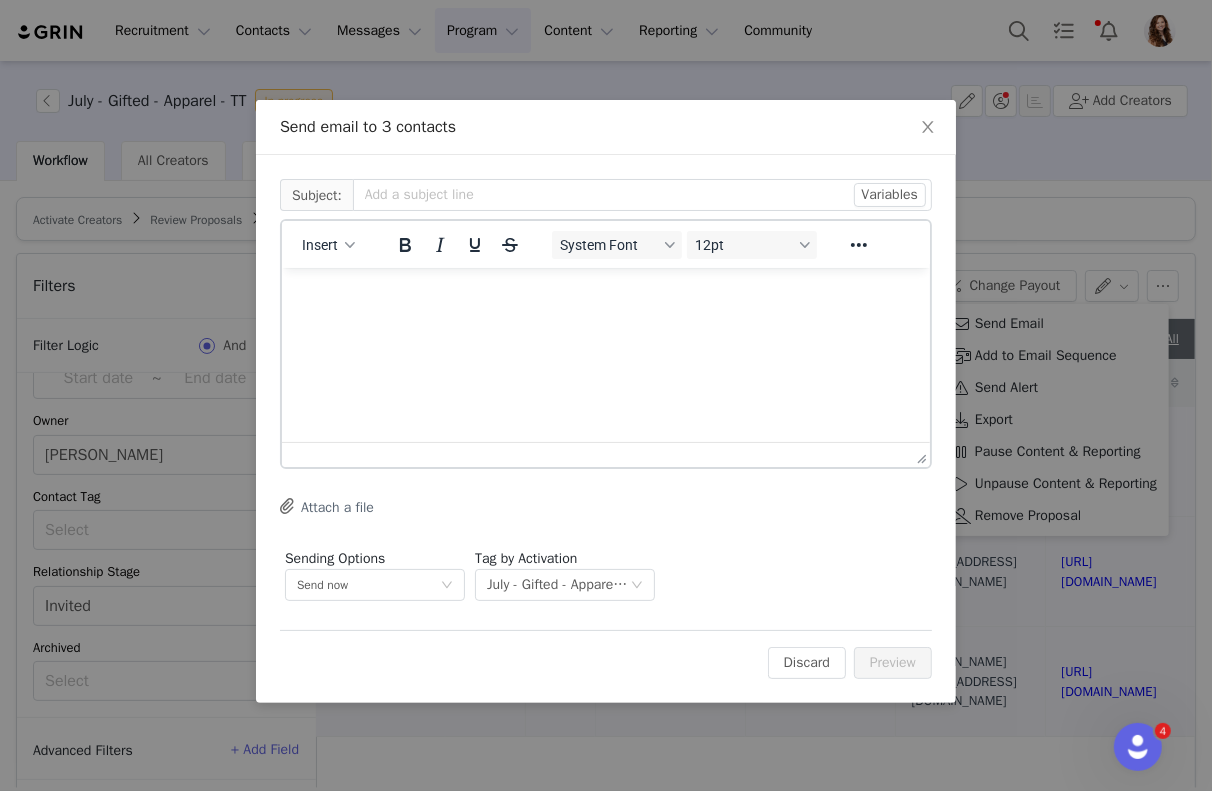 scroll, scrollTop: 0, scrollLeft: 0, axis: both 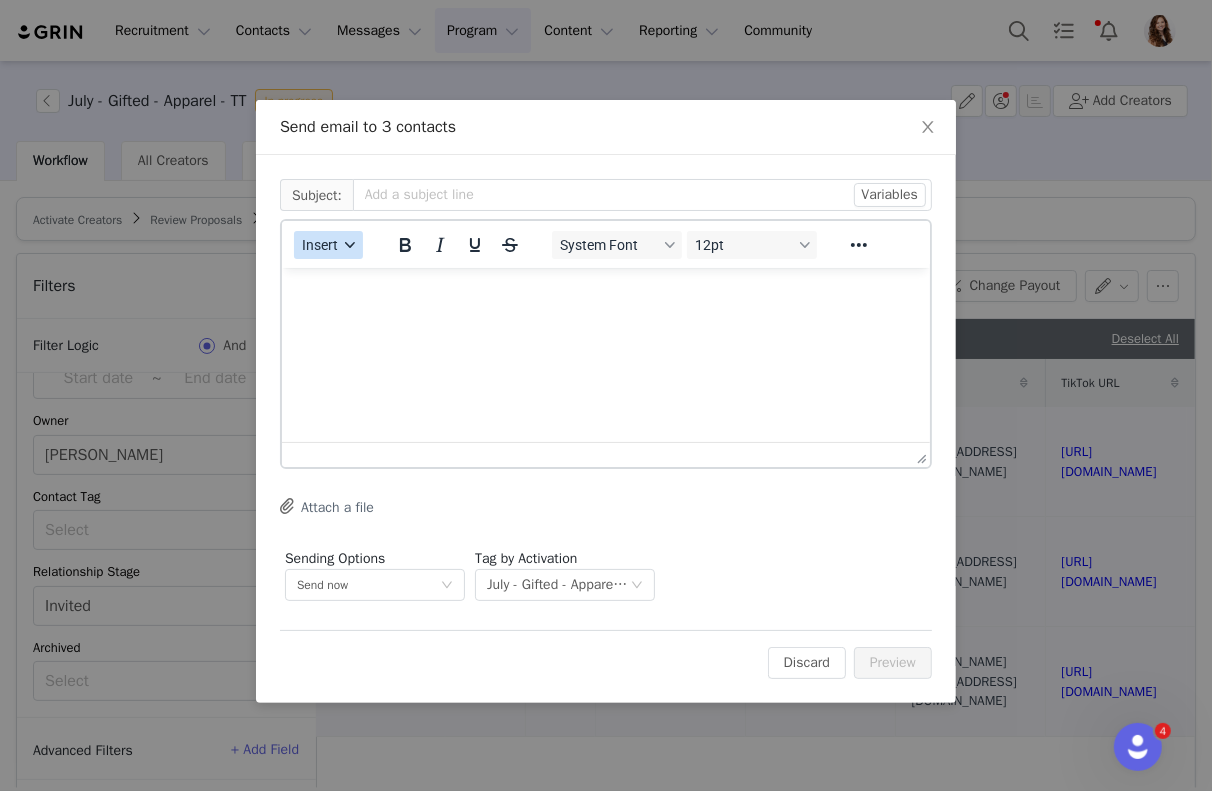 click on "Insert" at bounding box center (328, 245) 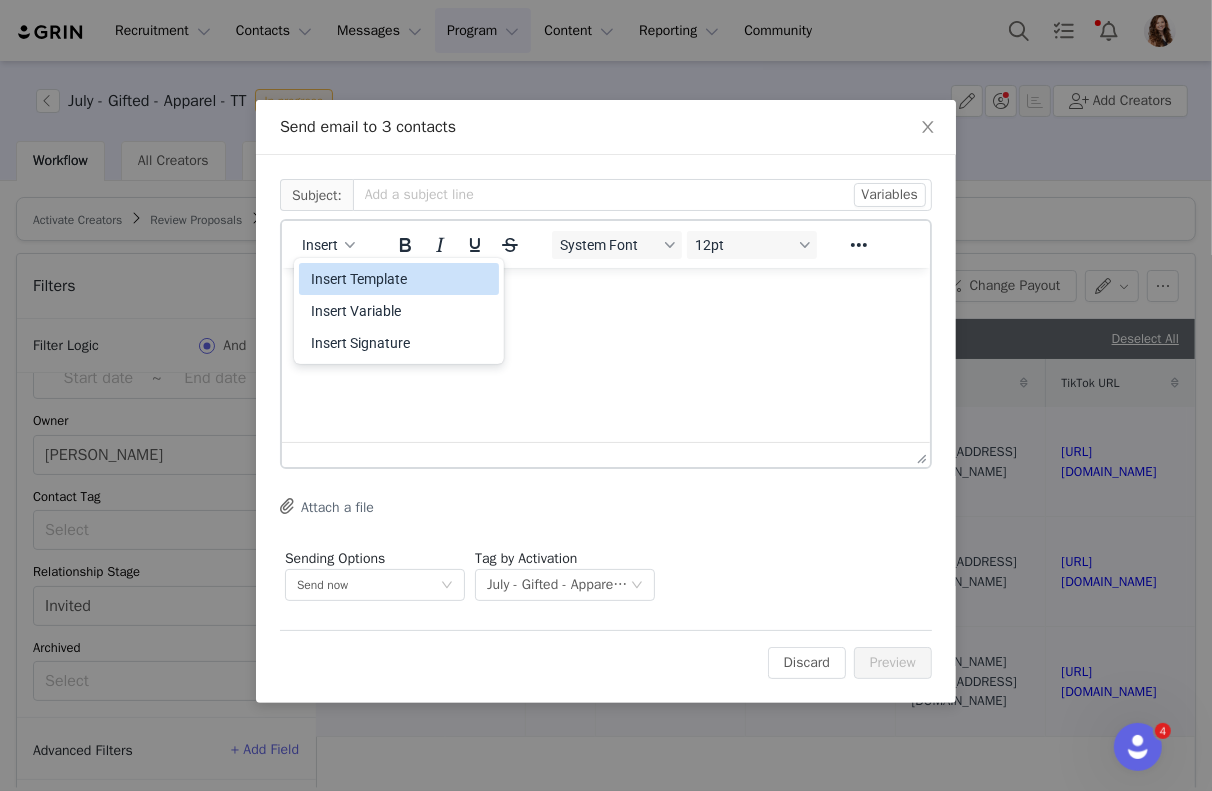 click on "Insert Template" at bounding box center [401, 279] 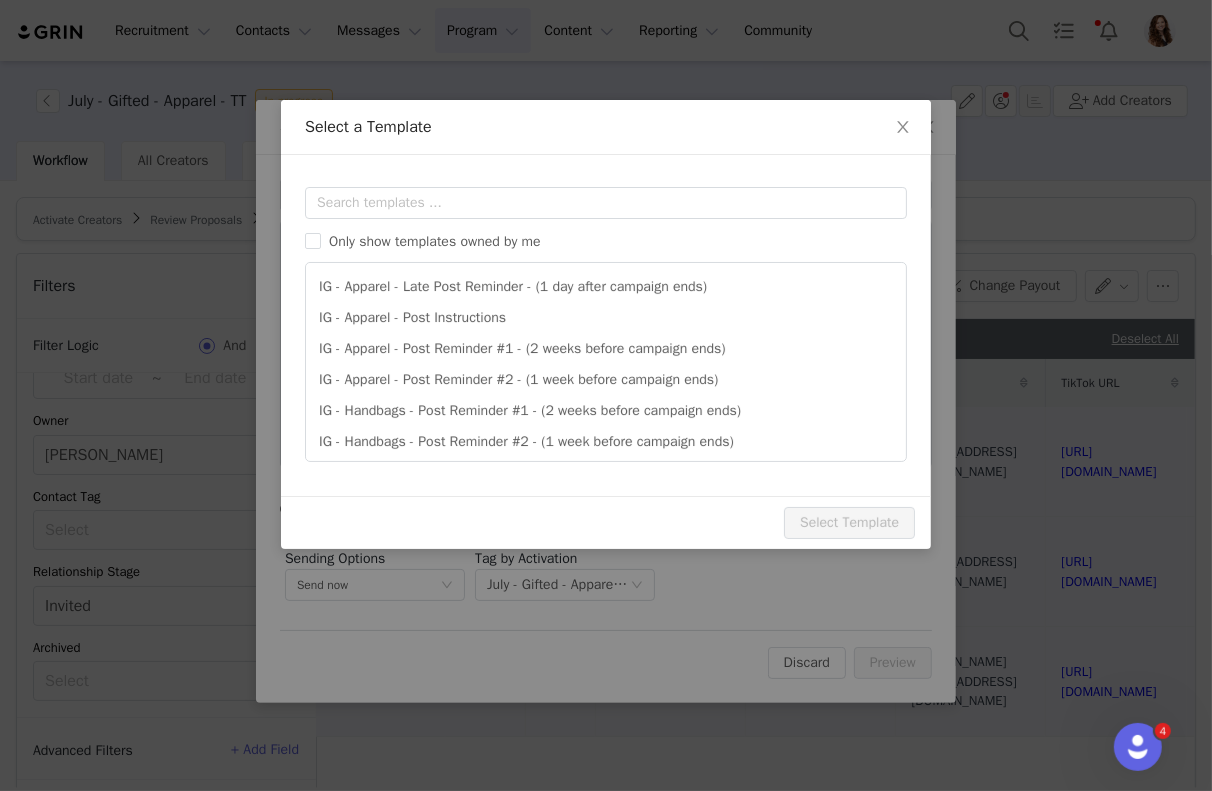 scroll, scrollTop: 0, scrollLeft: 0, axis: both 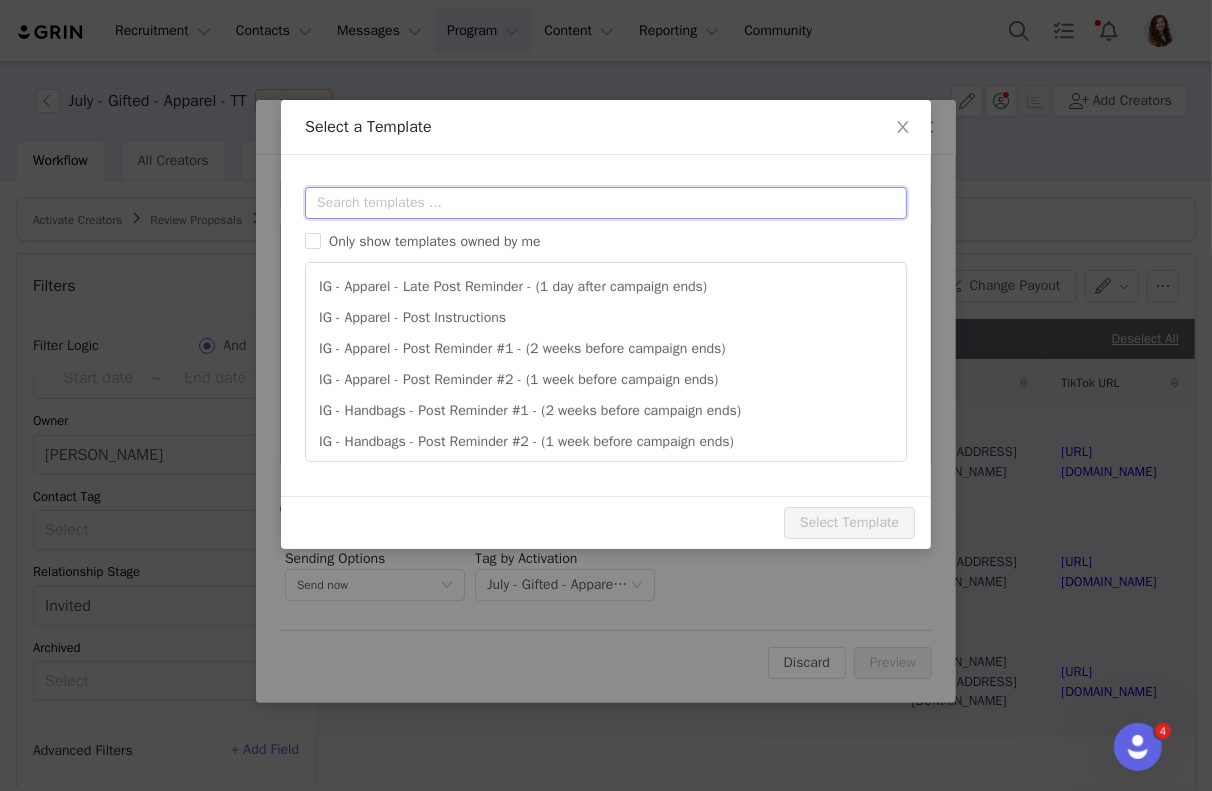 click at bounding box center (606, 203) 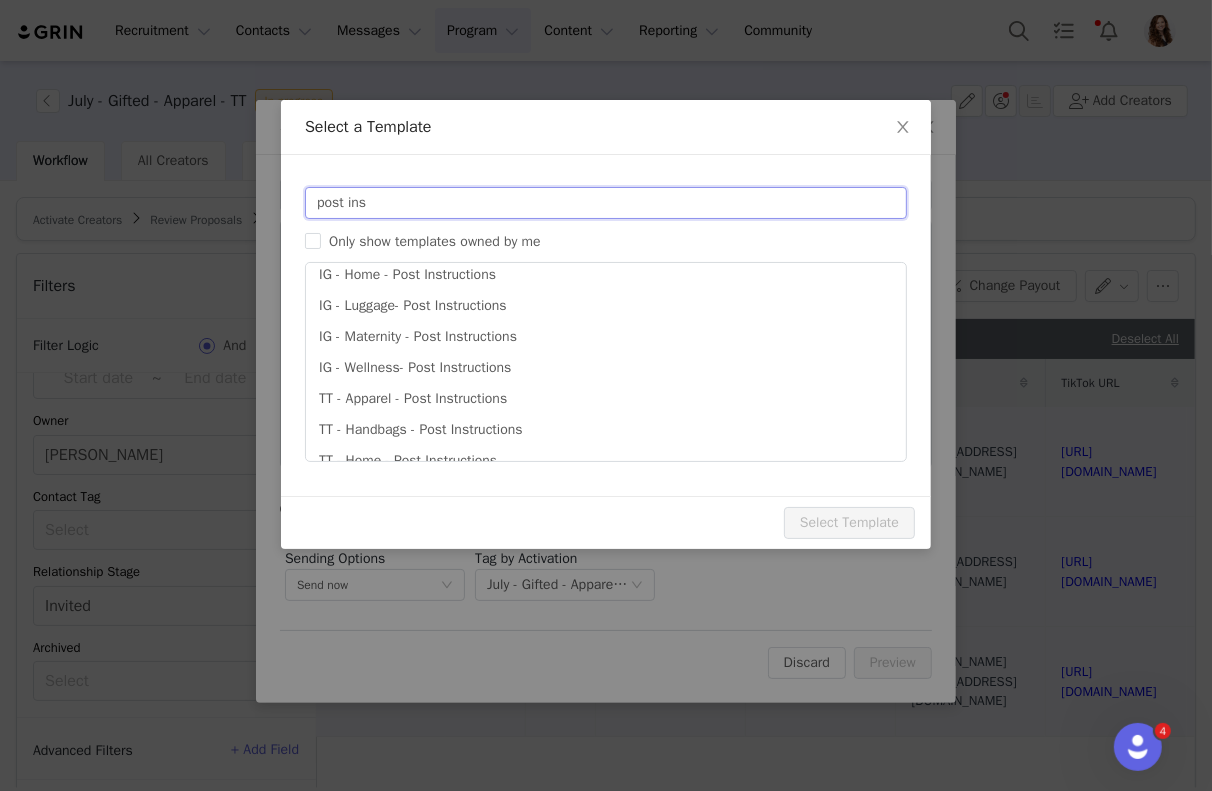 scroll, scrollTop: 406, scrollLeft: 0, axis: vertical 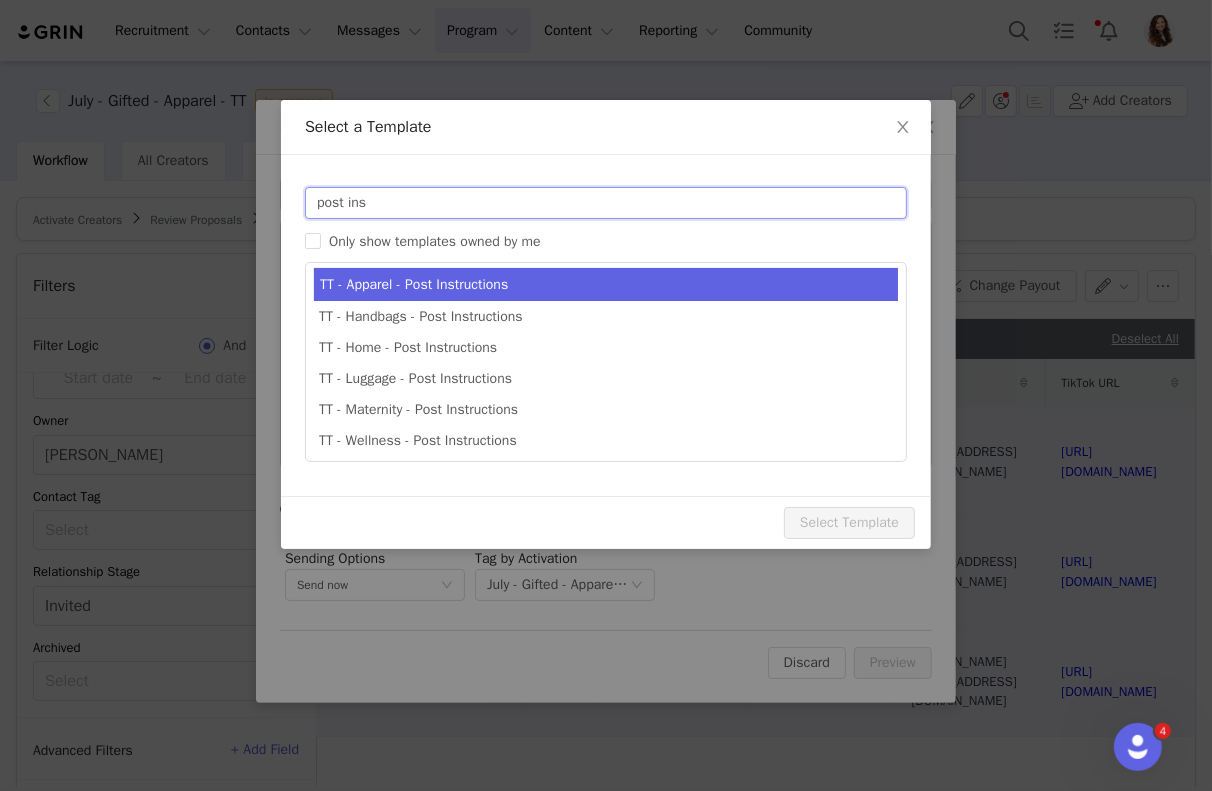 type on "post ins" 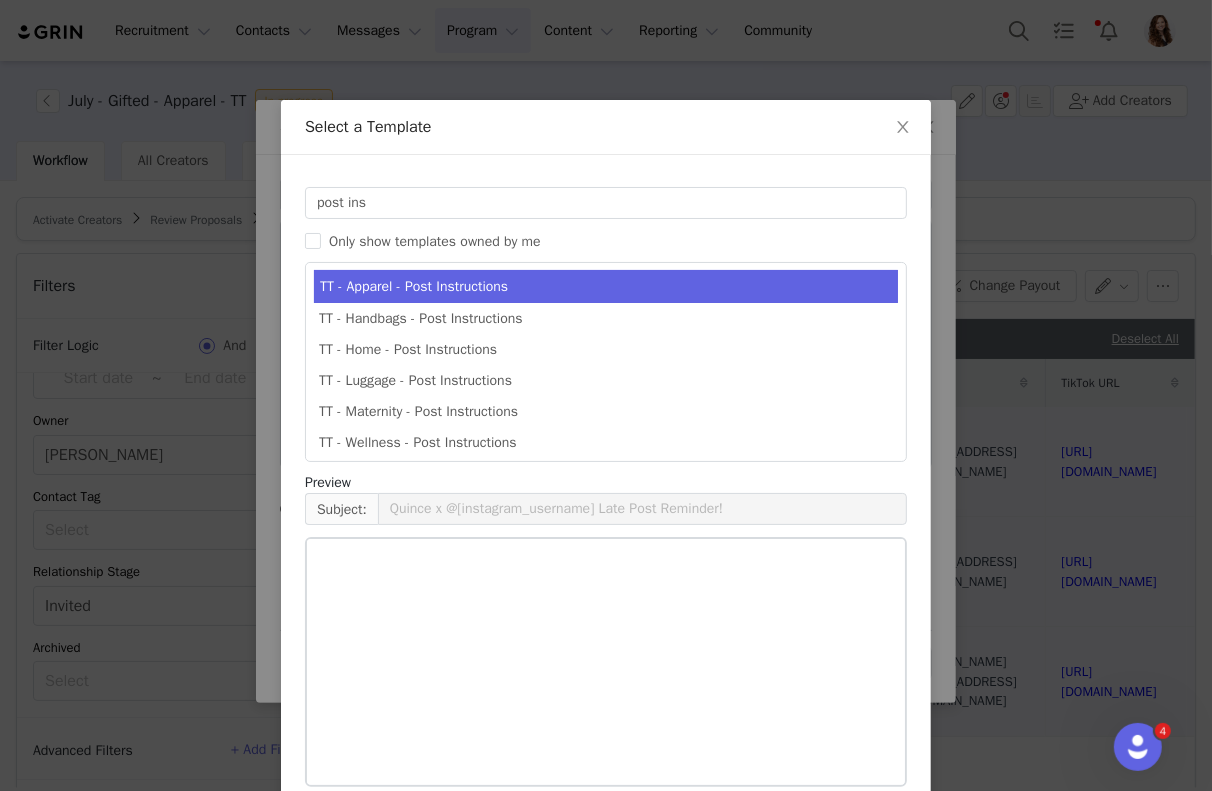 click on "TT - Apparel - Post Instructions" at bounding box center [606, 286] 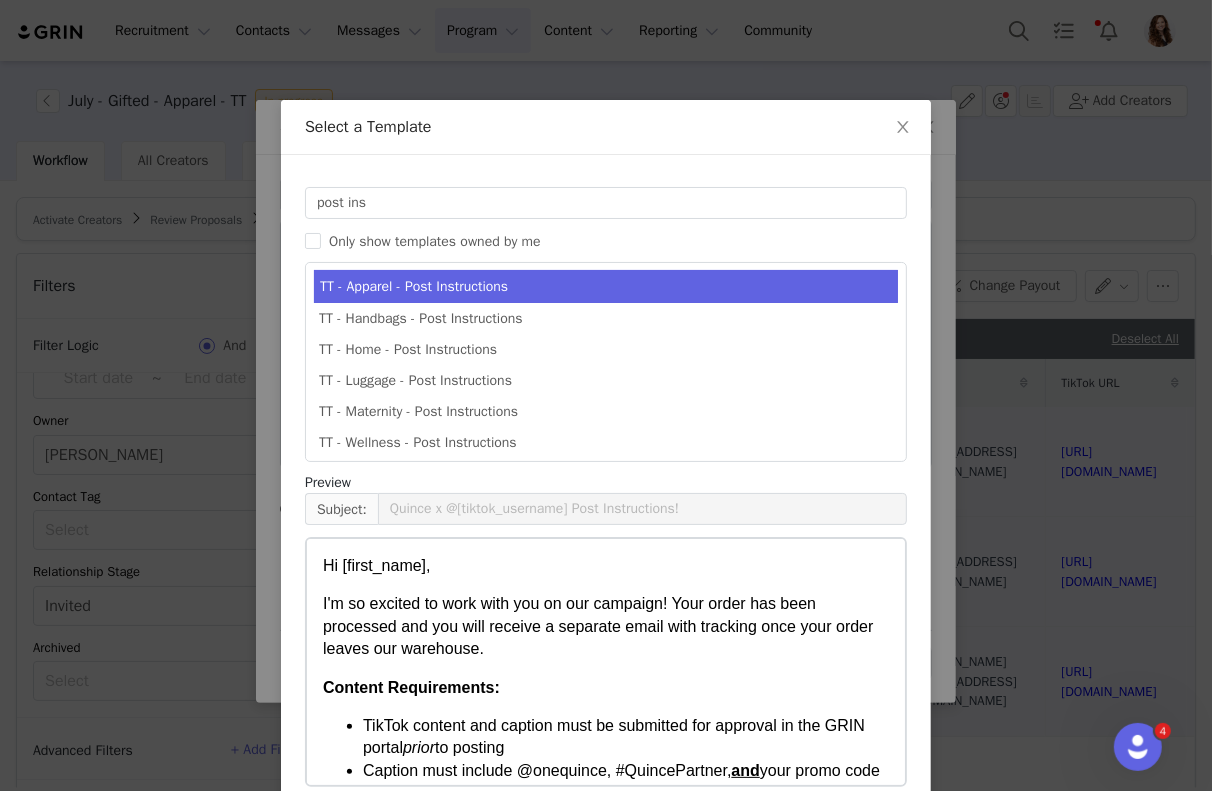 scroll, scrollTop: 406, scrollLeft: 0, axis: vertical 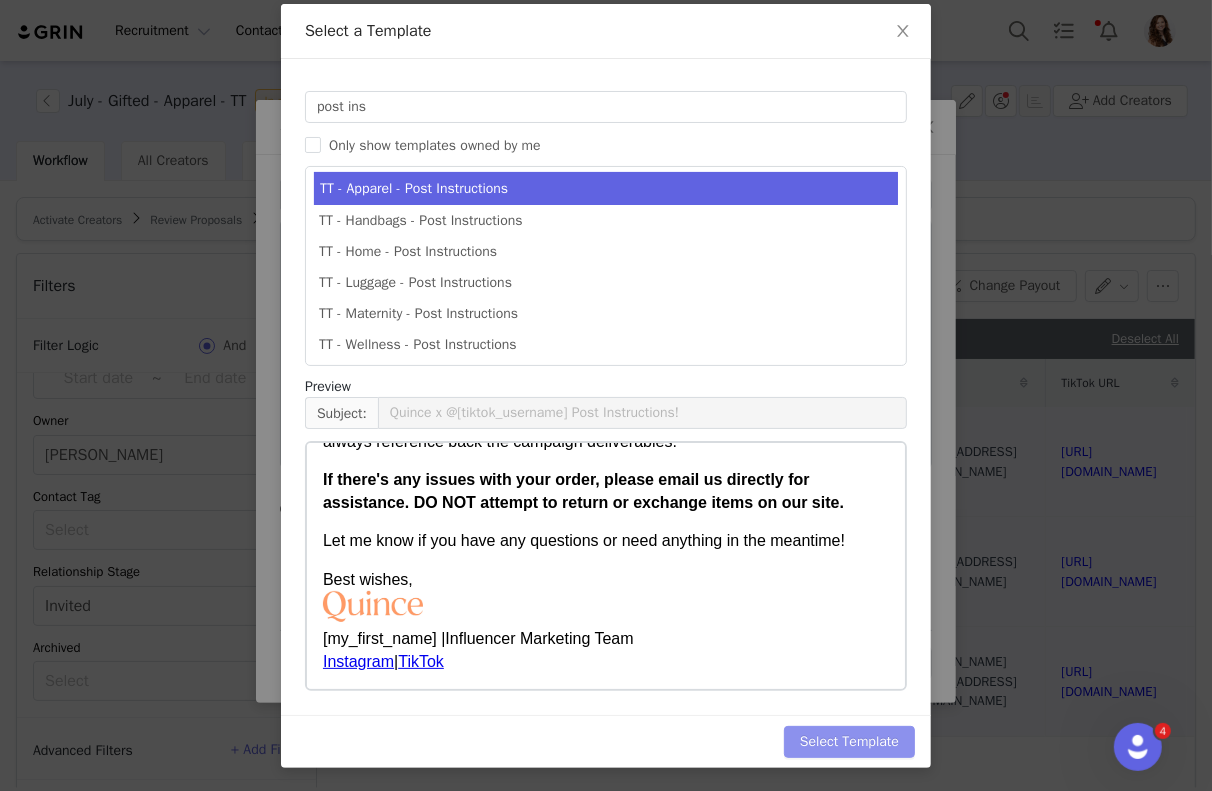 click on "Select Template" at bounding box center [849, 742] 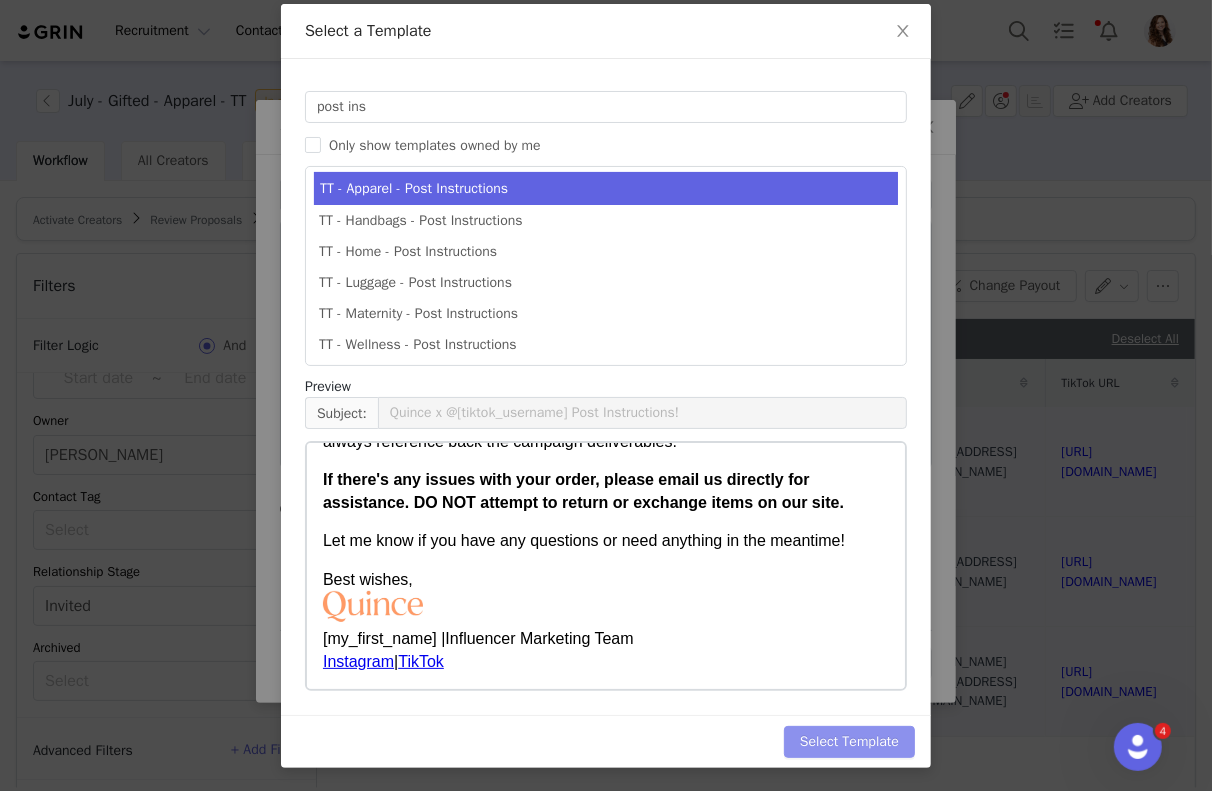 type 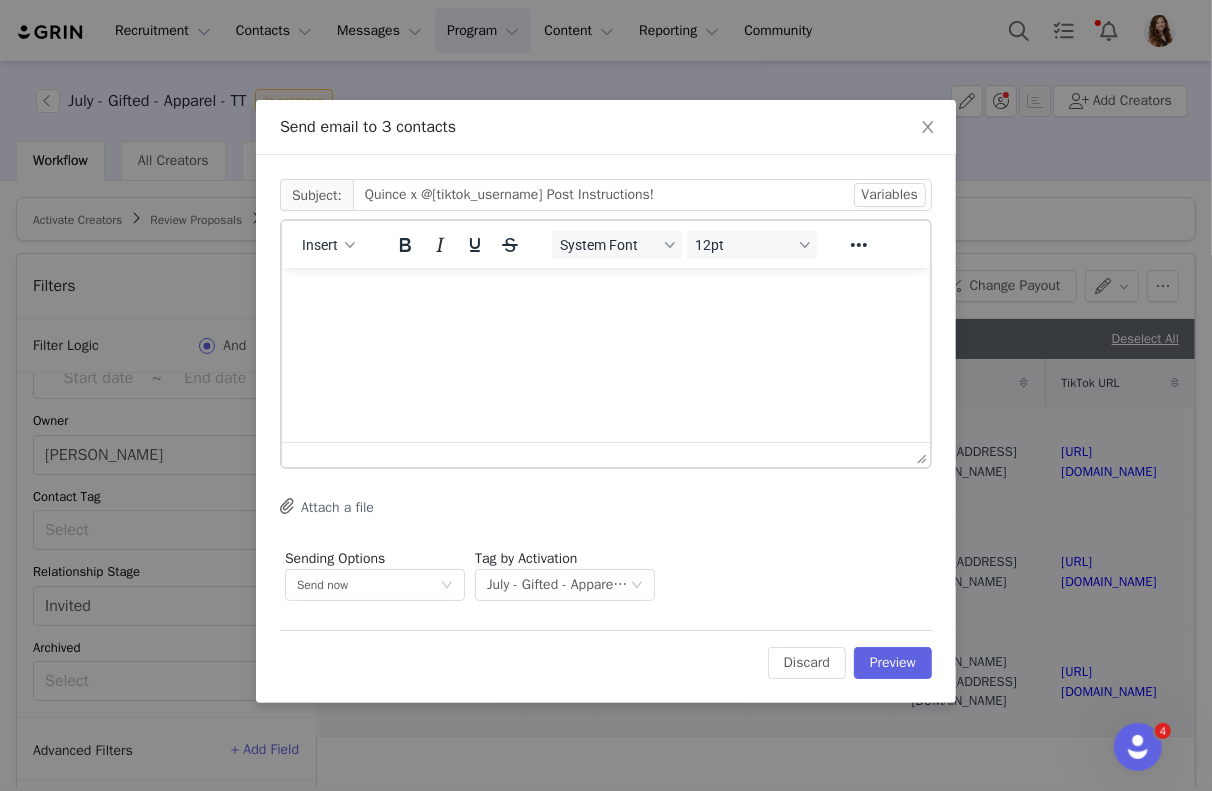 scroll, scrollTop: 0, scrollLeft: 0, axis: both 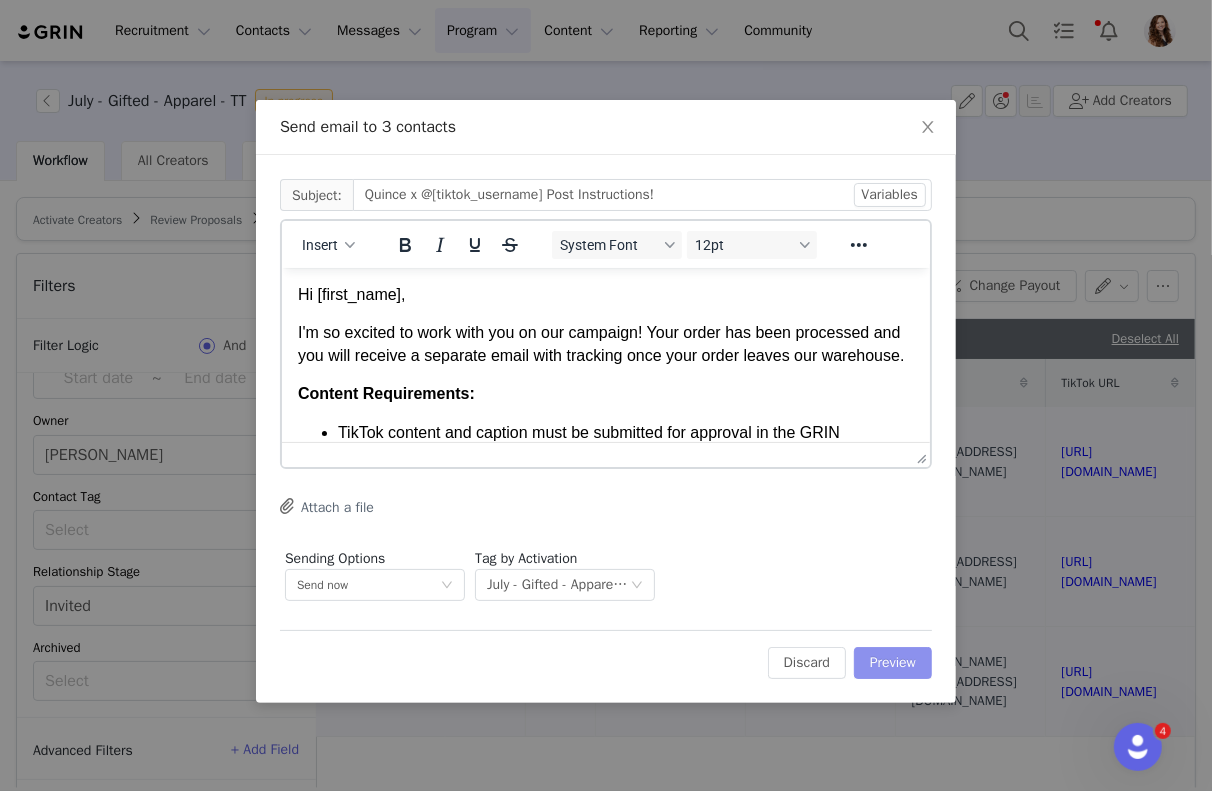 click on "Preview" at bounding box center [893, 663] 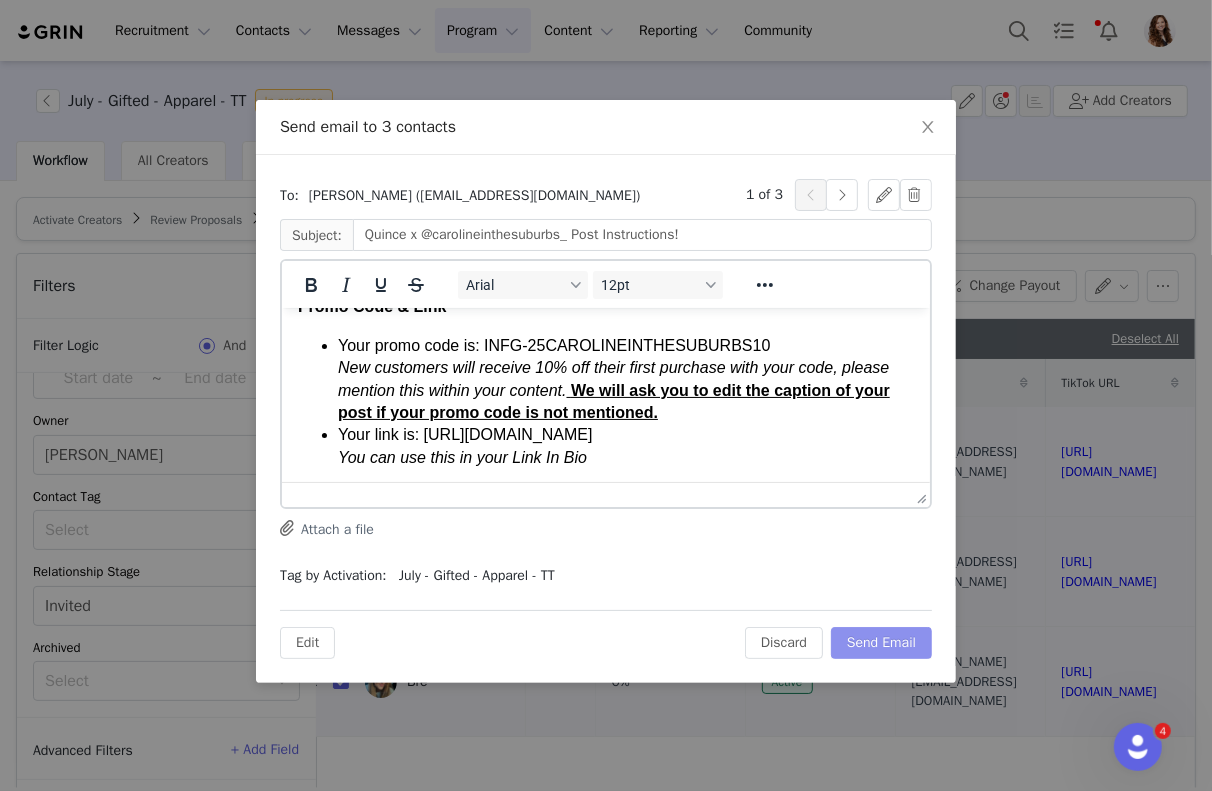 scroll, scrollTop: 526, scrollLeft: 0, axis: vertical 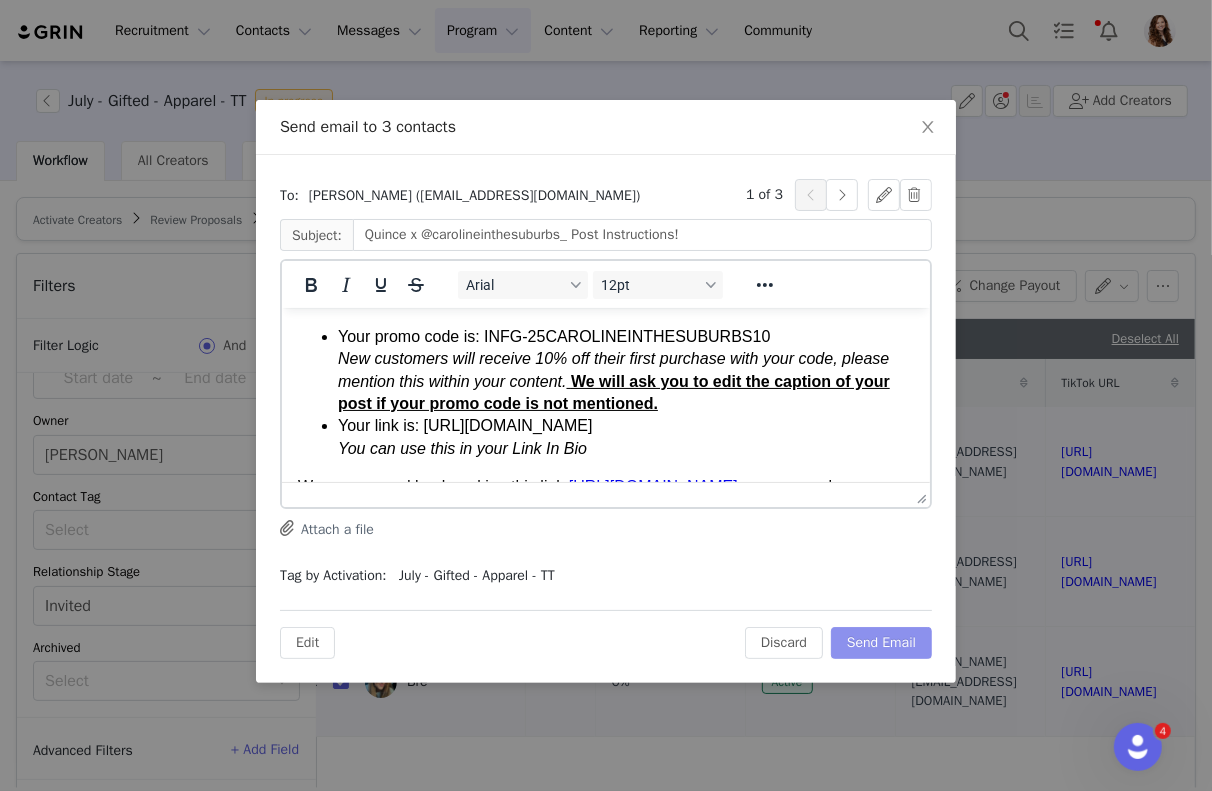 click on "Send Email" at bounding box center (881, 643) 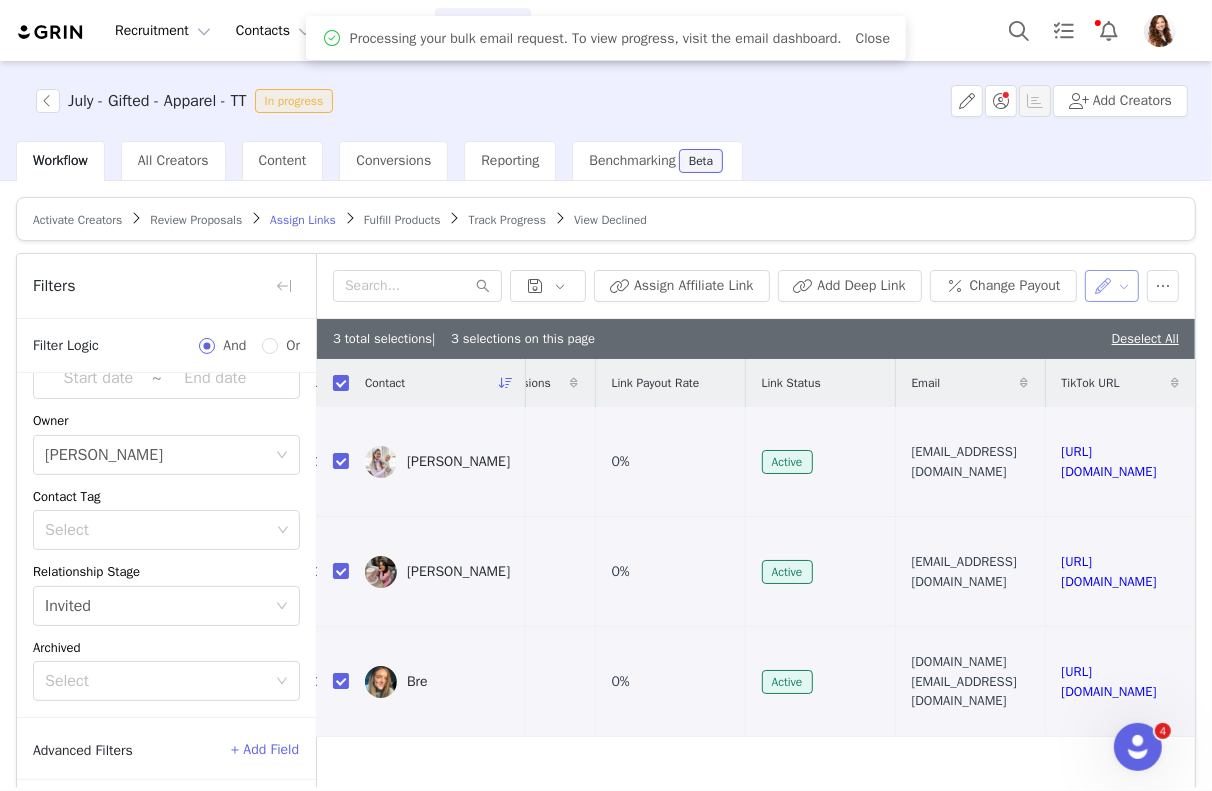 scroll, scrollTop: 0, scrollLeft: 0, axis: both 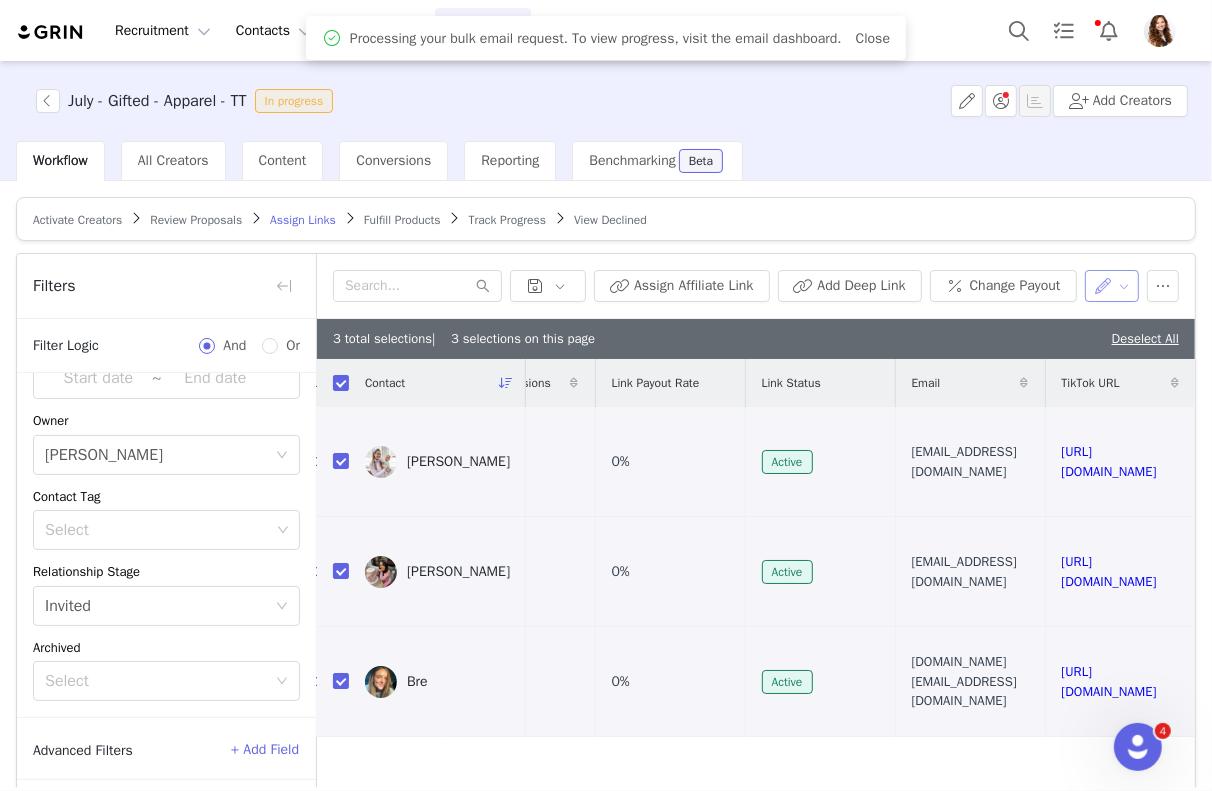 click at bounding box center (1112, 286) 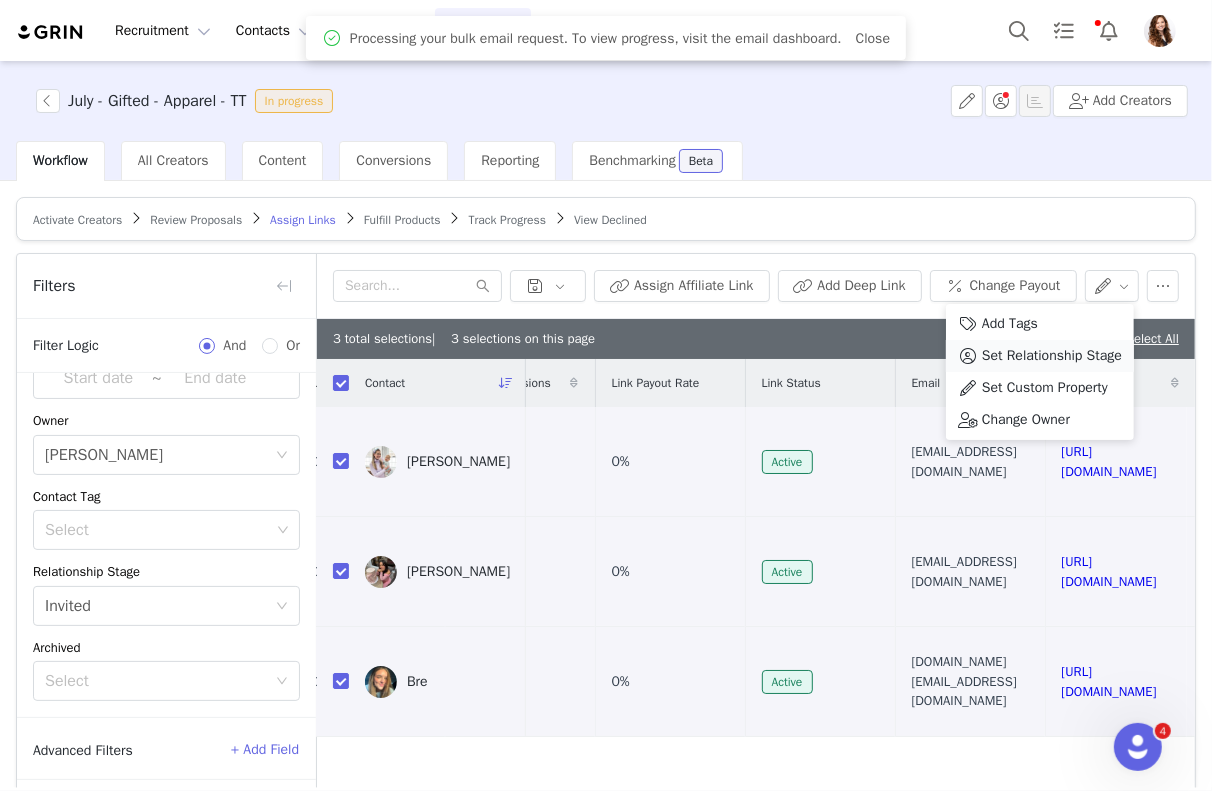 click on "Set Relationship Stage" at bounding box center (1052, 356) 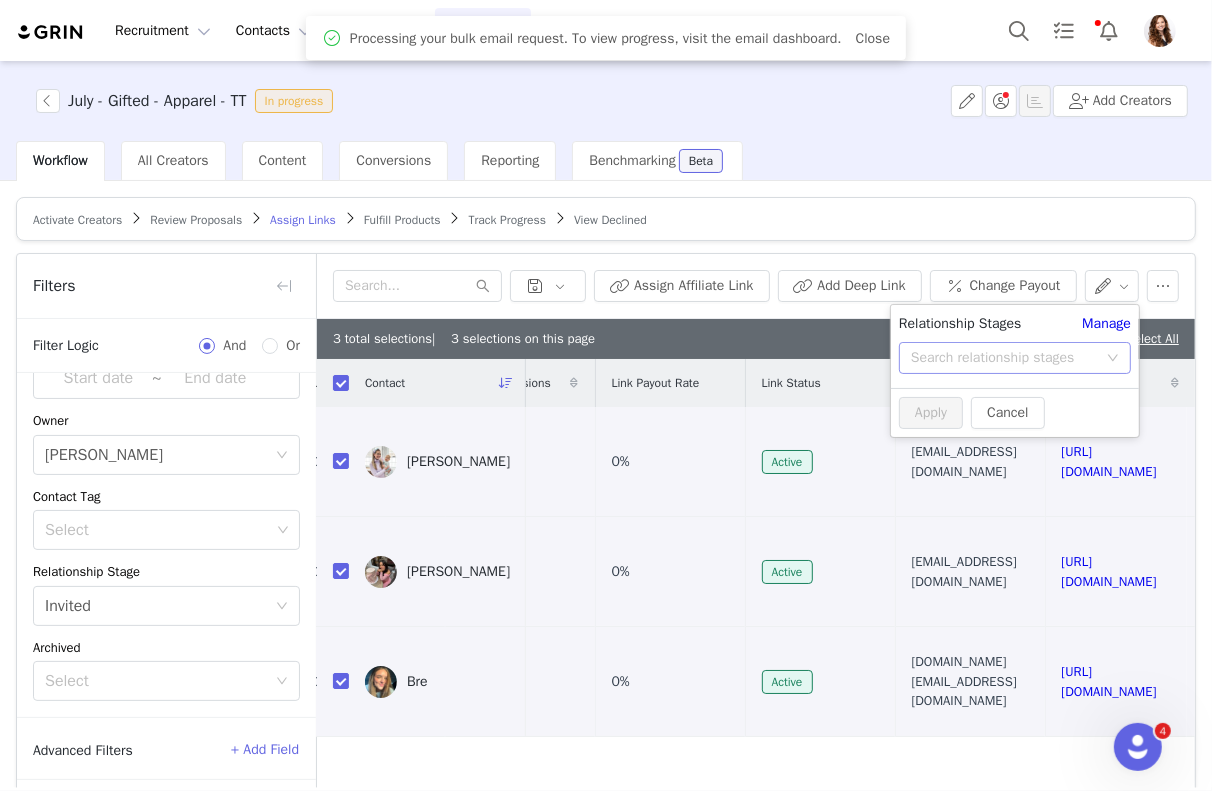 click on "Search relationship stages" at bounding box center (1008, 358) 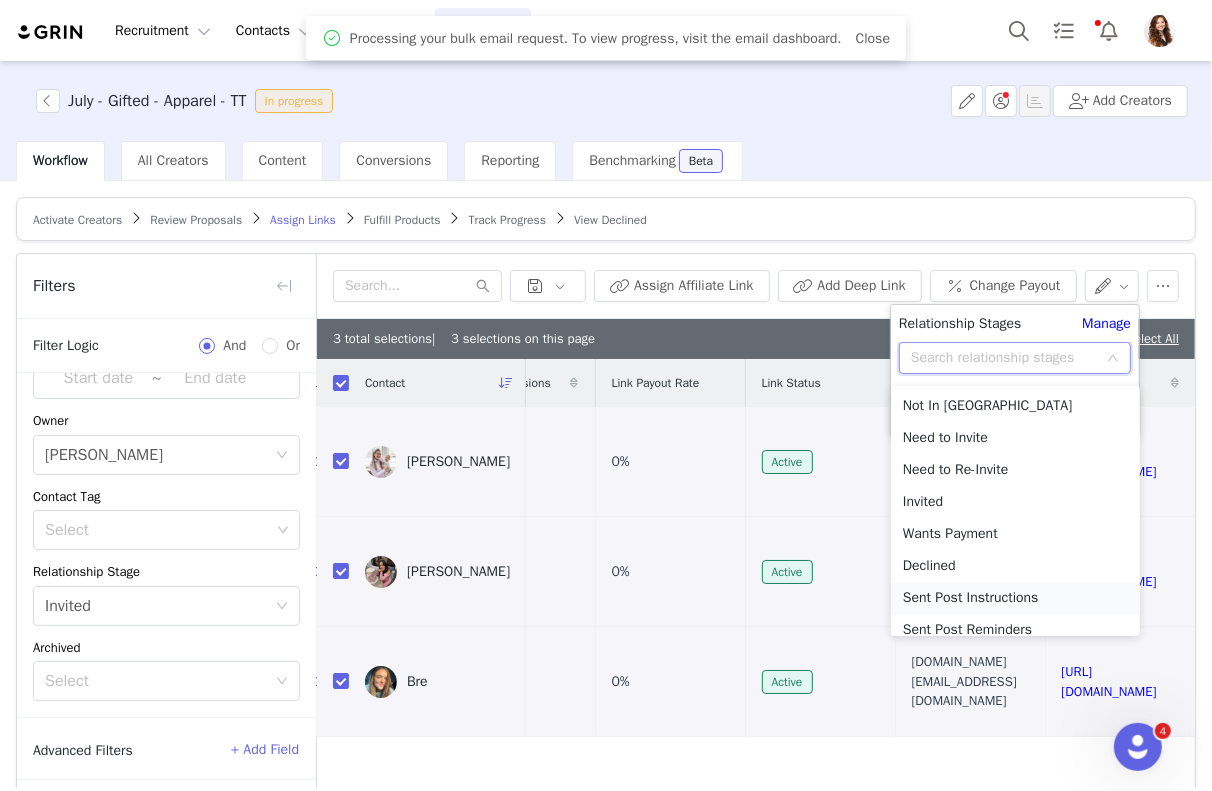click on "Sent Post Instructions" at bounding box center [1015, 598] 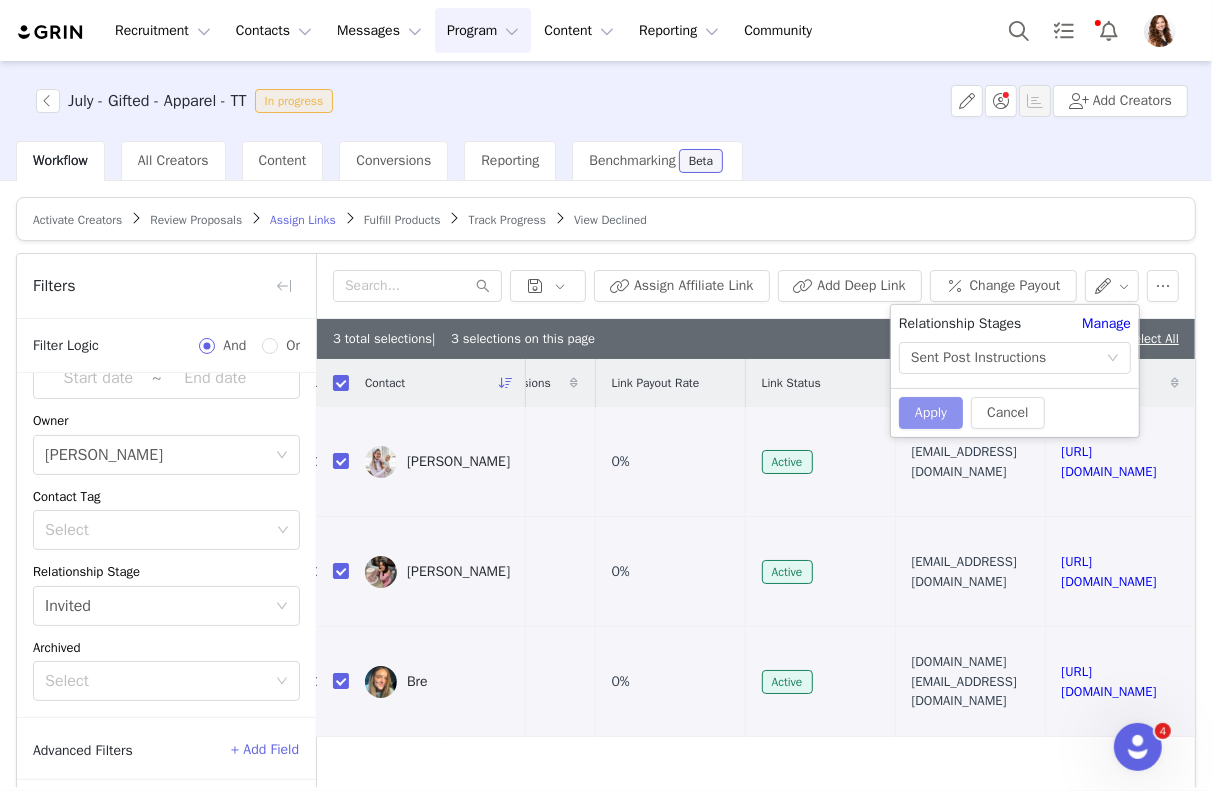 click on "Apply" at bounding box center [931, 413] 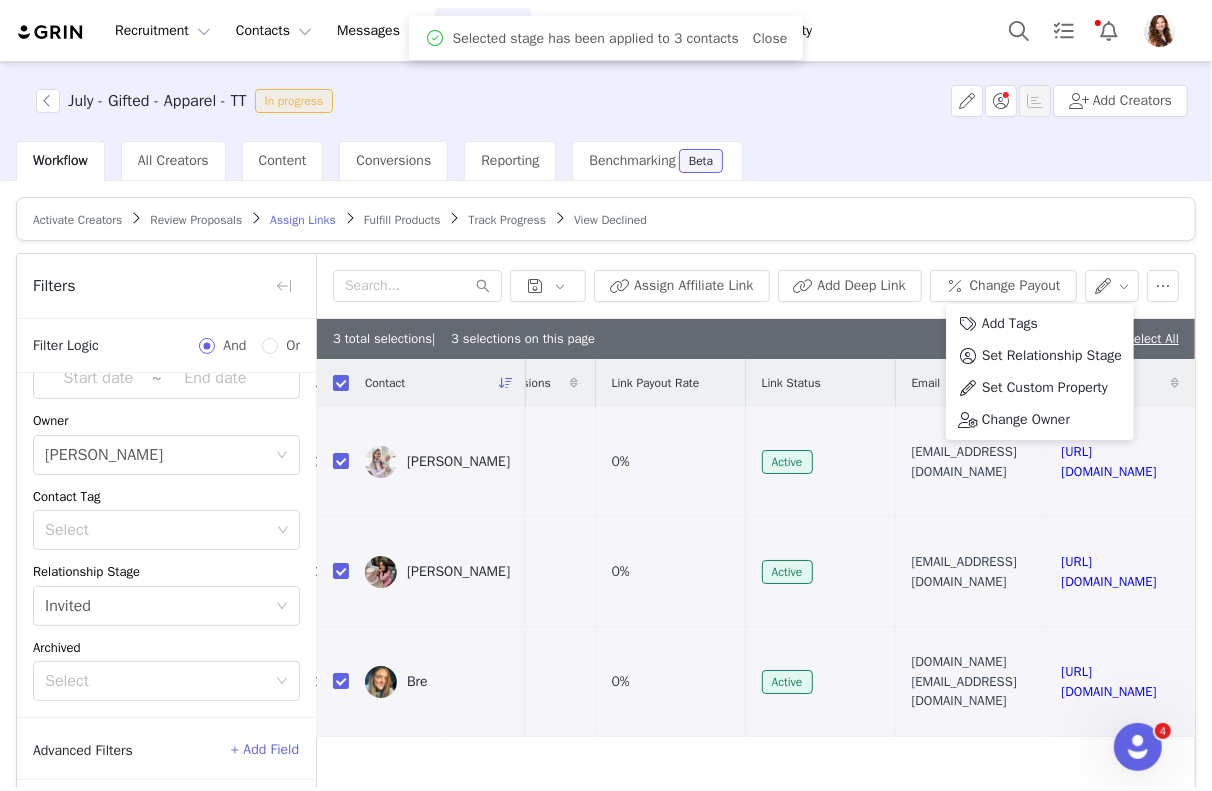 scroll, scrollTop: 0, scrollLeft: 0, axis: both 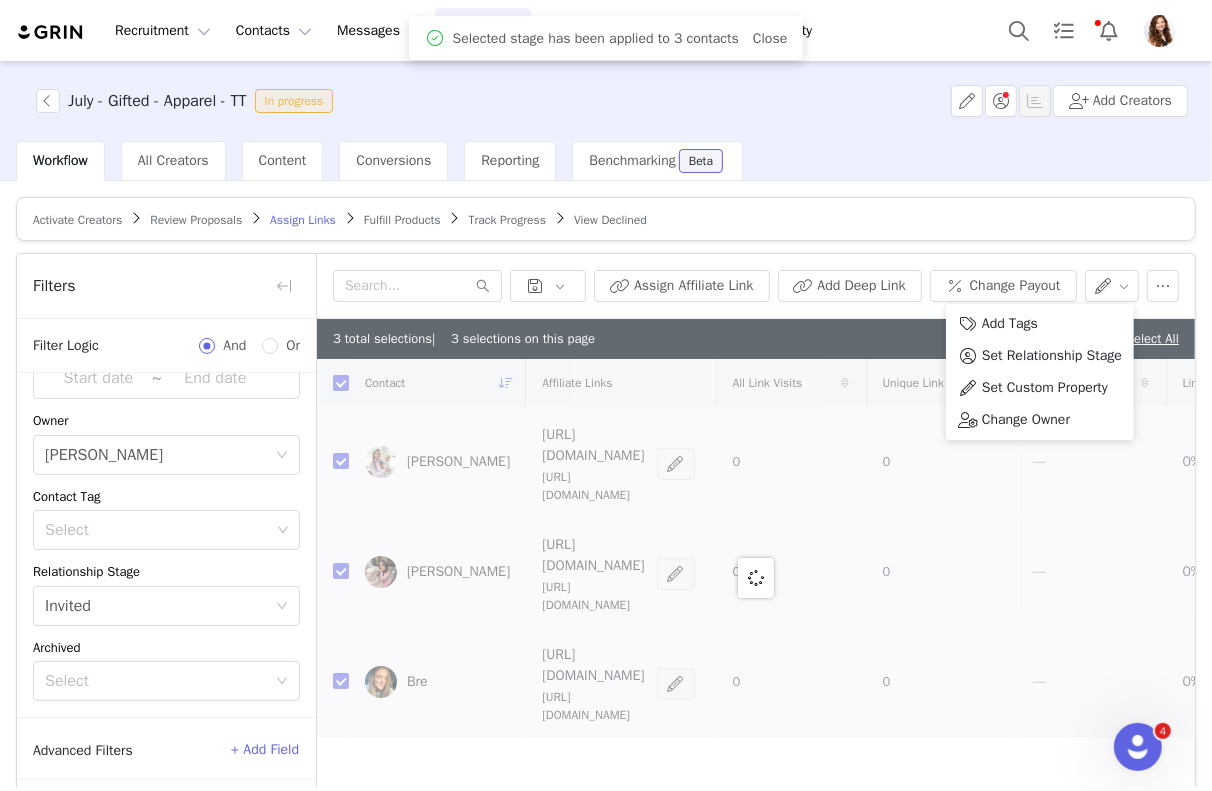checkbox on "false" 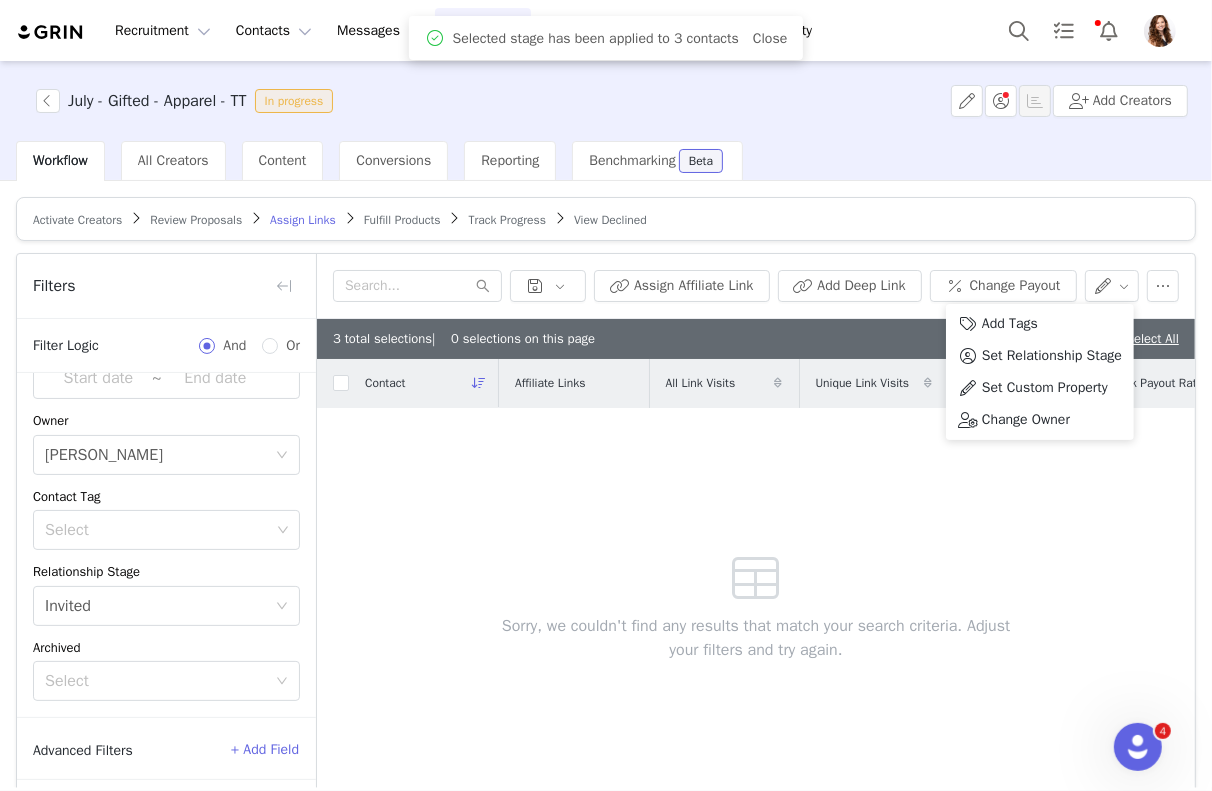 click on "Activate Creators Review Proposals Assign Links Fulfill Products Track Progress View Declined  Filters   Filter Logic  And Or  Affiliate Link  Select  Activated Date   ~   Owner  Select Jinsey Roten  Contact Tag  Select    Relationship Stage  Select Invited  Archived  Select  Advanced Filters   + Add Field  Apply Filters Clear All     Assign Affiliate Link Add Deep Link Change Payout     3 total selections     |    0 selections on this page  Deselect All  Contact   Affiliate Links   All Link Visits   Unique Link Visits   Link Conversions   Link Payout Rate   Link Status   Email   TikTok URL   Sorry, we couldn't find any results that match your search criteria. Adjust your filters and try again.   25   per page | 0 total  0" at bounding box center [606, 484] 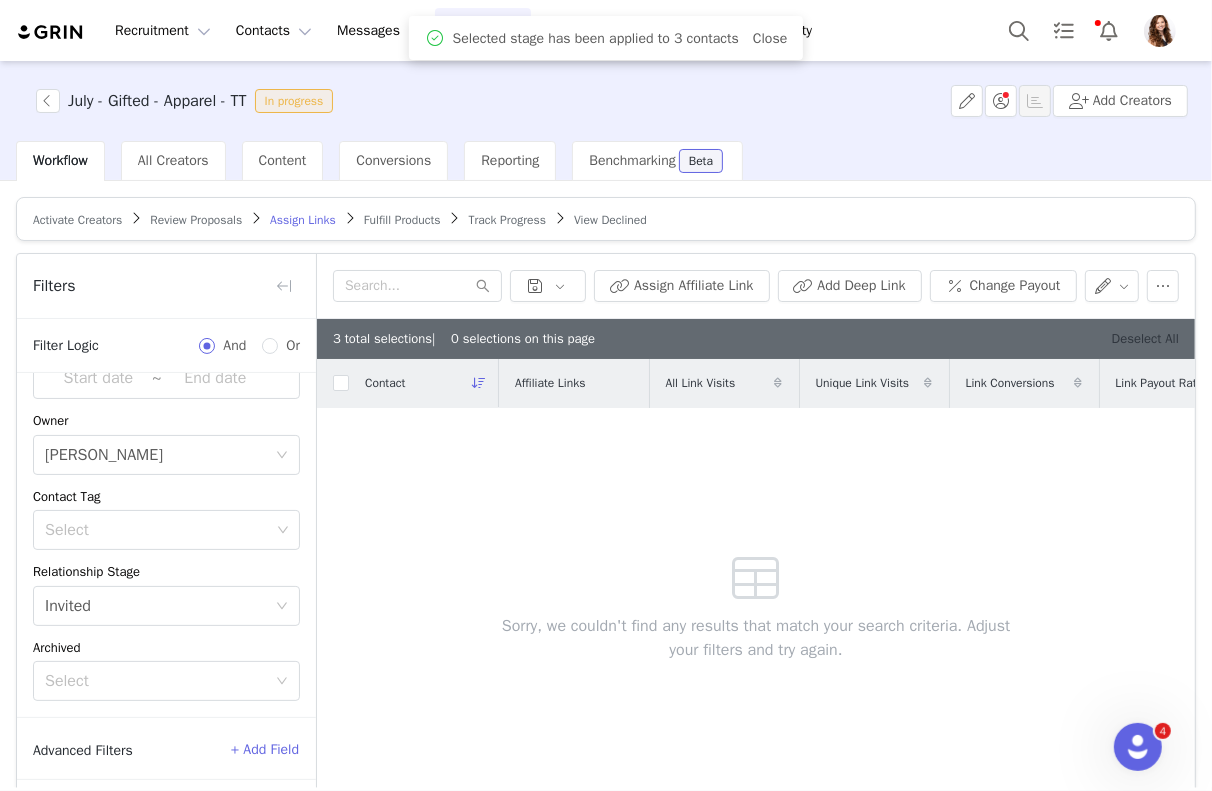 click on "Deselect All" at bounding box center (1145, 338) 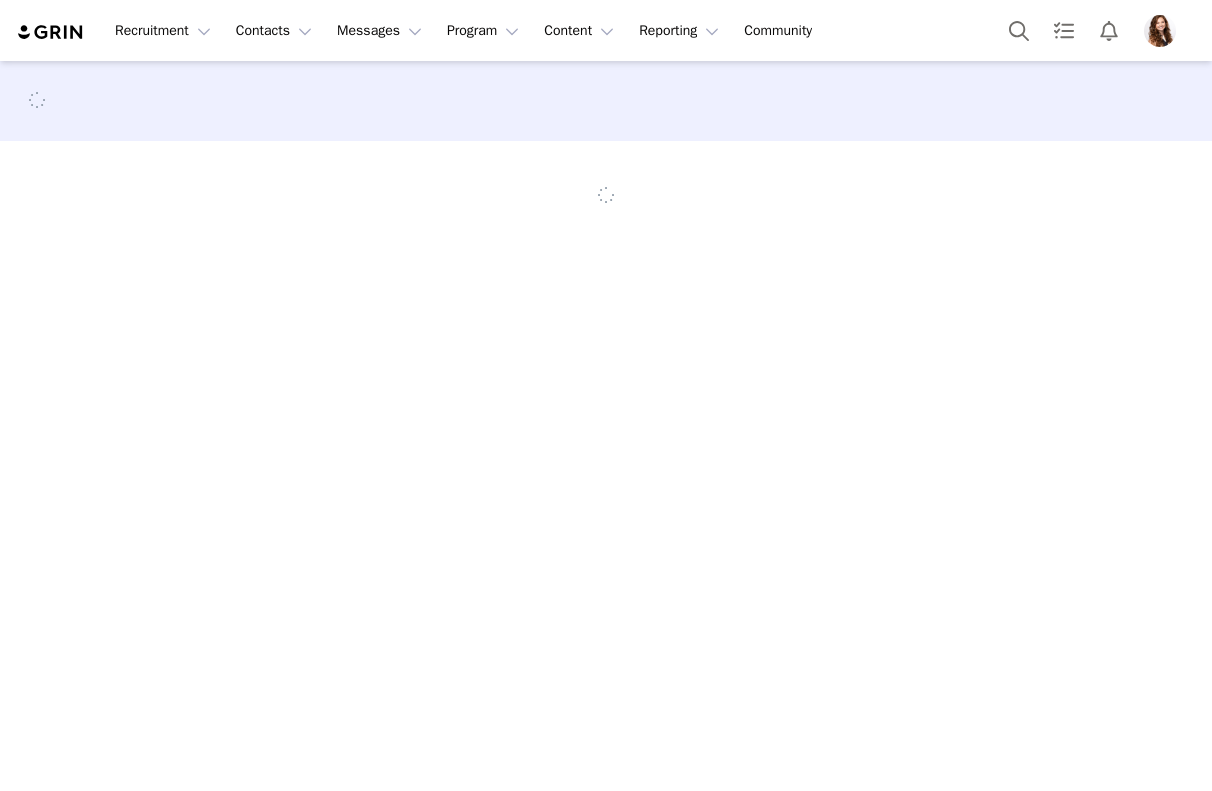 scroll, scrollTop: 0, scrollLeft: 0, axis: both 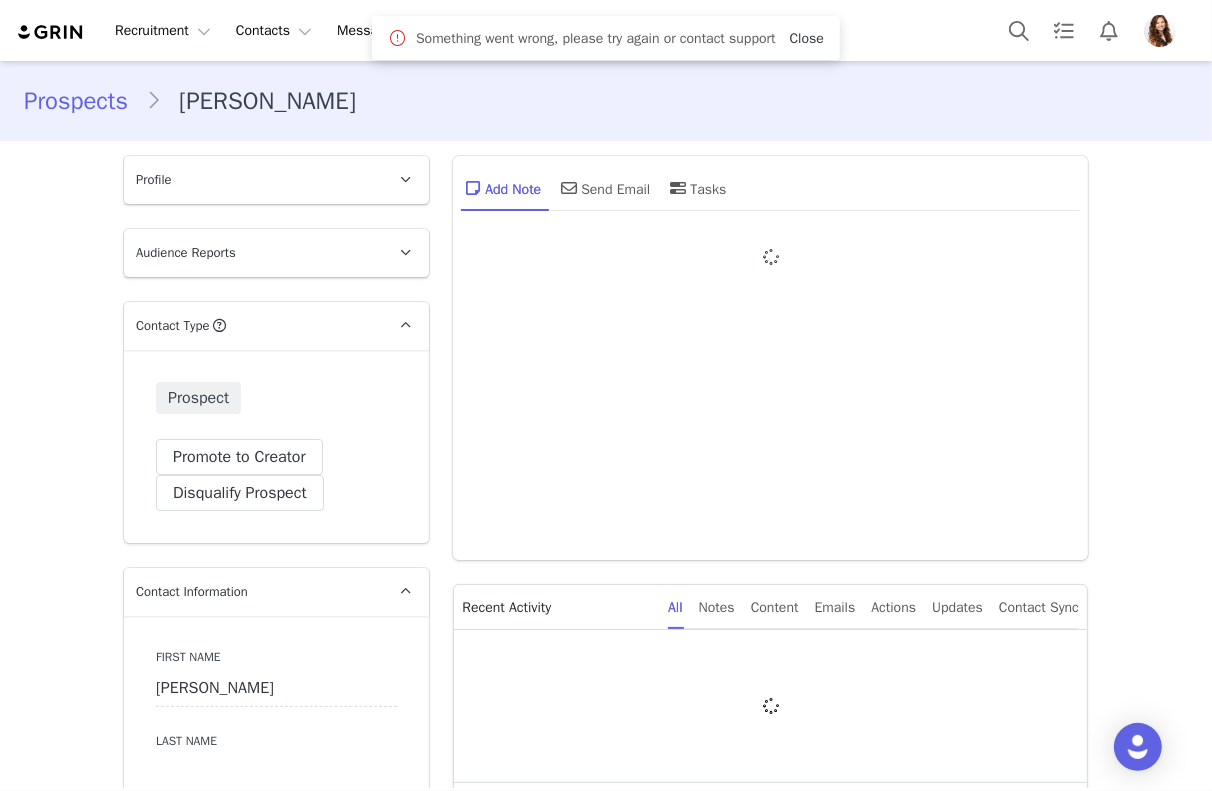 type on "+1 ([GEOGRAPHIC_DATA])" 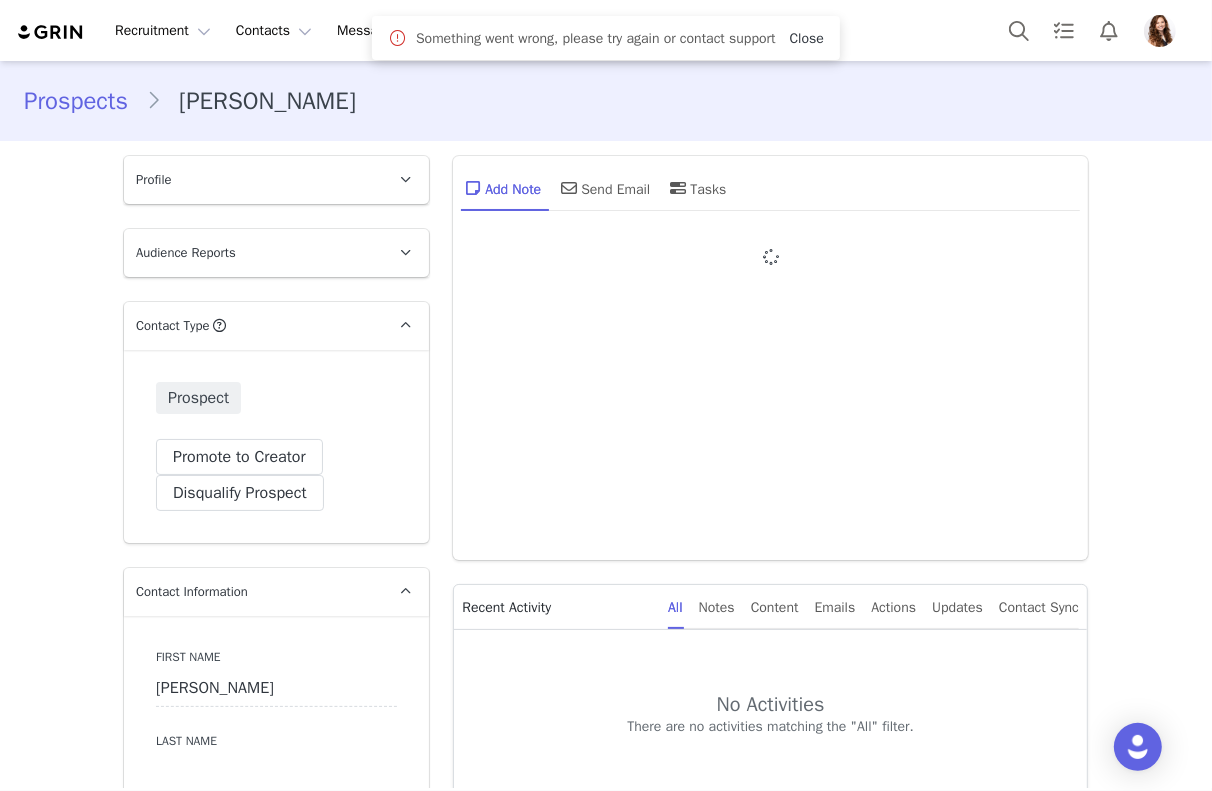 click on "Close" at bounding box center [807, 38] 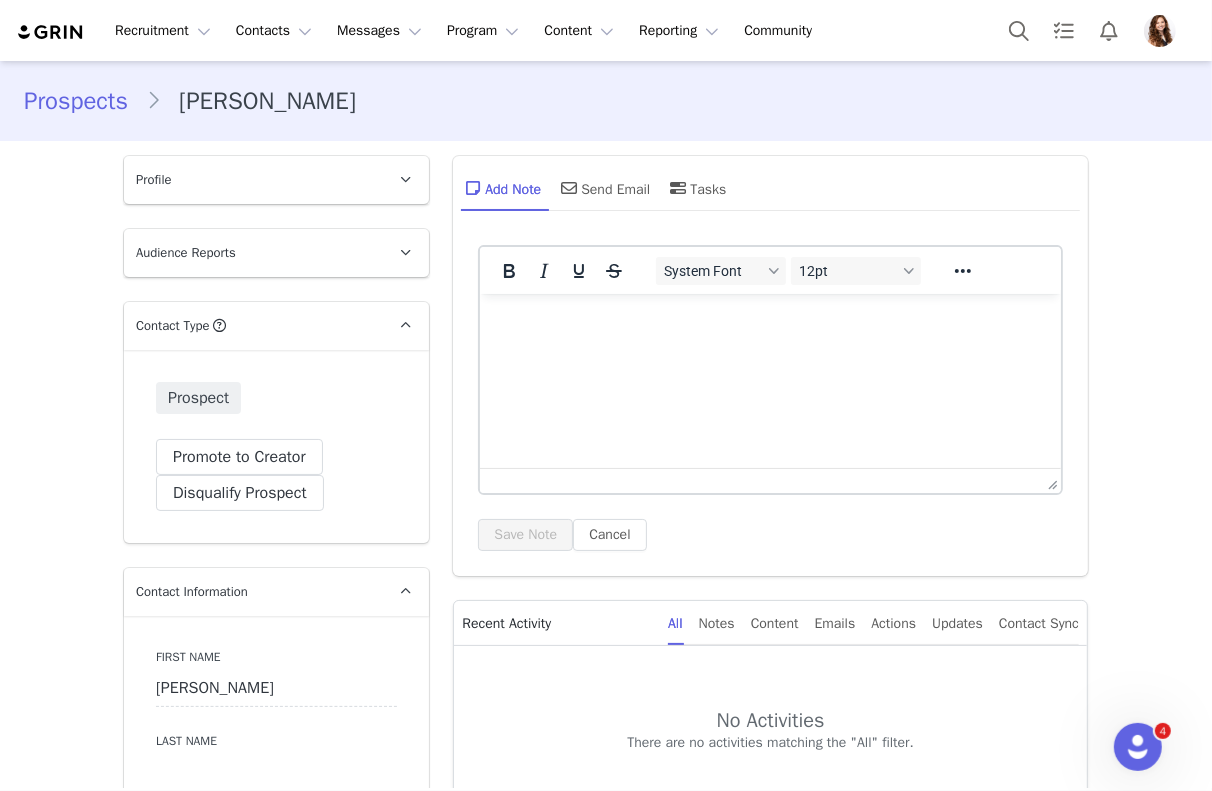 scroll, scrollTop: 0, scrollLeft: 0, axis: both 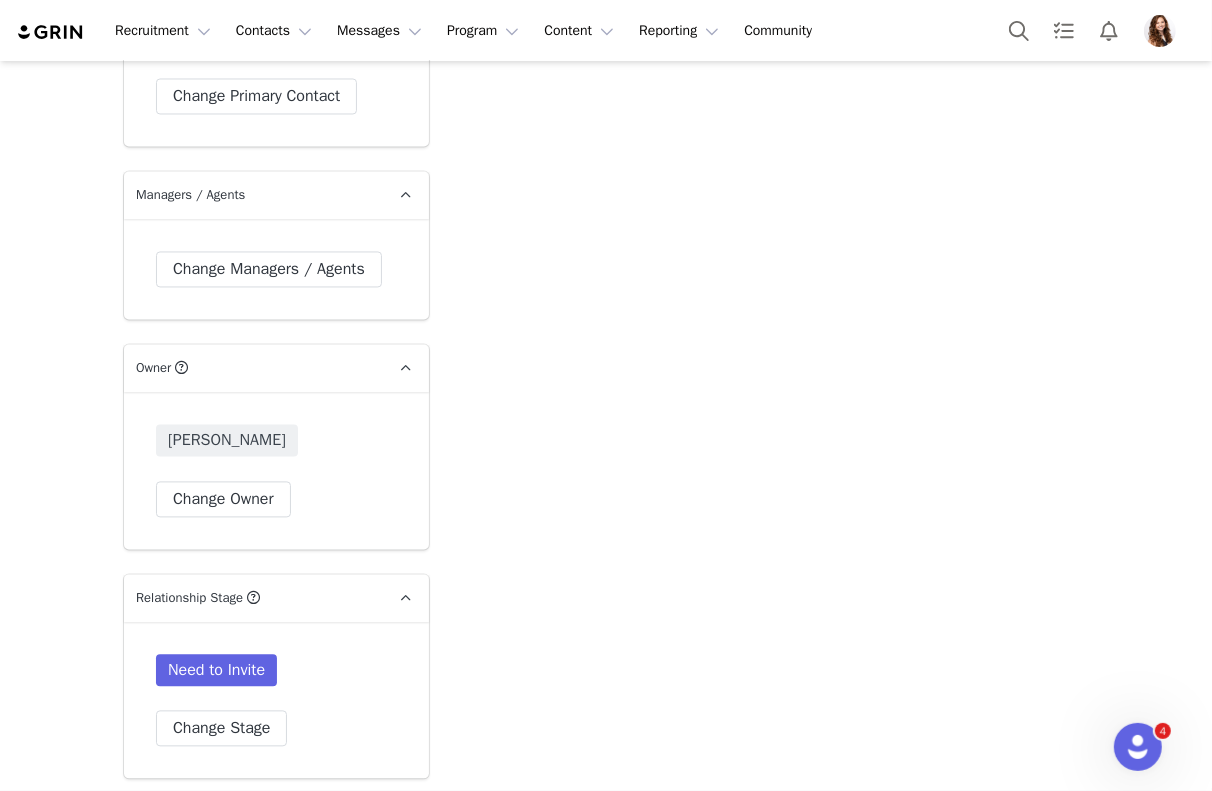 click on "Change Managers / Agents" at bounding box center (276, 269) 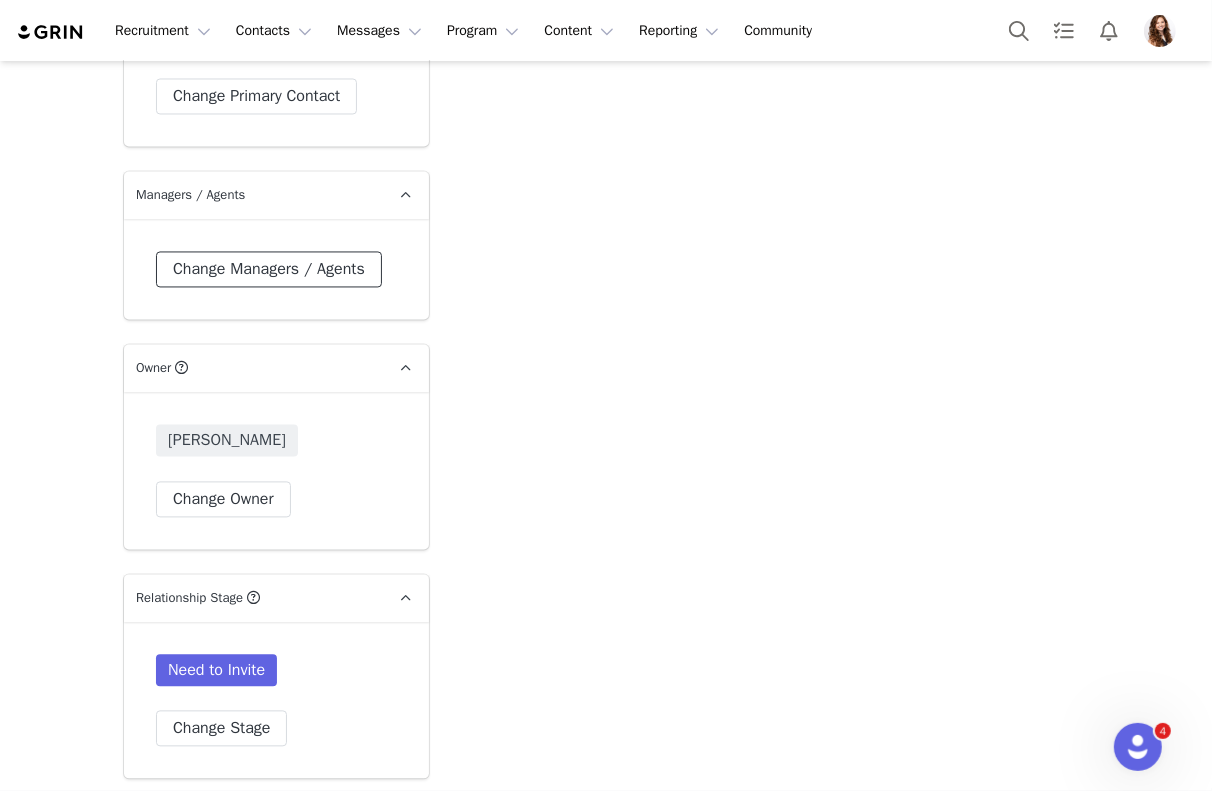 click on "Change Managers / Agents" at bounding box center [269, 269] 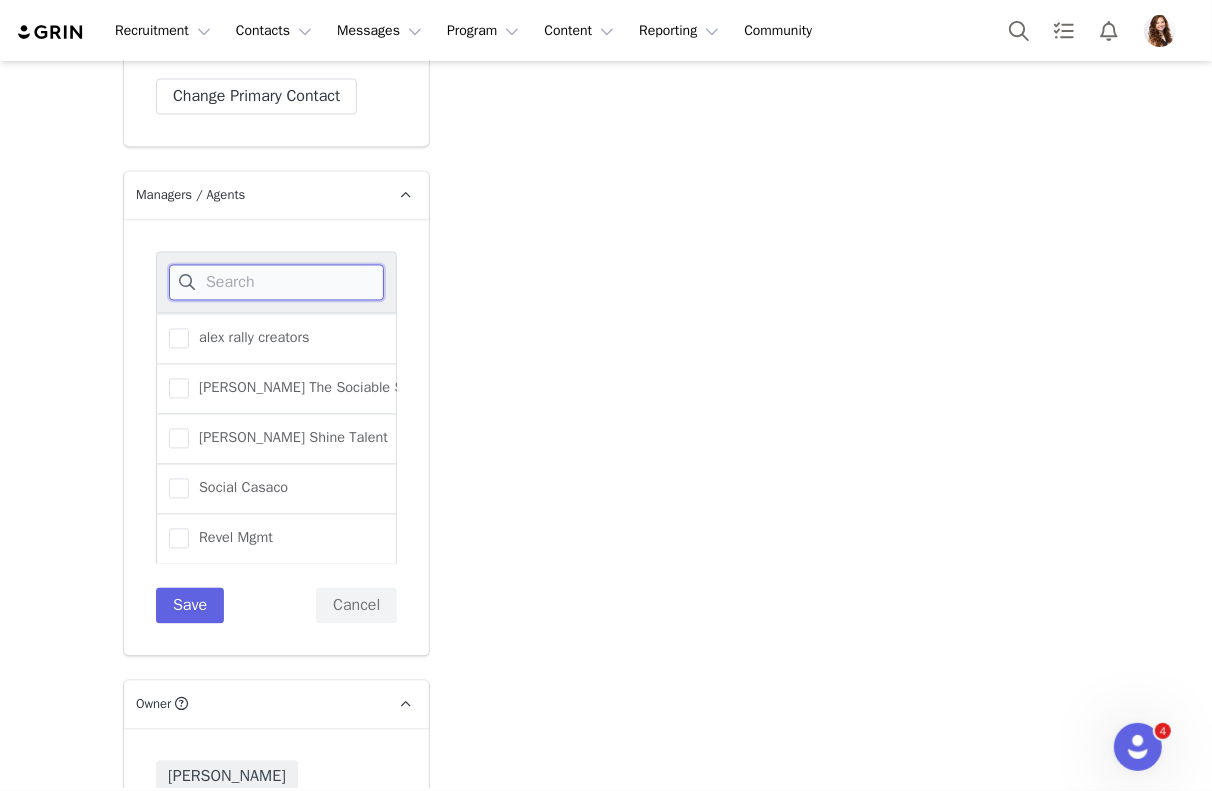 click at bounding box center (276, 282) 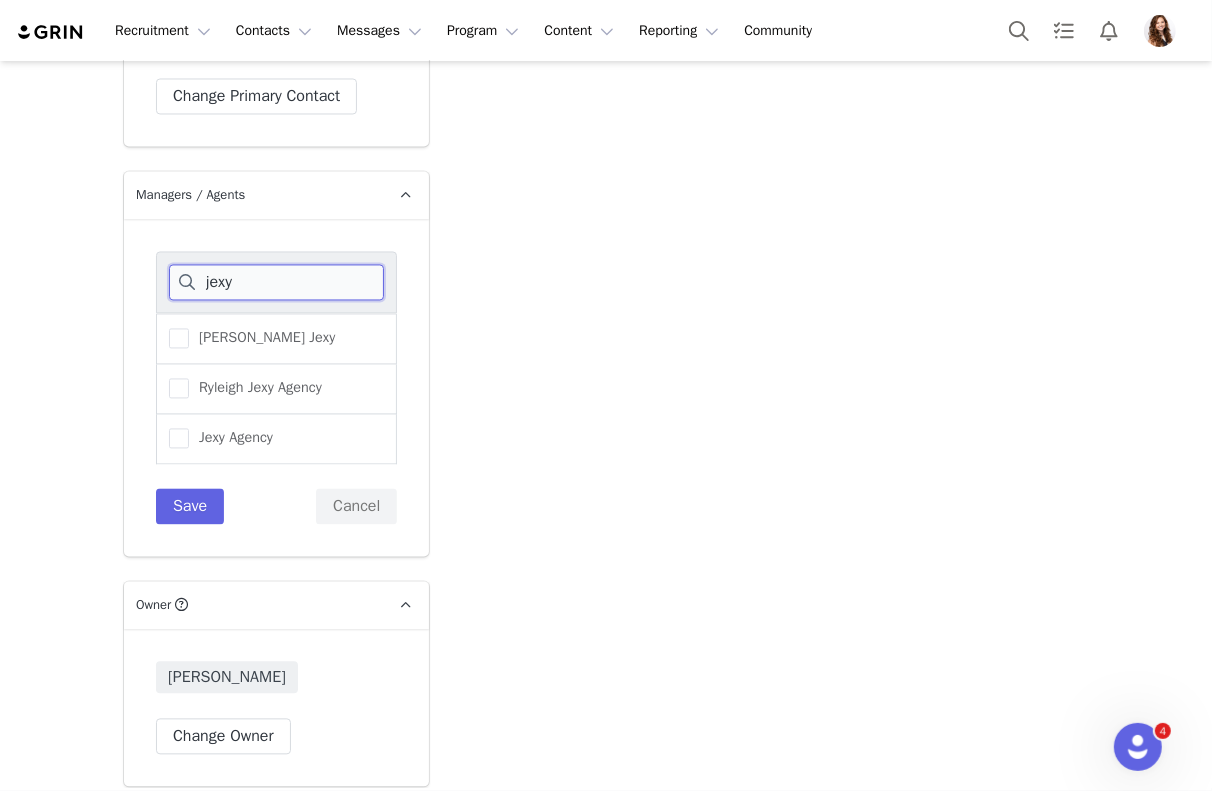 click on "jexy" at bounding box center (276, 282) 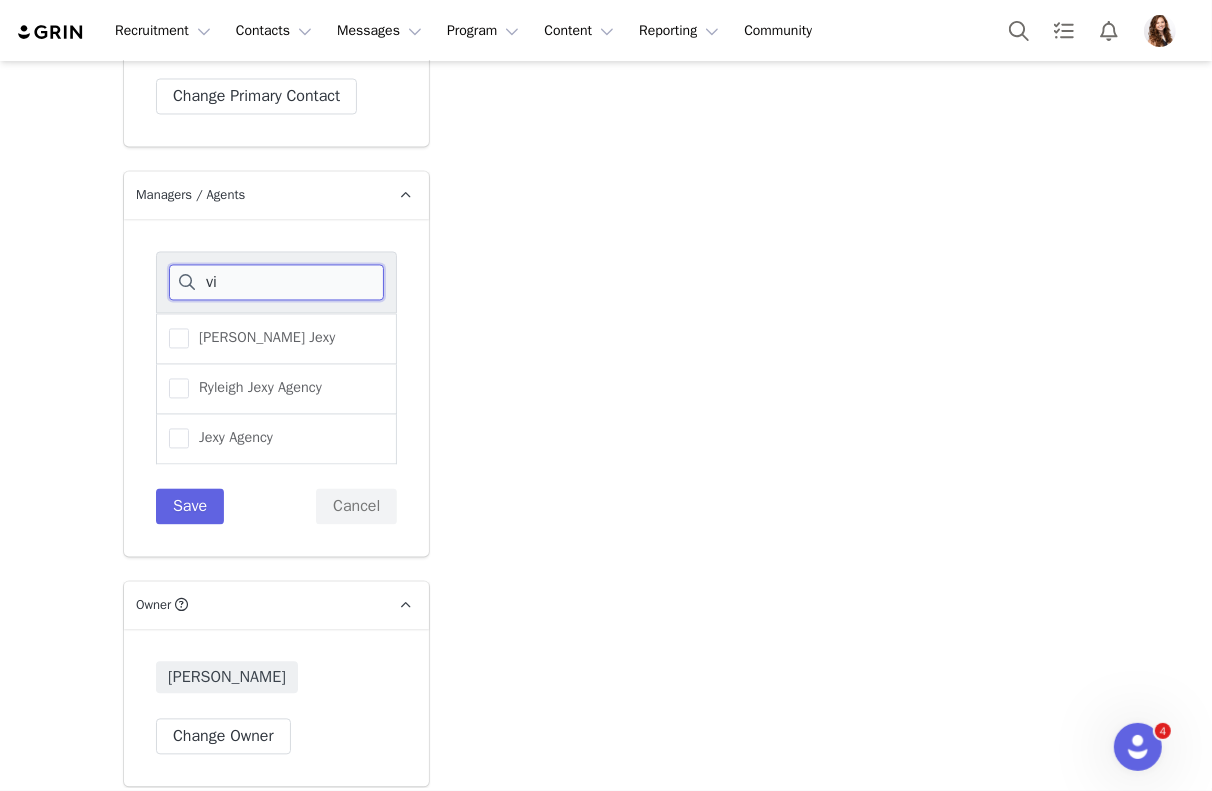 type on "vic" 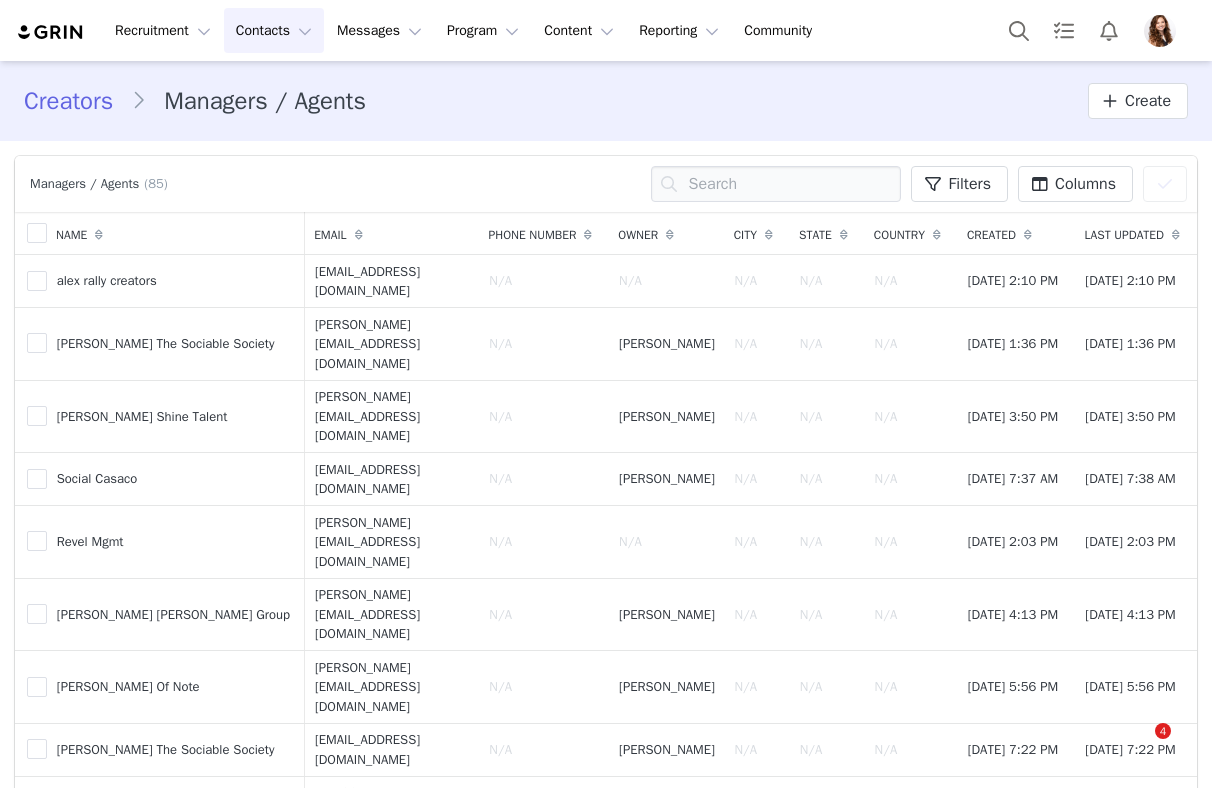 scroll, scrollTop: 0, scrollLeft: 0, axis: both 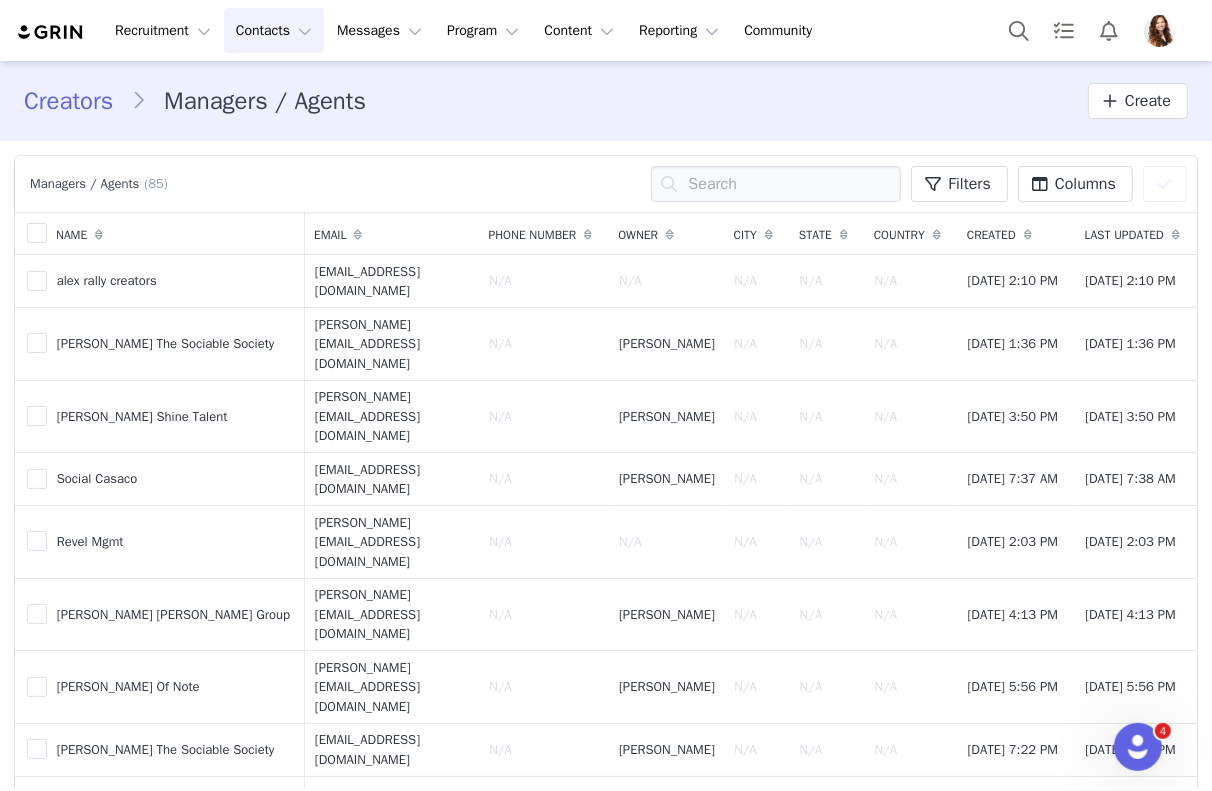 click on "Creators Managers / Agents Create" at bounding box center [606, 101] 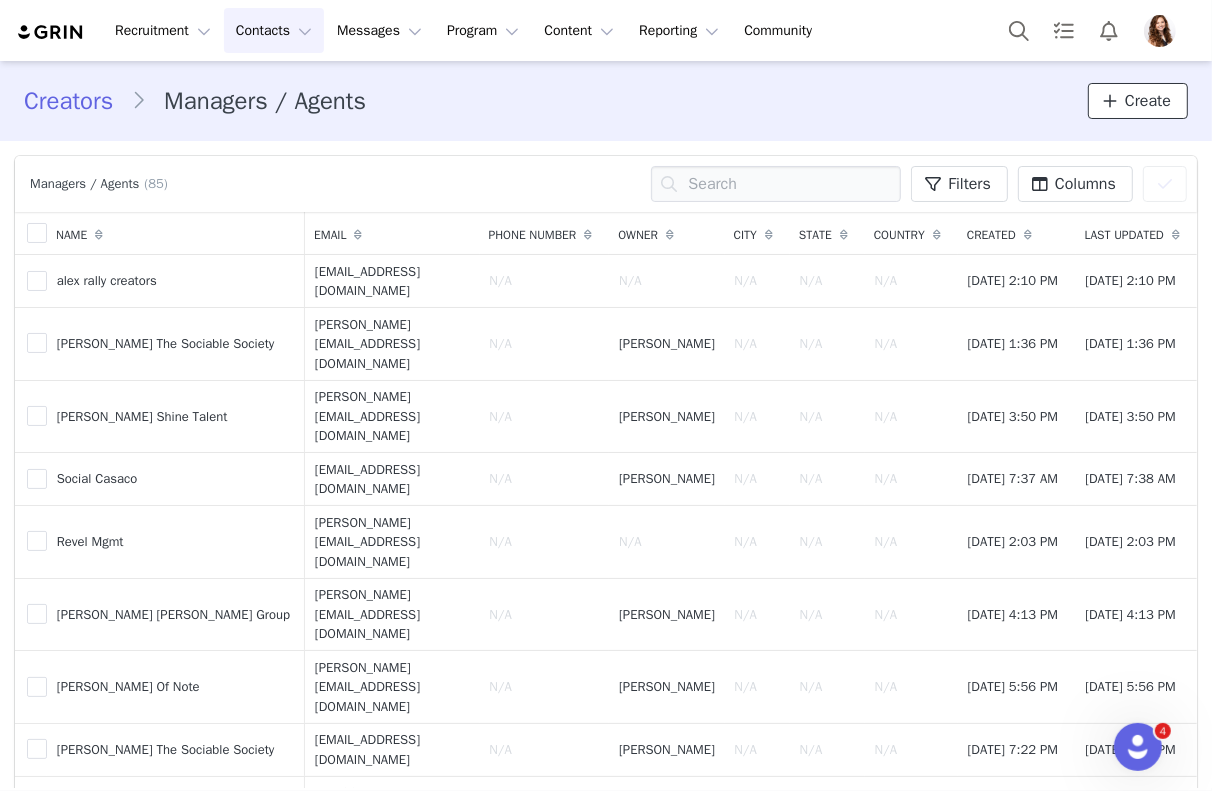 click on "Create" at bounding box center (1148, 101) 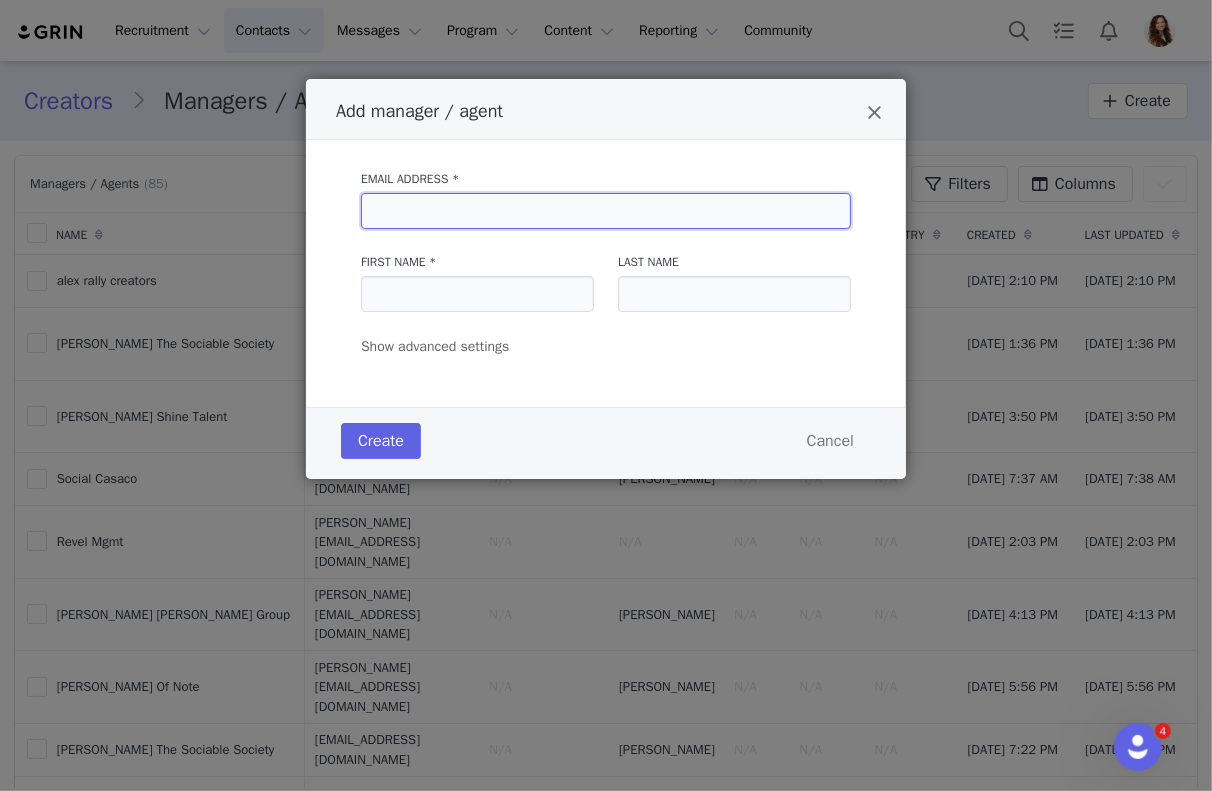 click at bounding box center [606, 211] 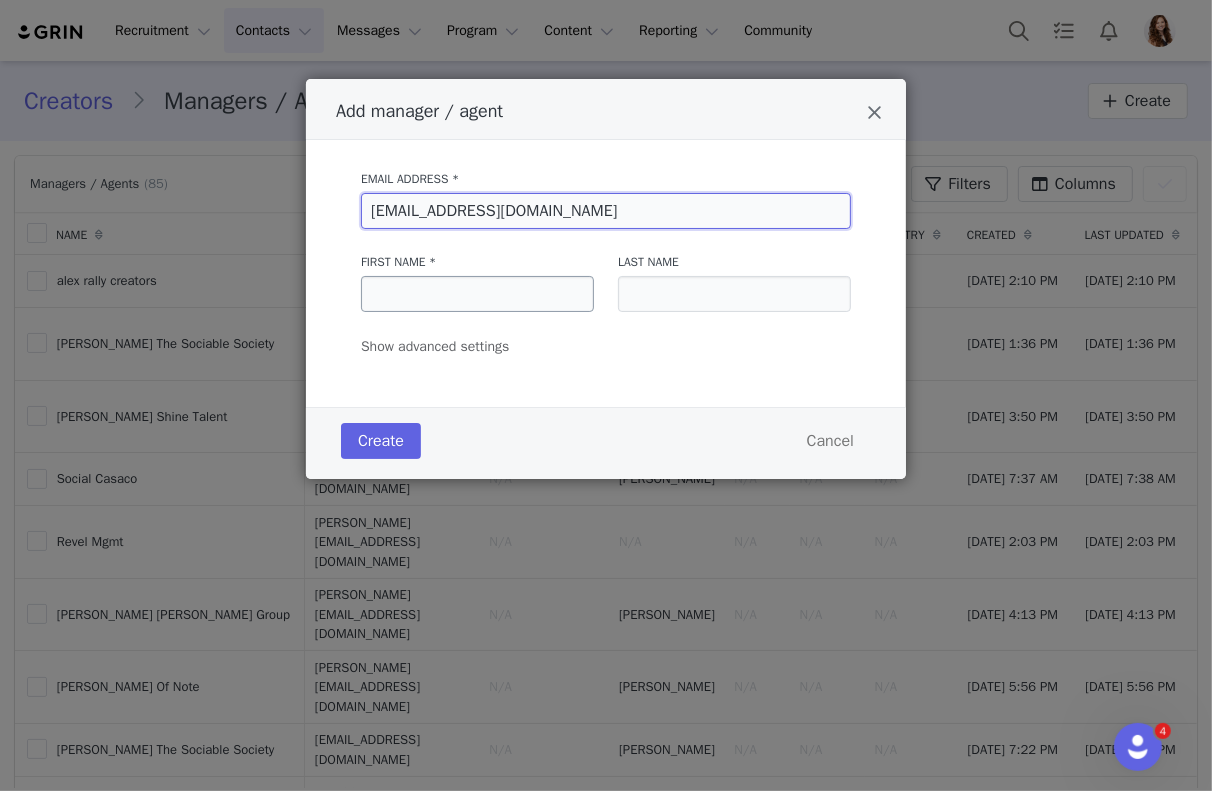 type on "victoria@jexyagency.com" 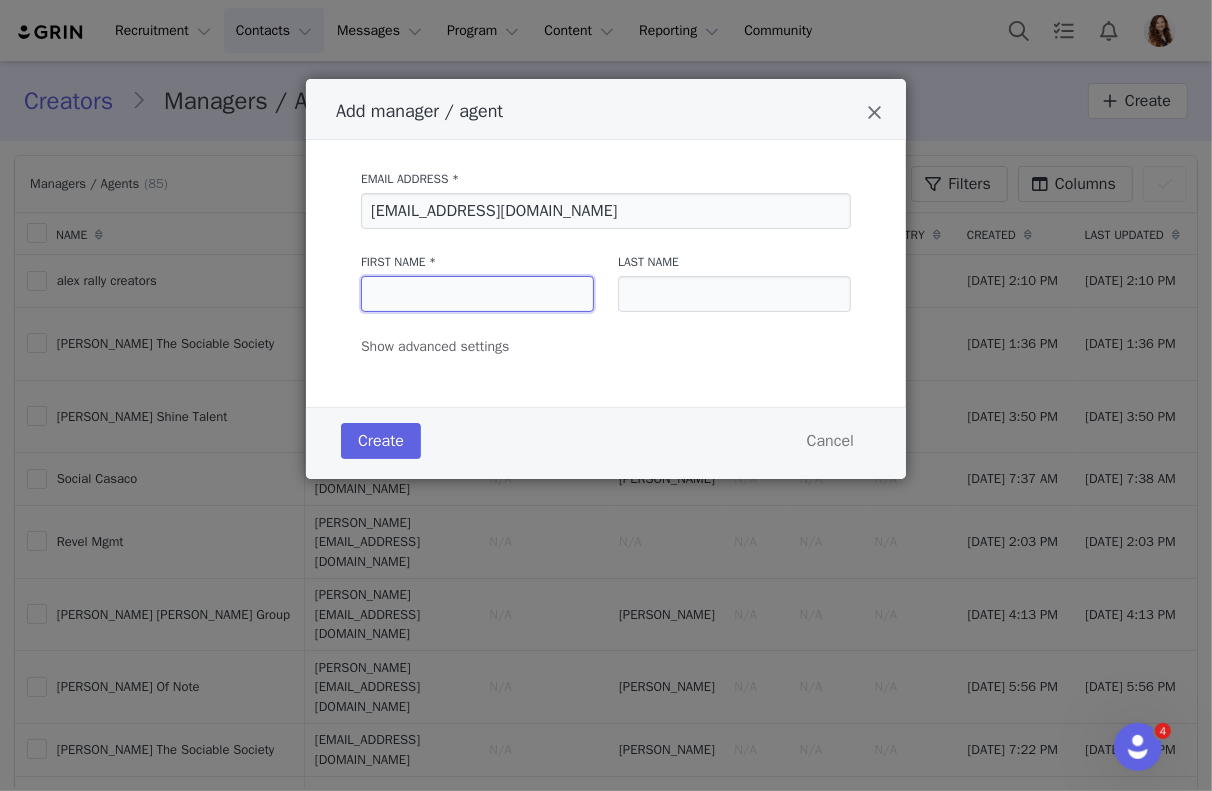 click at bounding box center [477, 294] 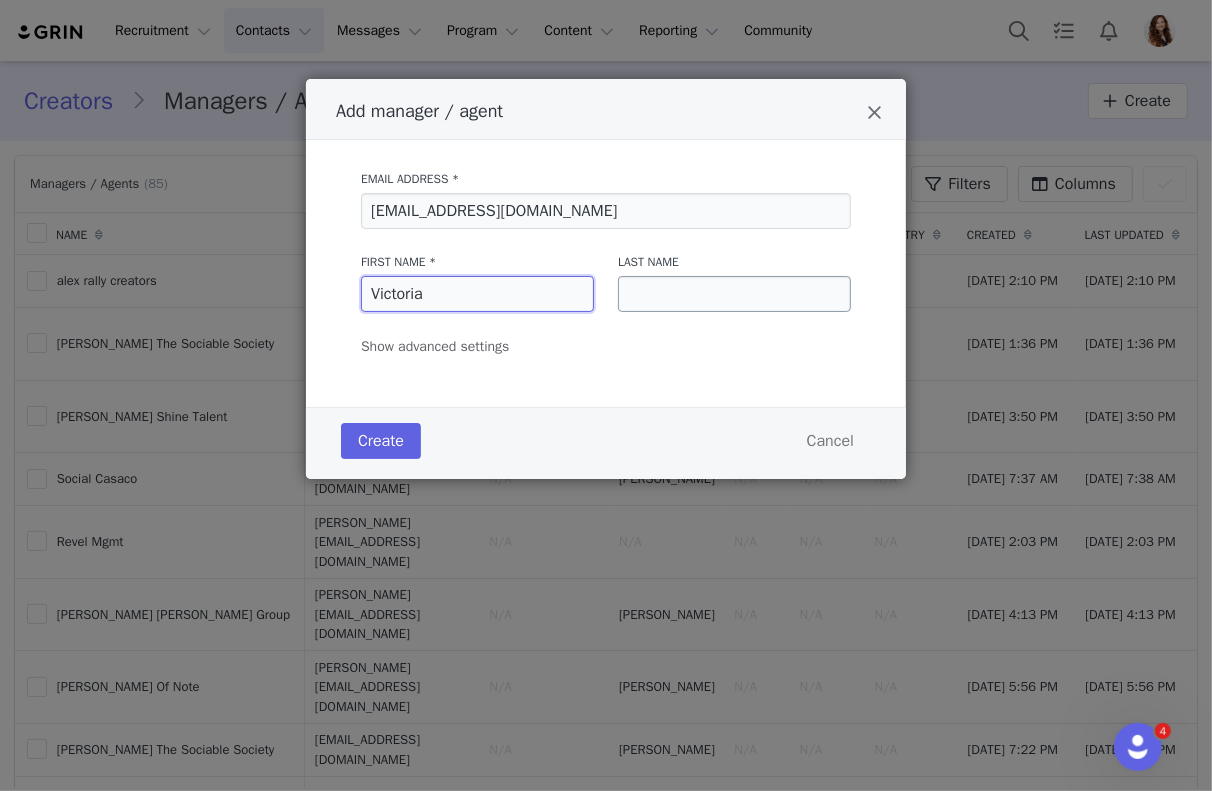 type on "Victoria" 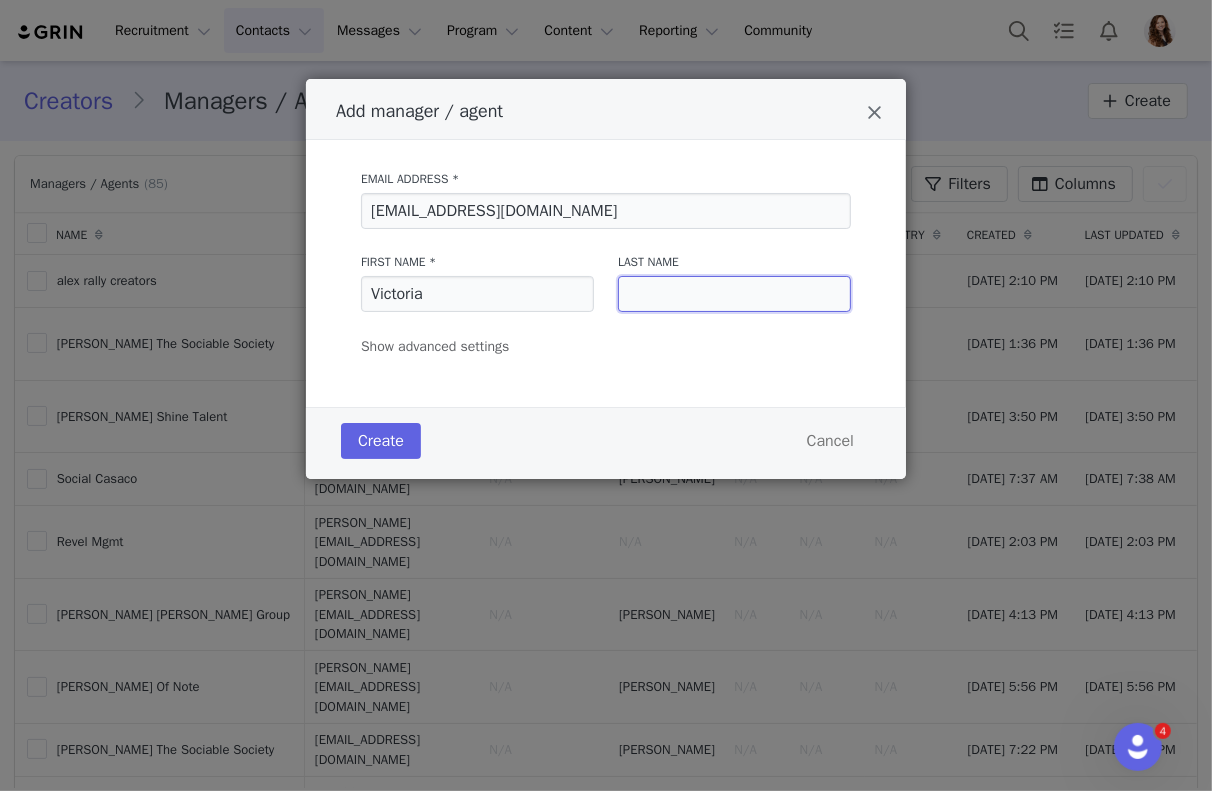 click at bounding box center [734, 294] 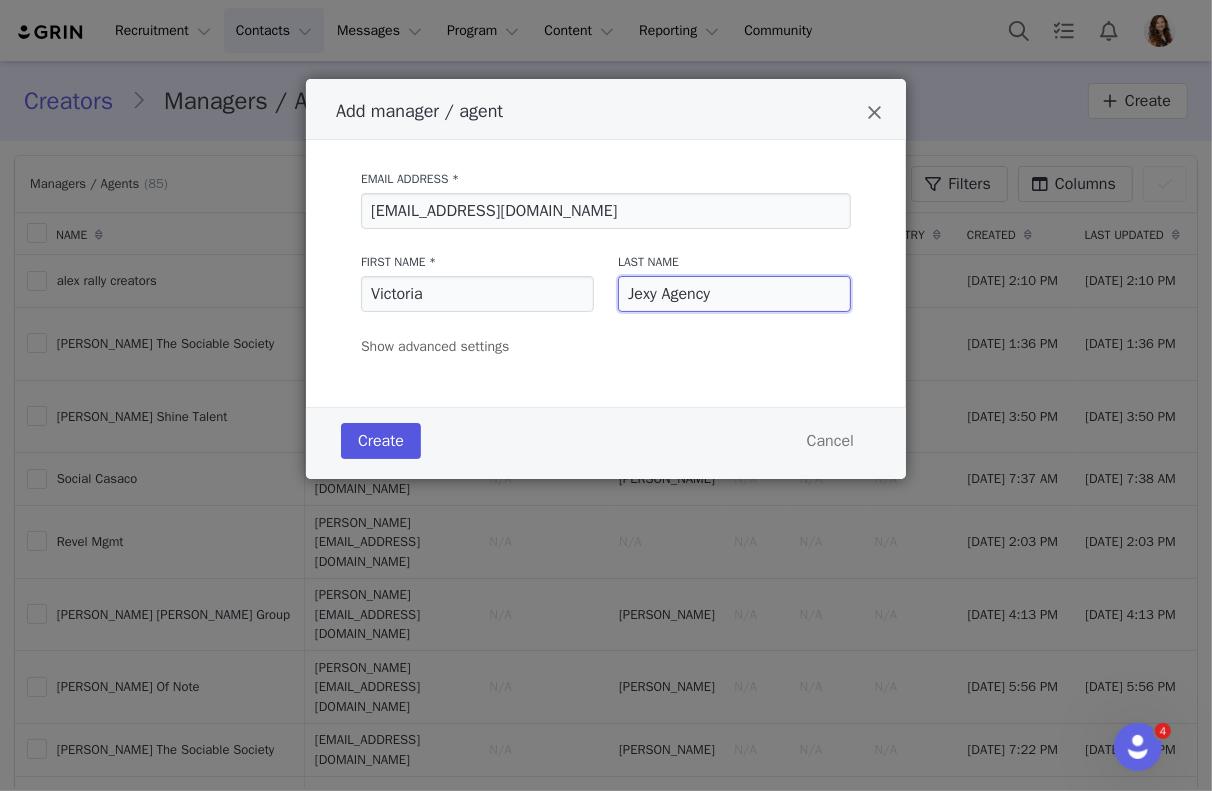 type on "Jexy Agency" 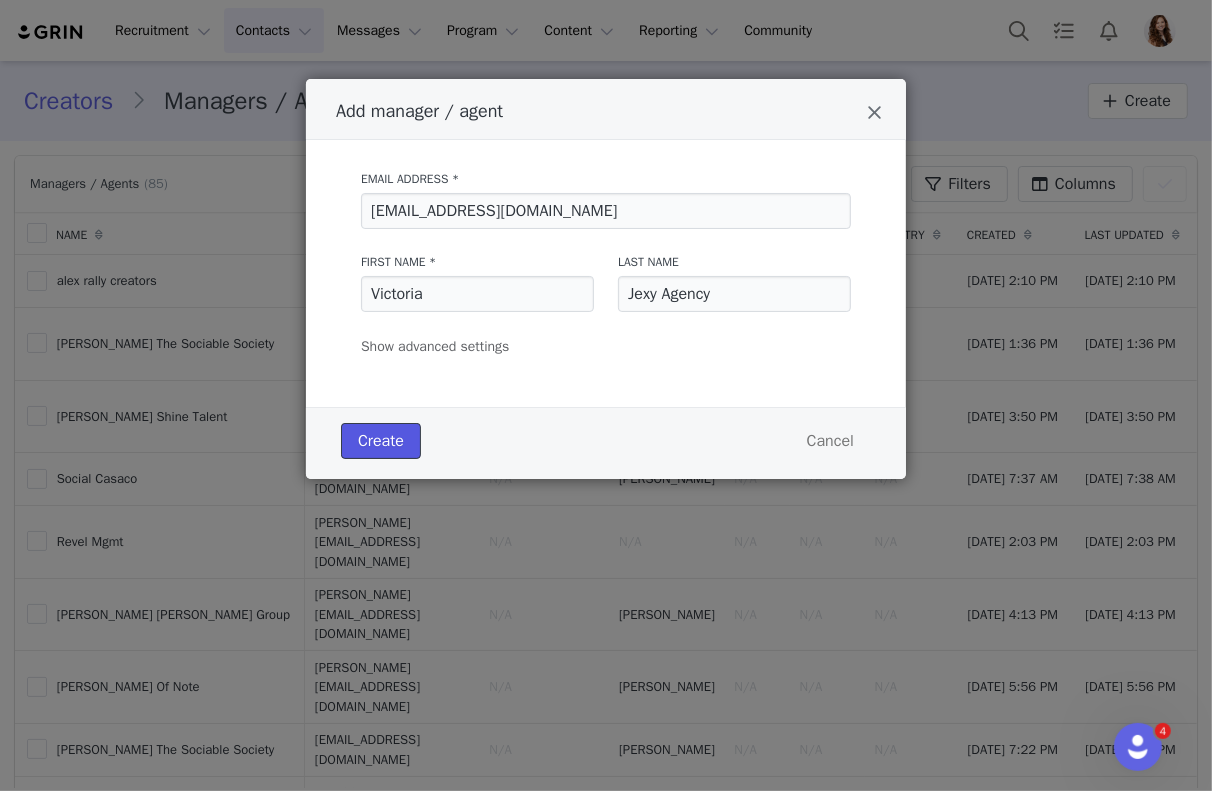 click on "Create" at bounding box center [381, 441] 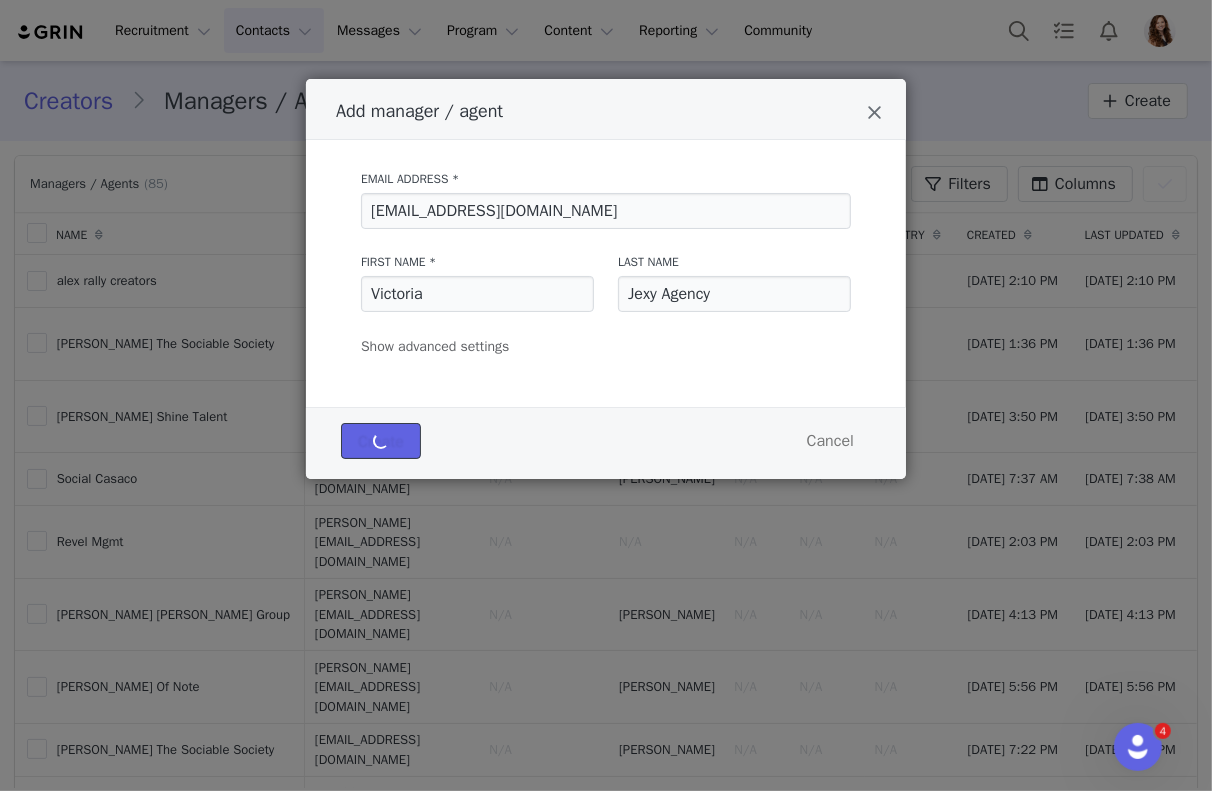 type 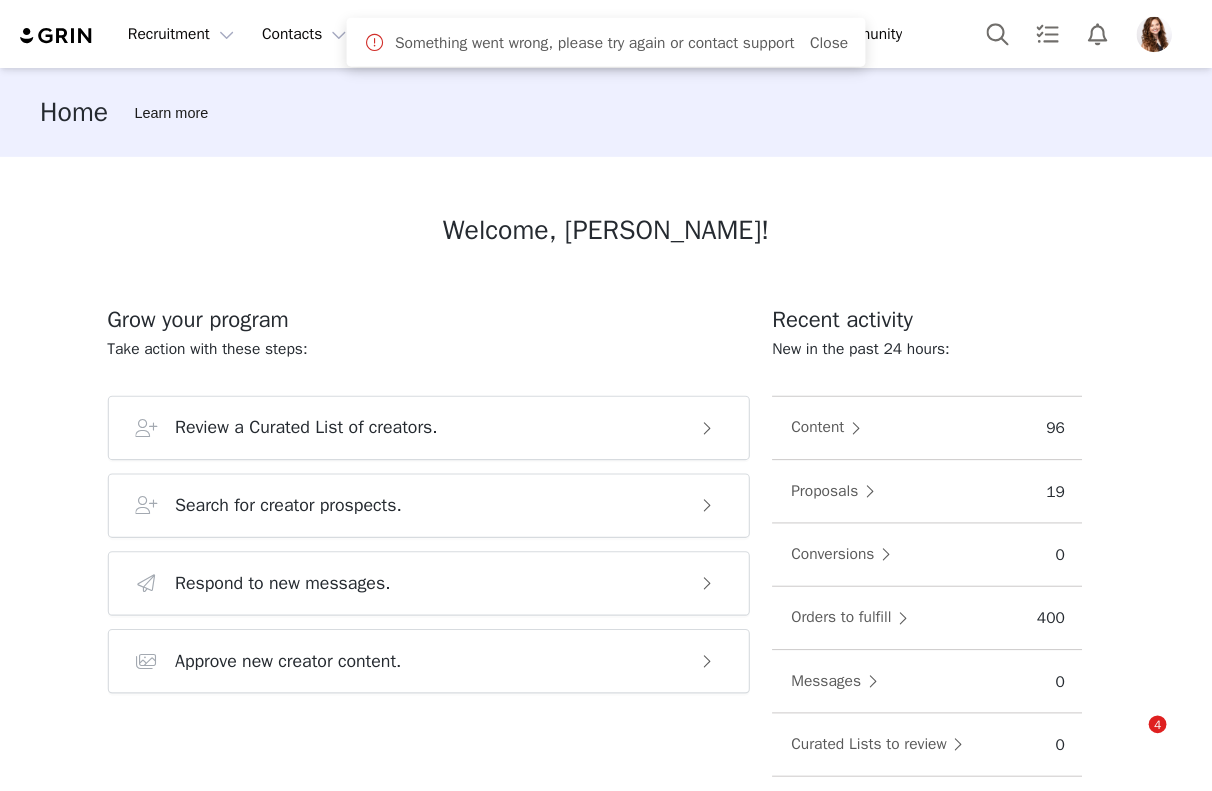 scroll, scrollTop: 0, scrollLeft: 0, axis: both 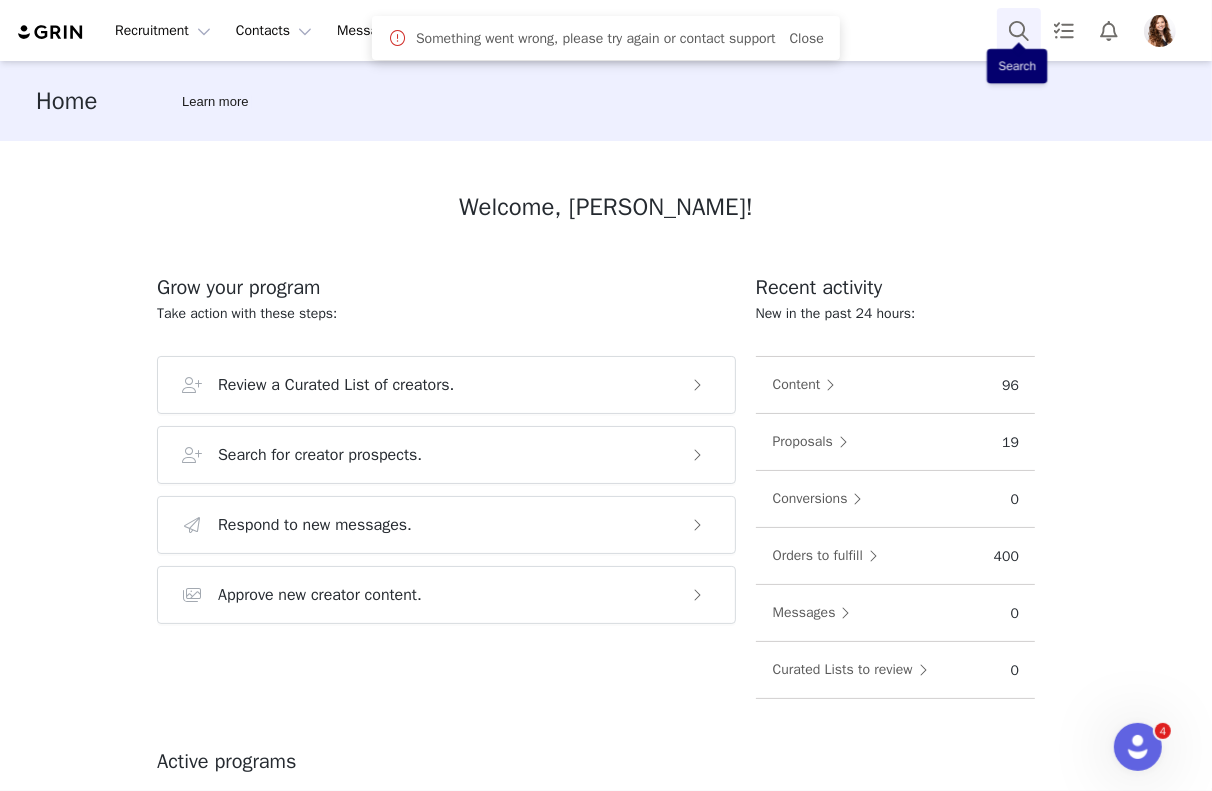 click at bounding box center (1019, 30) 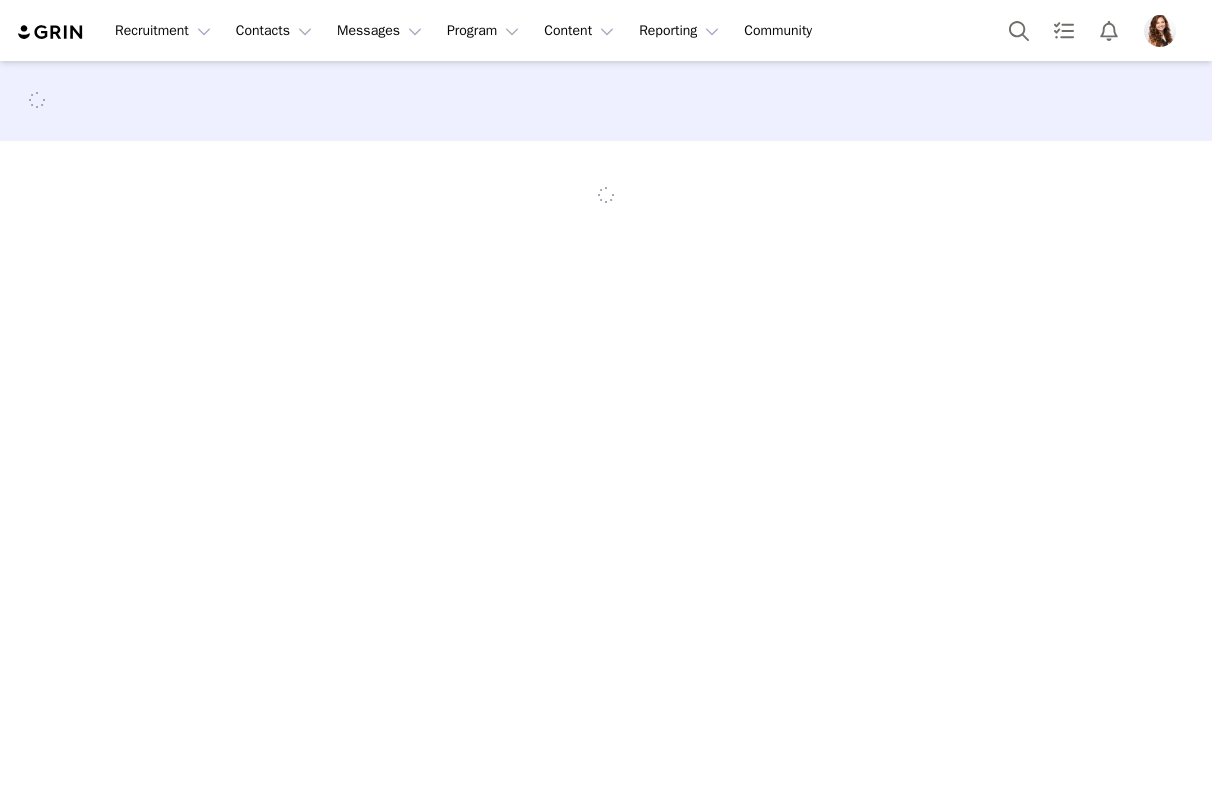 scroll, scrollTop: 0, scrollLeft: 0, axis: both 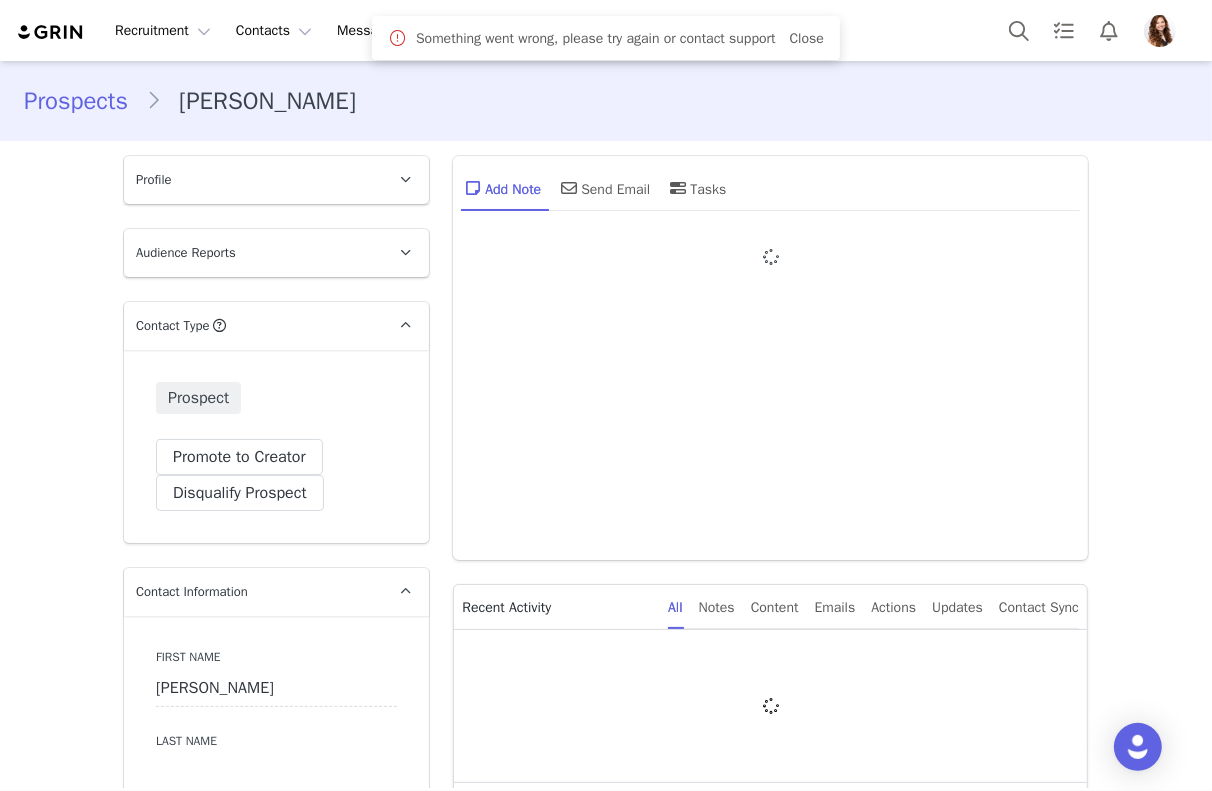 type on "+1 ([GEOGRAPHIC_DATA])" 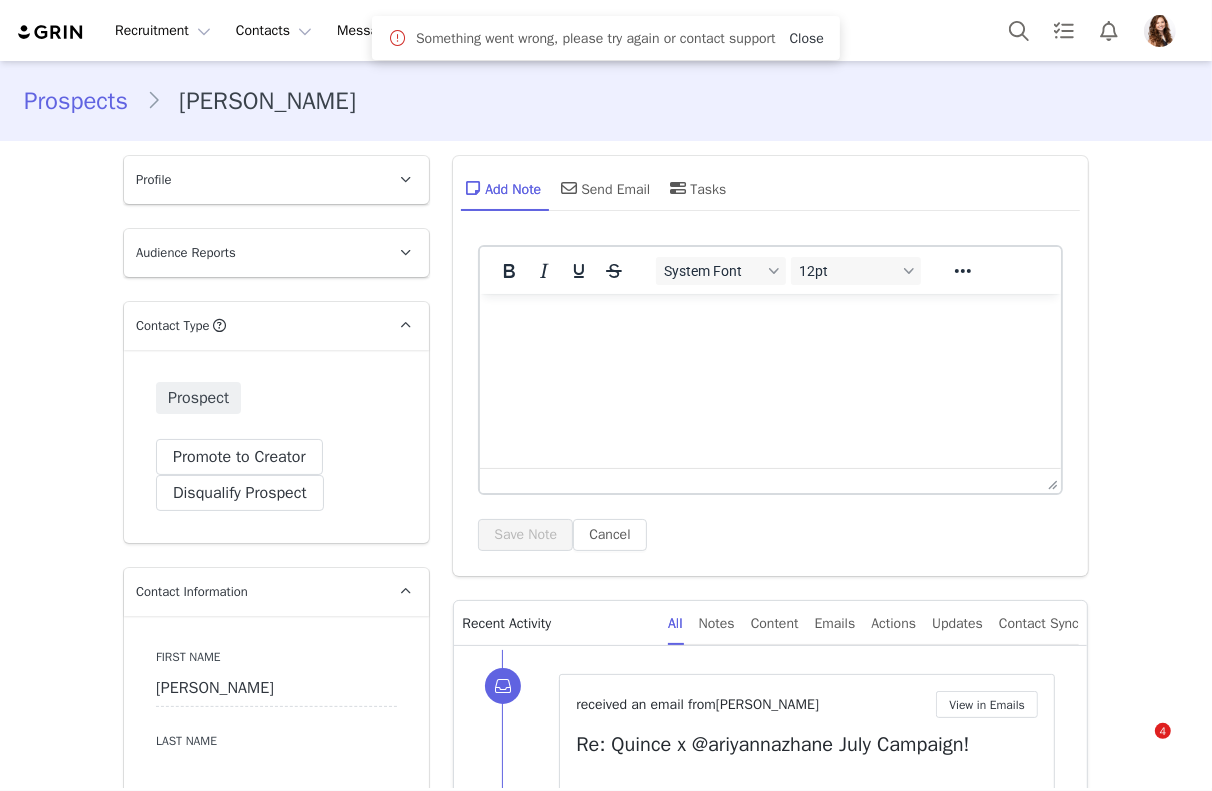 scroll, scrollTop: 0, scrollLeft: 0, axis: both 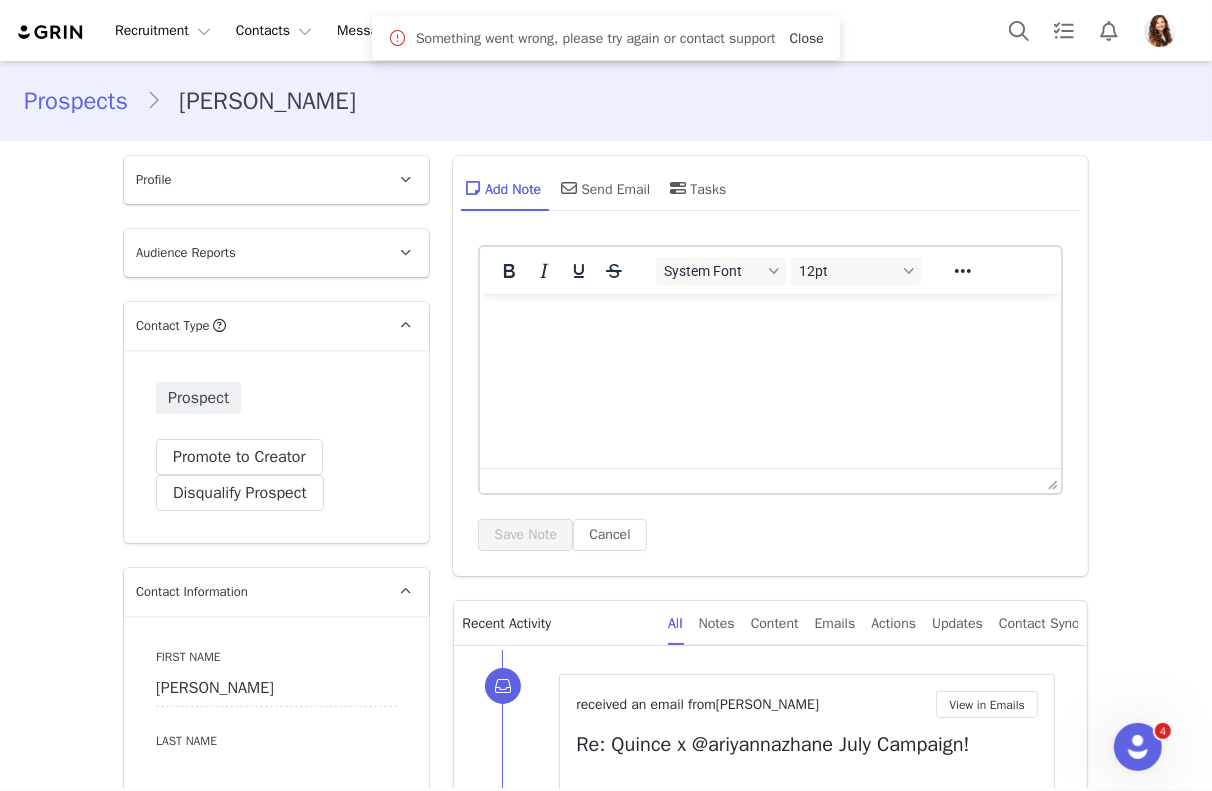 click on "Close" at bounding box center [807, 38] 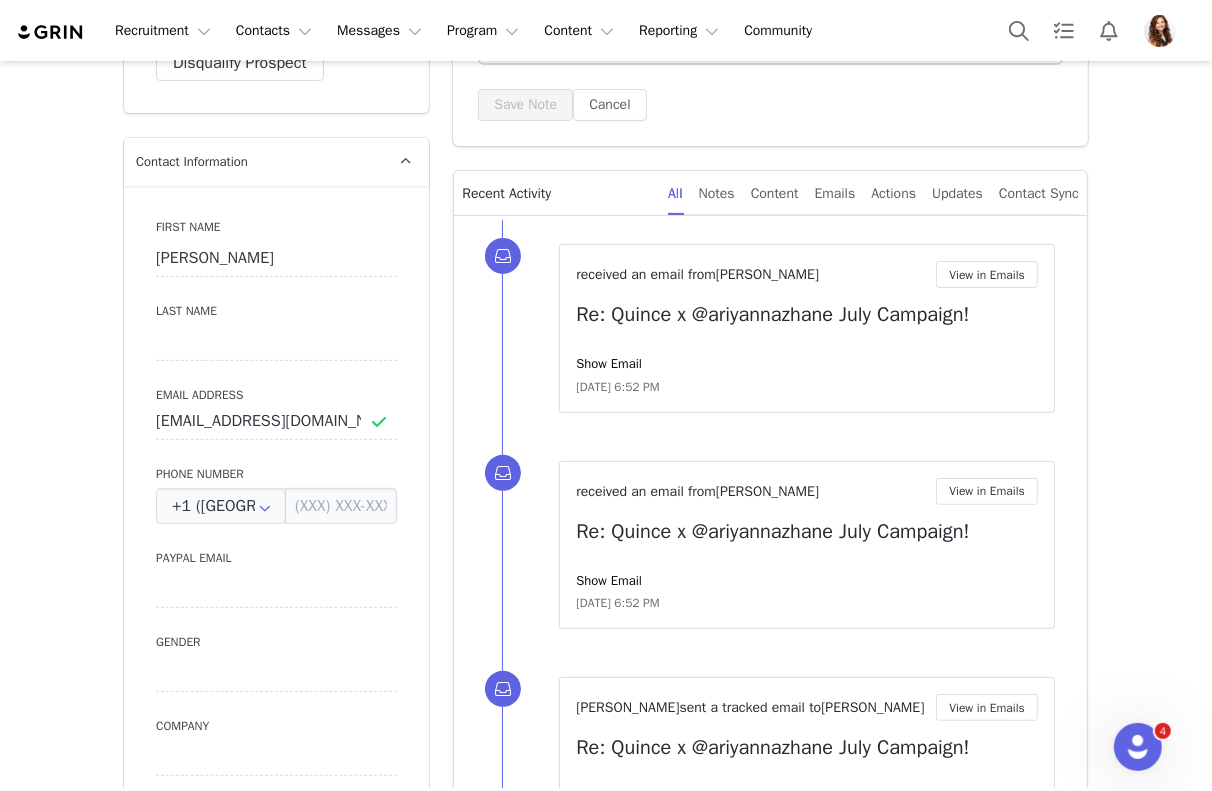 scroll, scrollTop: 413, scrollLeft: 0, axis: vertical 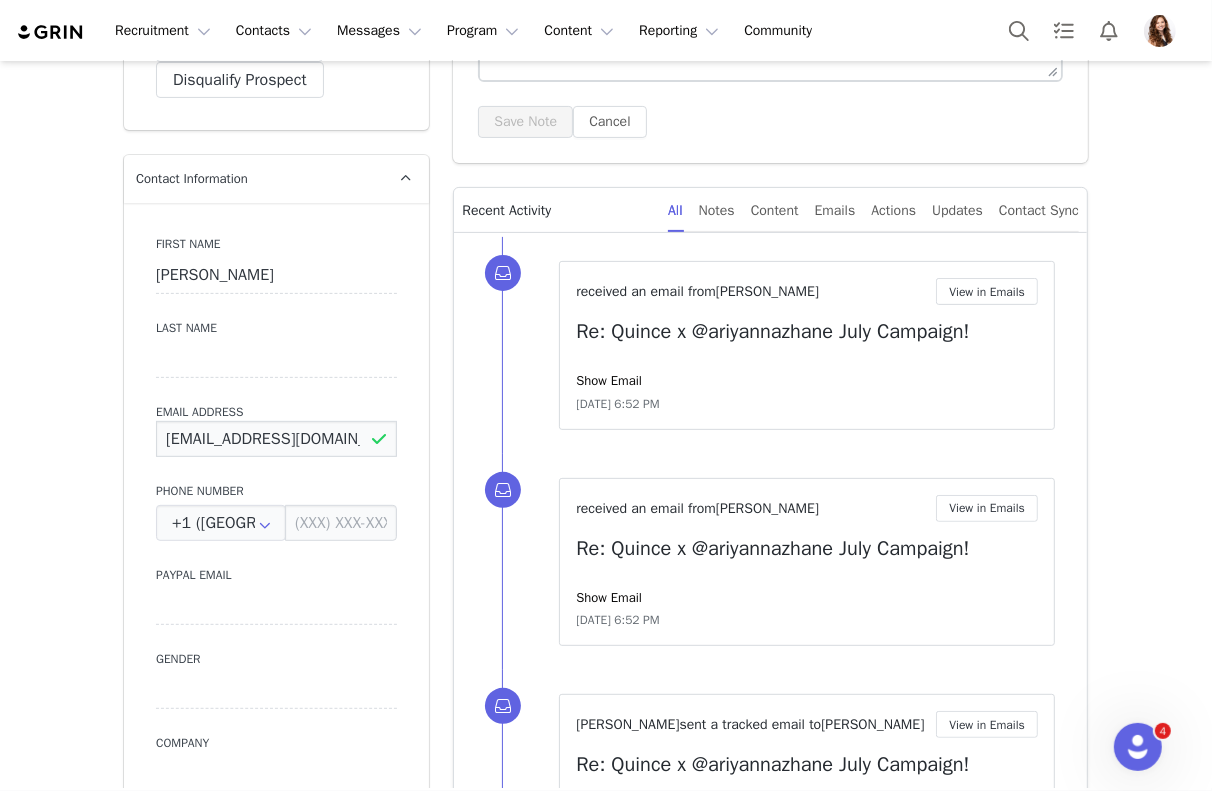 click on "[EMAIL_ADDRESS][DOMAIN_NAME]" at bounding box center [276, 439] 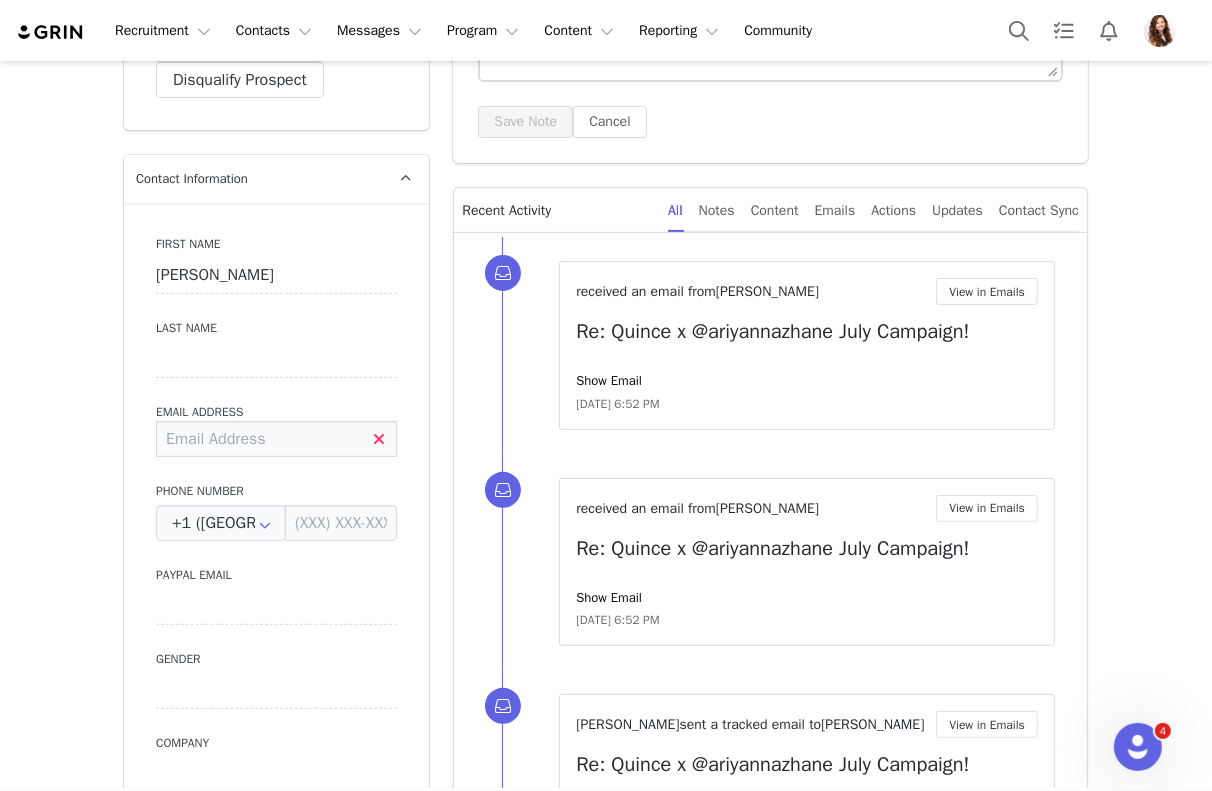 type 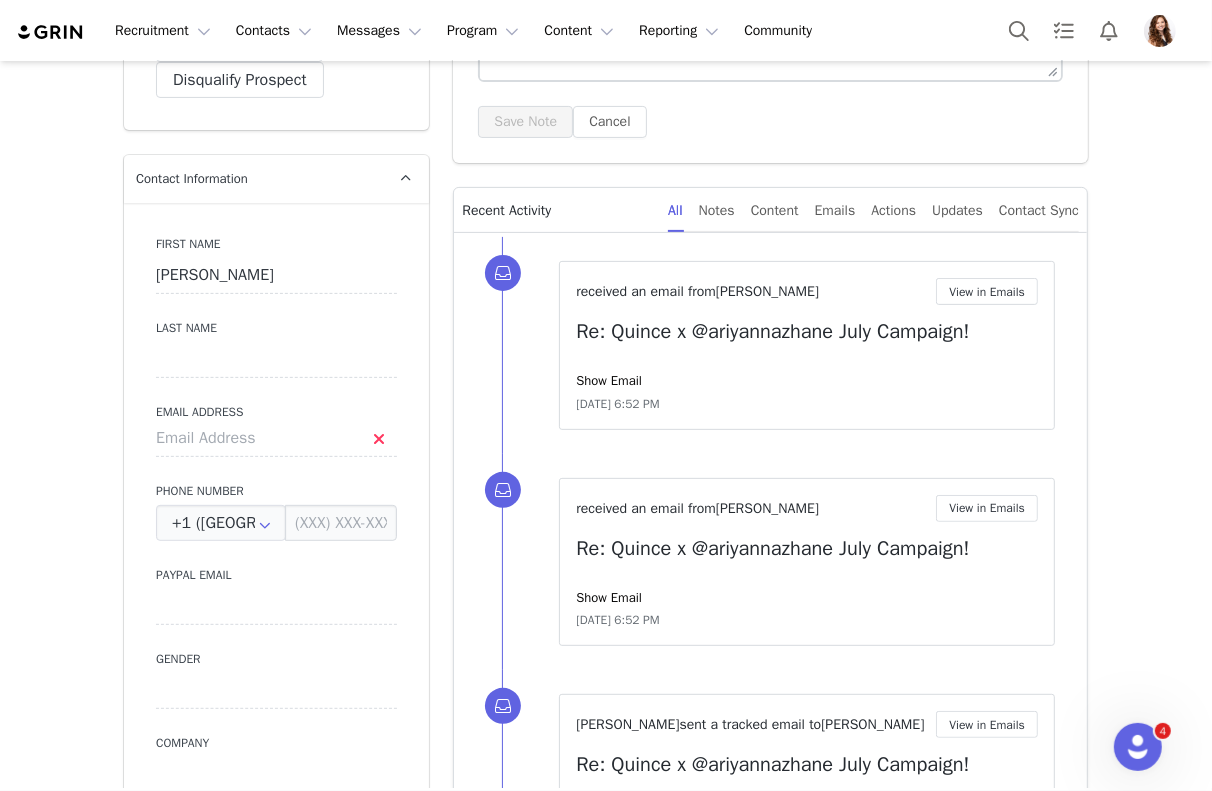 click on "Email Address" at bounding box center (276, 412) 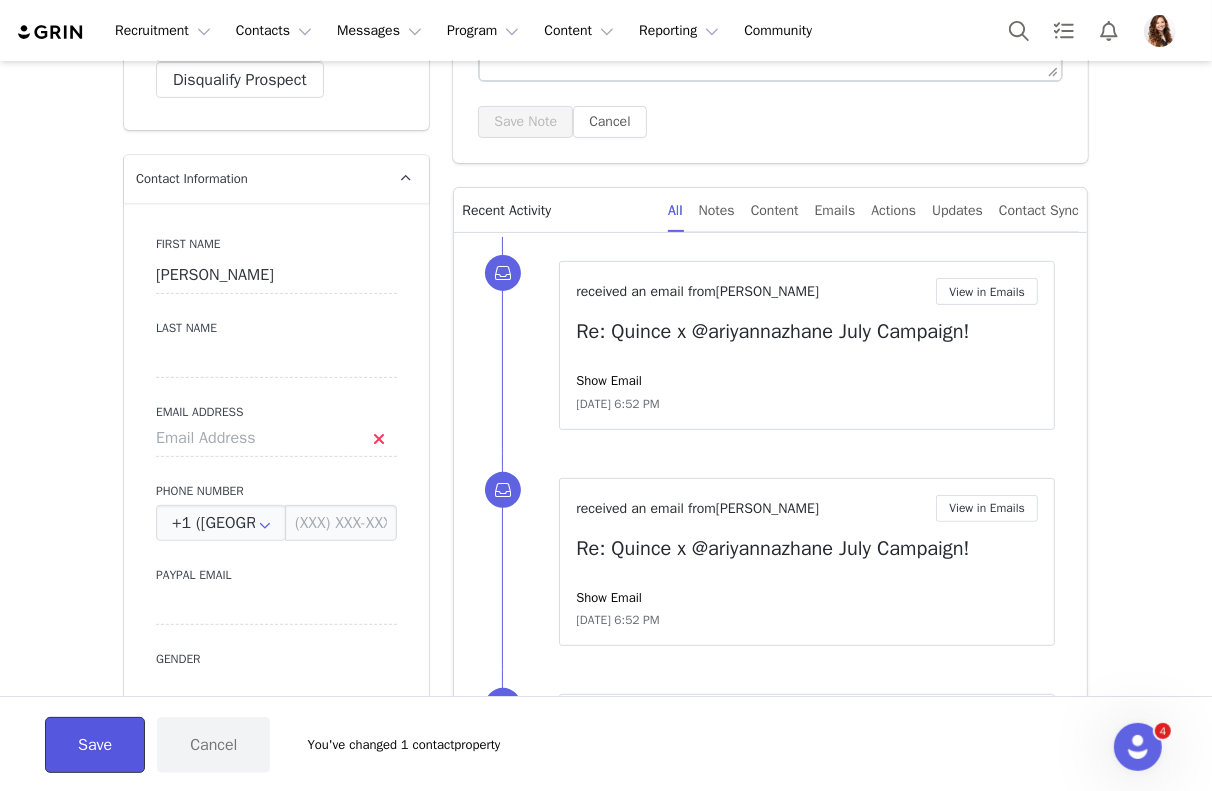 click on "Save" at bounding box center (95, 745) 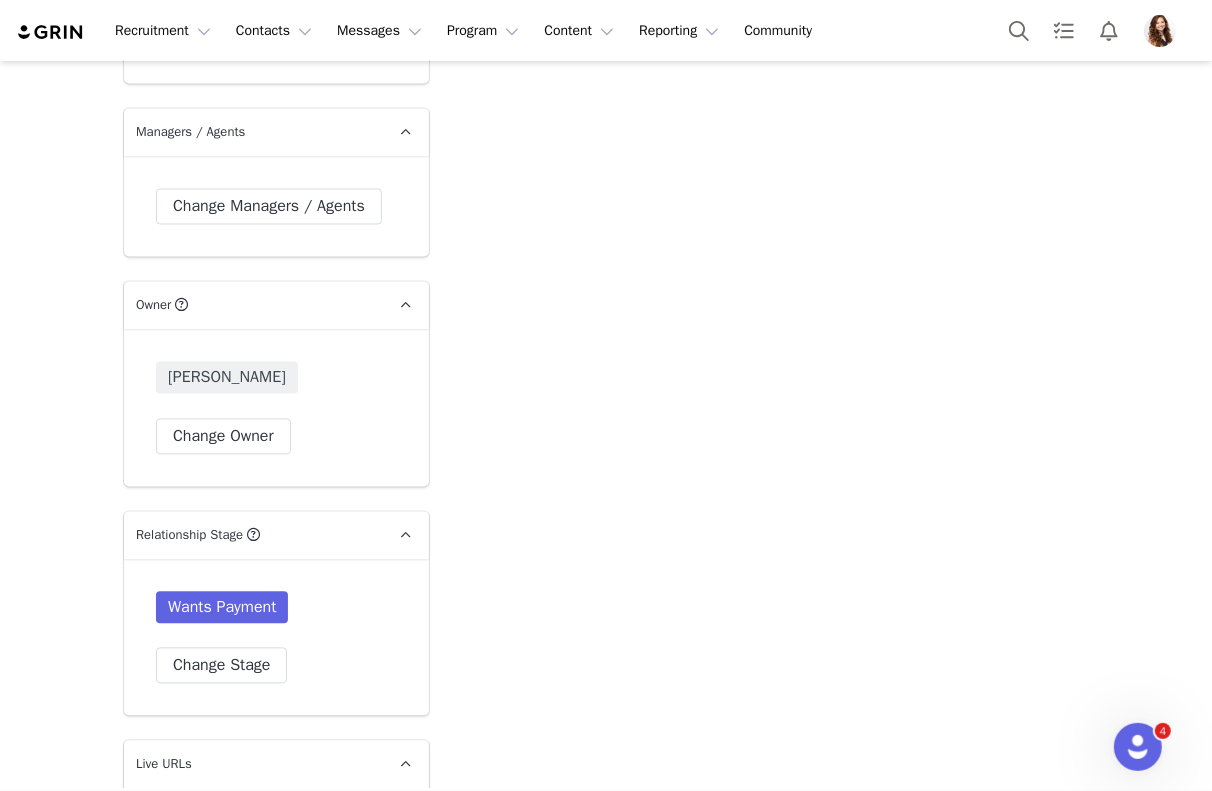 scroll, scrollTop: 2906, scrollLeft: 0, axis: vertical 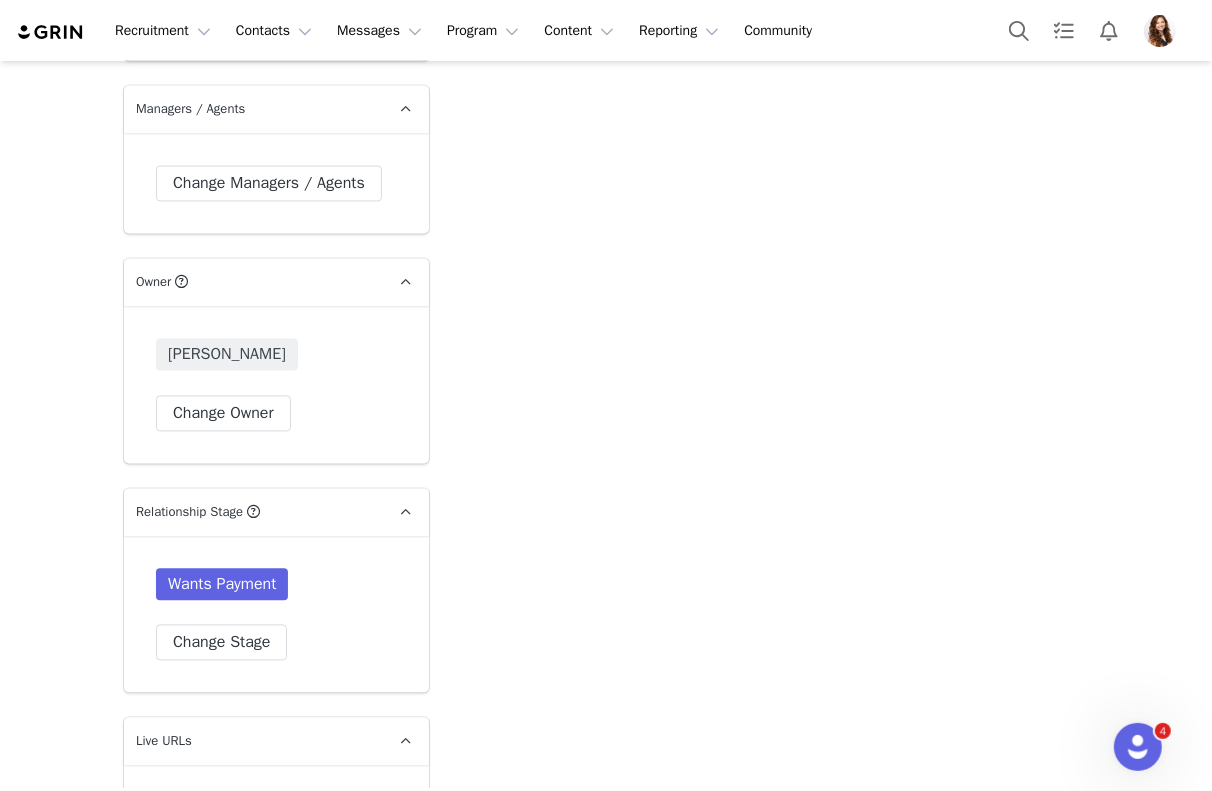 click on "Change Managers / Agents" at bounding box center (276, 183) 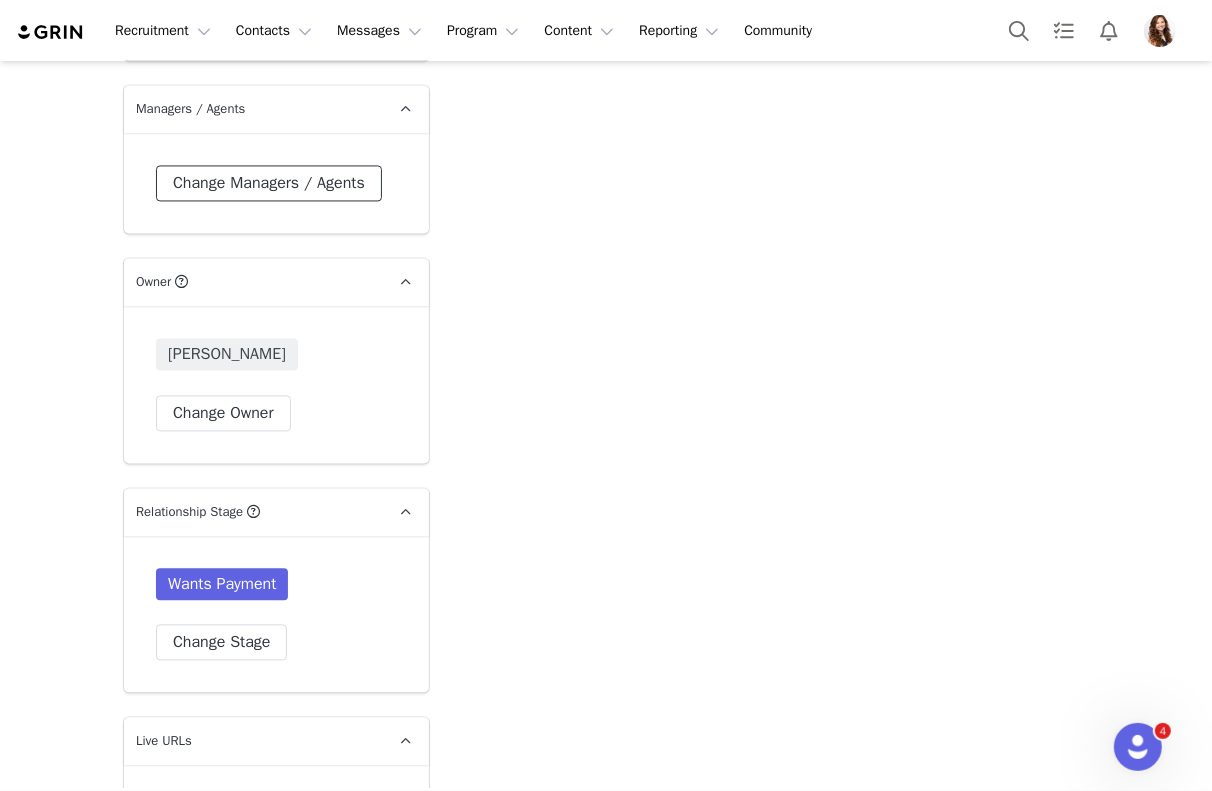 click on "Change Managers / Agents" at bounding box center [269, 183] 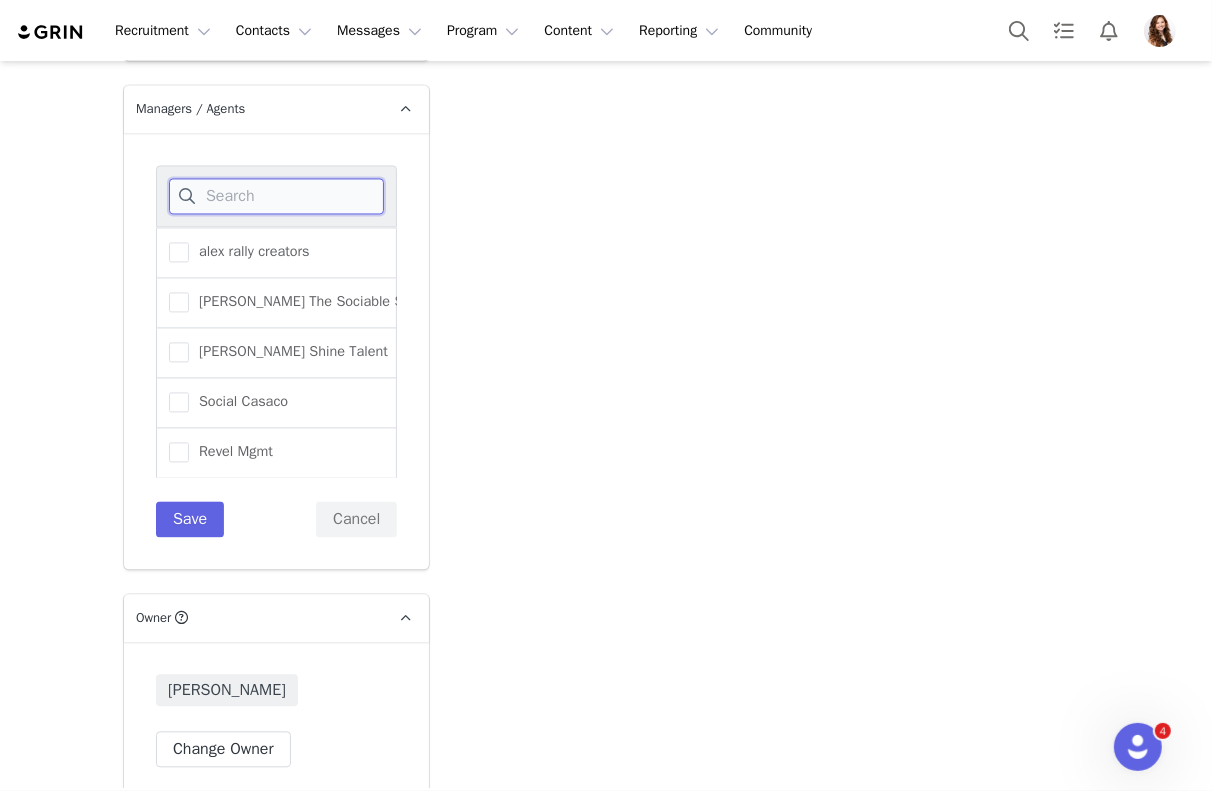 click at bounding box center [276, 196] 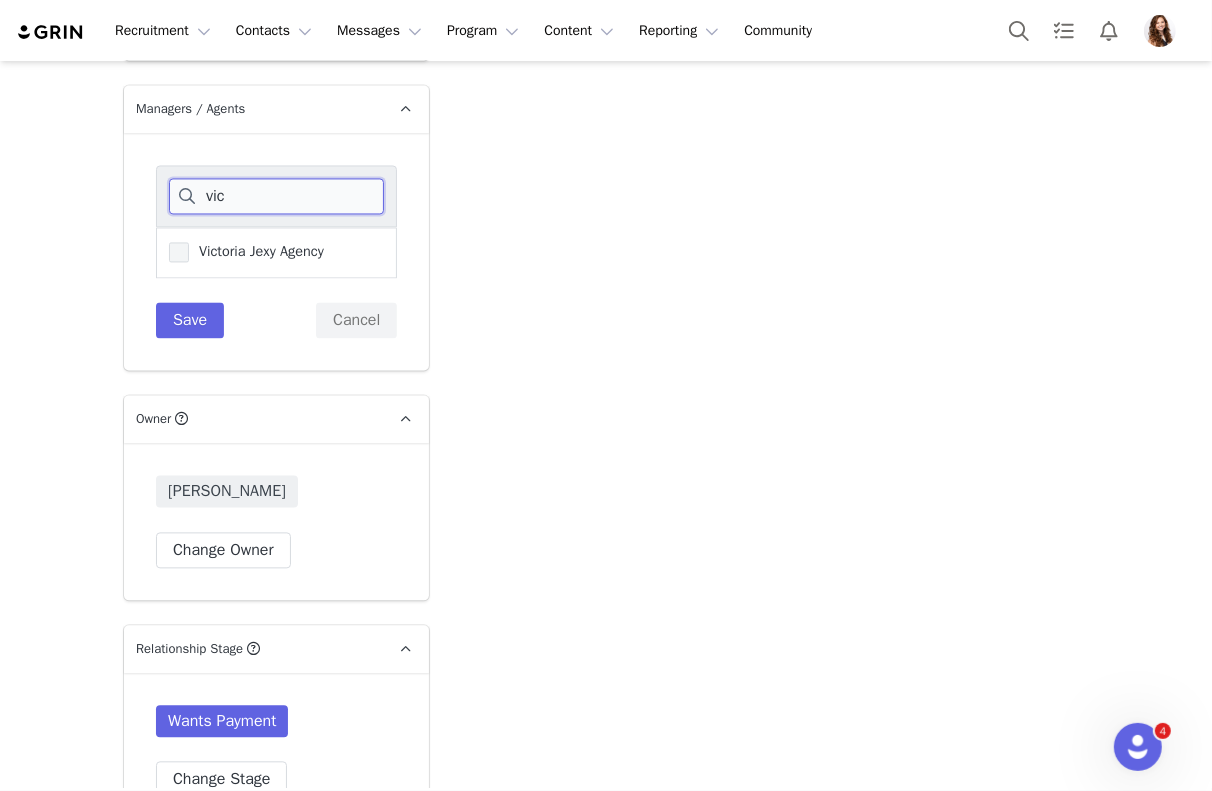 type on "vic" 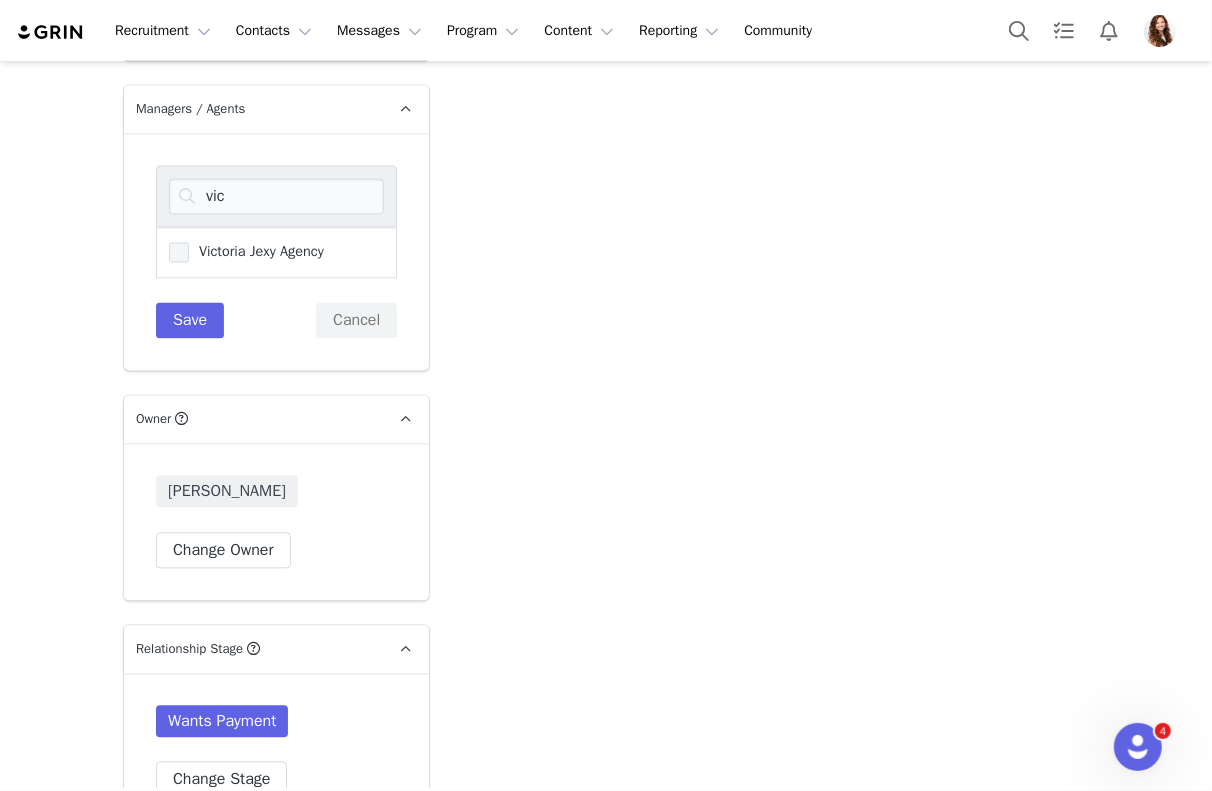 click at bounding box center (179, 252) 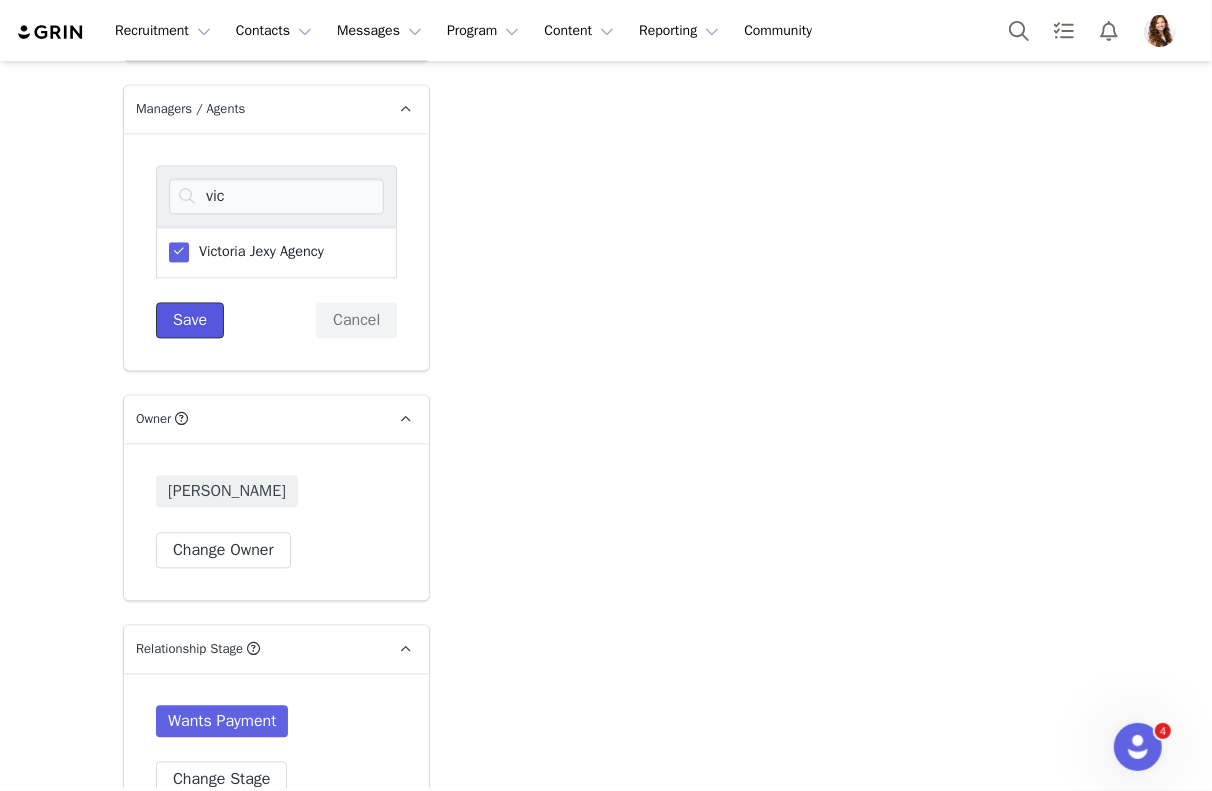 click on "Save" at bounding box center [190, 320] 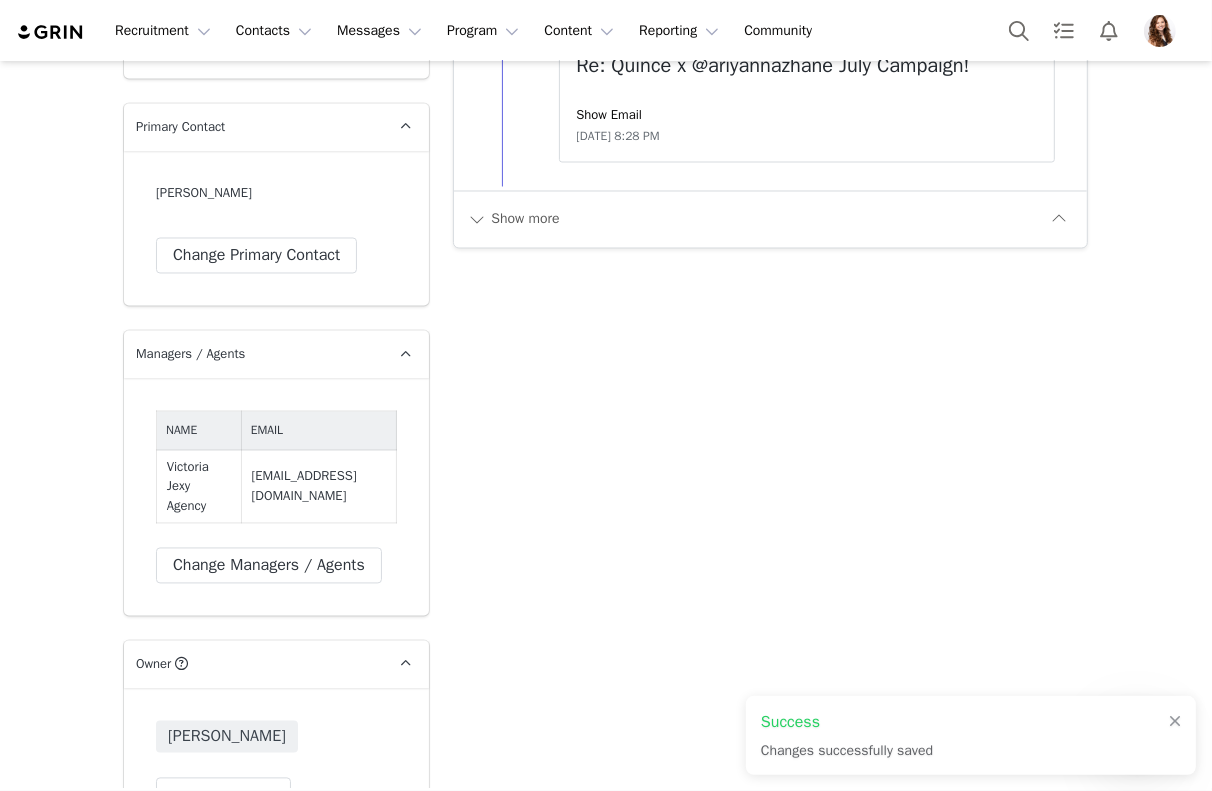 scroll, scrollTop: 2645, scrollLeft: 0, axis: vertical 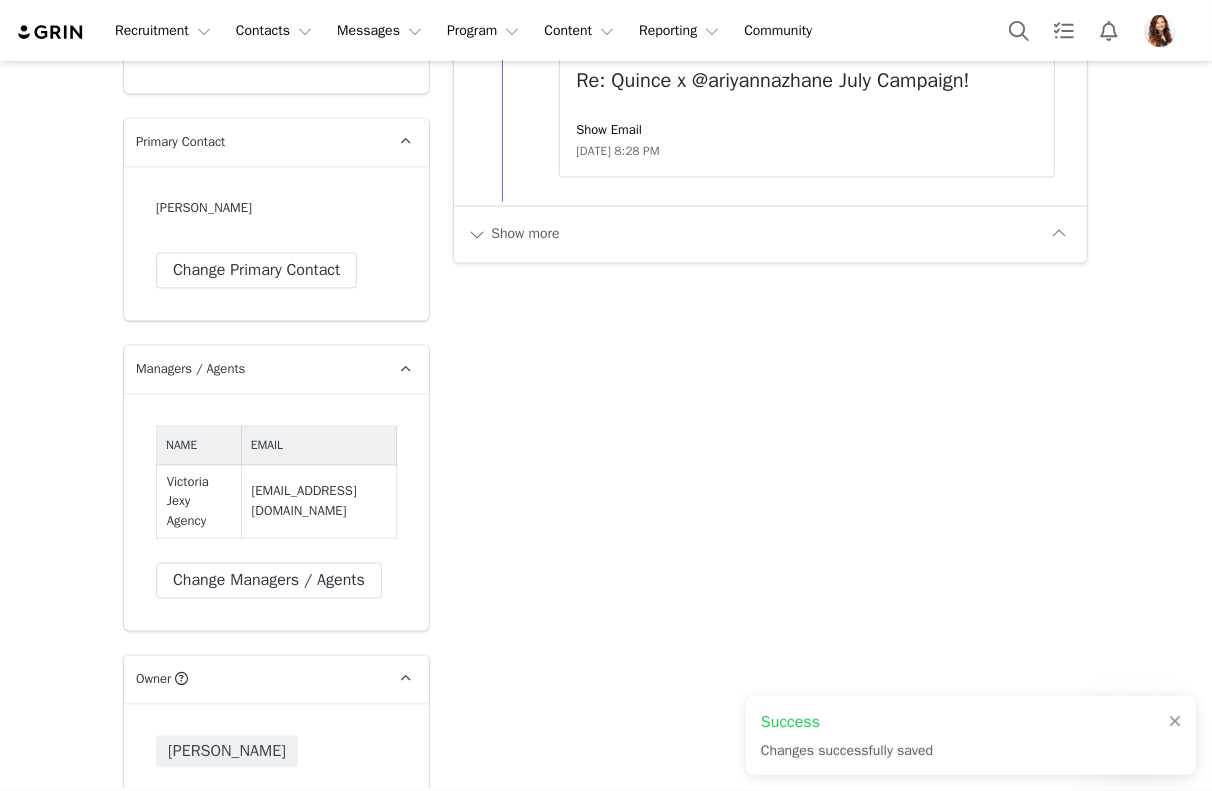 click on "Ari    Change Primary Contact" at bounding box center (276, 244) 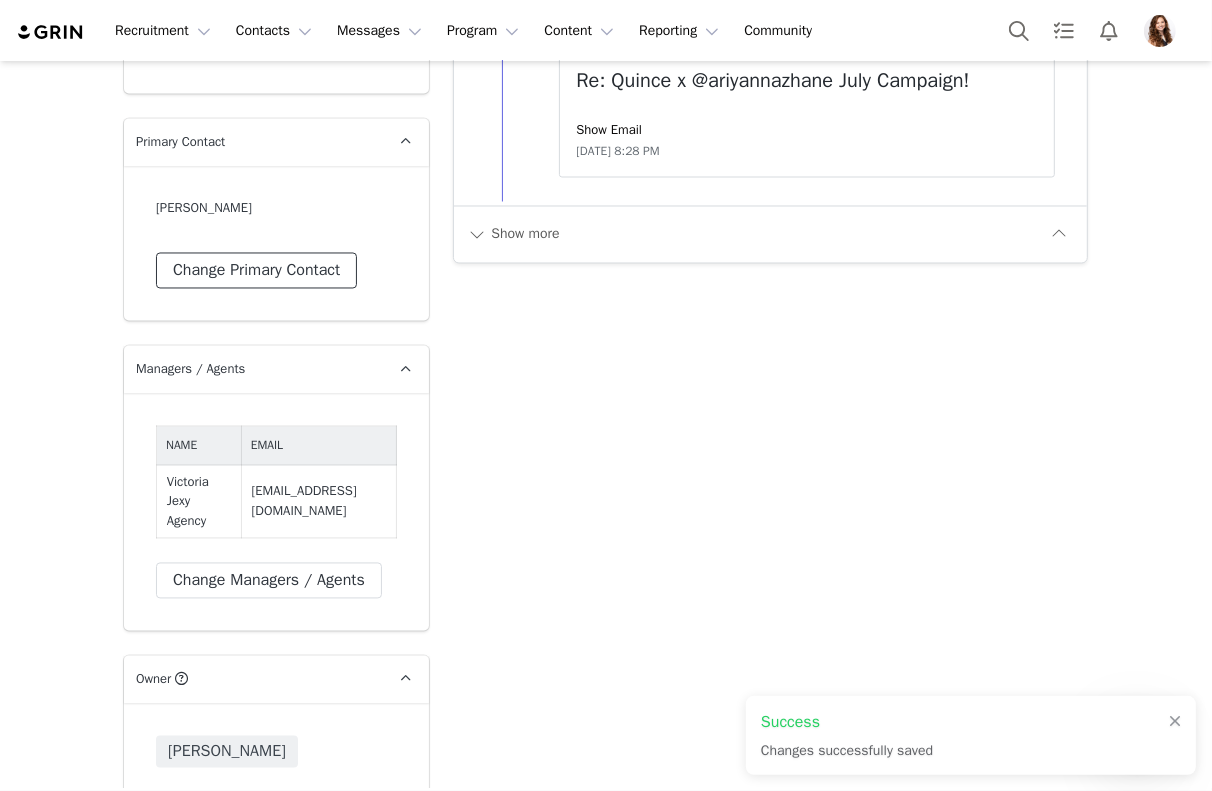 click on "Change Primary Contact" at bounding box center [256, 271] 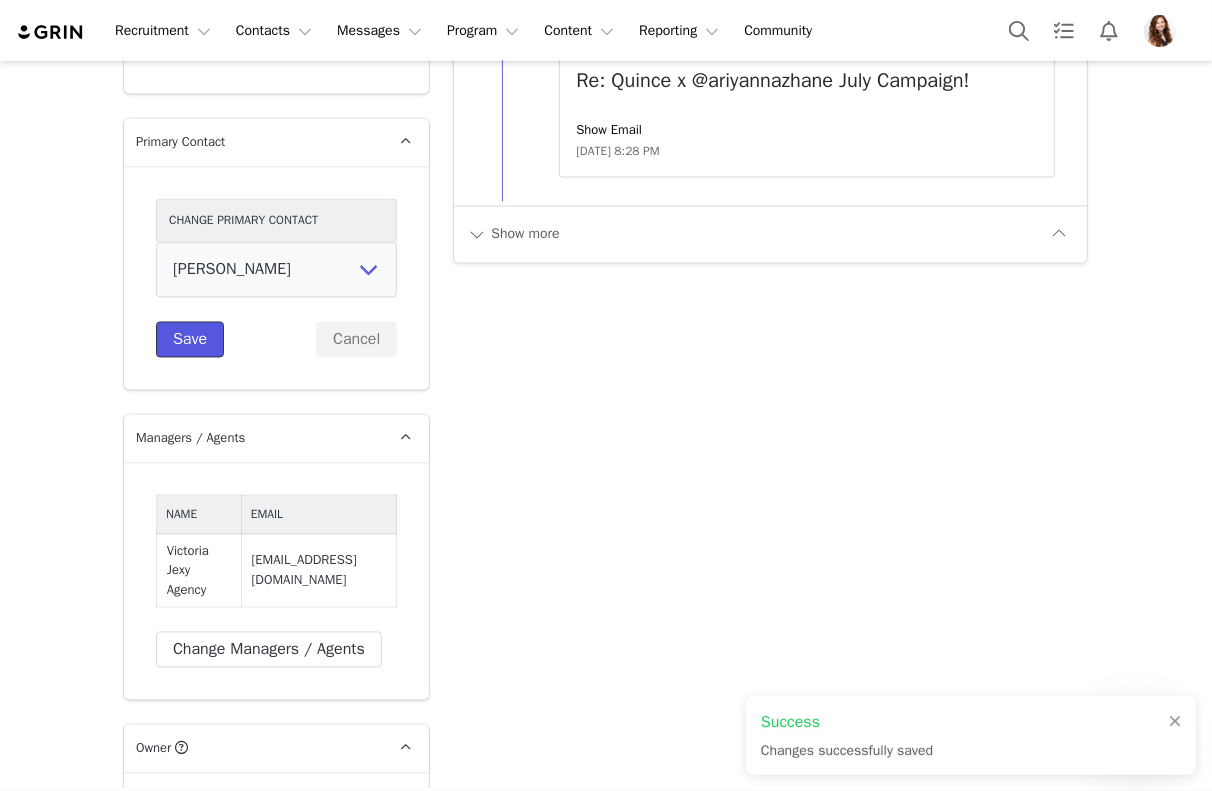 click on "Save" at bounding box center (190, 340) 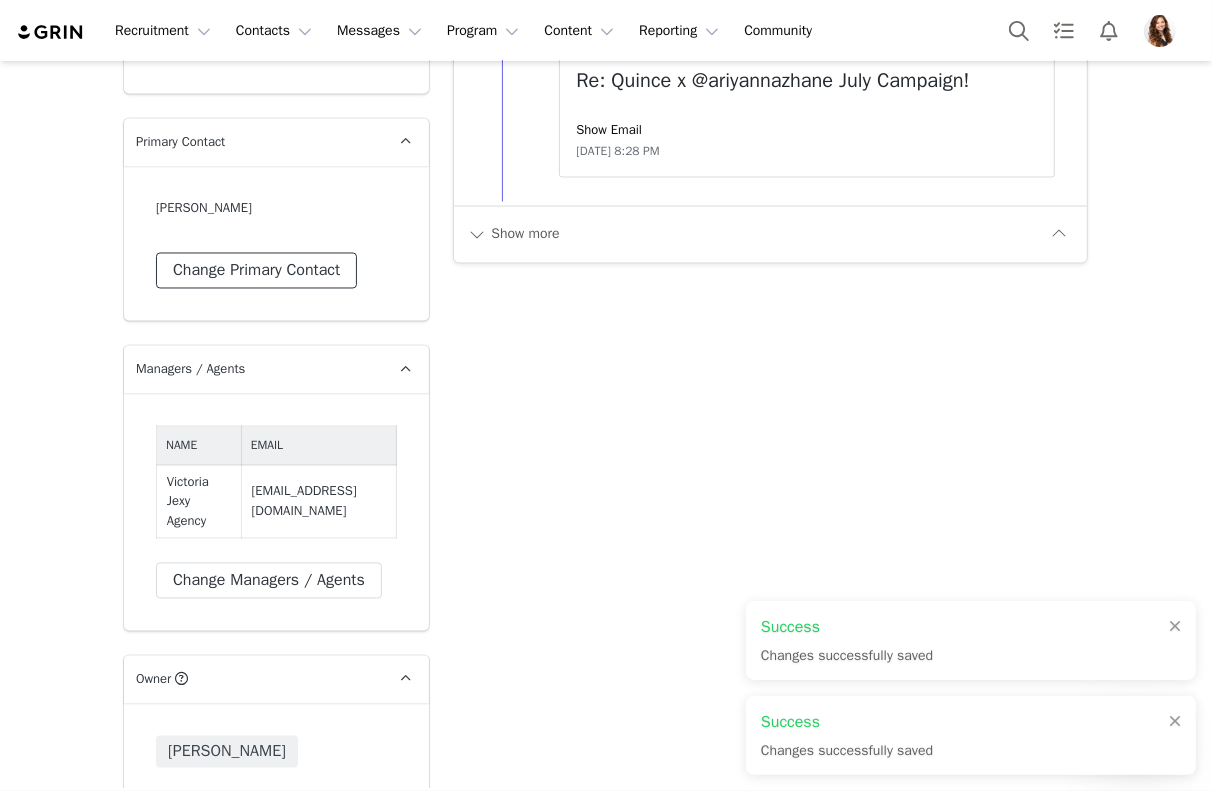 click on "Change Primary Contact" at bounding box center [256, 271] 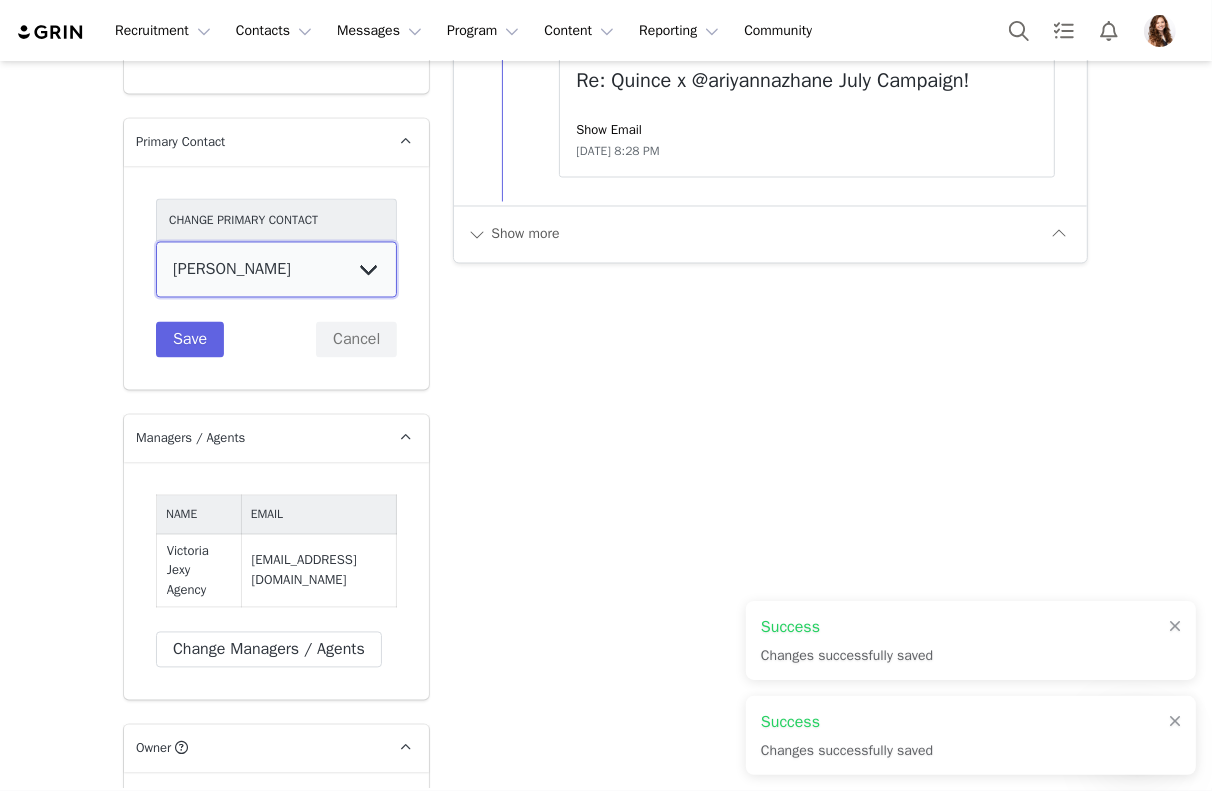 click on "Ari    Victoria Jexy Agency" at bounding box center (276, 270) 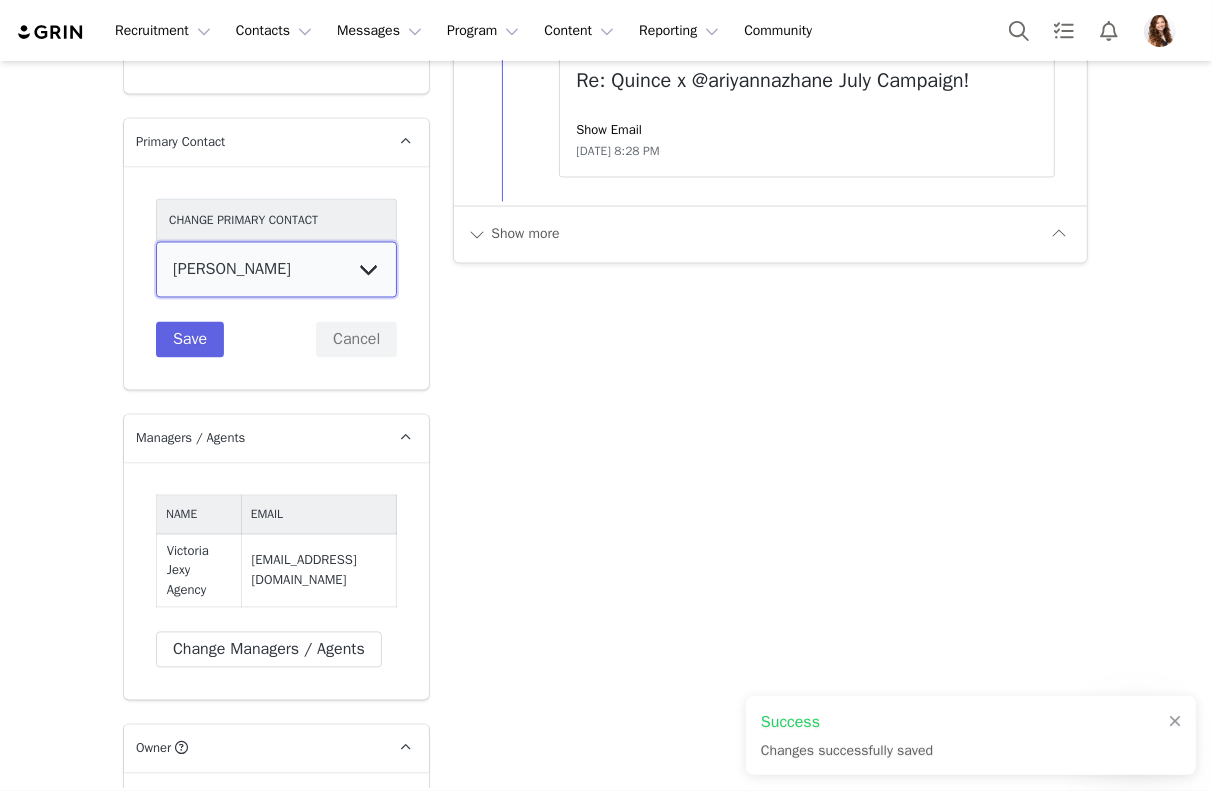 select on "fb952e01-2abe-4196-82b8-953b13b75401" 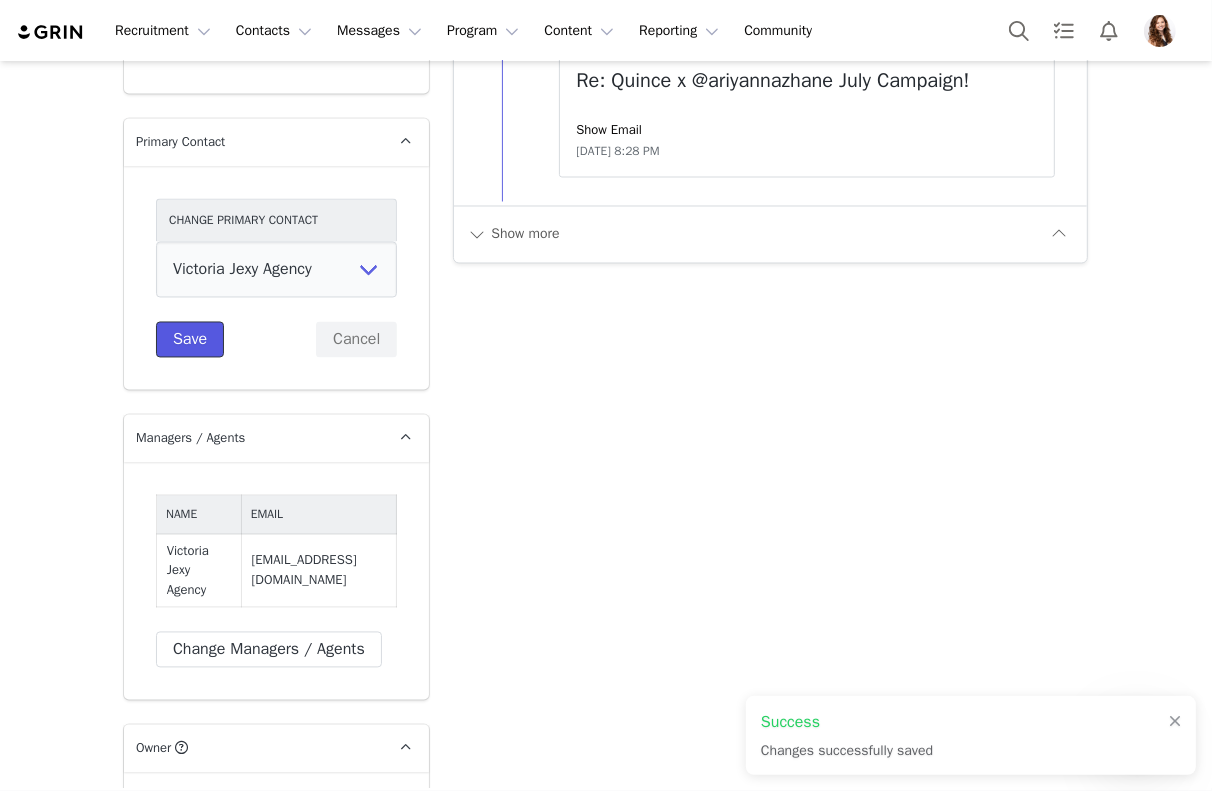 click on "Save" at bounding box center [190, 340] 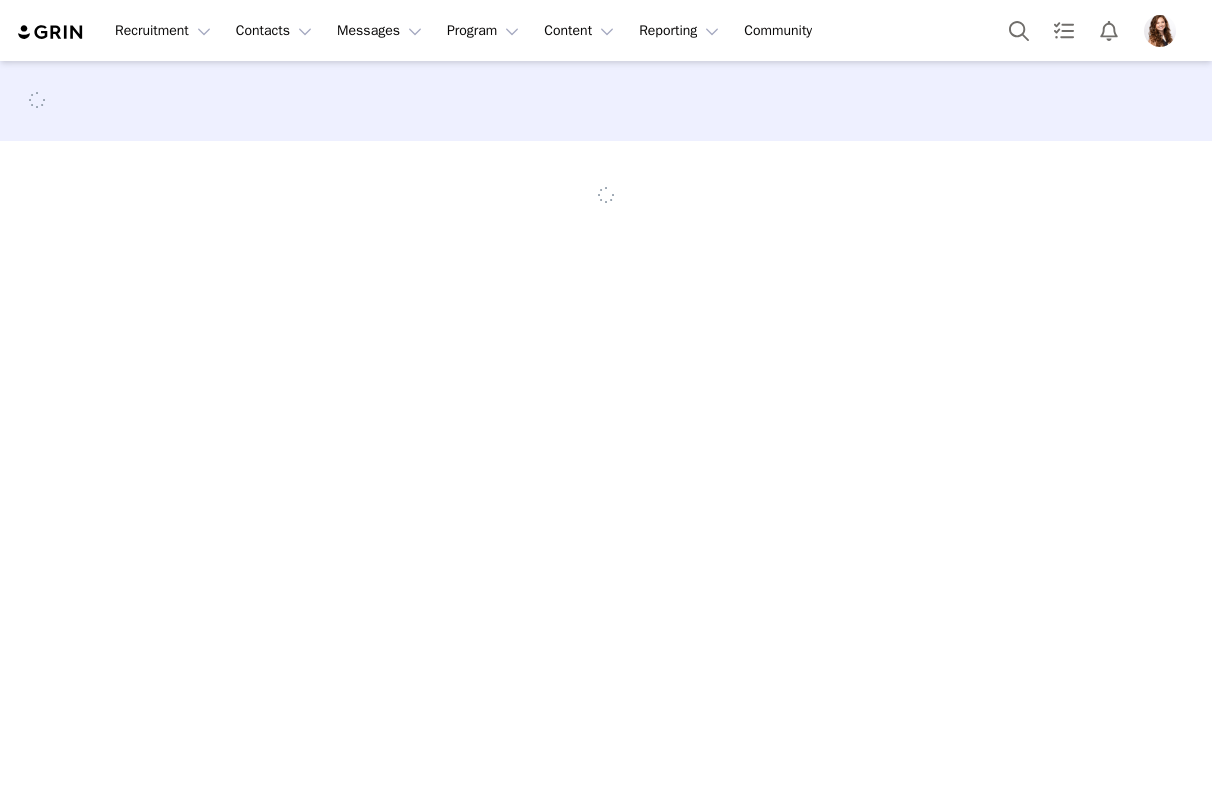 scroll, scrollTop: 0, scrollLeft: 0, axis: both 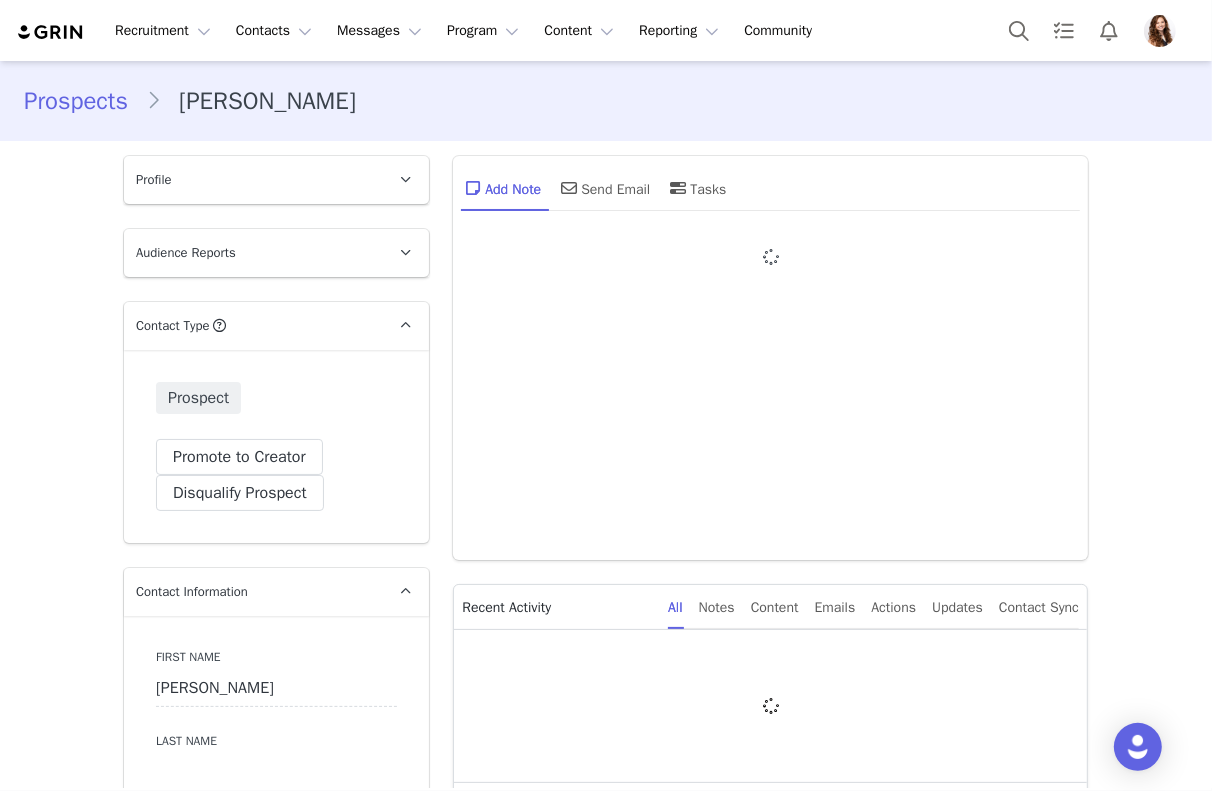 type on "+1 ([GEOGRAPHIC_DATA])" 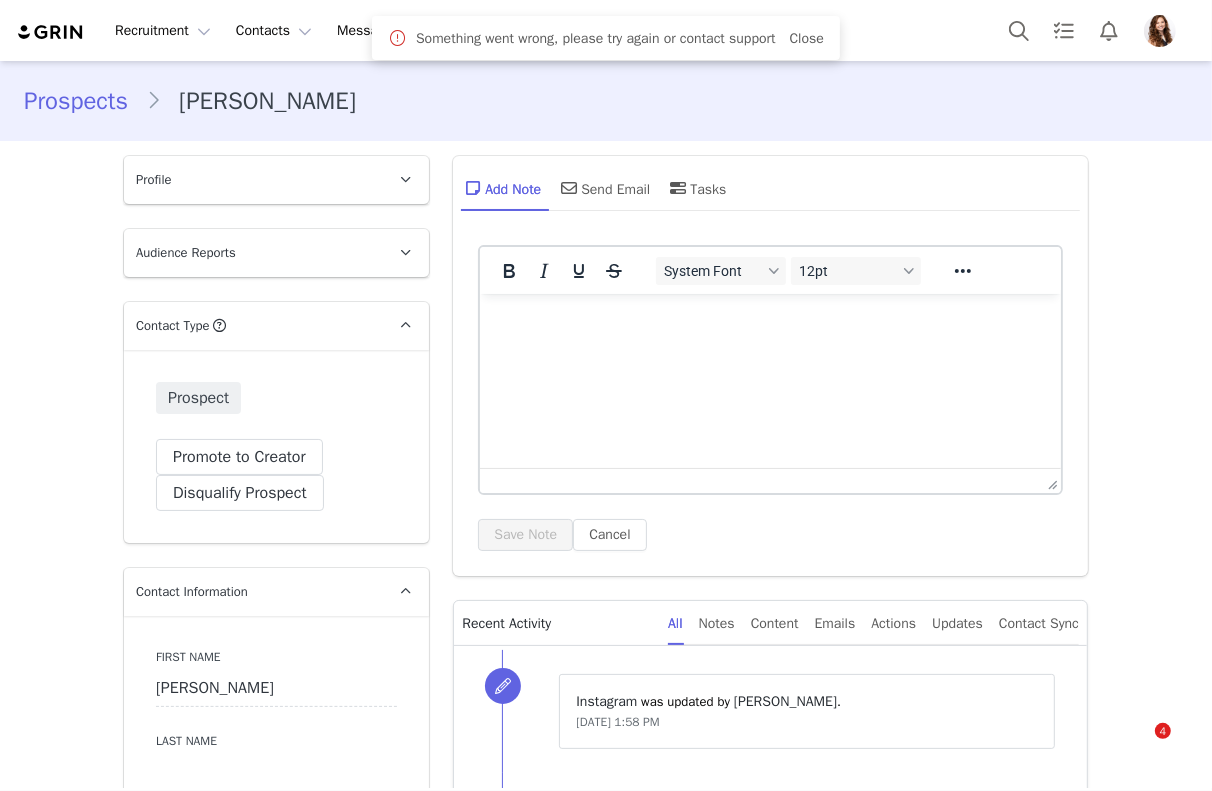 scroll, scrollTop: 0, scrollLeft: 0, axis: both 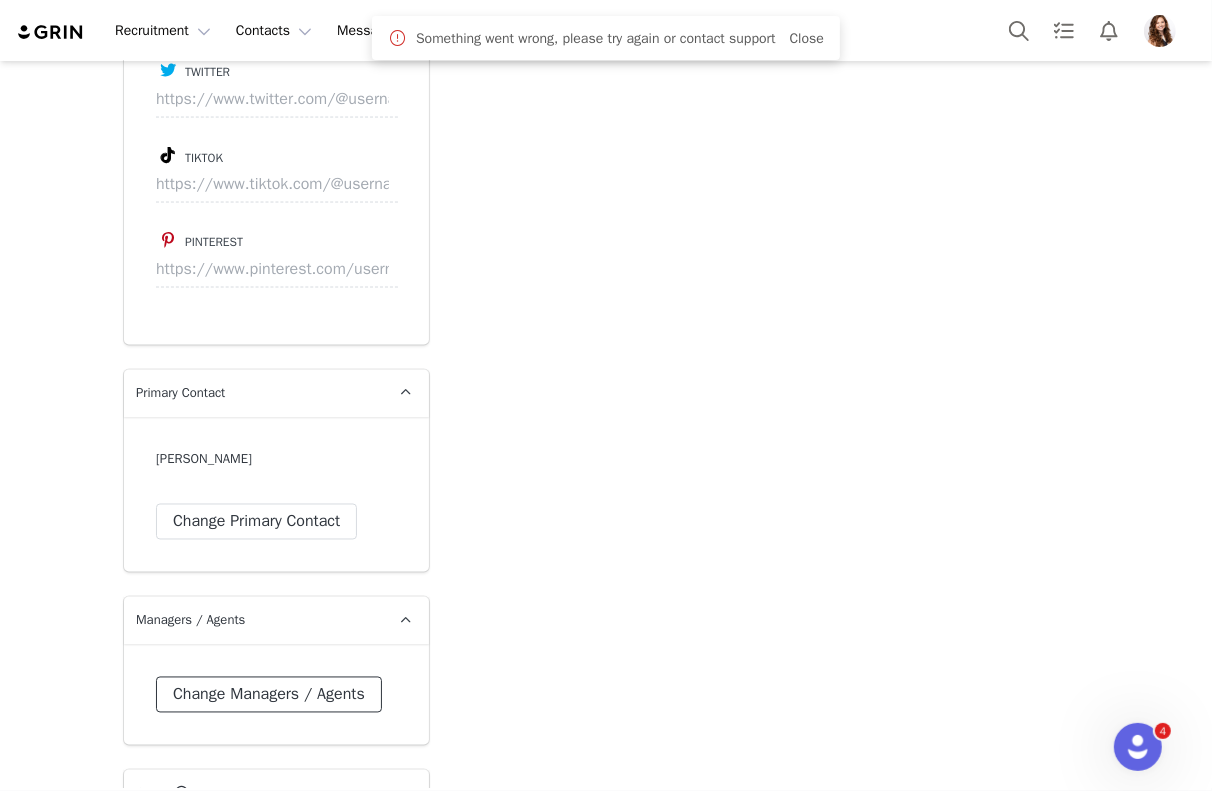 click on "Change Managers / Agents" at bounding box center (269, 695) 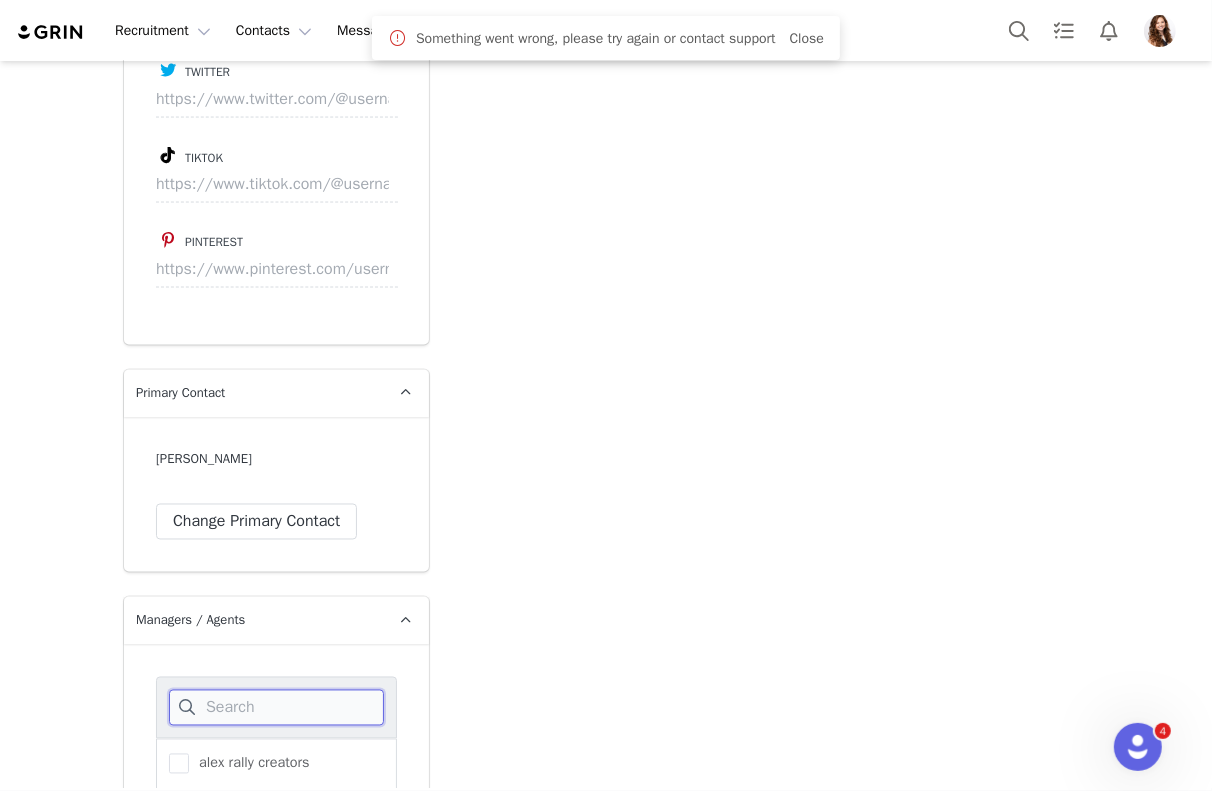 click at bounding box center [276, 708] 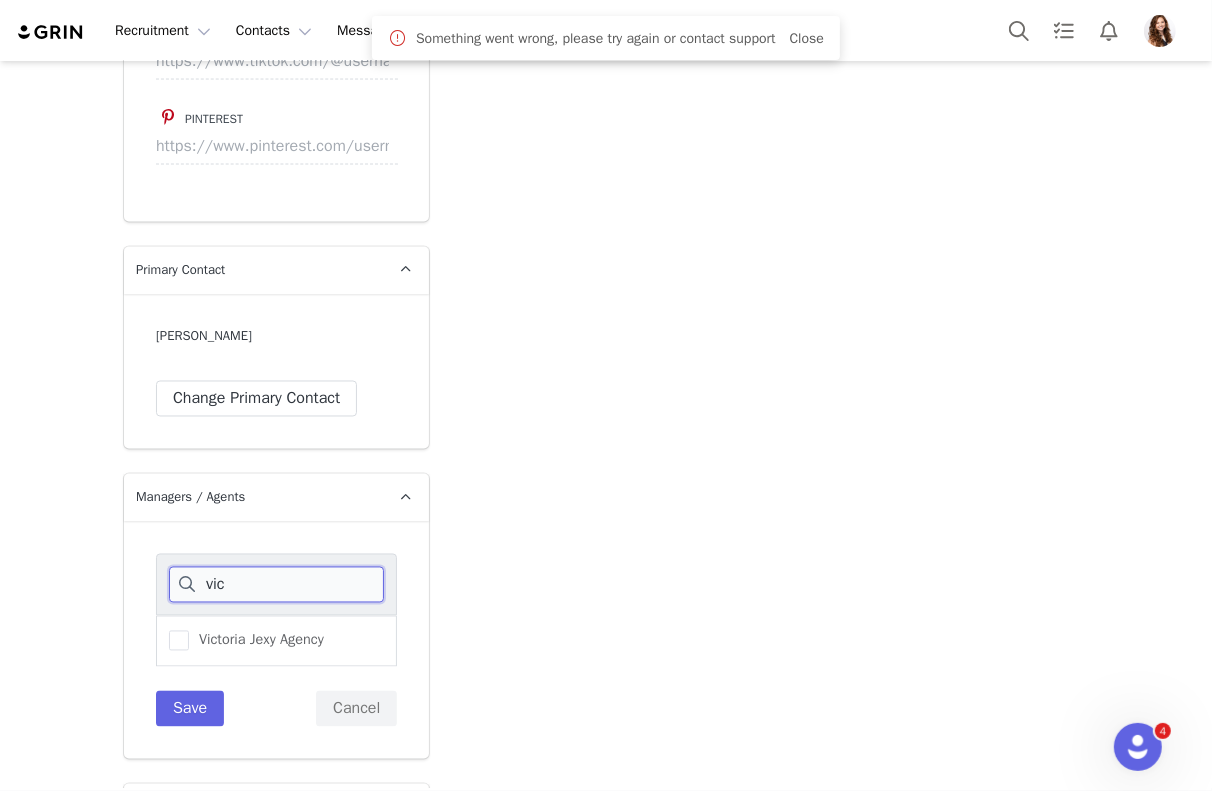 scroll, scrollTop: 2525, scrollLeft: 0, axis: vertical 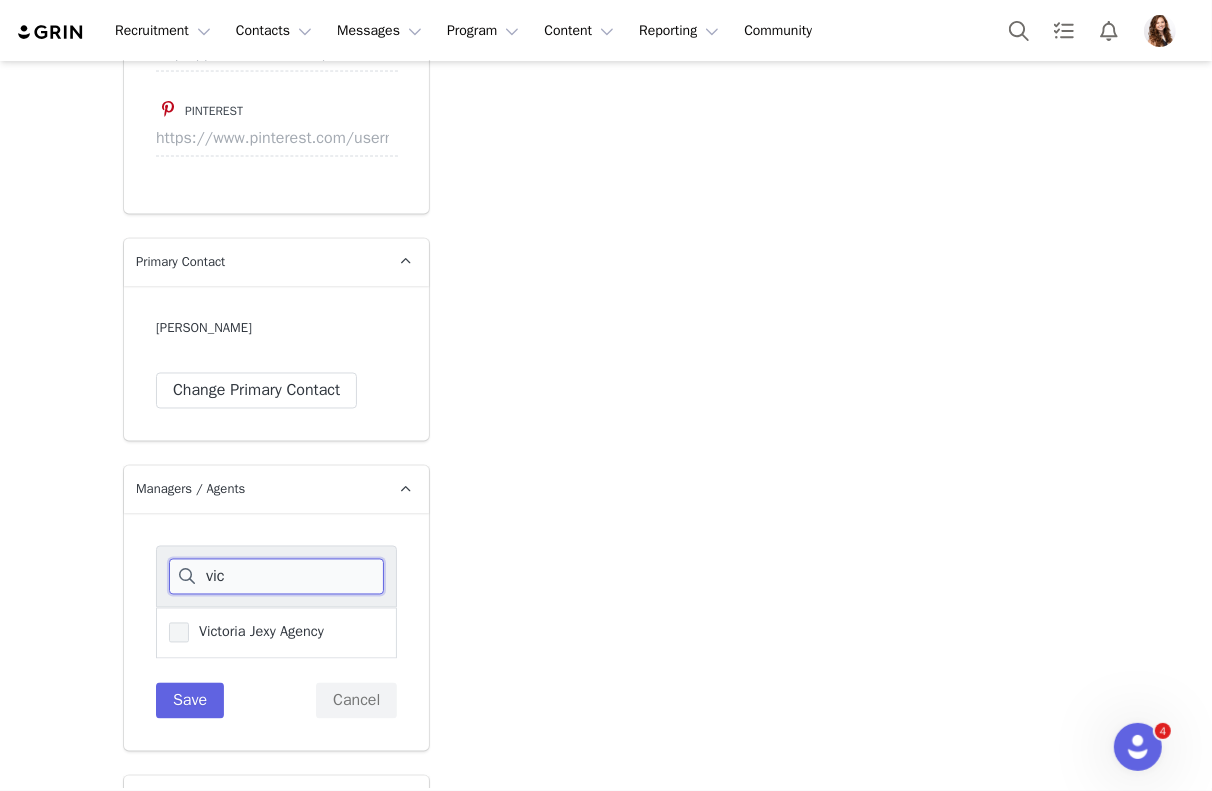 type on "vic" 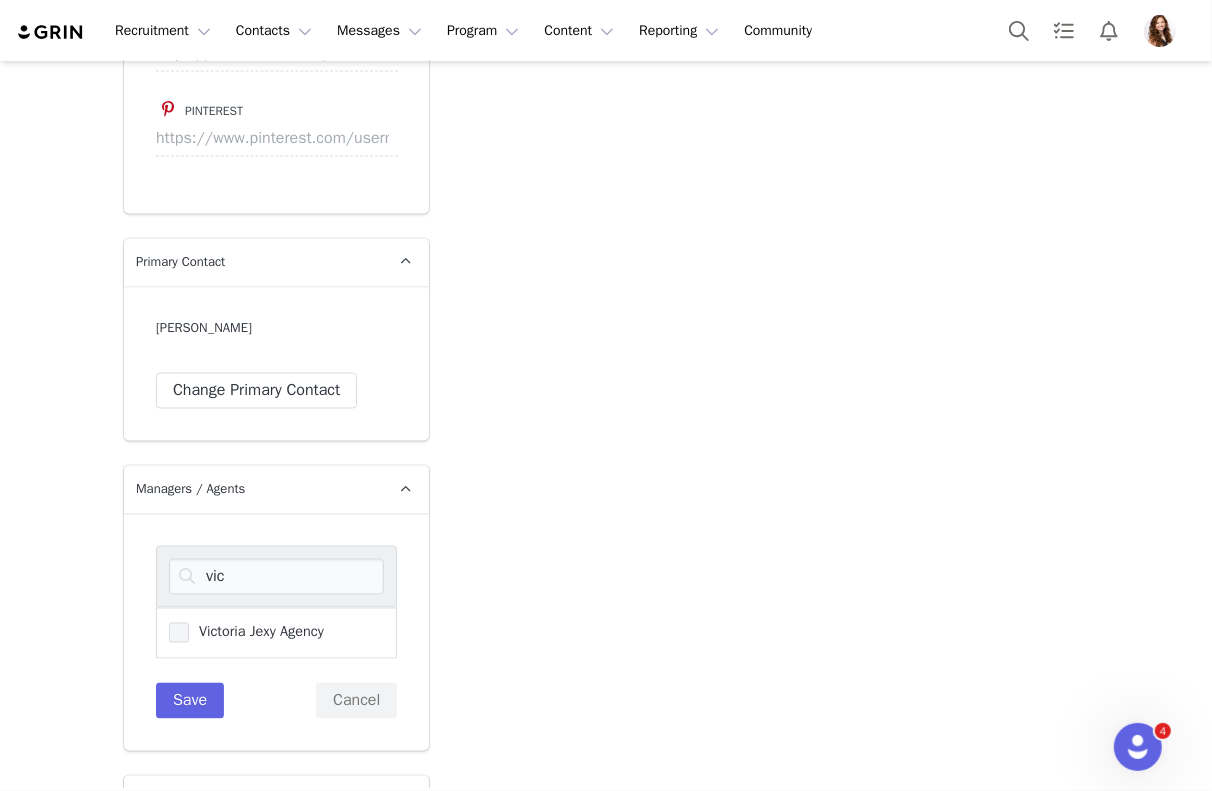 click at bounding box center [179, 633] 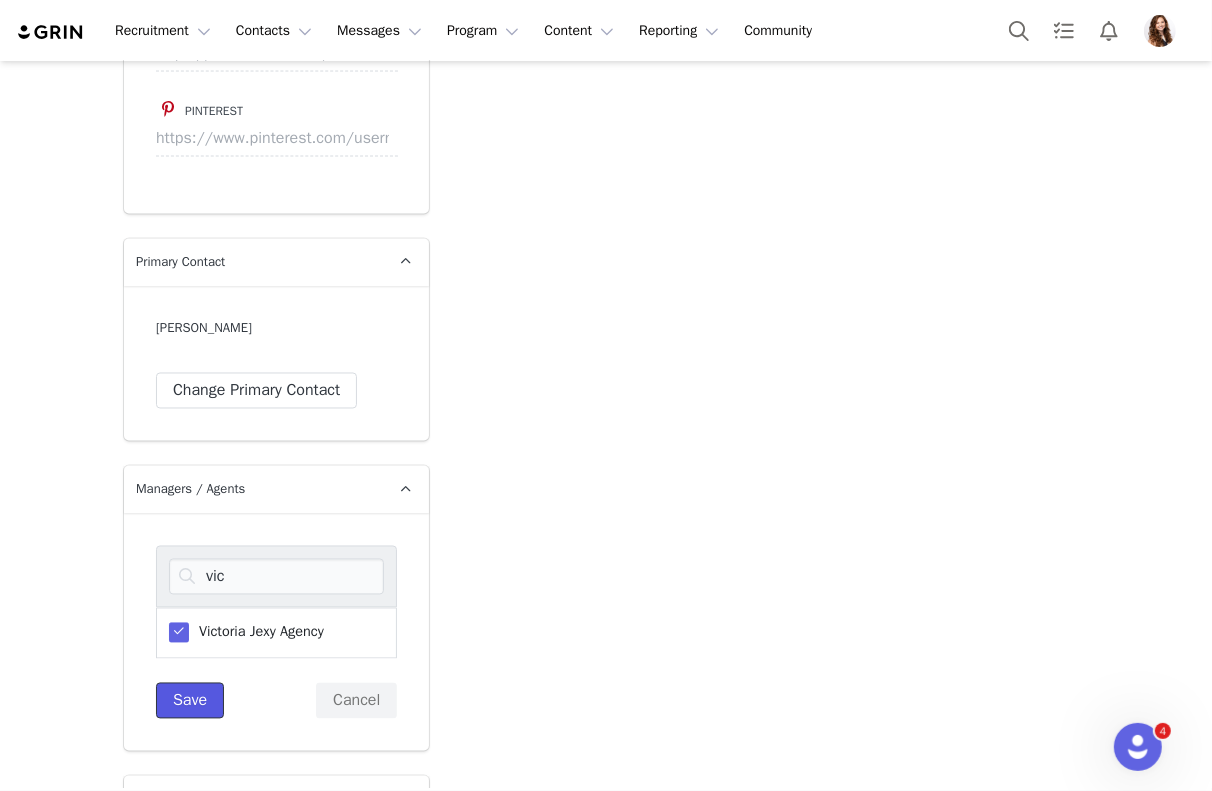 click on "Save" at bounding box center [190, 701] 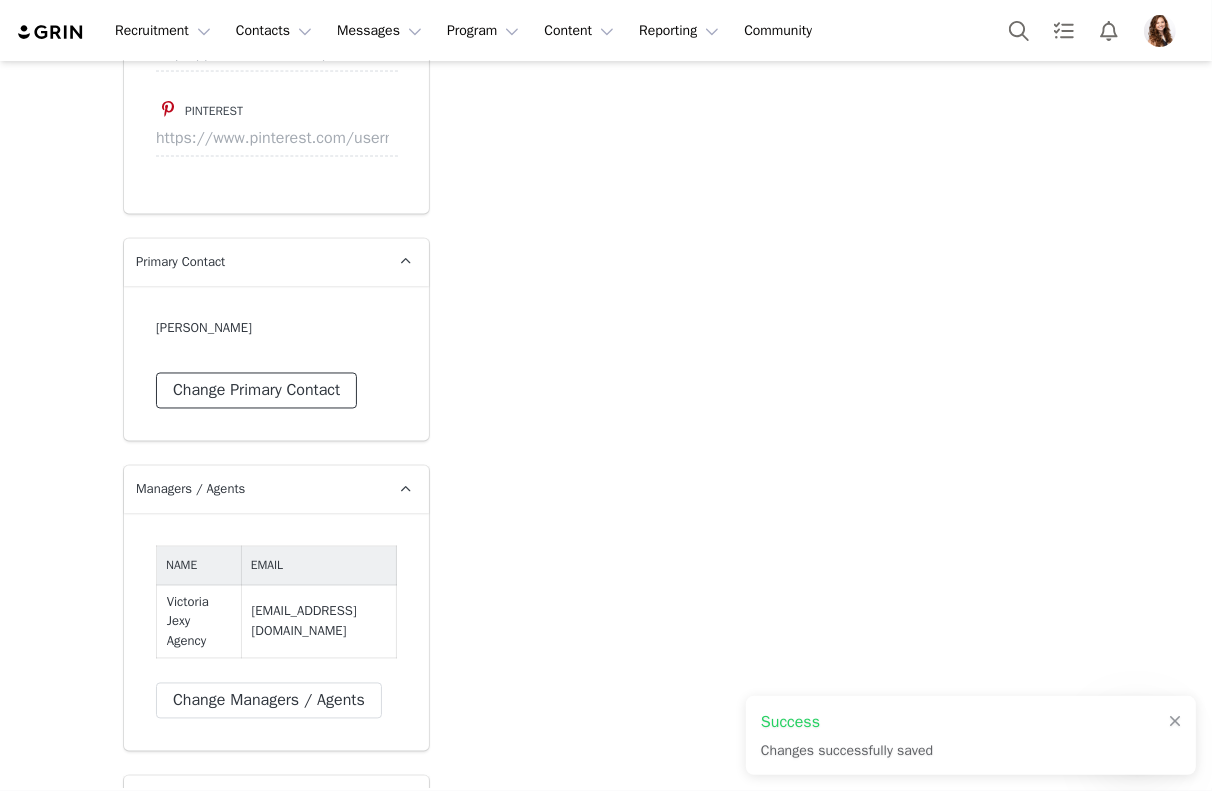 click on "Change Primary Contact" at bounding box center [256, 391] 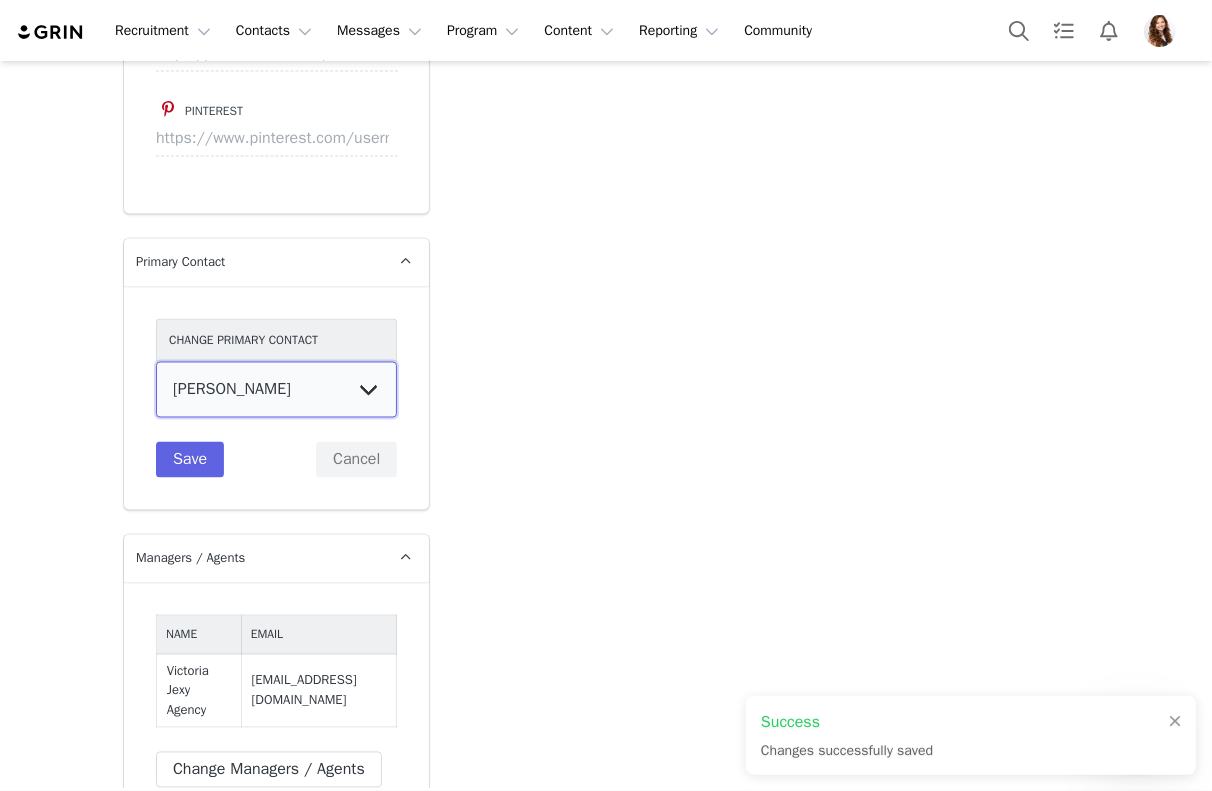 click on "[PERSON_NAME]    [PERSON_NAME] Jexy Agency" at bounding box center (276, 390) 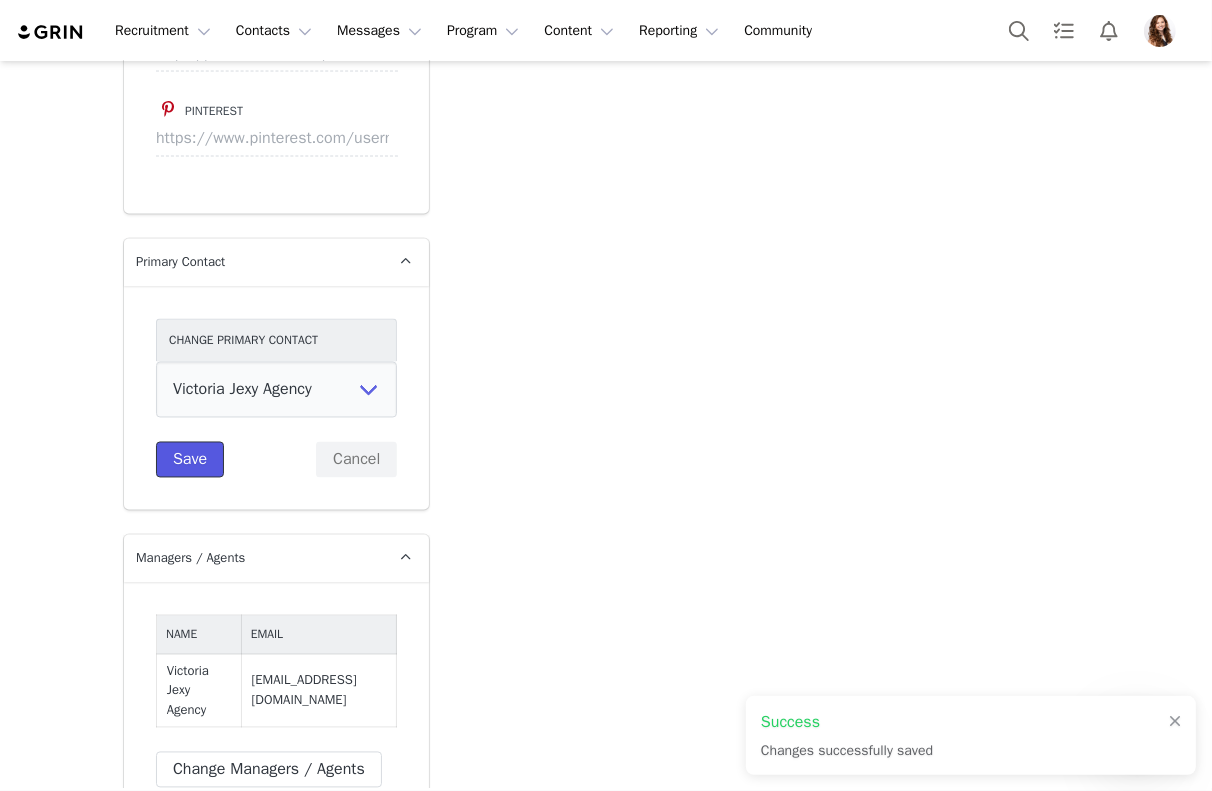 click on "Save" at bounding box center (190, 460) 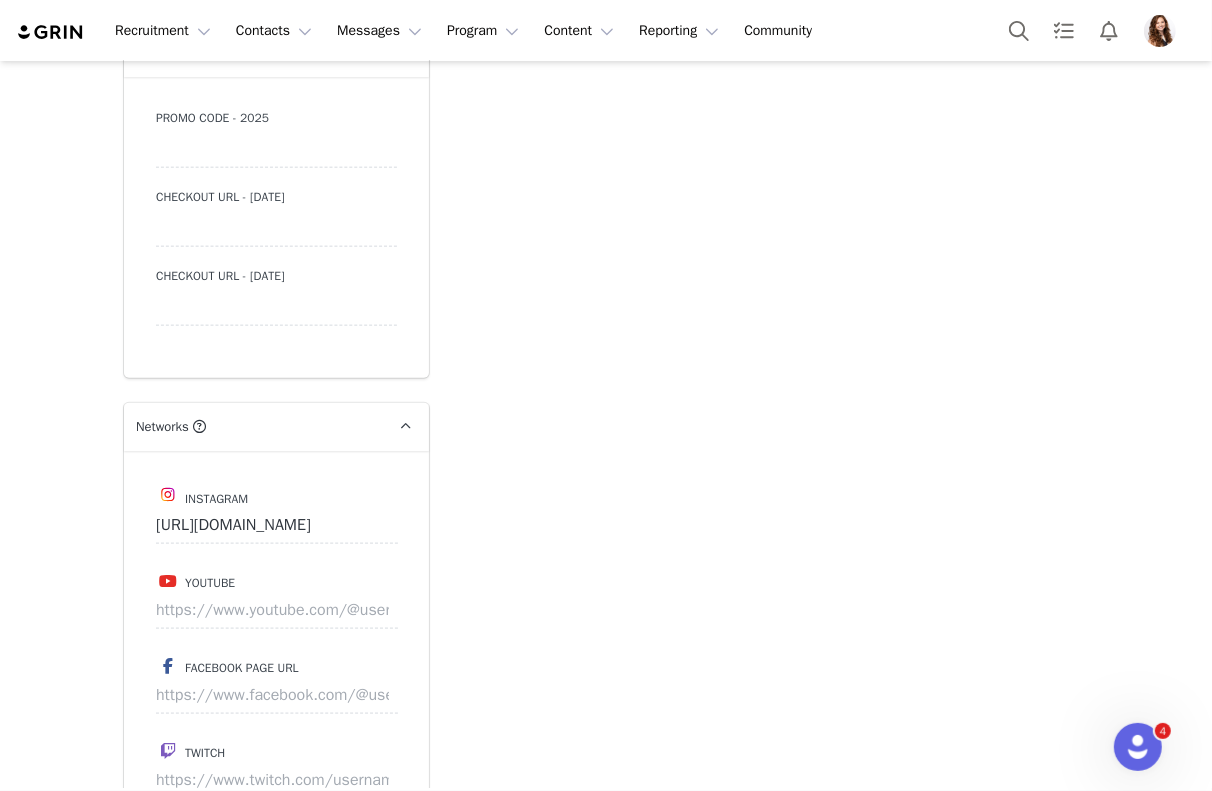 scroll, scrollTop: 1925, scrollLeft: 0, axis: vertical 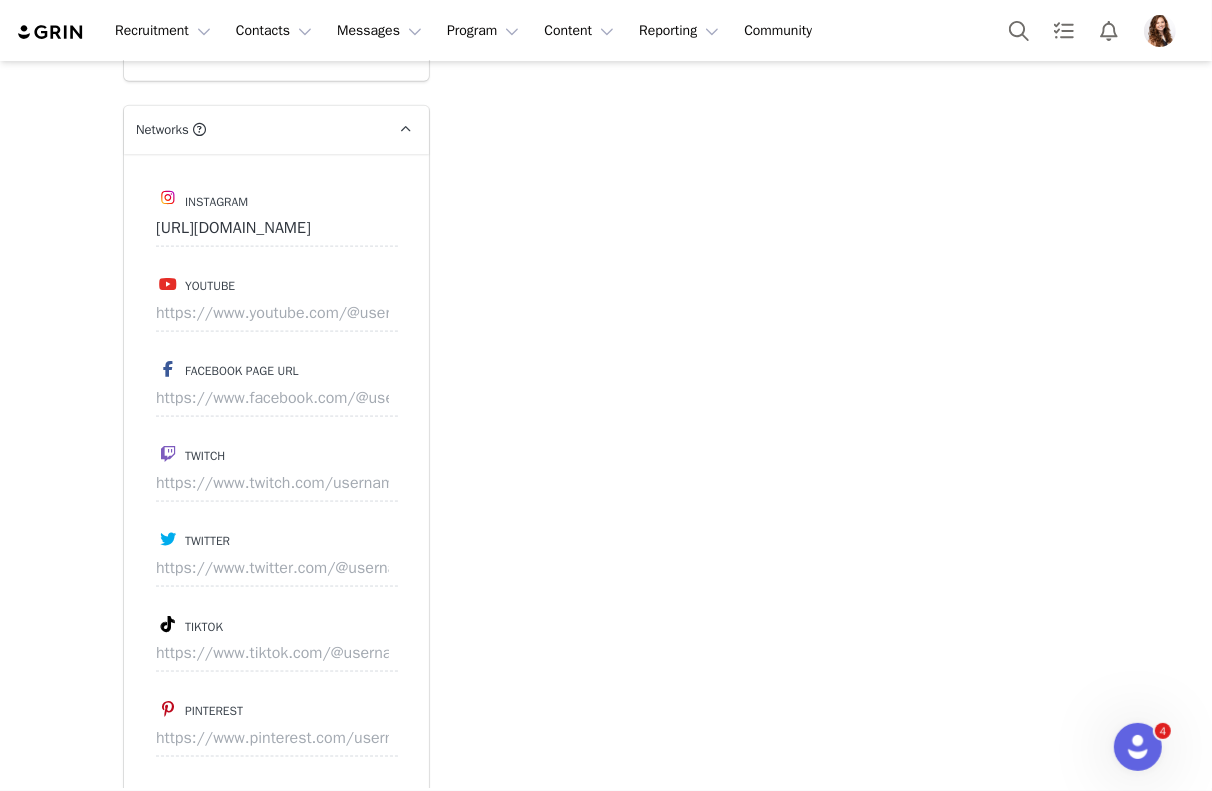 click on "Tiktok" at bounding box center [276, 624] 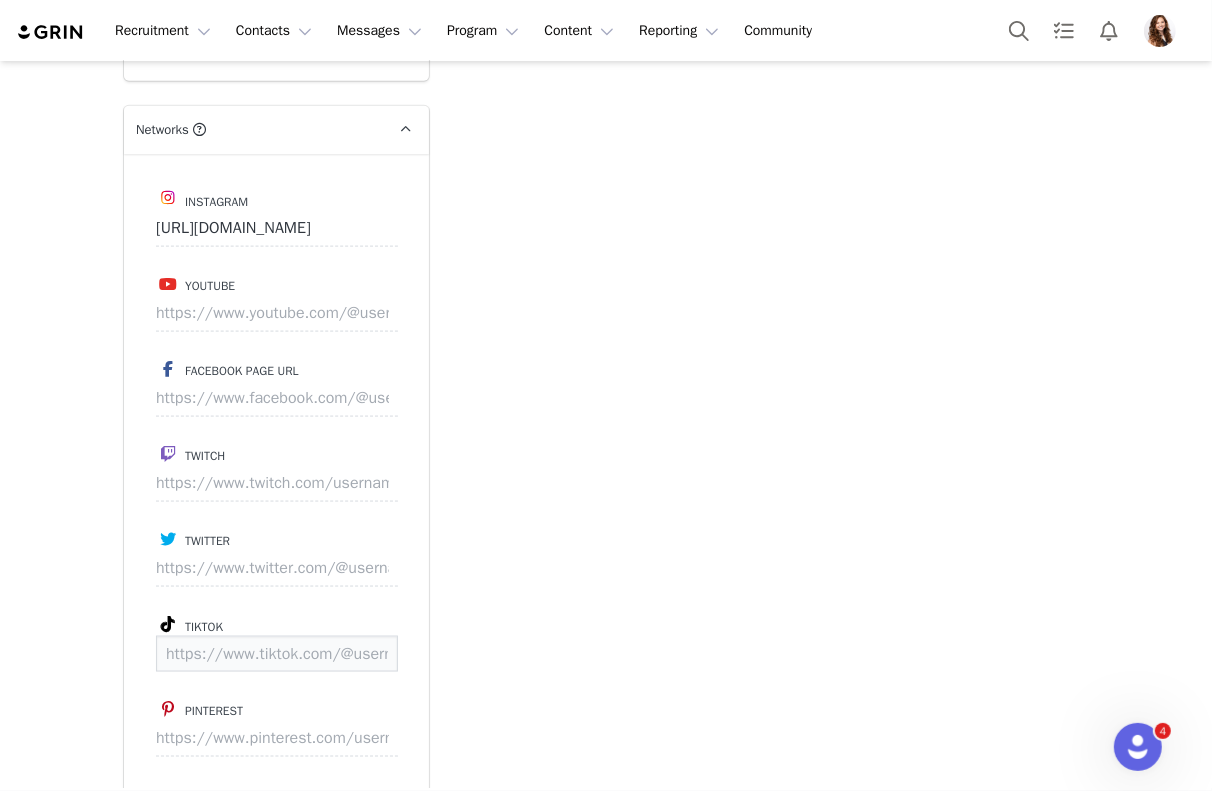 click at bounding box center (277, 654) 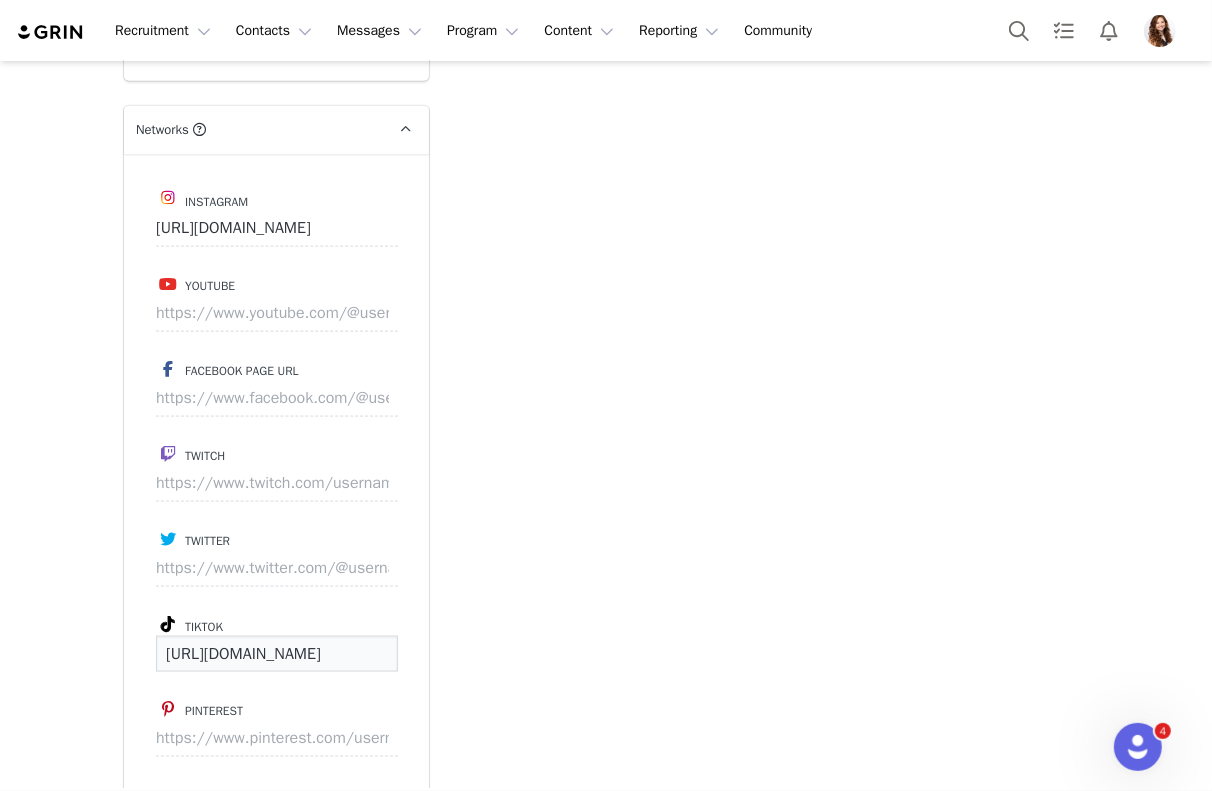 scroll, scrollTop: 0, scrollLeft: 122, axis: horizontal 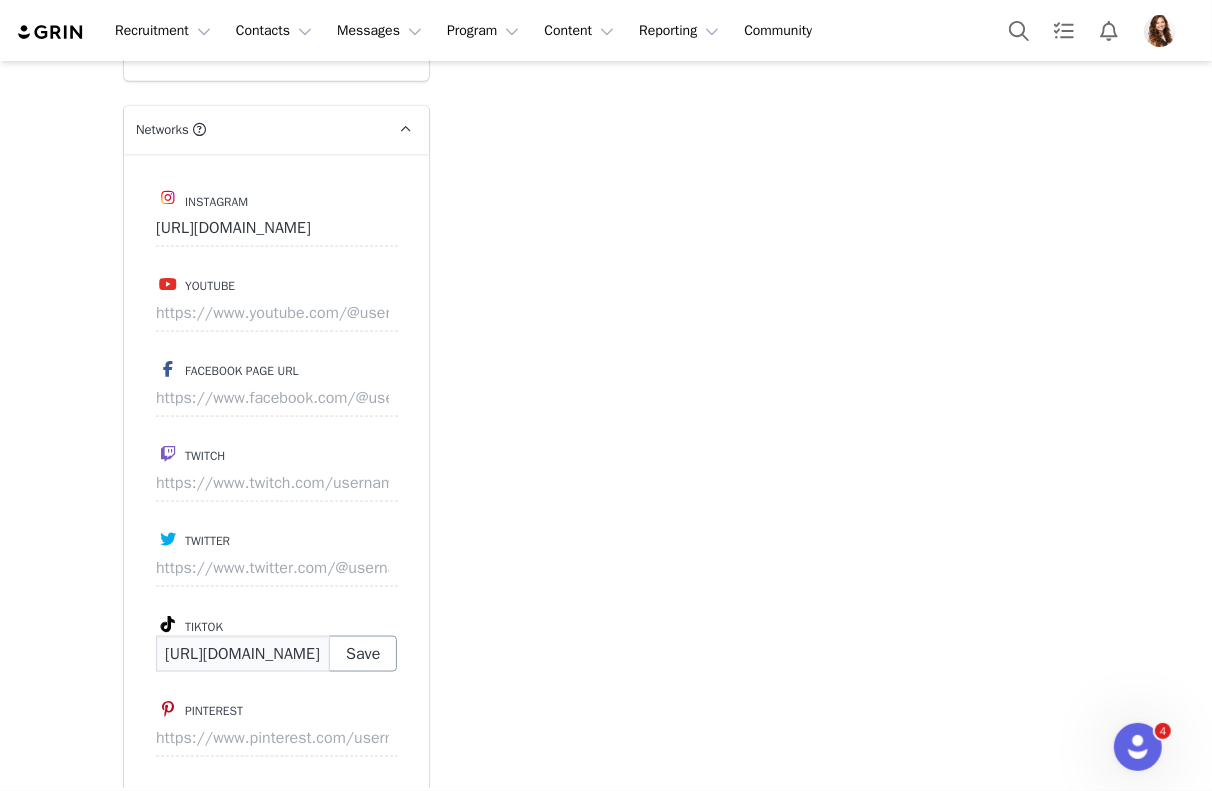 type on "[URL][DOMAIN_NAME]" 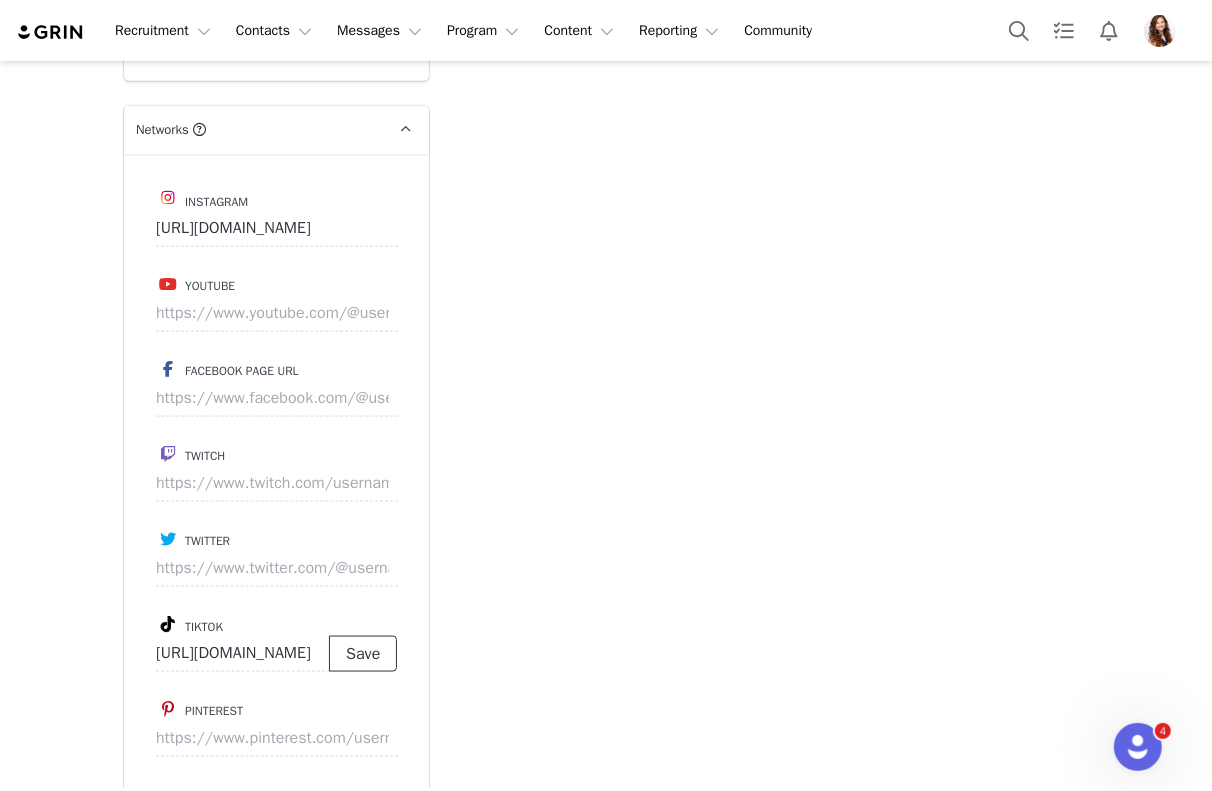 click on "Save" at bounding box center (363, 654) 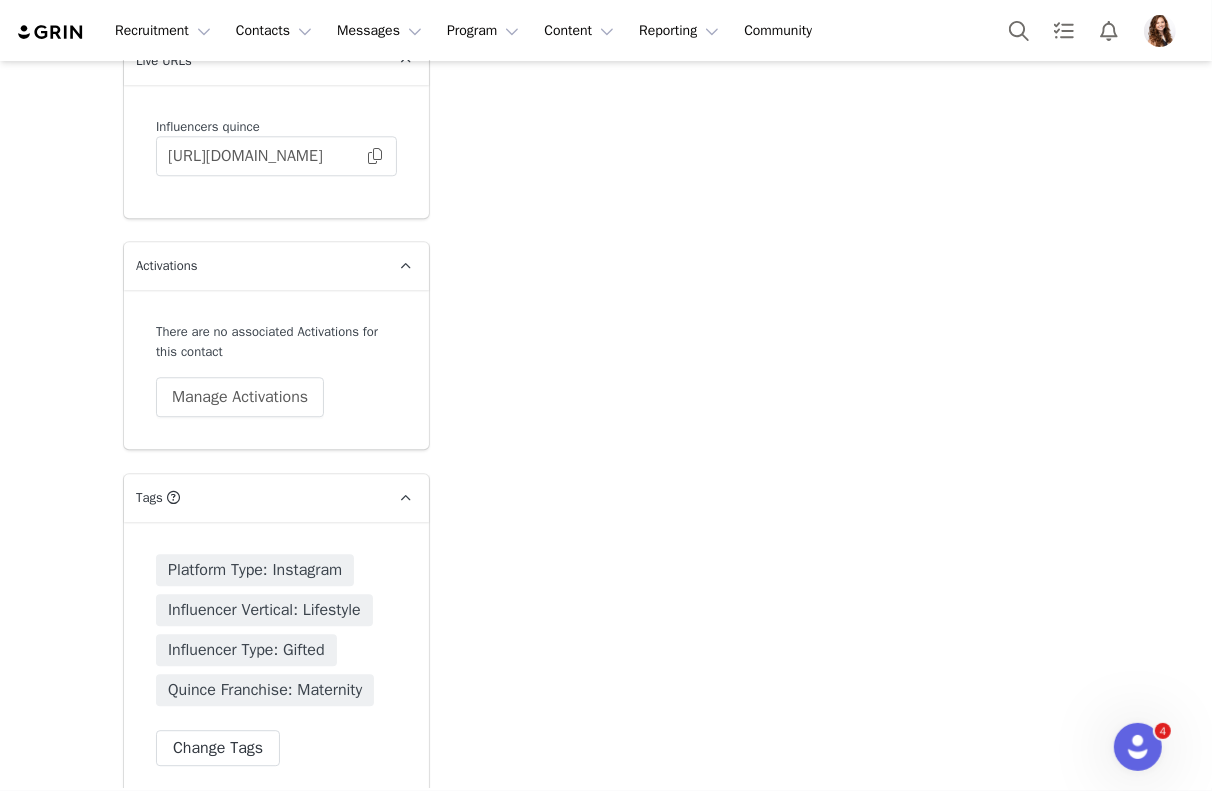 scroll, scrollTop: 3745, scrollLeft: 0, axis: vertical 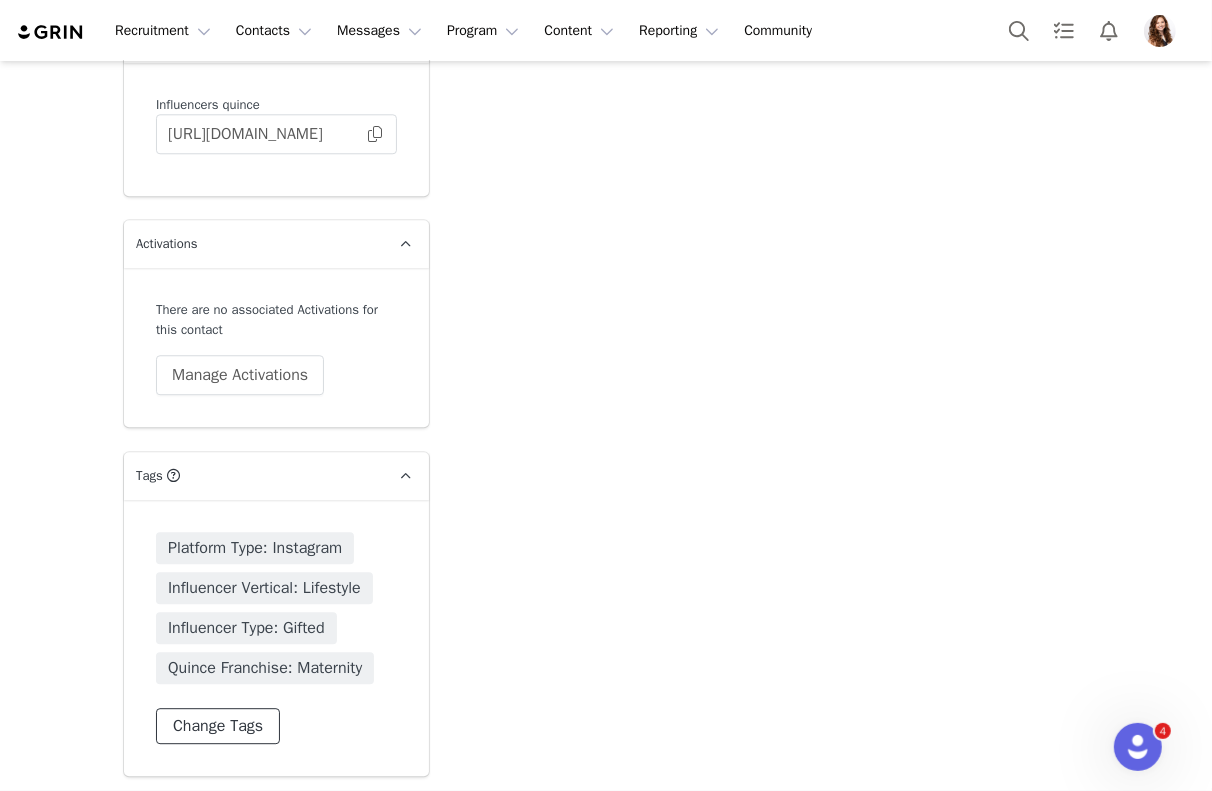 click on "Change Tags" at bounding box center [218, 726] 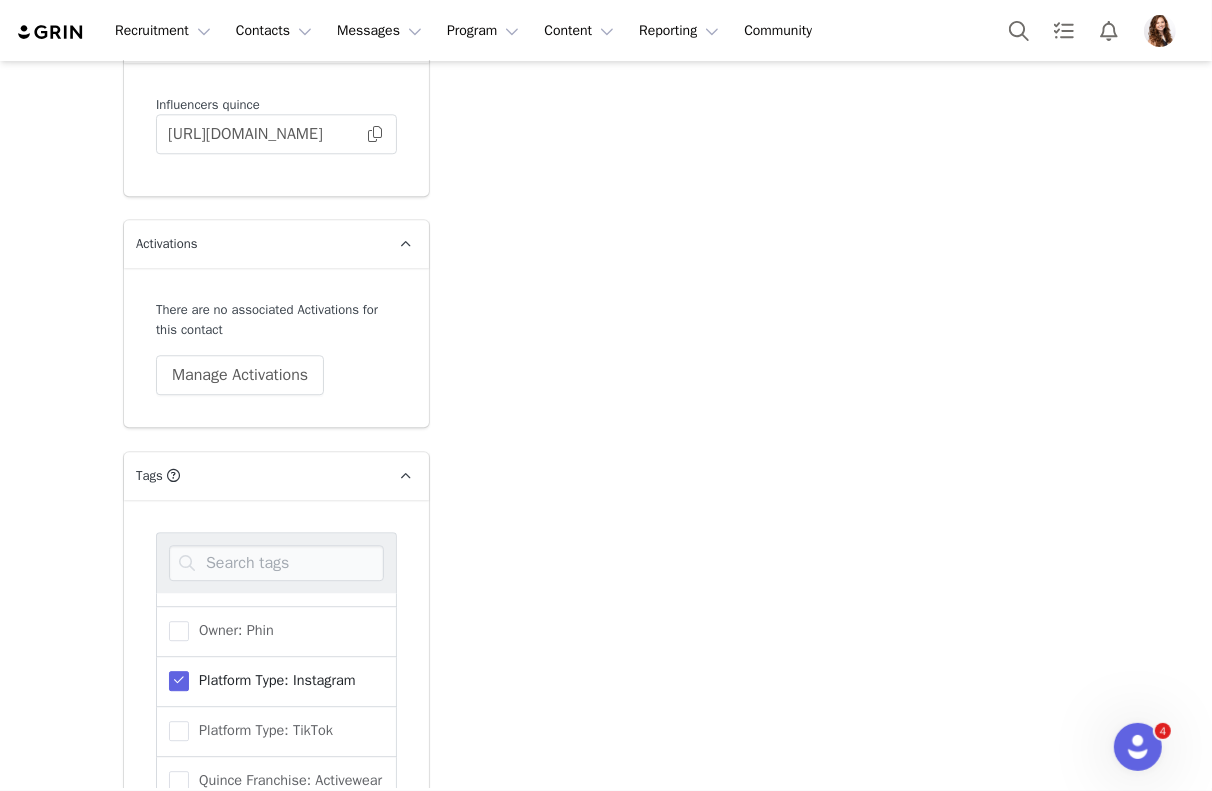 scroll, scrollTop: 1015, scrollLeft: 0, axis: vertical 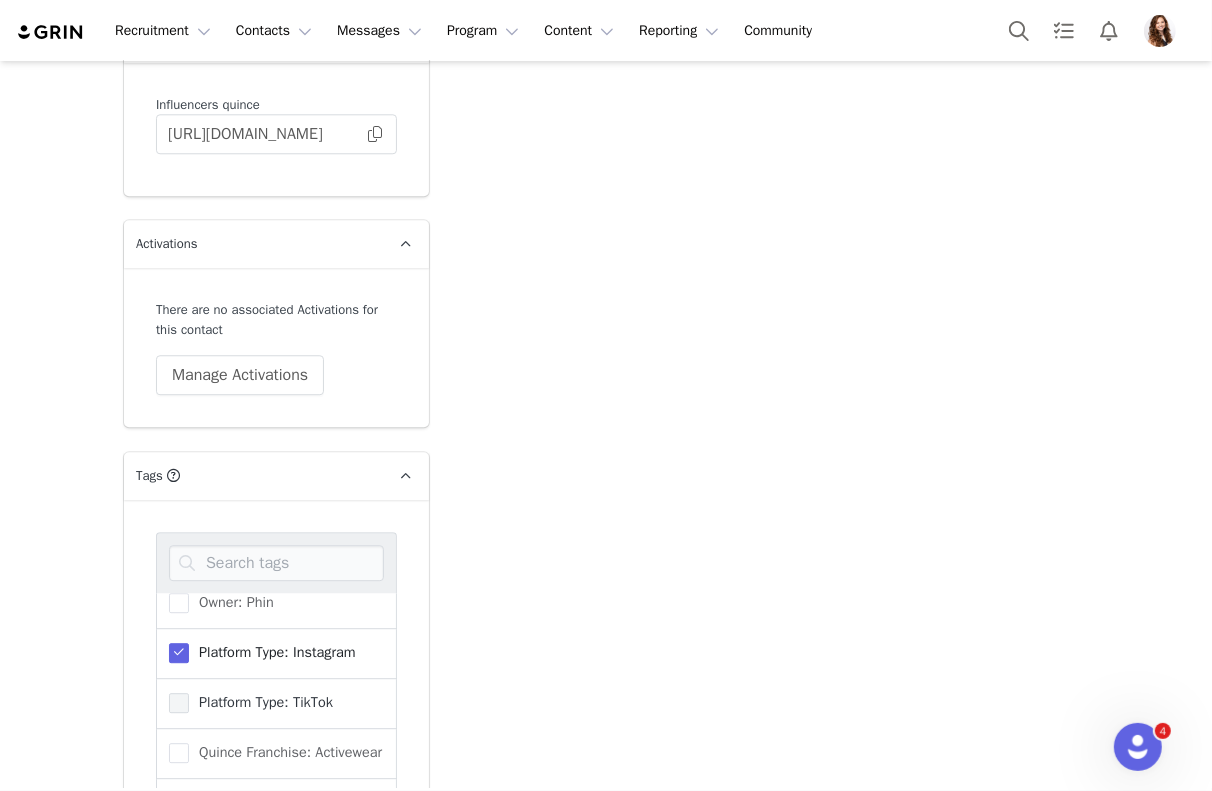 click at bounding box center (179, 703) 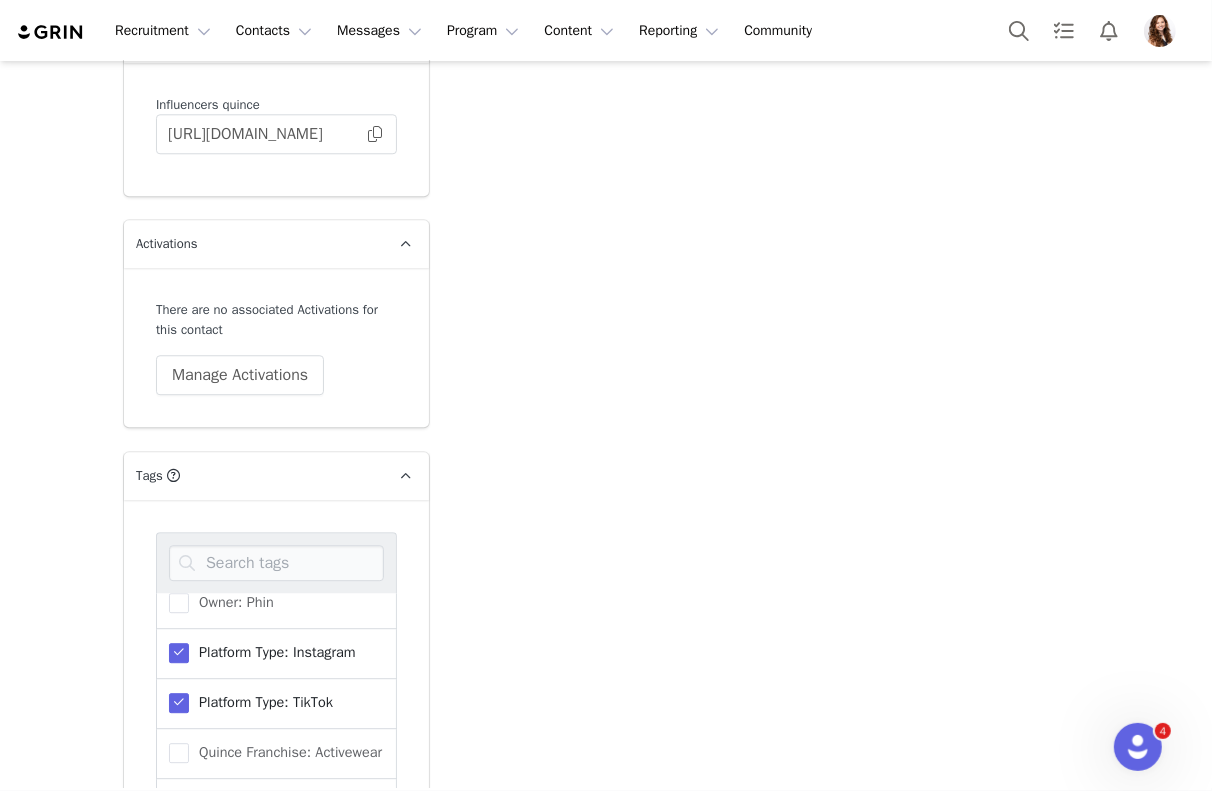 click at bounding box center [179, 653] 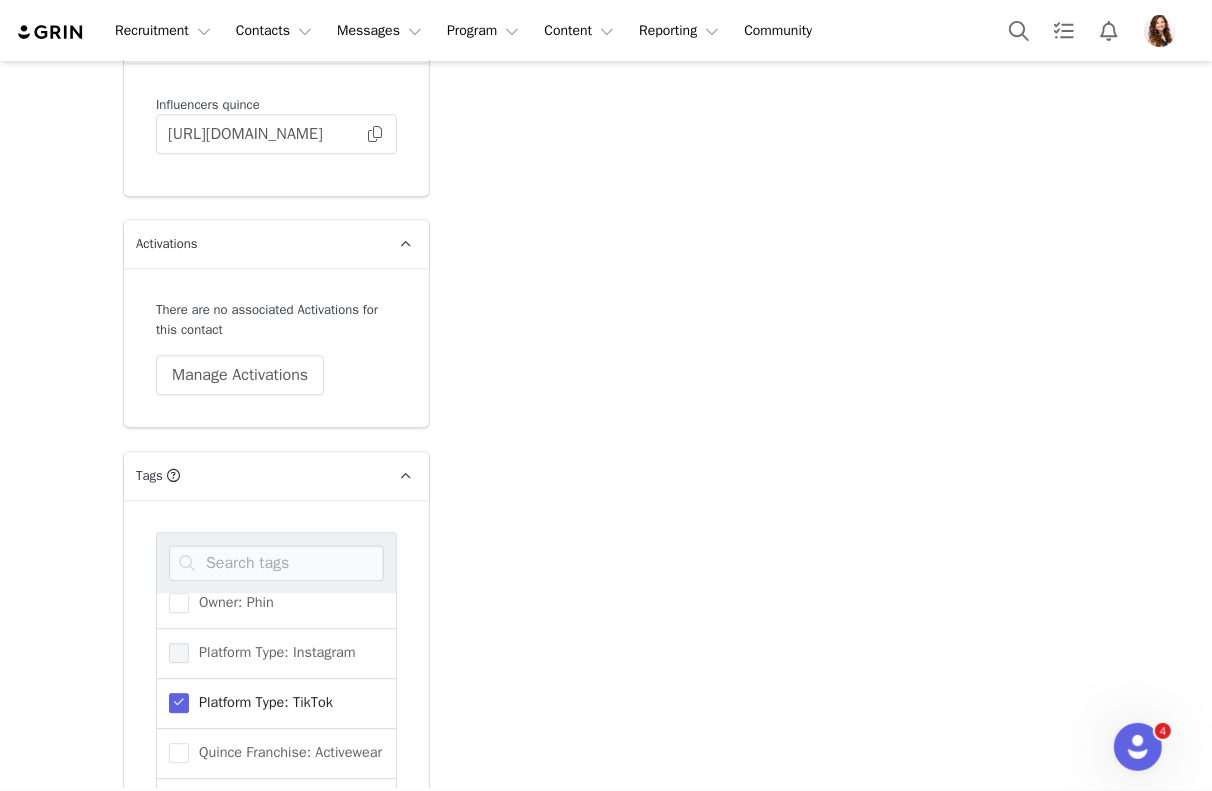 scroll, scrollTop: 3964, scrollLeft: 0, axis: vertical 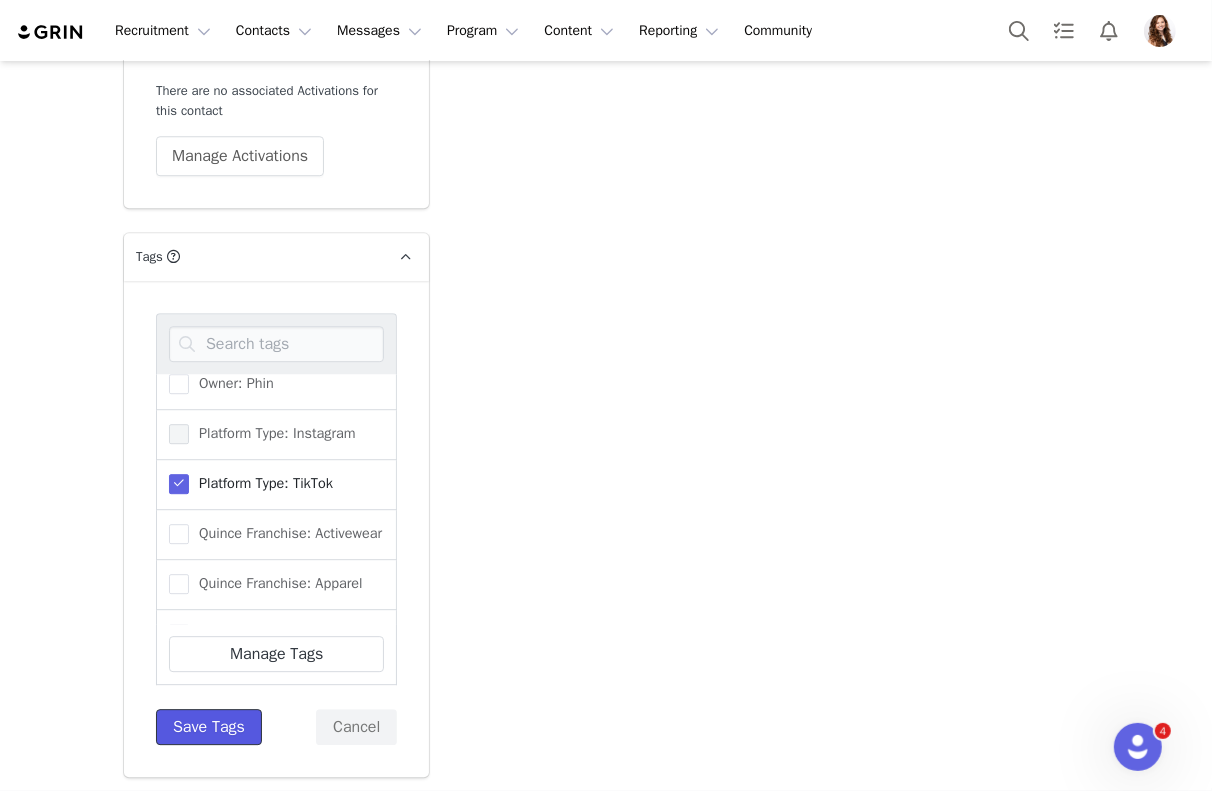 click on "Save Tags" at bounding box center (209, 727) 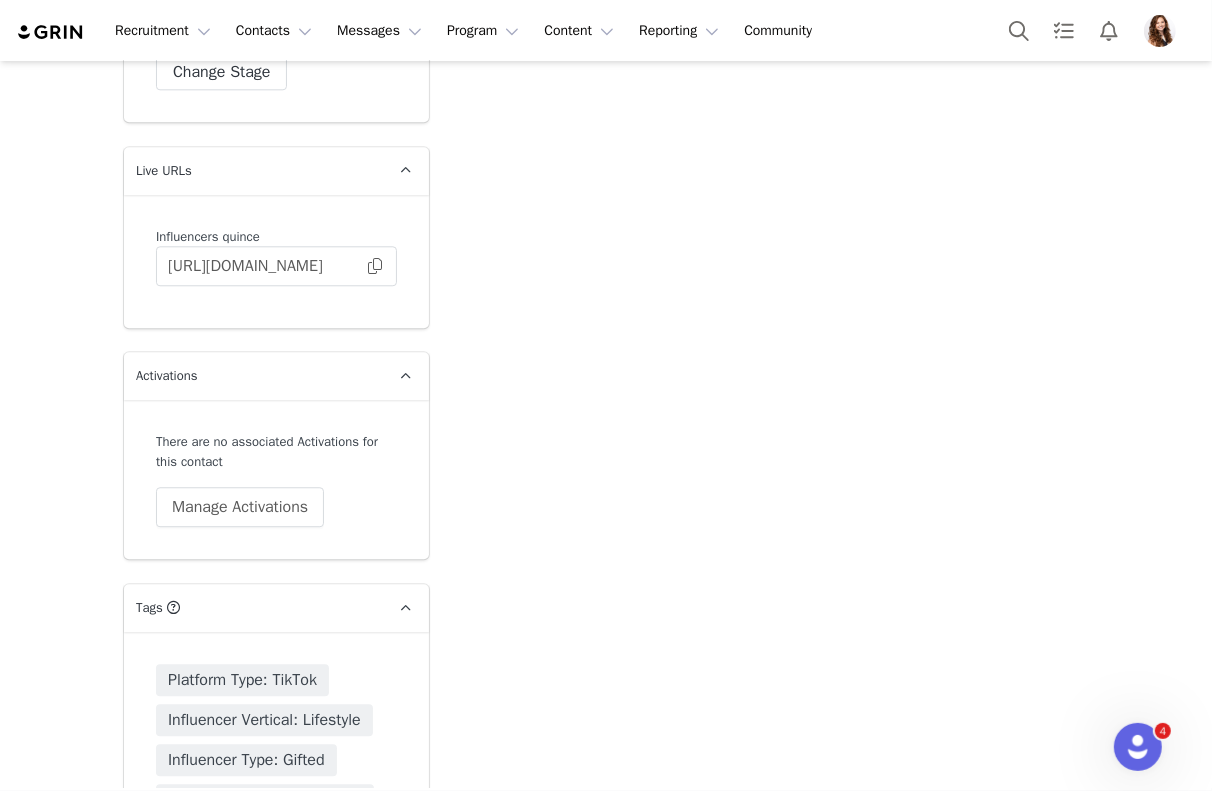 scroll, scrollTop: 3745, scrollLeft: 0, axis: vertical 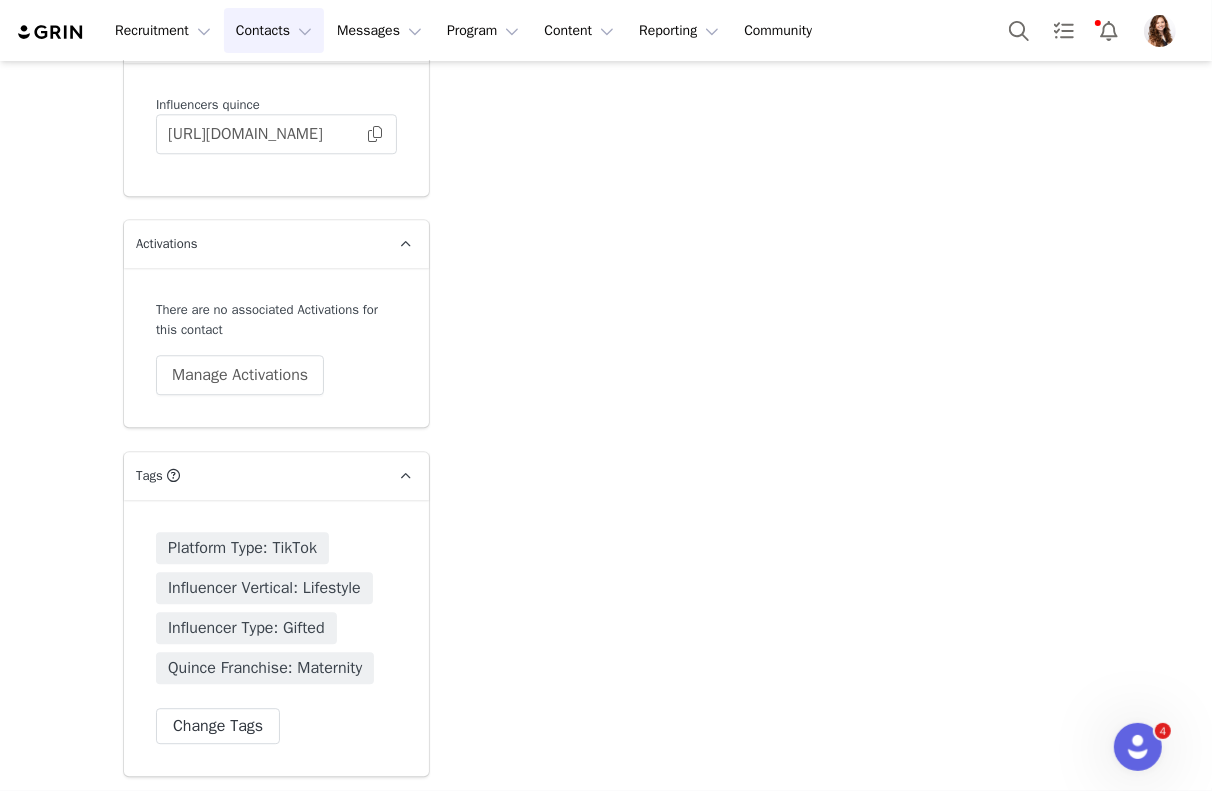 click on "Contacts Contacts" at bounding box center [274, 30] 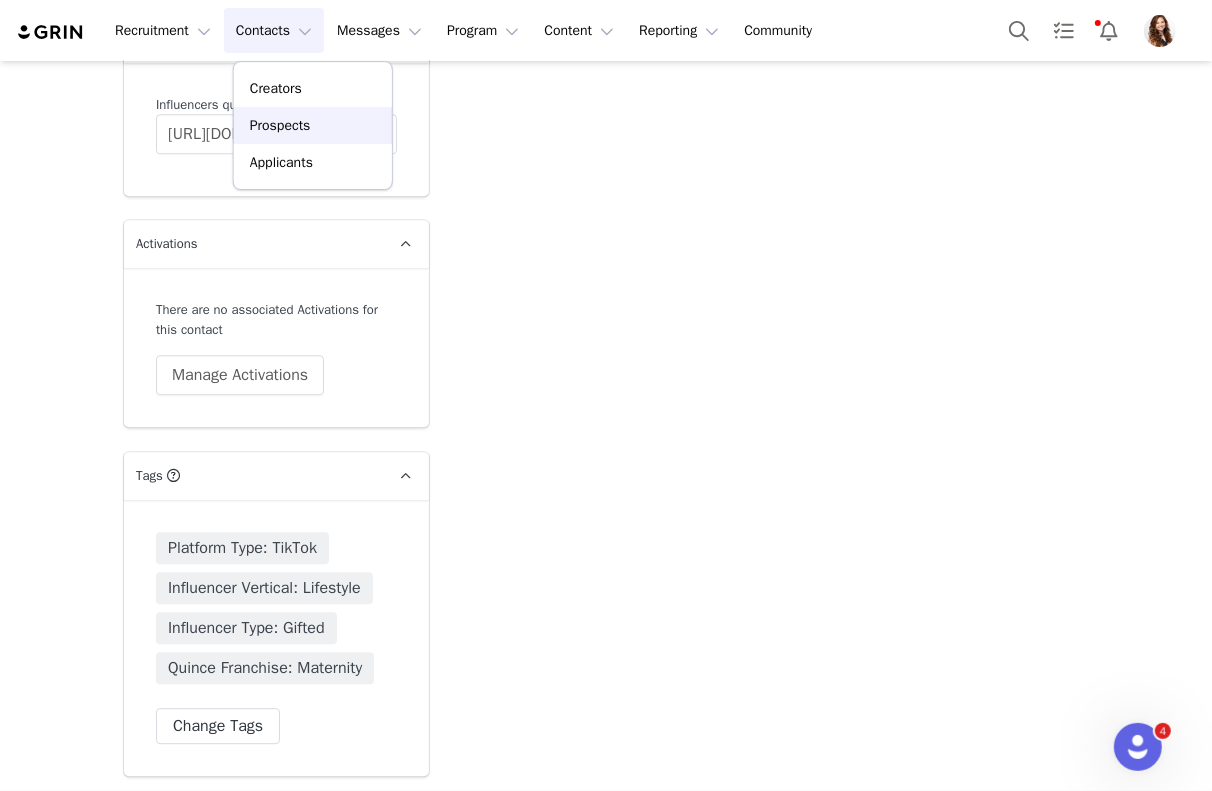 click on "Prospects" at bounding box center (313, 125) 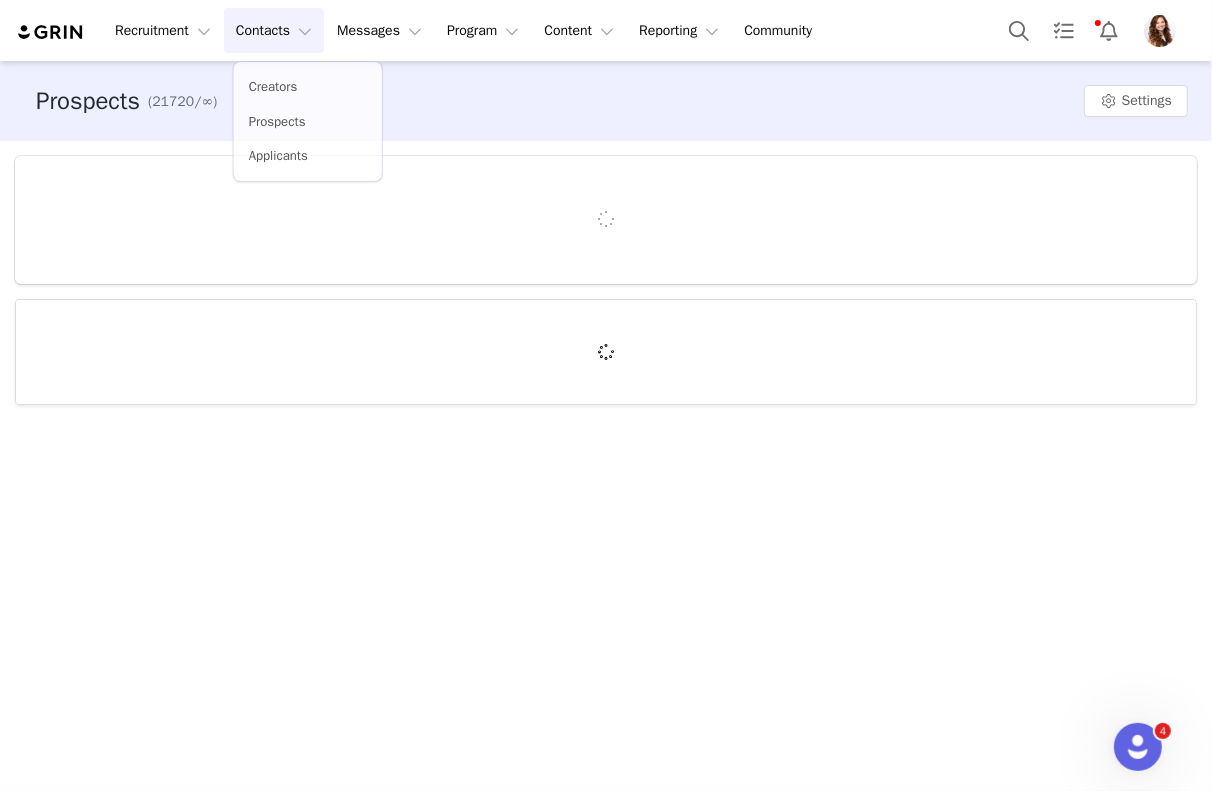 scroll, scrollTop: 0, scrollLeft: 0, axis: both 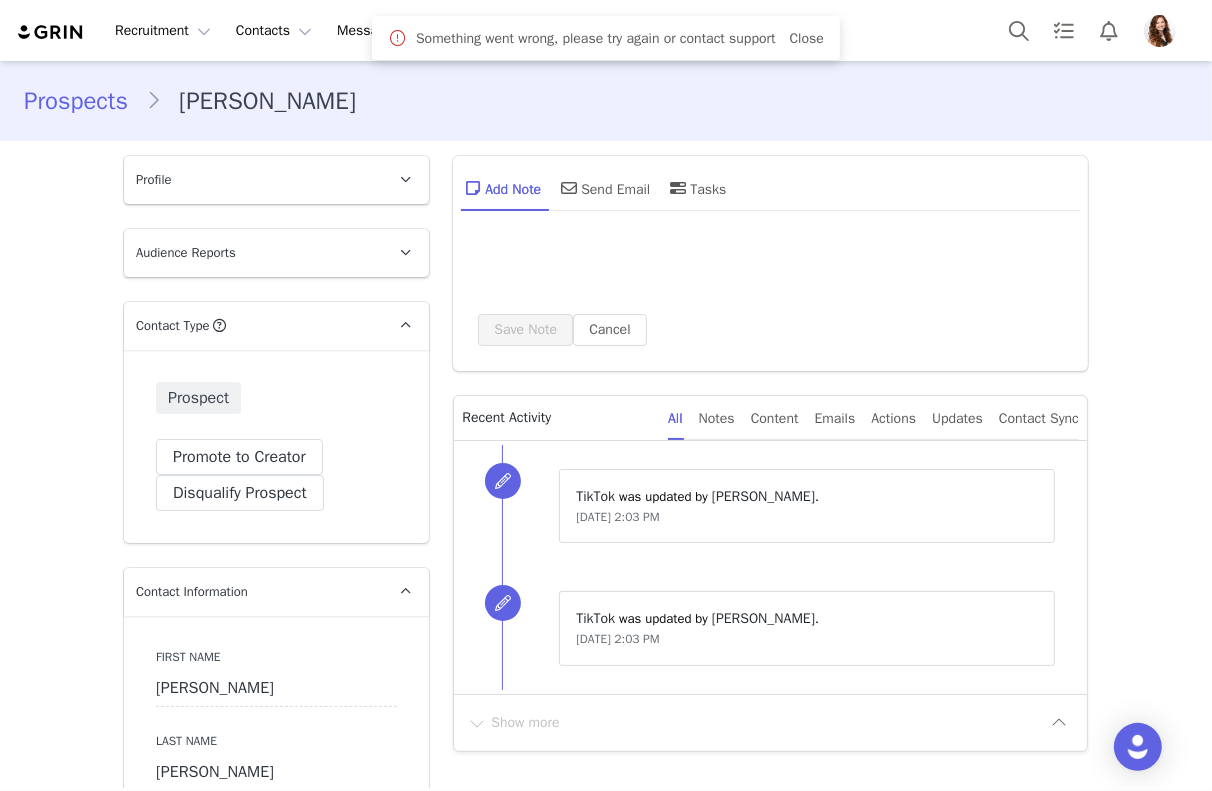 type on "+1 ([GEOGRAPHIC_DATA])" 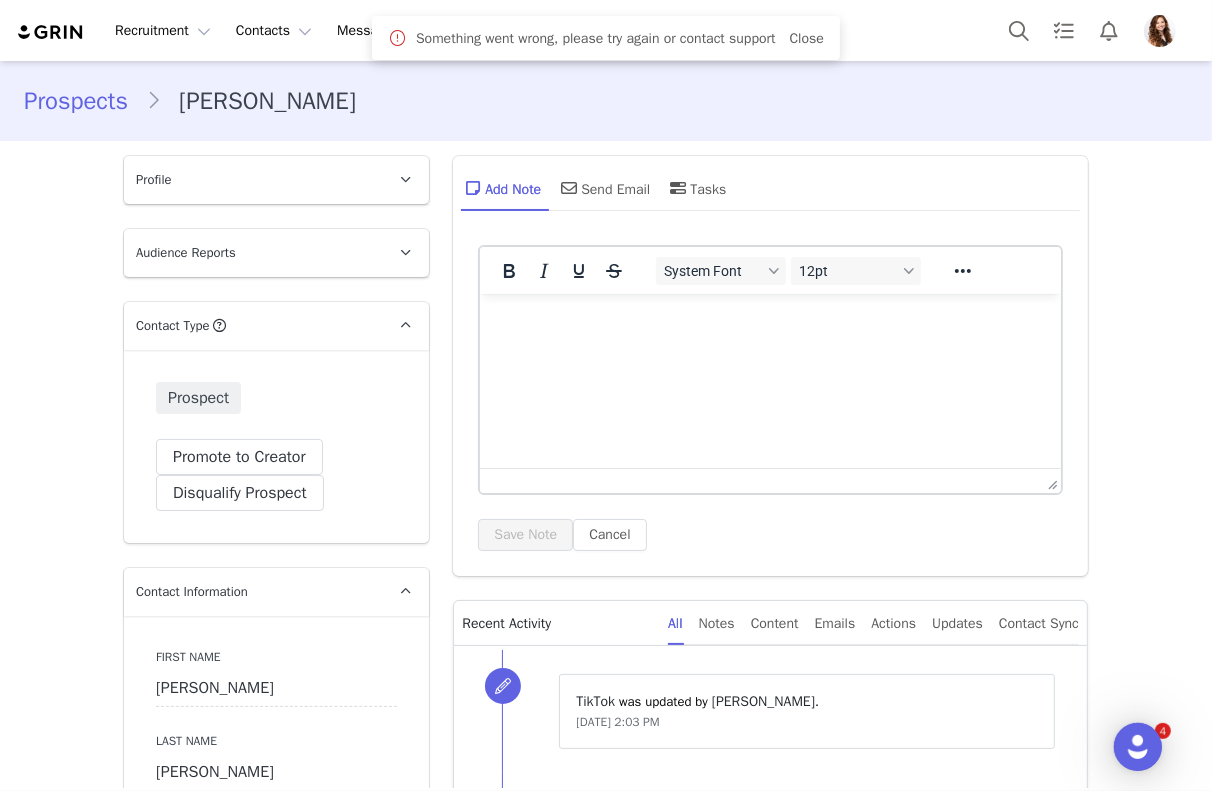 scroll, scrollTop: 0, scrollLeft: 0, axis: both 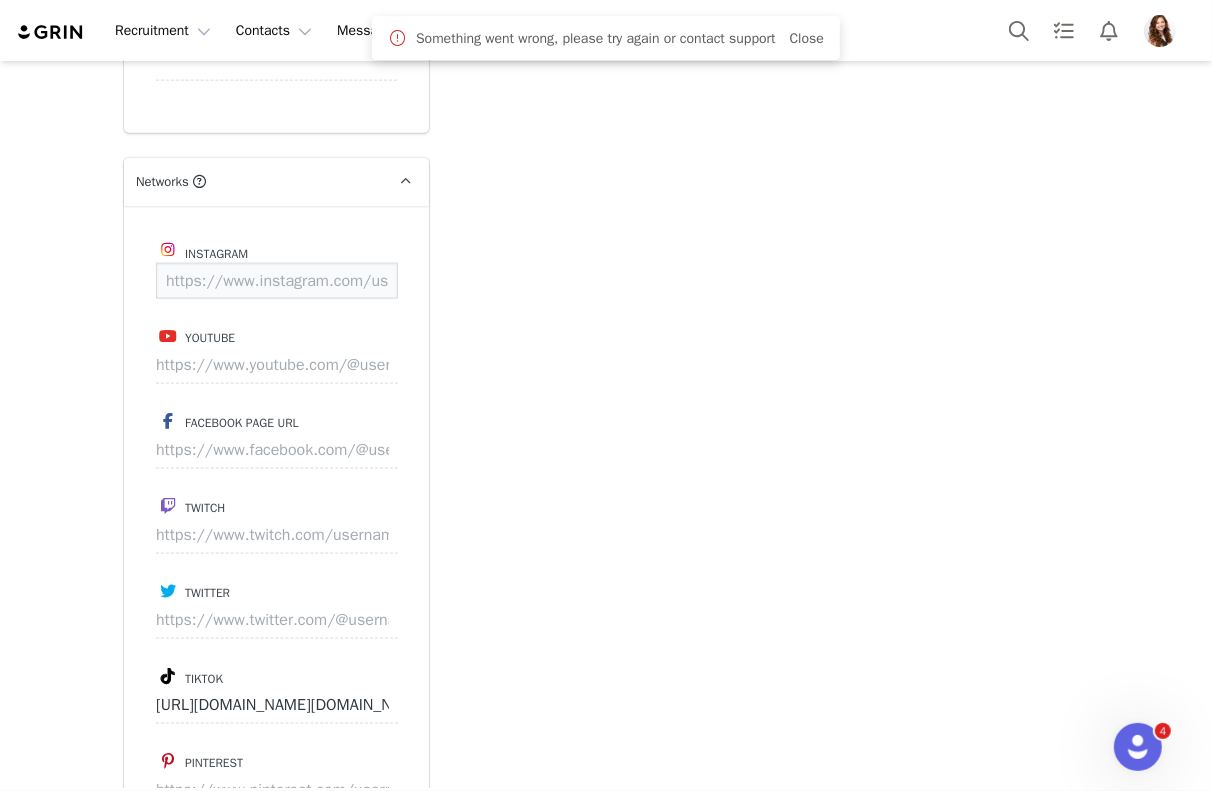 click at bounding box center (277, 281) 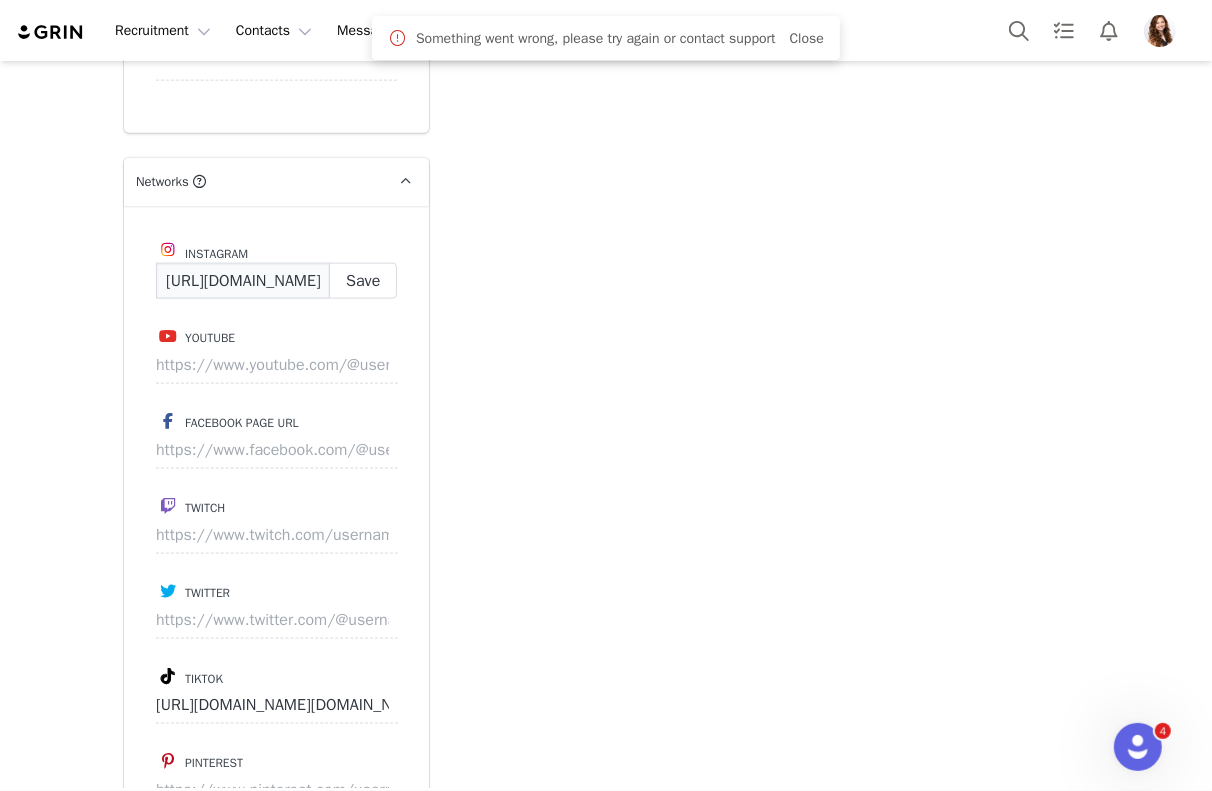 scroll, scrollTop: 0, scrollLeft: 136, axis: horizontal 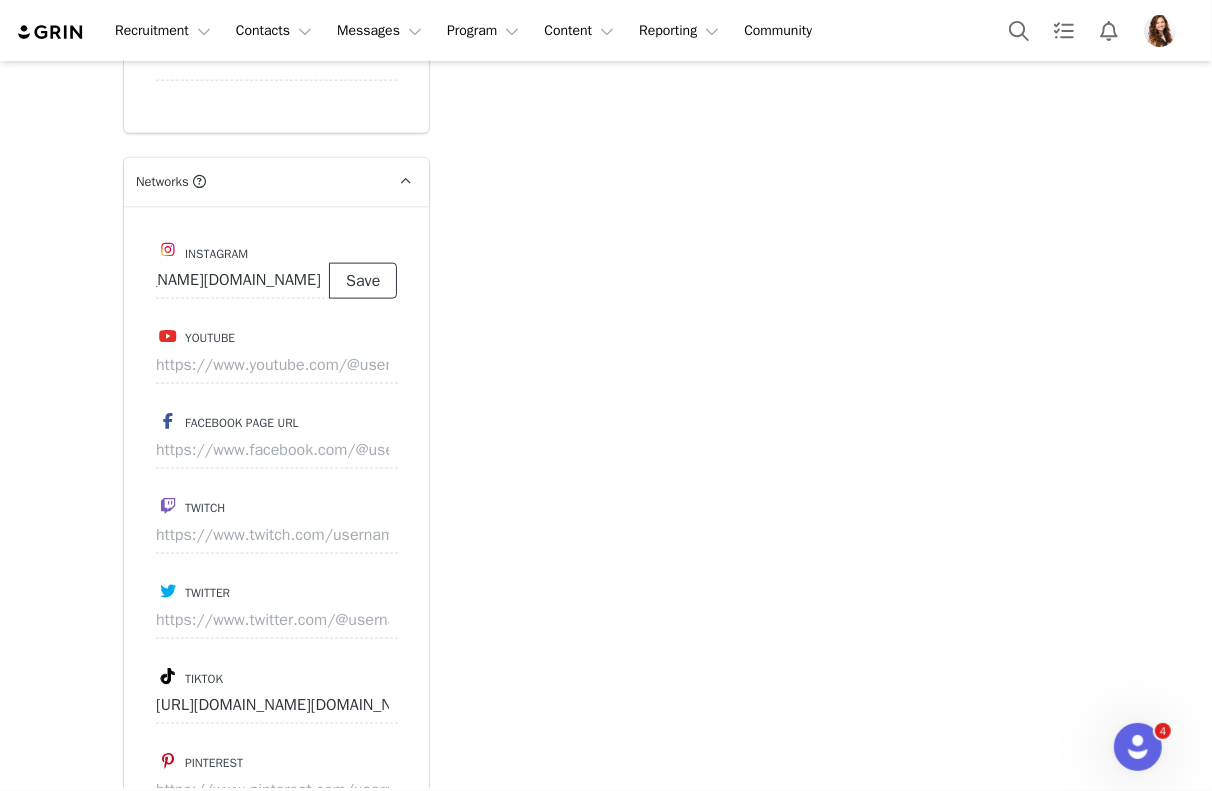 click on "Save" at bounding box center (363, 281) 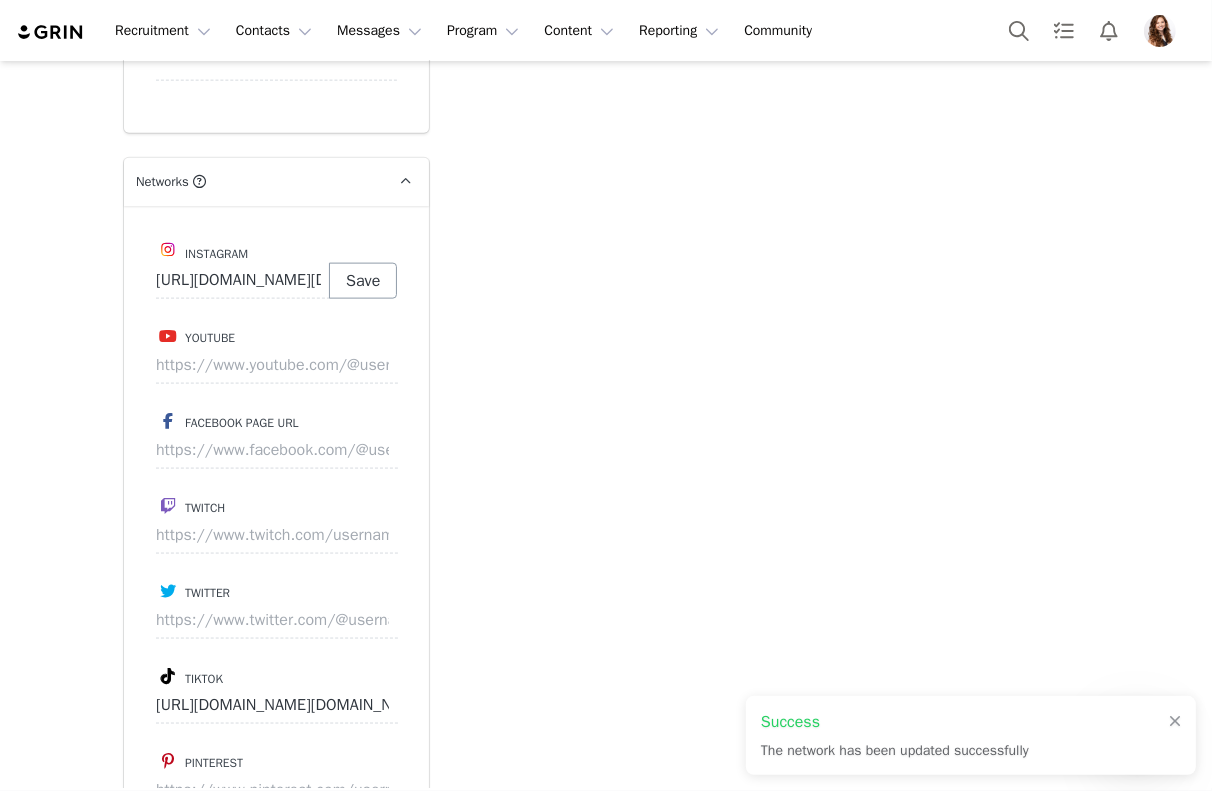 type on "[URL][DOMAIN_NAME][DOMAIN_NAME]" 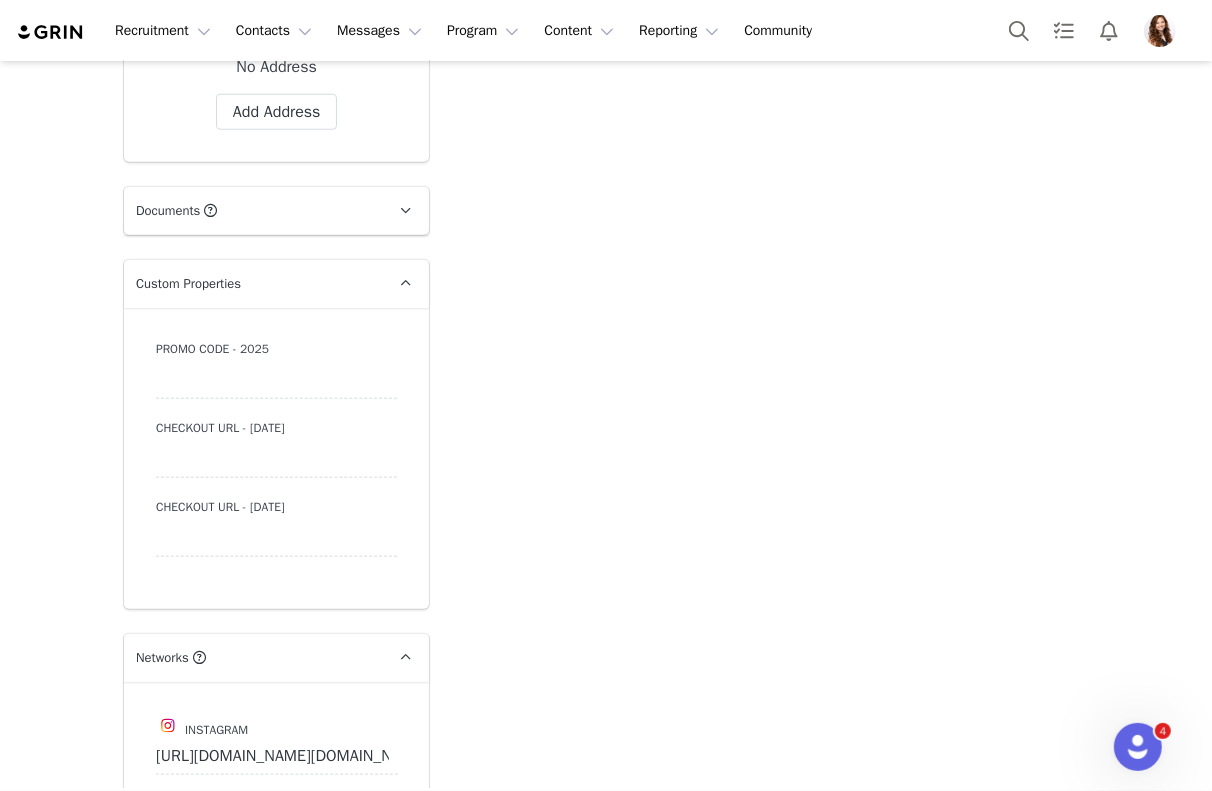 scroll, scrollTop: 0, scrollLeft: 0, axis: both 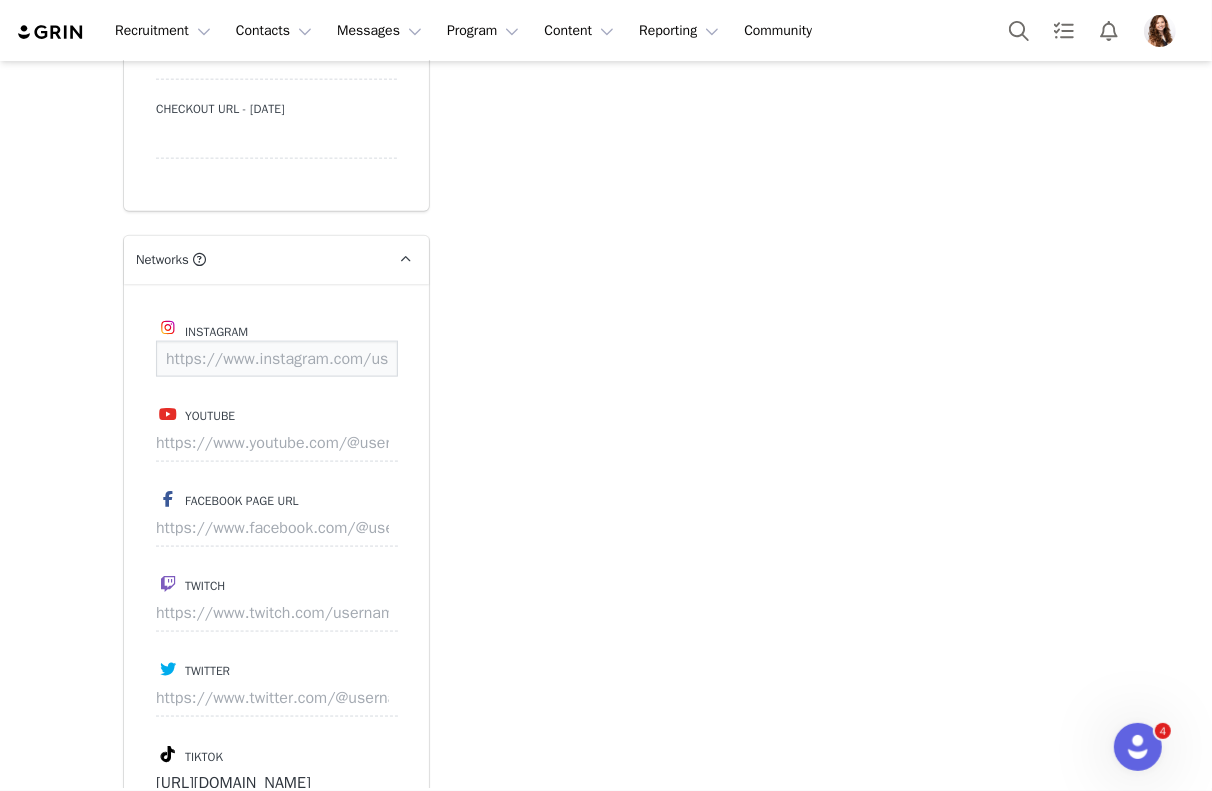 click at bounding box center [277, 359] 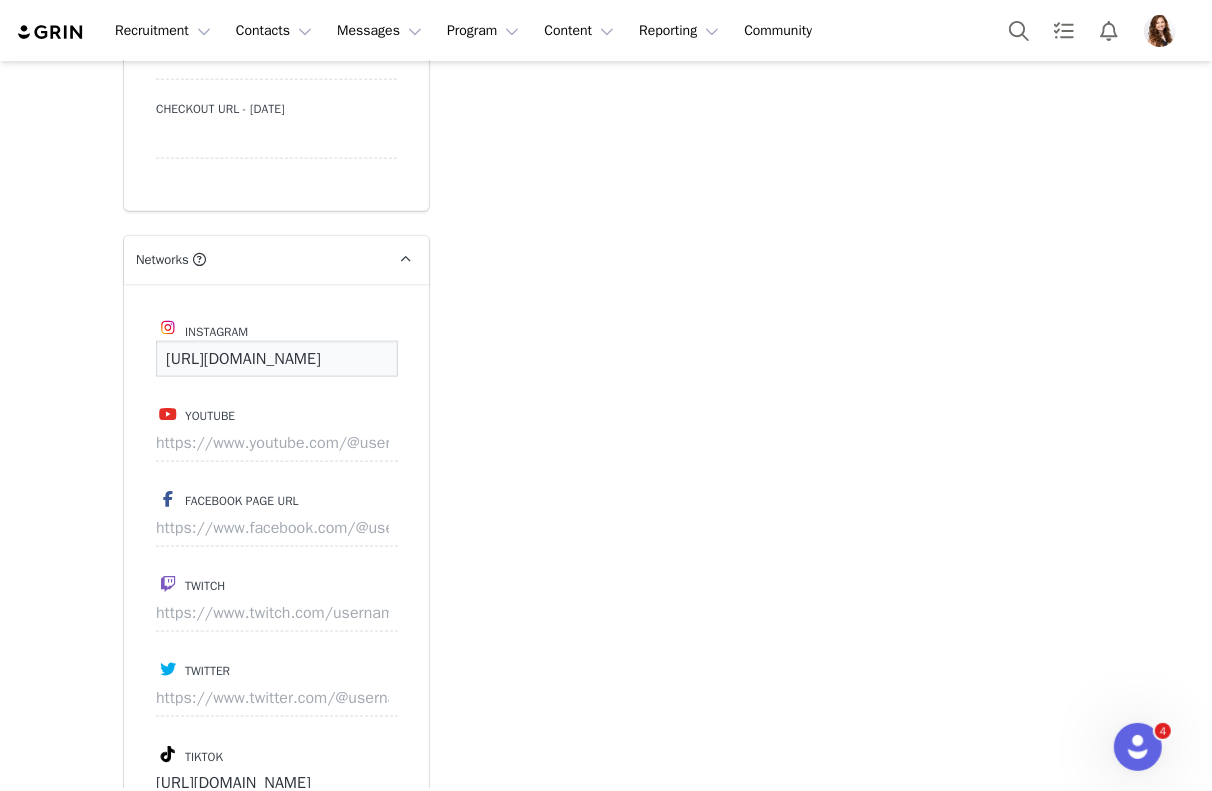 scroll, scrollTop: 0, scrollLeft: 141, axis: horizontal 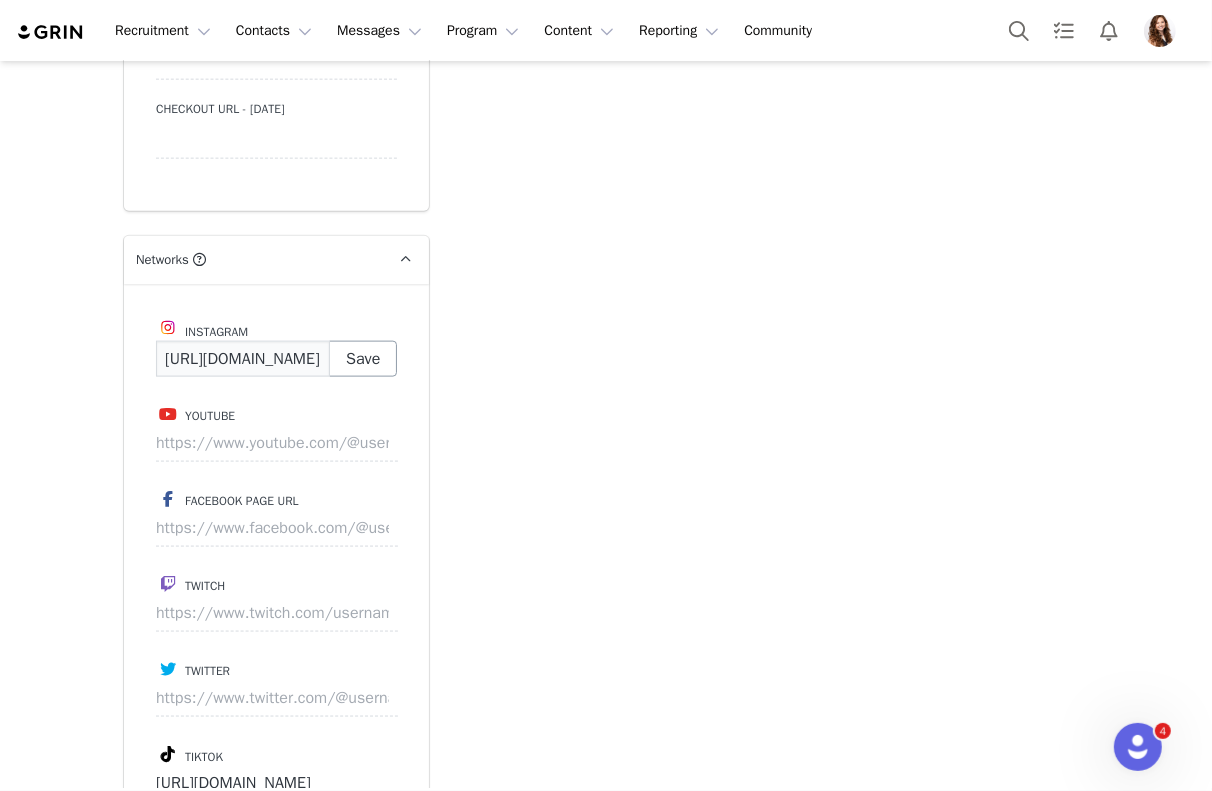 type on "https://www.tiktok.com/@lindsaysurowitz" 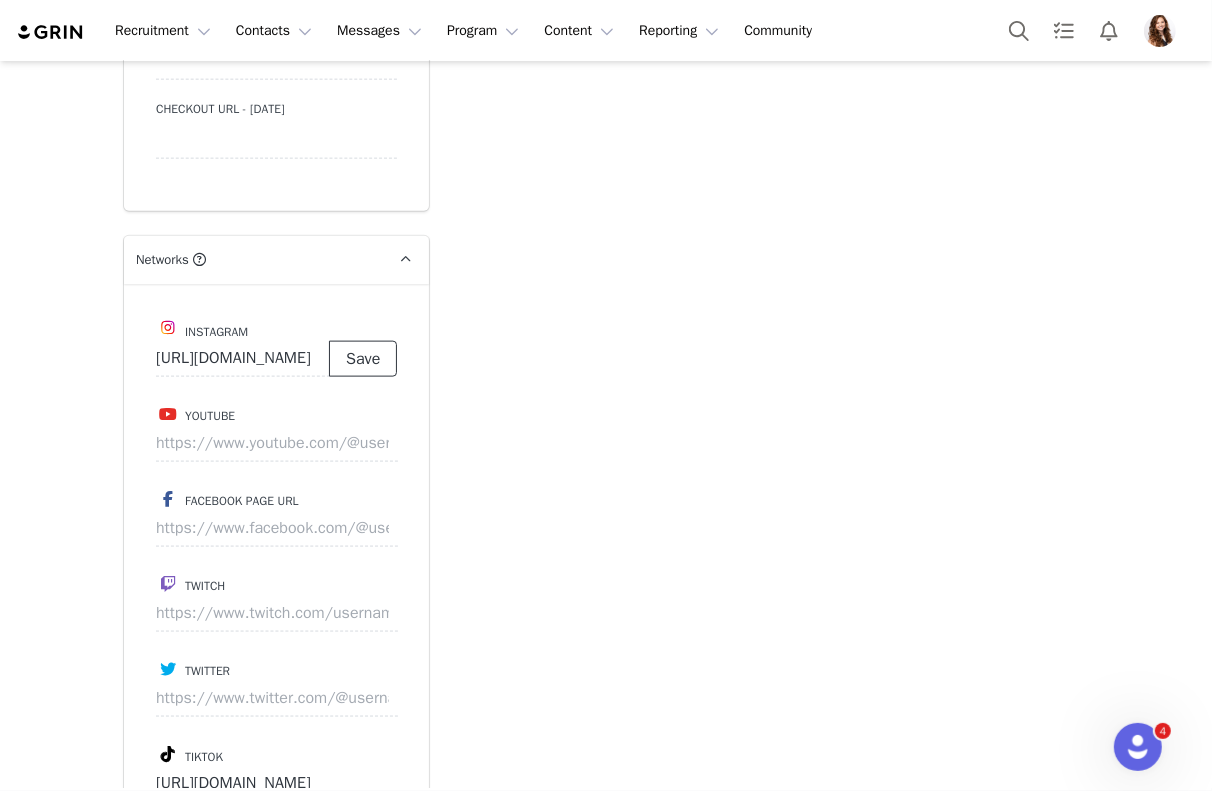 click on "Save" at bounding box center [363, 359] 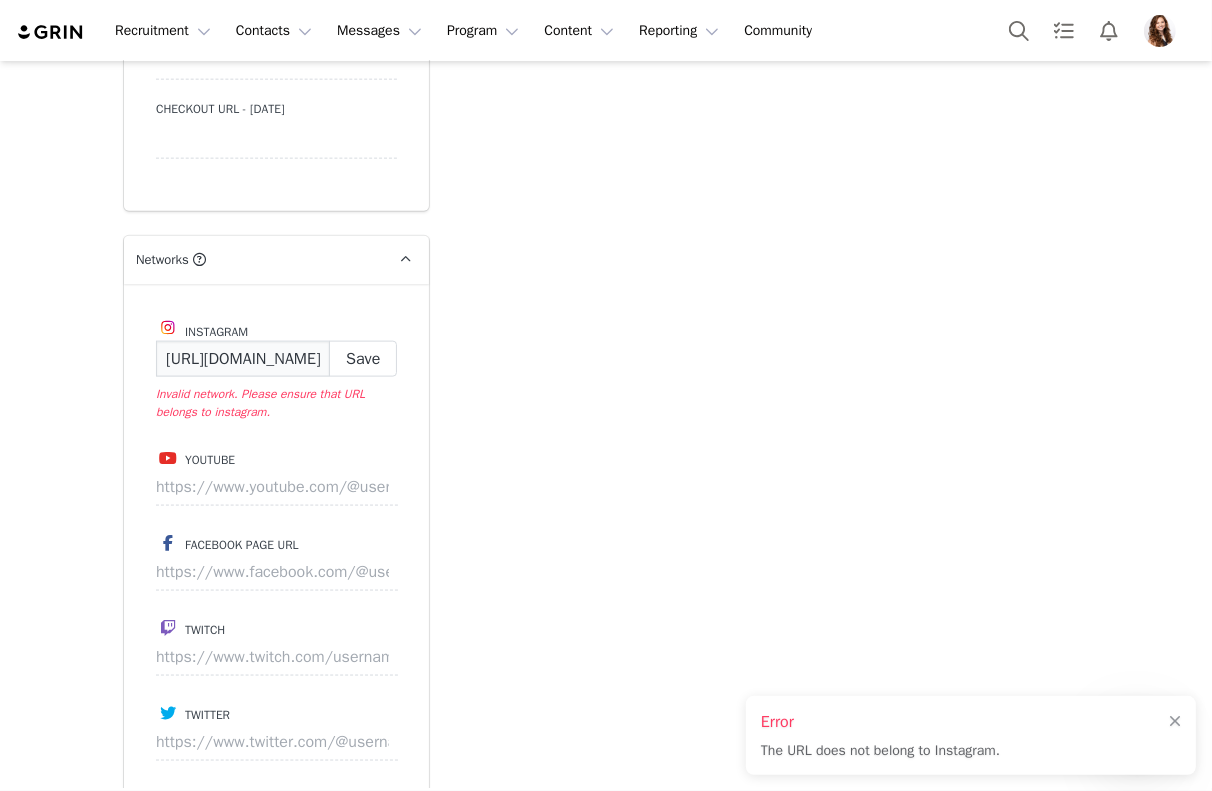 click on "https://www.tiktok.com/@lindsaysurowitz" at bounding box center (243, 359) 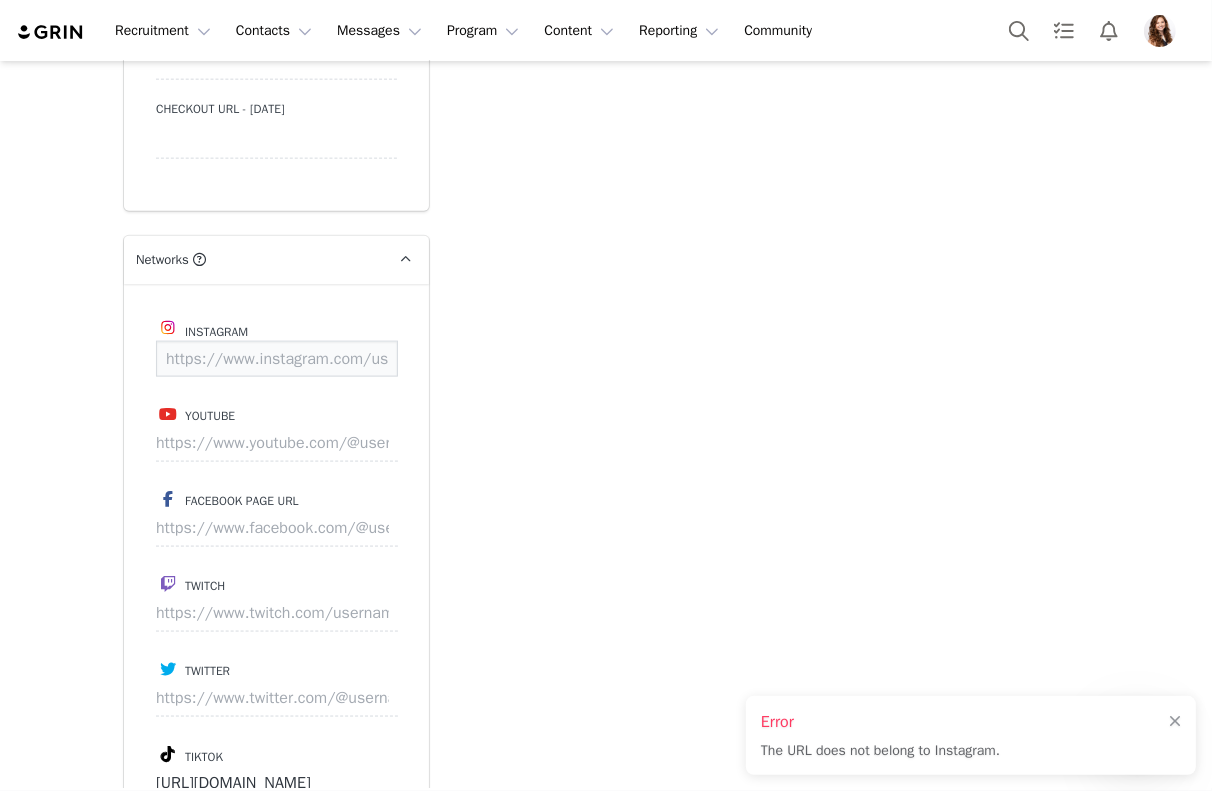 paste on "https://www.instagram.com/lindsaysurowitz/" 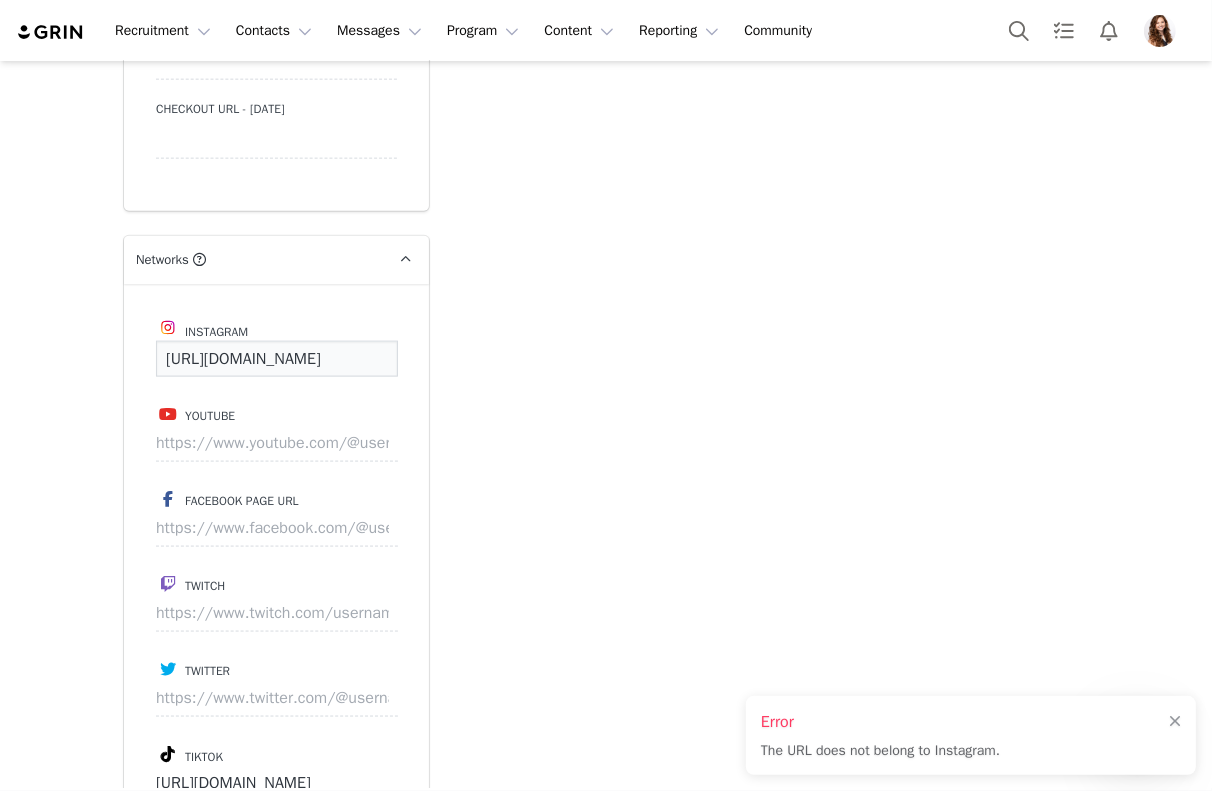 scroll, scrollTop: 0, scrollLeft: 163, axis: horizontal 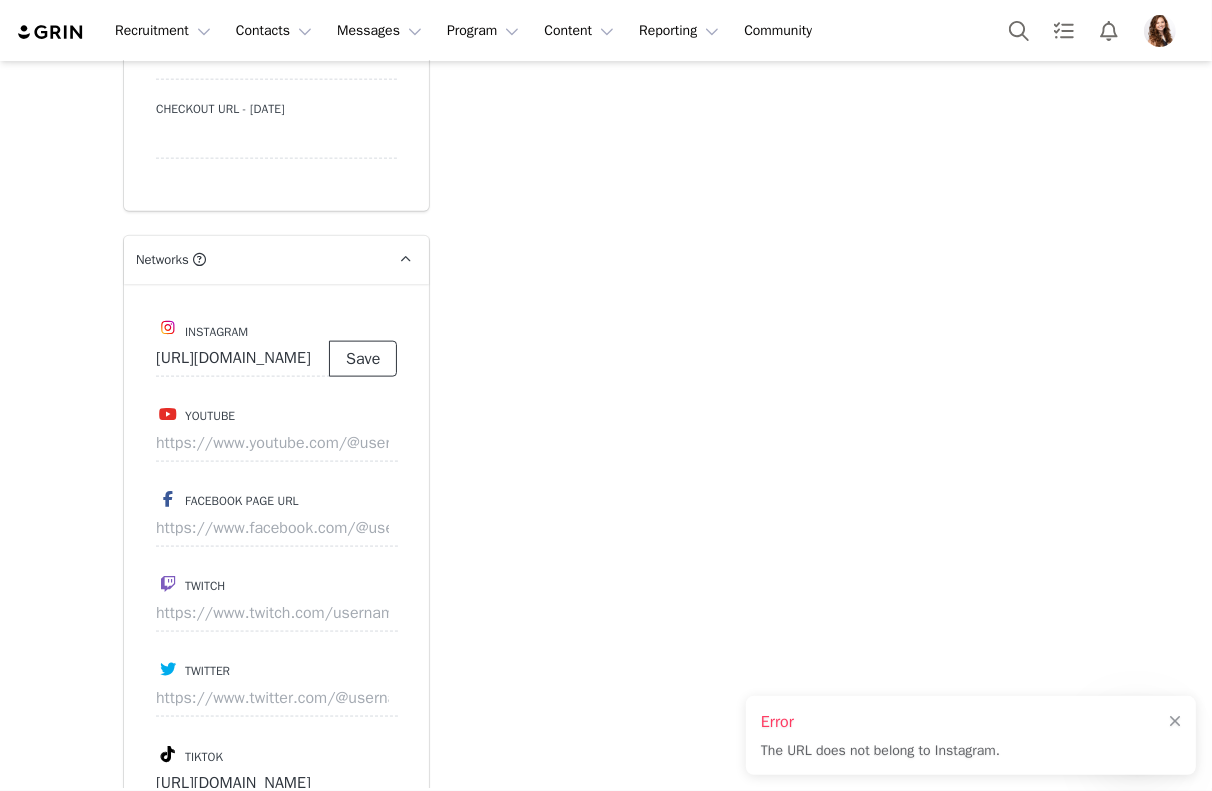 click on "Save" at bounding box center [363, 359] 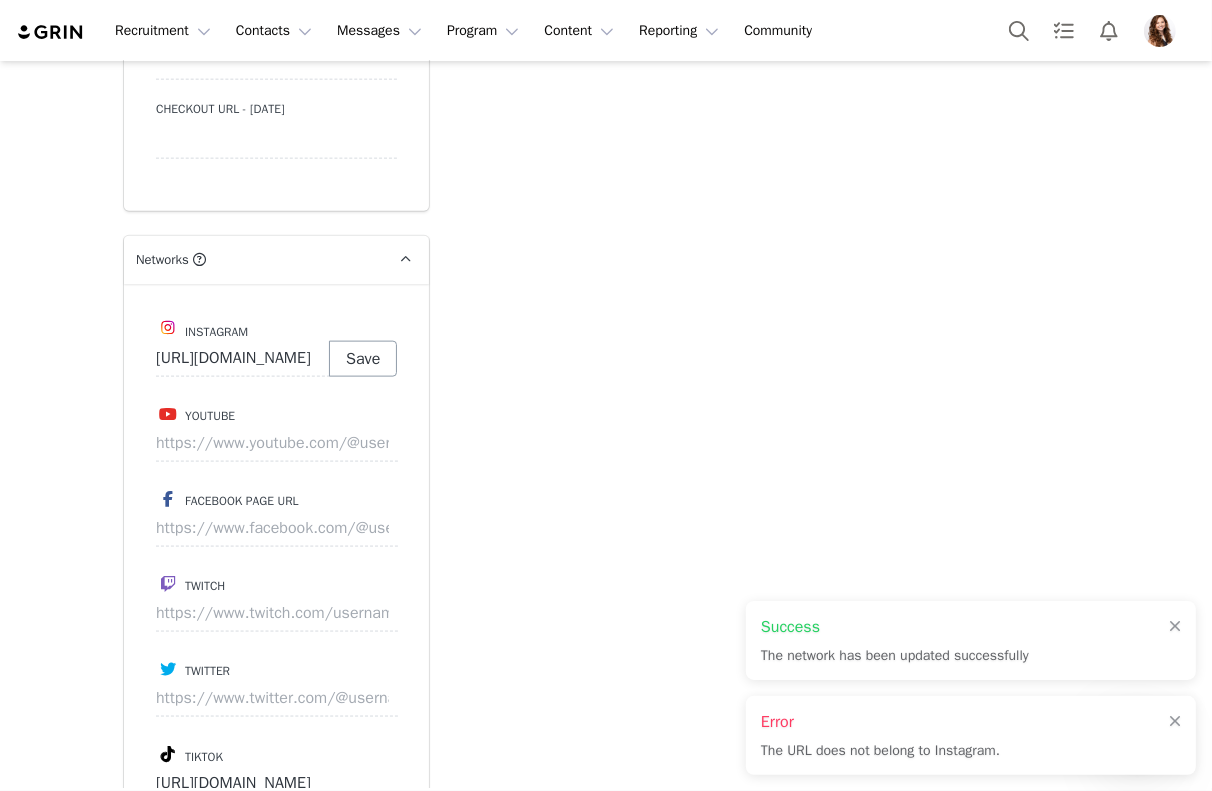 type on "https://www.instagram.com/lindsaysurowitz" 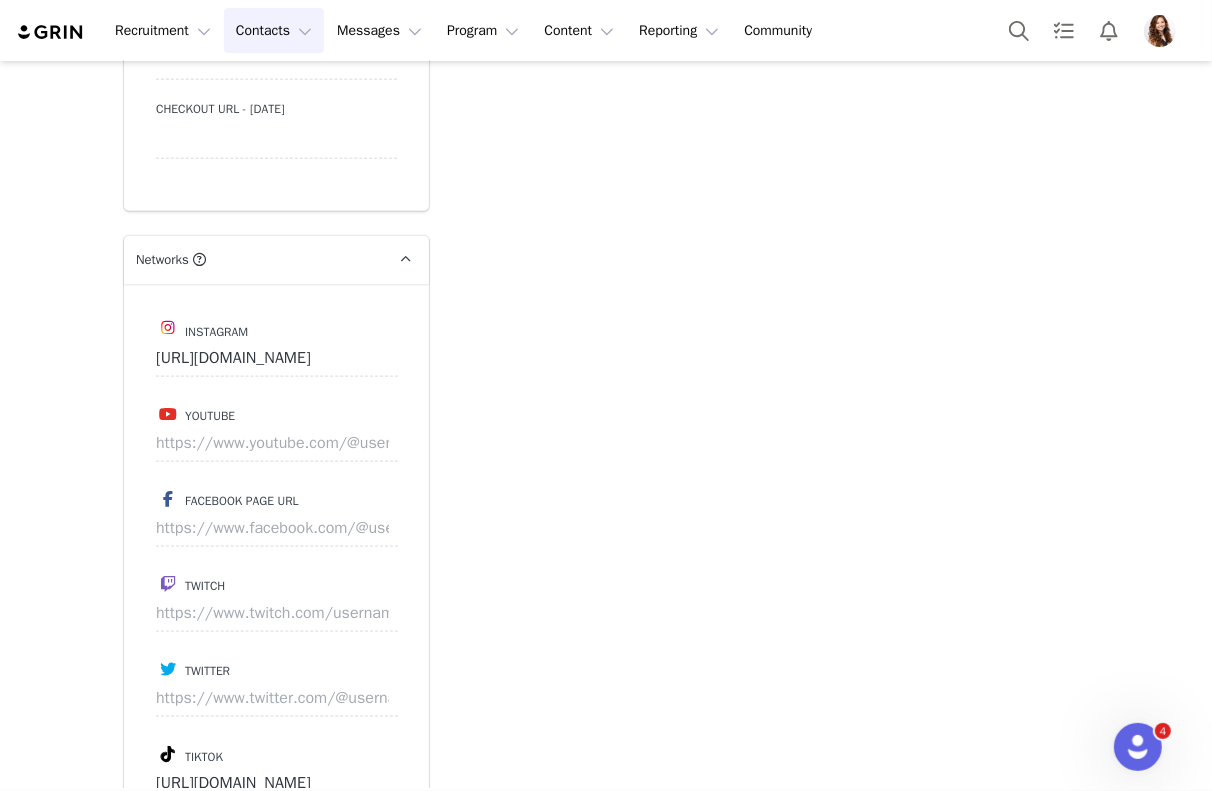 click on "Contacts Contacts" at bounding box center (274, 30) 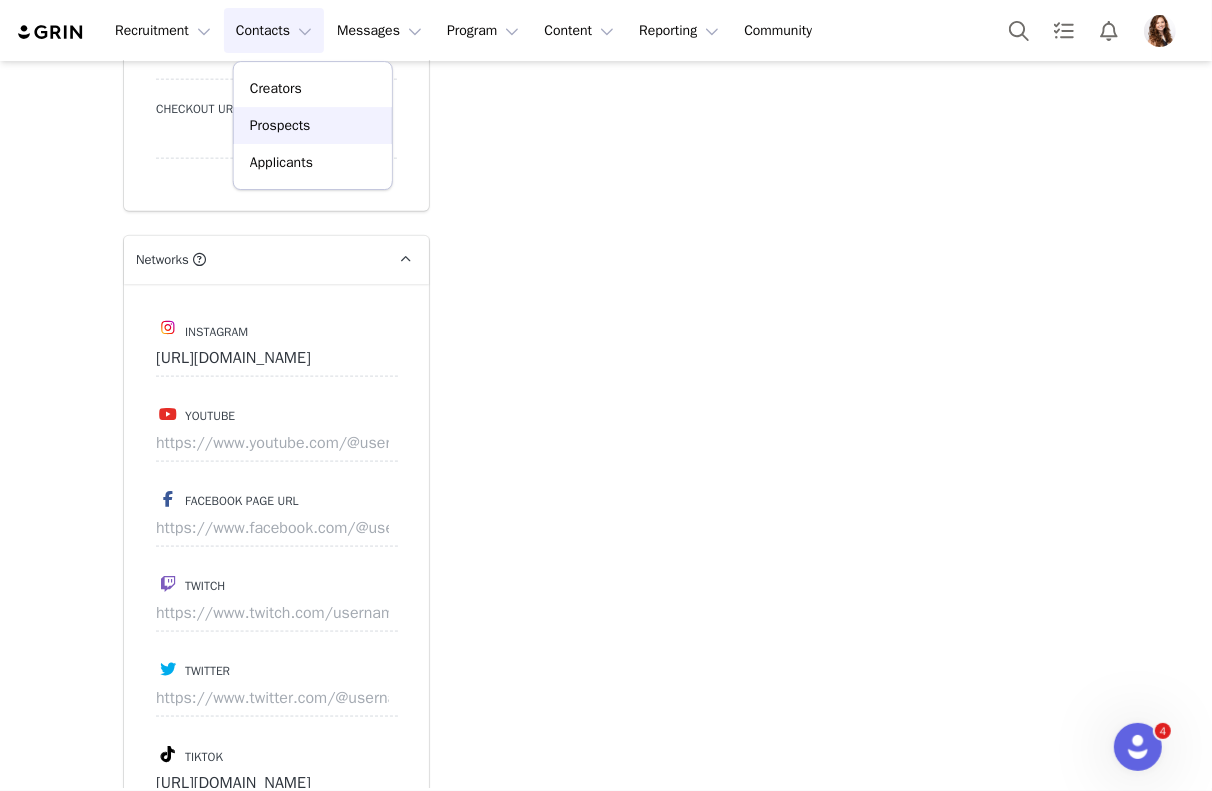 click on "Prospects" at bounding box center [280, 125] 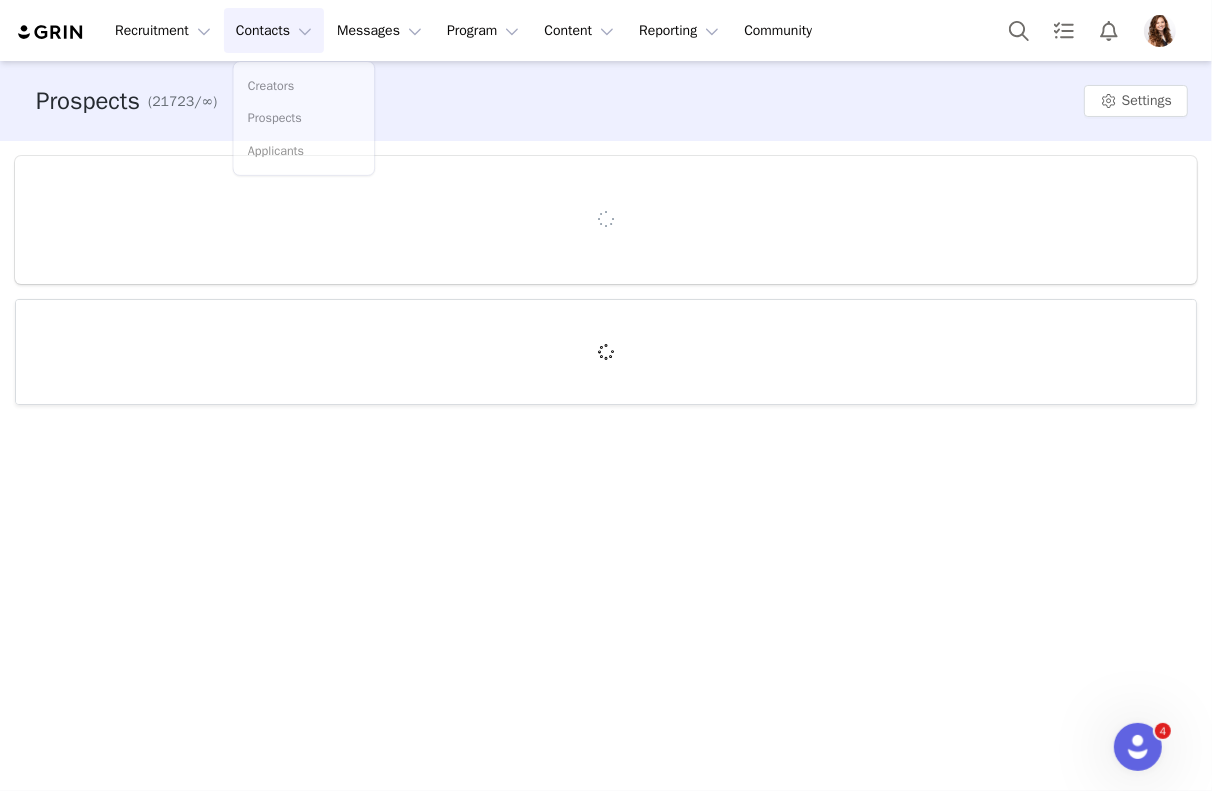 scroll, scrollTop: 0, scrollLeft: 0, axis: both 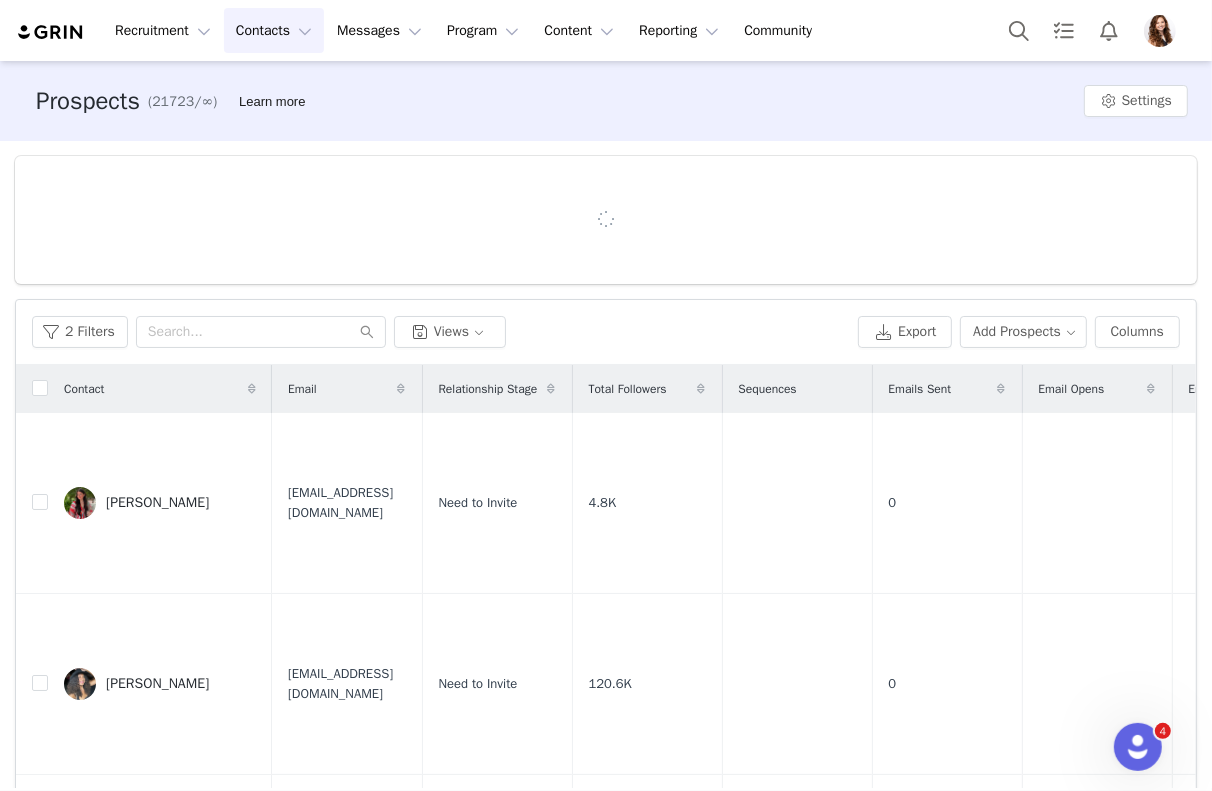 type 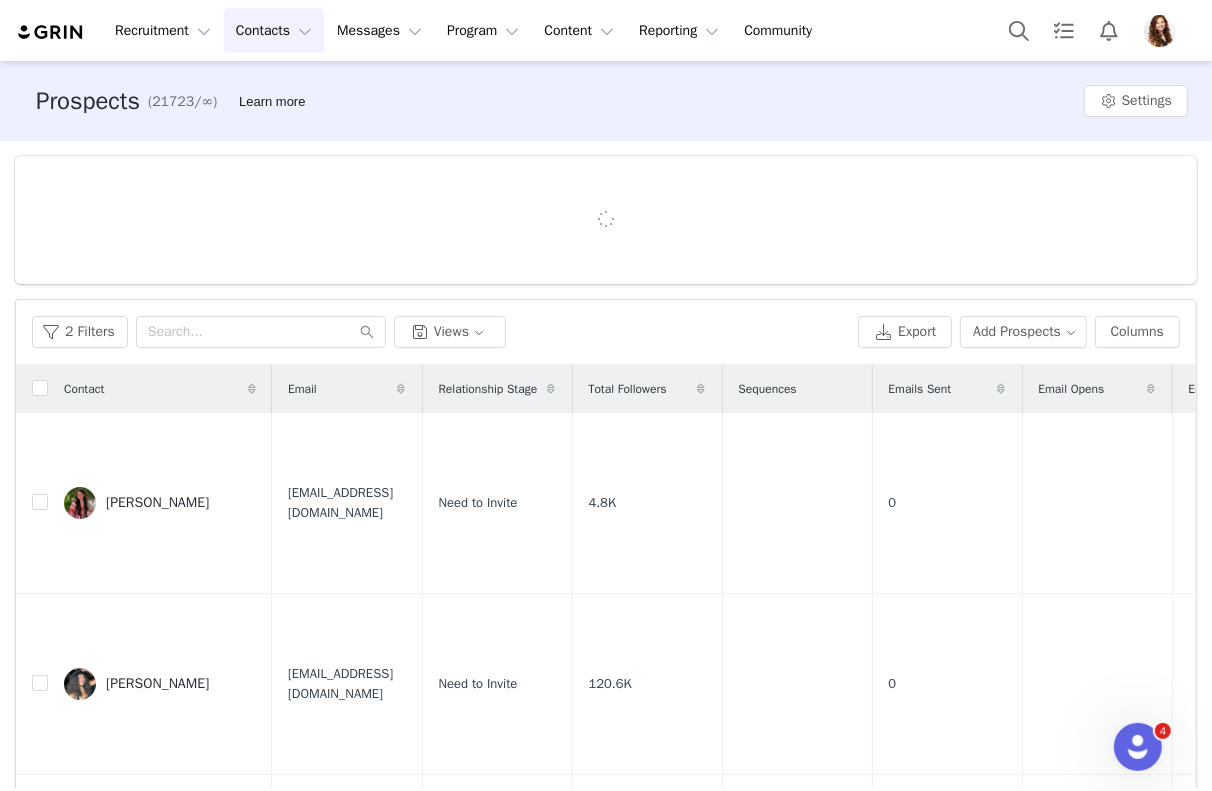scroll, scrollTop: 0, scrollLeft: 1643, axis: horizontal 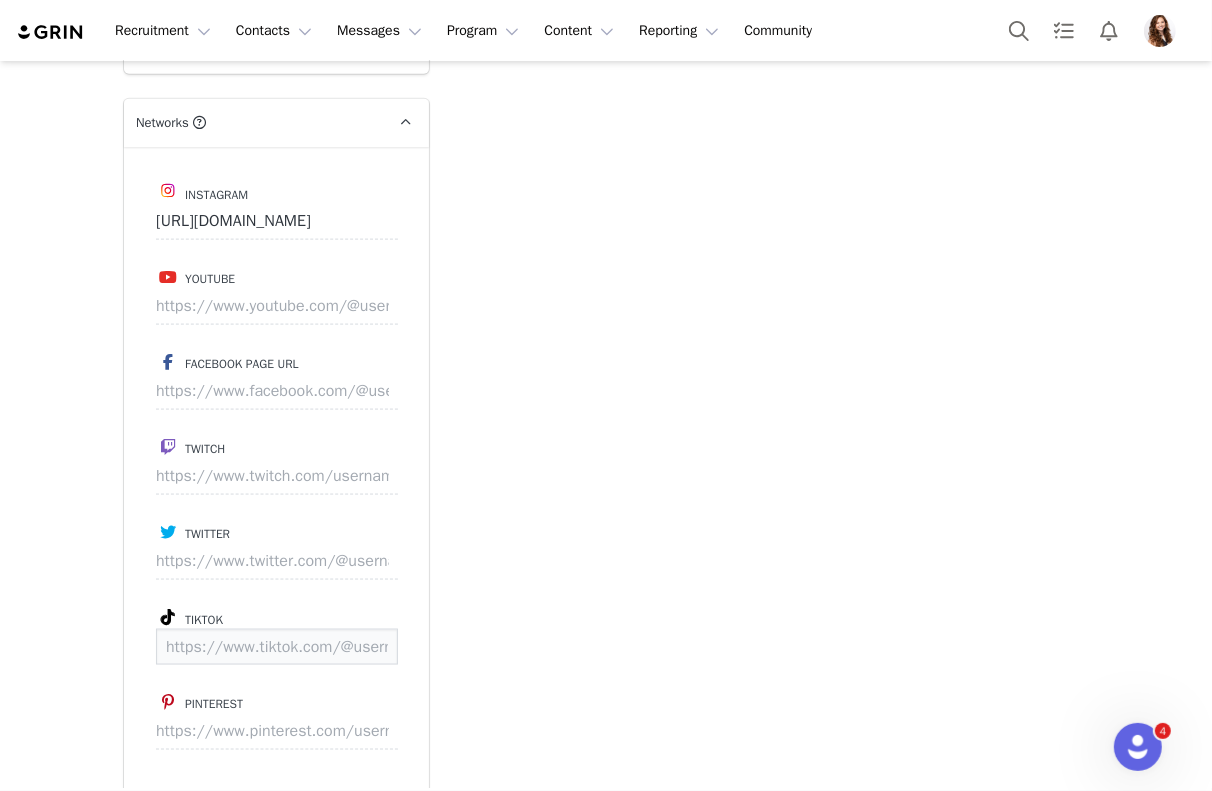 click at bounding box center (277, 647) 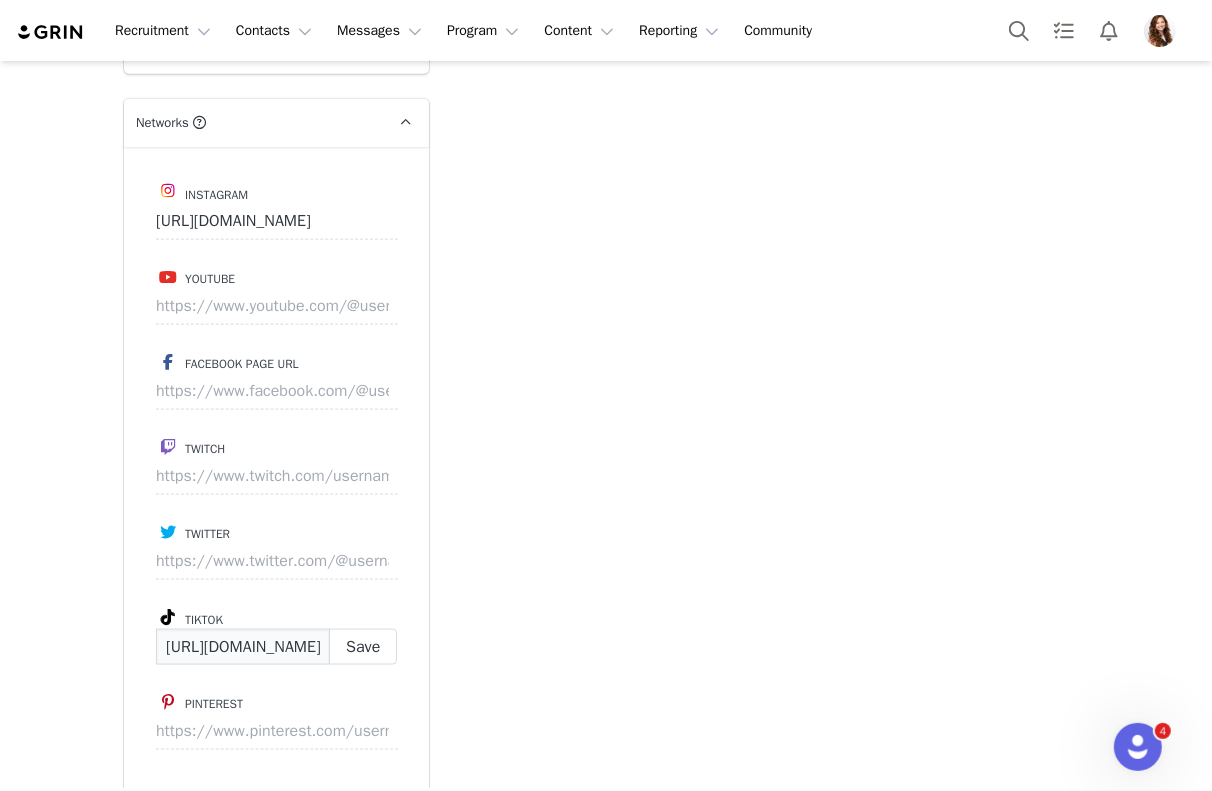 scroll, scrollTop: 0, scrollLeft: 127, axis: horizontal 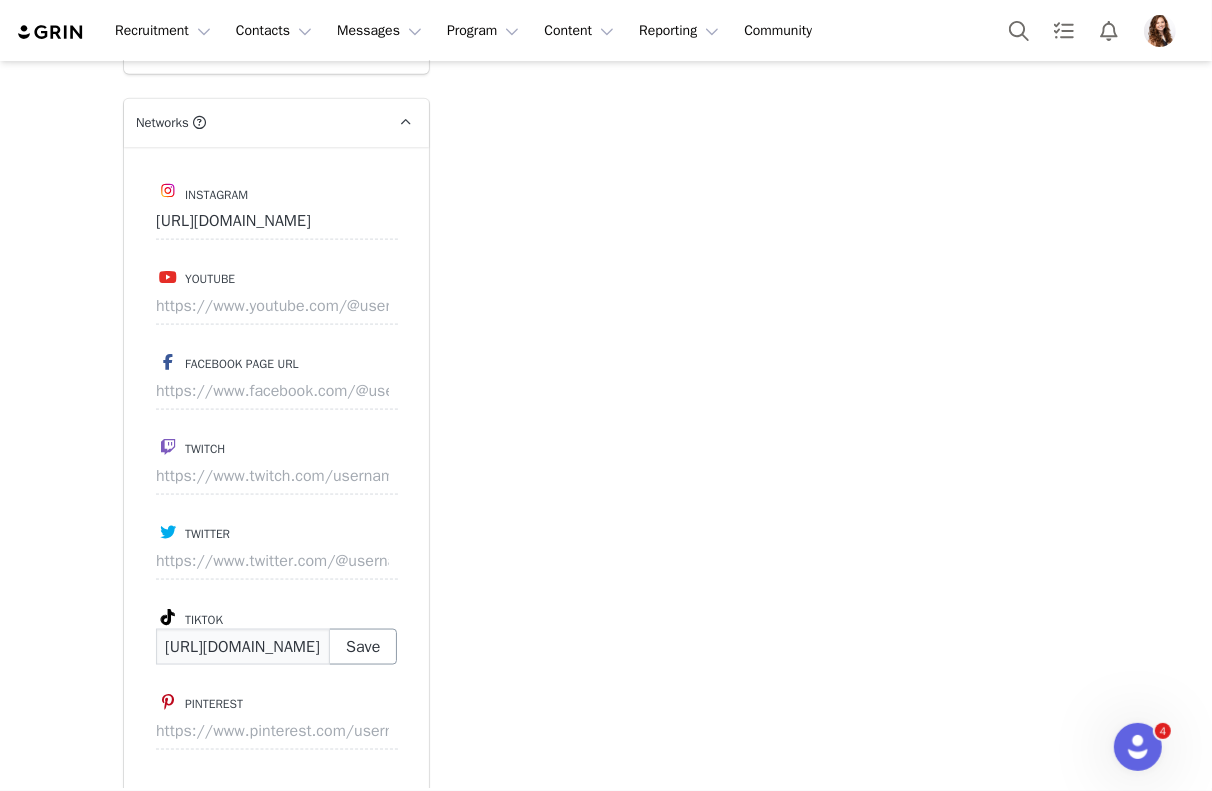 type on "https://www.tiktok.com/@highonsweatt" 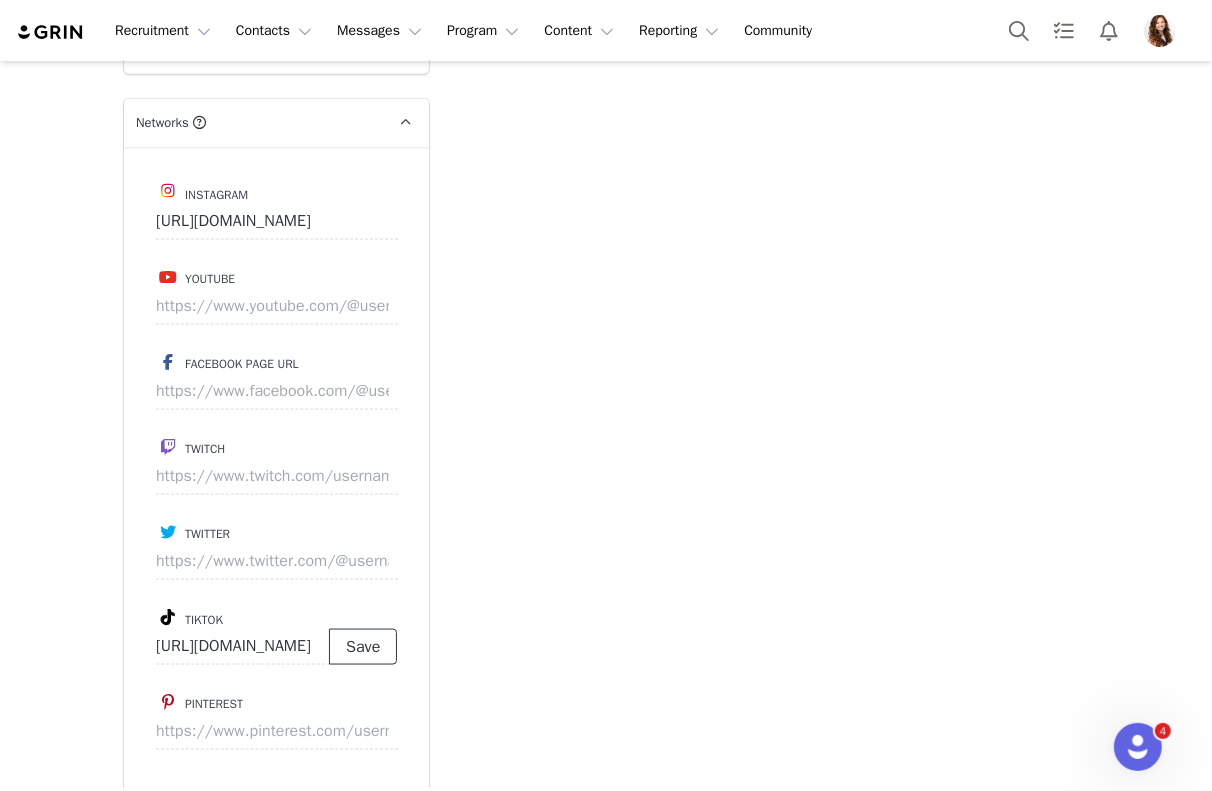 click on "Save" at bounding box center [363, 647] 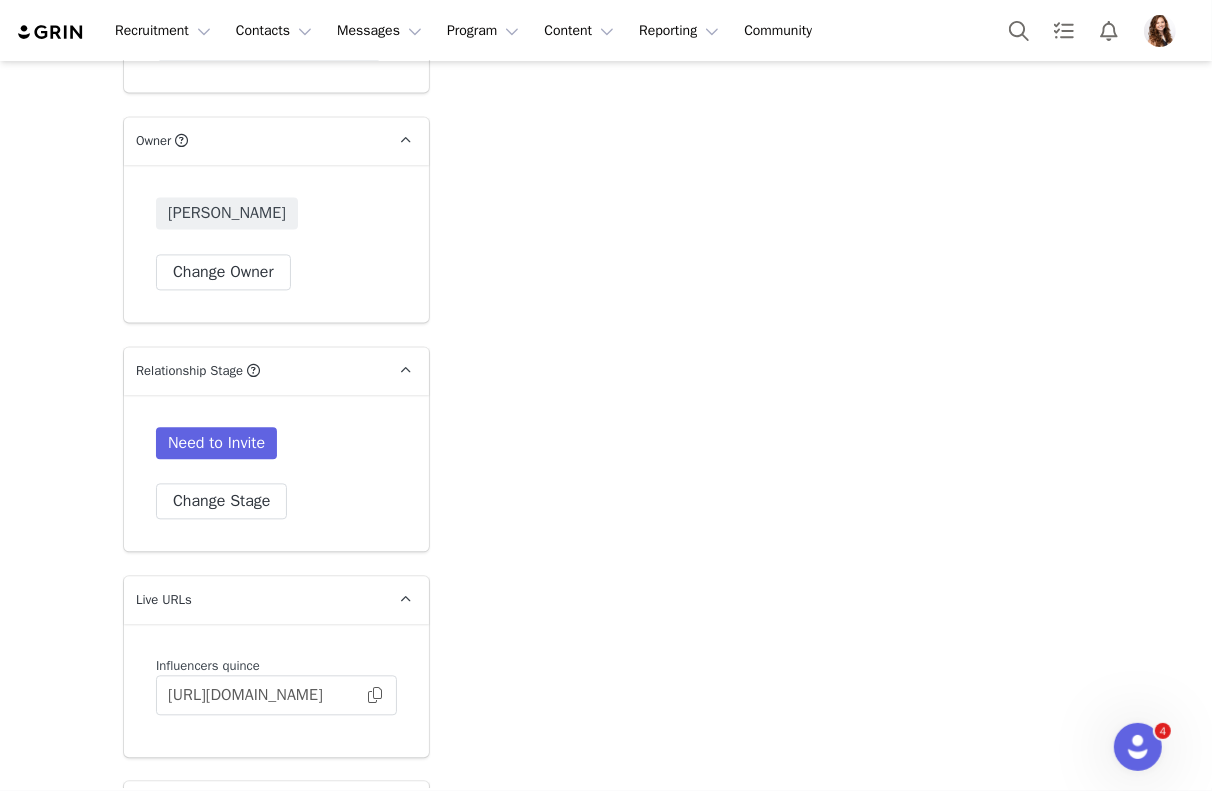 scroll, scrollTop: 3101, scrollLeft: 0, axis: vertical 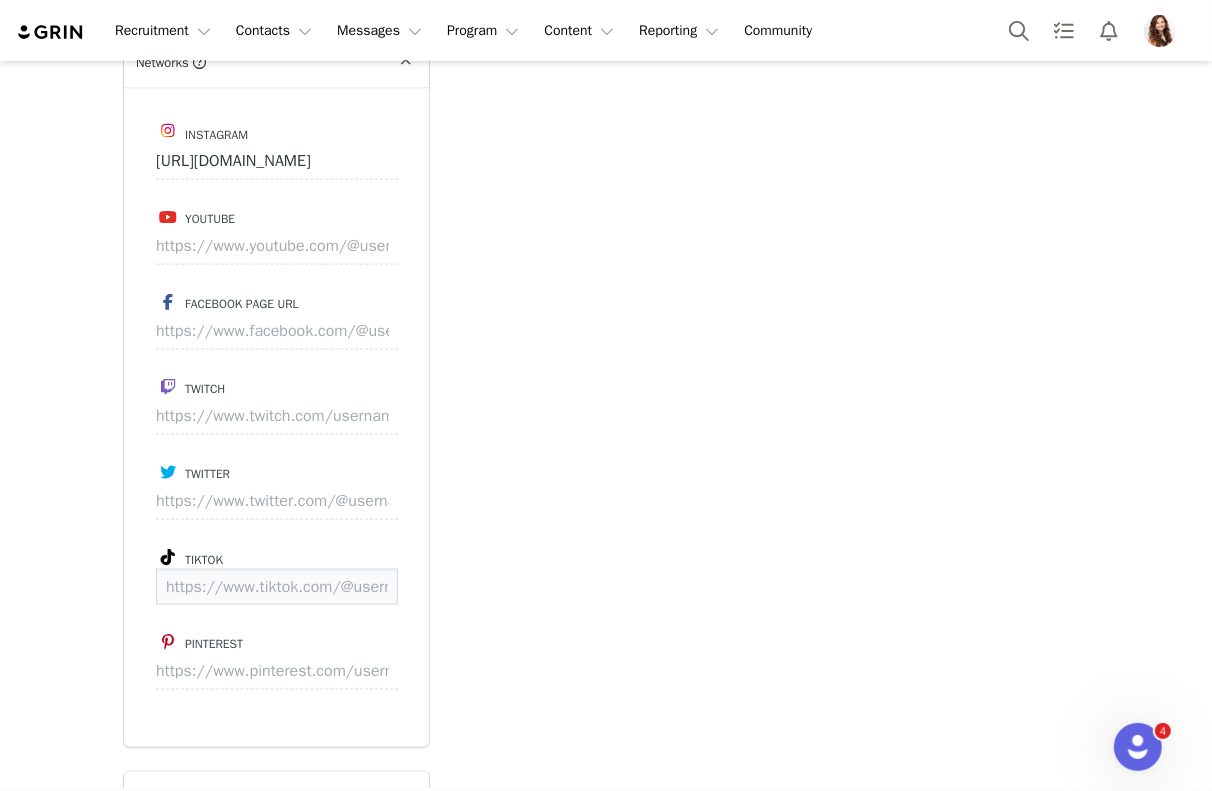 click at bounding box center [277, 587] 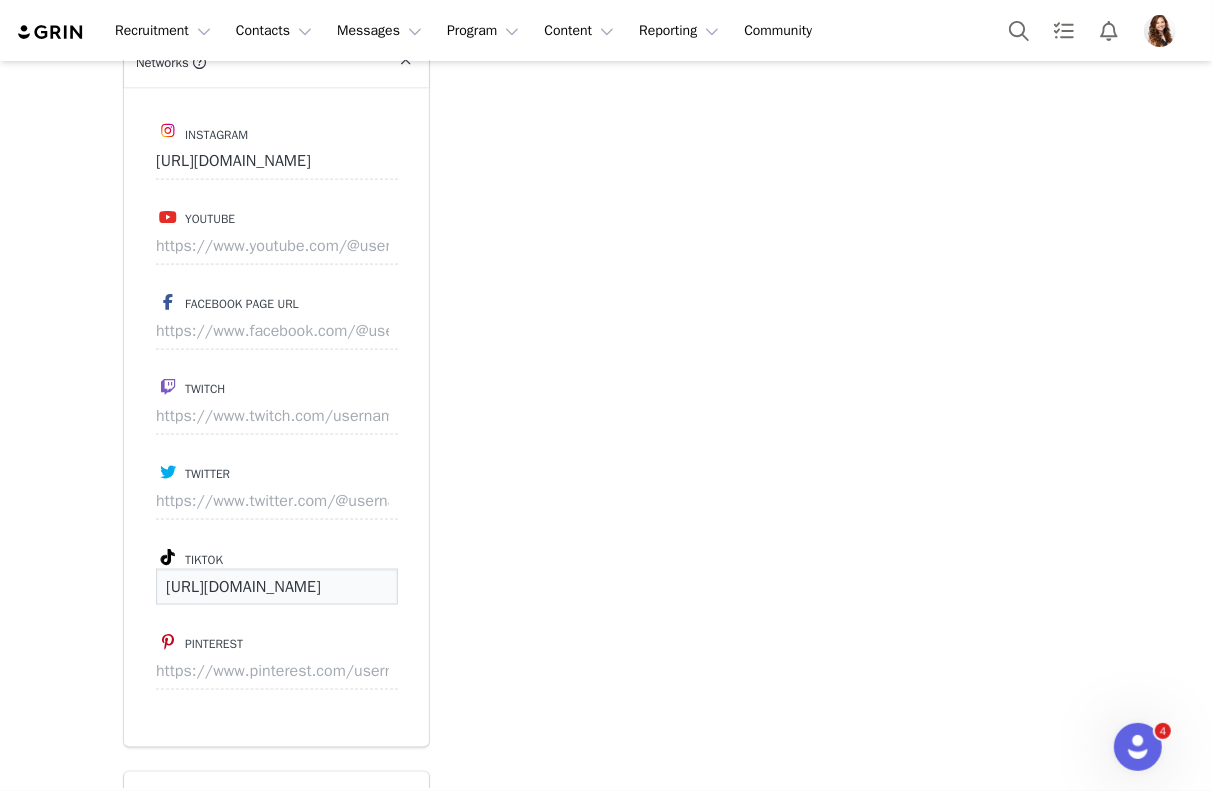scroll, scrollTop: 0, scrollLeft: 87, axis: horizontal 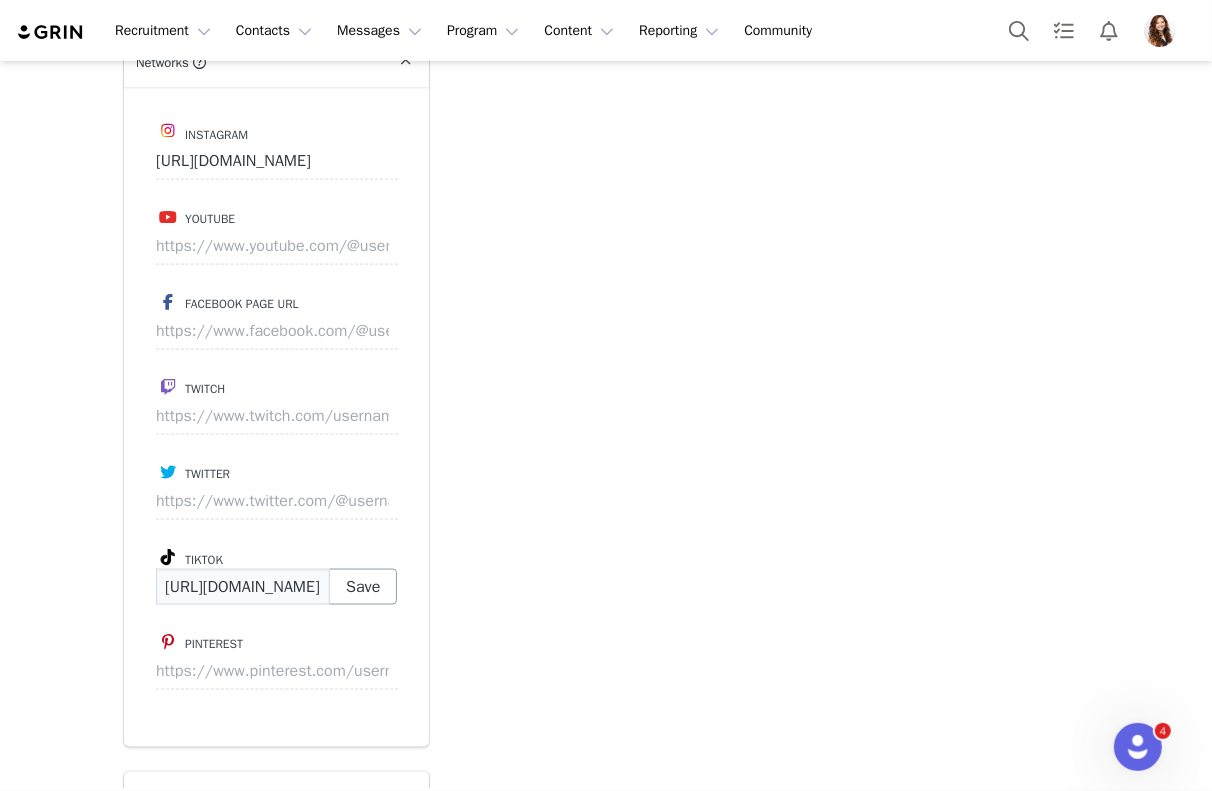 type on "[URL][DOMAIN_NAME]" 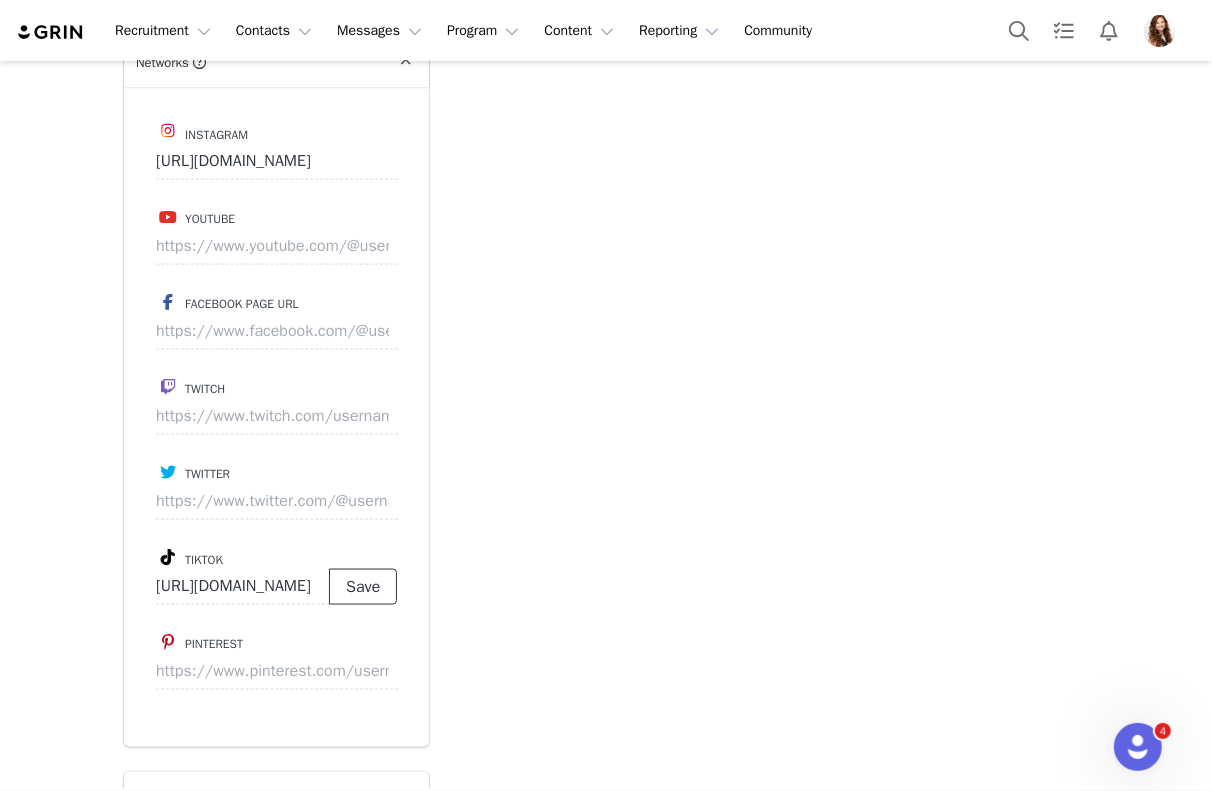 click on "Save" at bounding box center [363, 587] 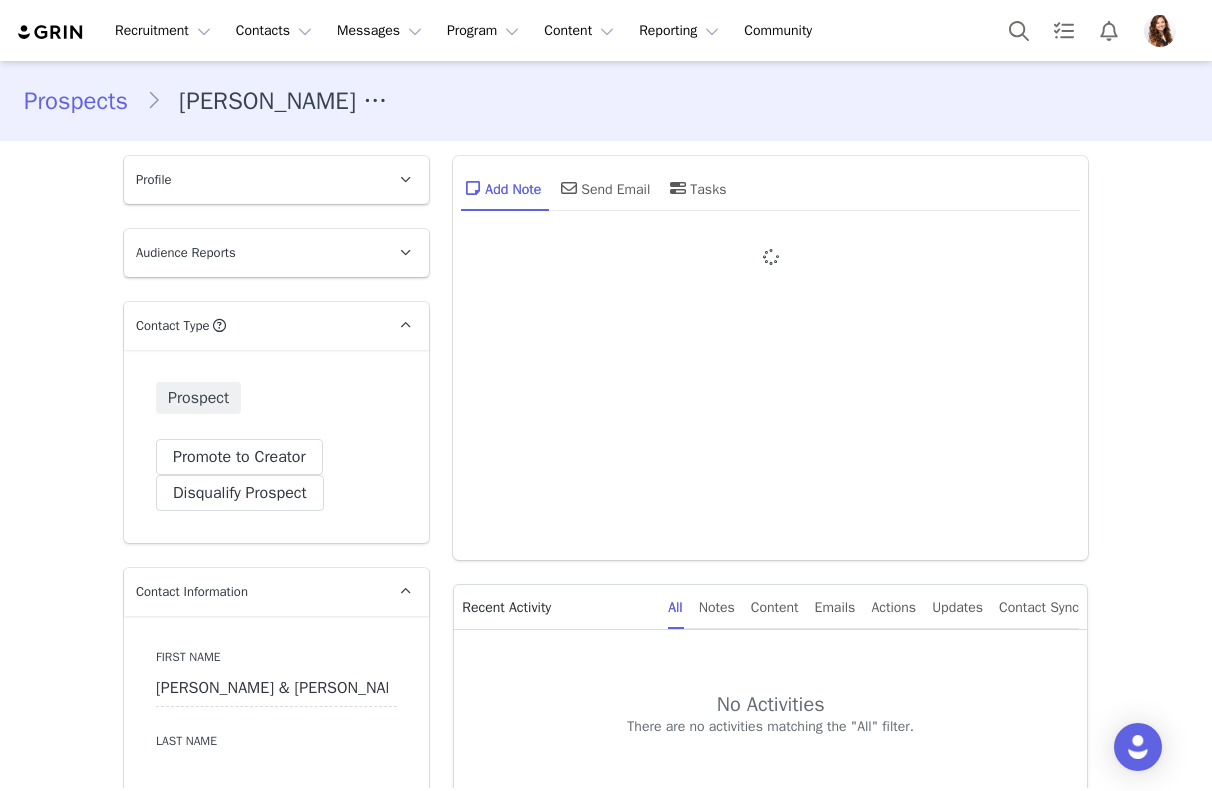 type on "+1 ([GEOGRAPHIC_DATA])" 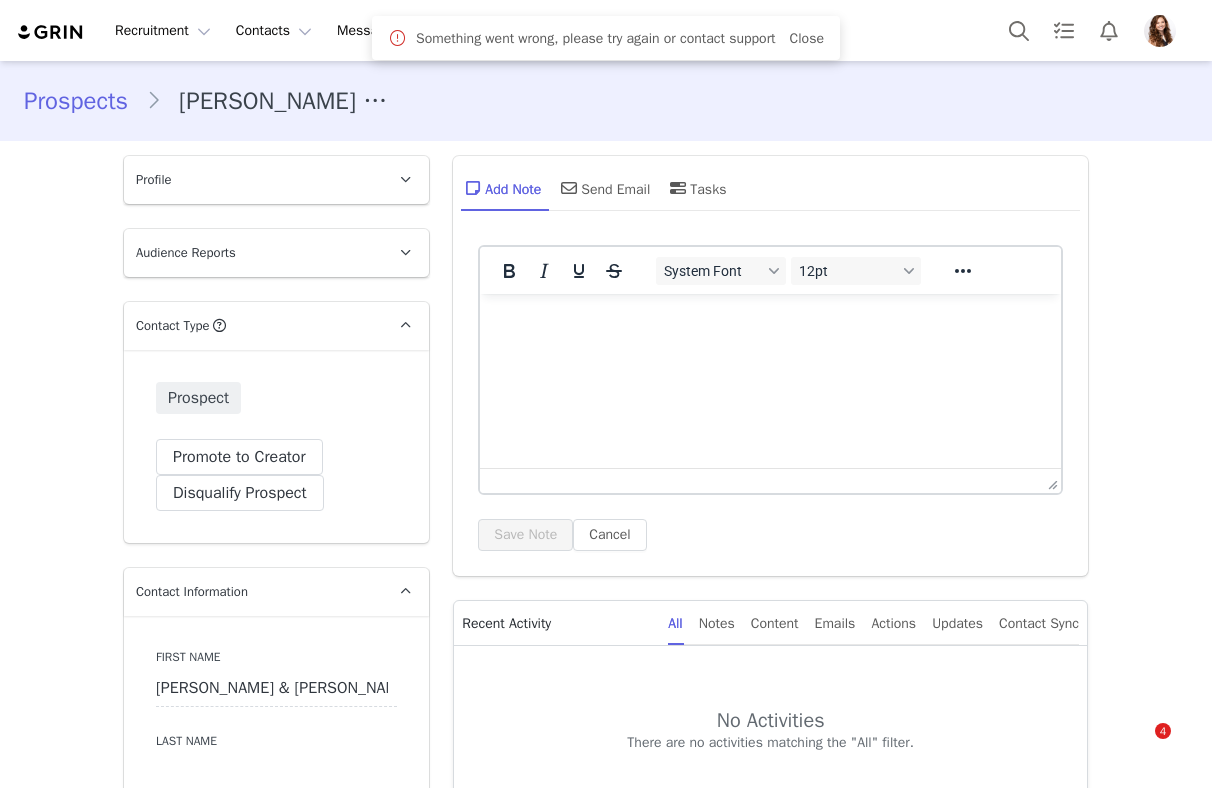 scroll, scrollTop: 0, scrollLeft: 0, axis: both 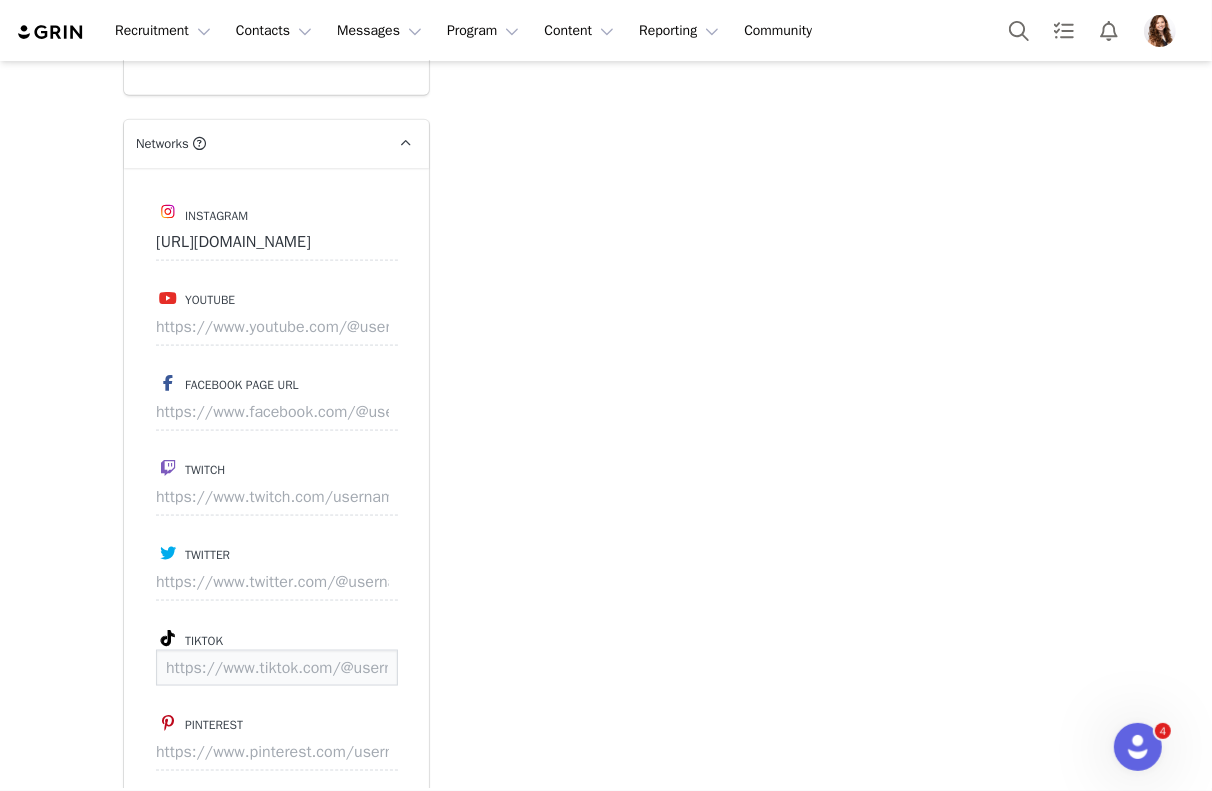 click at bounding box center (277, 668) 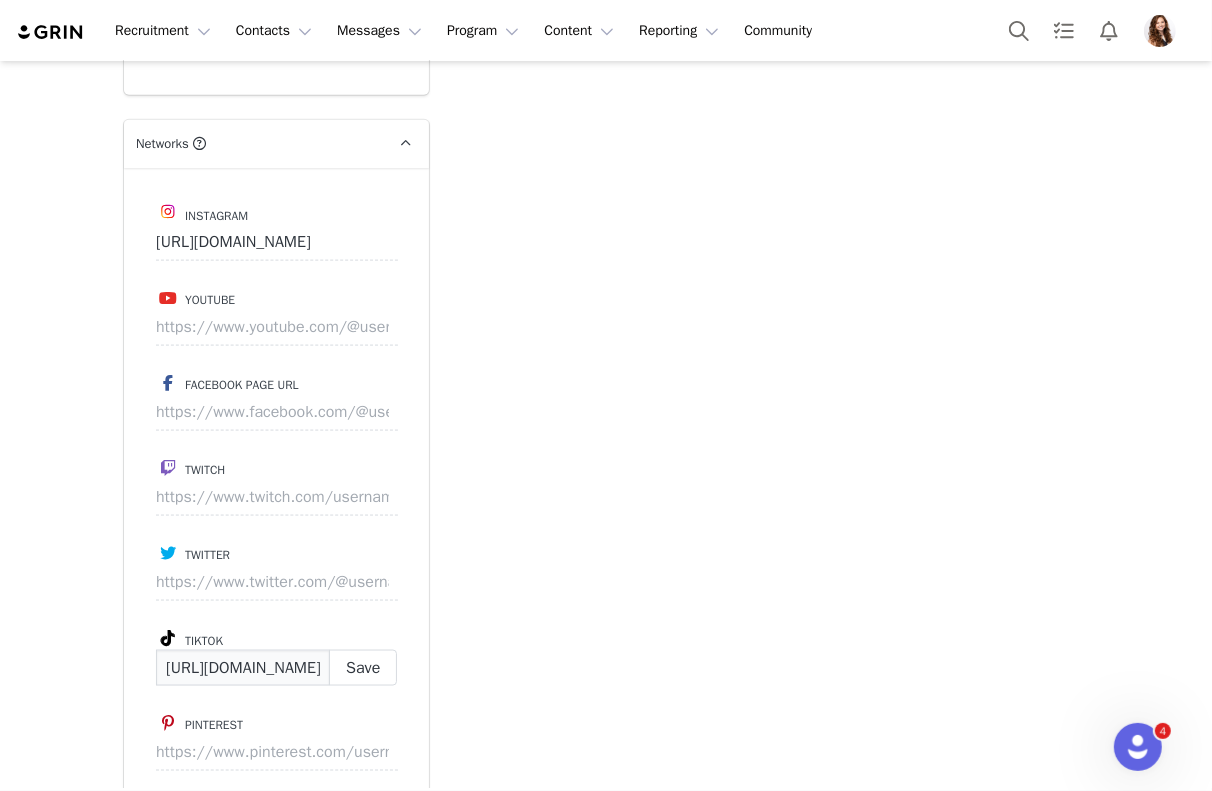 scroll, scrollTop: 0, scrollLeft: 105, axis: horizontal 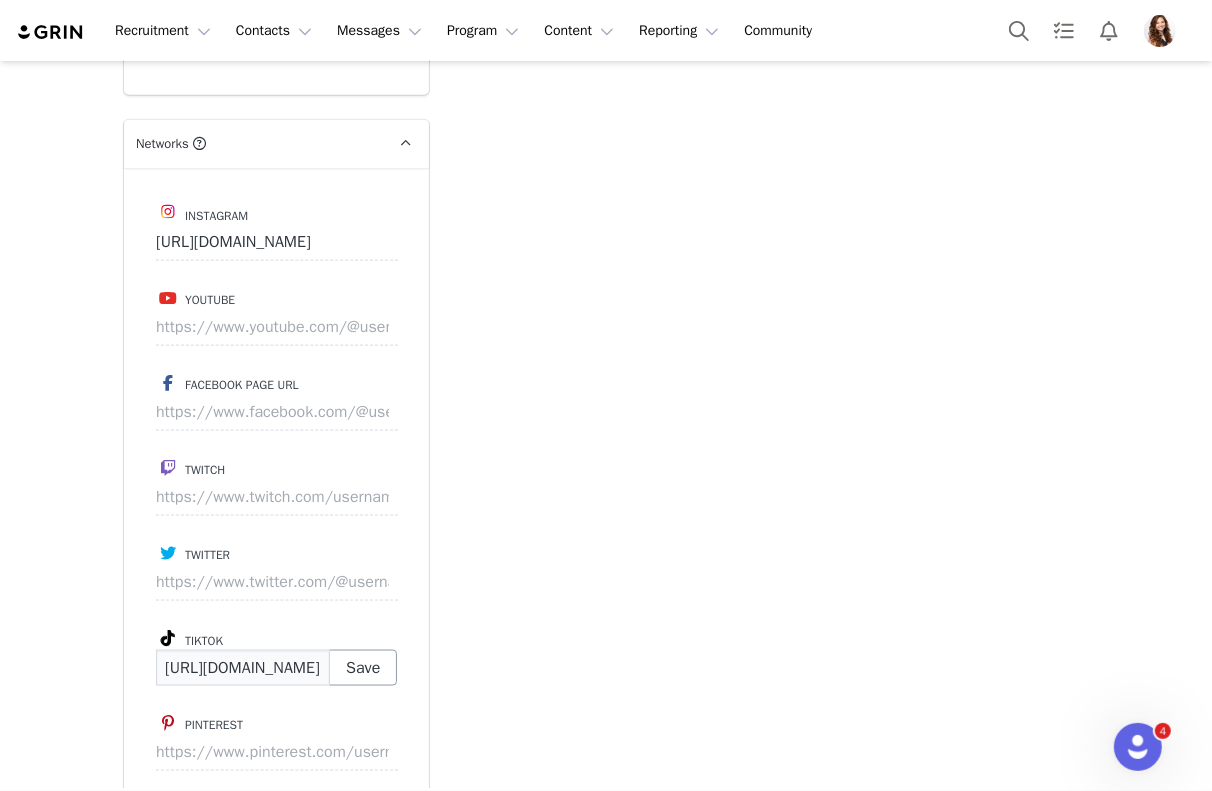 type on "[URL][DOMAIN_NAME]" 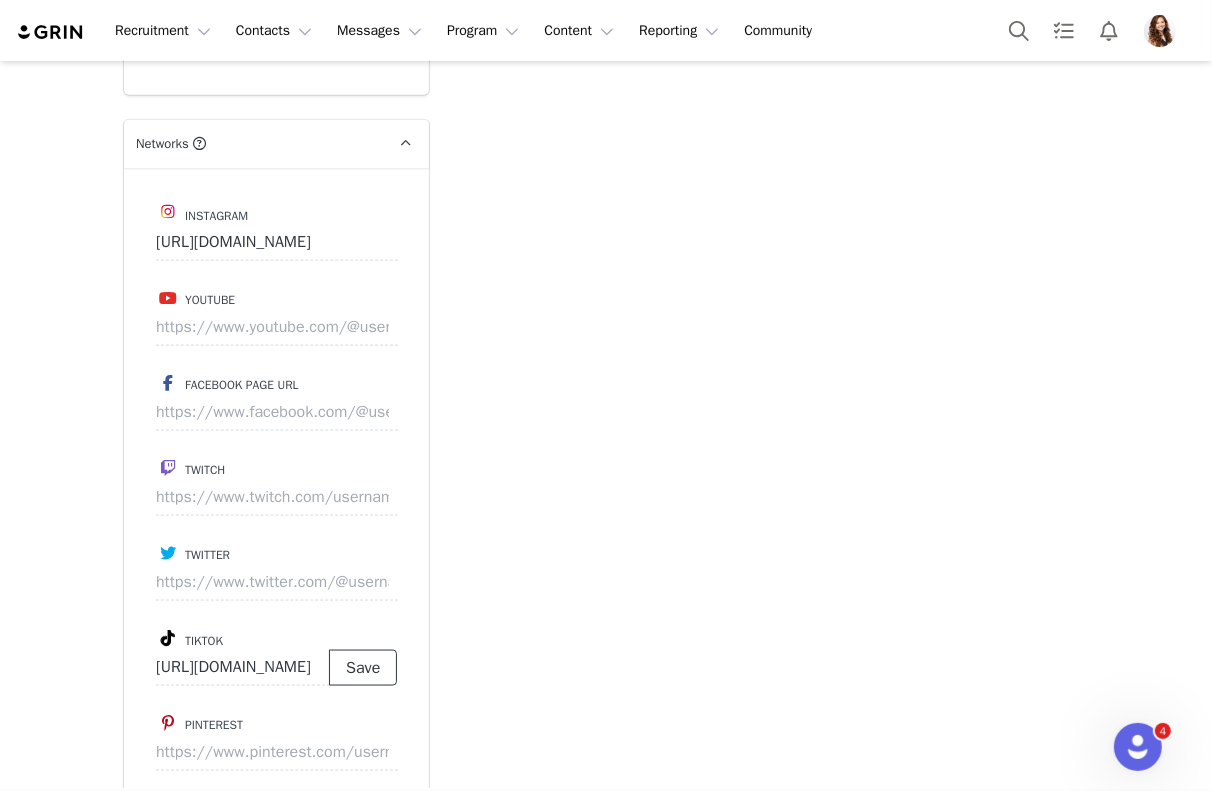 click on "Save" at bounding box center [363, 668] 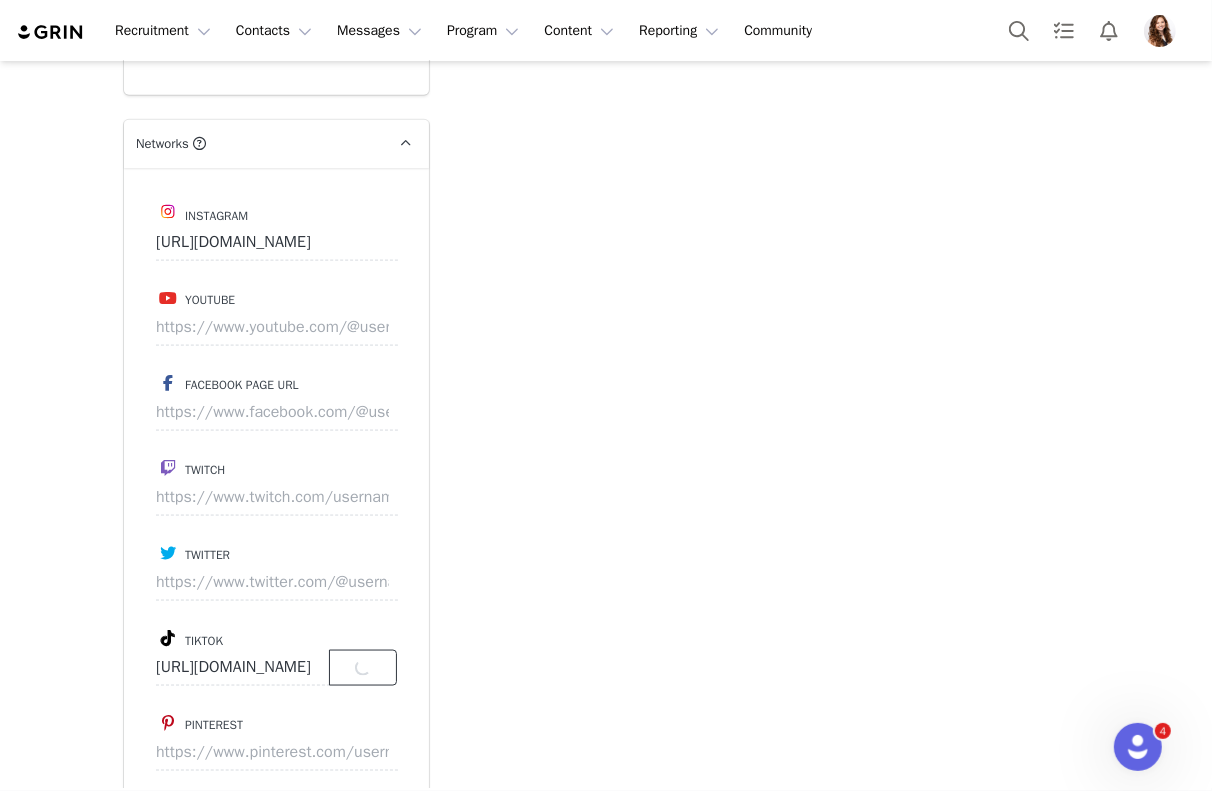 scroll, scrollTop: 0, scrollLeft: 0, axis: both 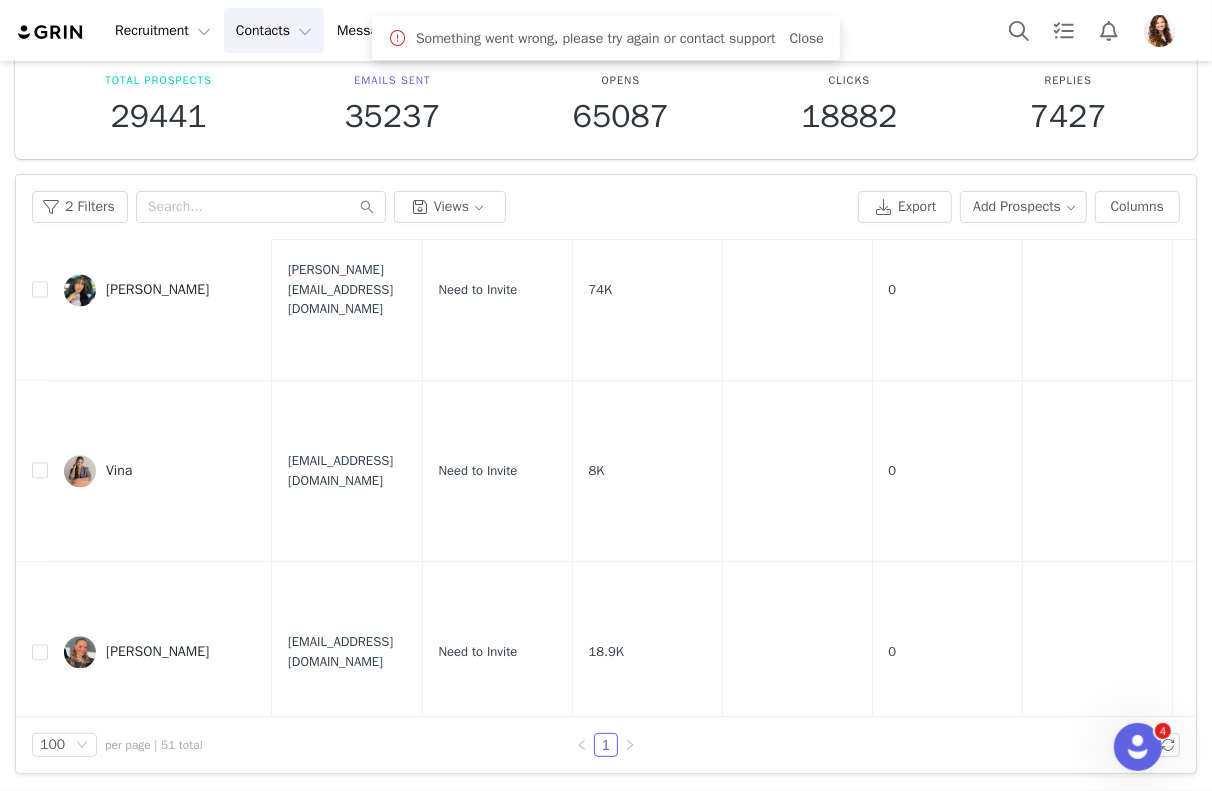 click on "Something went wrong, please try again or contact support Close" at bounding box center [620, 38] 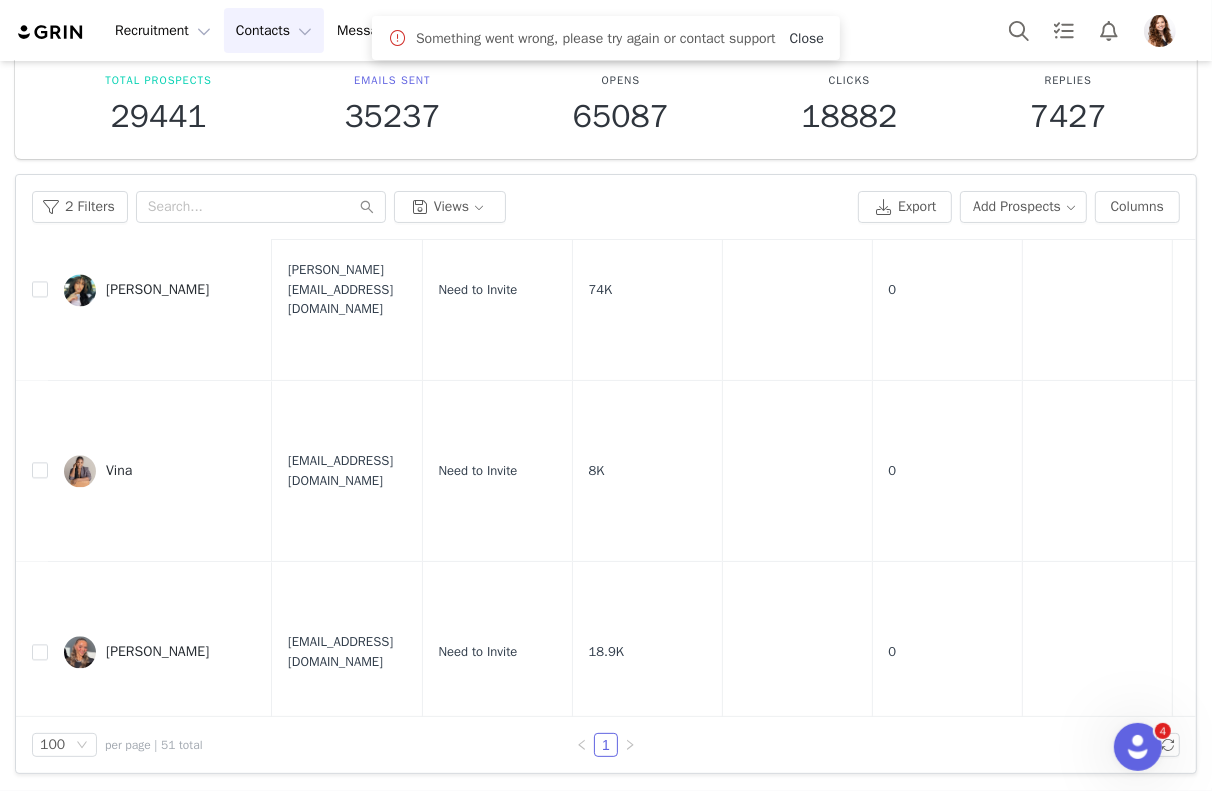 click on "Close" at bounding box center (807, 38) 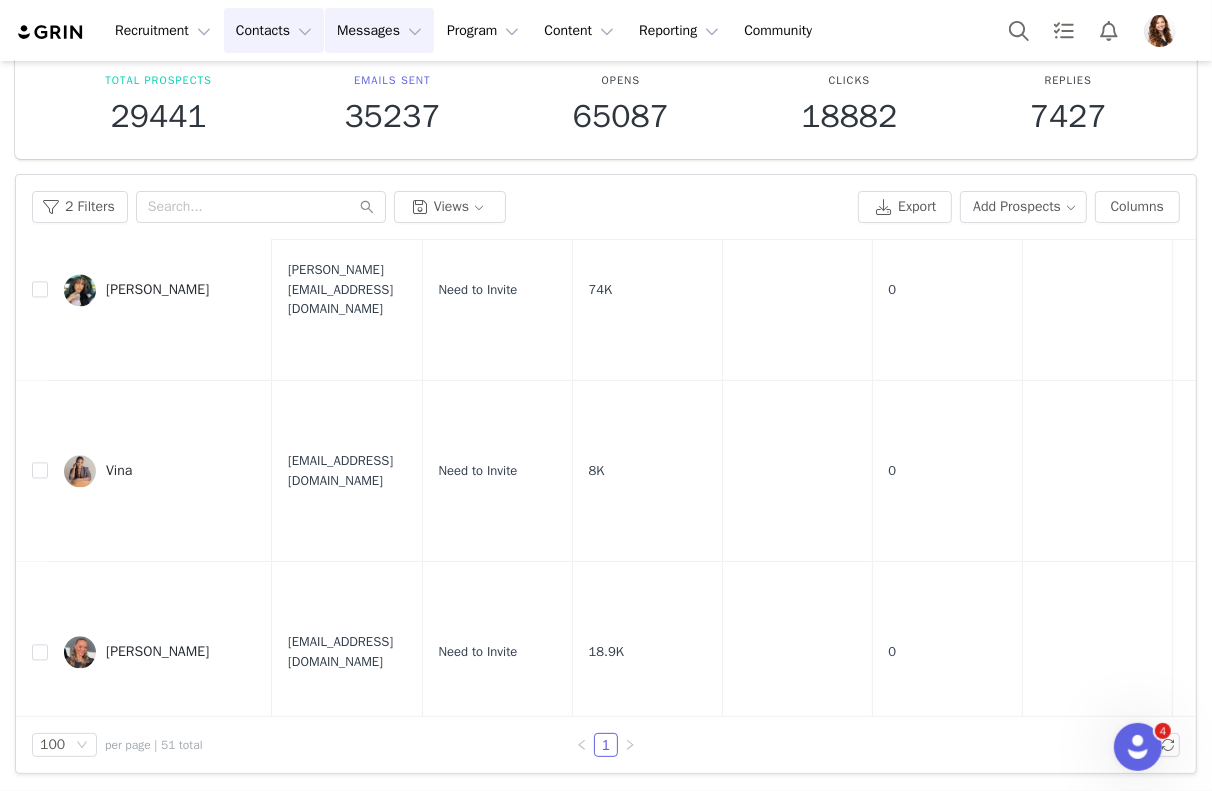 click on "Messages Messages" at bounding box center [379, 30] 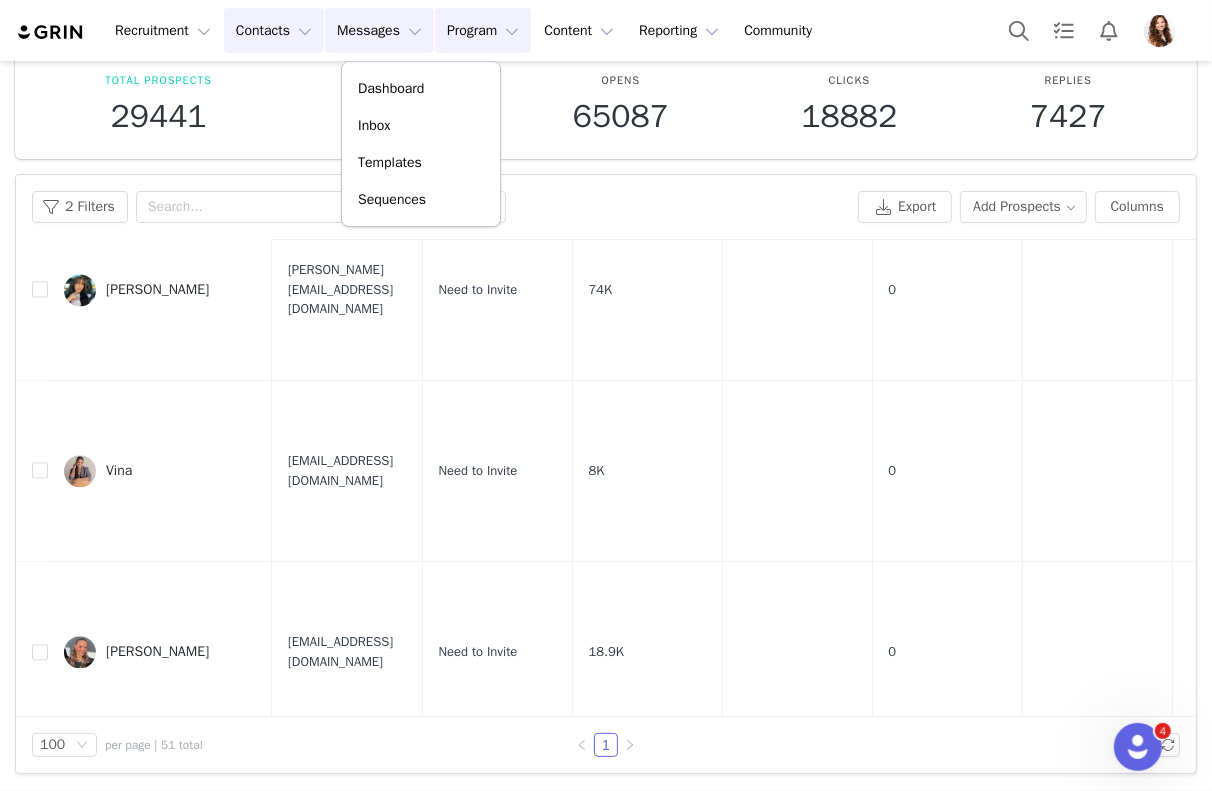 click on "Program Program" at bounding box center (483, 30) 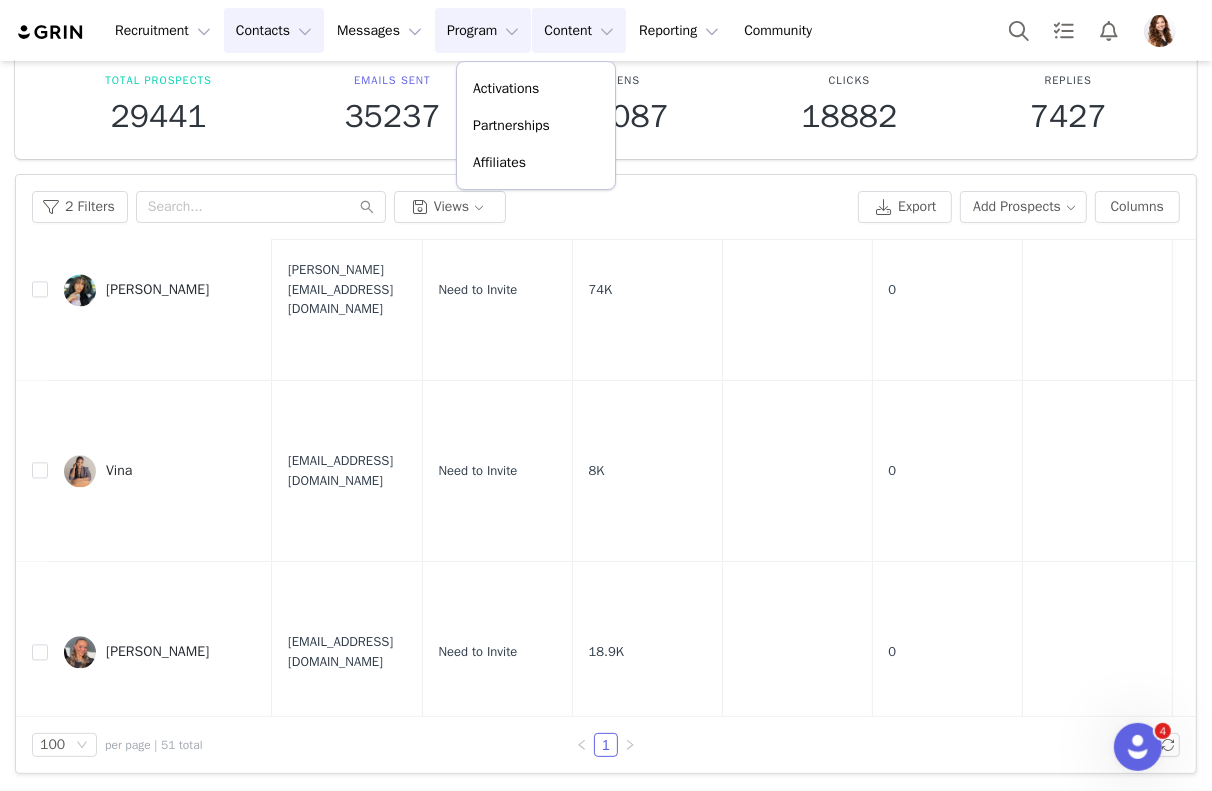 click on "Content Content" at bounding box center [579, 30] 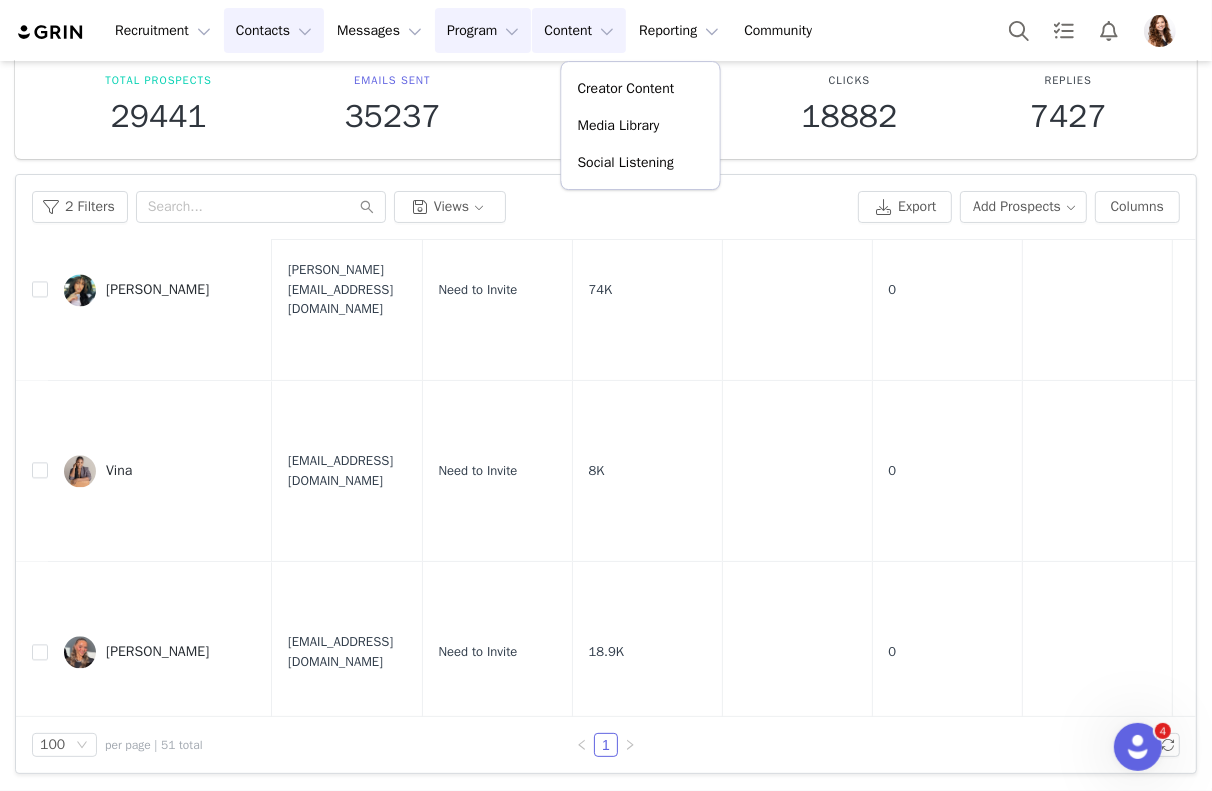 click on "Program Program" at bounding box center [483, 30] 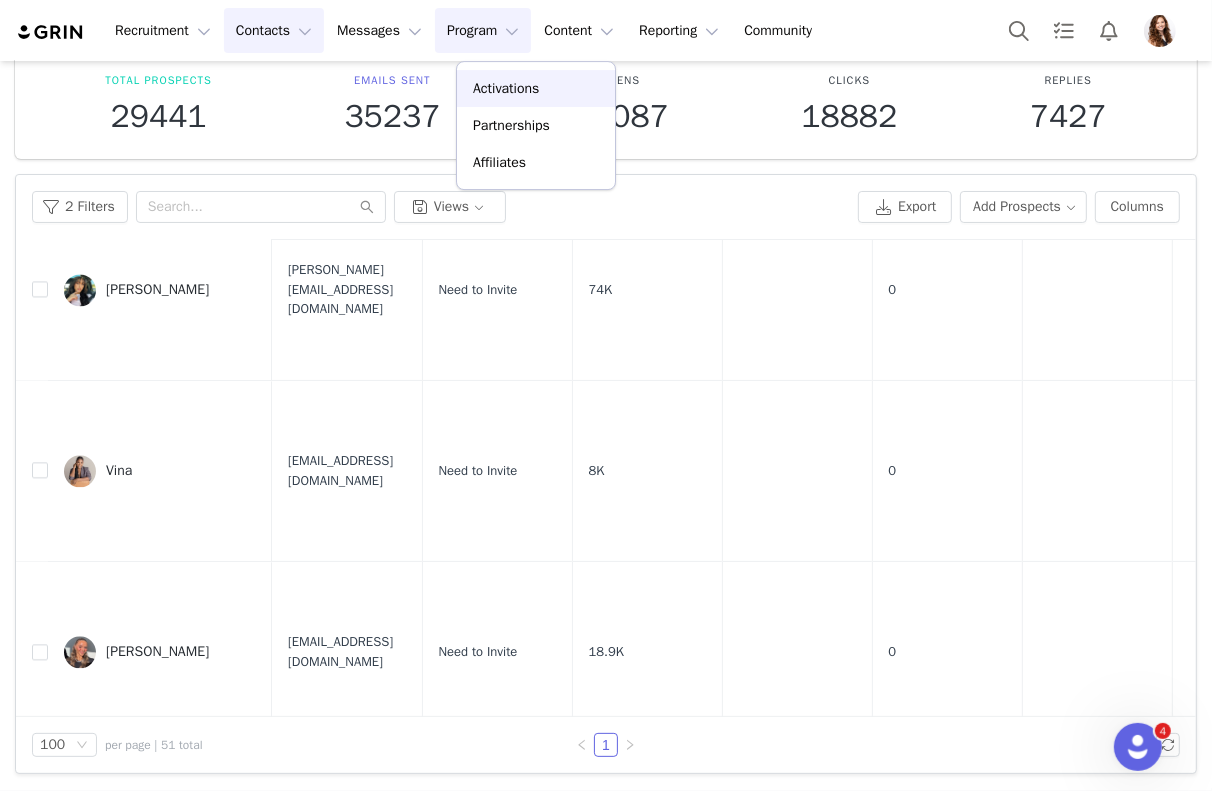 click on "Activations" at bounding box center (506, 88) 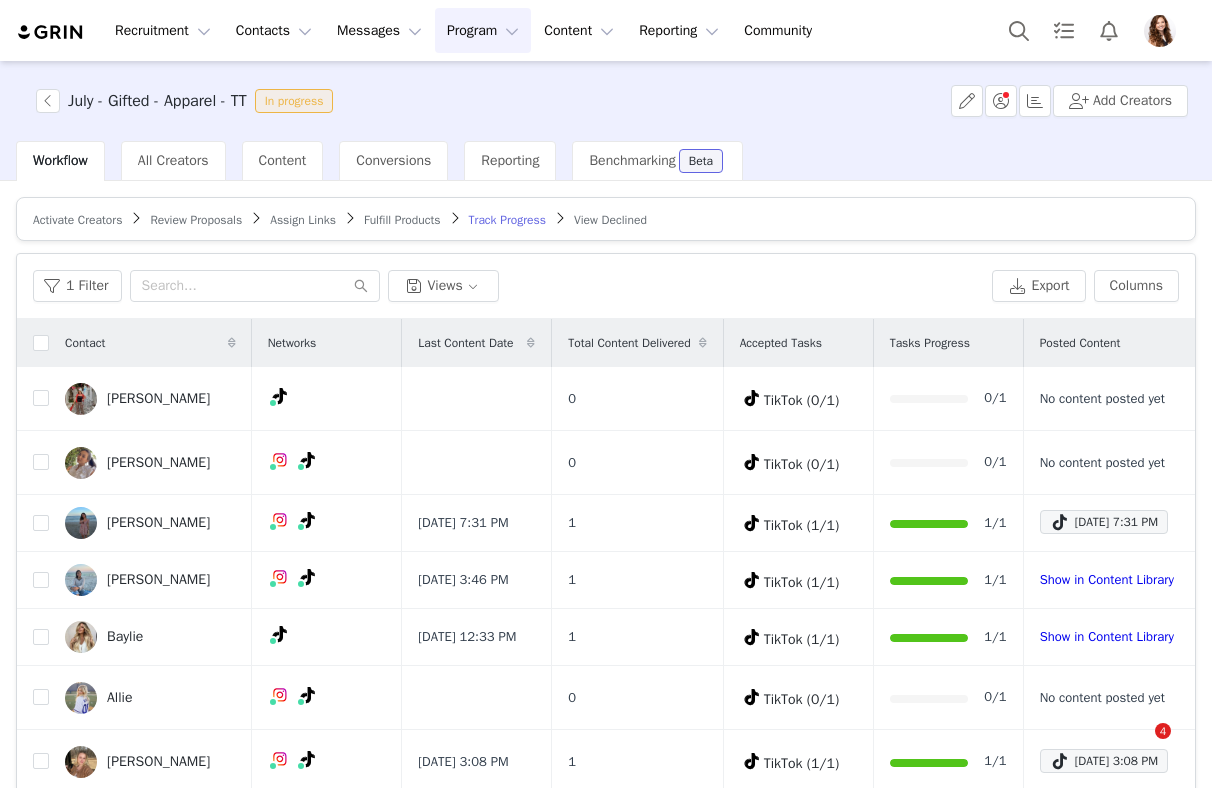 scroll, scrollTop: 0, scrollLeft: 0, axis: both 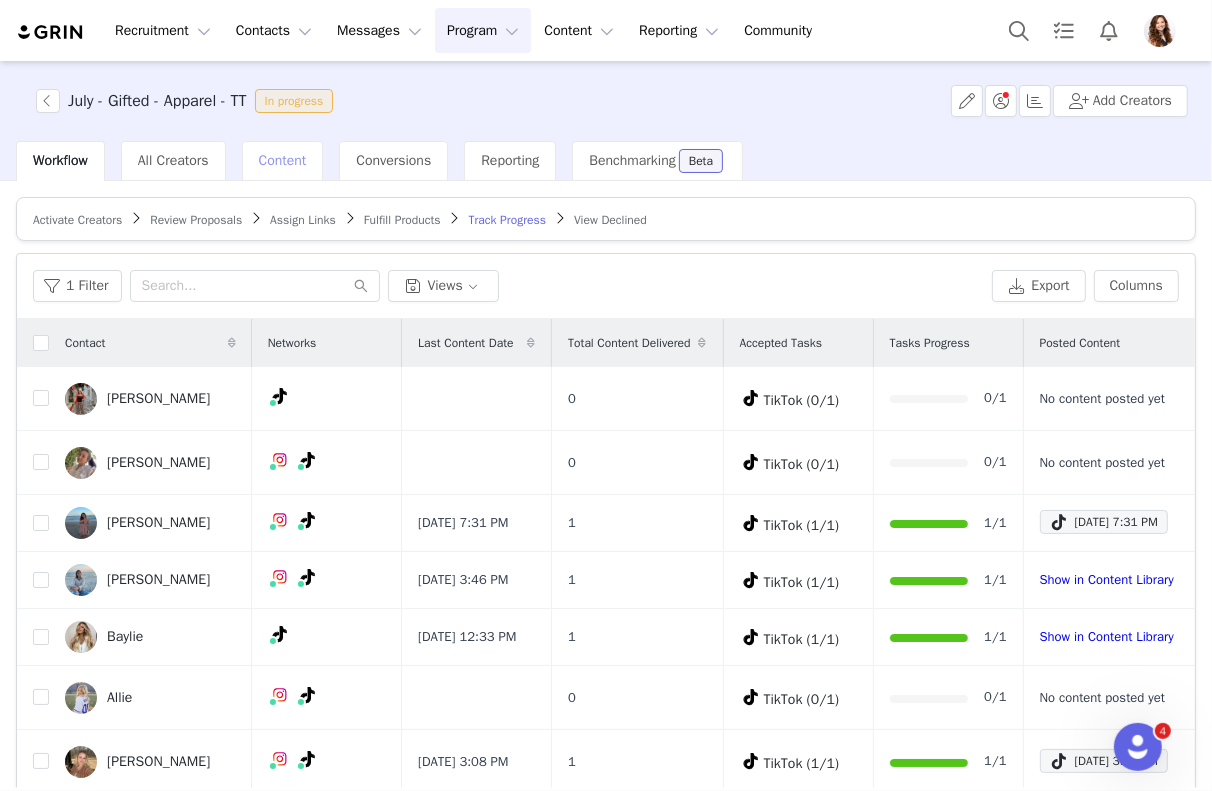 click on "Content" at bounding box center [283, 160] 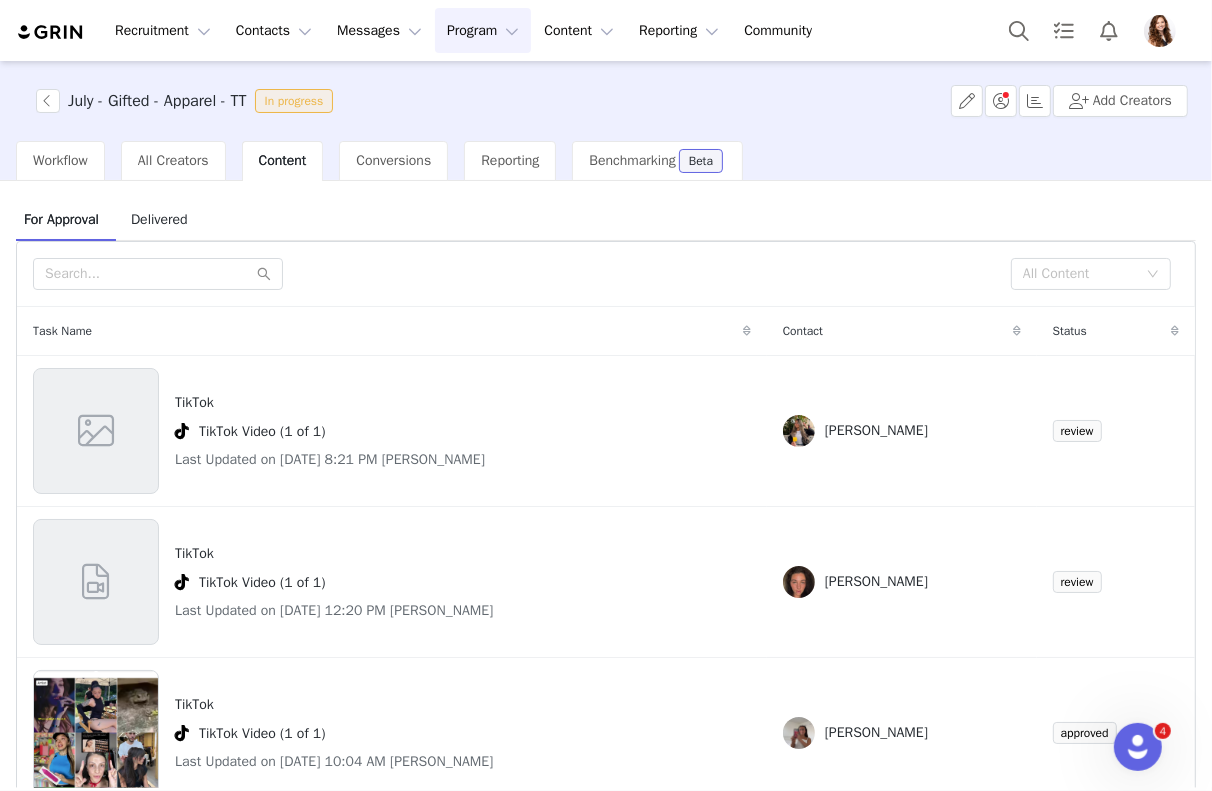 scroll, scrollTop: 6, scrollLeft: 0, axis: vertical 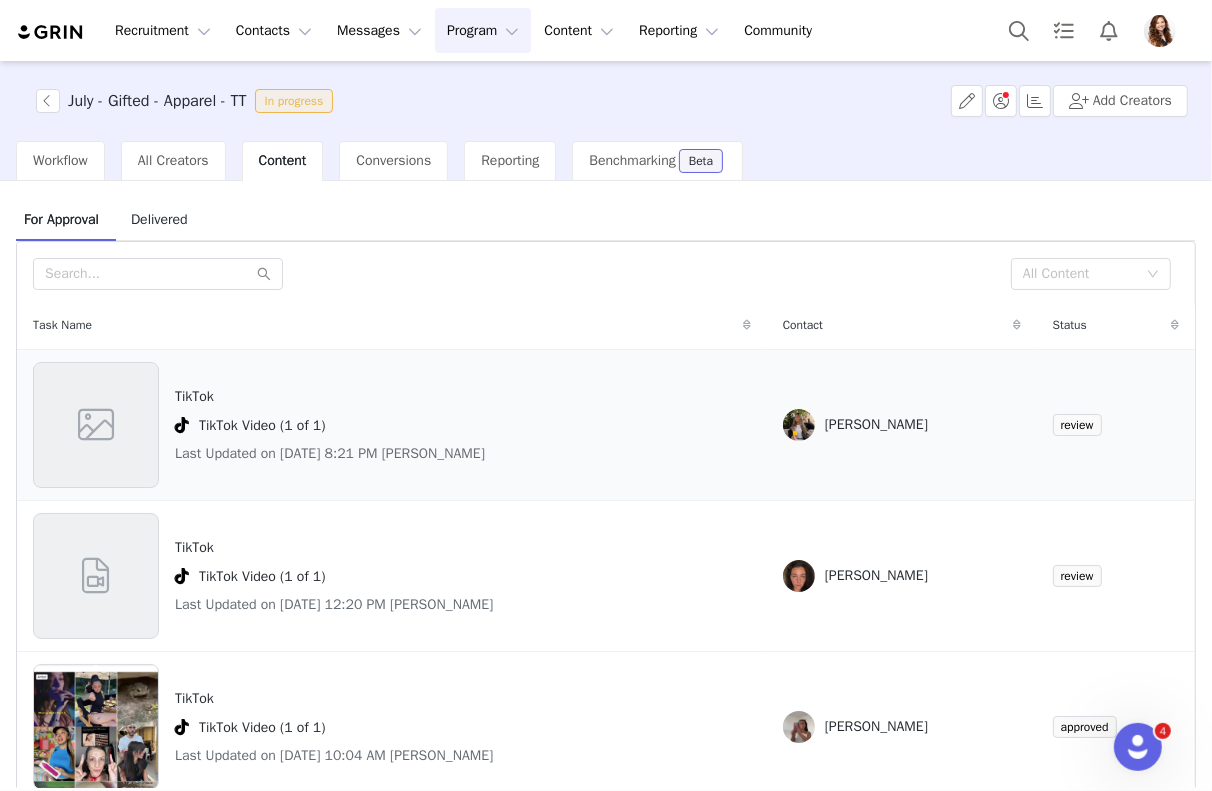 click on "TikTok  TikTok Video (1 of 1)   Last Updated on Jul 8, 2025 8:21 PM Chrith Garcia" at bounding box center [330, 425] 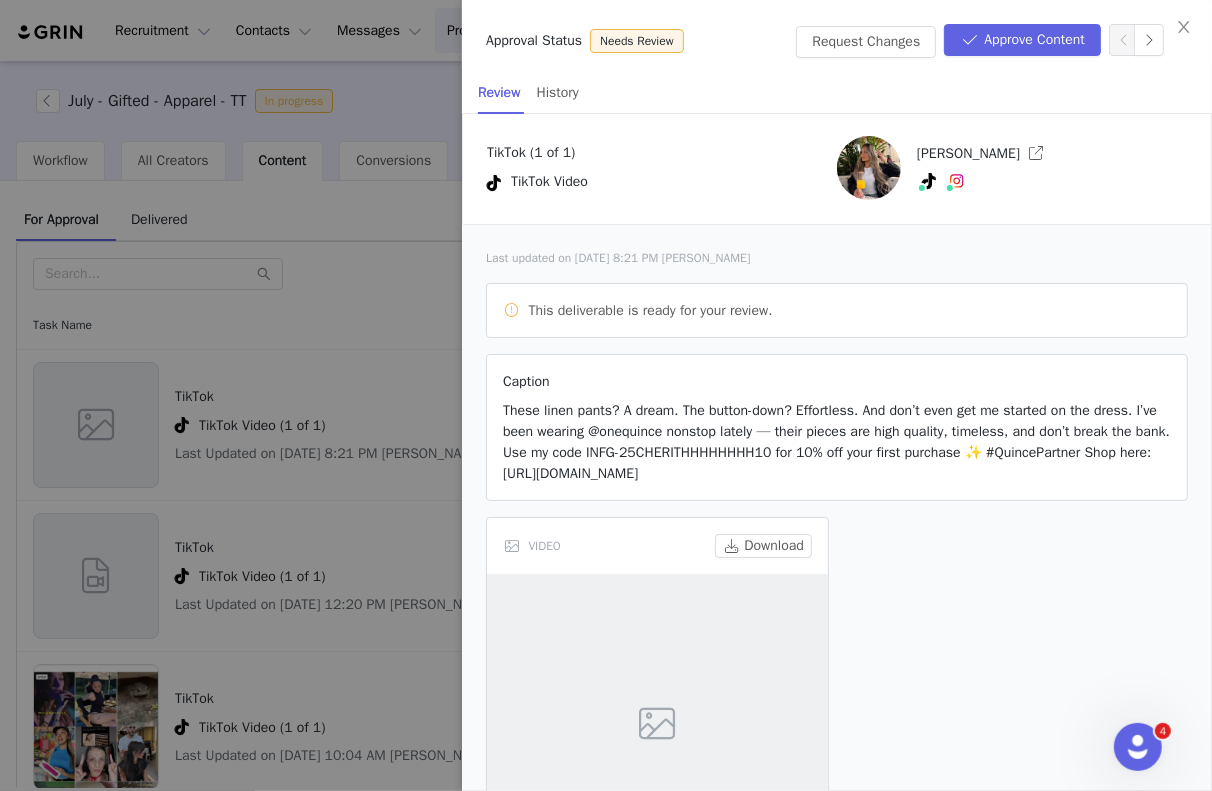 click at bounding box center (606, 395) 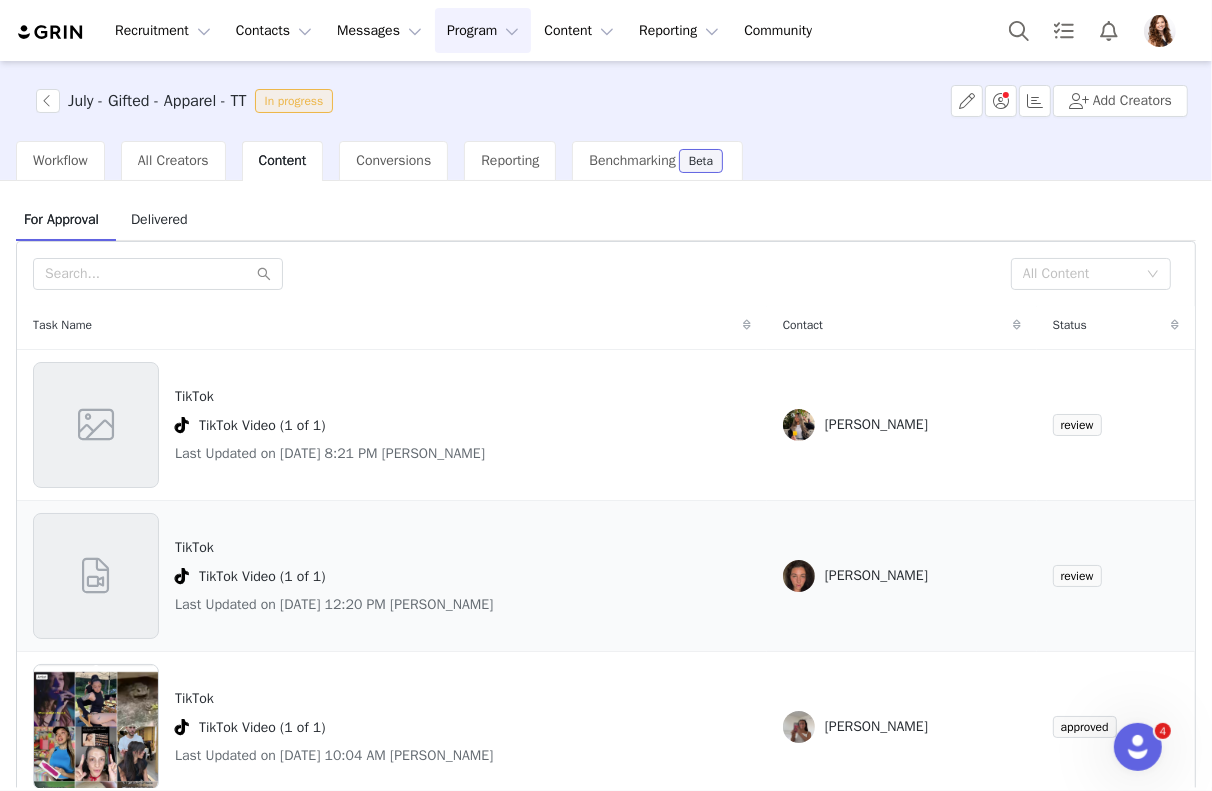 click on "TikTok" at bounding box center (334, 547) 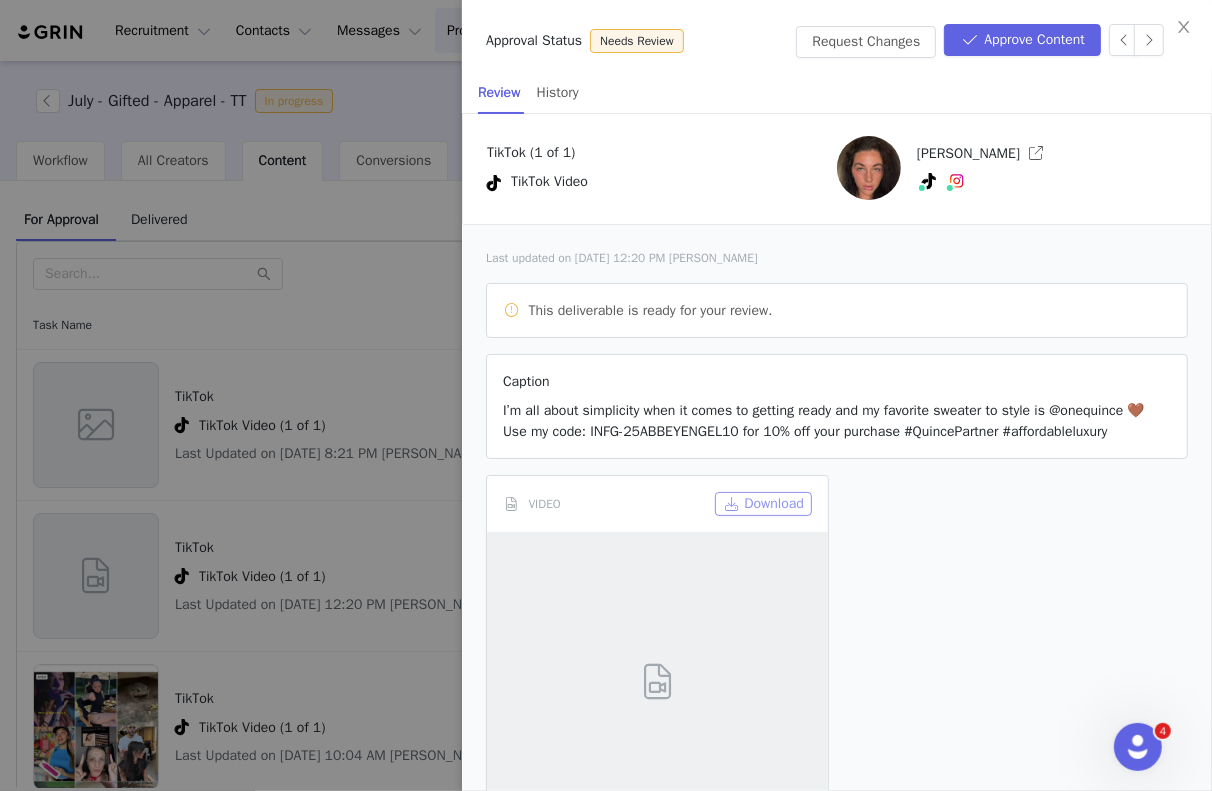 scroll, scrollTop: 144, scrollLeft: 0, axis: vertical 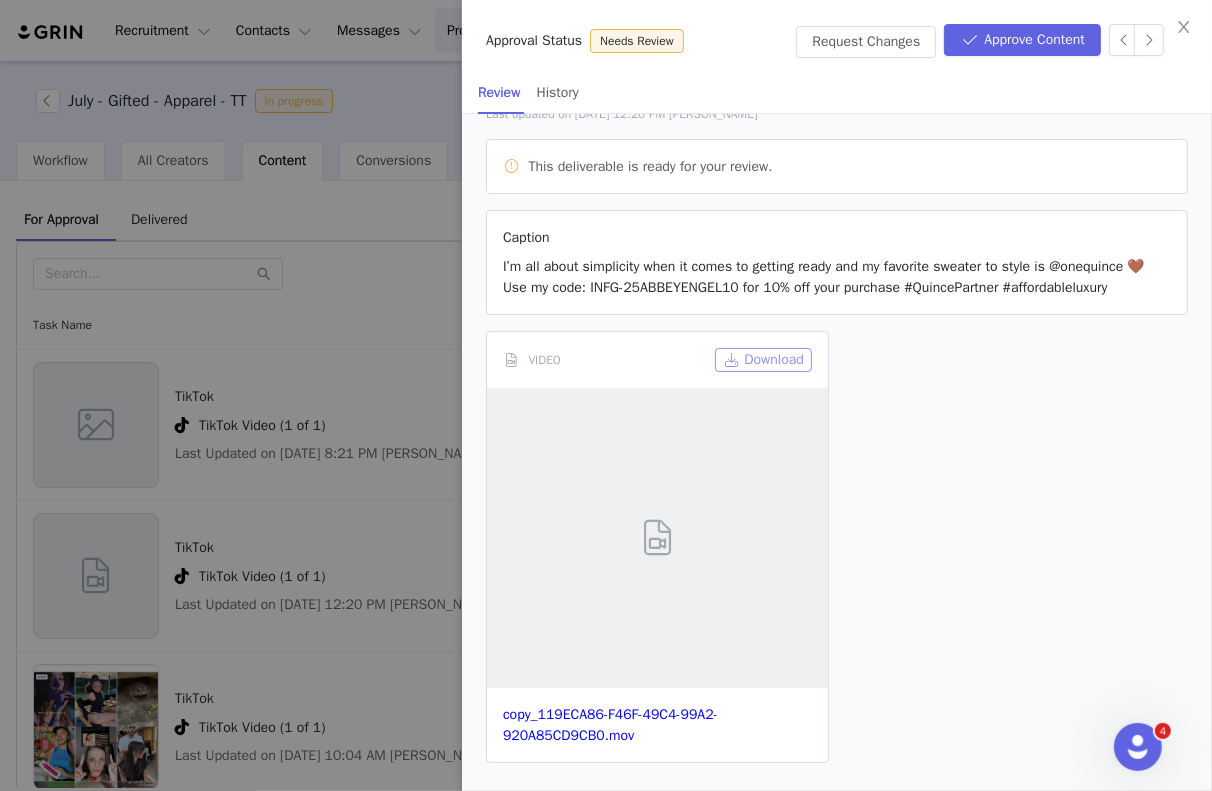 click on "Download" at bounding box center [763, 360] 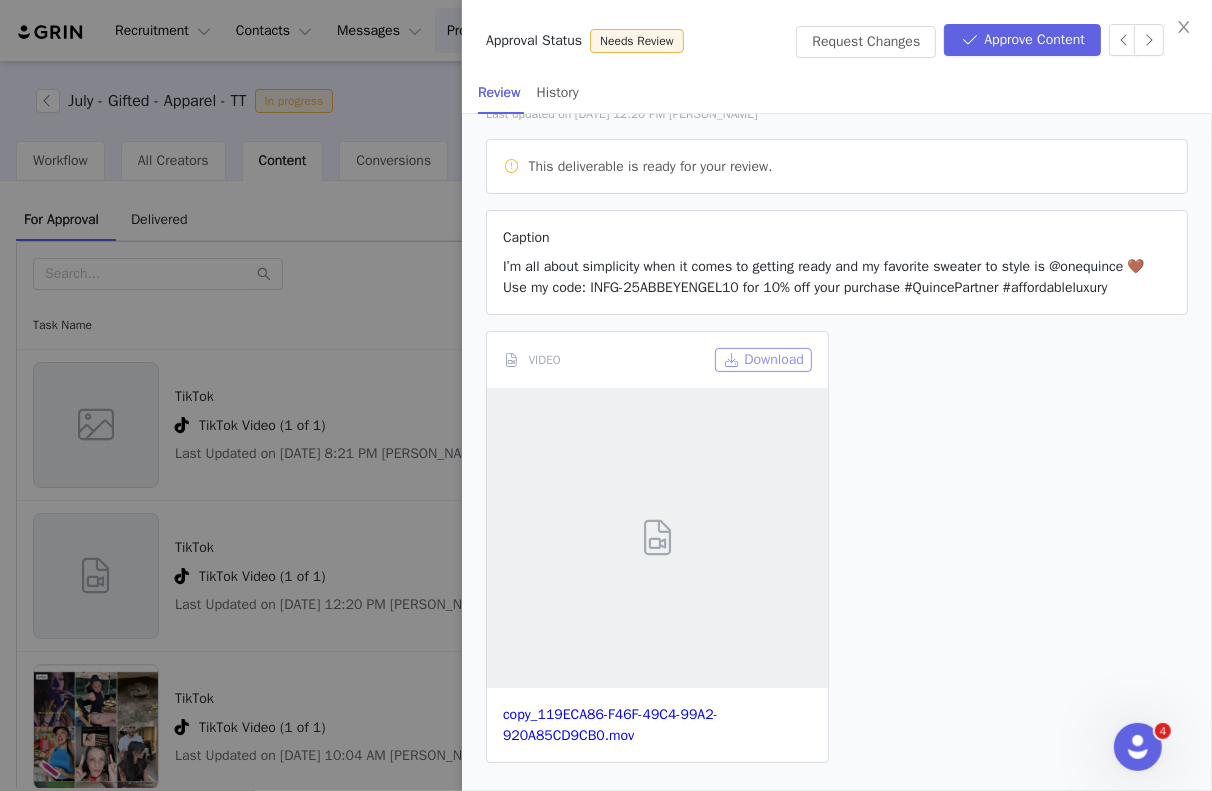 scroll, scrollTop: 0, scrollLeft: 0, axis: both 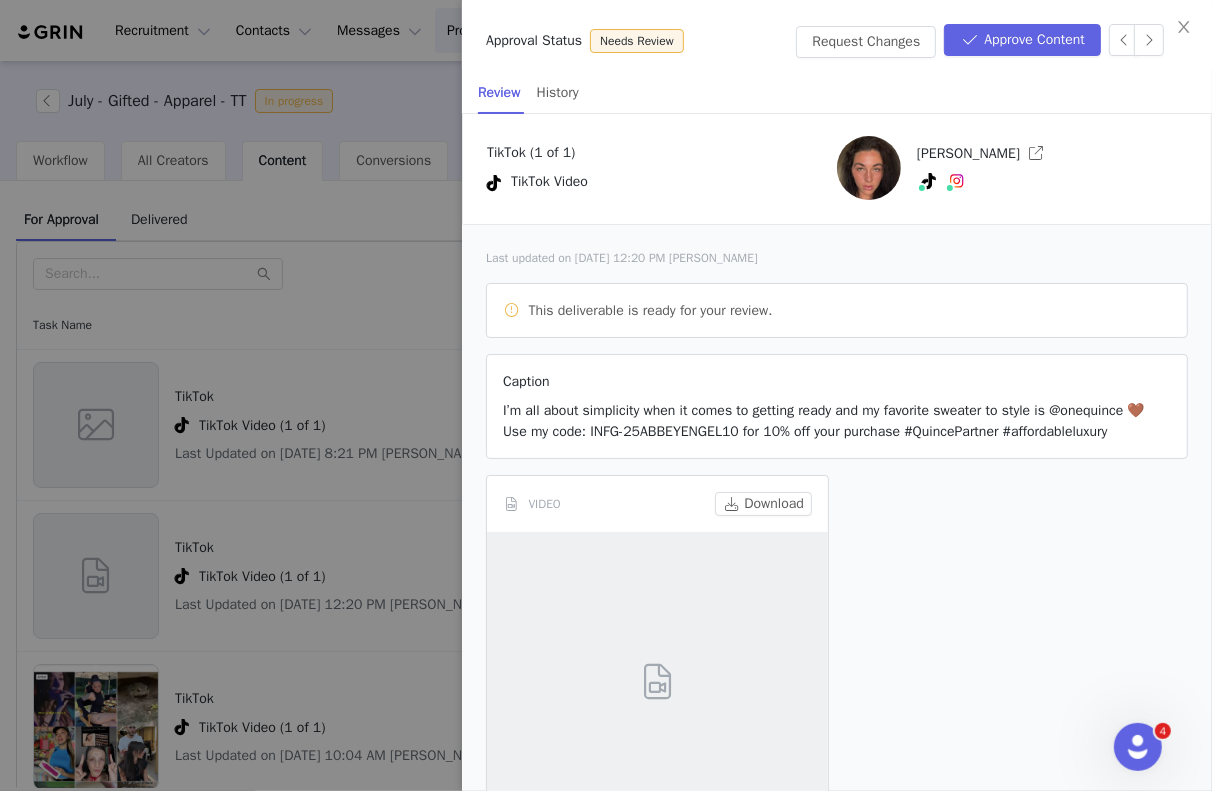 click at bounding box center (606, 395) 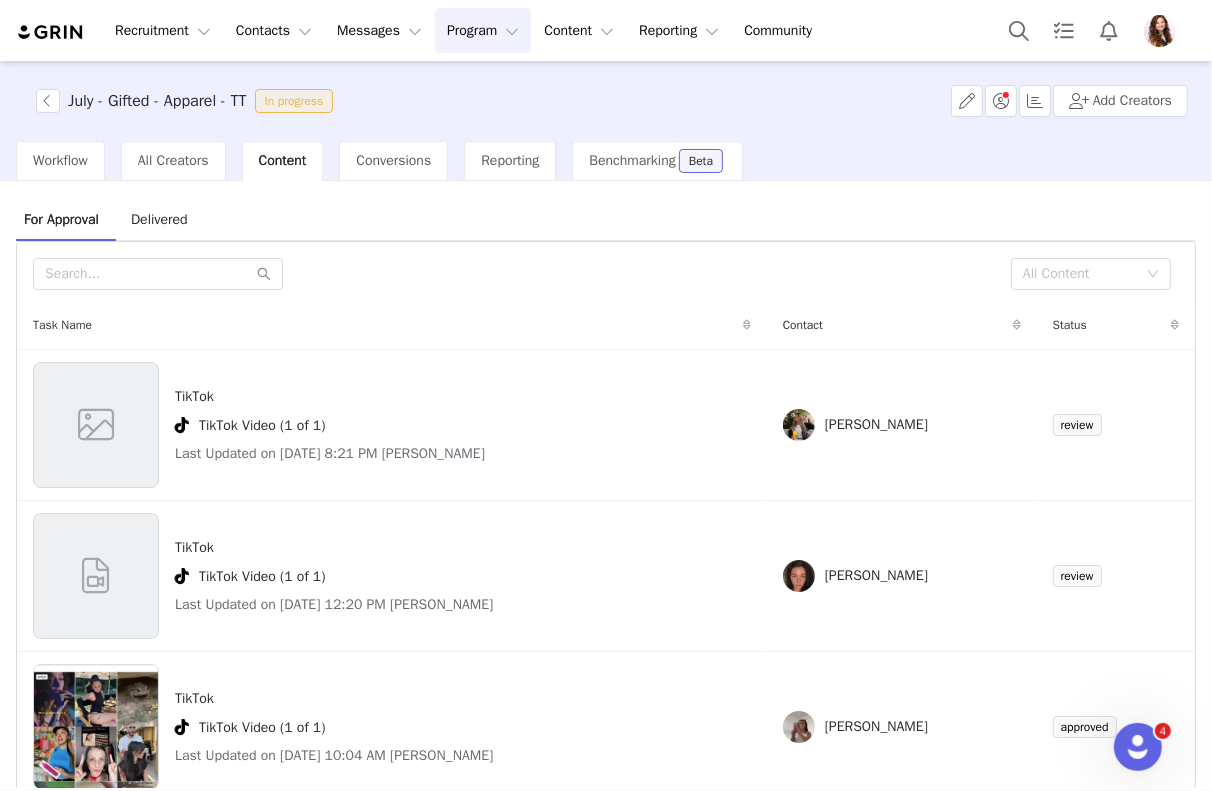 scroll, scrollTop: 82, scrollLeft: 0, axis: vertical 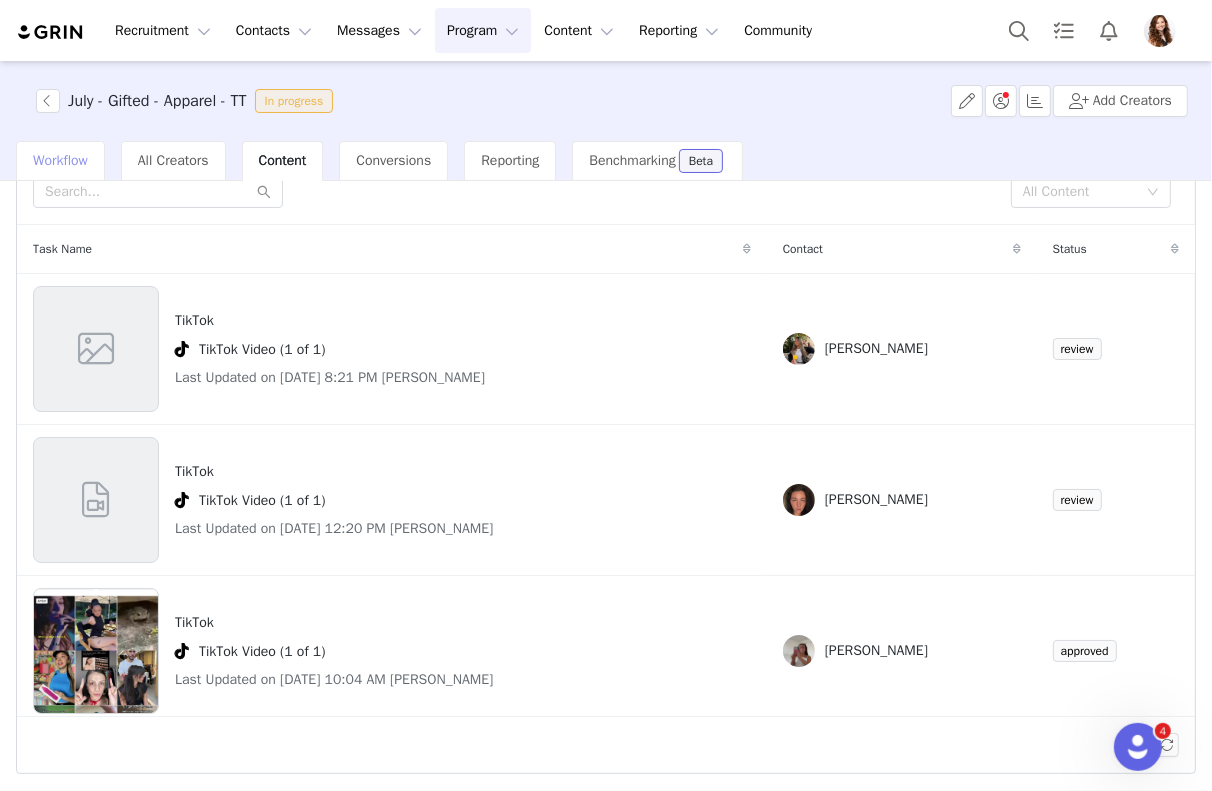 click on "Workflow" at bounding box center [60, 160] 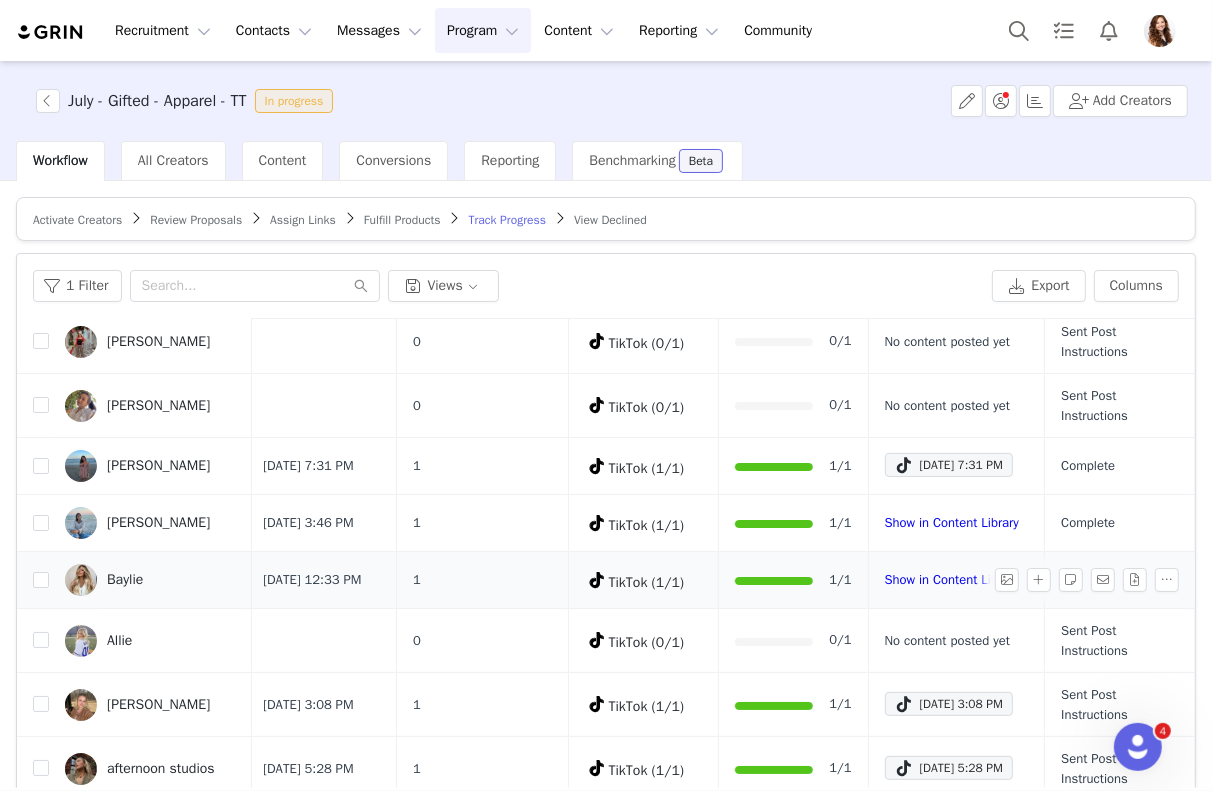 scroll, scrollTop: 57, scrollLeft: 213, axis: both 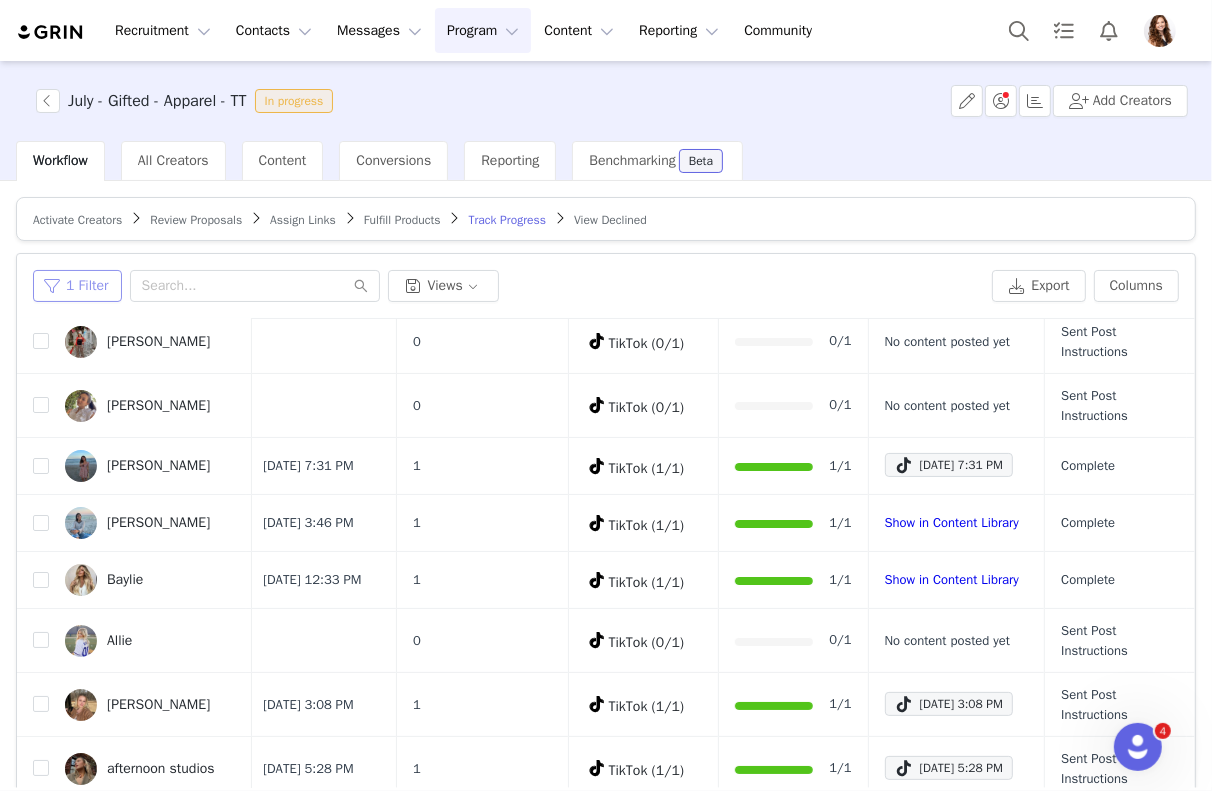 click on "1 Filter" at bounding box center [77, 286] 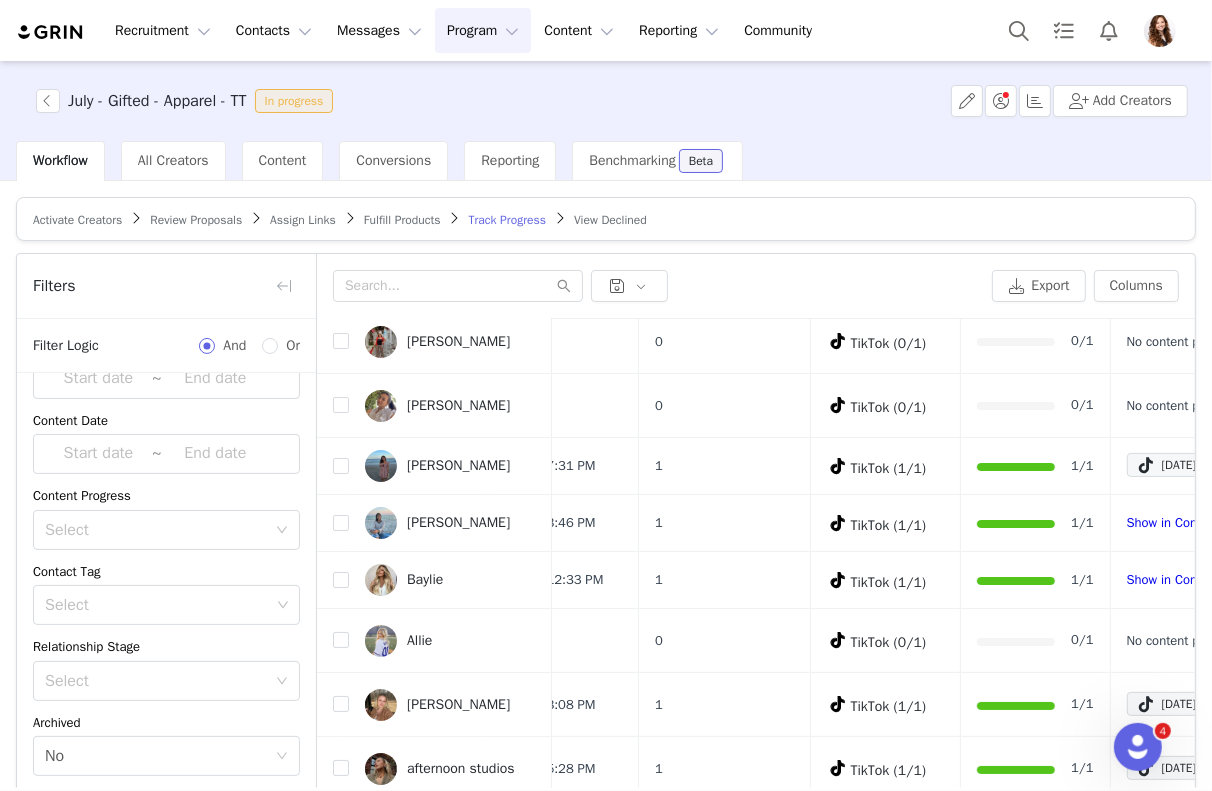 scroll, scrollTop: 56, scrollLeft: 0, axis: vertical 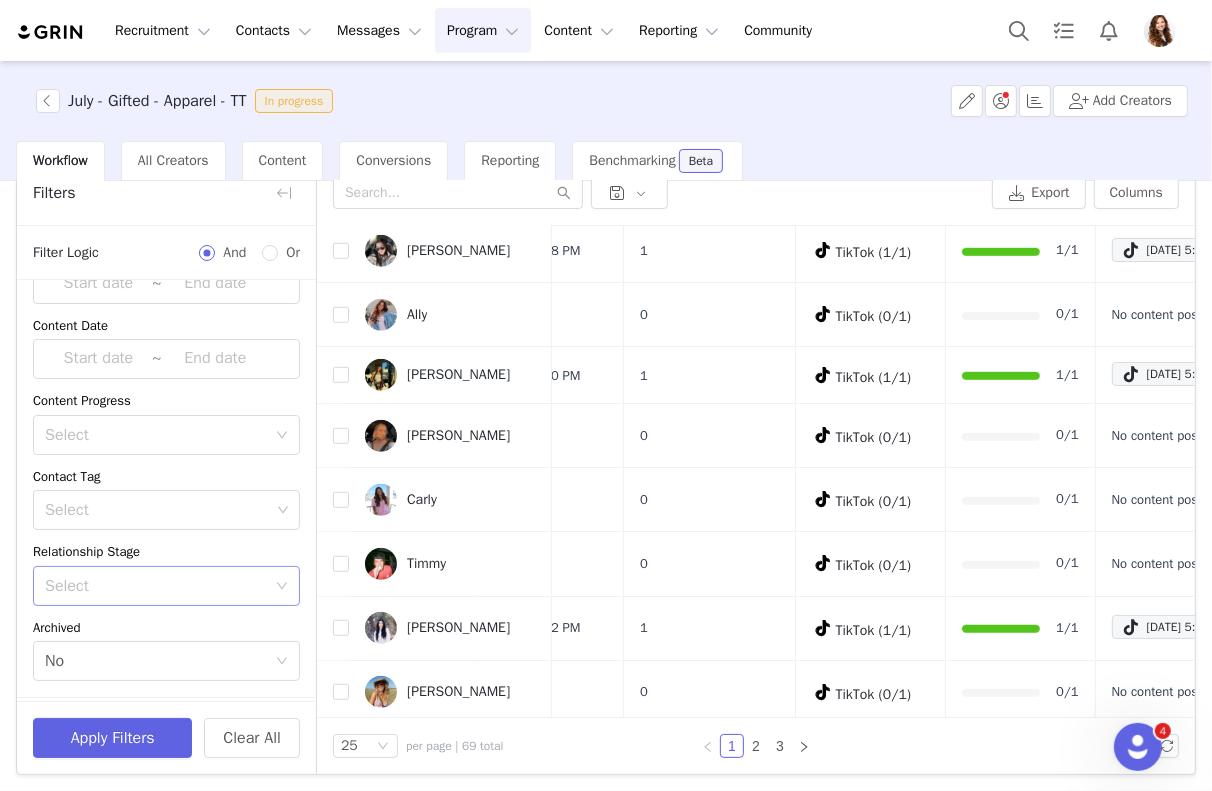 click on "Select" at bounding box center [160, 586] 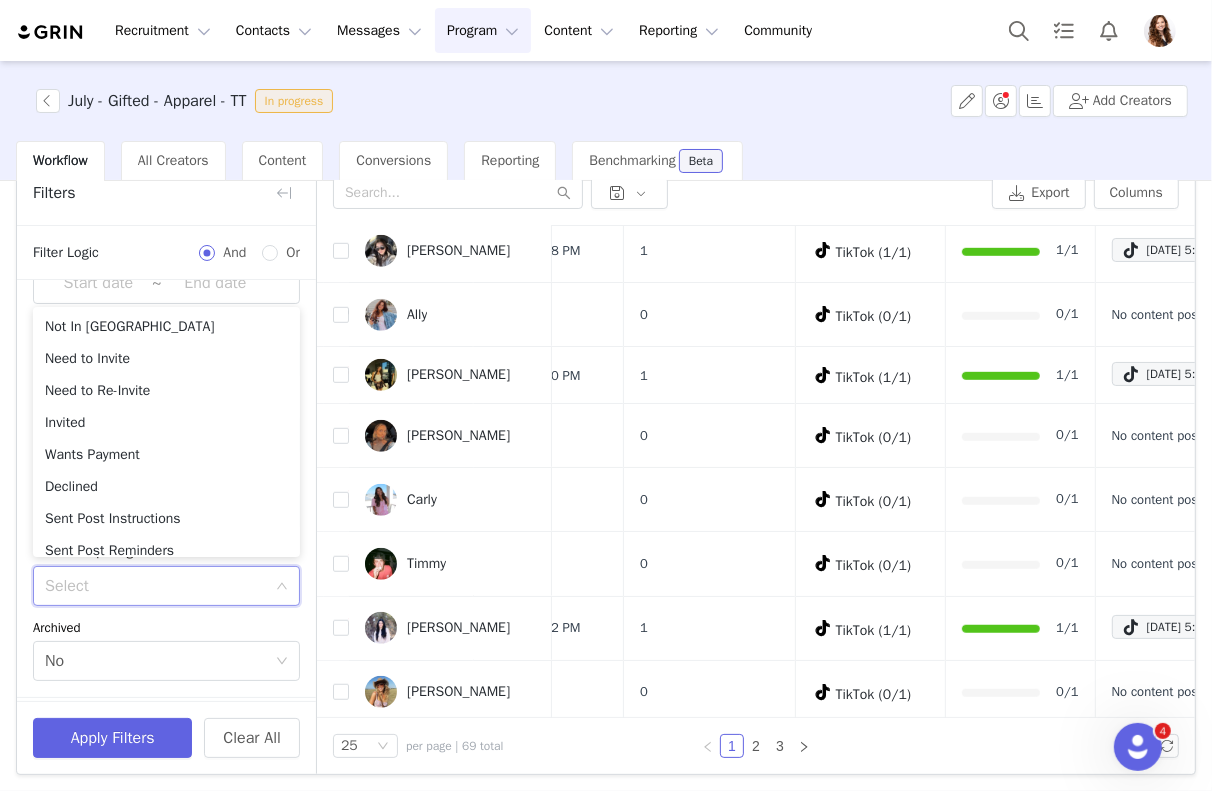 scroll, scrollTop: 42, scrollLeft: 0, axis: vertical 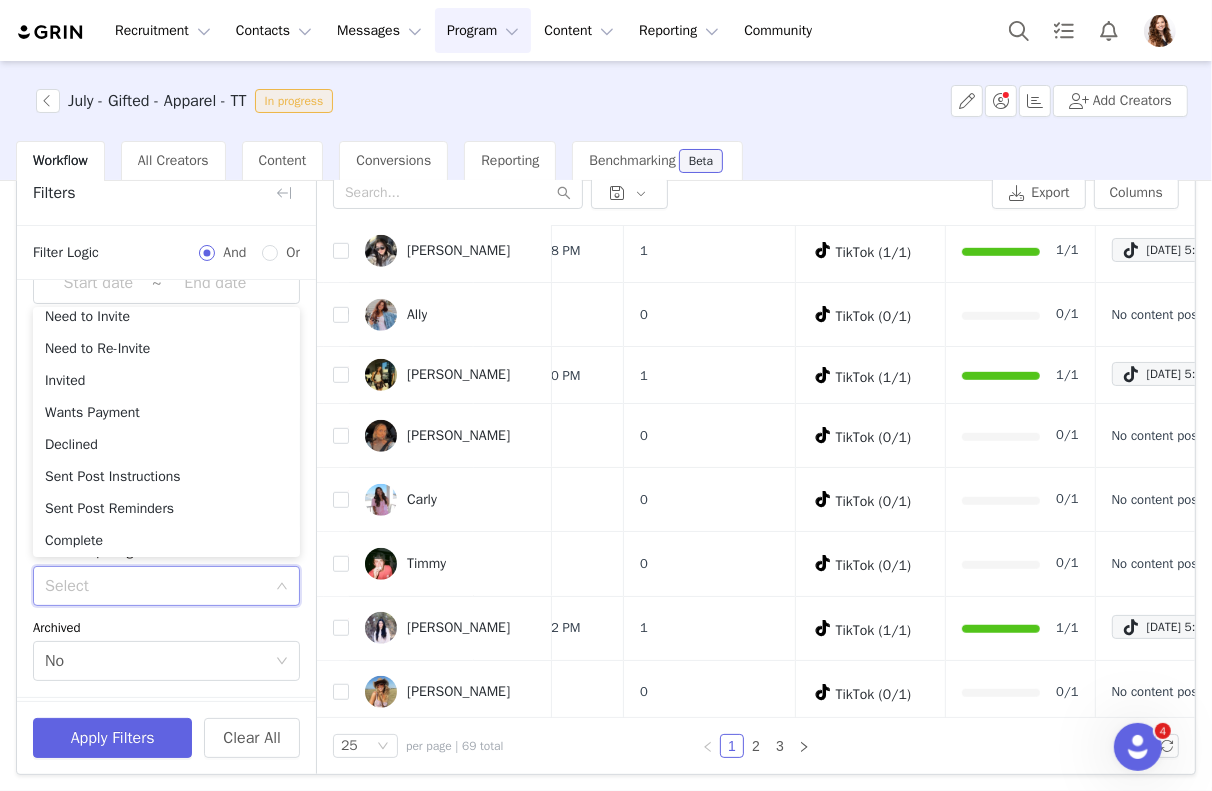 click on "Archived" at bounding box center (166, 628) 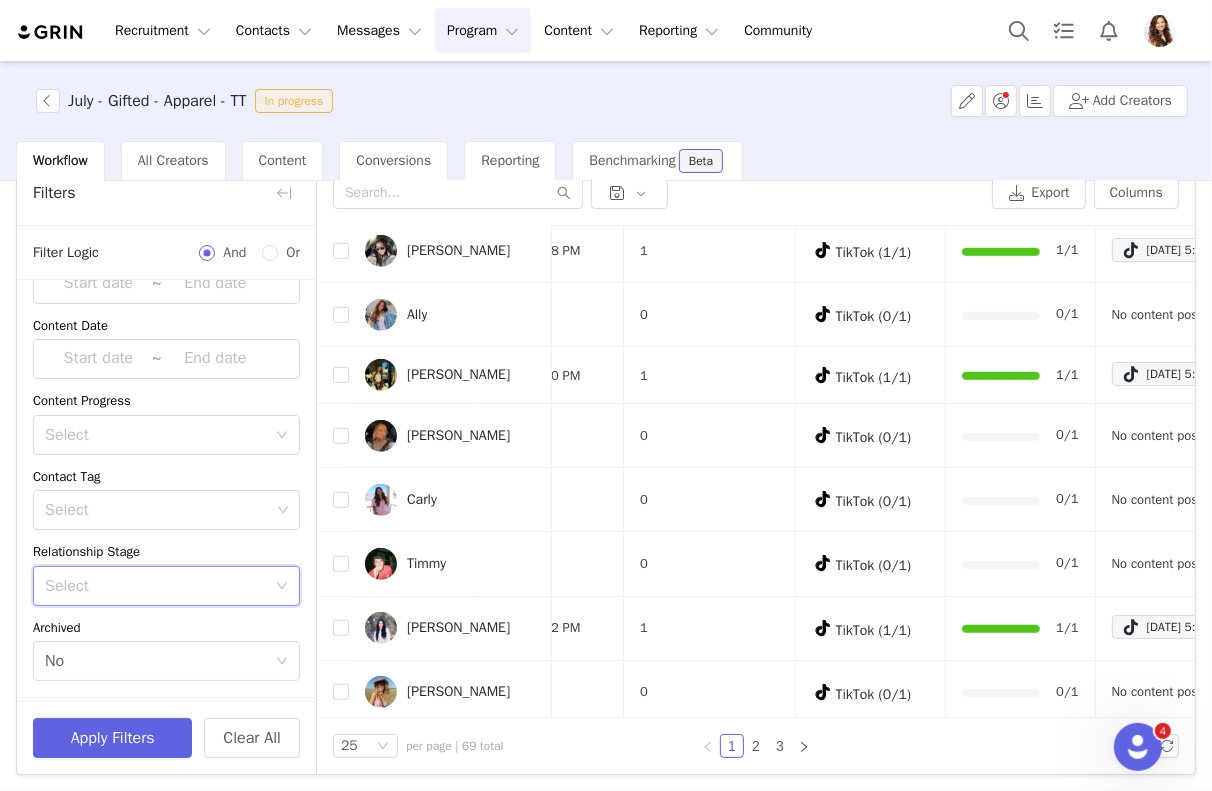 scroll, scrollTop: 3, scrollLeft: 0, axis: vertical 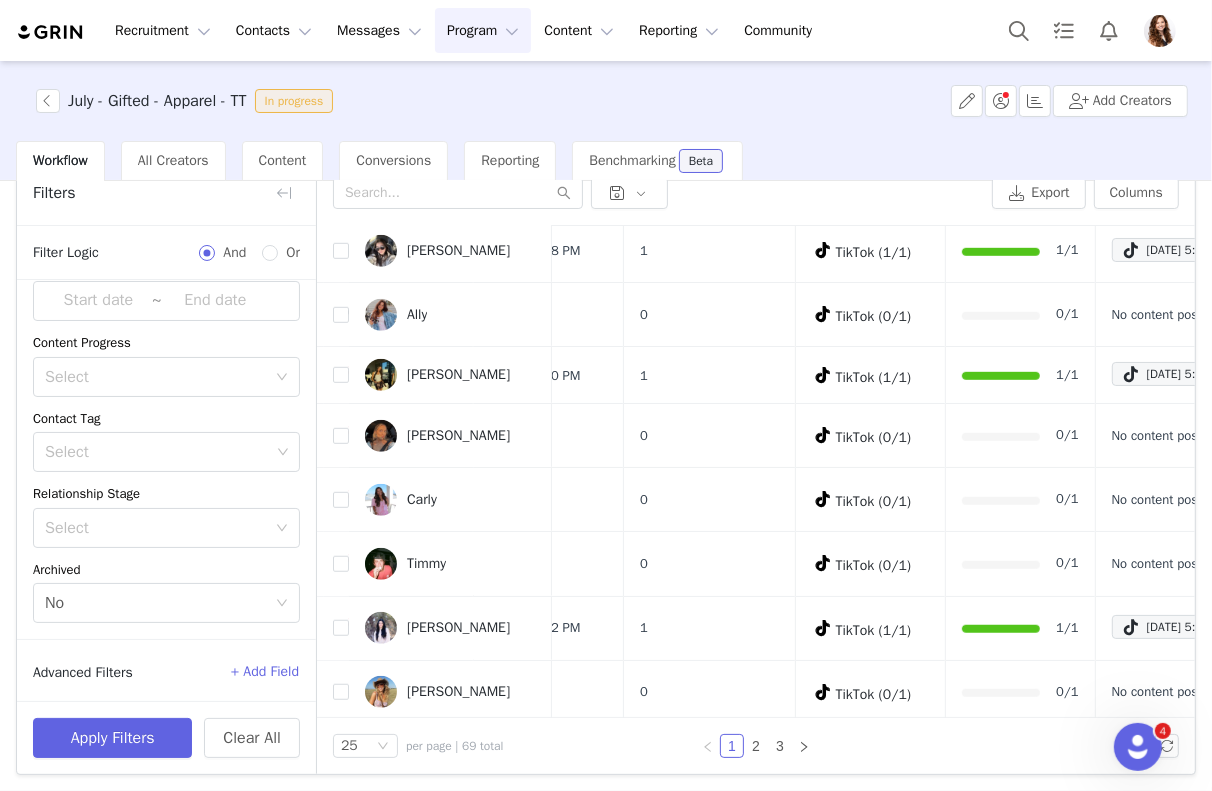 click on "+ Add Field" at bounding box center (265, 672) 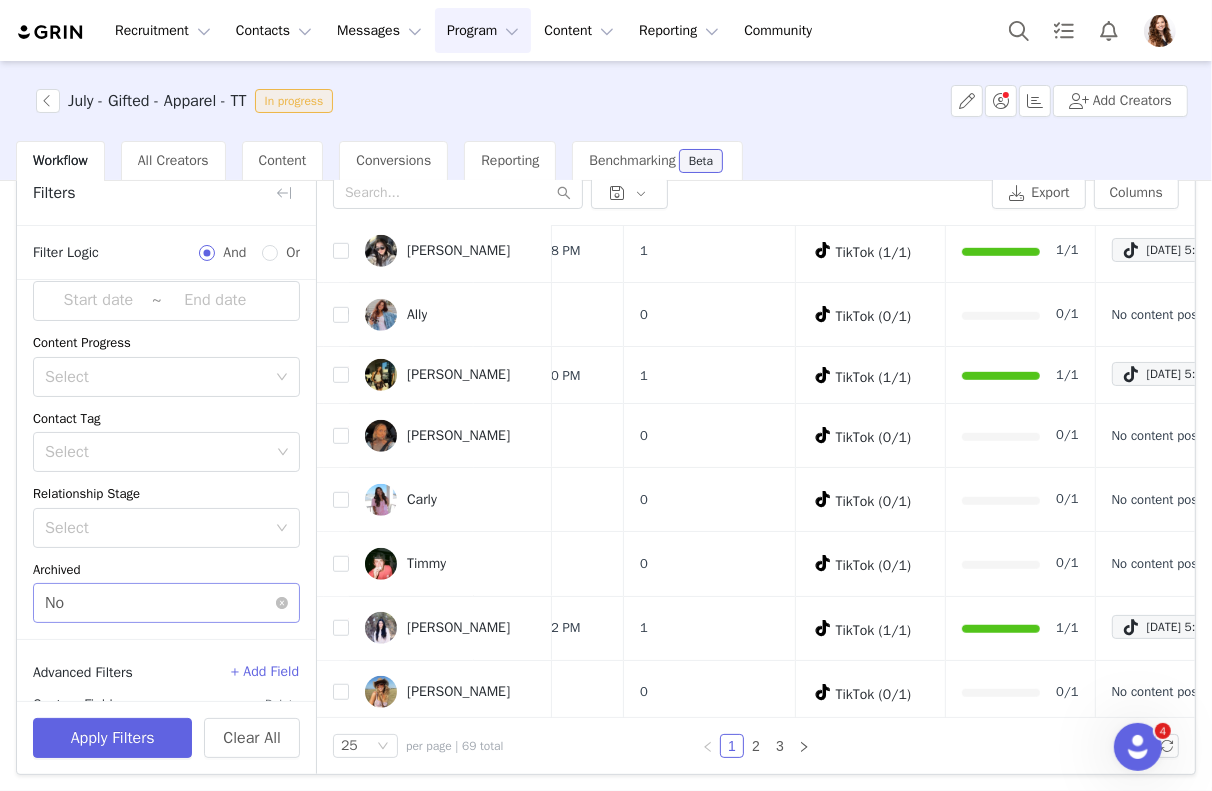 scroll, scrollTop: 194, scrollLeft: 0, axis: vertical 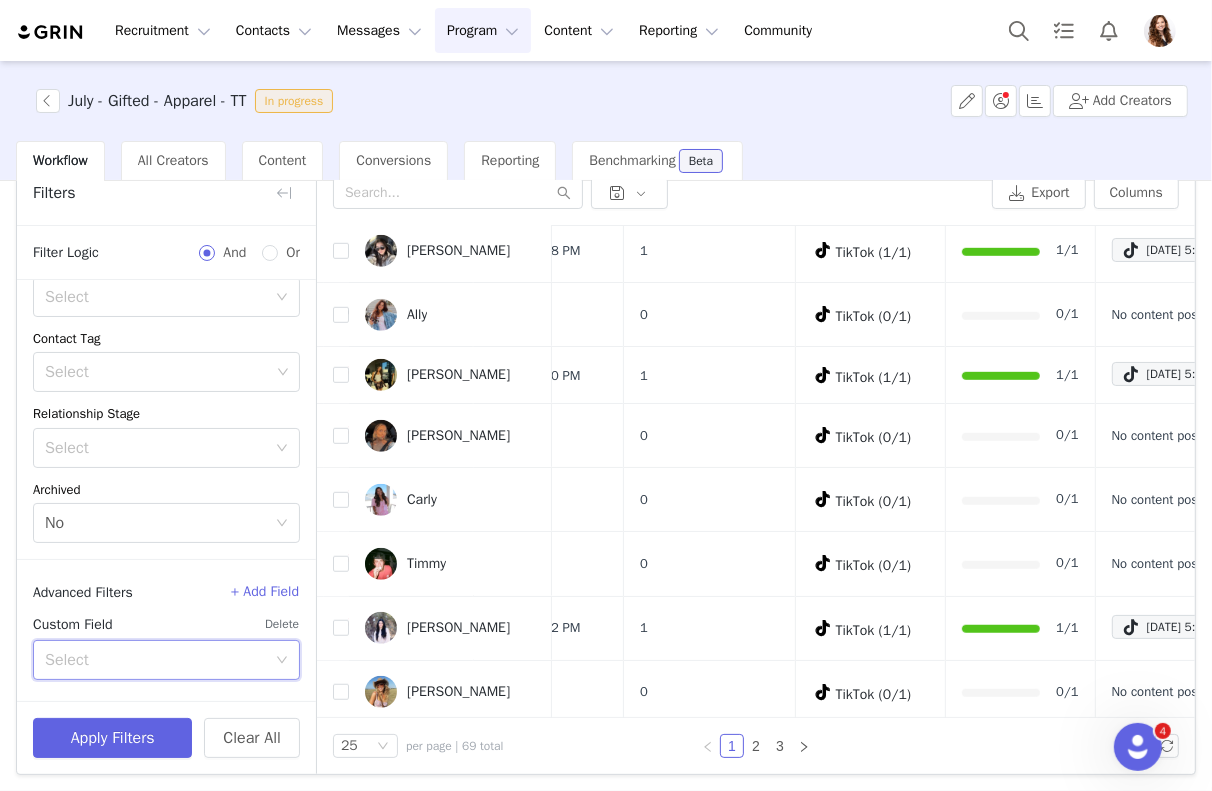 click on "Select" at bounding box center (160, 660) 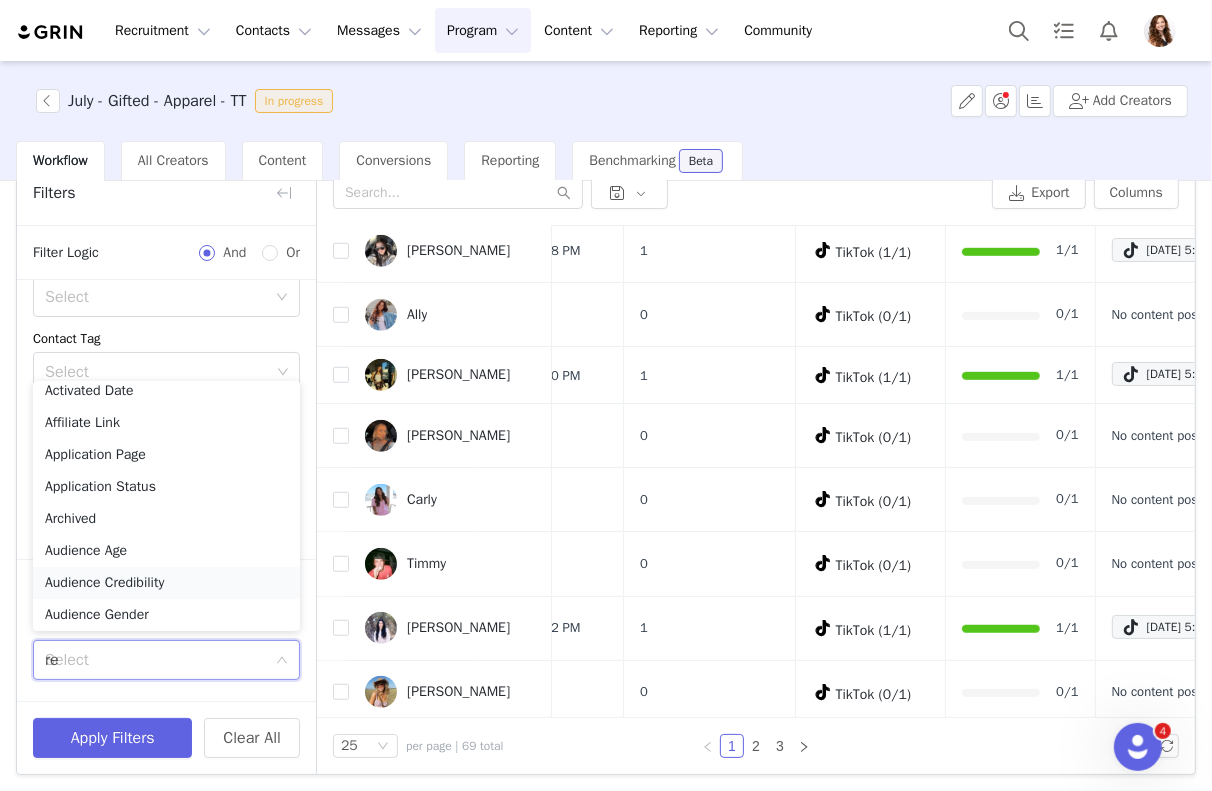 scroll, scrollTop: 0, scrollLeft: 0, axis: both 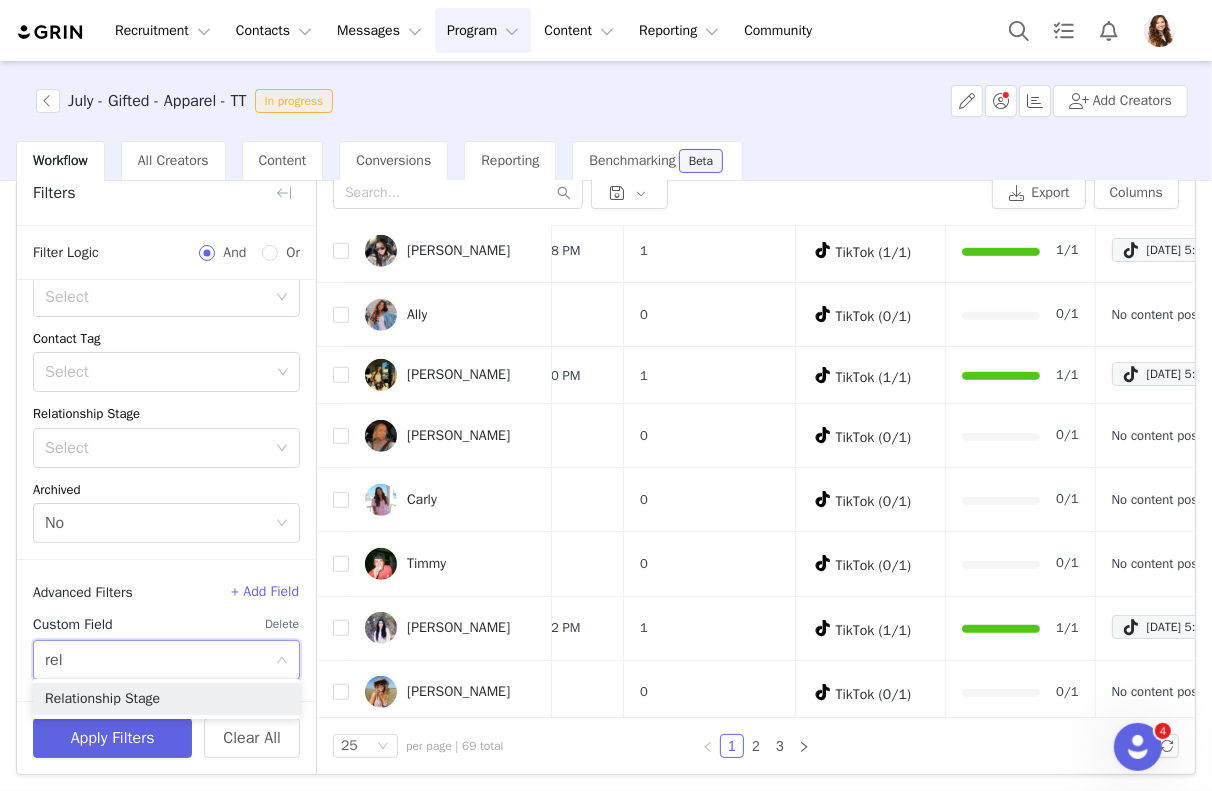 type on "rela" 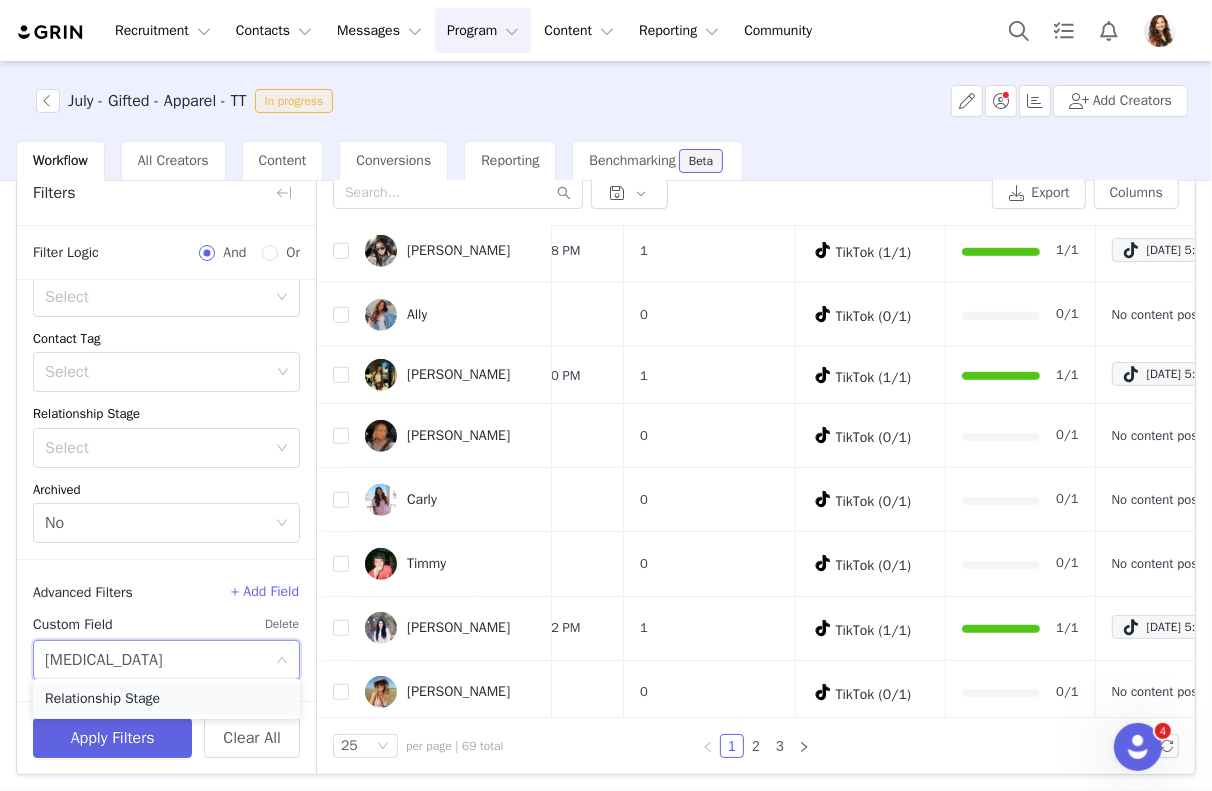 click on "Relationship Stage" at bounding box center (166, 699) 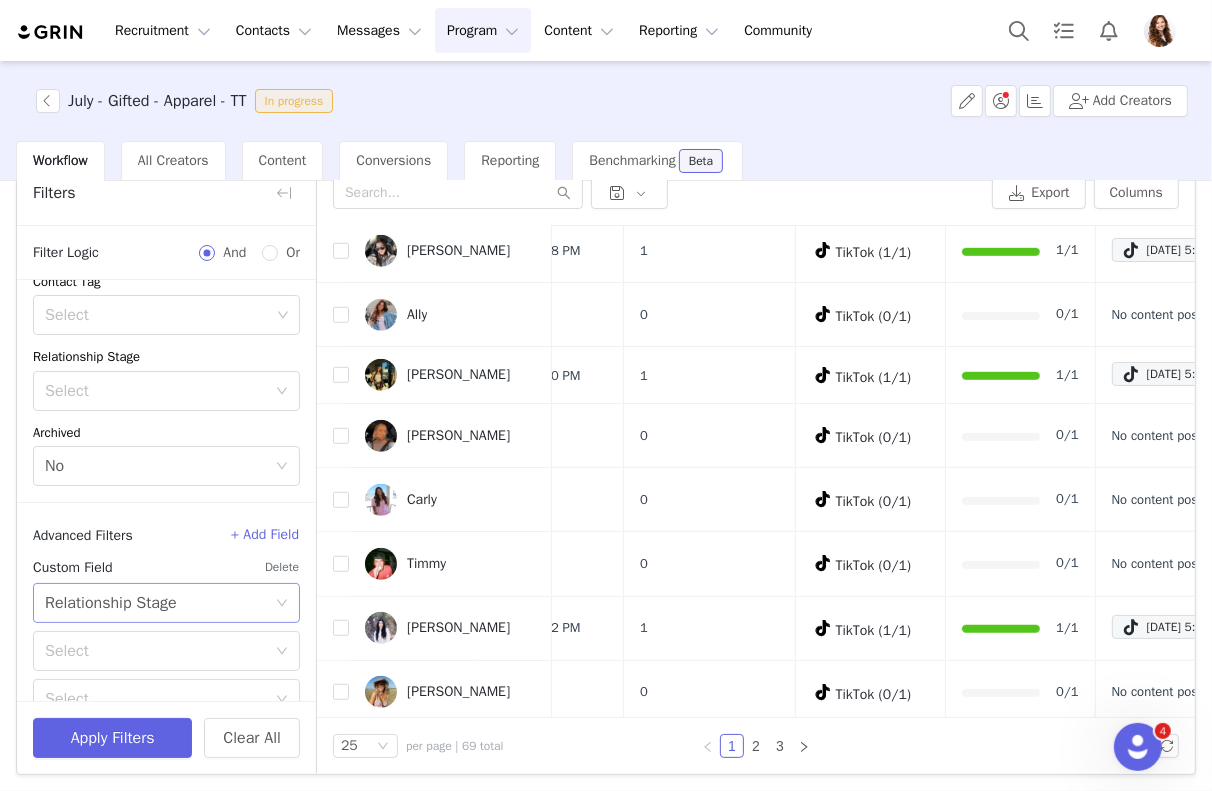 scroll, scrollTop: 273, scrollLeft: 0, axis: vertical 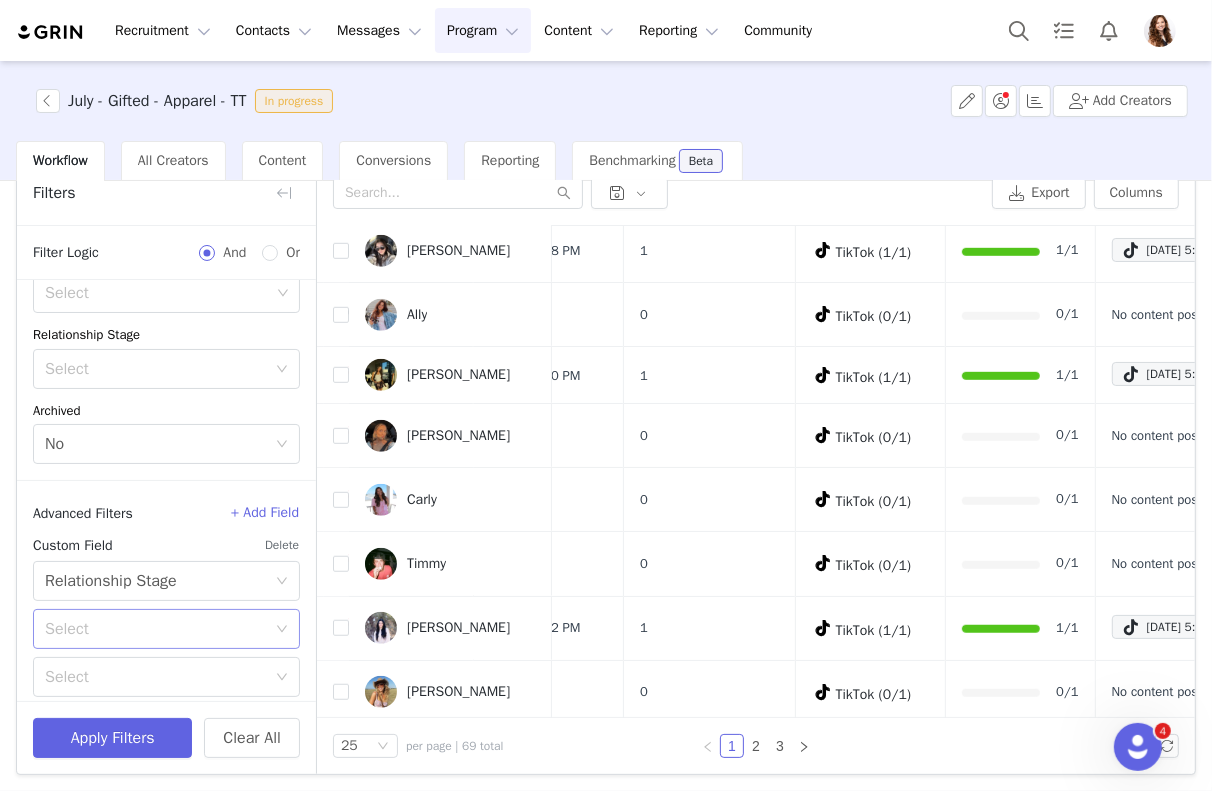 click on "Select" at bounding box center (155, 629) 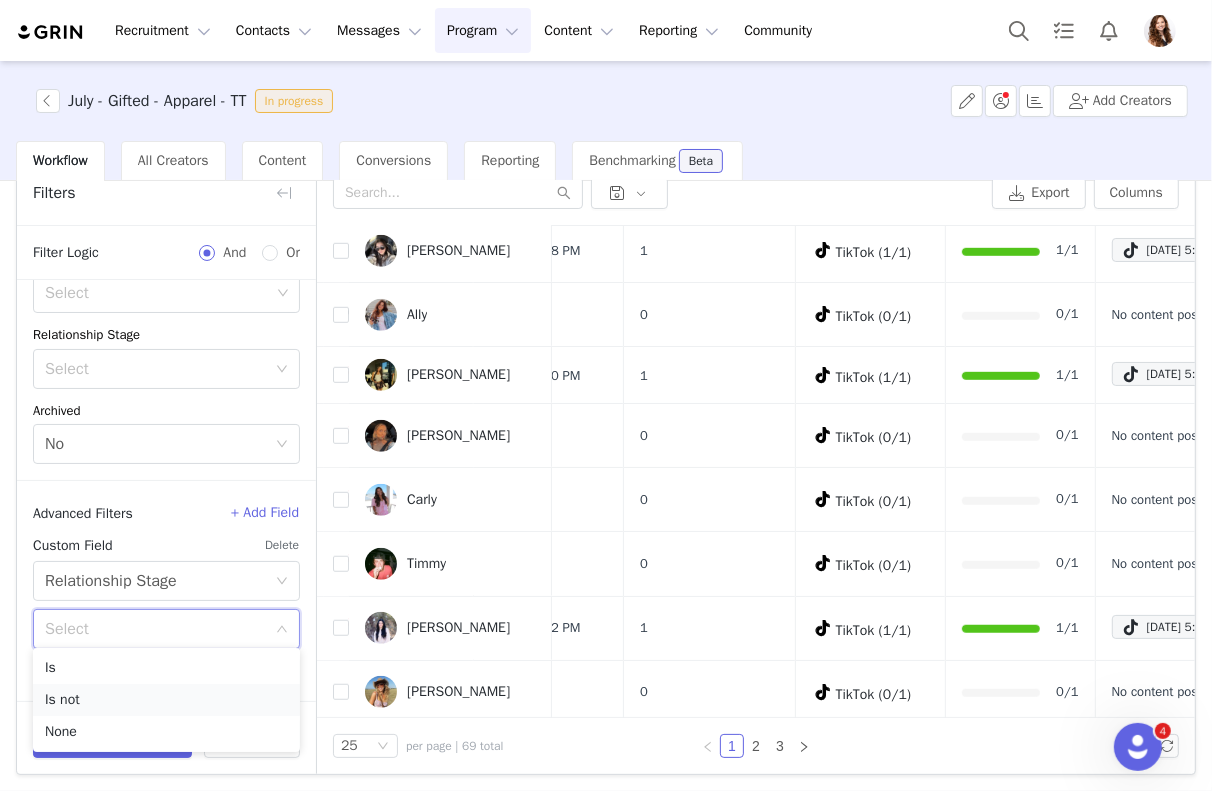 click on "Is not" at bounding box center (166, 700) 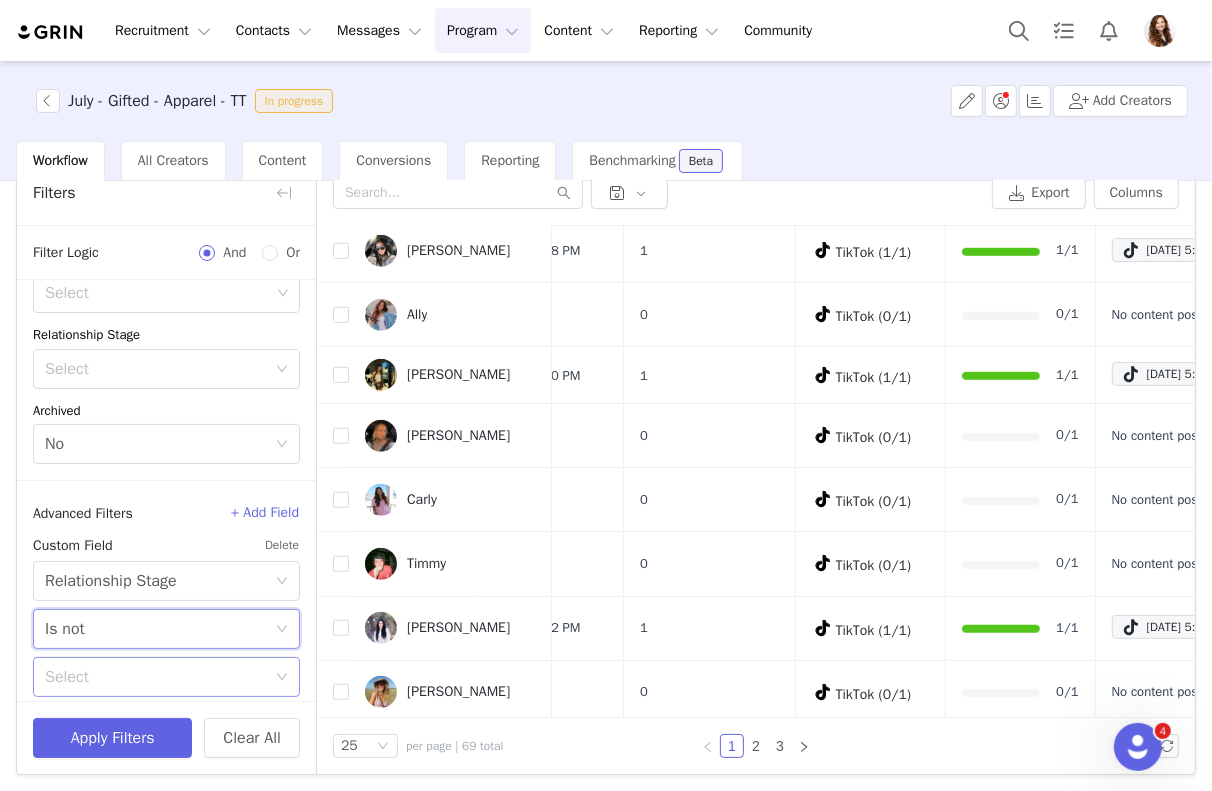 click on "Select" at bounding box center [155, 677] 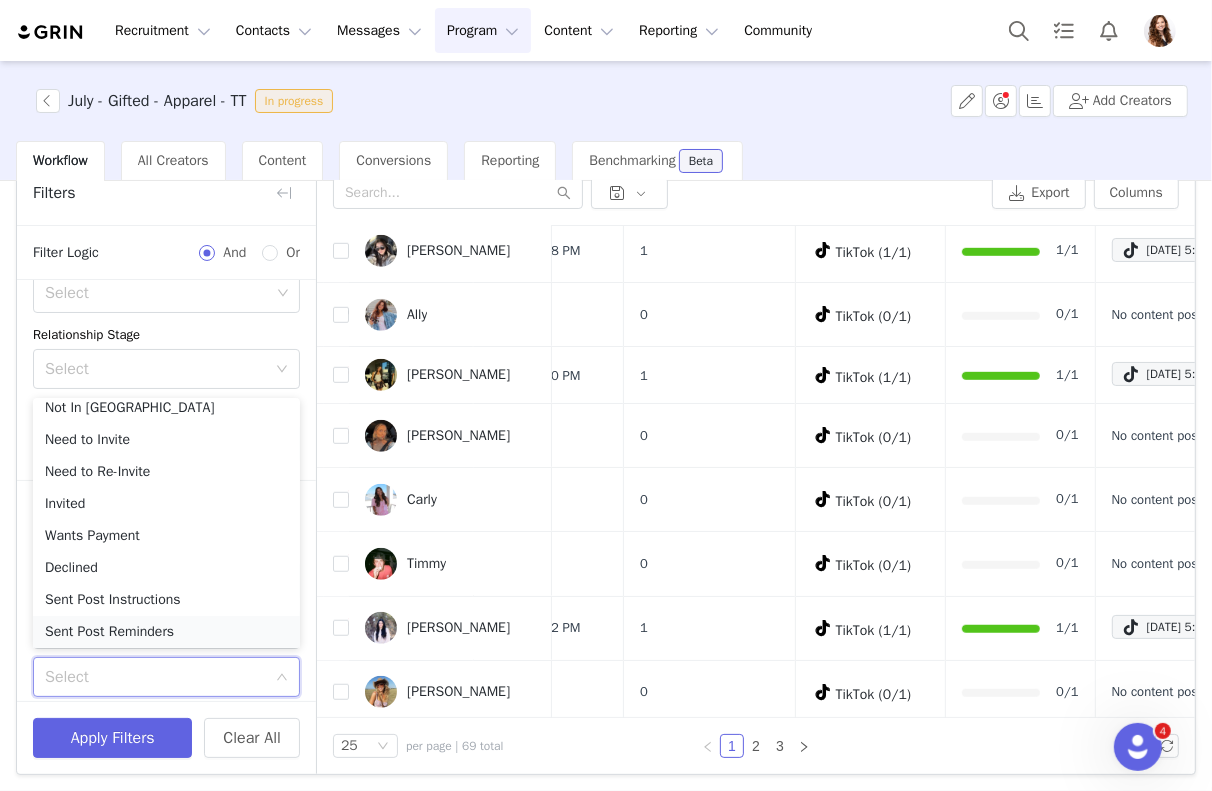 scroll, scrollTop: 173, scrollLeft: 0, axis: vertical 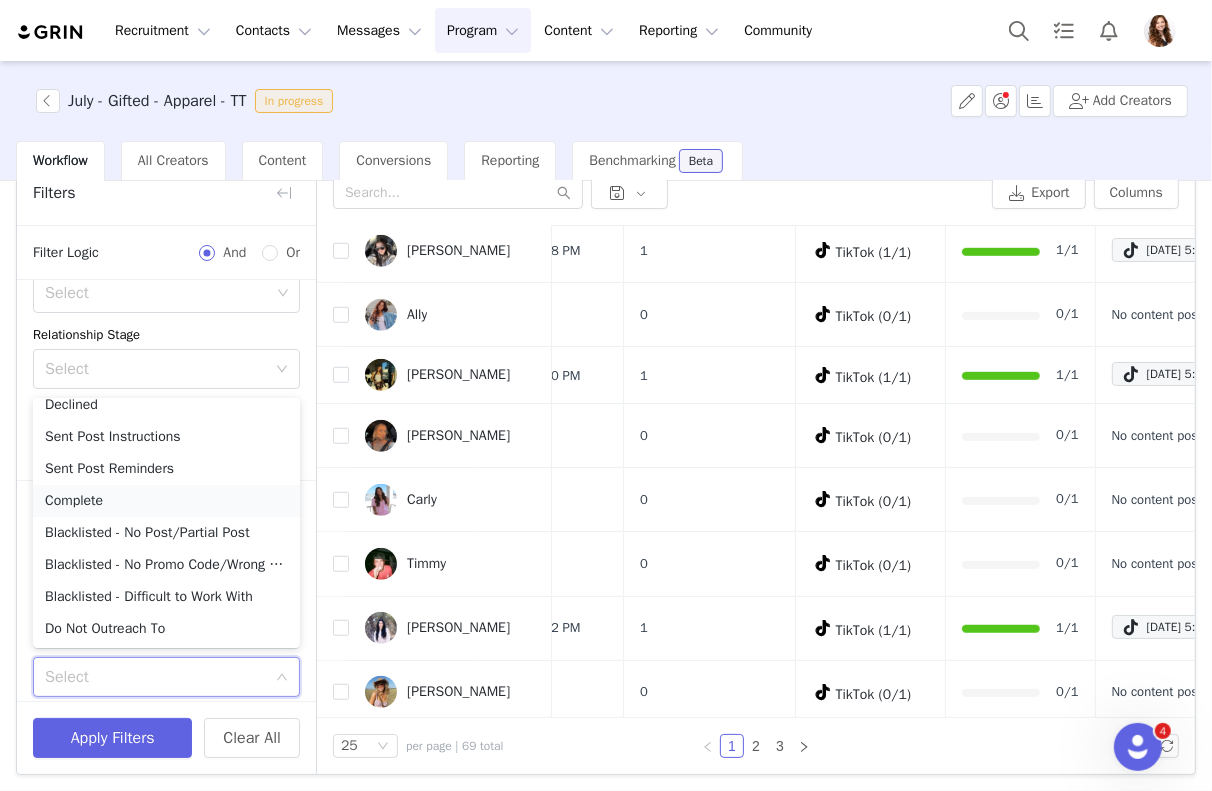 click on "Complete" at bounding box center (166, 501) 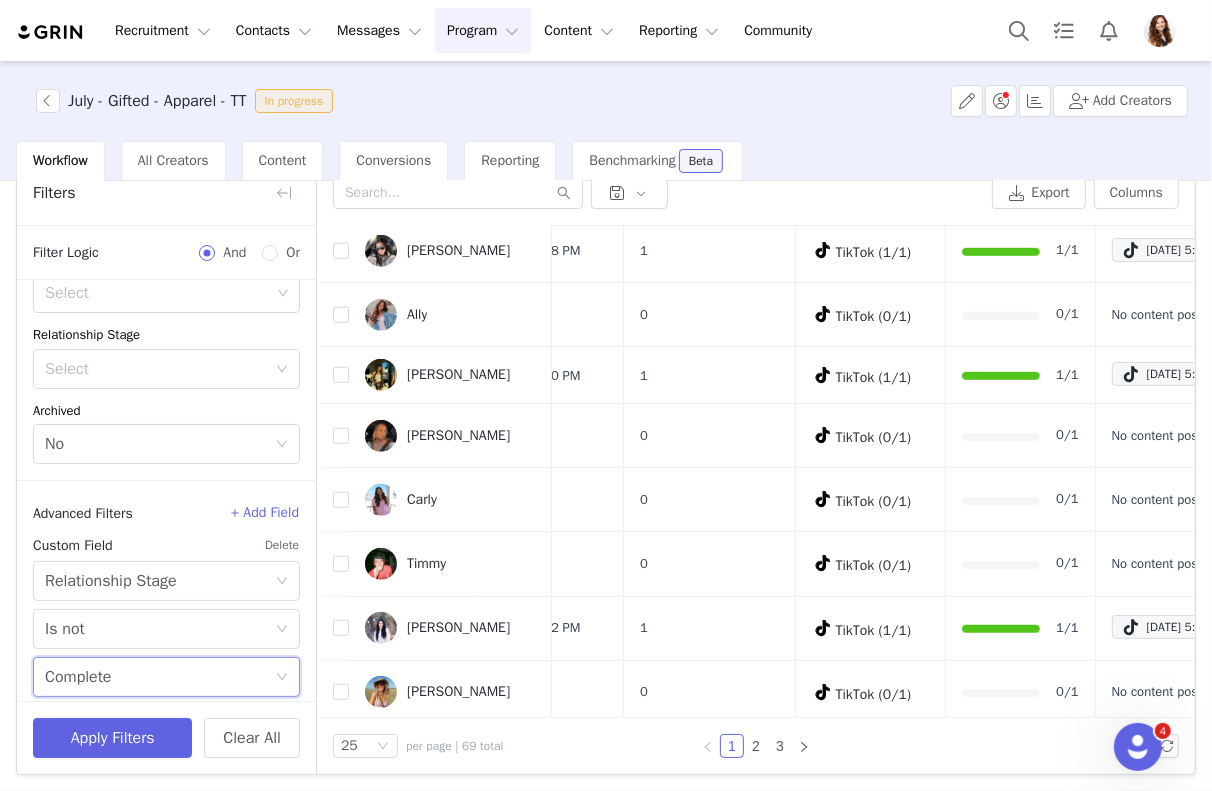 click on "Apply Filters Clear All" at bounding box center (166, 737) 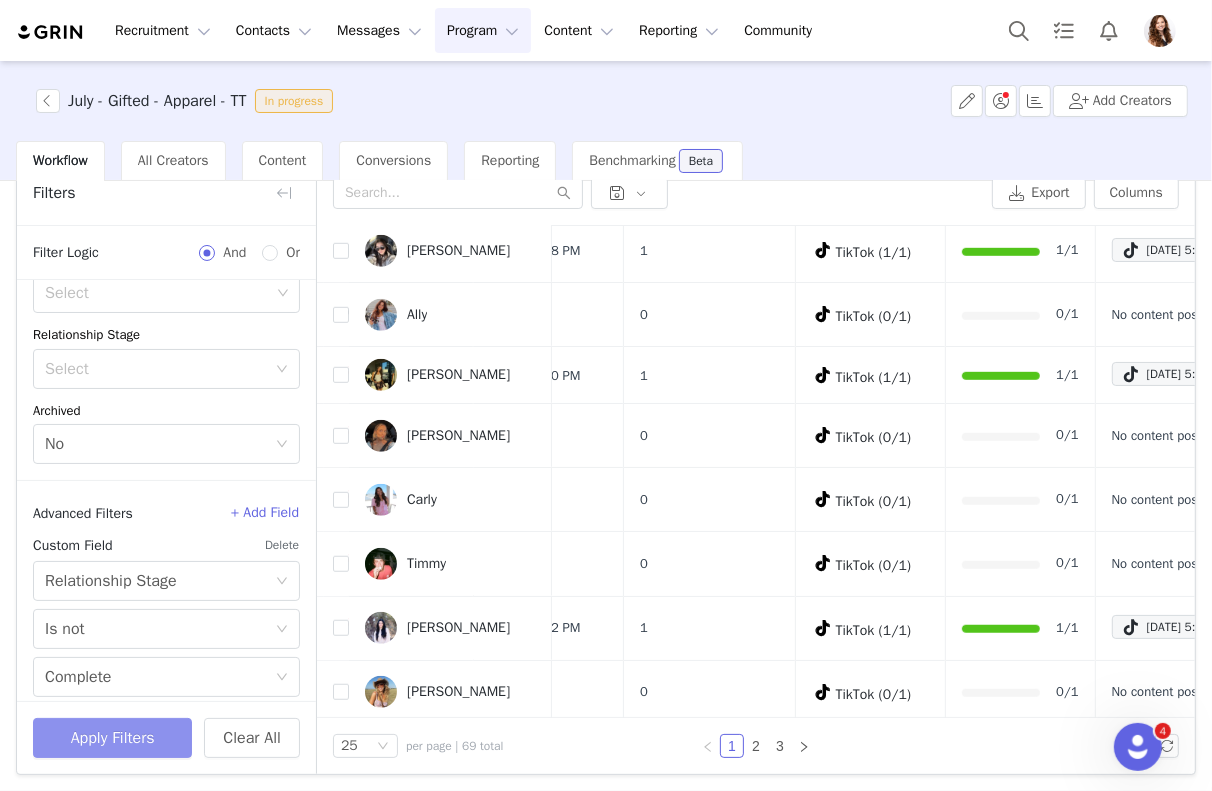 click on "Apply Filters" at bounding box center (112, 738) 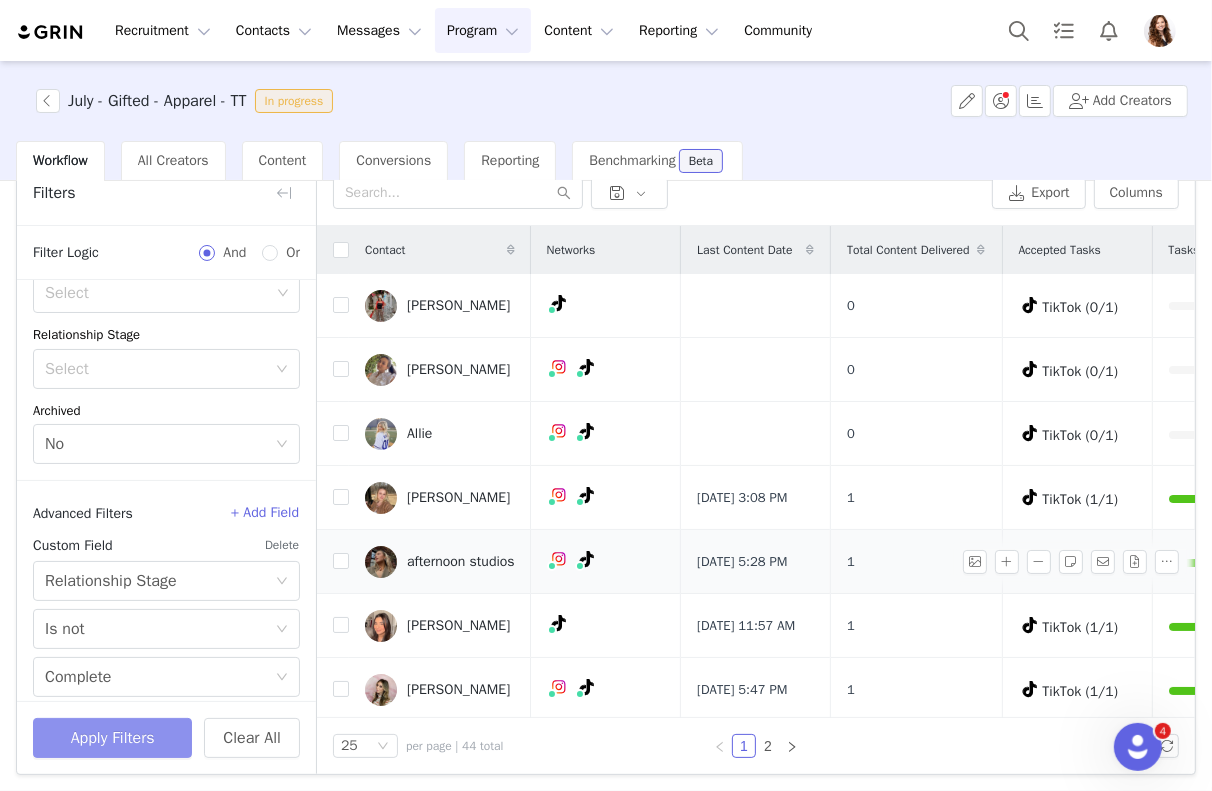 scroll, scrollTop: 0, scrollLeft: 513, axis: horizontal 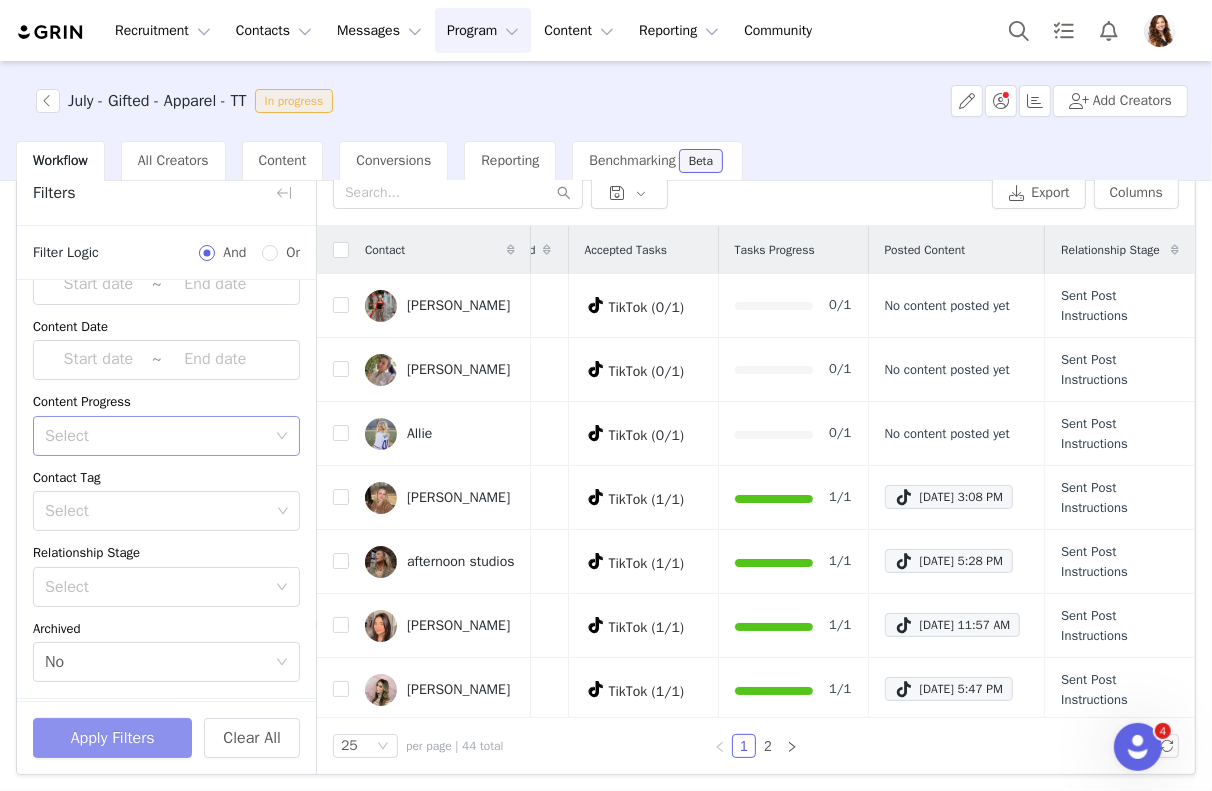 click on "Select" at bounding box center (155, 436) 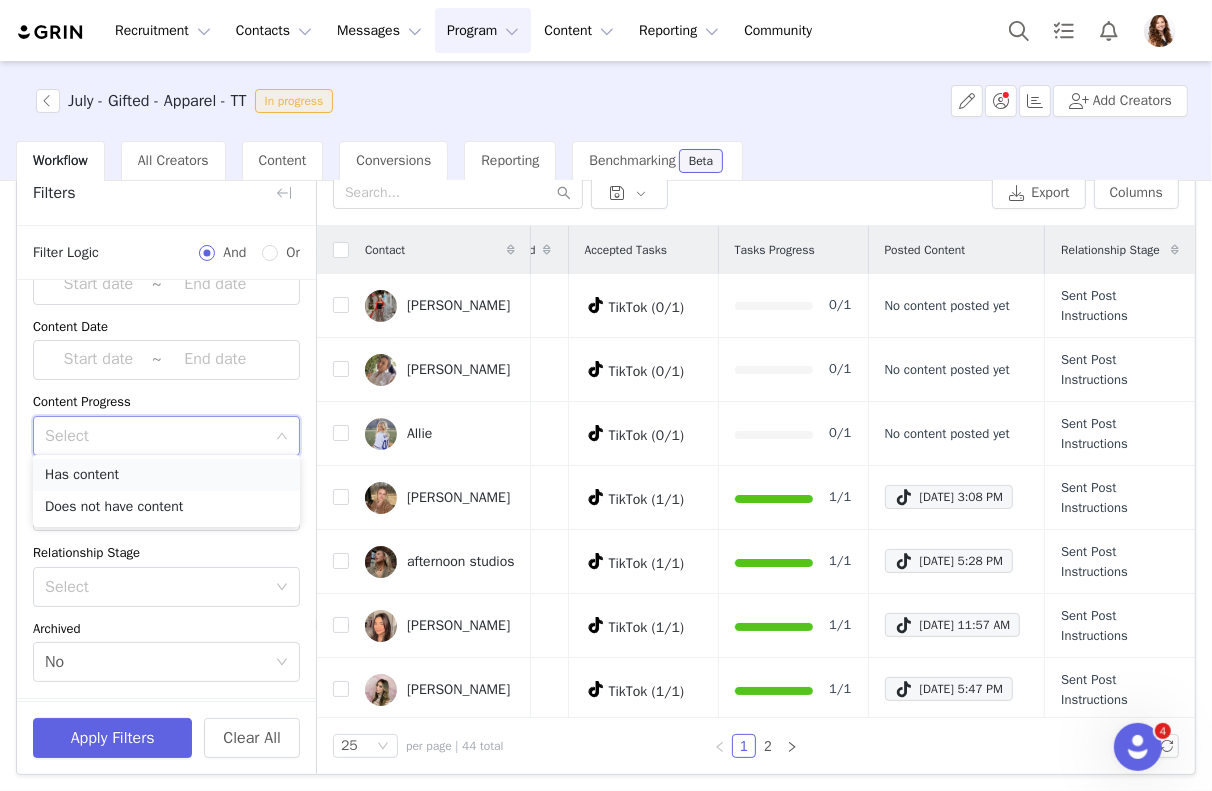 click on "Has content" at bounding box center [166, 475] 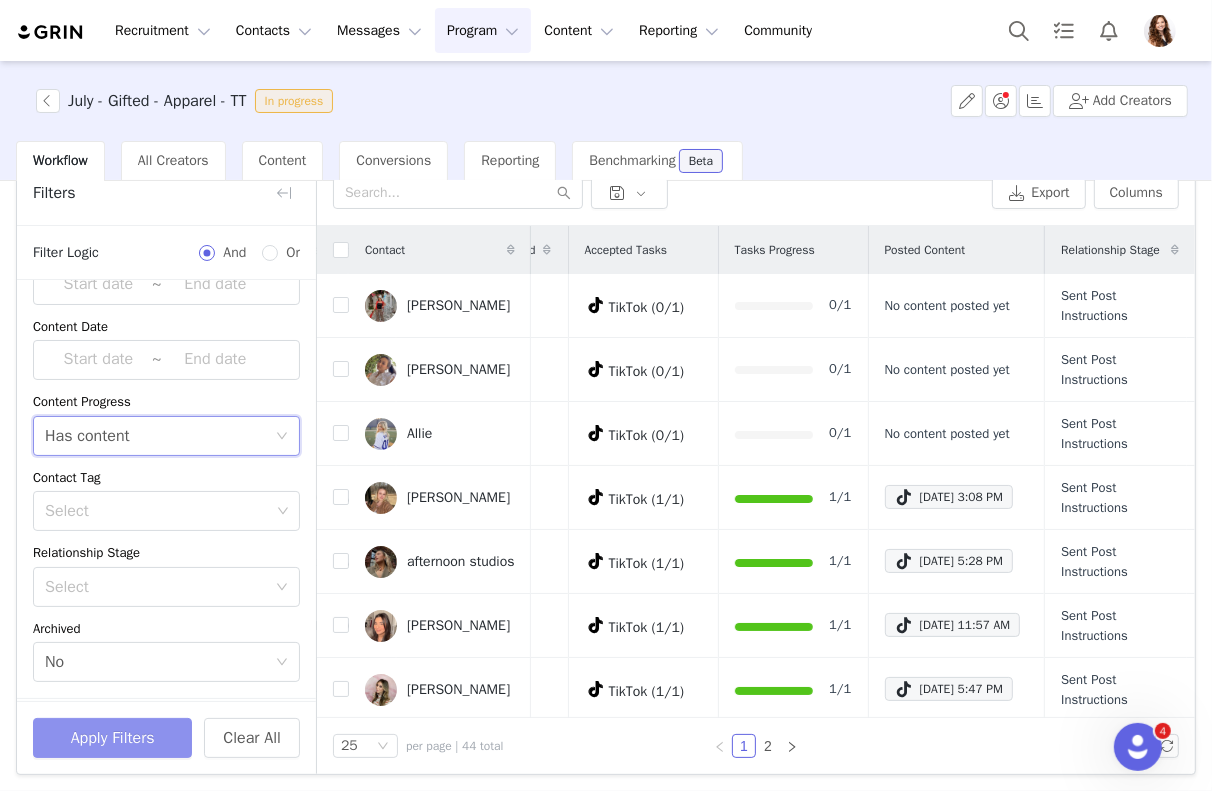 click on "Apply Filters" at bounding box center [112, 738] 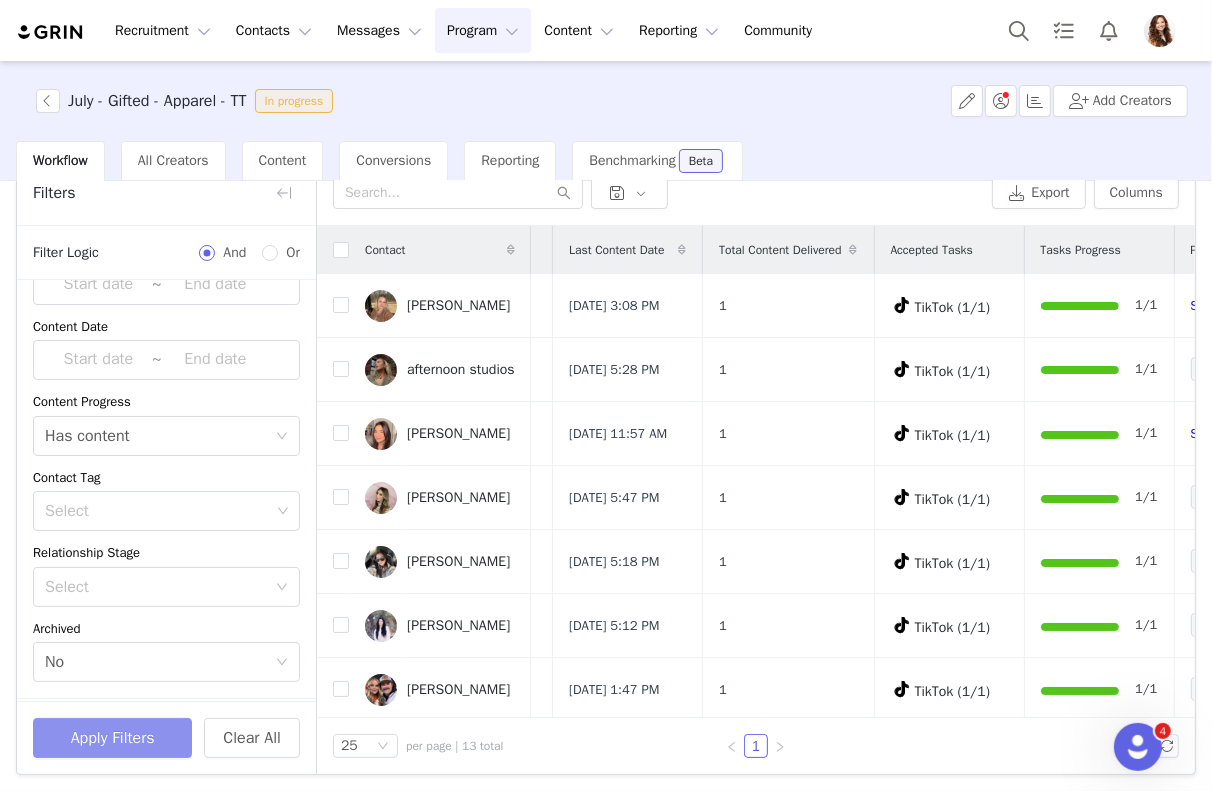 scroll, scrollTop: 0, scrollLeft: 147, axis: horizontal 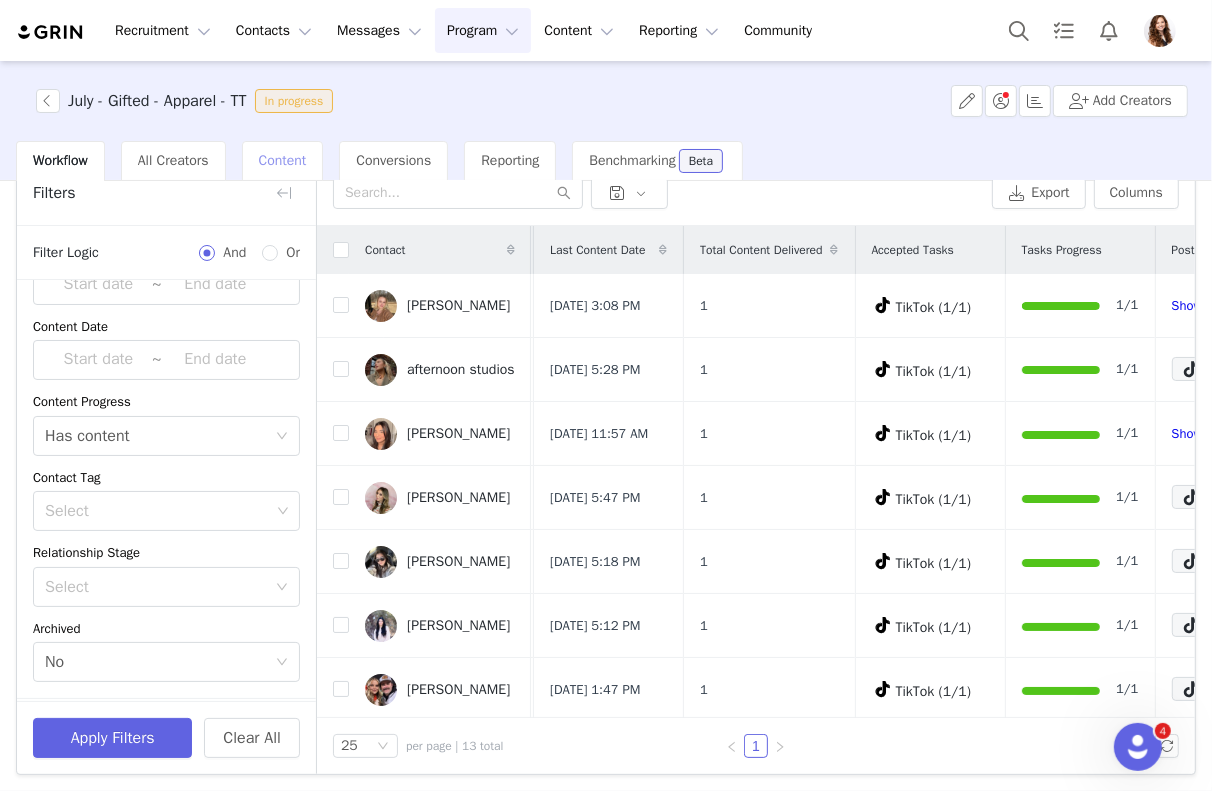 click on "Content" at bounding box center (283, 161) 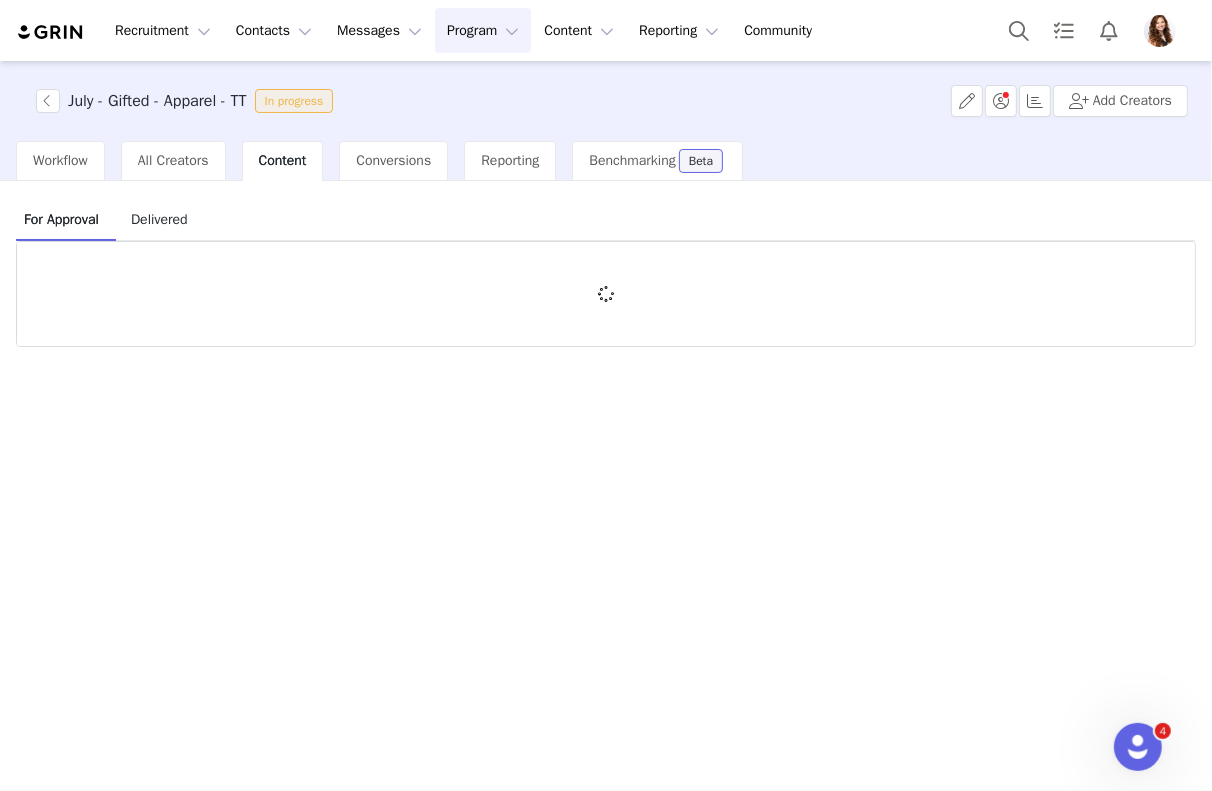 scroll, scrollTop: 0, scrollLeft: 0, axis: both 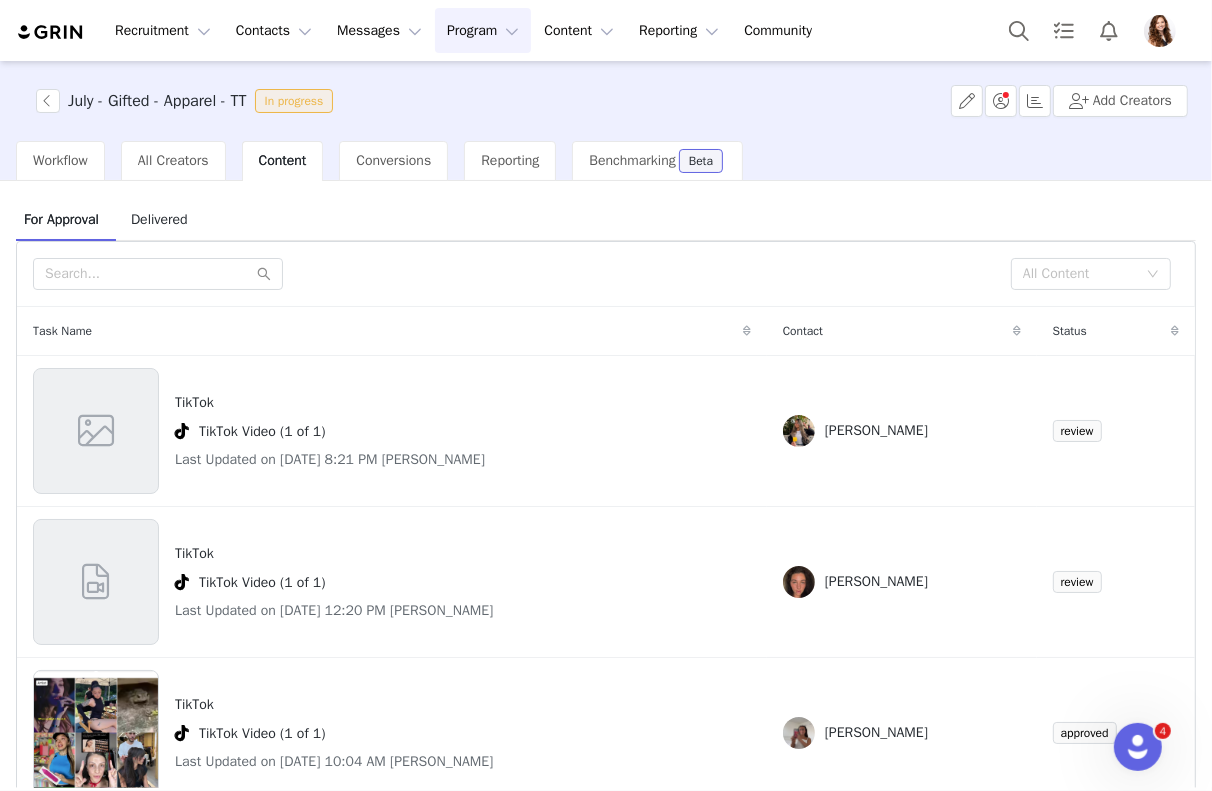click on "Delivered" at bounding box center (159, 219) 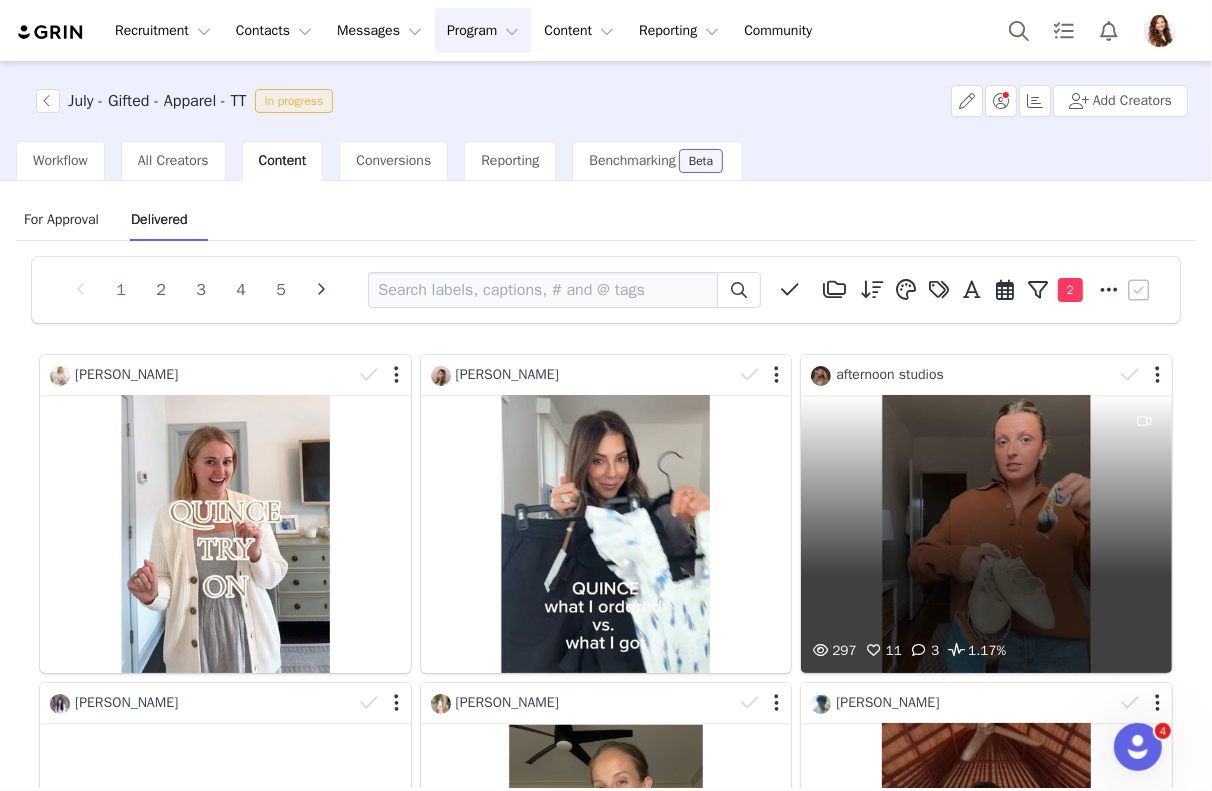 click on "297  11  3  1.17%" at bounding box center (986, 534) 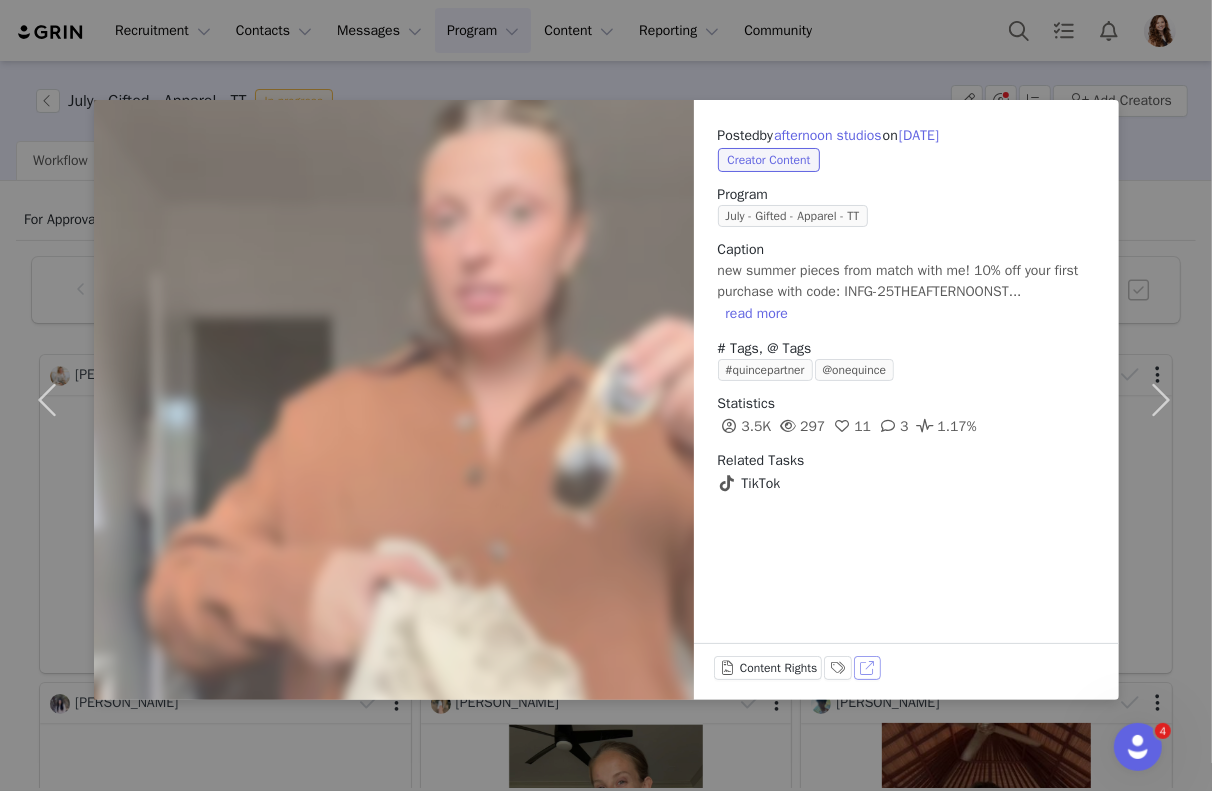 click on "View on TikTok" at bounding box center (868, 668) 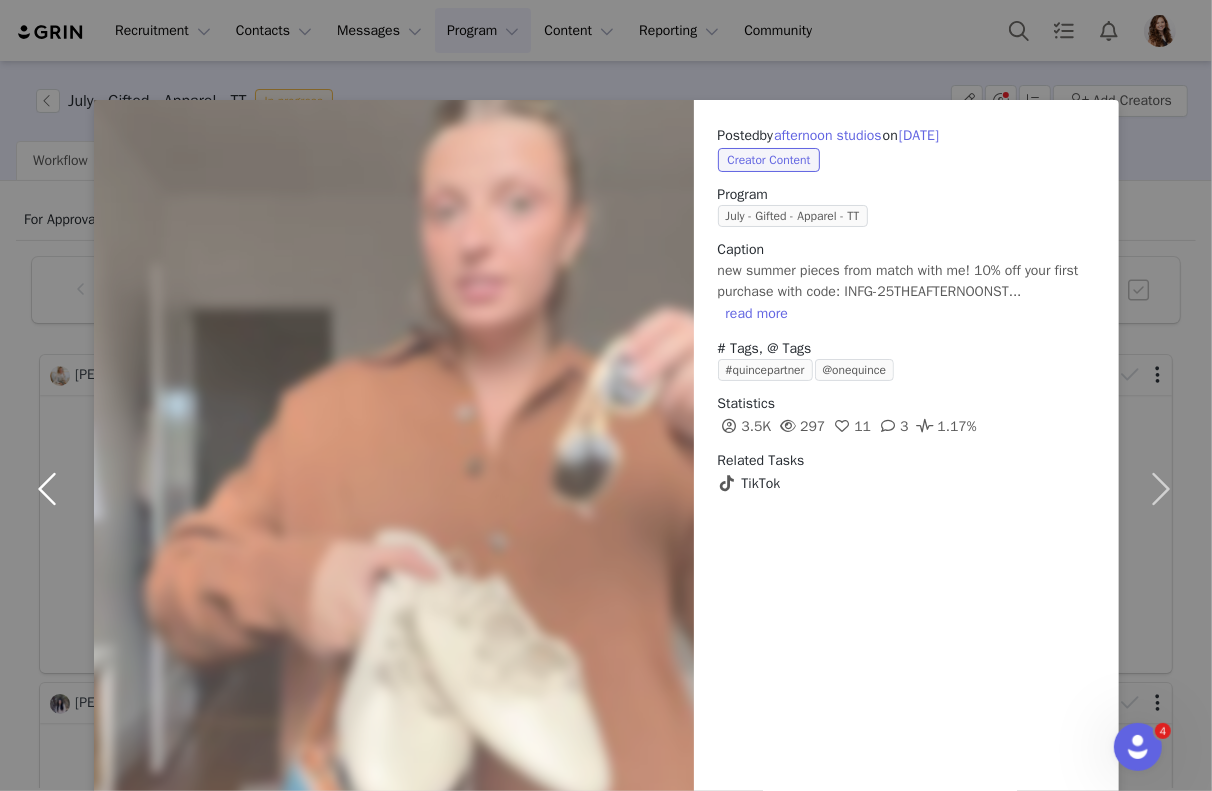 click at bounding box center (52, 488) 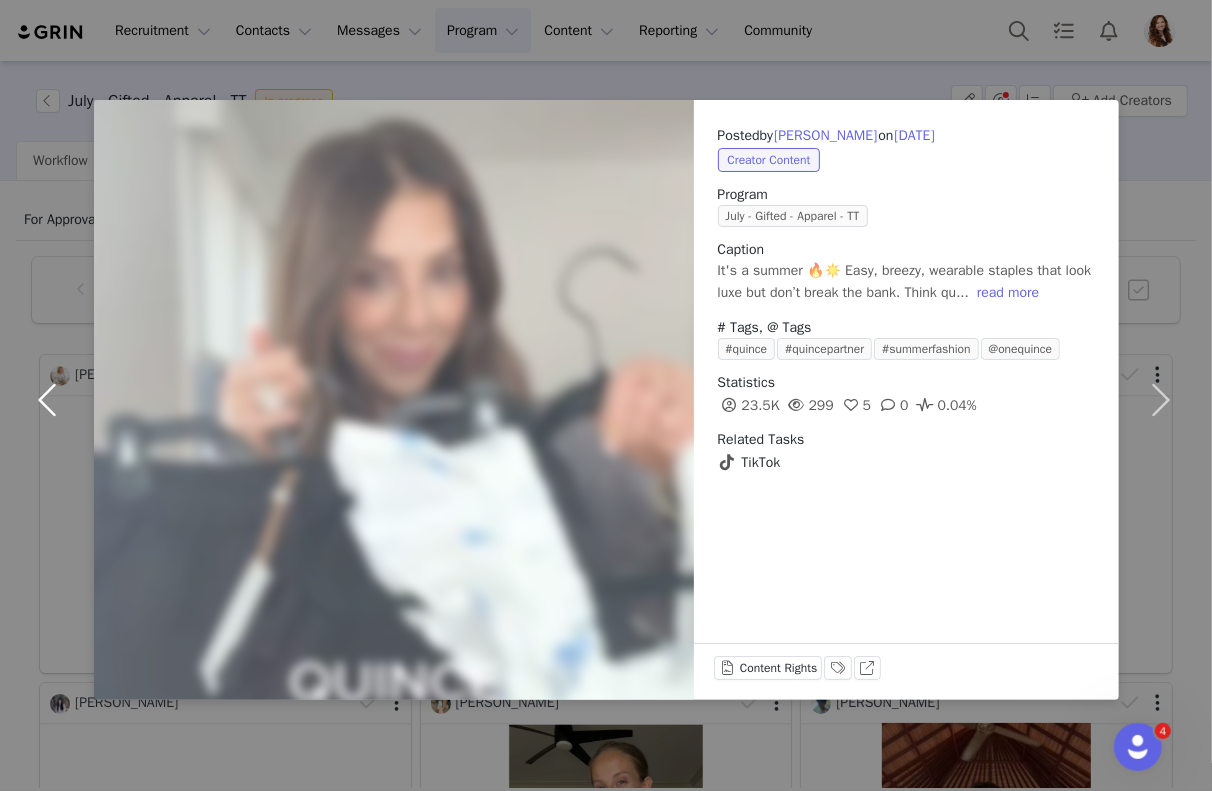 click at bounding box center [52, 400] 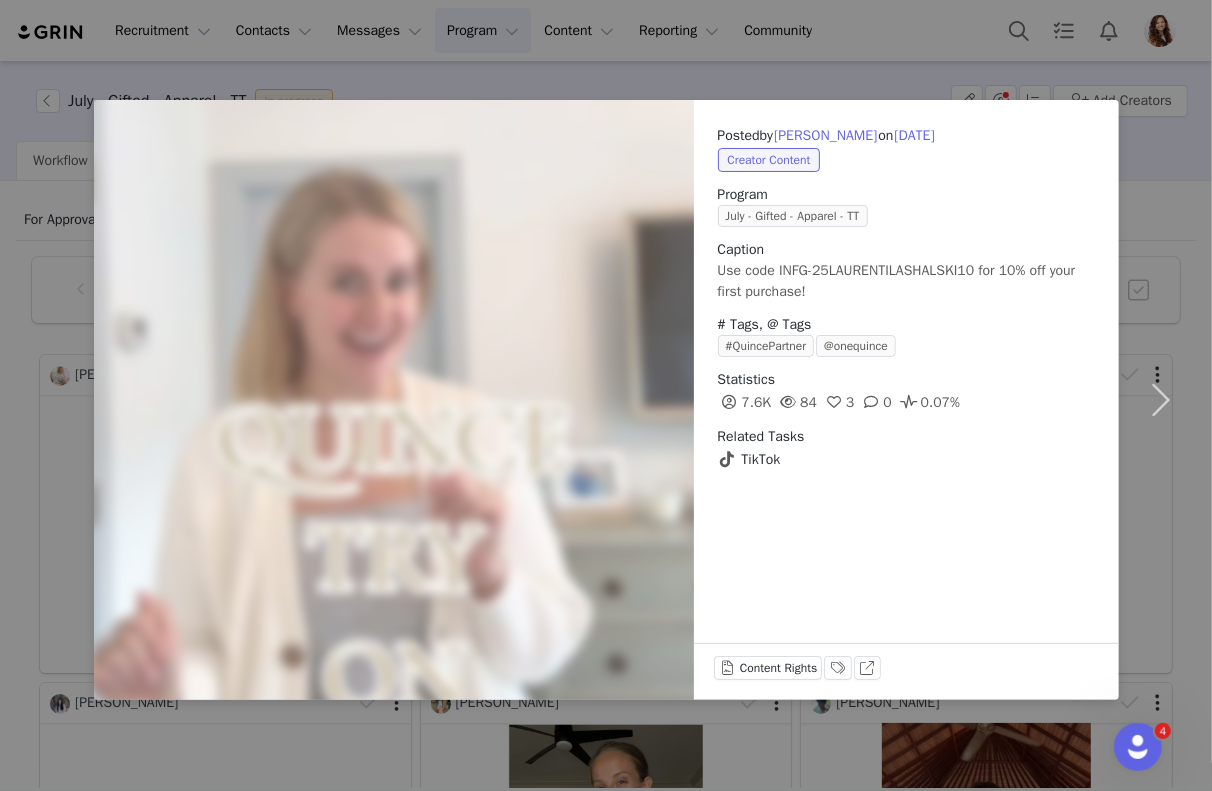 click on "Posted  by  Lauren Tilashalski  on  Jul 10, 2025  Creator Content  Program July - Gifted - Apparel - TT Caption Use code INFG-25LAURENTILASHALSKI10 for 10% off your first  purchase!  # Tags, @ Tags  #QuincePartner   @onequince      Statistics 7.6K  84  3  0  0.07%  Related Tasks TikTok     Content Rights Labels & Tags View on TikTok" at bounding box center [606, 395] 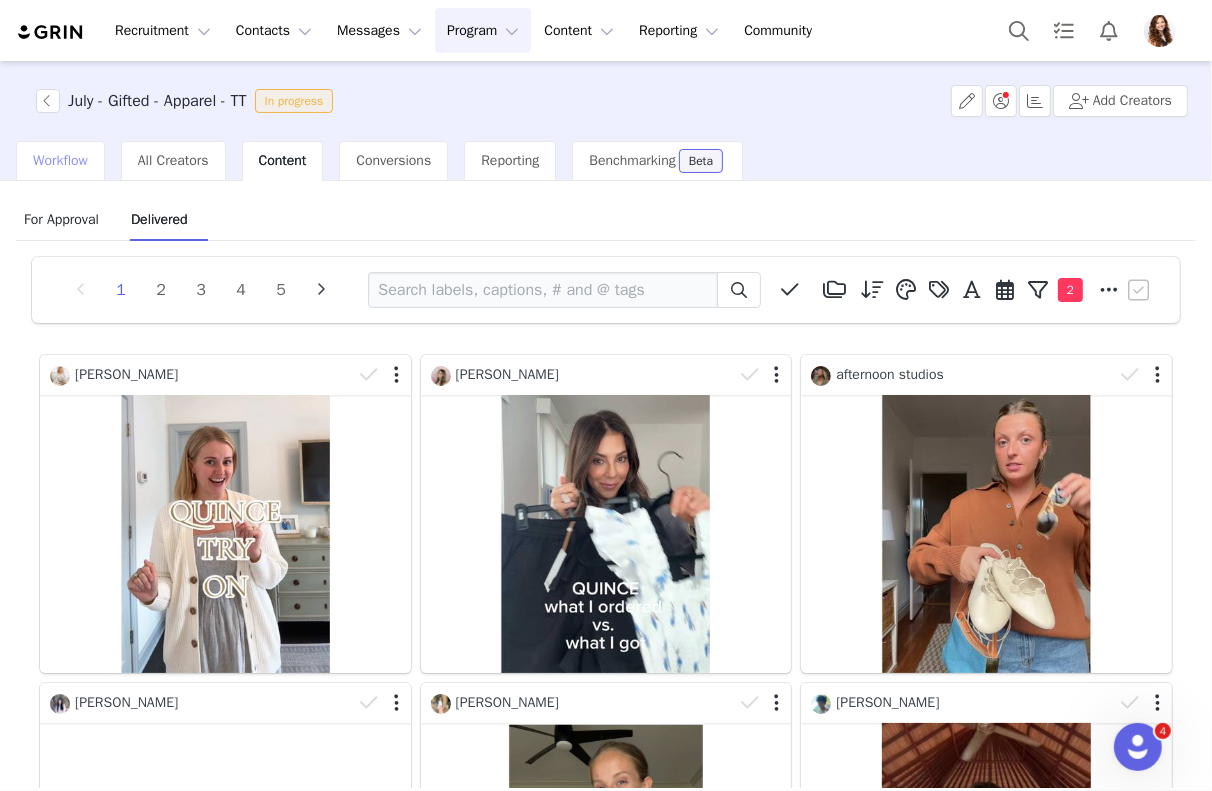 click on "Workflow" at bounding box center (60, 161) 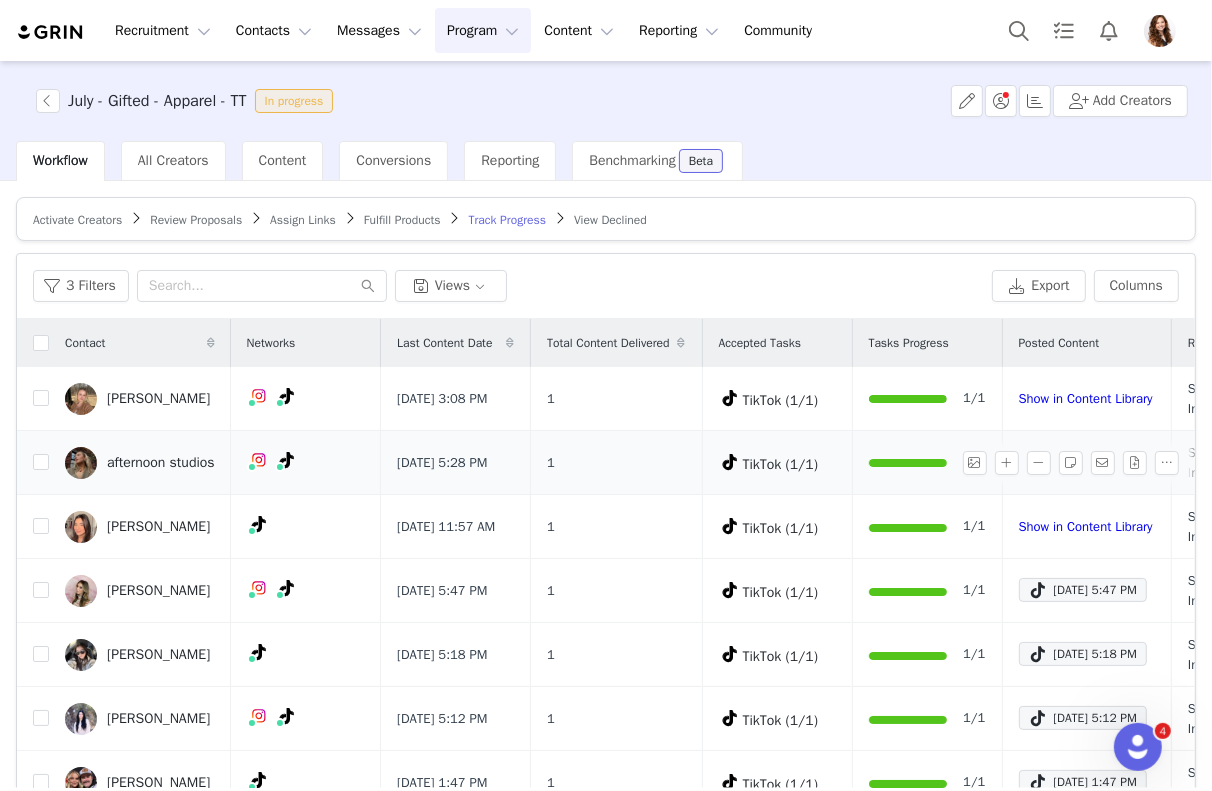click on "afternoon studios" at bounding box center (140, 463) 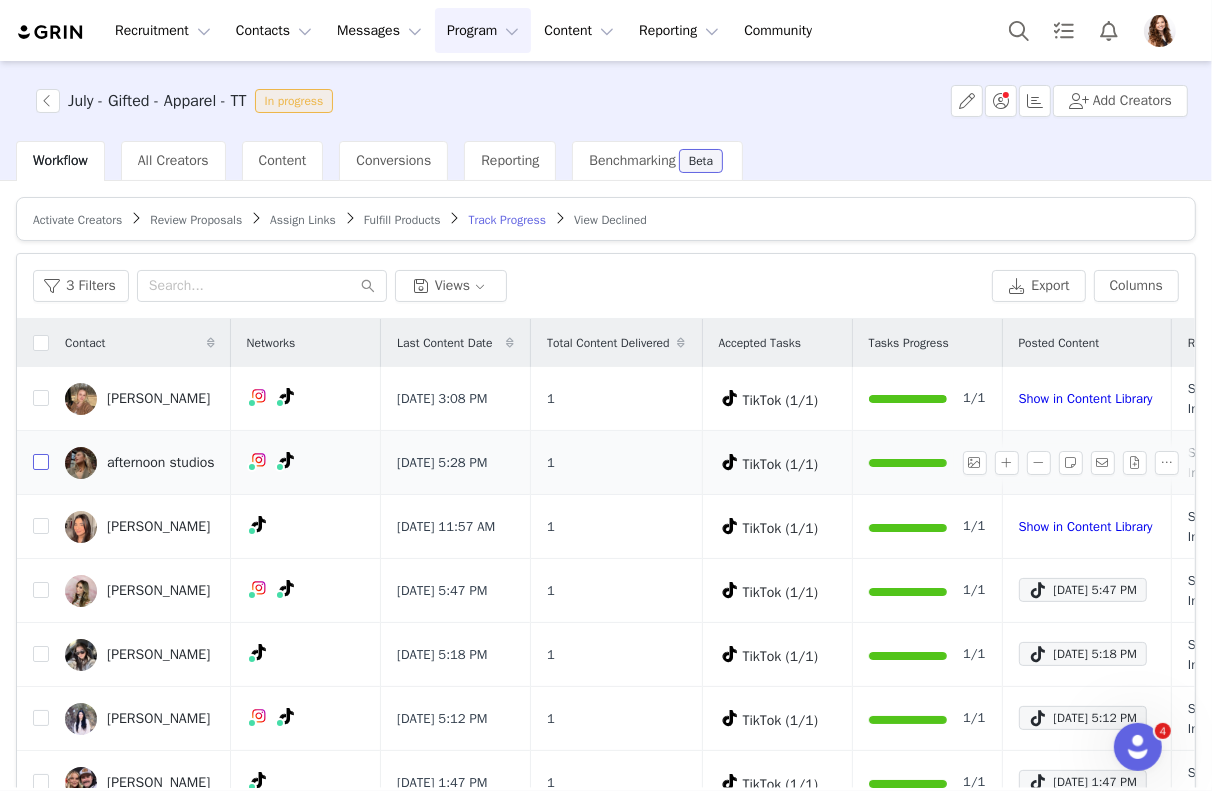 click at bounding box center (41, 462) 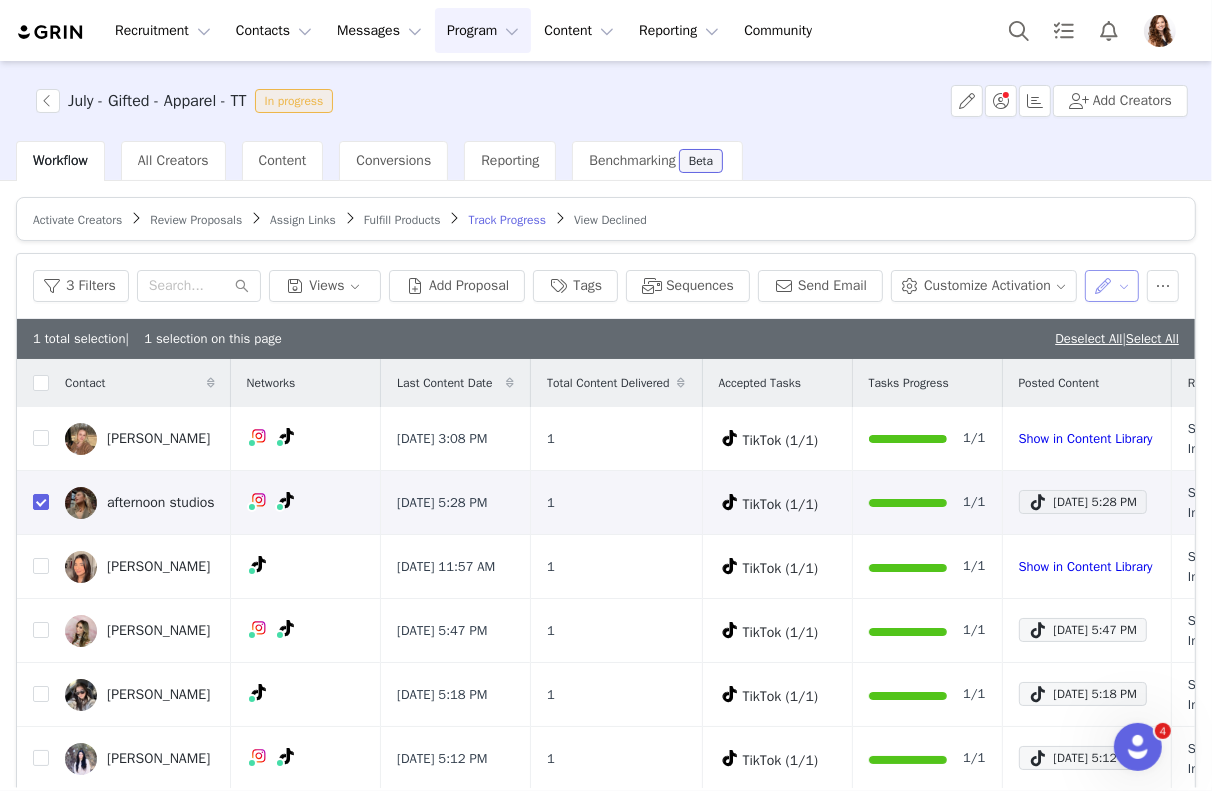 click at bounding box center [1112, 286] 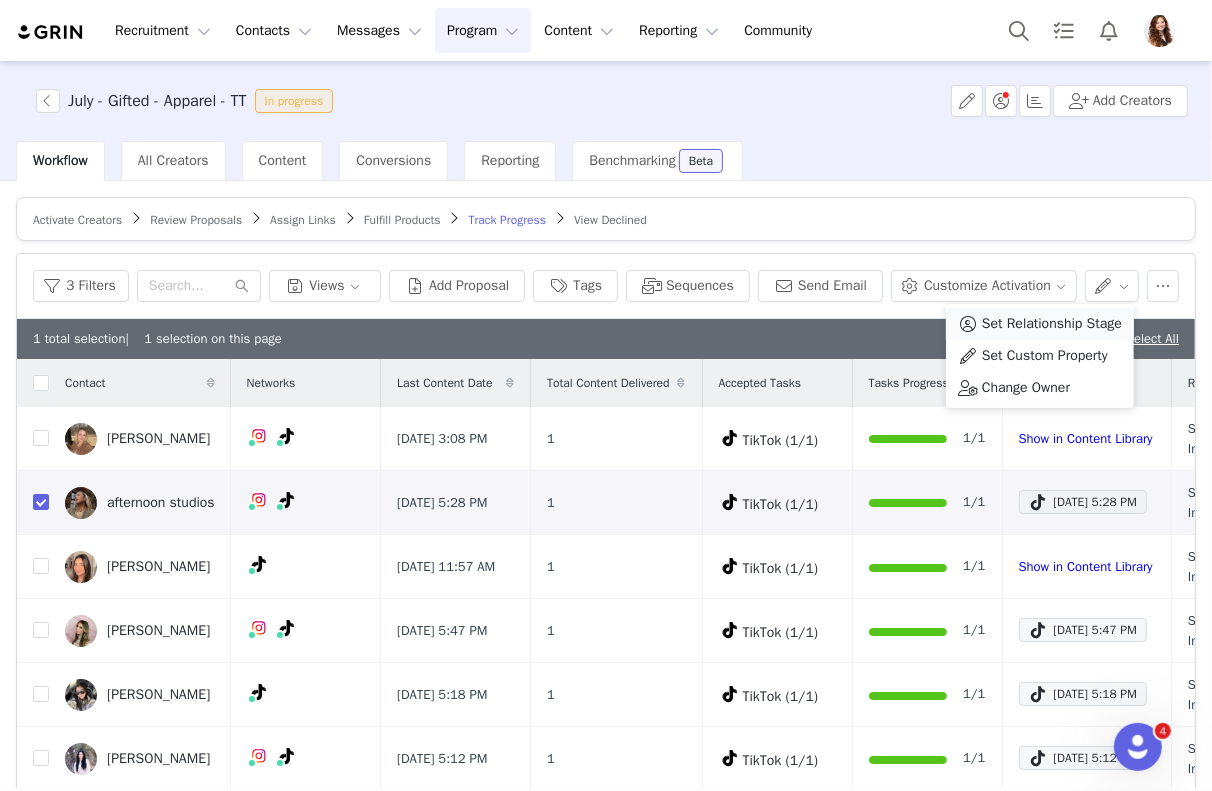 click on "Set Relationship Stage" at bounding box center [1052, 324] 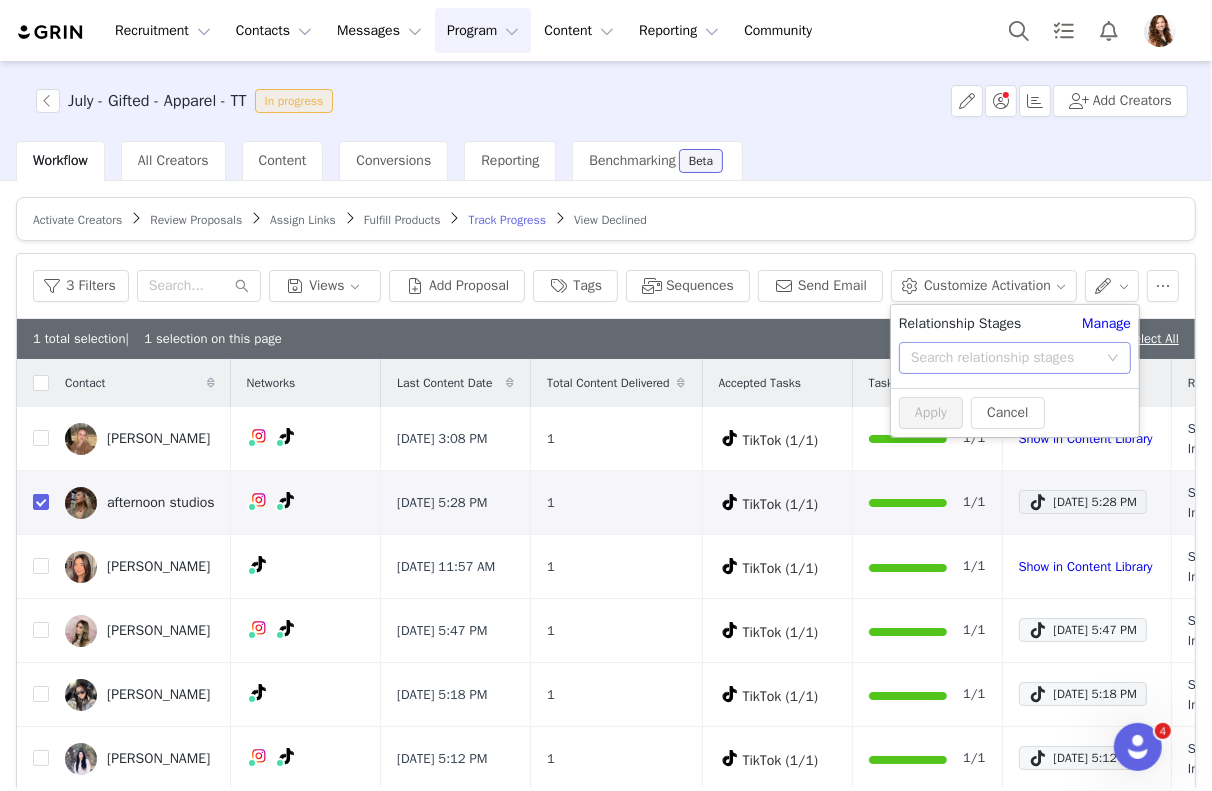 click on "Search relationship stages" at bounding box center [1004, 358] 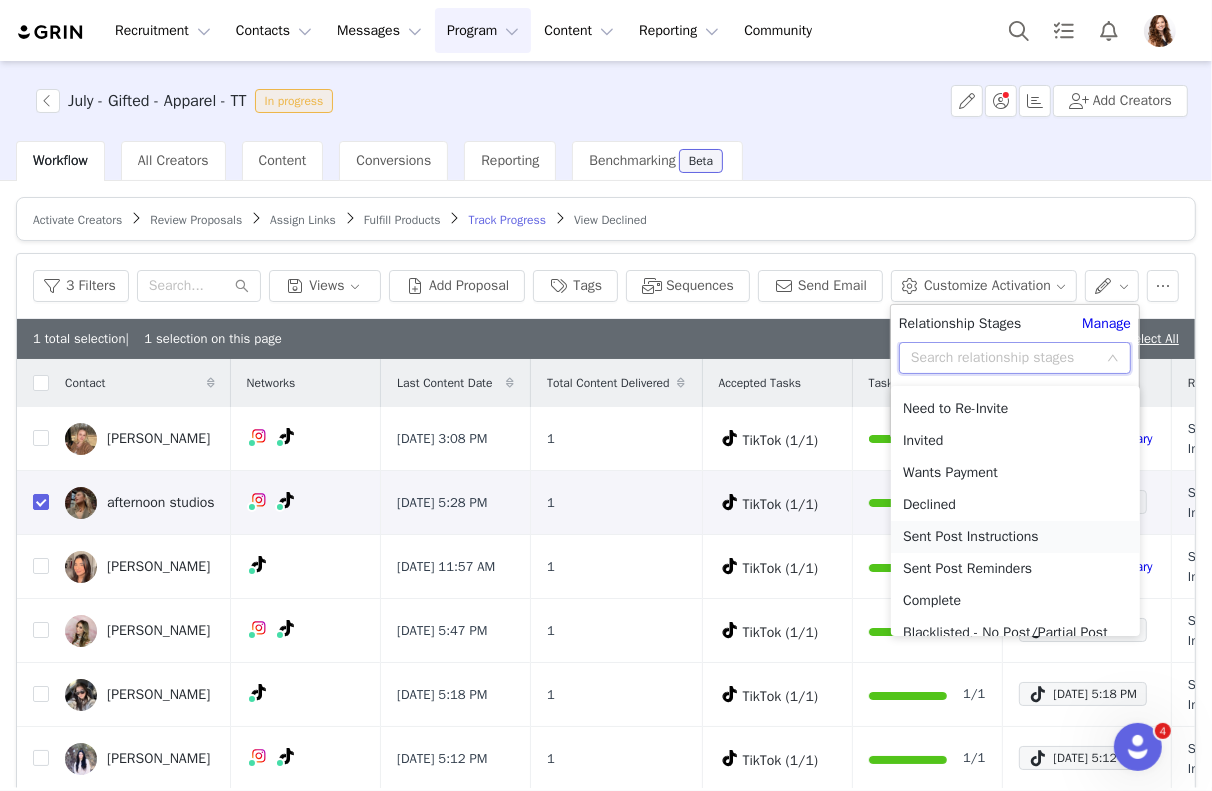 scroll, scrollTop: 173, scrollLeft: 0, axis: vertical 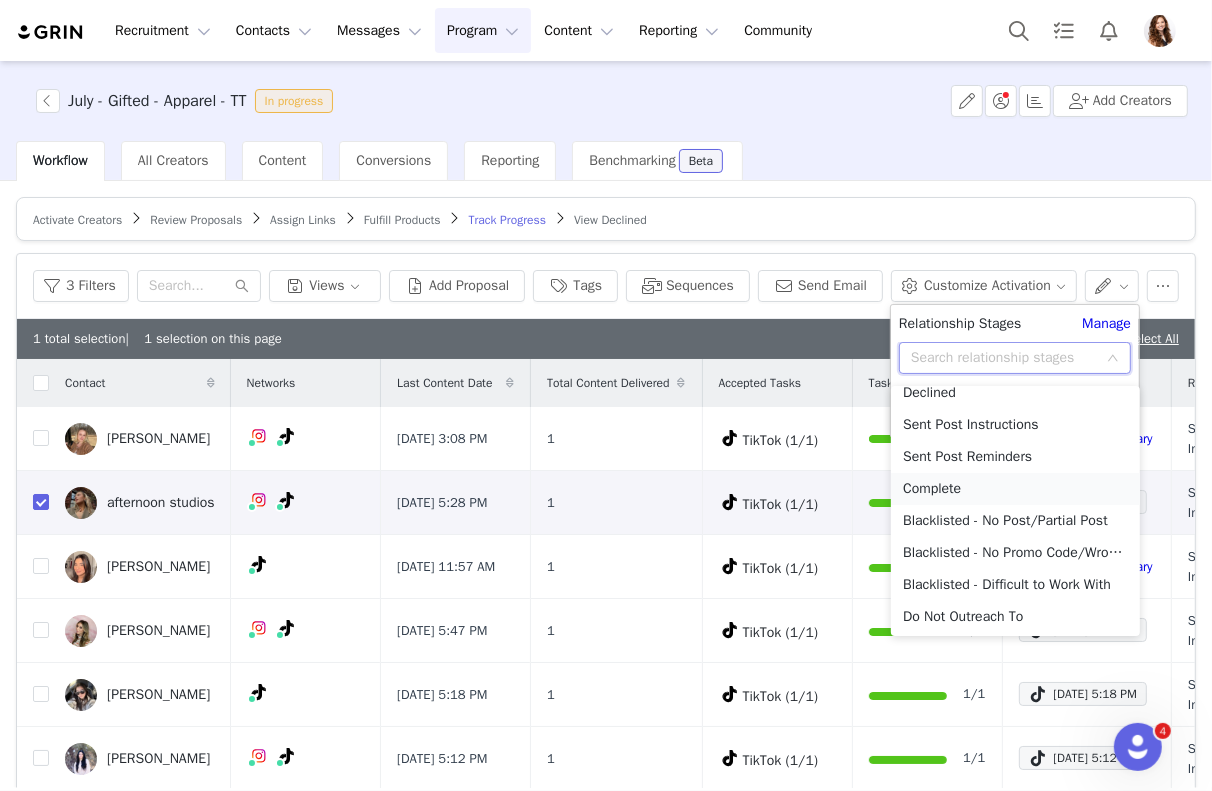 click on "Complete" at bounding box center [1015, 489] 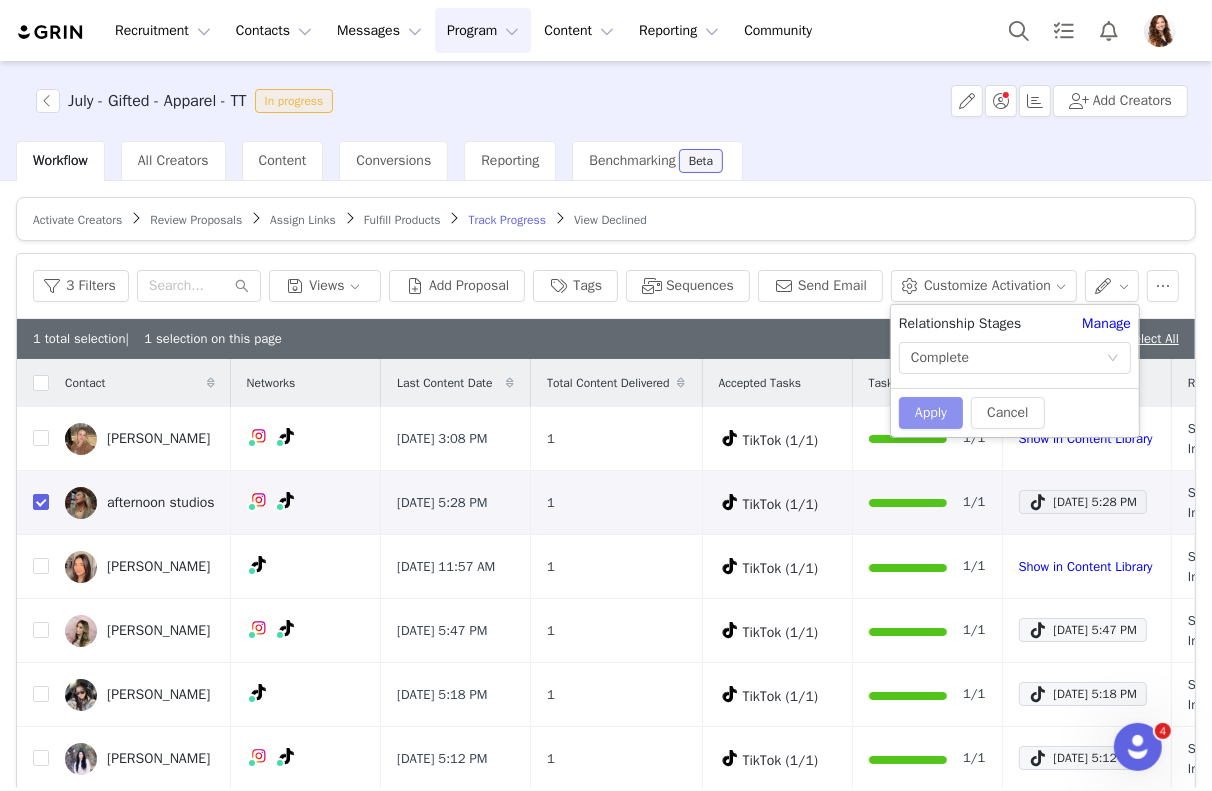 click on "Apply" at bounding box center (931, 413) 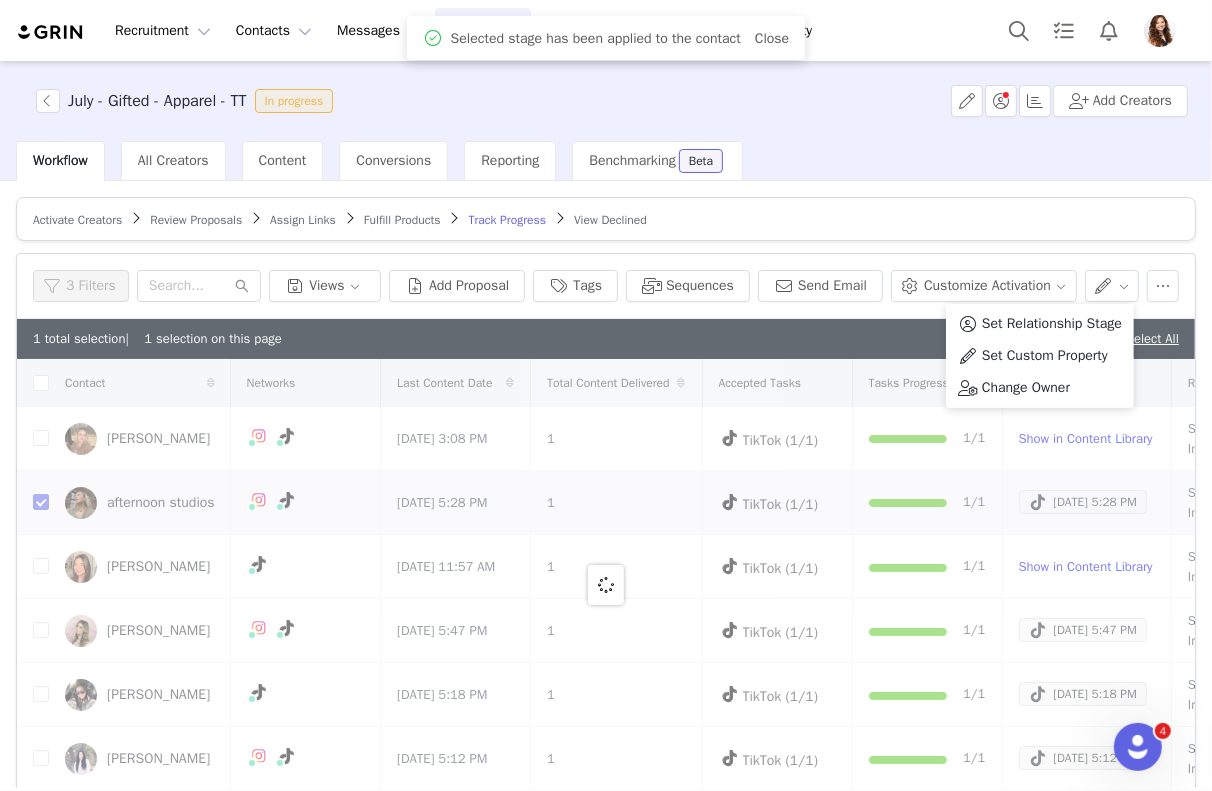 checkbox on "false" 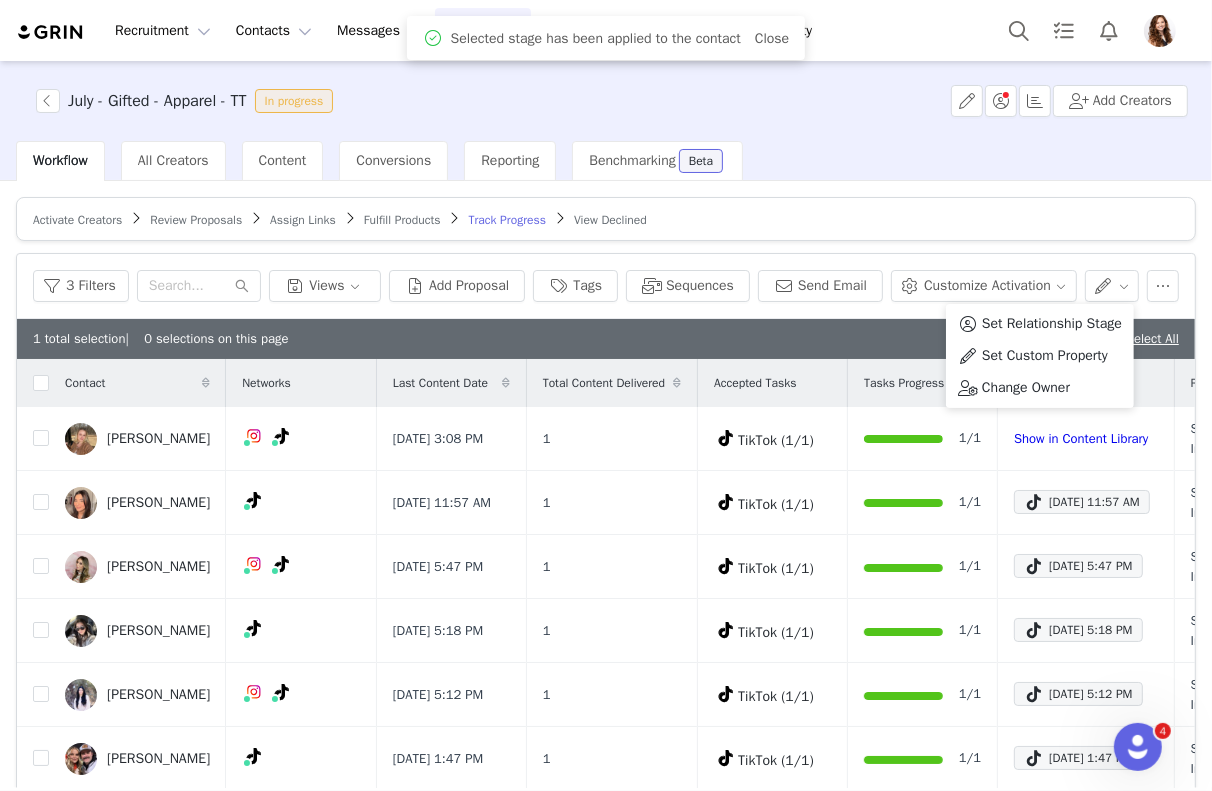 click on "Activate Creators Review Proposals Assign Links Fulfill Products Track Progress View Declined" at bounding box center [606, 219] 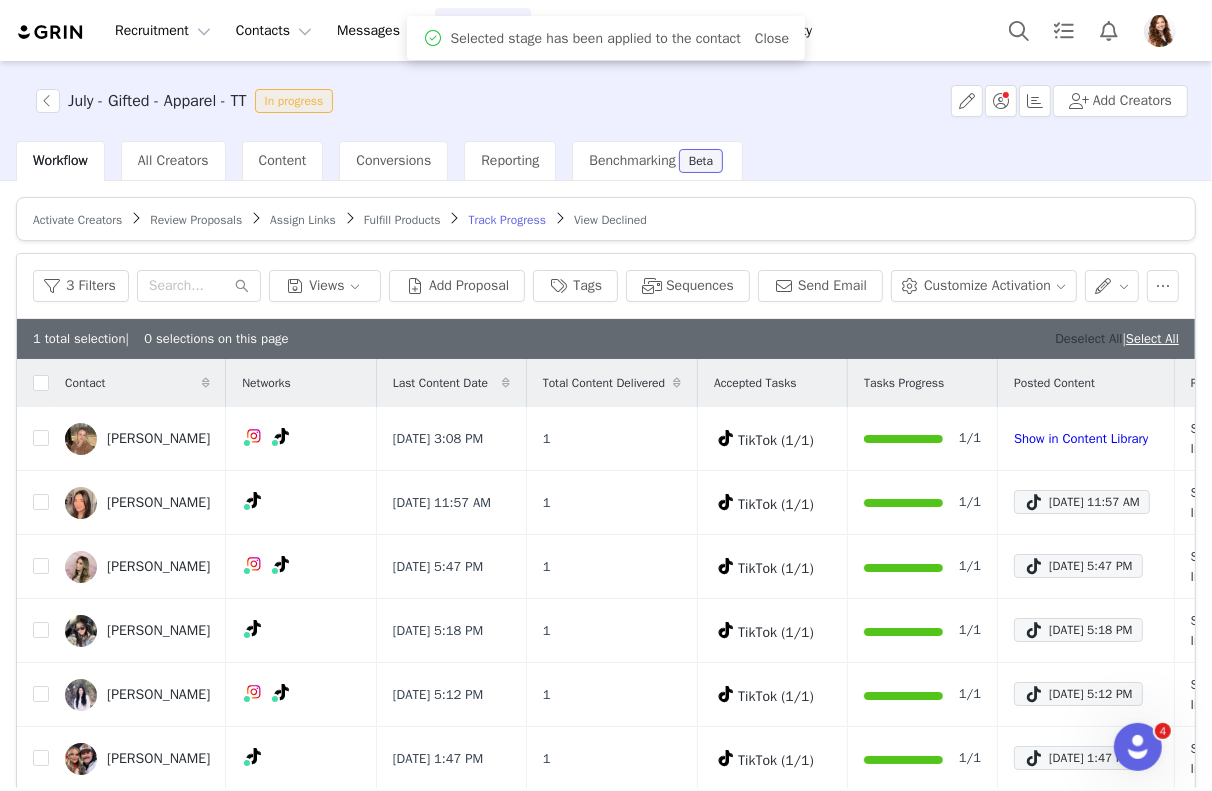 click on "Deselect All" at bounding box center (1088, 338) 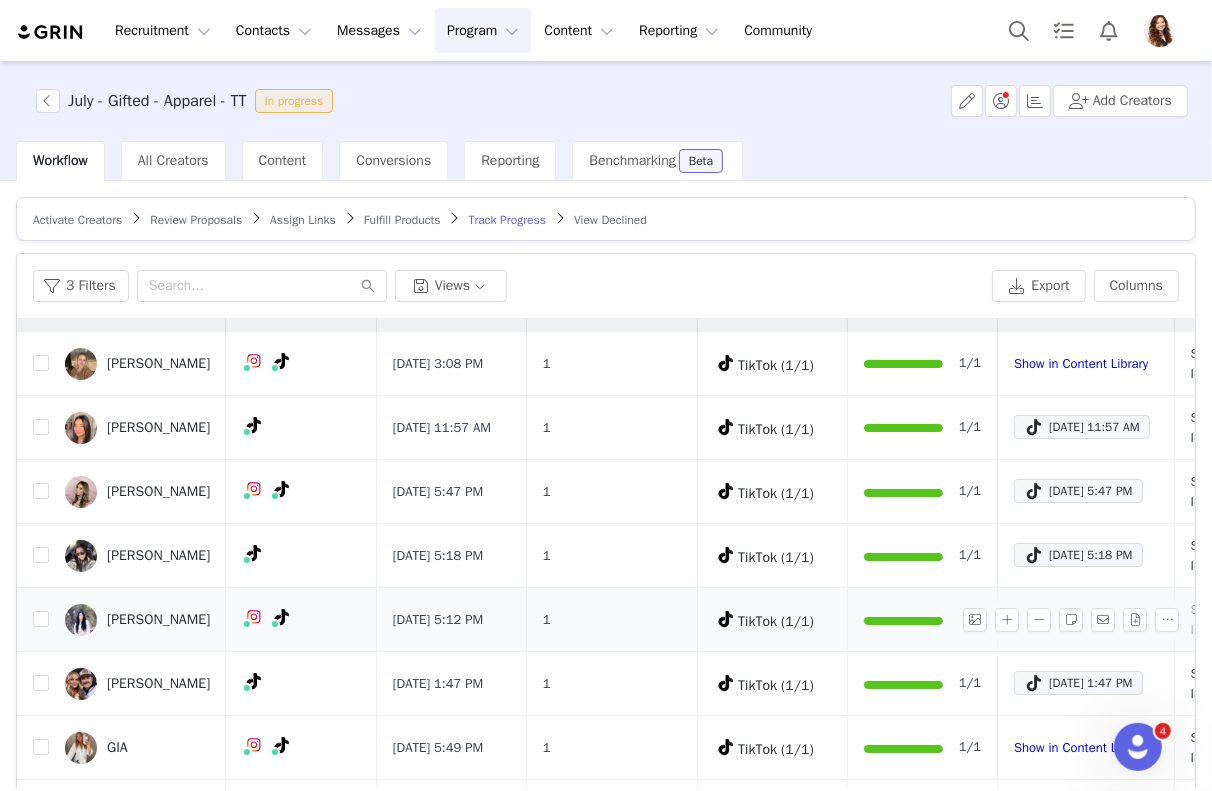 scroll, scrollTop: 44, scrollLeft: 0, axis: vertical 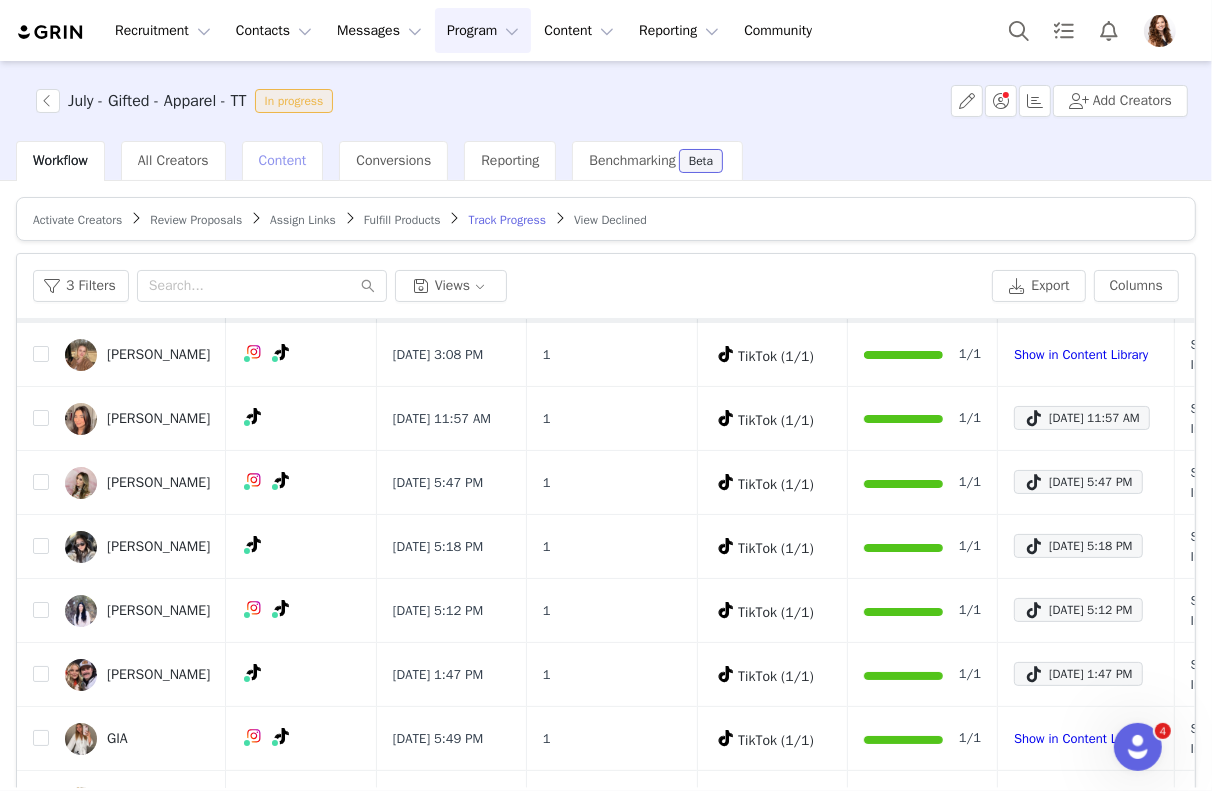 click on "Content" at bounding box center [283, 160] 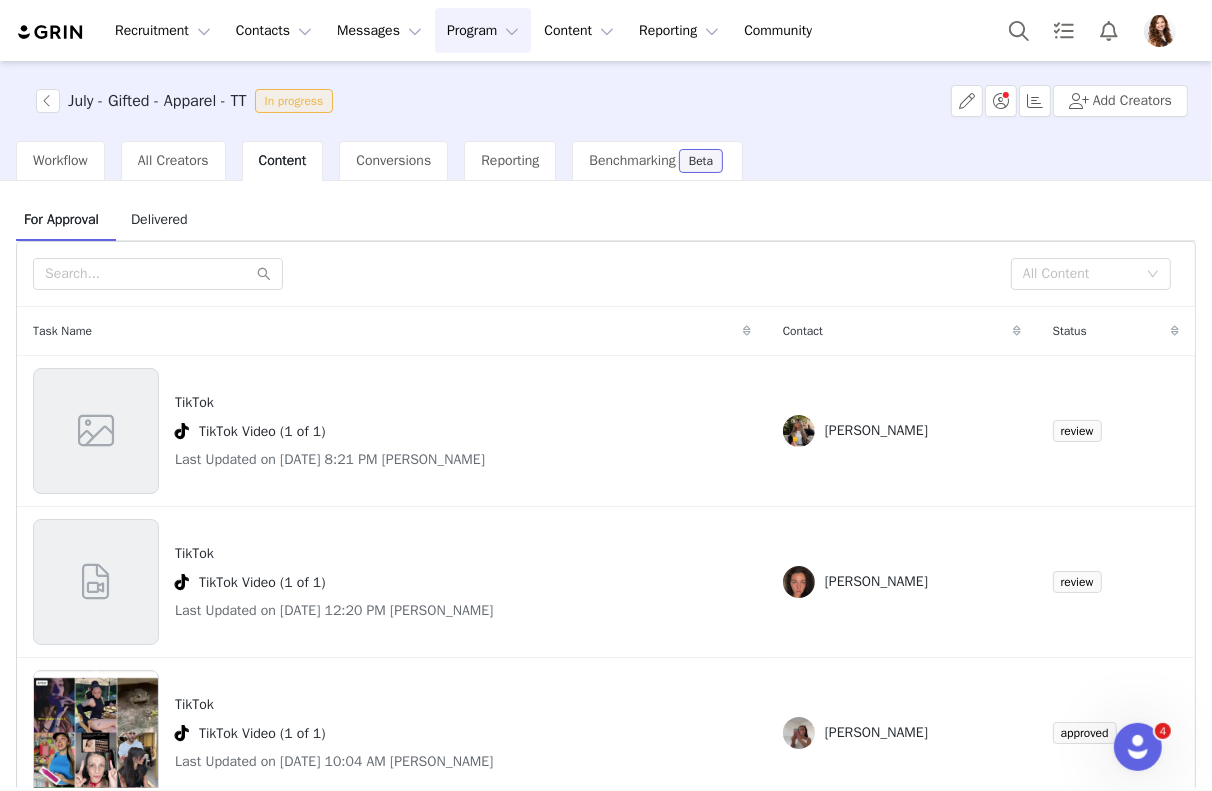 click on "Delivered" at bounding box center [159, 219] 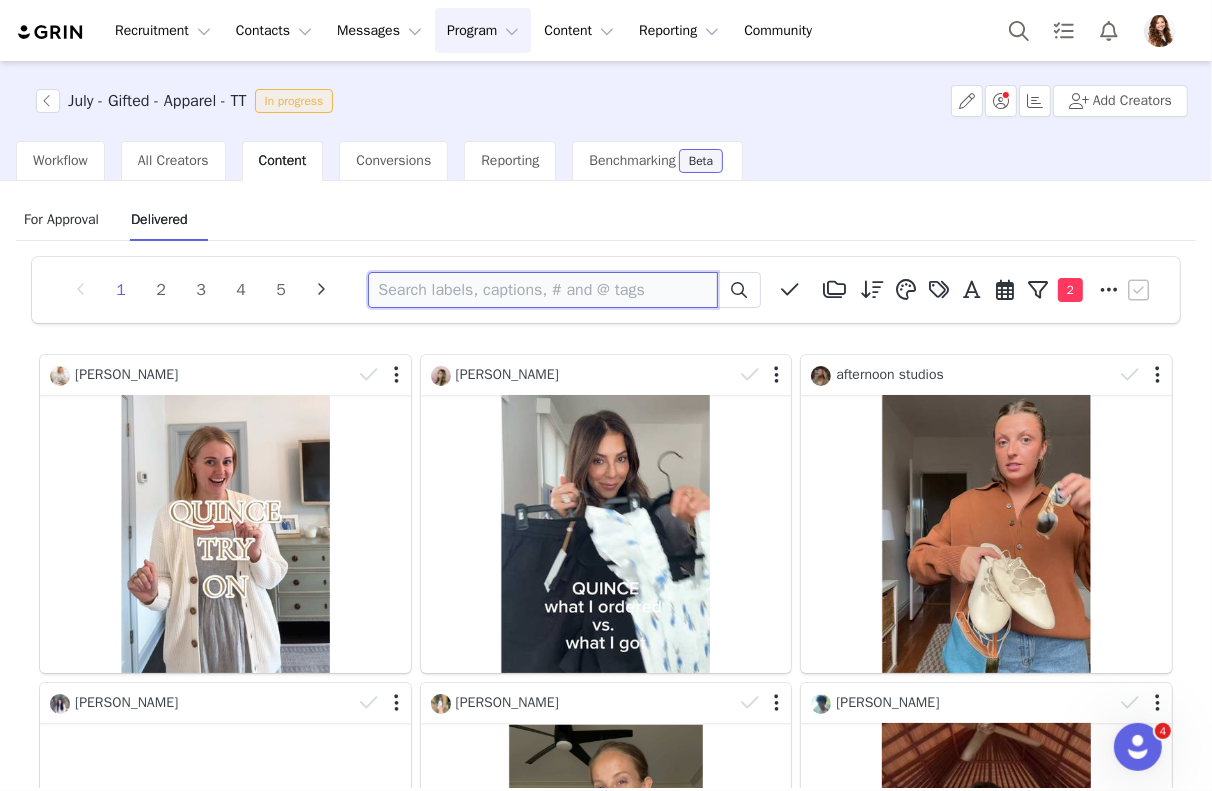 click at bounding box center (543, 290) 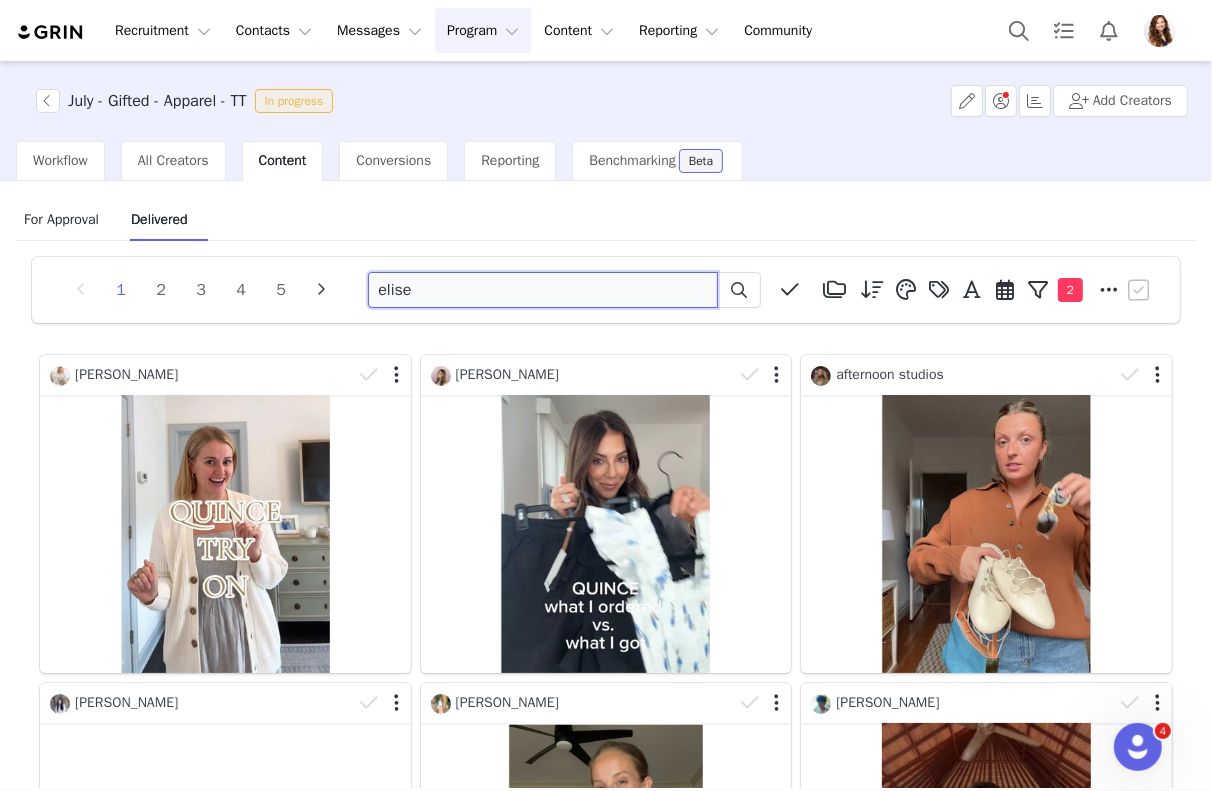 type on "elise" 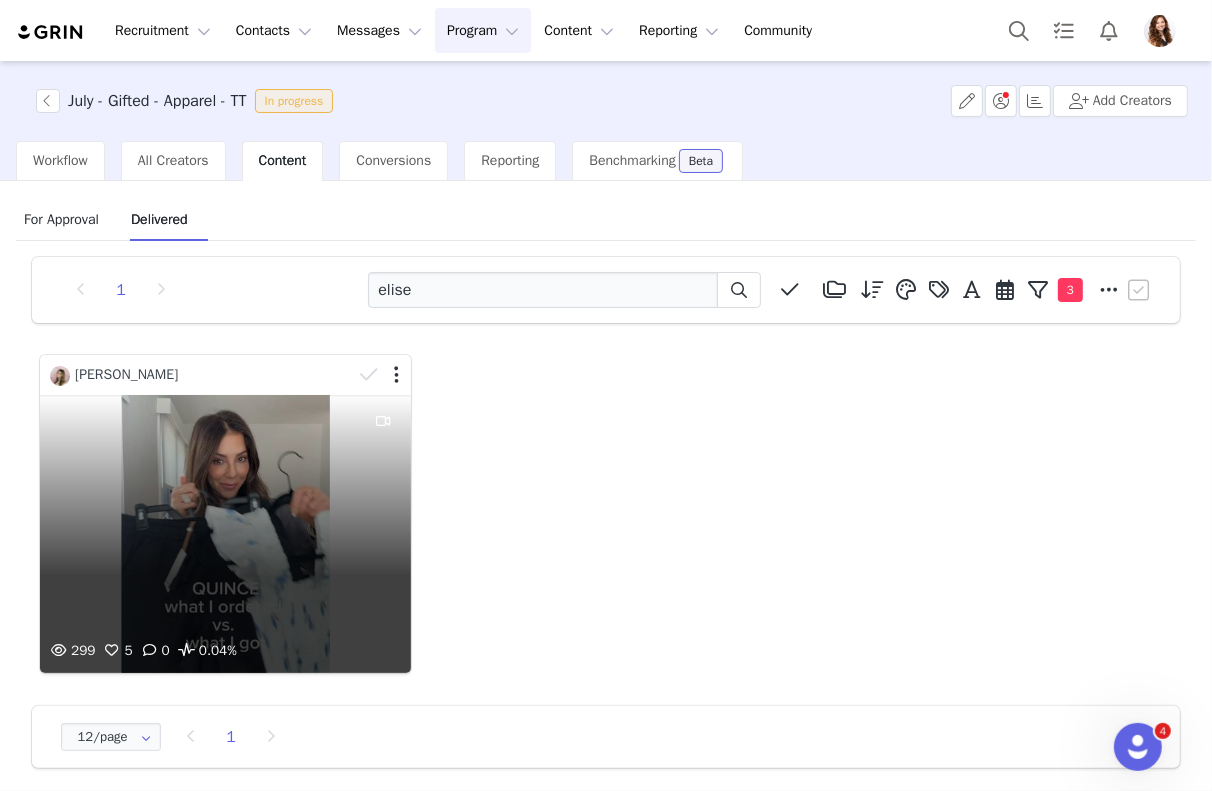 click on "299  5  0  0.04%" at bounding box center [225, 534] 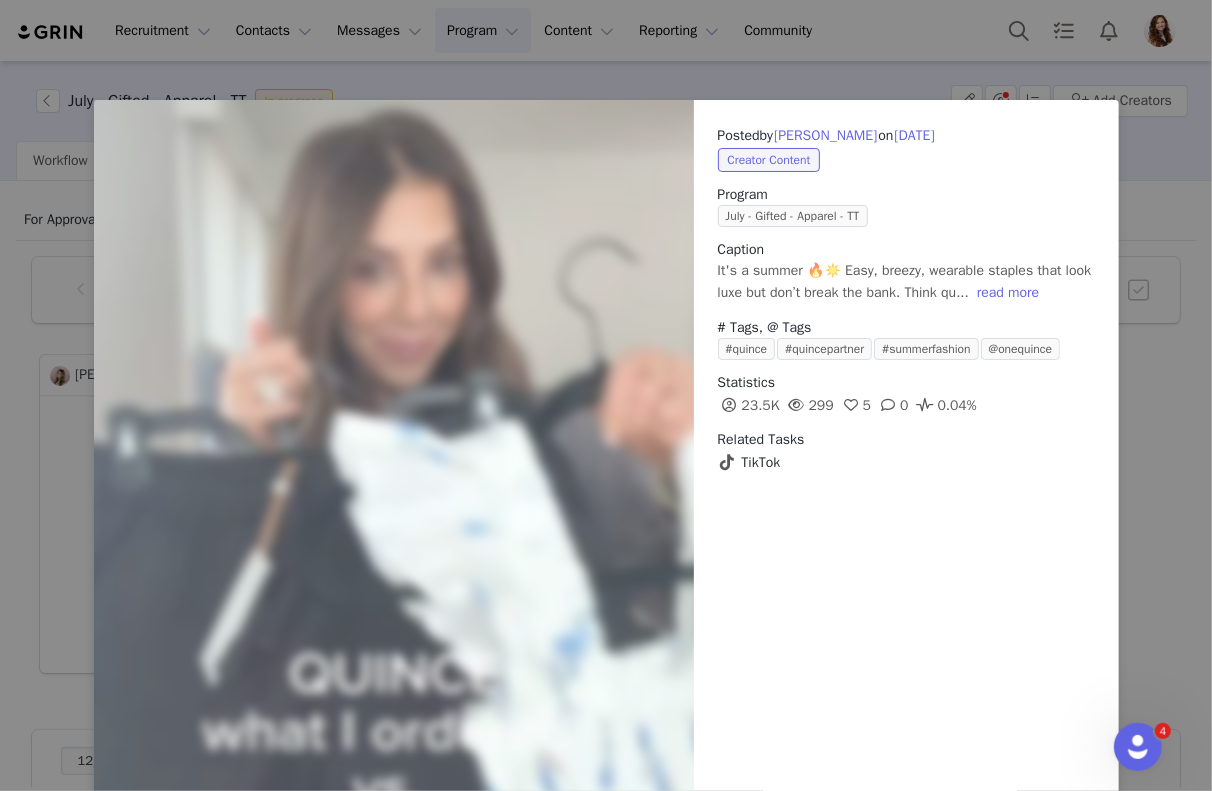 click on "Posted  by  Elise  on  Jul 9, 2025  Creator Content  Program July - Gifted - Apparel - TT Caption It's a  summer 🔥☀️ Easy, breezy, wearable staples that look luxe but don’t break the bank. Think qu... read more # Tags, @ Tags  #quince   #quincepartner   #summerfashion   @onequince      Statistics 23.5K  299  5  0  0.04%  Related Tasks TikTok     Content Rights Labels & Tags View on TikTok" at bounding box center [906, 488] 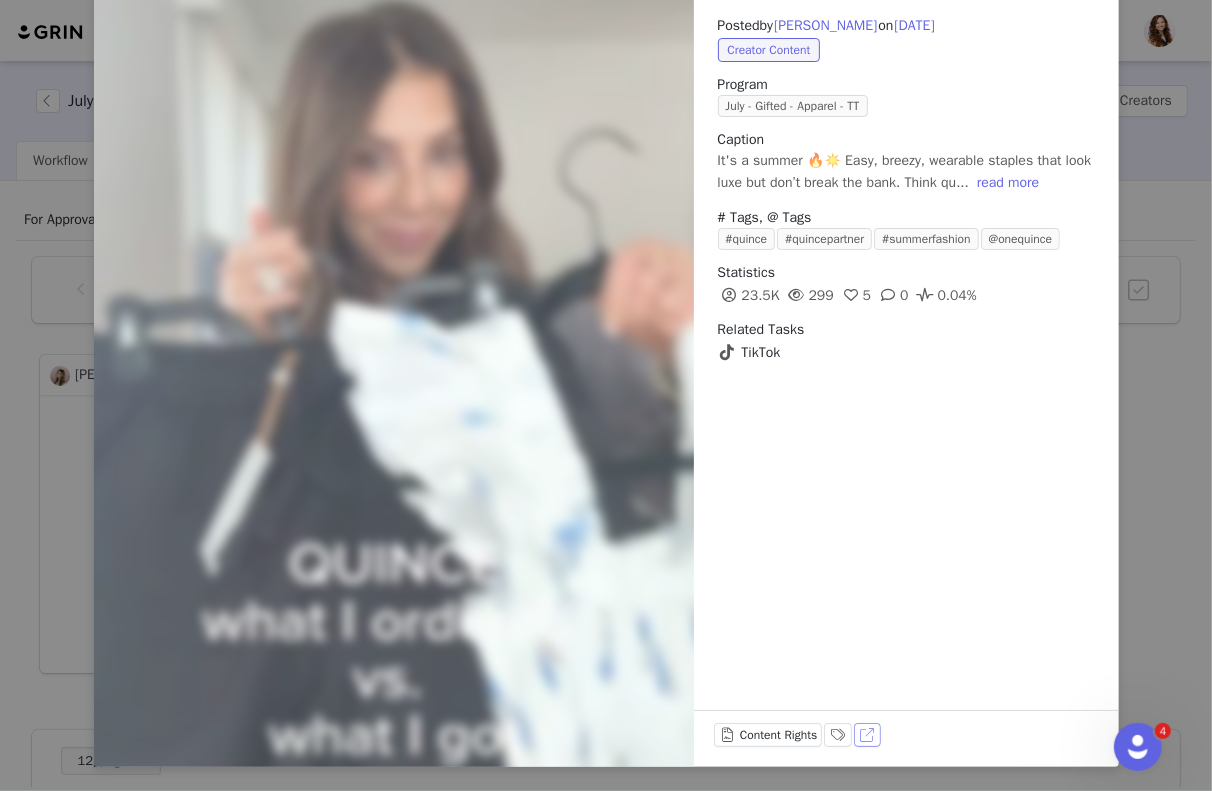 click on "View on TikTok" at bounding box center (868, 735) 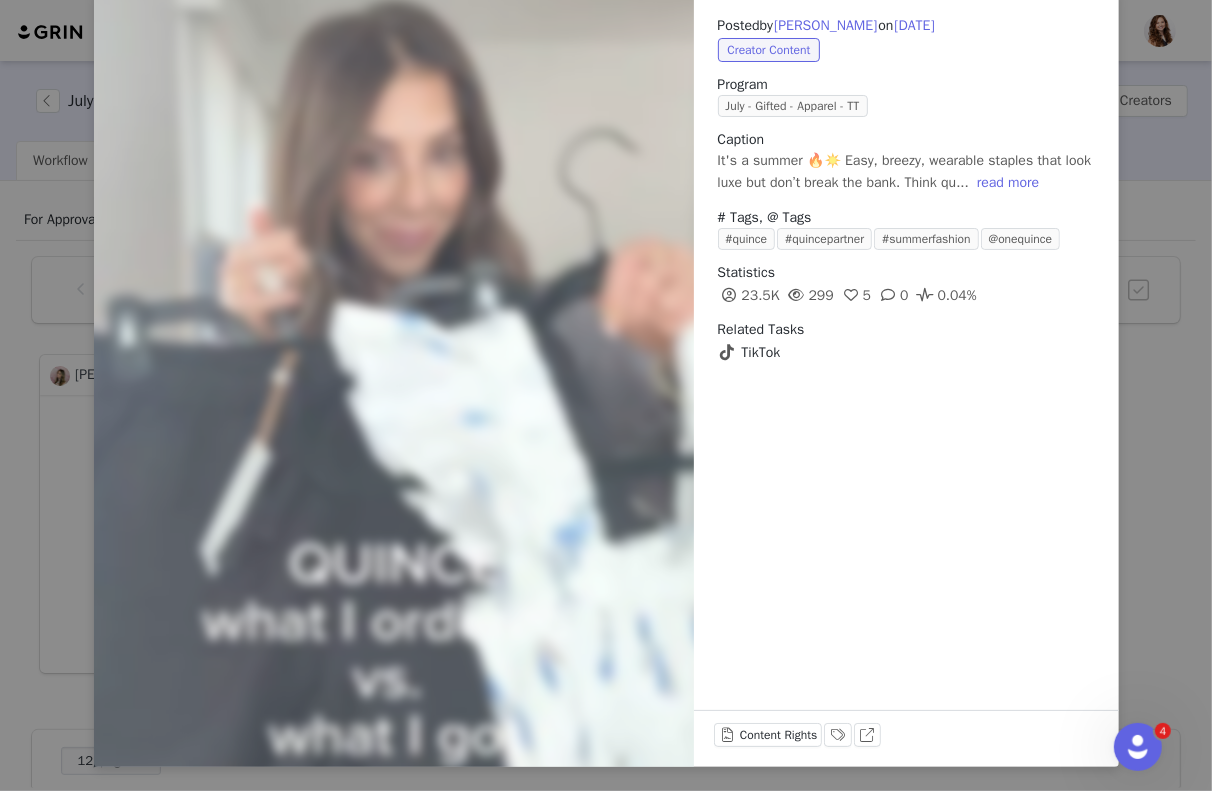 click on "Posted  by  Elise  on  Jul 9, 2025  Creator Content  Program July - Gifted - Apparel - TT Caption It's a  summer 🔥☀️ Easy, breezy, wearable staples that look luxe but don’t break the bank. Think qu... read more # Tags, @ Tags  #quince   #quincepartner   #summerfashion   @onequince      Statistics 23.5K  299  5  0  0.04%  Related Tasks TikTok     Content Rights Labels & Tags View on TikTok" at bounding box center [606, 395] 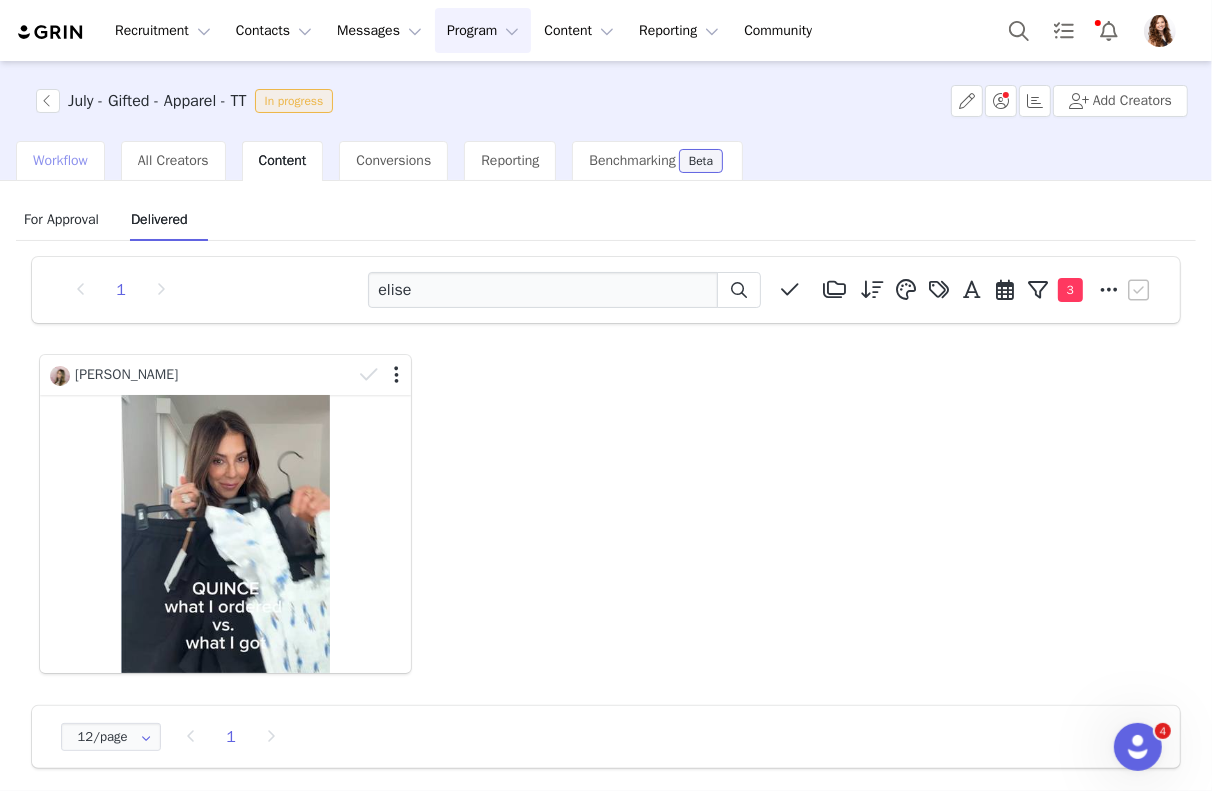click on "Workflow" at bounding box center (60, 161) 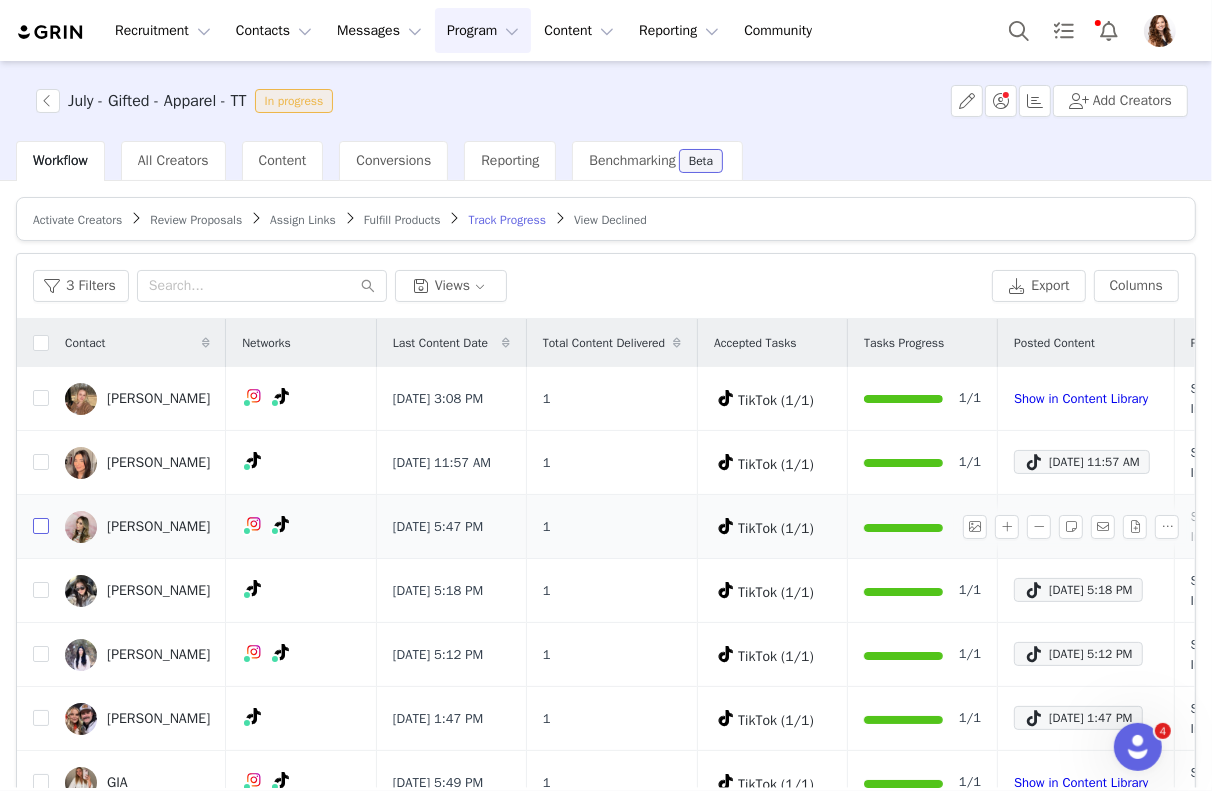 click at bounding box center (41, 526) 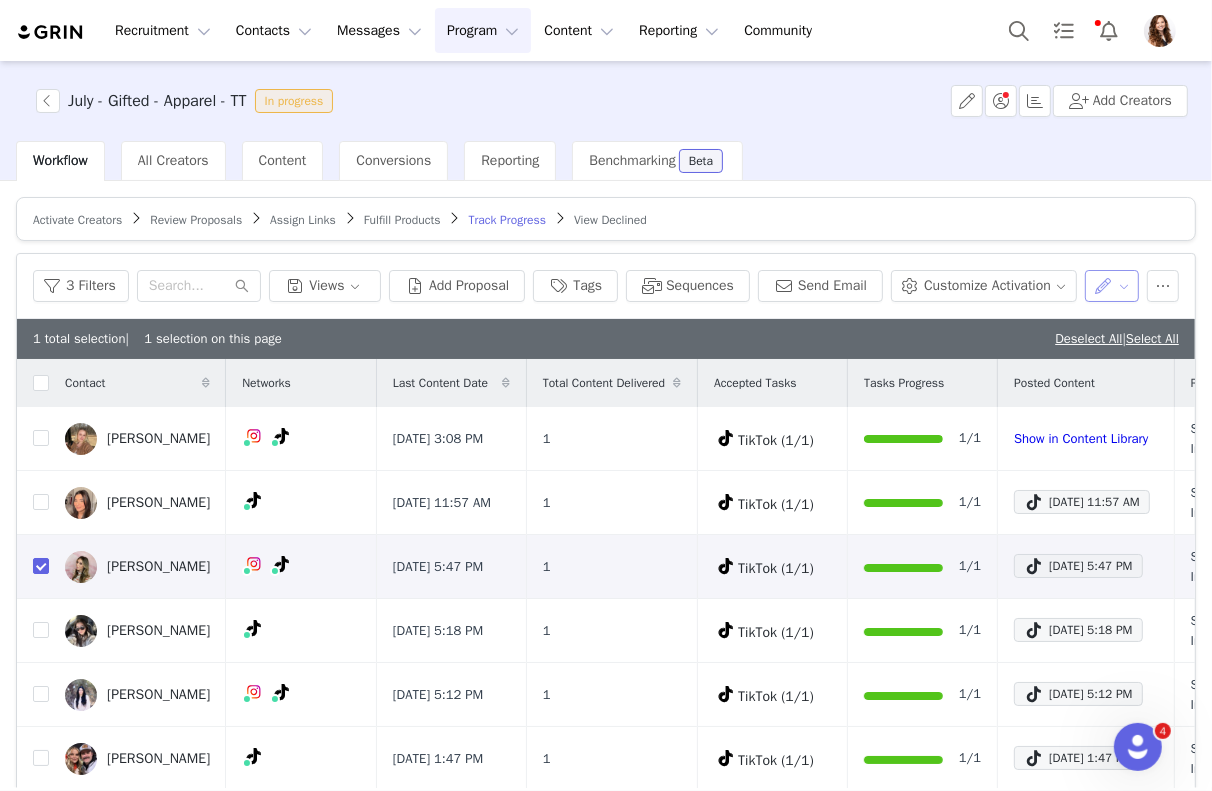 click at bounding box center (1112, 286) 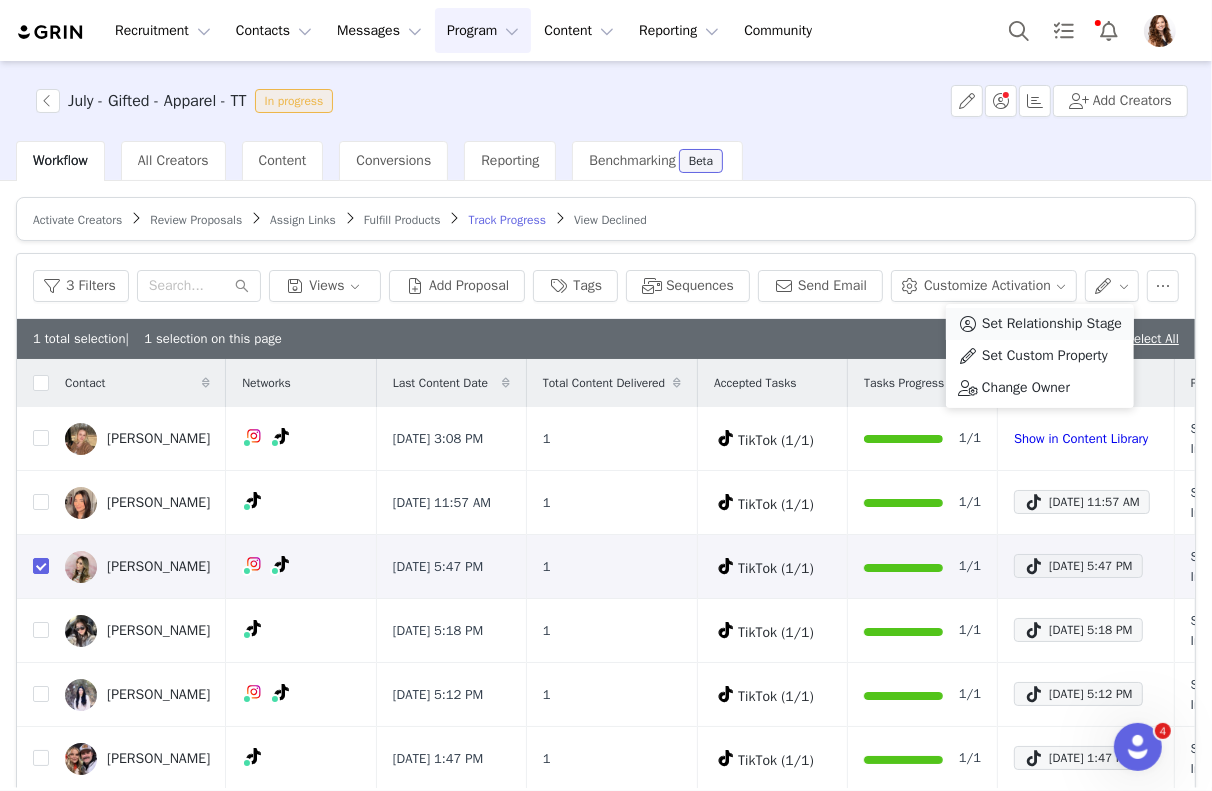 click on "Set Relationship Stage" at bounding box center (1052, 324) 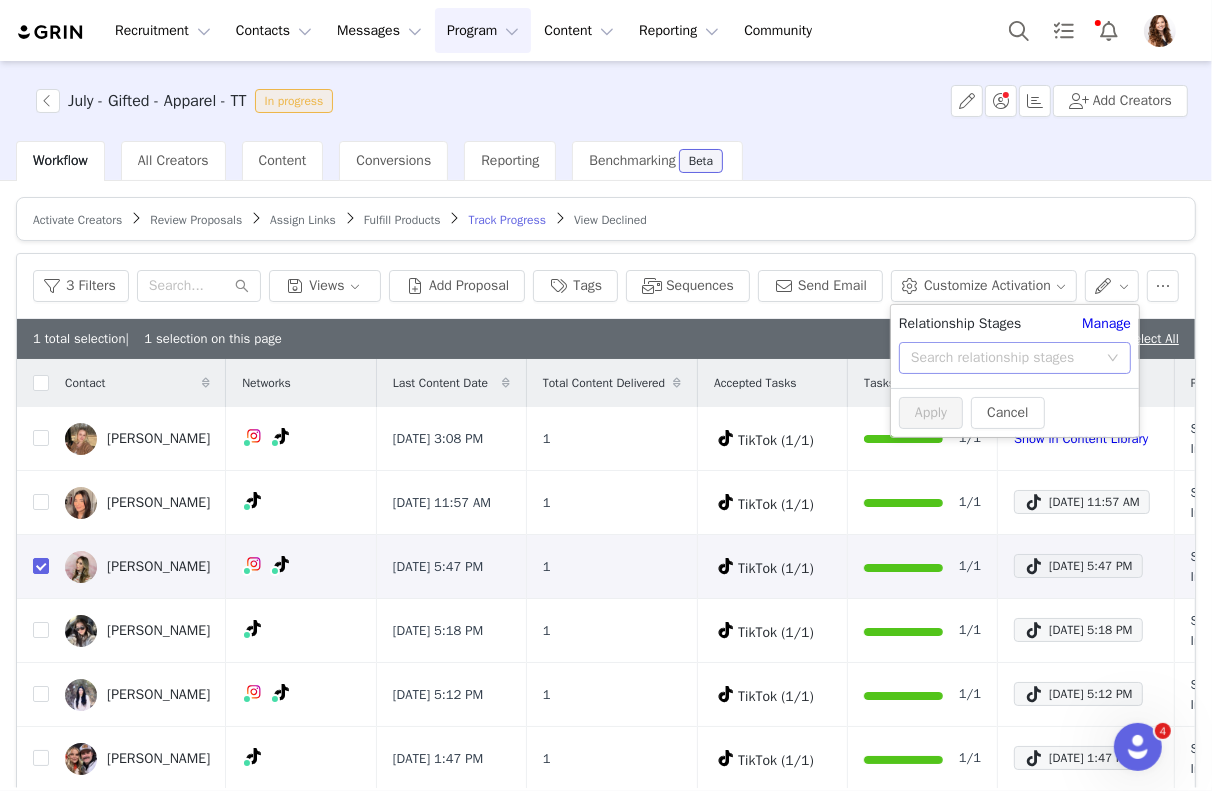 click on "Search relationship stages" at bounding box center [1004, 358] 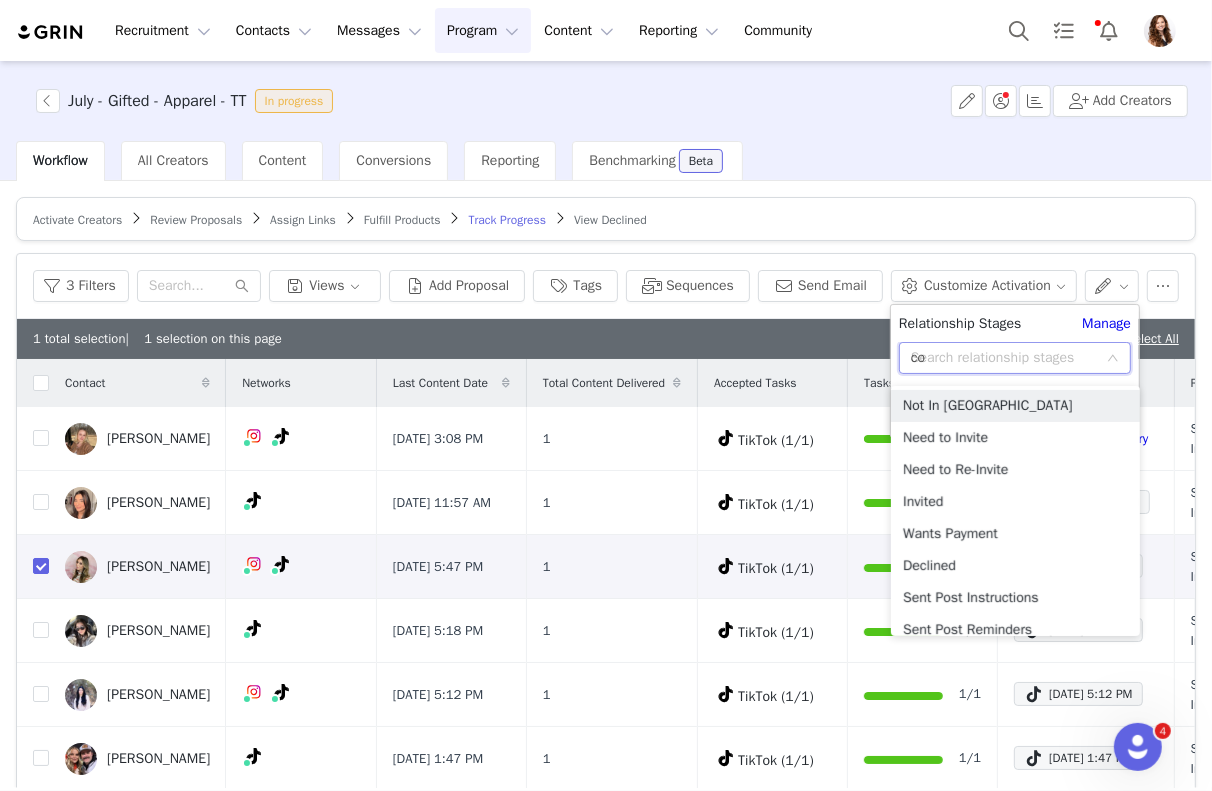 type on "com" 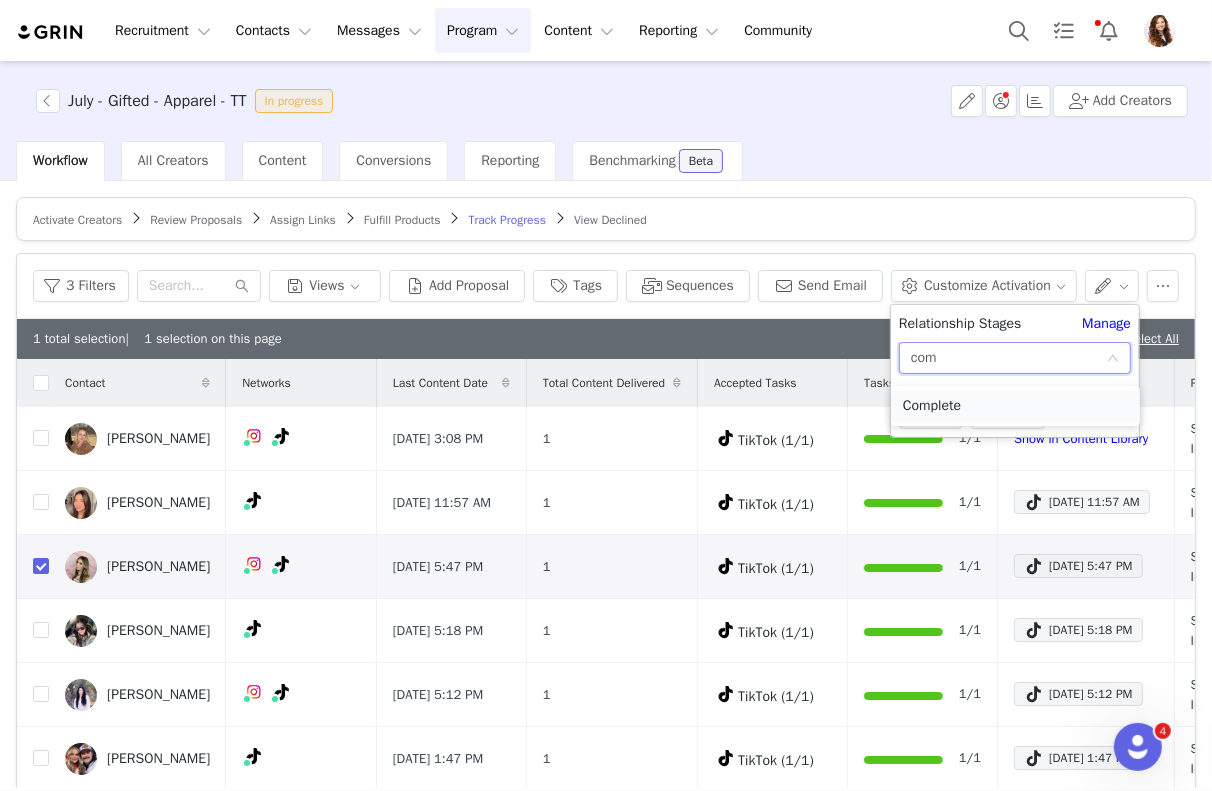 click on "Complete" at bounding box center [1015, 406] 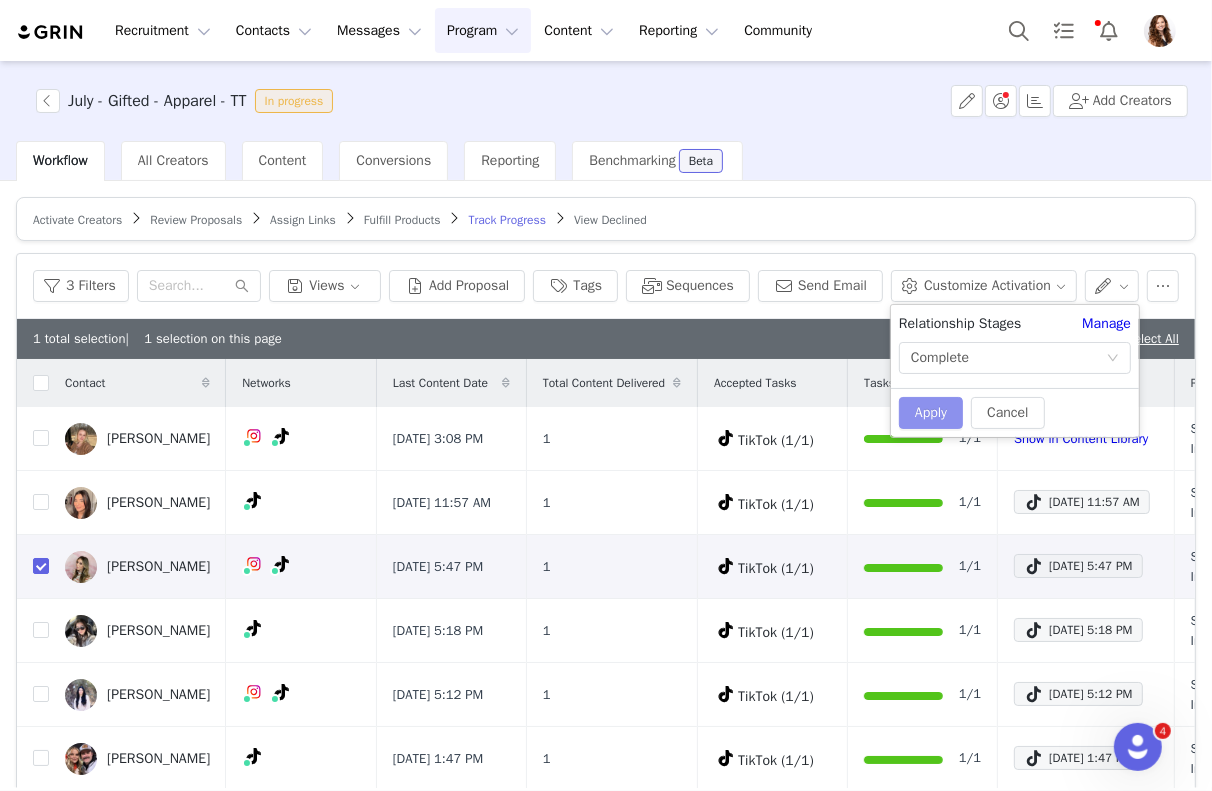 click on "Apply" at bounding box center (931, 413) 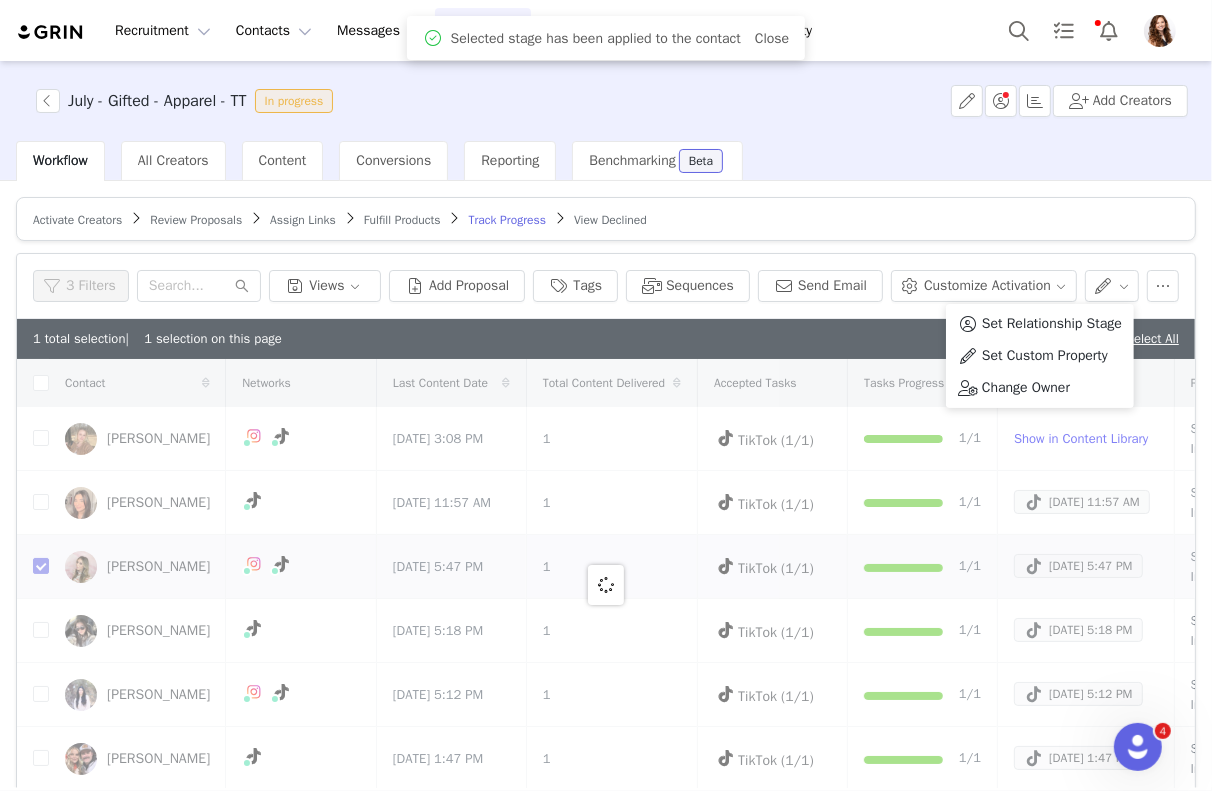 checkbox on "false" 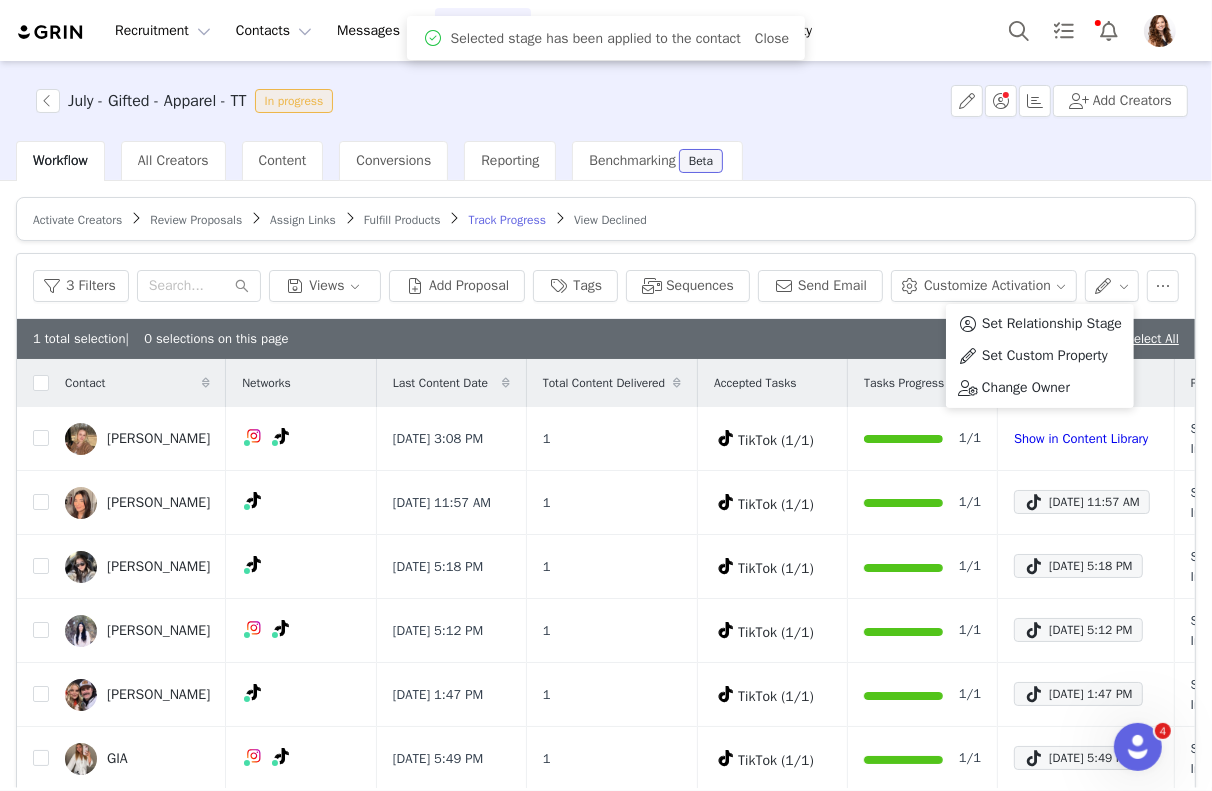 click on "Workflow All Creators Content Conversions Reporting Benchmarking Beta" at bounding box center [614, 161] 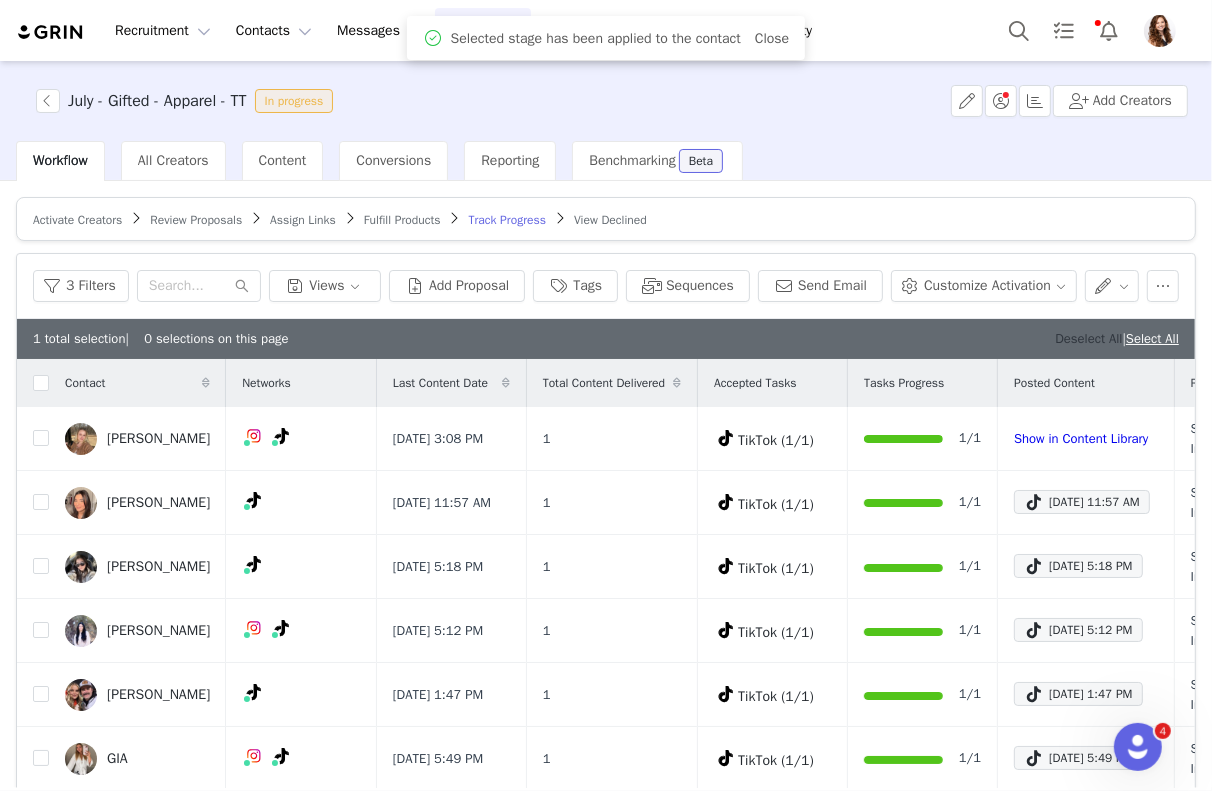 click on "Deselect All" at bounding box center (1088, 338) 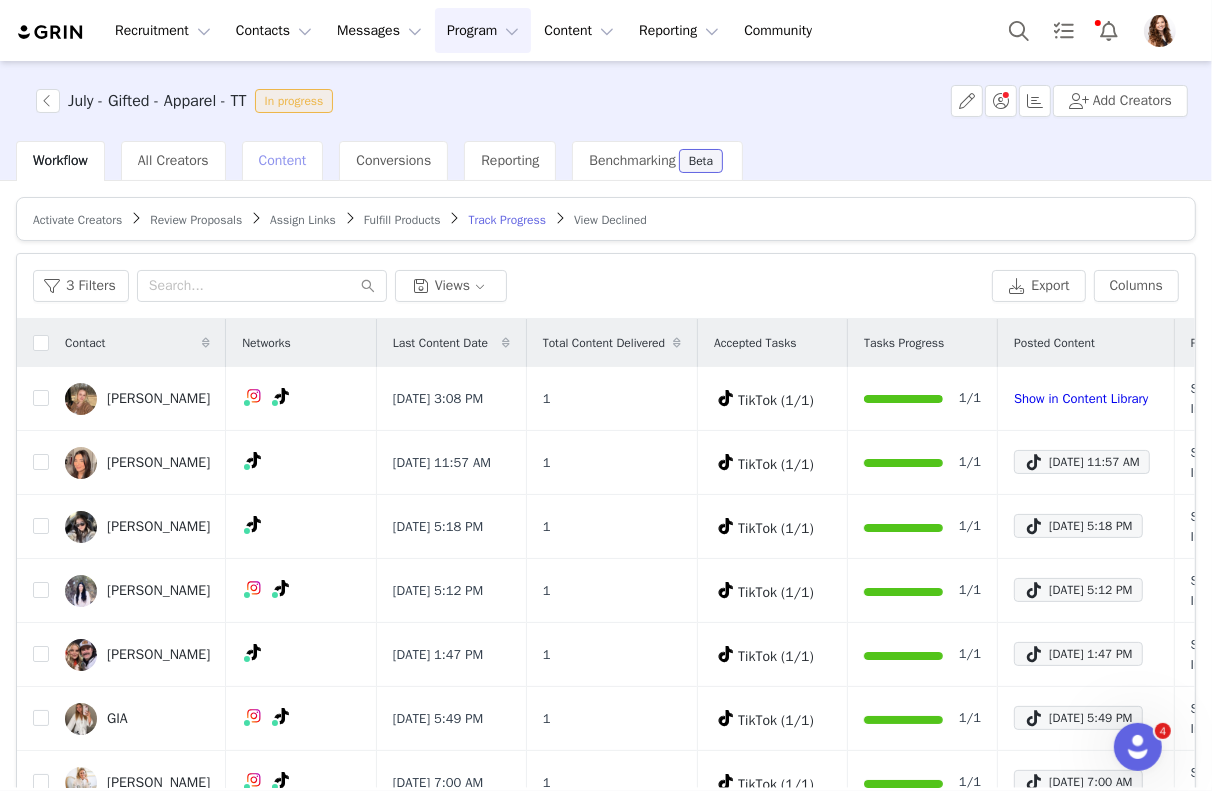 click on "Content" at bounding box center [283, 161] 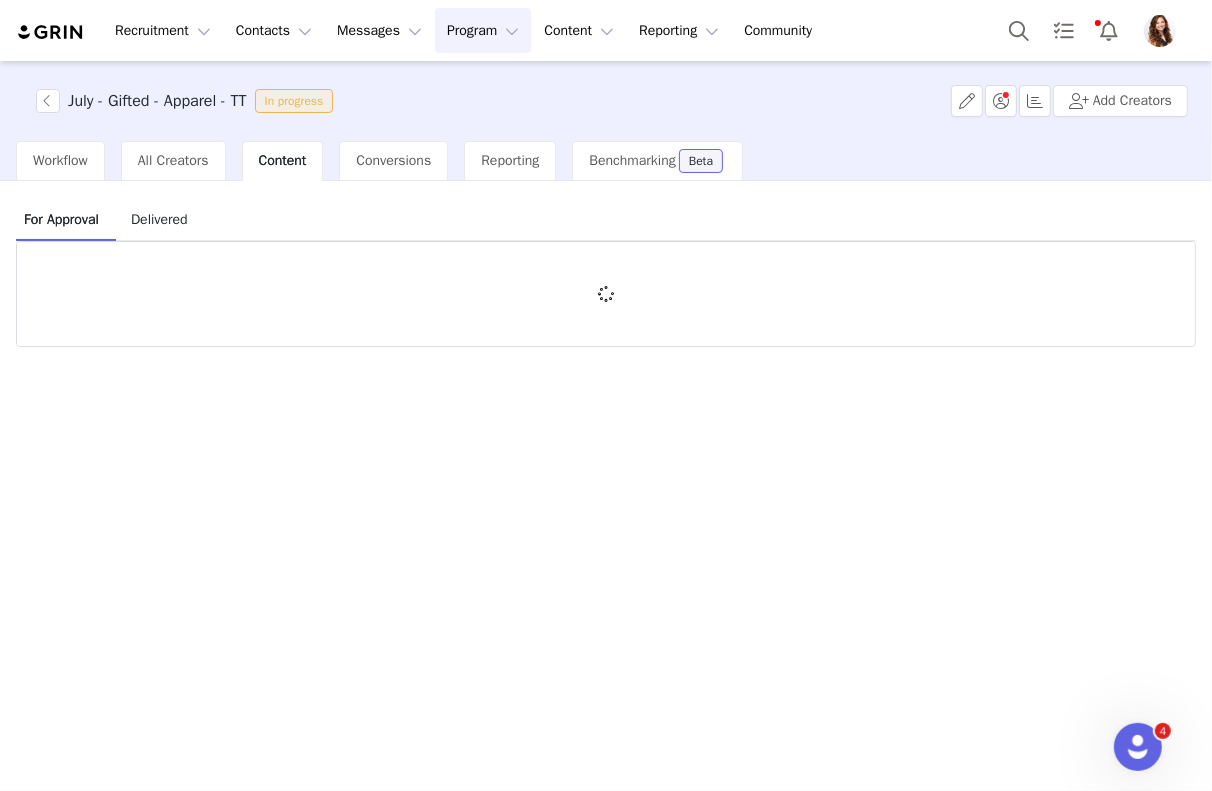 click on "Delivered" at bounding box center (159, 219) 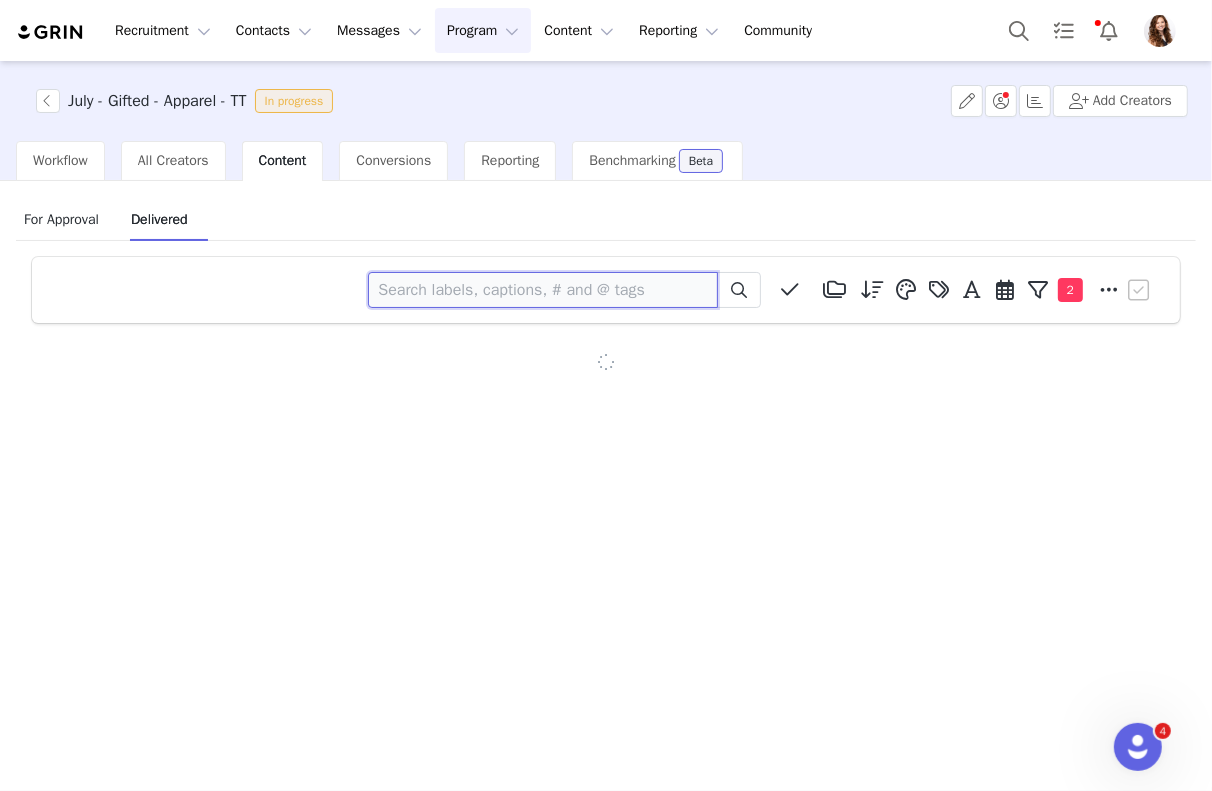 click at bounding box center (543, 290) 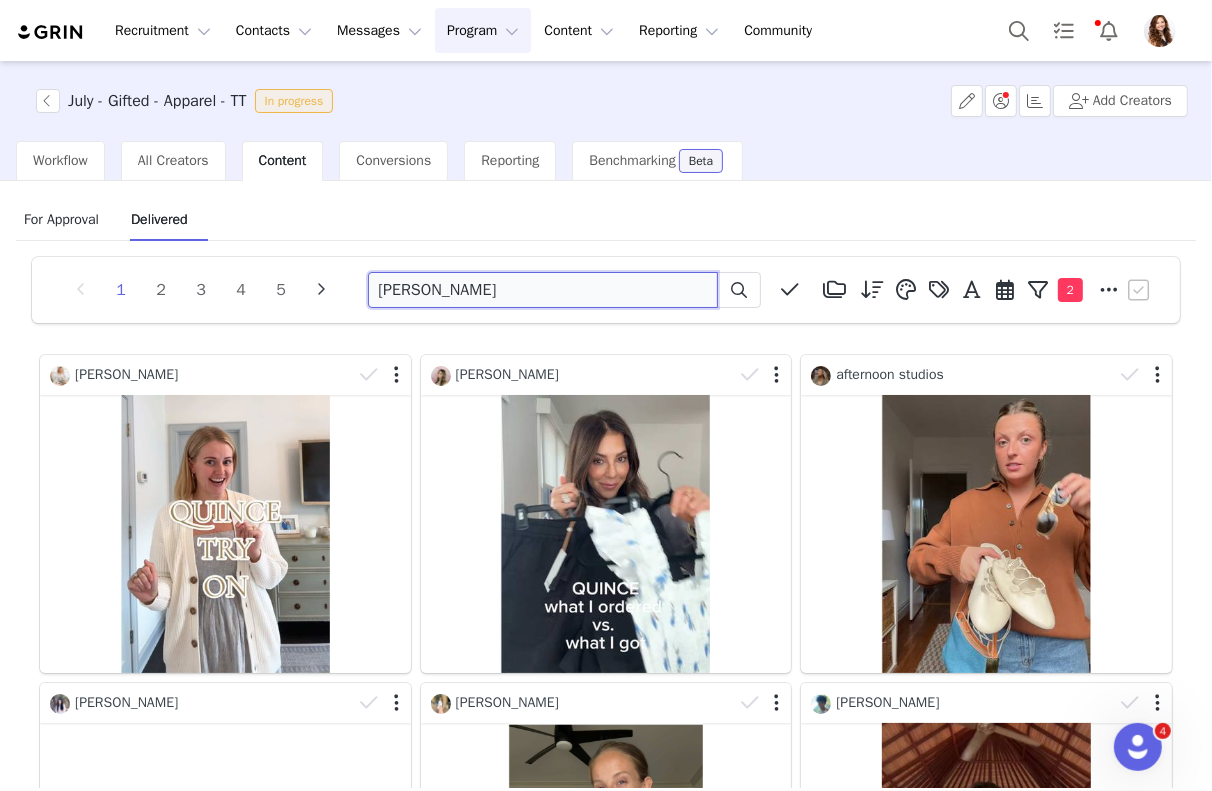 type on "amy" 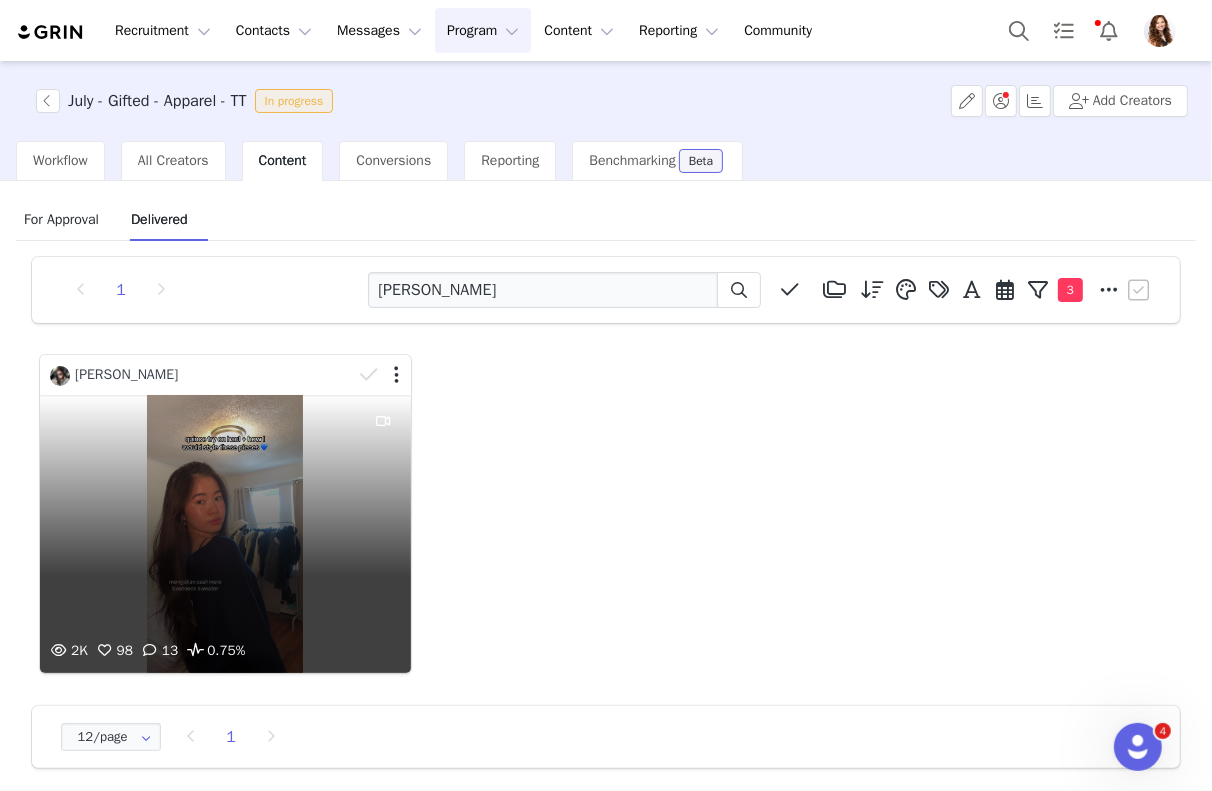 click on "2K  98  13  0.75%" at bounding box center [225, 534] 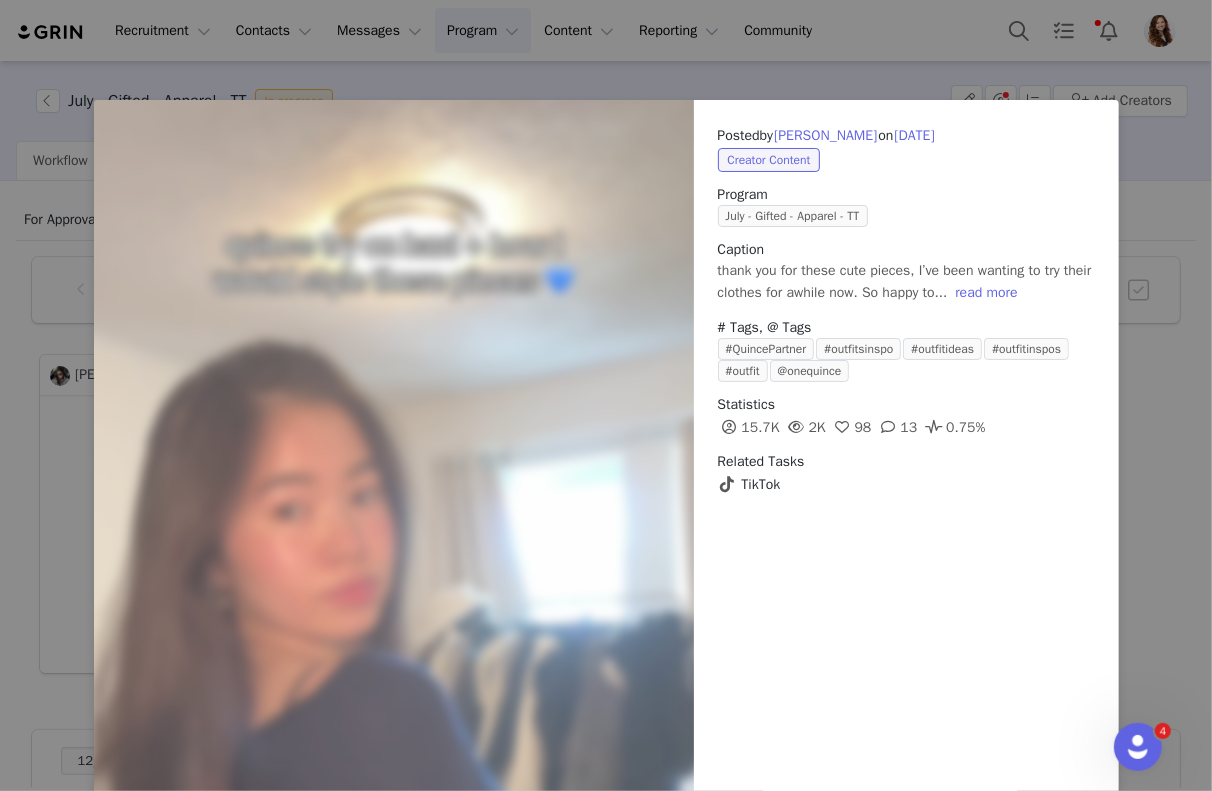 click on "Posted  by  Amy  on  Jul 8, 2025  Creator Content  Program July - Gifted - Apparel - TT Caption thank you  for these cute pieces, I’ve been wanting to try their clothes for awhile now. So happy to... read more # Tags, @ Tags  #QuincePartner   #outfitsinspo   #outfitideas   #outfitinspos   #outfit   @onequince      Statistics 15.7K  2K  98  13  0.75%  Related Tasks TikTok     Content Rights Labels & Tags View on TikTok" at bounding box center (906, 506) 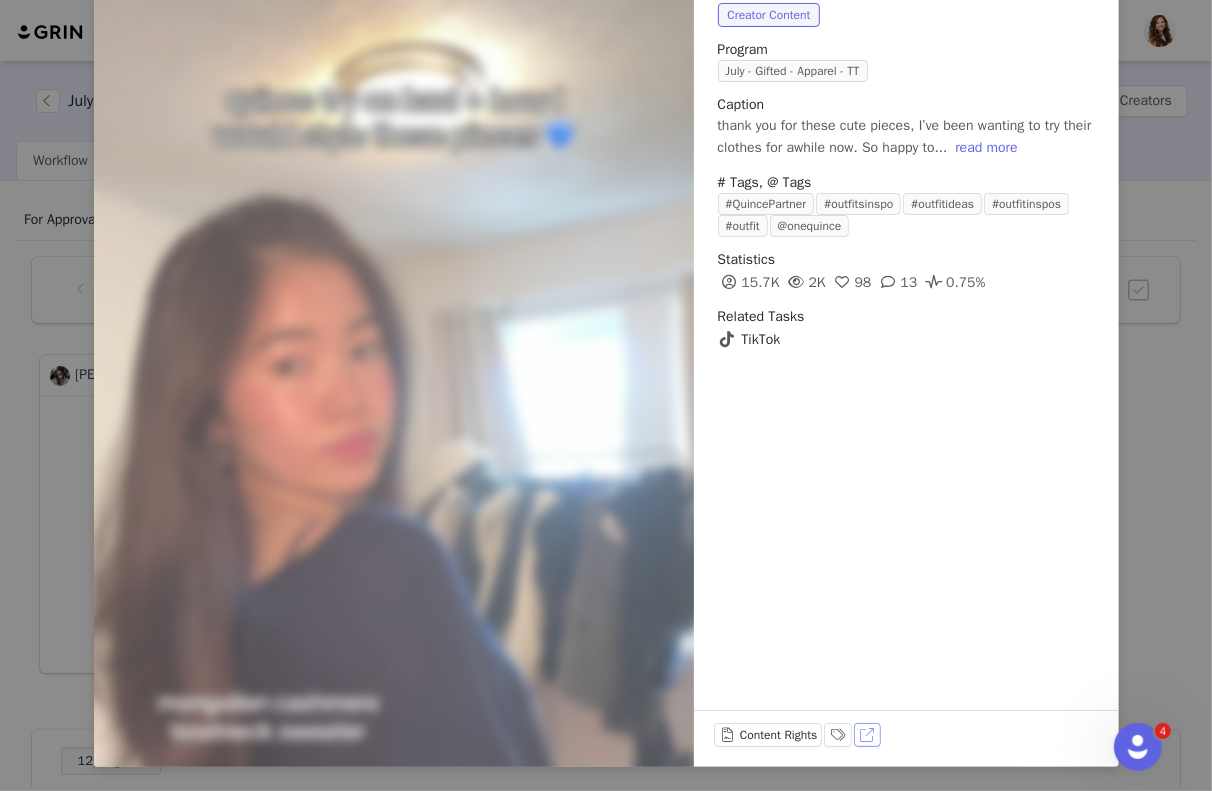 click on "View on TikTok" at bounding box center [868, 735] 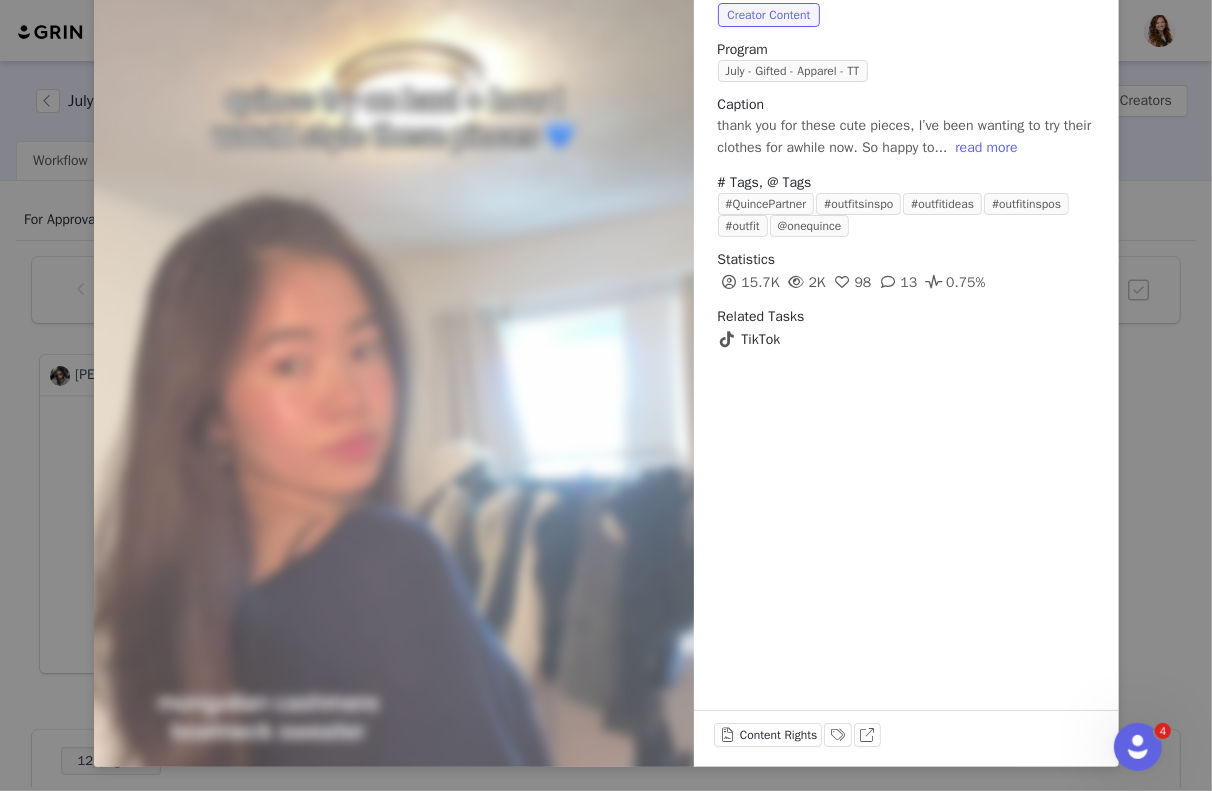 click on "Posted  by  Amy  on  Jul 8, 2025  Creator Content  Program July - Gifted - Apparel - TT Caption thank you  for these cute pieces, I’ve been wanting to try their clothes for awhile now. So happy to... read more # Tags, @ Tags  #QuincePartner   #outfitsinspo   #outfitideas   #outfitinspos   #outfit   @onequince      Statistics 15.7K  2K  98  13  0.75%  Related Tasks TikTok     Content Rights Labels & Tags View on TikTok" at bounding box center (606, 395) 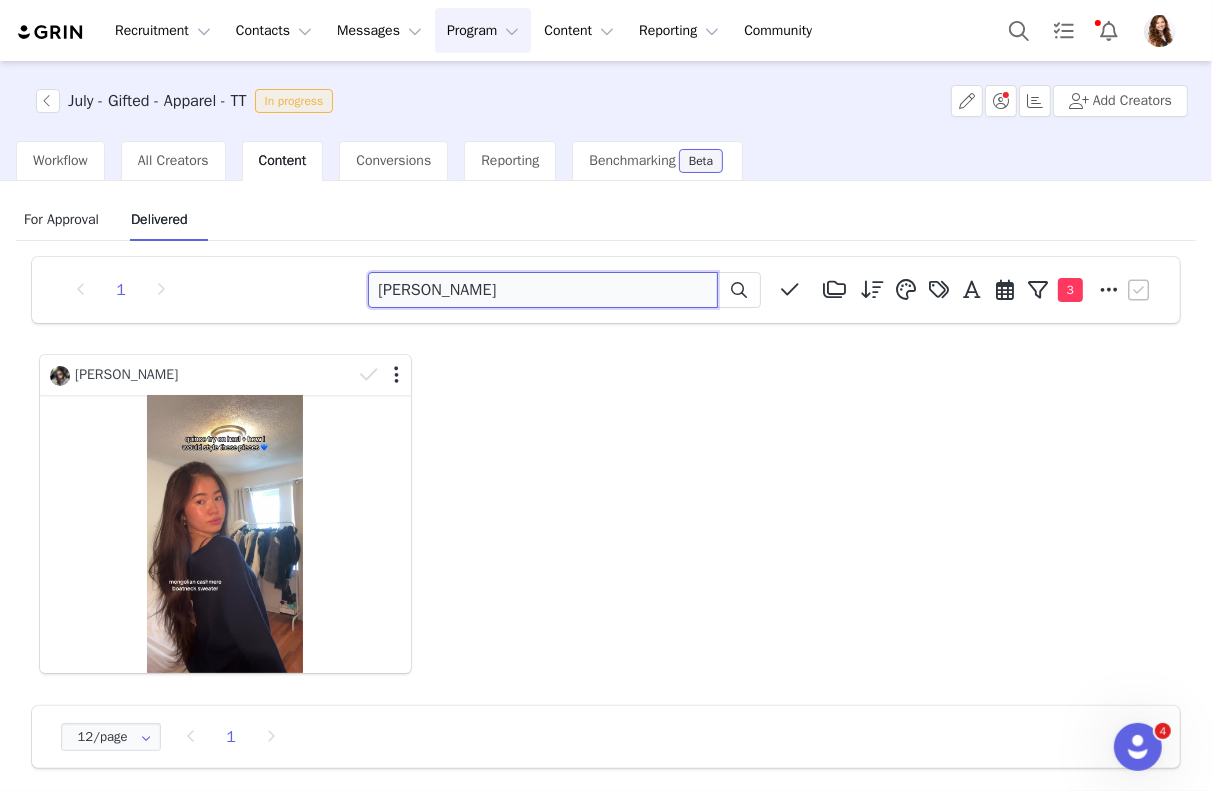 click on "amy" at bounding box center [543, 290] 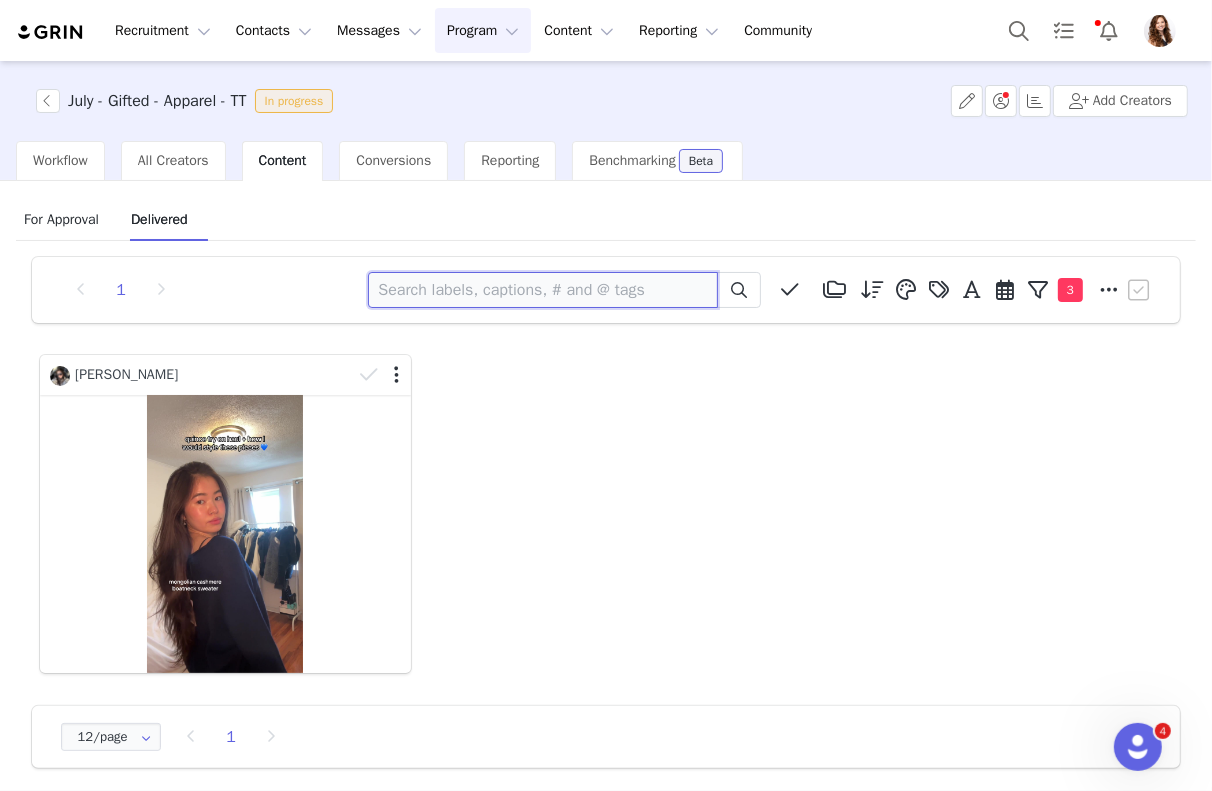 type 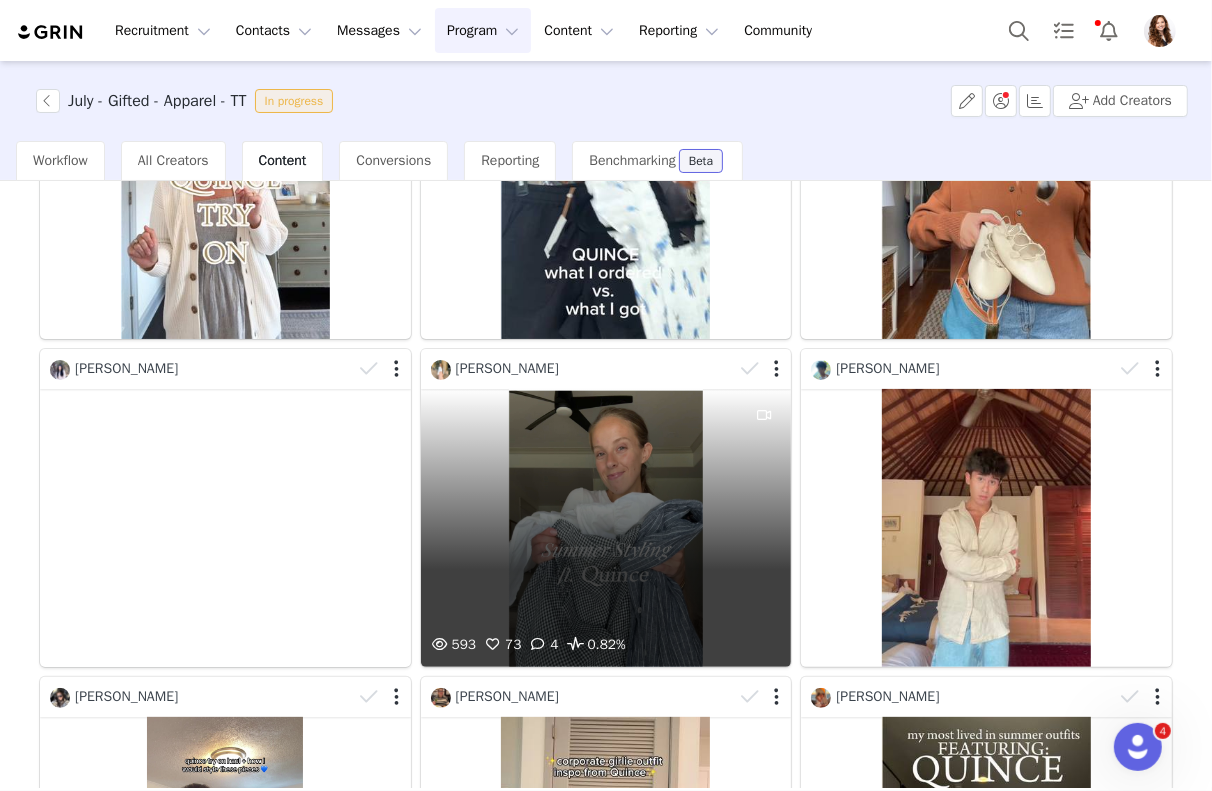 scroll, scrollTop: 358, scrollLeft: 0, axis: vertical 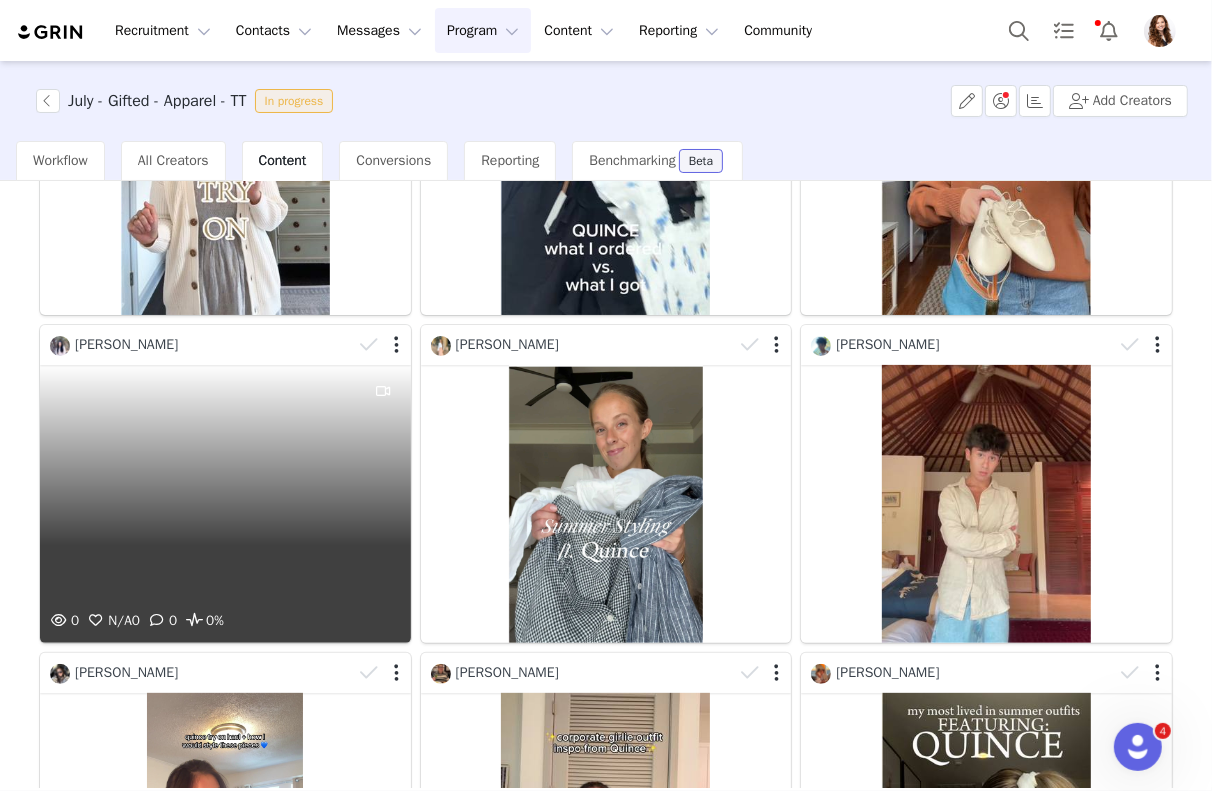 click on "0   N/A  0  0  0%" at bounding box center [225, 504] 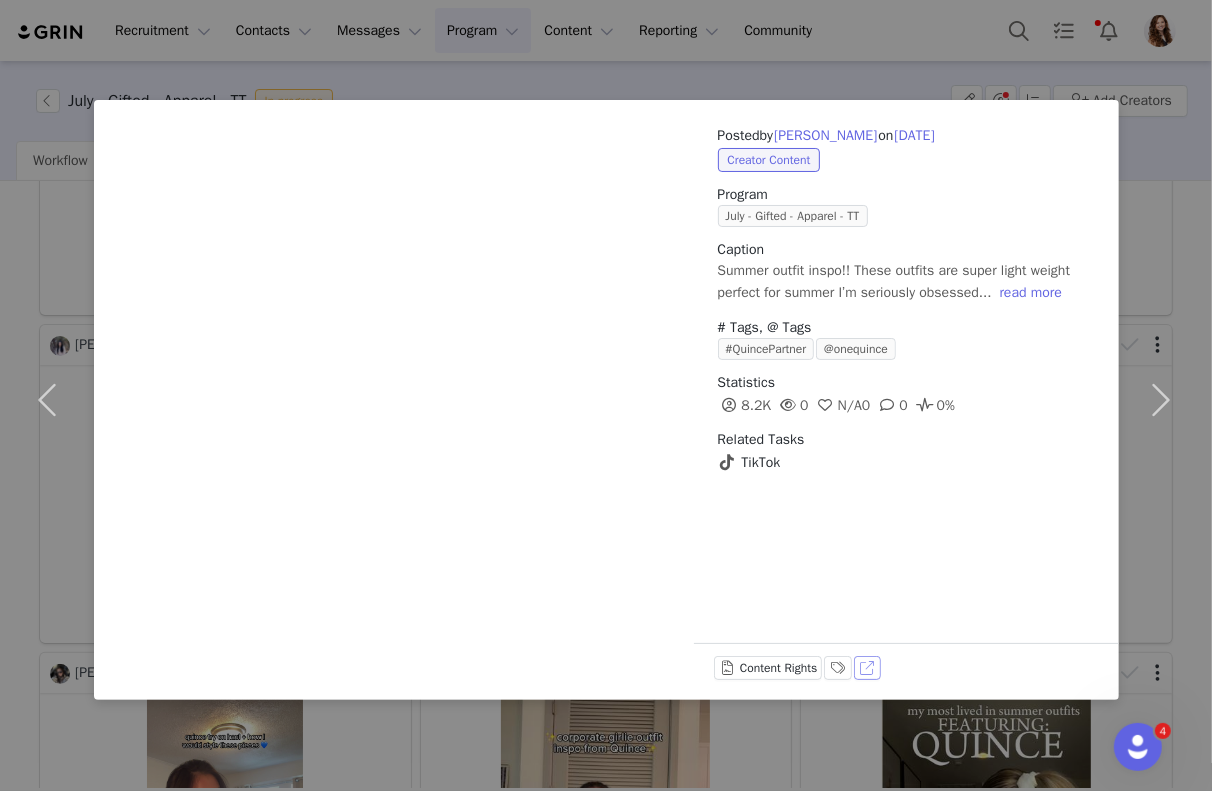 click on "View on TikTok" at bounding box center [868, 668] 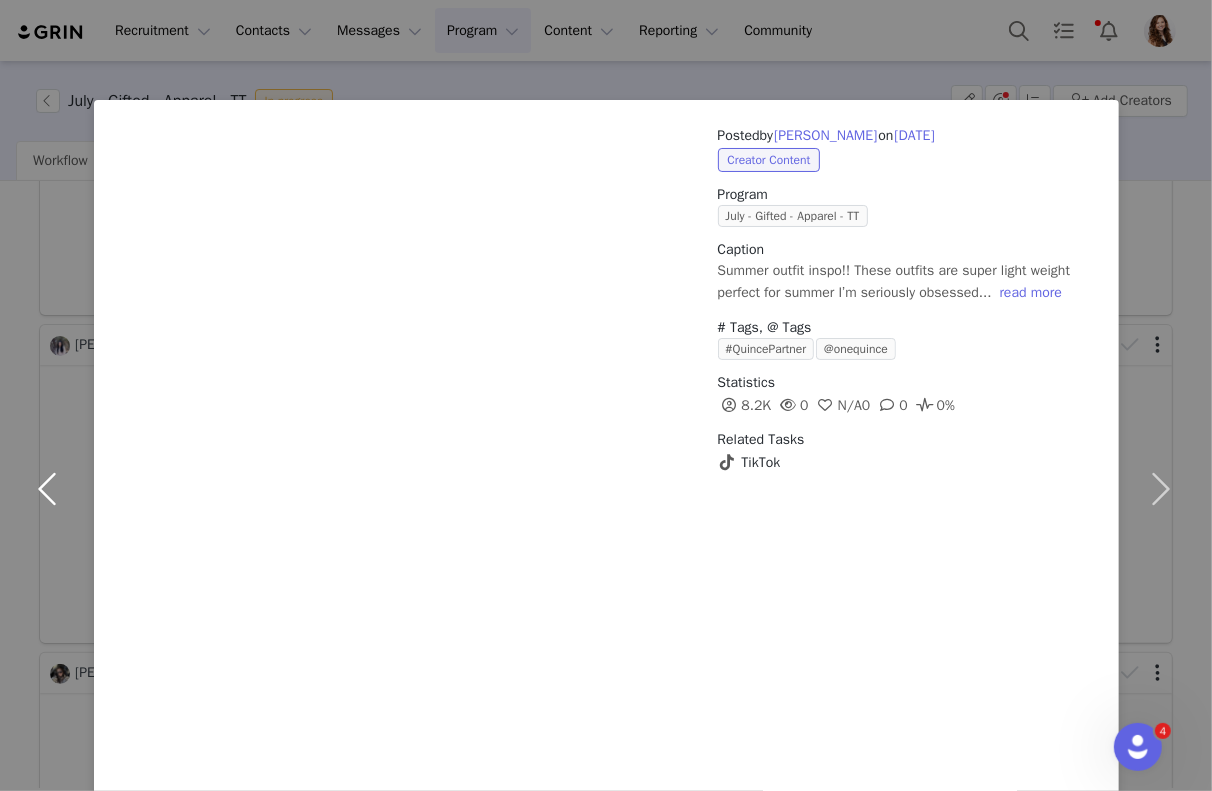 click at bounding box center (52, 488) 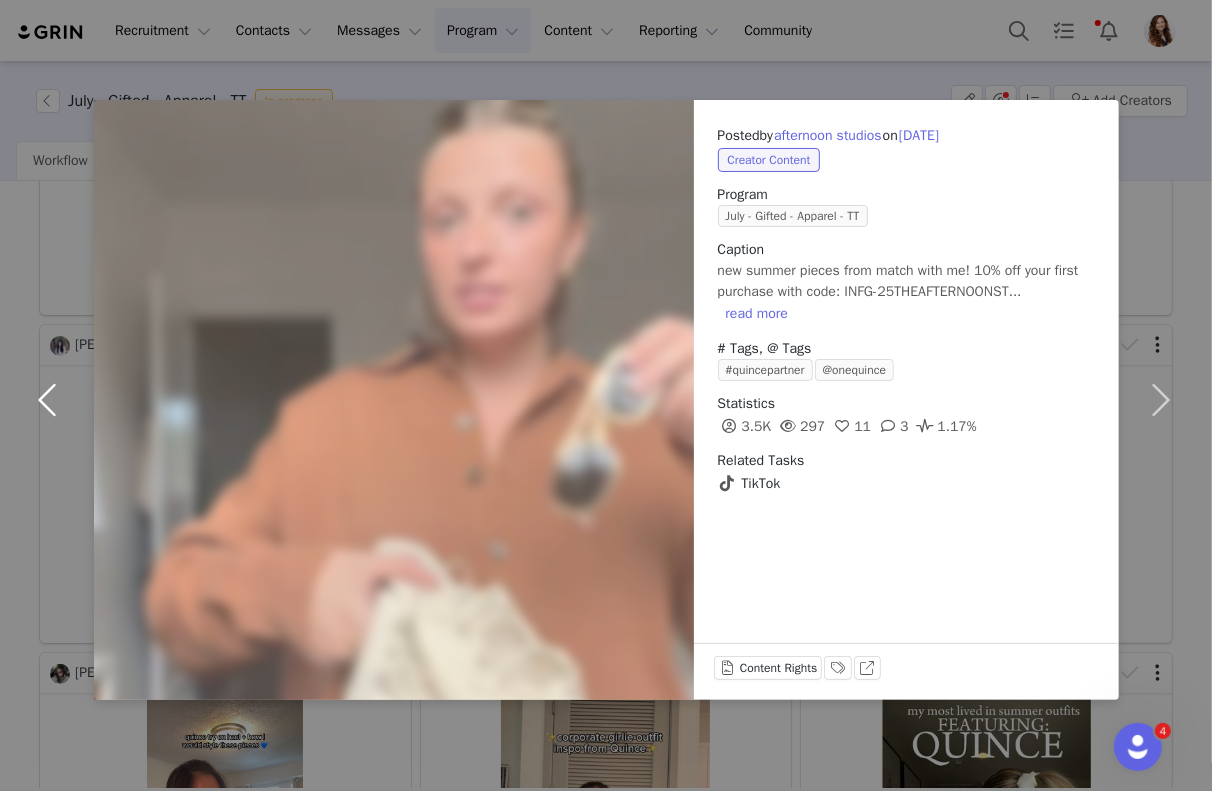 click at bounding box center [52, 400] 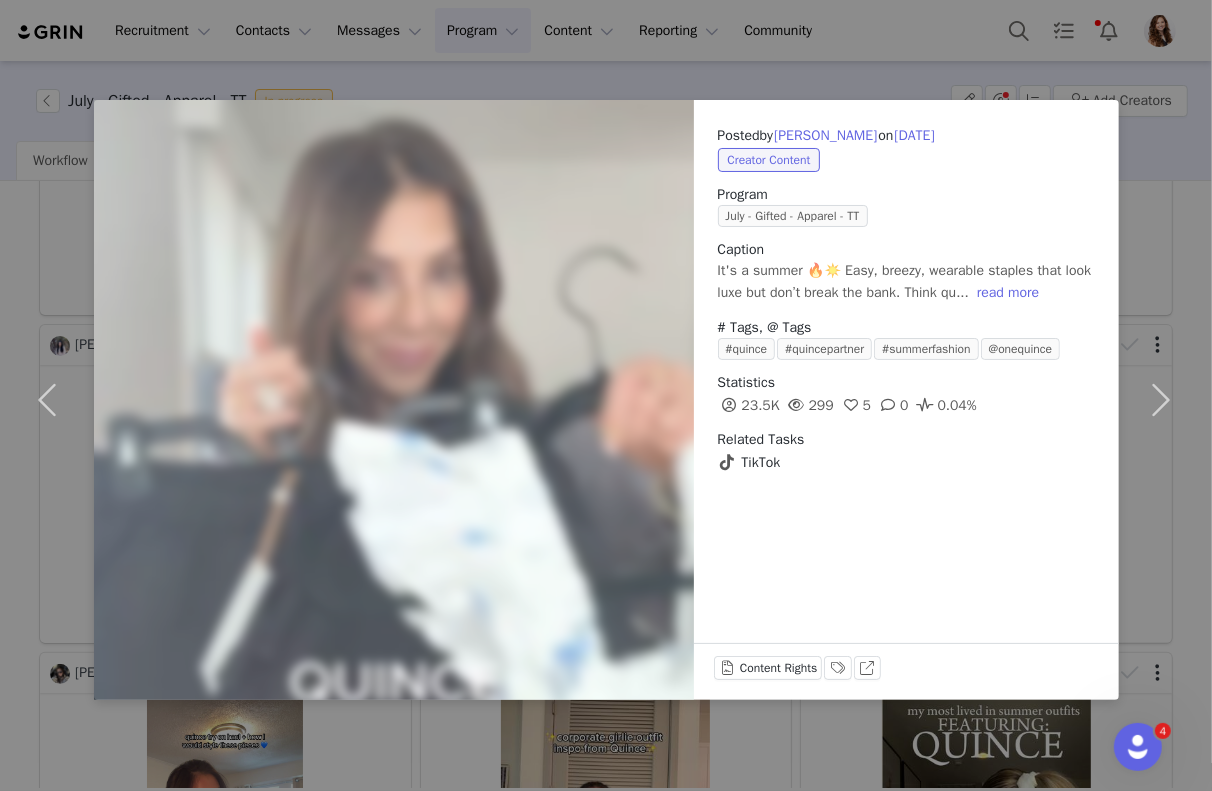 click on "Posted  by  Elise  on  Jul 9, 2025  Creator Content  Program July - Gifted - Apparel - TT Caption It's a  summer 🔥☀️ Easy, breezy, wearable staples that look luxe but don’t break the bank. Think qu... read more # Tags, @ Tags  #quince   #quincepartner   #summerfashion   @onequince      Statistics 23.5K  299  5  0  0.04%  Related Tasks TikTok     Content Rights Labels & Tags View on TikTok" at bounding box center (606, 395) 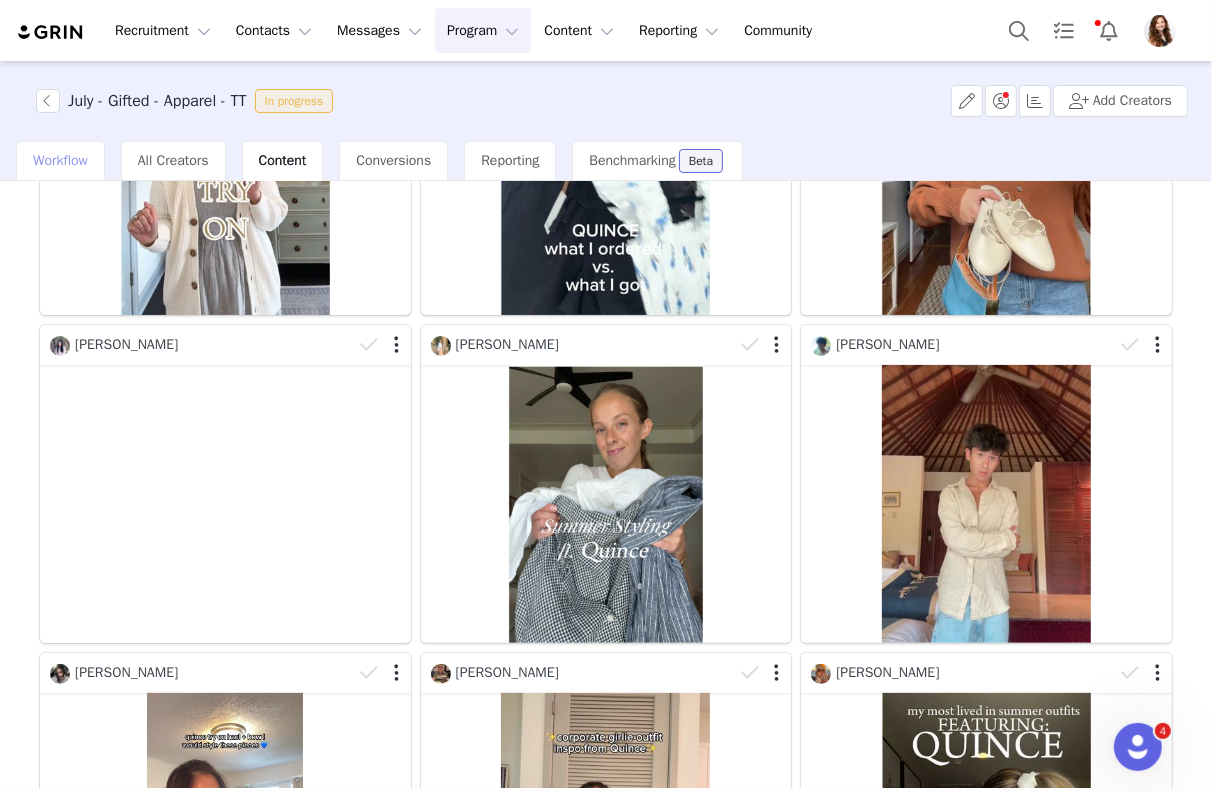 click on "Workflow" at bounding box center [60, 161] 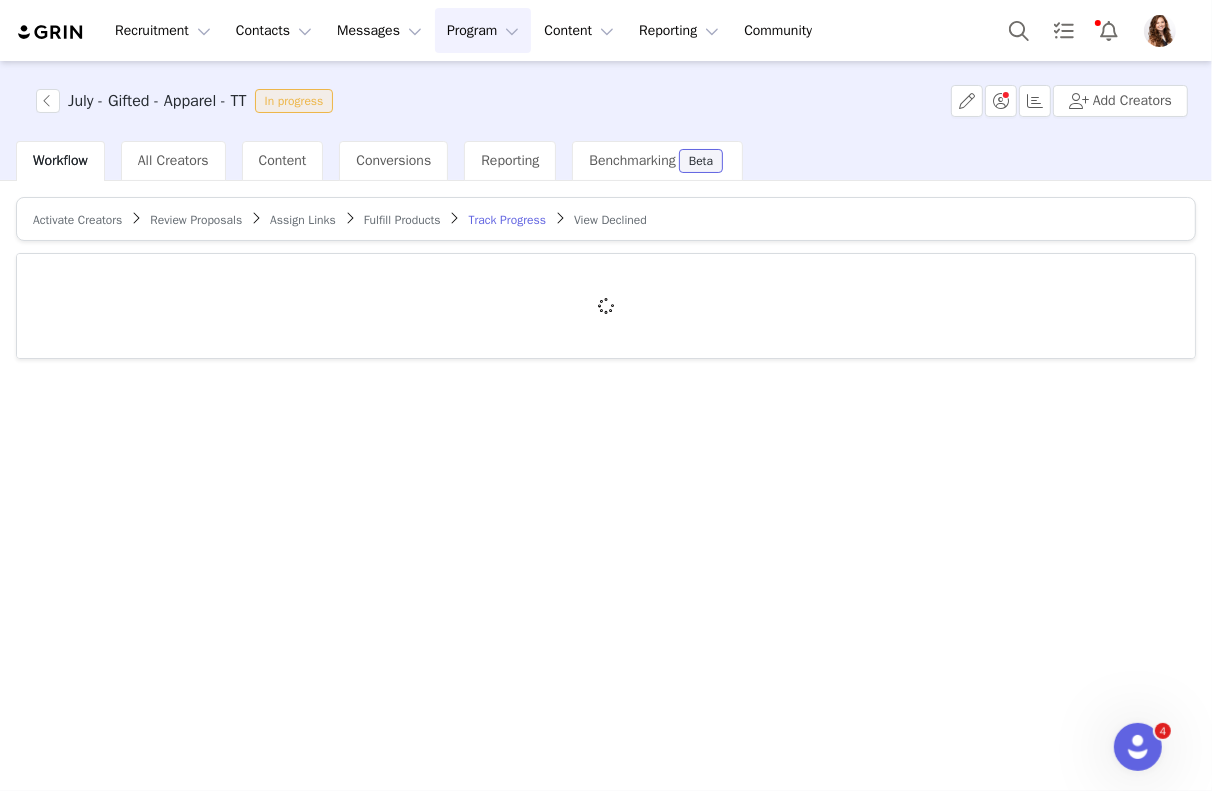 scroll, scrollTop: 0, scrollLeft: 0, axis: both 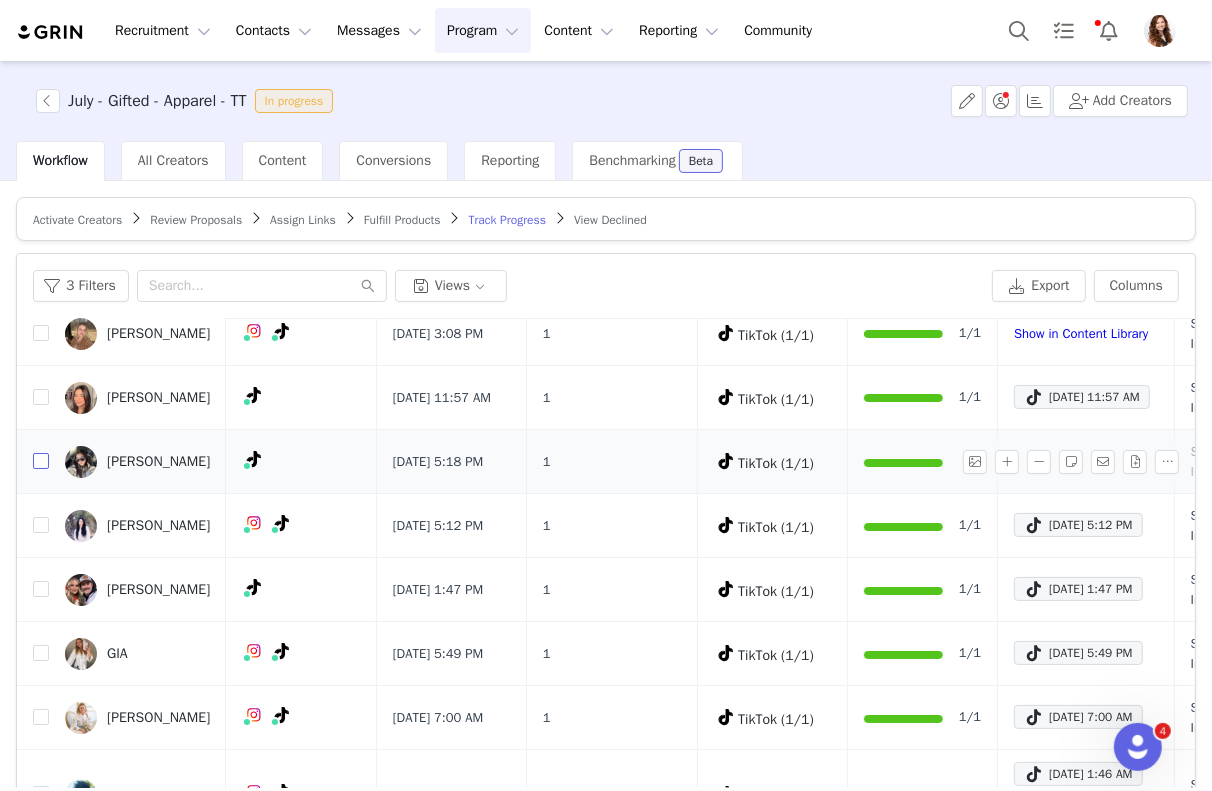 click at bounding box center (41, 461) 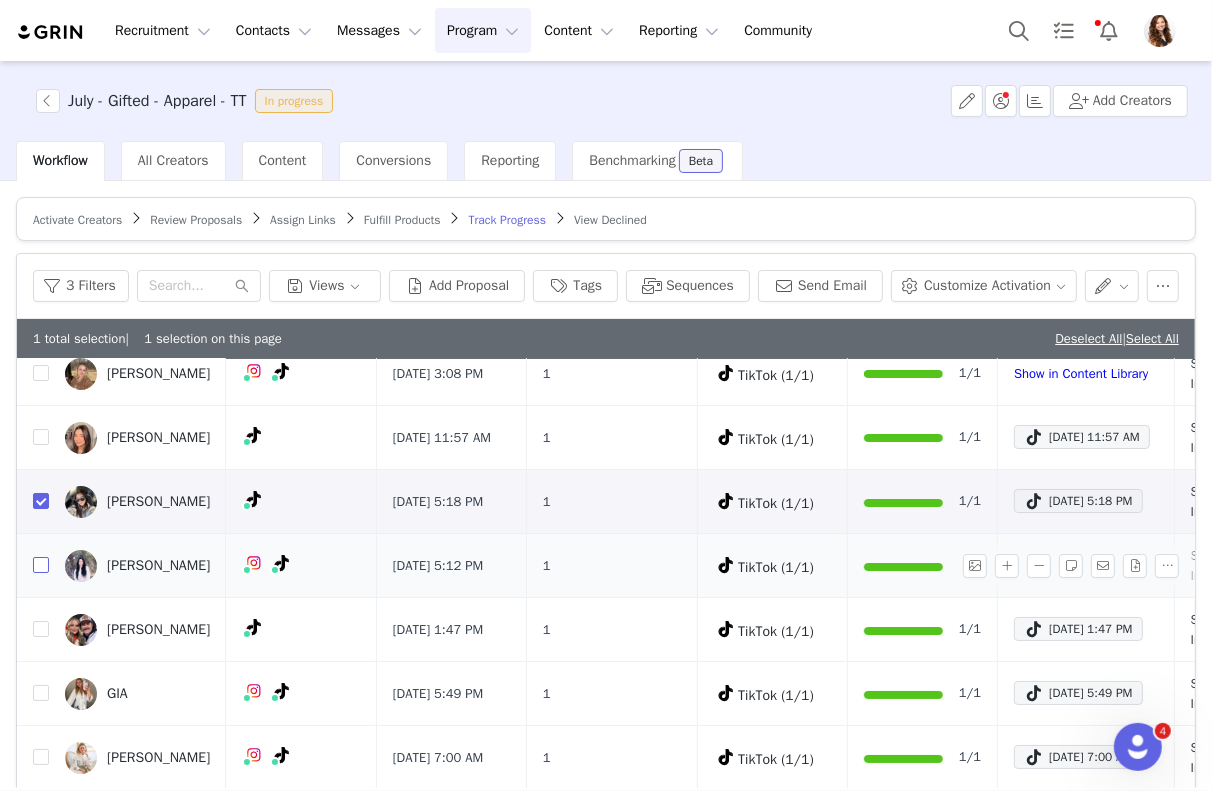 click at bounding box center [41, 565] 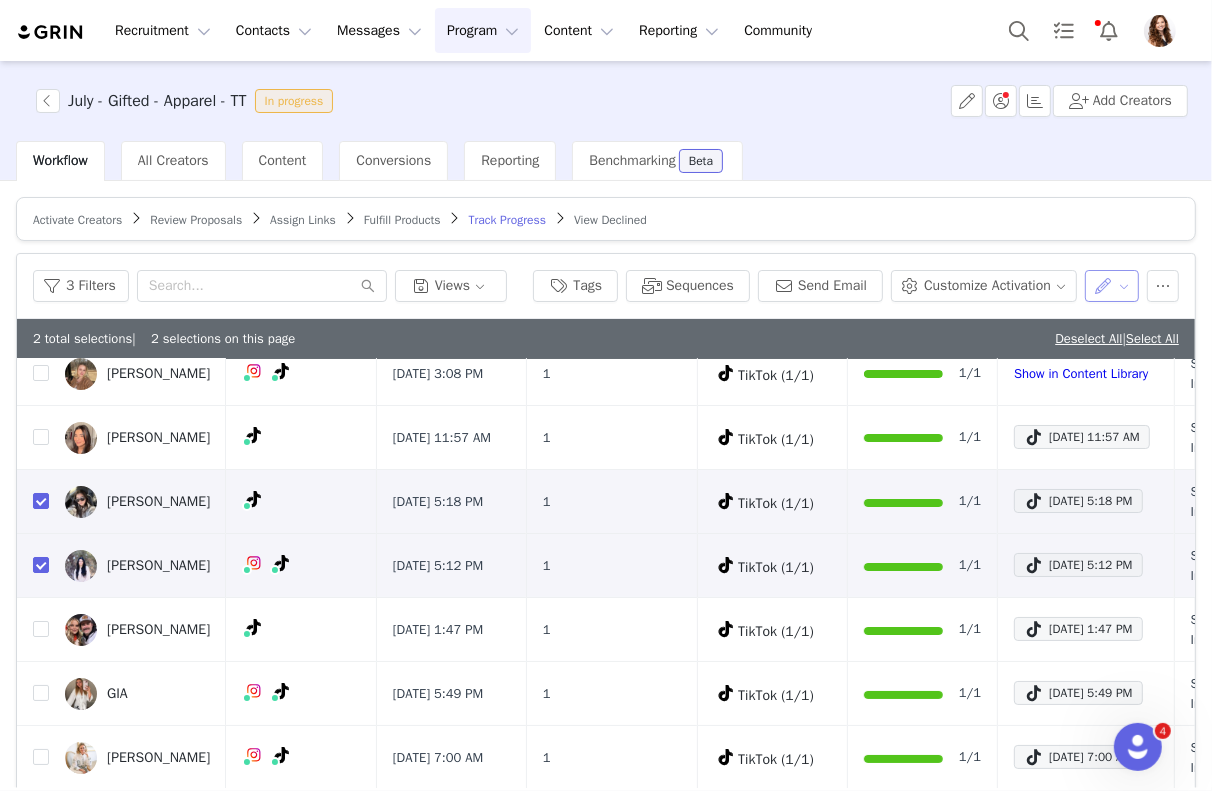 click at bounding box center [1112, 286] 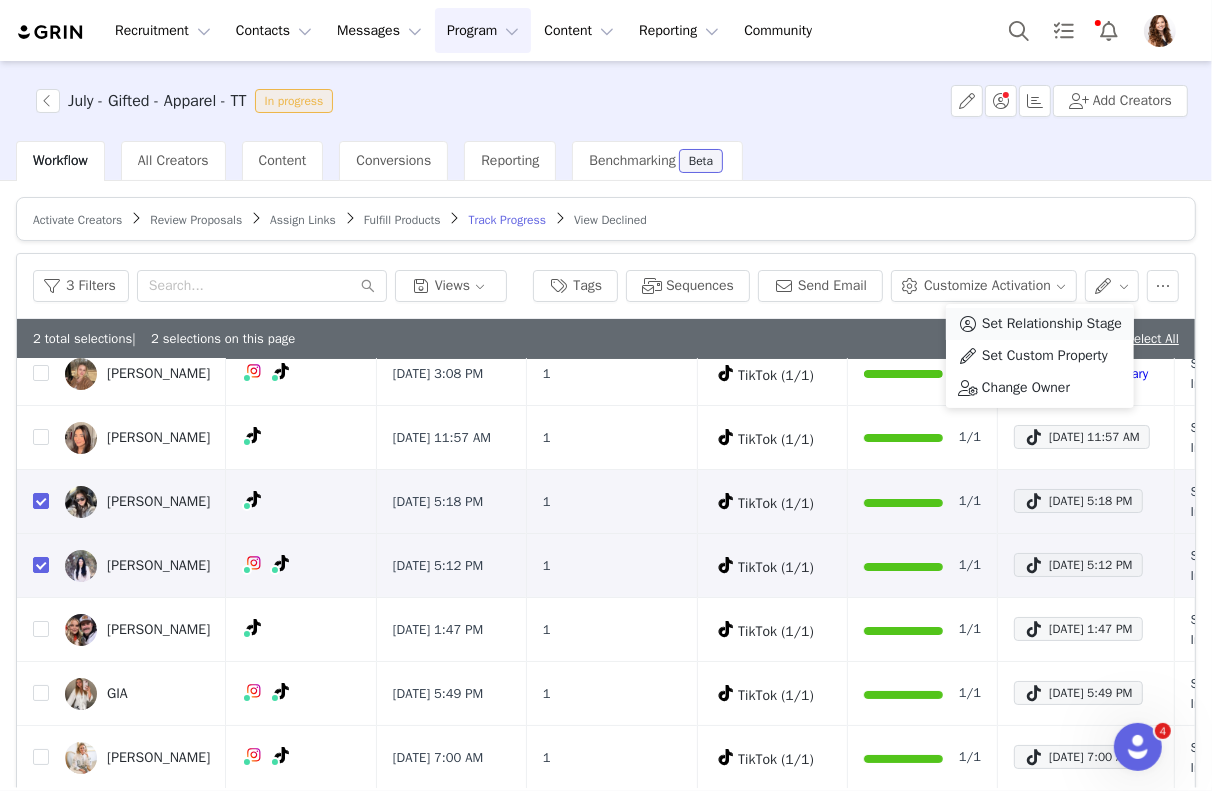 click on "Set Relationship Stage" at bounding box center [1052, 324] 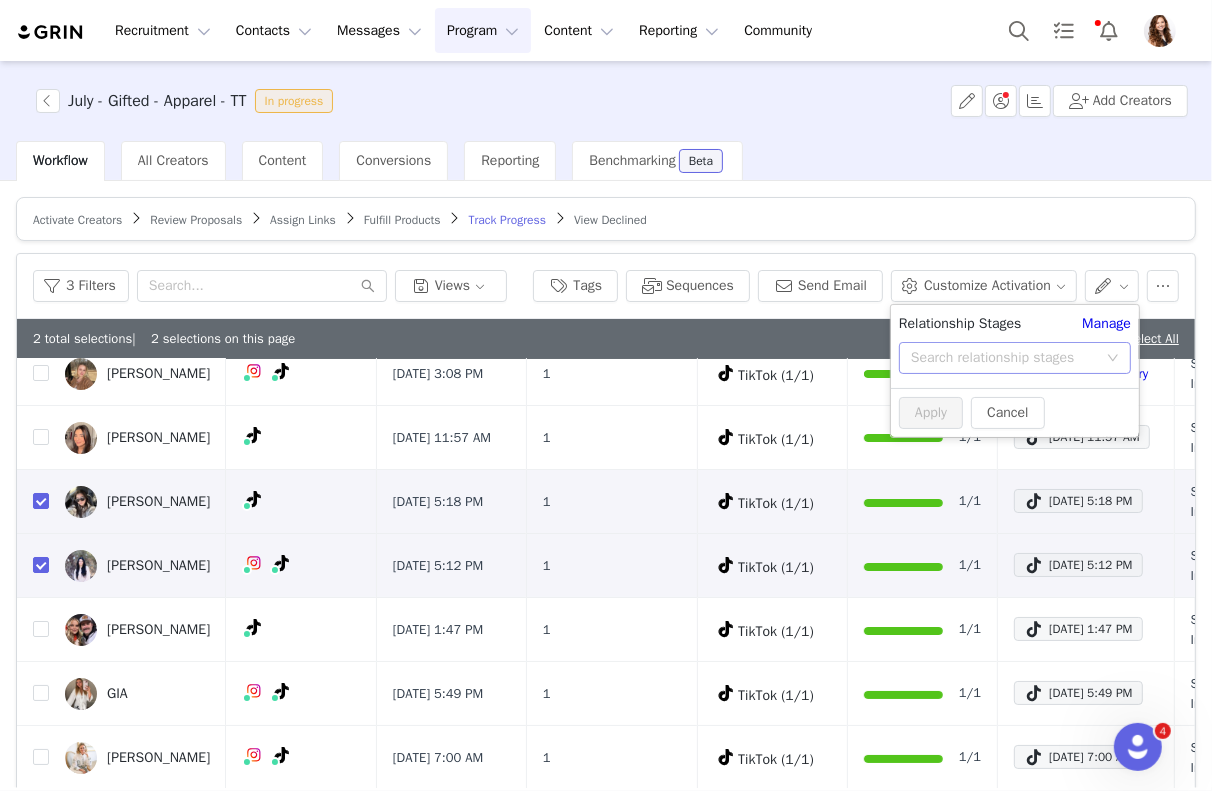 click on "Search relationship stages" at bounding box center [1004, 358] 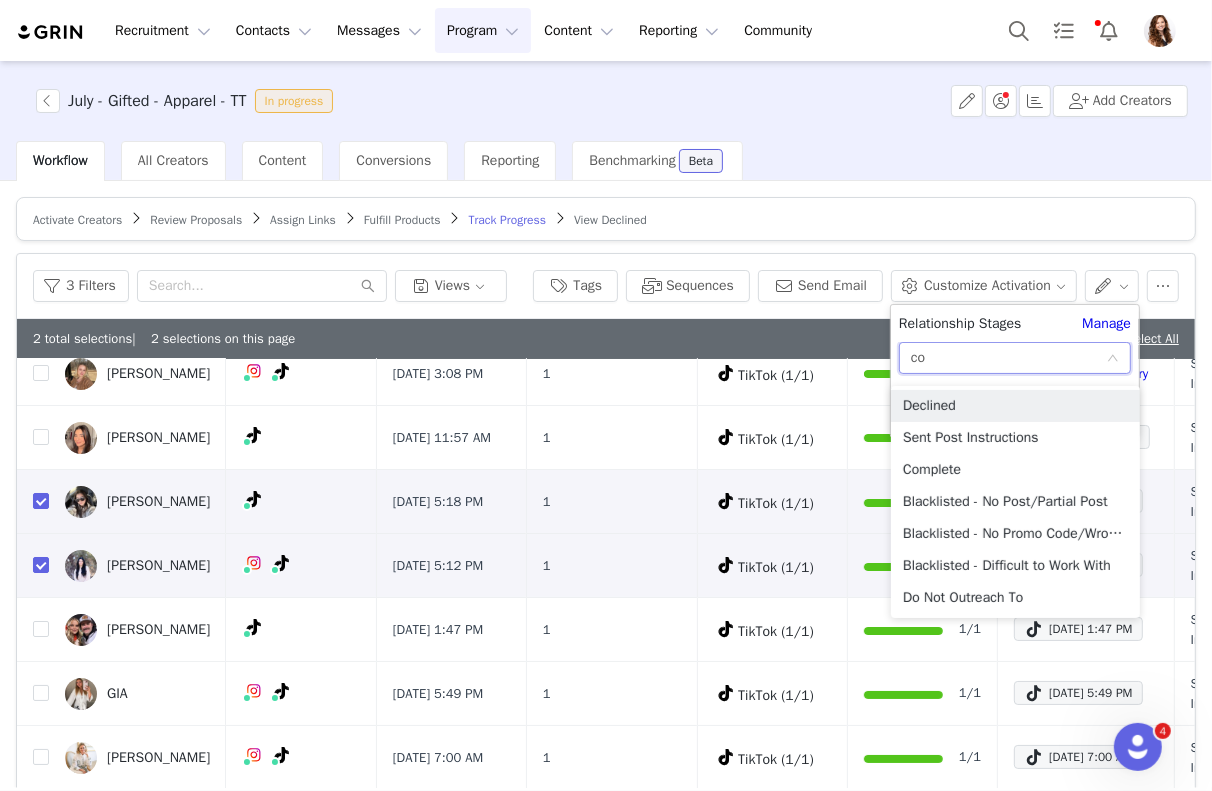 type on "com" 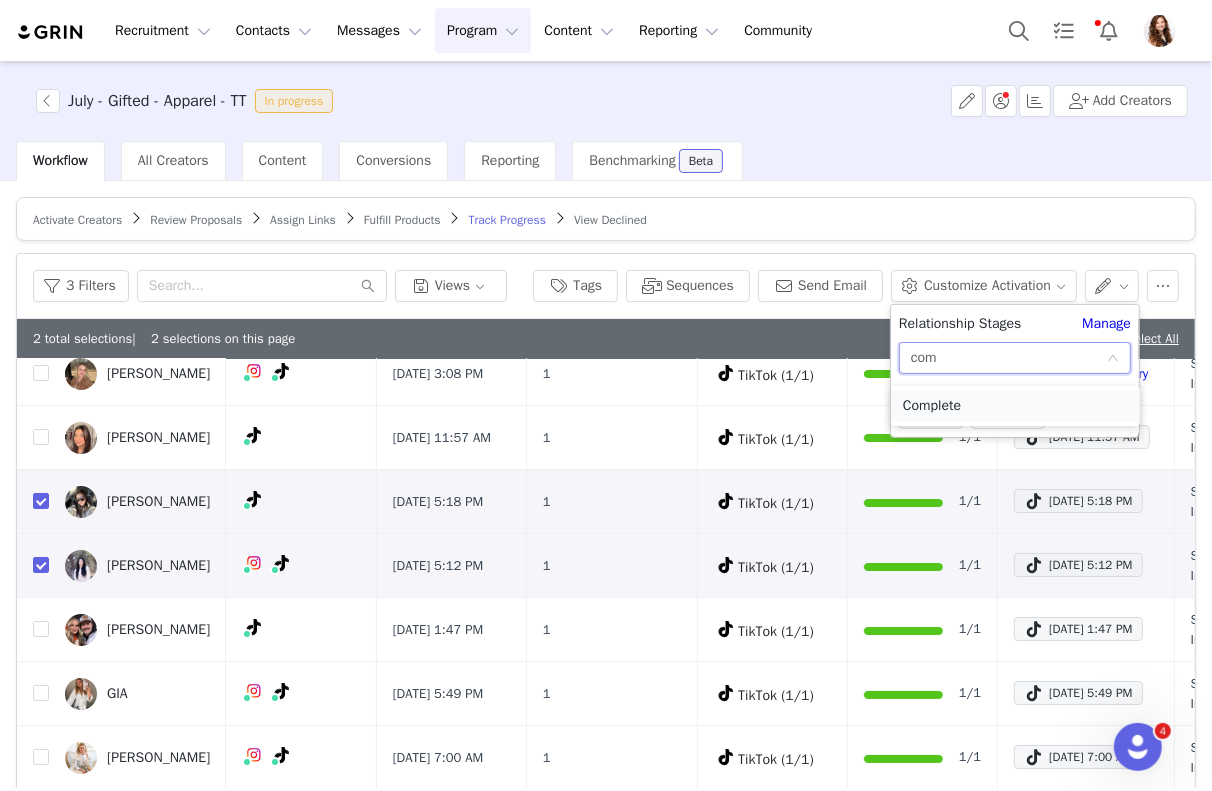 click on "Complete" at bounding box center (1015, 406) 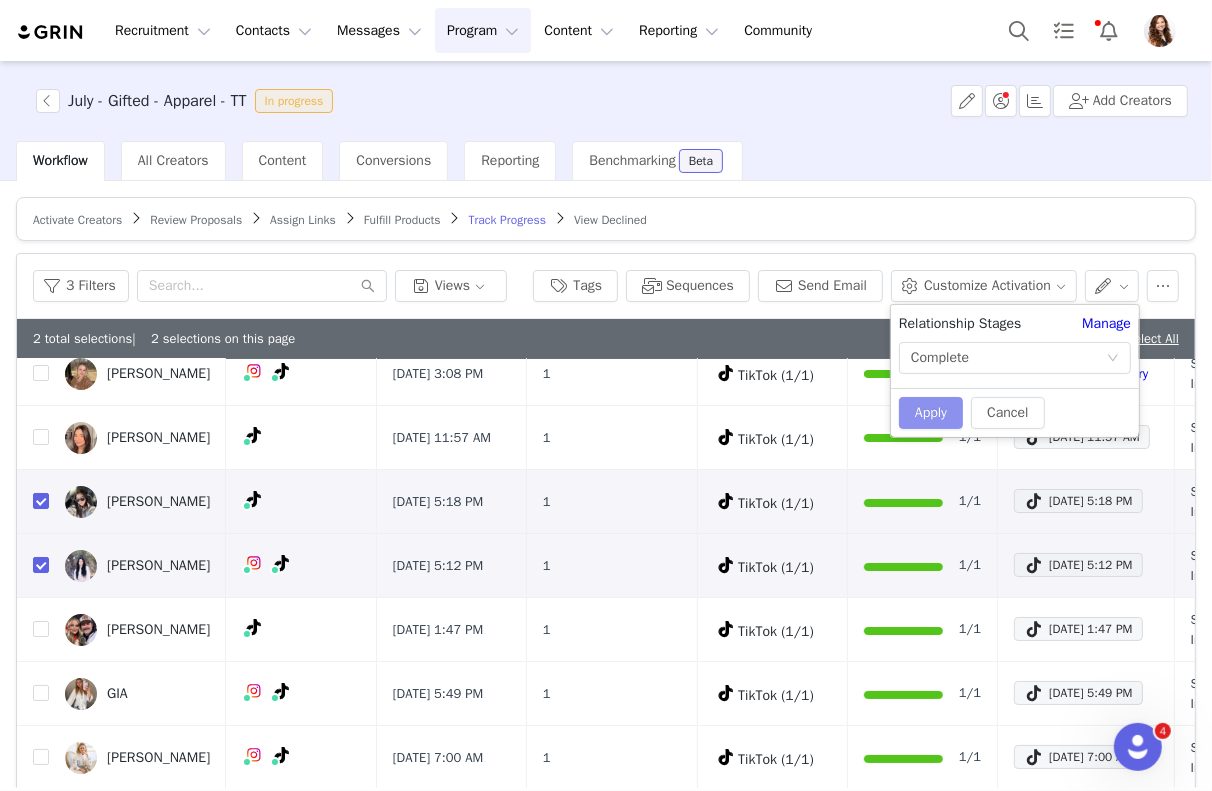 click on "Apply" at bounding box center (931, 413) 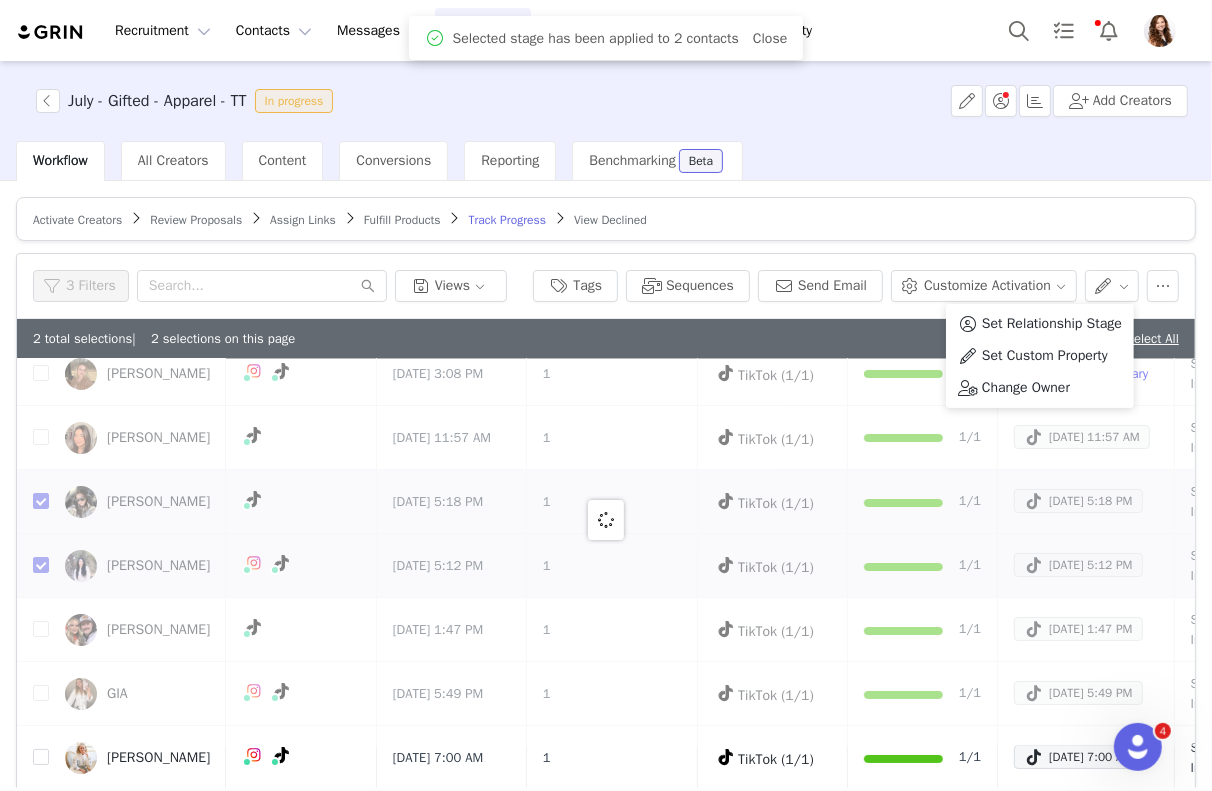 scroll, scrollTop: 0, scrollLeft: 0, axis: both 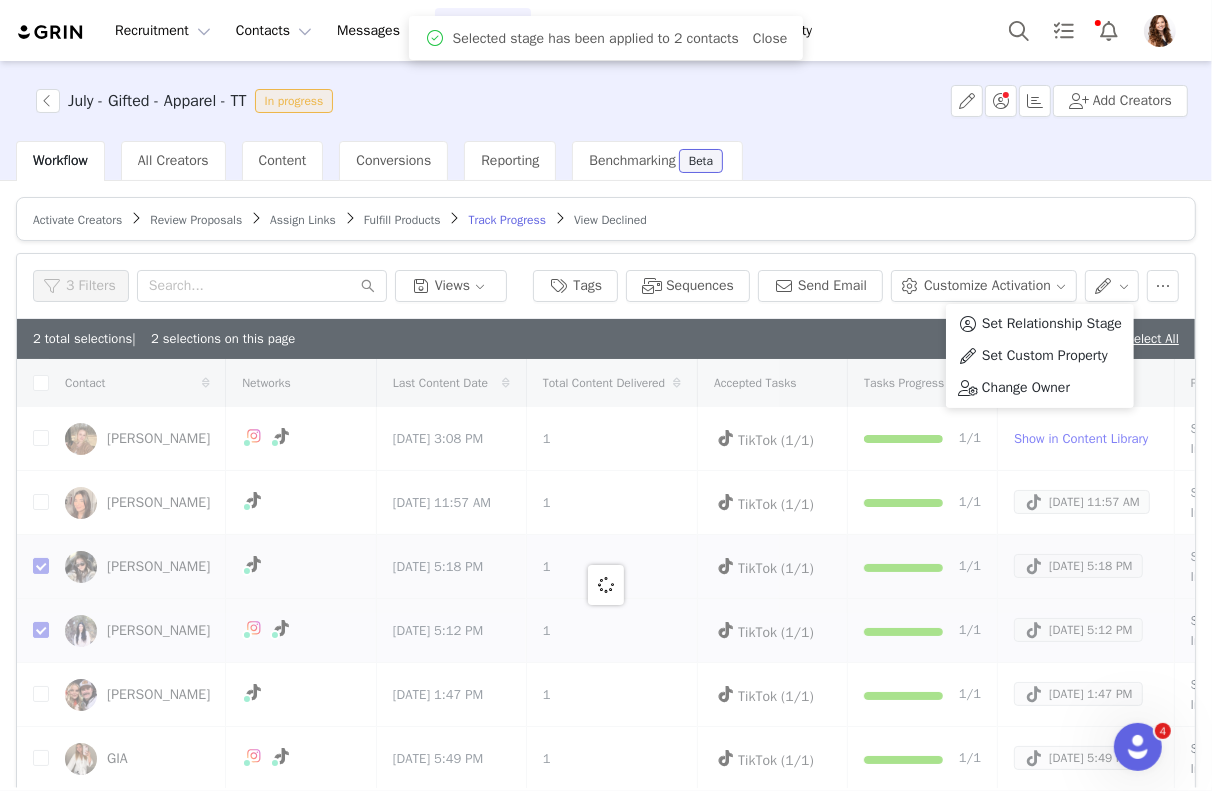 checkbox on "false" 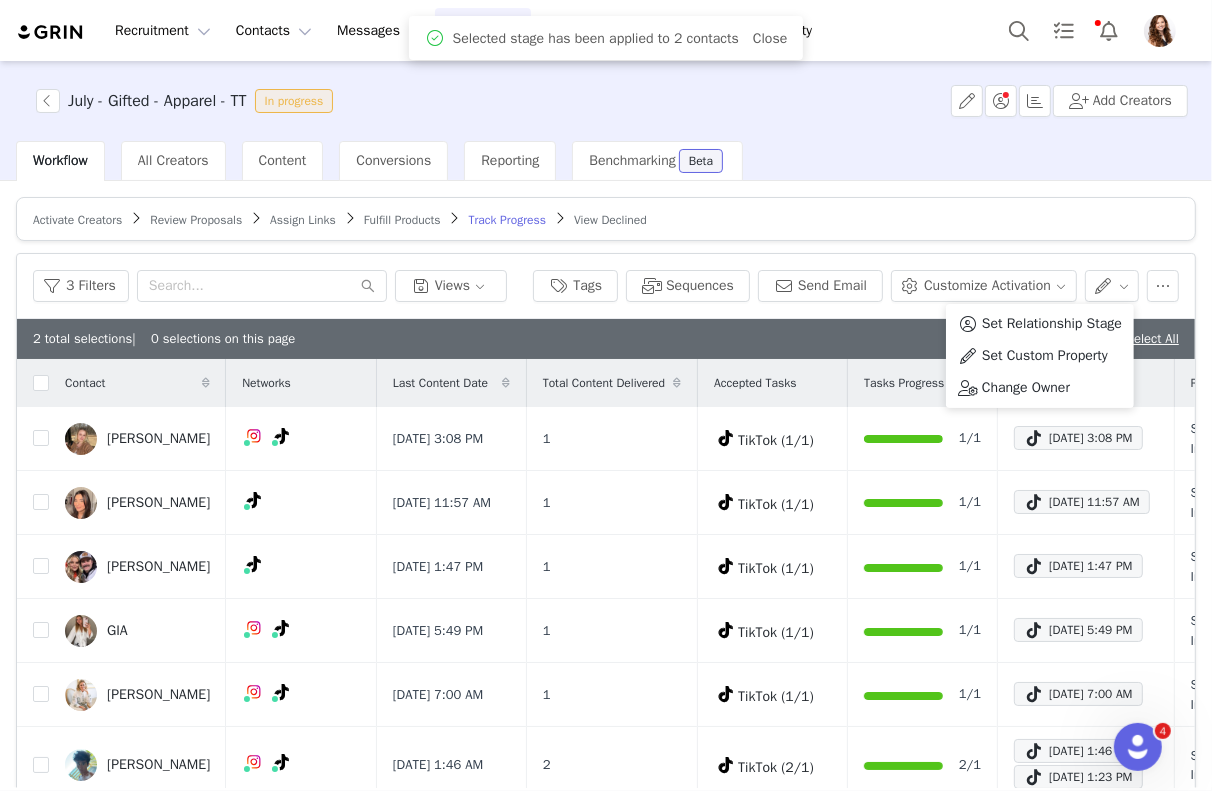 click on "Activate Creators Review Proposals Assign Links Fulfill Products Track Progress View Declined" at bounding box center [606, 219] 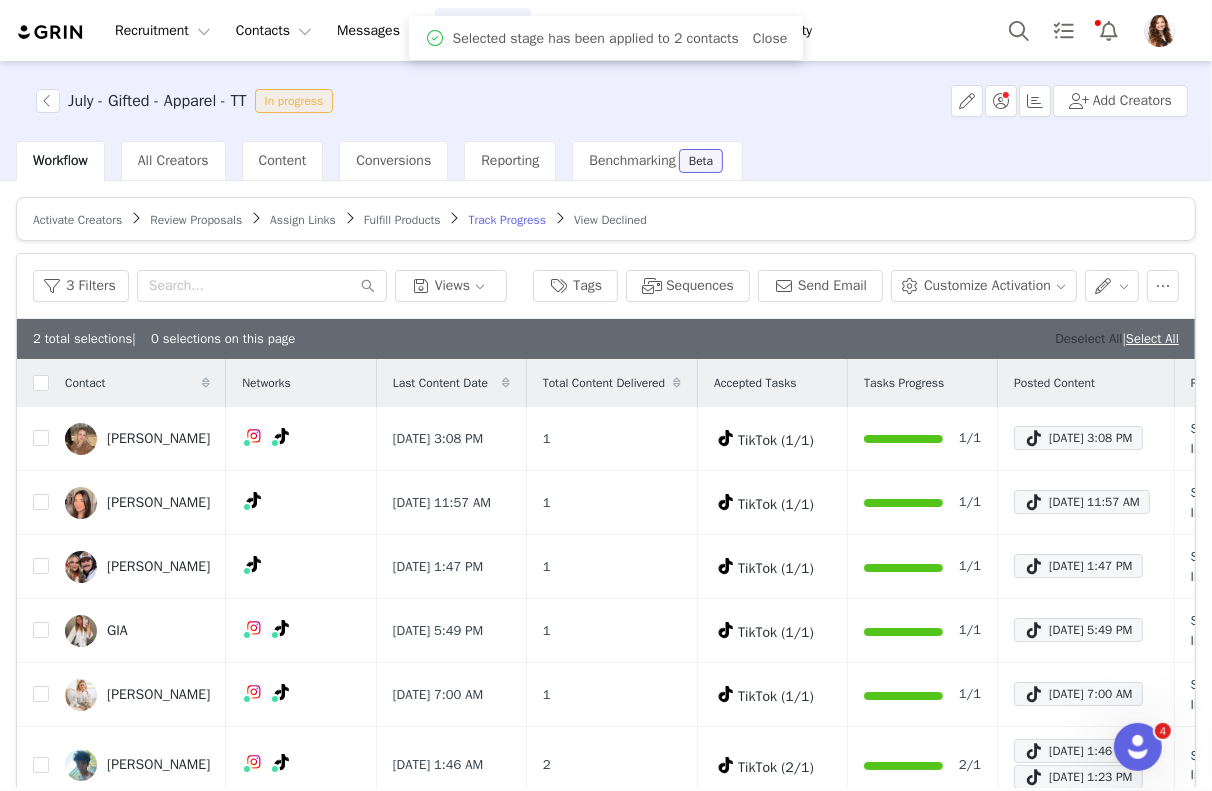 click on "Deselect All" at bounding box center [1088, 338] 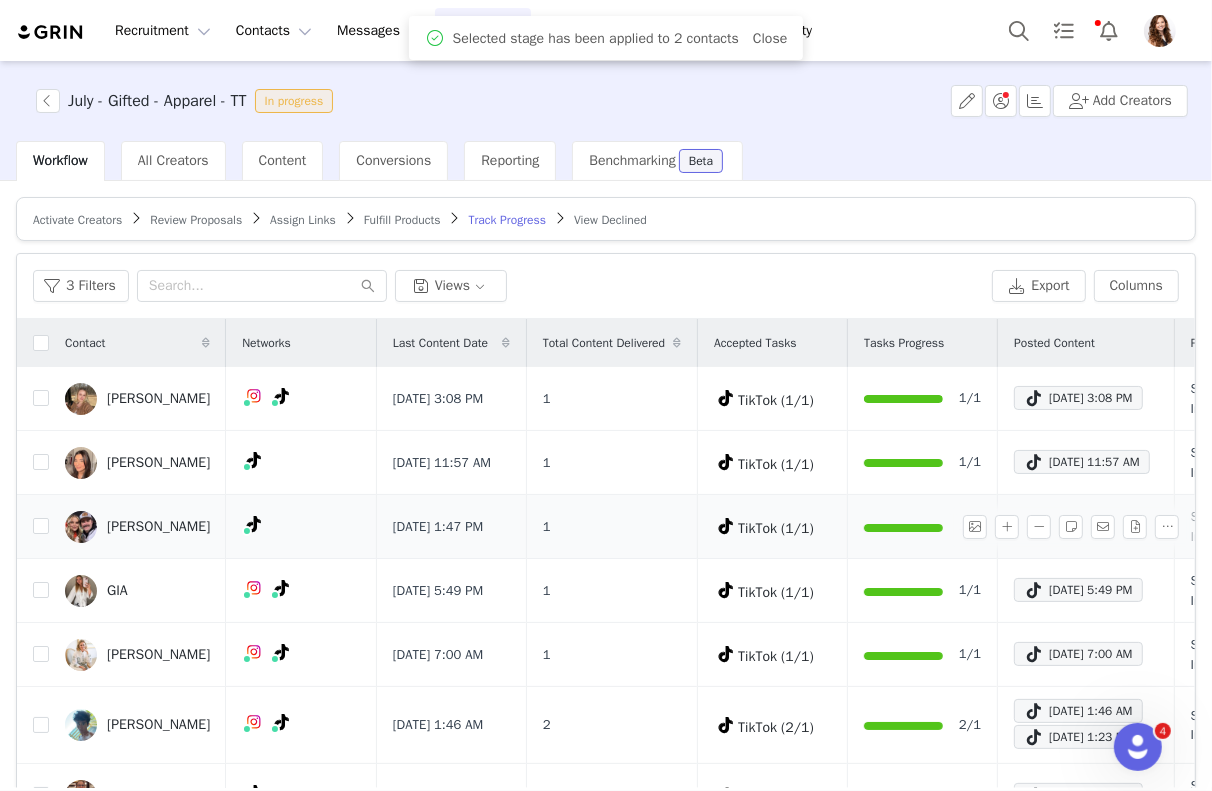 scroll, scrollTop: 139, scrollLeft: 0, axis: vertical 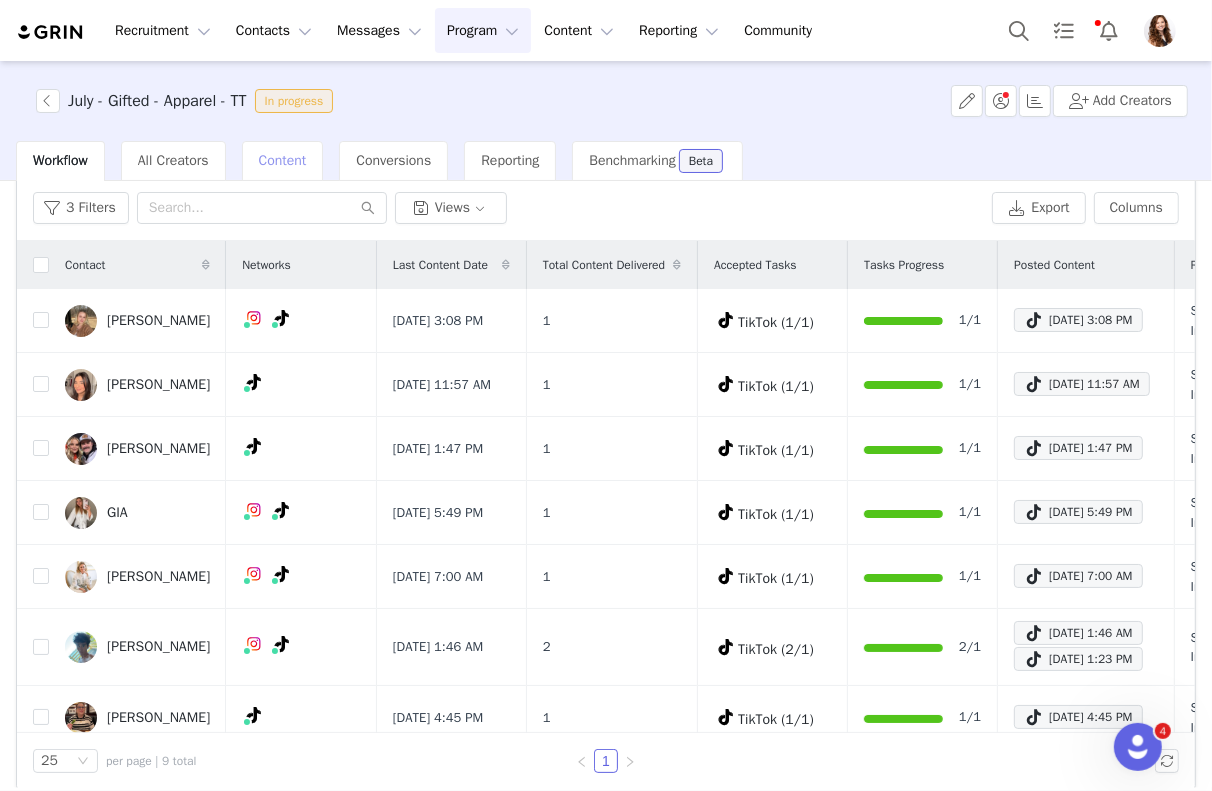 click on "Content" at bounding box center [283, 160] 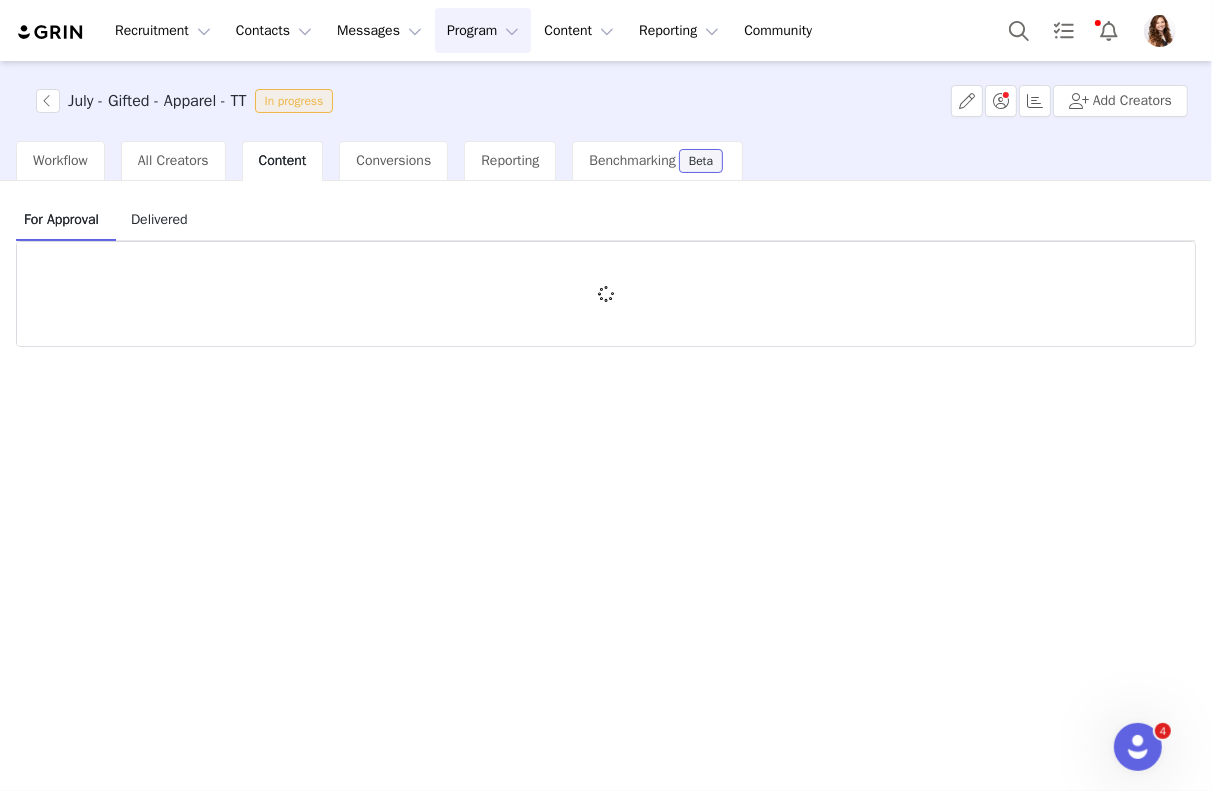 scroll, scrollTop: 0, scrollLeft: 0, axis: both 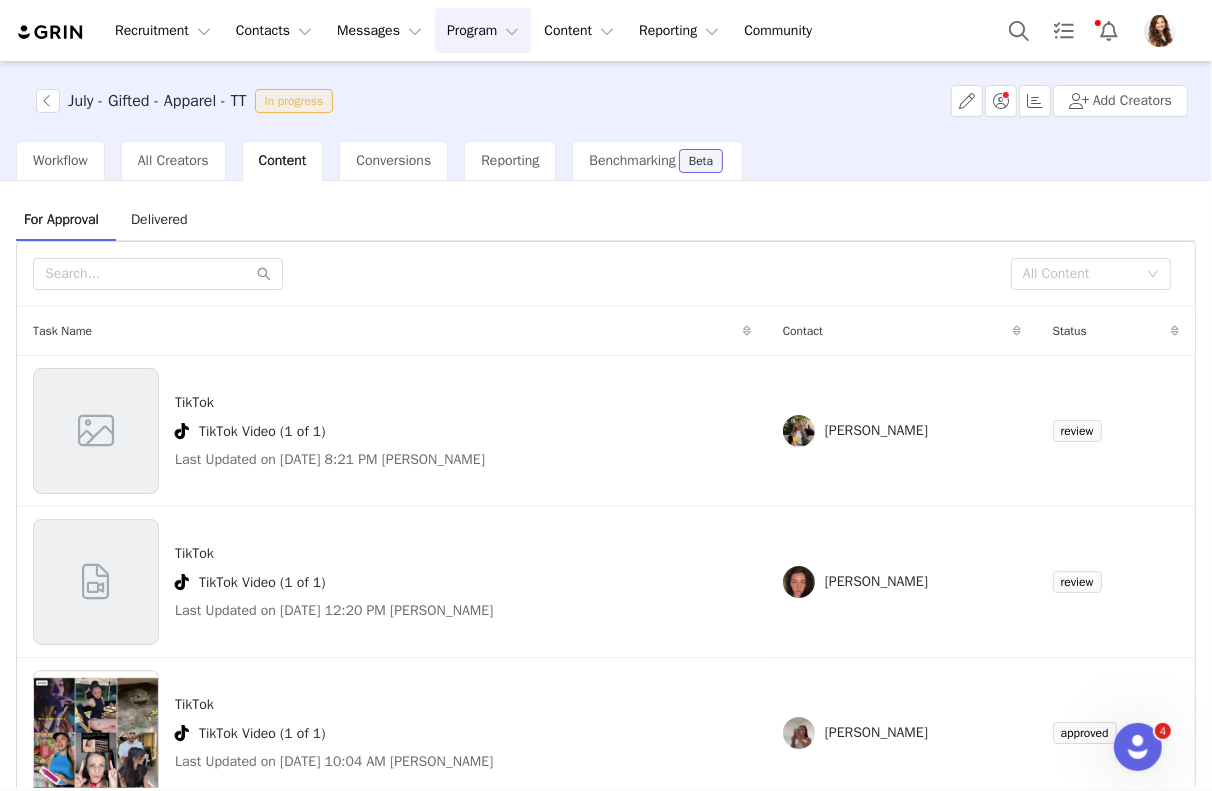 click on "Delivered" at bounding box center [159, 219] 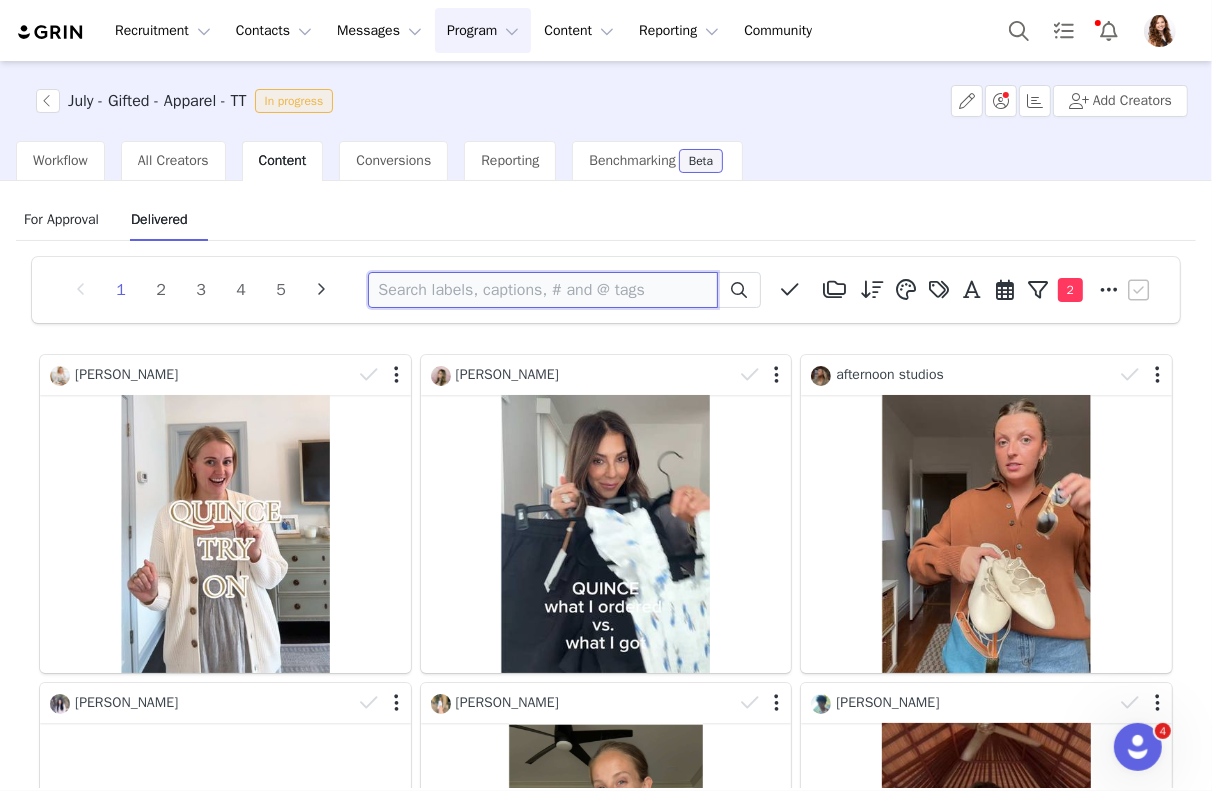 click at bounding box center (543, 290) 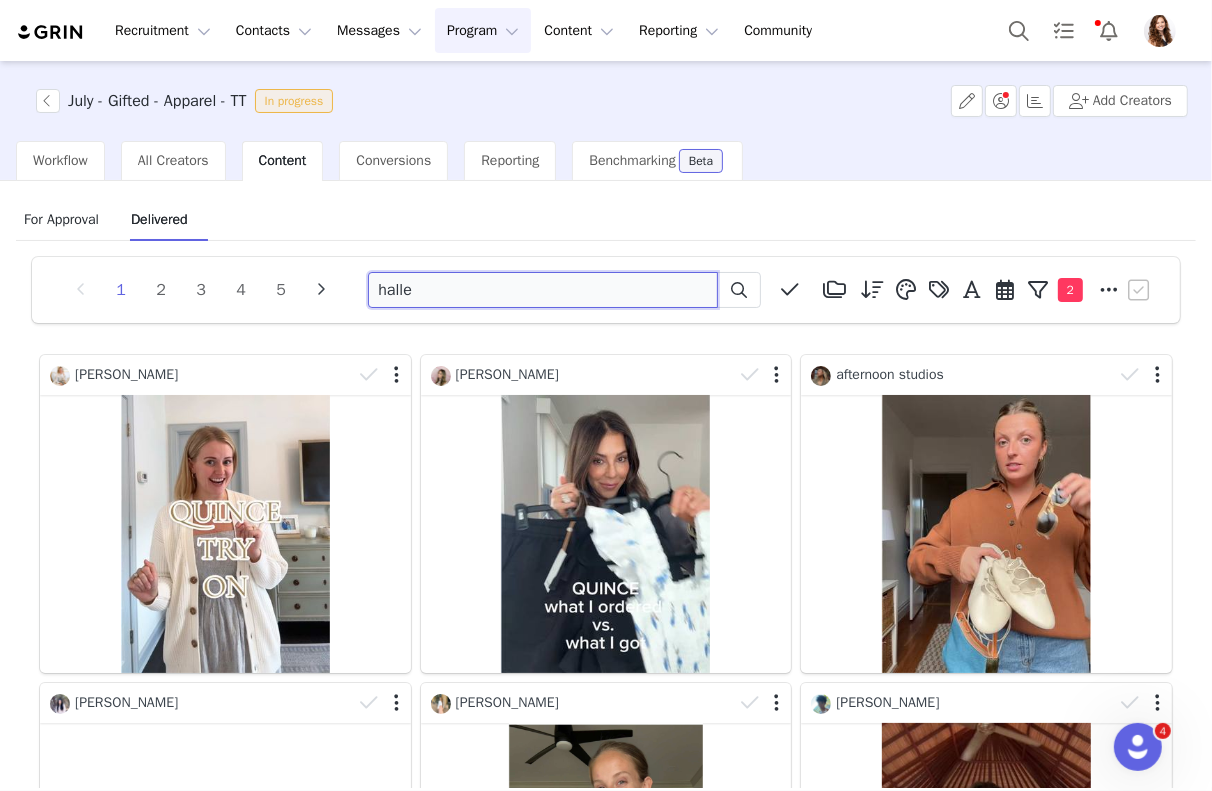 type on "halle" 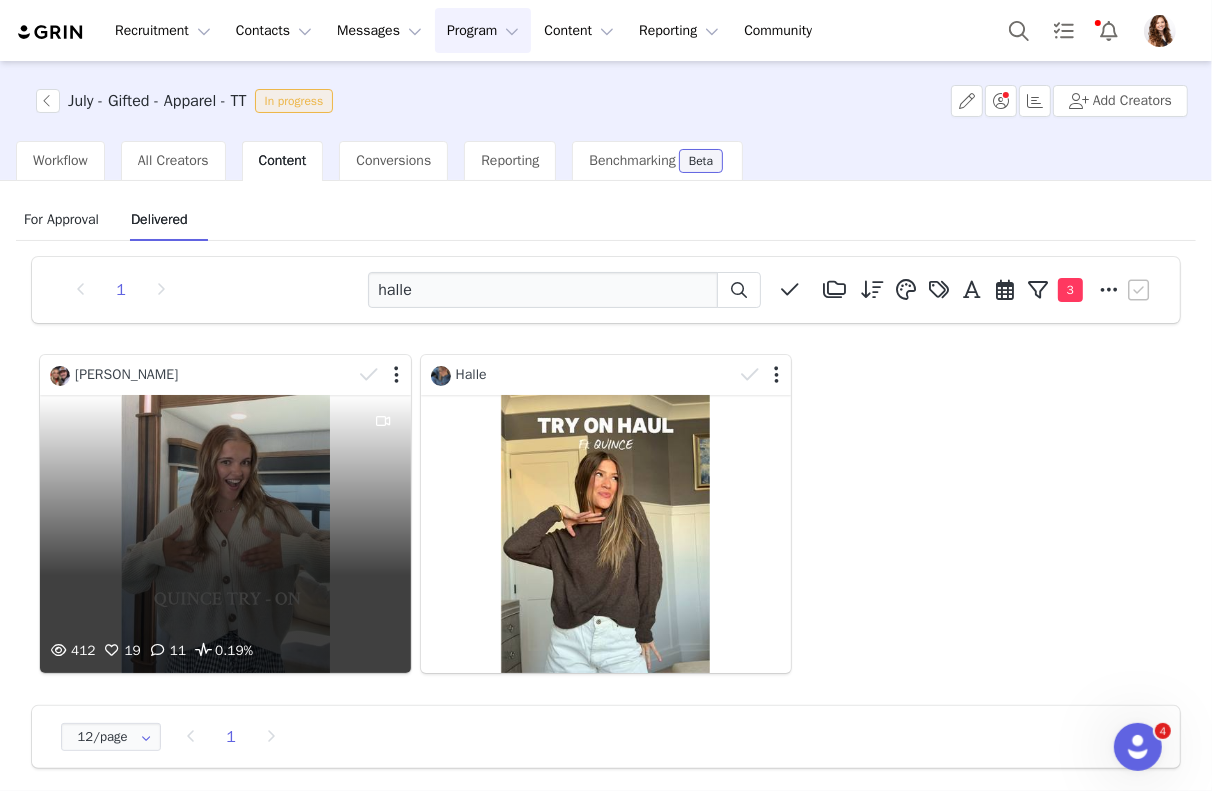 click on "412  19  11  0.19%" at bounding box center (225, 534) 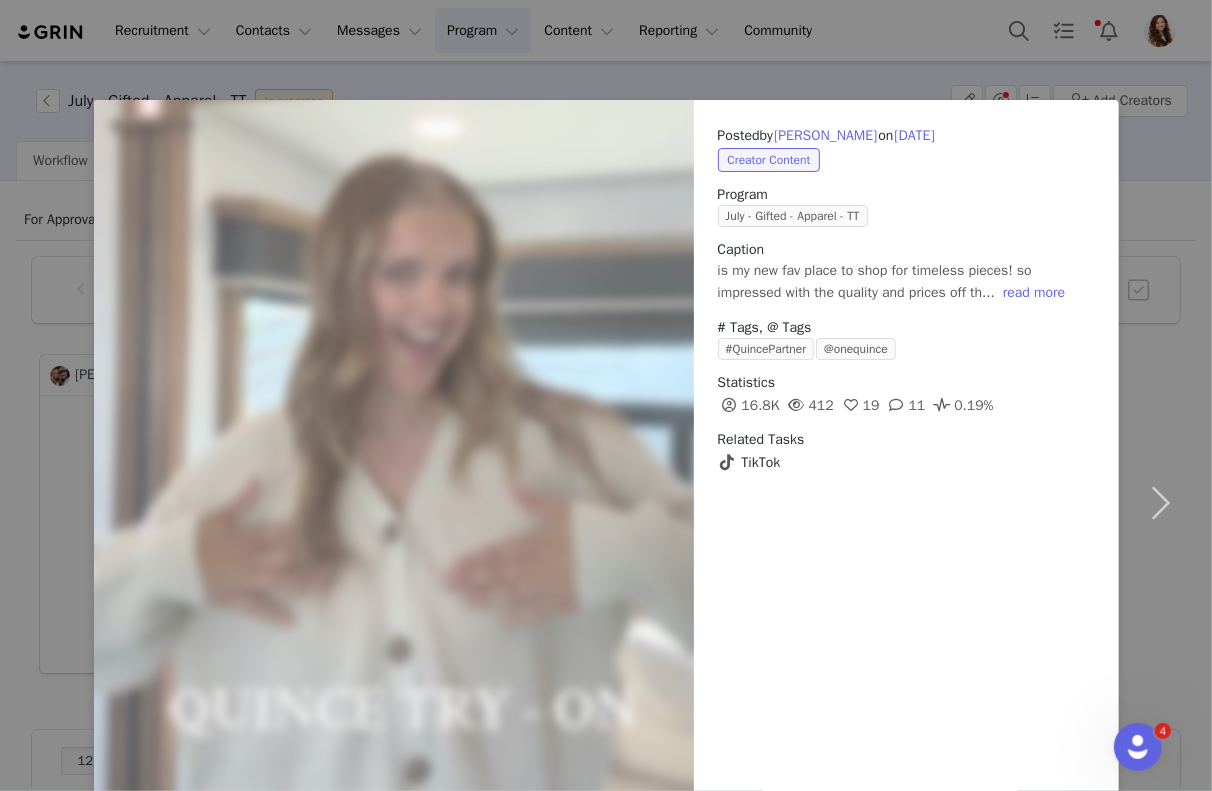 scroll, scrollTop: 138, scrollLeft: 0, axis: vertical 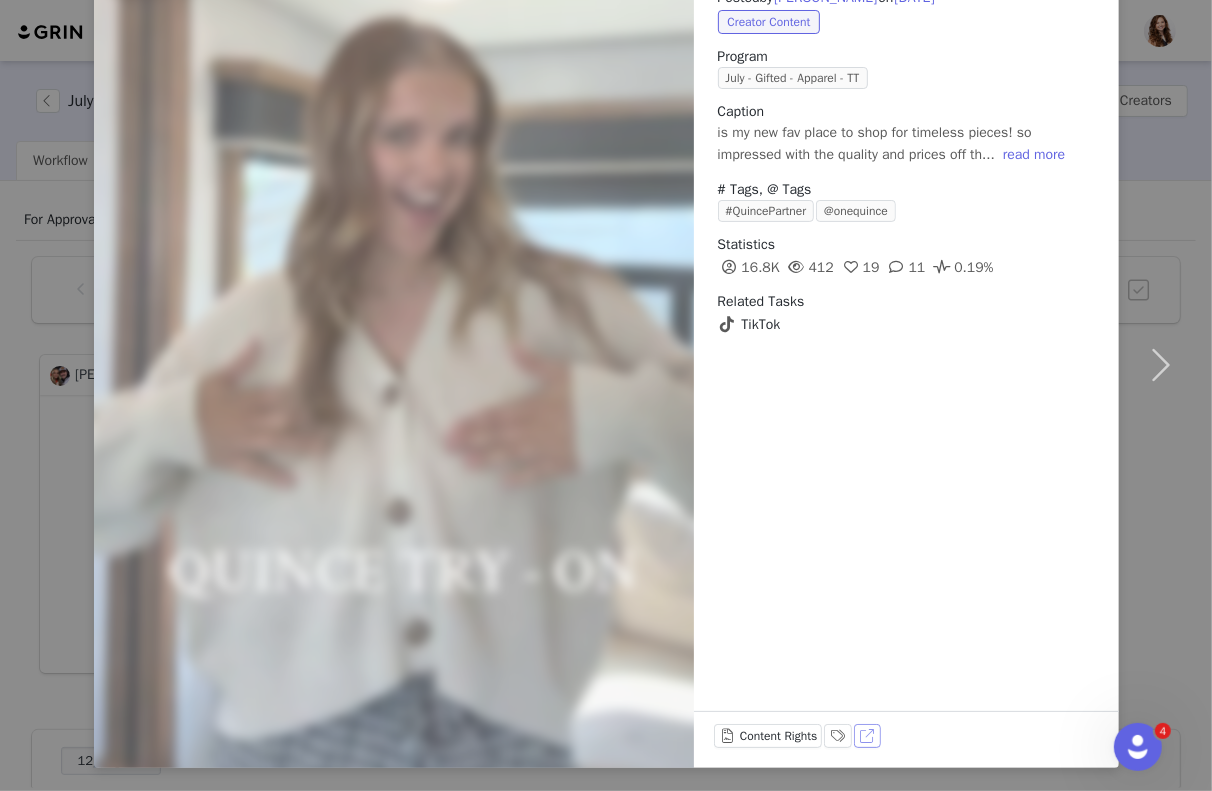 click on "View on TikTok" at bounding box center [868, 736] 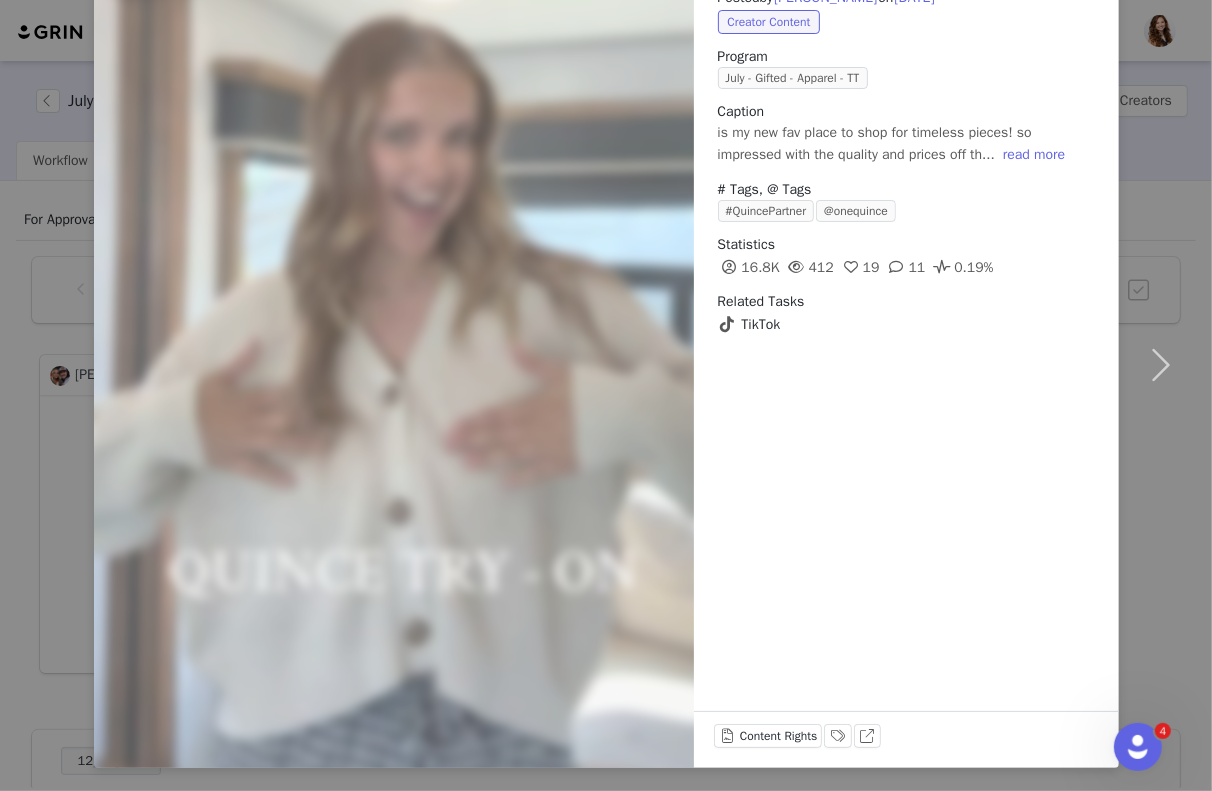 click on "Posted  by  Halle Ellis  on  Jul 8, 2025  Creator Content  Program July - Gifted - Apparel - TT Caption  is my new fav place to shop for timeless pieces!    so impressed with the quality and prices off th... read more # Tags, @ Tags  #QuincePartner   @onequince      Statistics 16.8K  412  19  11  0.19%  Related Tasks TikTok     Content Rights Labels & Tags View on TikTok" at bounding box center [606, 395] 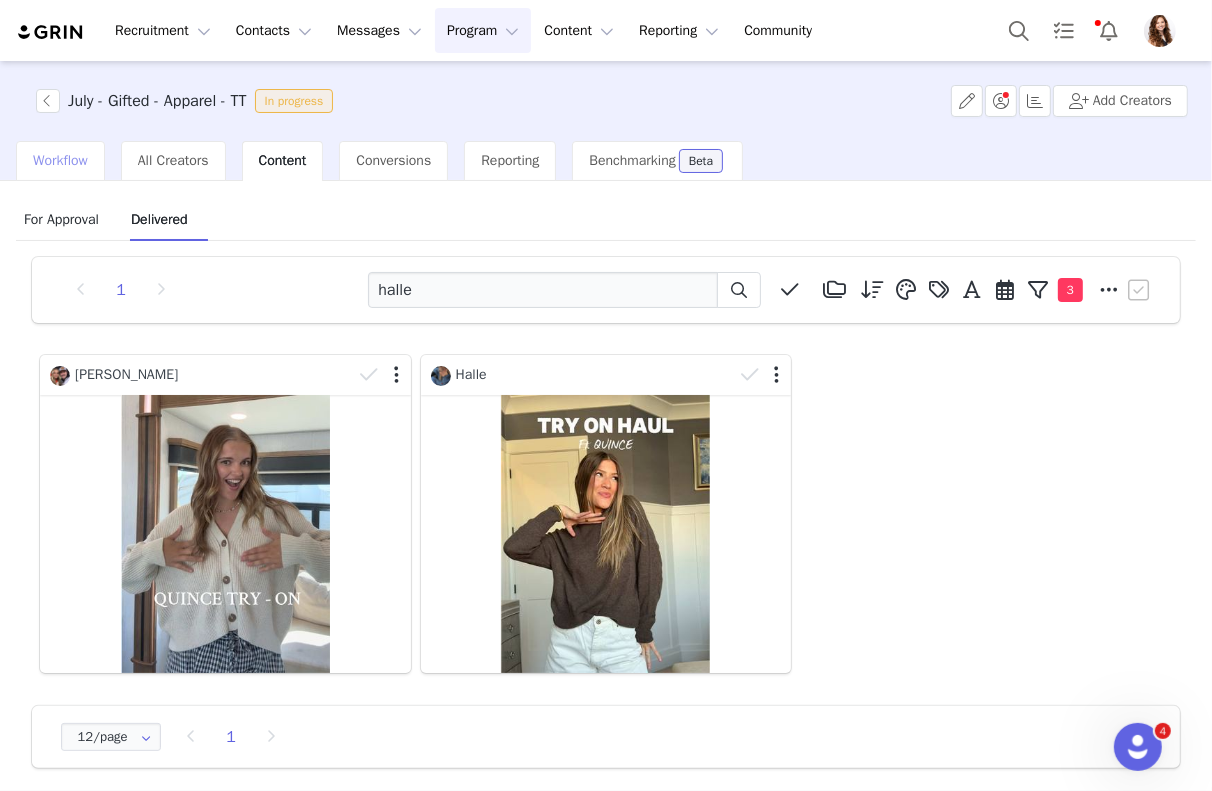 click on "Workflow" at bounding box center [60, 160] 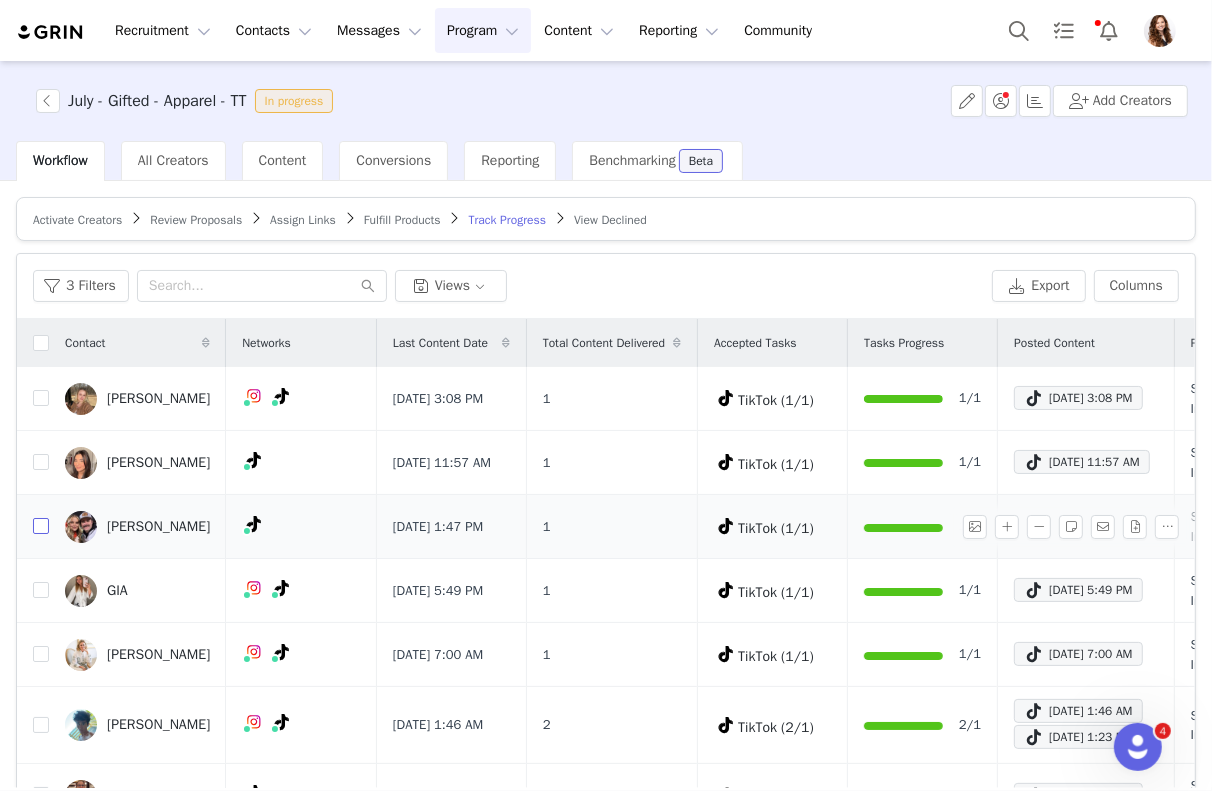 click at bounding box center (41, 526) 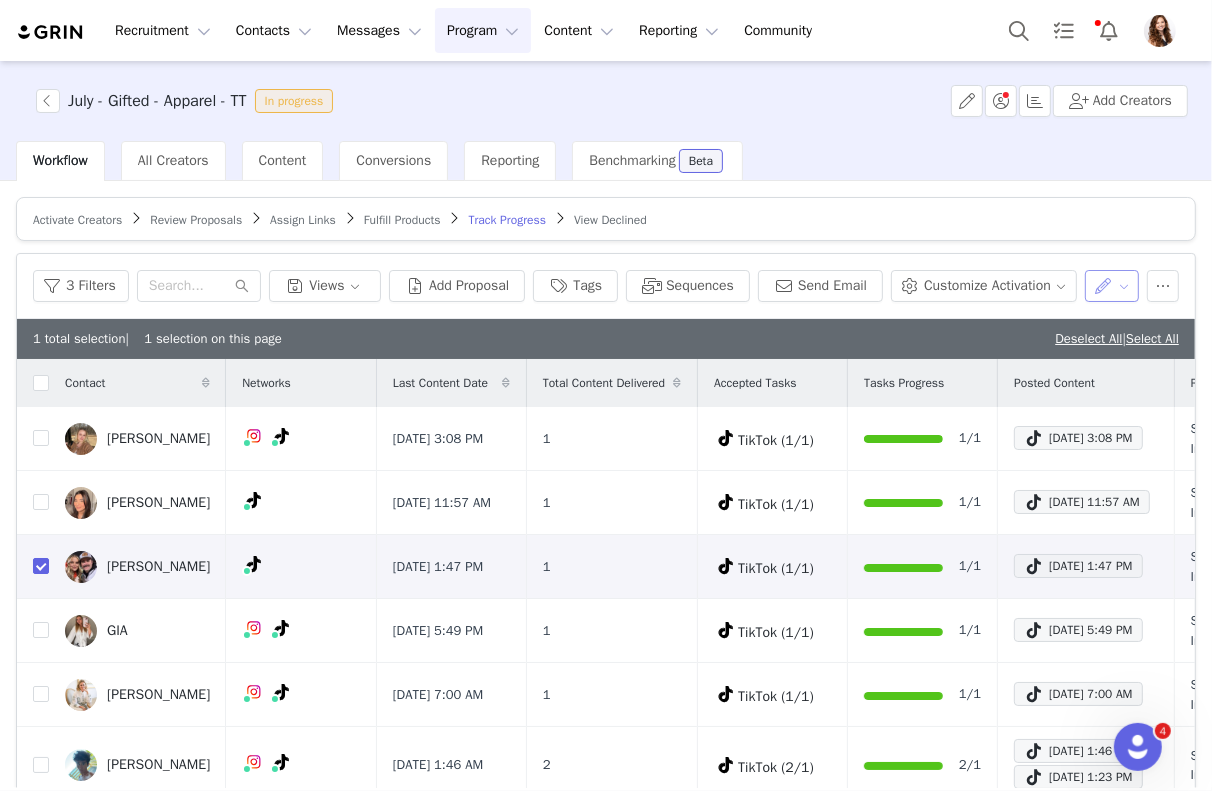 click at bounding box center (1112, 286) 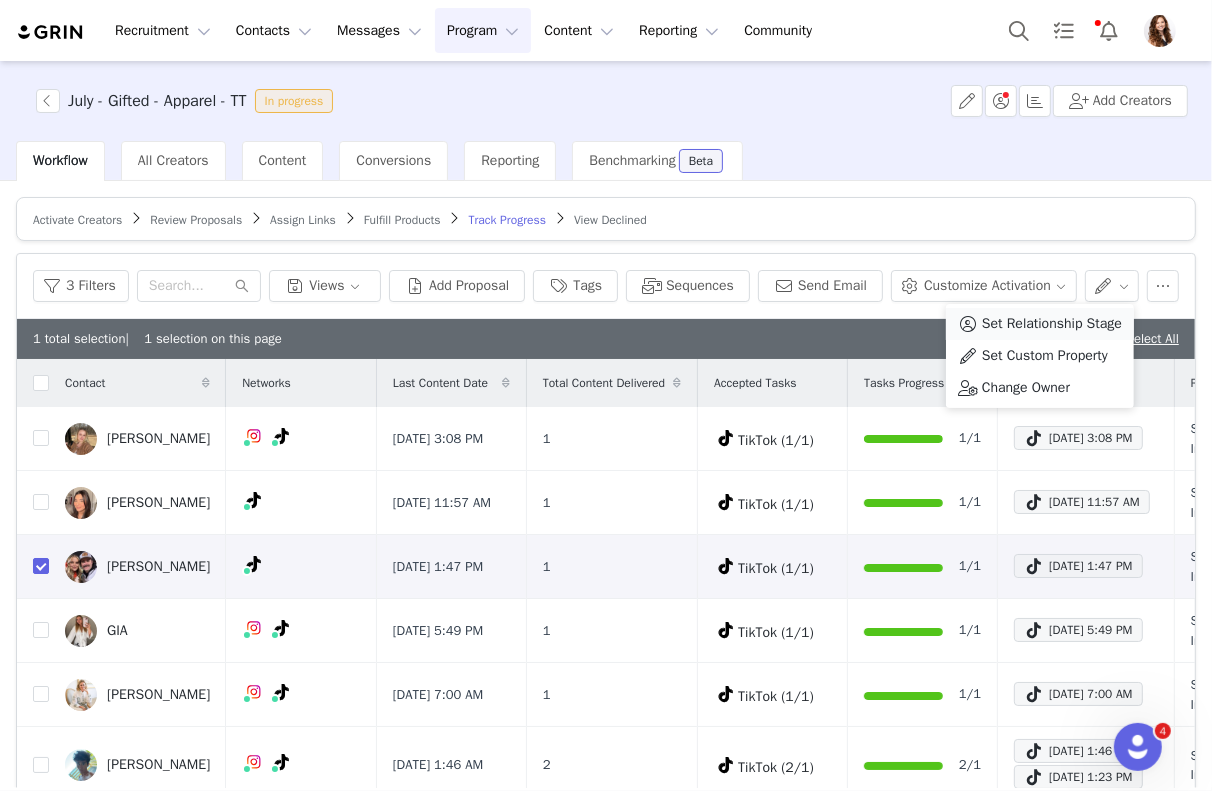 click on "Set Relationship Stage" at bounding box center (1052, 324) 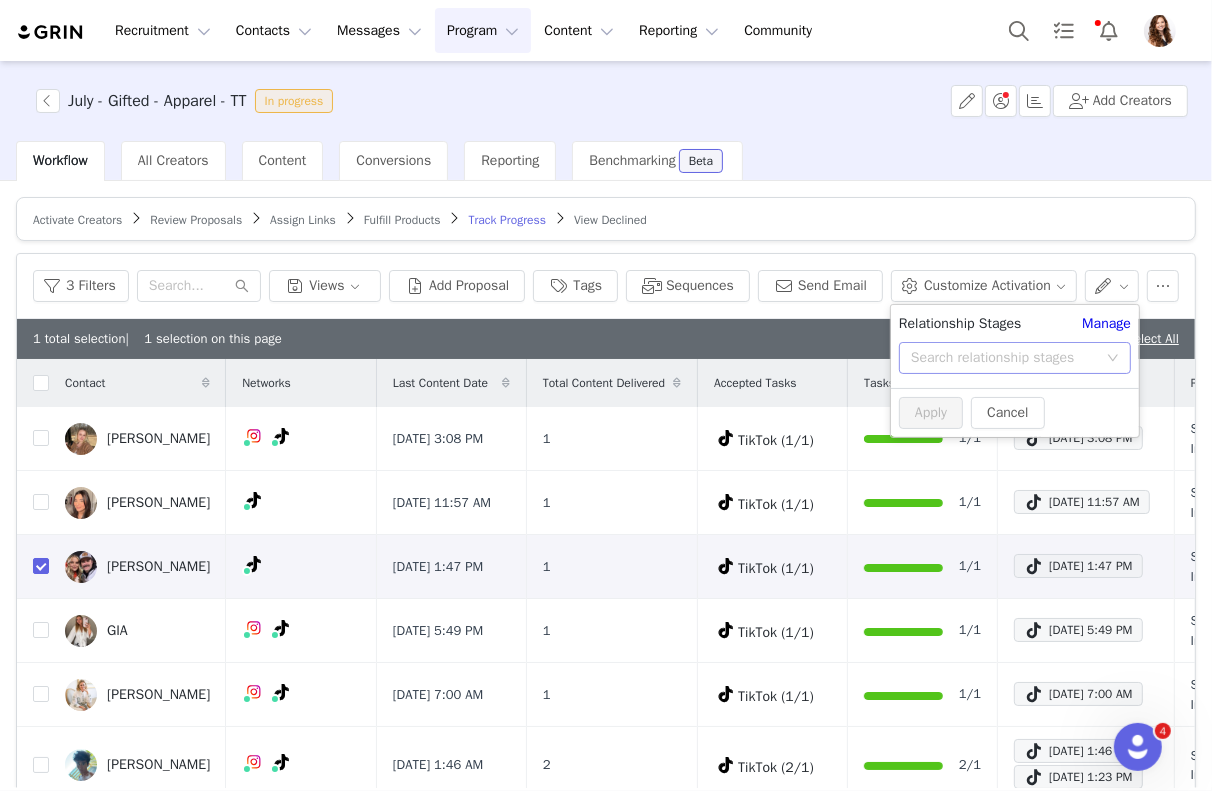 click on "Search relationship stages" at bounding box center (1004, 358) 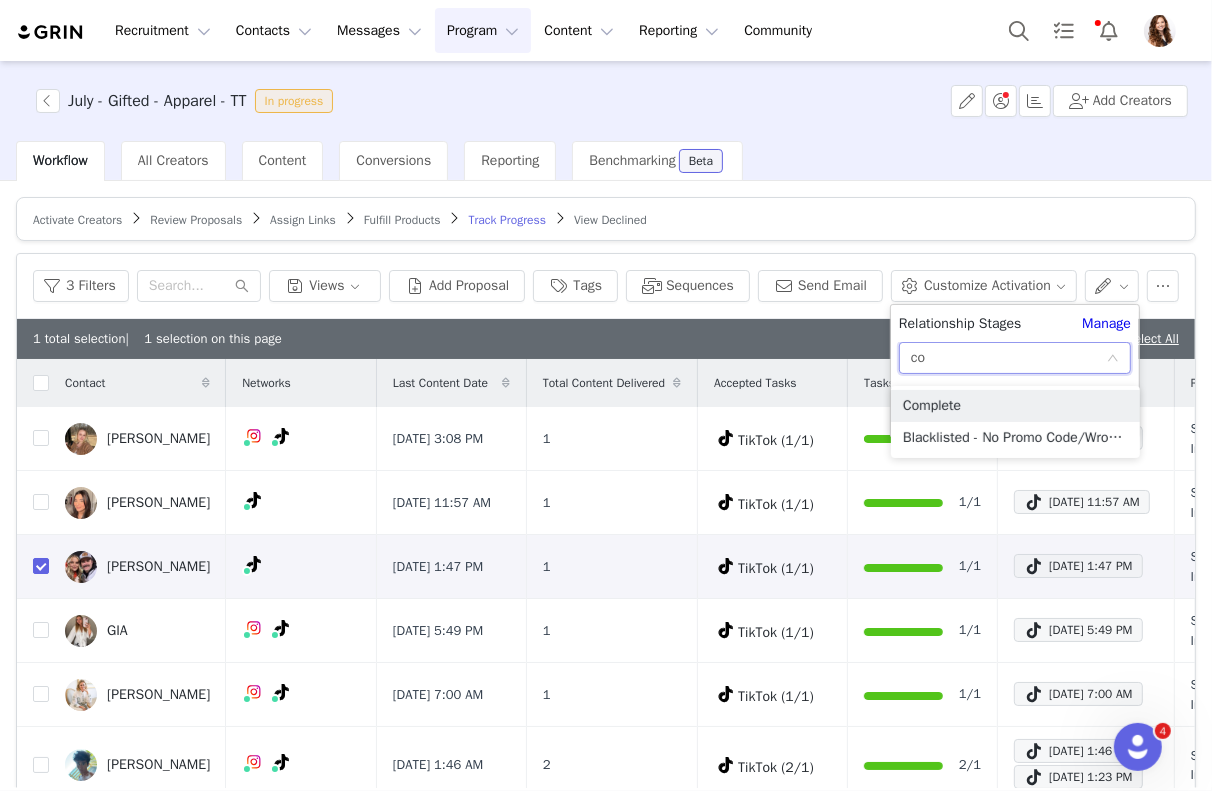 type on "com" 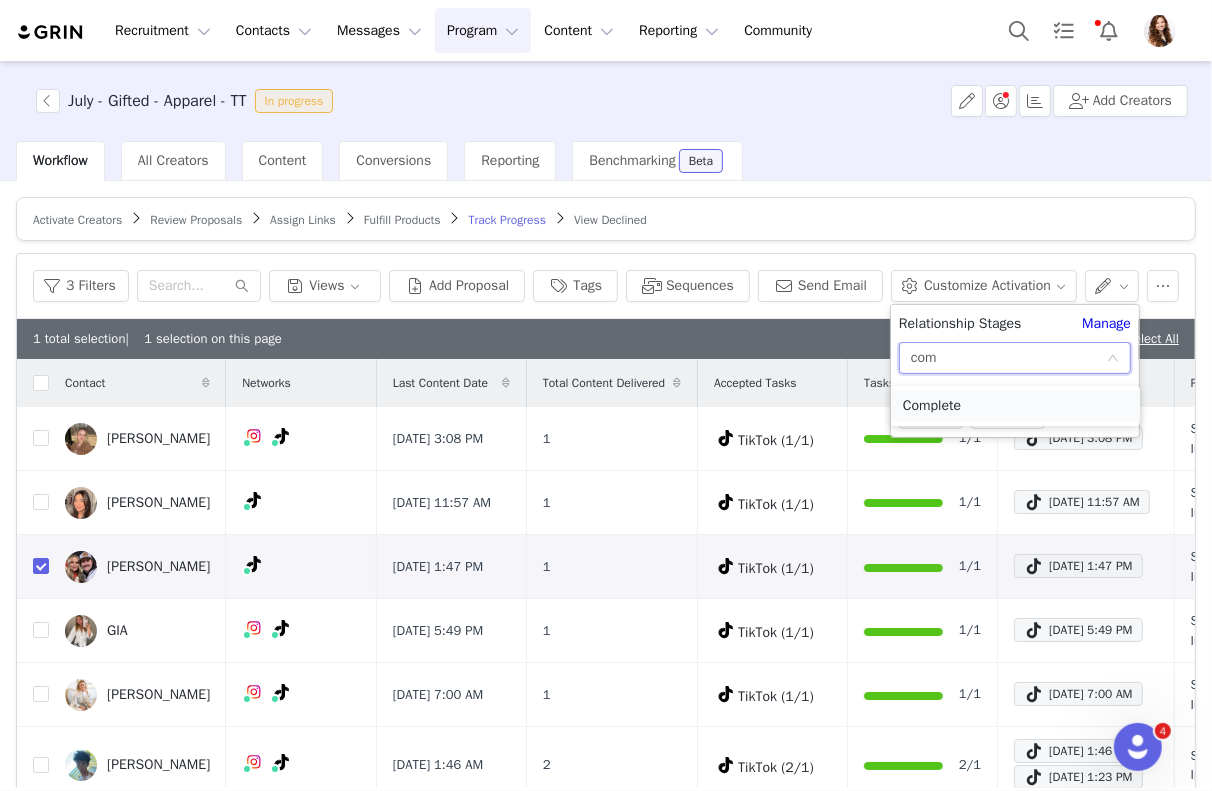 click on "Complete" at bounding box center [1015, 406] 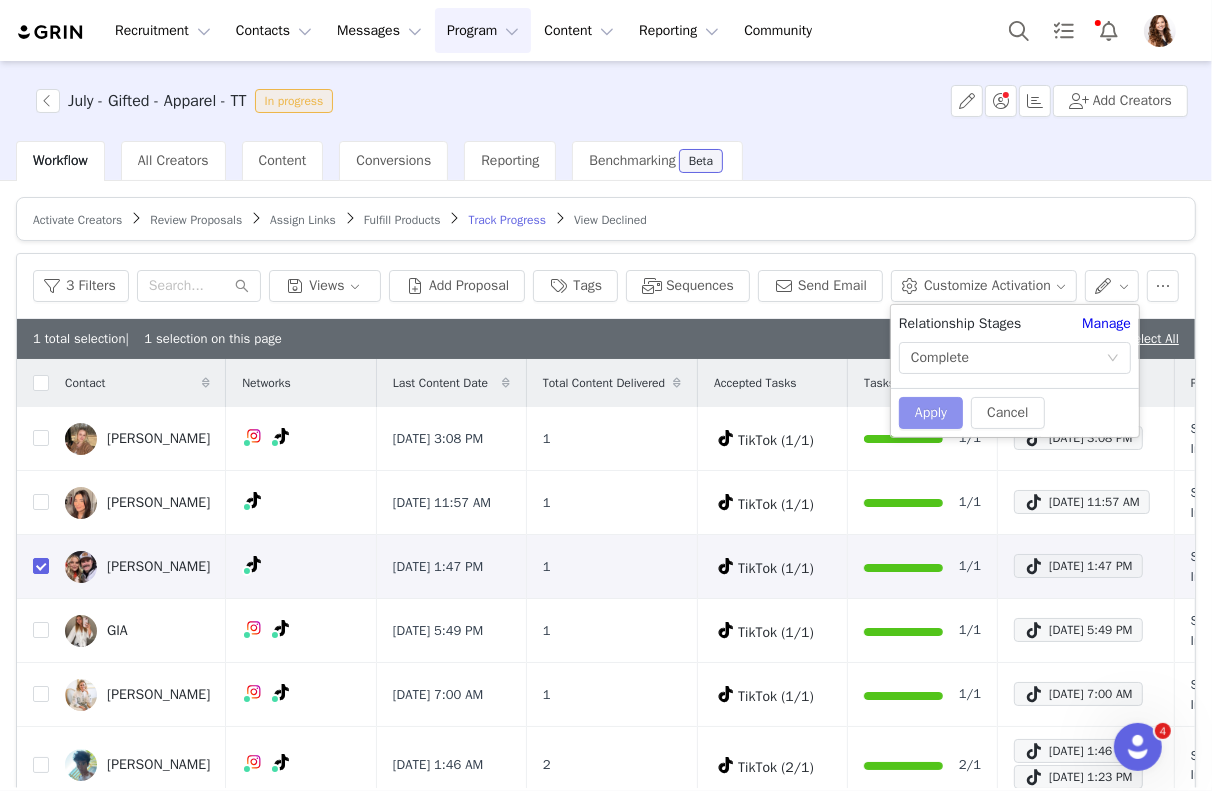 click on "Apply" at bounding box center [931, 413] 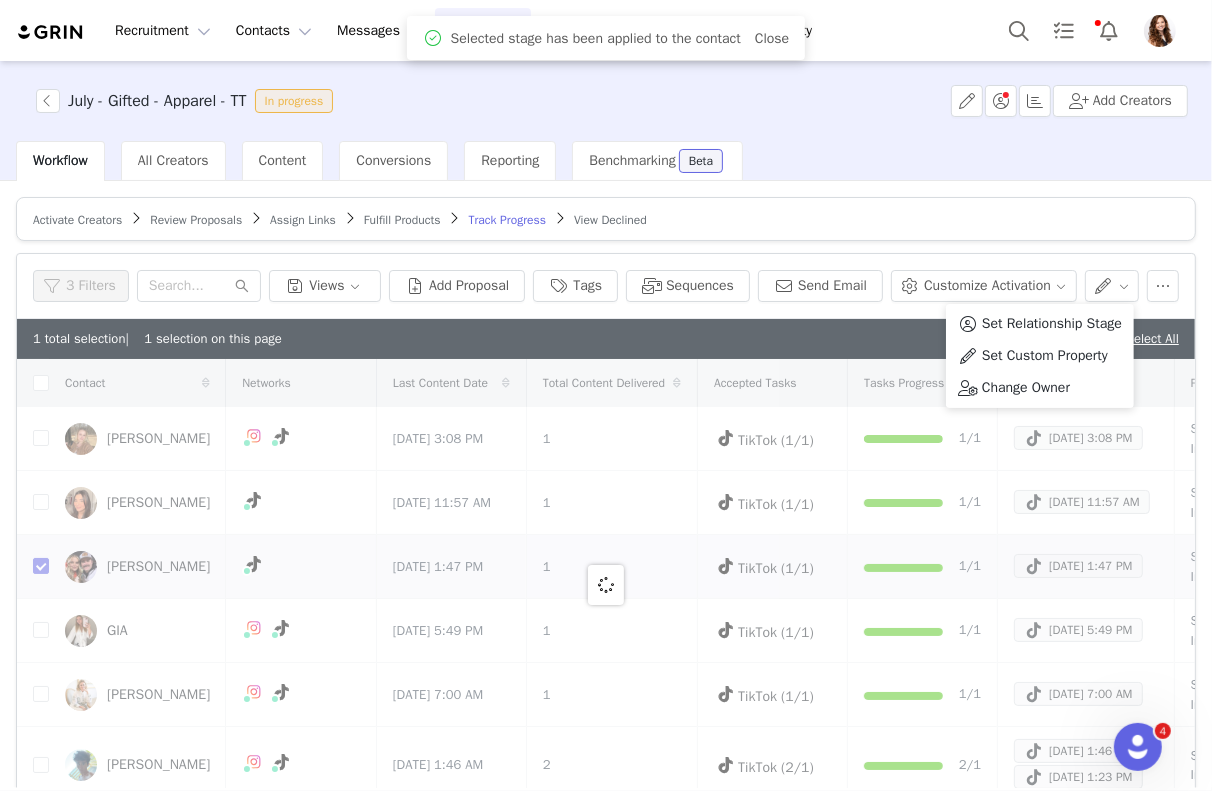 checkbox on "false" 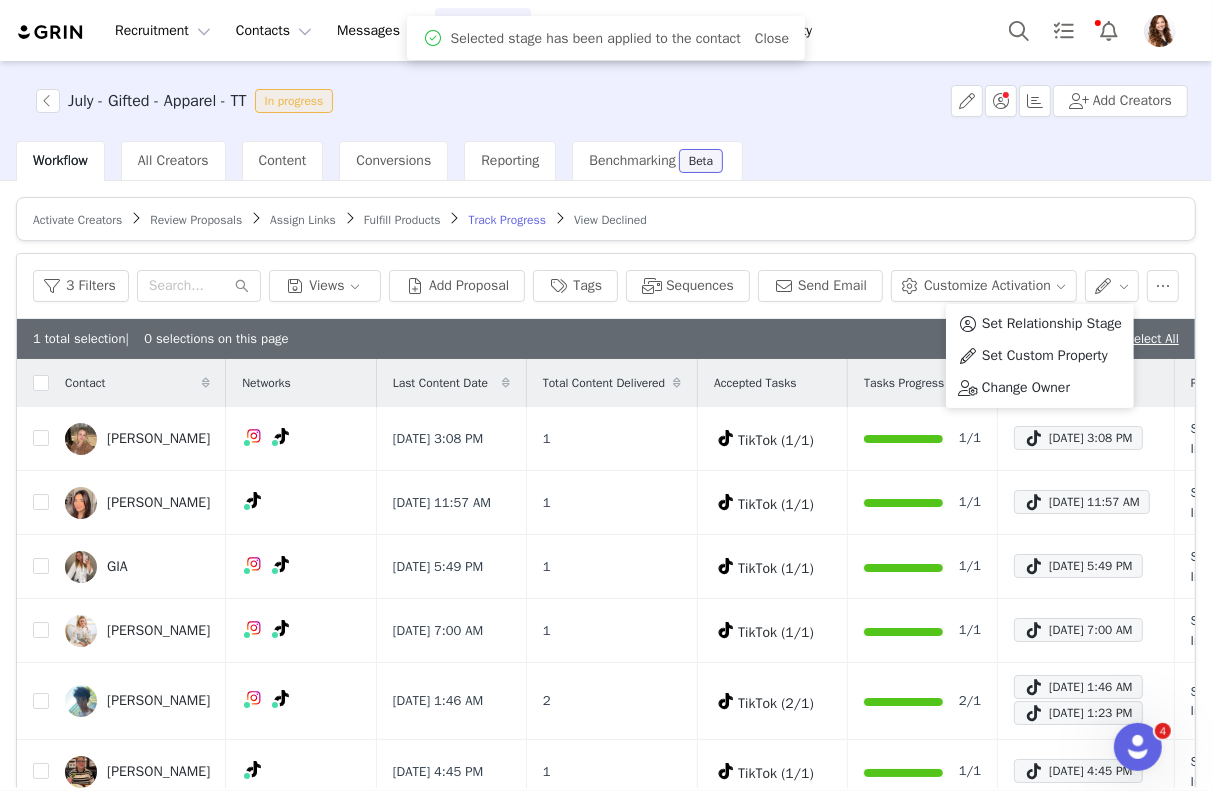 click on "July - Gifted - Apparel - TT In progress     Add Creators" at bounding box center (606, 101) 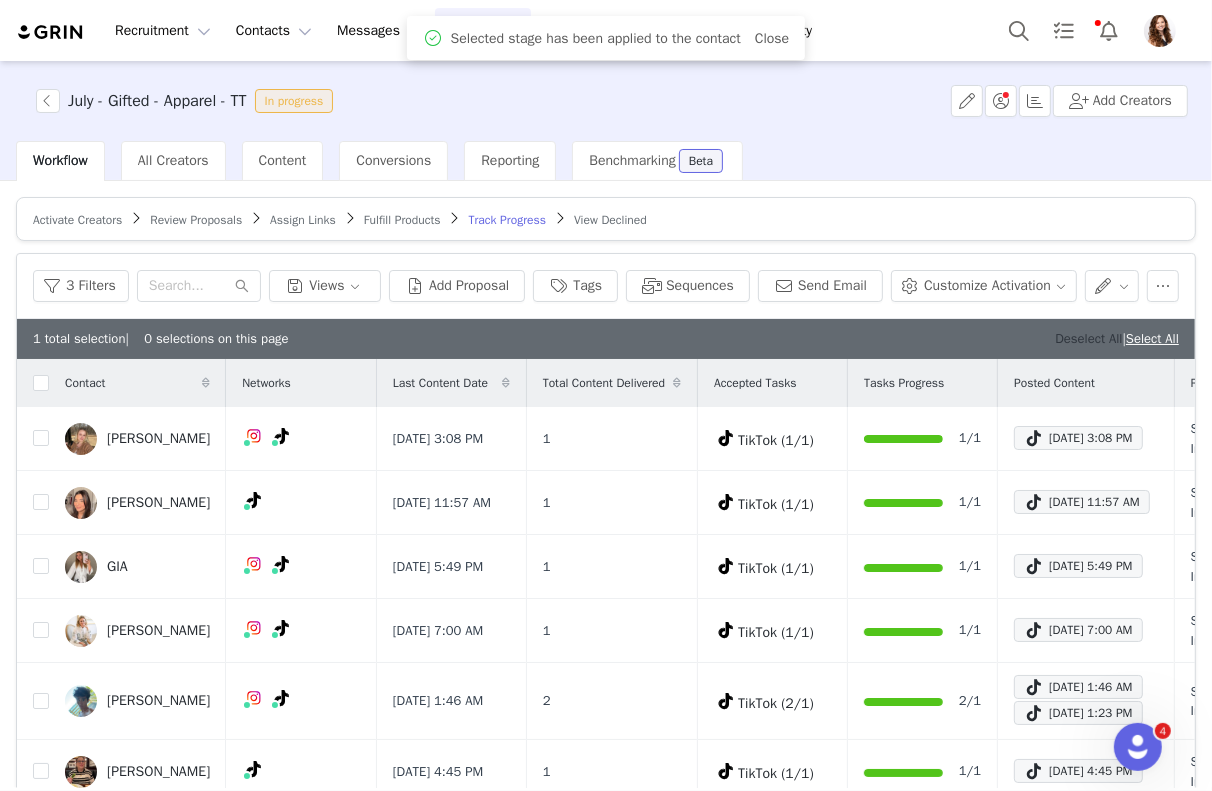 click on "Deselect All" at bounding box center [1088, 338] 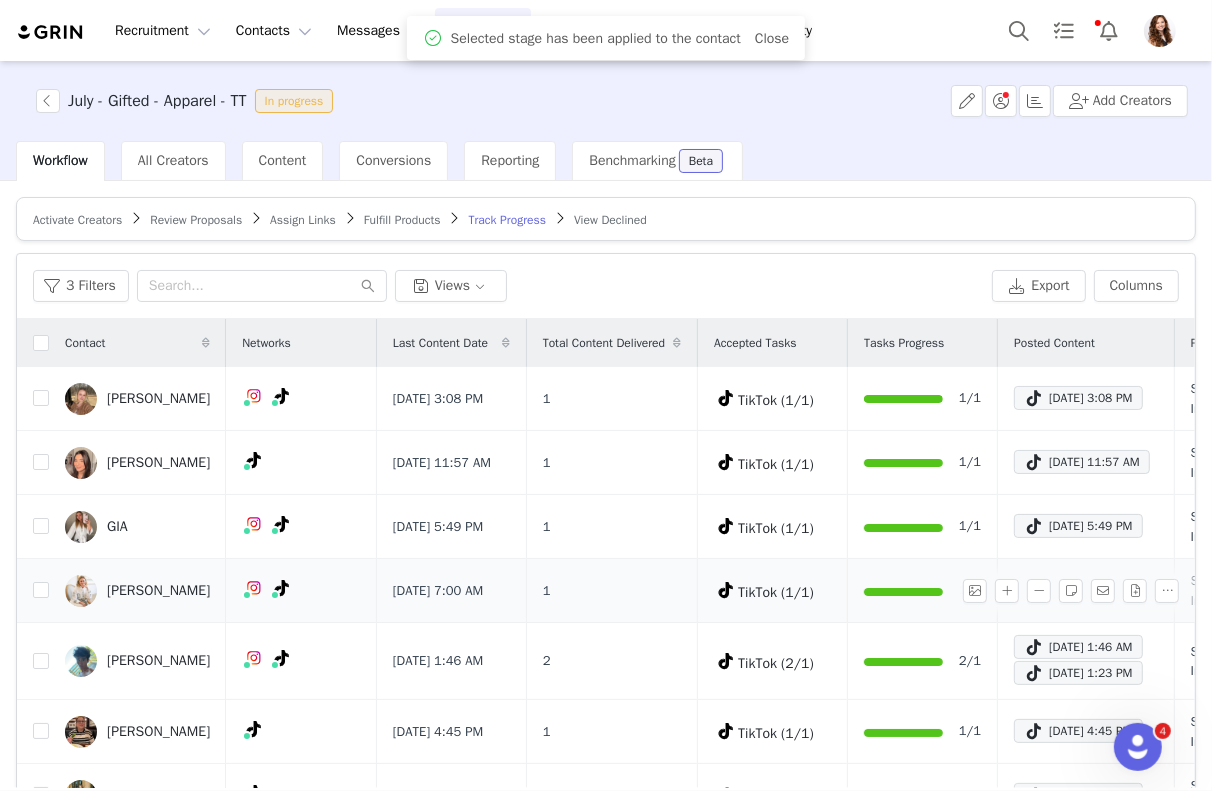 scroll, scrollTop: 76, scrollLeft: 0, axis: vertical 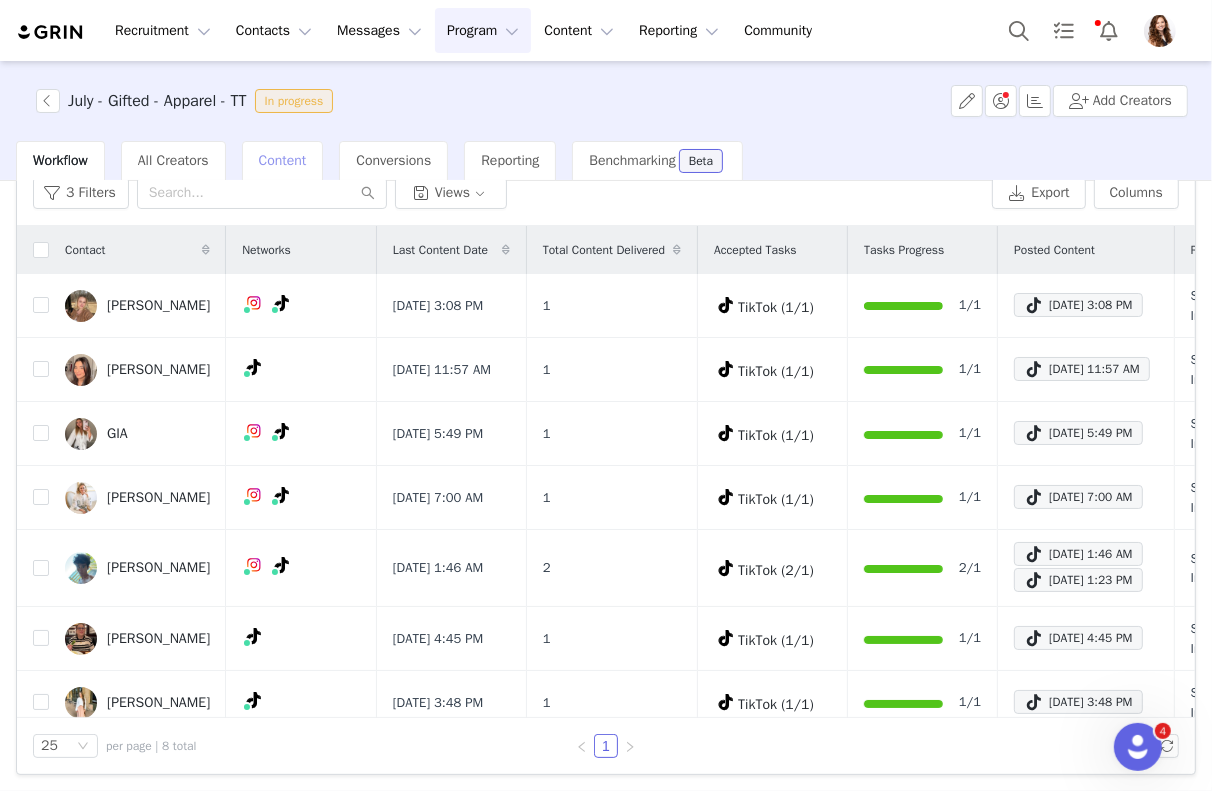 click on "Content" at bounding box center (283, 160) 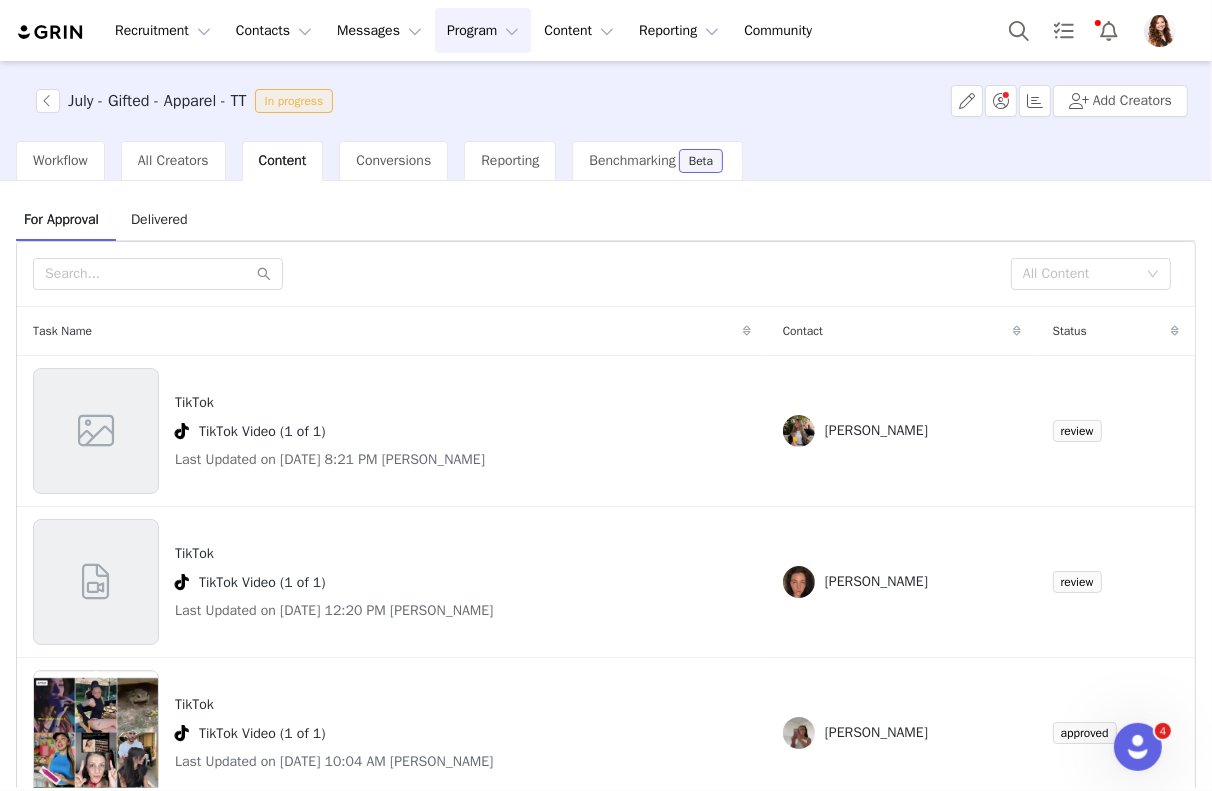 click on "Delivered" at bounding box center [159, 219] 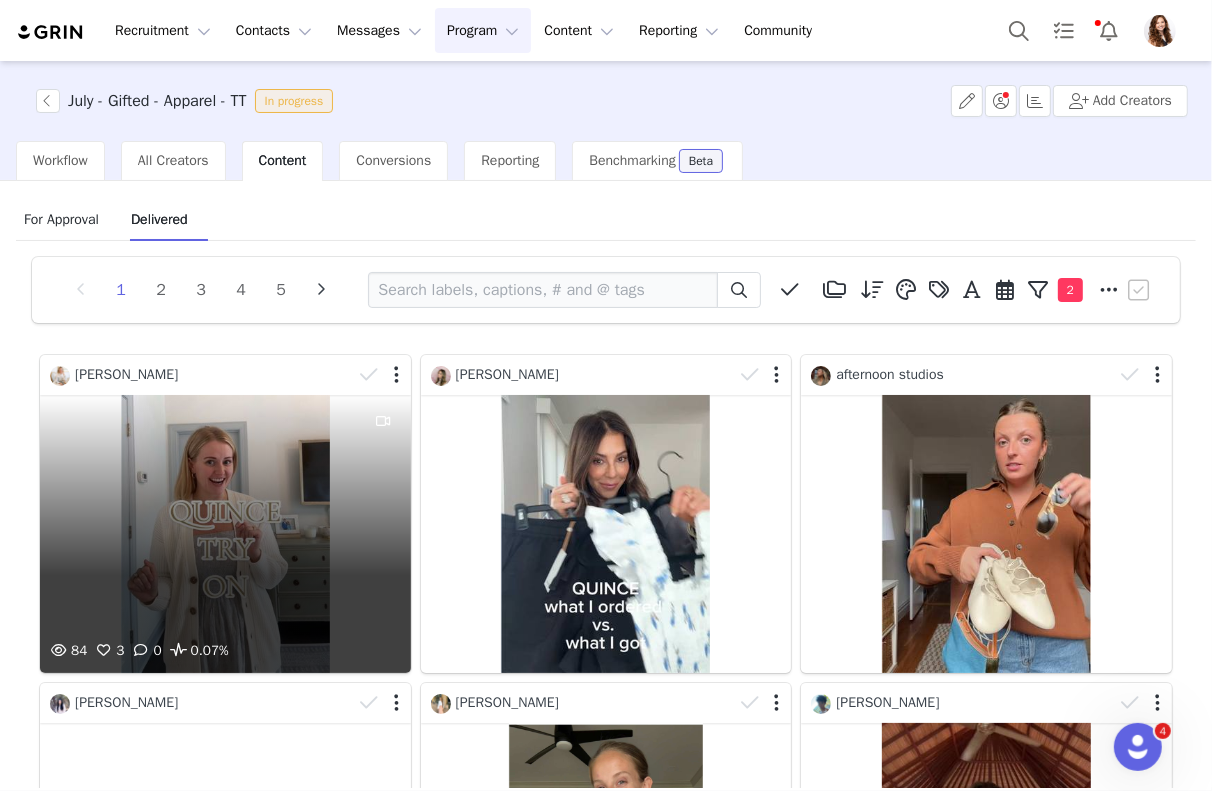 click on "84  3  0  0.07%" at bounding box center [225, 534] 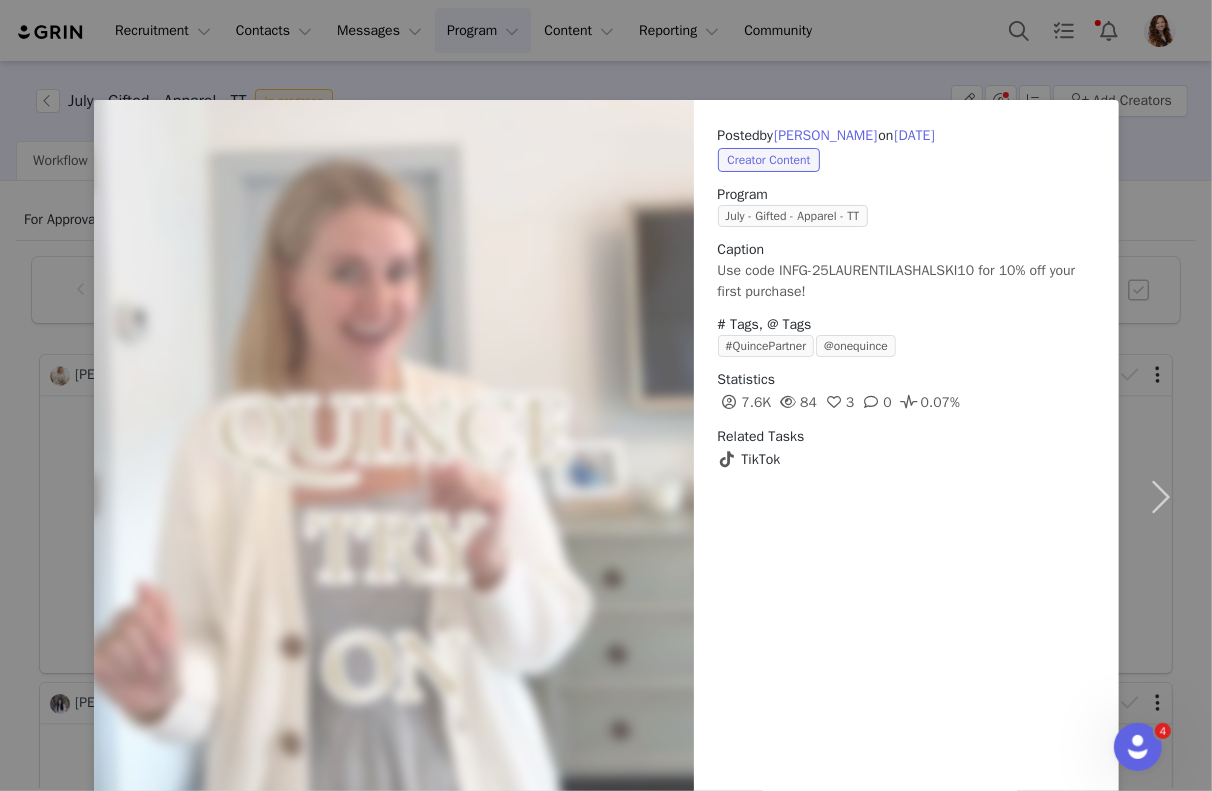 click on "Posted  by  Lauren Tilashalski  on  Jul 10, 2025  Creator Content  Program July - Gifted - Apparel - TT Caption Use code INFG-25LAURENTILASHALSKI10 for 10% off your first  purchase!  # Tags, @ Tags  #QuincePartner   @onequince      Statistics 7.6K  84  3  0  0.07%  Related Tasks TikTok     Content Rights Labels & Tags View on TikTok" at bounding box center (906, 497) 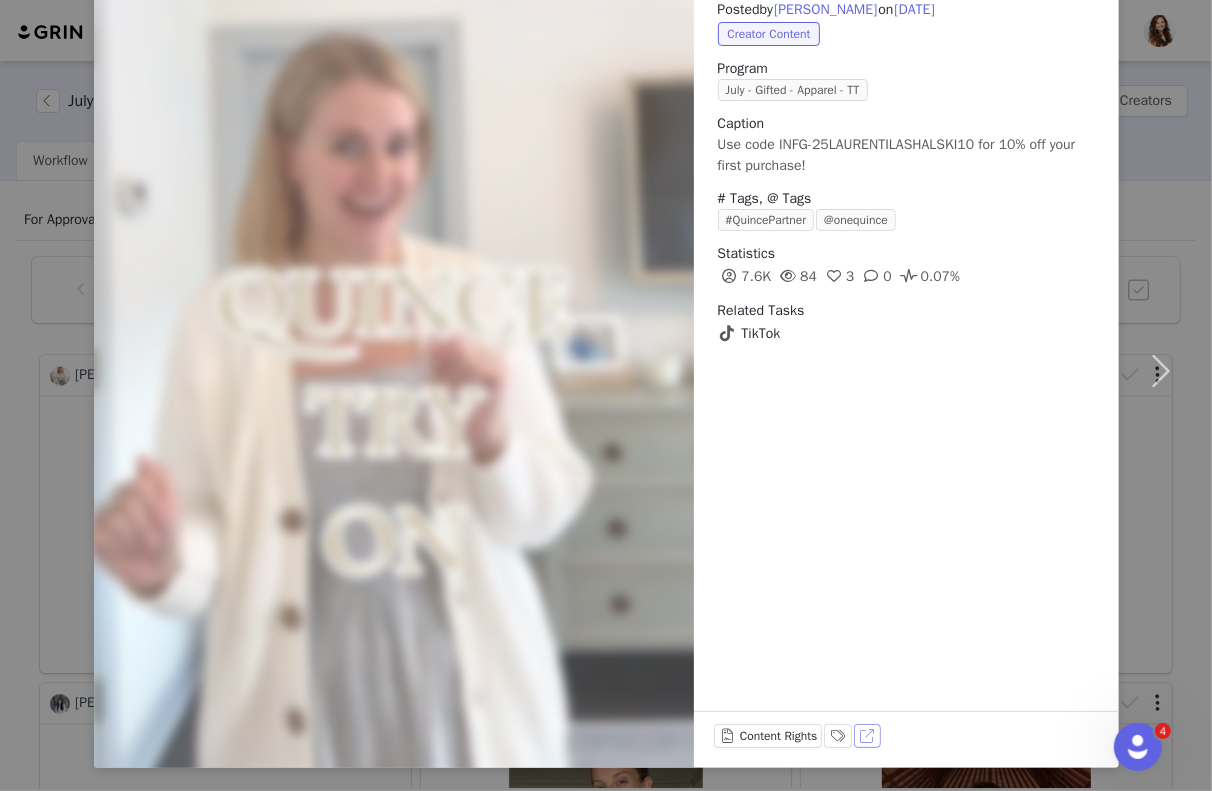 click on "View on TikTok" at bounding box center (868, 736) 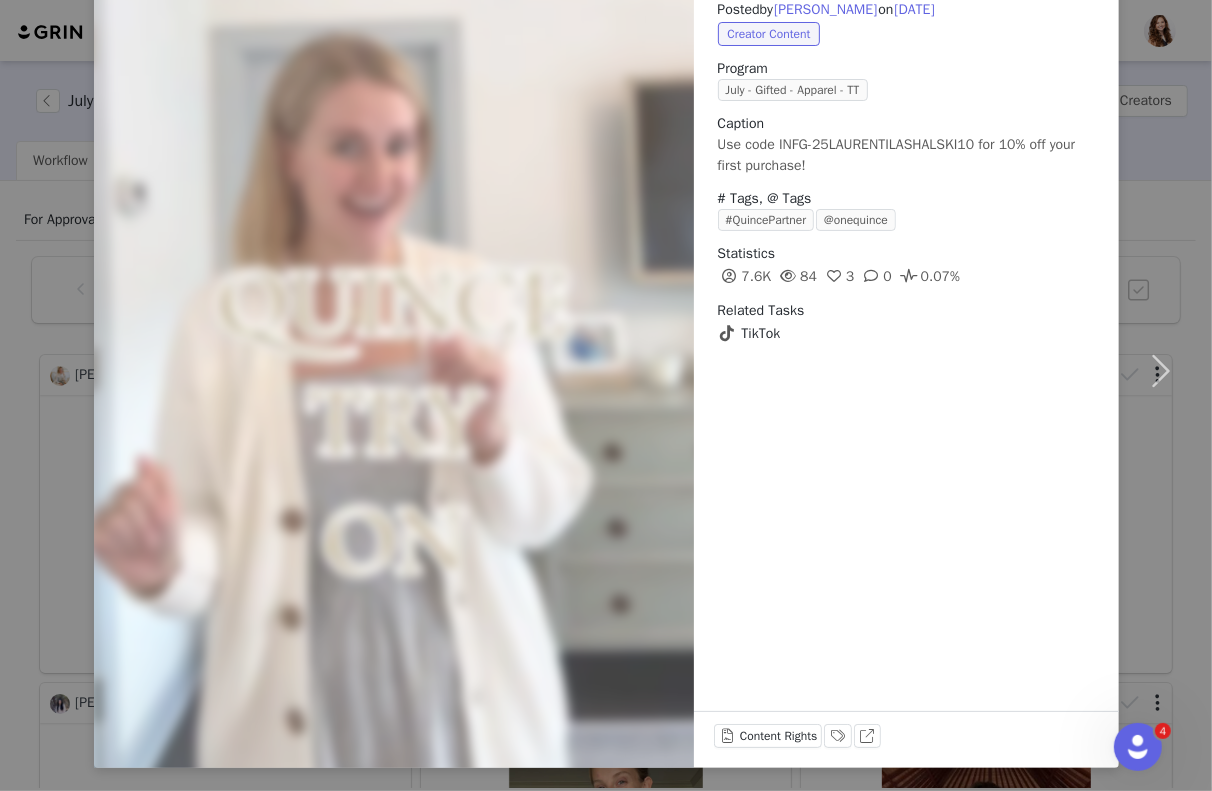 click on "Posted  by  Lauren Tilashalski  on  Jul 10, 2025  Creator Content  Program July - Gifted - Apparel - TT Caption Use code INFG-25LAURENTILASHALSKI10 for 10% off your first  purchase!  # Tags, @ Tags  #QuincePartner   @onequince      Statistics 7.6K  84  3  0  0.07%  Related Tasks TikTok     Content Rights Labels & Tags View on TikTok" at bounding box center (606, 395) 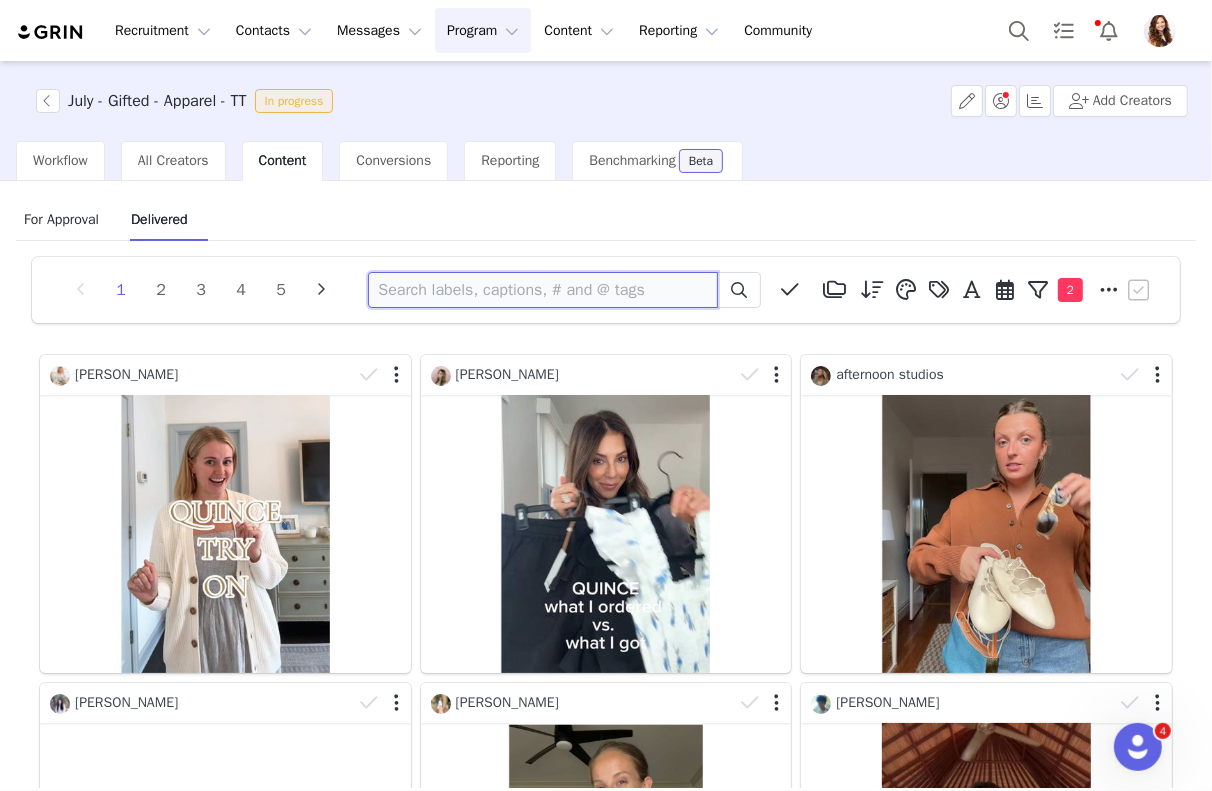 click at bounding box center (543, 290) 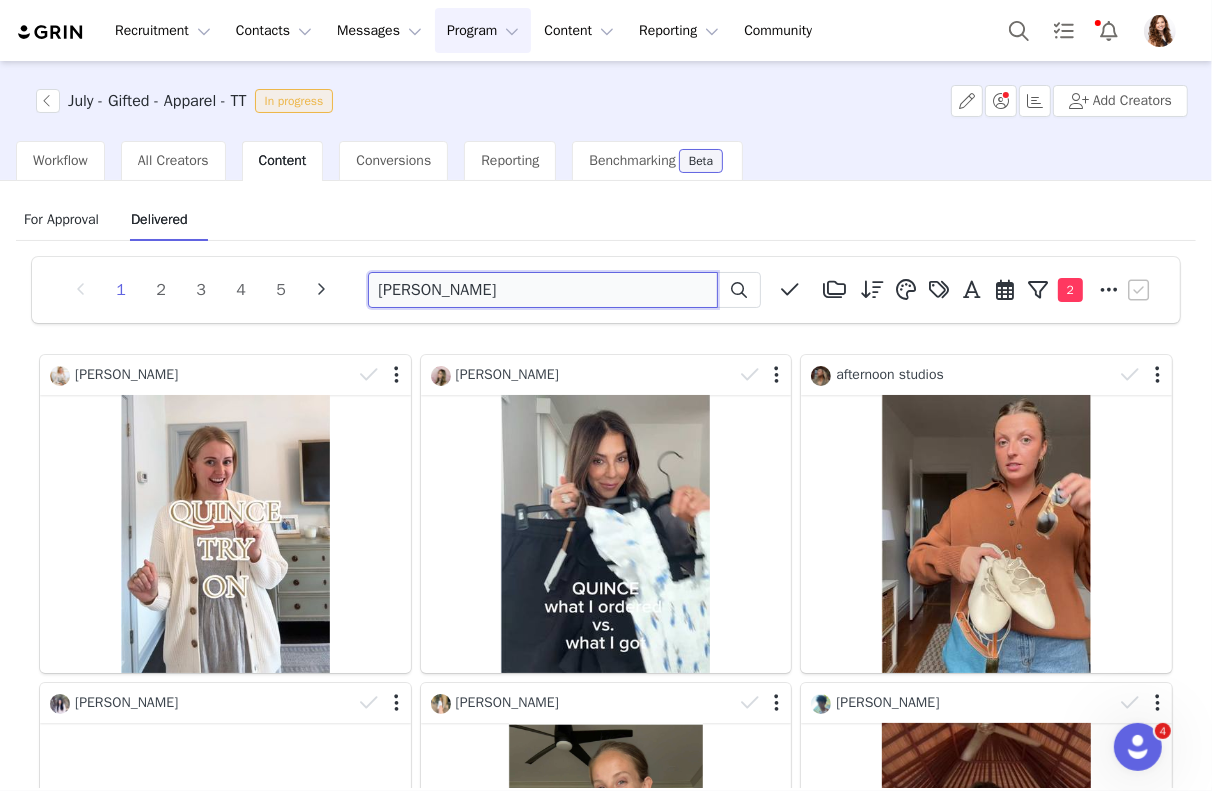 type on "josh" 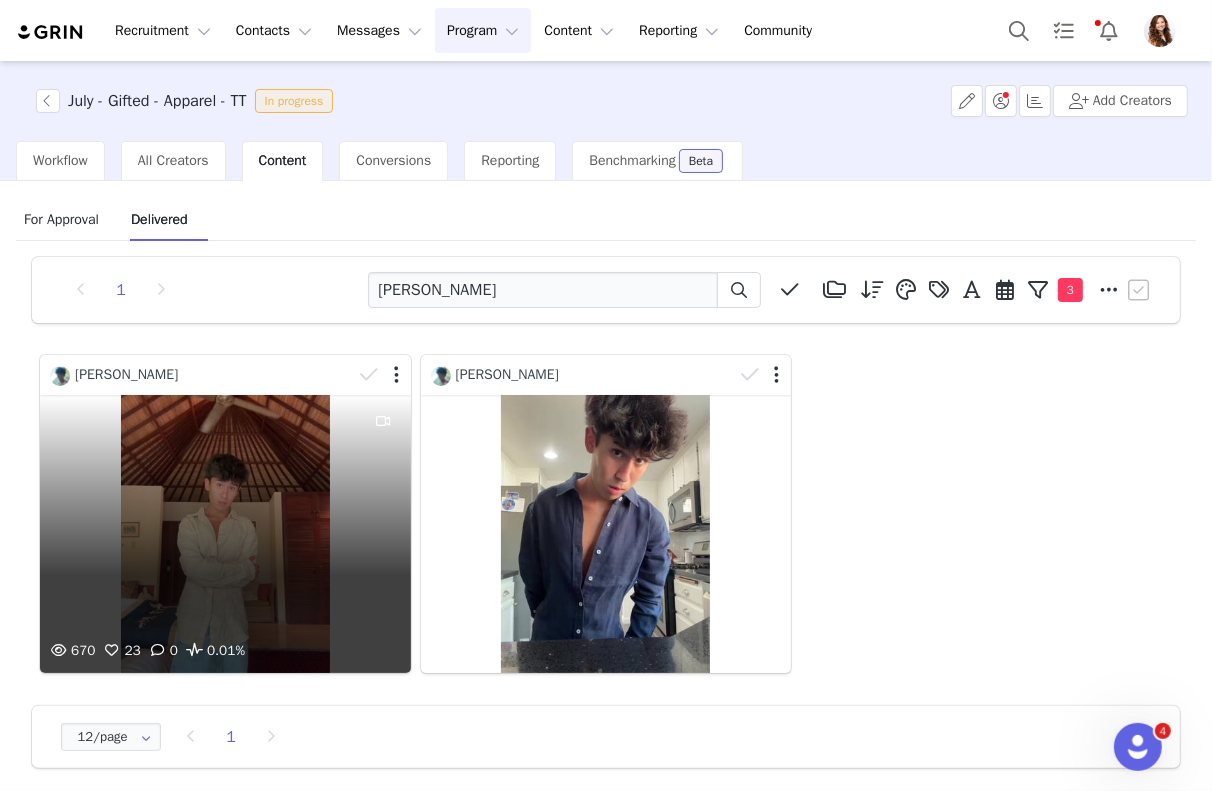 click on "670  23  0  0.01%" at bounding box center [225, 534] 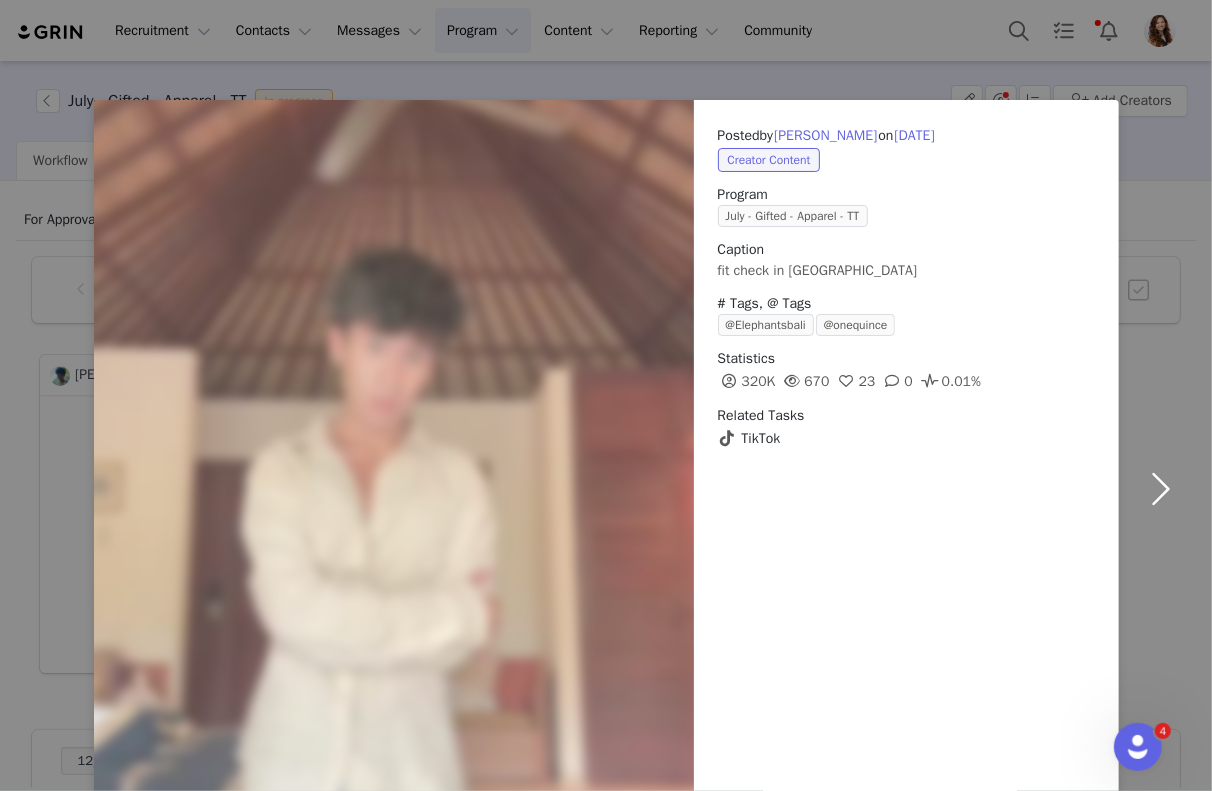 click at bounding box center (1161, 488) 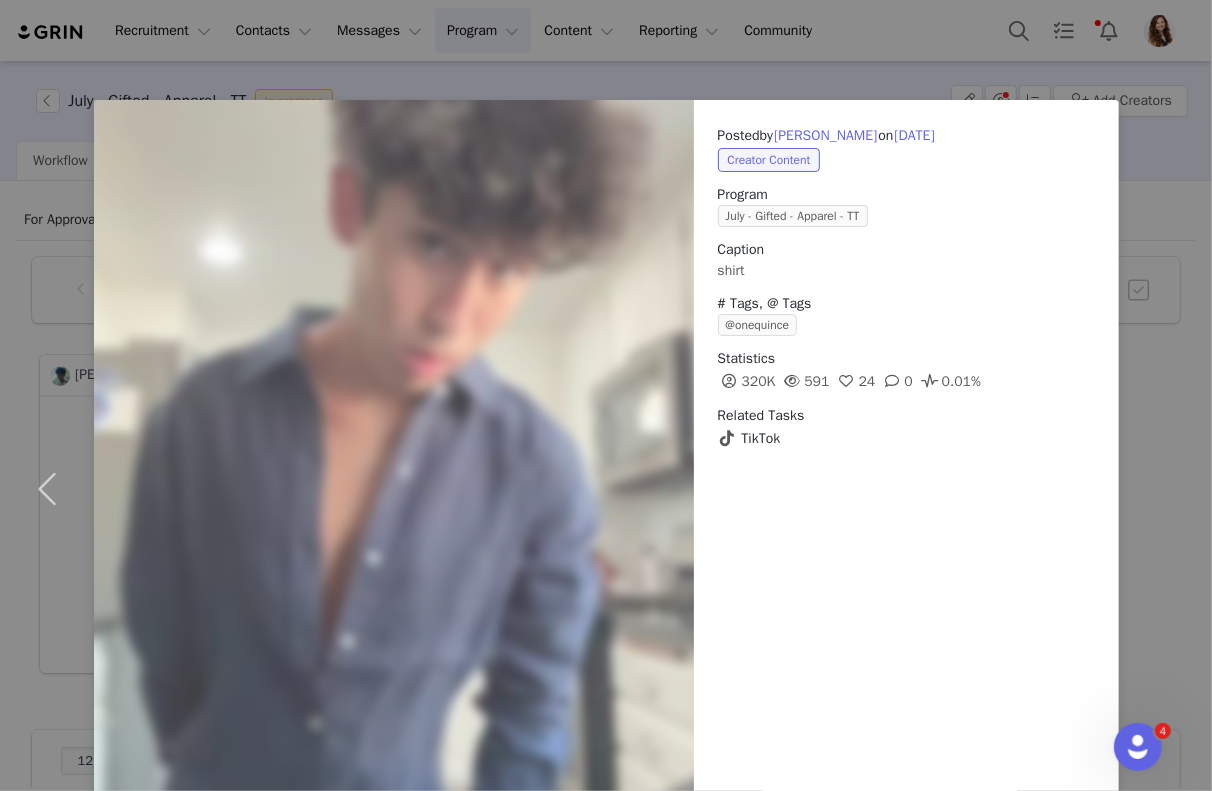 click on "Posted  by  Josh Jaramillo  on  Jun 30, 2025  Creator Content  Program July - Gifted - Apparel - TT Caption shirt   # Tags, @ Tags  @onequince      Statistics 320K  591  24  0  0.01%  Related Tasks TikTok     Content Rights Labels & Tags View on TikTok" at bounding box center [606, 395] 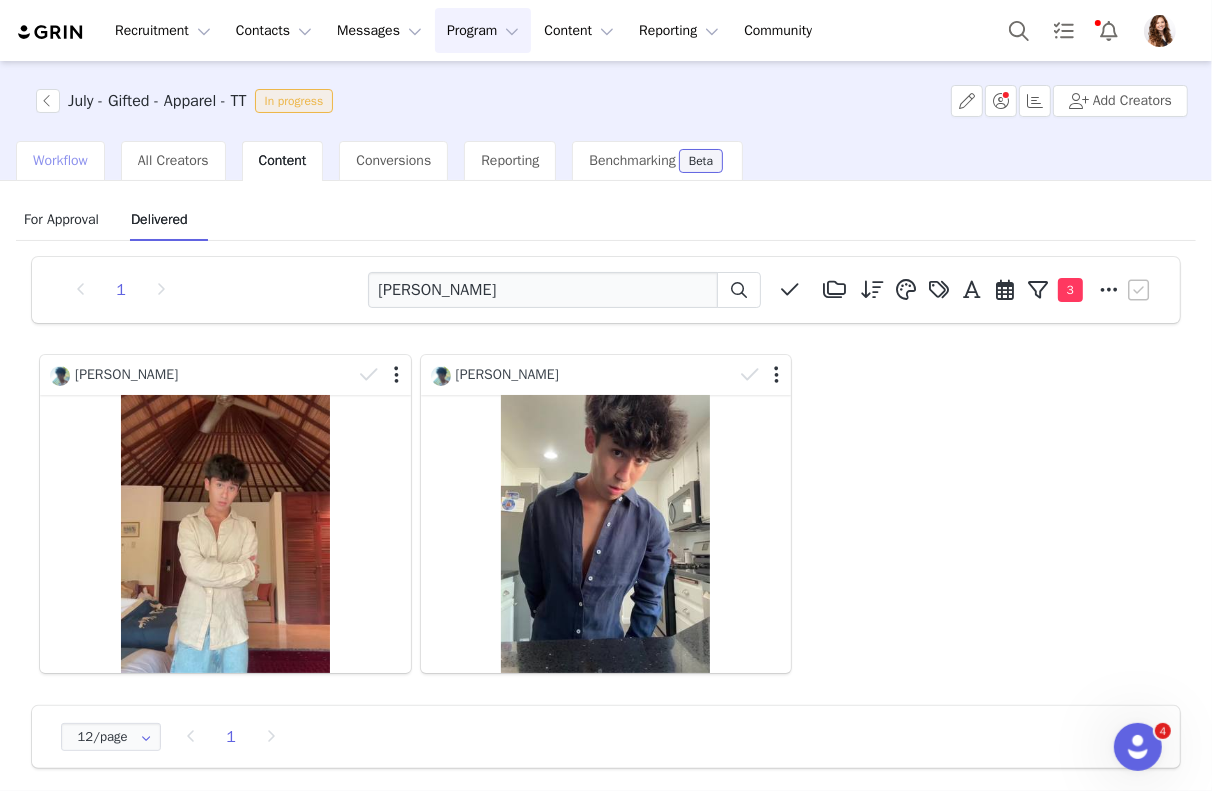 click on "Workflow" at bounding box center [60, 160] 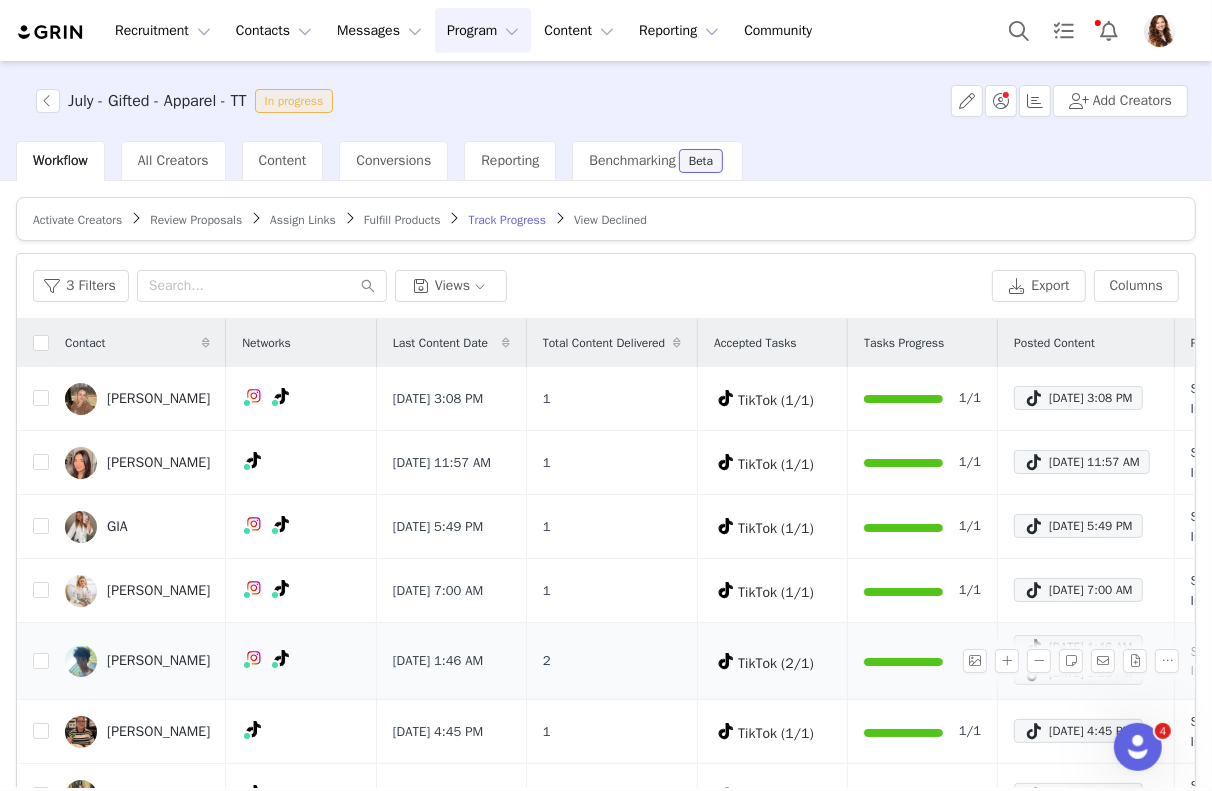 scroll, scrollTop: 76, scrollLeft: 0, axis: vertical 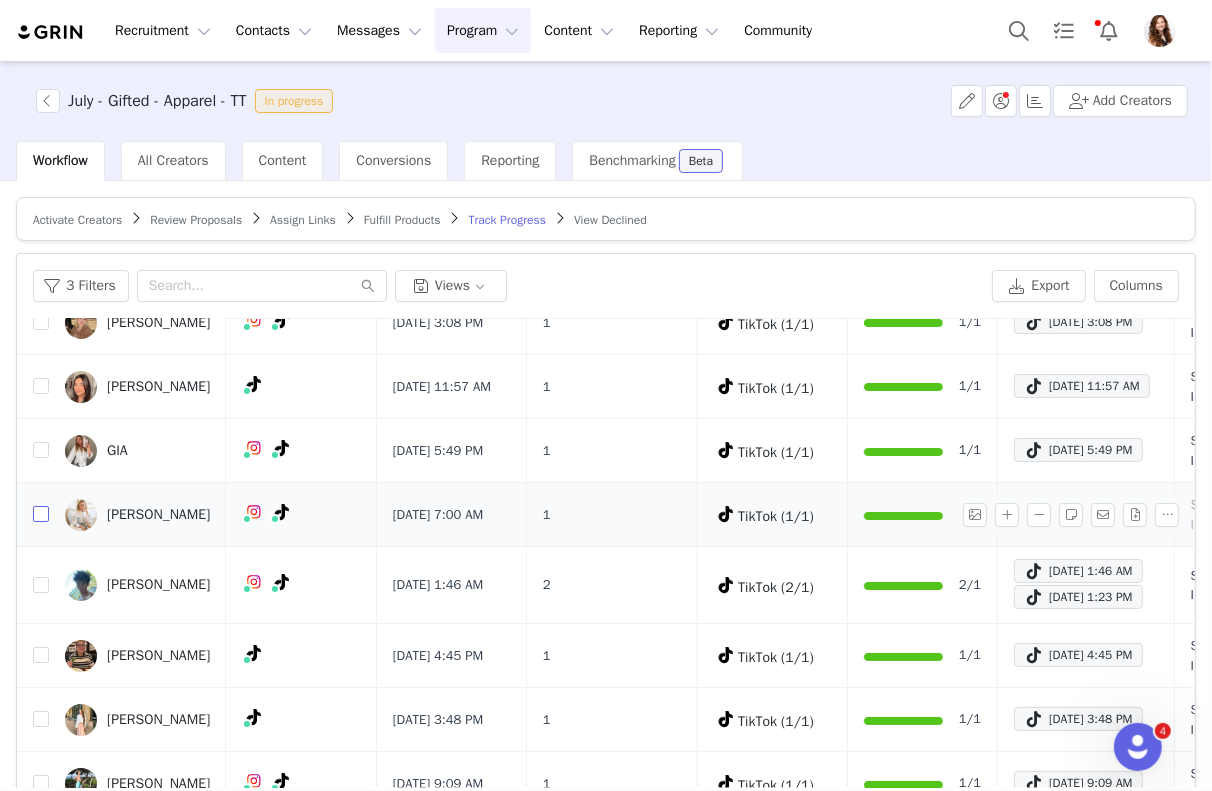 click at bounding box center [41, 514] 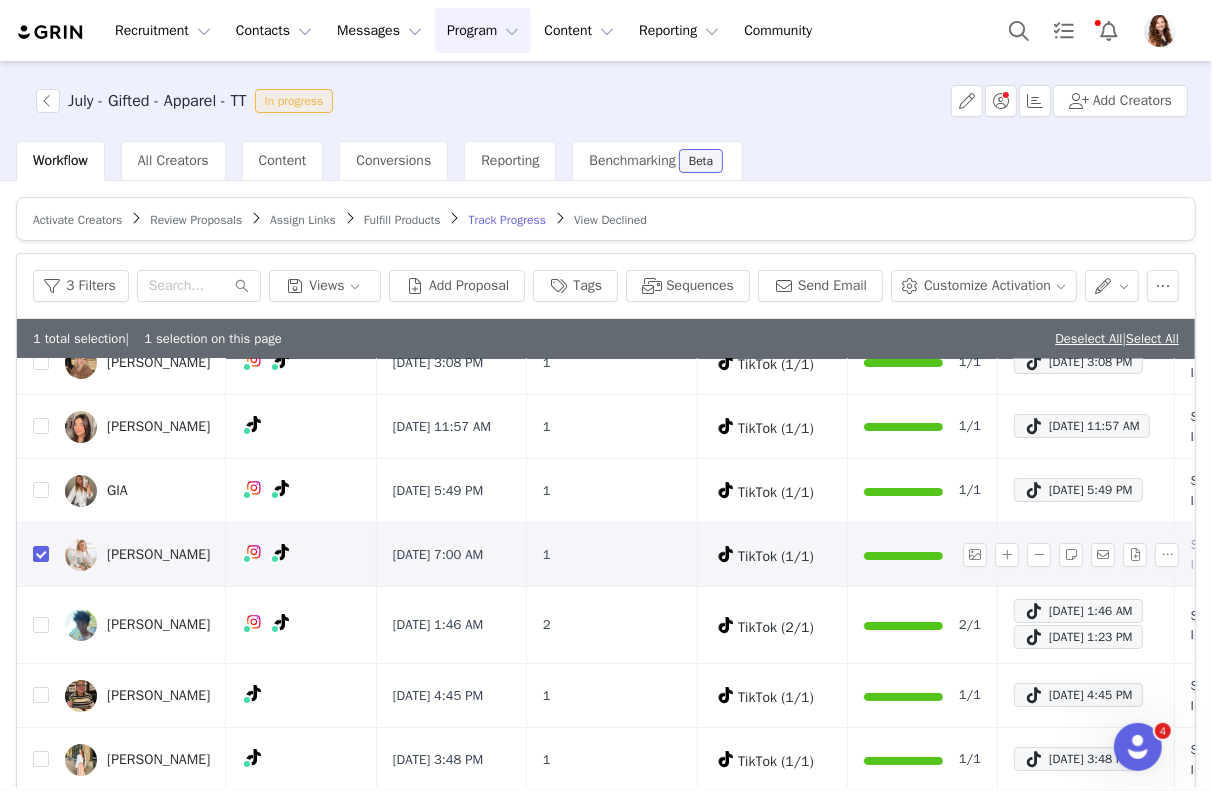 scroll, scrollTop: 116, scrollLeft: 0, axis: vertical 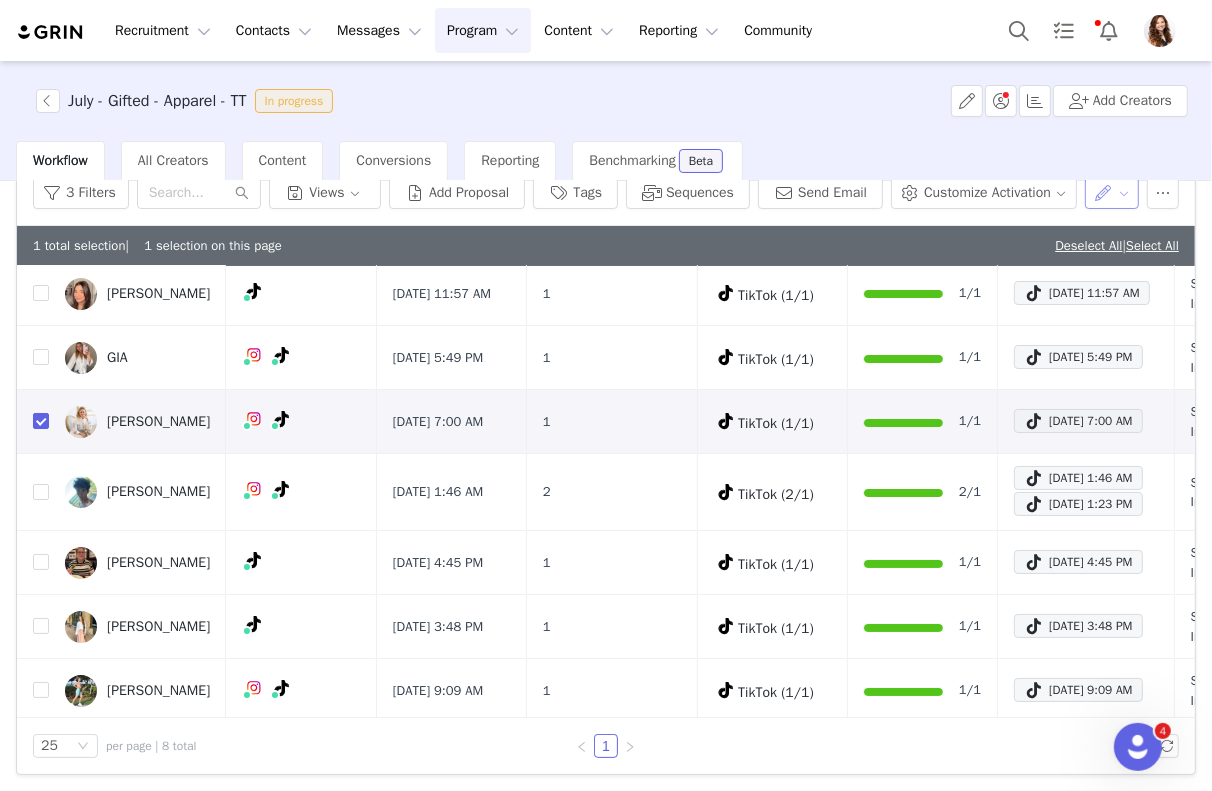 click at bounding box center [1112, 193] 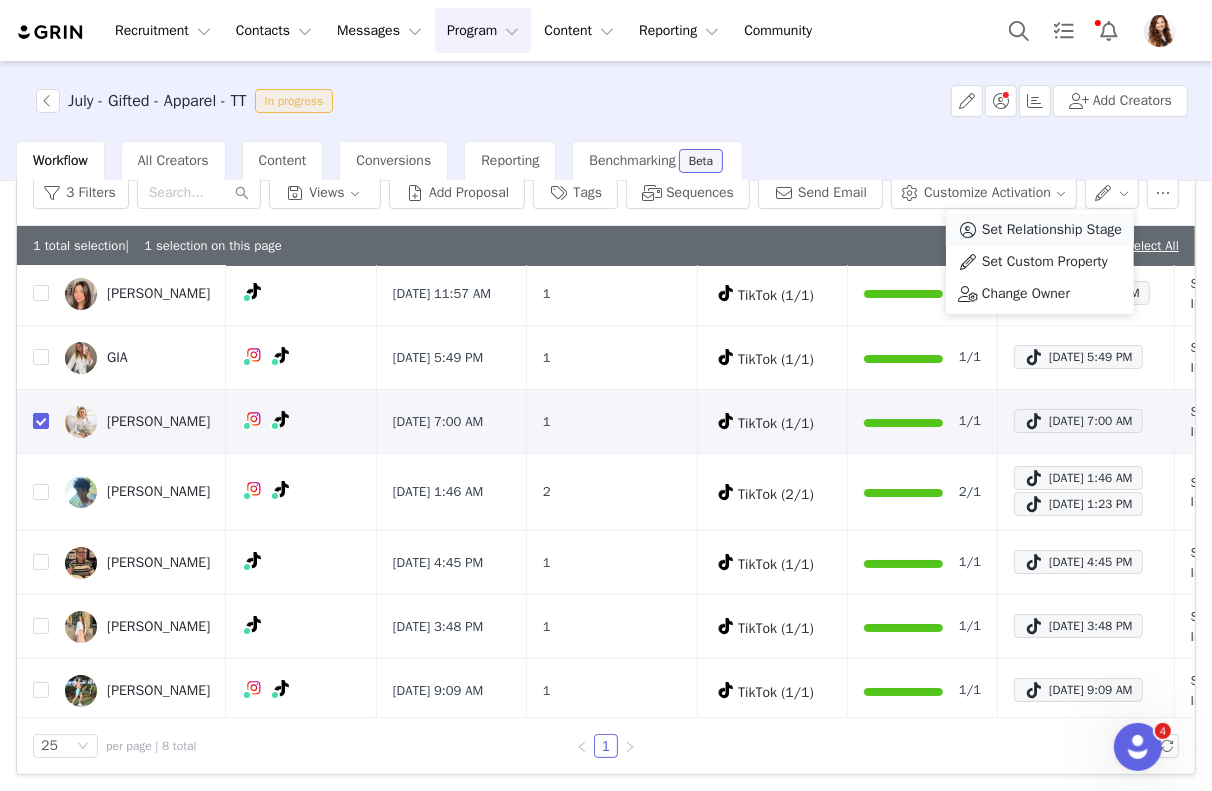 click on "Set Relationship Stage" at bounding box center (1052, 230) 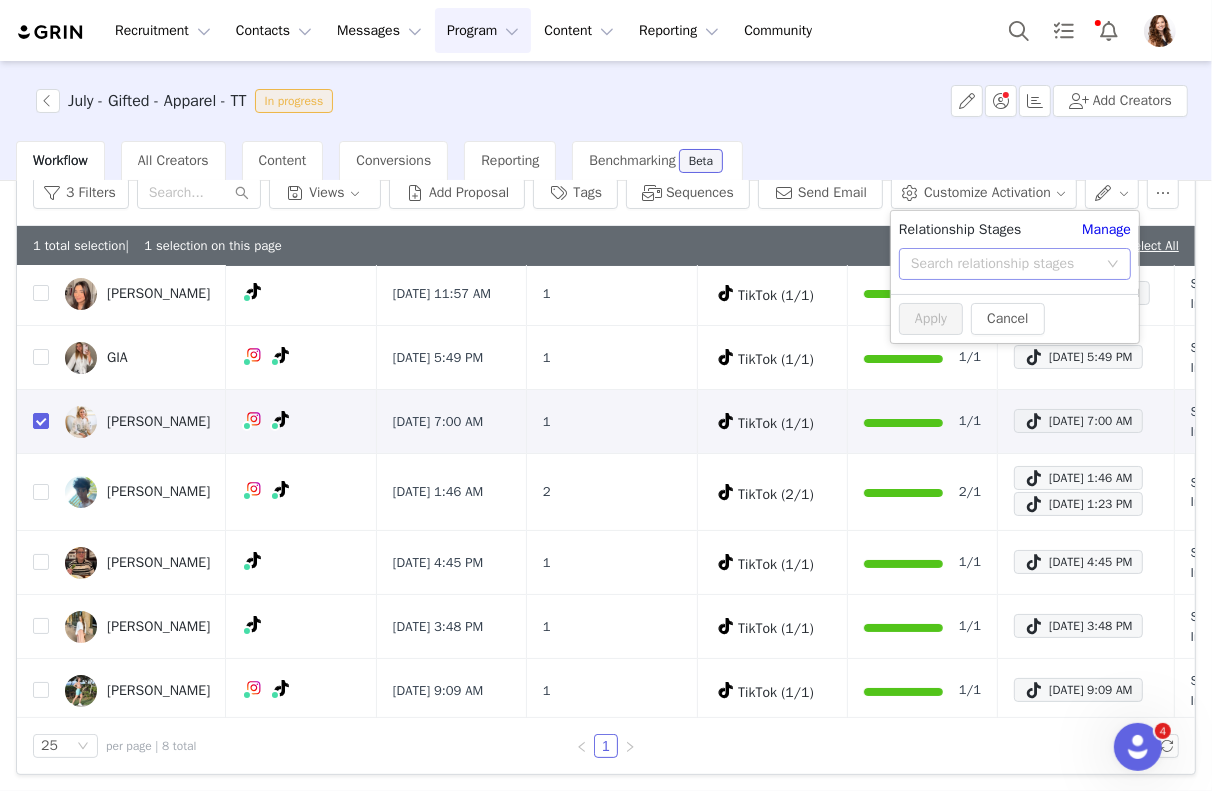 click on "Search relationship stages" at bounding box center [1004, 264] 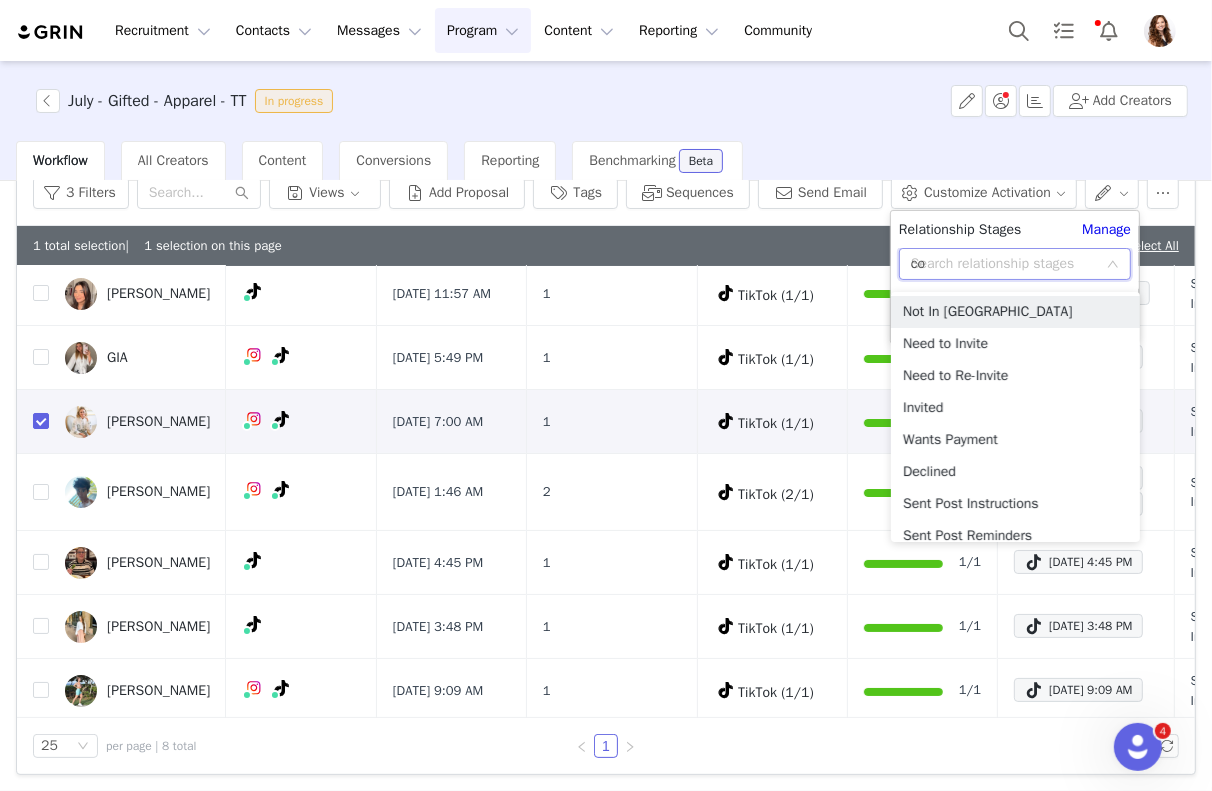 type on "com" 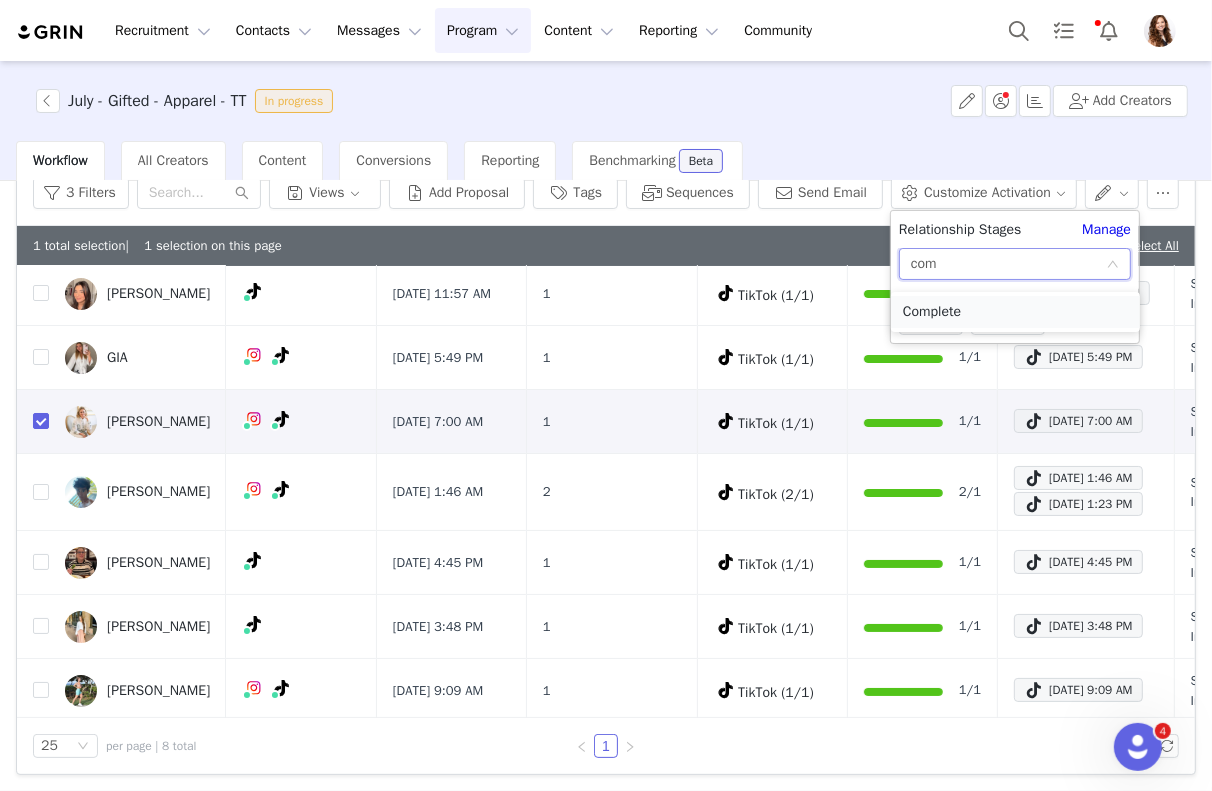 click on "Complete" at bounding box center (1015, 312) 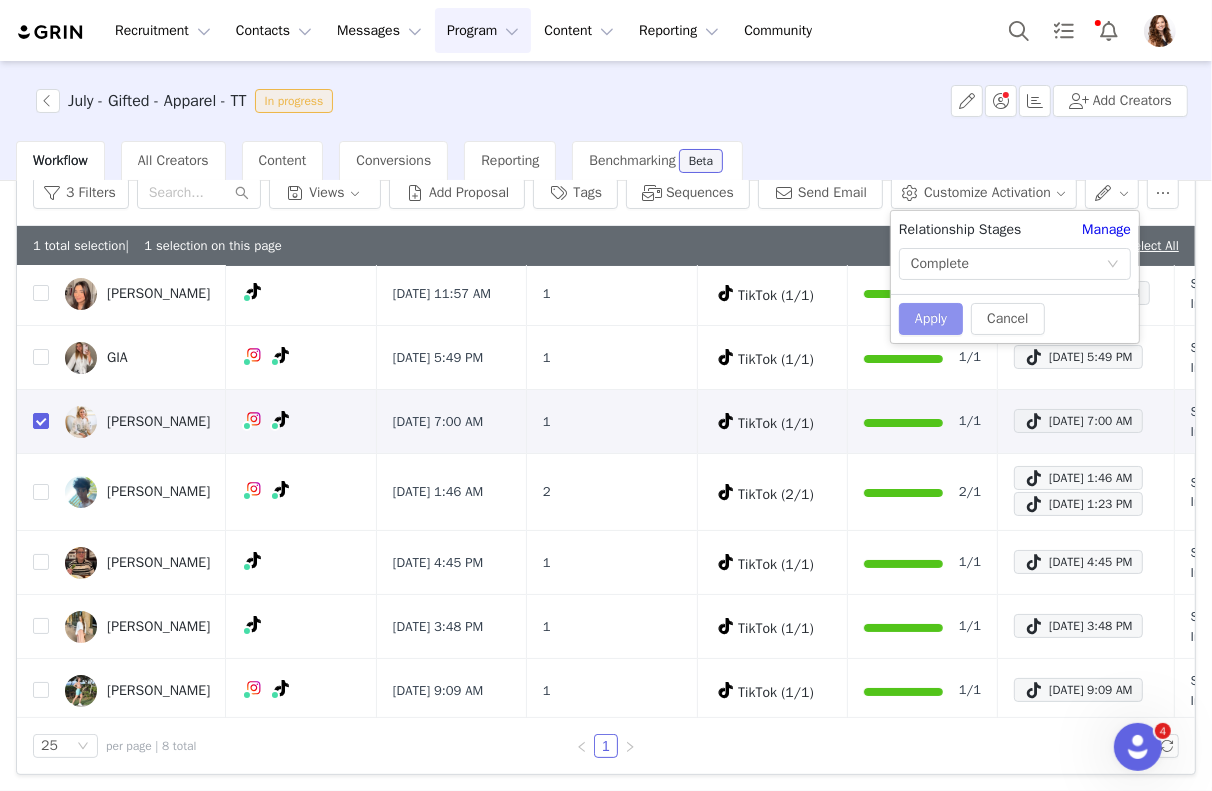 click on "Apply" at bounding box center [931, 319] 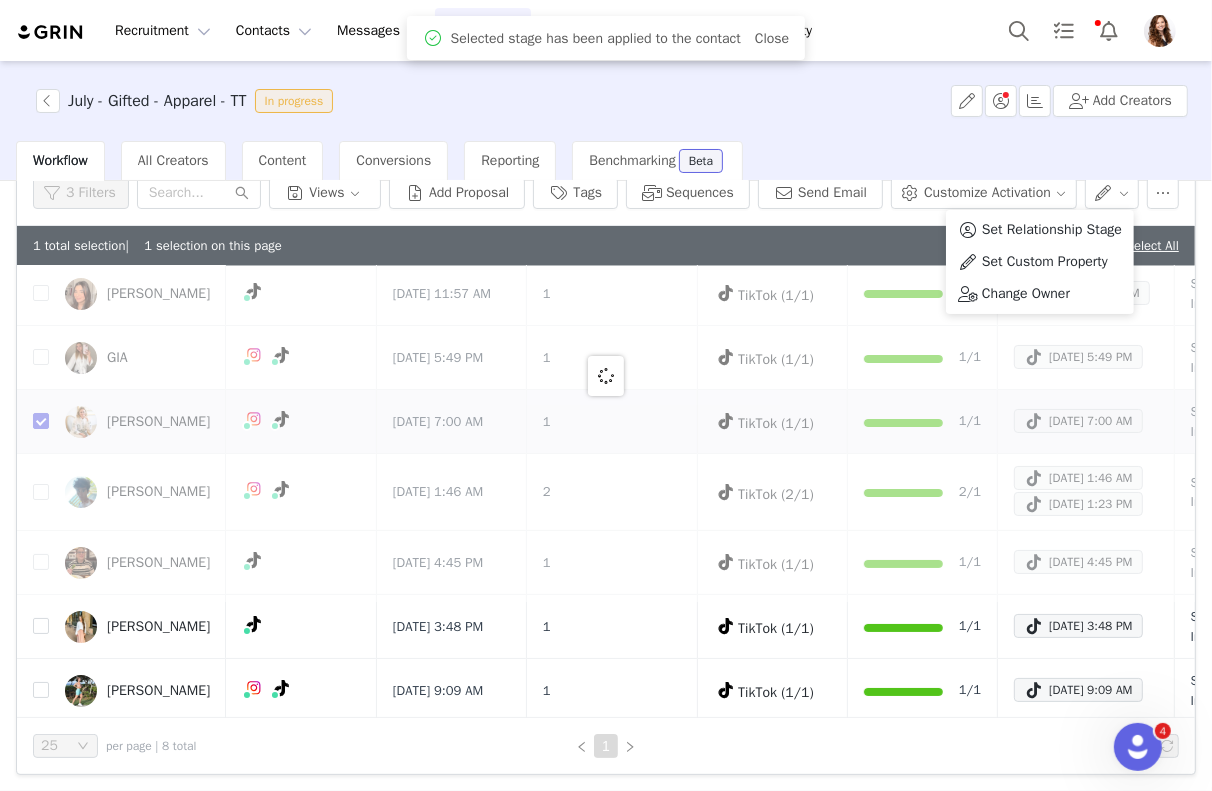 scroll, scrollTop: 0, scrollLeft: 0, axis: both 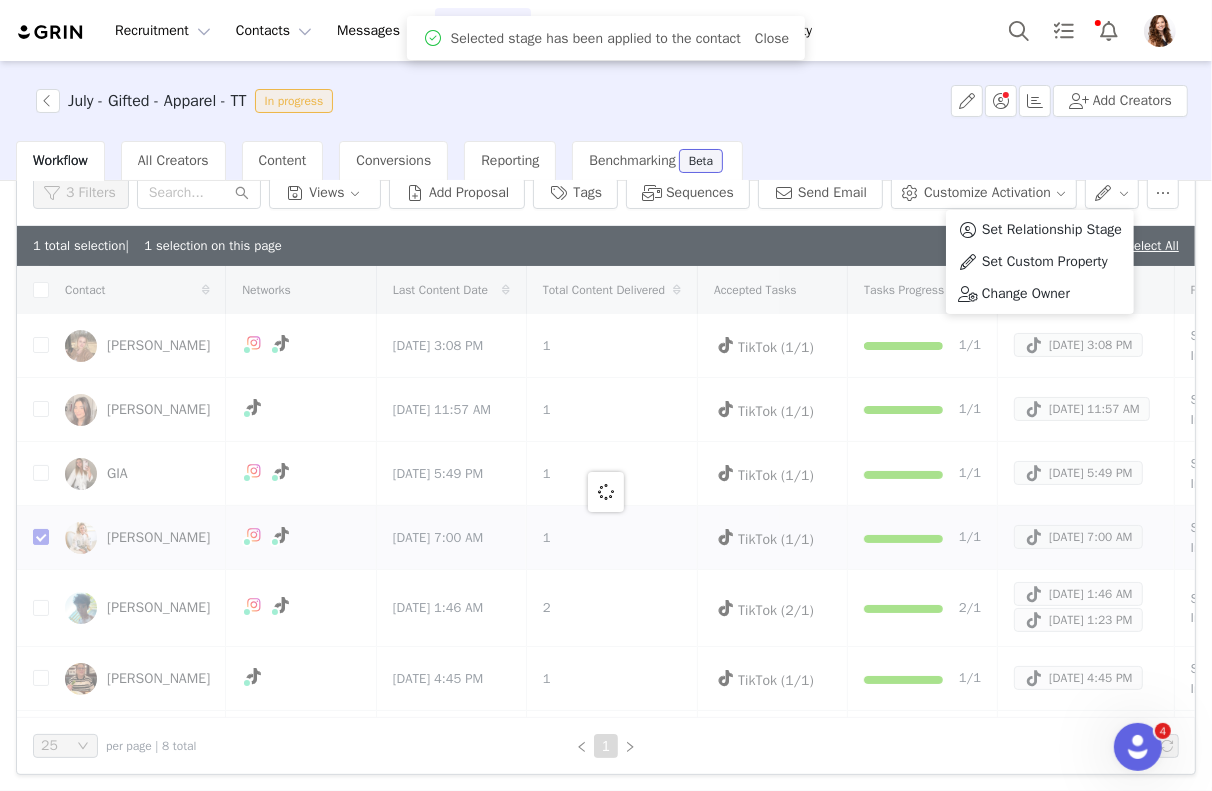 checkbox on "false" 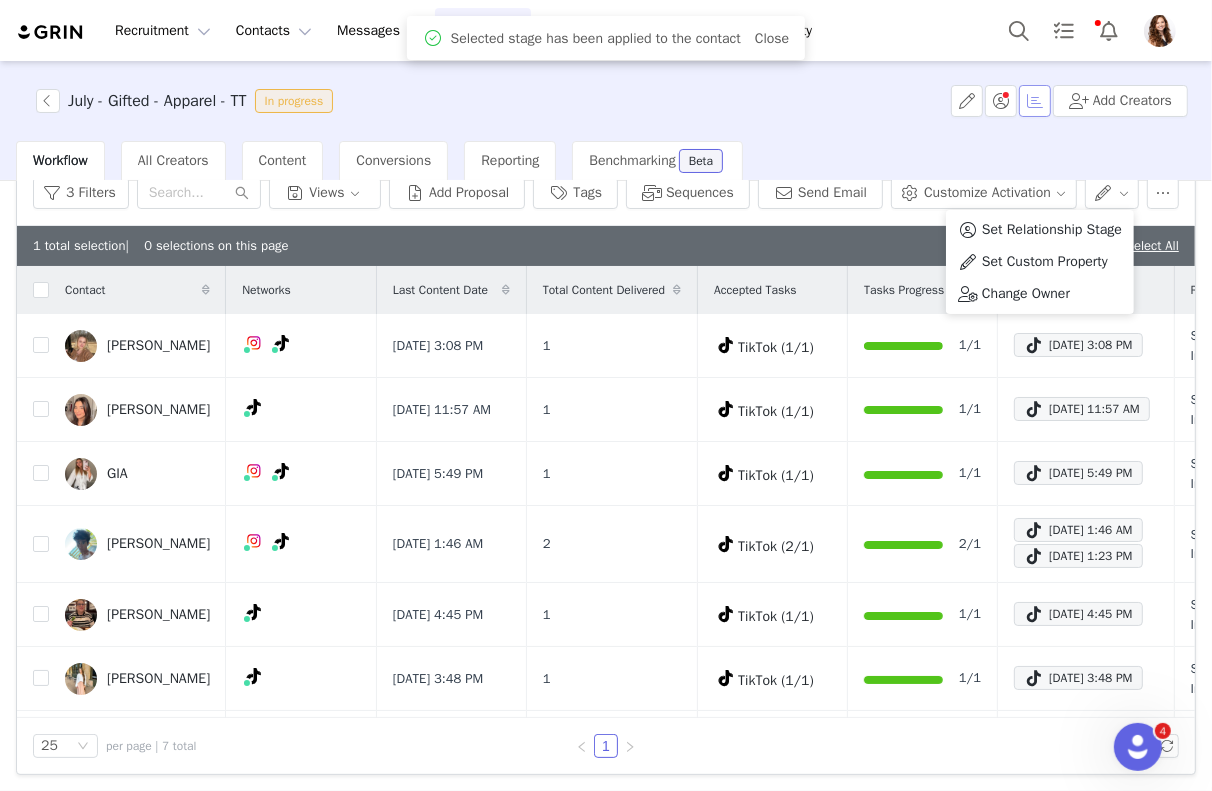 click at bounding box center [1035, 101] 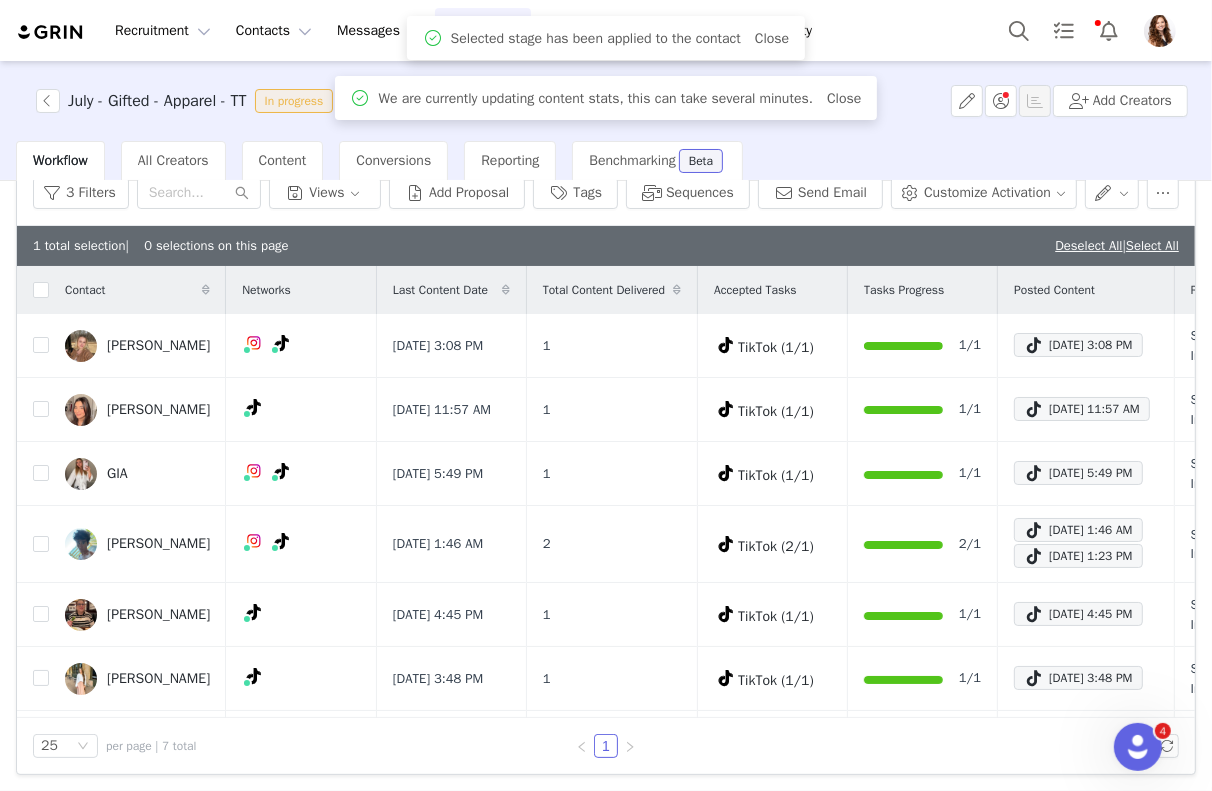 click on "1 total selection     |    0 selections on this page  Deselect All     |     Select All" at bounding box center (606, 246) 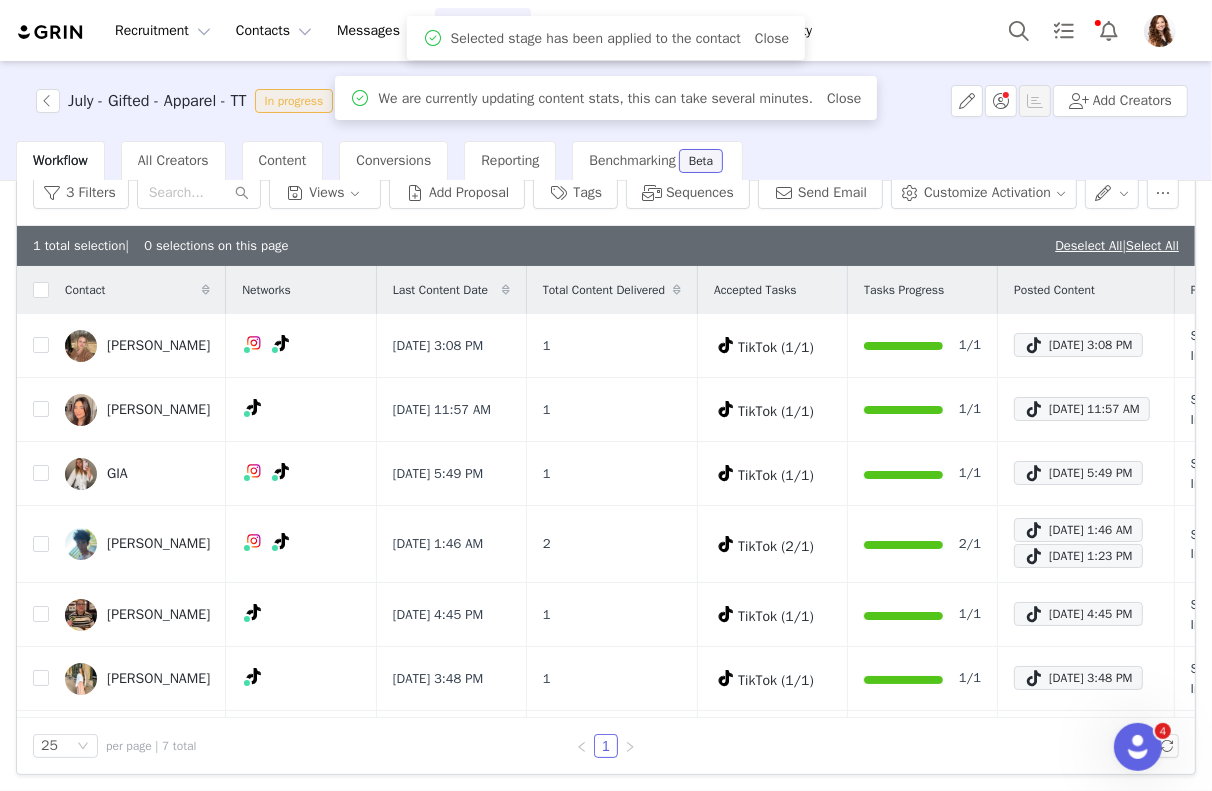 click on "1 total selection     |    0 selections on this page  Deselect All     |     Select All" at bounding box center (606, 246) 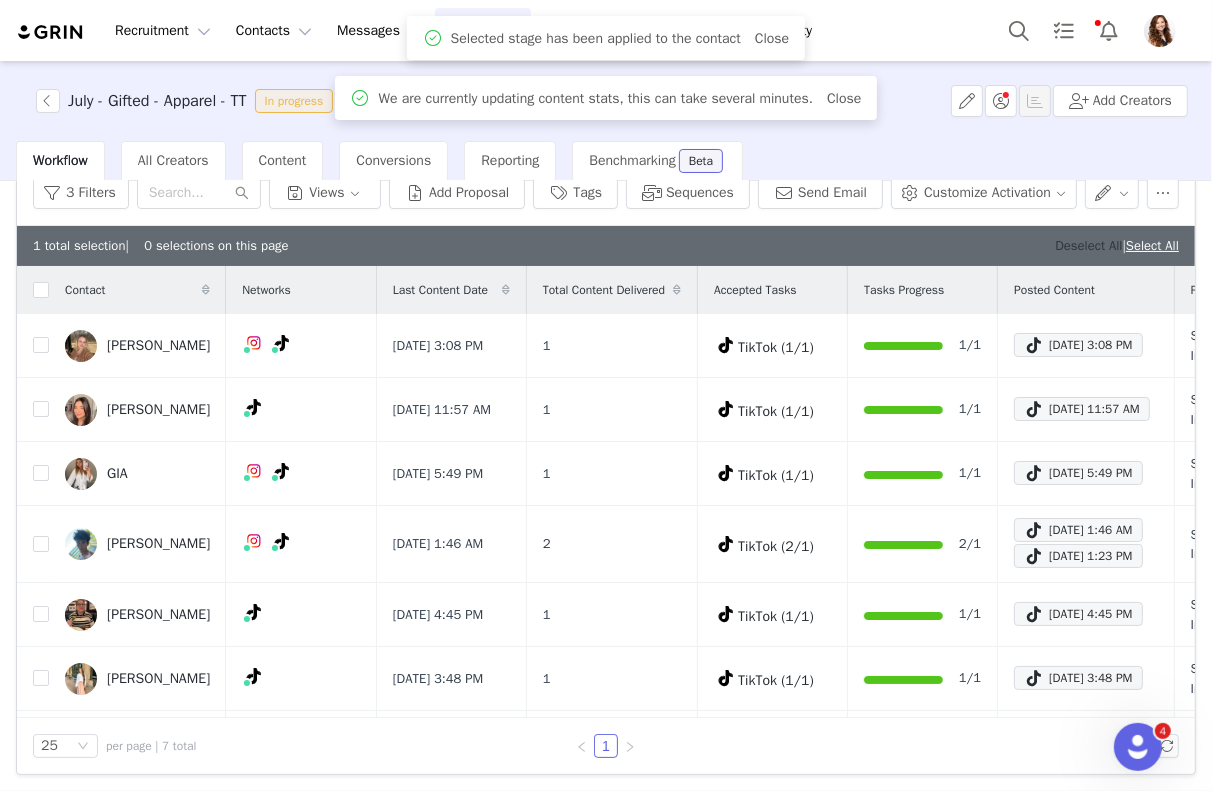 click on "Deselect All" at bounding box center [1088, 245] 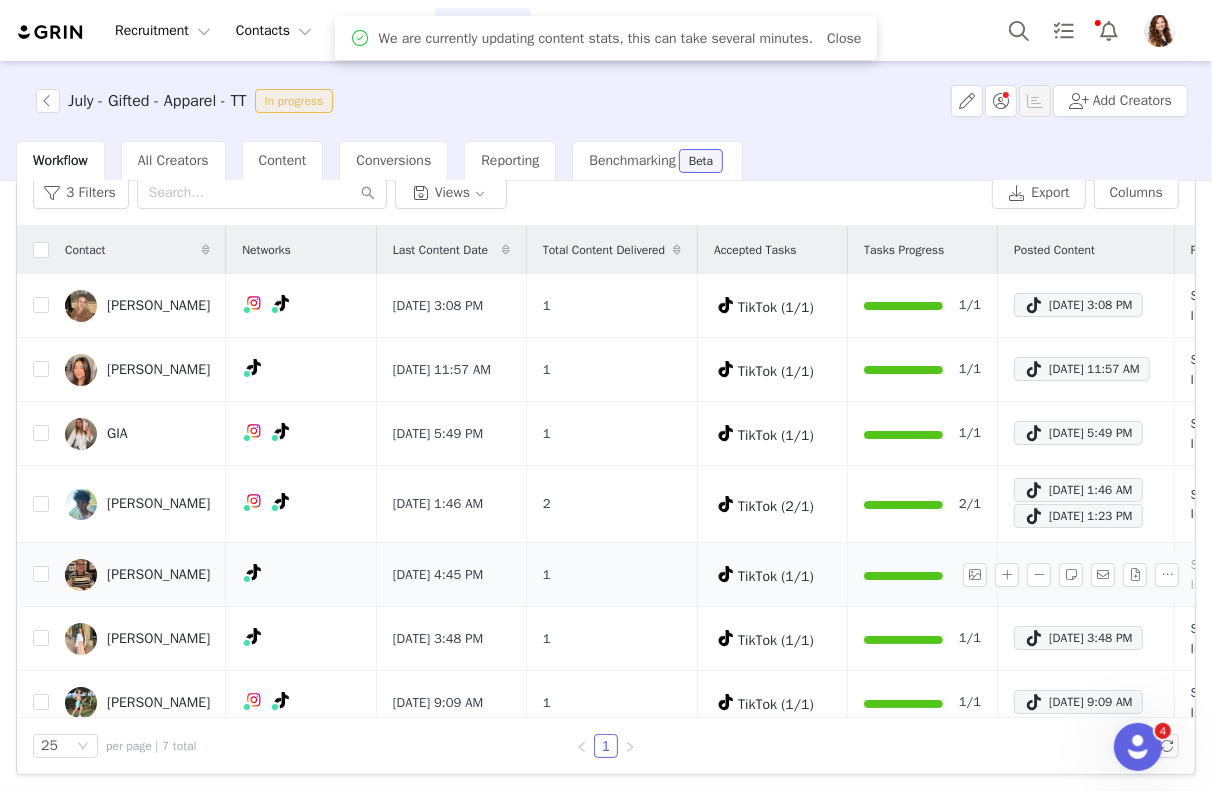 scroll, scrollTop: 12, scrollLeft: 0, axis: vertical 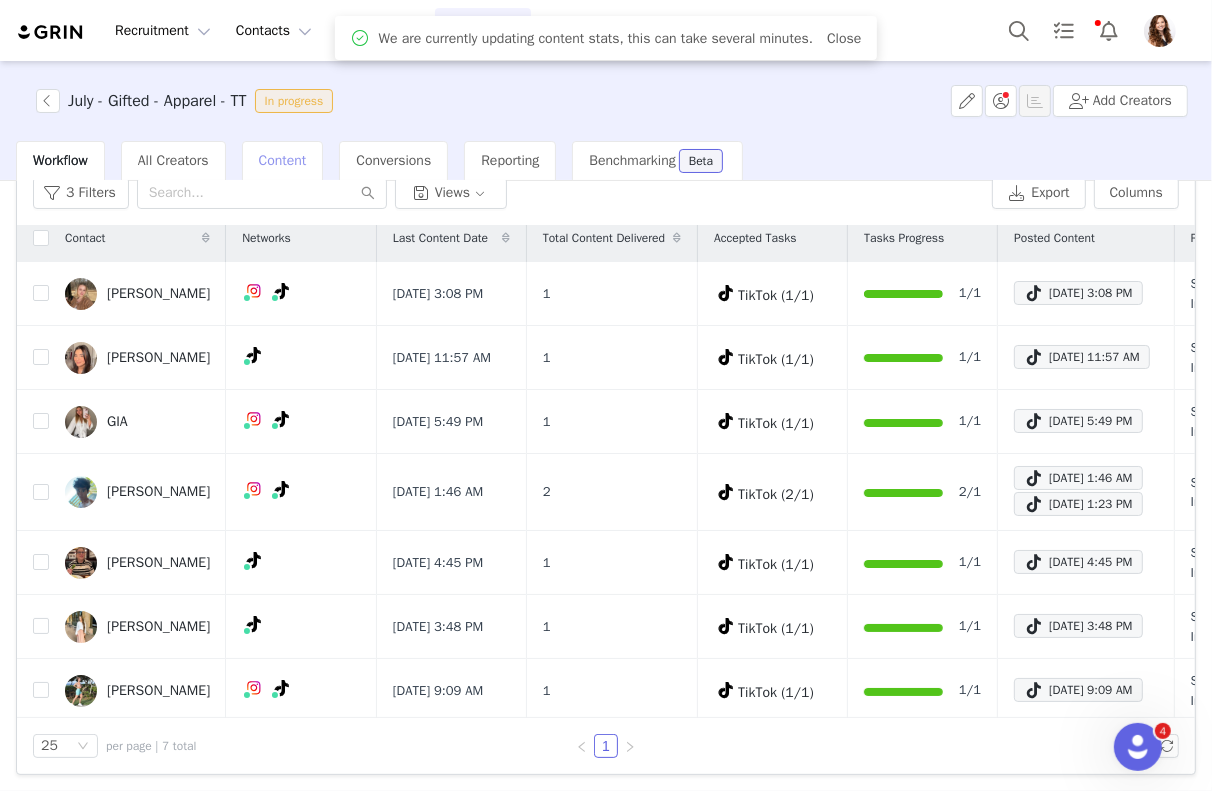 click on "Content" at bounding box center [283, 161] 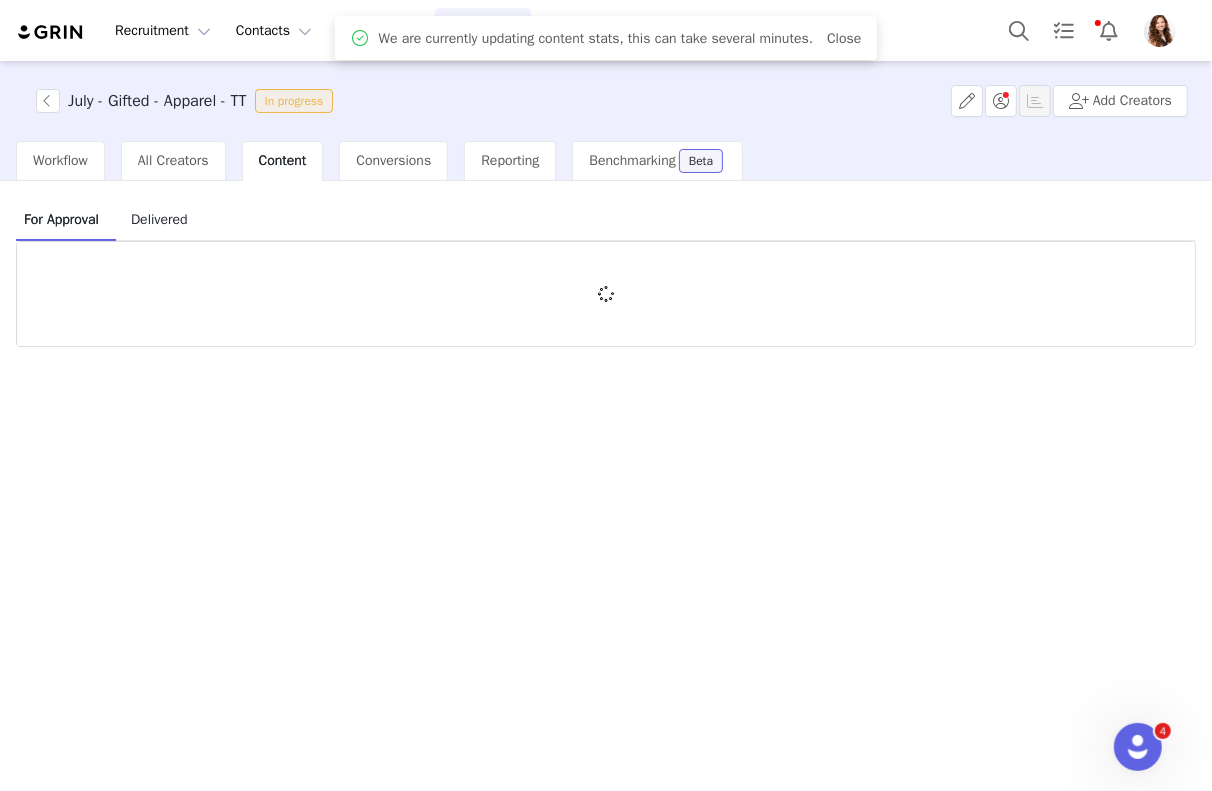 scroll, scrollTop: 0, scrollLeft: 0, axis: both 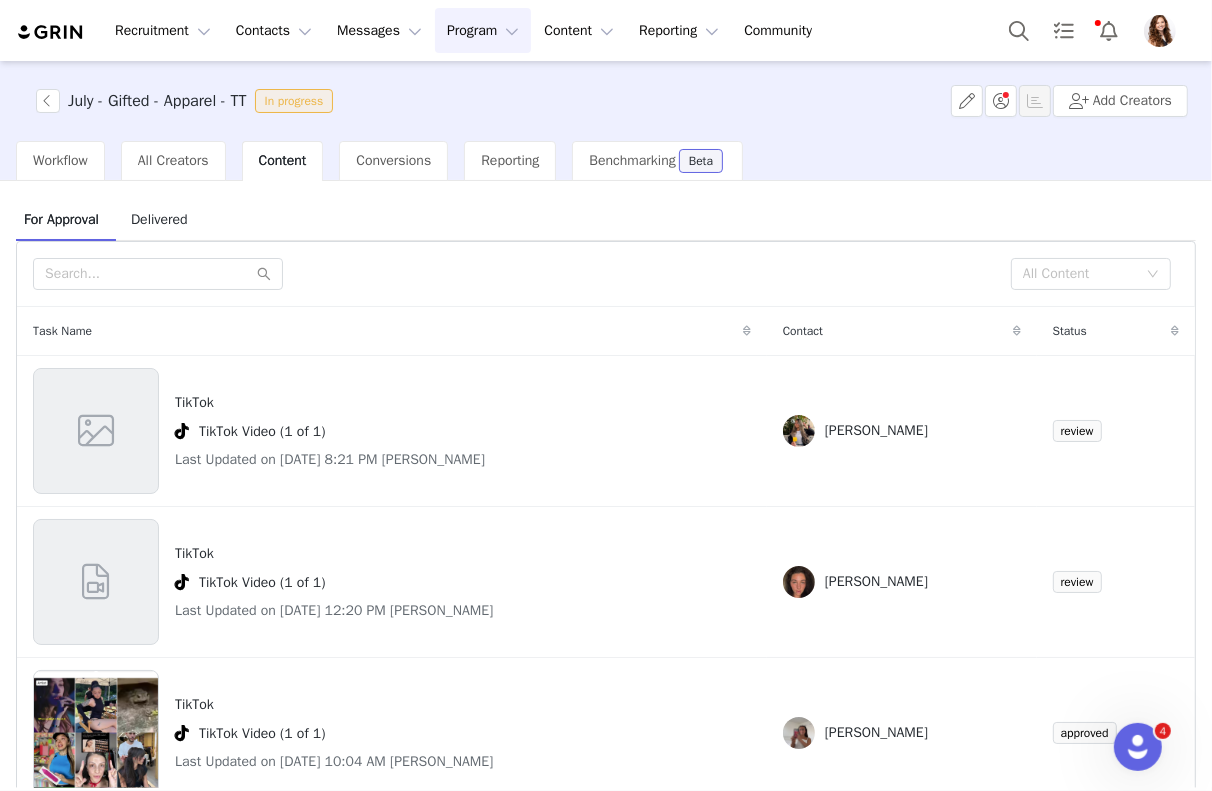 click on "Delivered" at bounding box center [159, 219] 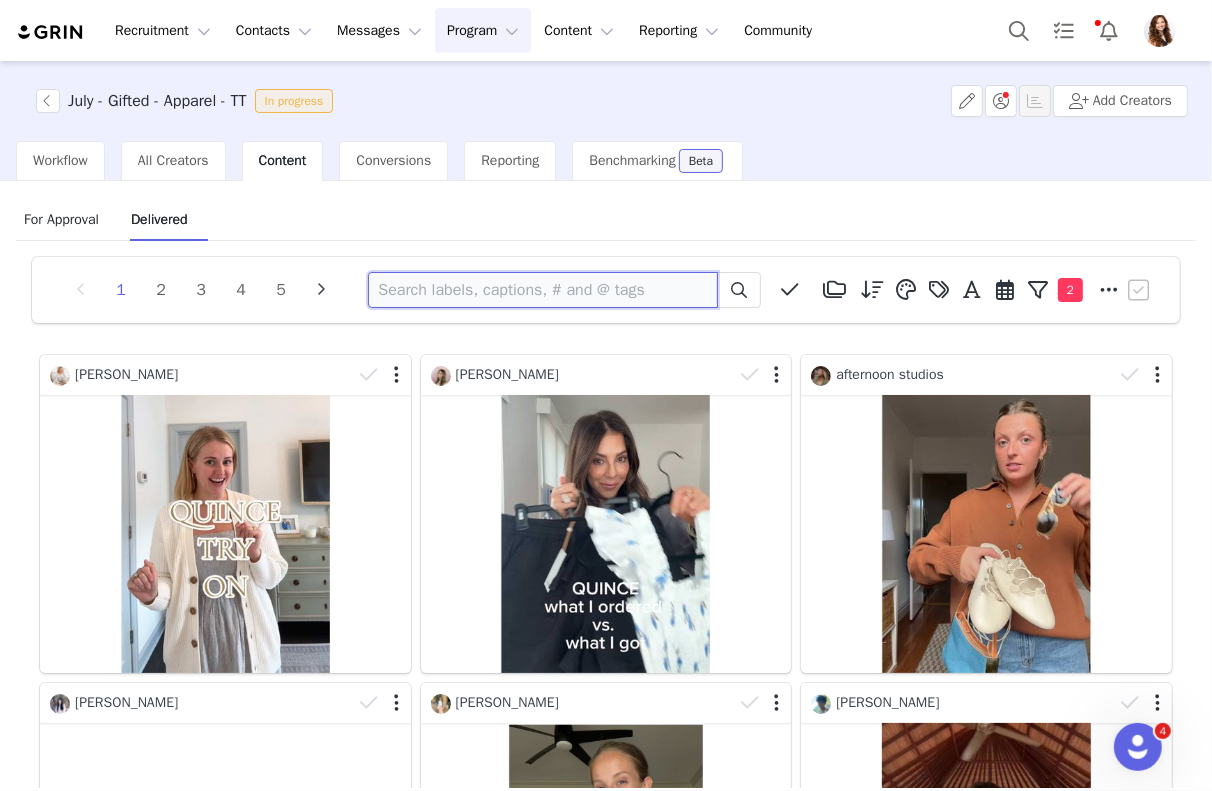 click at bounding box center (543, 290) 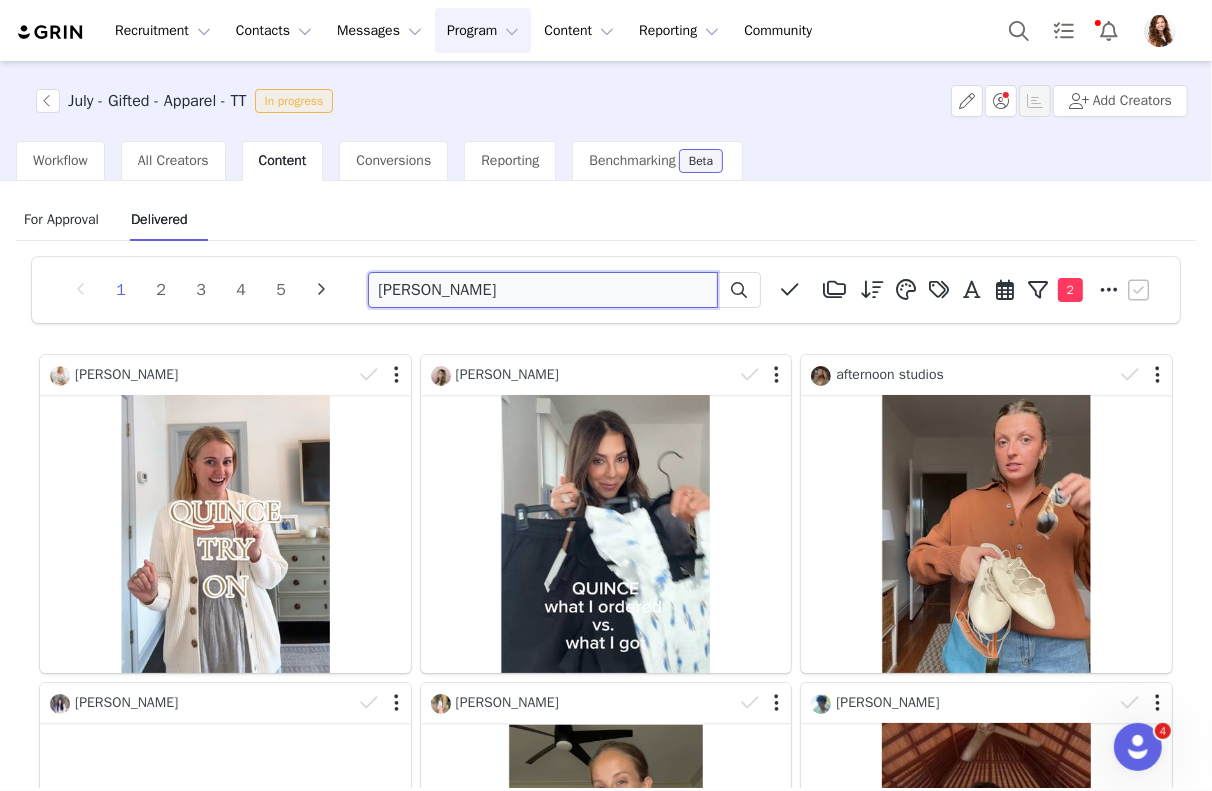 type on "emma" 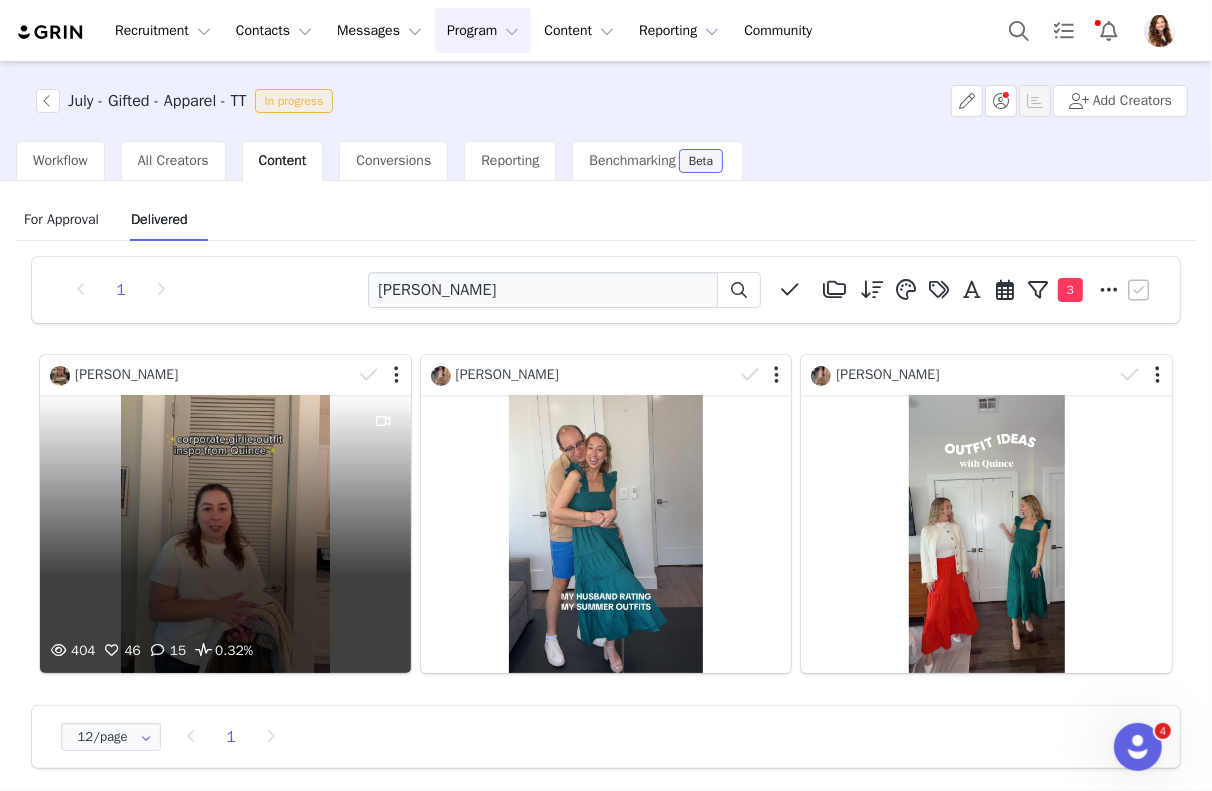 click on "404  46  15  0.32%" at bounding box center [225, 534] 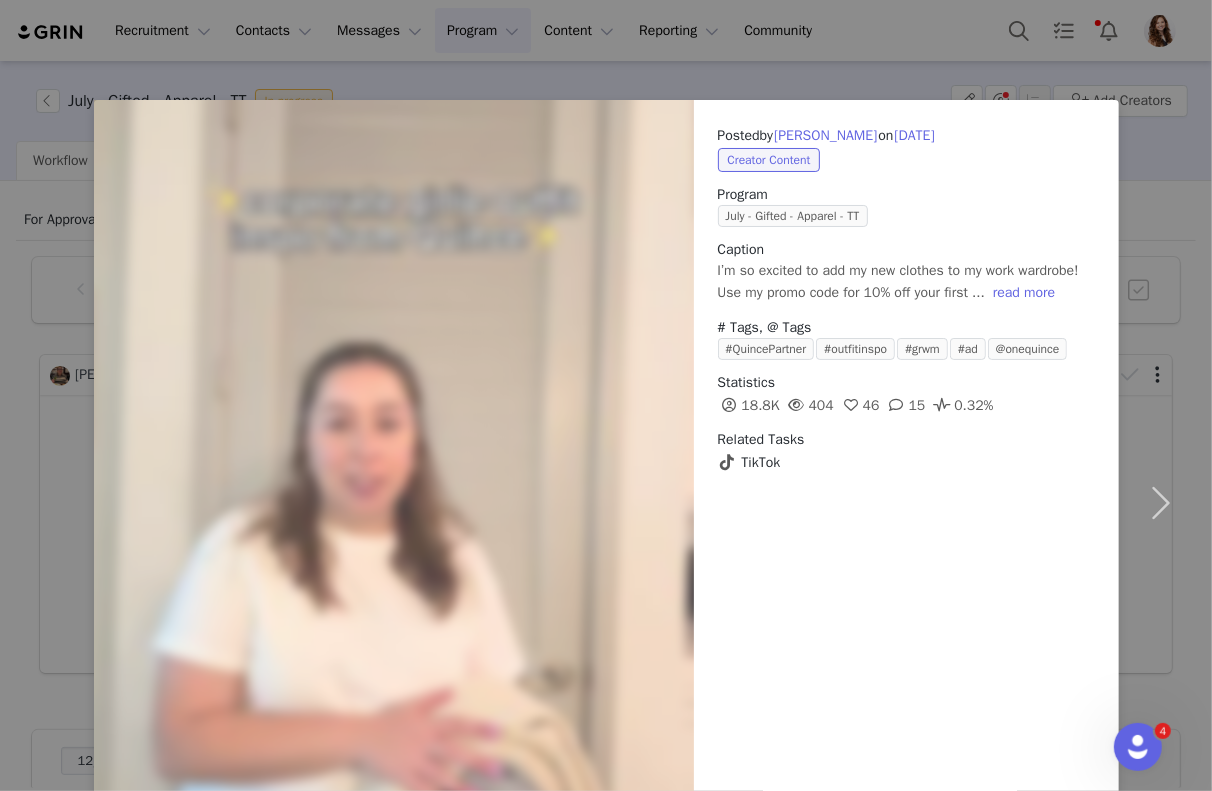 click on "Posted  by  Emma  on  Jul 8, 2025  Creator Content  Program July - Gifted - Apparel - TT Caption I’m so excited to add my new  clothes to my work wardrobe! Use my promo code for 10% off your first ... read more # Tags, @ Tags  #QuincePartner   #outfitinspo   #grwm   #ad   @onequince      Statistics 18.8K  404  46  15  0.32%  Related Tasks TikTok     Content Rights Labels & Tags View on TikTok" at bounding box center [906, 503] 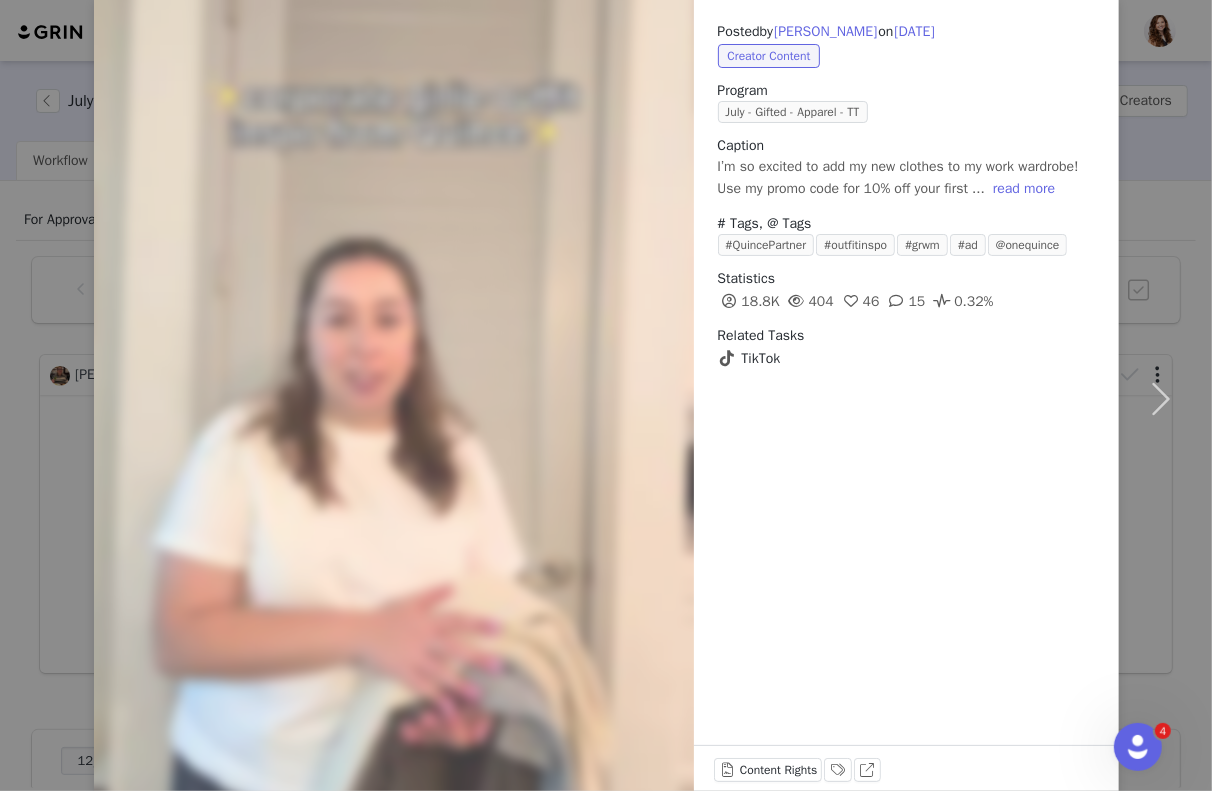 scroll, scrollTop: 138, scrollLeft: 0, axis: vertical 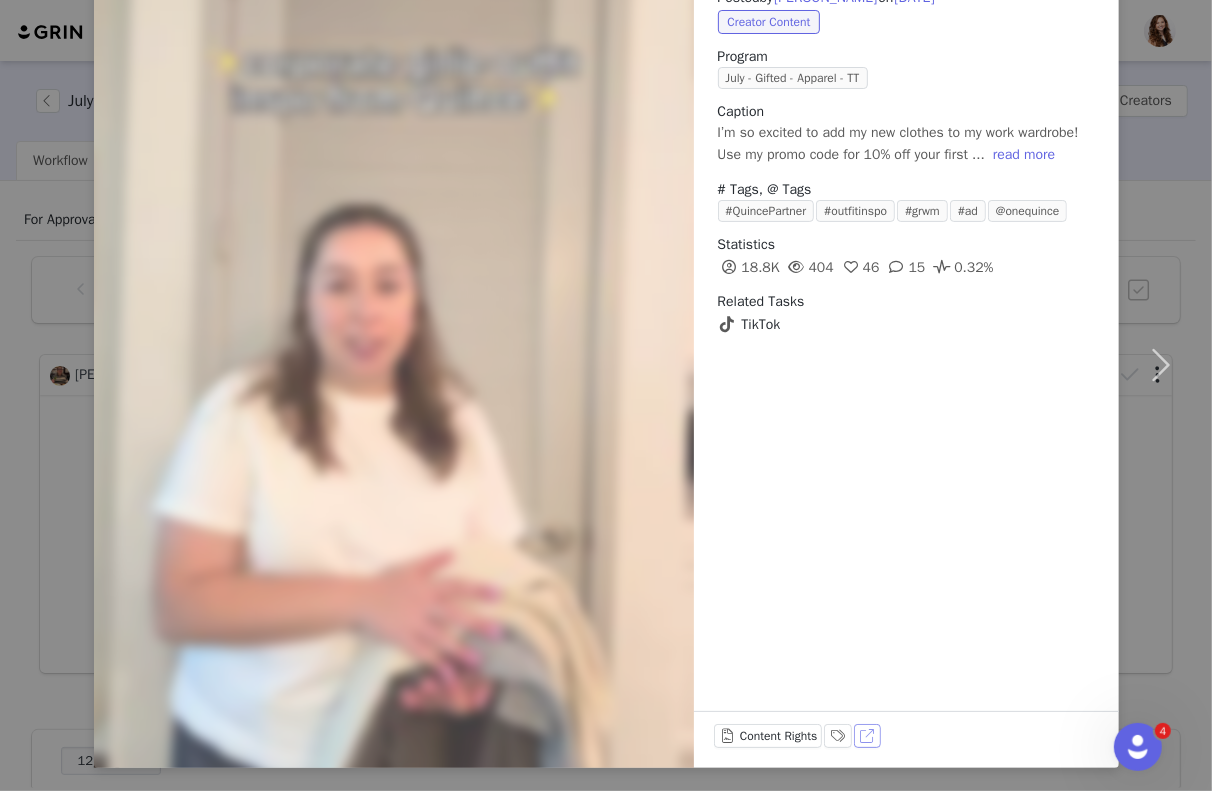 click on "View on TikTok" at bounding box center (868, 736) 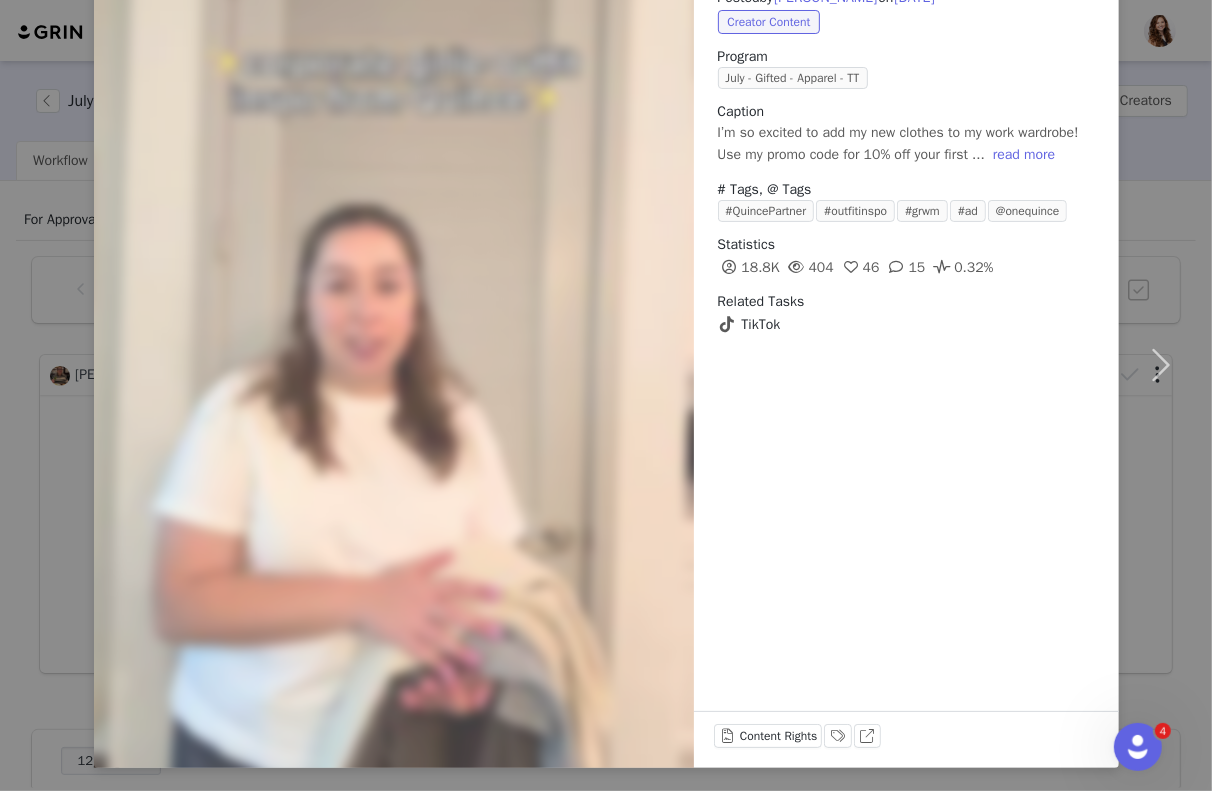 click on "Posted  by  Emma  on  Jul 8, 2025  Creator Content  Program July - Gifted - Apparel - TT Caption I’m so excited to add my new  clothes to my work wardrobe! Use my promo code for 10% off your first ... read more # Tags, @ Tags  #QuincePartner   #outfitinspo   #grwm   #ad   @onequince      Statistics 18.8K  404  46  15  0.32%  Related Tasks TikTok     Content Rights Labels & Tags View on TikTok" at bounding box center (606, 395) 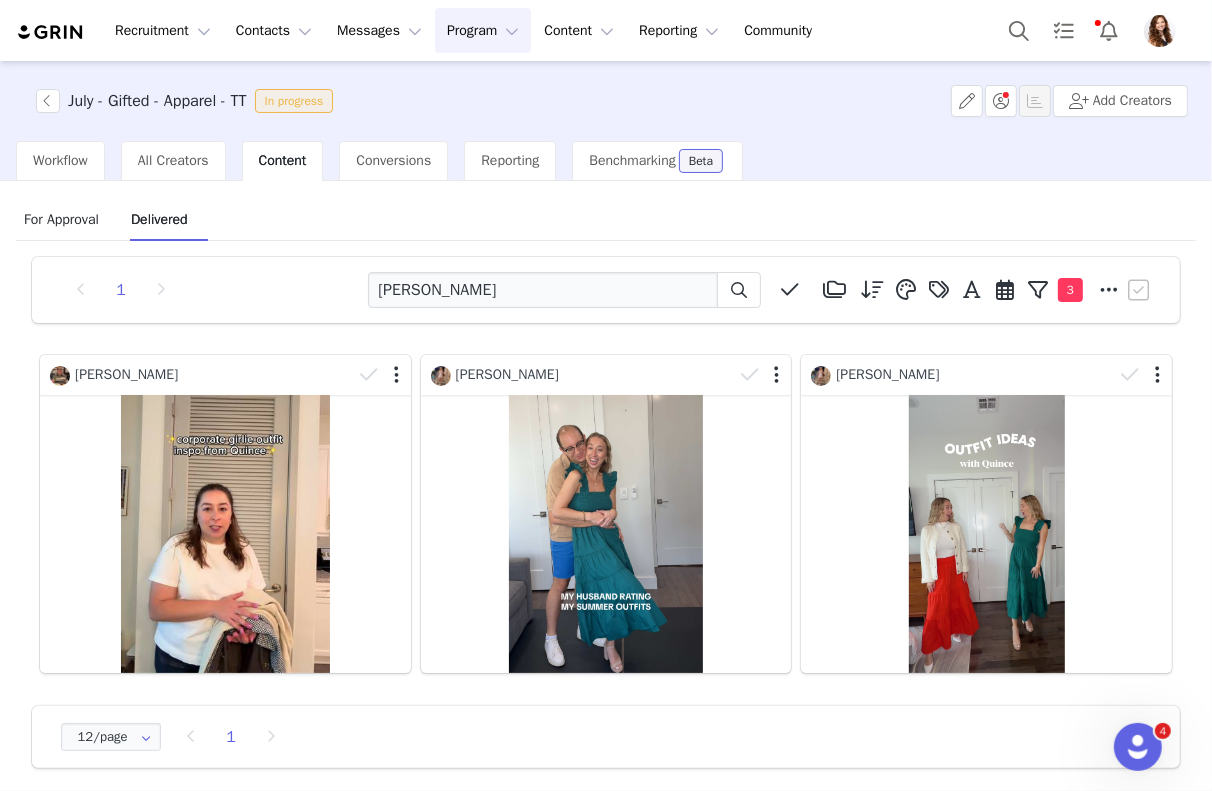 click on "For Approval" at bounding box center (61, 219) 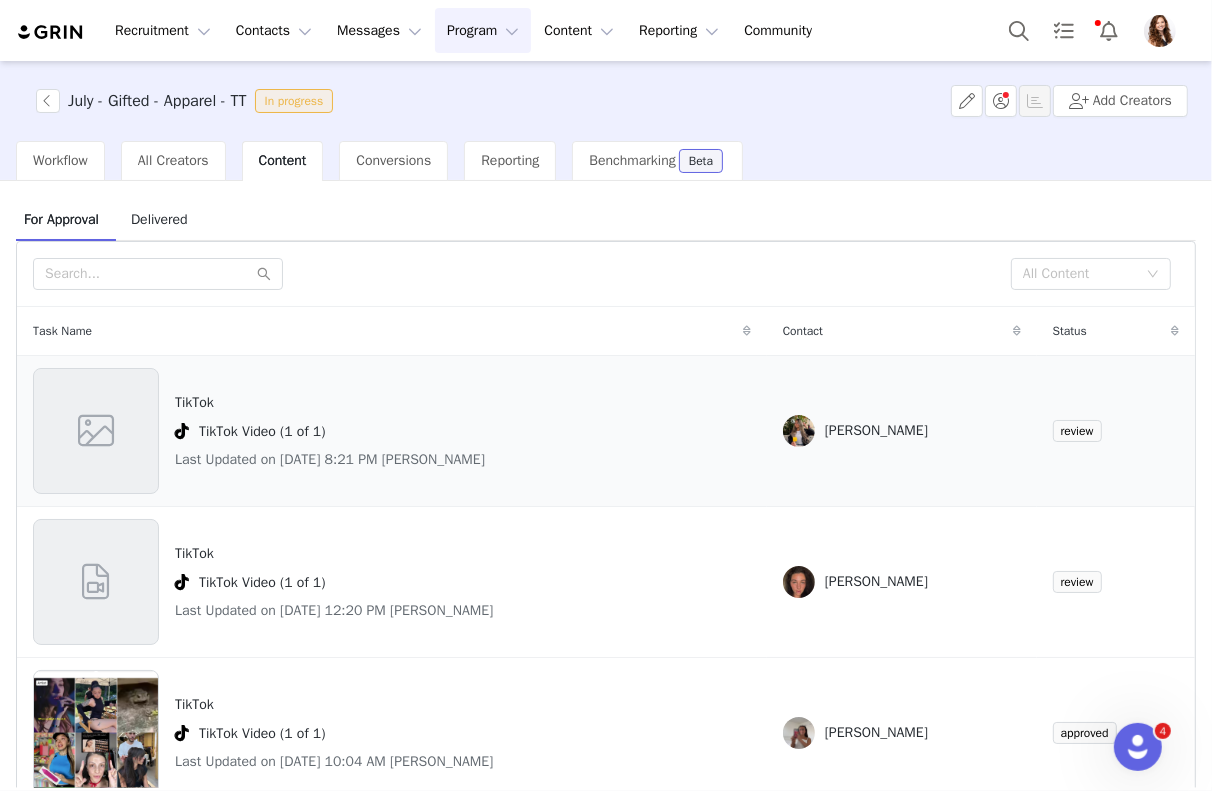 scroll, scrollTop: 6, scrollLeft: 0, axis: vertical 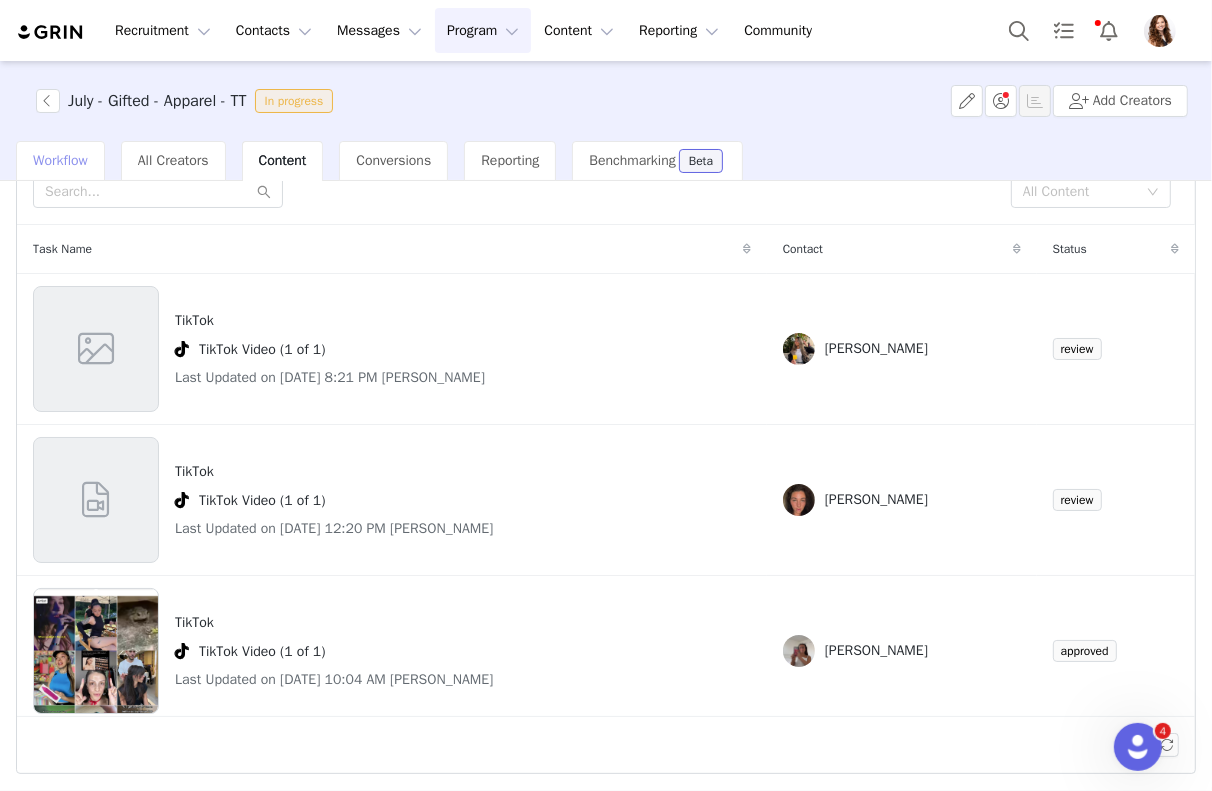 click on "Workflow" at bounding box center [60, 160] 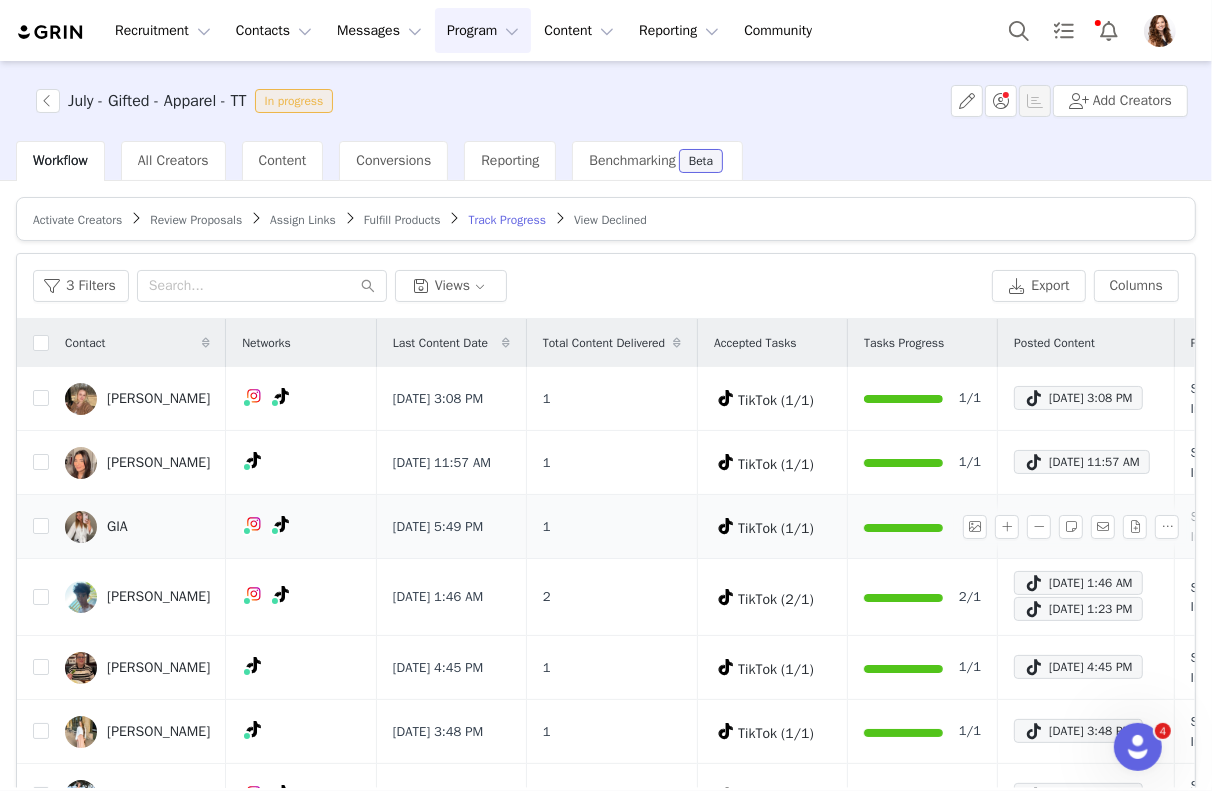 scroll, scrollTop: 12, scrollLeft: 0, axis: vertical 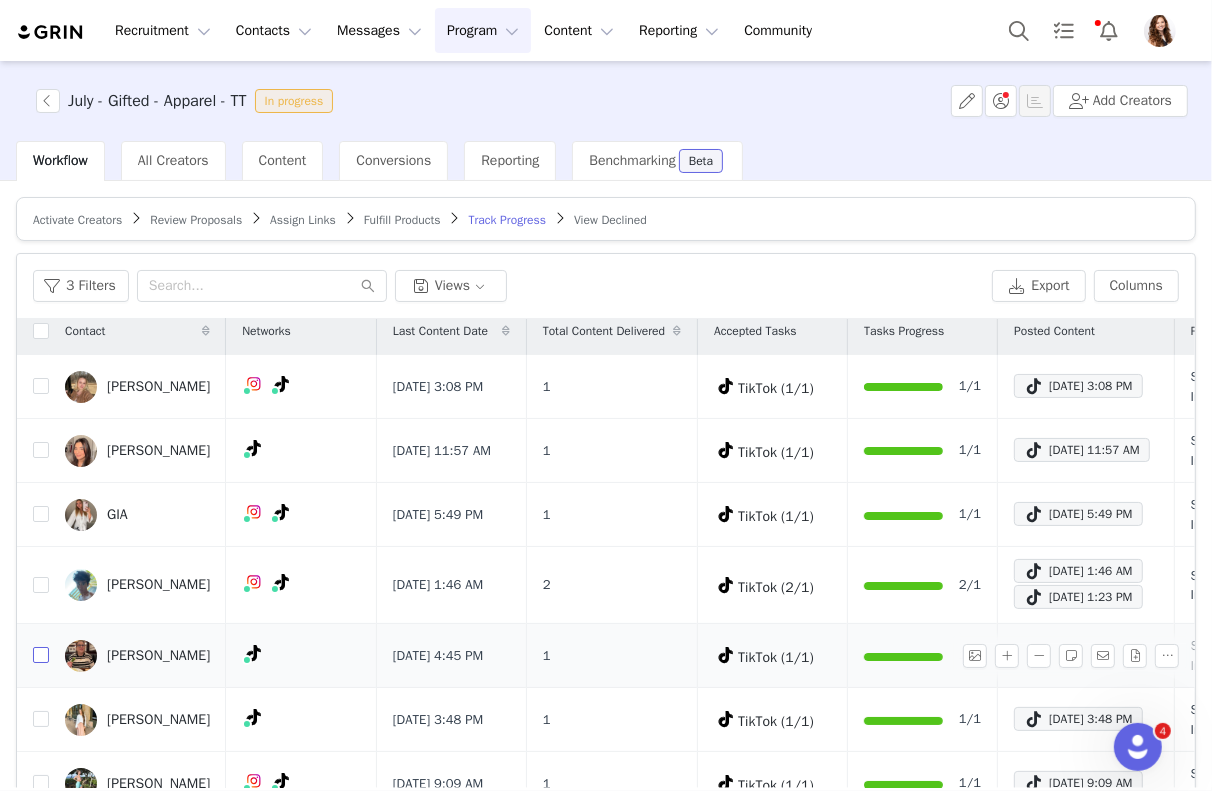 click at bounding box center (41, 655) 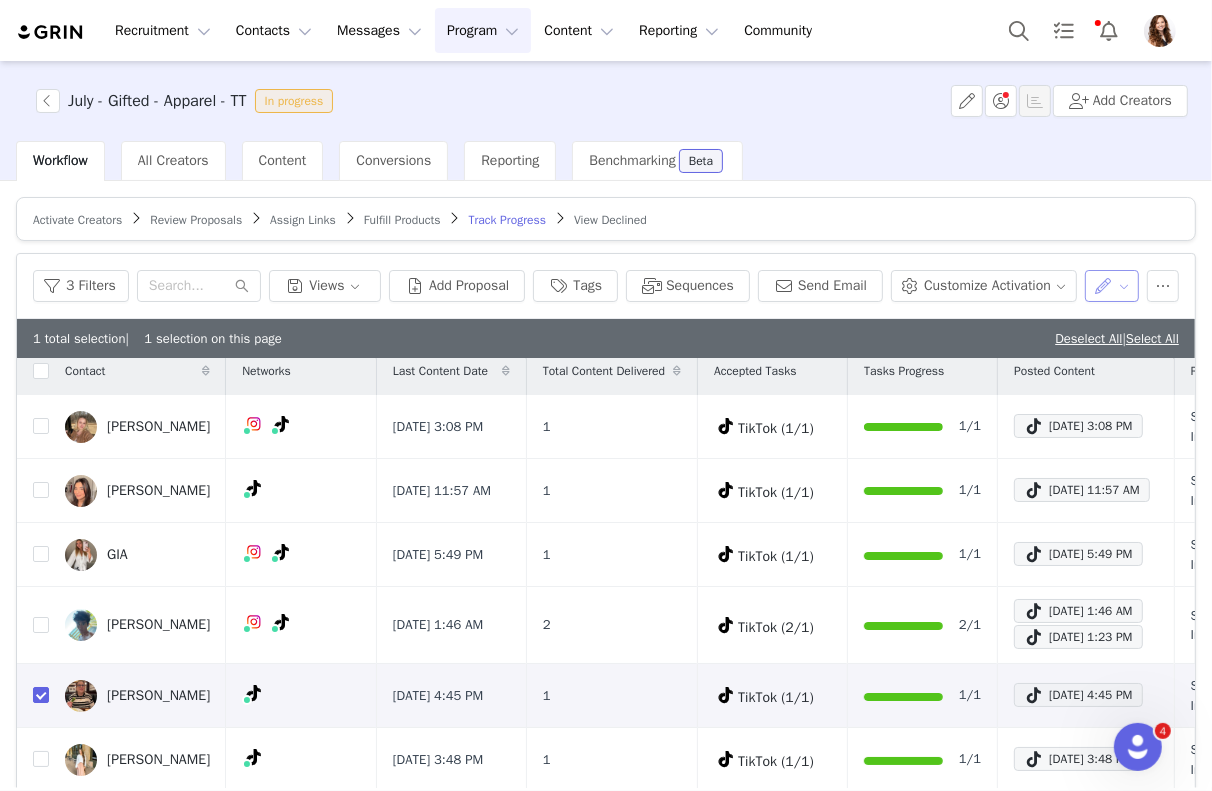 click at bounding box center [1112, 286] 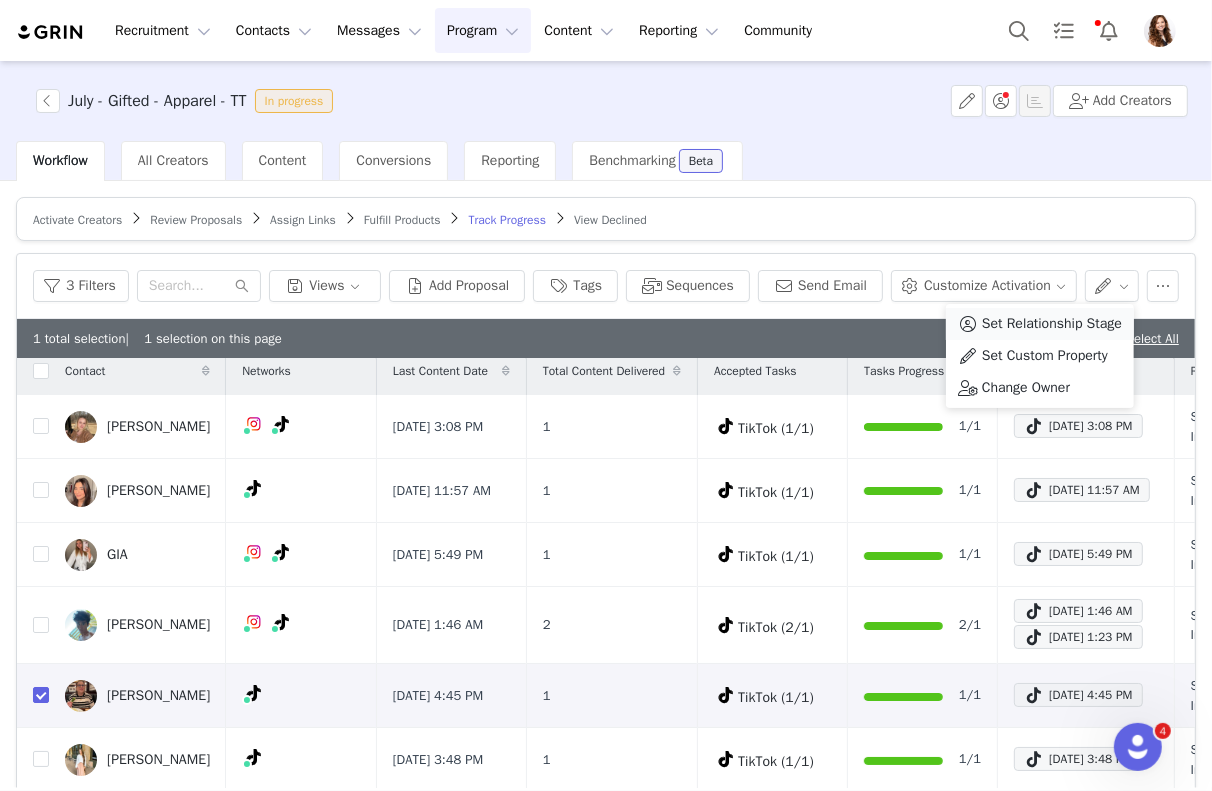 click on "Set Relationship Stage" at bounding box center (1052, 324) 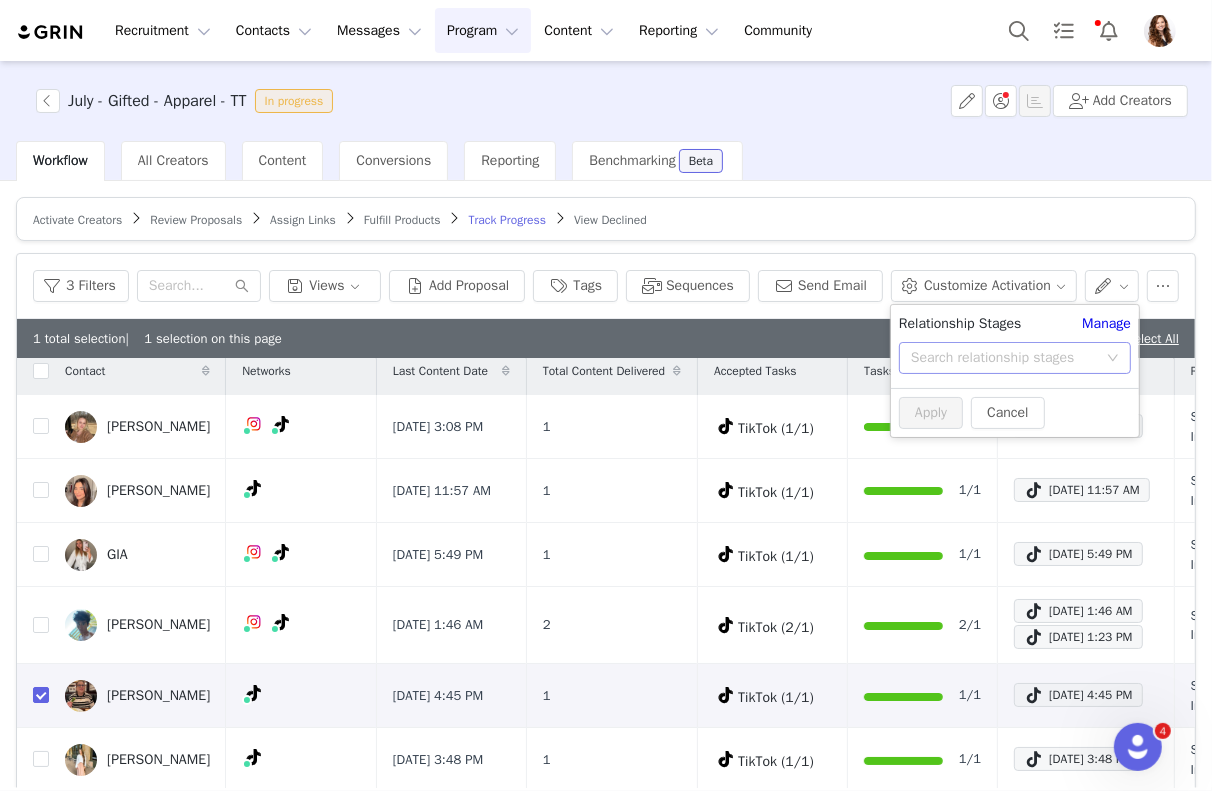 click on "Search relationship stages" at bounding box center [1008, 358] 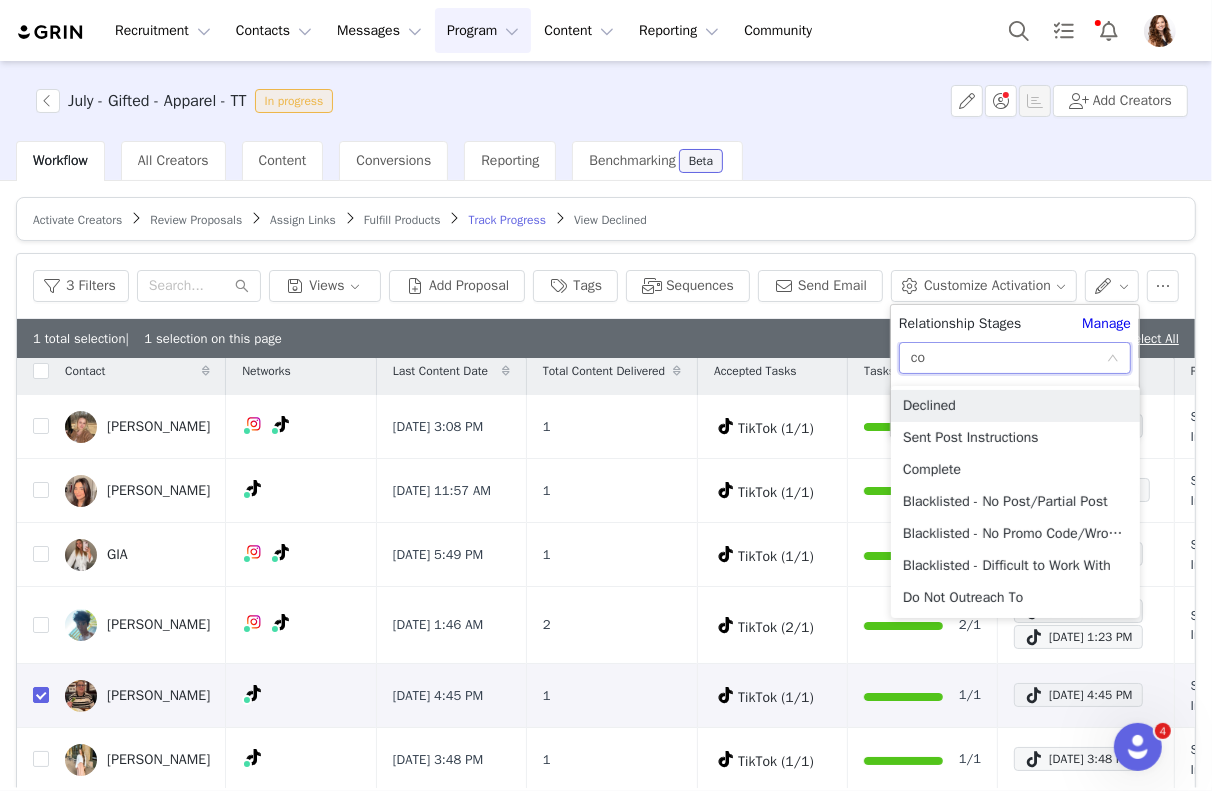 type on "com" 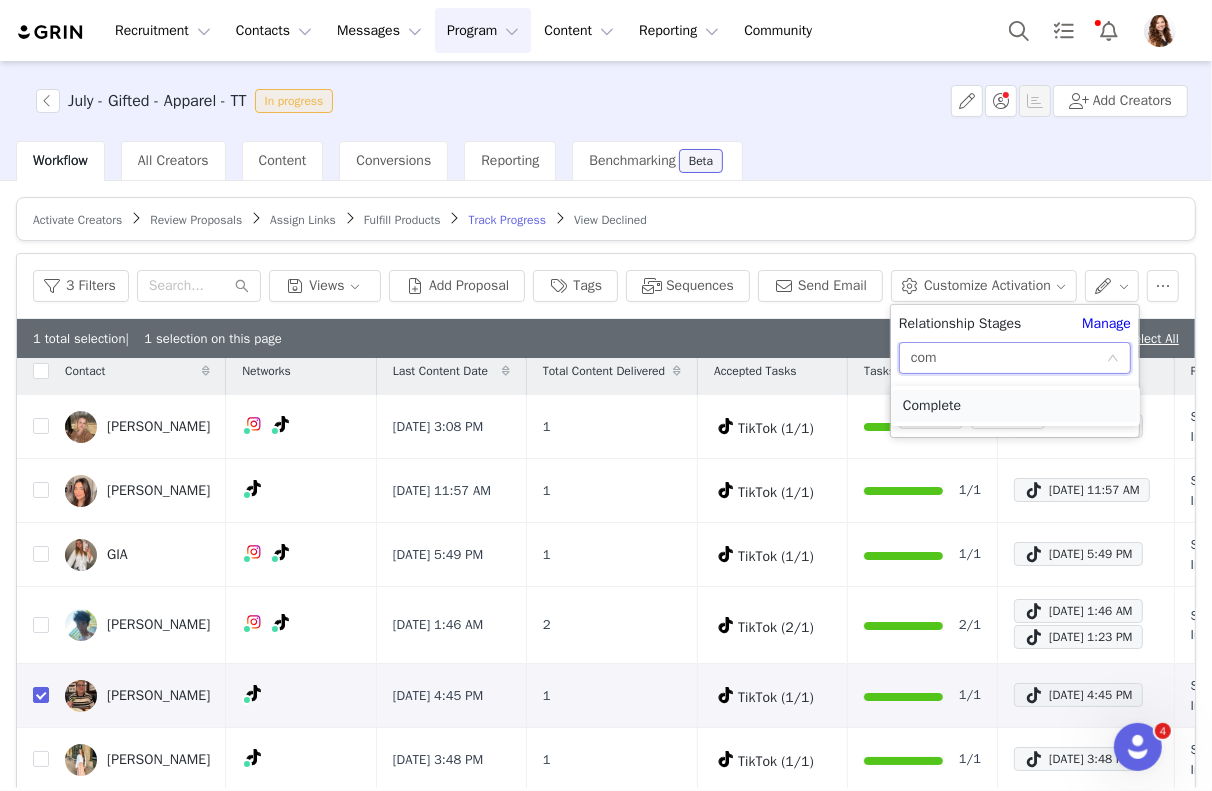 click on "Complete" at bounding box center (1015, 406) 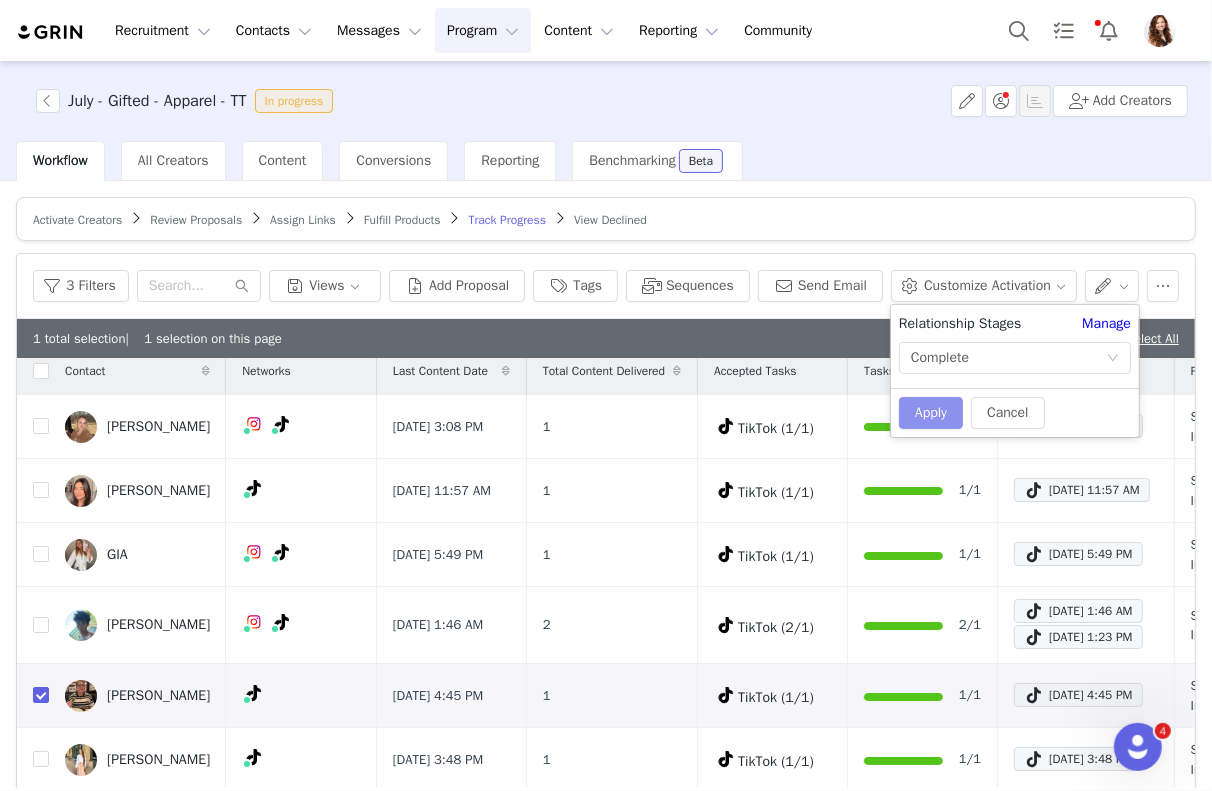 click on "Apply" at bounding box center (931, 413) 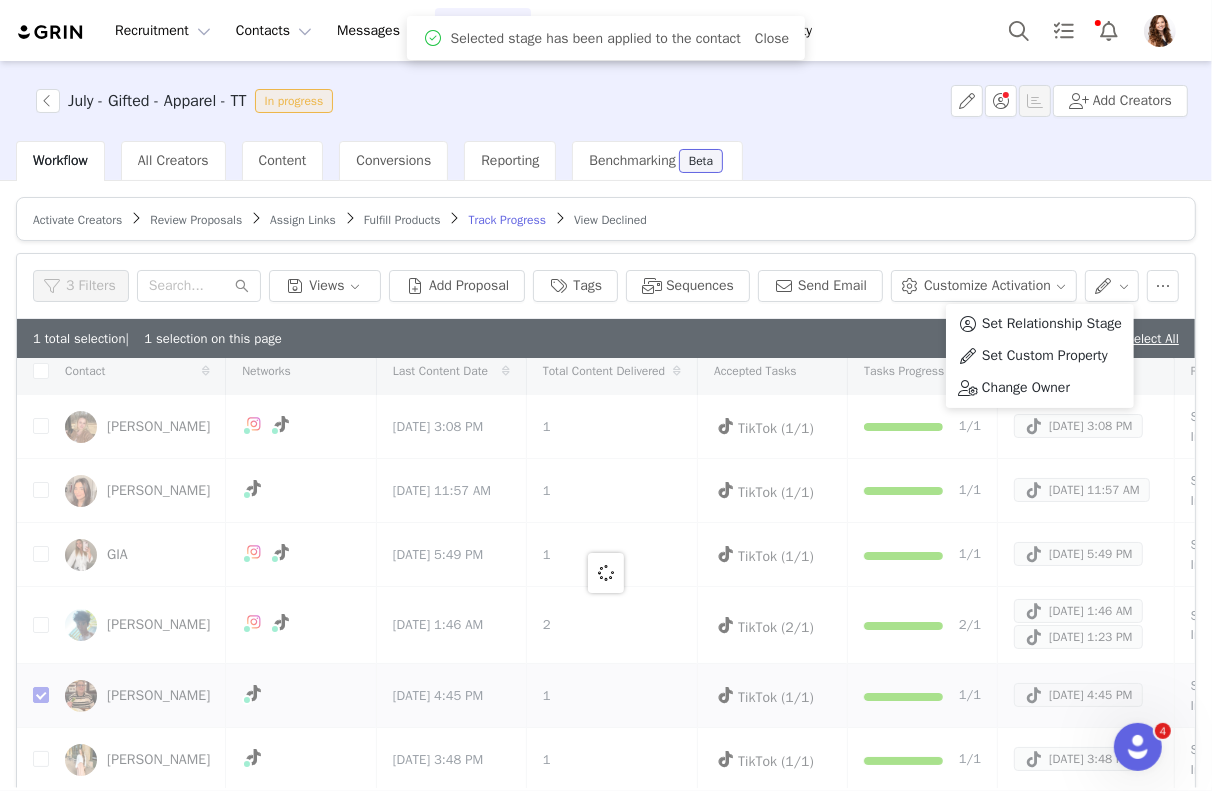 scroll, scrollTop: 0, scrollLeft: 0, axis: both 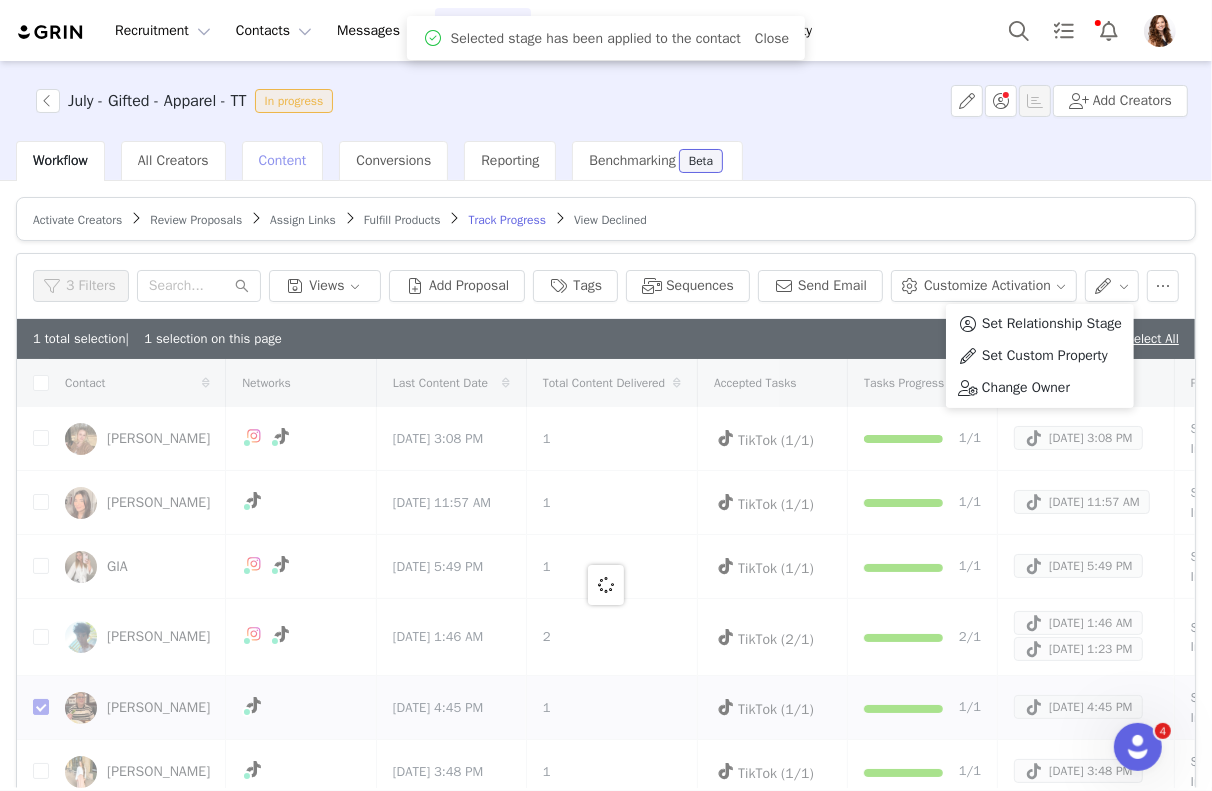 checkbox on "false" 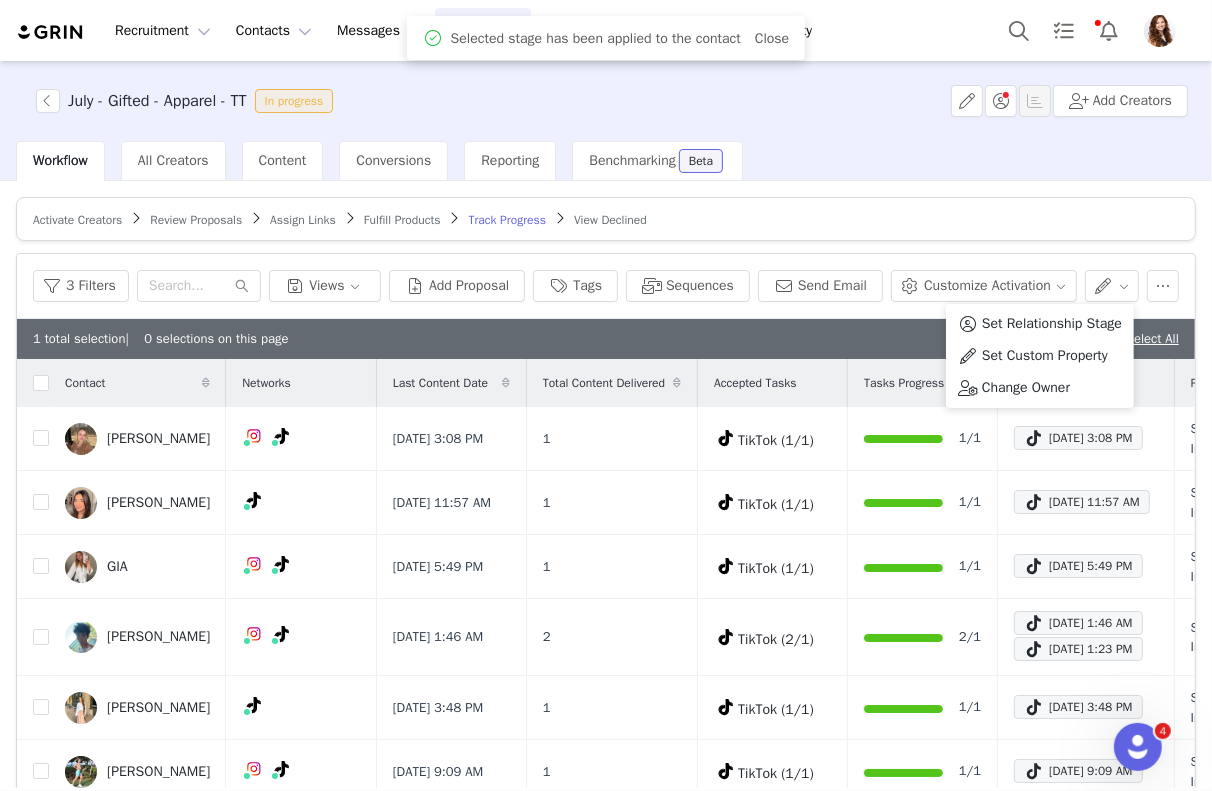 click on "July - Gifted - Apparel - TT In progress     Add Creators" at bounding box center [606, 101] 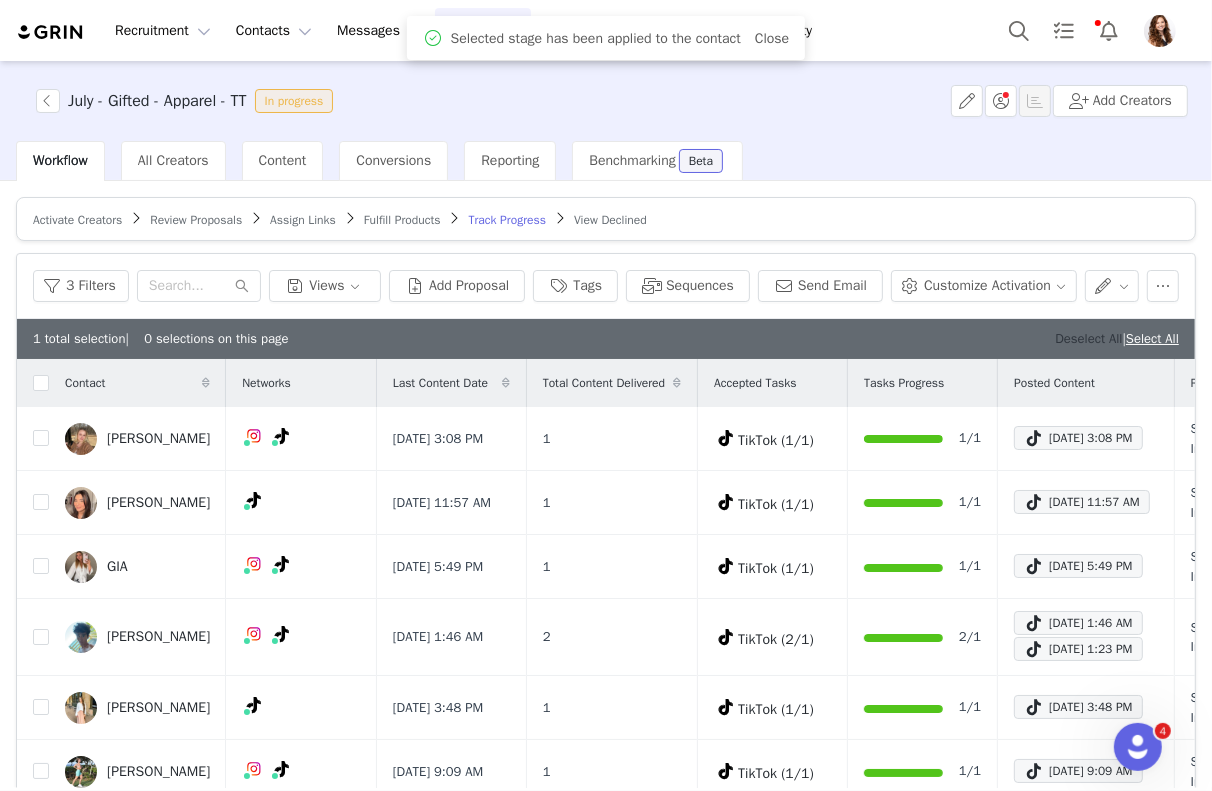 click on "Deselect All" at bounding box center [1088, 338] 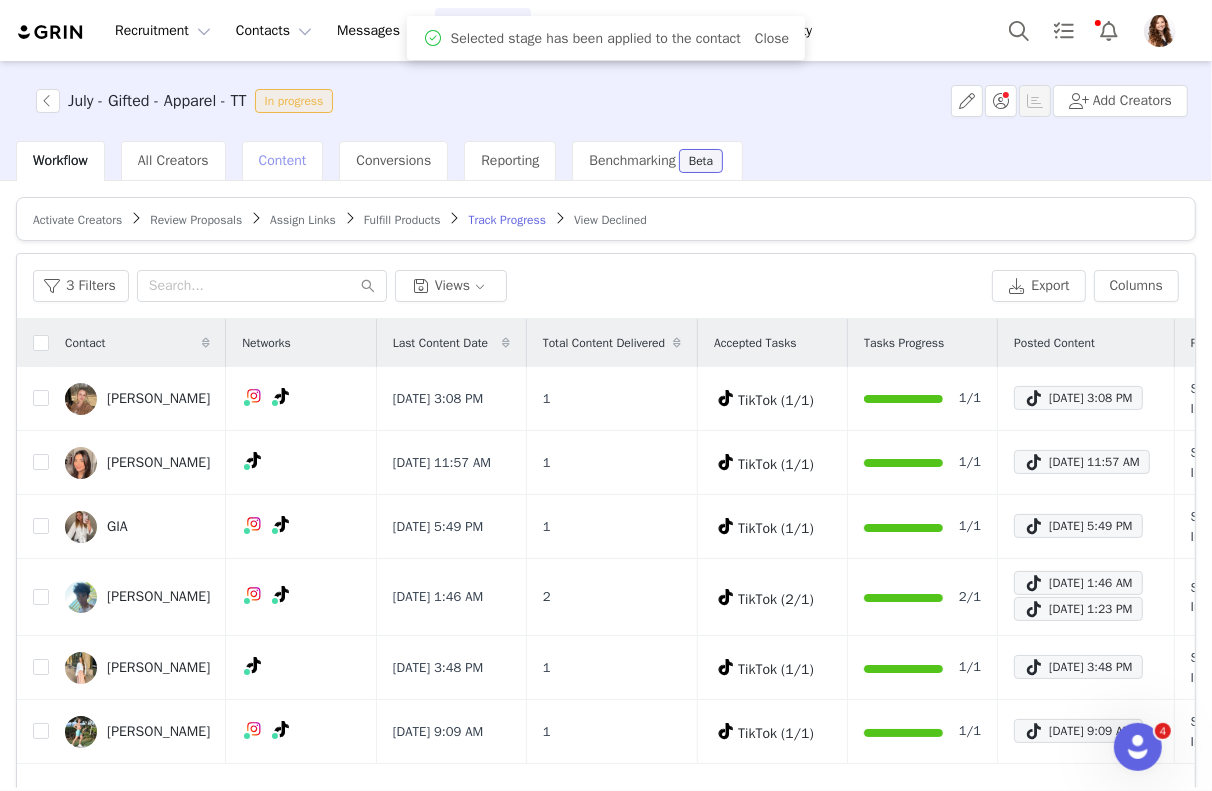 click on "Content" at bounding box center (283, 160) 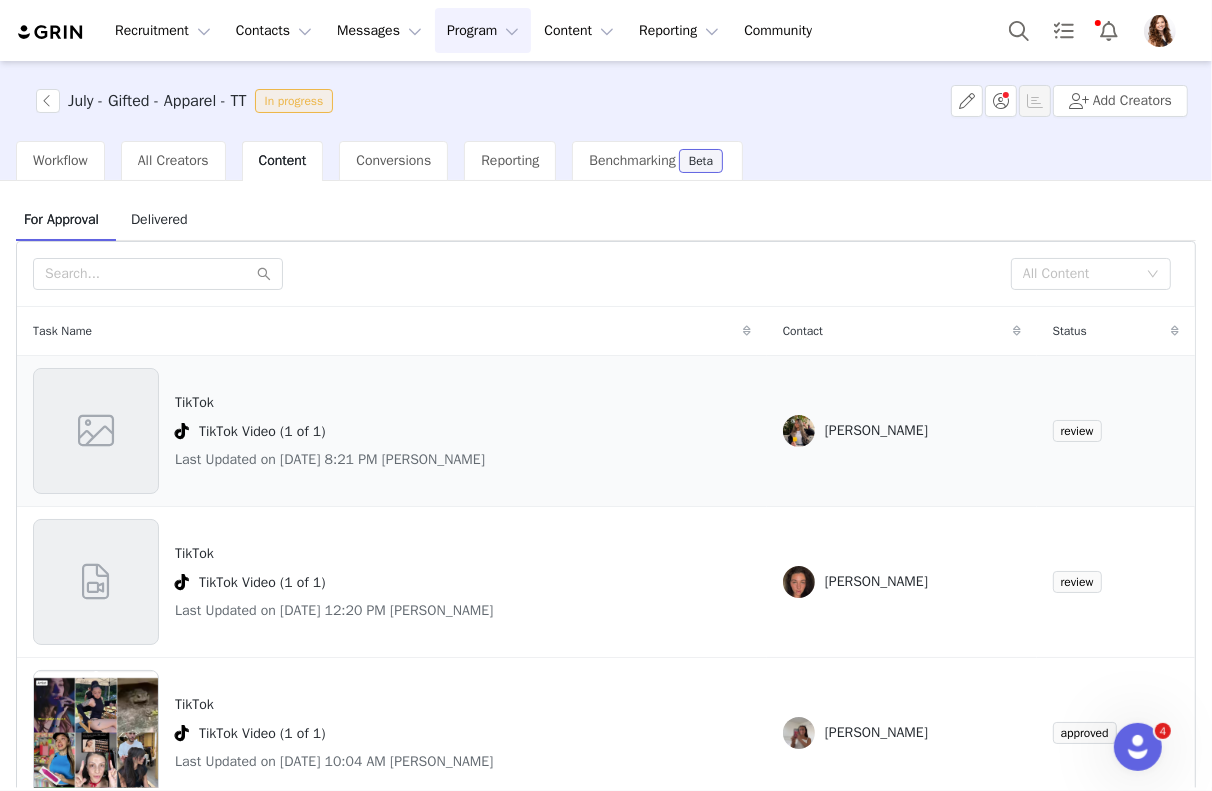 scroll, scrollTop: 6, scrollLeft: 0, axis: vertical 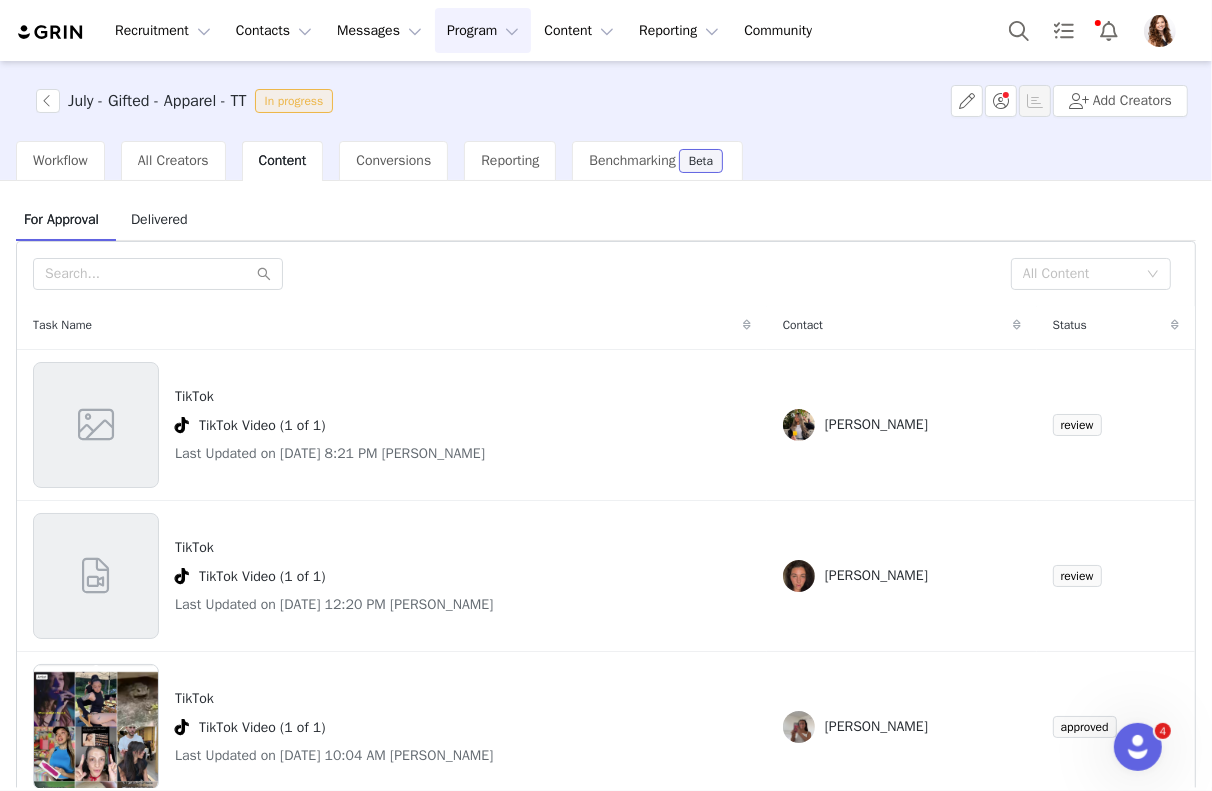 click on "Delivered" at bounding box center (159, 219) 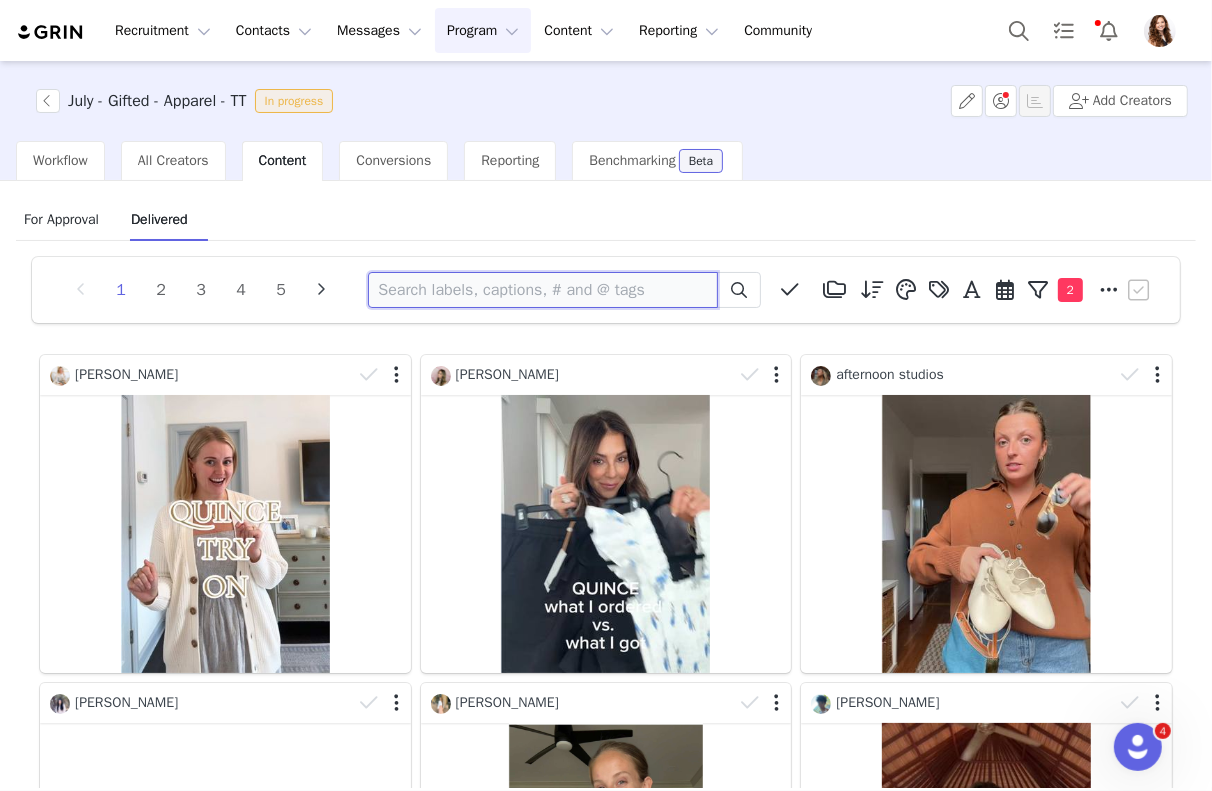 click at bounding box center (543, 290) 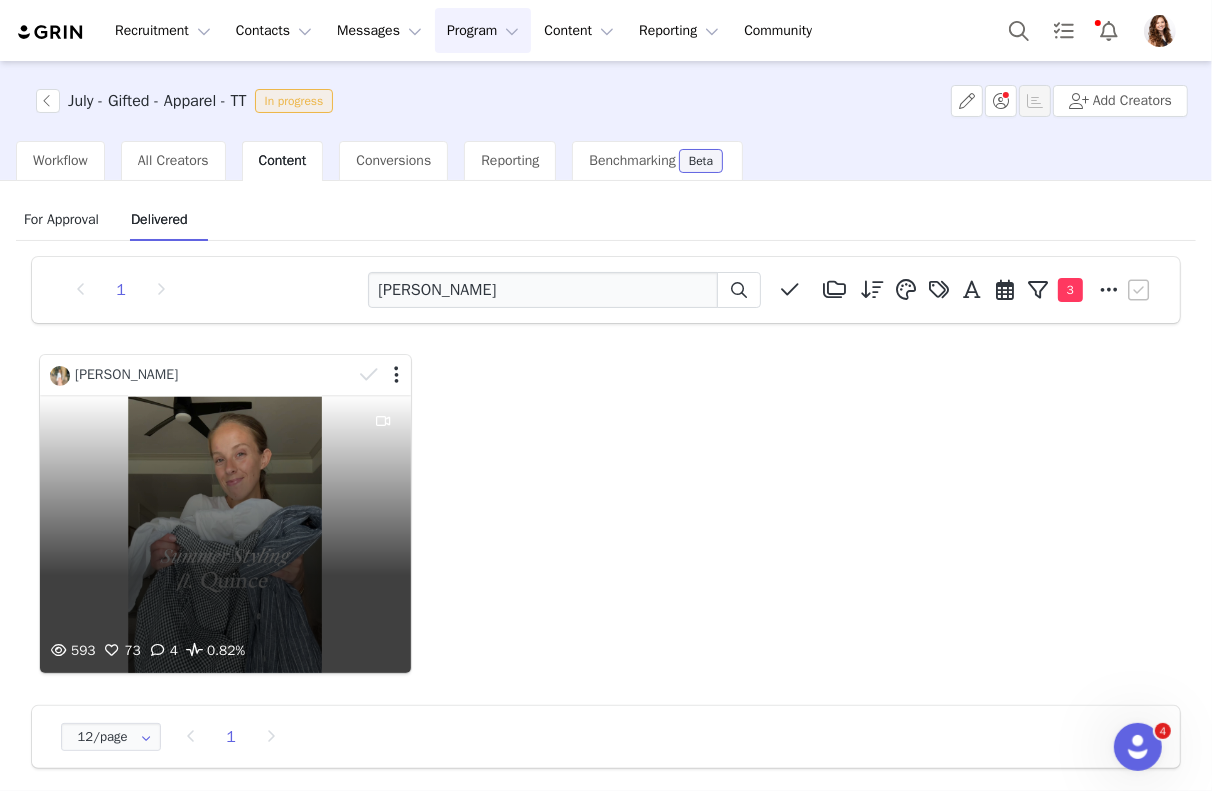 click on "593  73  4  0.82%" at bounding box center (225, 534) 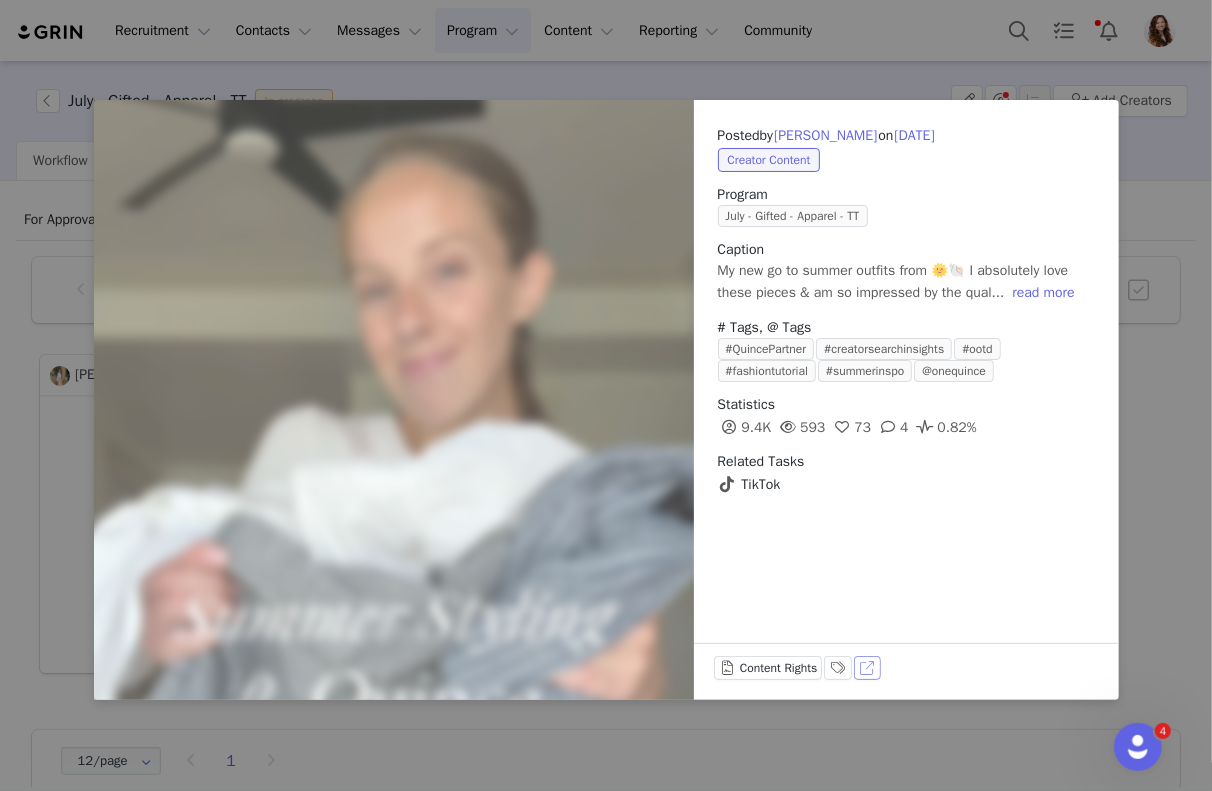 click on "View on TikTok" at bounding box center (868, 668) 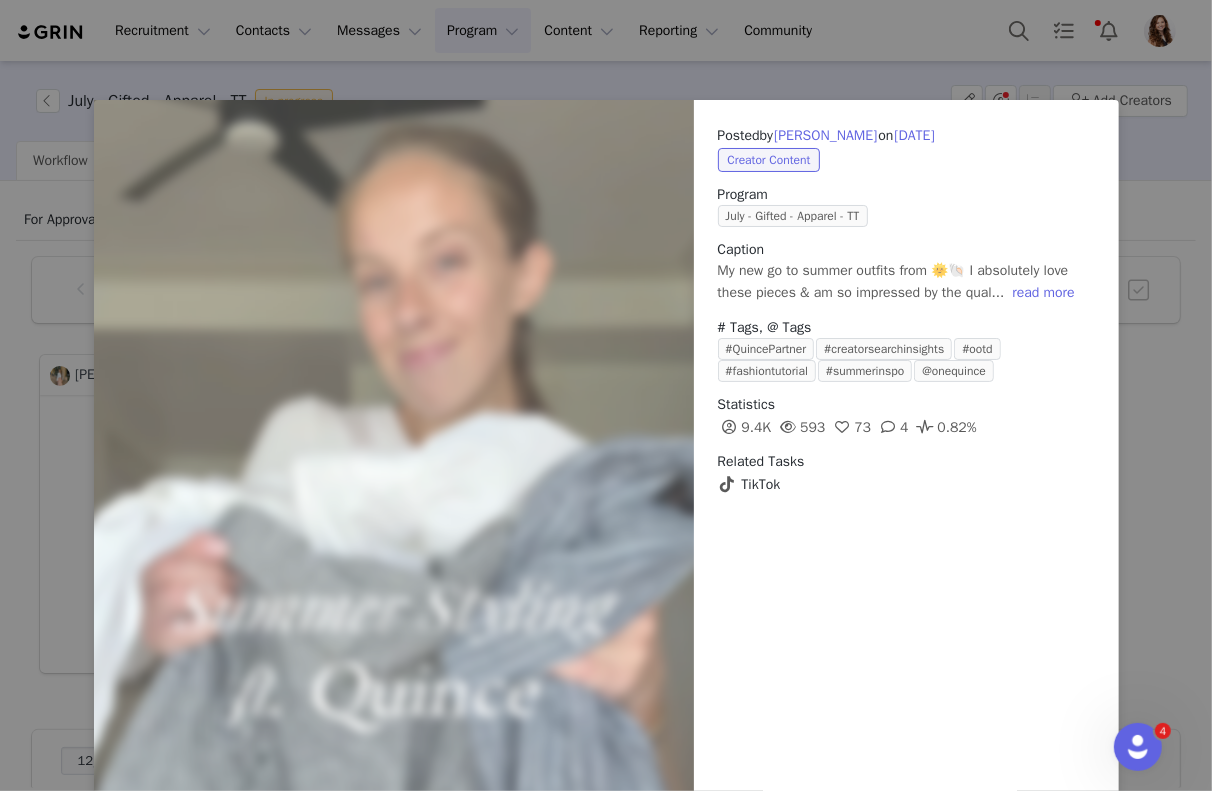 click on "Posted  by  Katie Cross  on  Jul 9, 2025  Creator Content  Program July - Gifted - Apparel - TT Caption My new go to summer outfits from  🌞🐚  I absolutely love these pieces & am so impressed by the qual... read more # Tags, @ Tags  #QuincePartner   #creatorsearchinsights   #ootd   #fashiontutorial   #summerinspo   @onequince      Statistics 9.4K  593  73  4  0.82%  Related Tasks TikTok     Content Rights Labels & Tags View on TikTok" at bounding box center (606, 395) 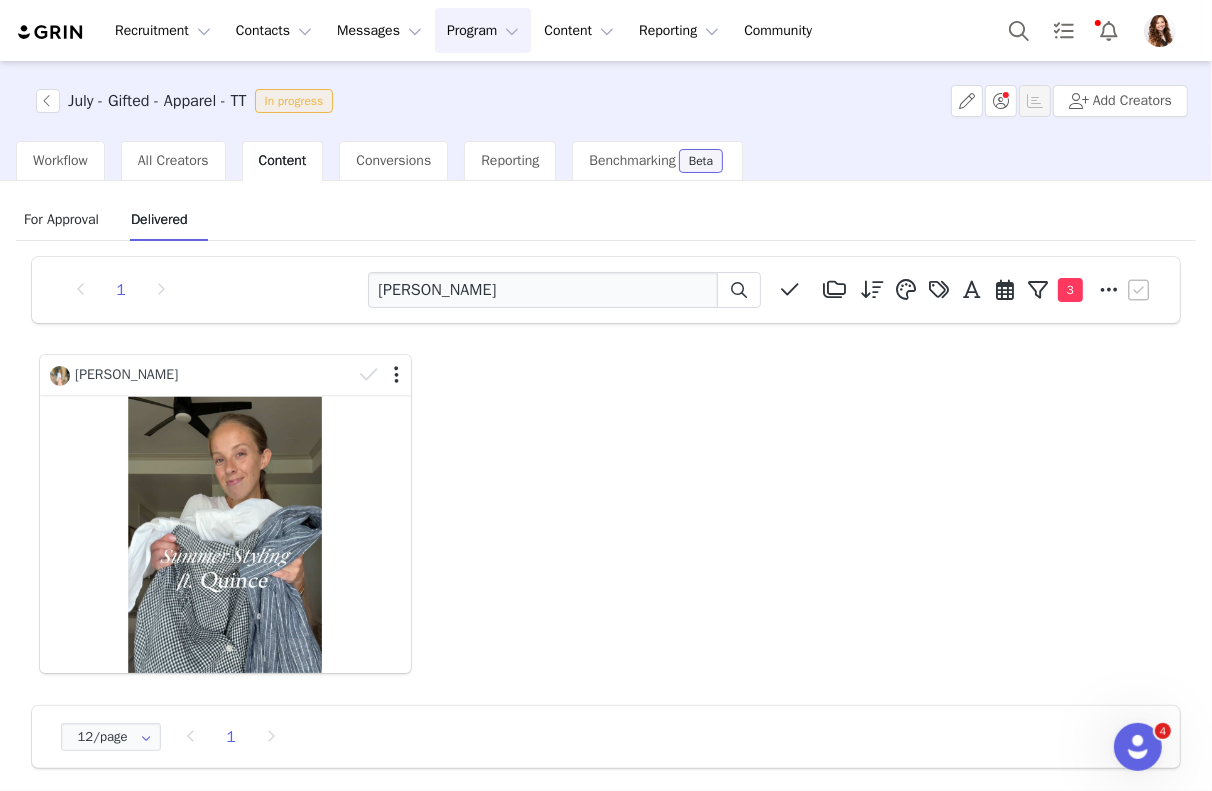 click on "1 katie  Media Library  (0) Folders No folders have been created yet.  New Folder   Descending order, go  ascending .   Relevance   Like Count   Comment Count   Engagements   Engagement Rate   Story Reply Rate   Video View Count   Date Posted  You have not created any tags yet  Manage Tags   Apply   Waist (3534)   Sleeve (3480)   Fashion (2074)   Plant (1886)   Shoulder (1710)   Textile (1700)   Apply  Posted On or After Posted On or Before  Apply  Current Filters Search Query:  Katie  Contact Owner:  Set  Activations:  July - Gifted - Apparel - TT  Clear All 3 Contact Owner All  Samantha Missaggia   Senthil M   Grace McHenry   Wendy Menendez   Laurel Green   Akhil Rana   Prateek Baliya   Isabelle Yu   Brent Antunez   Ashlynn McBride   Anne Corrigan   Marketing User   Kensley Wiggins   Alexis Bignotti   Jinsey Roten   Rachel Stanke   Lily Goldberg   Nuala Sullivan   Alexandra Mekikian   Karthik G  Media Type All  Image   Video  Network All  YouTube   Twitter   Facebook   Twitch   Instagram   Pinterest  All" at bounding box center (606, 290) 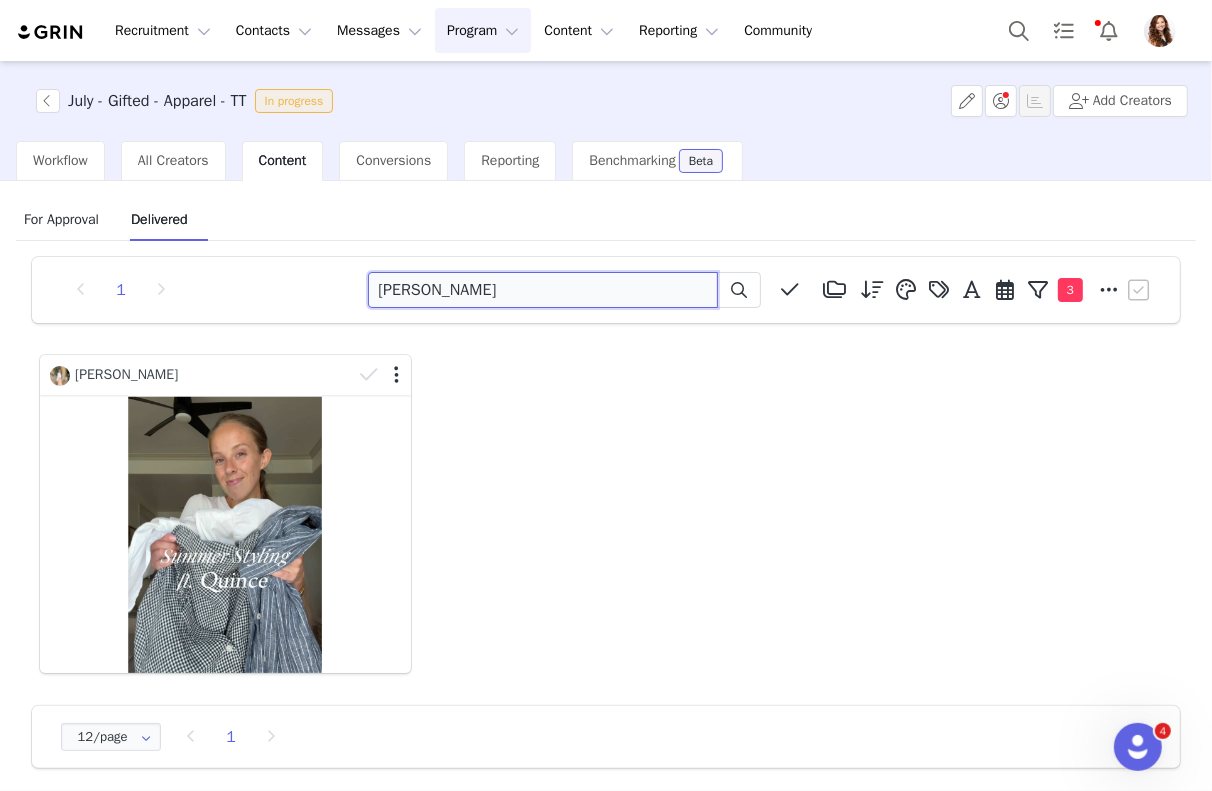 click on "katie" at bounding box center (543, 290) 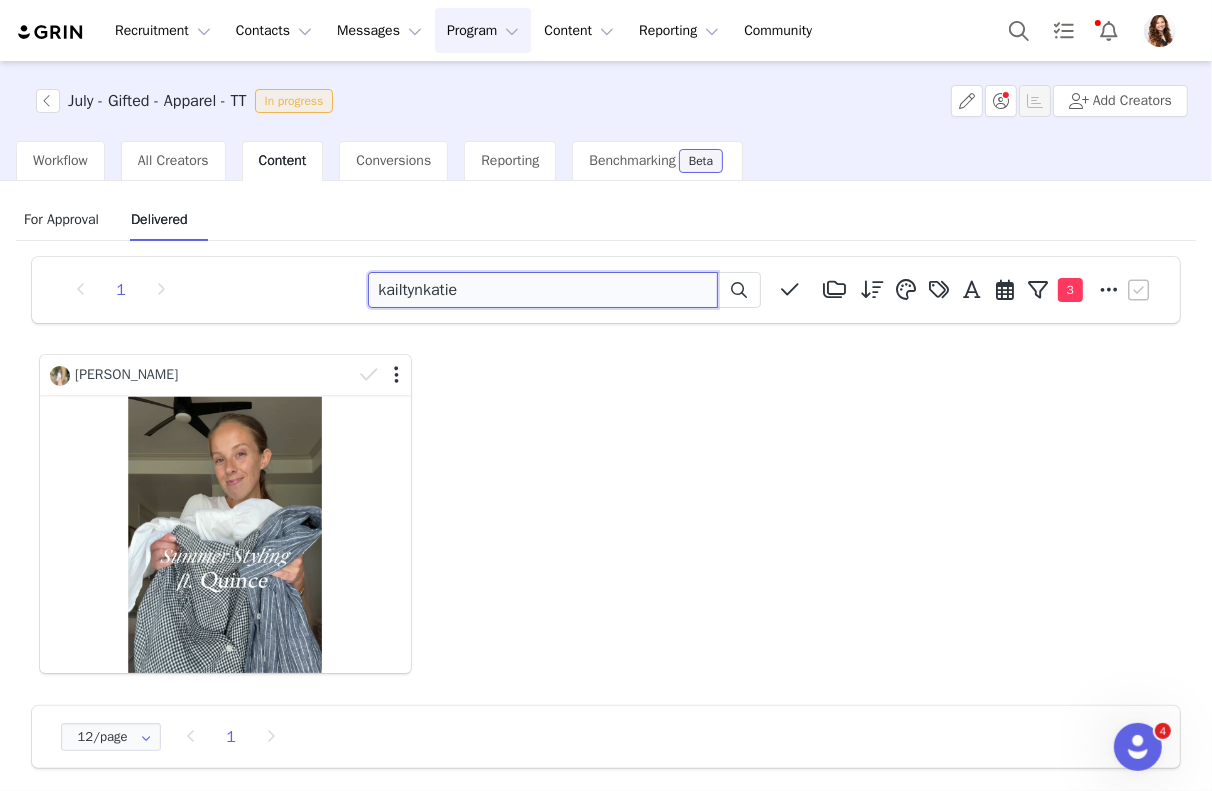 drag, startPoint x: 546, startPoint y: 291, endPoint x: 426, endPoint y: 288, distance: 120.03749 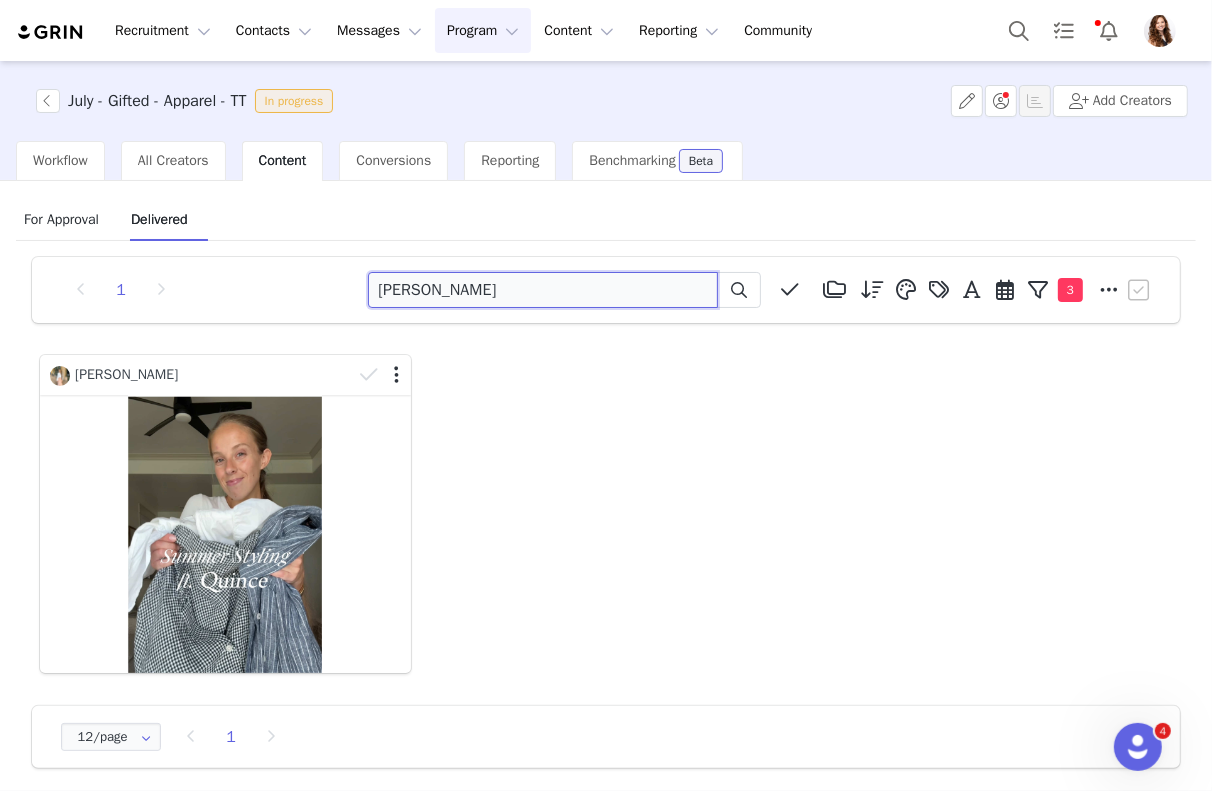 type on "kaitlyn" 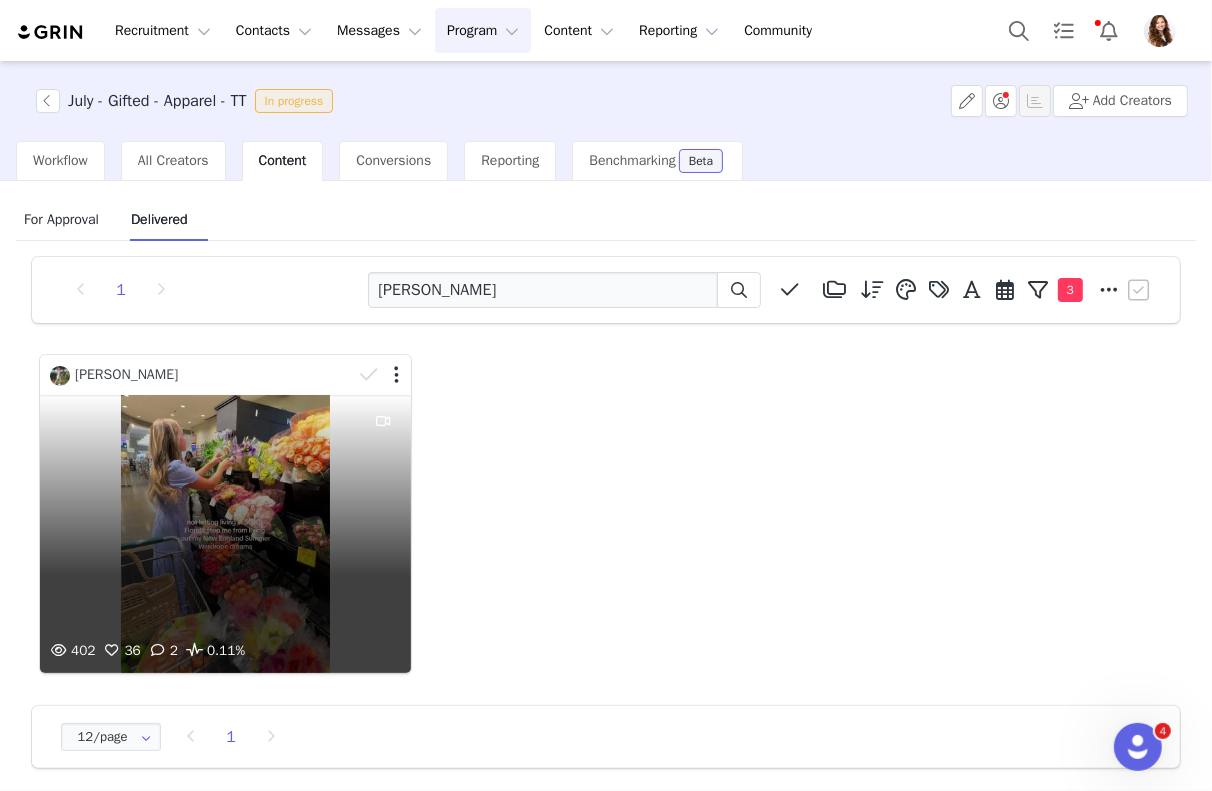 click on "402  36  2  0.11%" at bounding box center (225, 534) 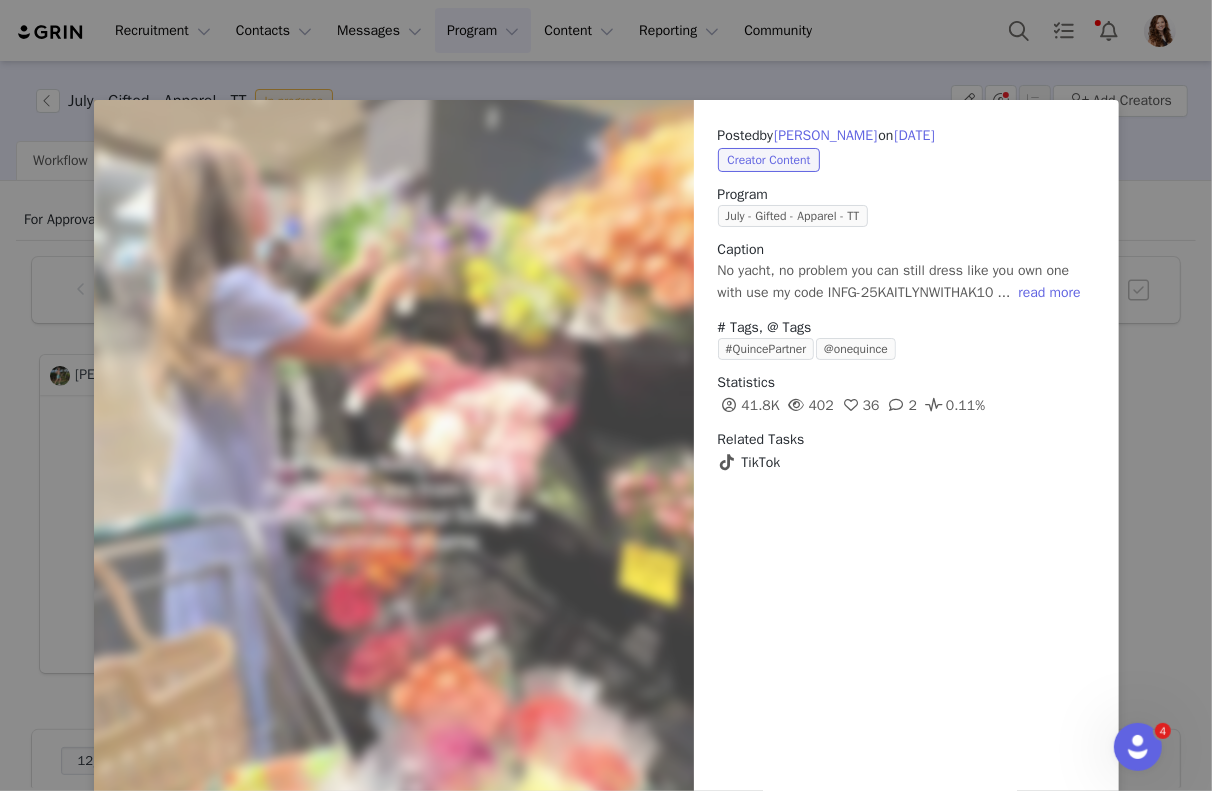 scroll, scrollTop: 110, scrollLeft: 0, axis: vertical 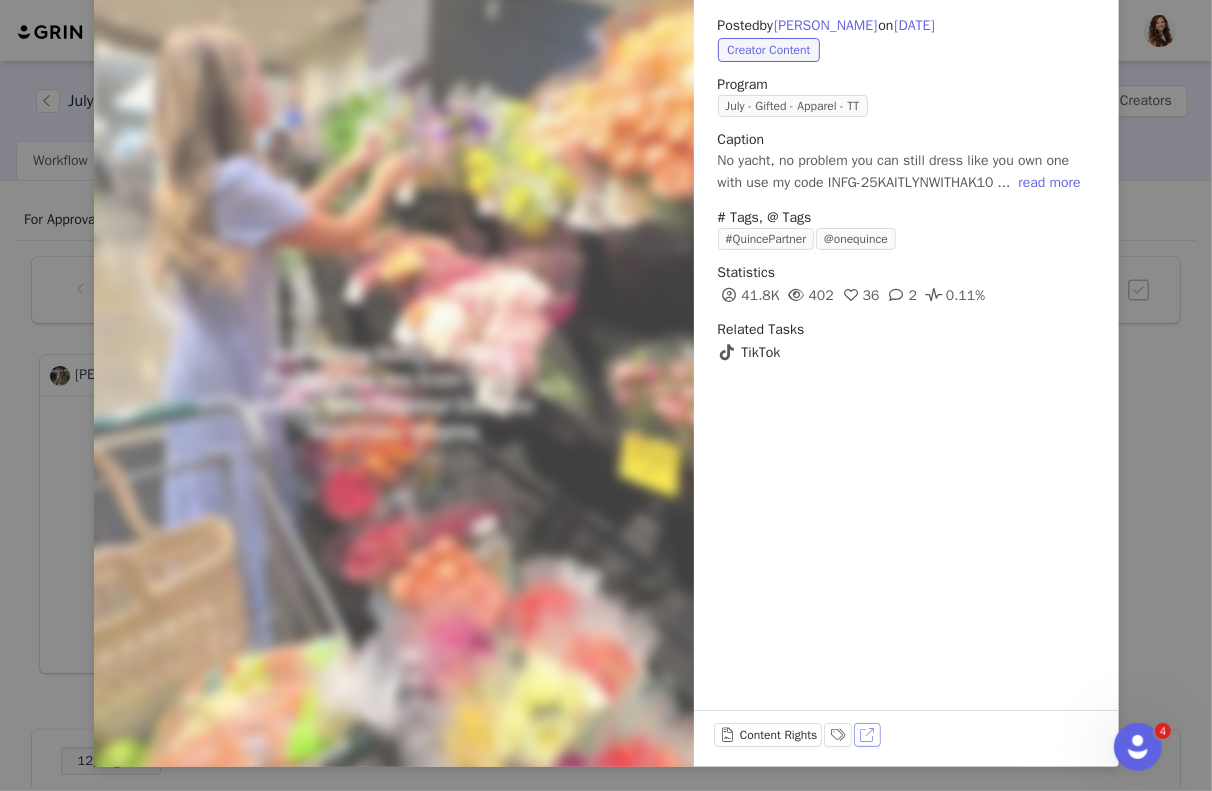 click on "View on TikTok" at bounding box center [868, 735] 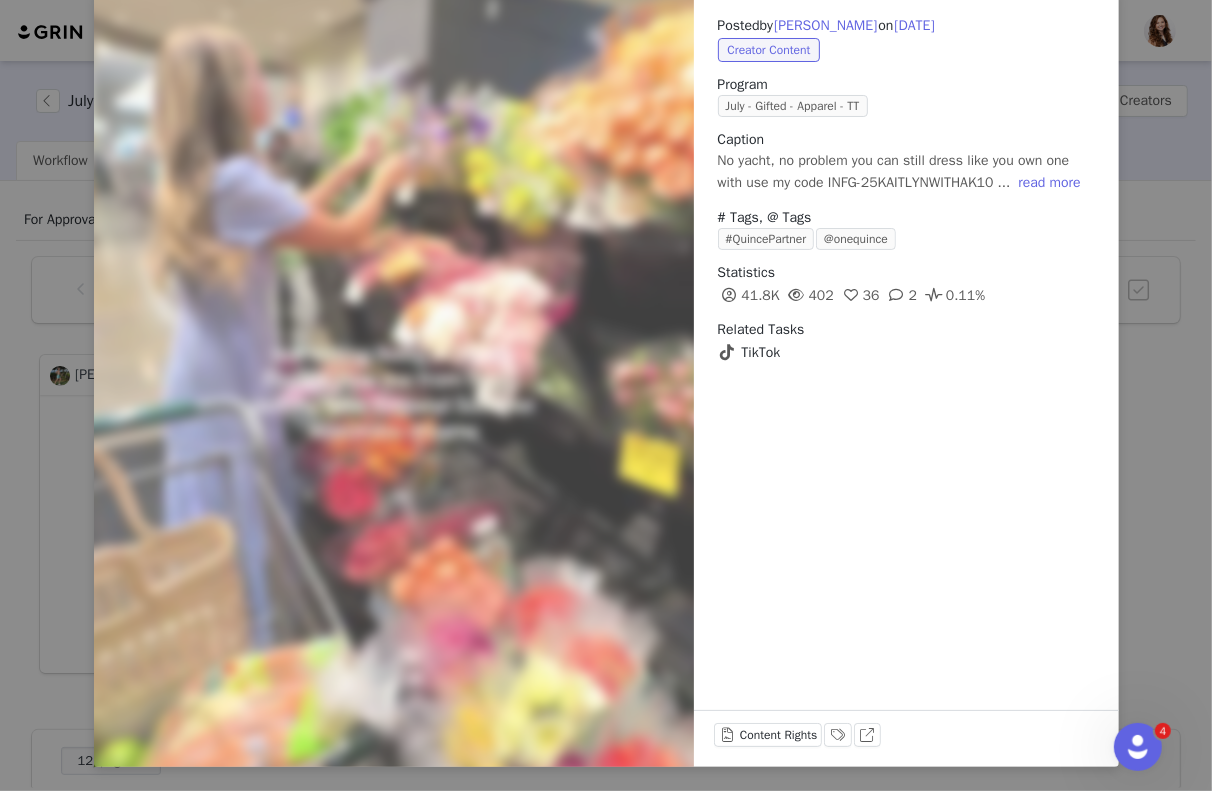 click on "Posted  by  Kaitlyn  on  Jul 8, 2025  Creator Content  Program July - Gifted - Apparel - TT Caption No yacht, no problem you can still dress like you own one with   use my code INFG-25KAITLYNWITHAK10 ... read more # Tags, @ Tags  #QuincePartner   @onequince      Statistics 41.8K  402  36  2  0.11%  Related Tasks TikTok     Content Rights Labels & Tags View on TikTok" at bounding box center [606, 395] 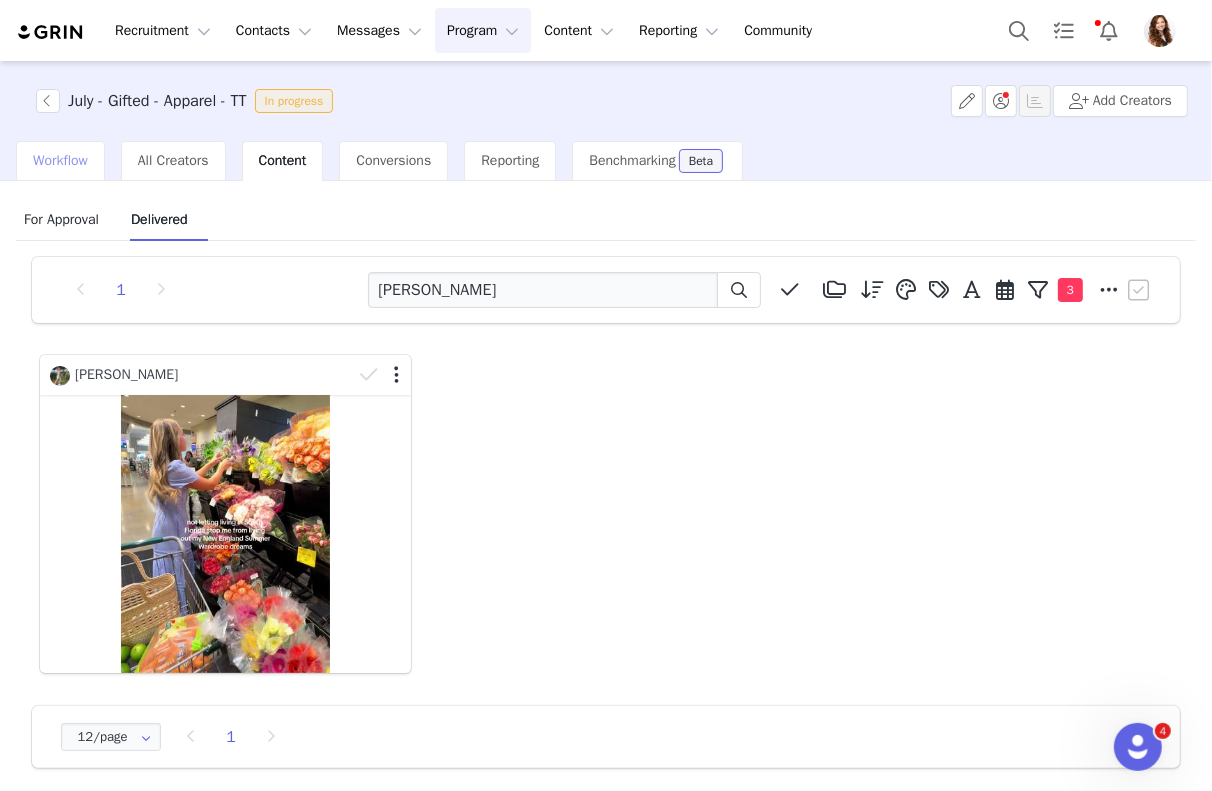 click on "Workflow" at bounding box center [60, 160] 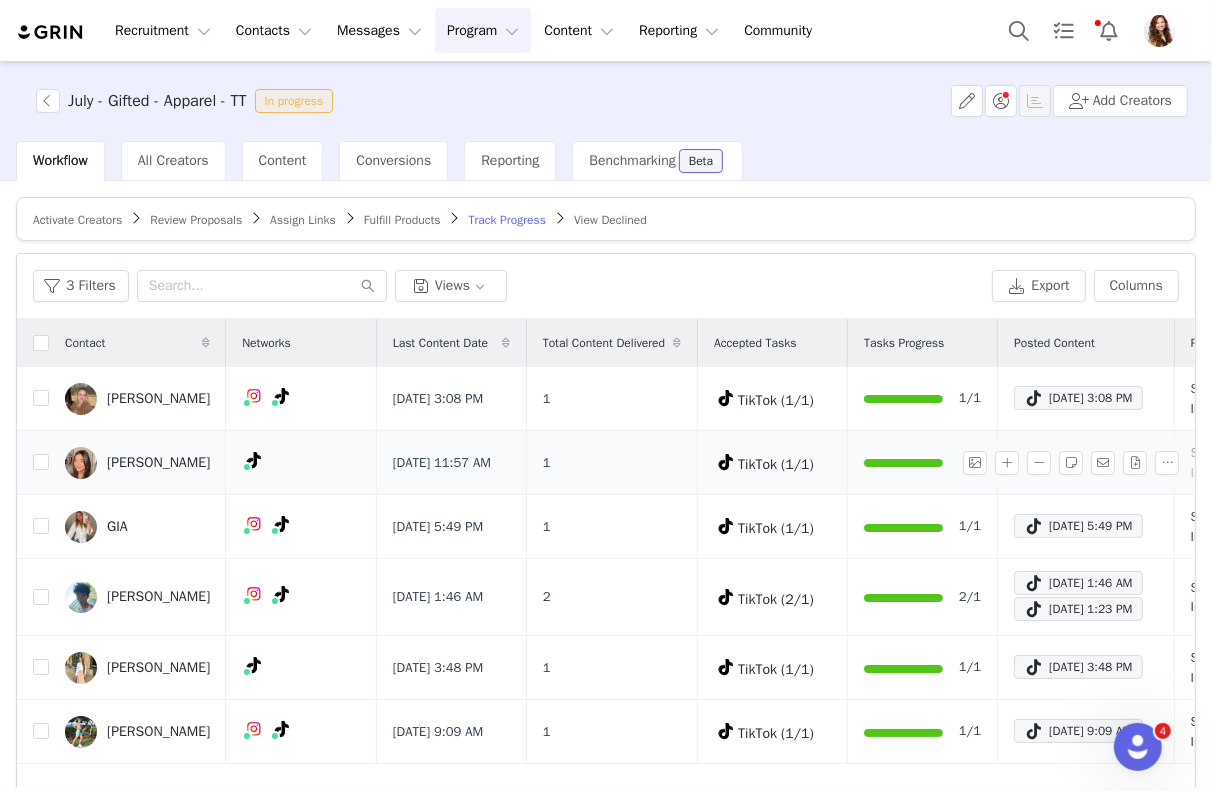 scroll, scrollTop: 78, scrollLeft: 0, axis: vertical 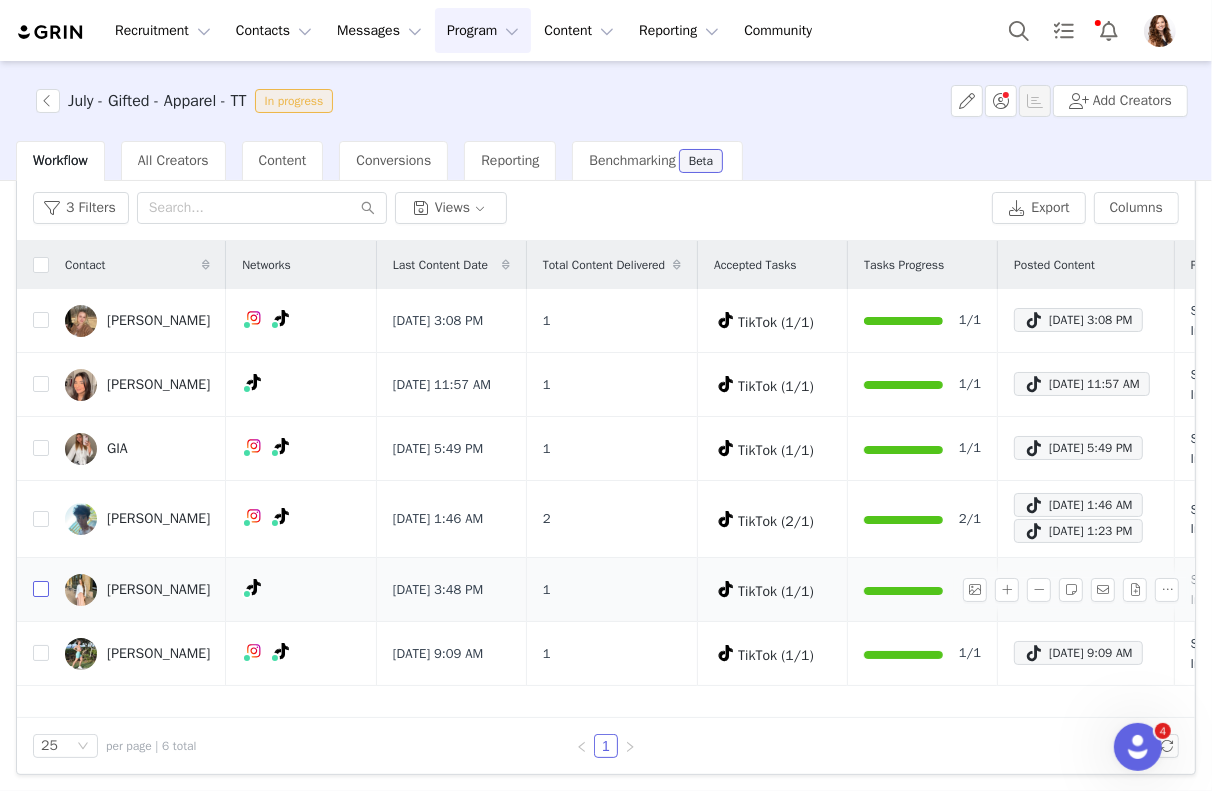 click at bounding box center (41, 589) 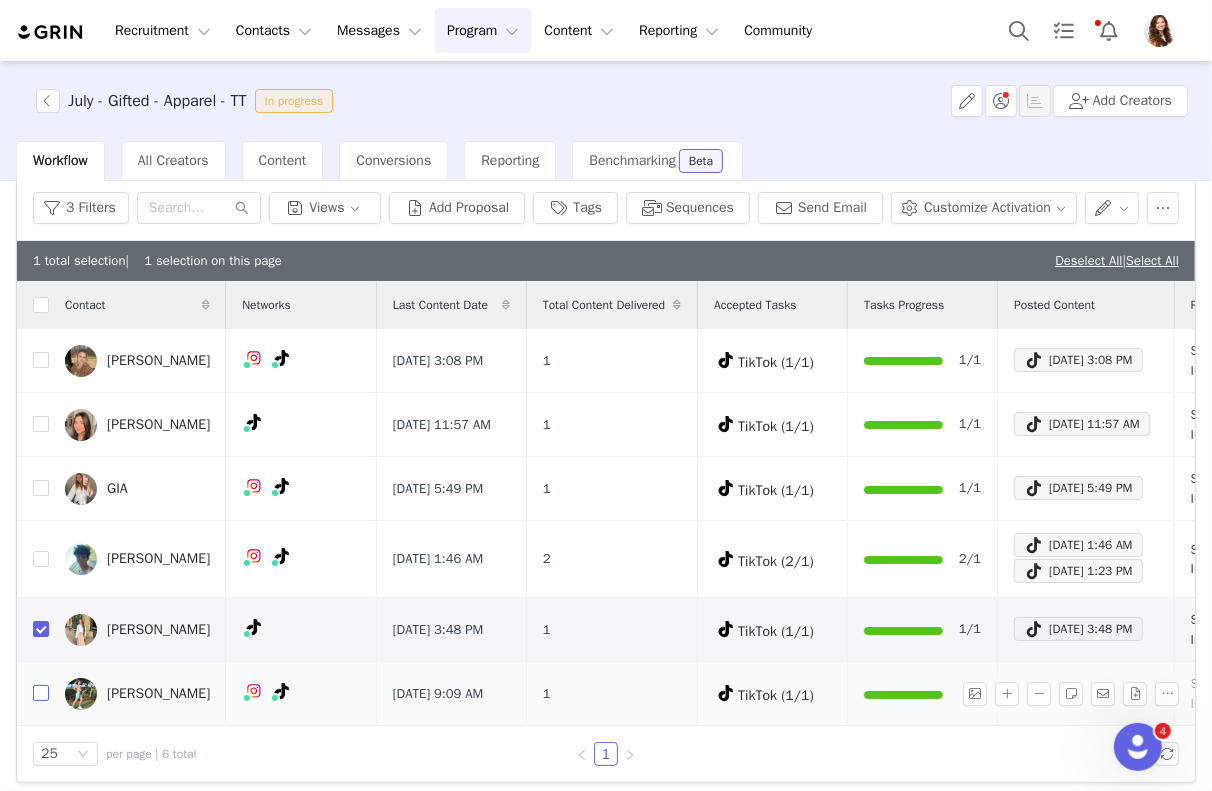click at bounding box center (41, 693) 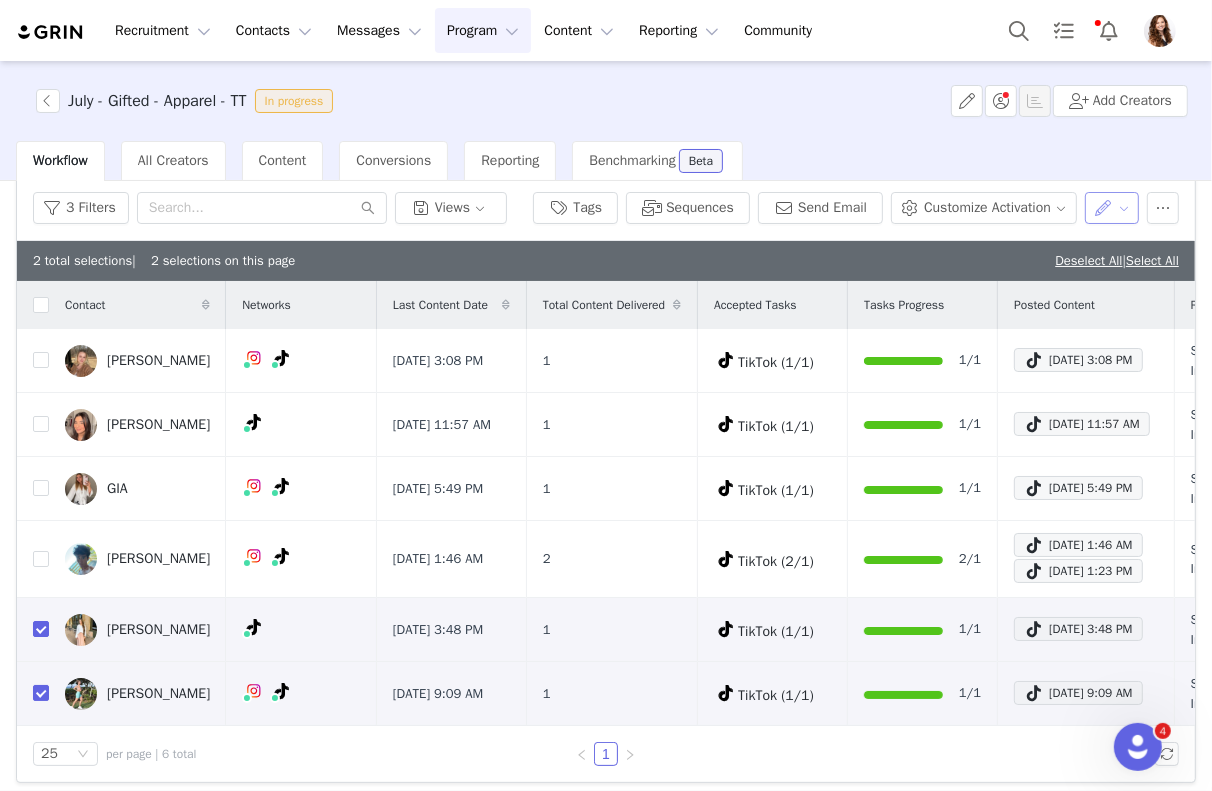 click at bounding box center [1112, 208] 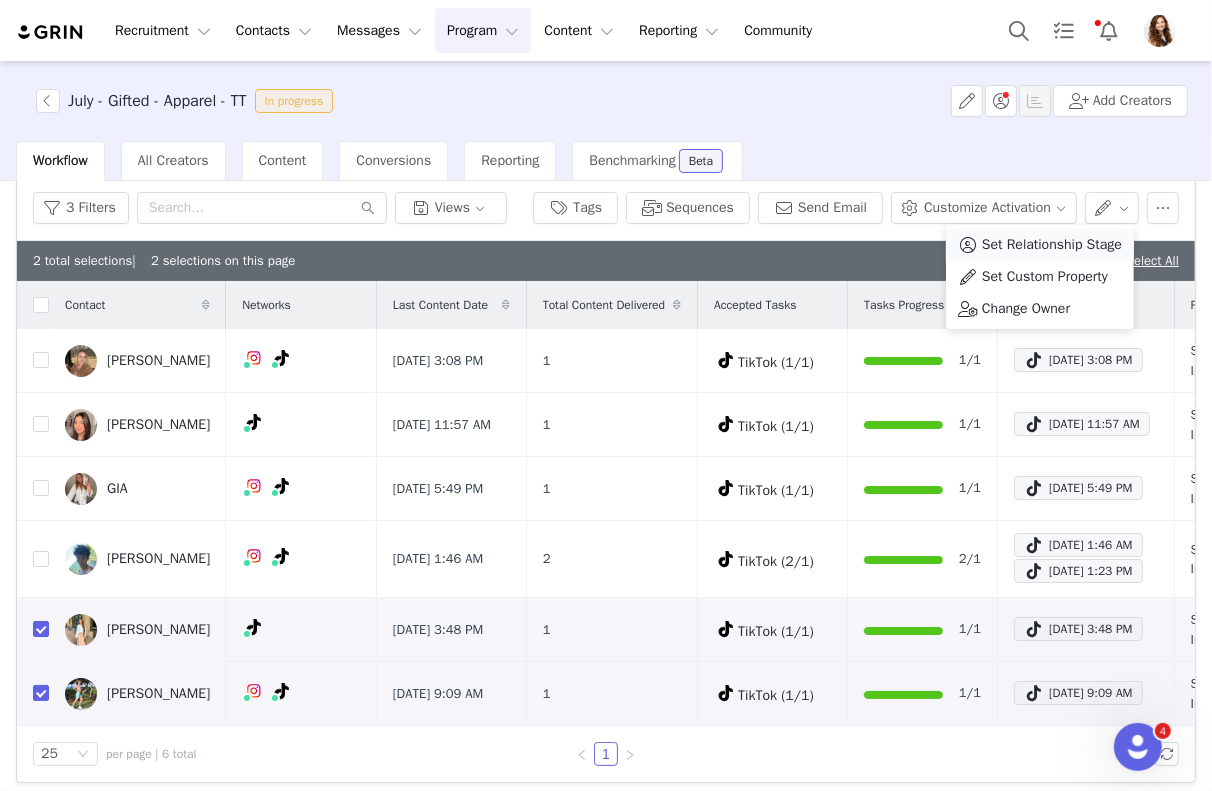click on "Set Relationship Stage" at bounding box center [1052, 245] 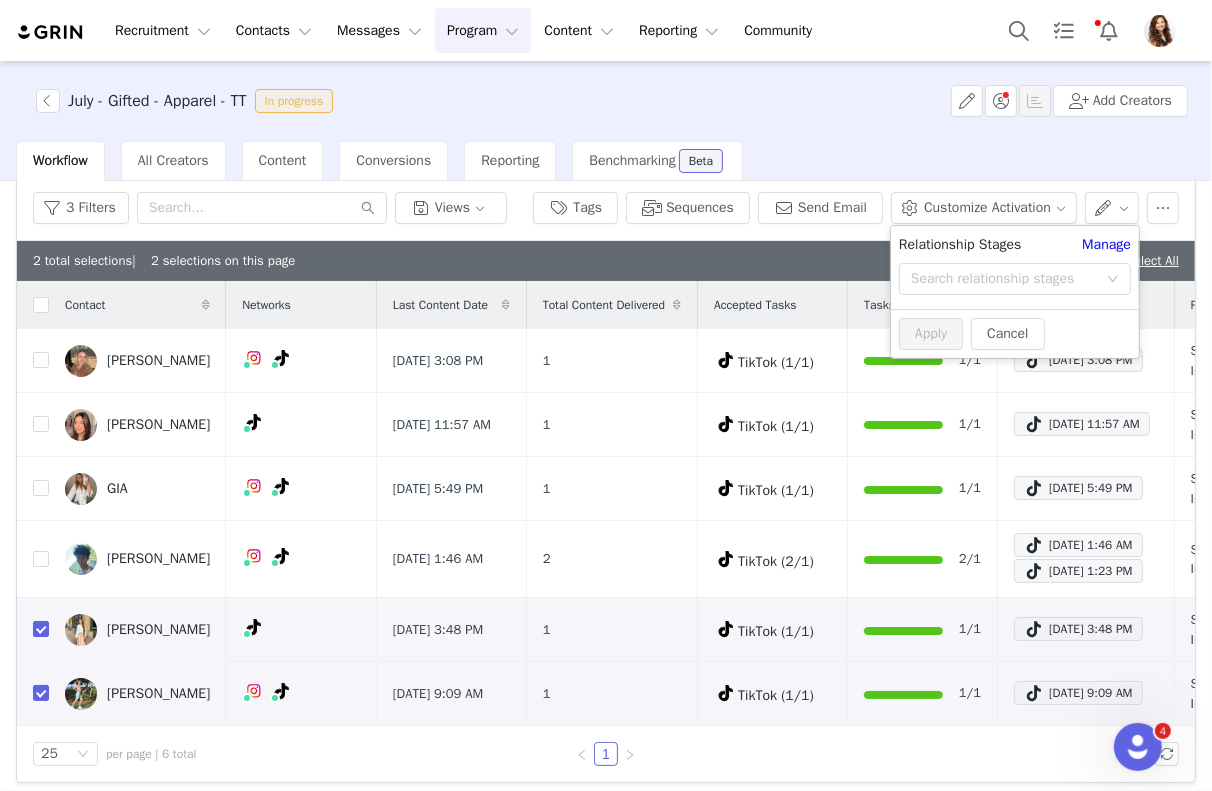click on "Search relationship stages" at bounding box center (1004, 279) 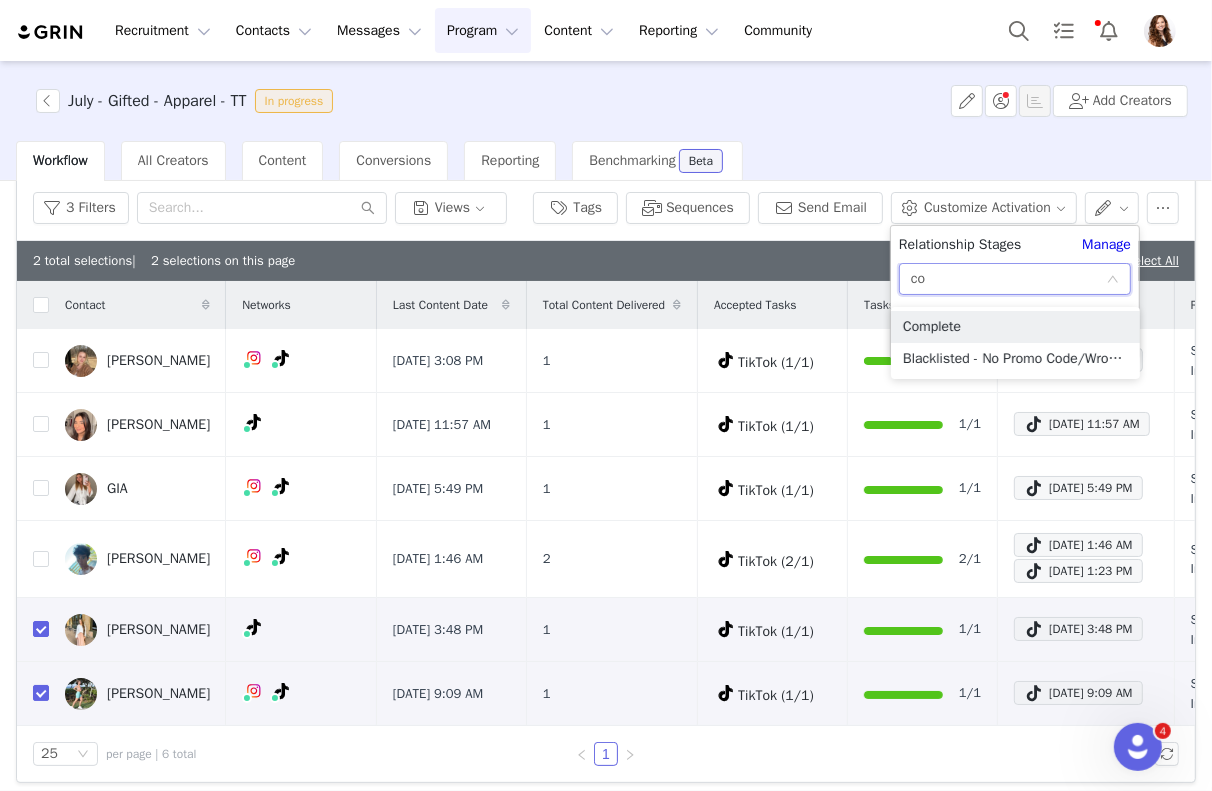 type on "com" 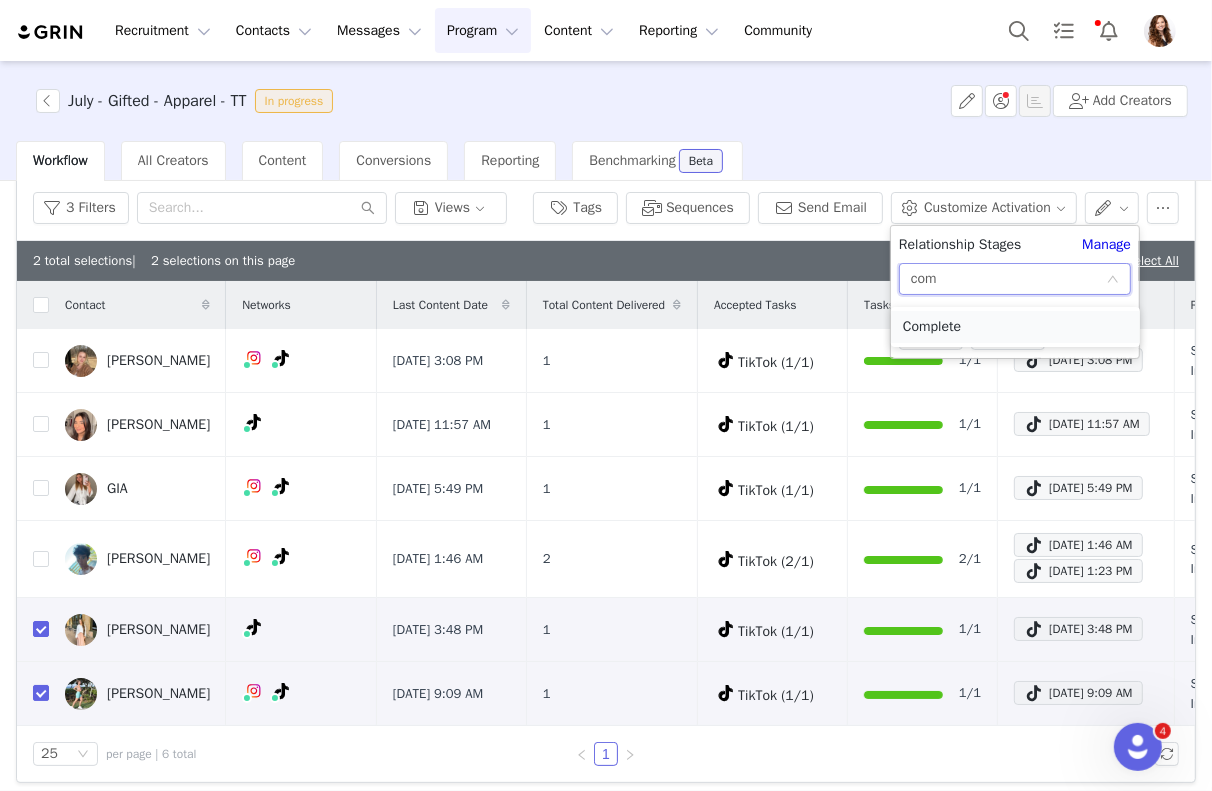 click on "Complete" at bounding box center [1015, 327] 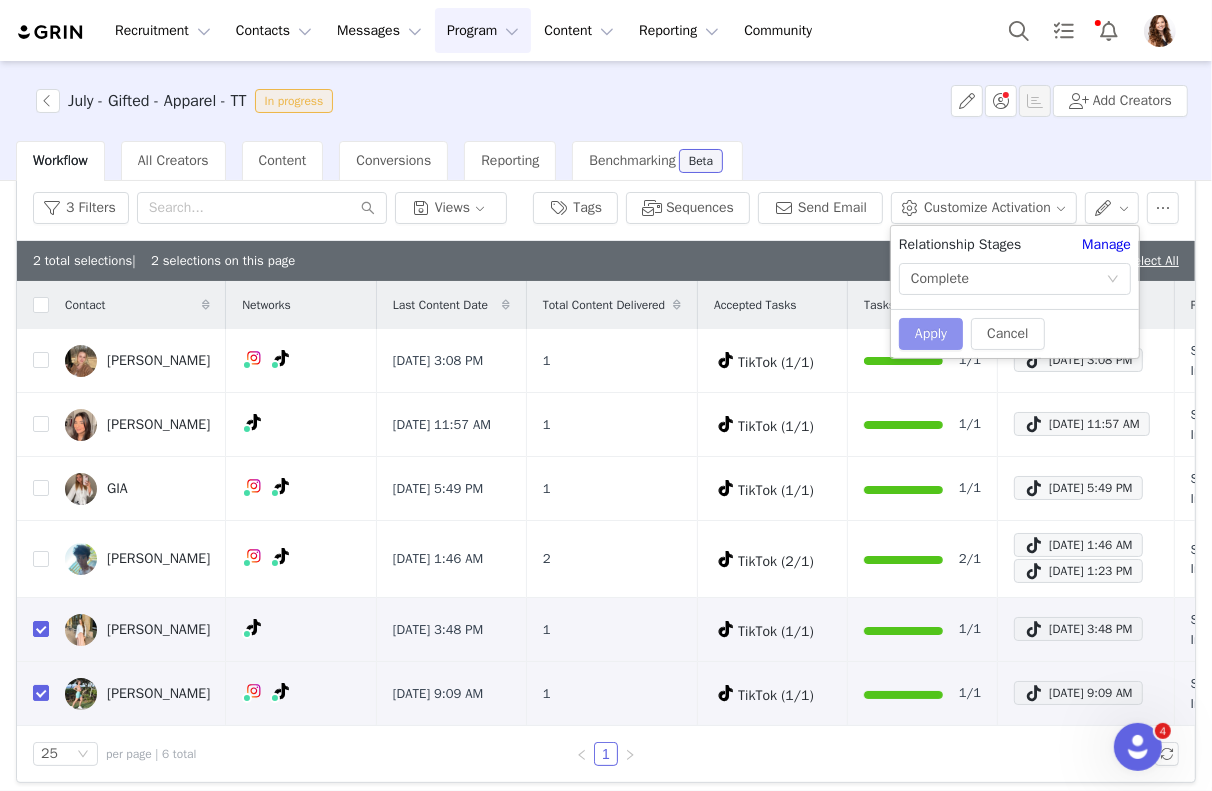 click on "Apply" at bounding box center [931, 334] 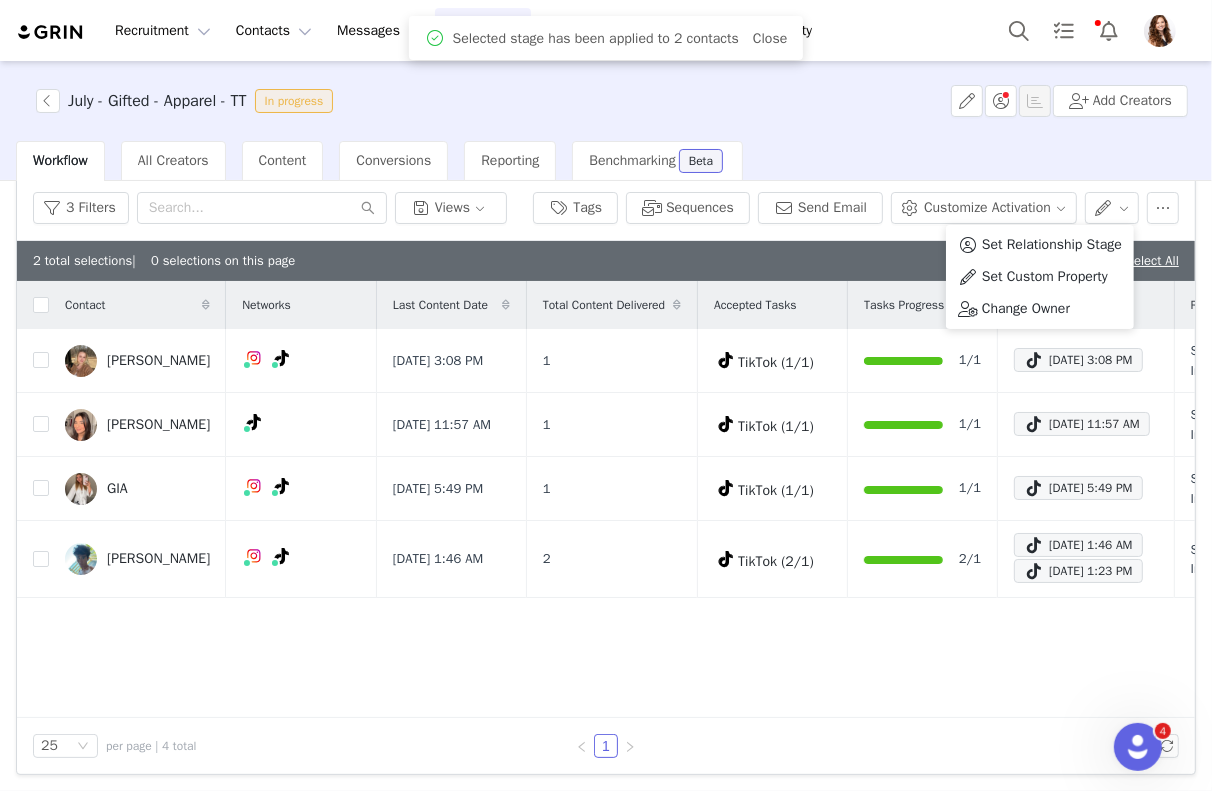 click on "July - Gifted - Apparel - TT In progress     Add Creators" at bounding box center (606, 101) 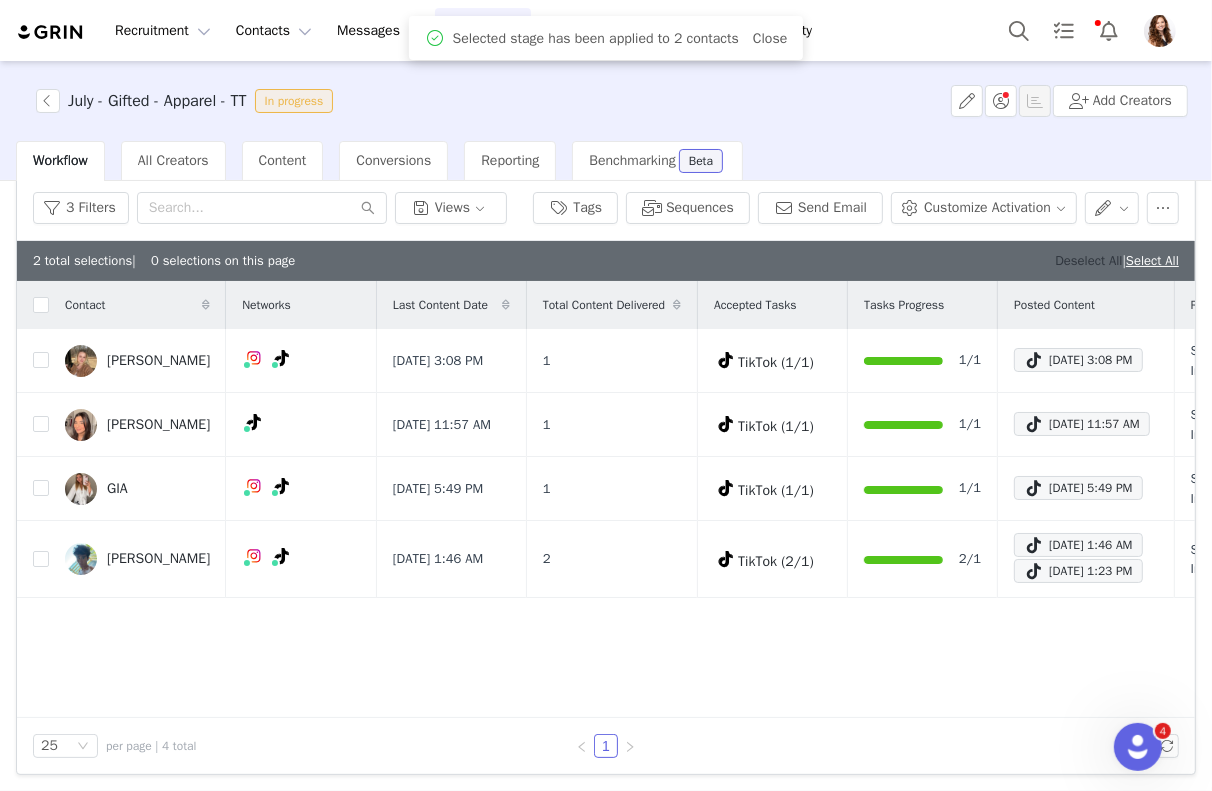 click on "Deselect All" at bounding box center [1088, 260] 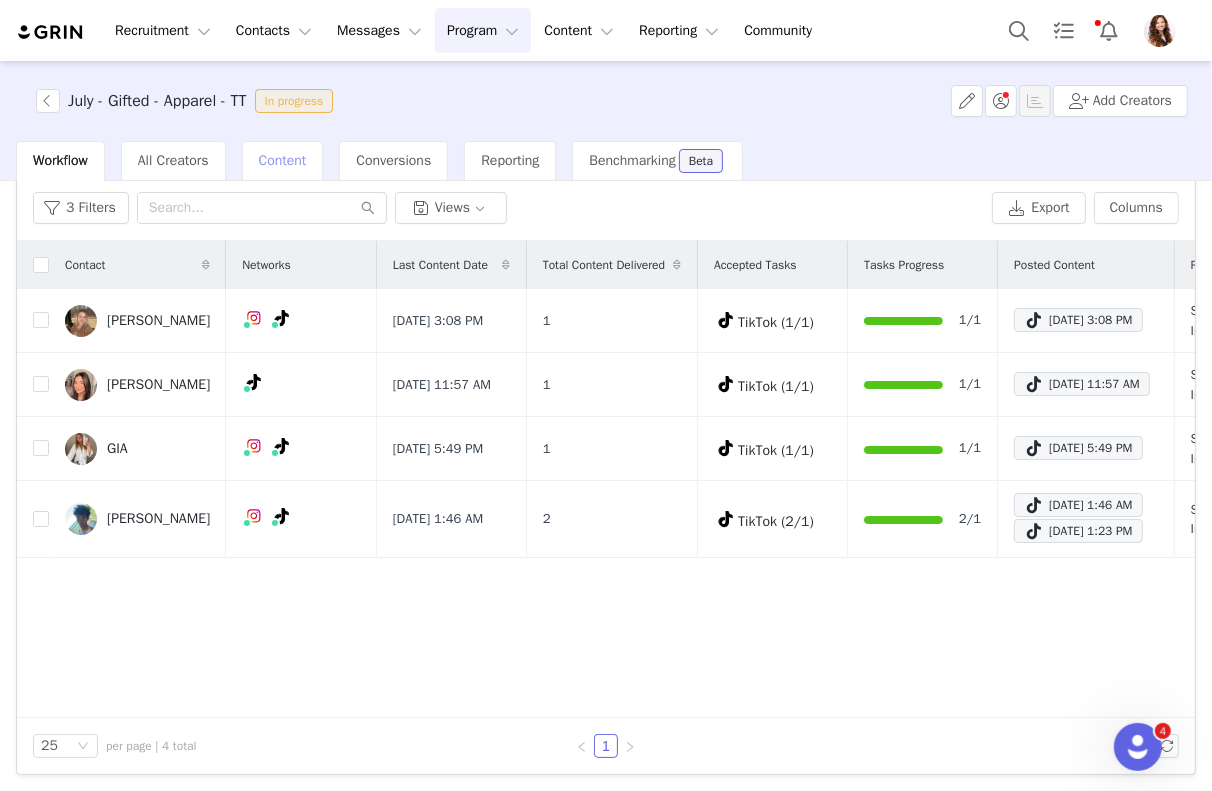 click on "Content" at bounding box center [283, 160] 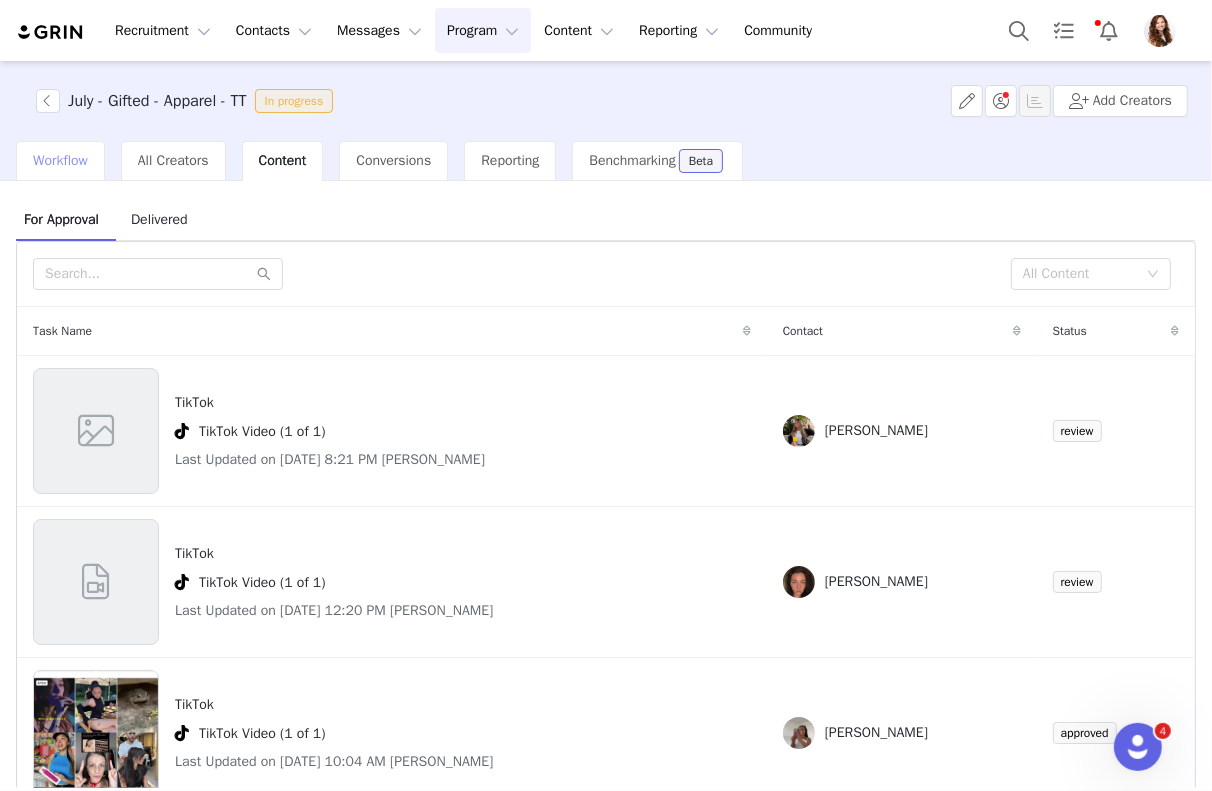 click on "Workflow" at bounding box center [60, 160] 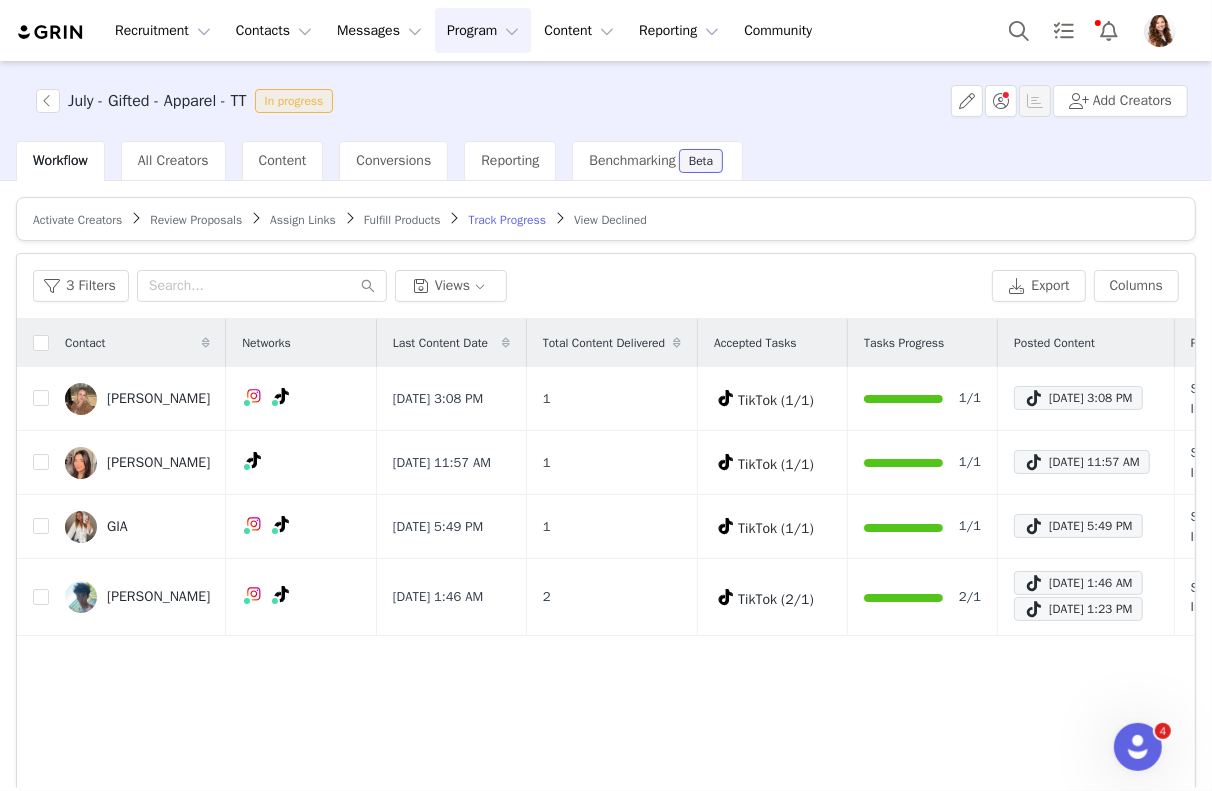 click on "Review Proposals" at bounding box center [196, 220] 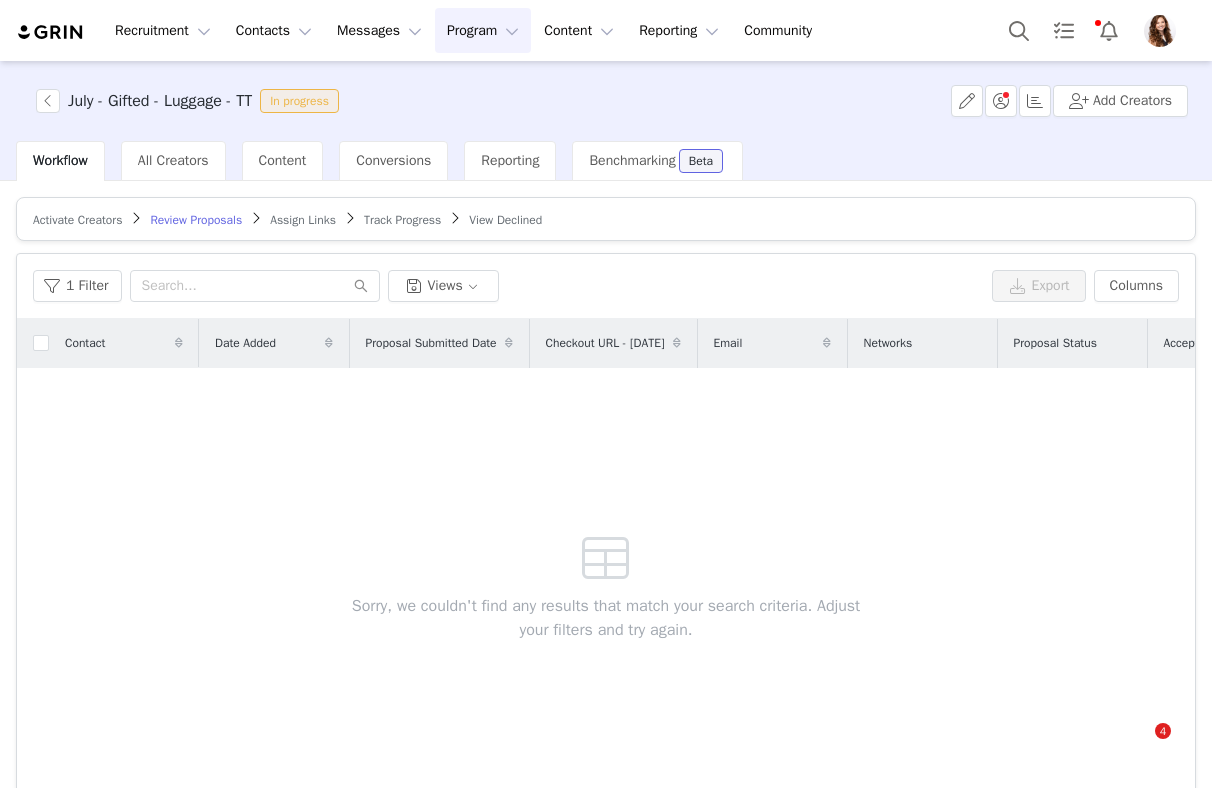 scroll, scrollTop: 0, scrollLeft: 0, axis: both 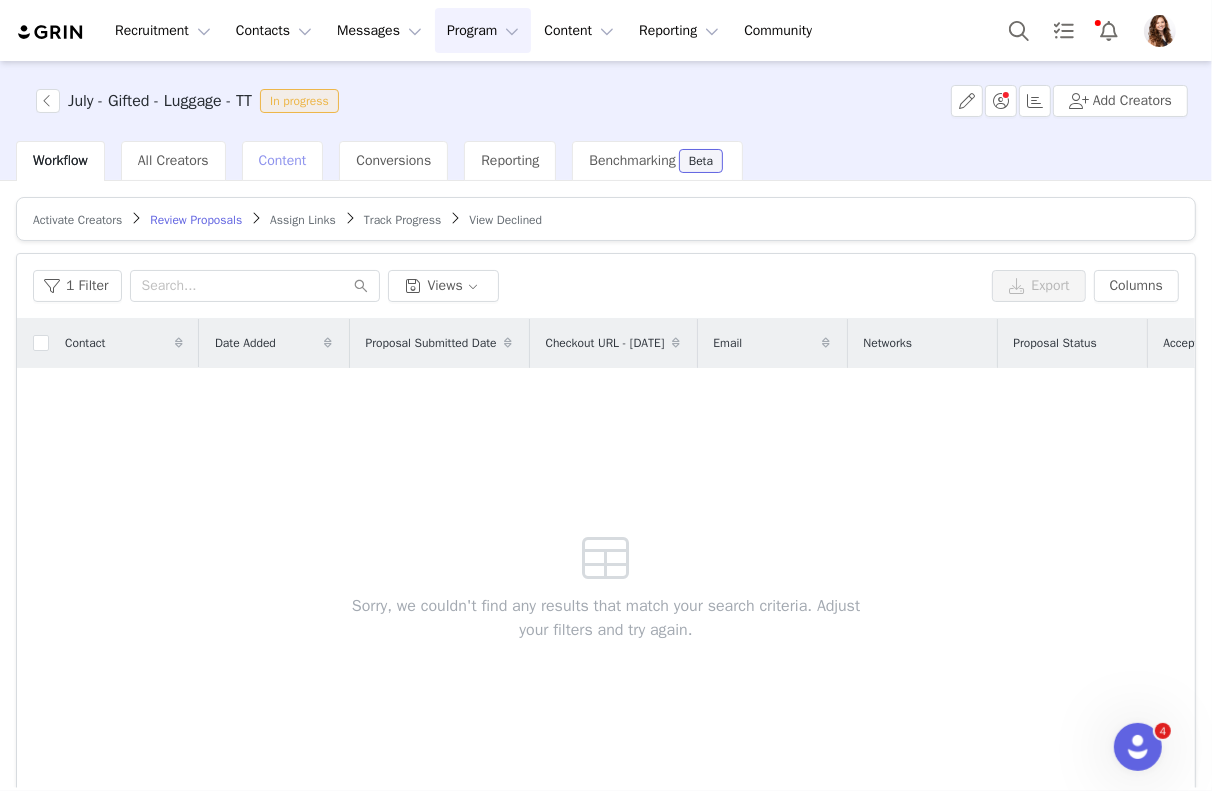 click on "Content" at bounding box center [283, 160] 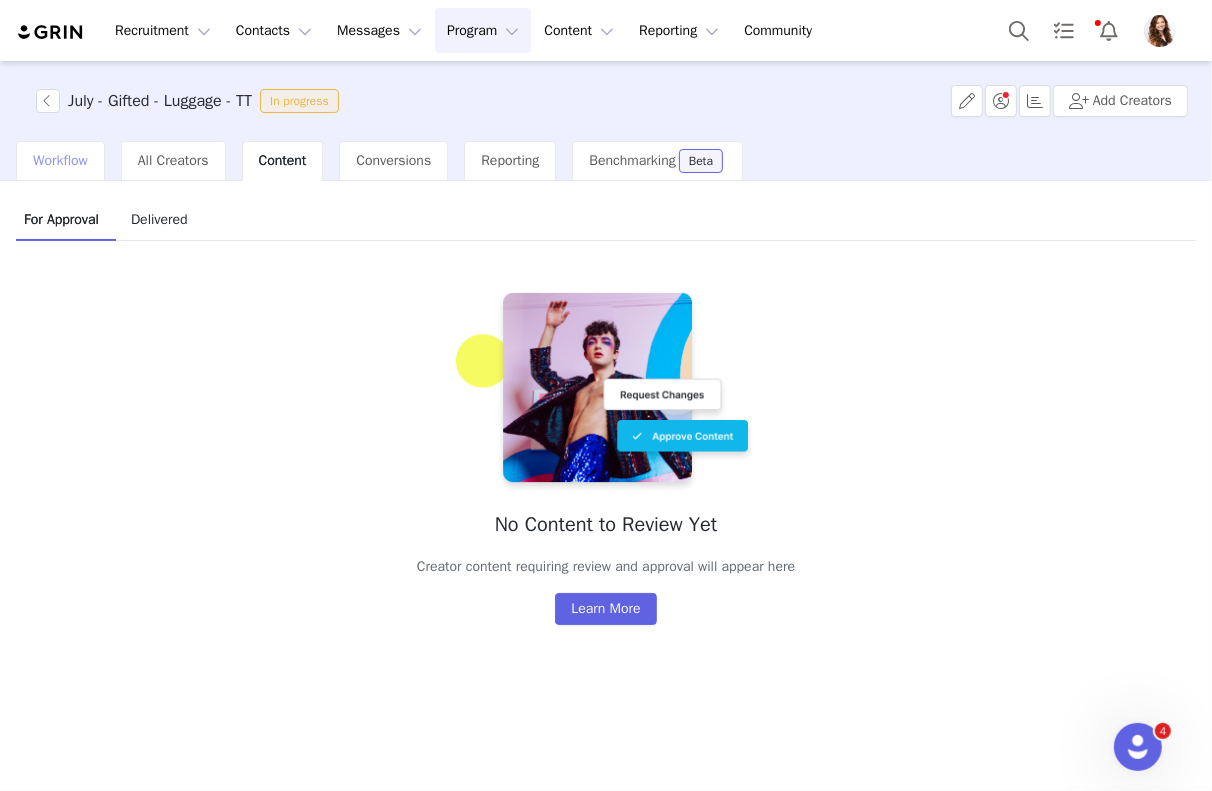 click on "Workflow" at bounding box center [60, 161] 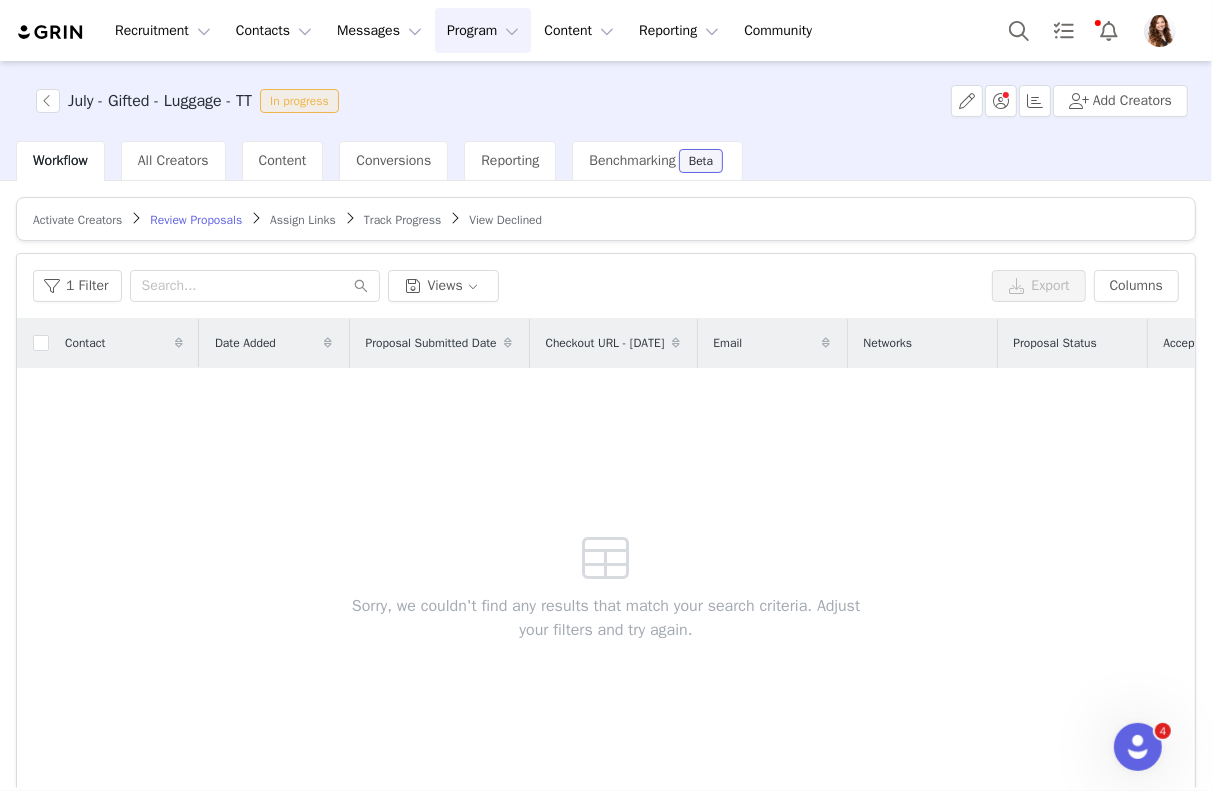 click on "Track Progress" at bounding box center [402, 220] 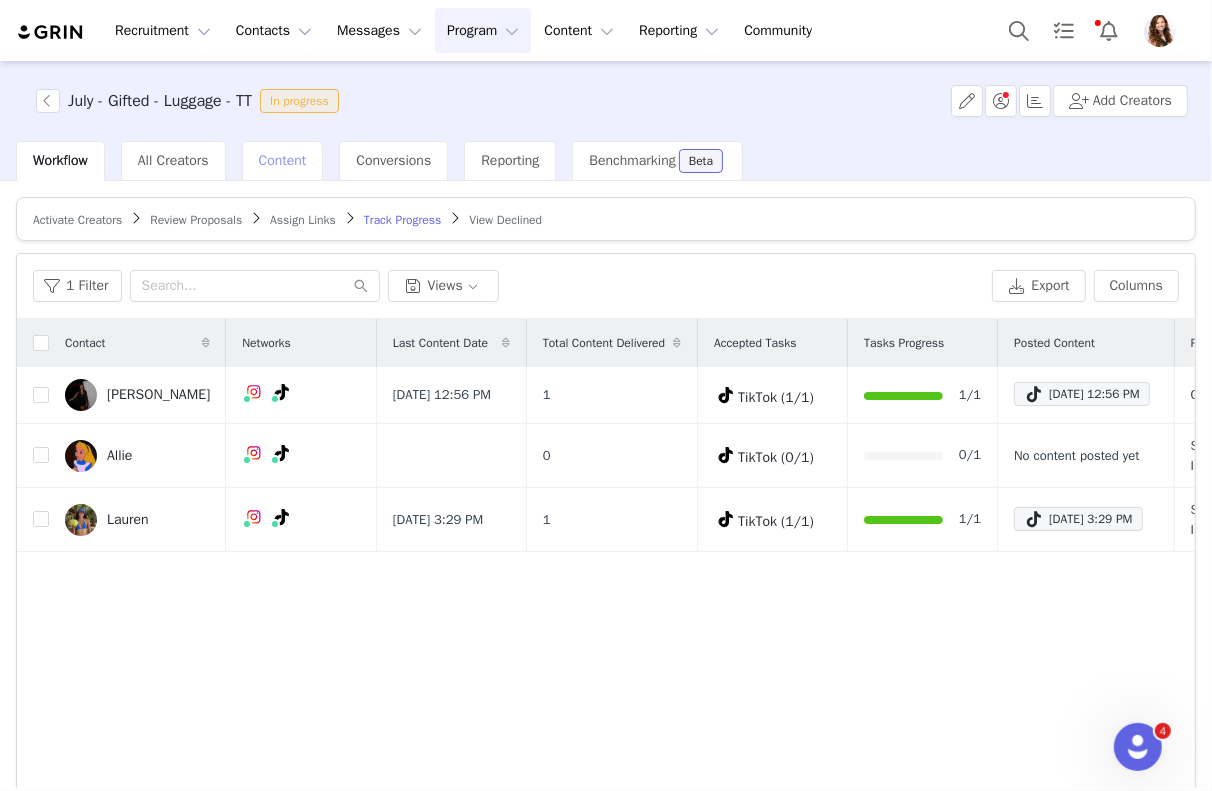 click on "Content" at bounding box center [283, 161] 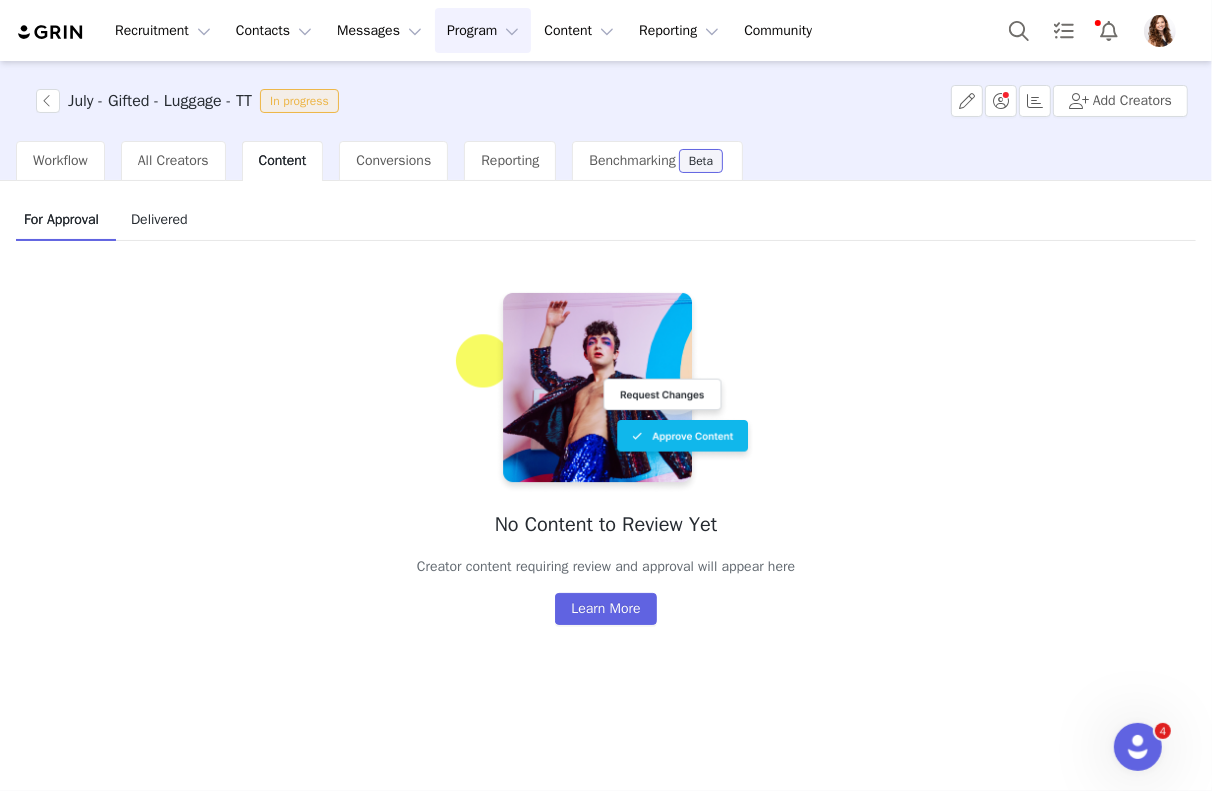 click on "Delivered" at bounding box center [159, 219] 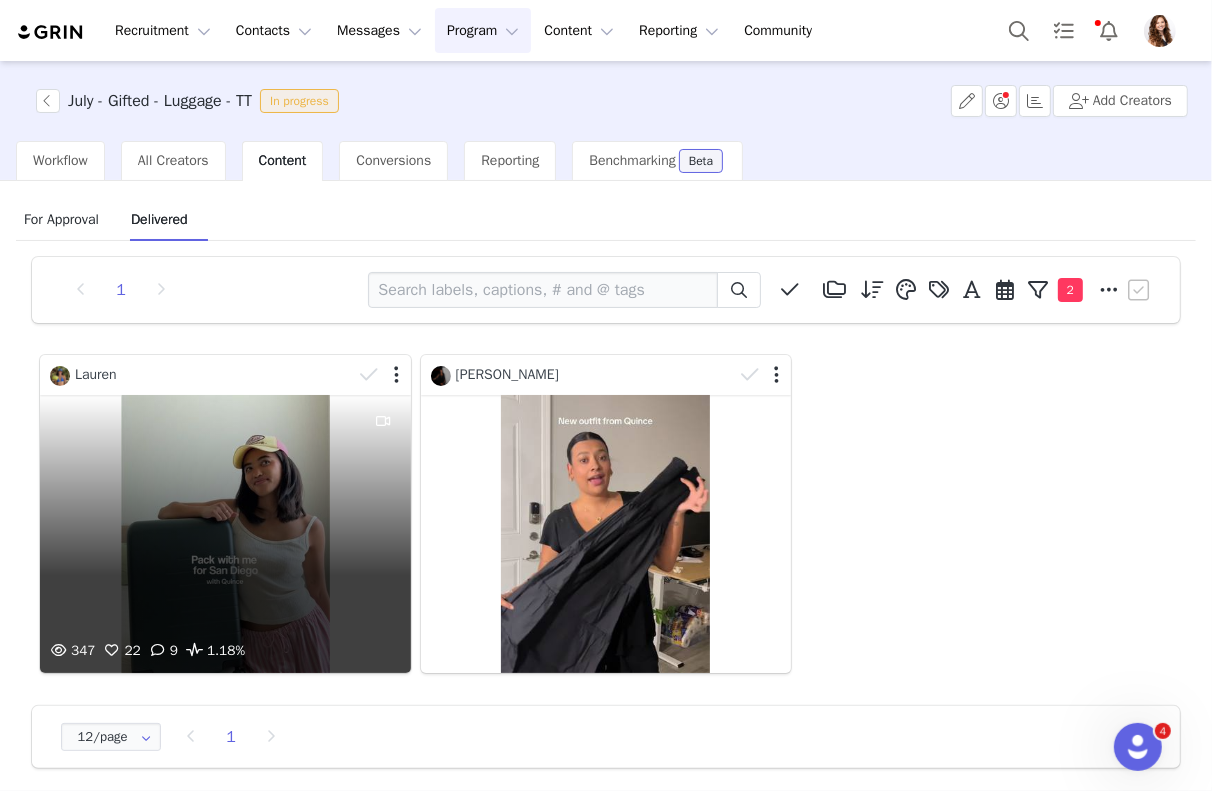 click on "347  22  9  1.18%" at bounding box center (225, 534) 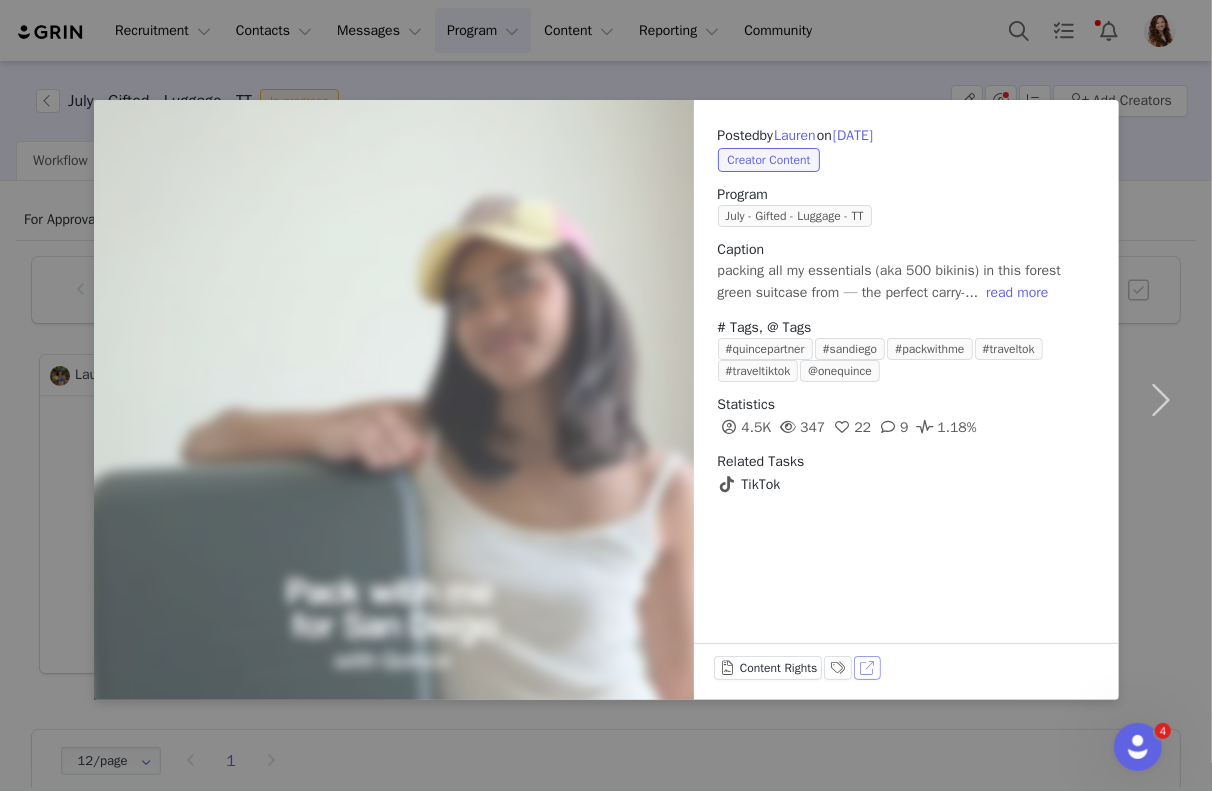 click on "Posted  by  [PERSON_NAME]  on  [DATE]  Creator Content  Program July - Gifted - Luggage - TT Caption packing all my essentials (aka 500 bikinis) in this forest green suitcase from  — the perfect carry-... read more # Tags, @ Tags  #quincepartner   #sandiego   #packwithme   #traveltok   #traveltiktok   @onequince      Statistics 4.5K  347  22  9  1.18%  Related Tasks TikTok     Content Rights Labels & Tags View on TikTok" at bounding box center (906, 400) 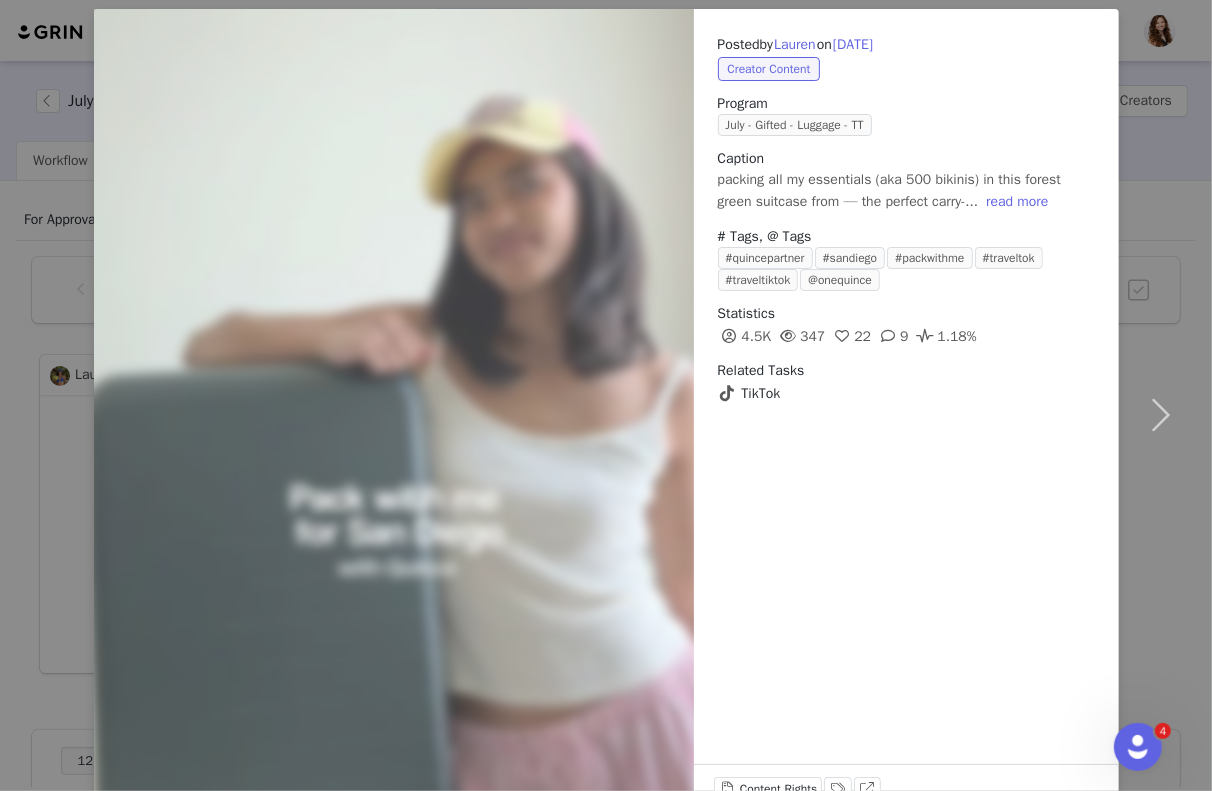 scroll, scrollTop: 145, scrollLeft: 0, axis: vertical 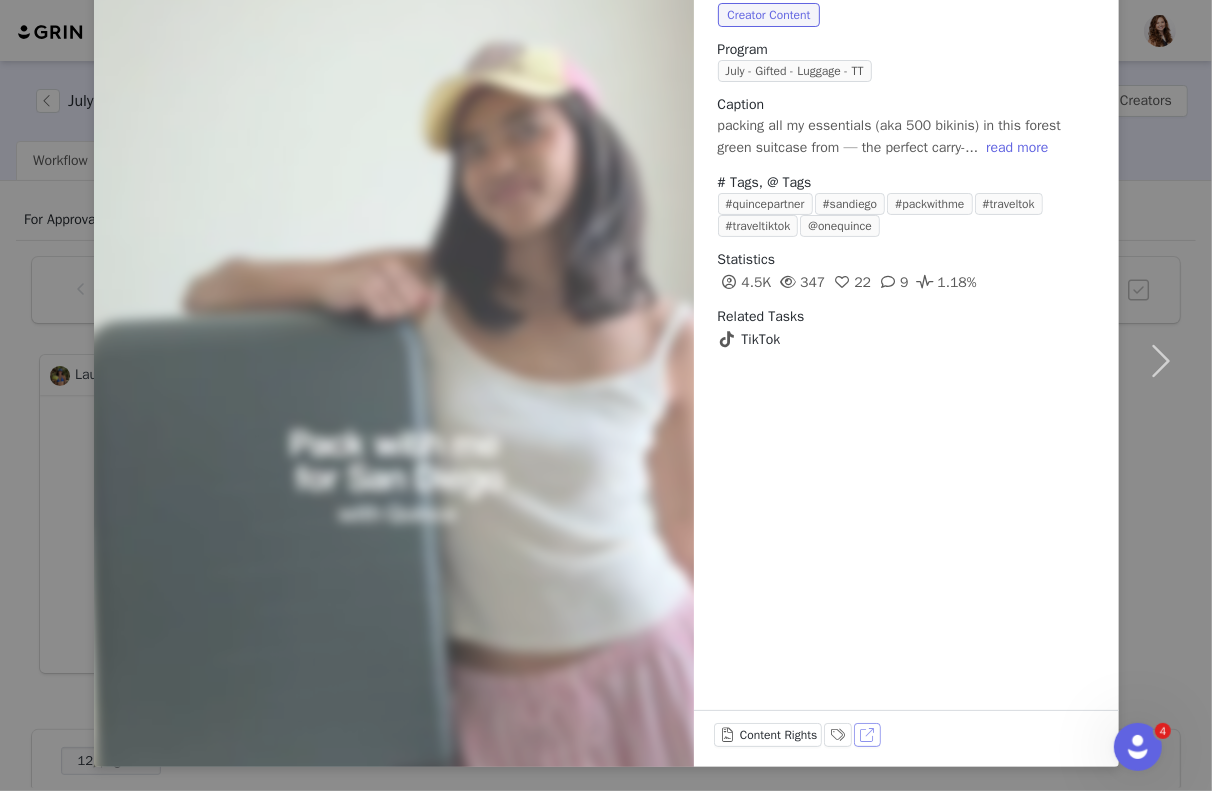 click on "View on TikTok" at bounding box center [868, 735] 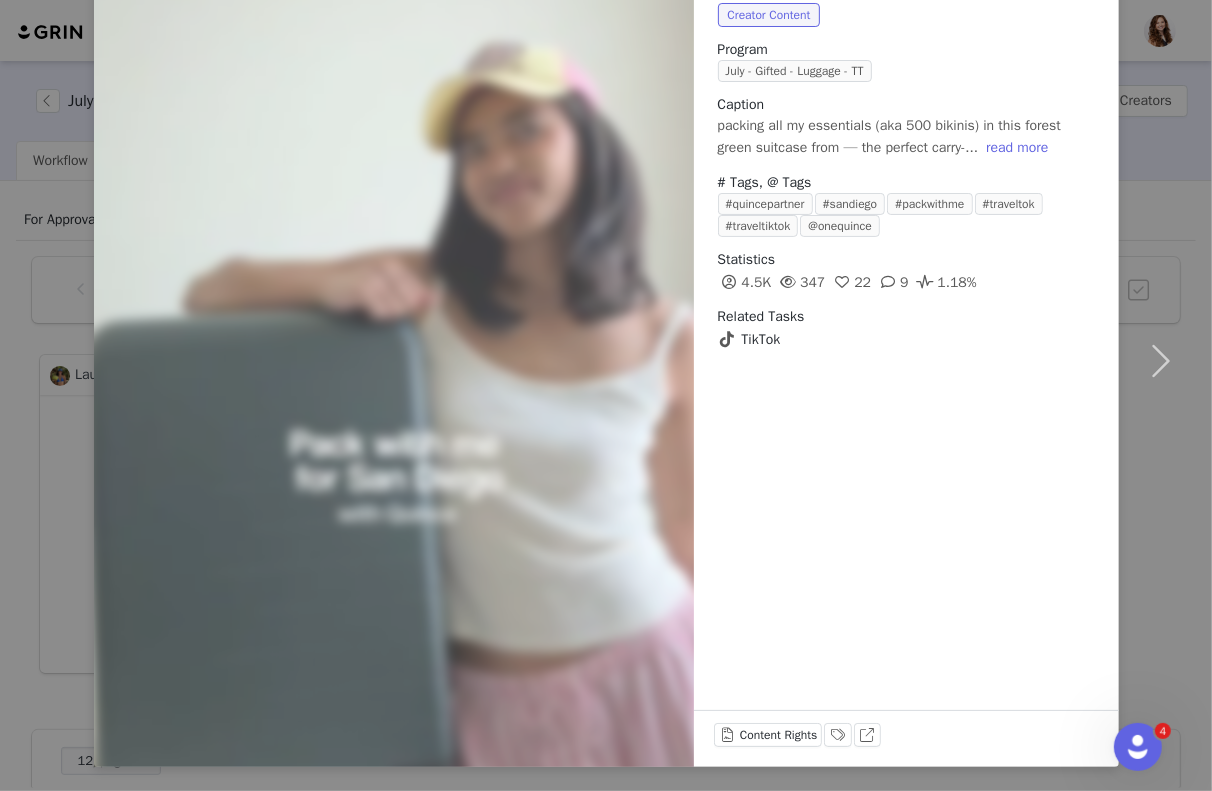 click on "Posted  by  [PERSON_NAME]  on  [DATE]  Creator Content  Program July - Gifted - Luggage - TT Caption packing all my essentials (aka 500 bikinis) in this forest green suitcase from  — the perfect carry-... read more # Tags, @ Tags  #quincepartner   #sandiego   #packwithme   #traveltok   #traveltiktok   @onequince      Statistics 4.5K  347  22  9  1.18%  Related Tasks TikTok     Content Rights Labels & Tags View on TikTok" at bounding box center [606, 395] 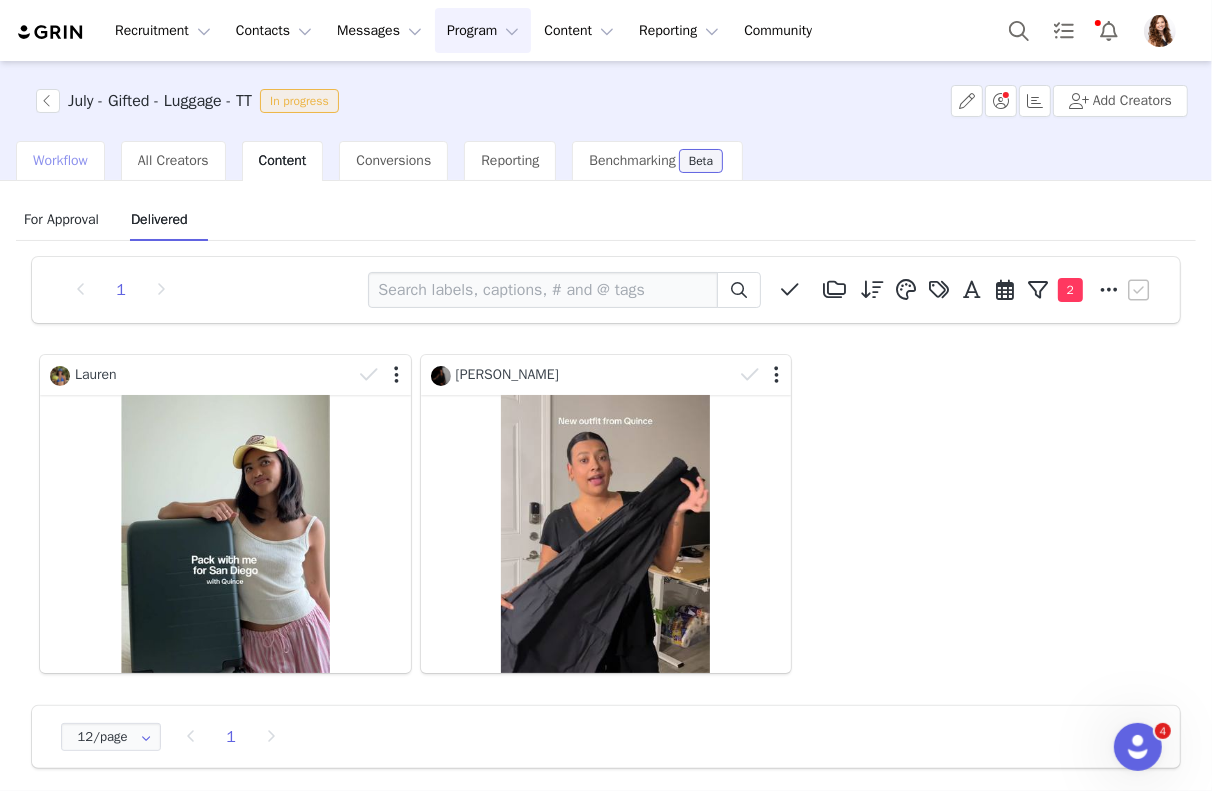 click on "Workflow" at bounding box center (60, 160) 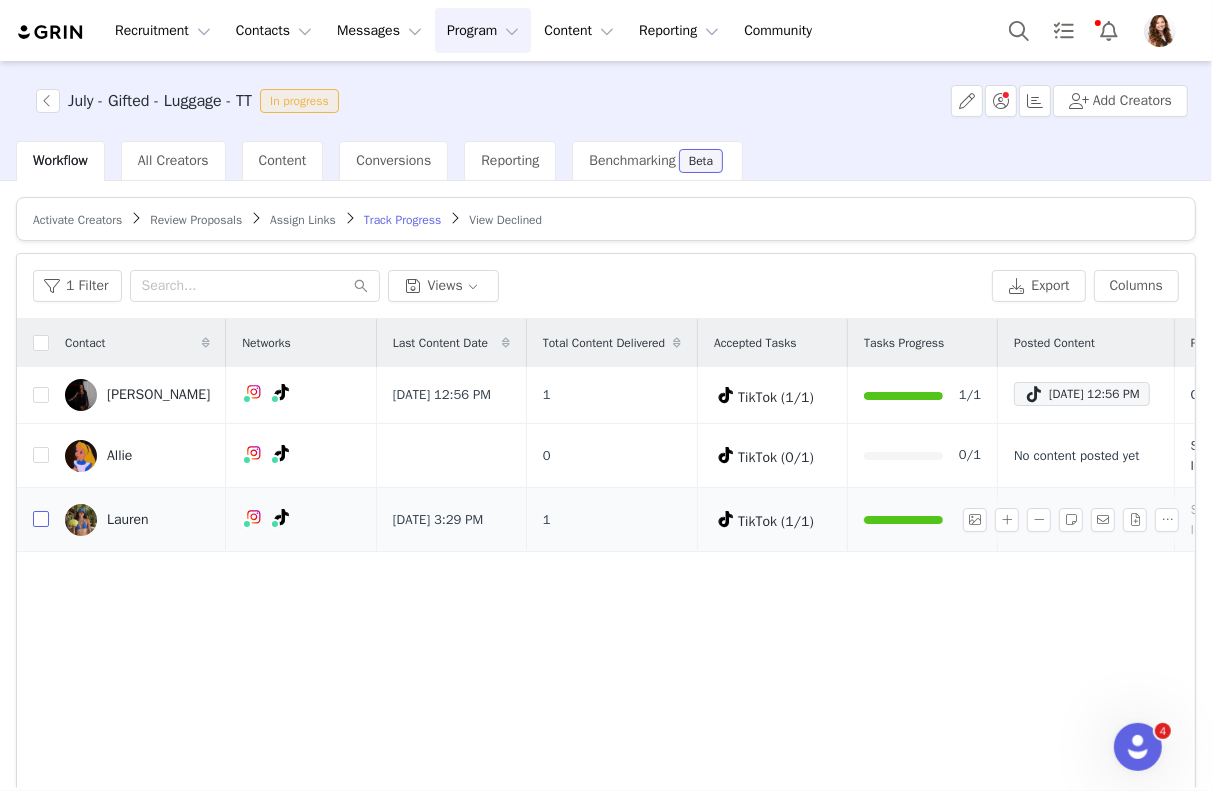 click at bounding box center [41, 519] 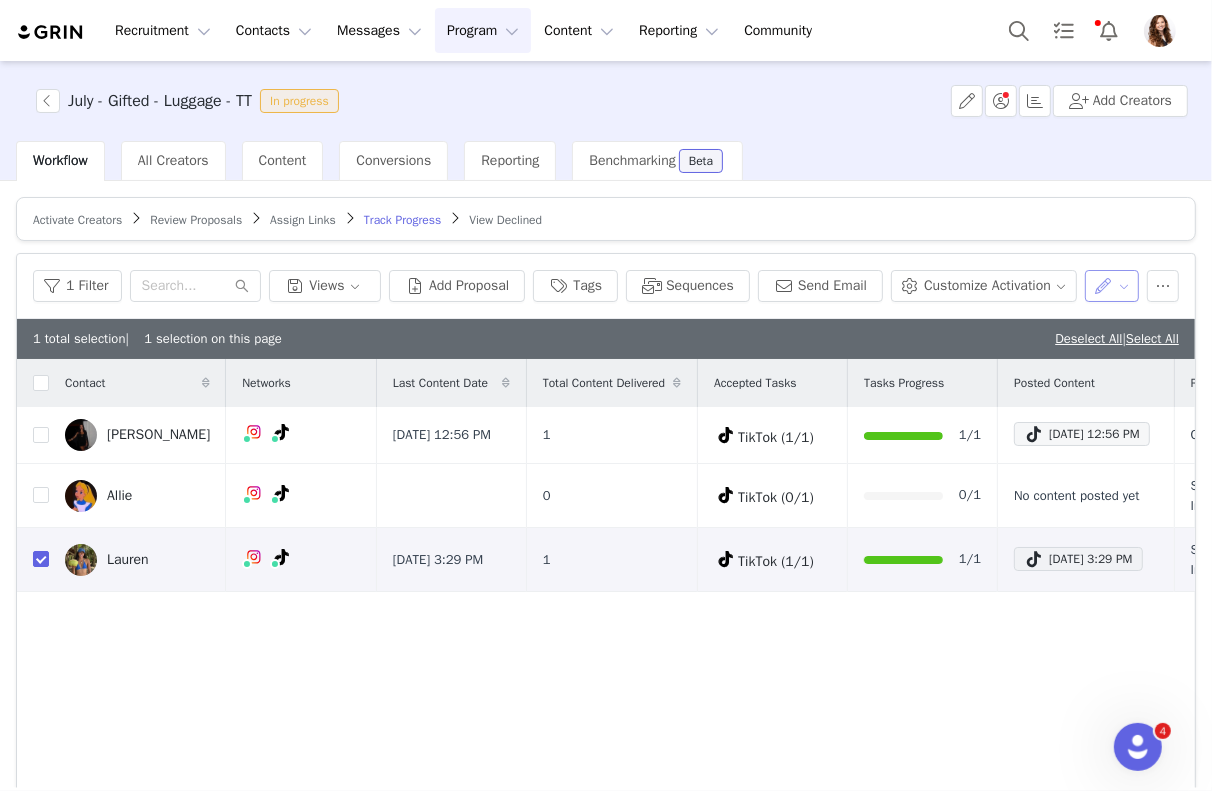 click at bounding box center (1112, 286) 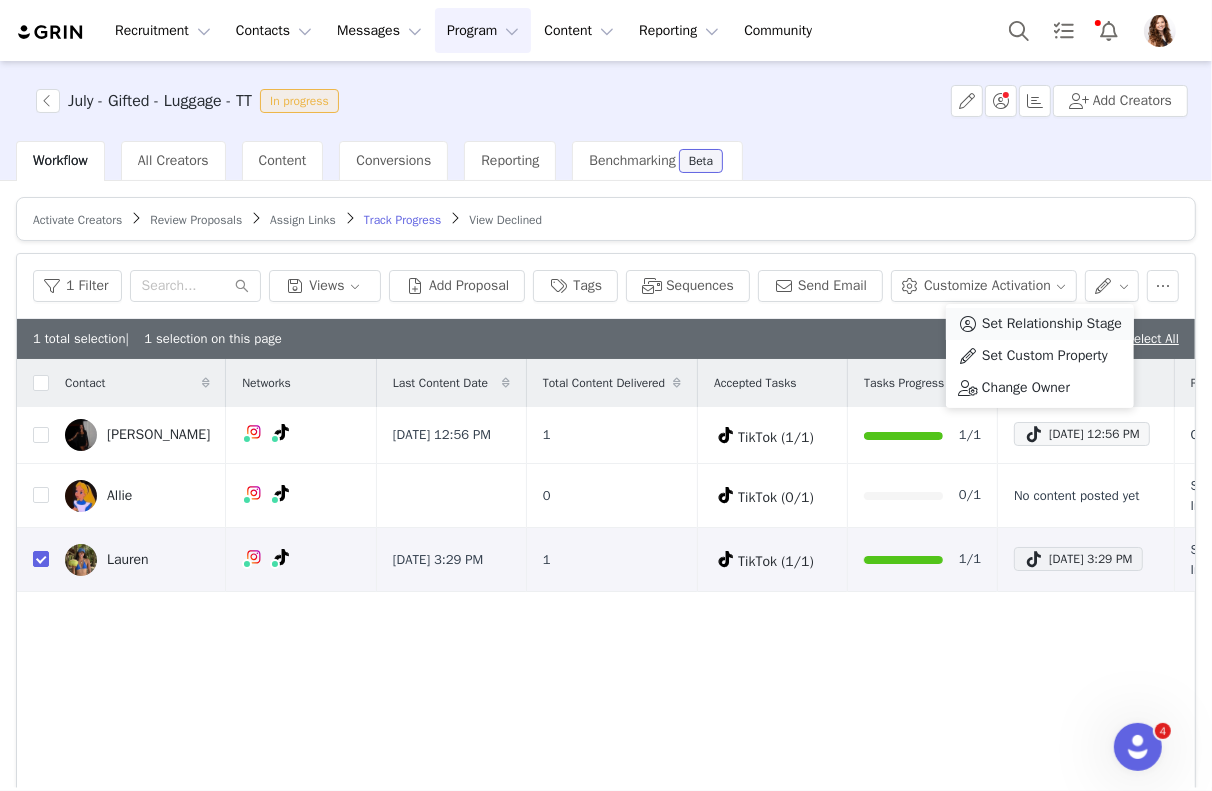 click on "Set Relationship Stage" at bounding box center [1040, 324] 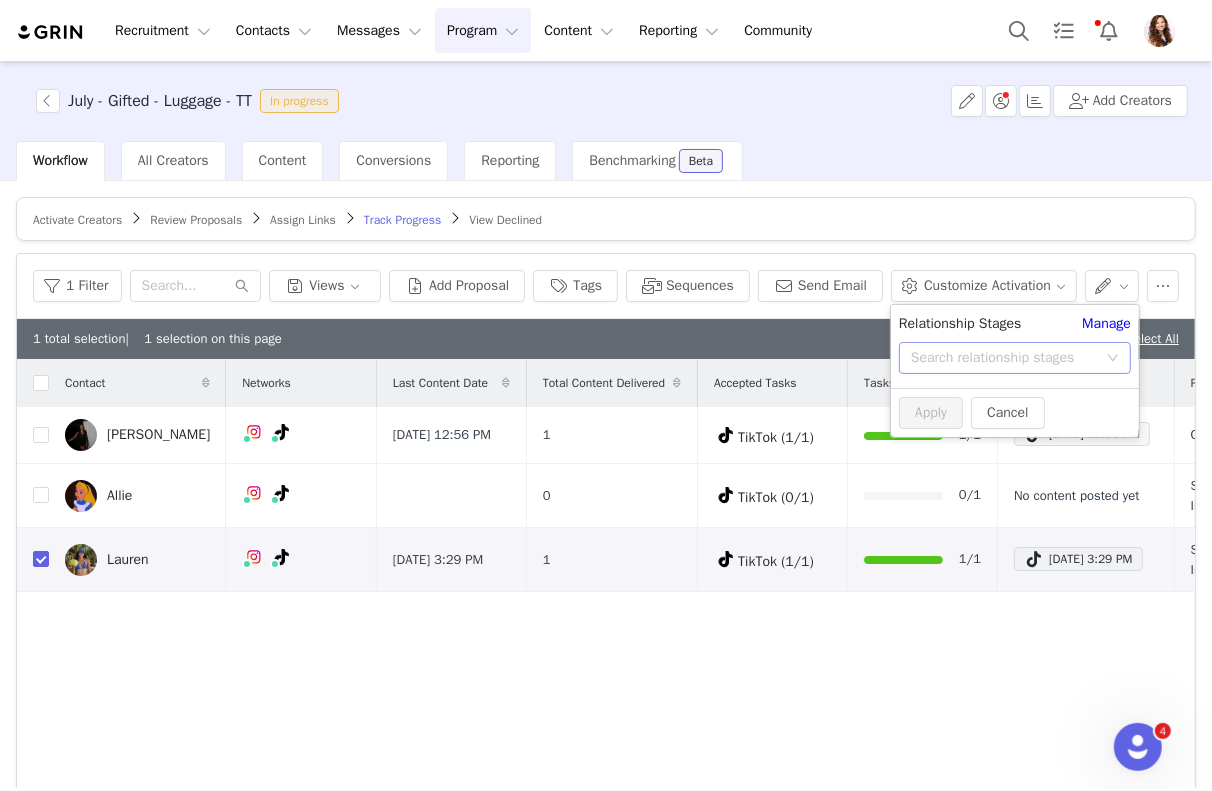 click on "Search relationship stages" at bounding box center (1008, 358) 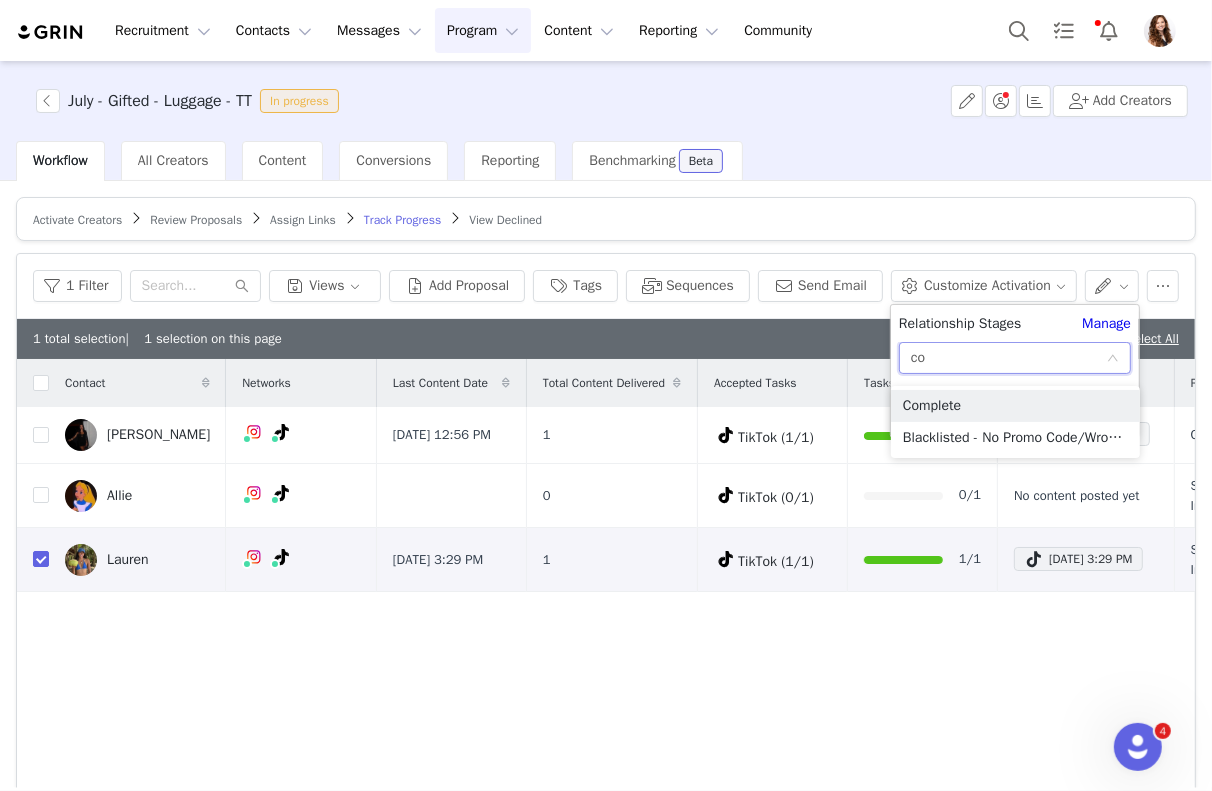 type on "com" 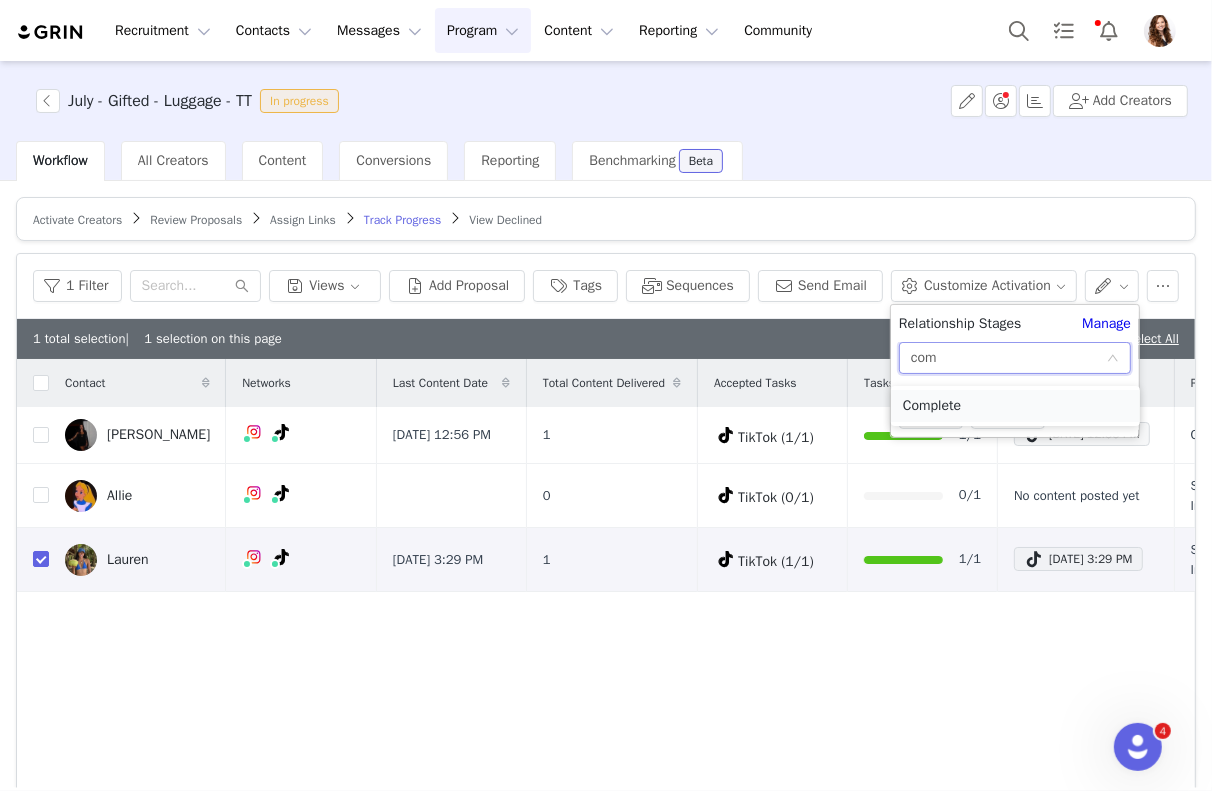 click on "Complete" at bounding box center (1015, 406) 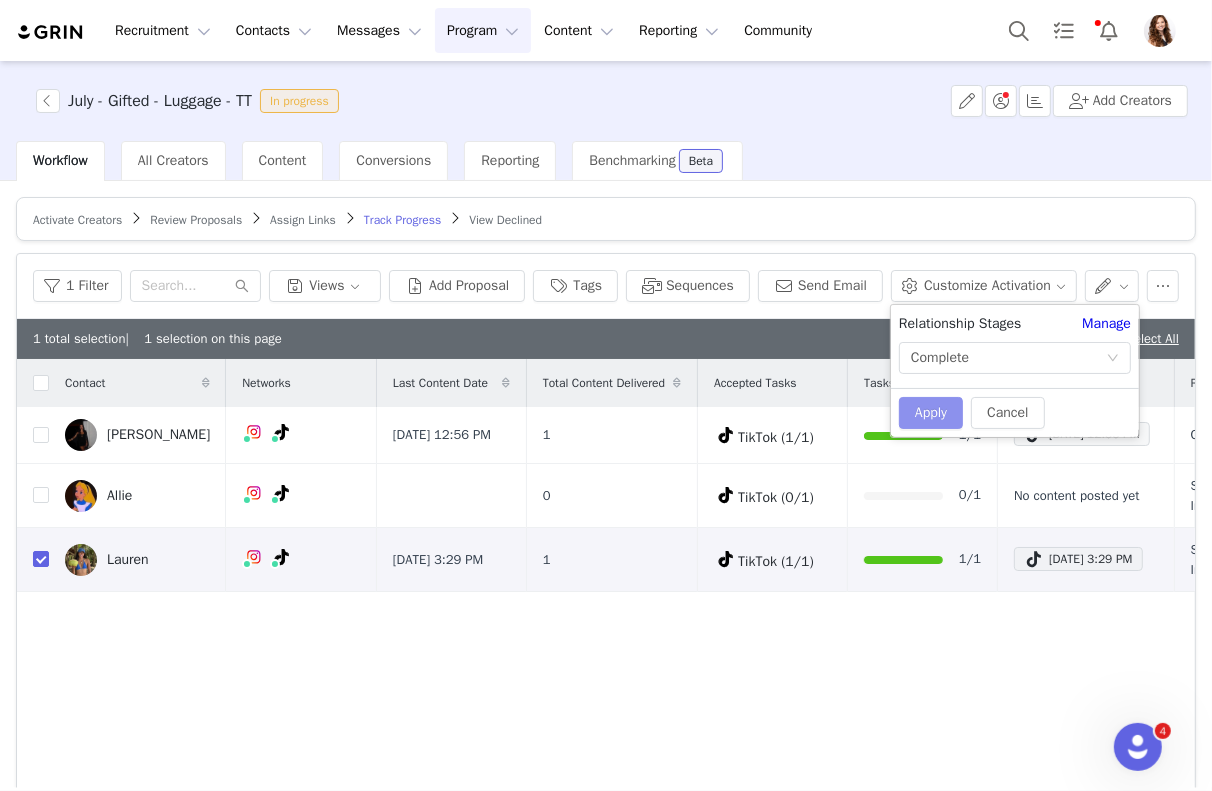 click on "Apply" at bounding box center [931, 413] 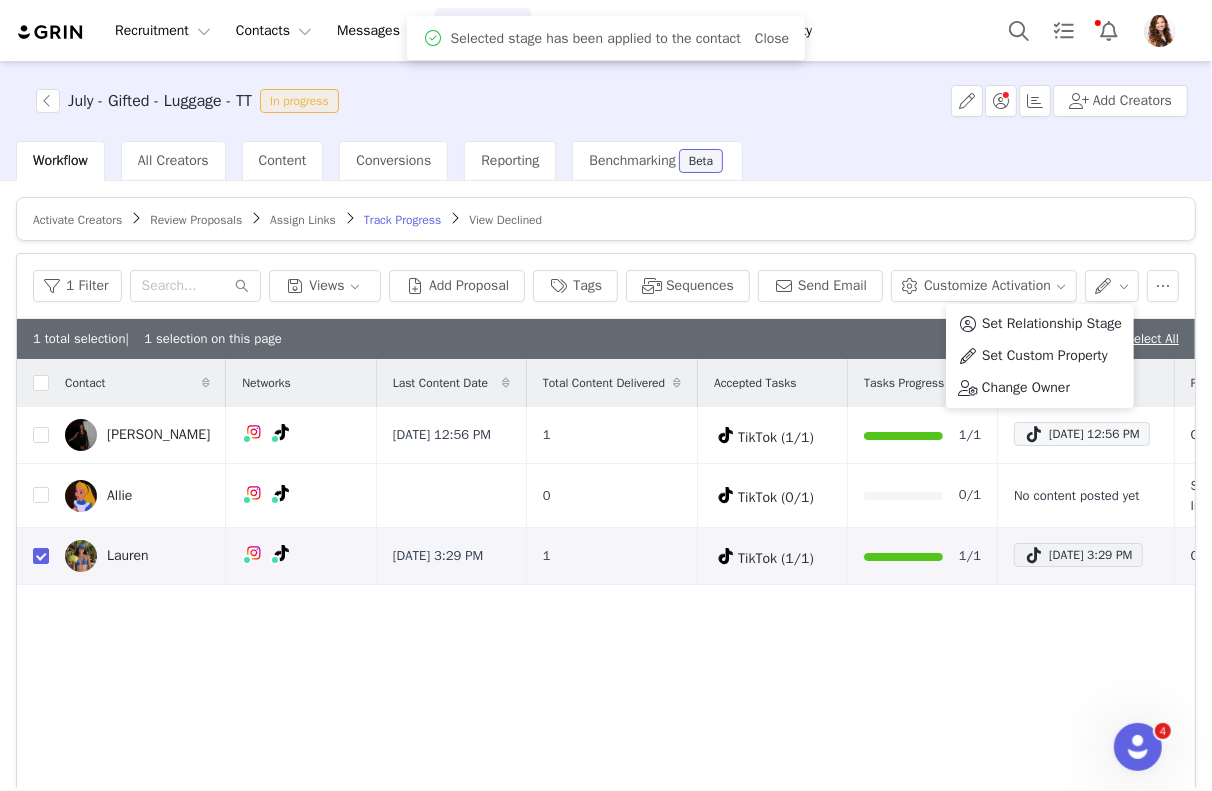 click on "Workflow All Creators Content Conversions Reporting Benchmarking Beta" at bounding box center (614, 161) 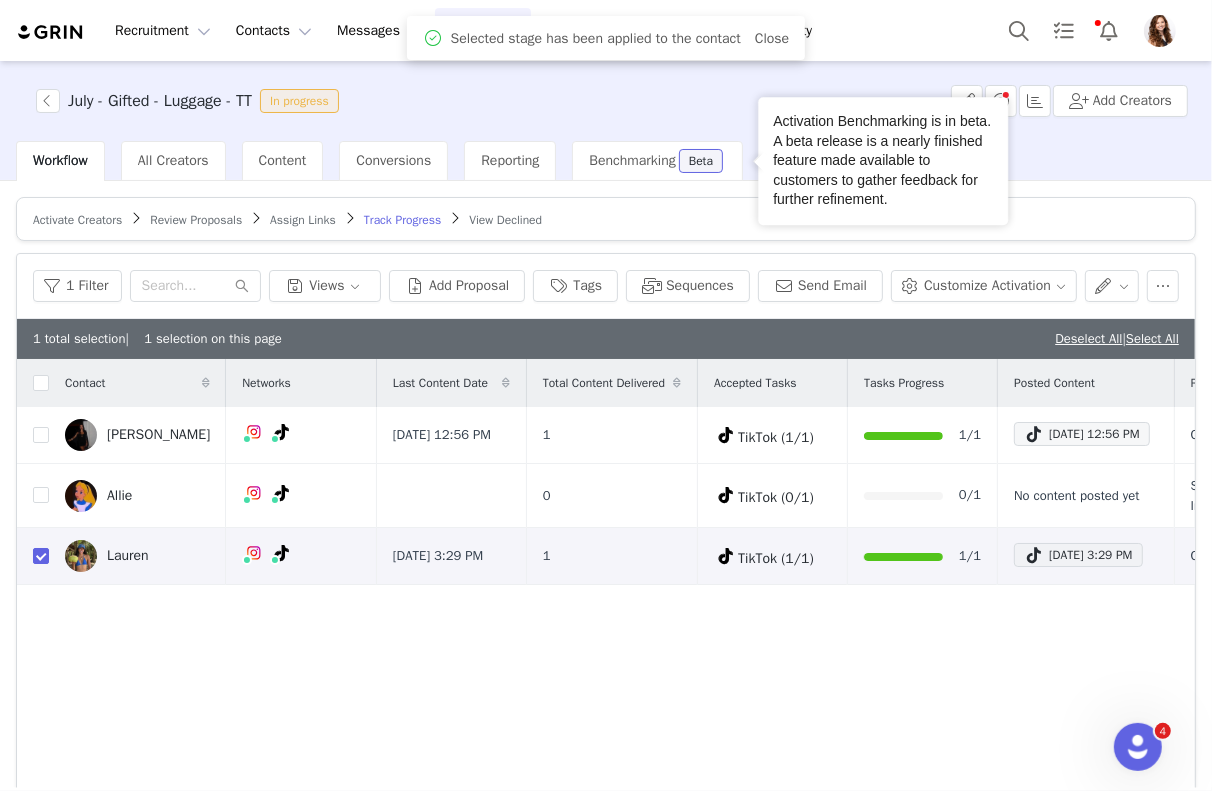 click on "Activation Benchmarking is in beta. A beta release is a nearly finished feature made available to customers to gather feedback for further refinement." at bounding box center [883, 161] 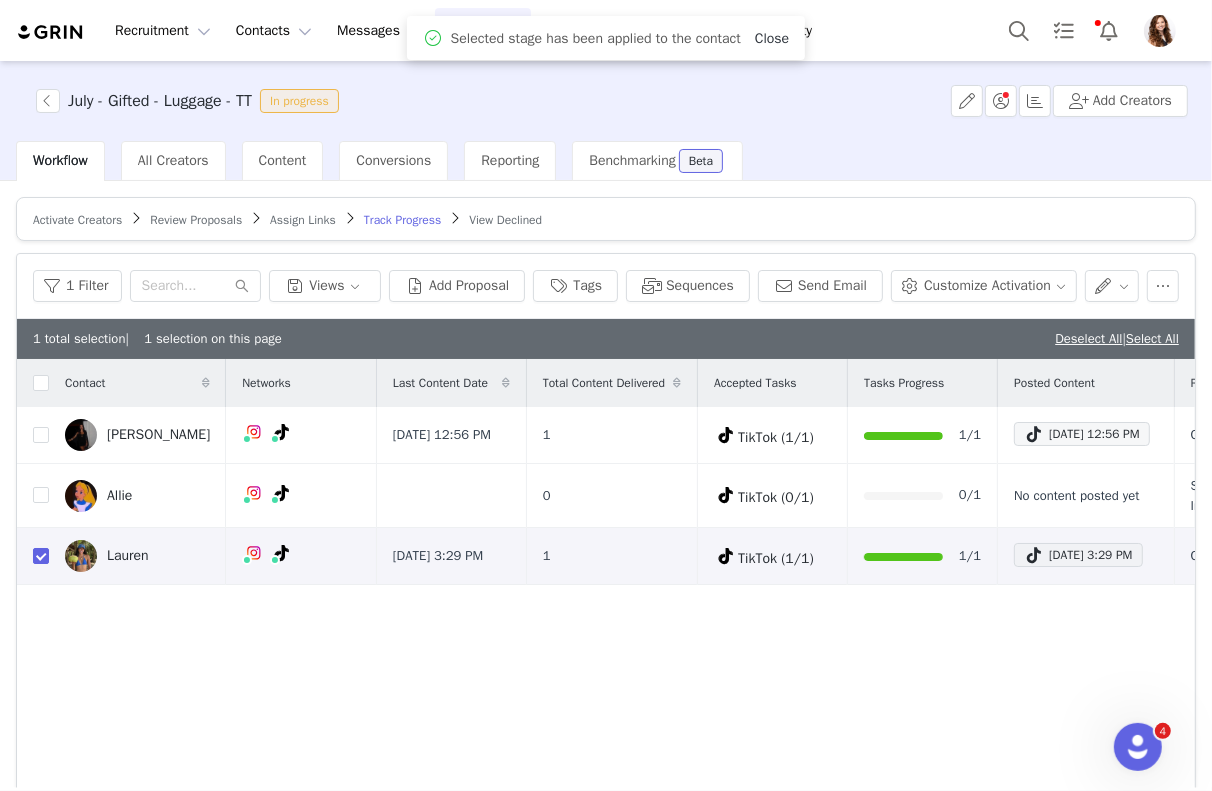 click on "Close" at bounding box center (772, 38) 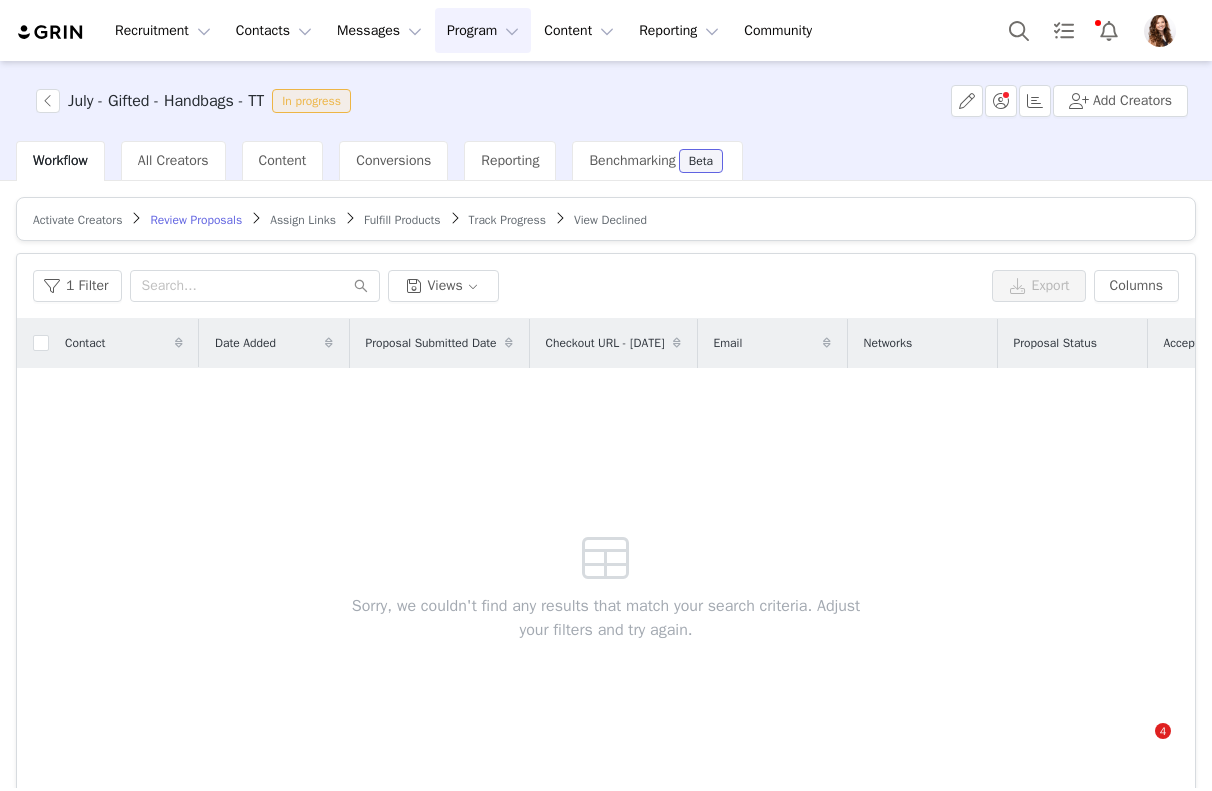 scroll, scrollTop: 0, scrollLeft: 0, axis: both 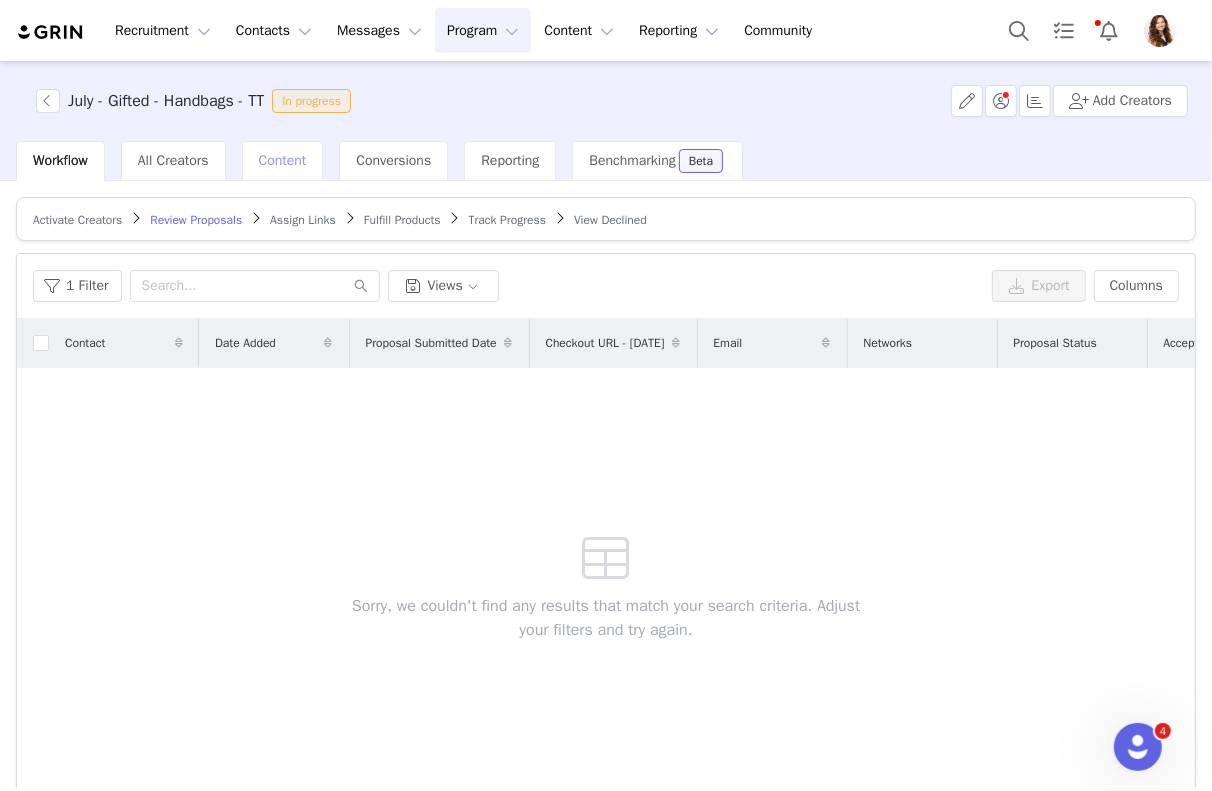 click on "Content" at bounding box center (283, 160) 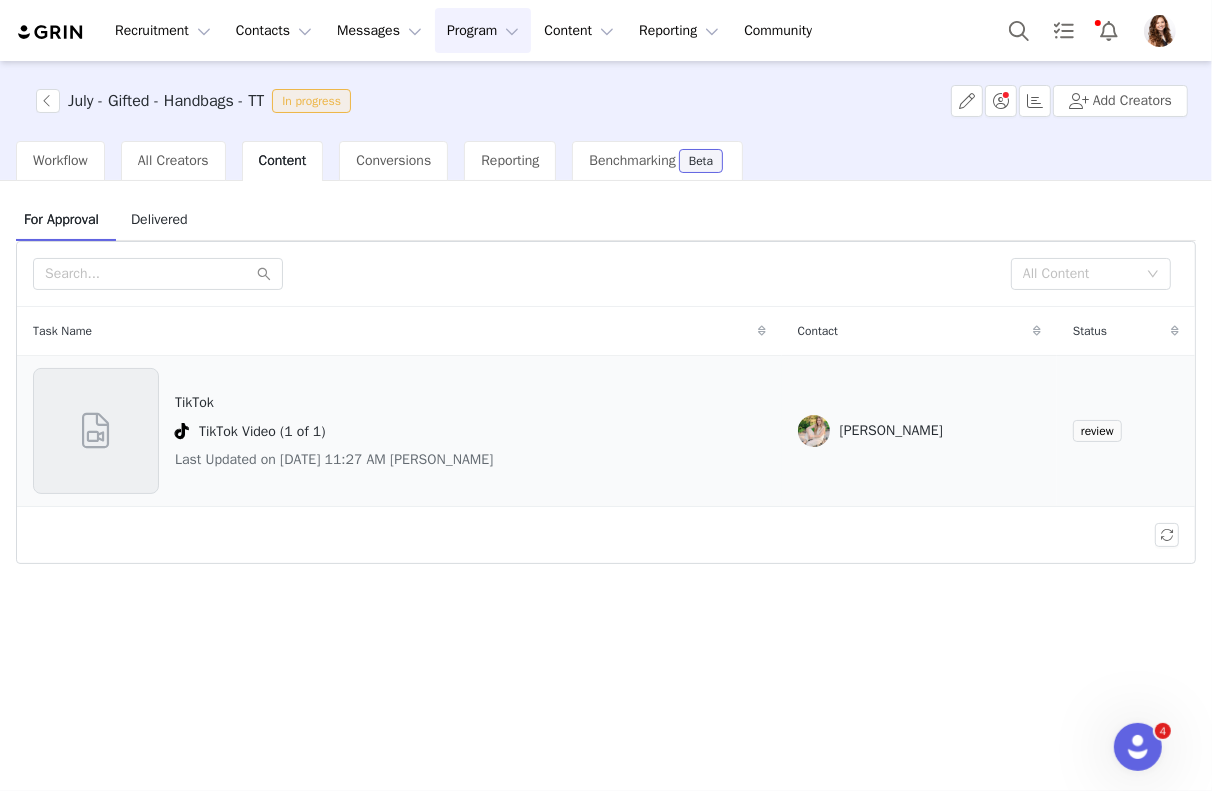 click on "TikTok  TikTok Video (1 of 1)   Last Updated on [DATE] 11:27 AM [PERSON_NAME]" at bounding box center (334, 431) 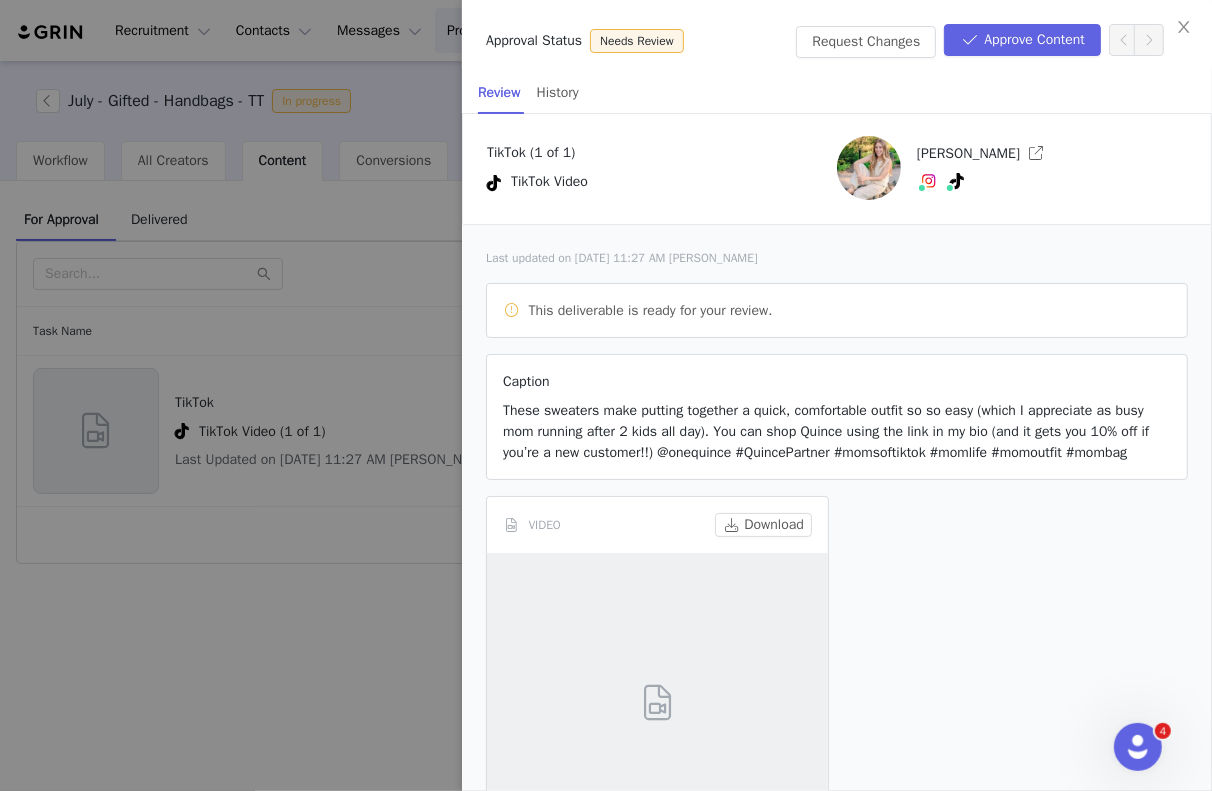 scroll, scrollTop: 82, scrollLeft: 0, axis: vertical 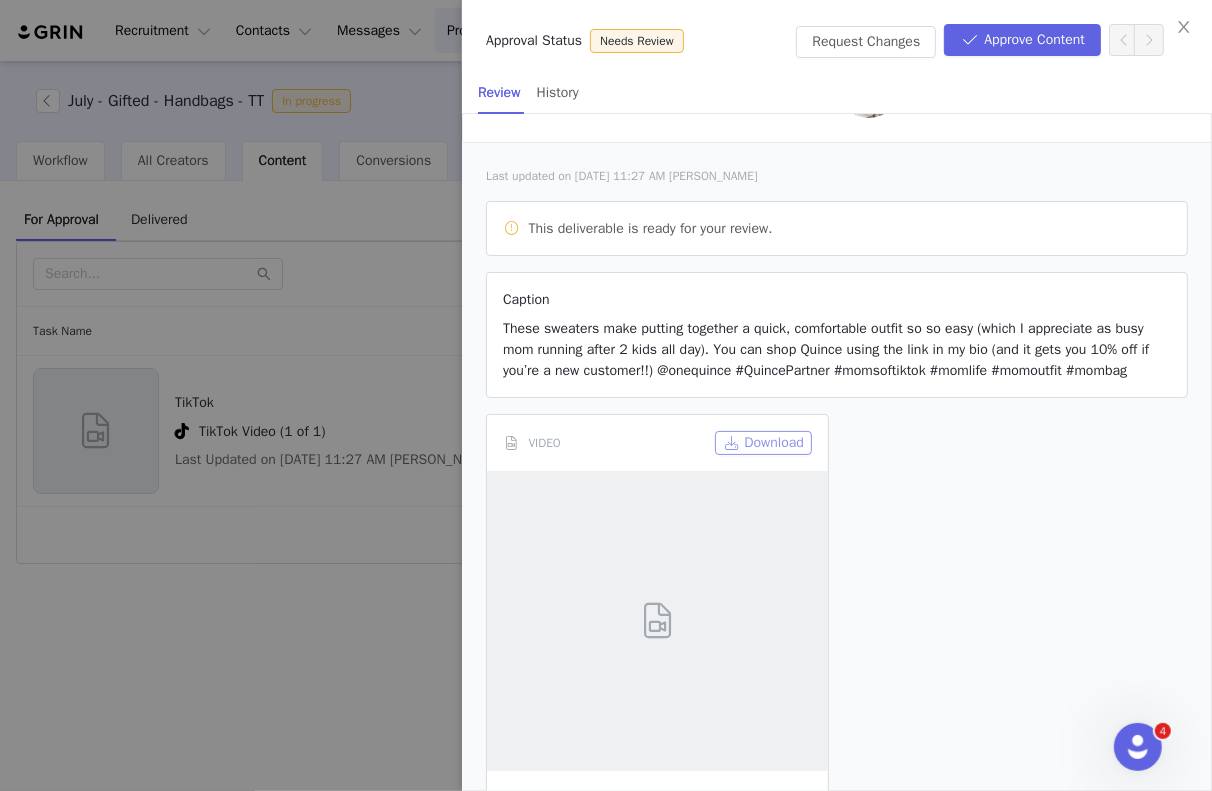 click on "Download" at bounding box center (763, 443) 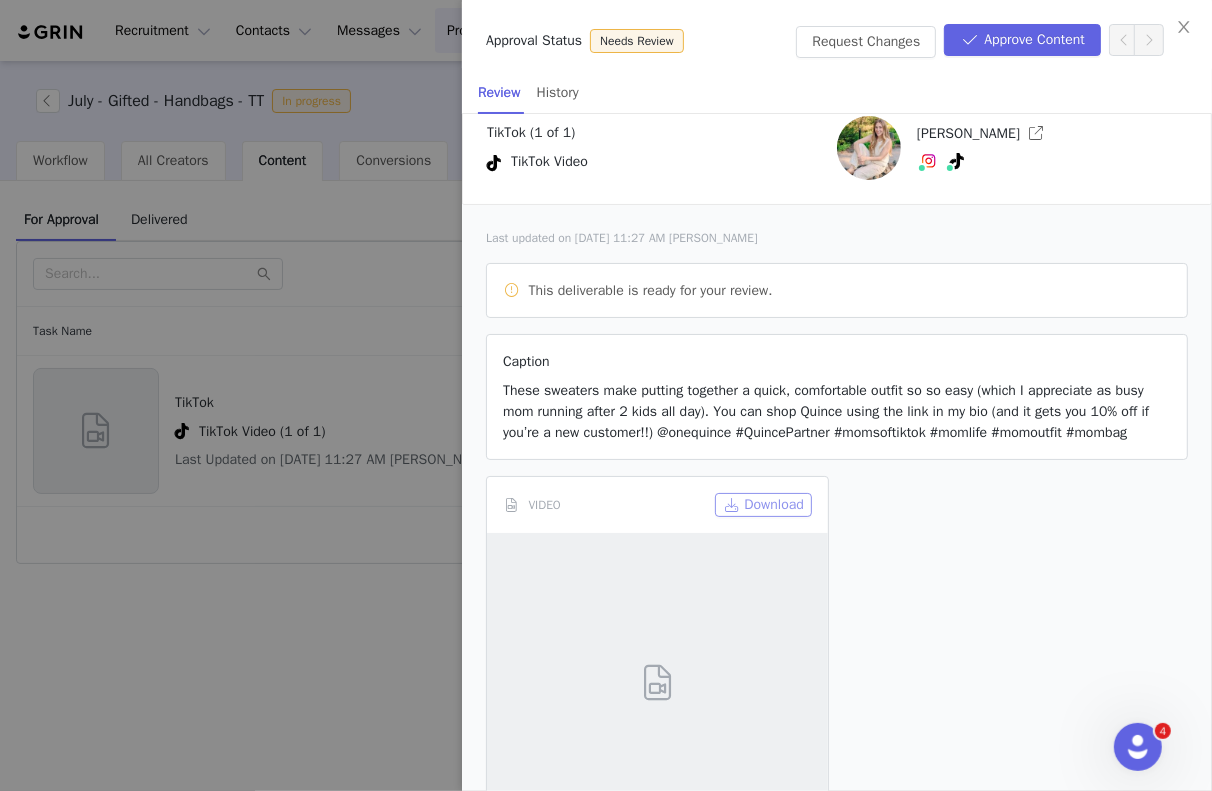 scroll, scrollTop: 0, scrollLeft: 0, axis: both 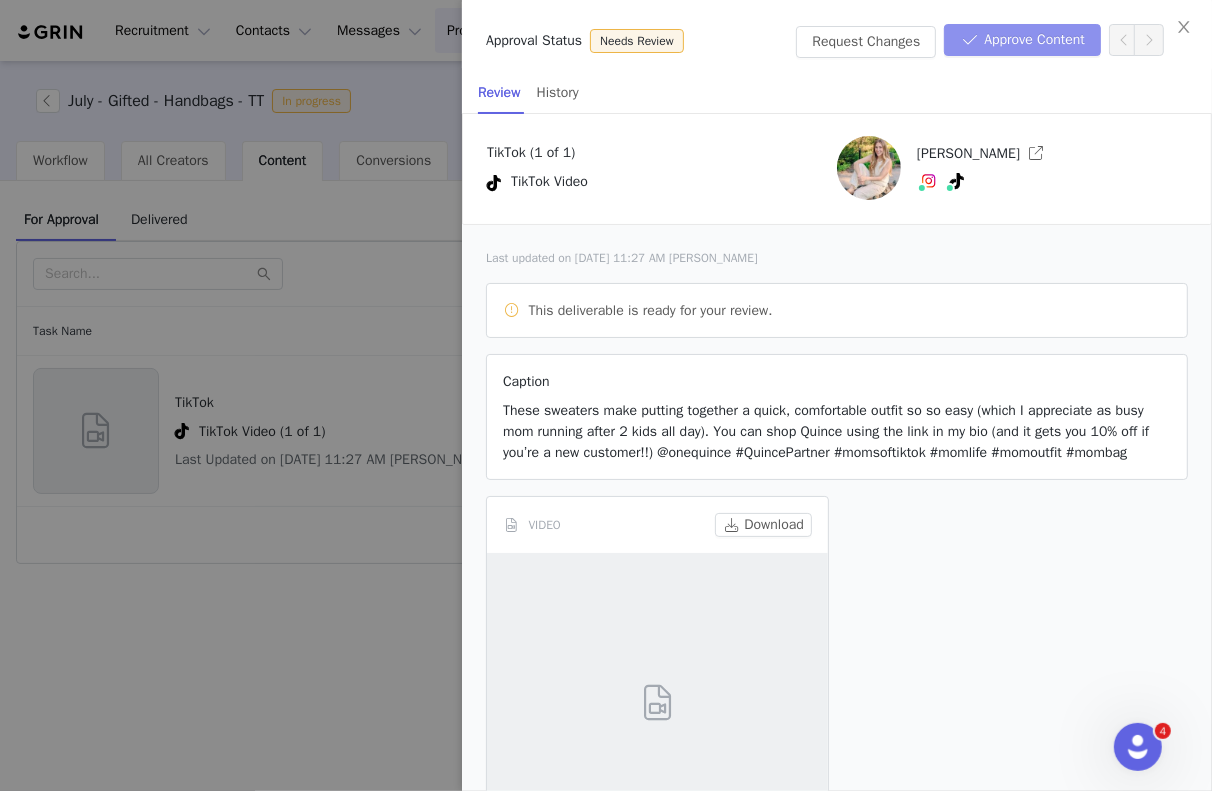 click on "Approve Content" at bounding box center [1022, 40] 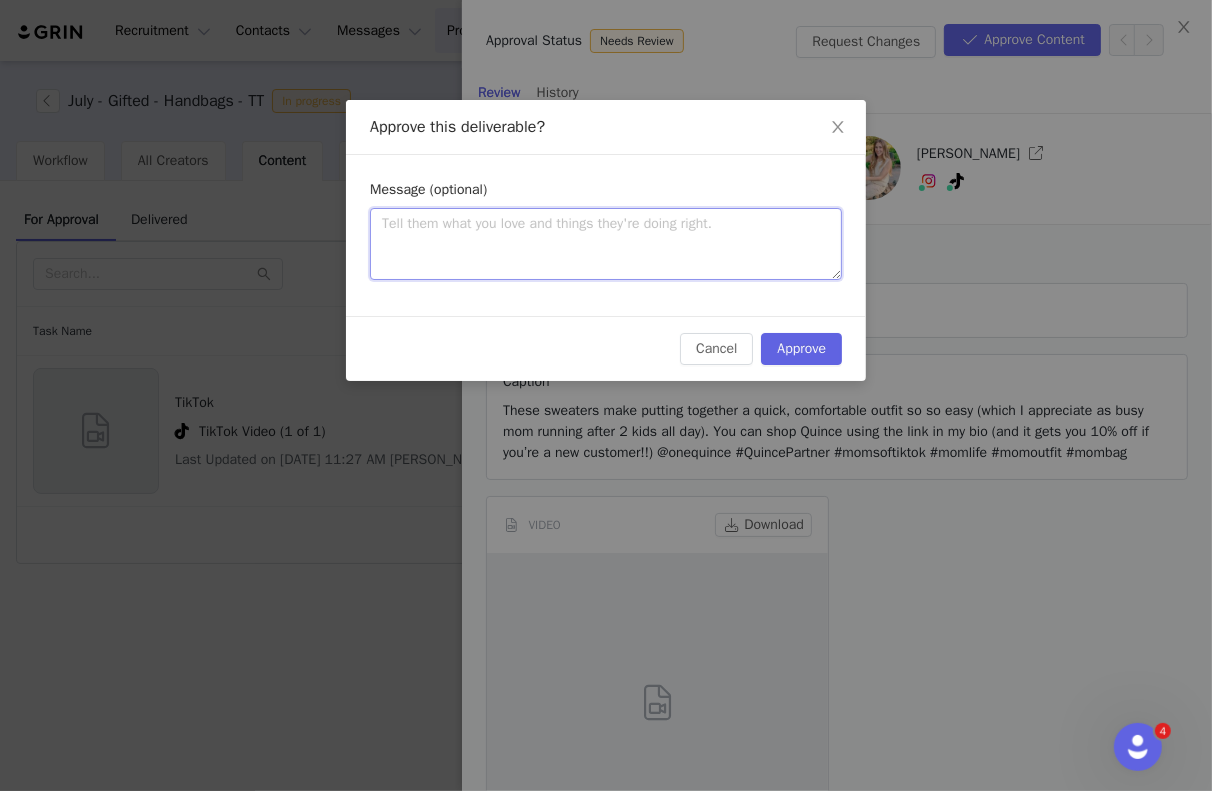 click at bounding box center (606, 244) 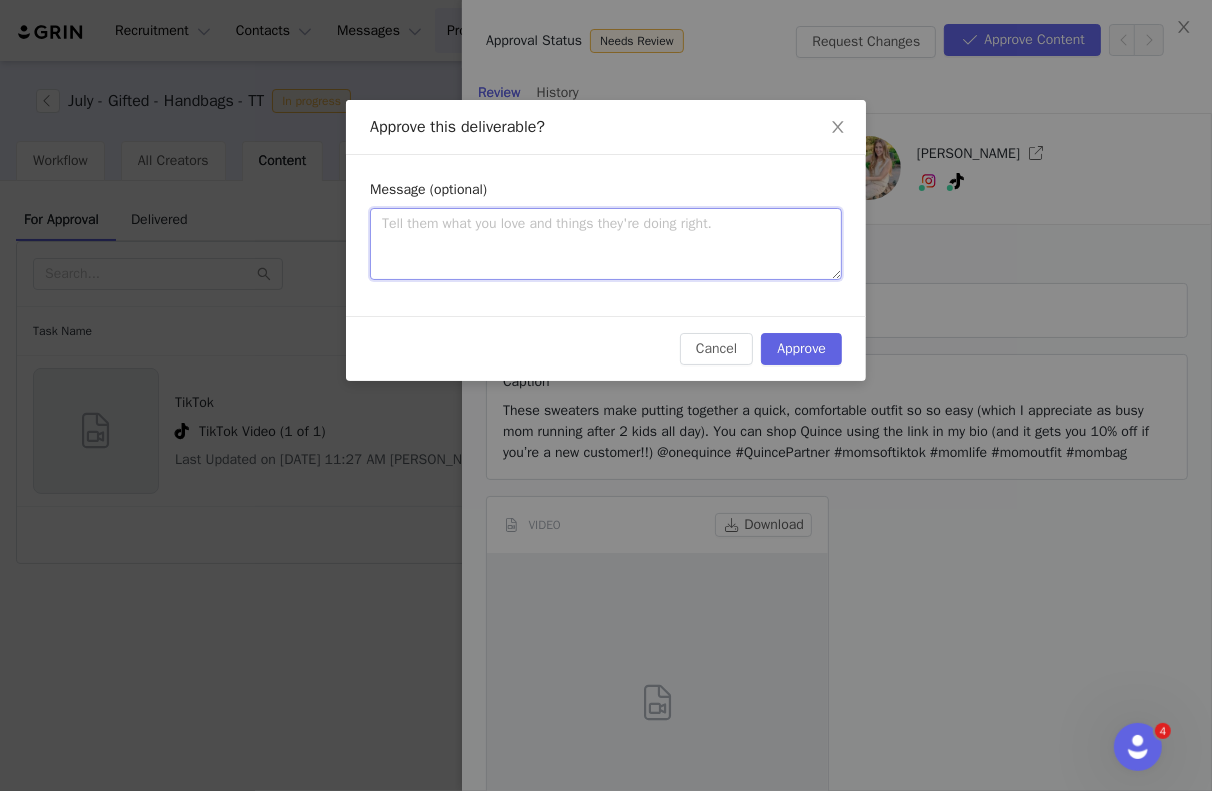 type on "T" 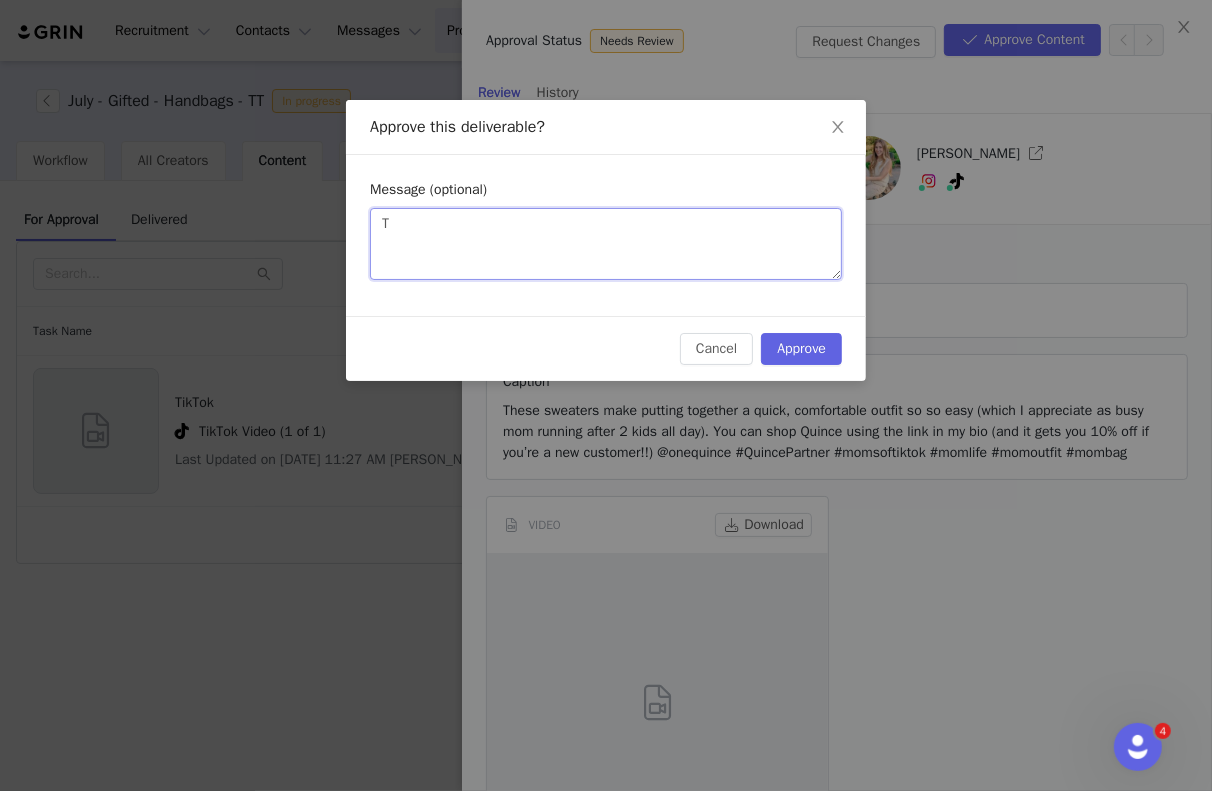 type on "Th" 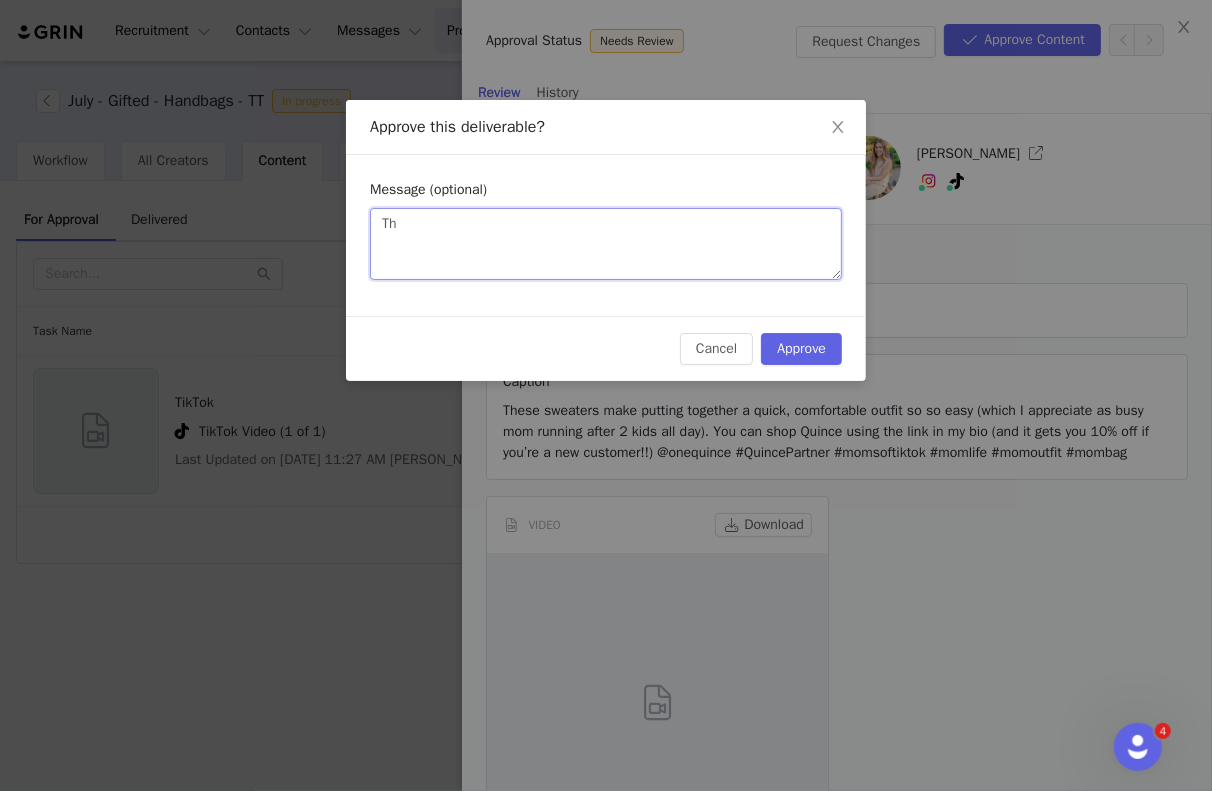 type on "Thi" 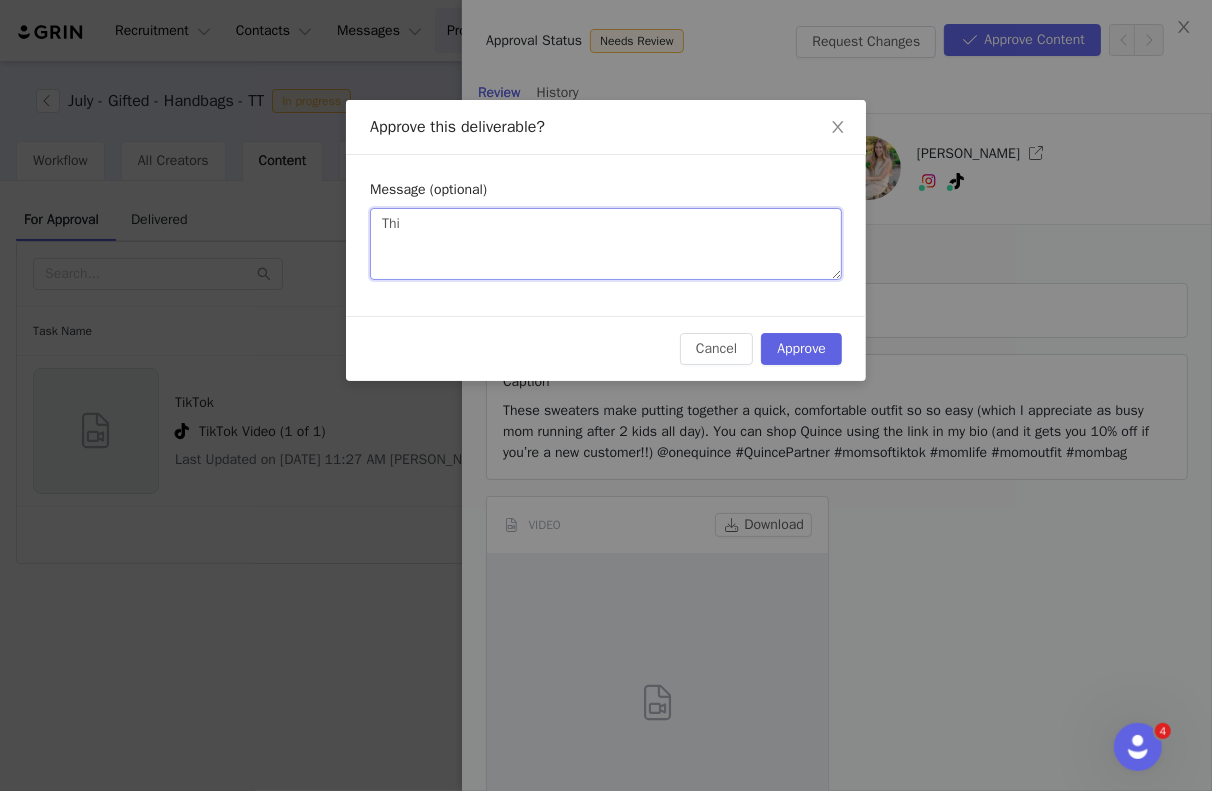 type on "This" 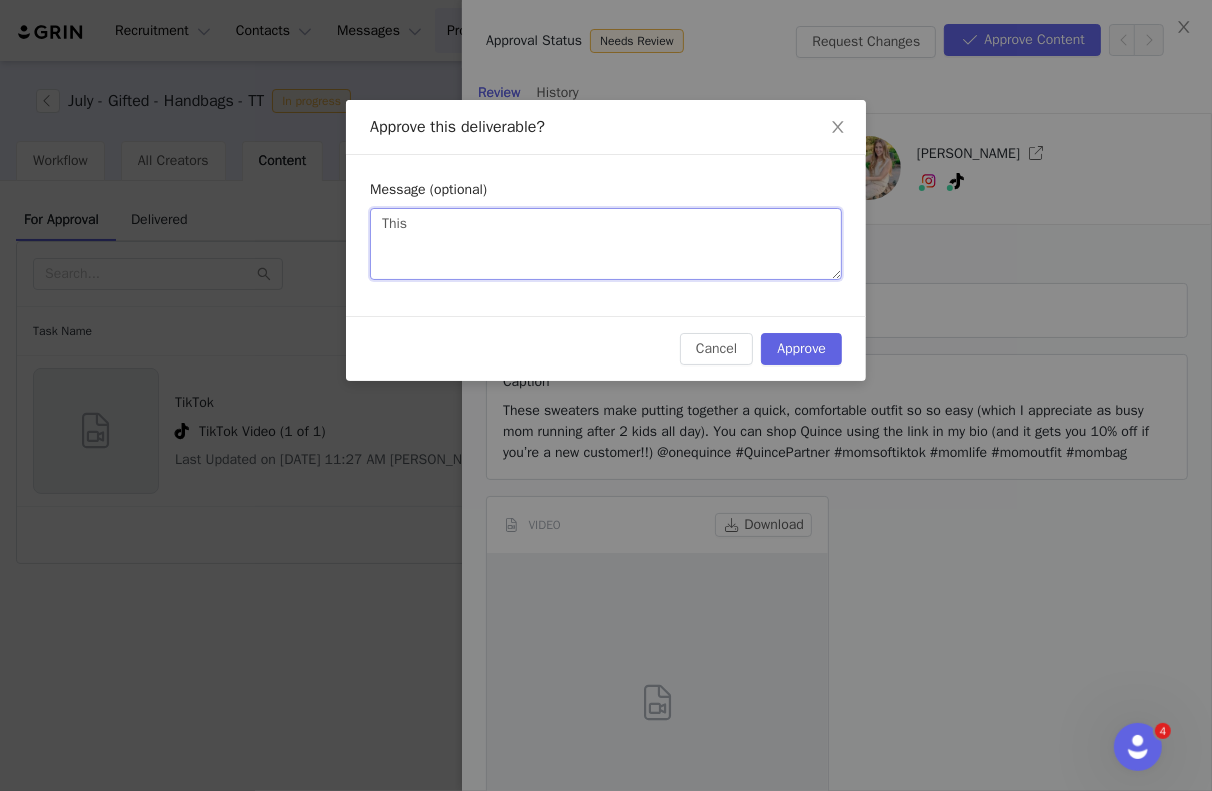 type on "This" 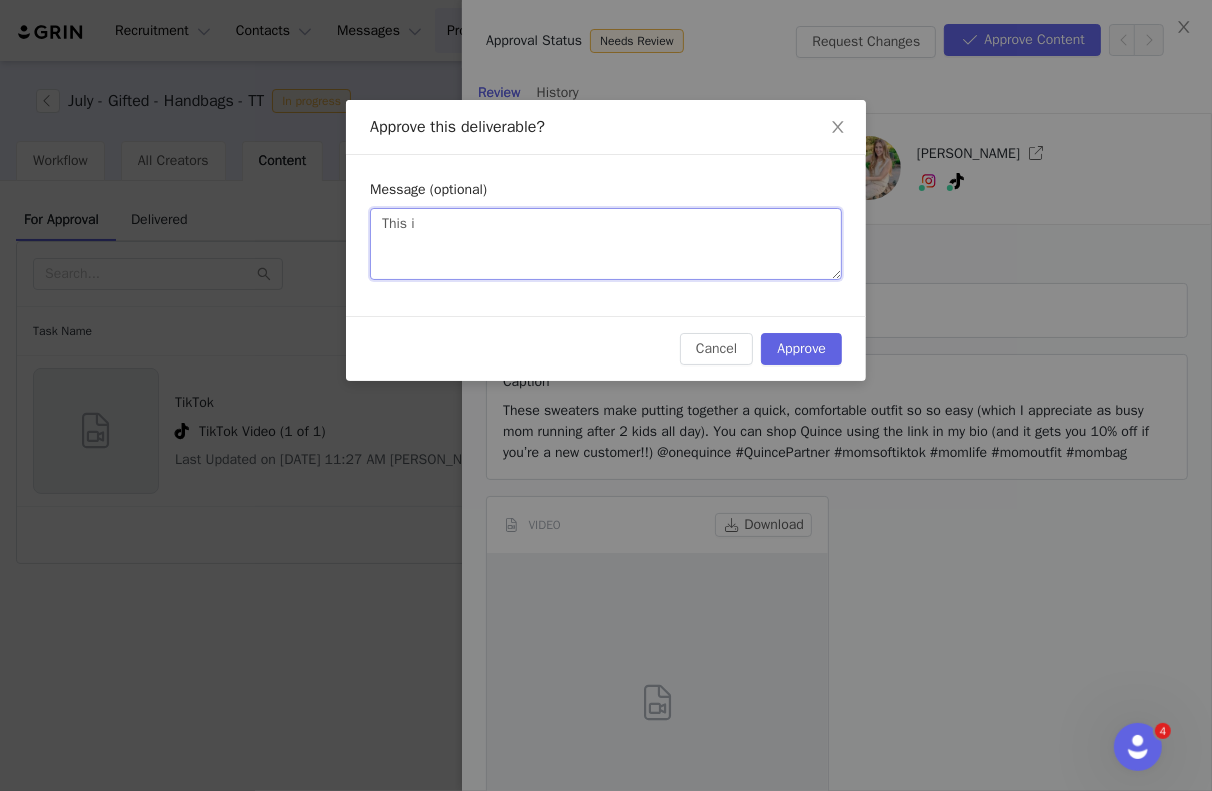 type on "This is" 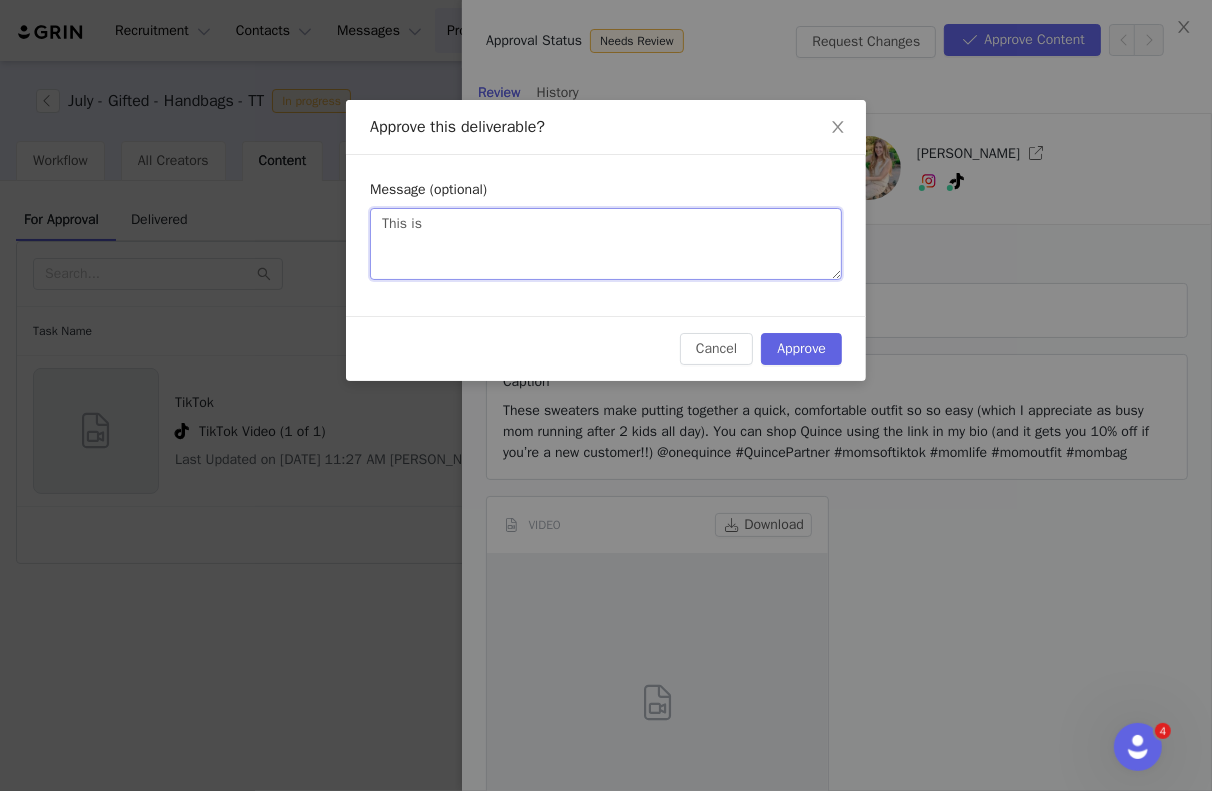 type on "This is" 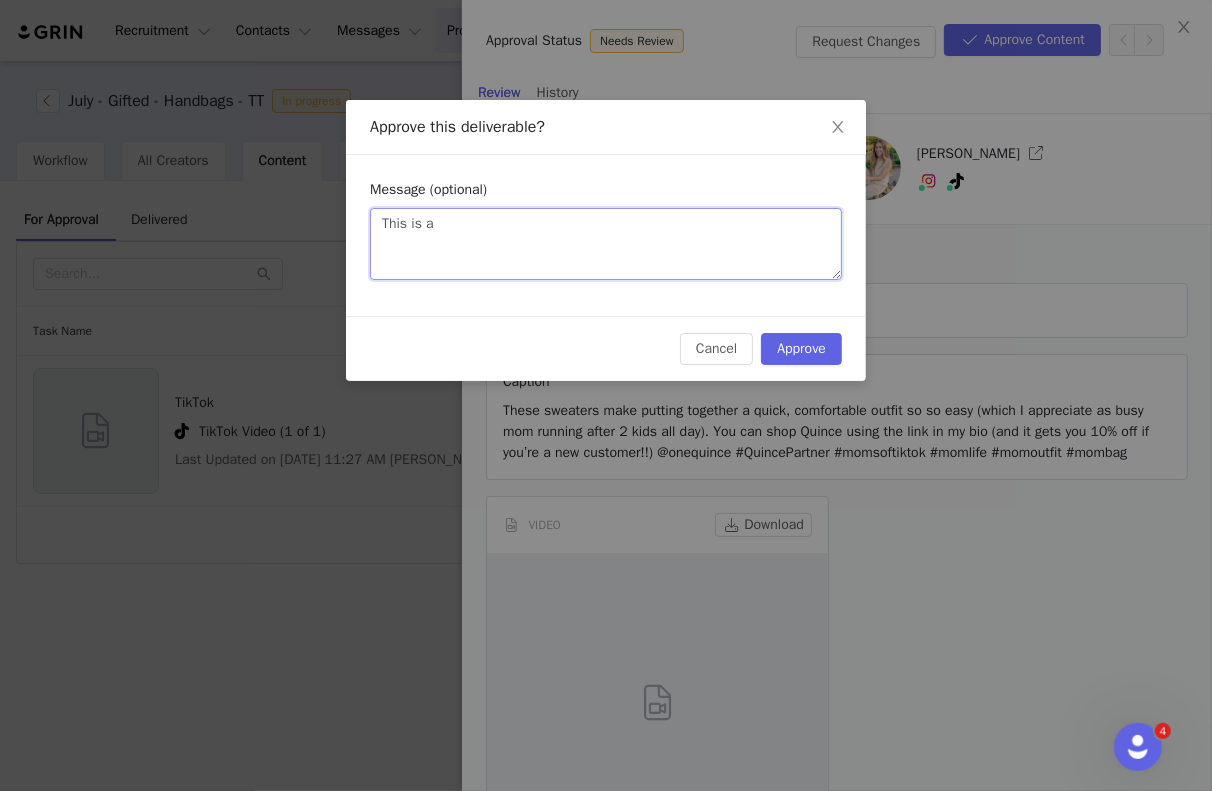 type on "This is ap" 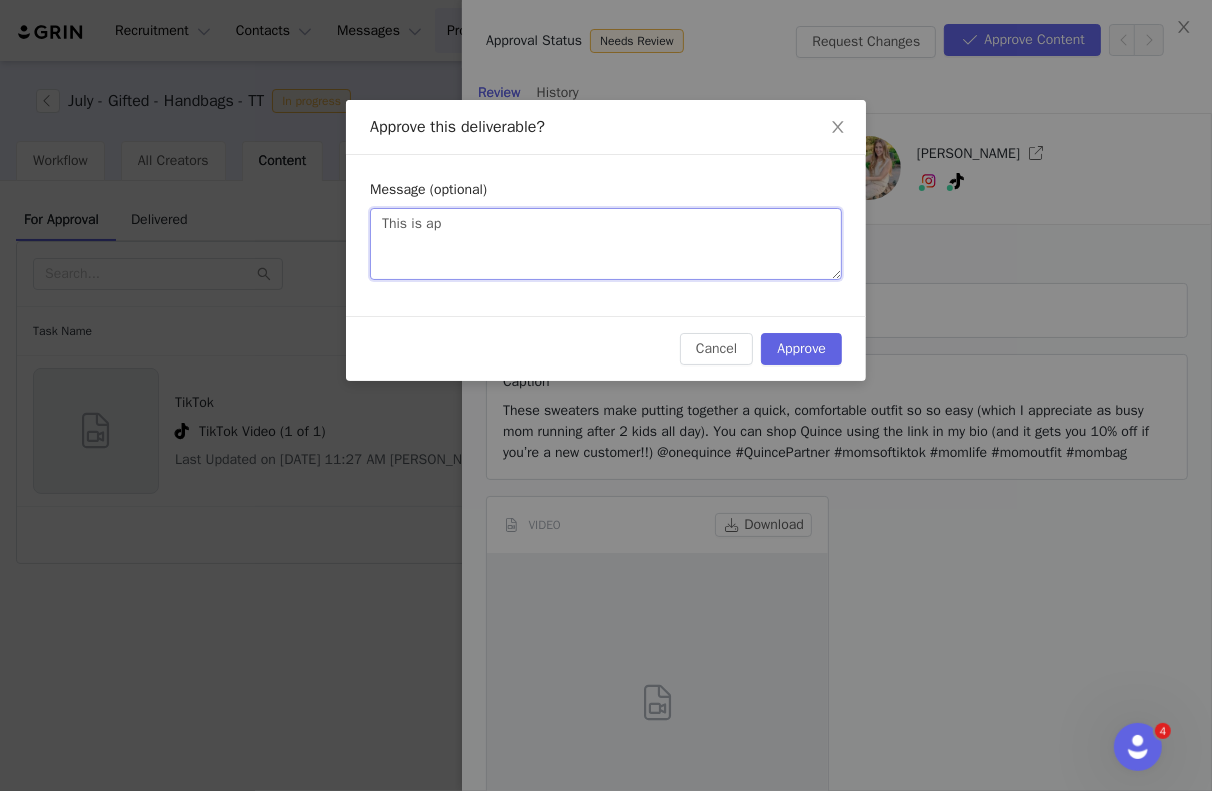 type on "This is app" 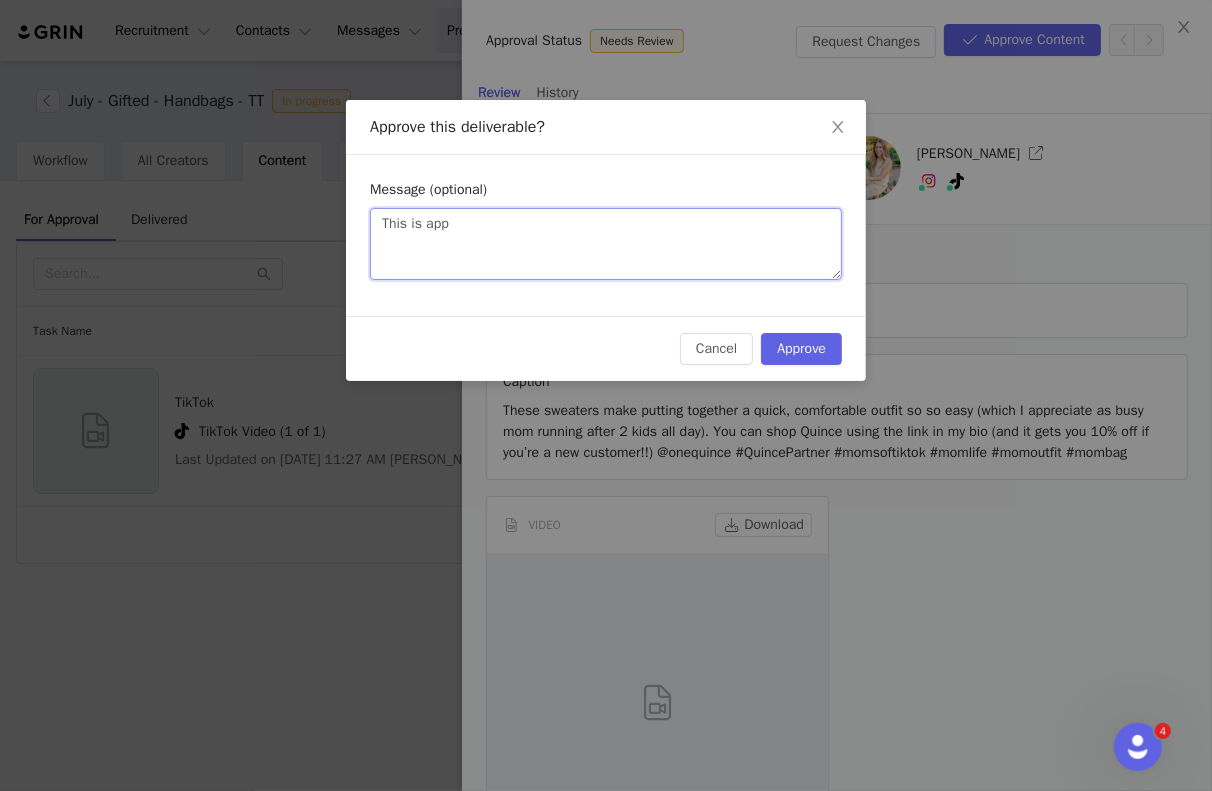 type on "This is appr" 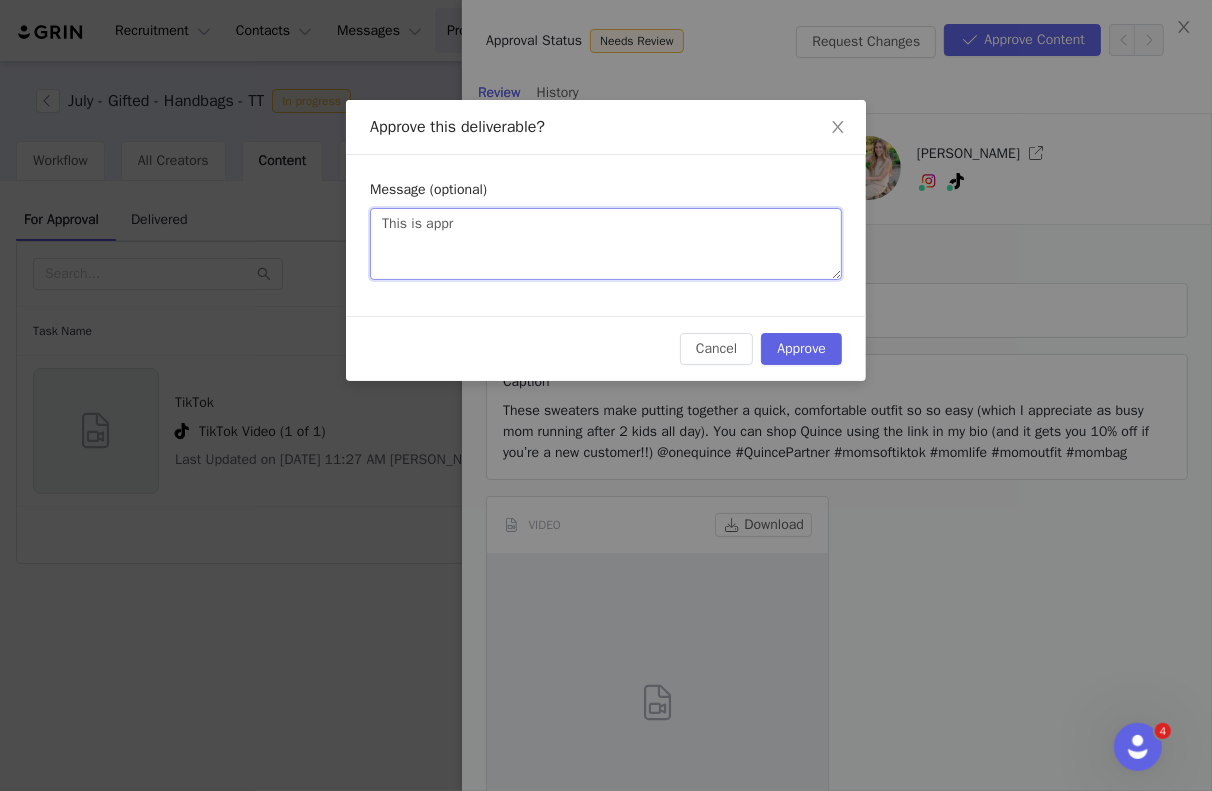 type on "This is appro" 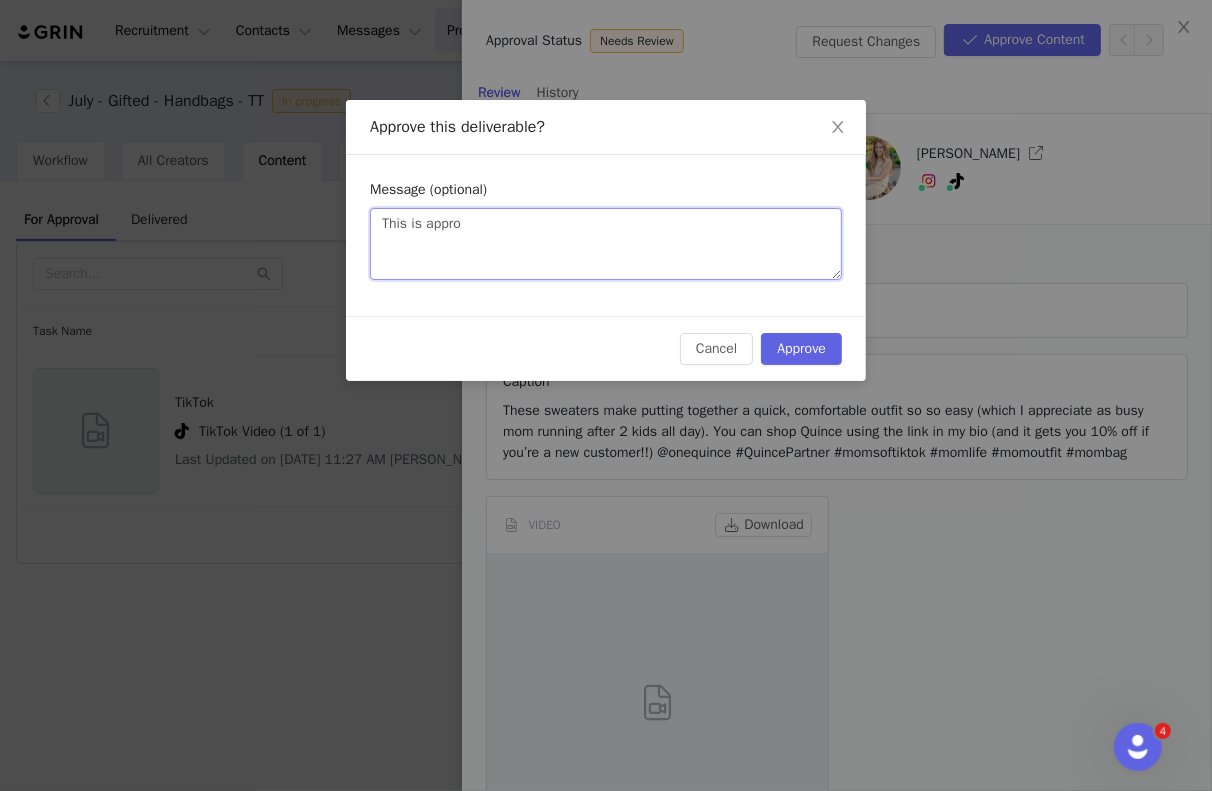 type 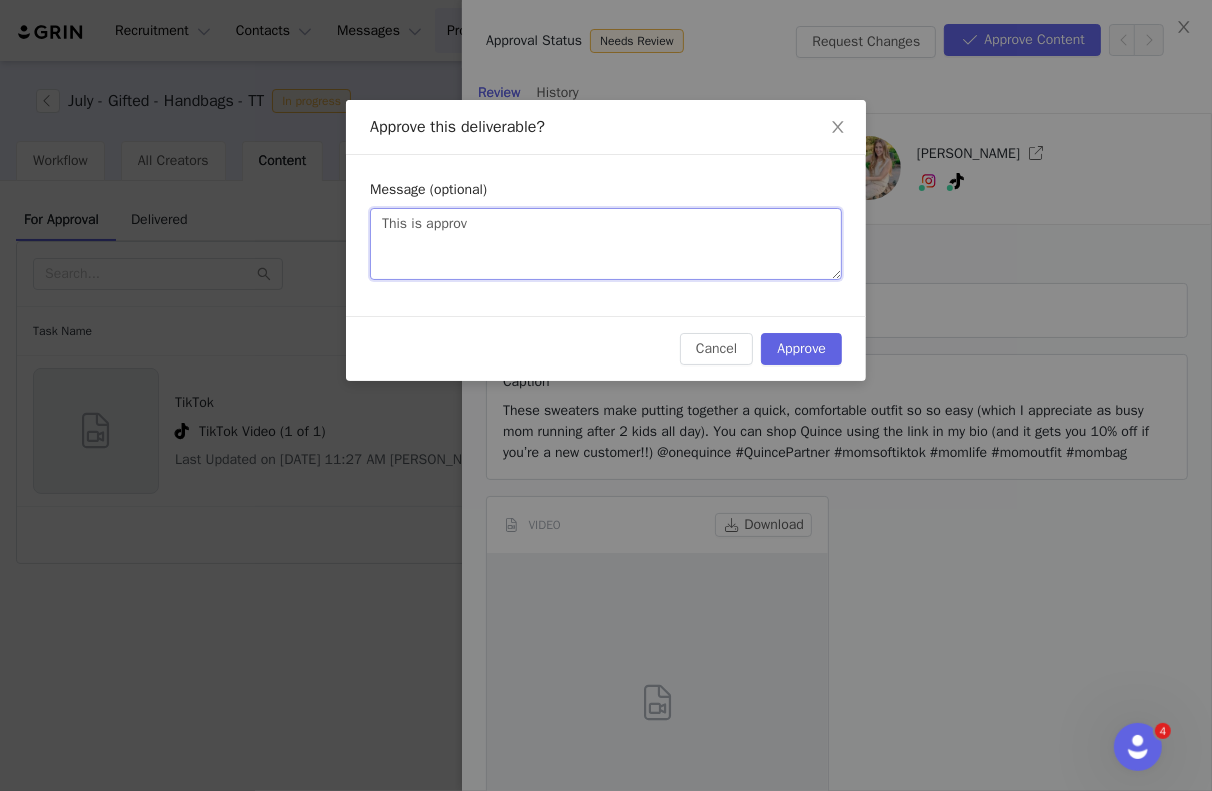 type 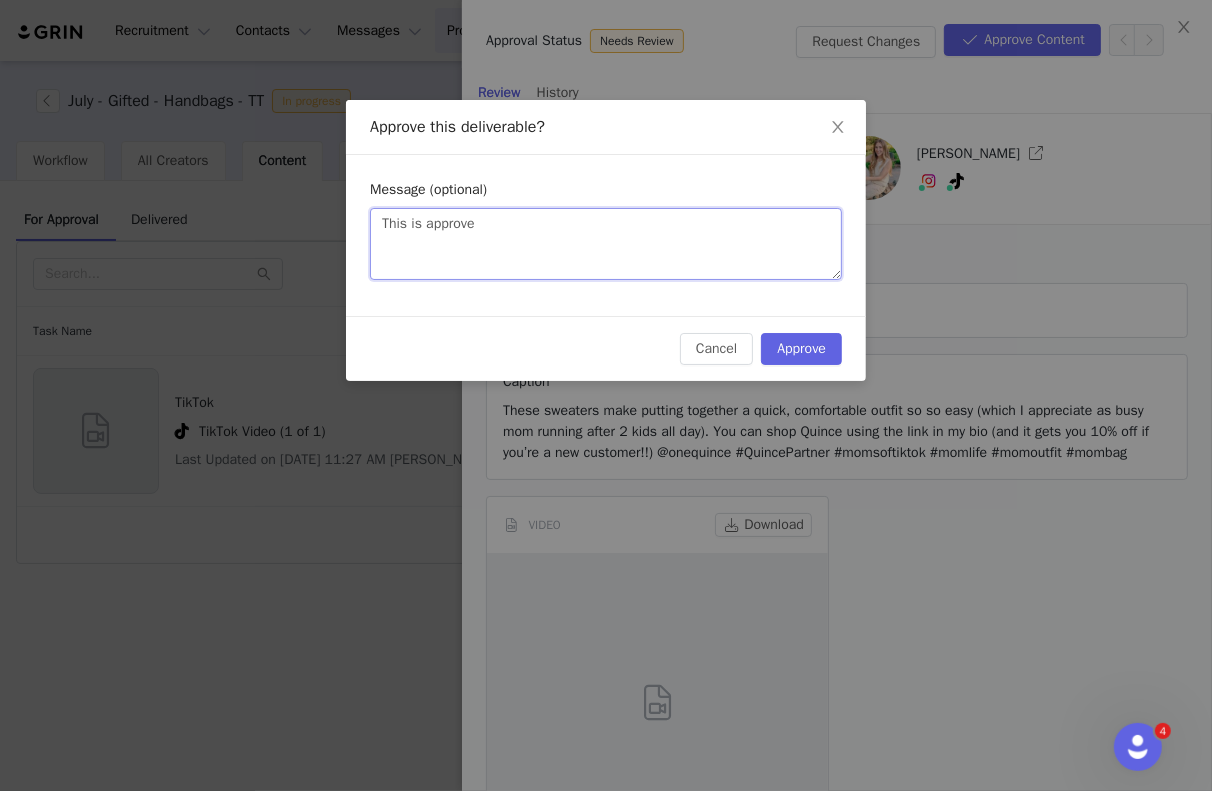 type on "This is approved" 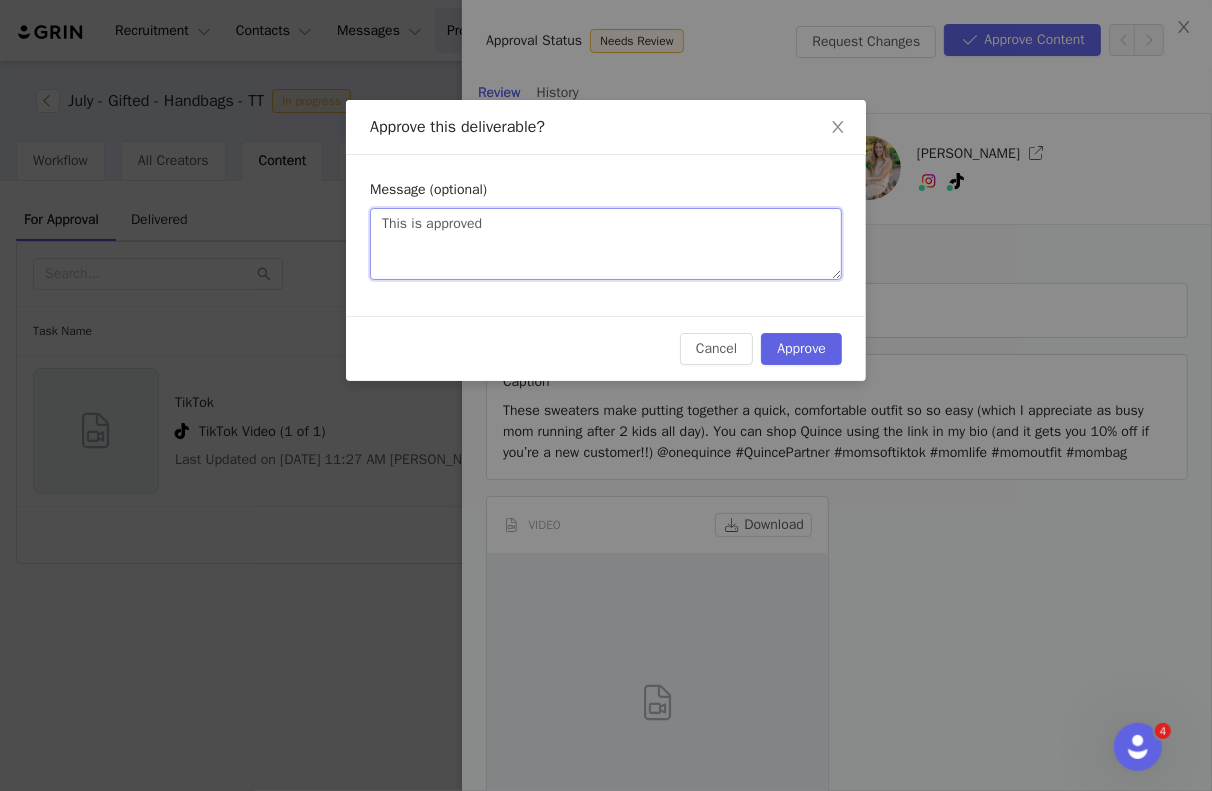 type on "This is approved" 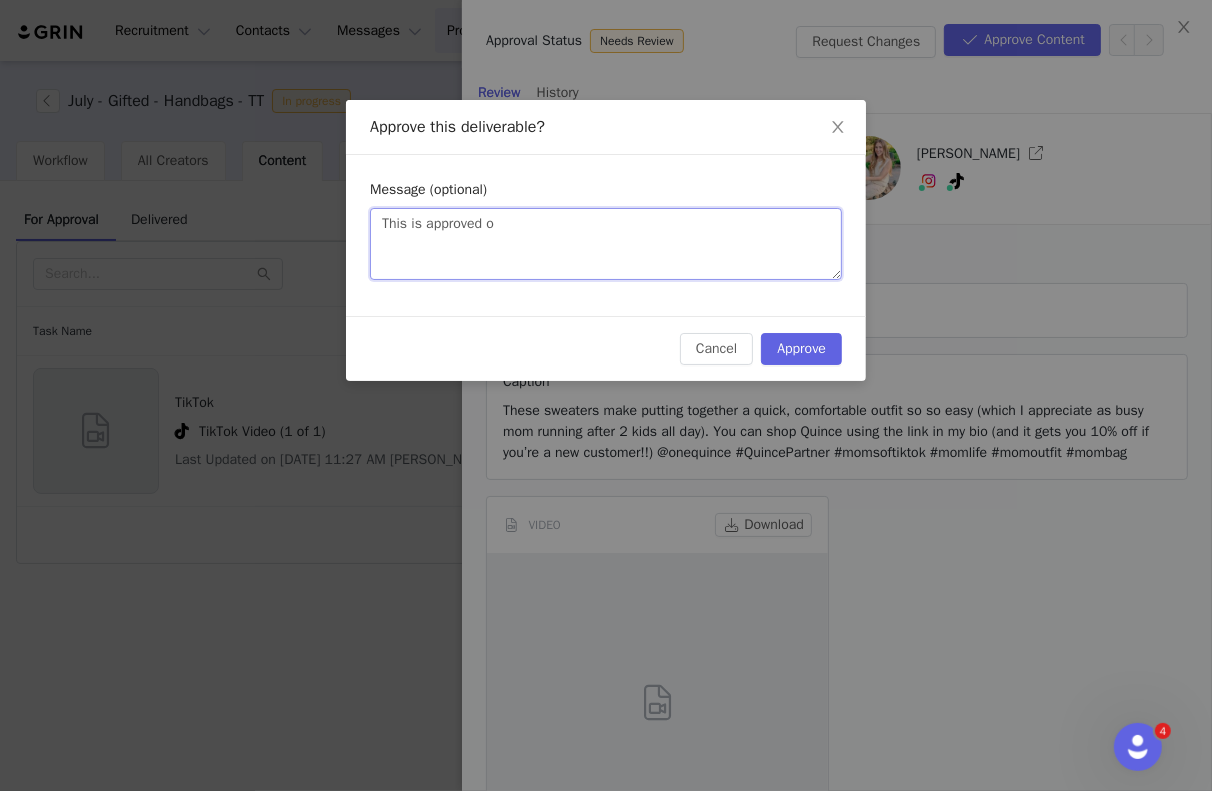 type on "This is approved on" 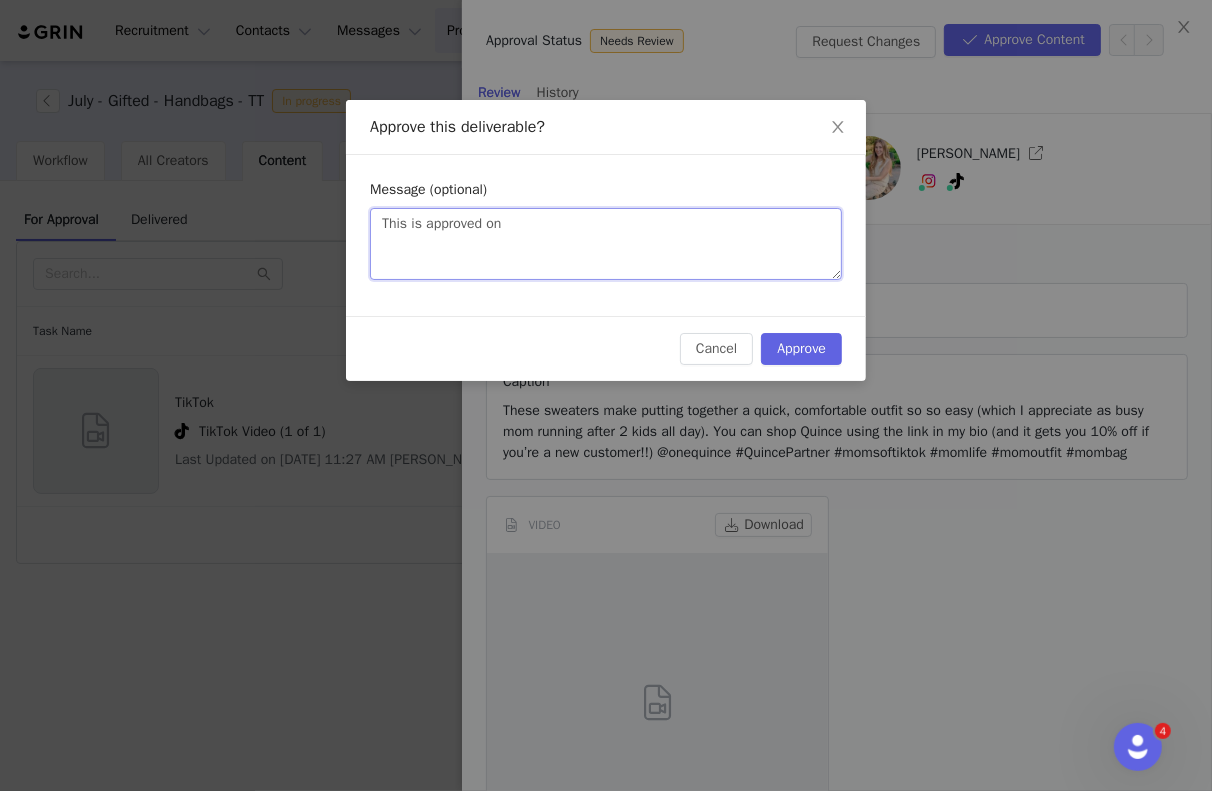 type on "This is approved onc" 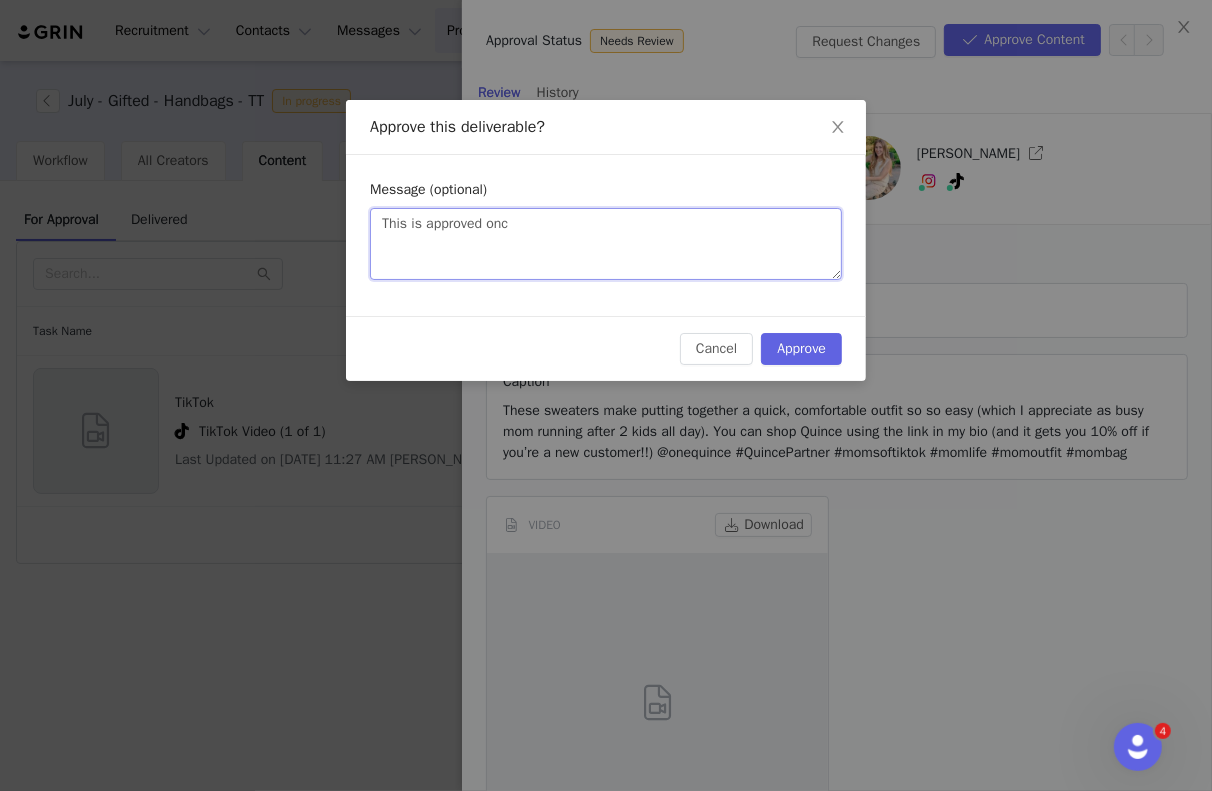 type 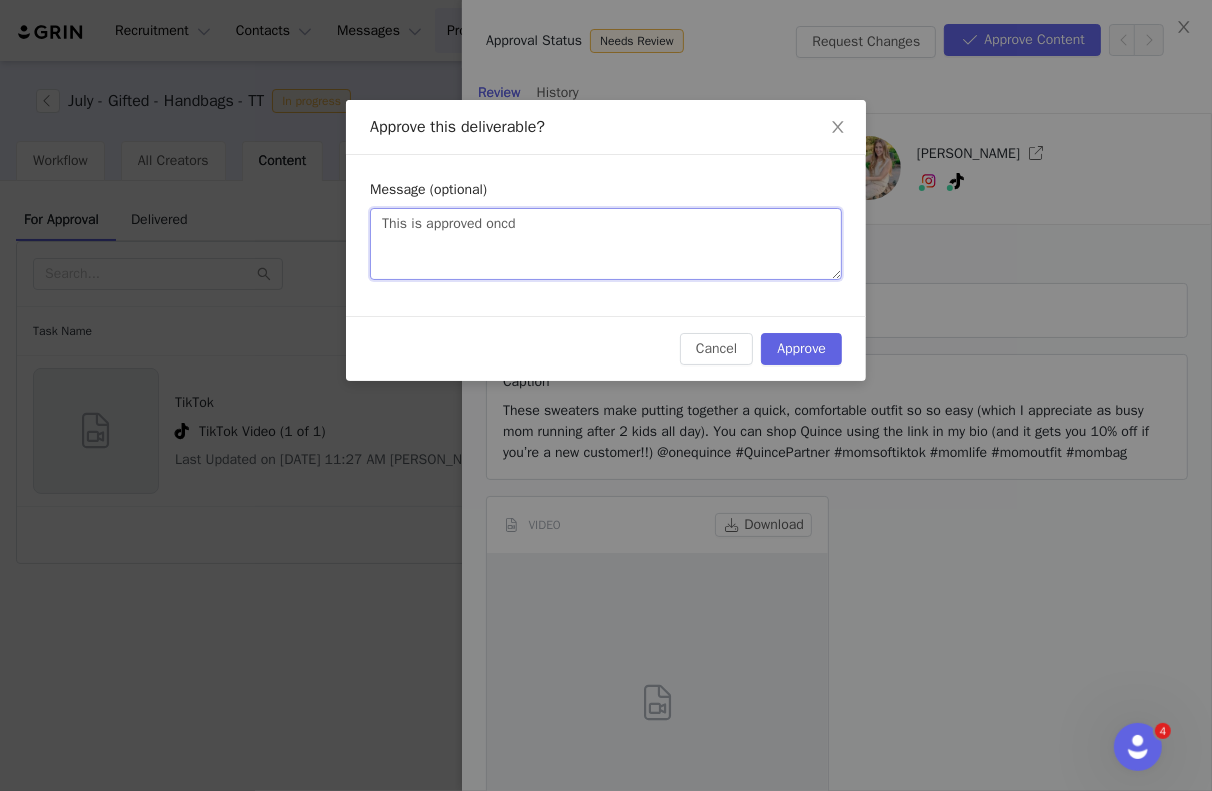 type on "This is approved oncde" 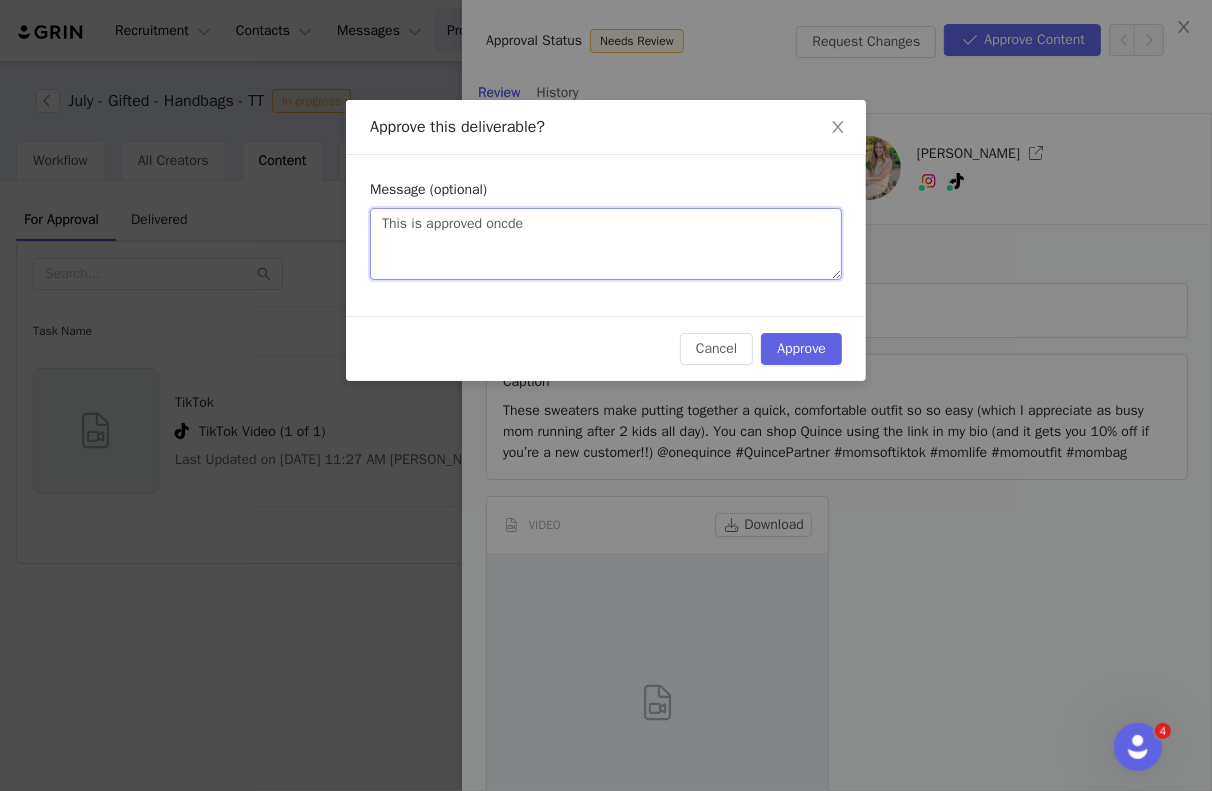 type on "This is approved oncde" 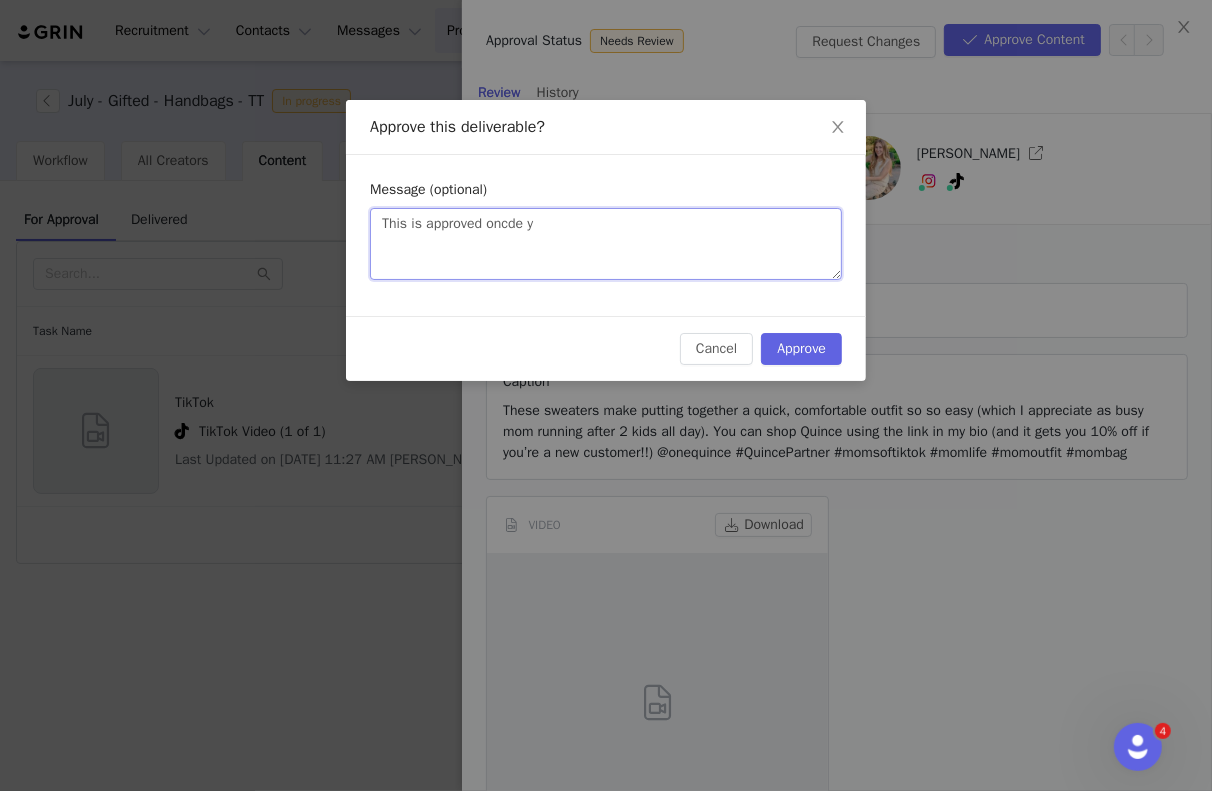type on "This is approved oncde yo" 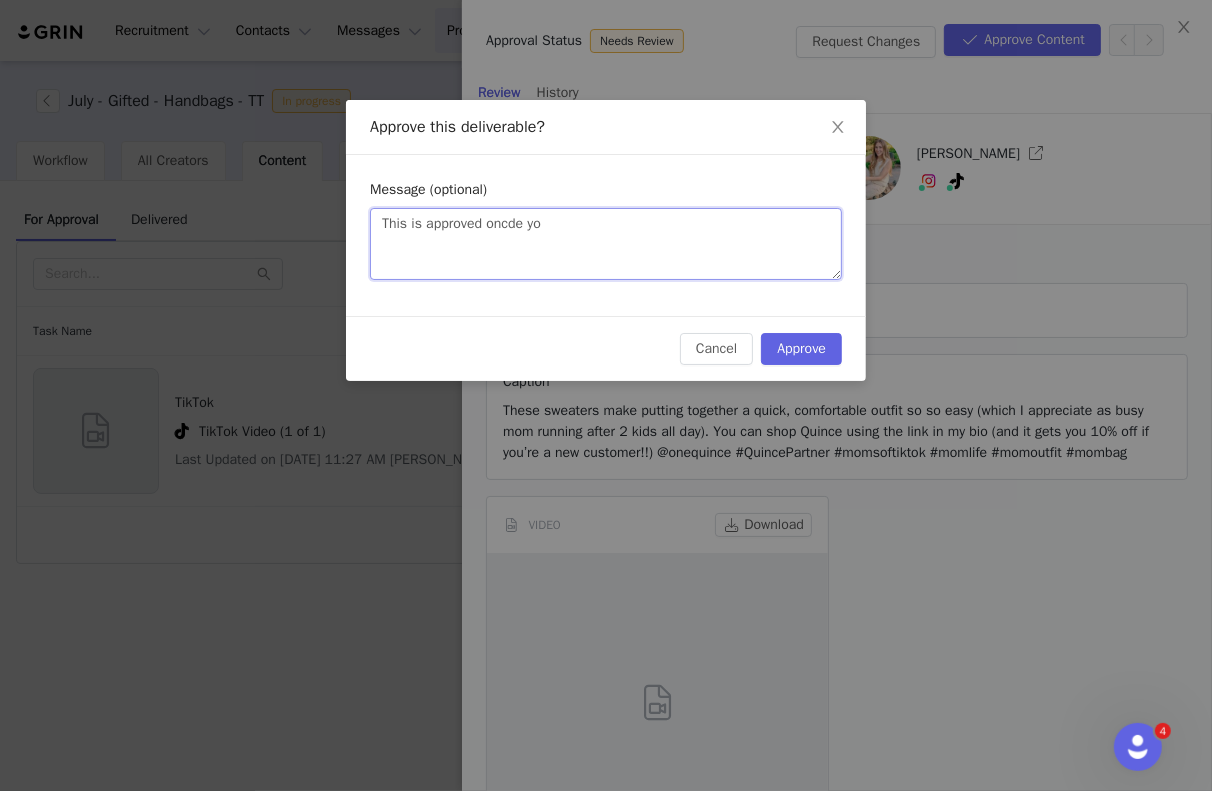 type on "This is approved oncde you" 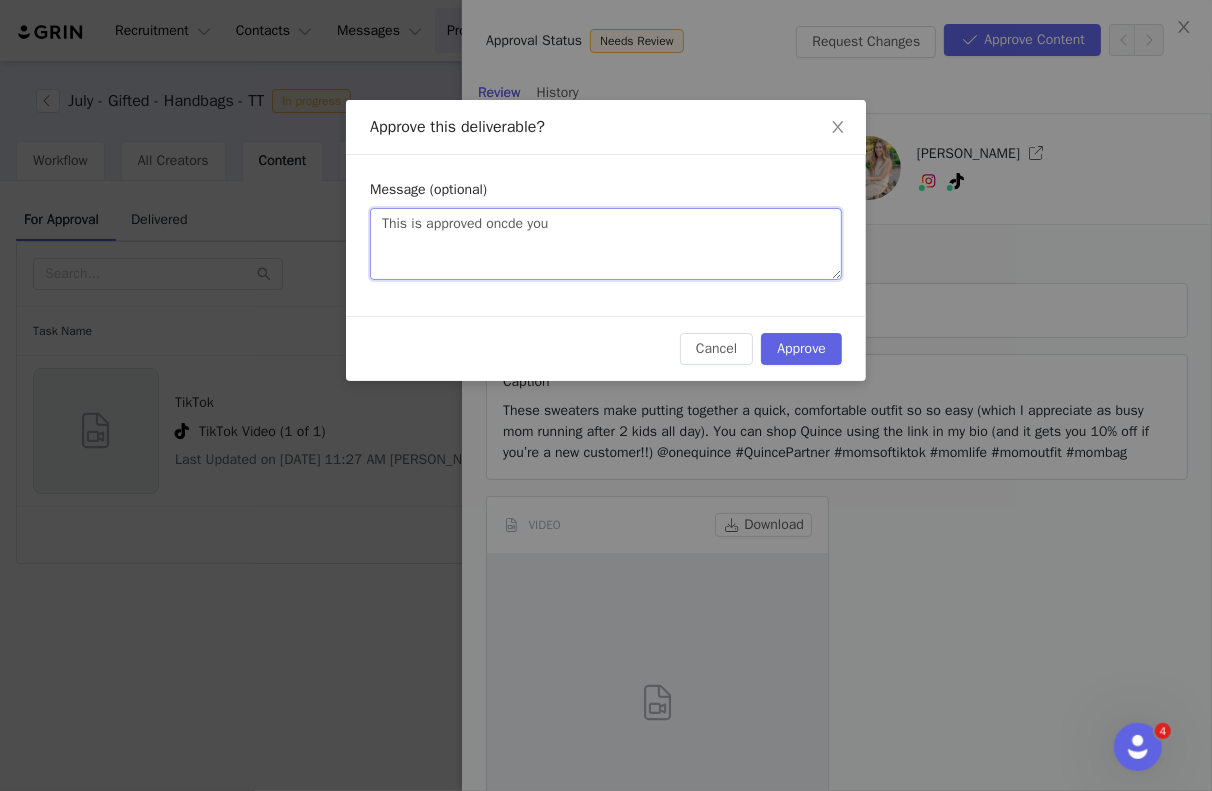 type on "This is approved oncde you" 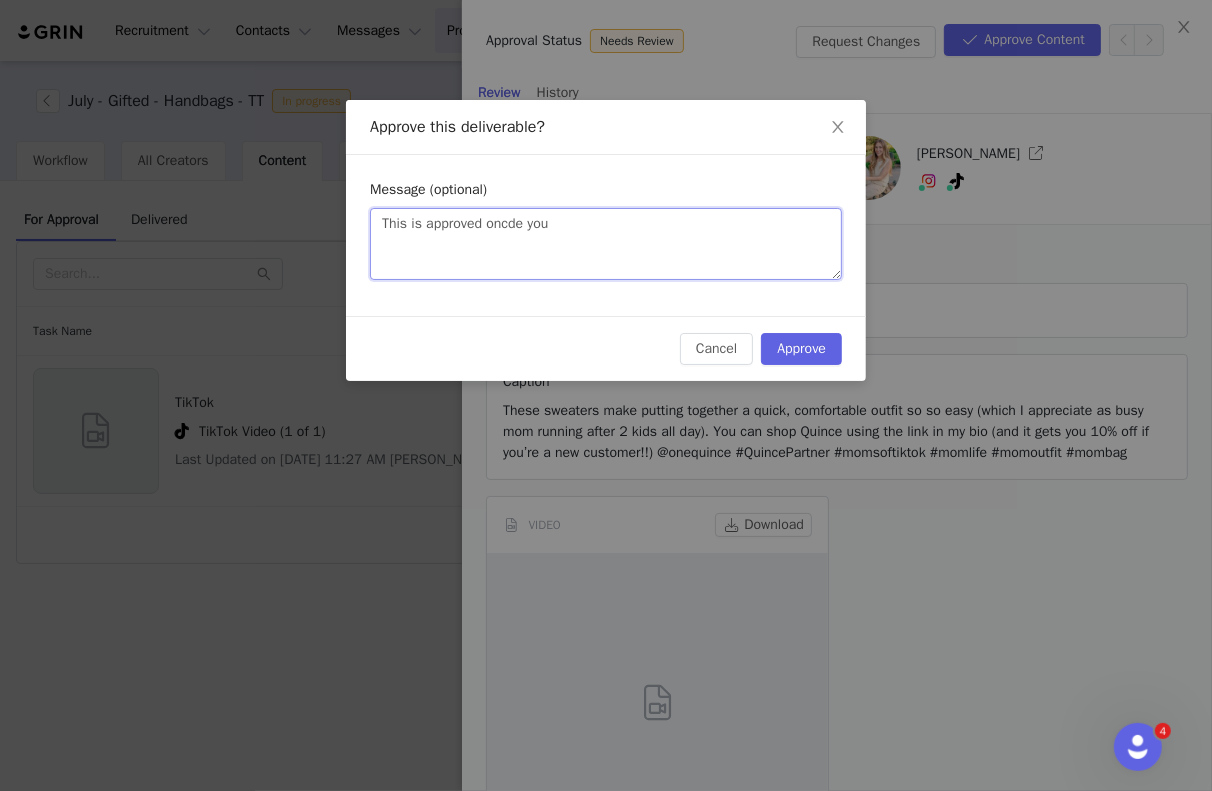 type 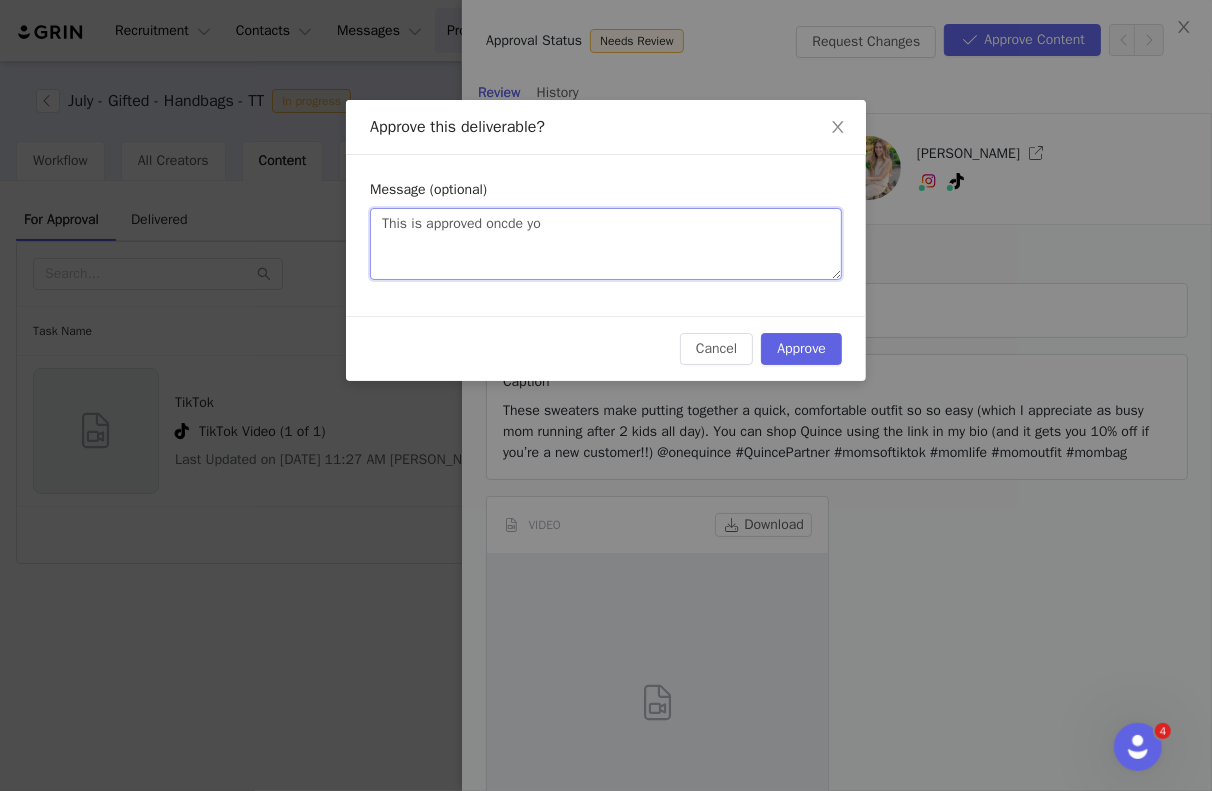 type on "This is approved oncde y" 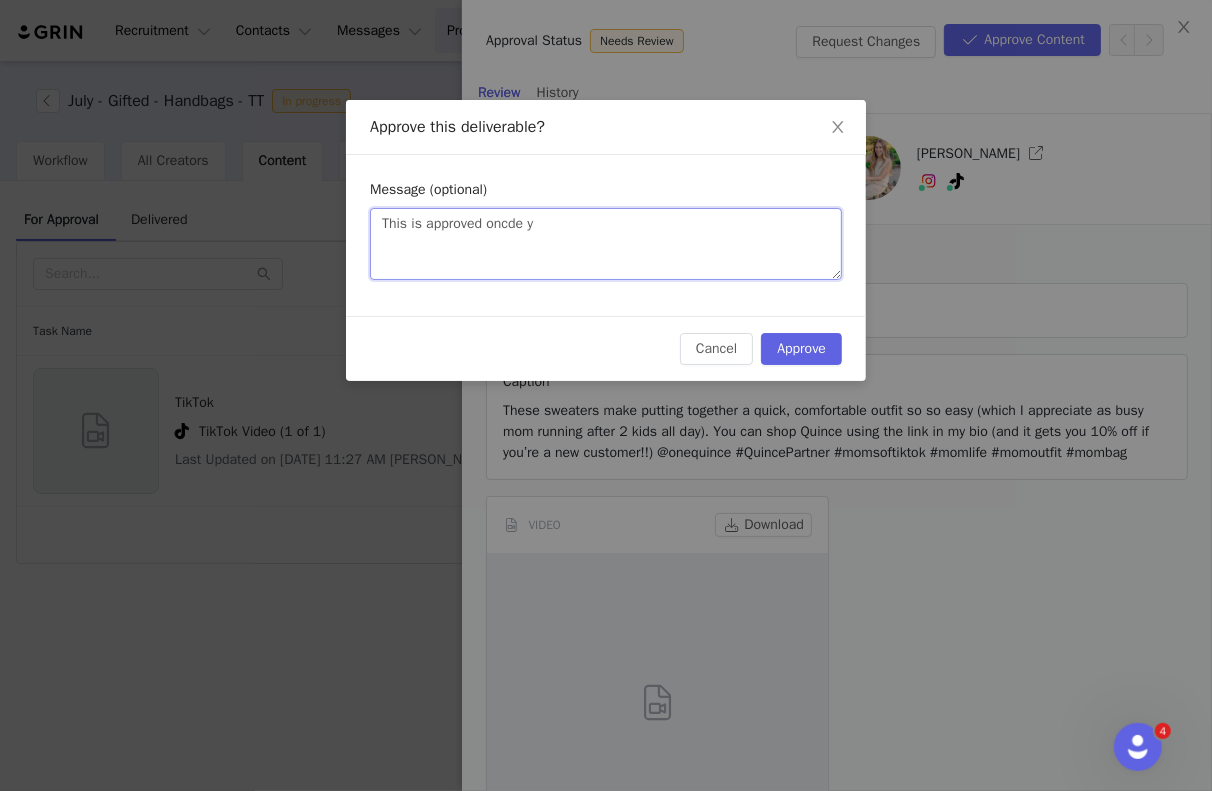 type on "This is approved oncde" 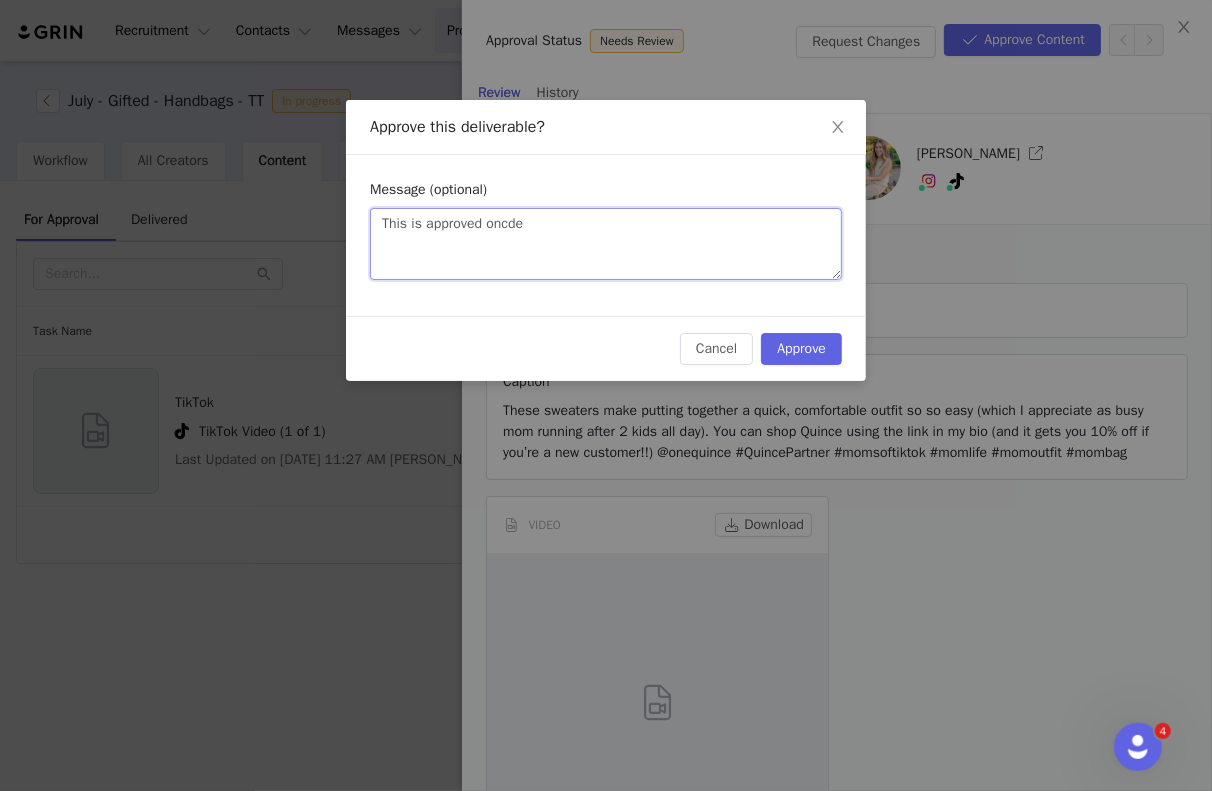 type on "This is approved oncde" 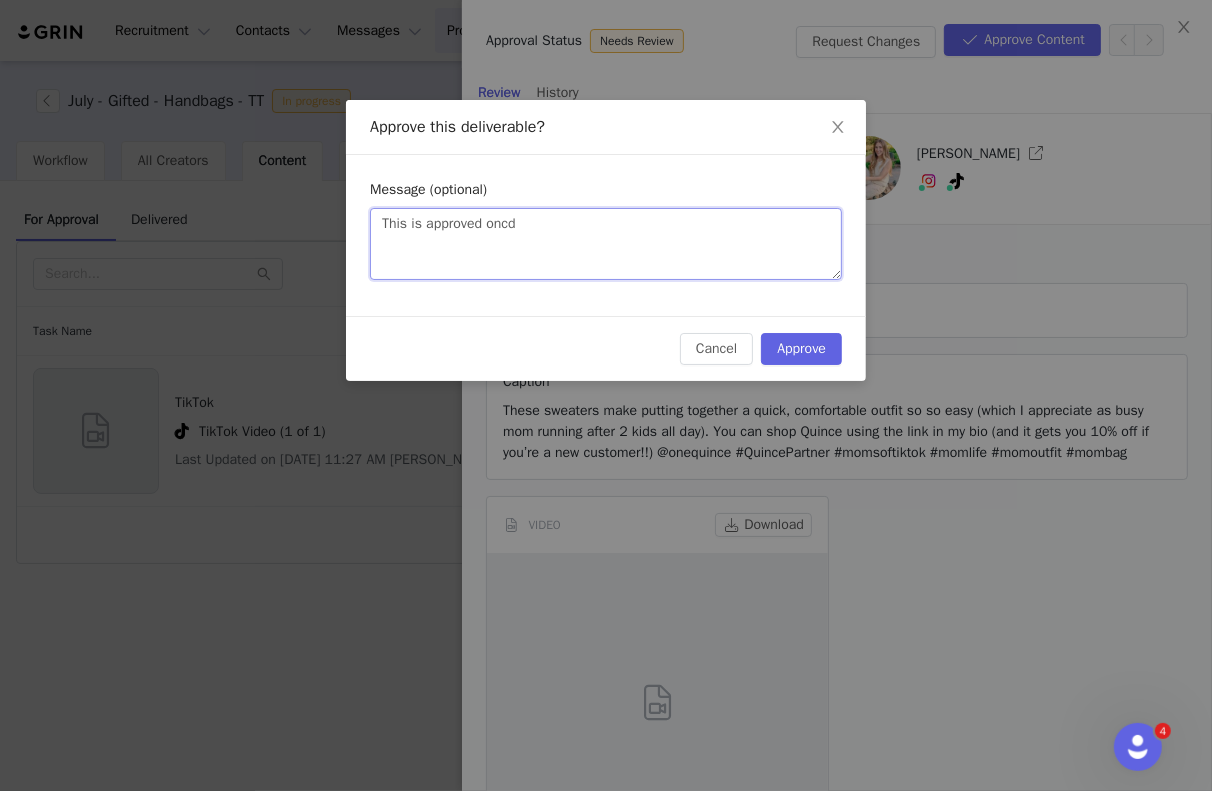 type 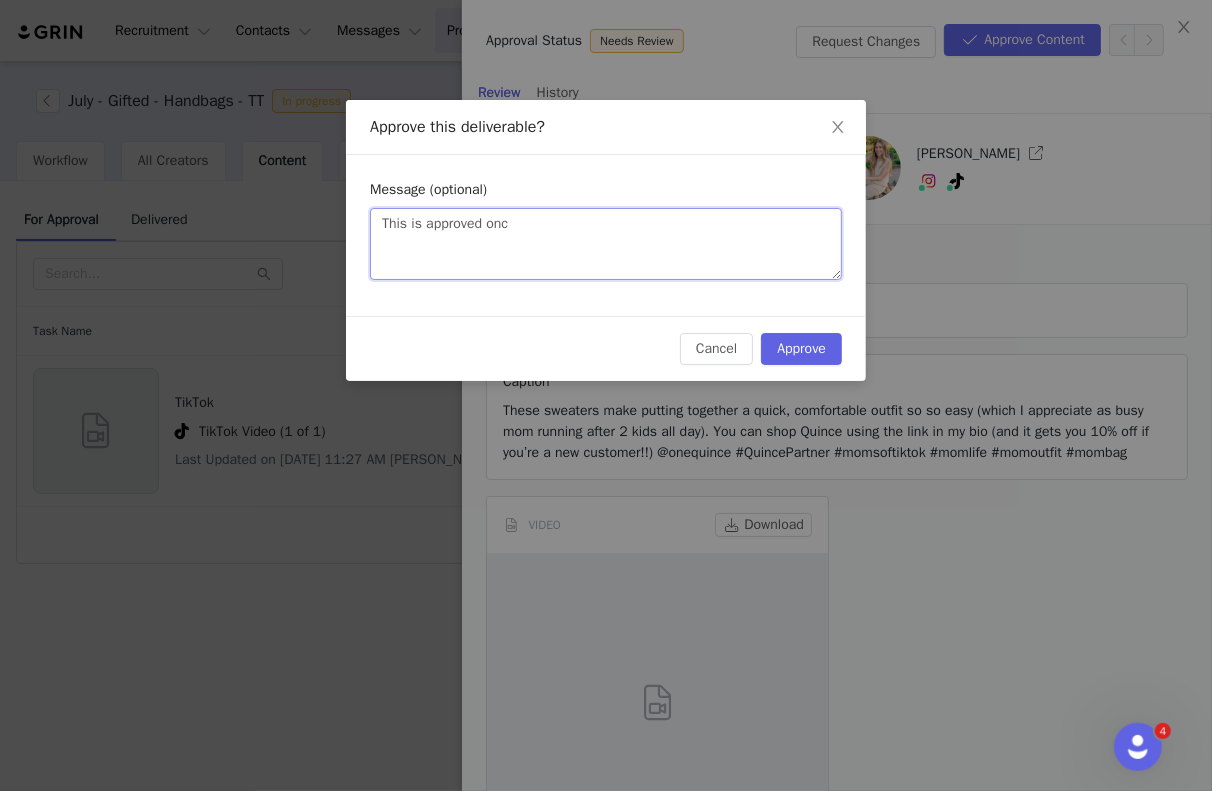 type on "This is approved once" 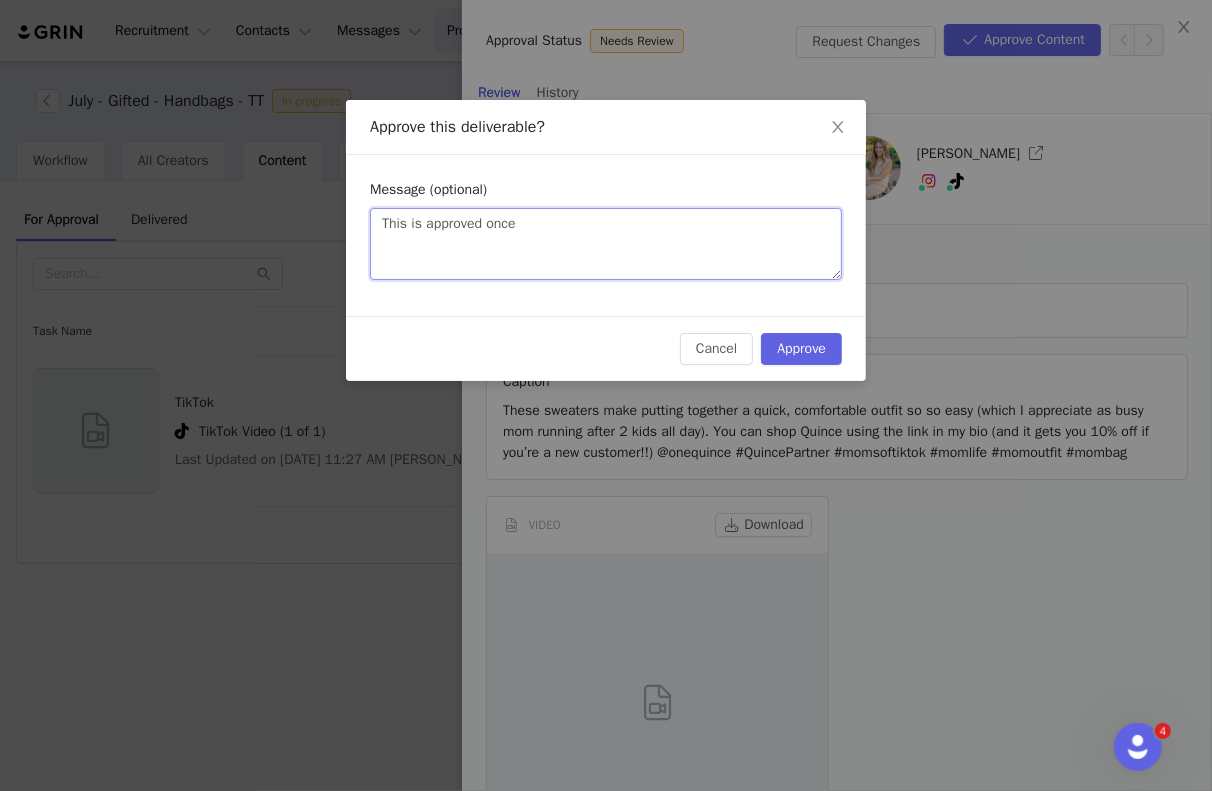 type on "This is approved once" 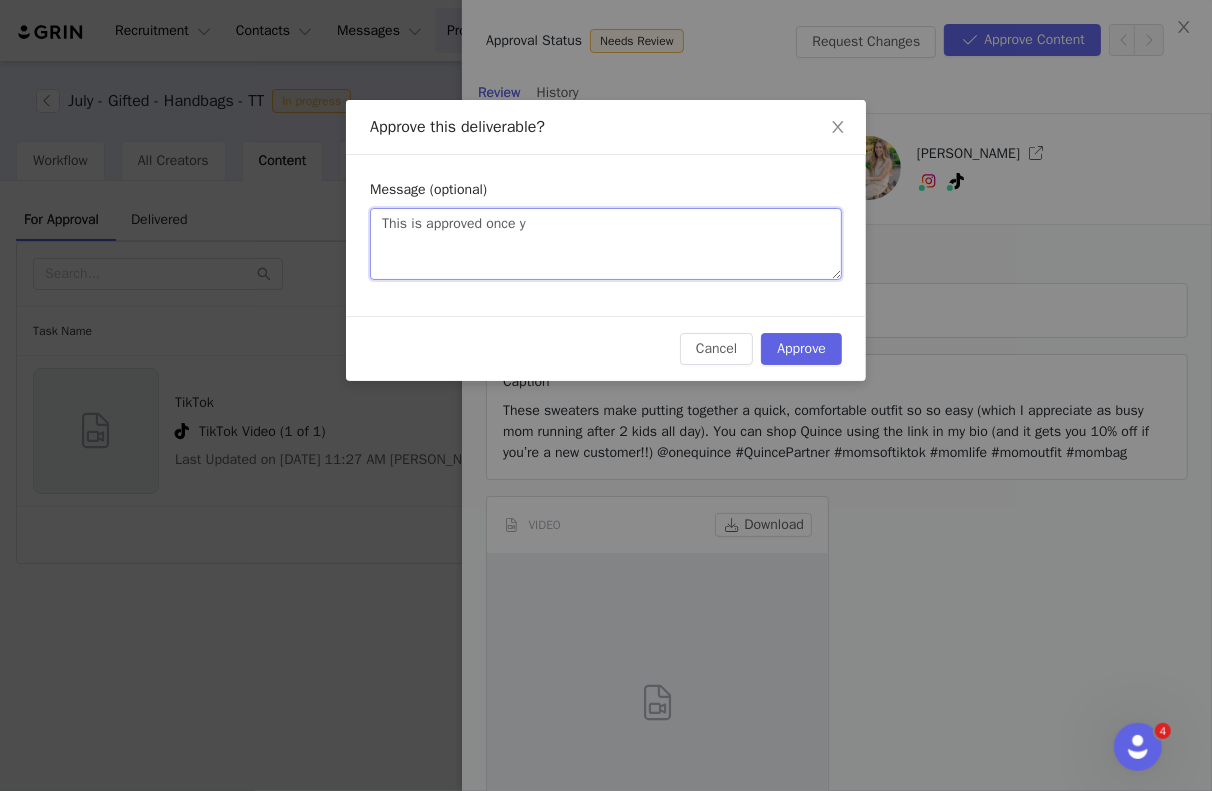 type on "This is approved once yo" 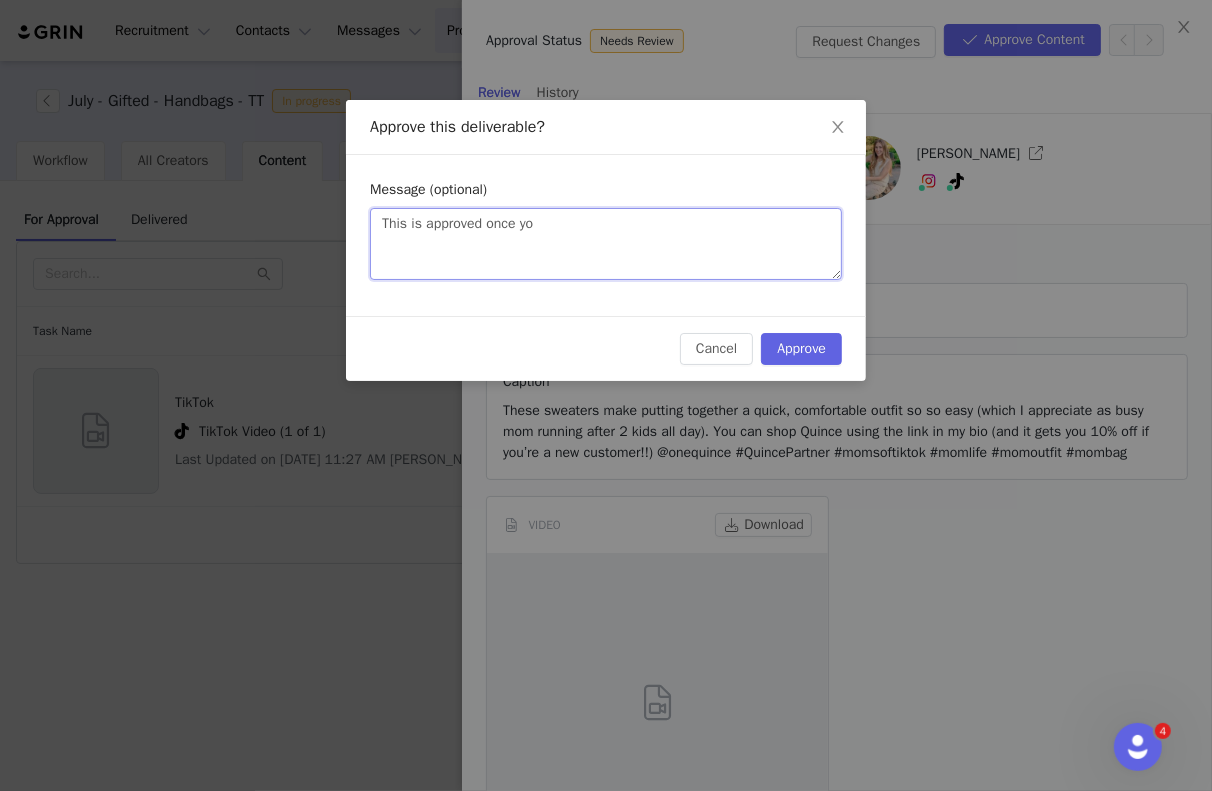 type 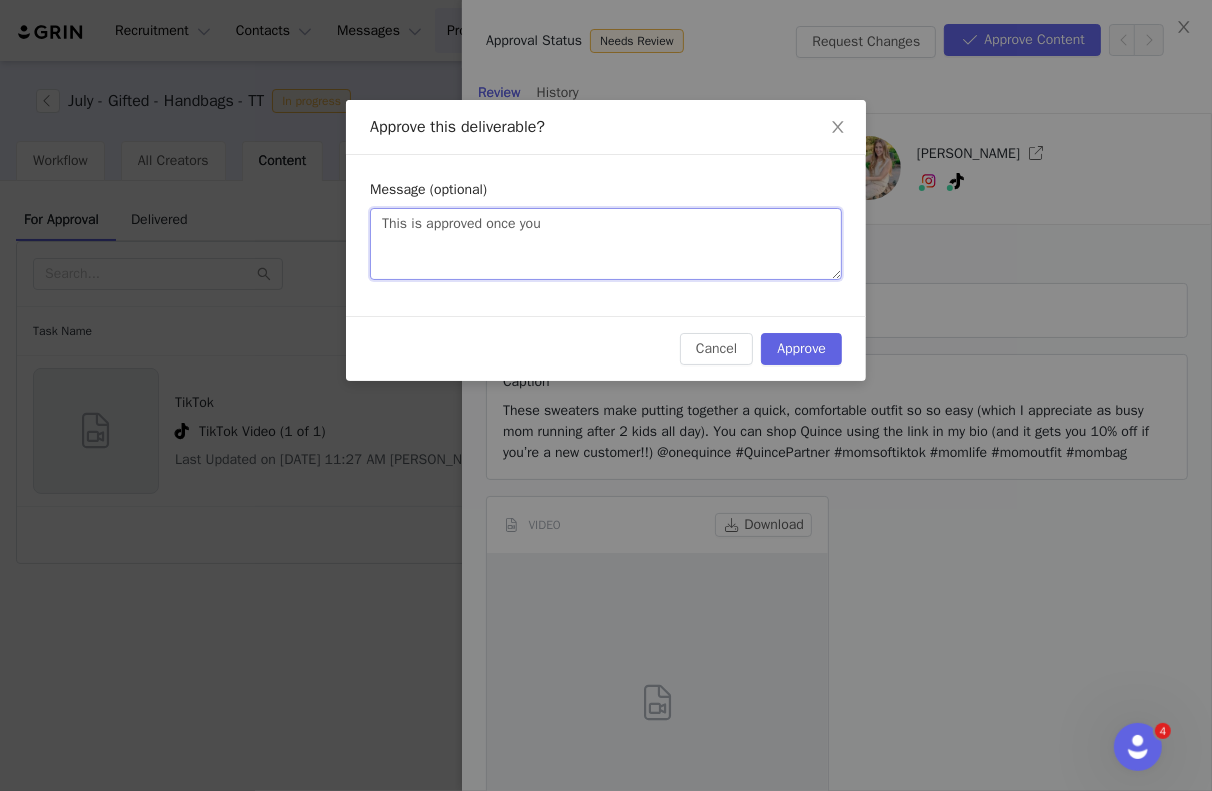 type on "This is approved once you" 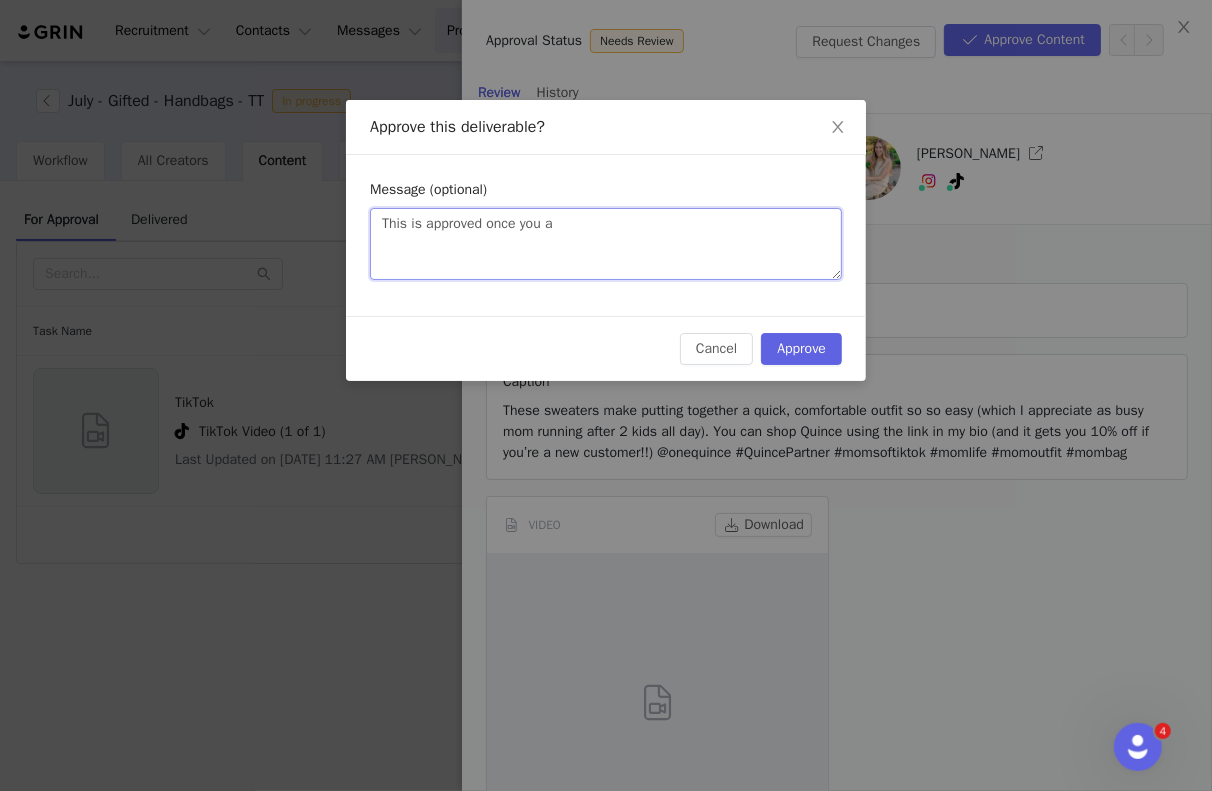type on "This is approved once you ad" 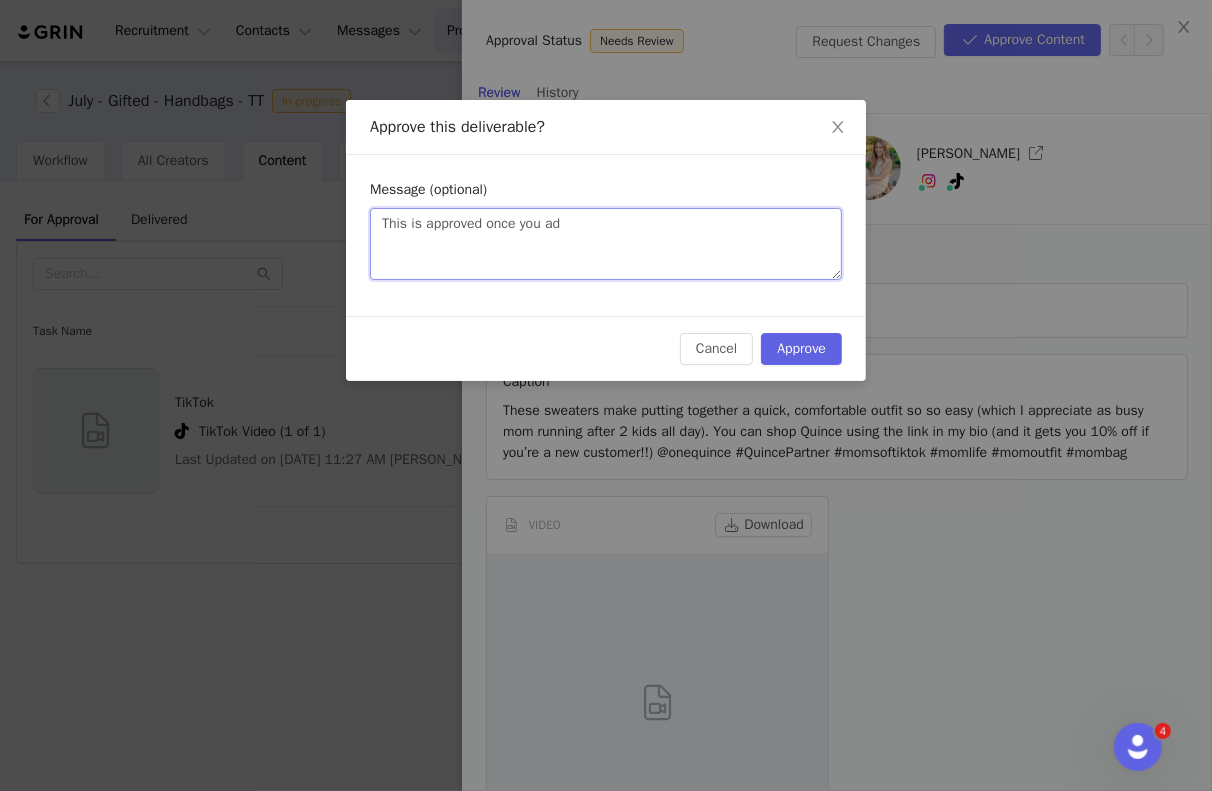 type on "This is approved once you add" 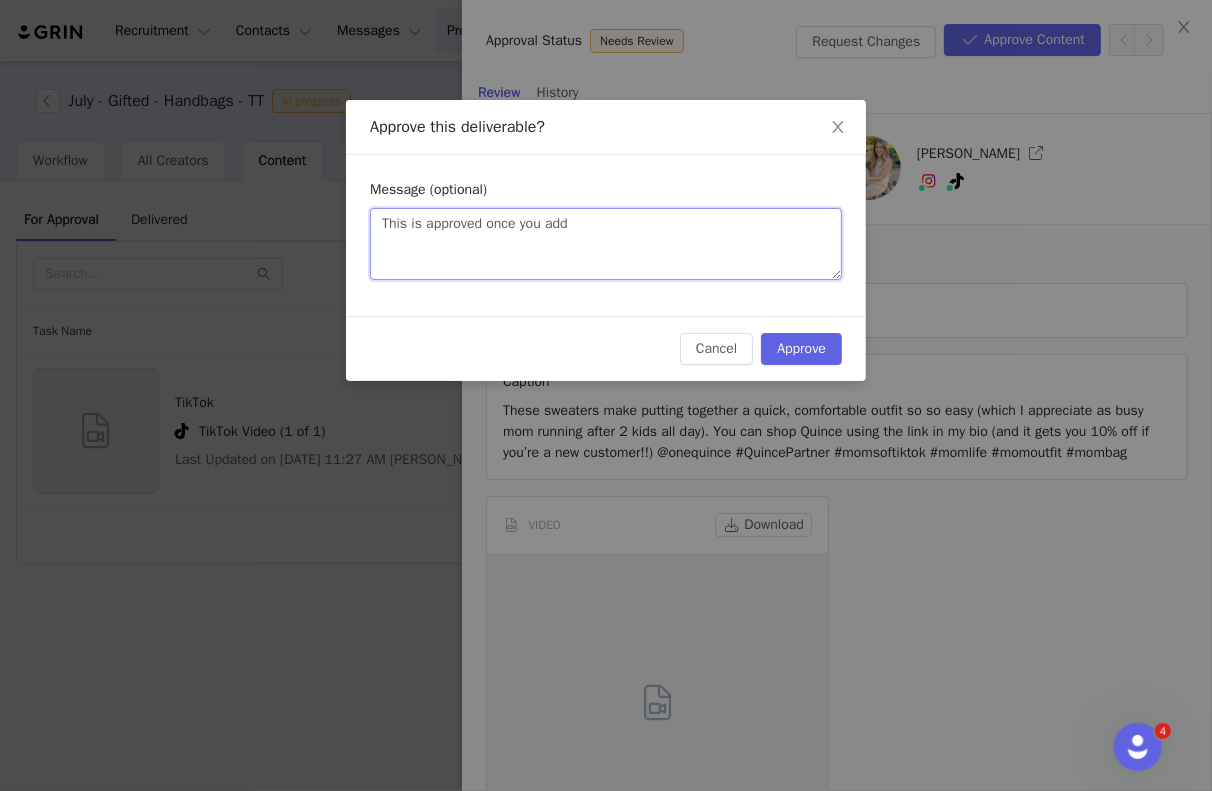 type on "This is approved once you addd" 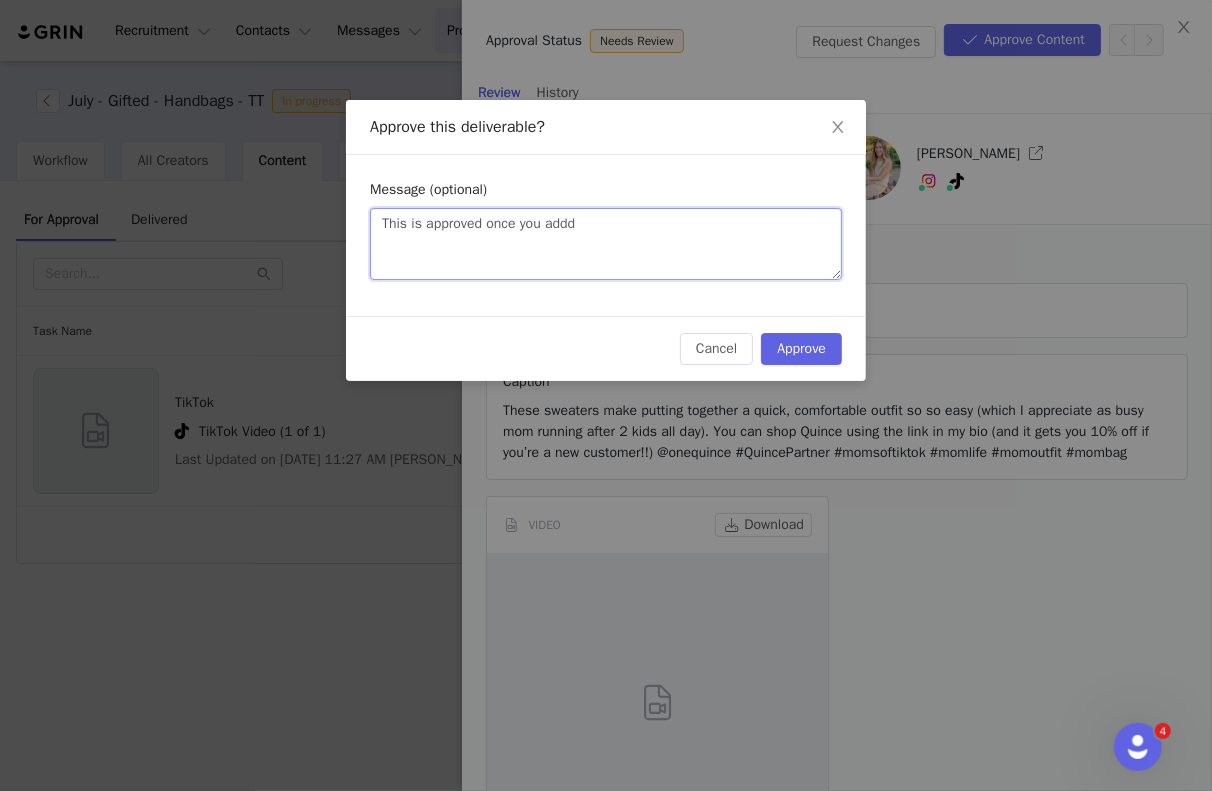 type on "This is approved once you add" 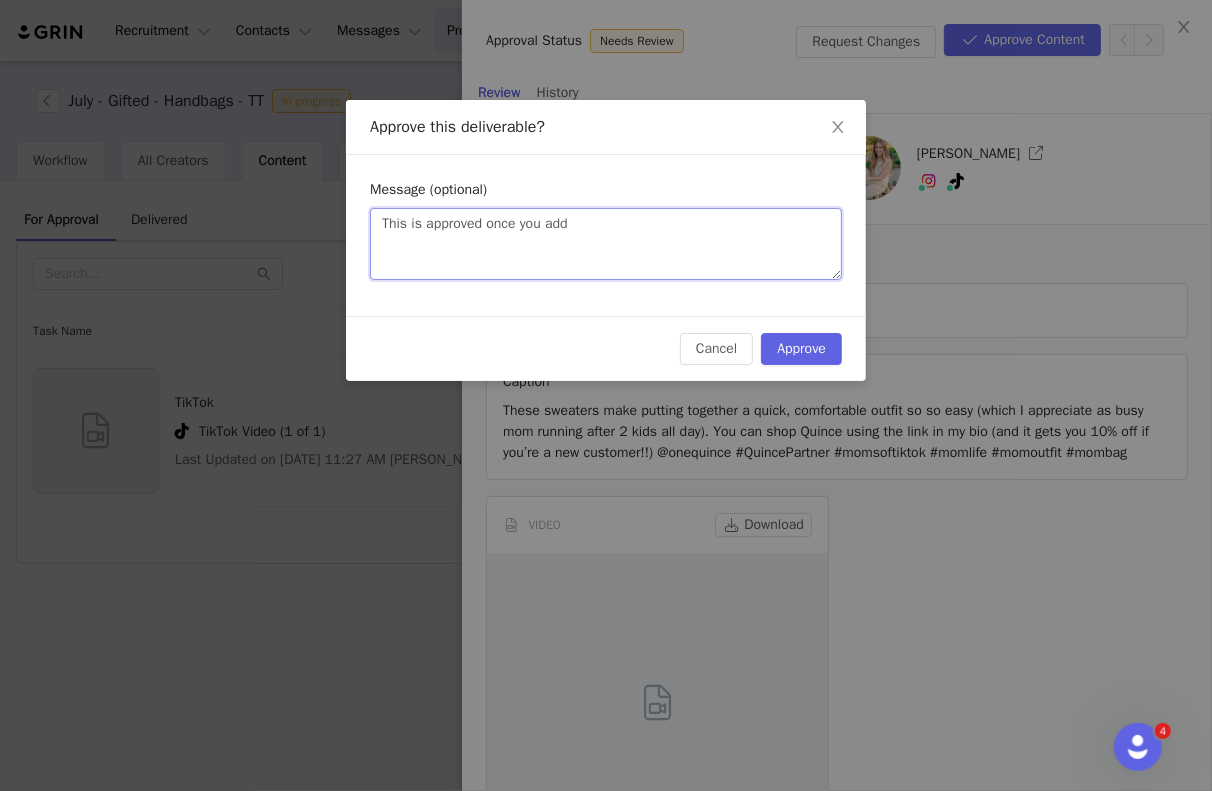 type on "This is approved once you add" 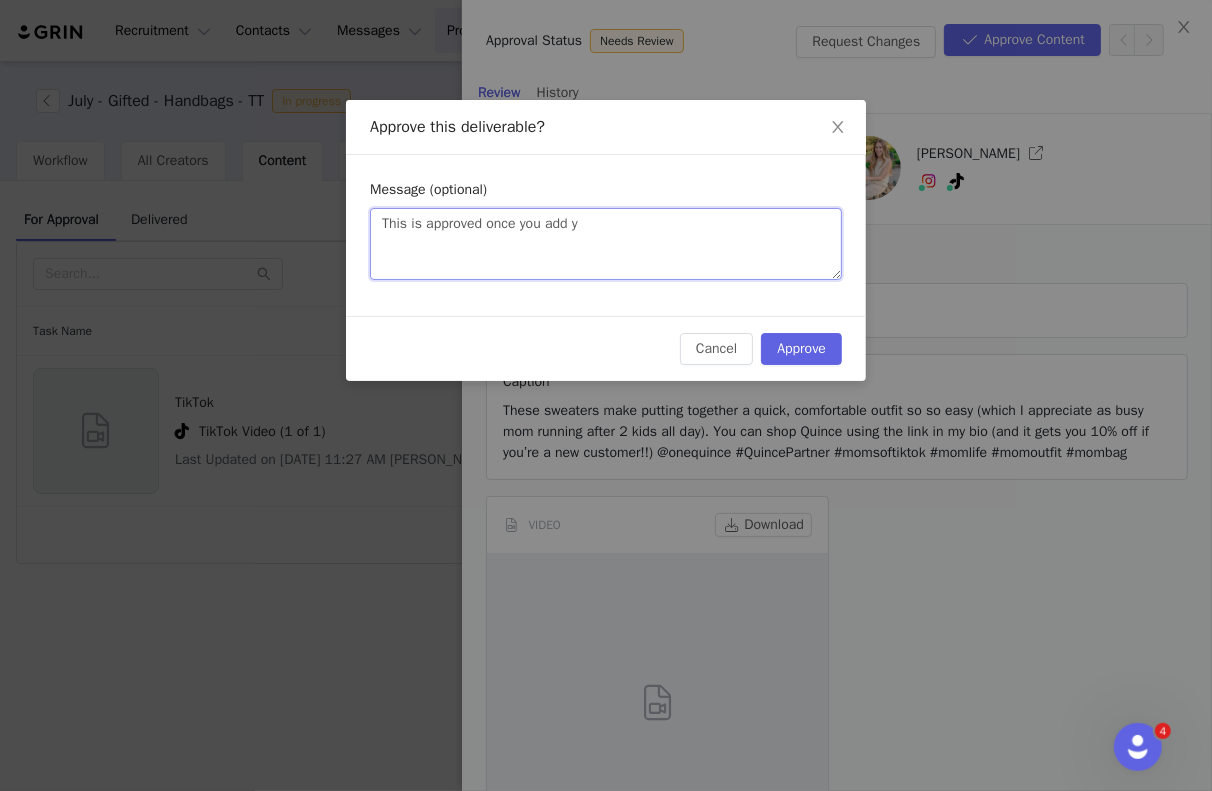 type on "This is approved once you add yo" 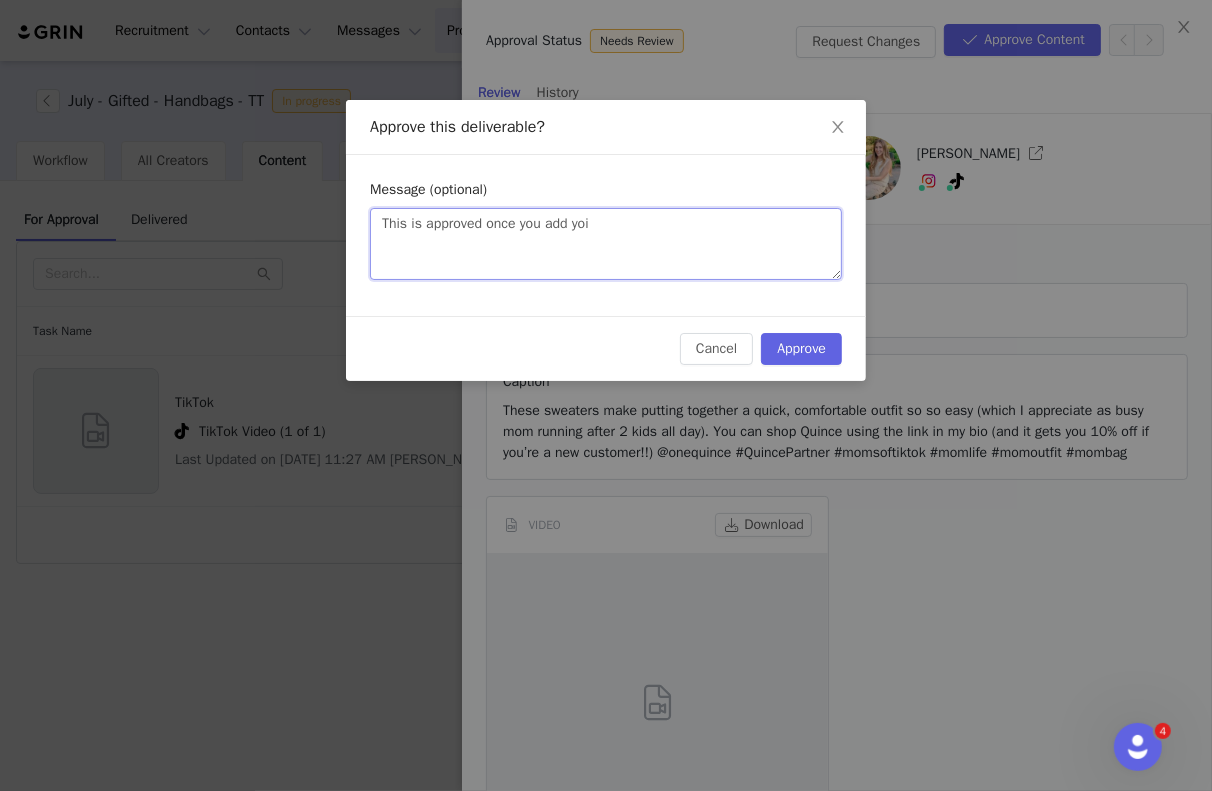 type on "This is approved once you add yoiu" 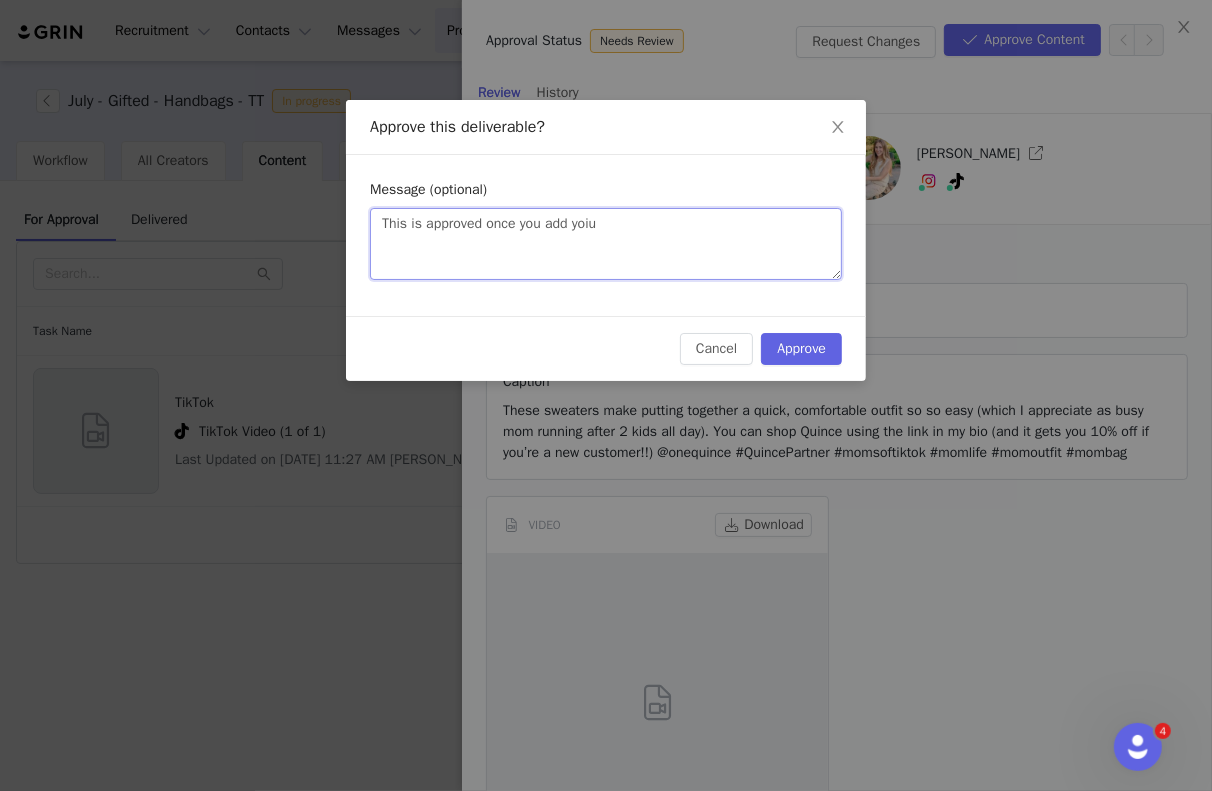 type 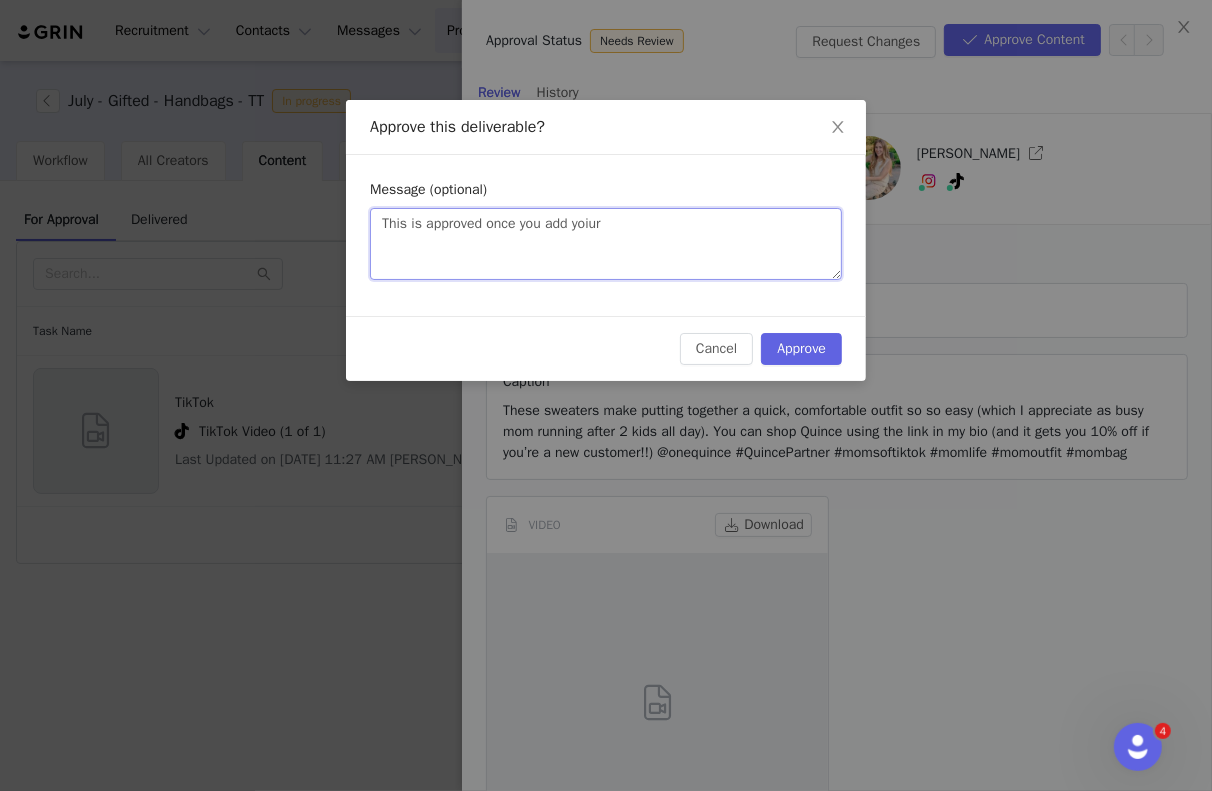 type on "This is approved once you add yoiur" 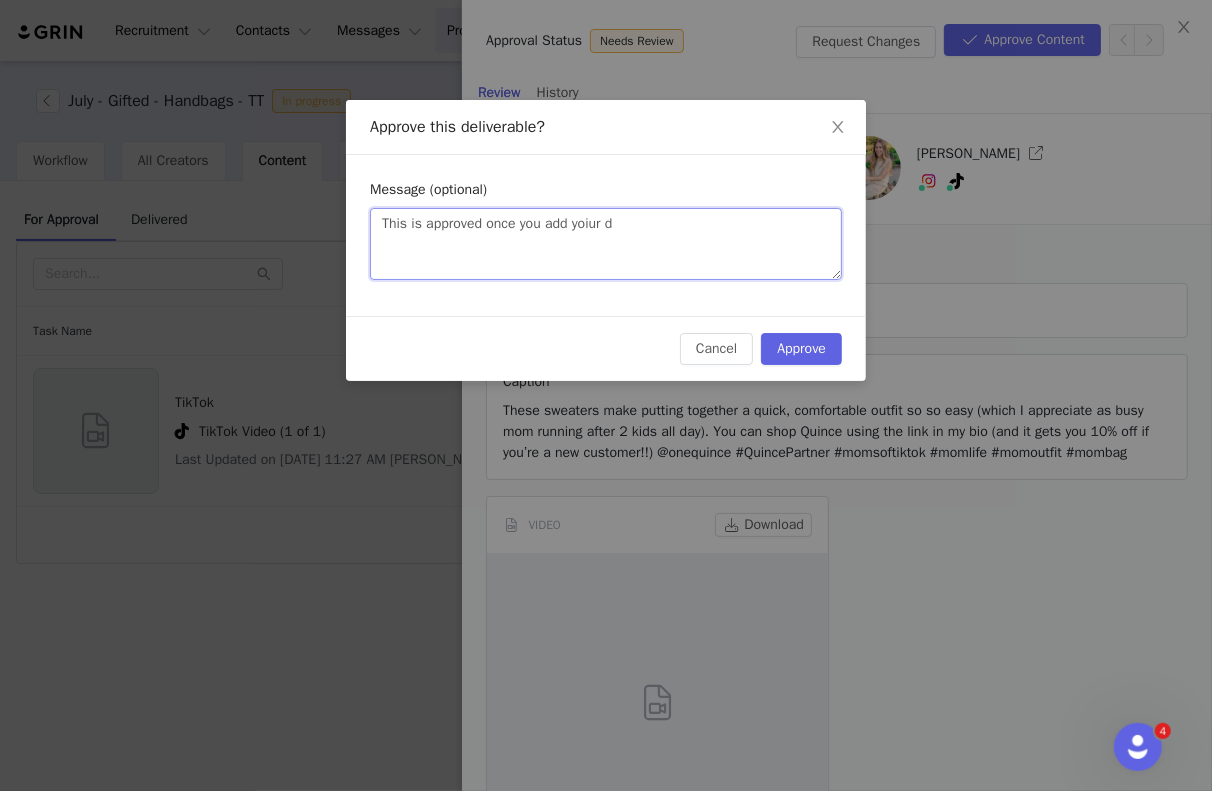 type on "This is approved once you add yoiur di" 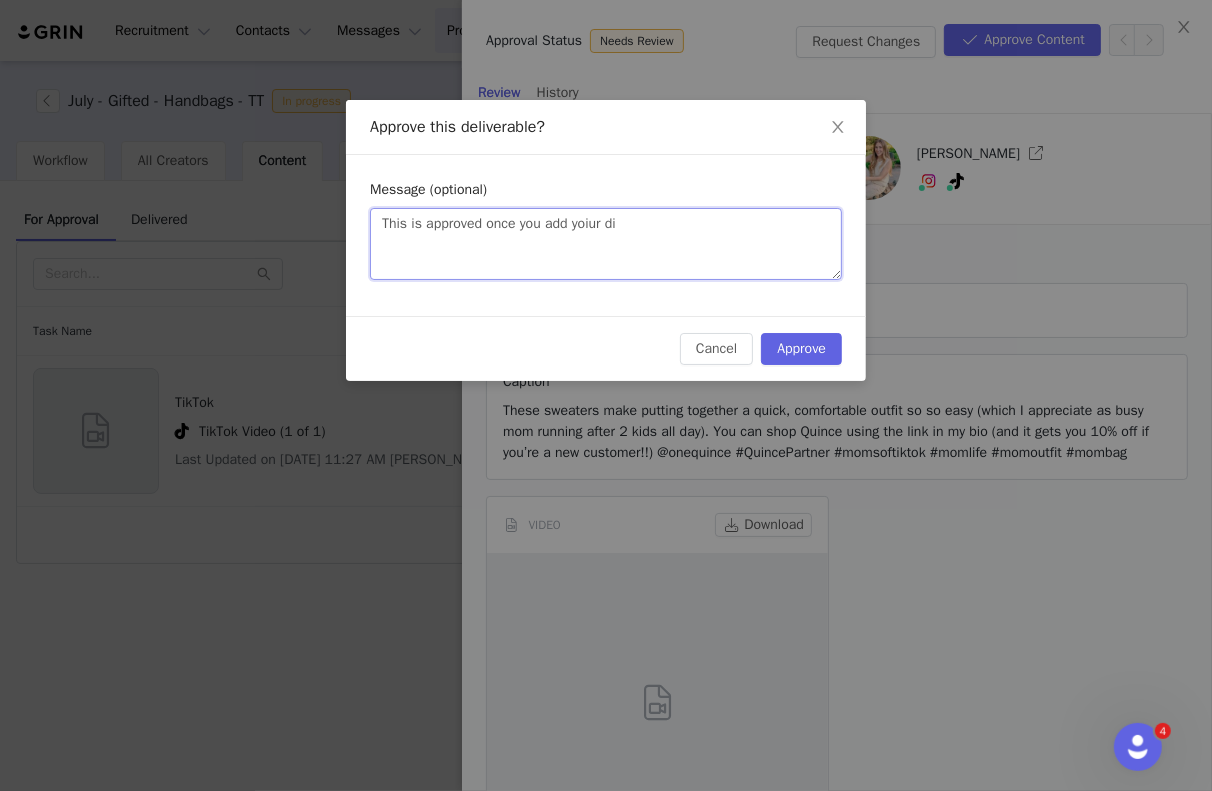 type on "This is approved once you add yoiur dis" 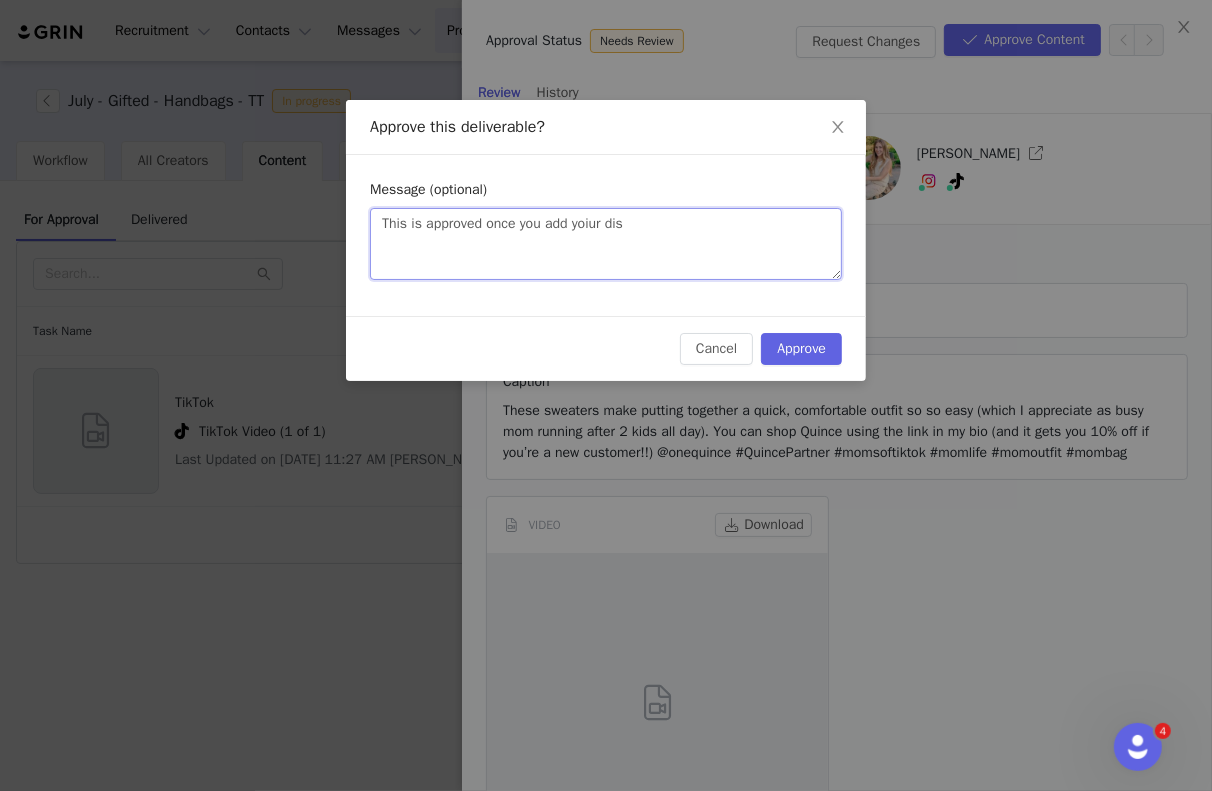 type on "This is approved once you add yoiur disc" 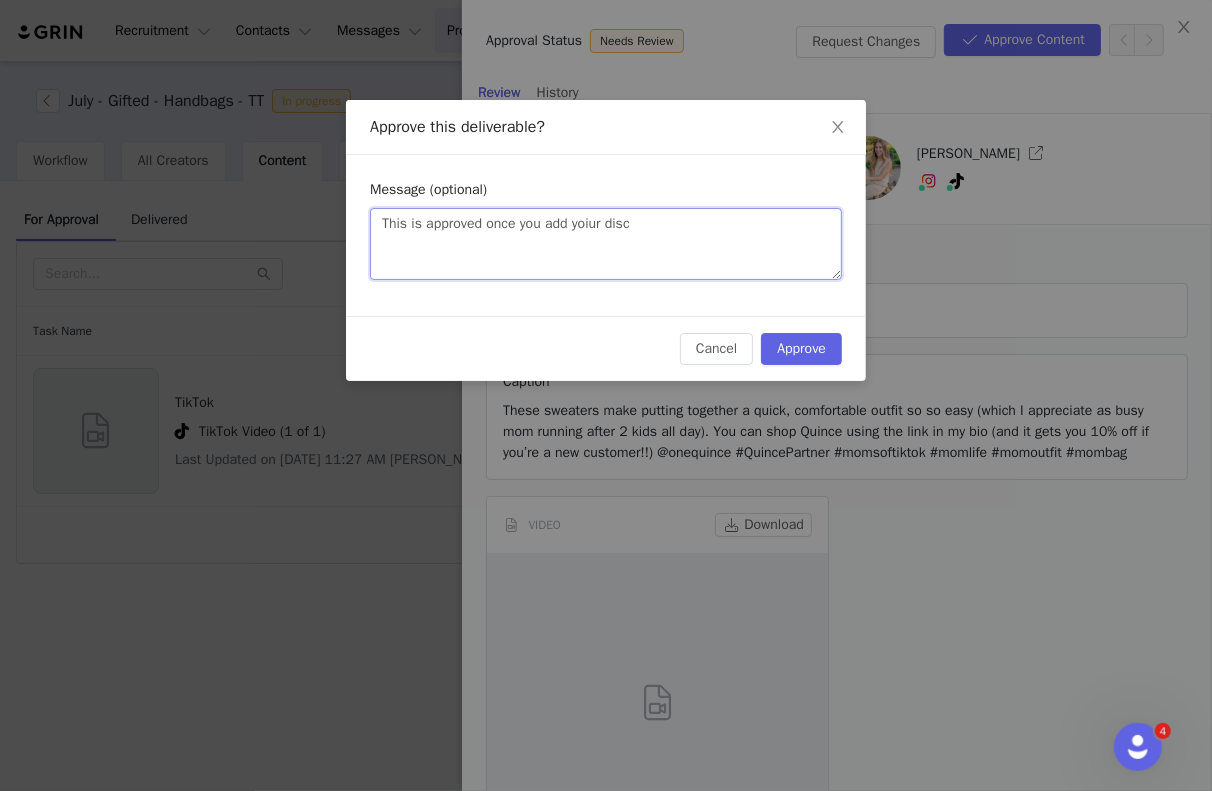 type on "This is approved once you add yoiur dis" 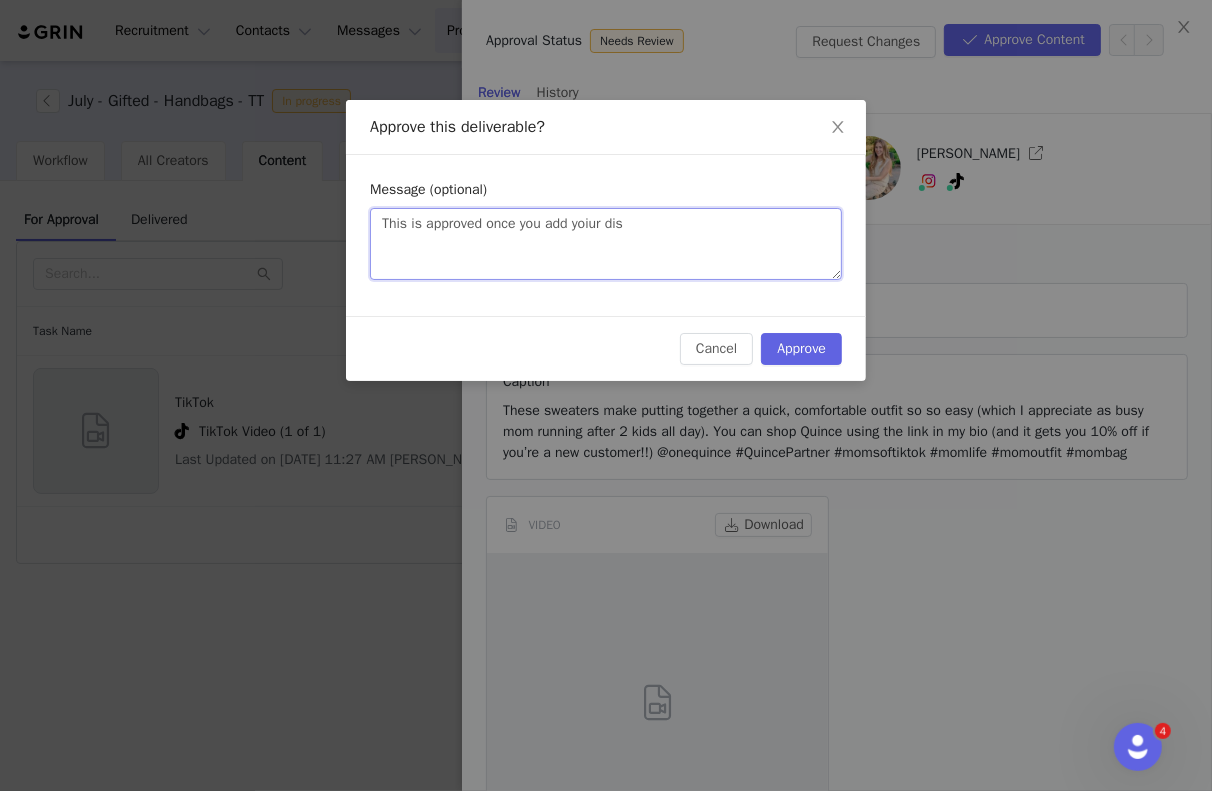 type on "This is approved once you add yoiur di" 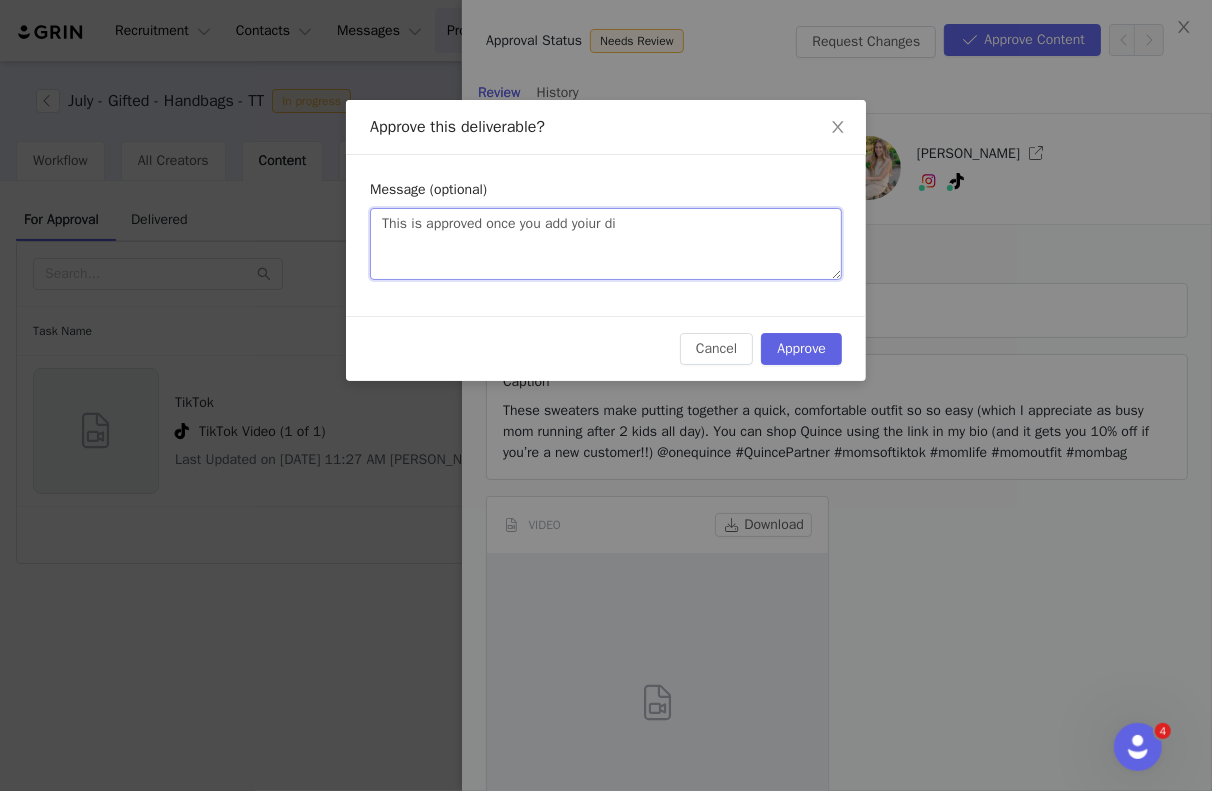 type on "This is approved once you add yoiur d" 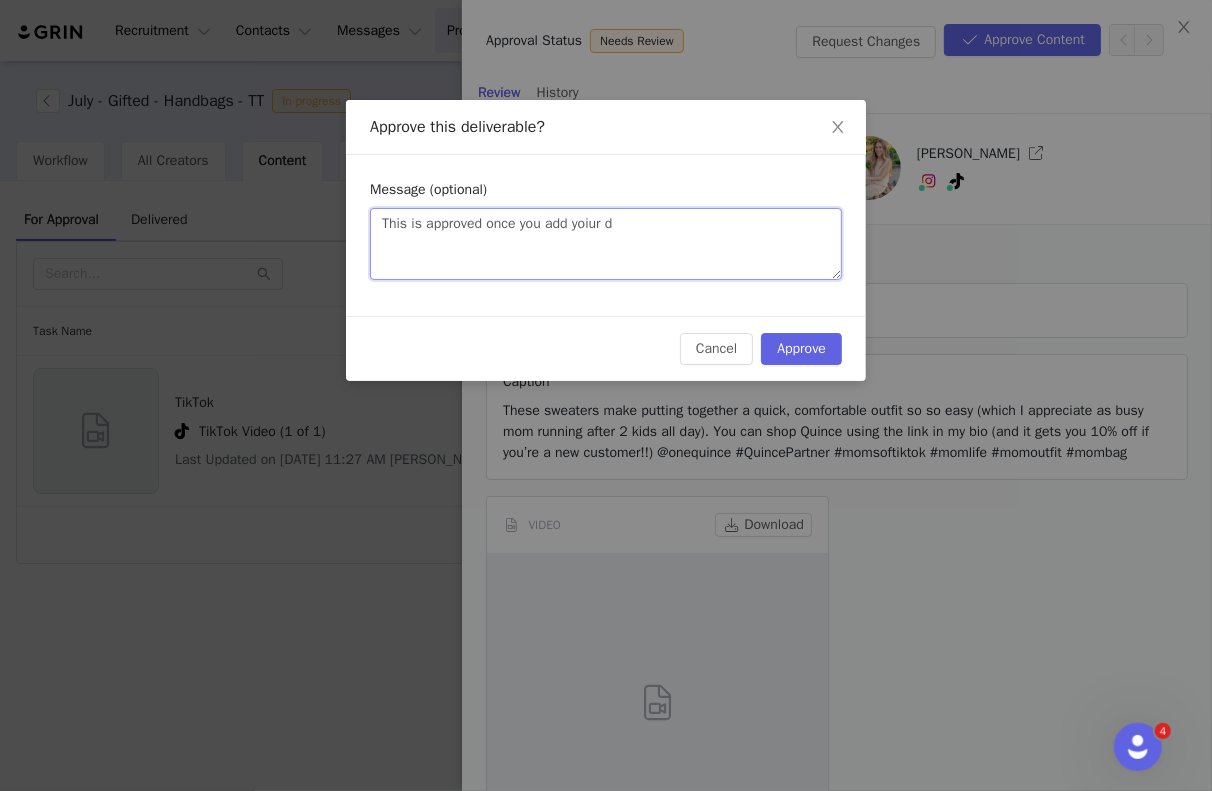 type on "This is approved once you add yoiur" 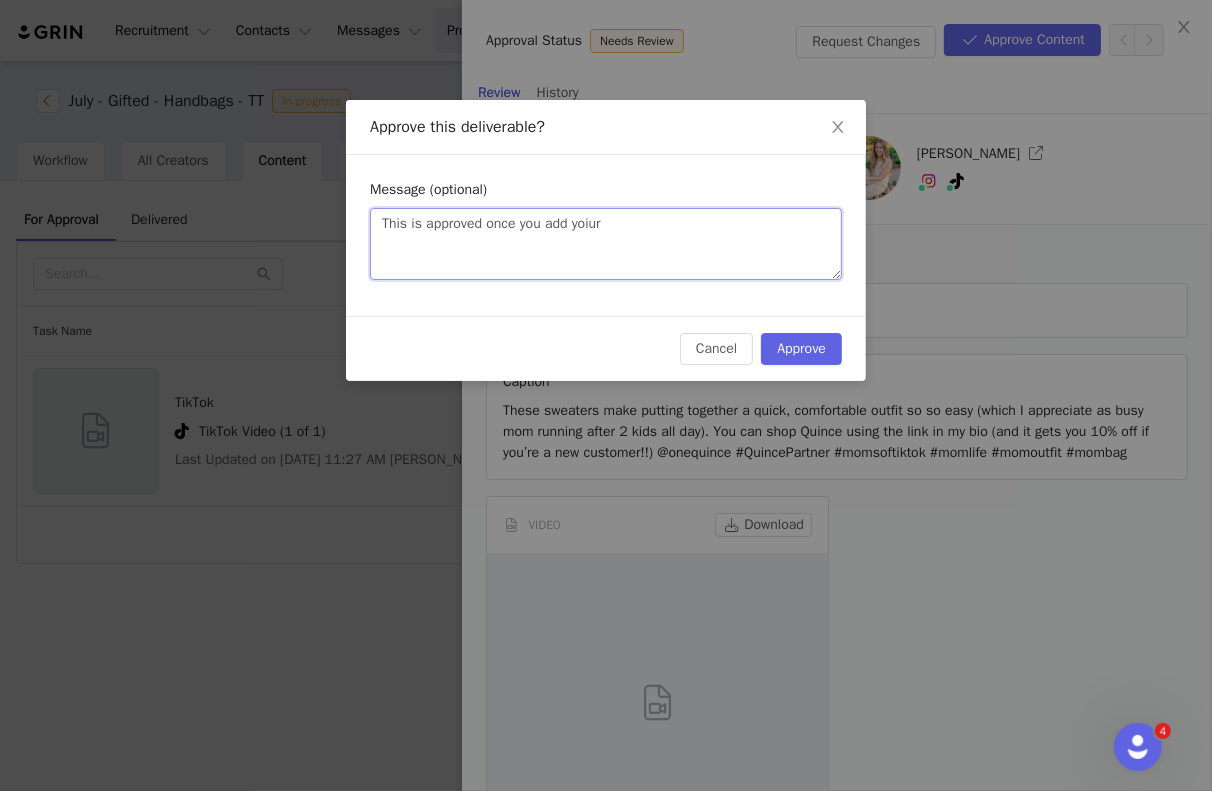 type on "This is approved once you add yoiur" 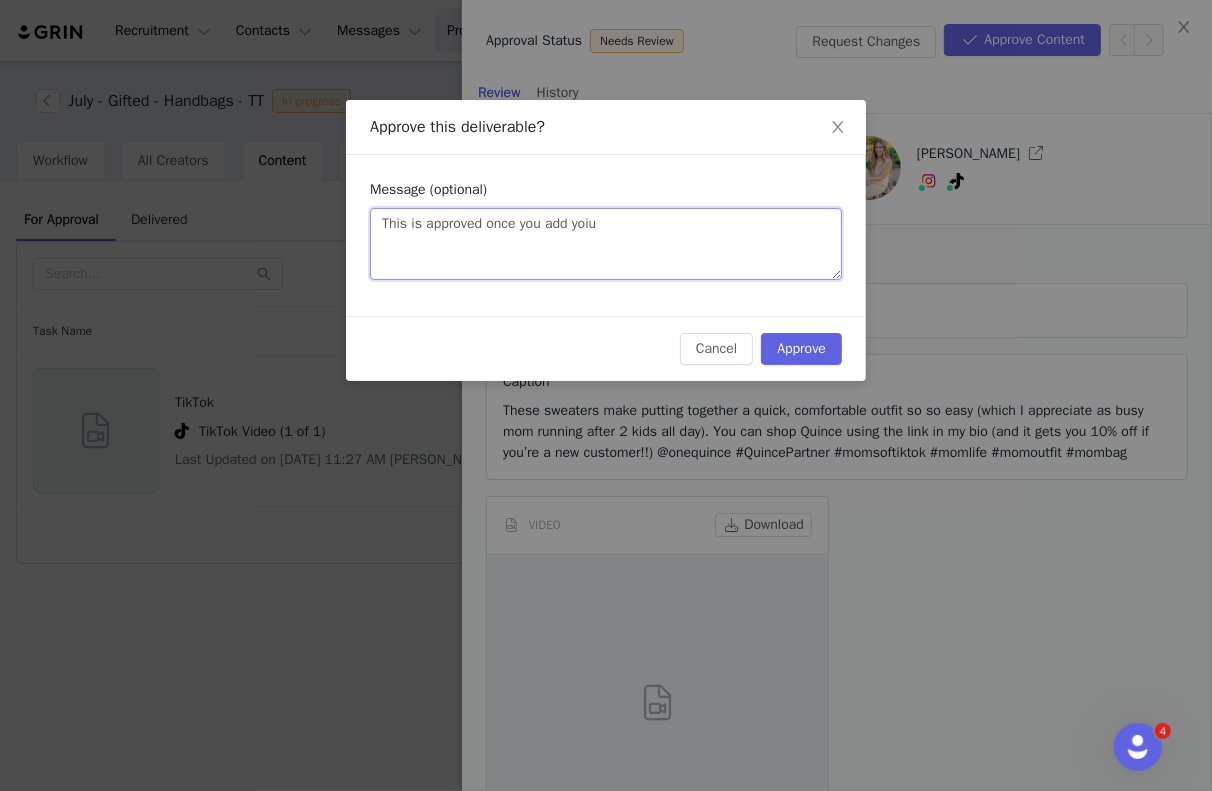 type on "This is approved once you add yoi" 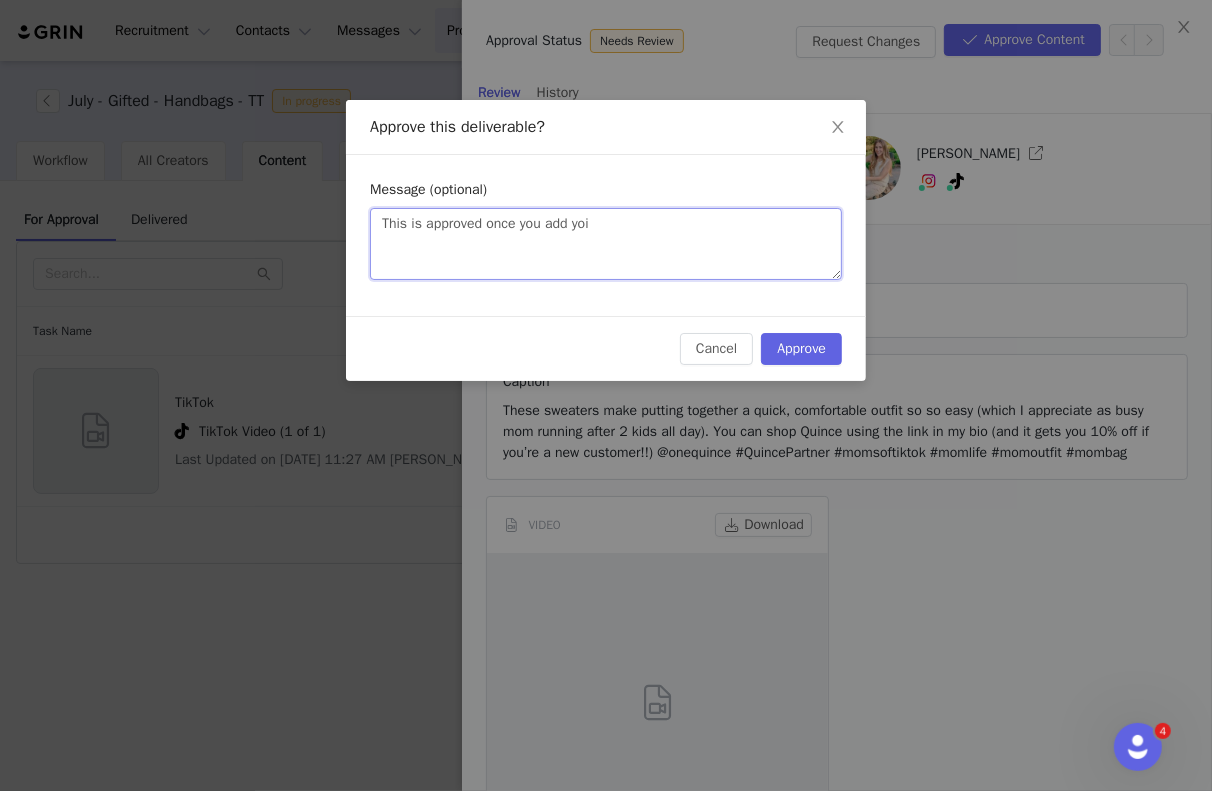 type on "This is approved once you add yo" 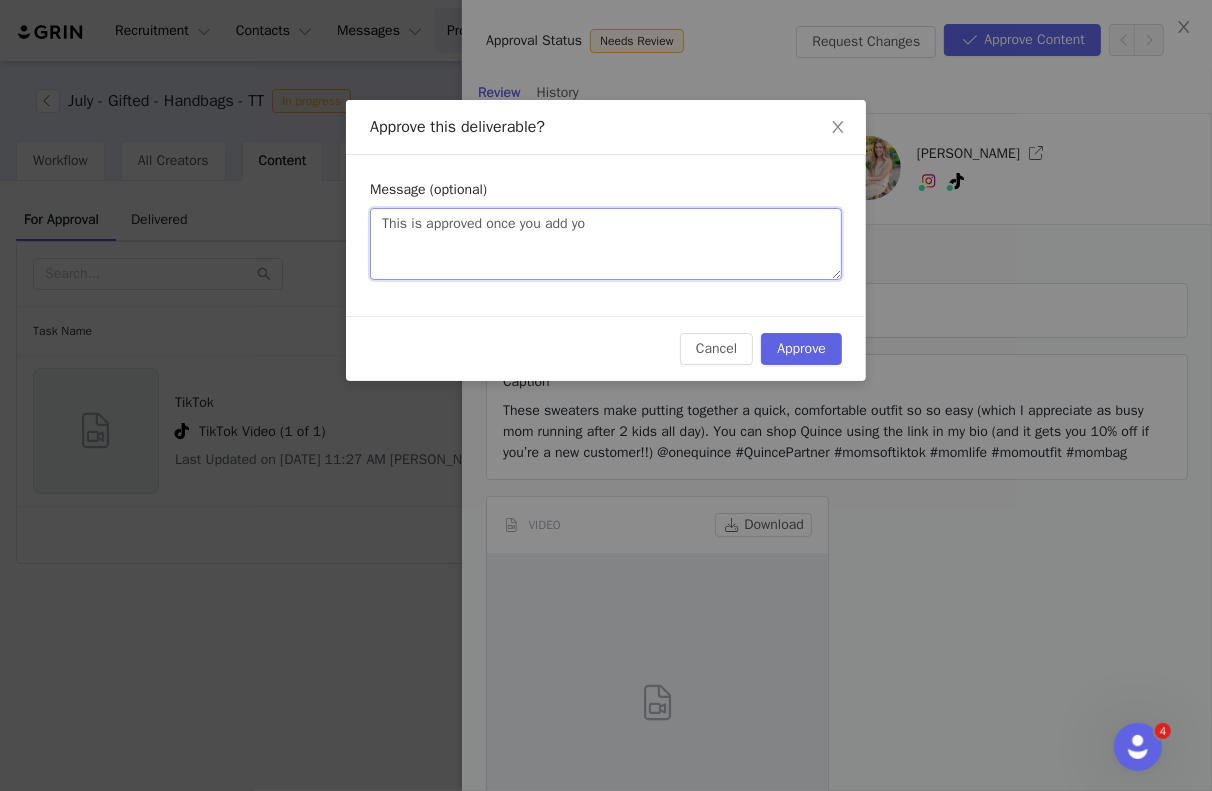 type on "This is approved once you add you" 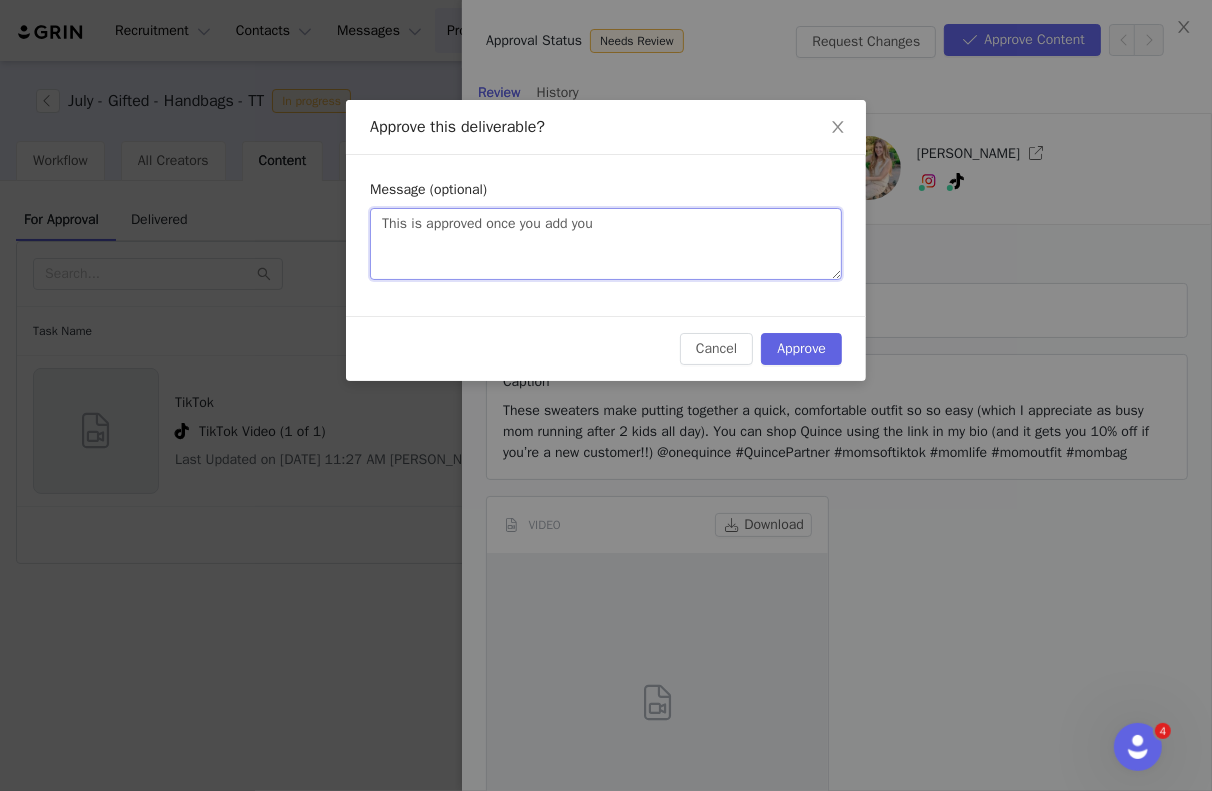 type on "This is approved once you add your" 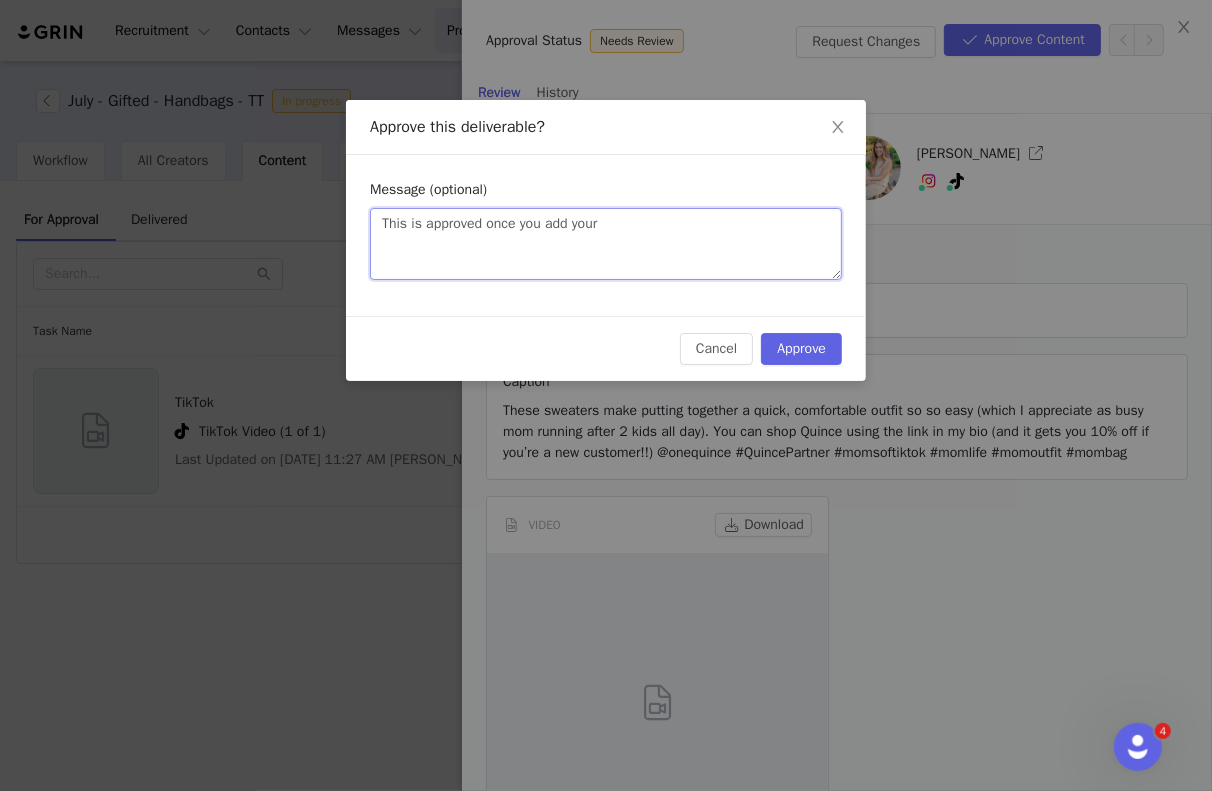 type on "This is approved once you add yours" 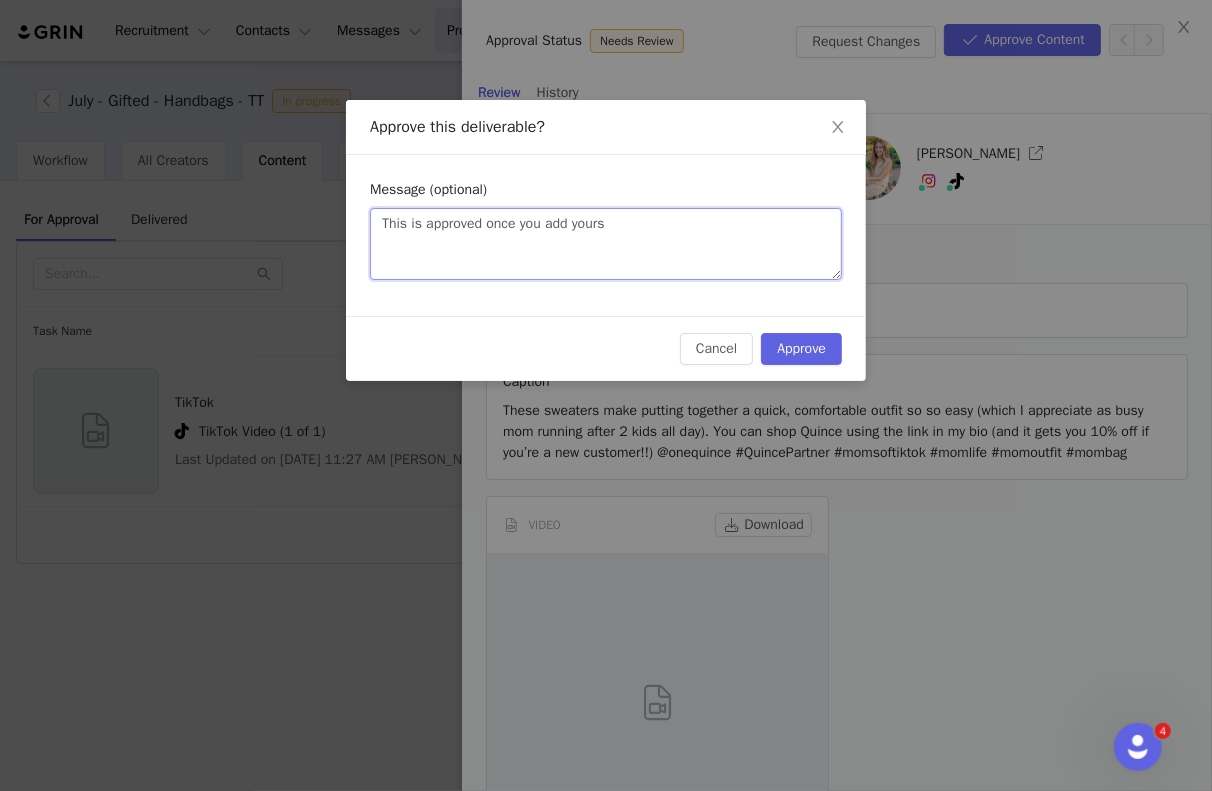 type on "This is approved once you add yours" 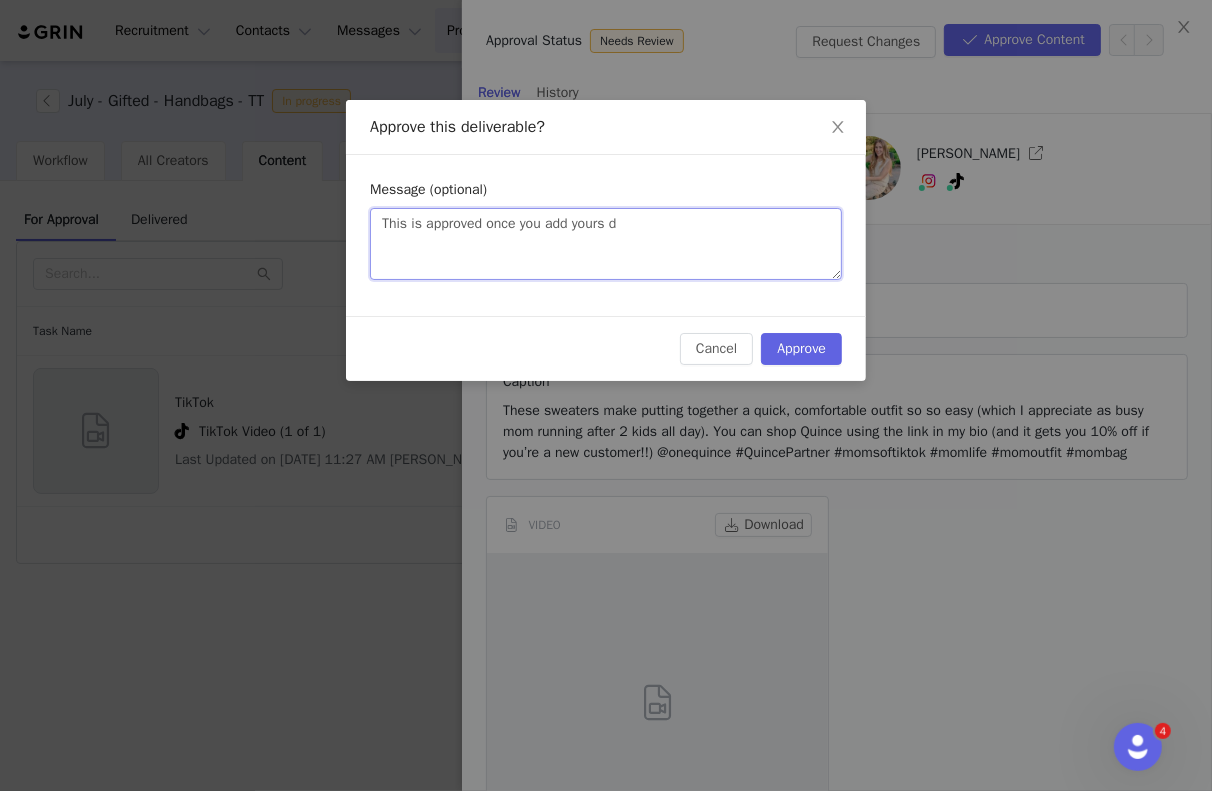 type on "This is approved once you add yours di" 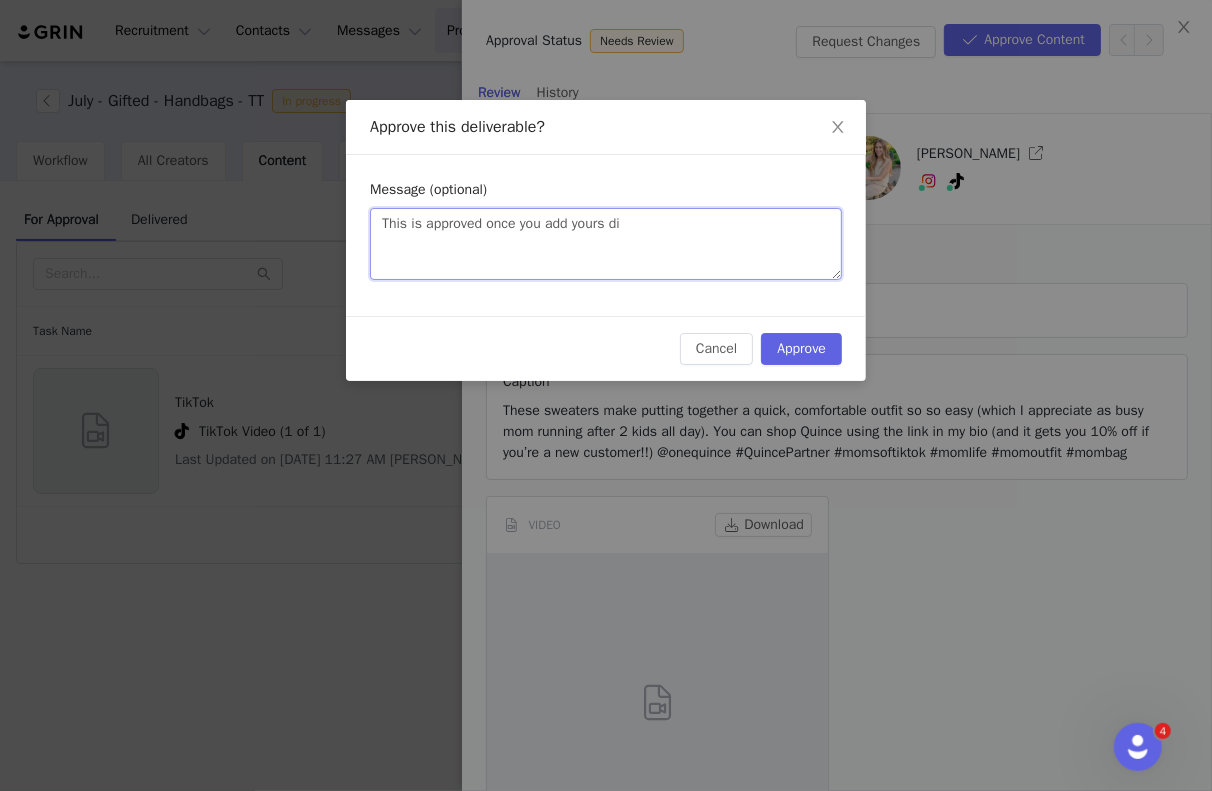 type on "This is approved once you add yours dic" 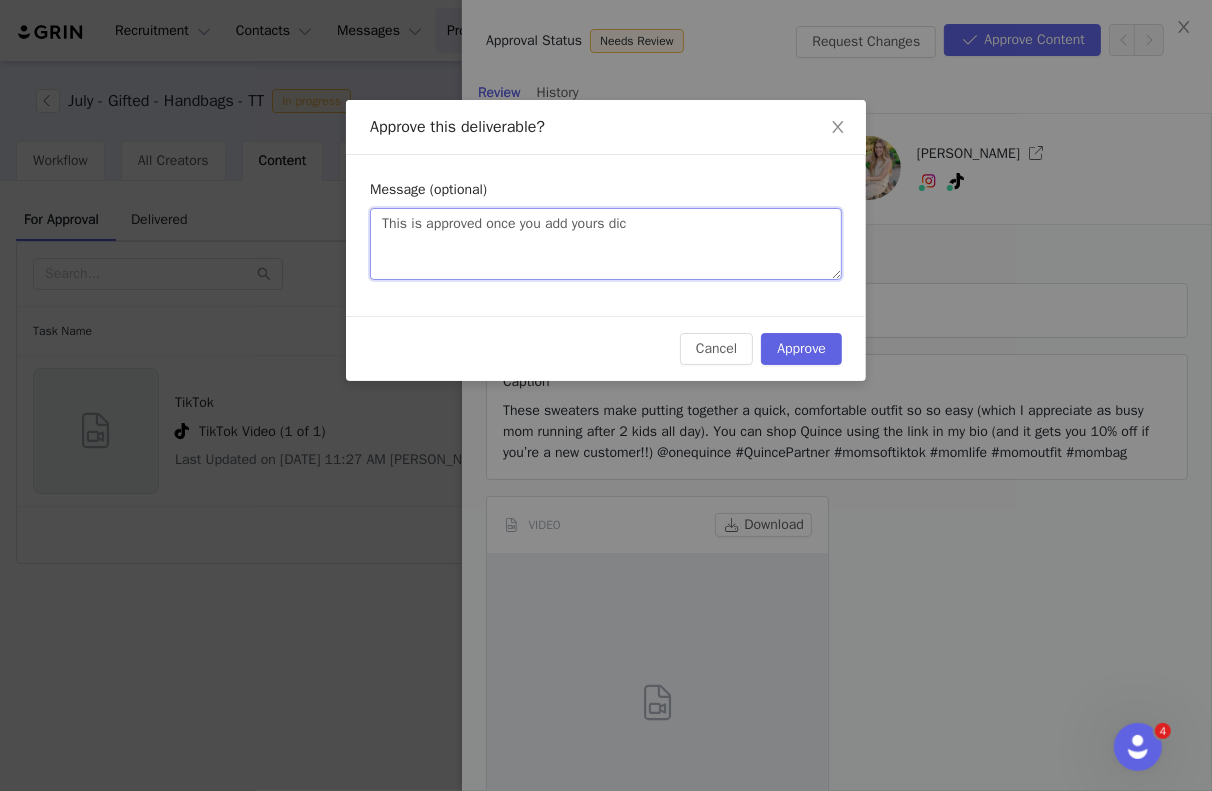 type on "This is approved once you add yours di" 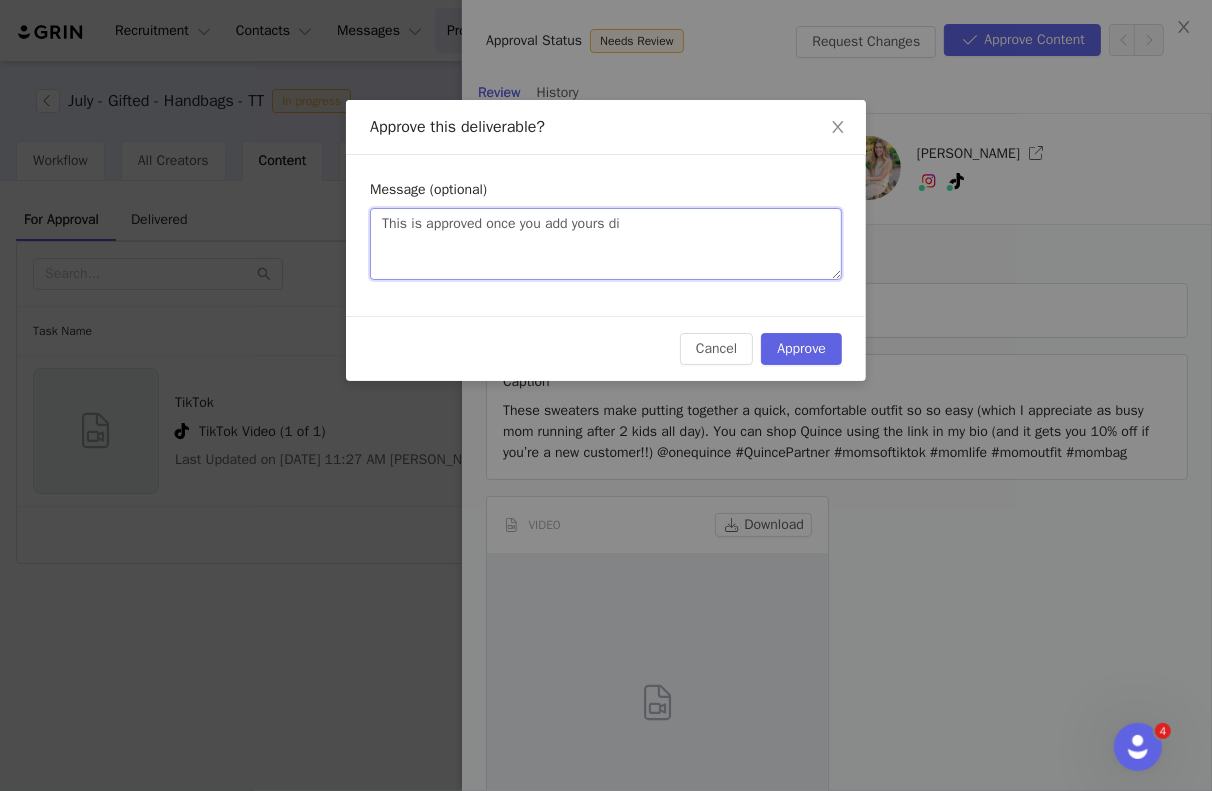 type on "This is approved once you add yours dis" 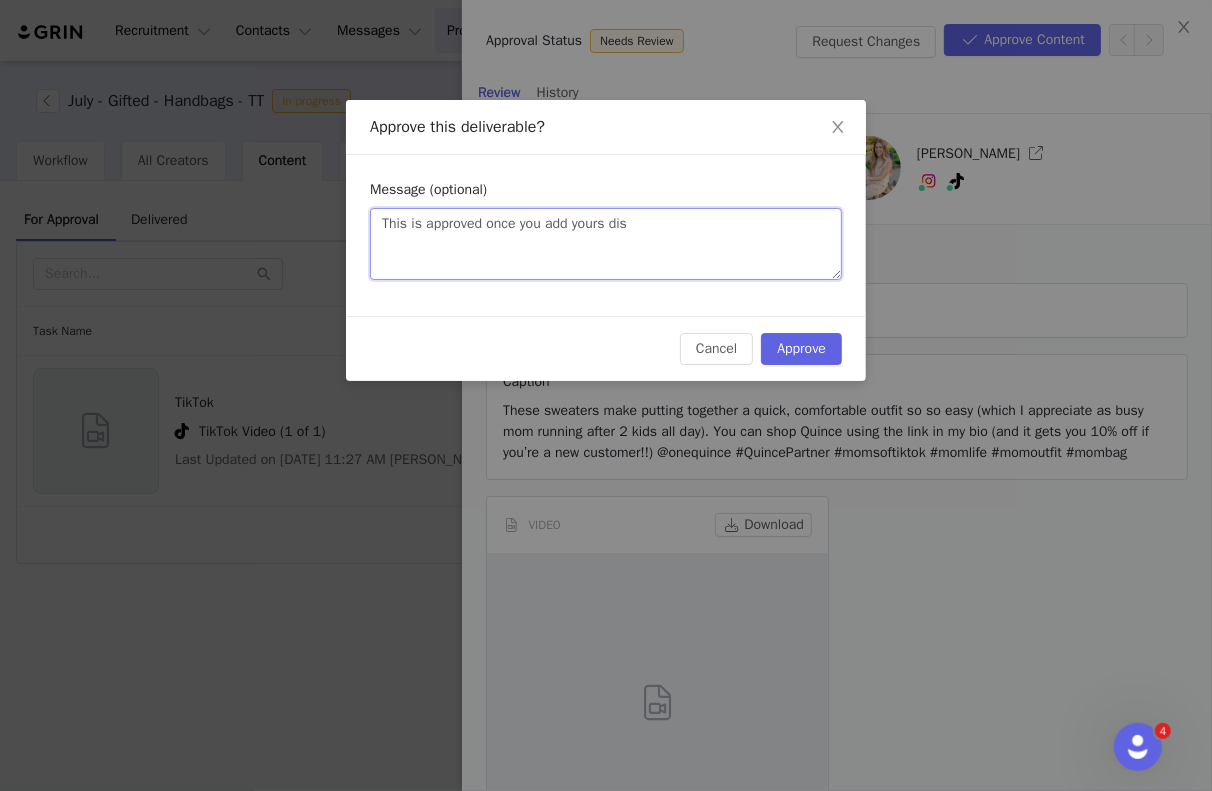 type on "This is approved once you add yours disc" 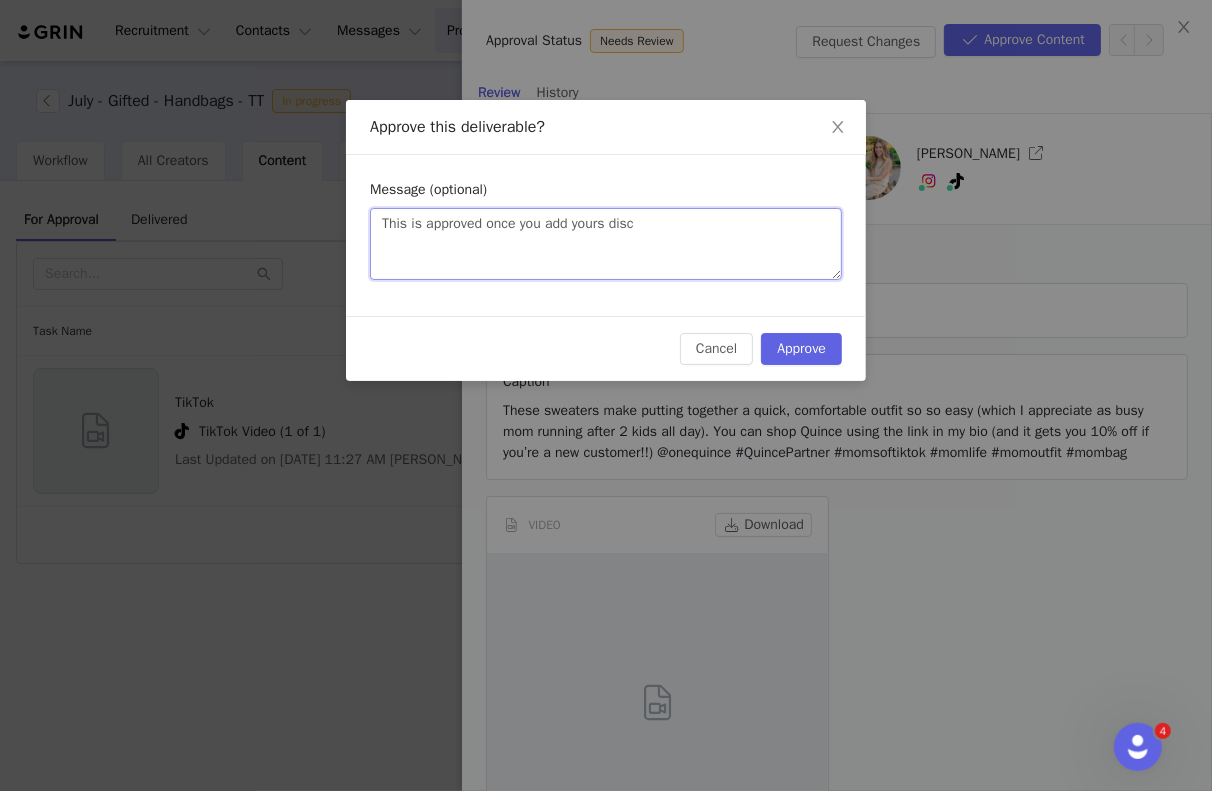 type on "This is approved once you add yours disco" 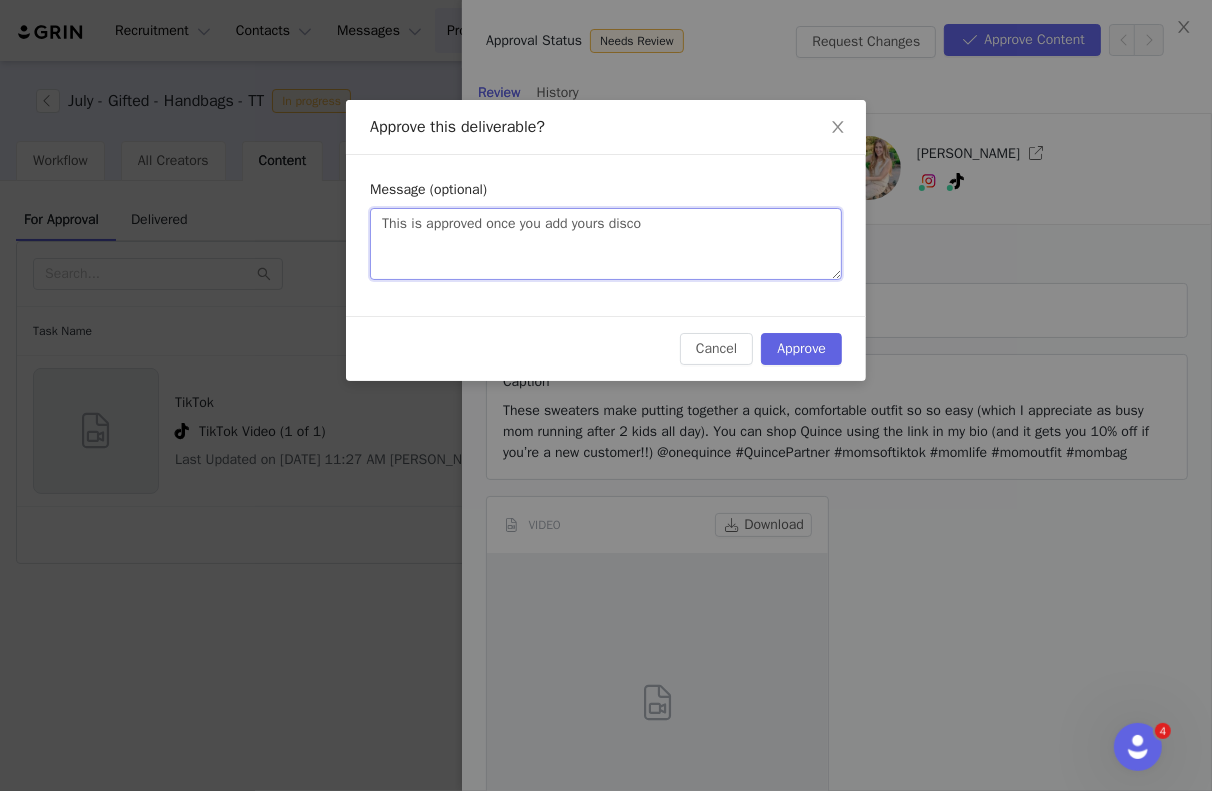 type on "This is approved once you add yours discou" 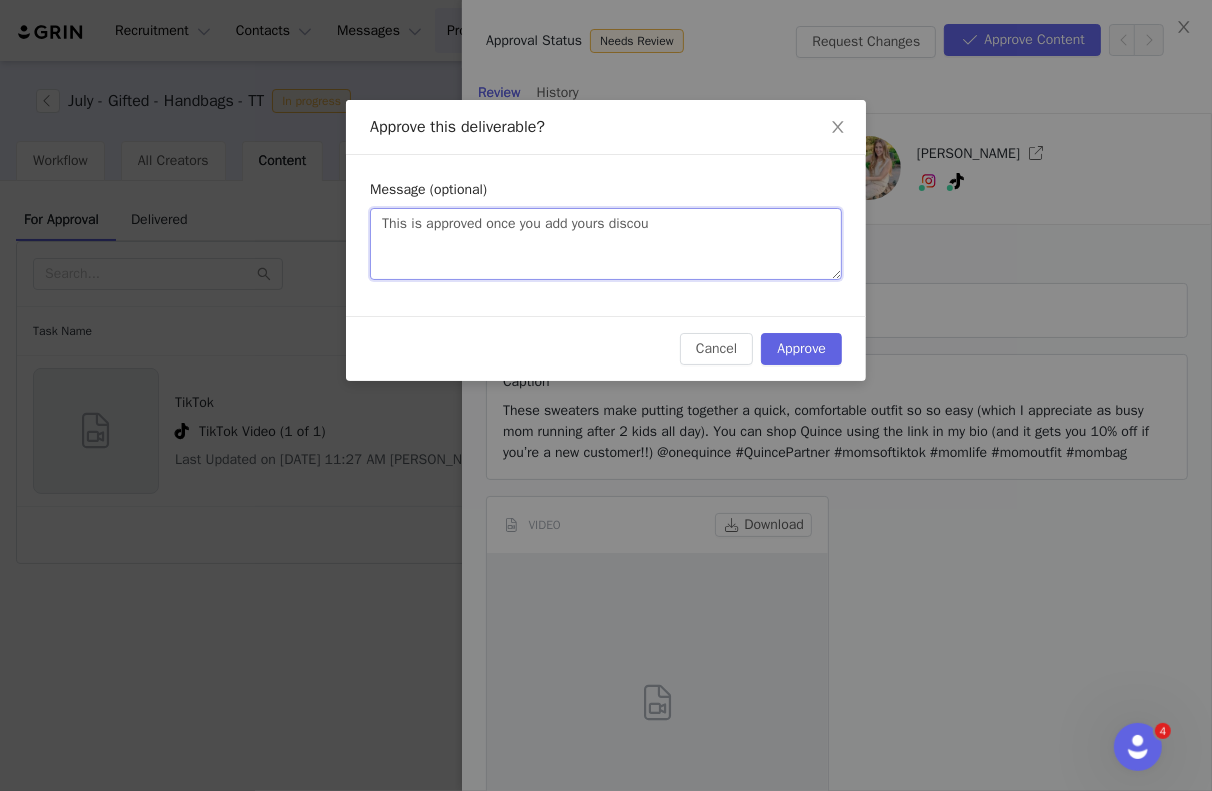 type on "This is approved once you add yours discoun" 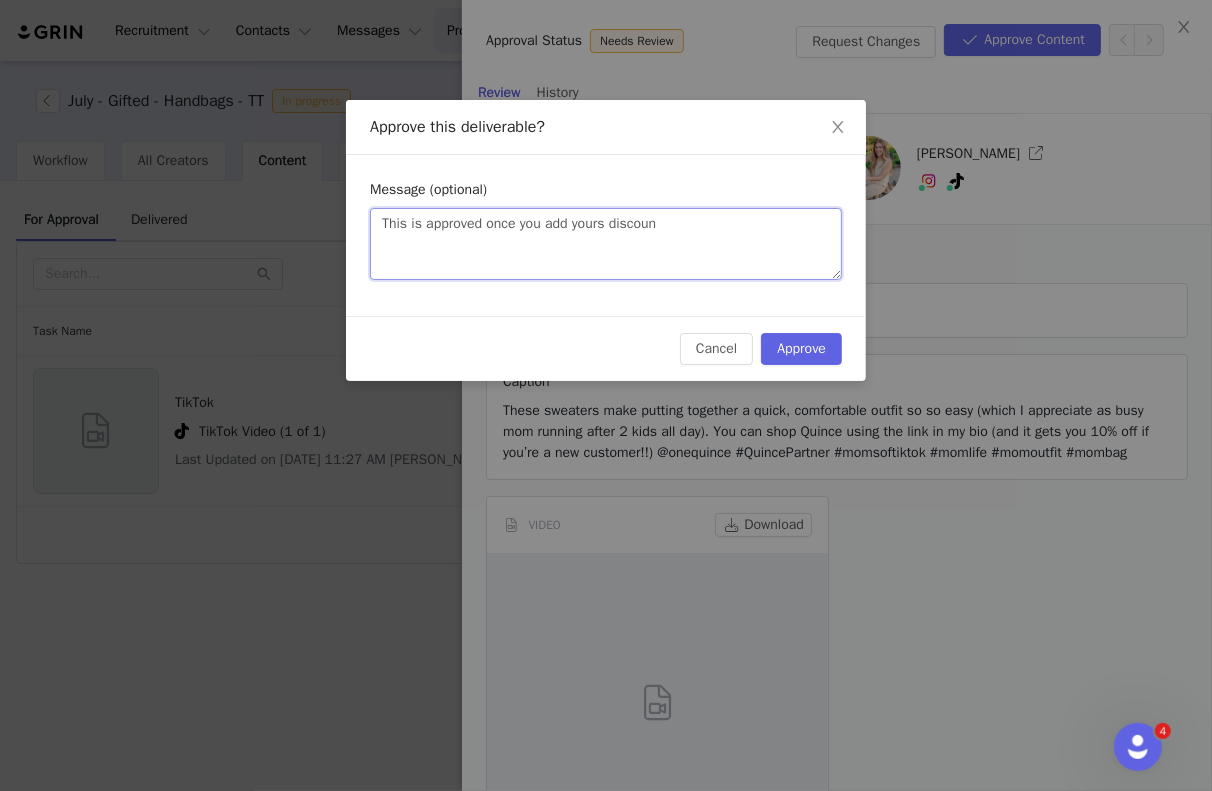 type on "This is approved once you add yours discount" 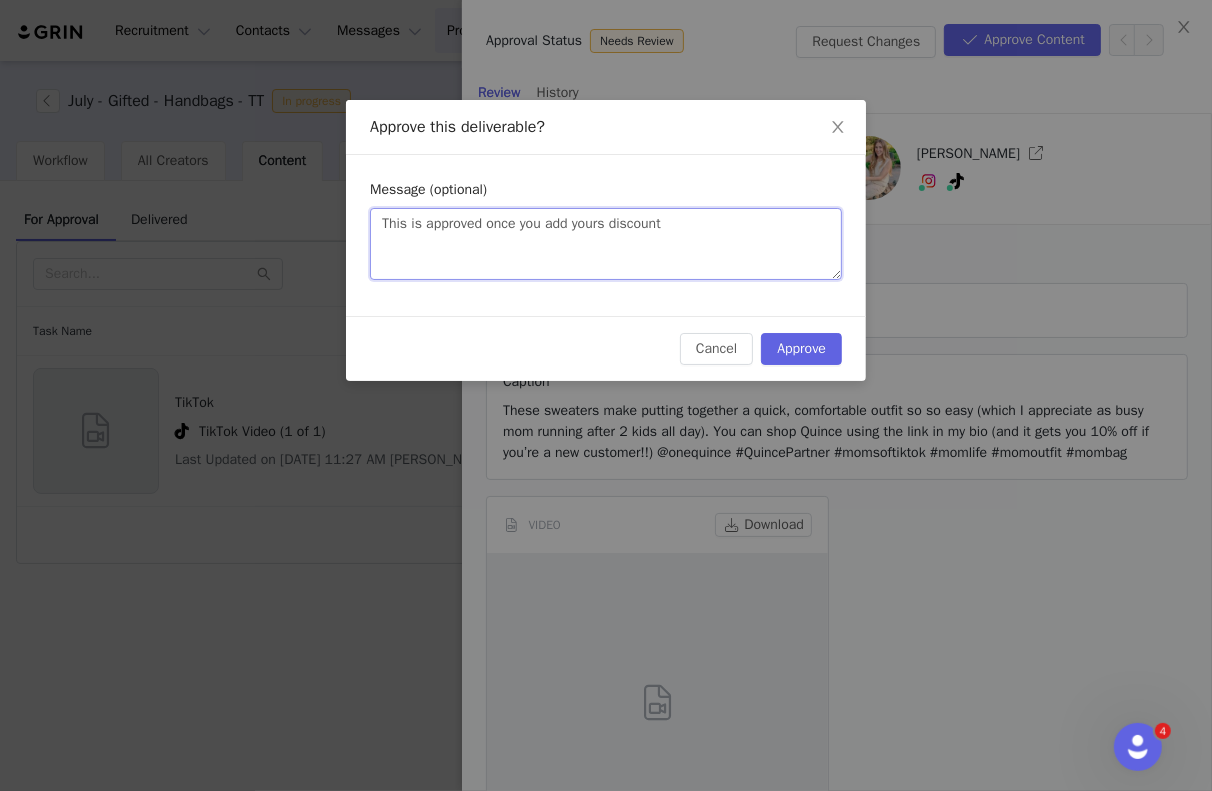 type on "This is approved once you add yours discount" 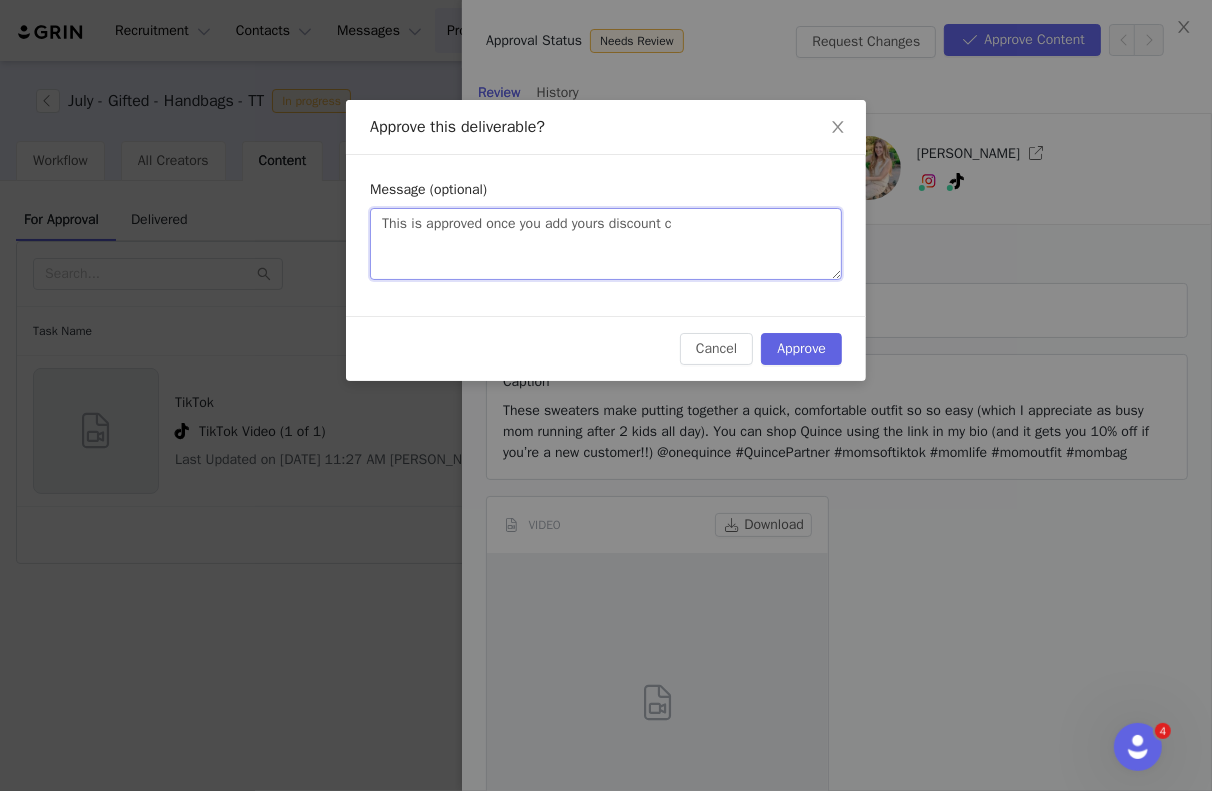type on "This is approved once you add yours discount co" 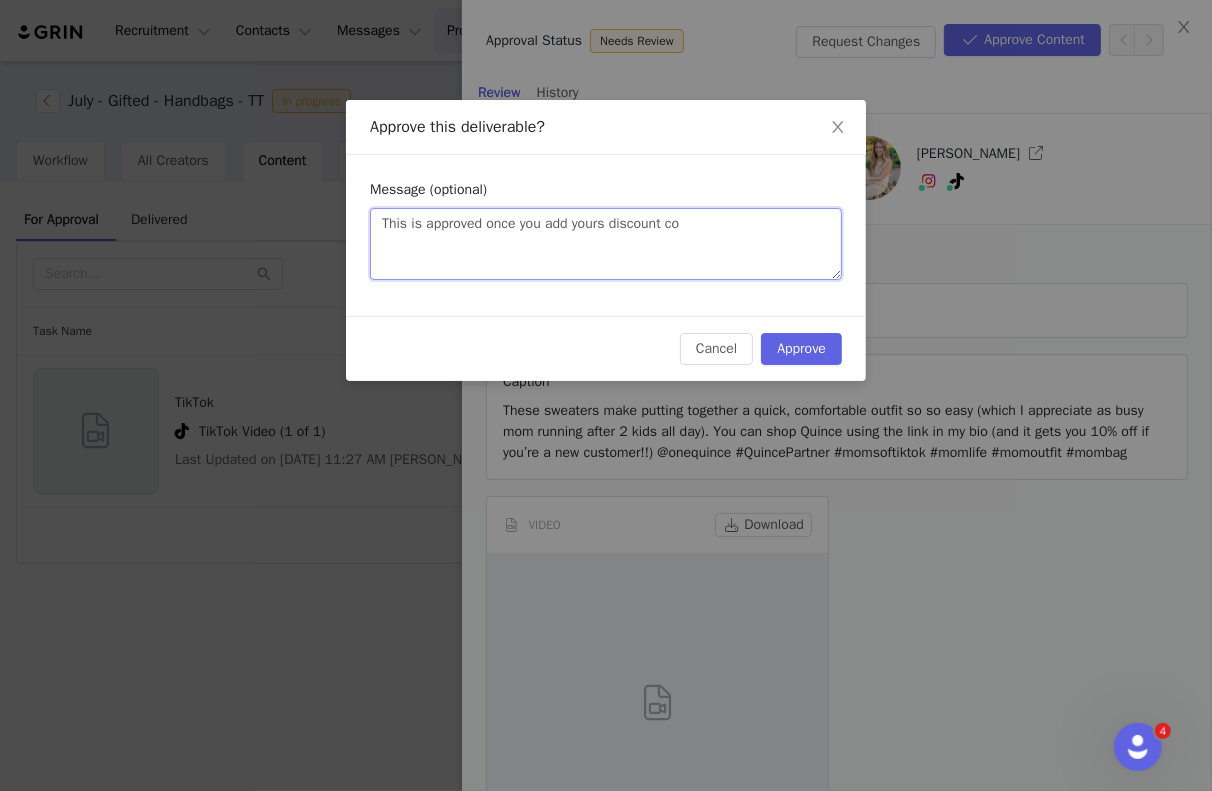 type on "This is approved once you add yours discount cod" 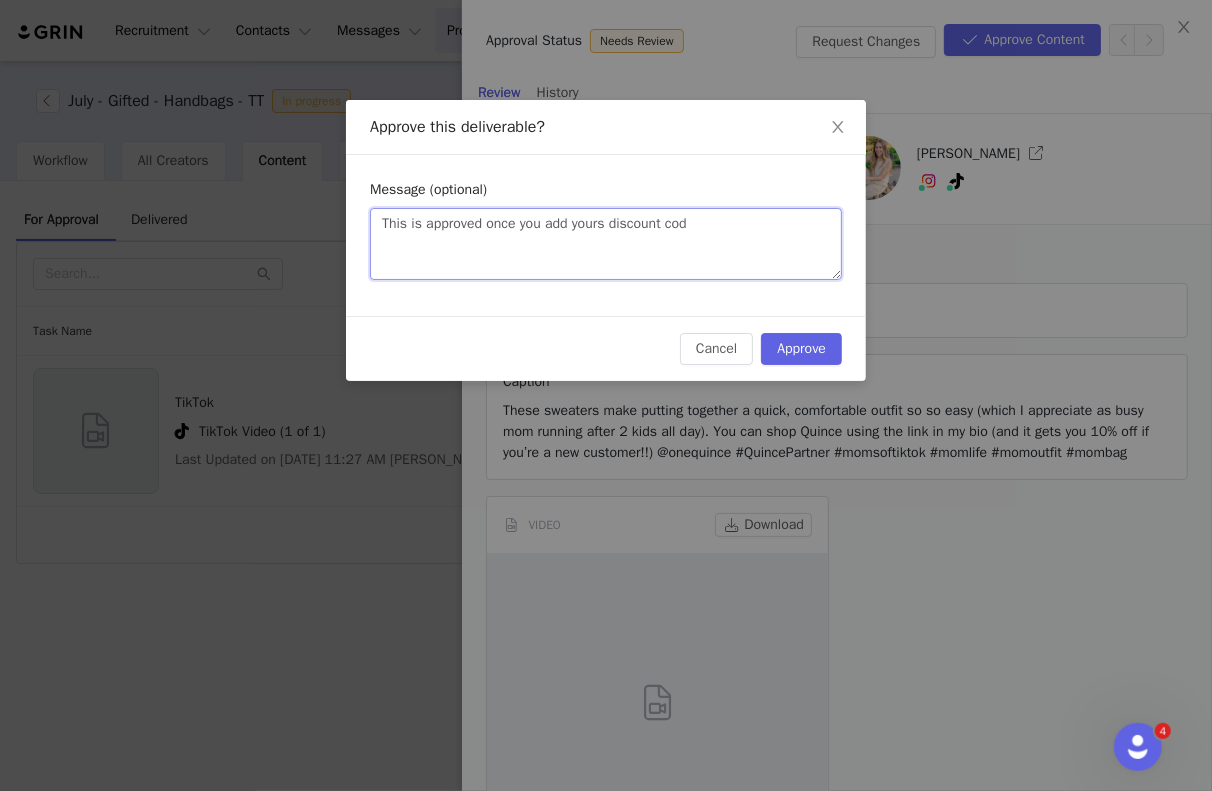 type on "This is approved once you add yours discount code" 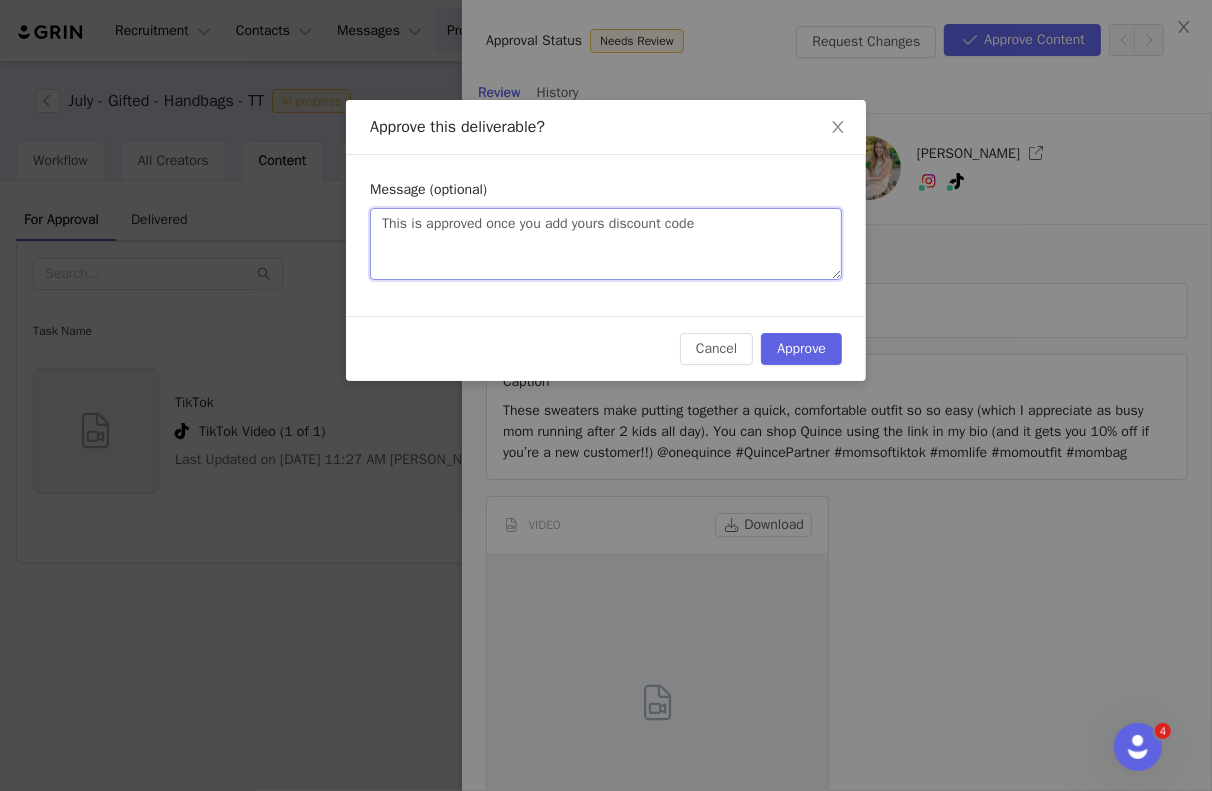 type on "This is approved once you add yours discount code" 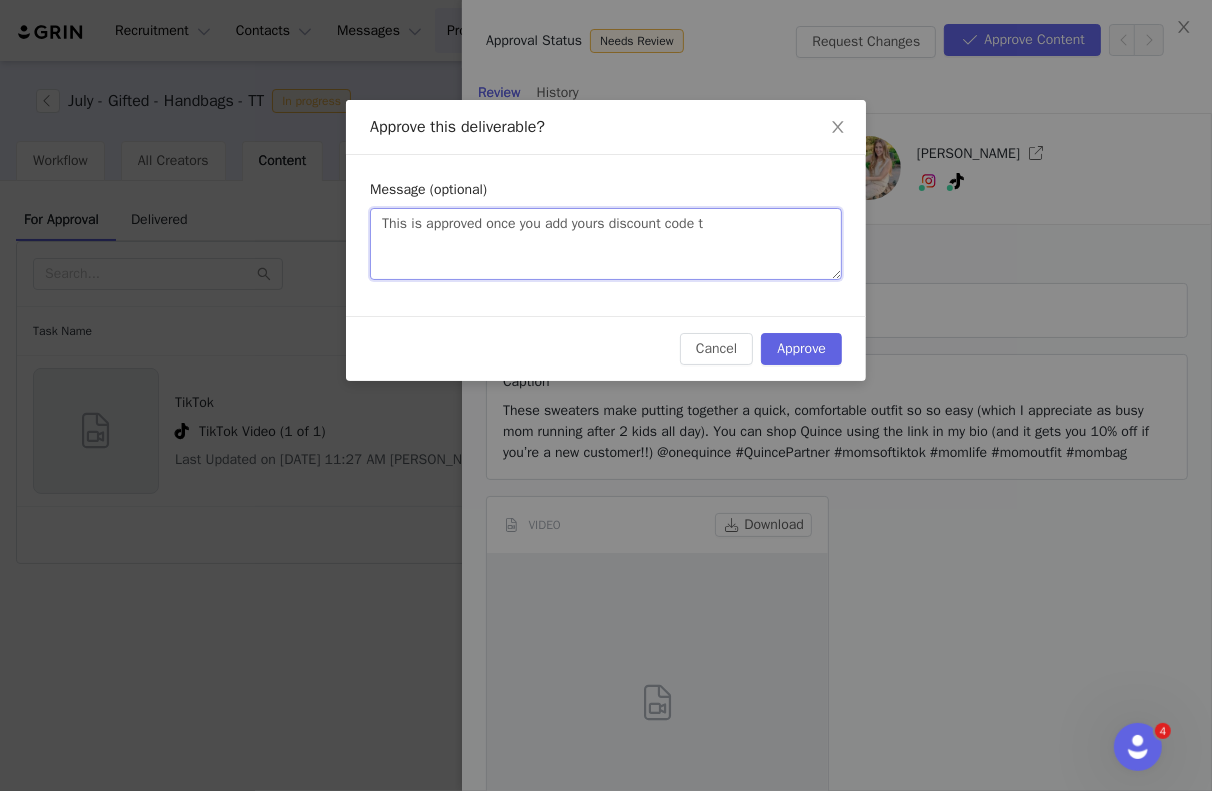type on "This is approved once you add yours discount code to" 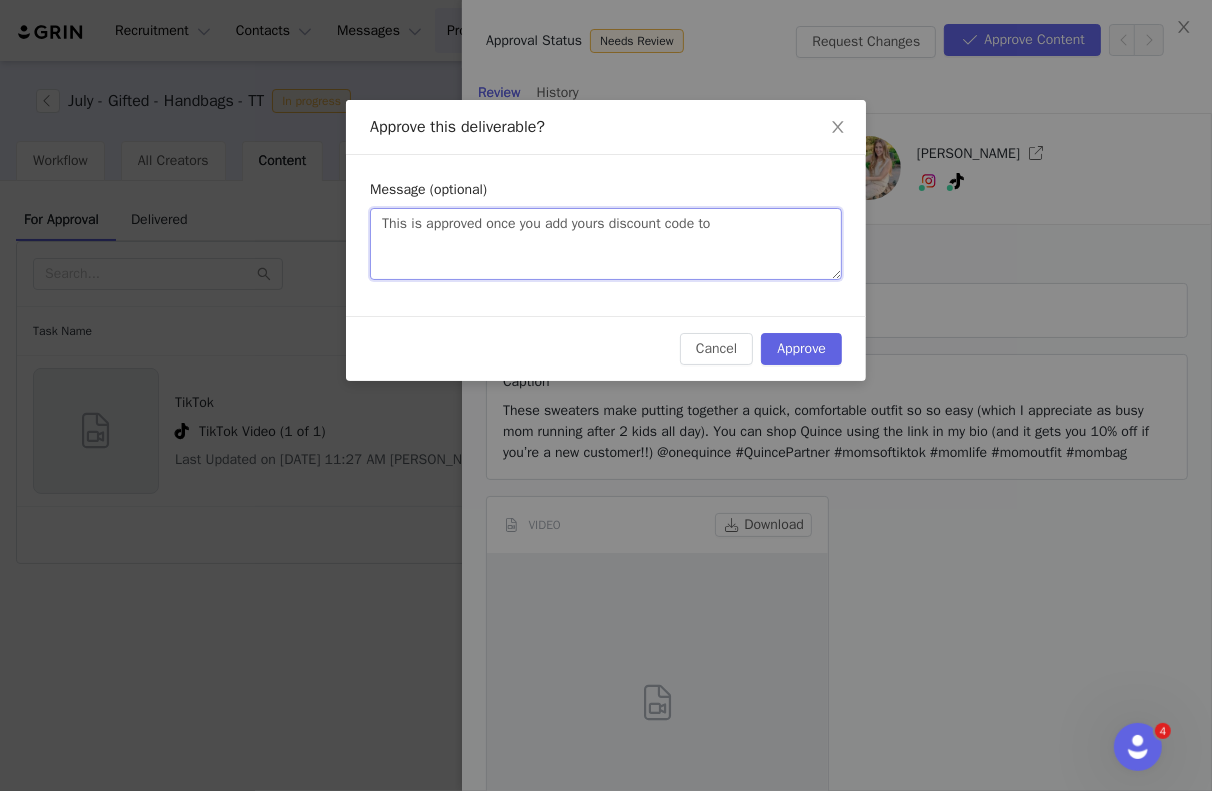 type on "This is approved once you add yours discount code to" 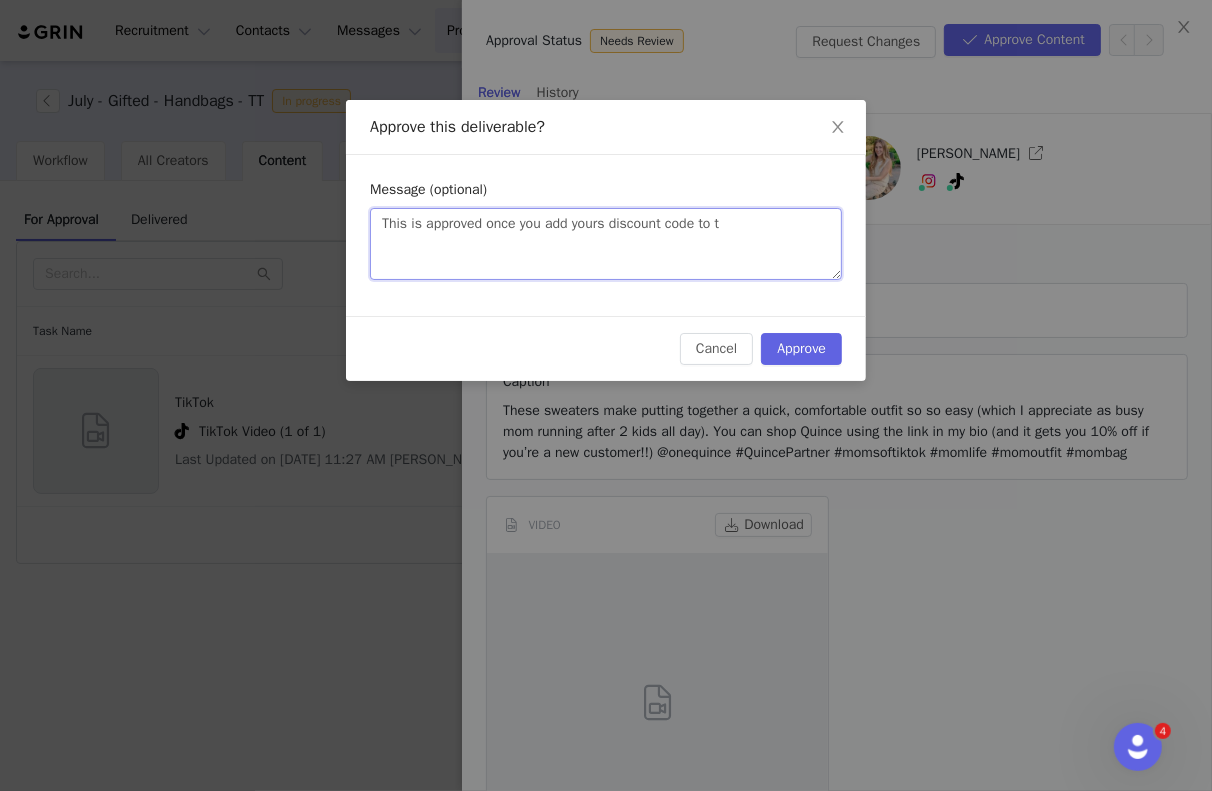 type on "This is approved once you add yours discount code to th" 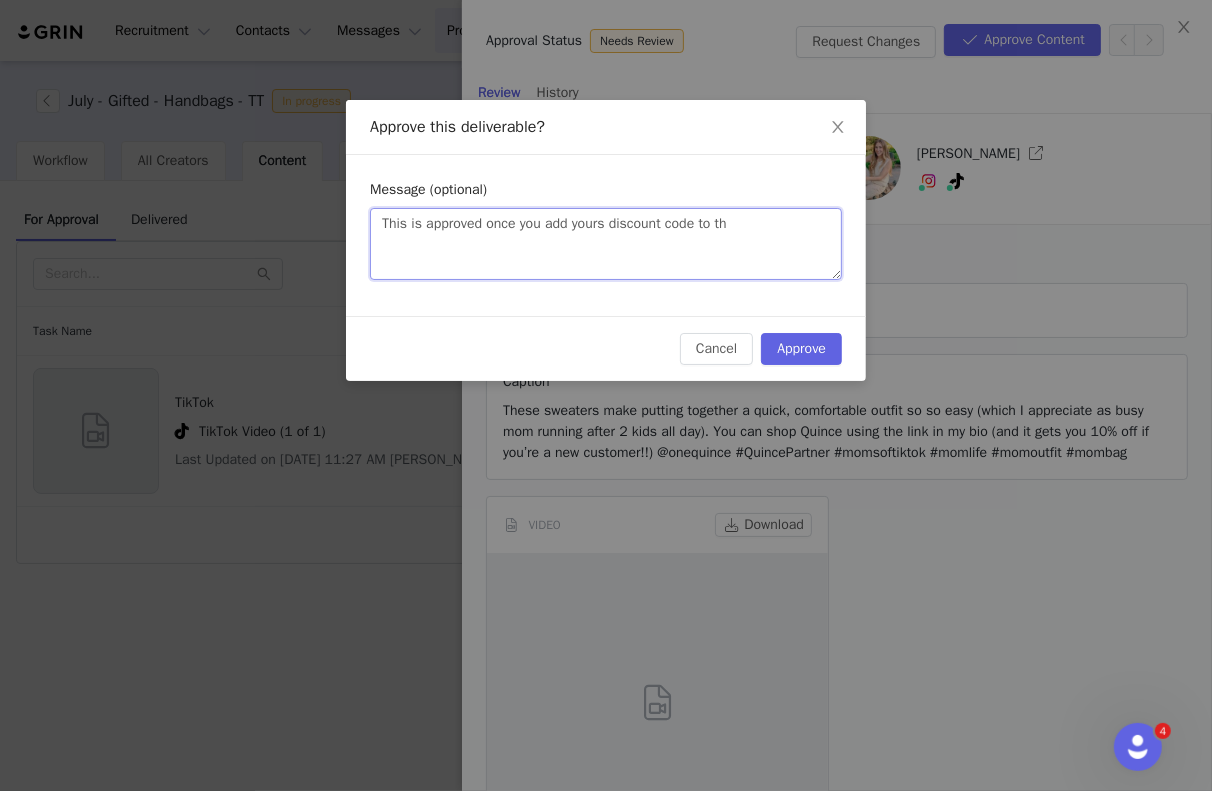 type on "This is approved once you add yours discount code to the" 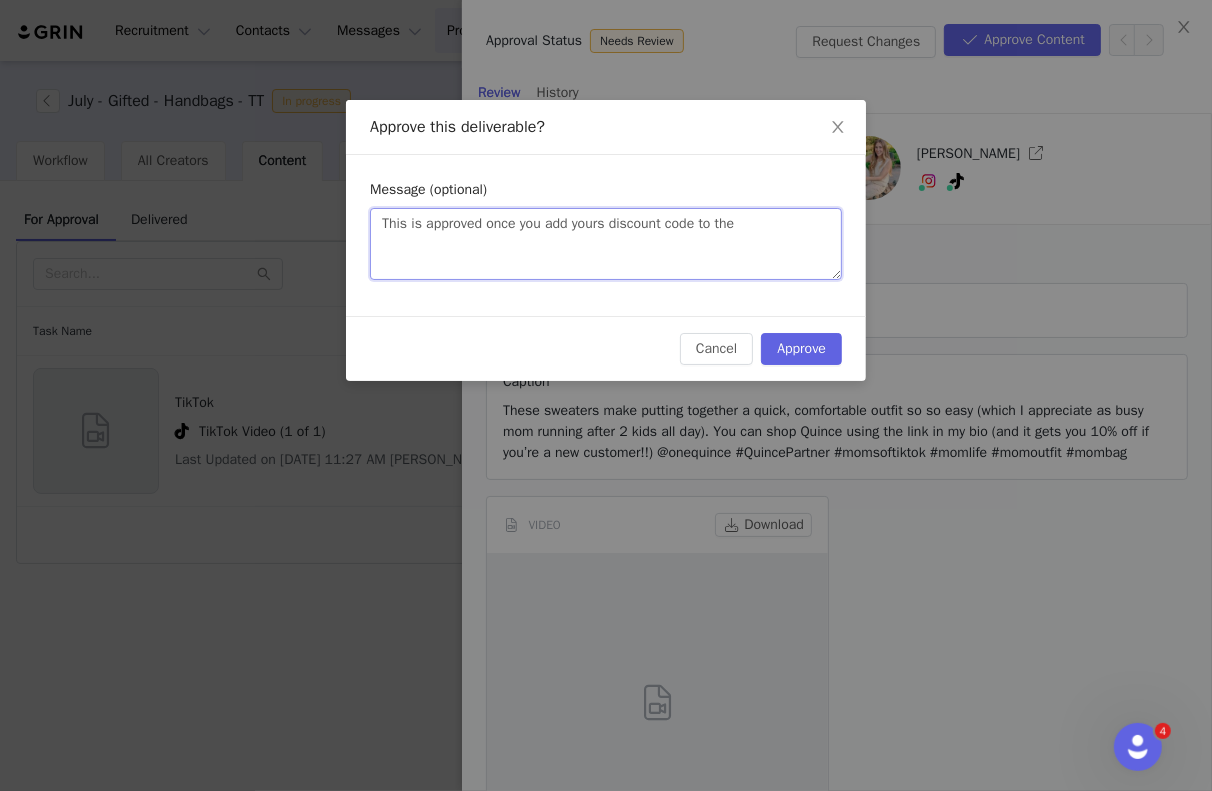type on "This is approved once you add yours discount code to the" 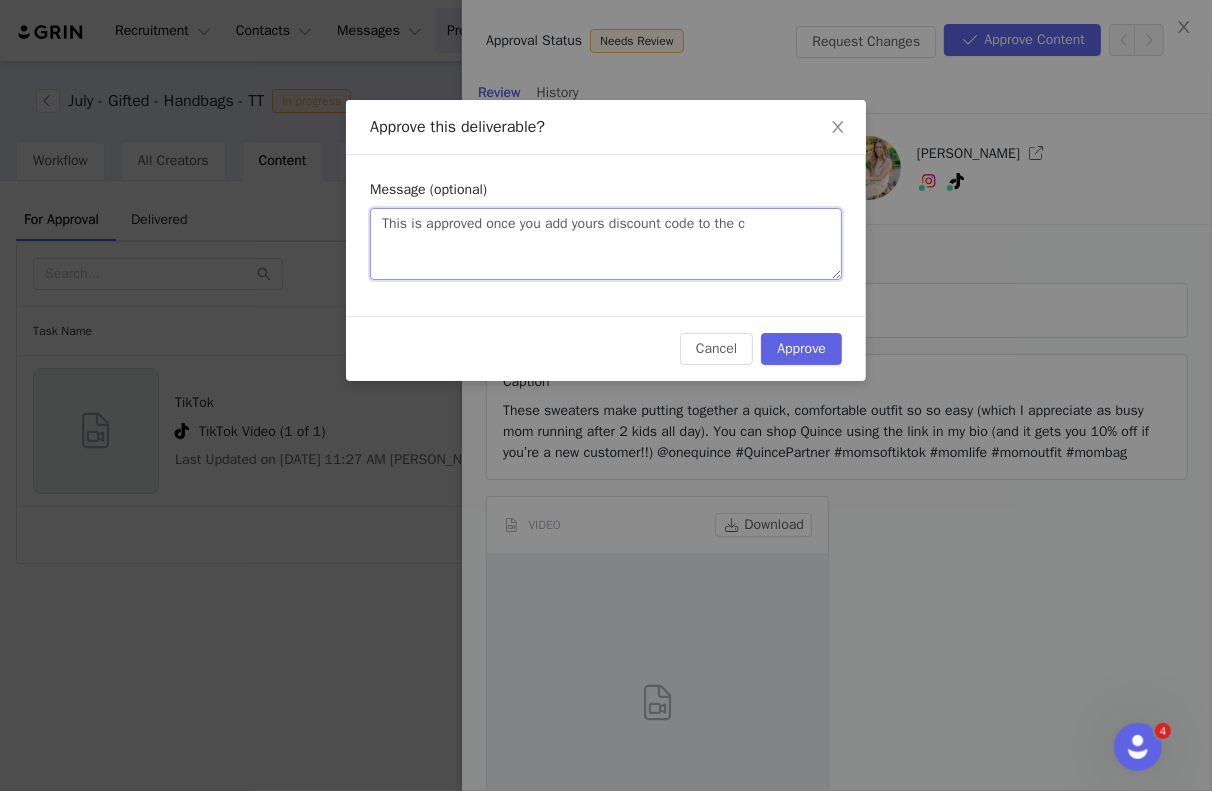 type on "This is approved once you add yours discount code to the ca" 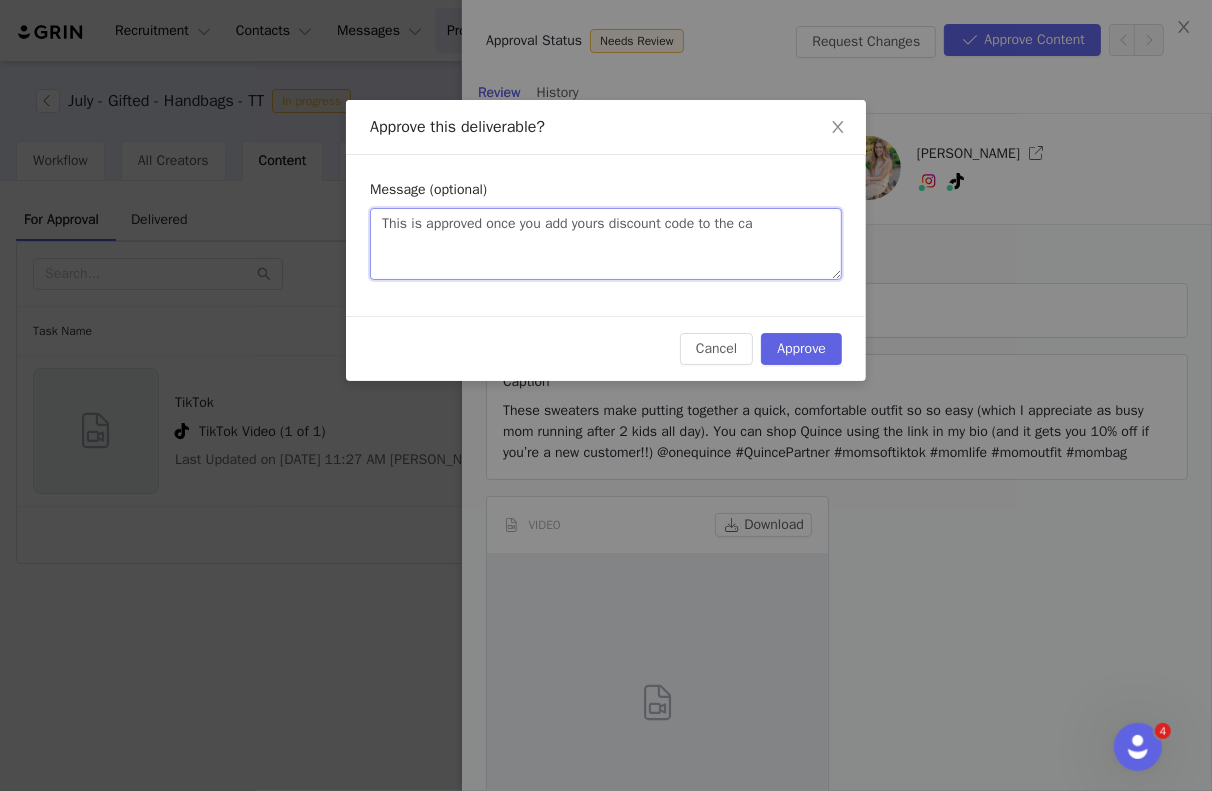 type on "This is approved once you add yours discount code to the cap" 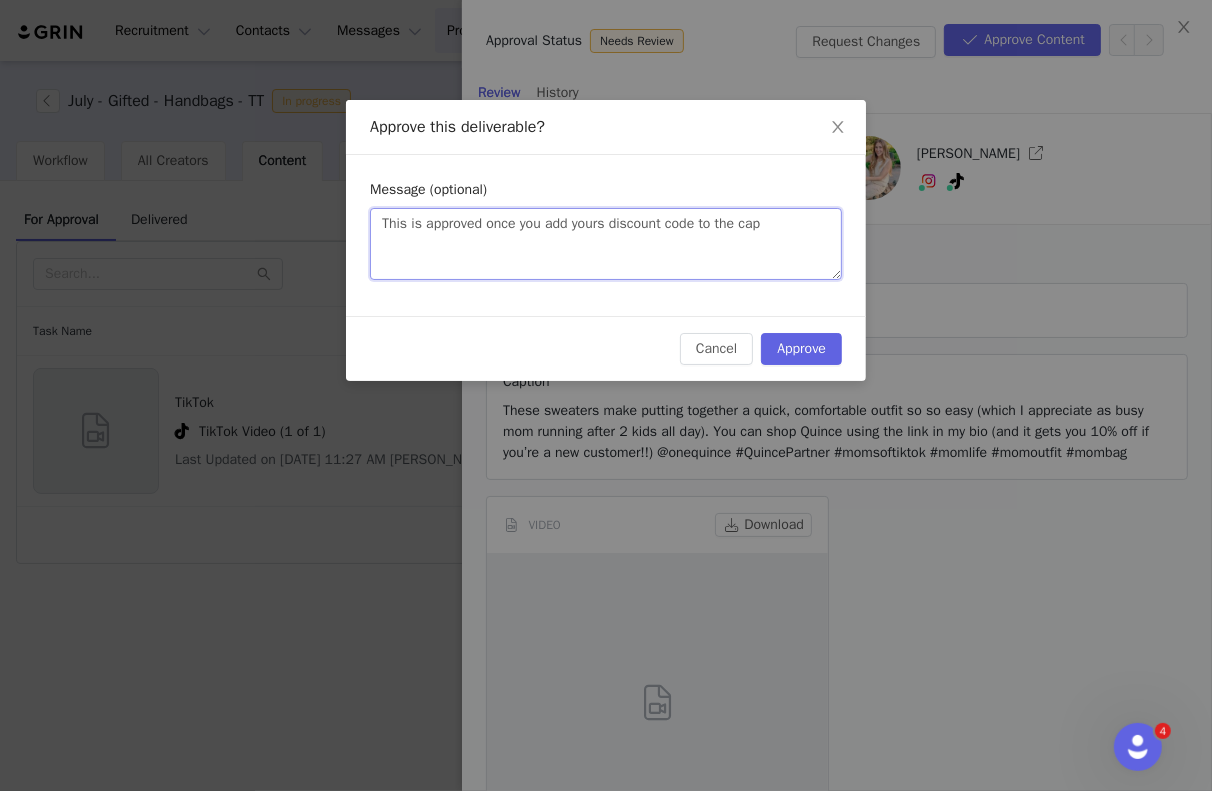type on "This is approved once you add yours discount code to the capt" 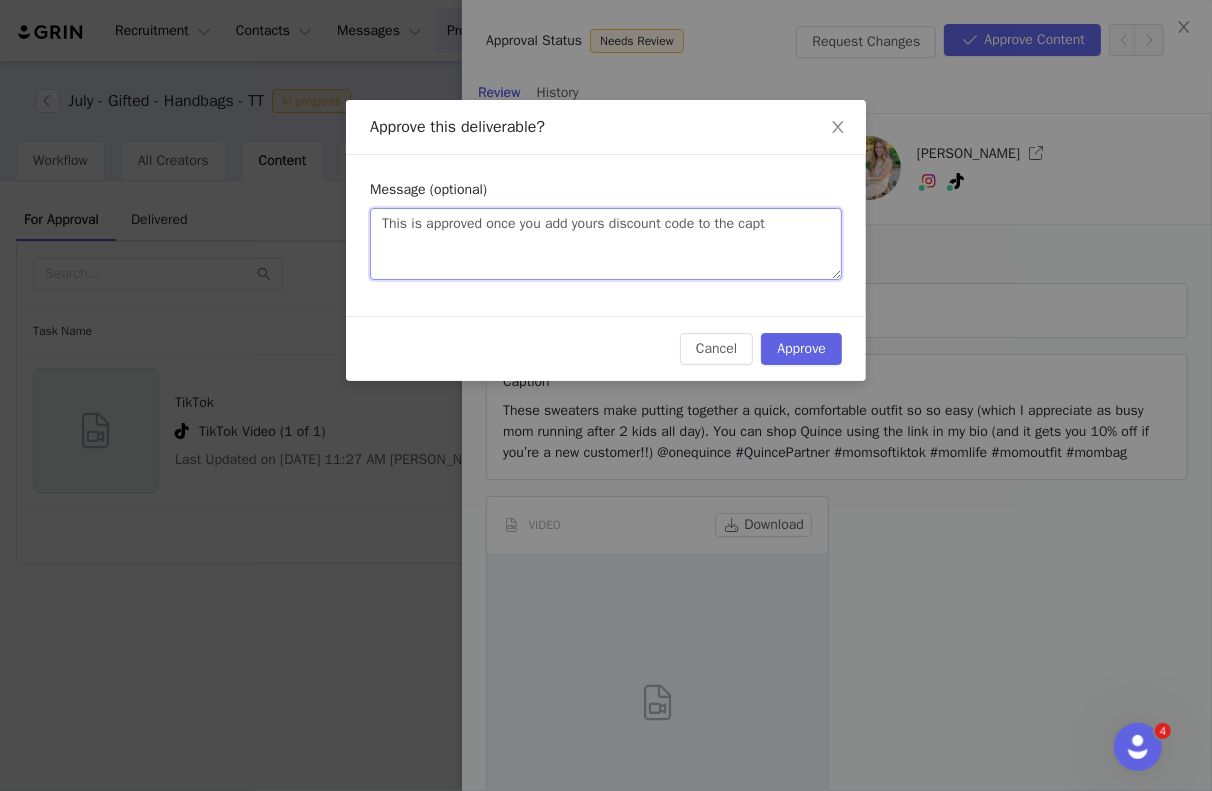 type on "This is approved once you add yours discount code to the capti" 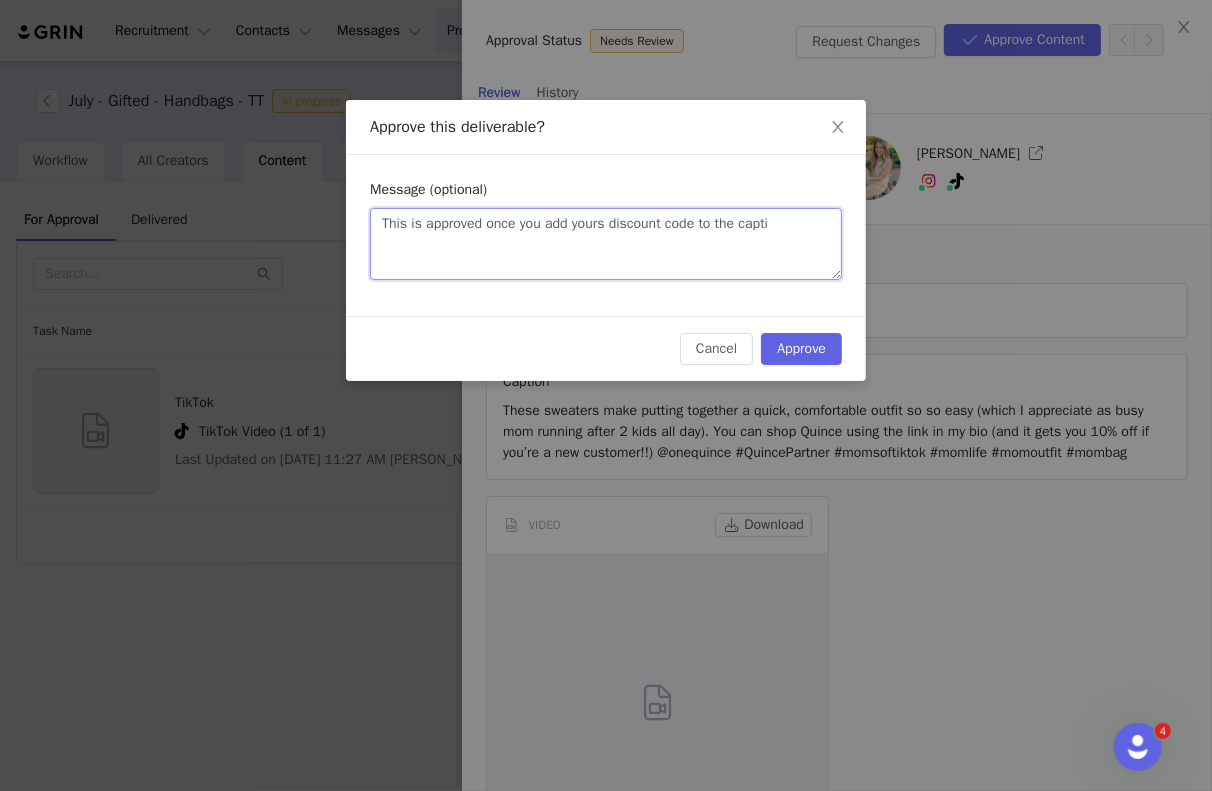 type 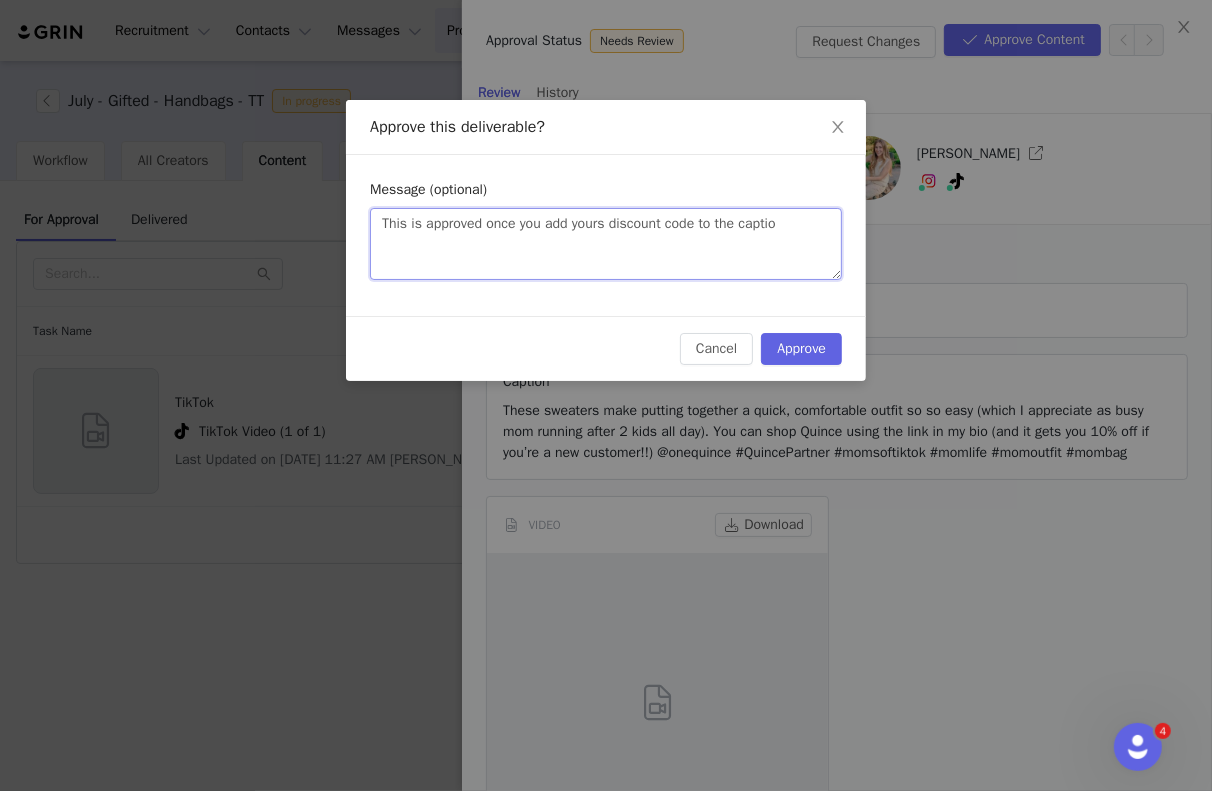 type on "This is approved once you add yours discount code to the caption" 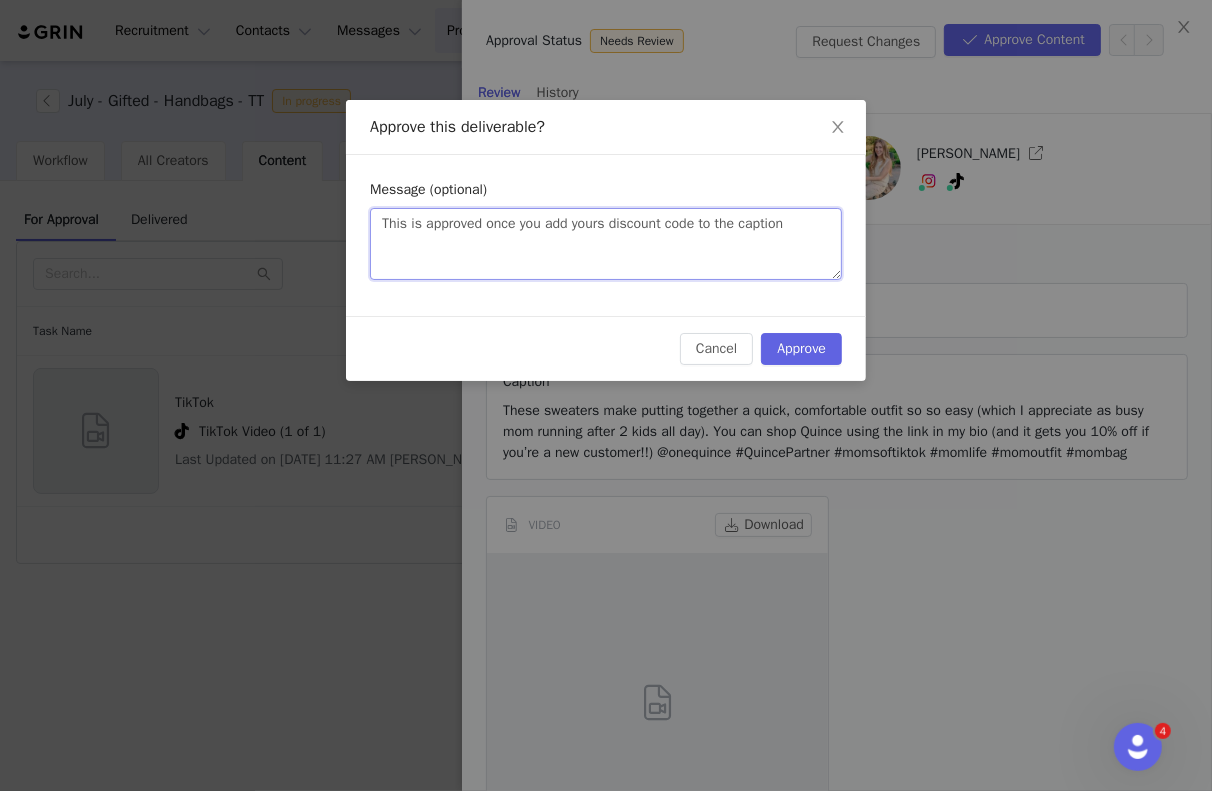 type on "This is approved once you add yours discount code to the caption" 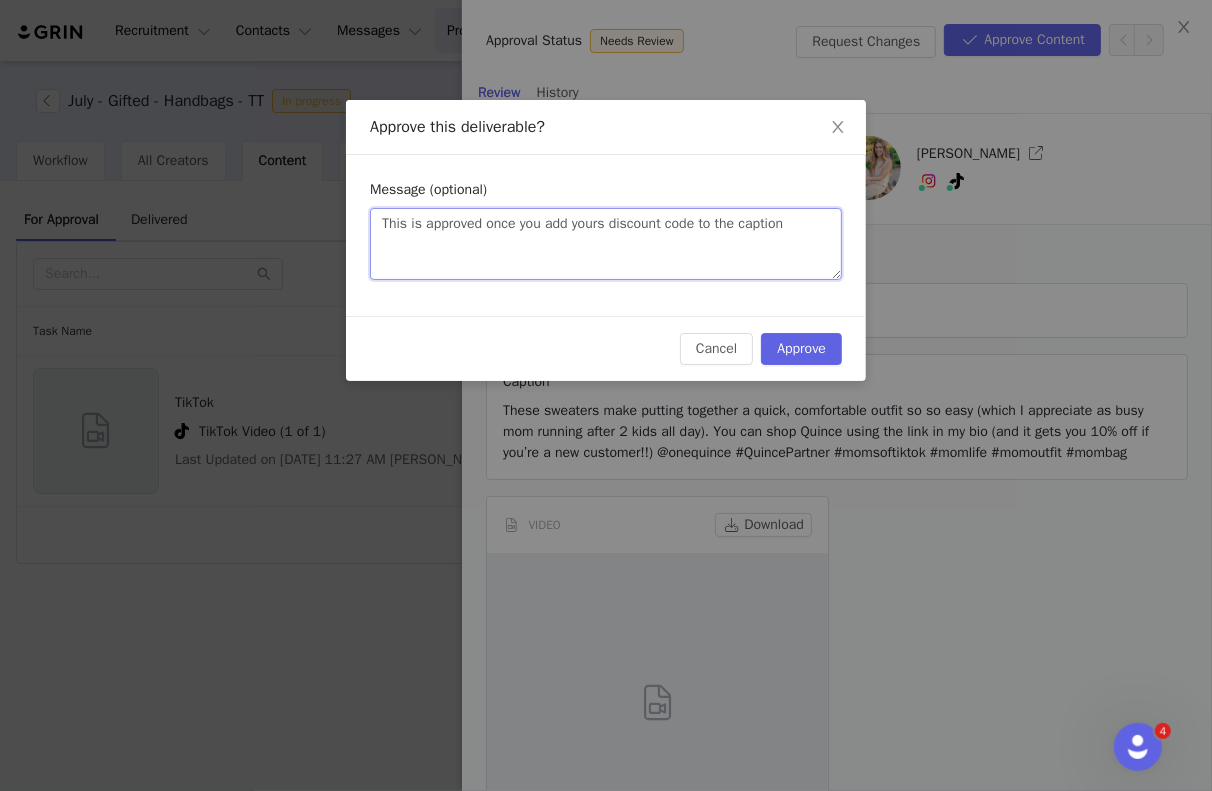 type on "This is approved once you add yours discount code to the caption "" 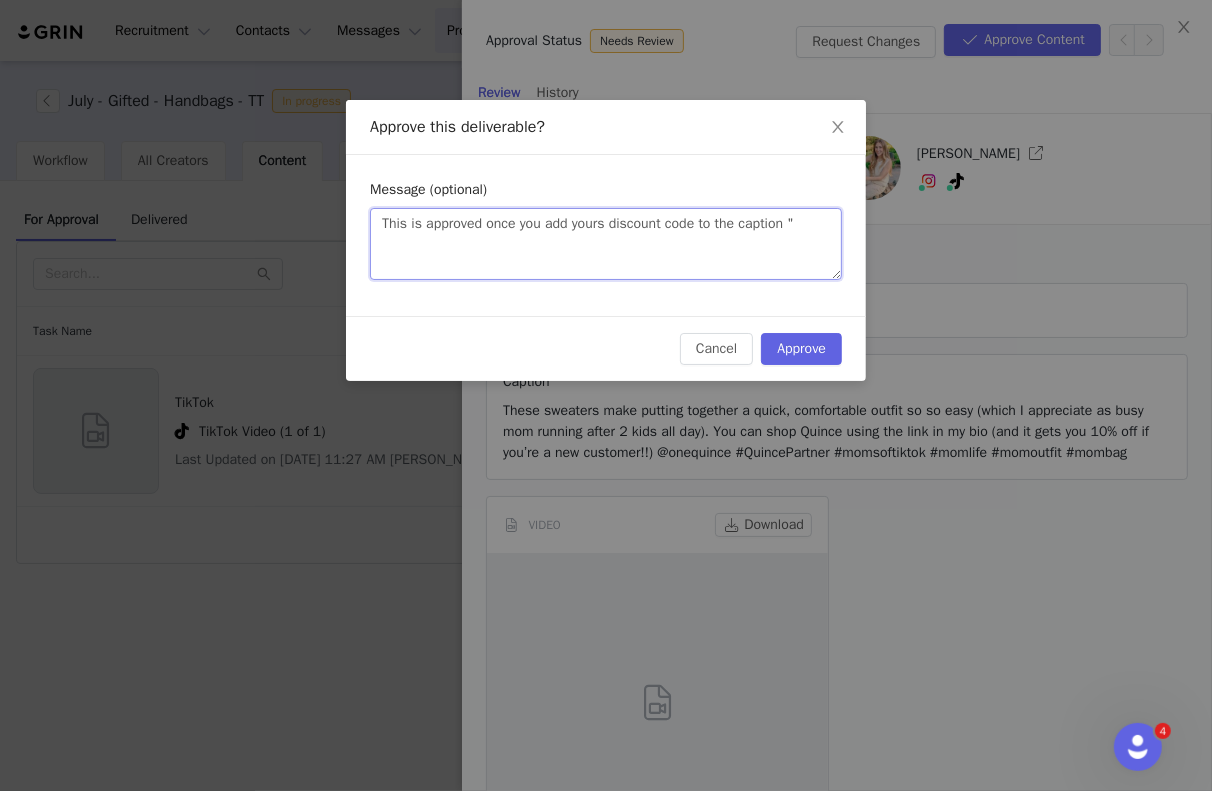 paste on "INFG-25LINDSEYBOSWAY10" 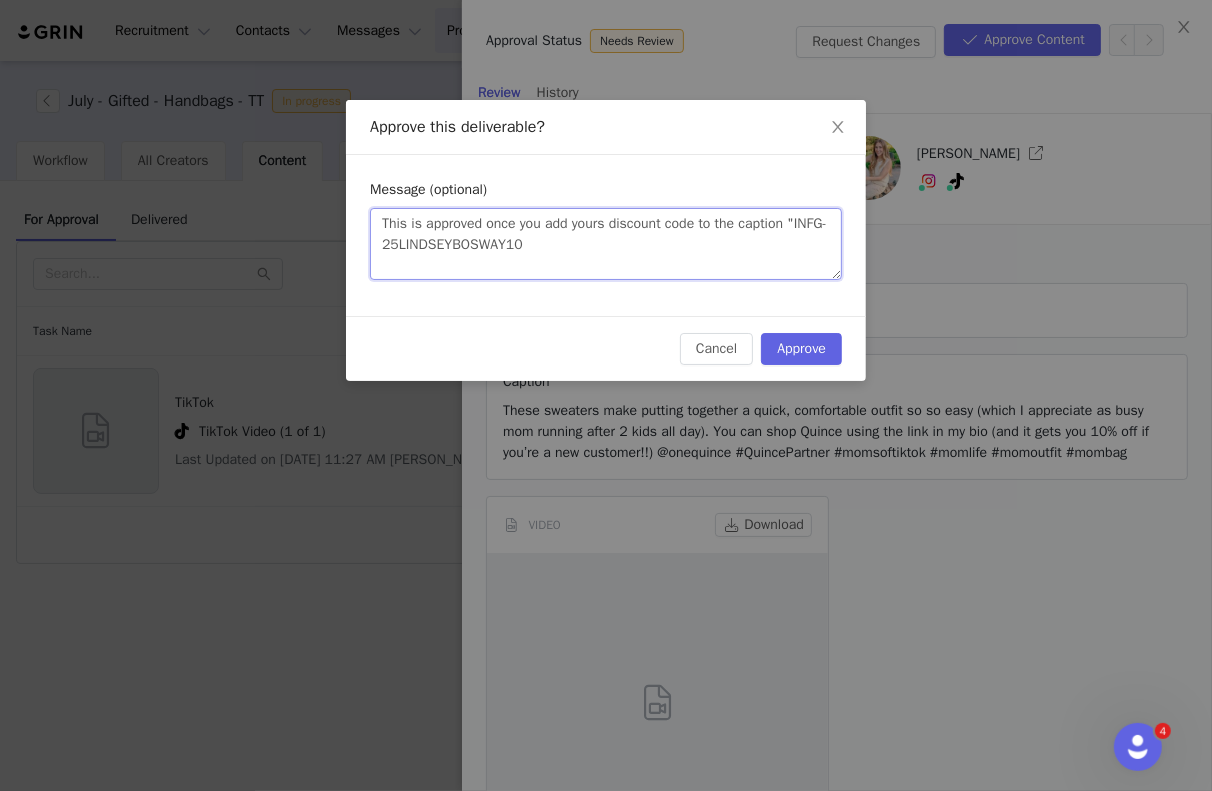 type 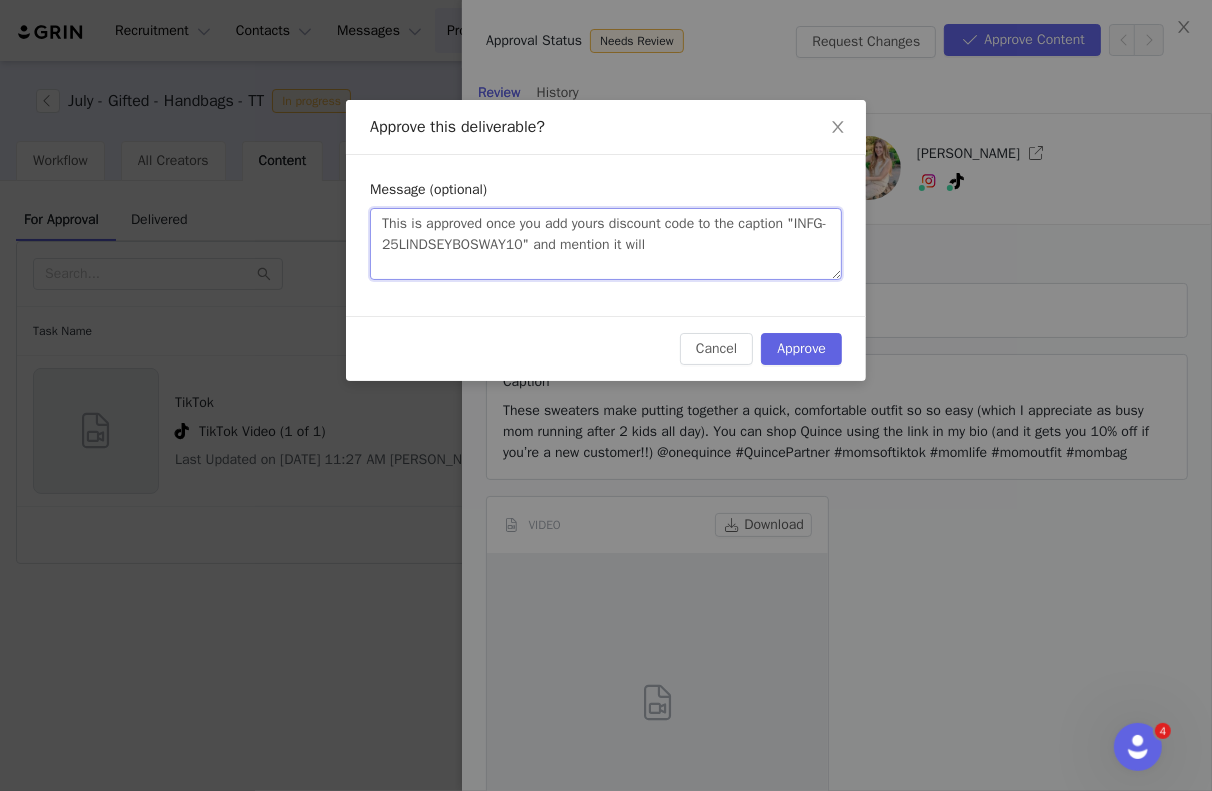 drag, startPoint x: 590, startPoint y: 246, endPoint x: 645, endPoint y: 245, distance: 55.00909 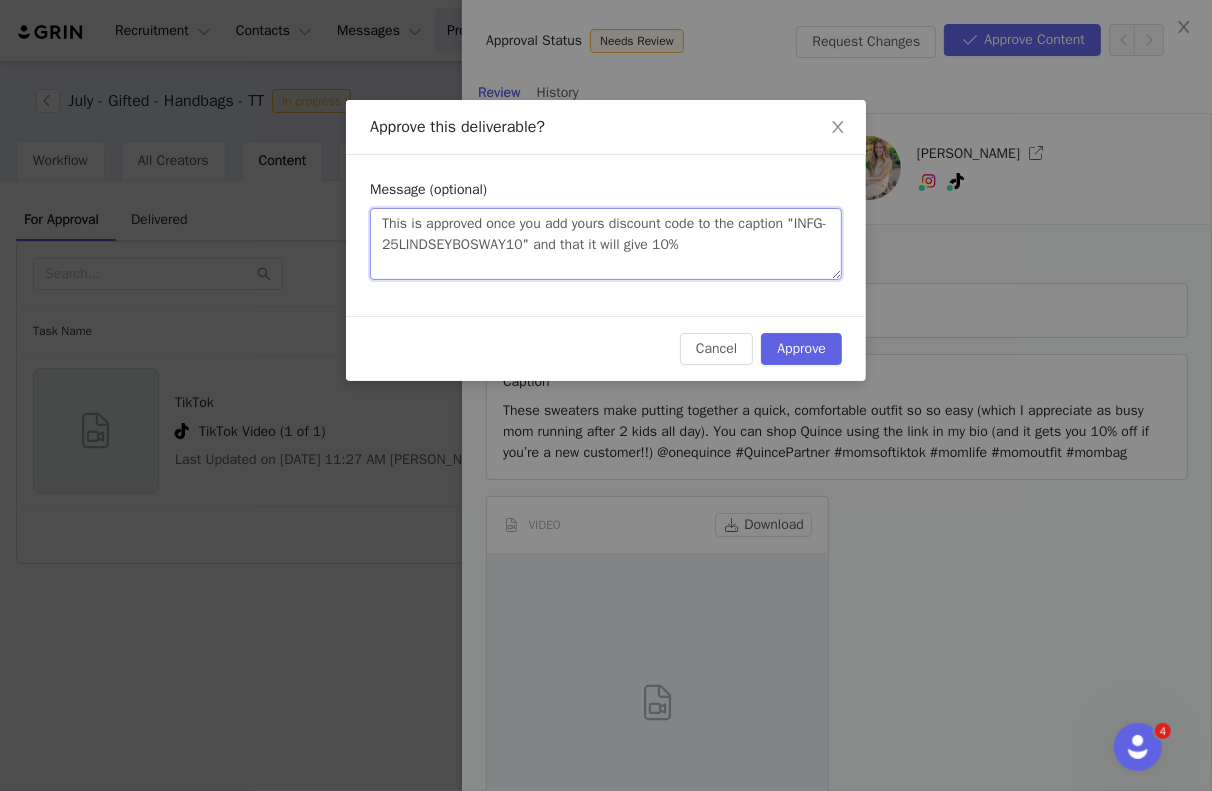 click on "This is approved once you add yours discount code to the caption "INFG-25LINDSEYBOSWAY10" and that it will give 10%" at bounding box center [606, 244] 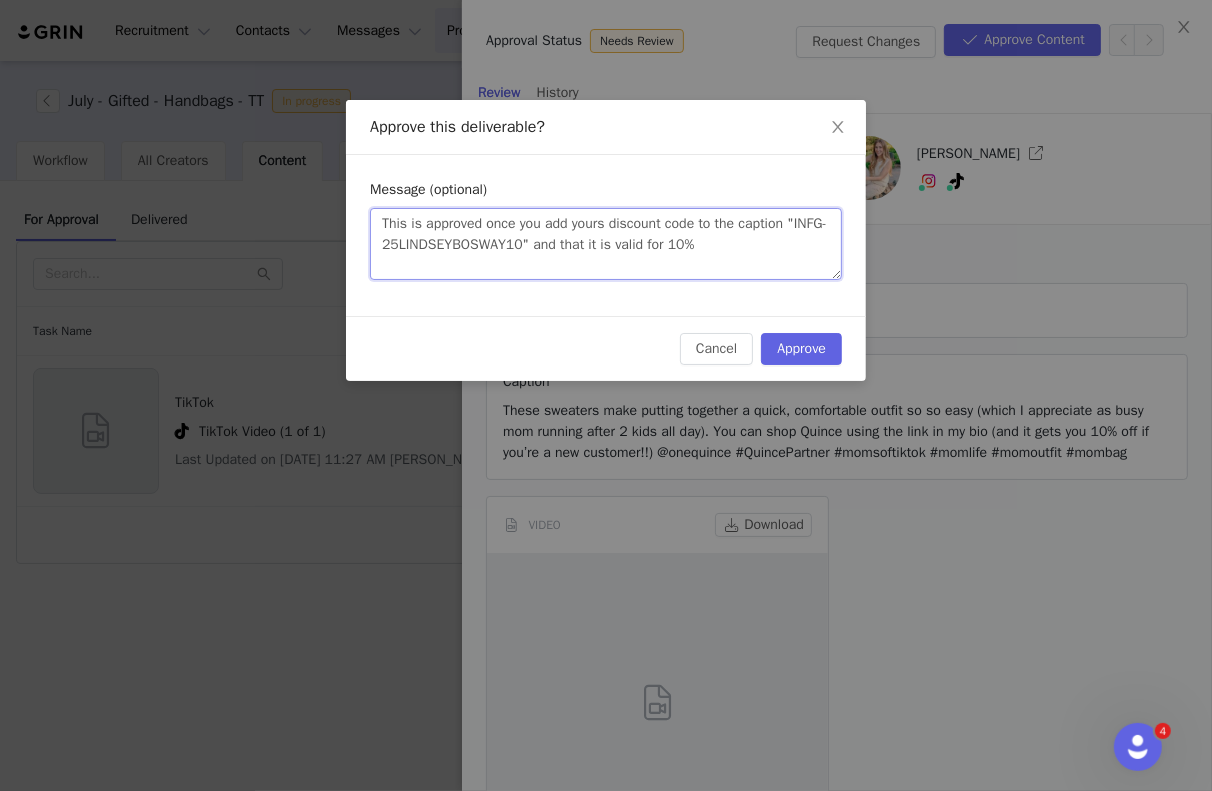click on "This is approved once you add yours discount code to the caption "INFG-25LINDSEYBOSWAY10" and that it is valid for 10%" at bounding box center (606, 244) 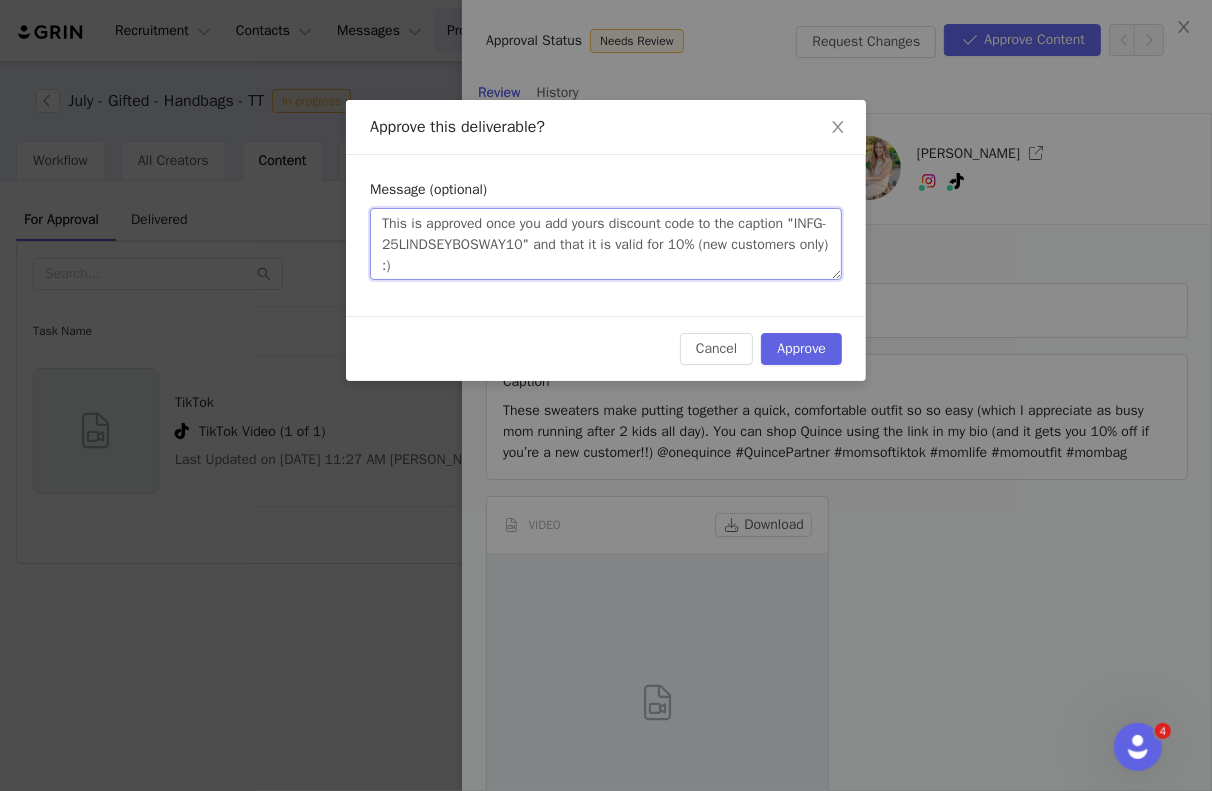click on "This is approved once you add yours discount code to the caption "INFG-25LINDSEYBOSWAY10" and that it is valid for 10% (new customers only) :)" at bounding box center (606, 244) 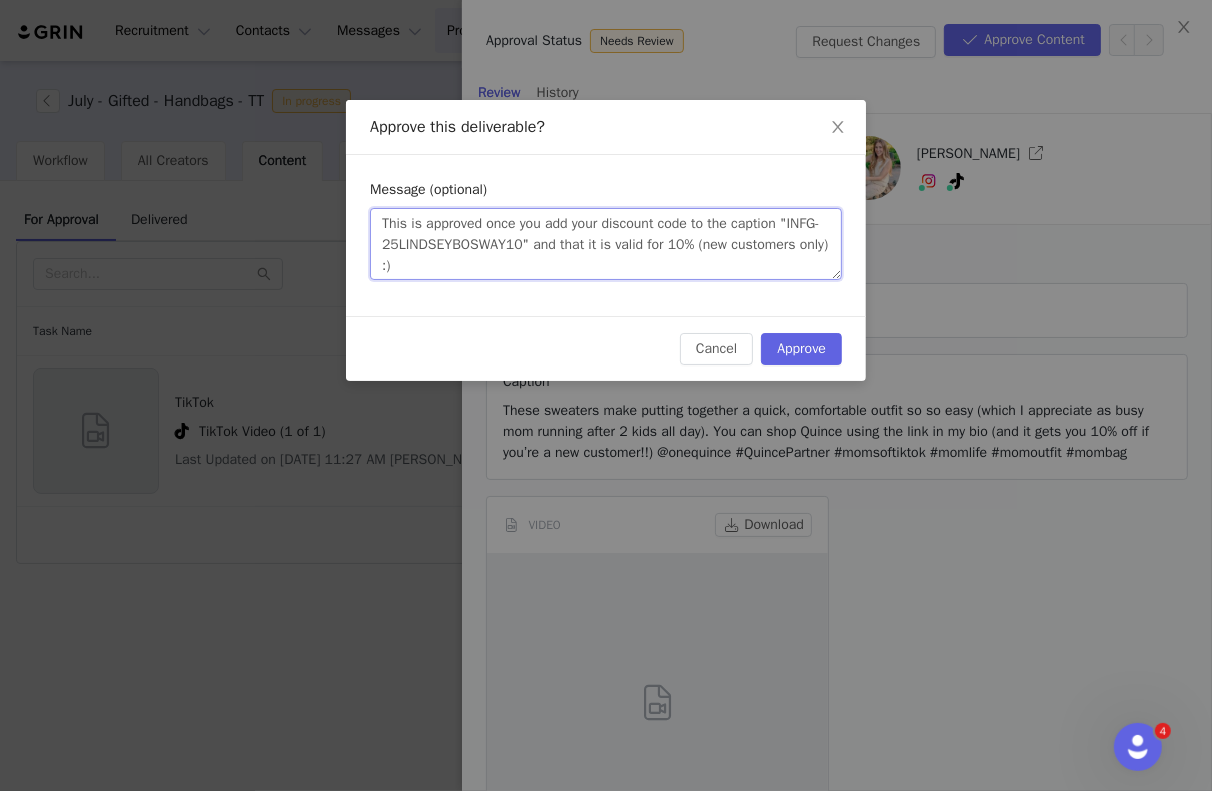 click on "This is approved once you add your discount code to the caption "INFG-25LINDSEYBOSWAY10" and that it is valid for 10% (new customers only) :)" at bounding box center (606, 244) 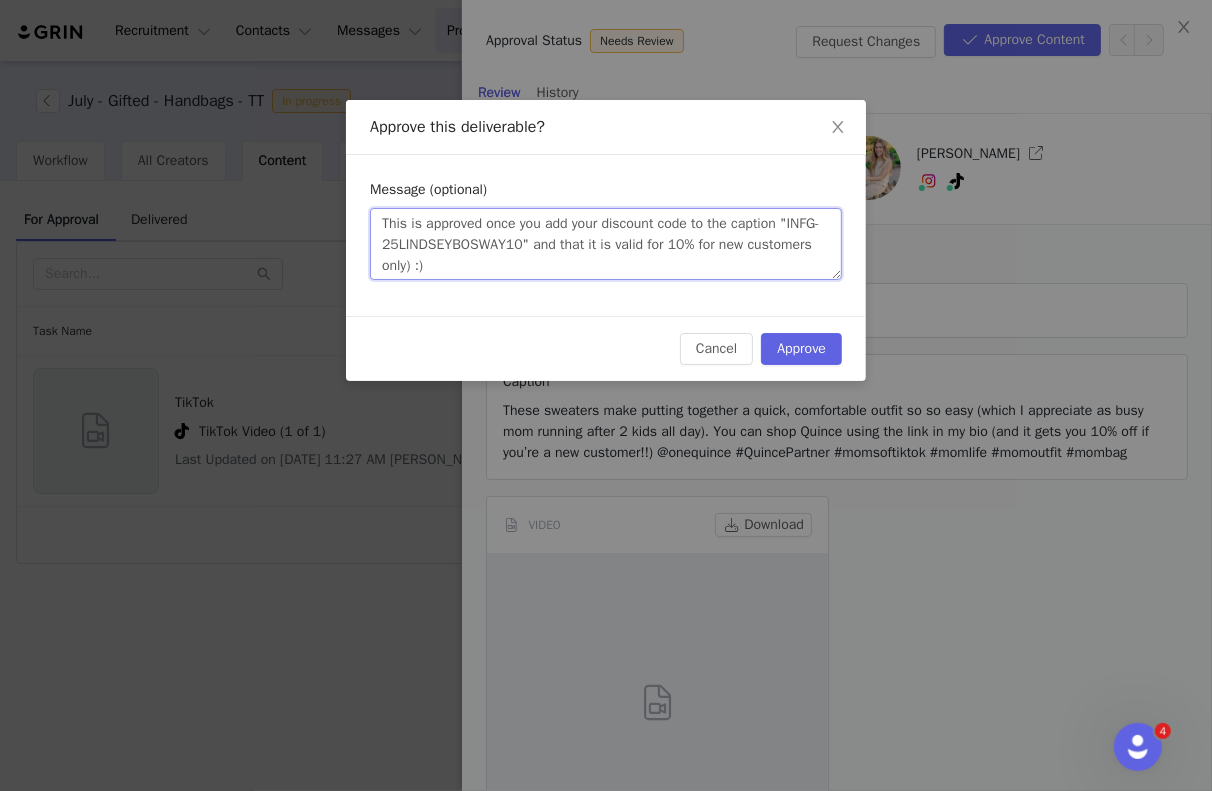 click on "This is approved once you add your discount code to the caption "INFG-25LINDSEYBOSWAY10" and that it is valid for 10% for new customers only) :)" at bounding box center (606, 244) 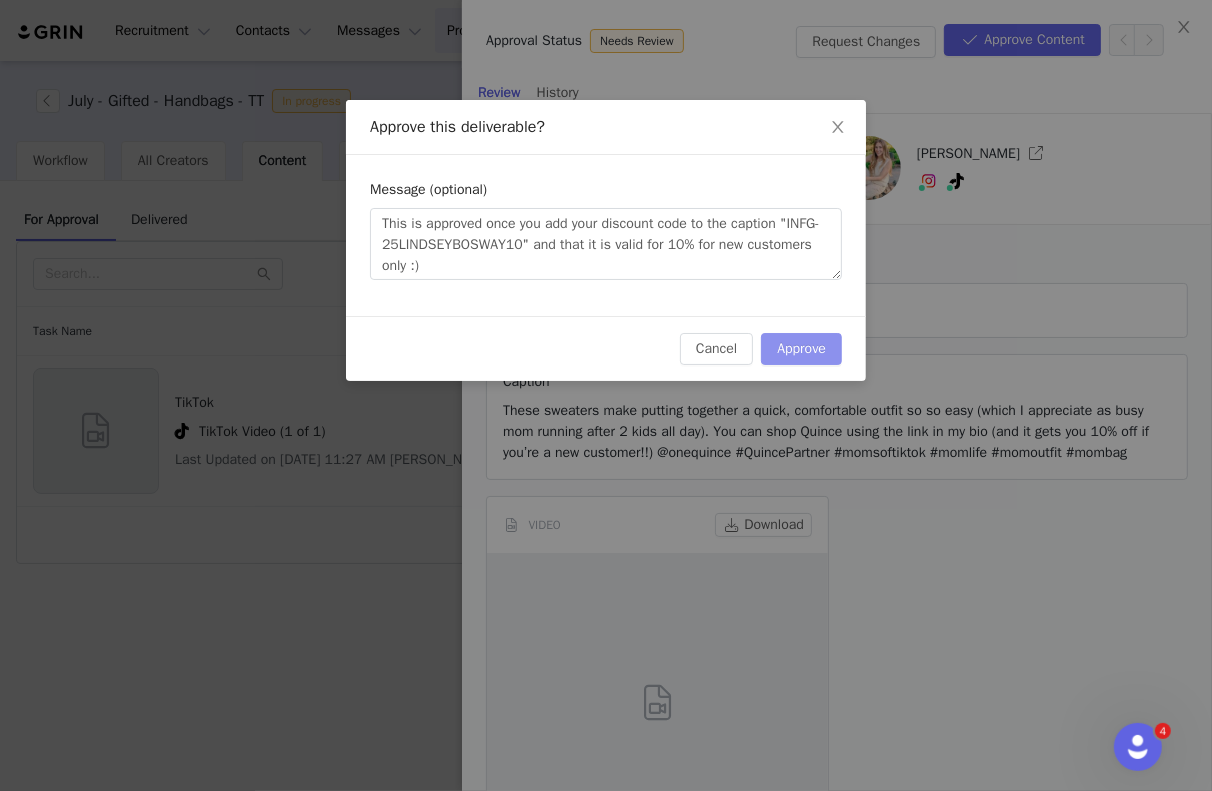 click on "Approve" at bounding box center (801, 349) 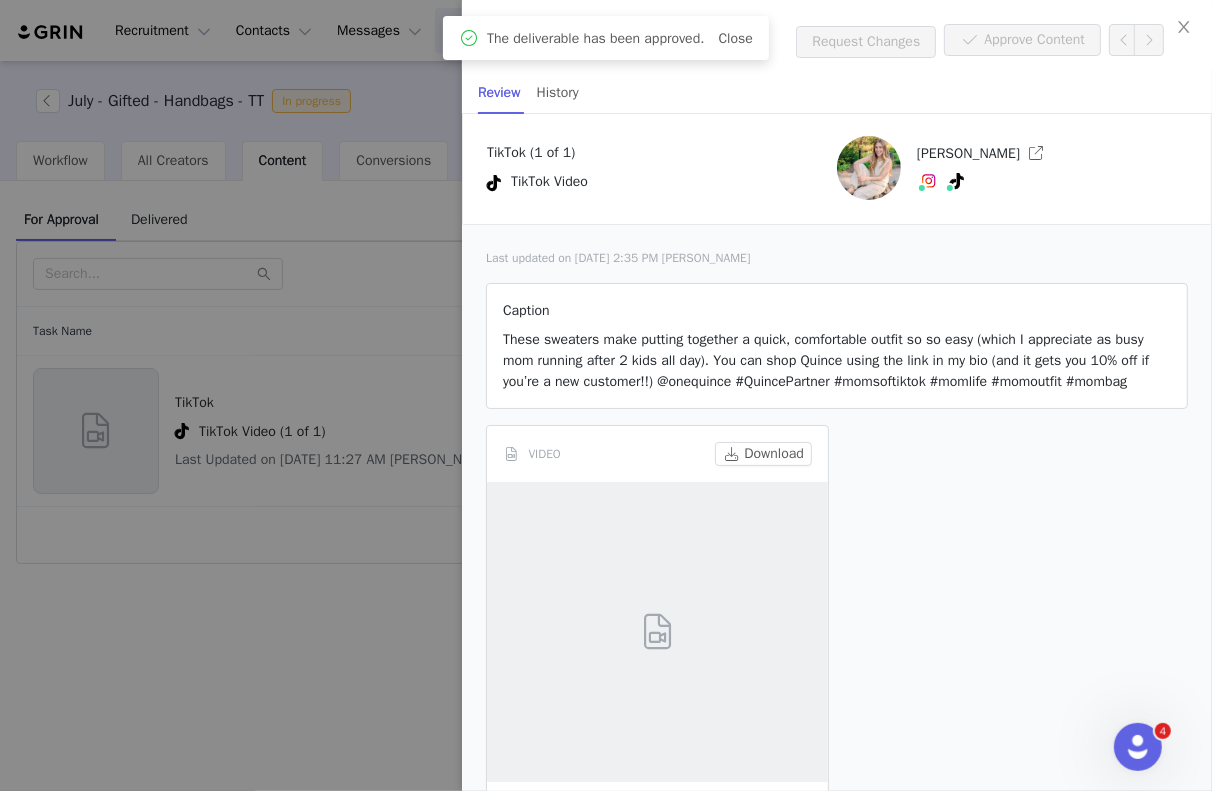 click at bounding box center [606, 395] 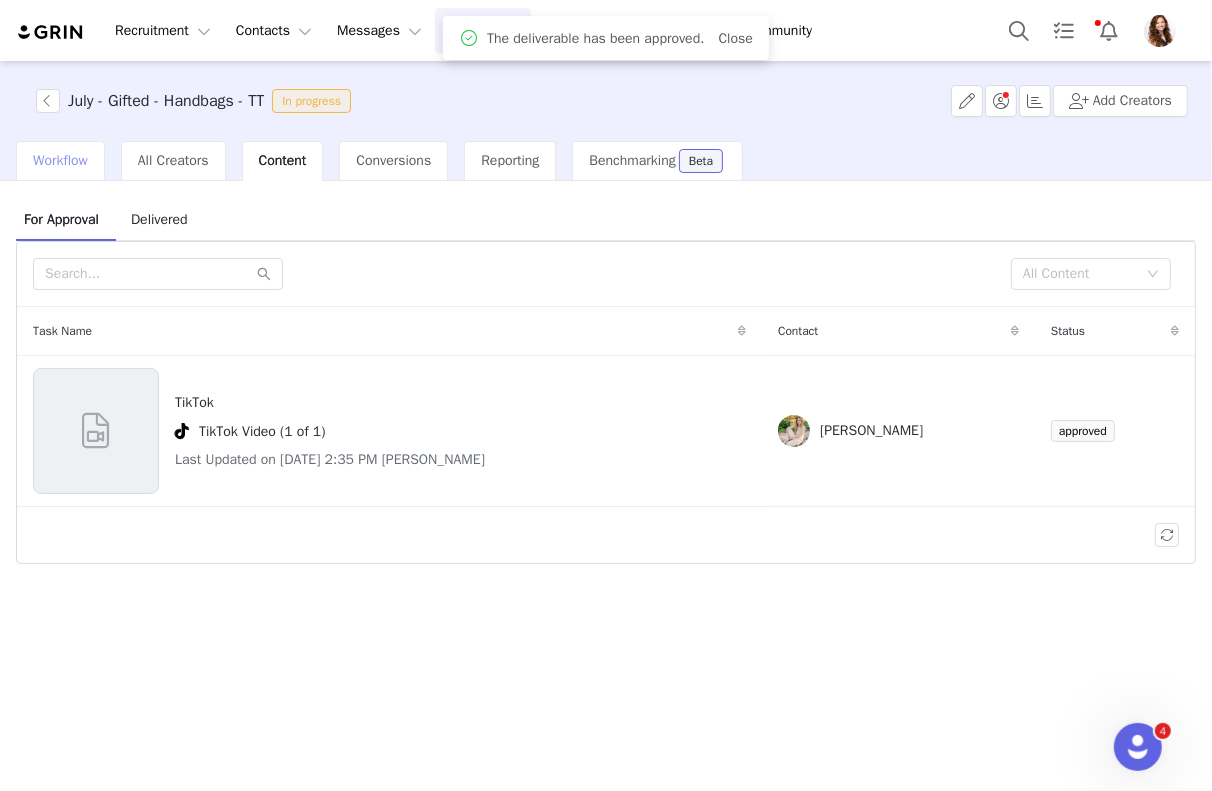 click on "Workflow" at bounding box center (60, 161) 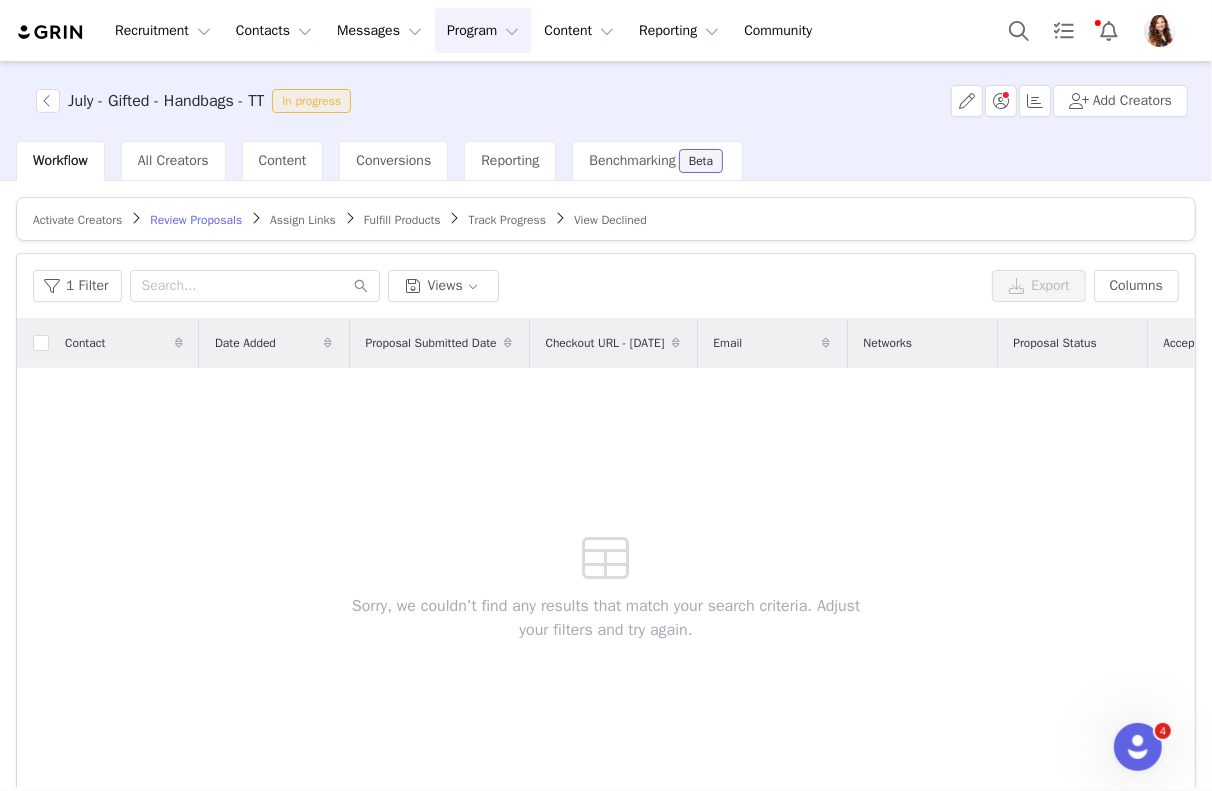 click on "Track Progress" at bounding box center (507, 220) 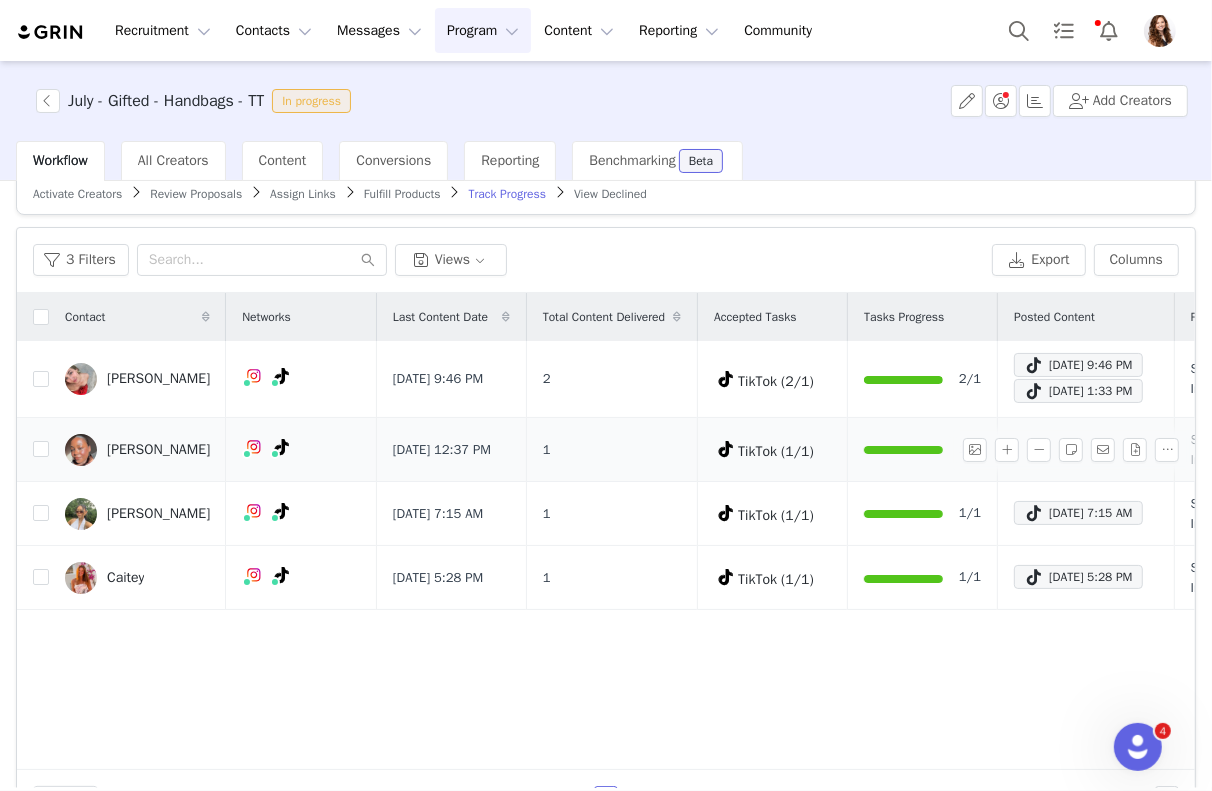 scroll, scrollTop: 32, scrollLeft: 0, axis: vertical 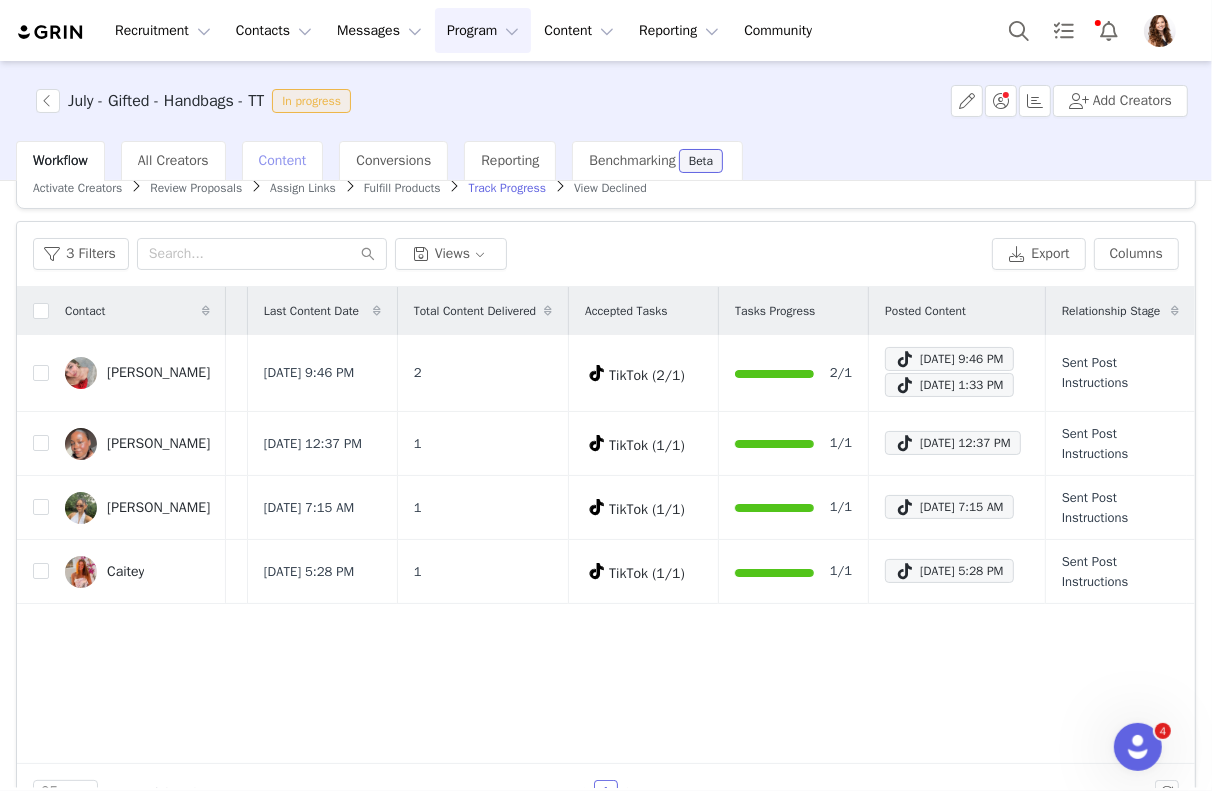 click on "Content" at bounding box center (283, 161) 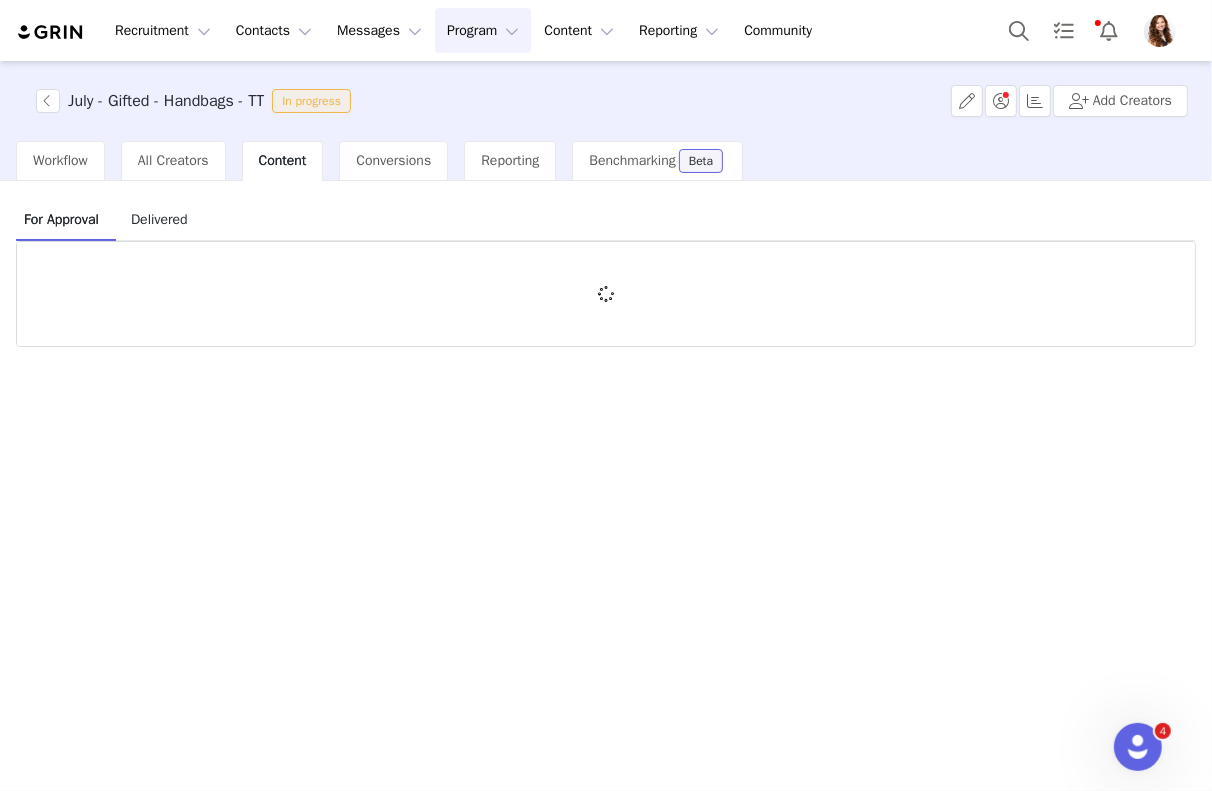scroll, scrollTop: 0, scrollLeft: 0, axis: both 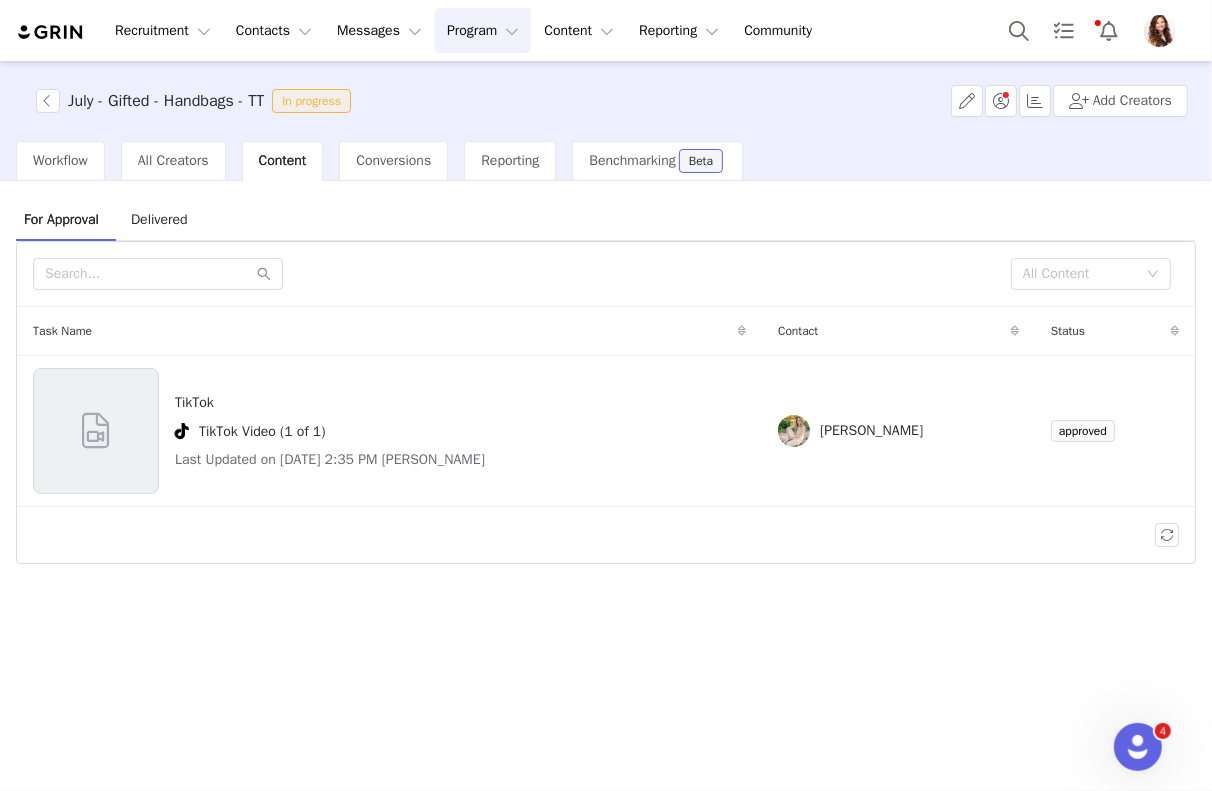 click on "Delivered" at bounding box center (159, 219) 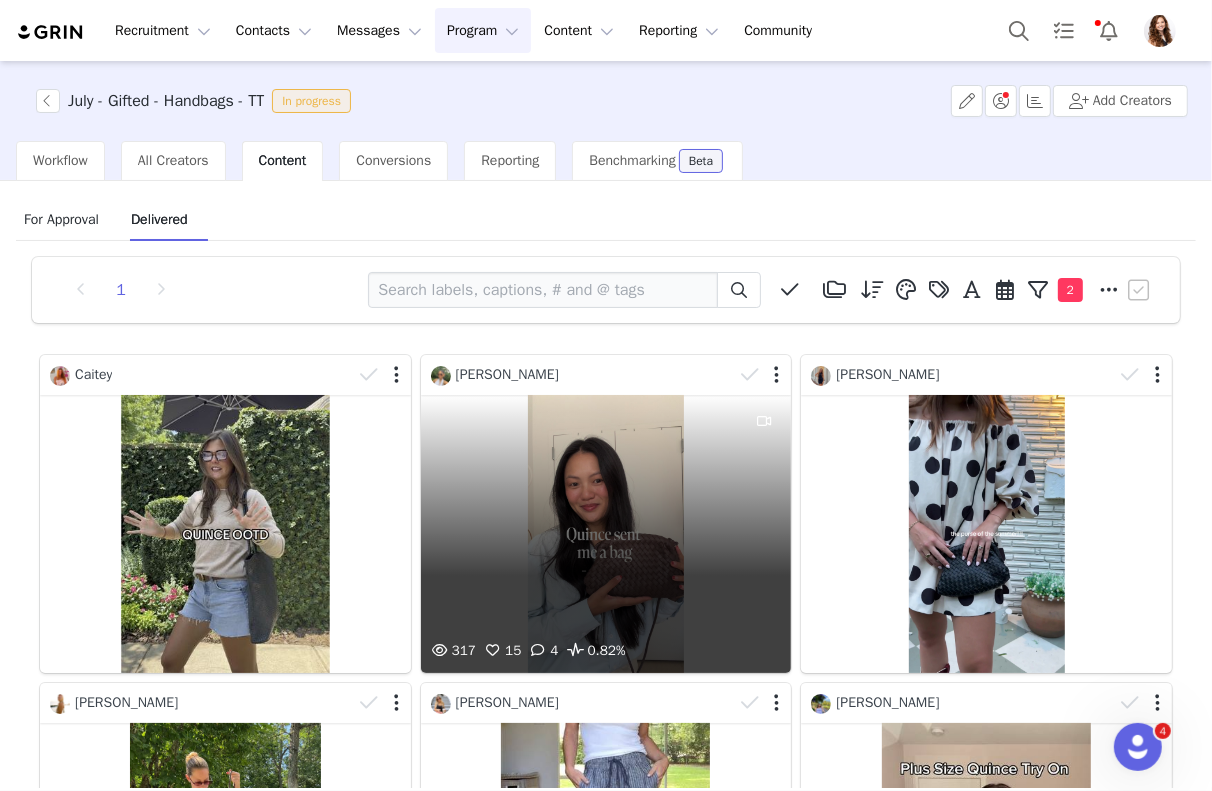 drag, startPoint x: 405, startPoint y: 457, endPoint x: 548, endPoint y: 466, distance: 143.28294 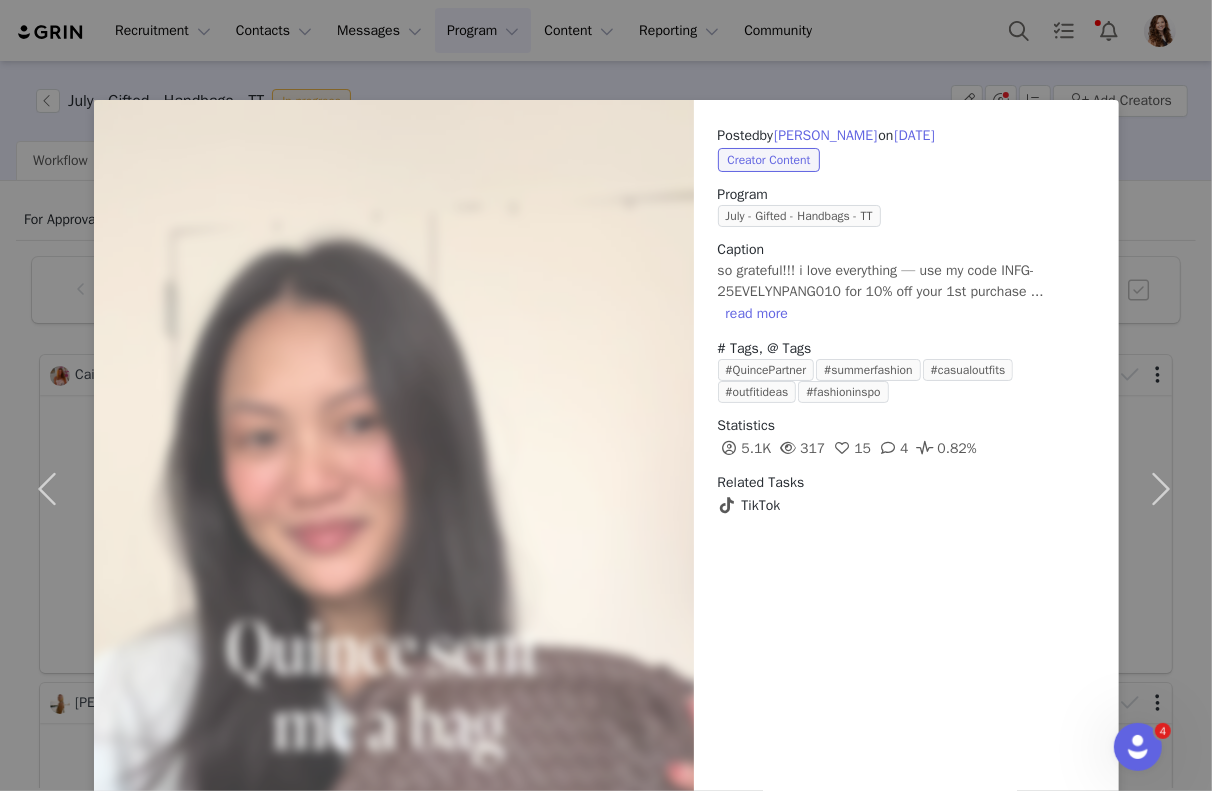click on "Posted  by  [PERSON_NAME]  on  [DATE]  Creator Content  Program July - Gifted - Handbags - TT Caption so grateful!!! i love everything  — use my code INFG-25EVELYNPANG010 for 10% off your 1st purchase  ... read more # Tags, @ Tags  #QuincePartner   #summerfashion   #casualoutfits   #outfitideas   #fashioninspo      Statistics 5.1K  317  15  4  0.82%  Related Tasks TikTok     Content Rights Labels & Tags View on TikTok" at bounding box center [906, 488] 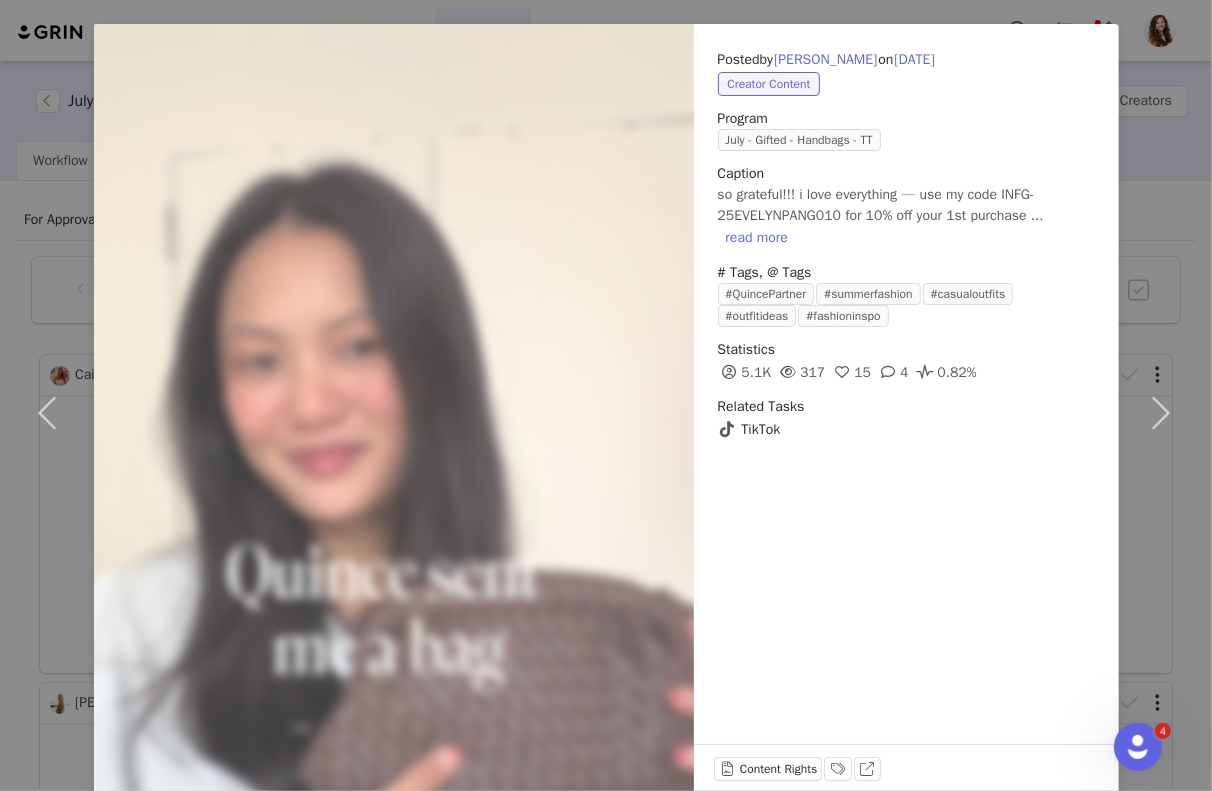scroll, scrollTop: 110, scrollLeft: 0, axis: vertical 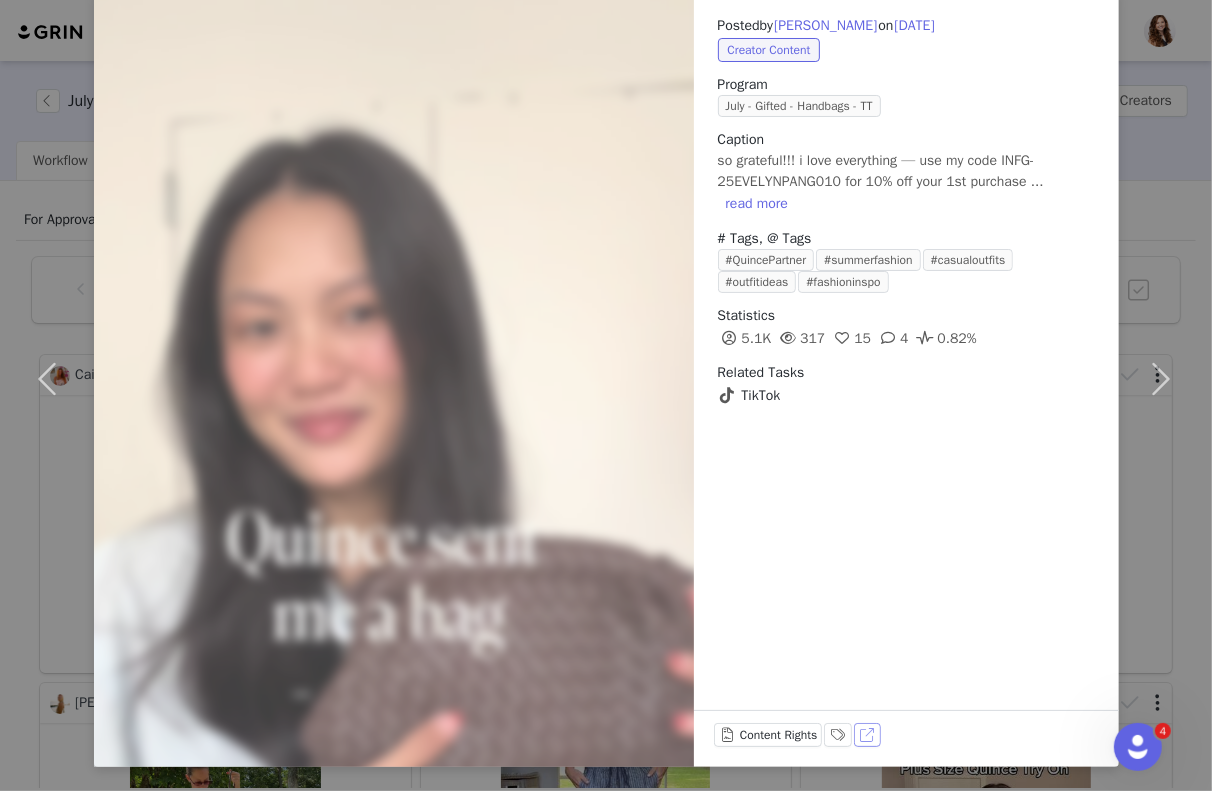 click on "View on TikTok" at bounding box center (868, 735) 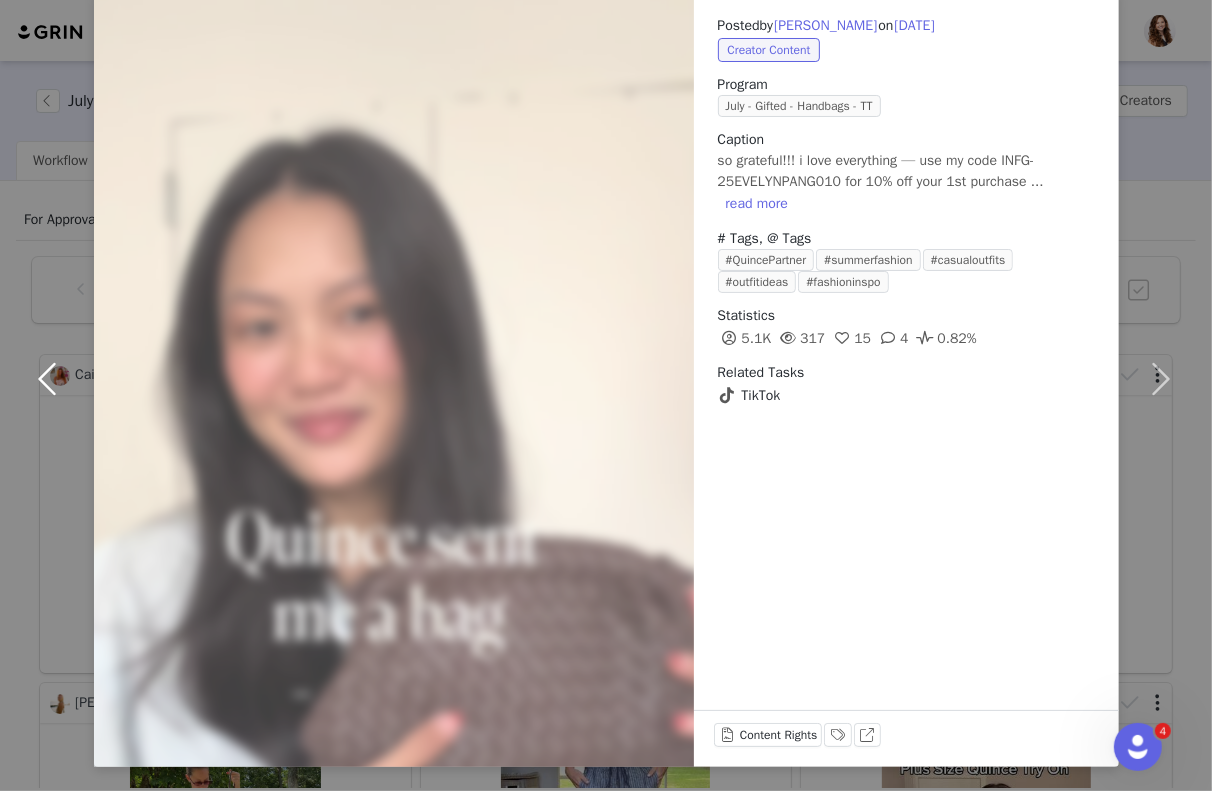 click at bounding box center [52, 378] 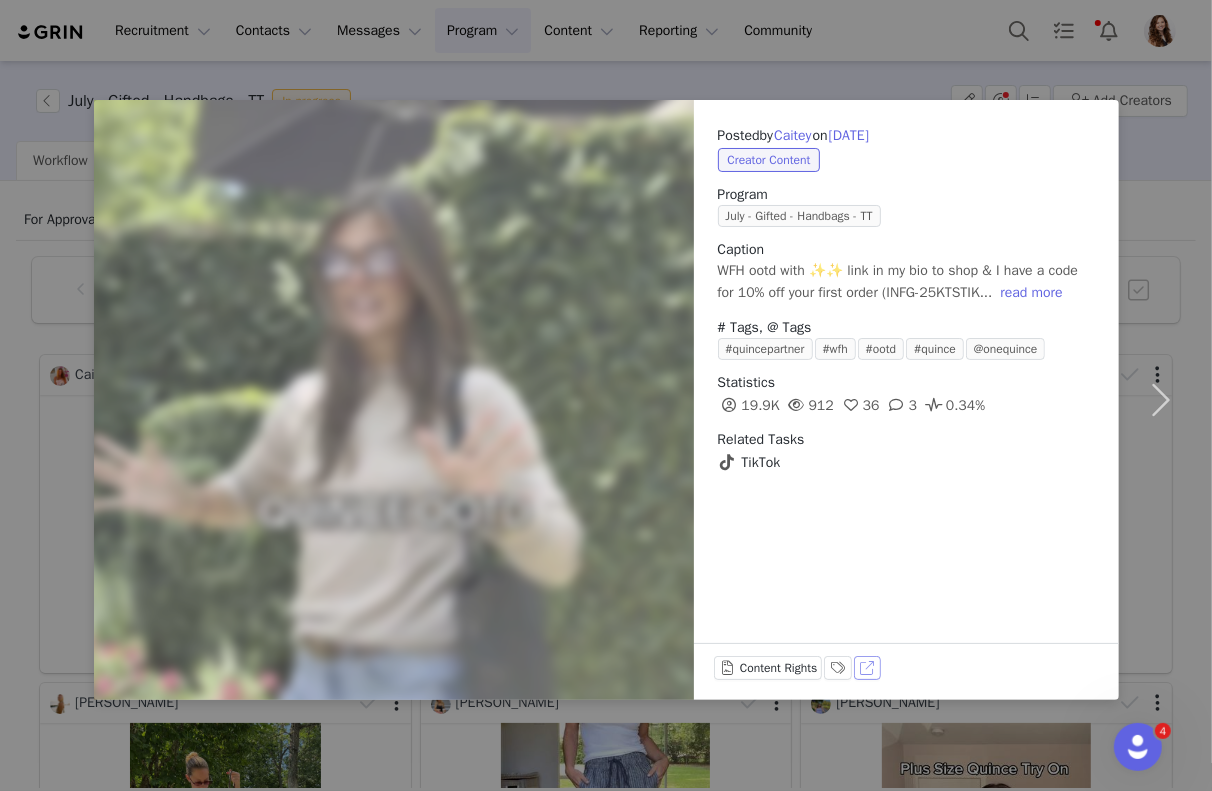 click on "Posted  by  Caitey  on  [DATE]  Creator Content  Program July - Gifted - Handbags - TT Caption WFH ootd with  ✨✨ link in my bio to shop & I have a code for 10% off your first order (INFG-25KTSTIK... read more # Tags, @ Tags  #quincepartner   #wfh   #ootd   #quince   @onequince      Statistics 19.9K  912  36  3  0.34%  Related Tasks TikTok     Content Rights Labels & Tags View on TikTok" at bounding box center [906, 400] 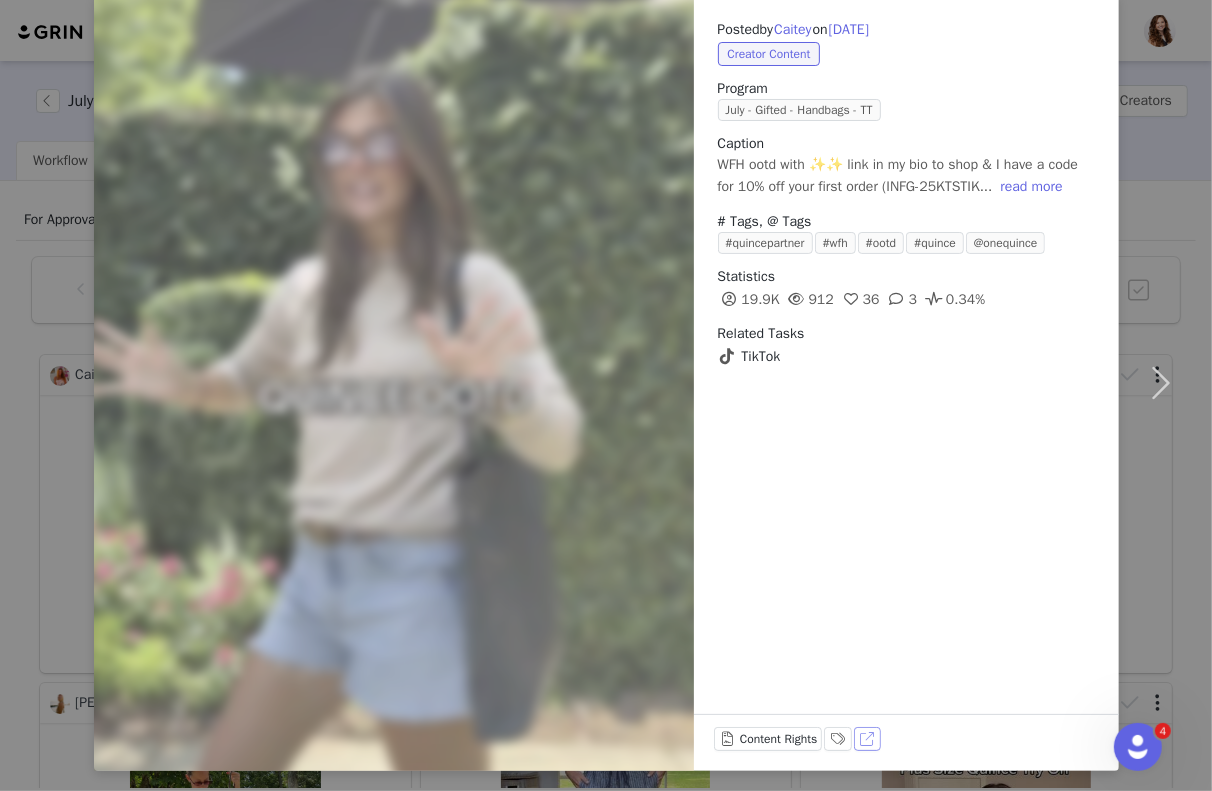 scroll, scrollTop: 110, scrollLeft: 0, axis: vertical 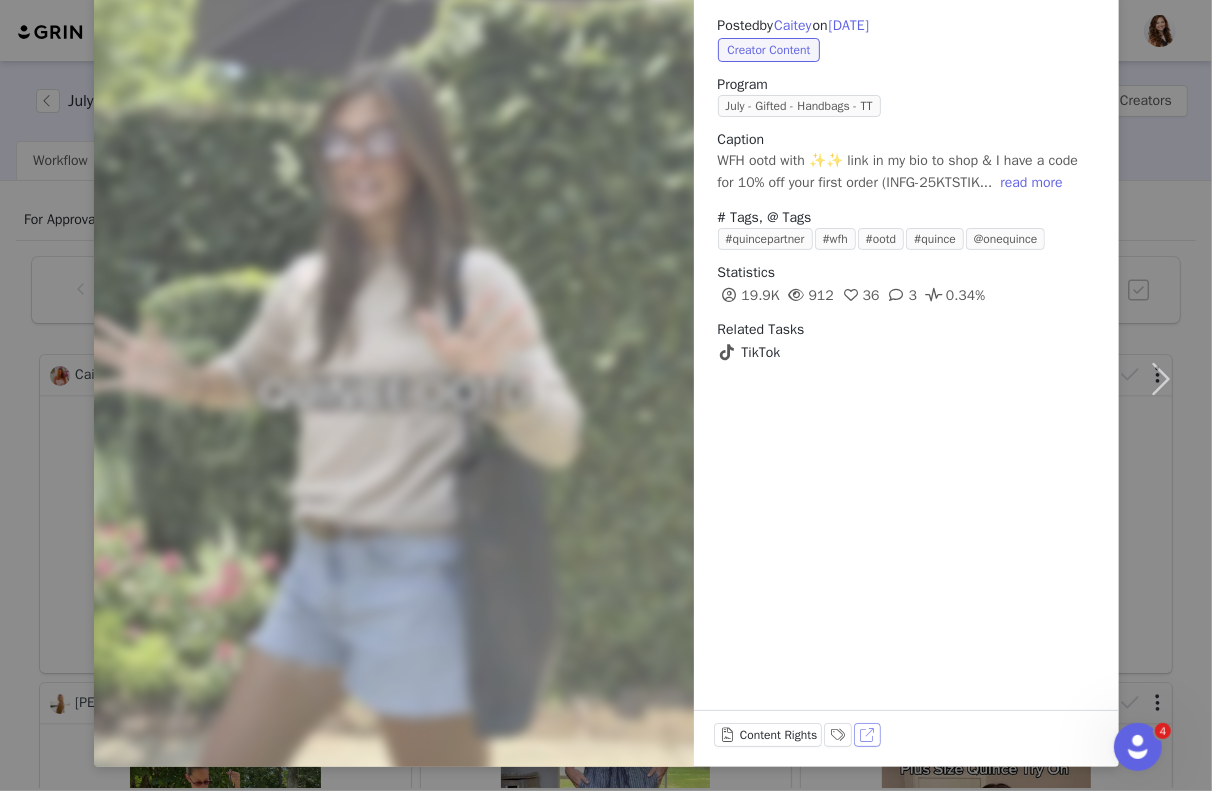 click on "View on TikTok" at bounding box center [868, 735] 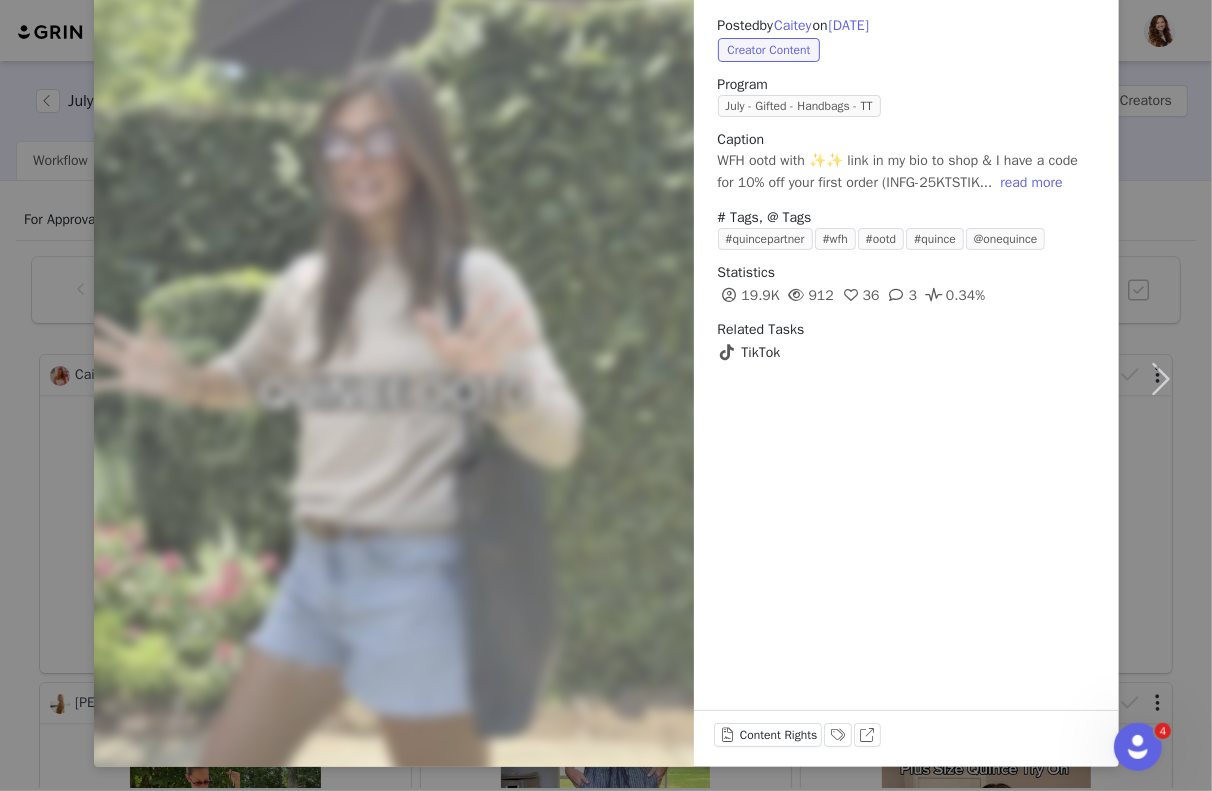 click on "Posted  by  Caitey  on  Jul 9, 2025  Creator Content  Program July - Gifted - Handbags - TT Caption WFH ootd with  ✨✨ link in my bio to shop & I have a code for 10% off your first order (INFG-25KTSTIK... read more # Tags, @ Tags  #quincepartner   #wfh   #ootd   #quince   @onequince      Statistics 19.9K  912  36  3  0.34%  Related Tasks TikTok     Content Rights Labels & Tags View on TikTok" at bounding box center [606, 395] 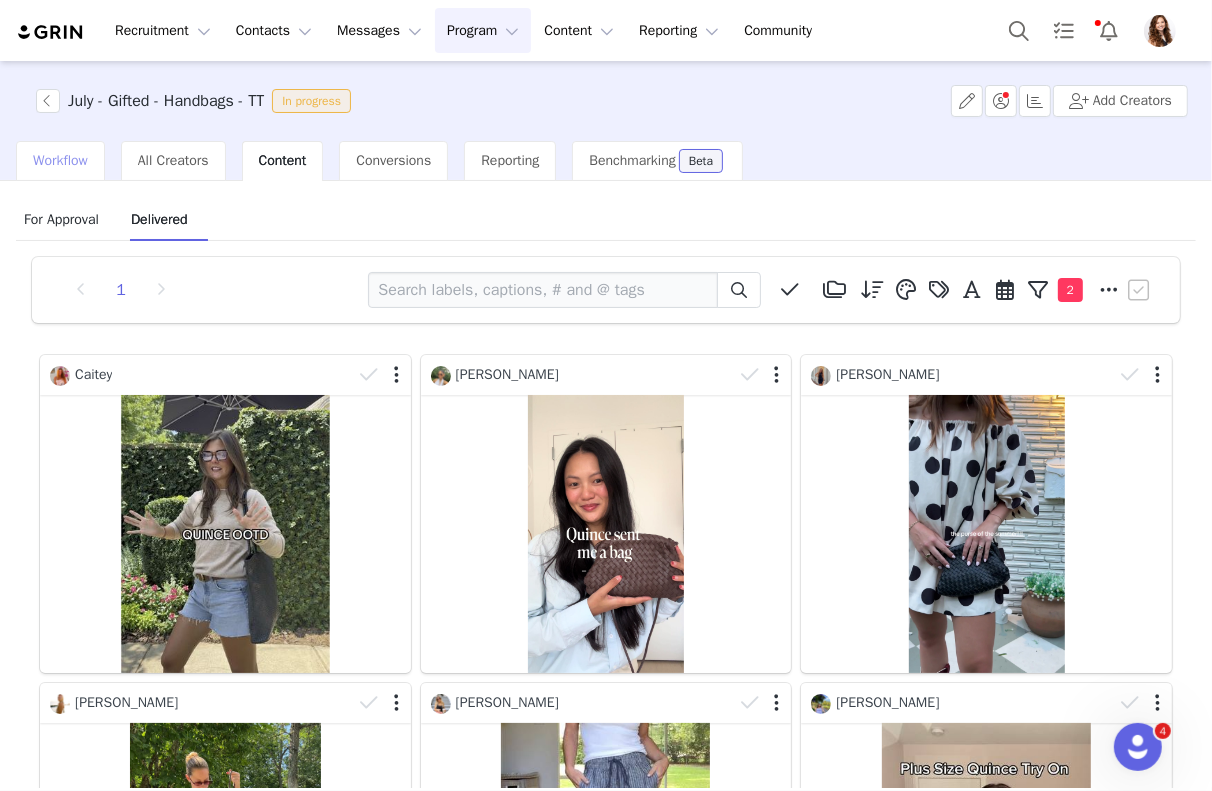 click on "Workflow" at bounding box center [60, 160] 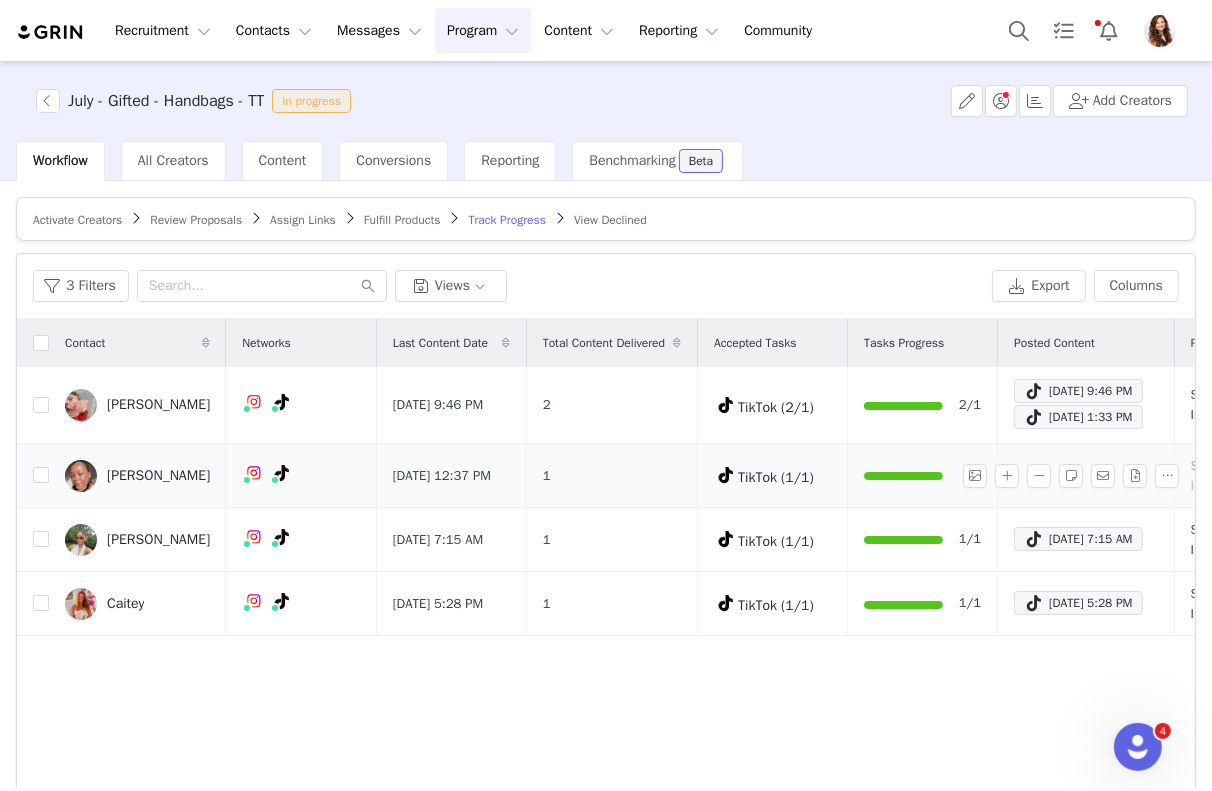 scroll, scrollTop: 68, scrollLeft: 0, axis: vertical 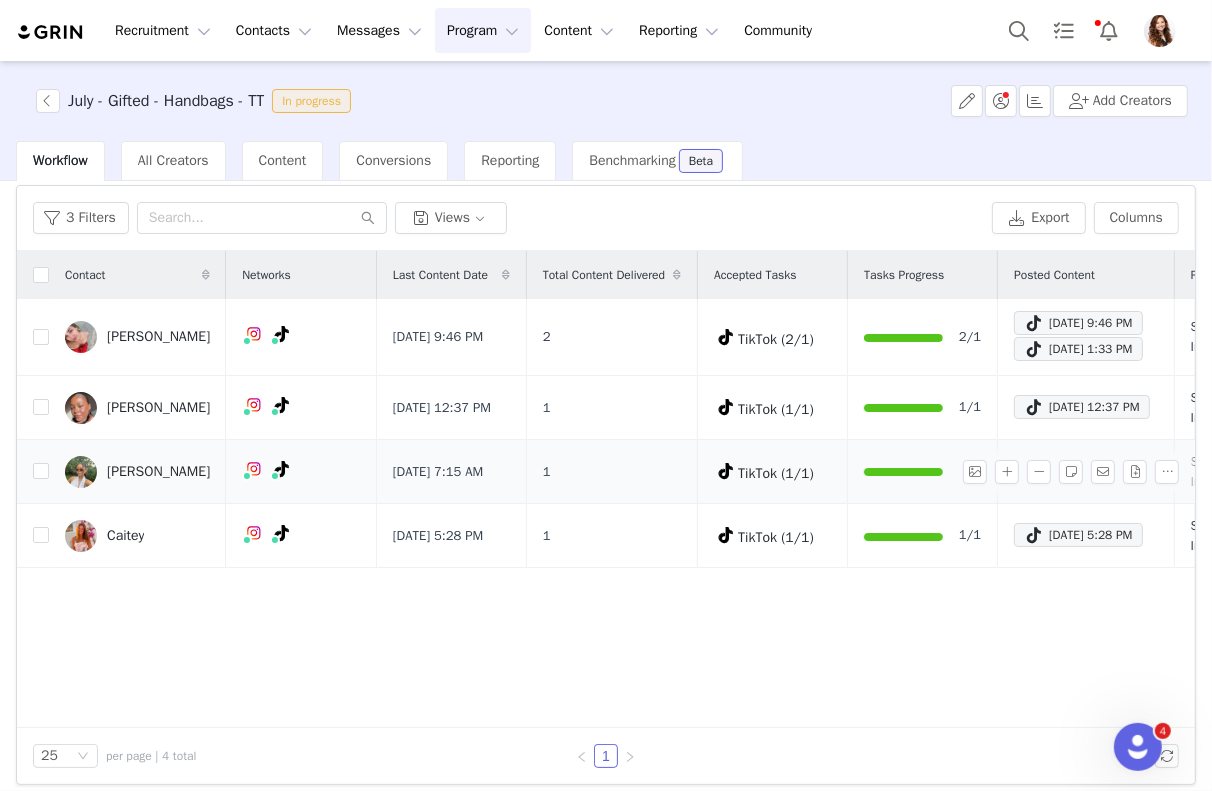 click on "Evelyn Pang" at bounding box center (137, 472) 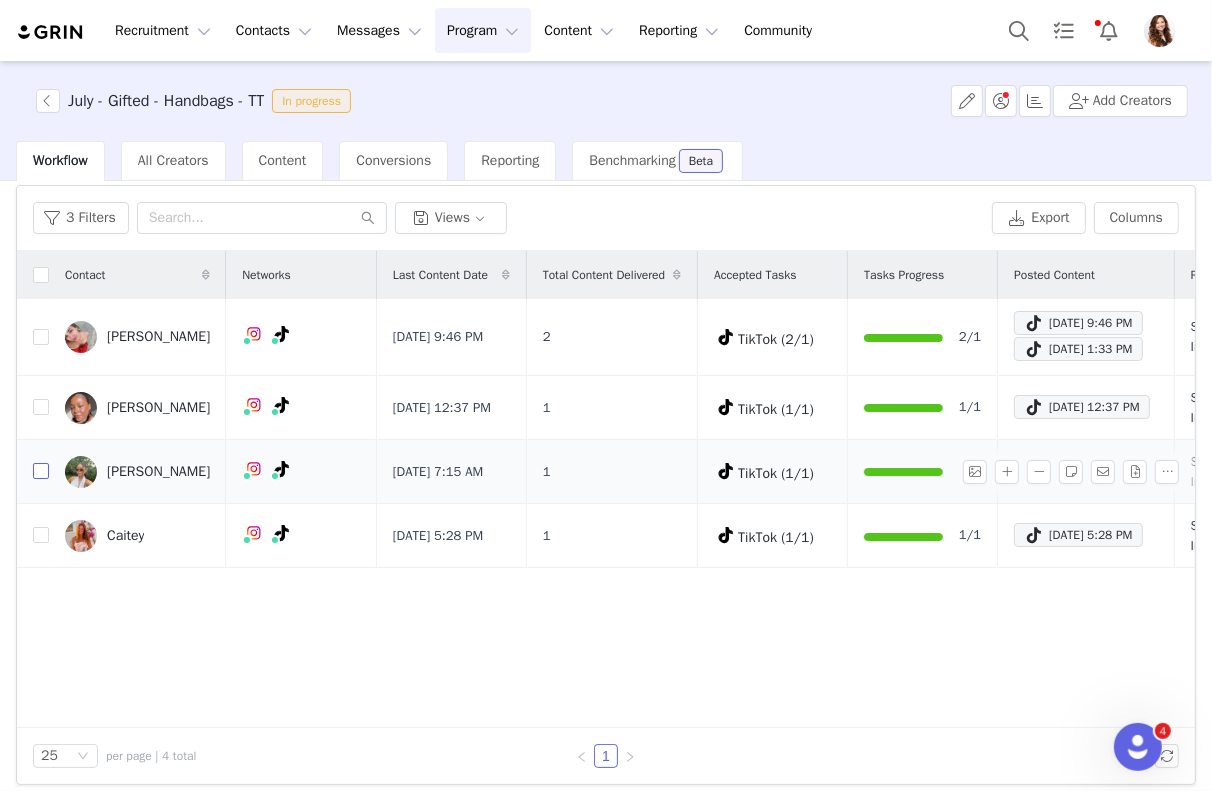click at bounding box center (41, 471) 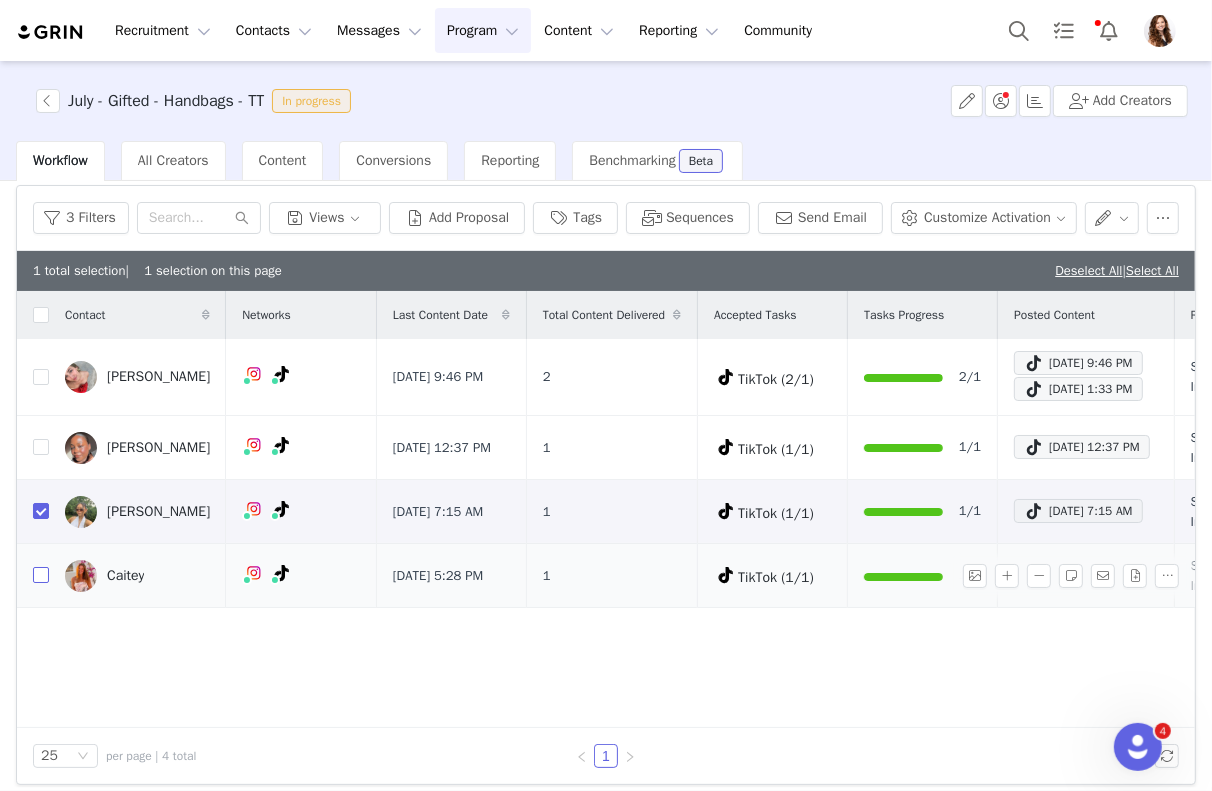 click at bounding box center [41, 575] 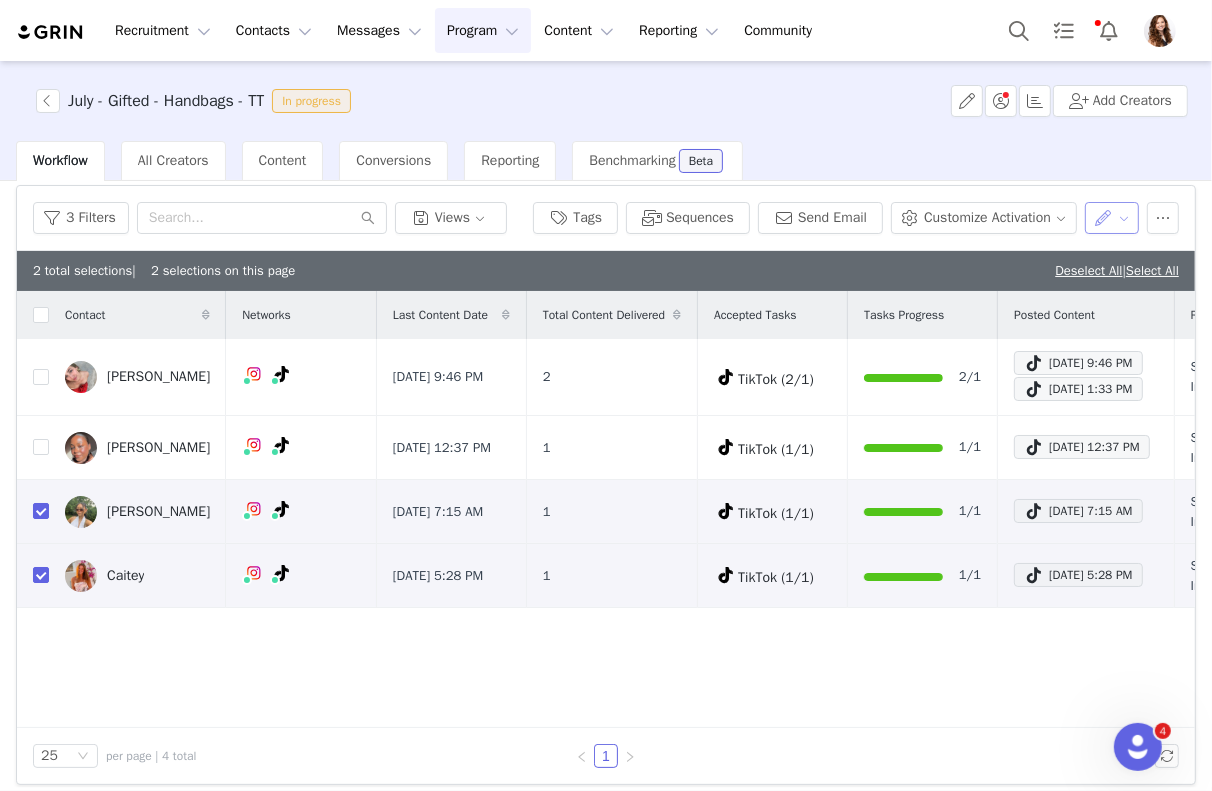 click at bounding box center (1112, 218) 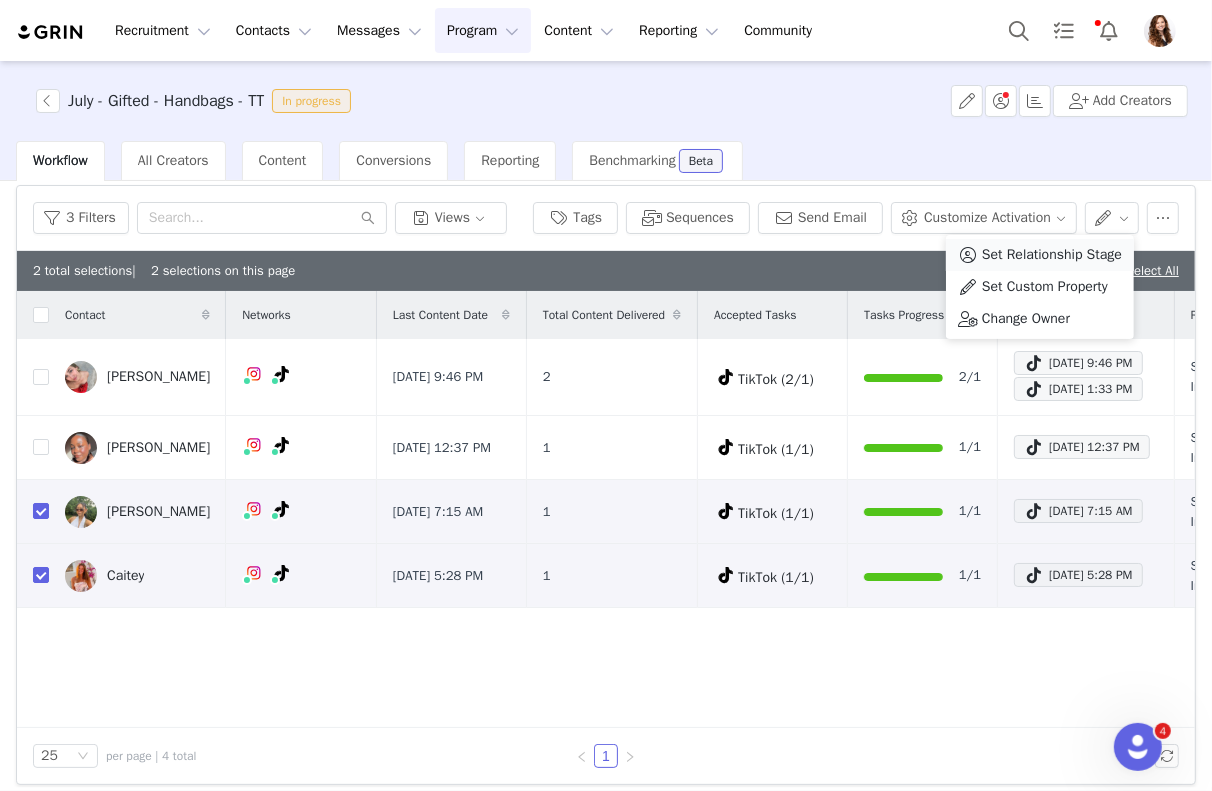 click on "Set Relationship Stage" at bounding box center [1052, 255] 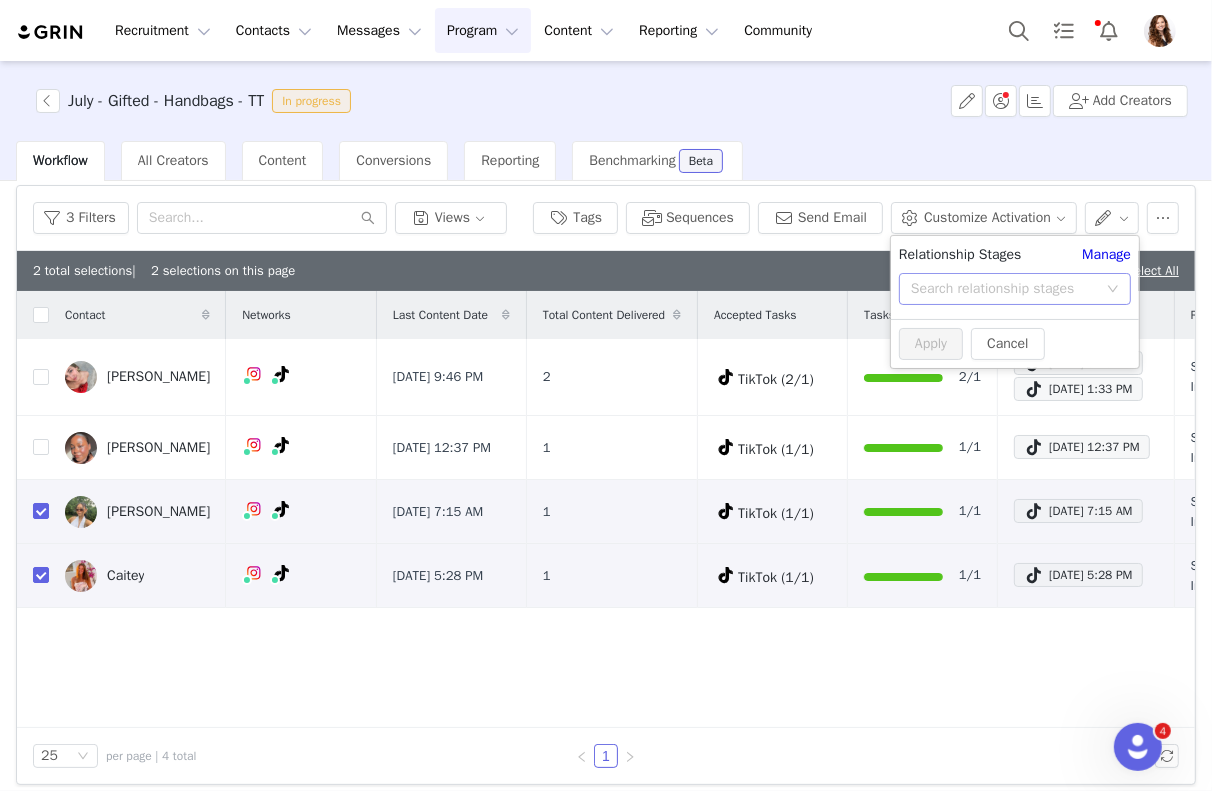 click on "Search relationship stages" at bounding box center [1004, 289] 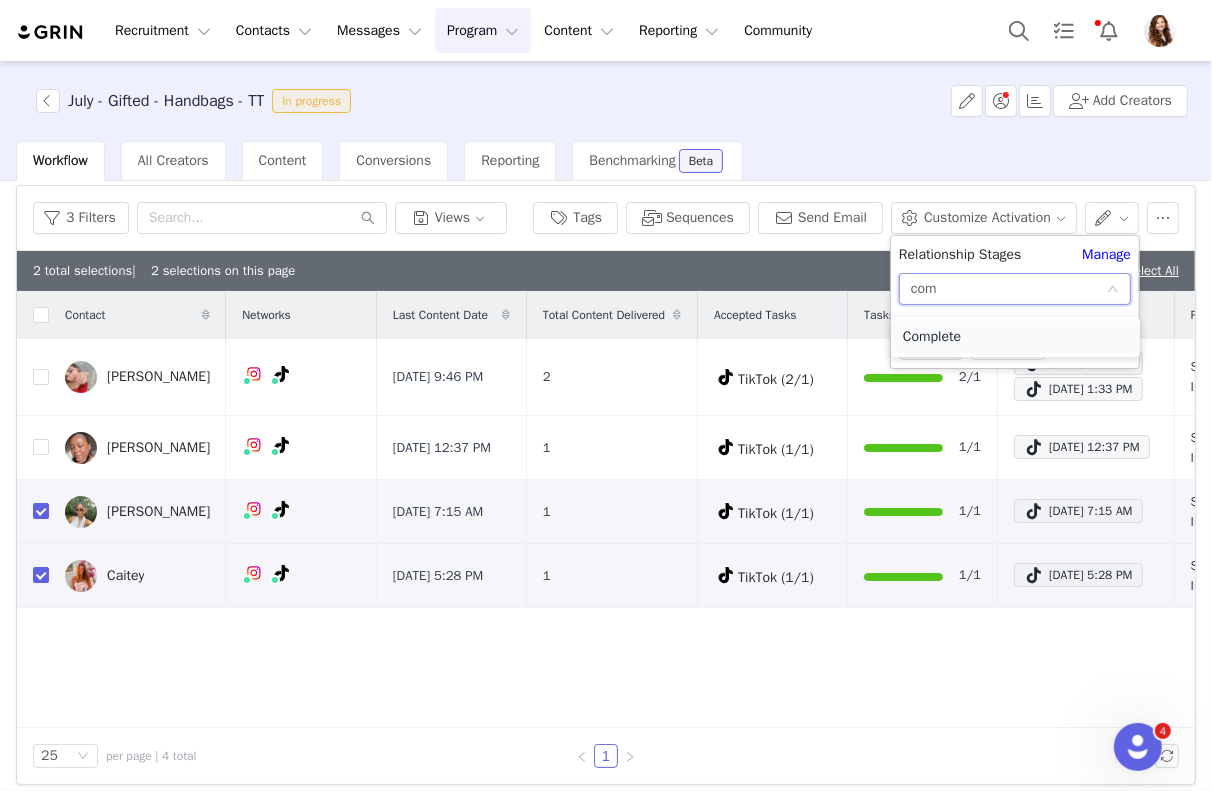 click on "Complete" at bounding box center [1015, 337] 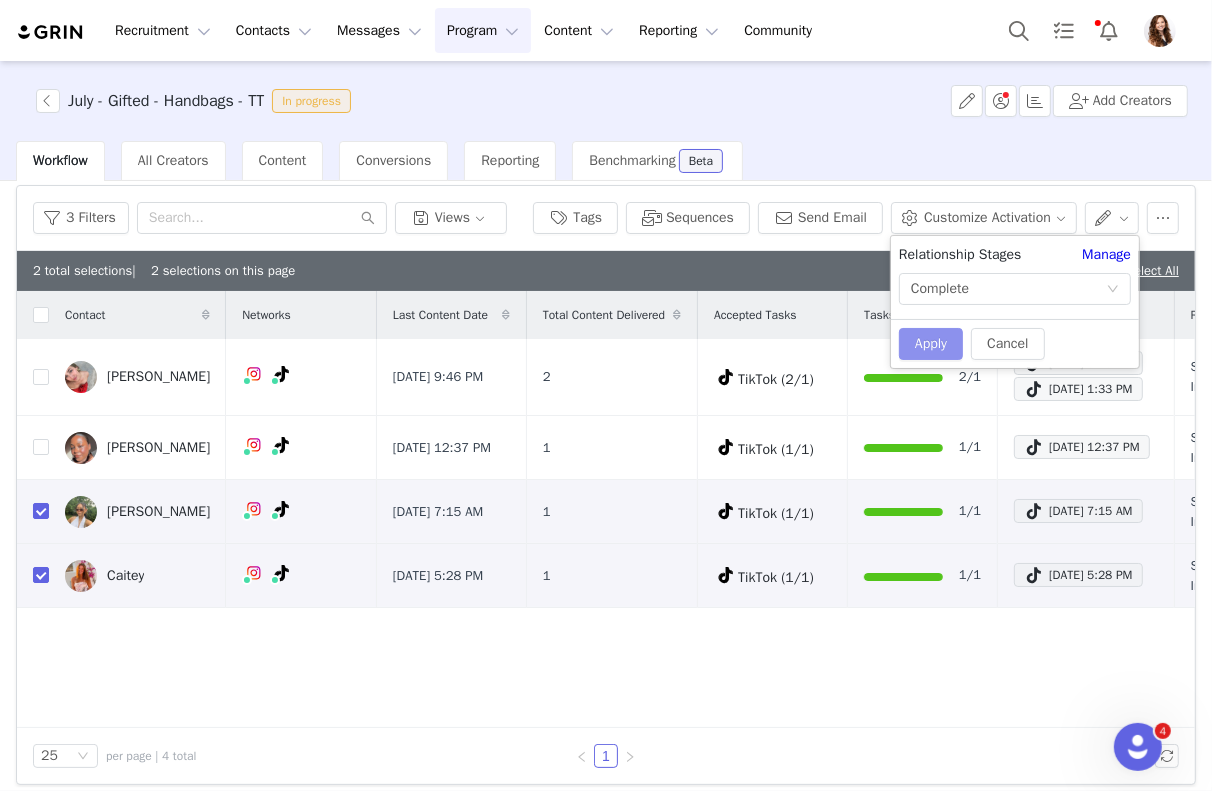 click on "Apply" at bounding box center [931, 344] 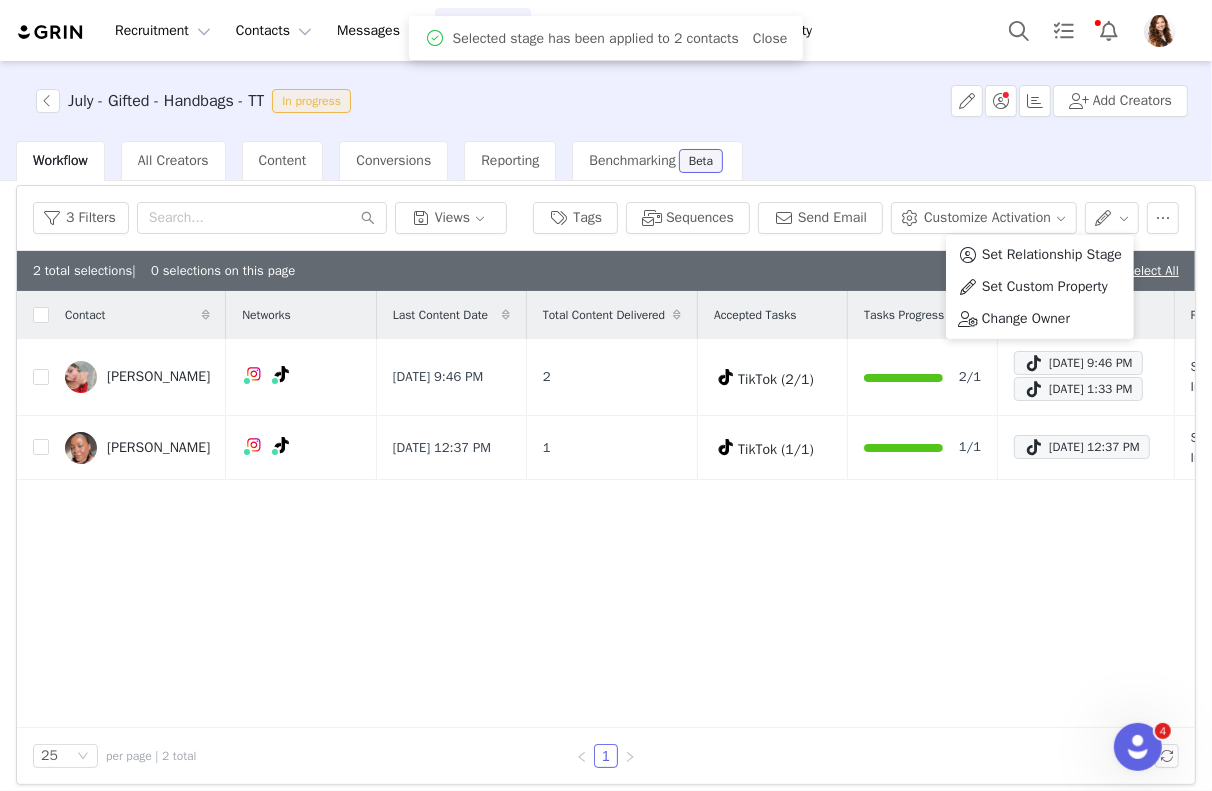 click on "July - Gifted - Handbags - TT In progress     Add Creators" at bounding box center [606, 101] 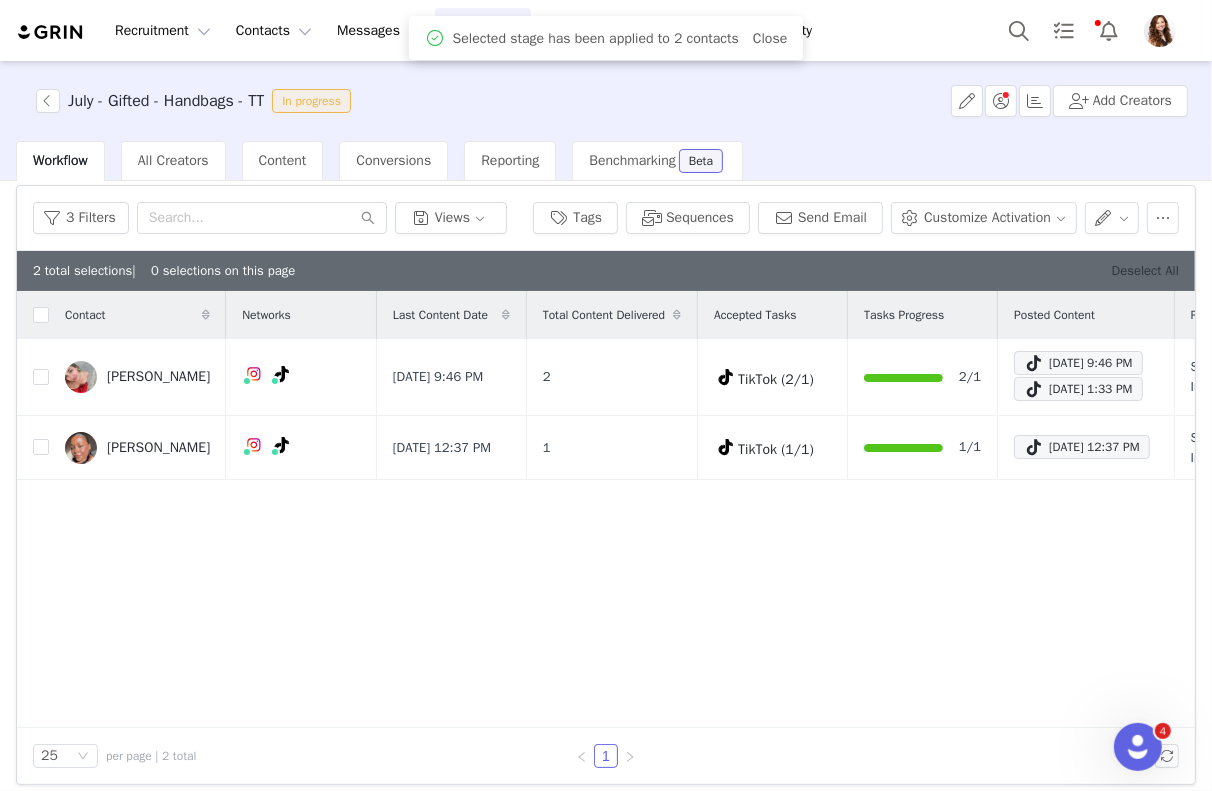 click on "Deselect All" at bounding box center [1145, 270] 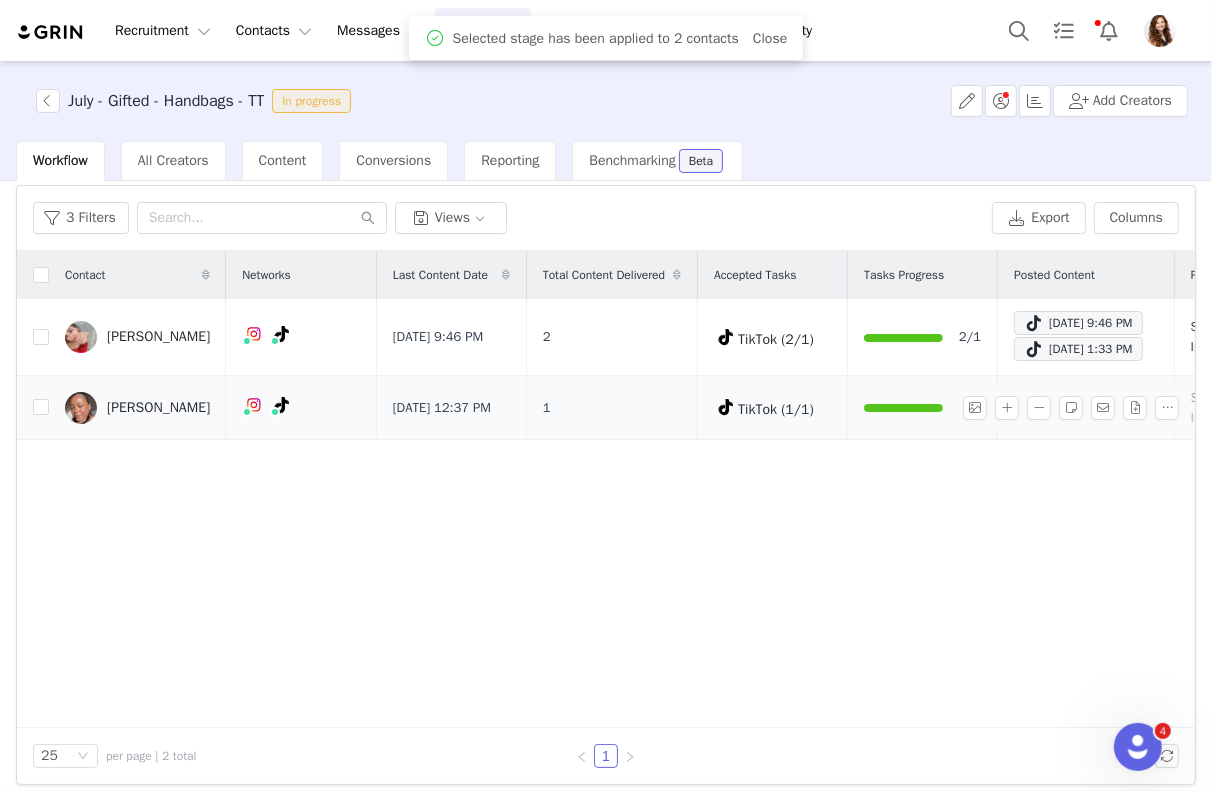 scroll, scrollTop: 0, scrollLeft: 255, axis: horizontal 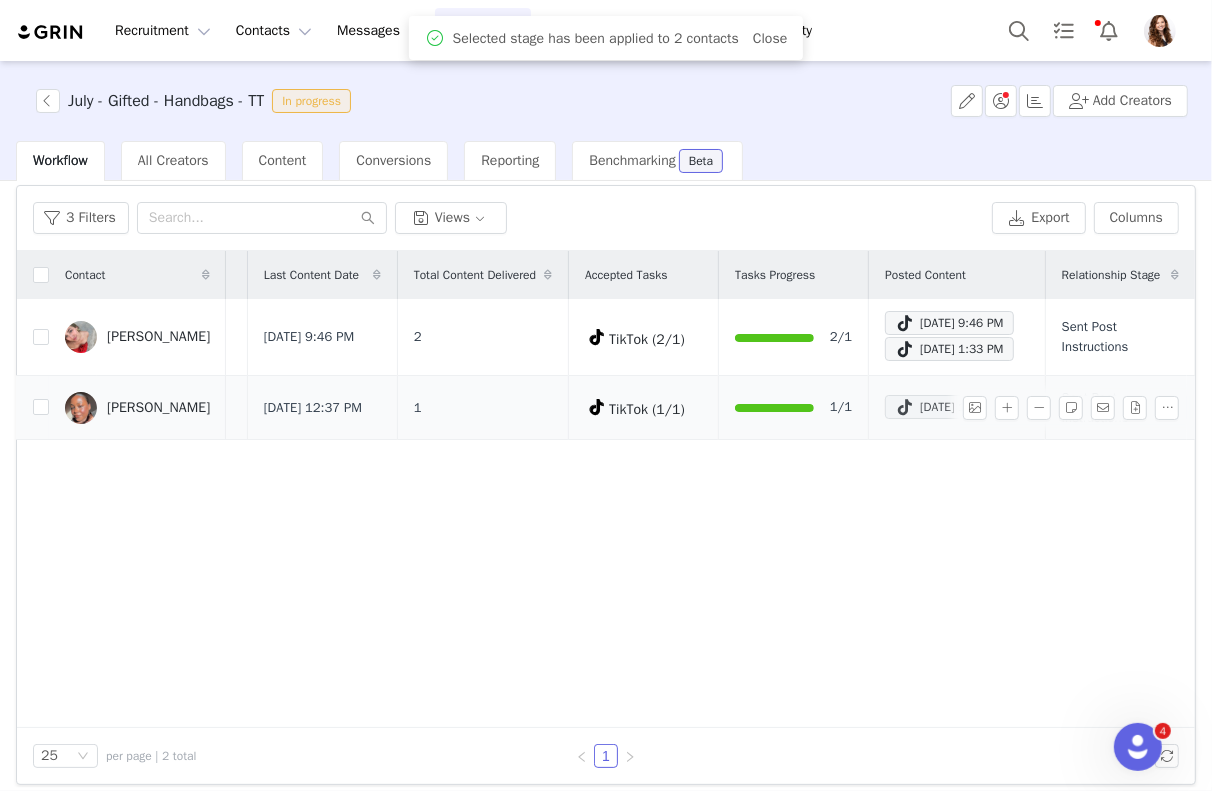 click on "Jun 25, 2025 12:37 PM" at bounding box center [953, 407] 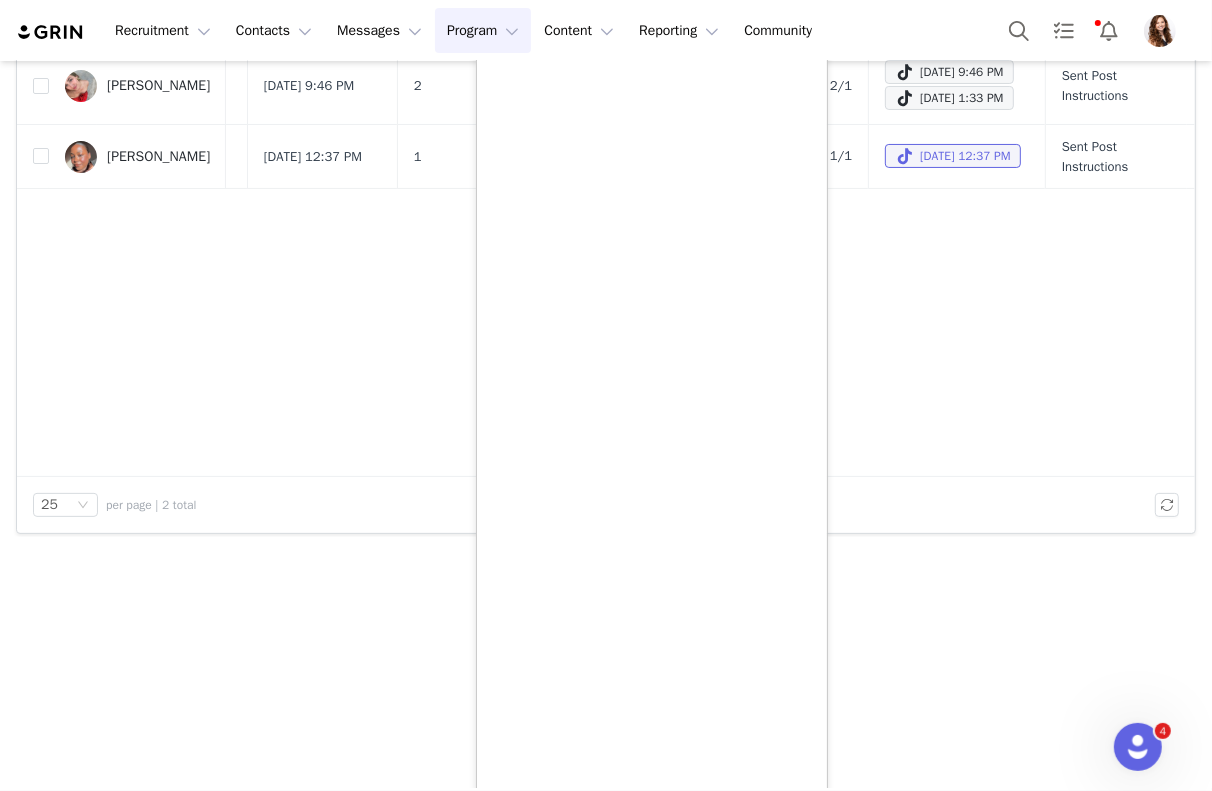 scroll, scrollTop: 258, scrollLeft: 0, axis: vertical 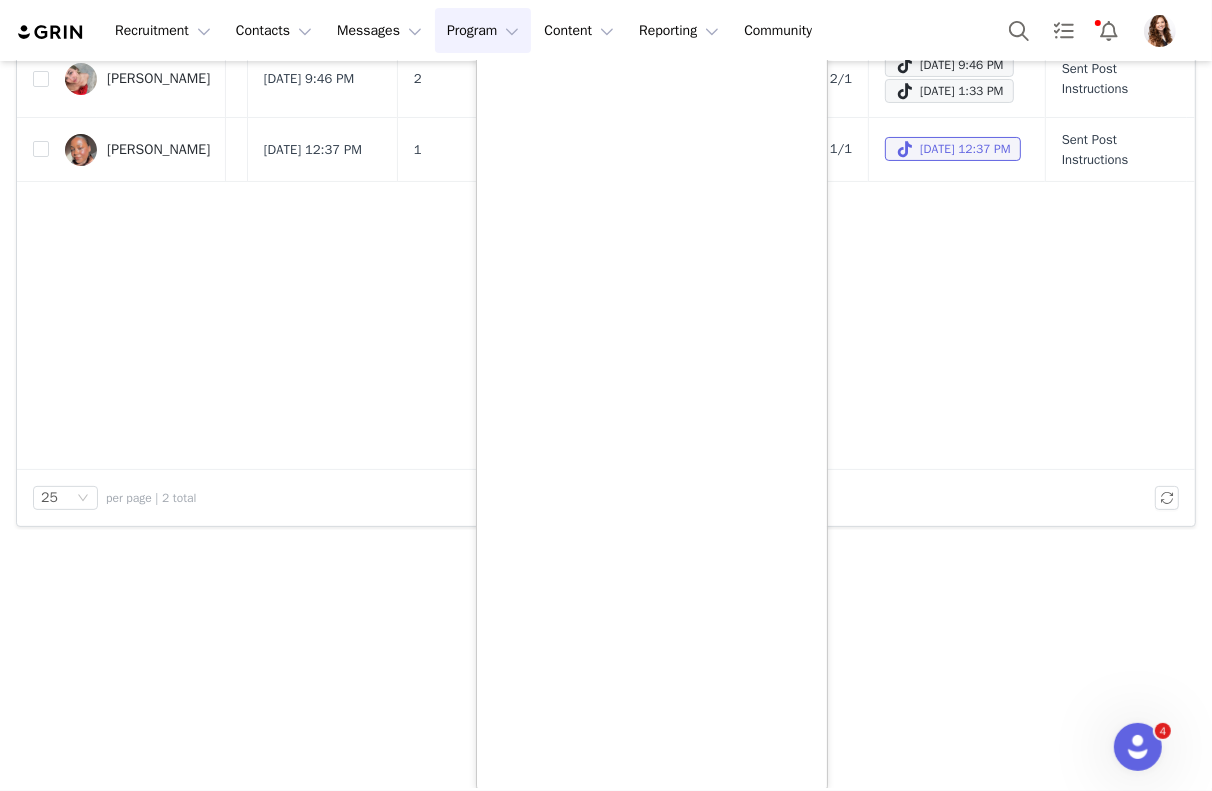 click on "Contact   Networks   Last Content Date   Total Content Delivered   Accepted Tasks   Tasks Progress   Posted Content   Relationship Stage   ANNABELLE TREADWELL  Jun 30, 2025 9:46 PM 2 TikTok (2/1)  2/1      Jun 30, 2025 9:46 PM       Jun 30, 2025 1:33 PM      Sent Post Instructions  Tee Nicole  Jun 25, 2025 12:37 PM 1 TikTok (1/1)  1/1      Jun 25, 2025 12:37 PM      Sent Post Instructions" at bounding box center (606, 231) 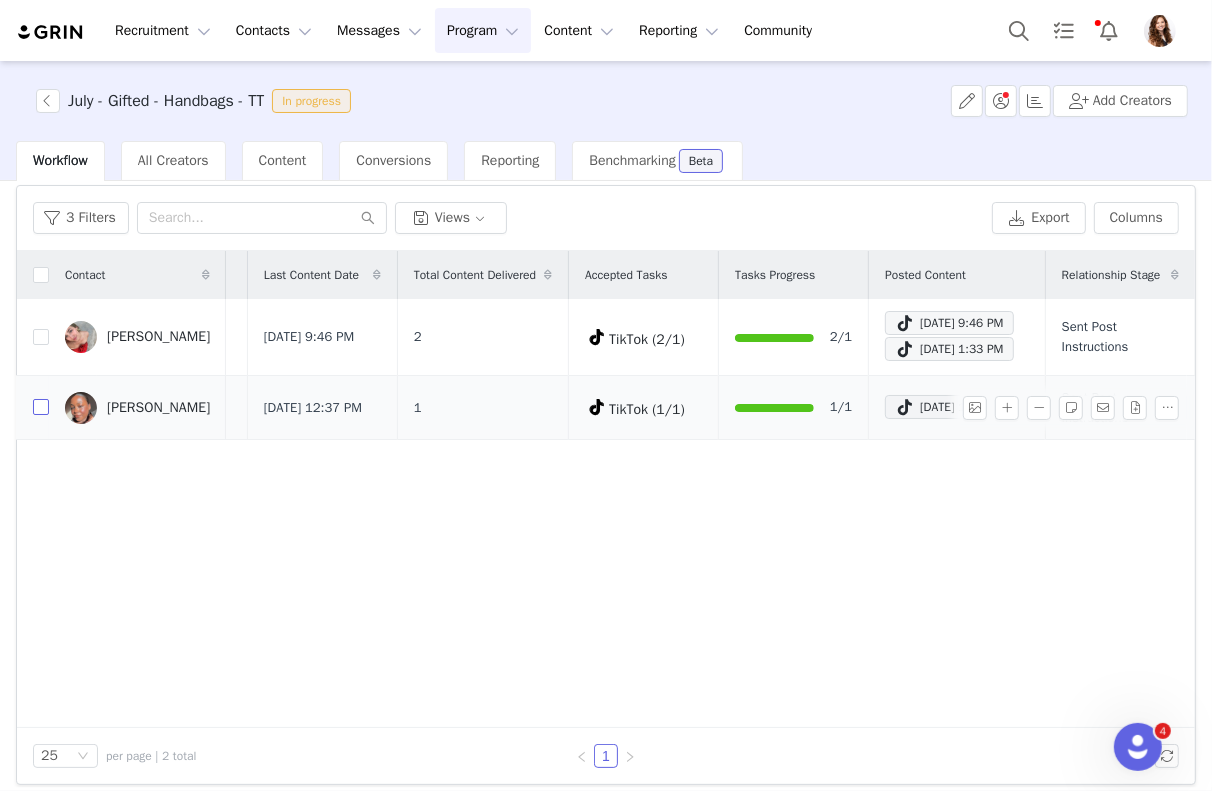 click at bounding box center [41, 407] 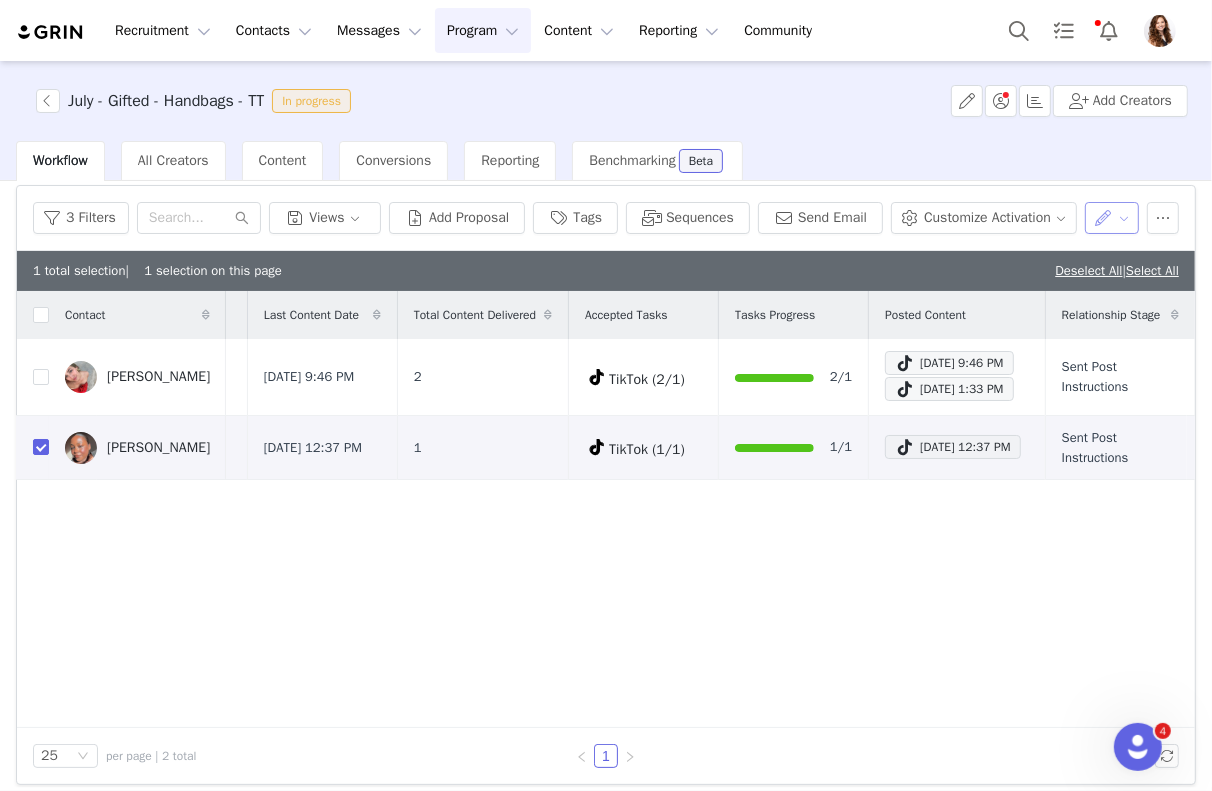 click at bounding box center (1112, 218) 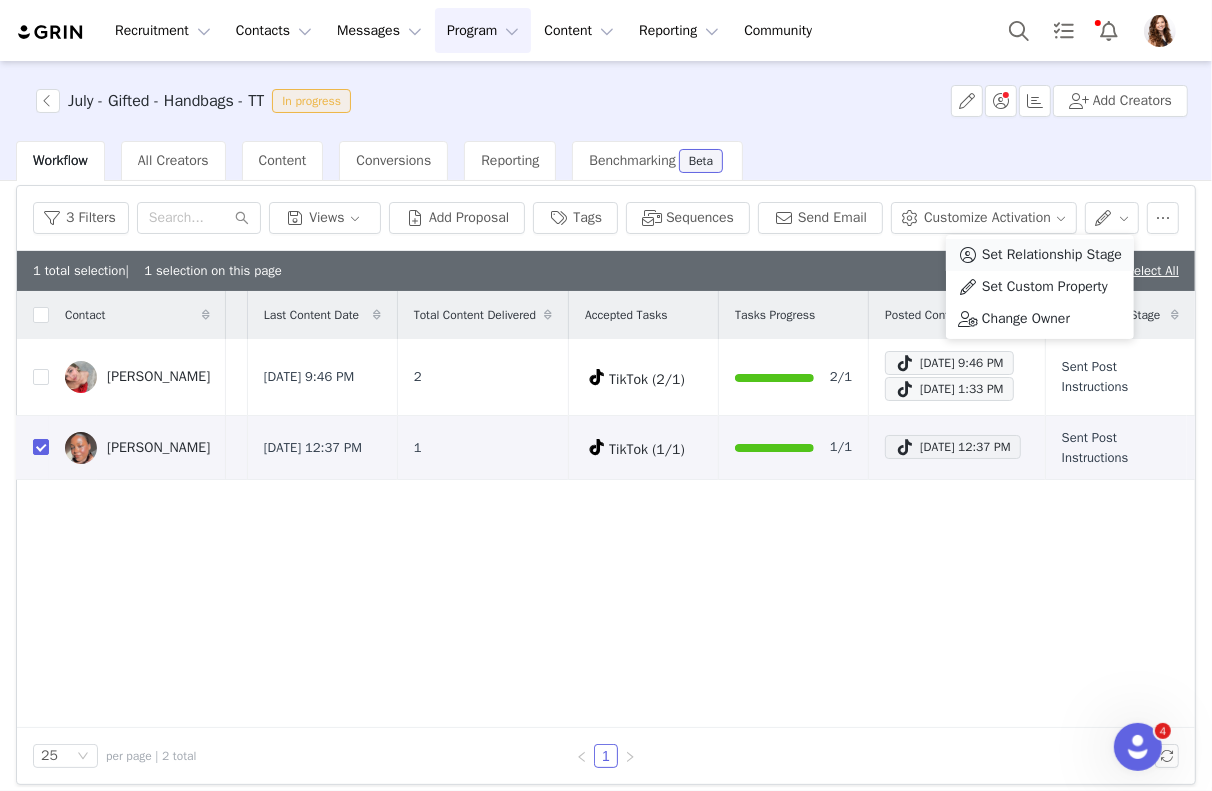 click on "Set Relationship Stage" at bounding box center [1052, 255] 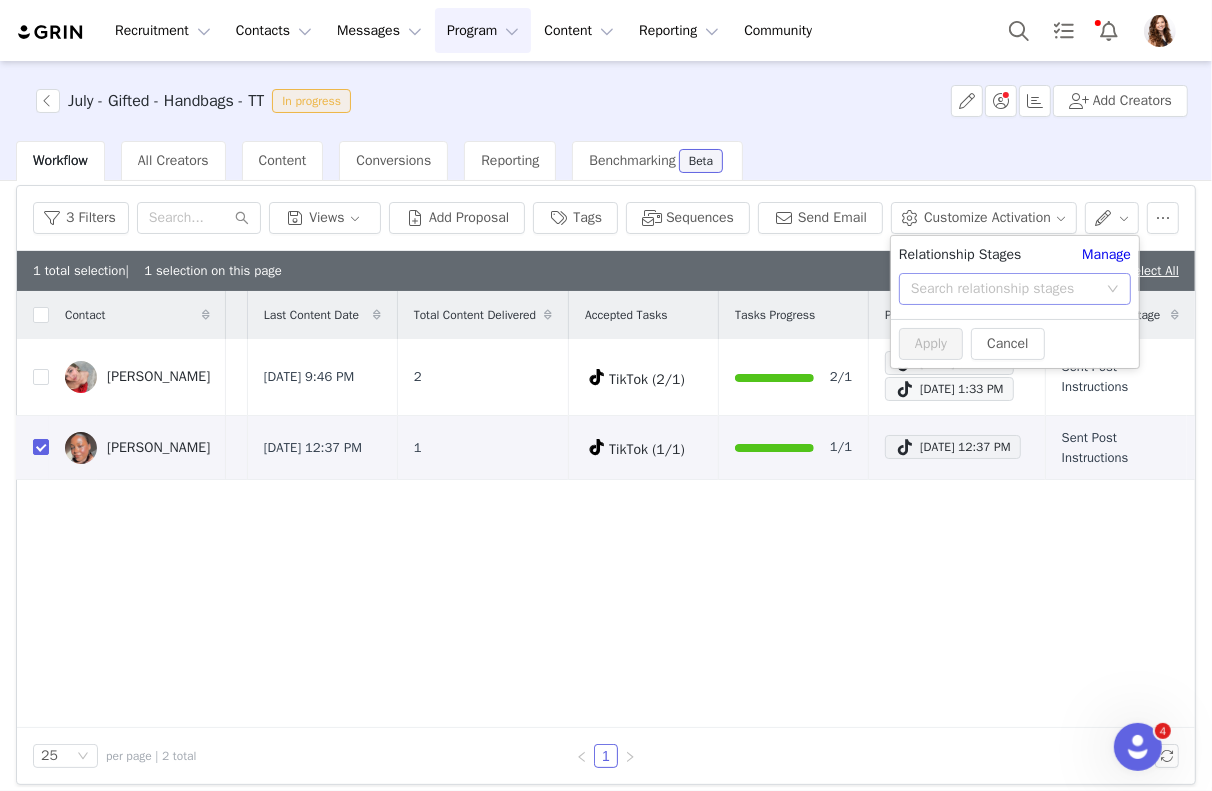 click on "Search relationship stages" at bounding box center (1004, 289) 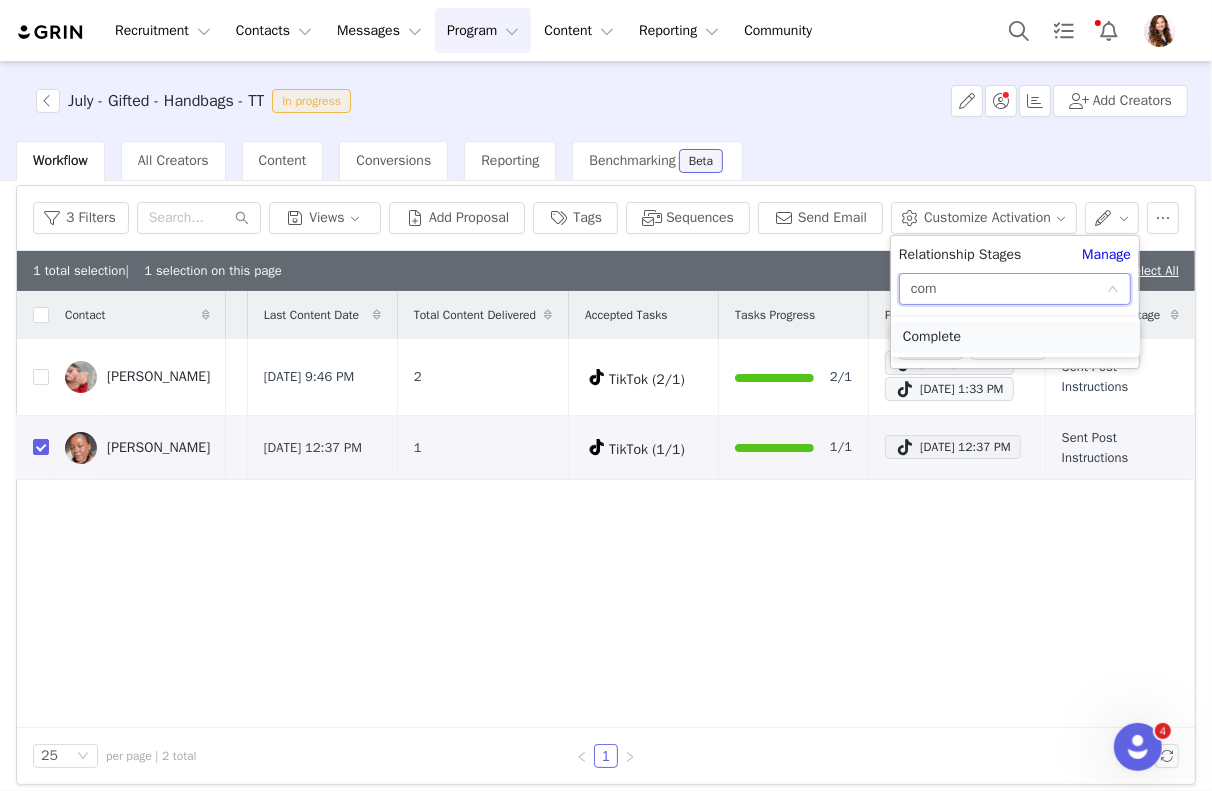 click on "Complete" at bounding box center [1015, 337] 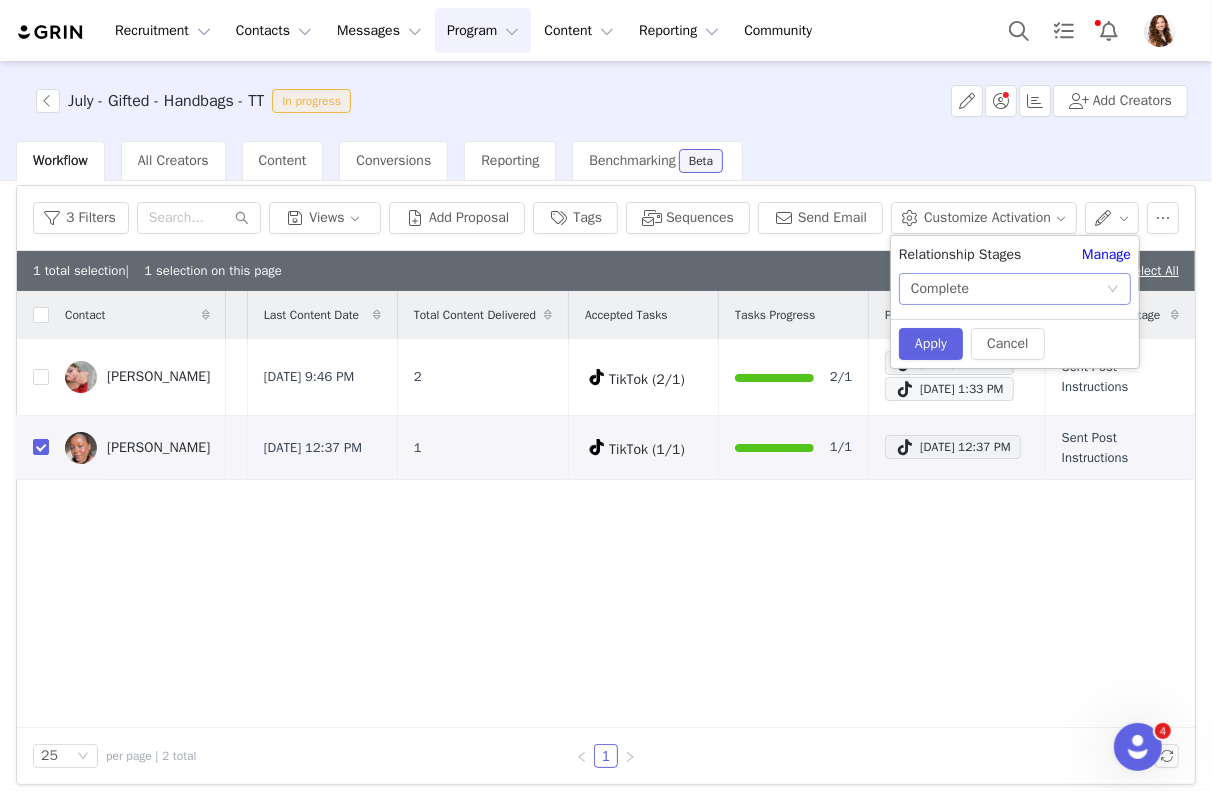 click on "Complete" at bounding box center [940, 289] 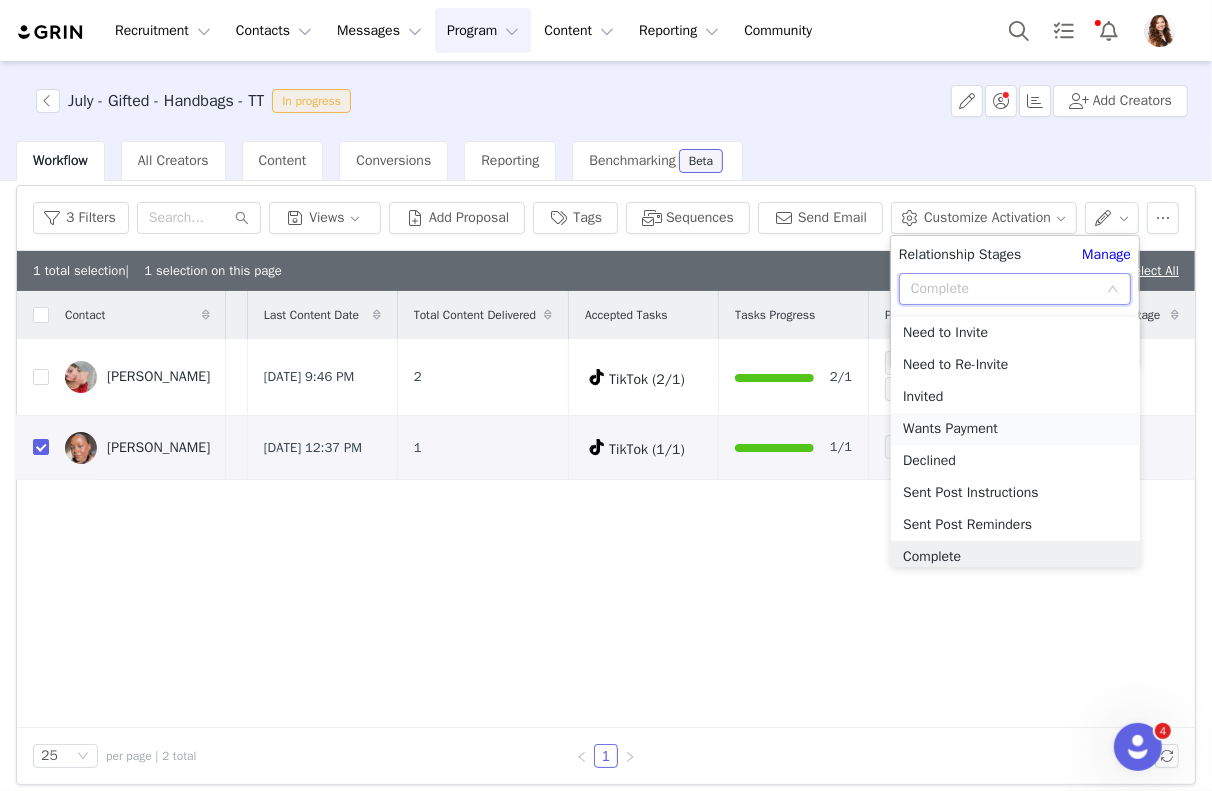 scroll, scrollTop: 173, scrollLeft: 0, axis: vertical 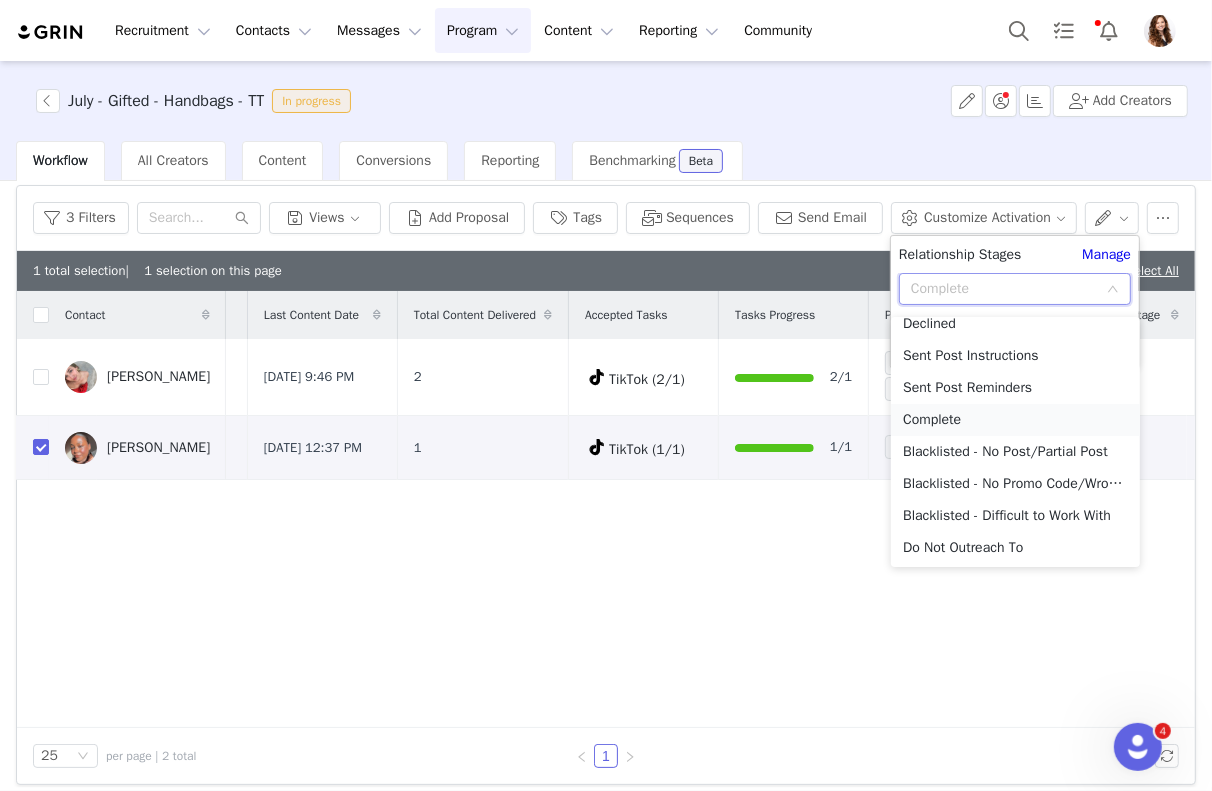 click on "Complete" at bounding box center (1015, 420) 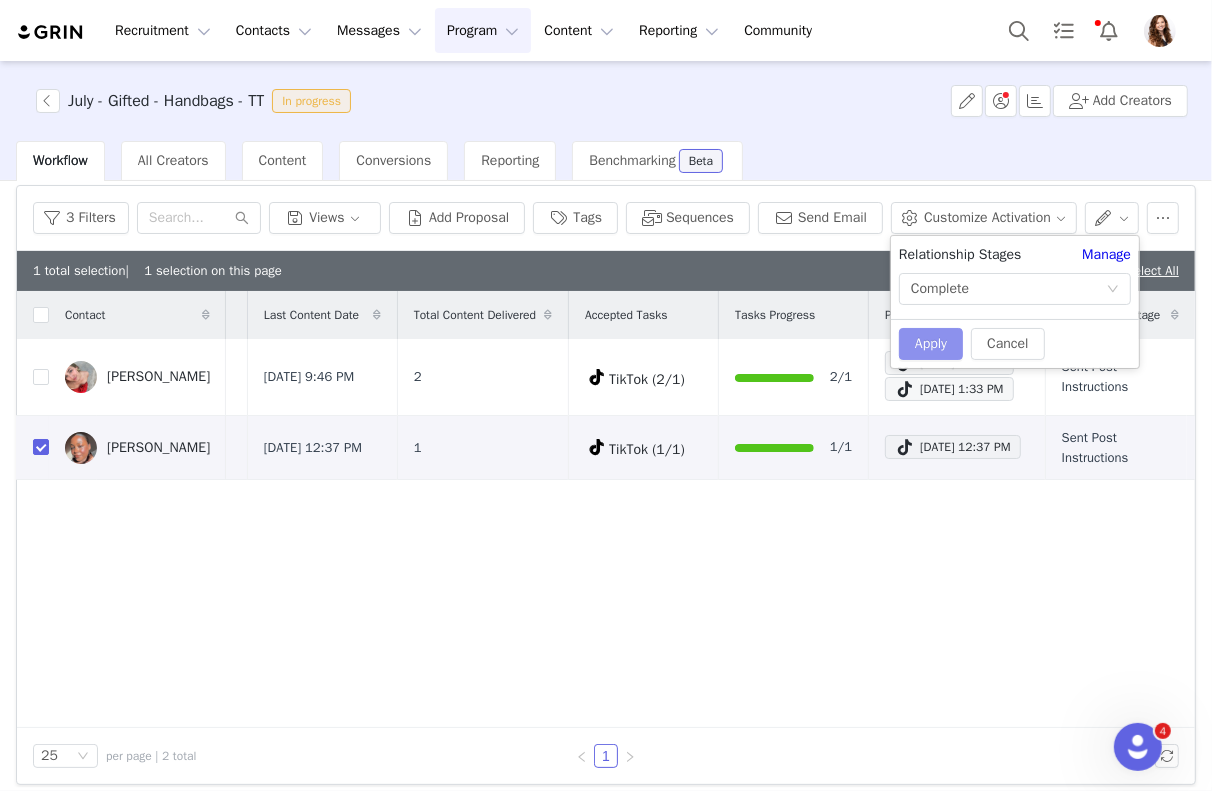 click on "Apply" at bounding box center [931, 344] 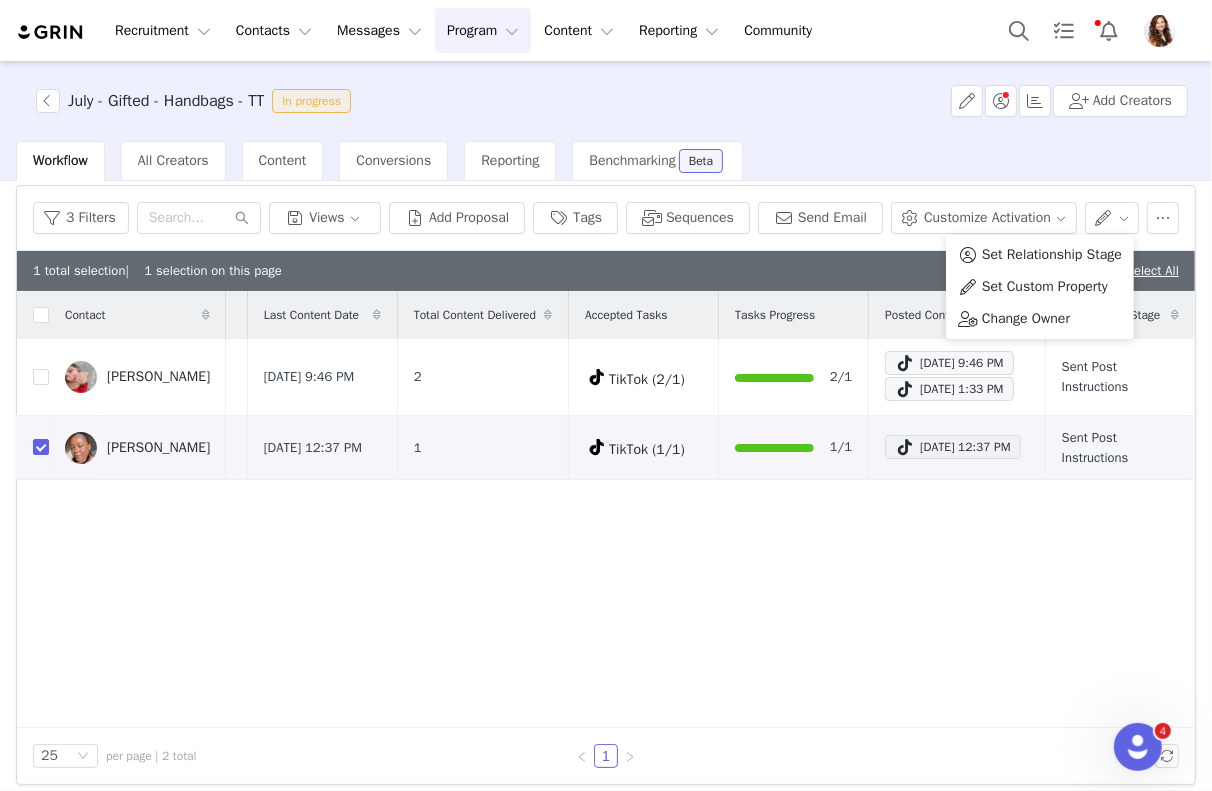 scroll, scrollTop: 0, scrollLeft: 0, axis: both 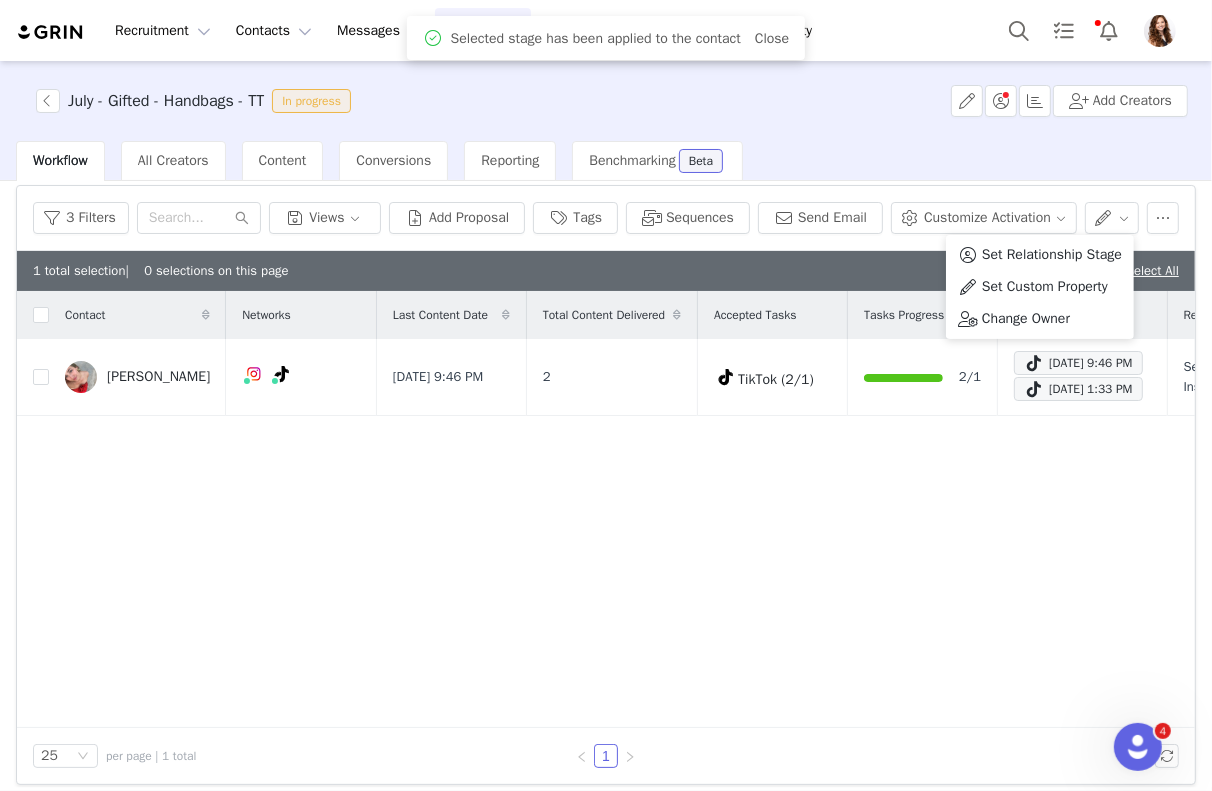 click on "Contact   Networks   Last Content Date   Total Content Delivered   Accepted Tasks   Tasks Progress   Posted Content   Relationship Stage   ANNABELLE TREADWELL  Jun 30, 2025 9:46 PM 2 TikTok (2/1)  2/1      Jun 30, 2025 9:46 PM       Jun 30, 2025 1:33 PM      Sent Post Instructions" at bounding box center [606, 509] 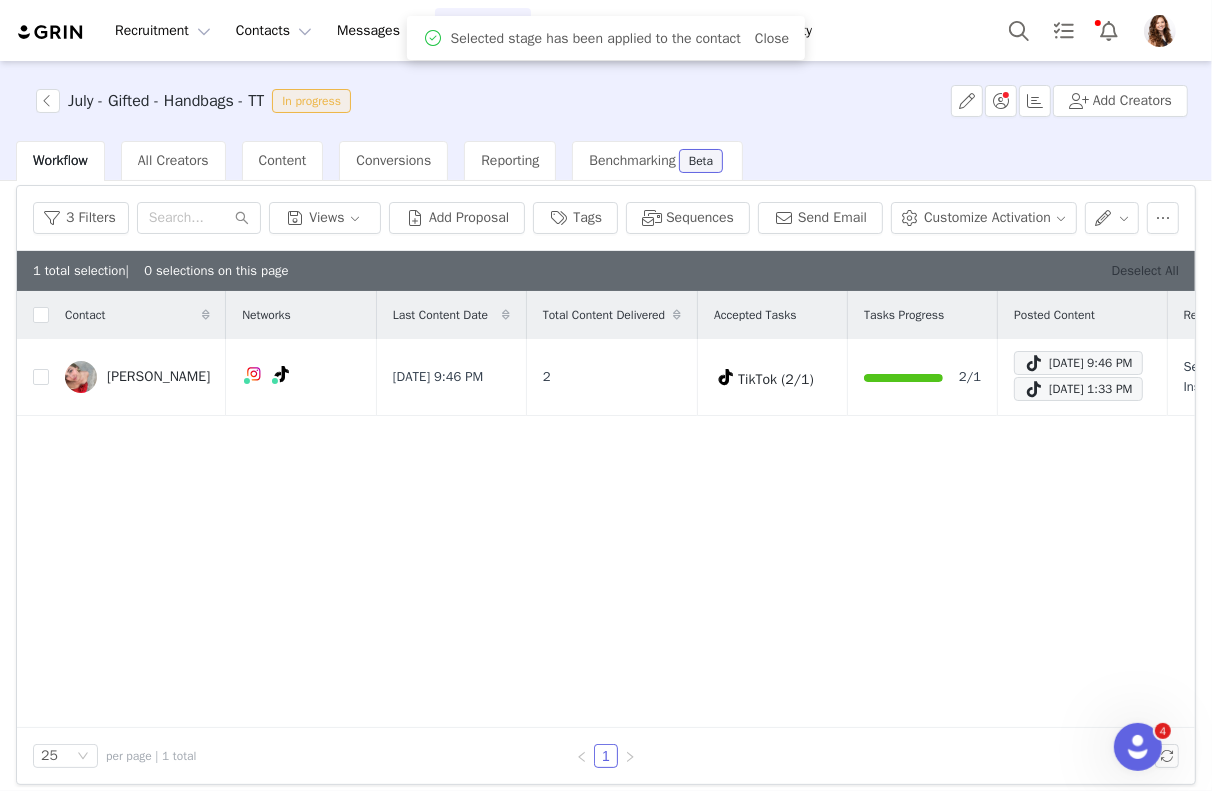 click on "Deselect All" at bounding box center [1145, 270] 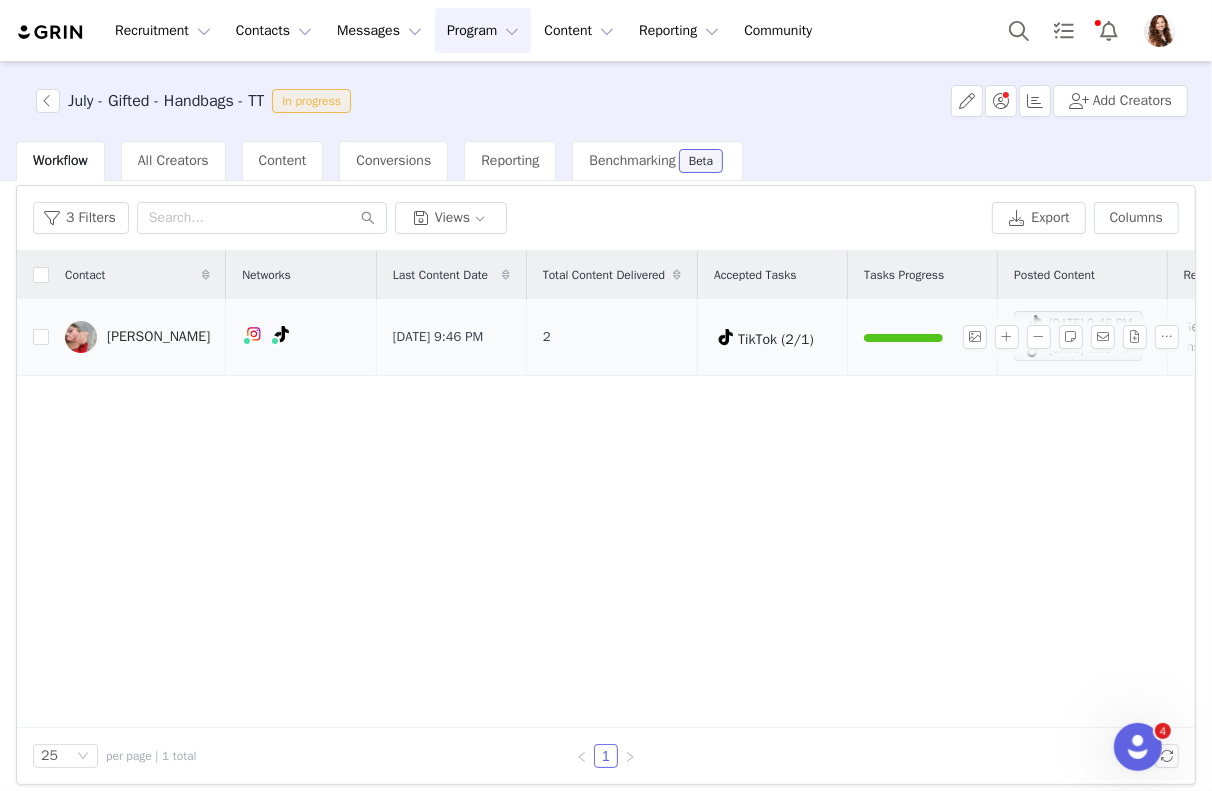 click on "ANNABELLE TREADWELL" at bounding box center (158, 337) 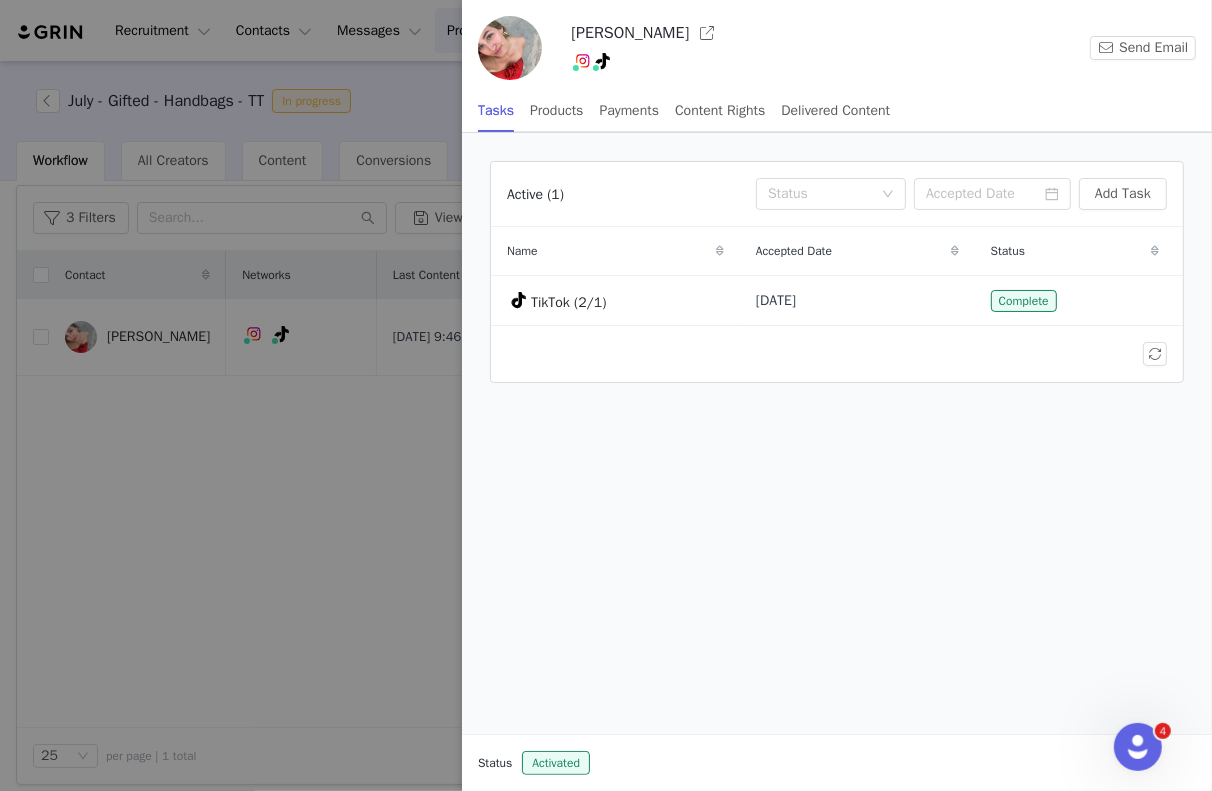click at bounding box center (606, 395) 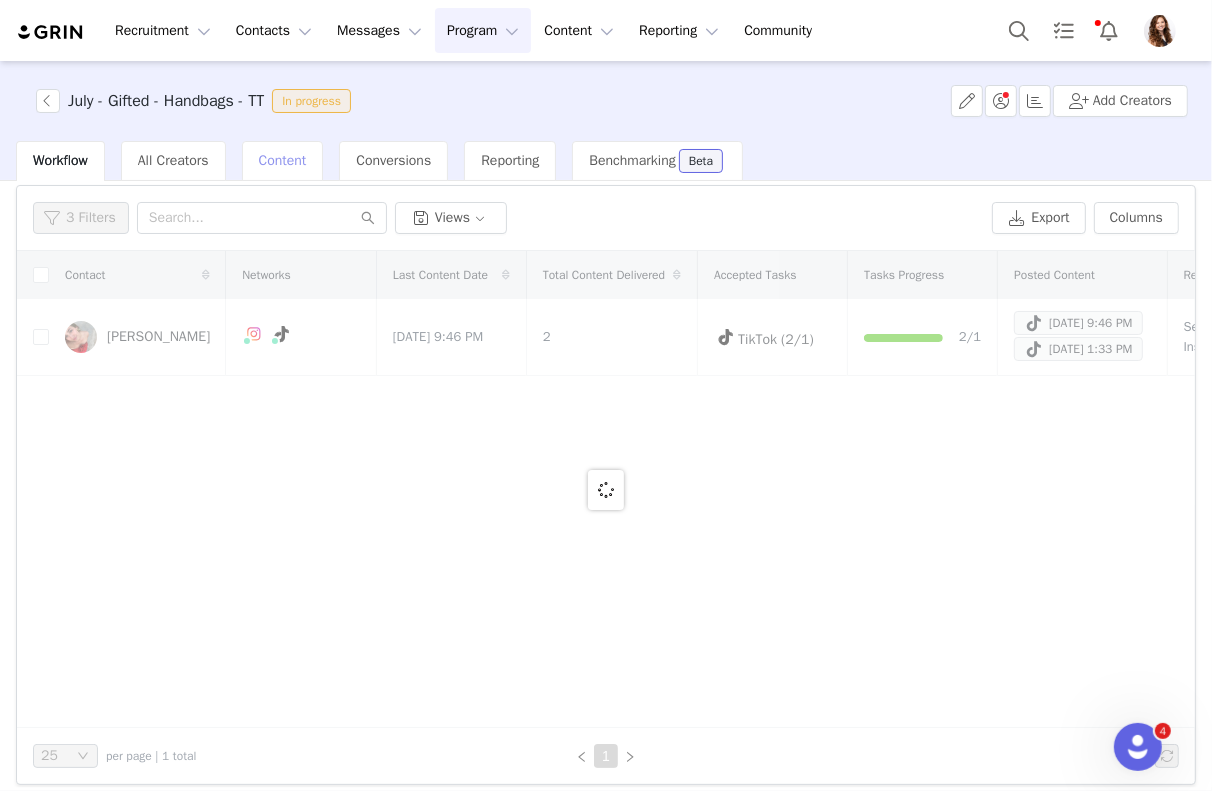 click on "Content" at bounding box center (283, 161) 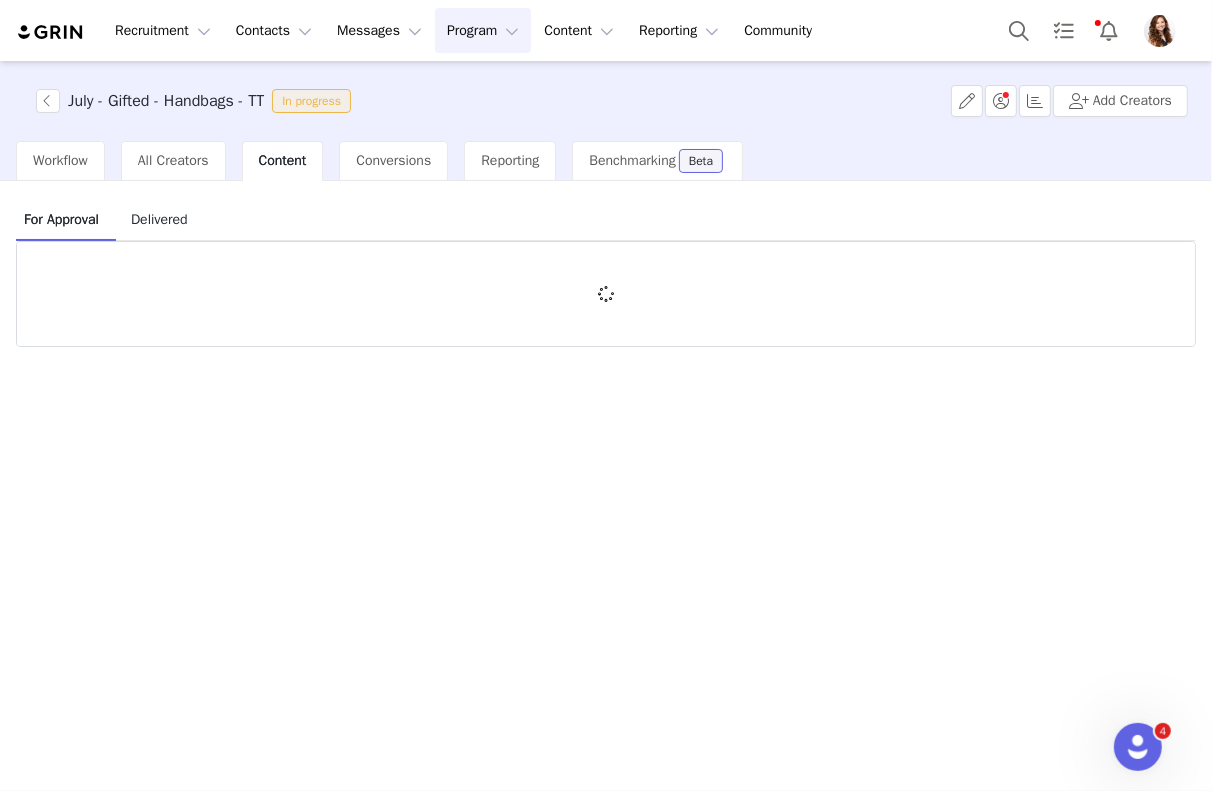scroll, scrollTop: 0, scrollLeft: 0, axis: both 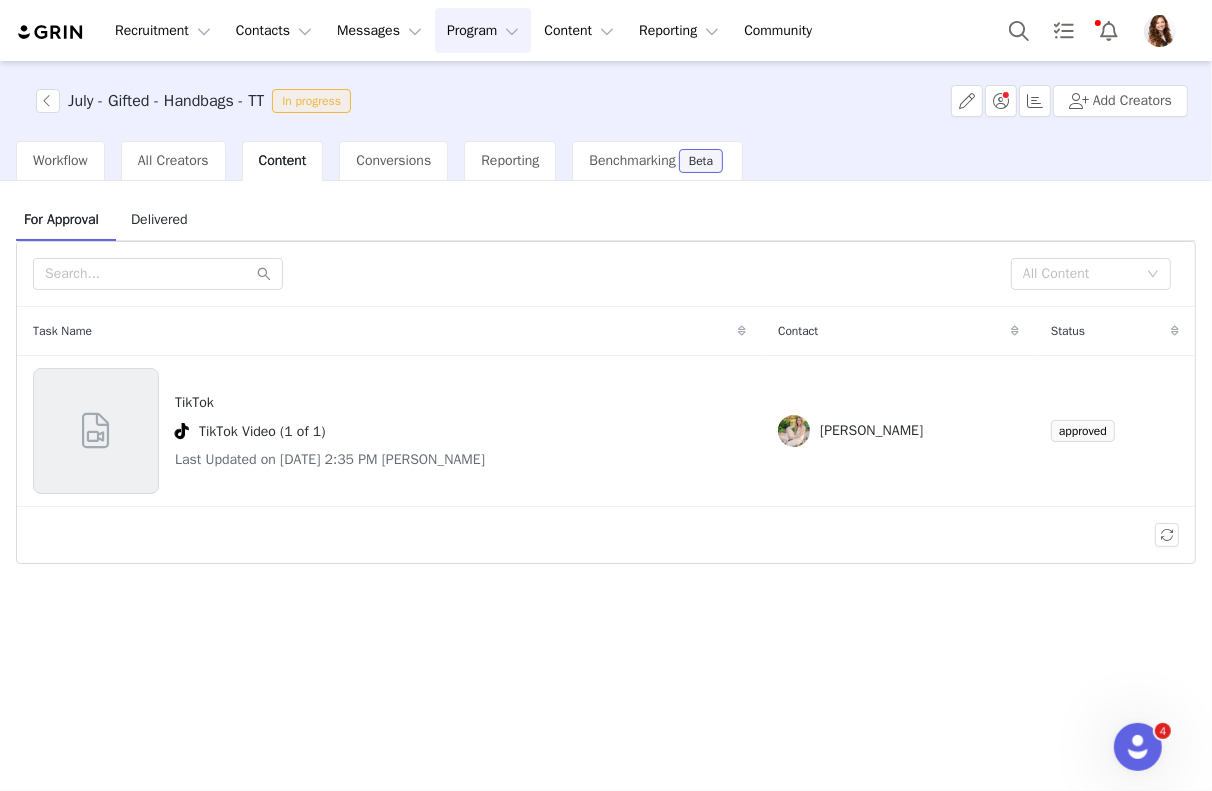 click on "Delivered" at bounding box center [159, 219] 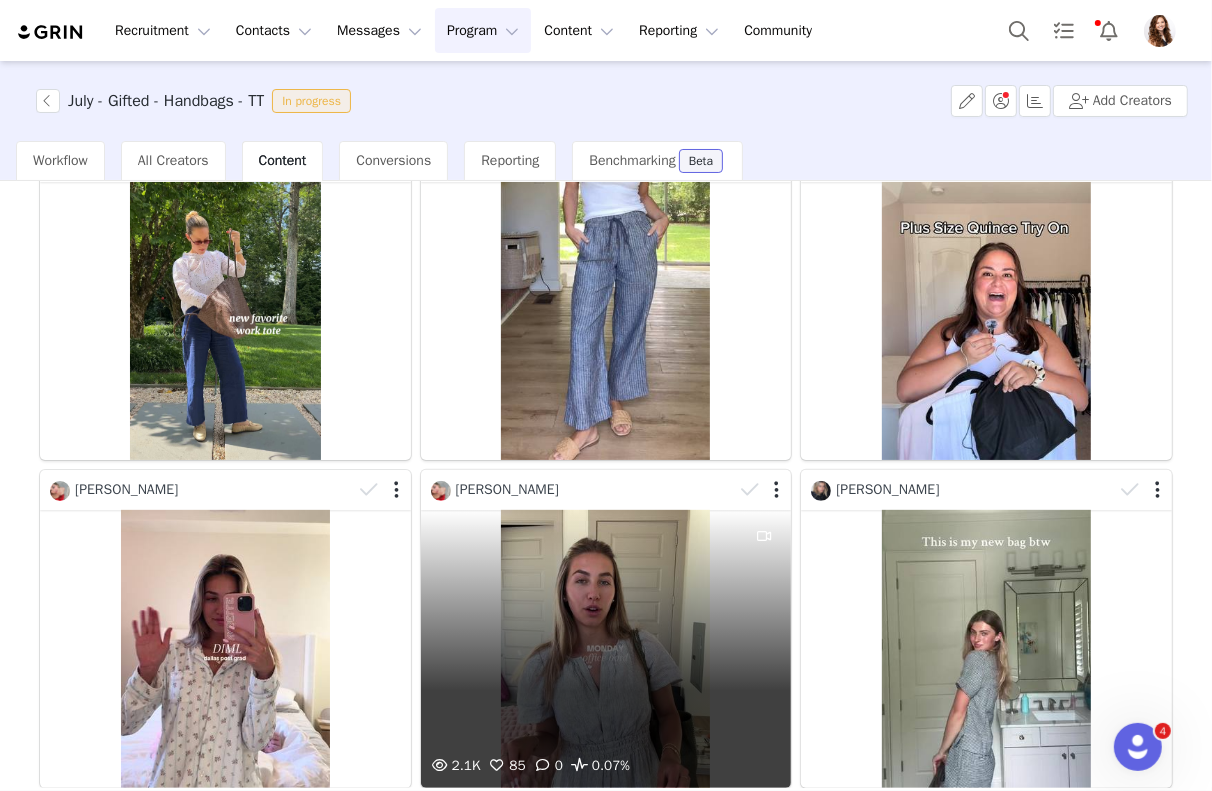 scroll, scrollTop: 601, scrollLeft: 0, axis: vertical 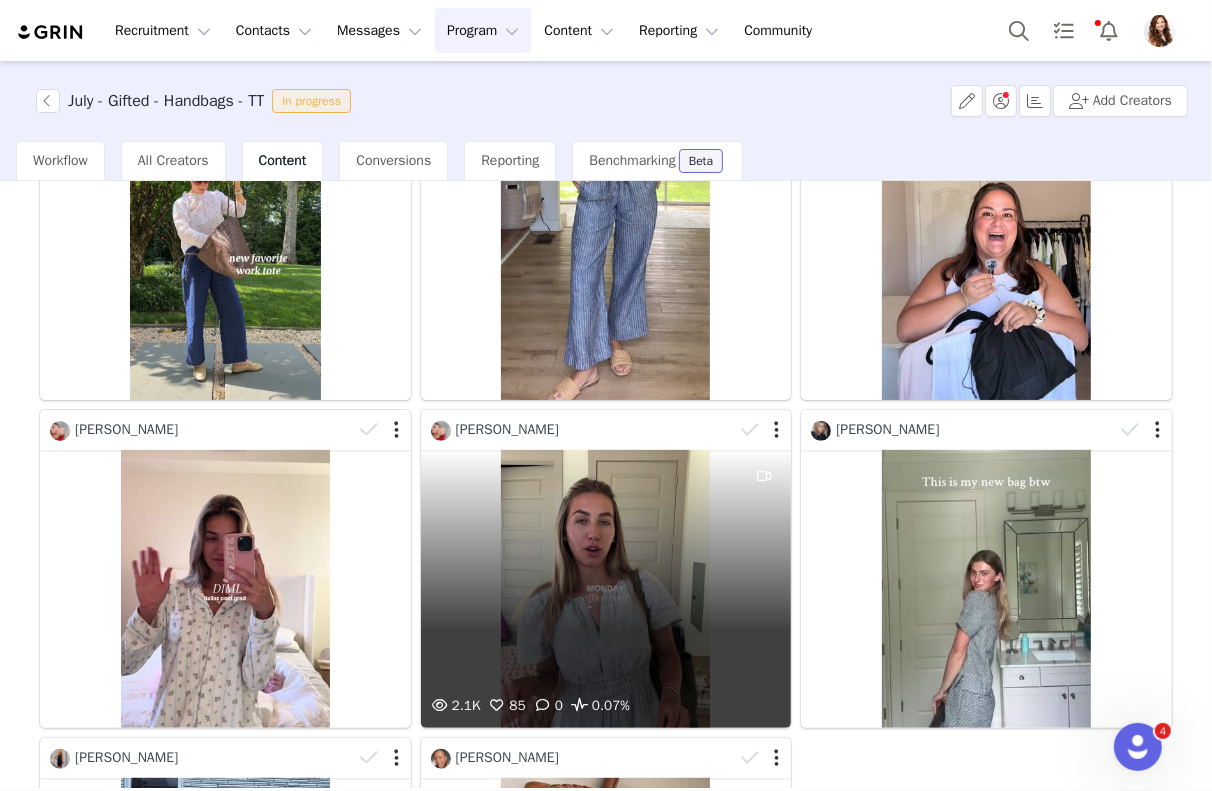 click on "2.1K  85  0  0.07%" at bounding box center (606, 589) 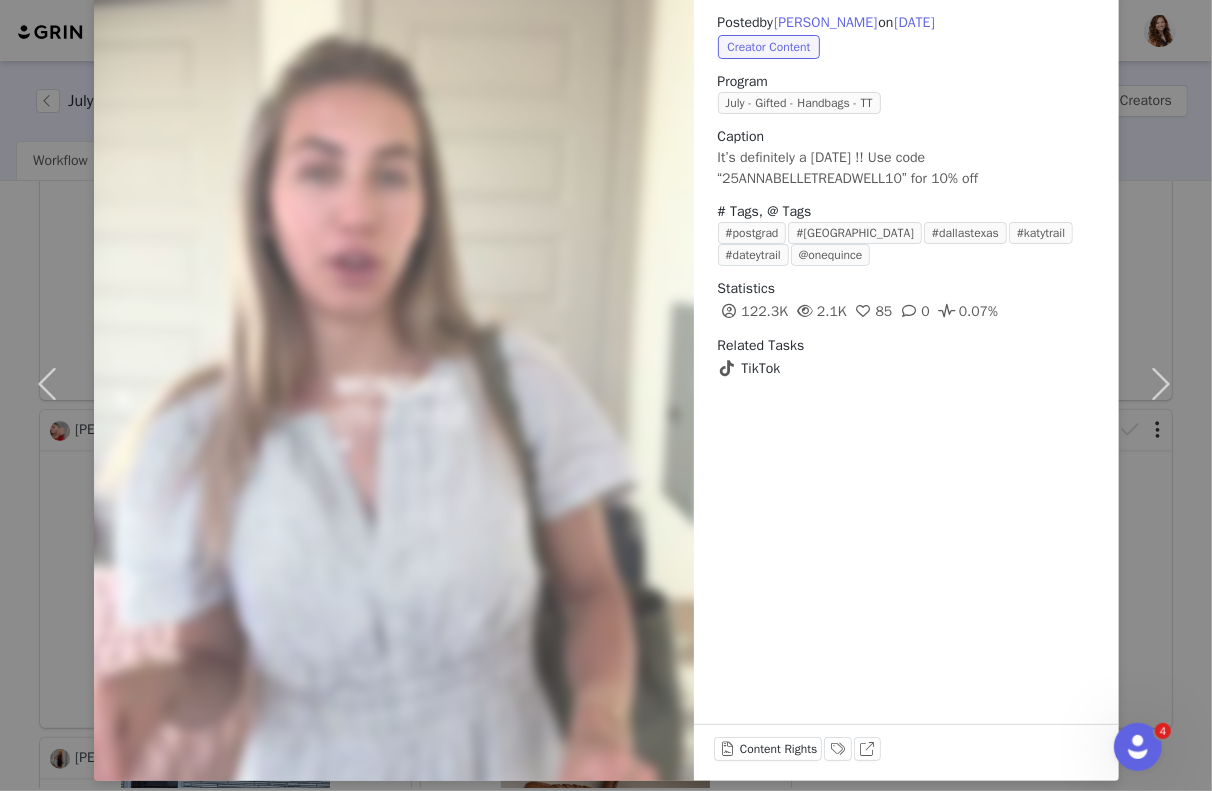 scroll, scrollTop: 126, scrollLeft: 0, axis: vertical 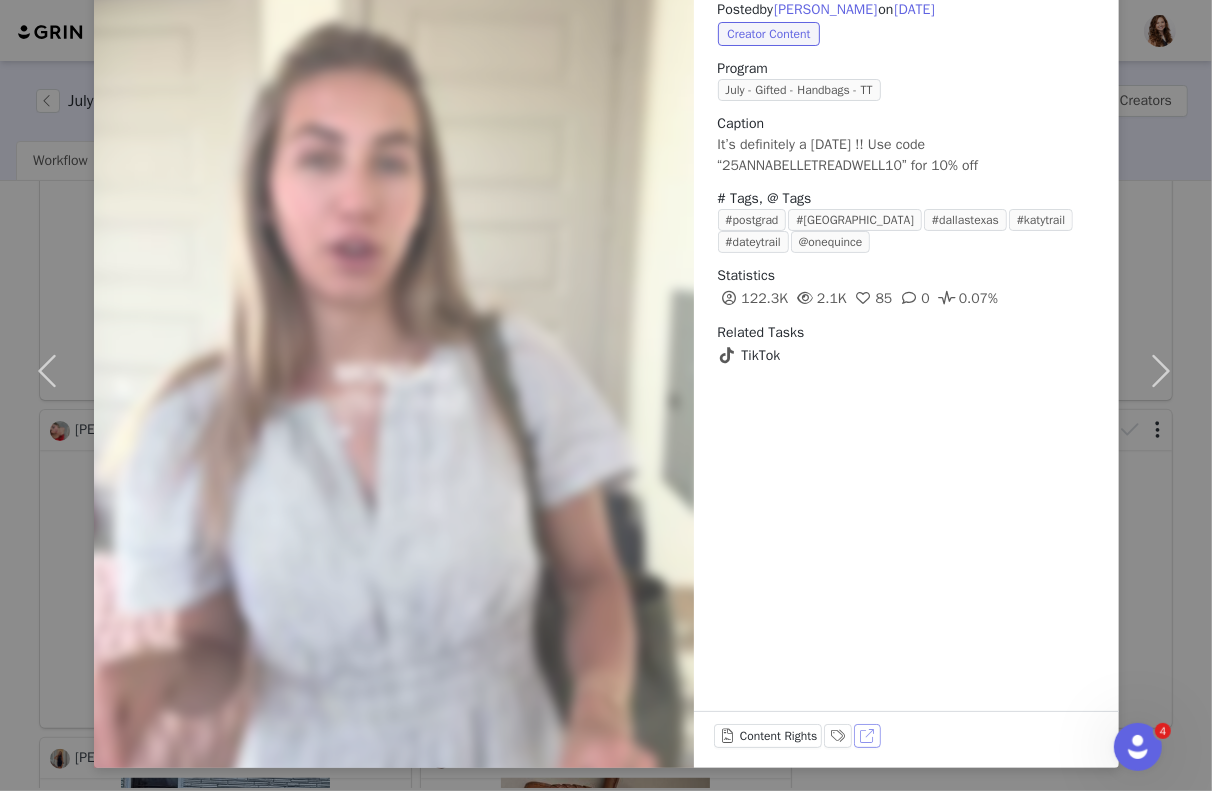 click on "View on TikTok" at bounding box center (868, 736) 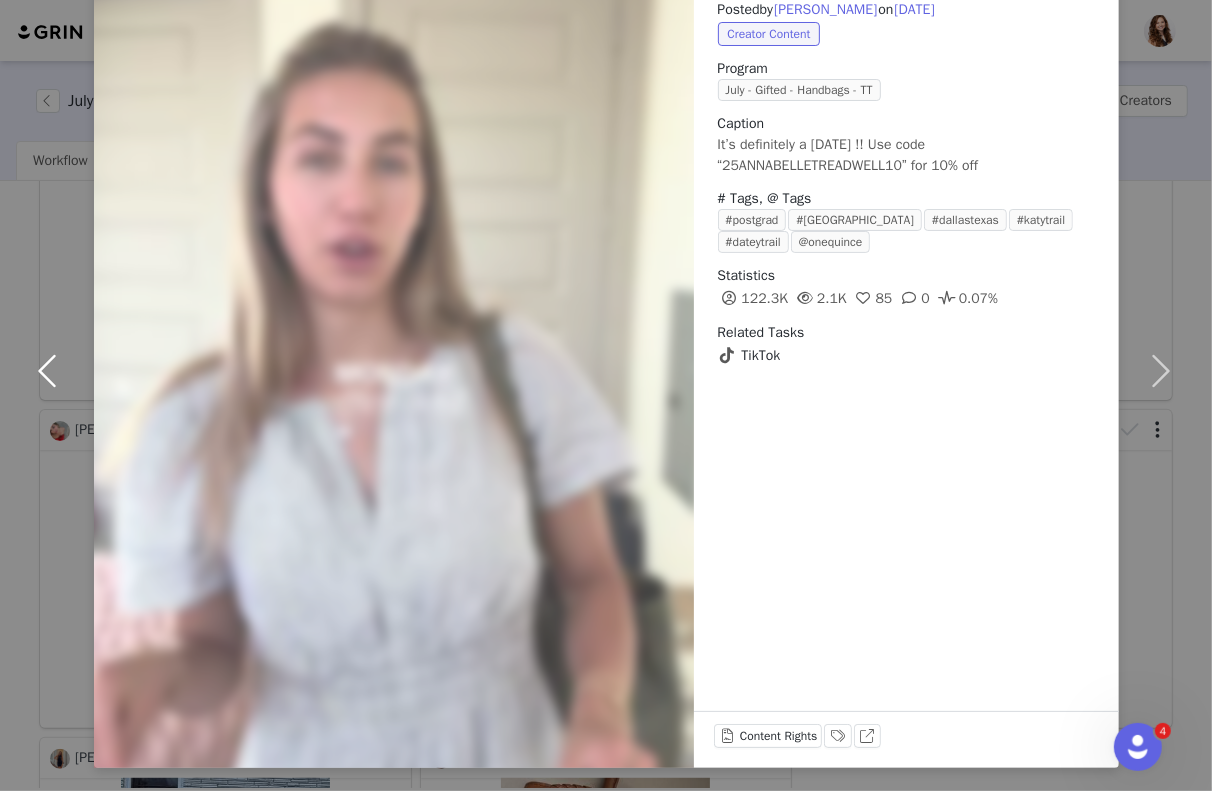 click at bounding box center (52, 371) 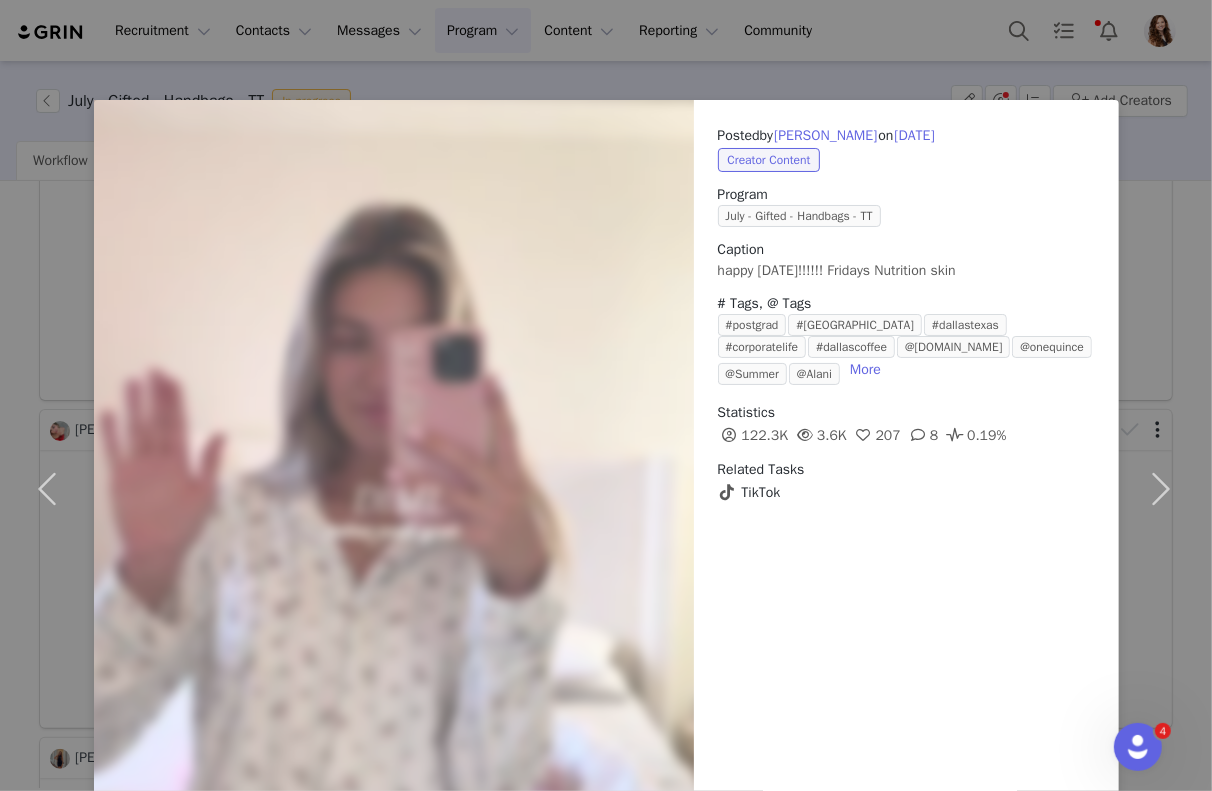 click on "Posted  by  ANNABELLE TREADWELL  on  Jun 30, 2025  Creator Content  Program July - Gifted - Handbags - TT Caption happy Monday!!!!!!          Fridays  Nutrition   skin   # Tags, @ Tags  #postgrad   #dallas   #dallastexas   #corporatelife   #dallascoffee   @chanel.beauty   @onequince   @Summer   @Alani  More     Statistics 122.3K  3.6K  207  8  0.19%  Related Tasks TikTok     Content Rights Labels & Tags View on TikTok" at bounding box center [606, 395] 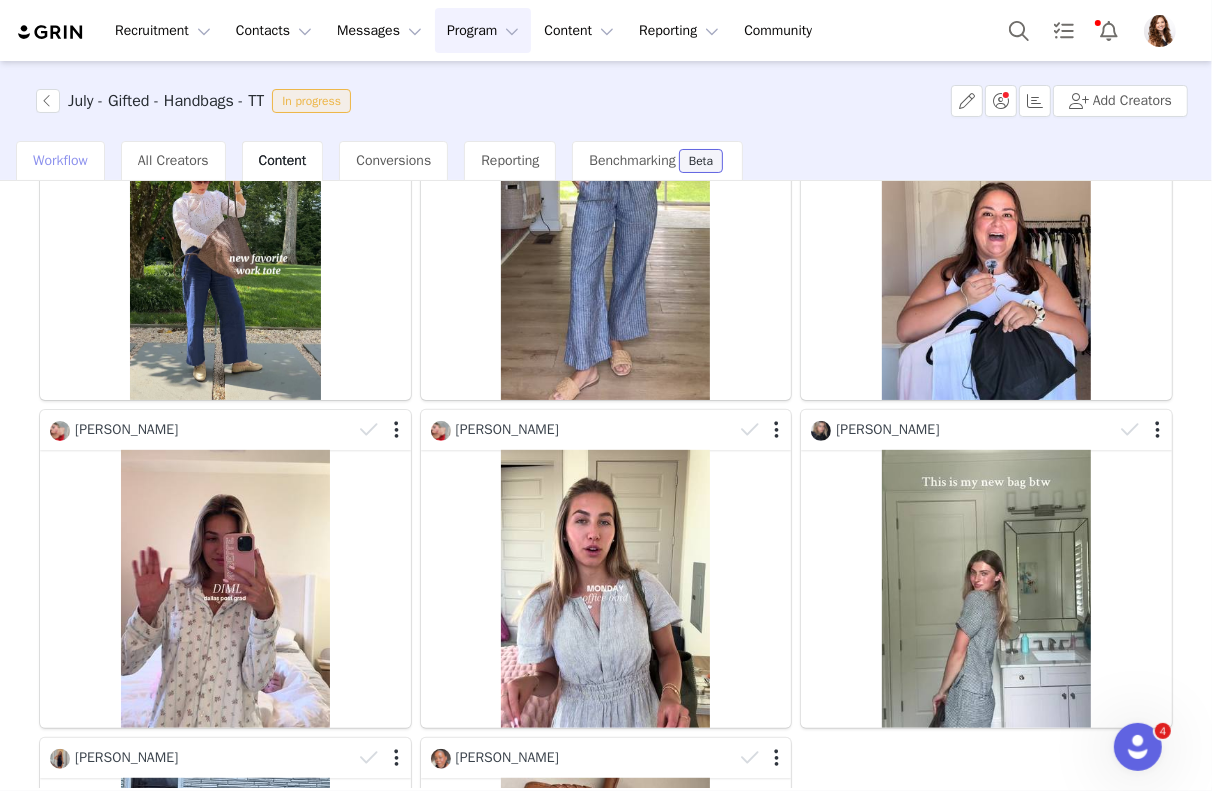 click on "Workflow" at bounding box center (60, 160) 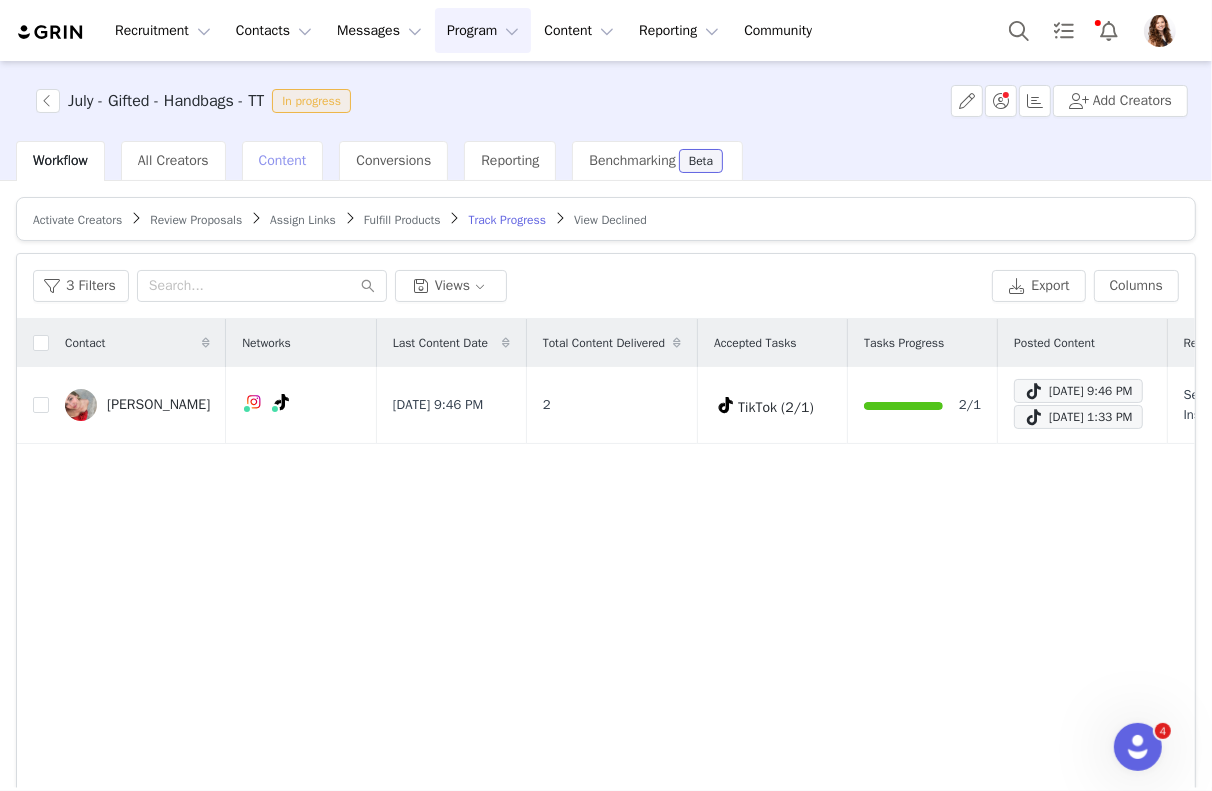 click on "Content" at bounding box center (283, 160) 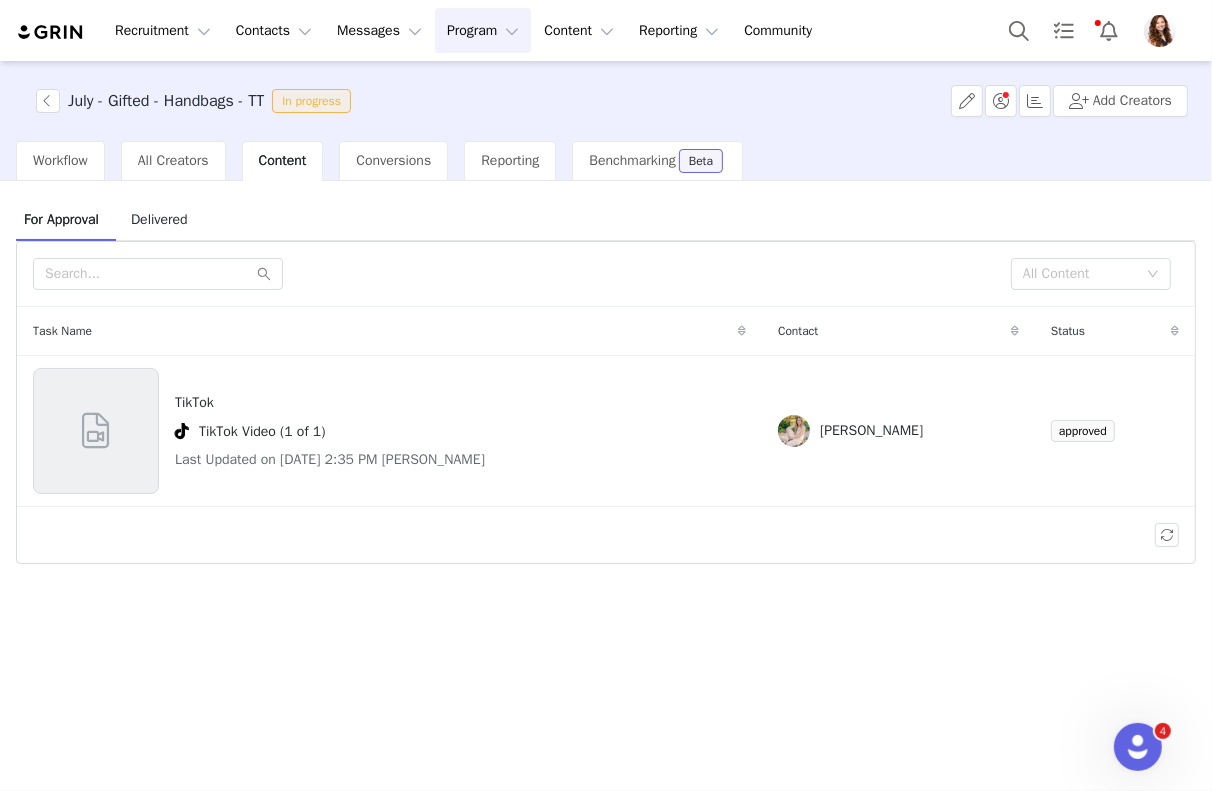 click on "Program Program" at bounding box center [483, 30] 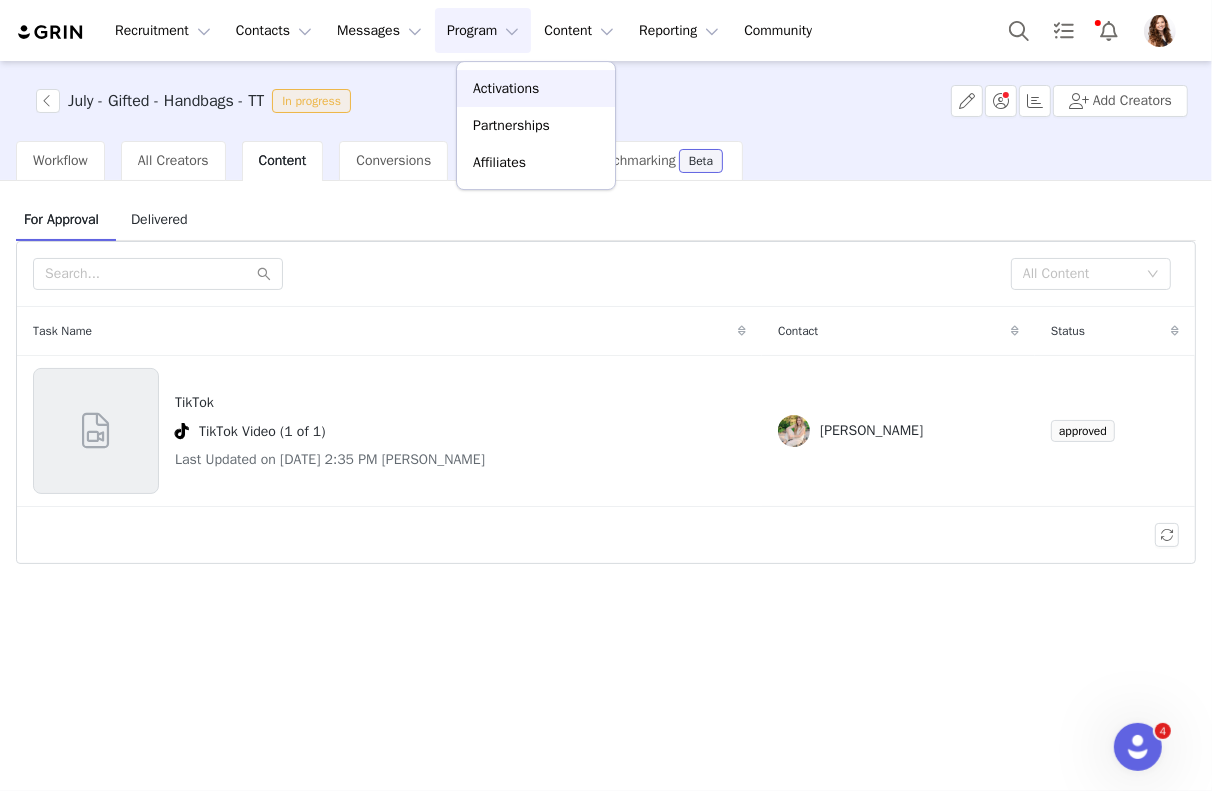 click on "Activations" at bounding box center (506, 88) 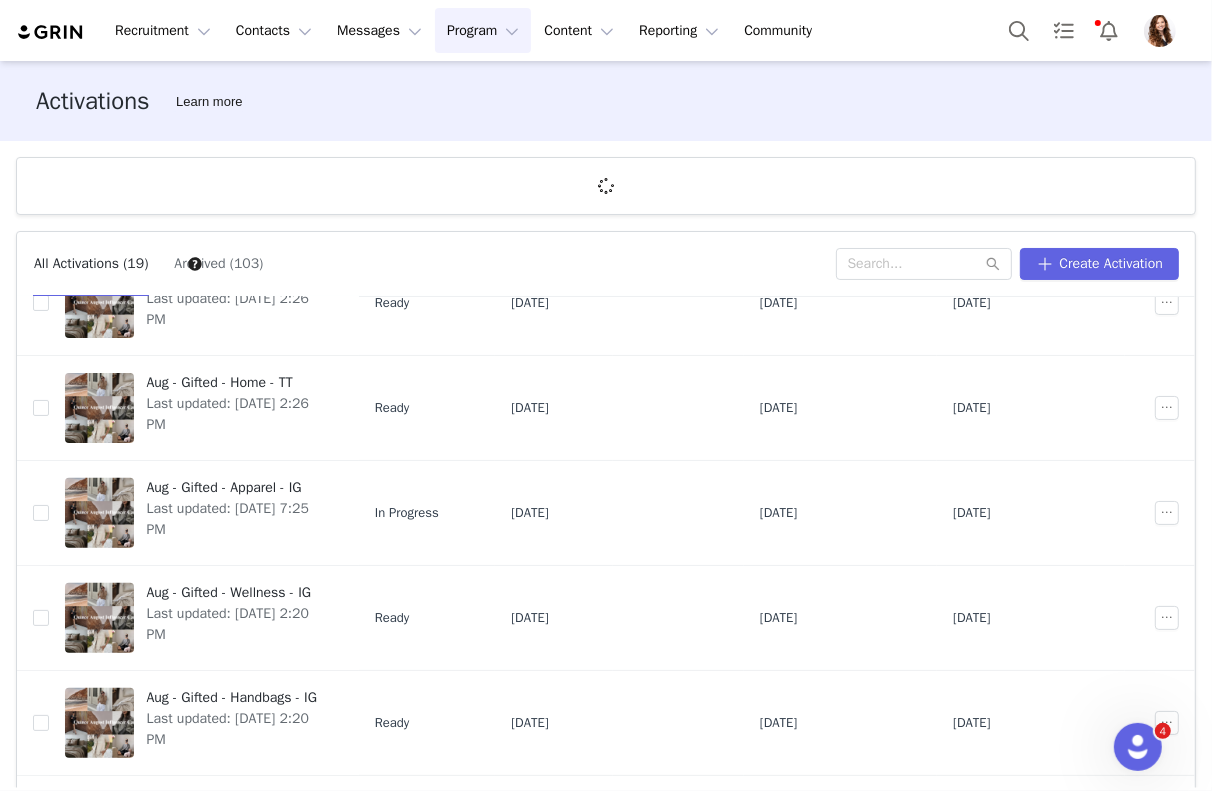 scroll, scrollTop: 600, scrollLeft: 0, axis: vertical 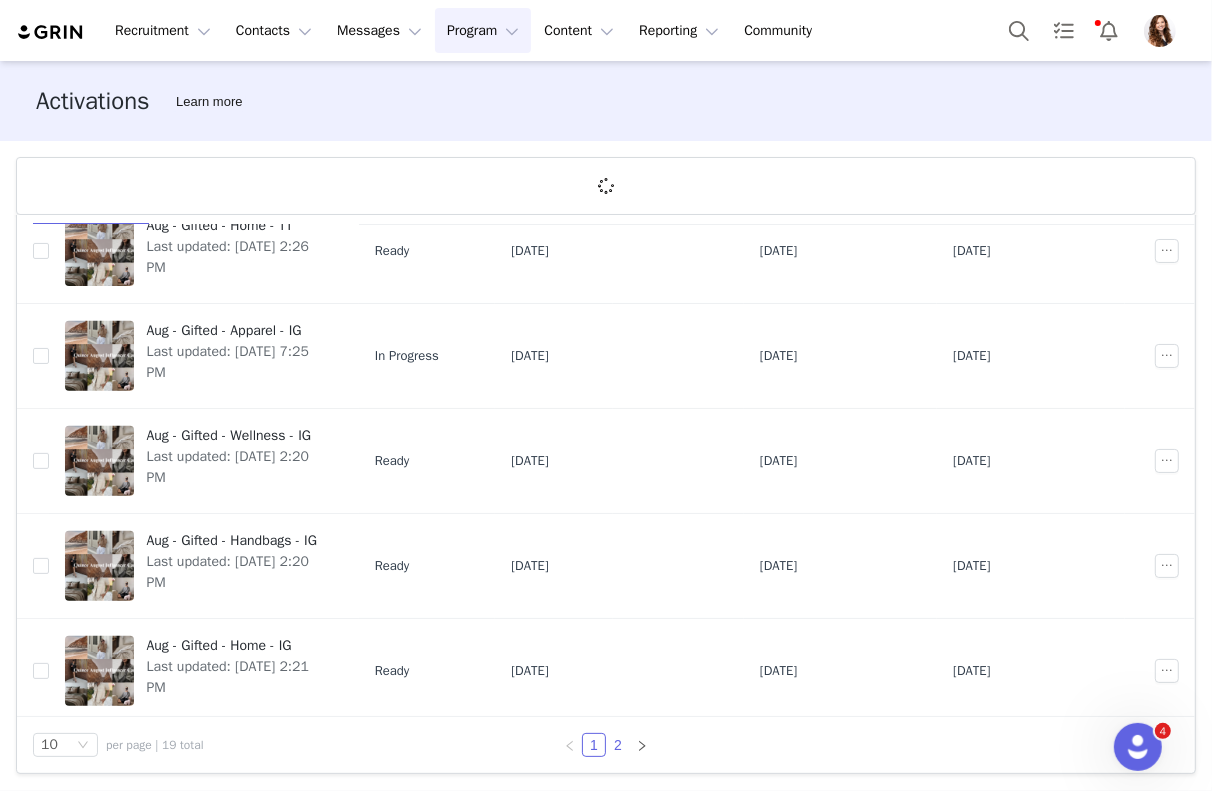 click on "2" at bounding box center [618, 745] 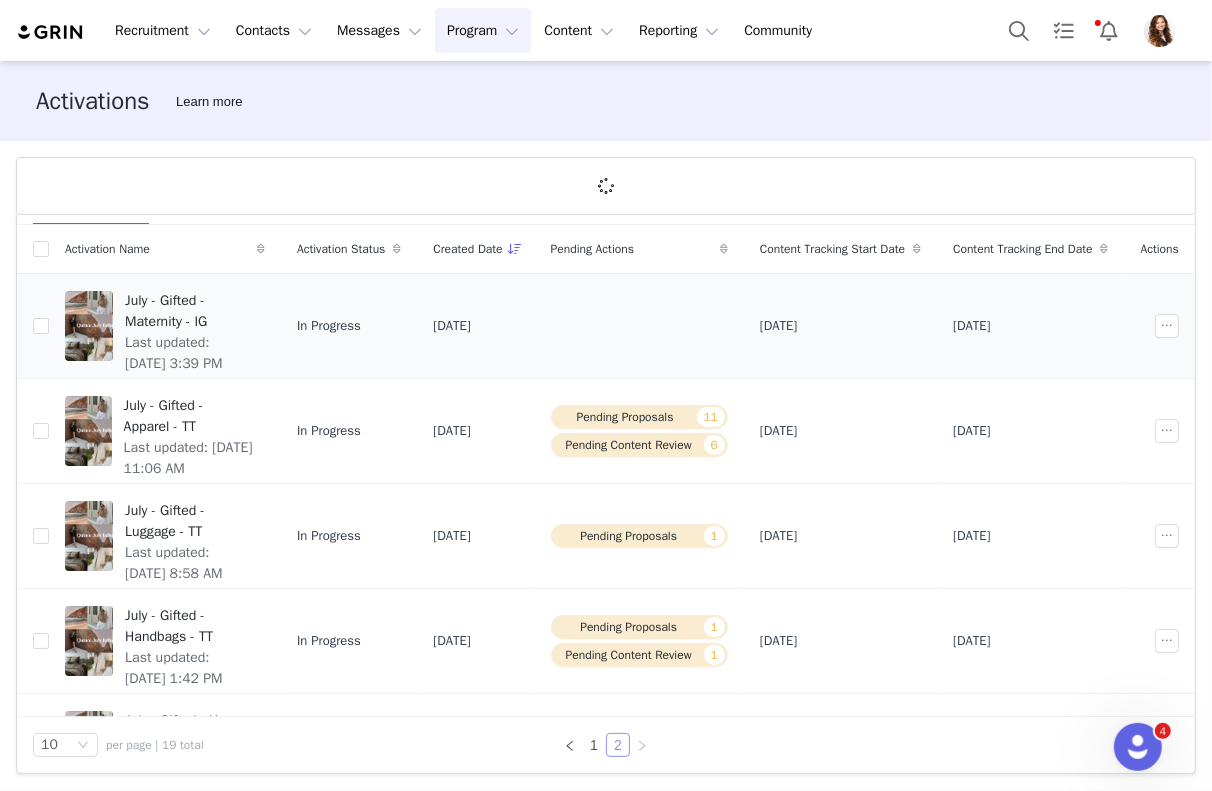 scroll, scrollTop: 43, scrollLeft: 0, axis: vertical 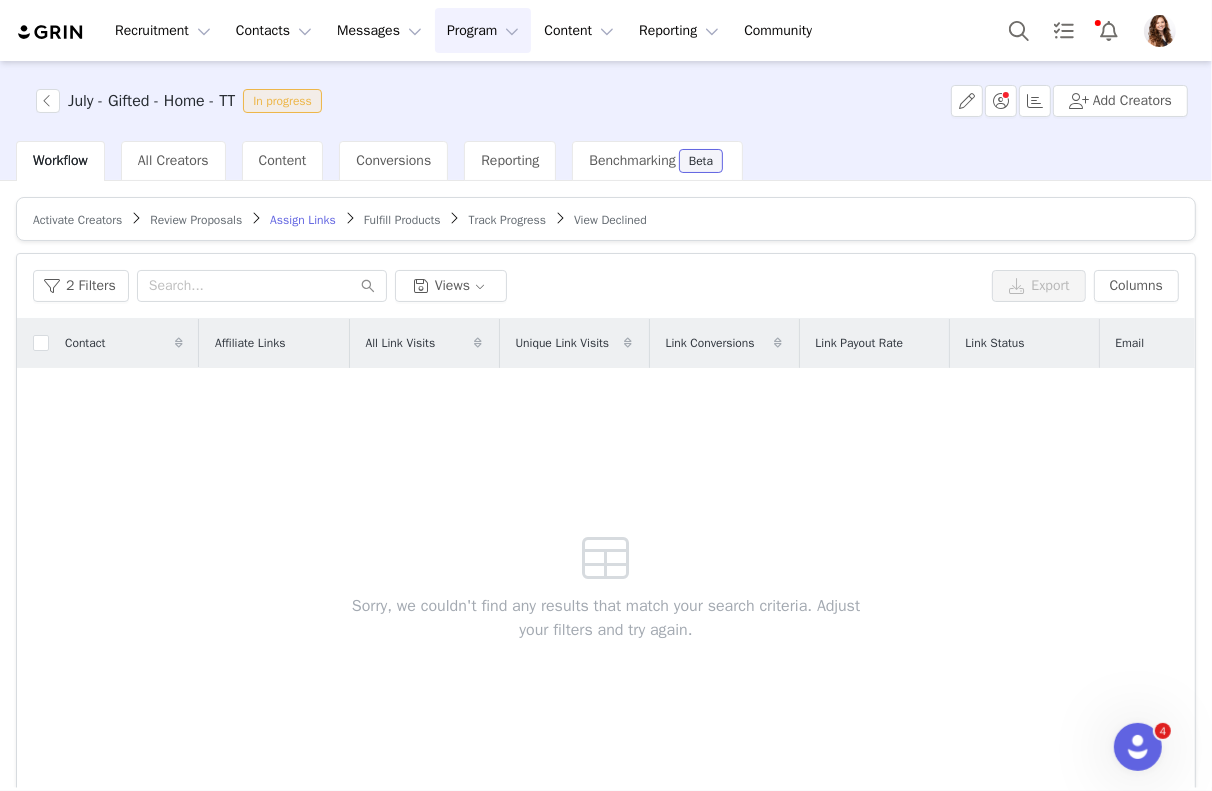 click on "Review Proposals" at bounding box center (196, 220) 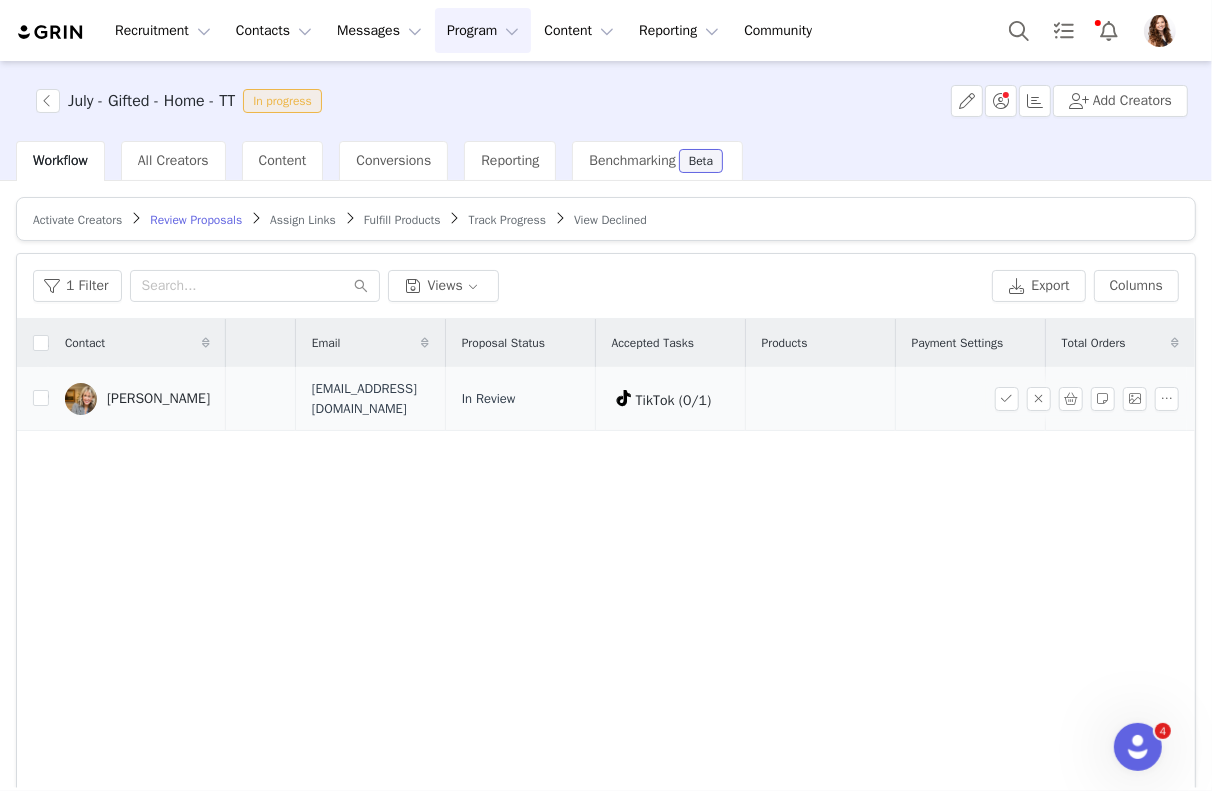 scroll, scrollTop: 0, scrollLeft: 0, axis: both 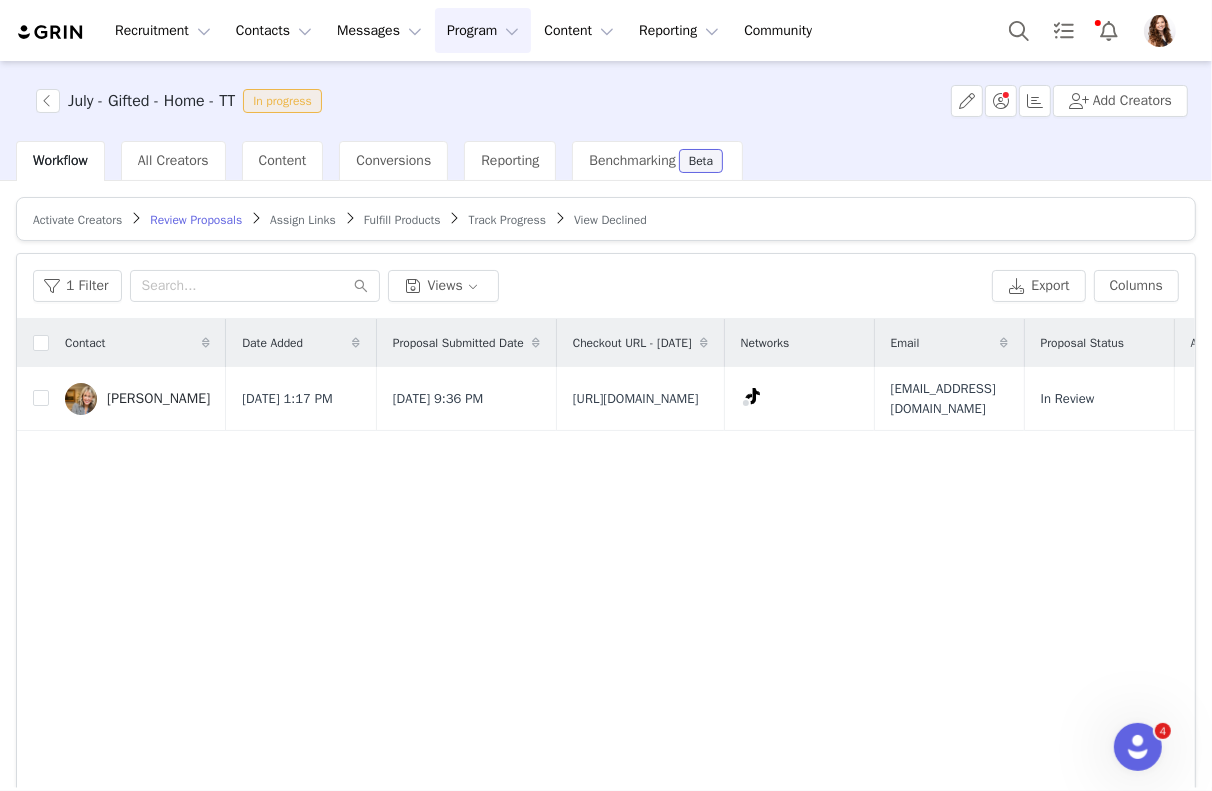 click on "Activate Creators Review Proposals Assign Links Fulfill Products Track Progress View Declined  Filters   Filter Logic  And Or  Date Added   ~   Proposal Submitted Date   Owner  Select [PERSON_NAME]  Contact Tag  Select    Relationship Stage  Select  Proposal Status  Select  Archived  Select  Advanced Filters   + Add Field  Apply Filters Clear All 1 Filter Views     Export     Columns  Contact   Date Added   Proposal Submitted Date   Checkout URL - [DATE]   Networks   Email   Proposal Status   Accepted Tasks   Products   Payment Settings   Total Orders   [PERSON_NAME]   [DATE] 1:17 PM [DATE] 9:36 PM [URL][DOMAIN_NAME] [EMAIL_ADDRESS][DOMAIN_NAME] In Review TikTok (0/1) 0  25   per page | 1 total  1" at bounding box center (606, 484) 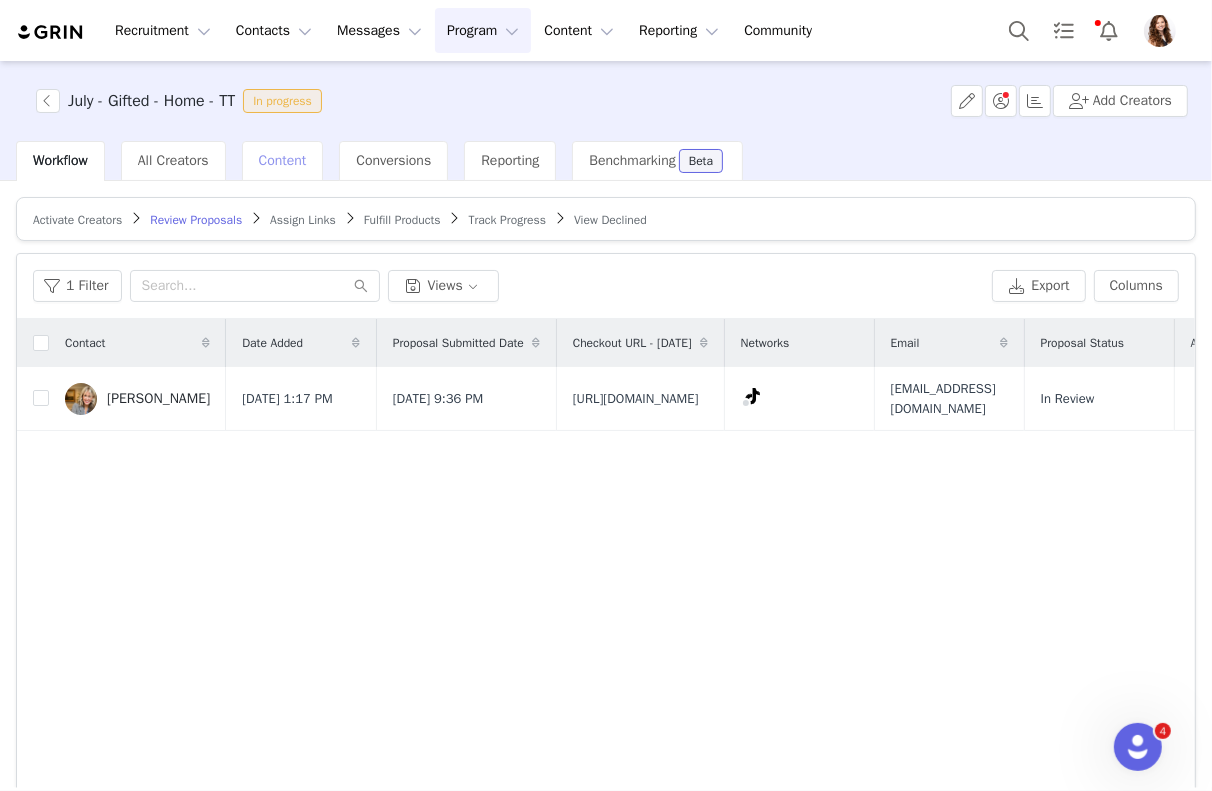 click on "Content" at bounding box center (283, 160) 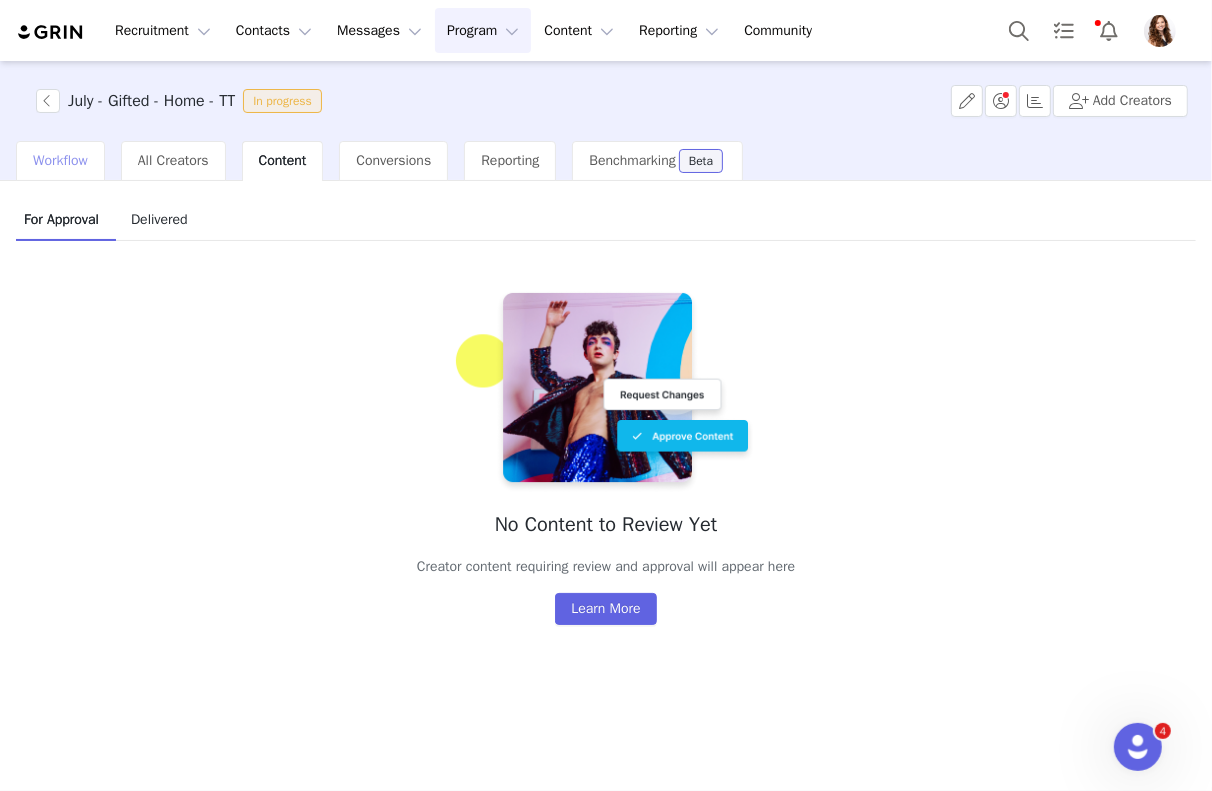 click on "Workflow" at bounding box center [60, 161] 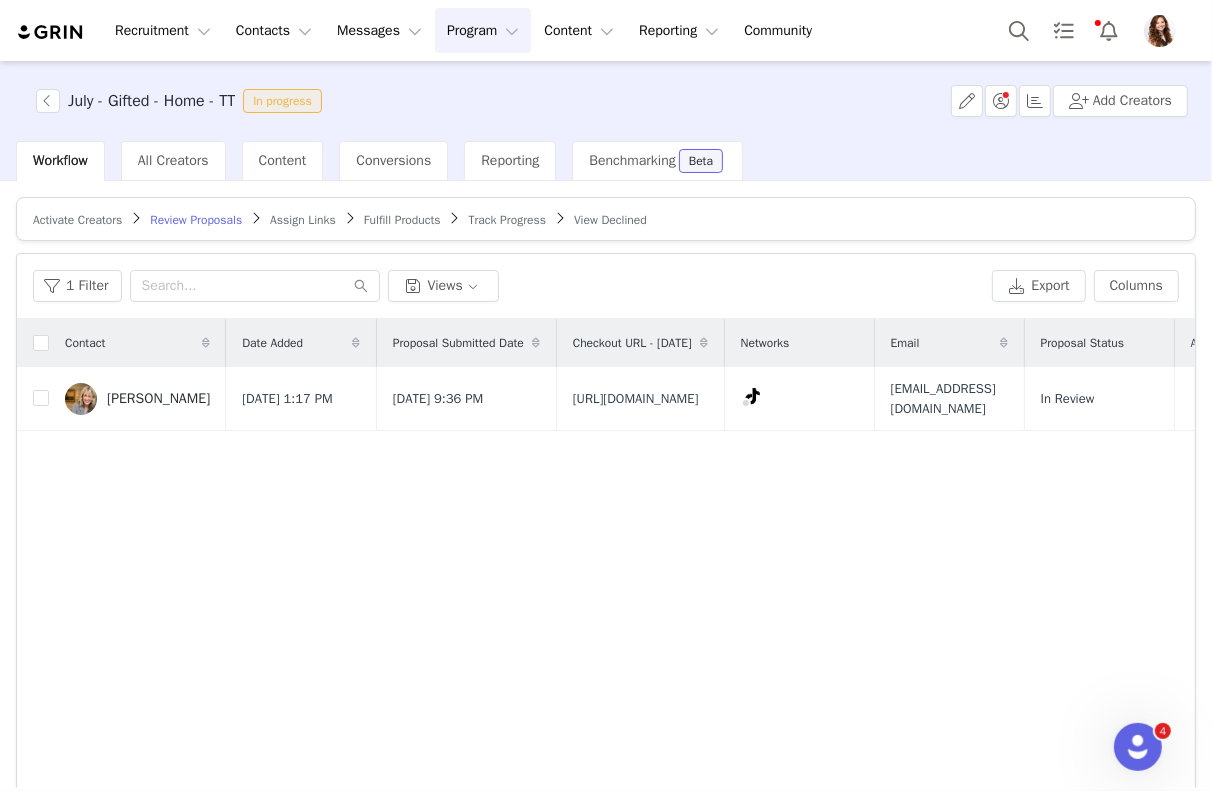 click on "Track Progress" at bounding box center [507, 220] 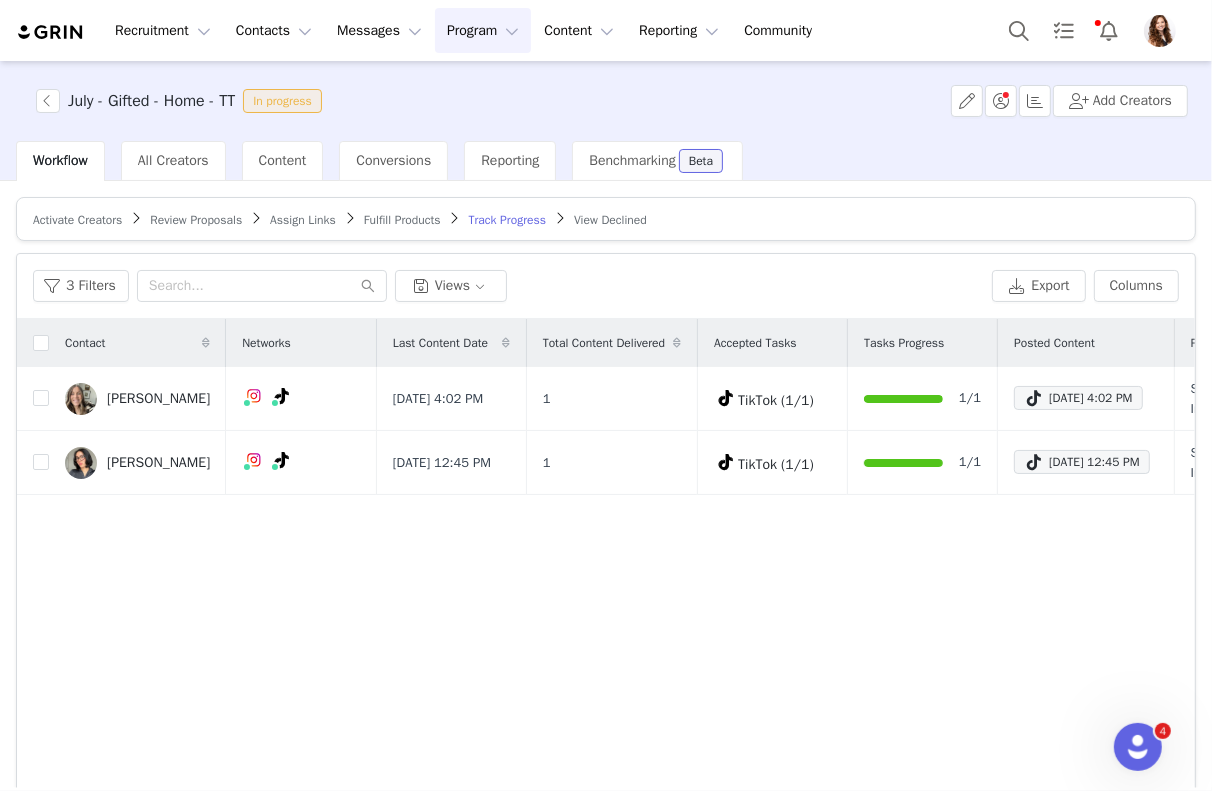 scroll, scrollTop: 0, scrollLeft: 169, axis: horizontal 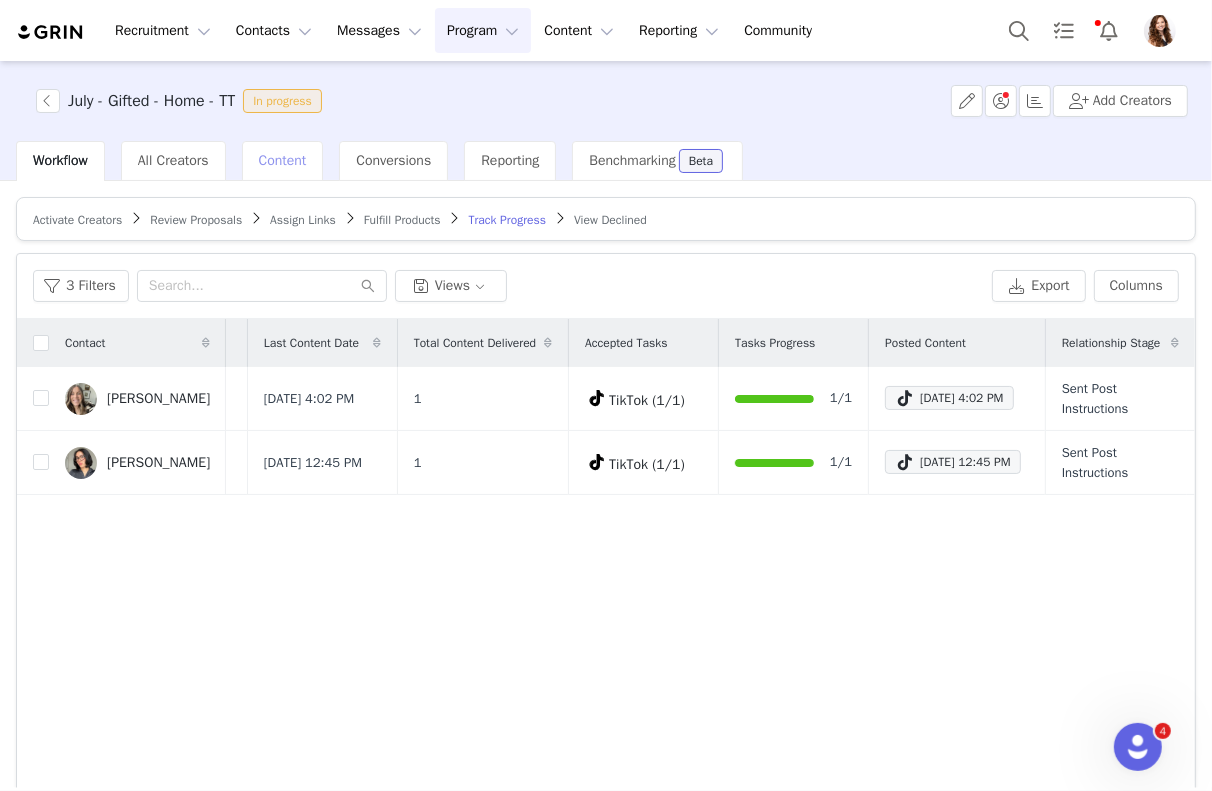 click on "Content" at bounding box center [283, 160] 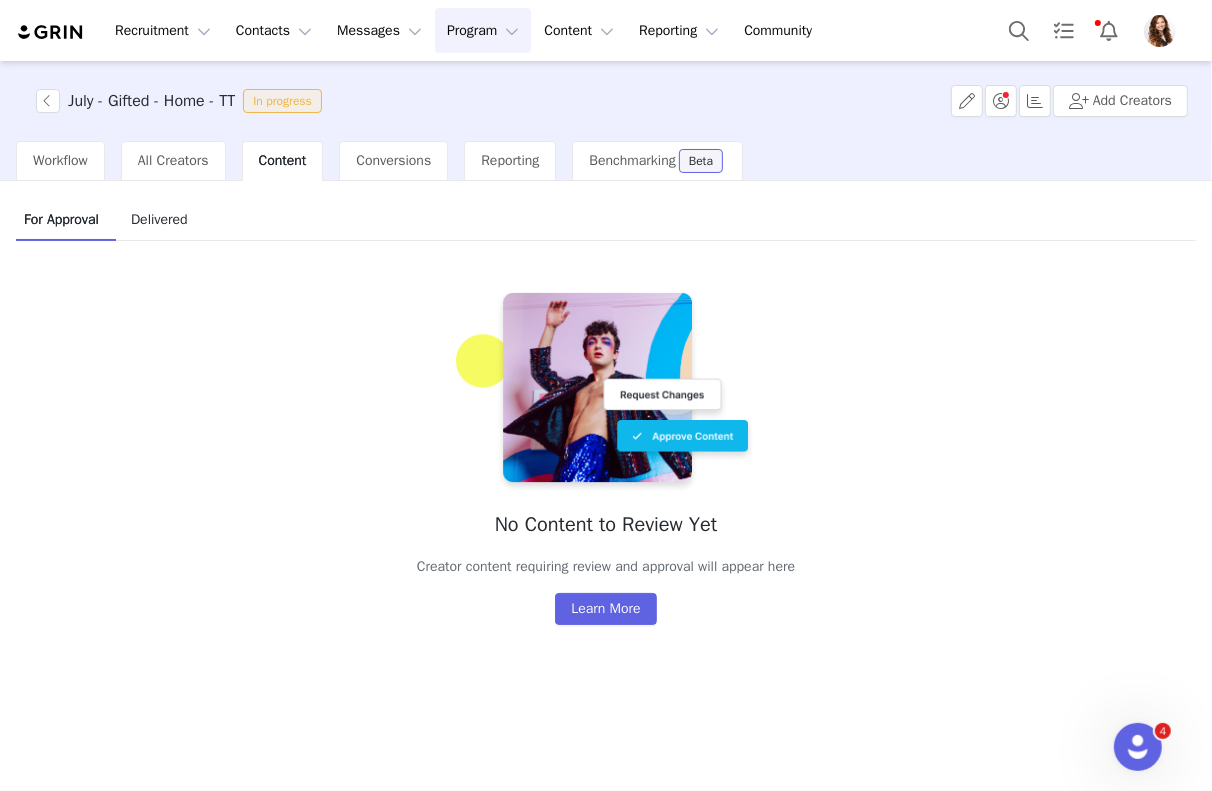 click on "Delivered" at bounding box center (159, 219) 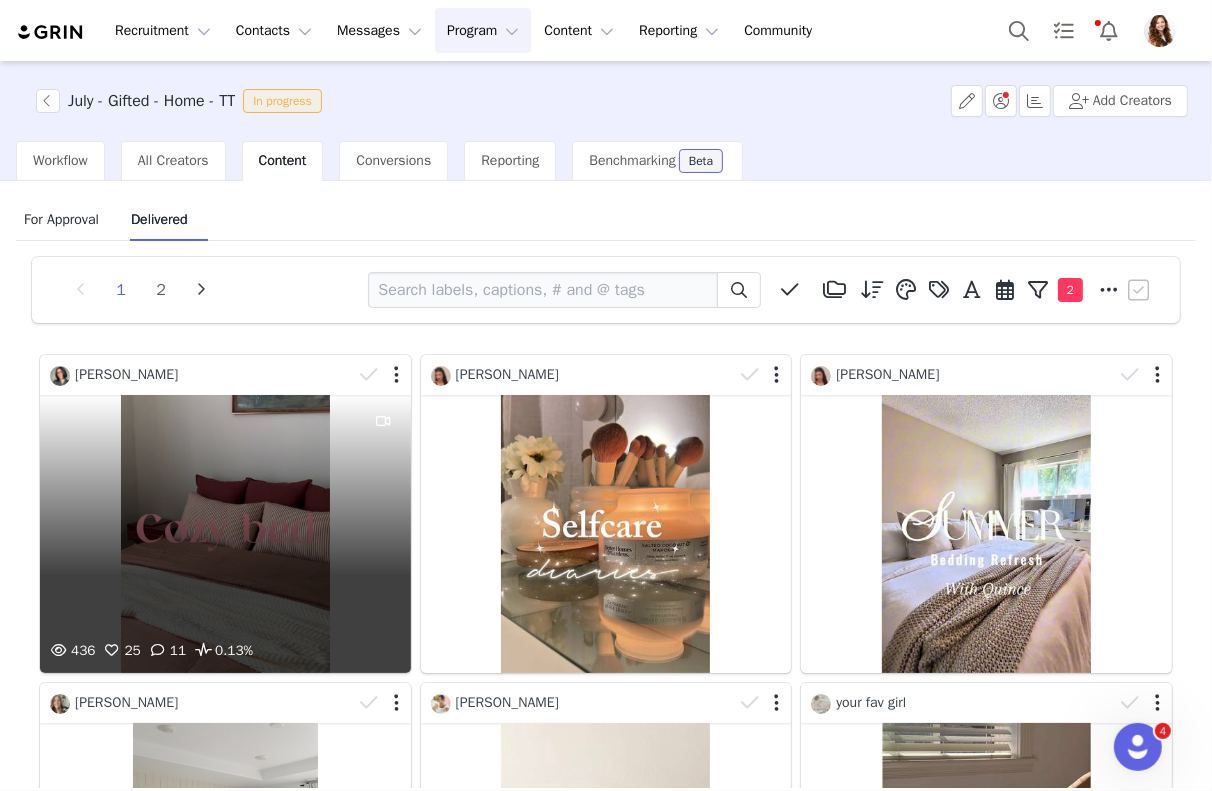 click on "436  25  11  0.13%" at bounding box center (225, 534) 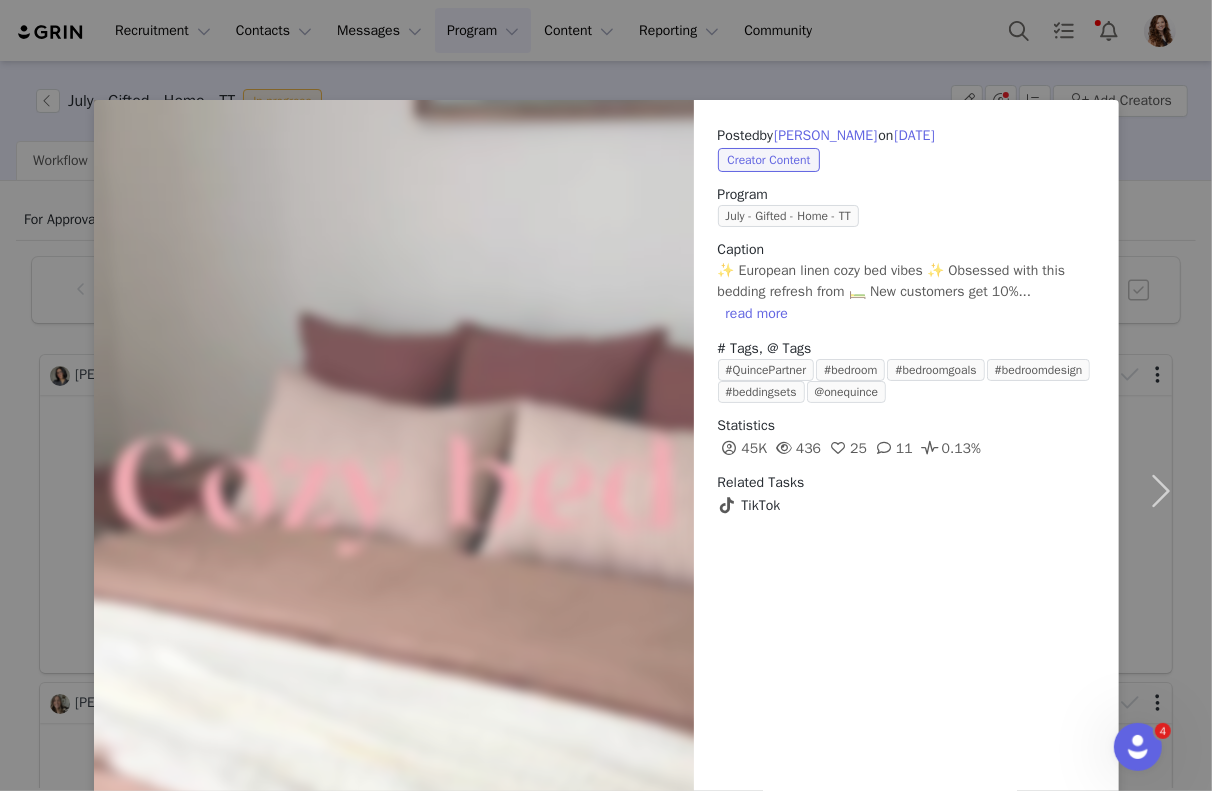 click on "Posted  by  [PERSON_NAME]  on  [DATE]  Creator Content  Program July - Gifted - Home - TT Caption ✨ European linen cozy bed vibes ✨ Obsessed with this bedding refresh from  🛏️ New customers get 10%... read more # Tags, @ Tags  #QuincePartner   #bedroom   #bedroomgoals   #bedroomdesign   #beddingsets   @onequince      Statistics 45K  436  25  11  0.13%  Related Tasks TikTok     Content Rights Labels & Tags View on TikTok" at bounding box center [906, 490] 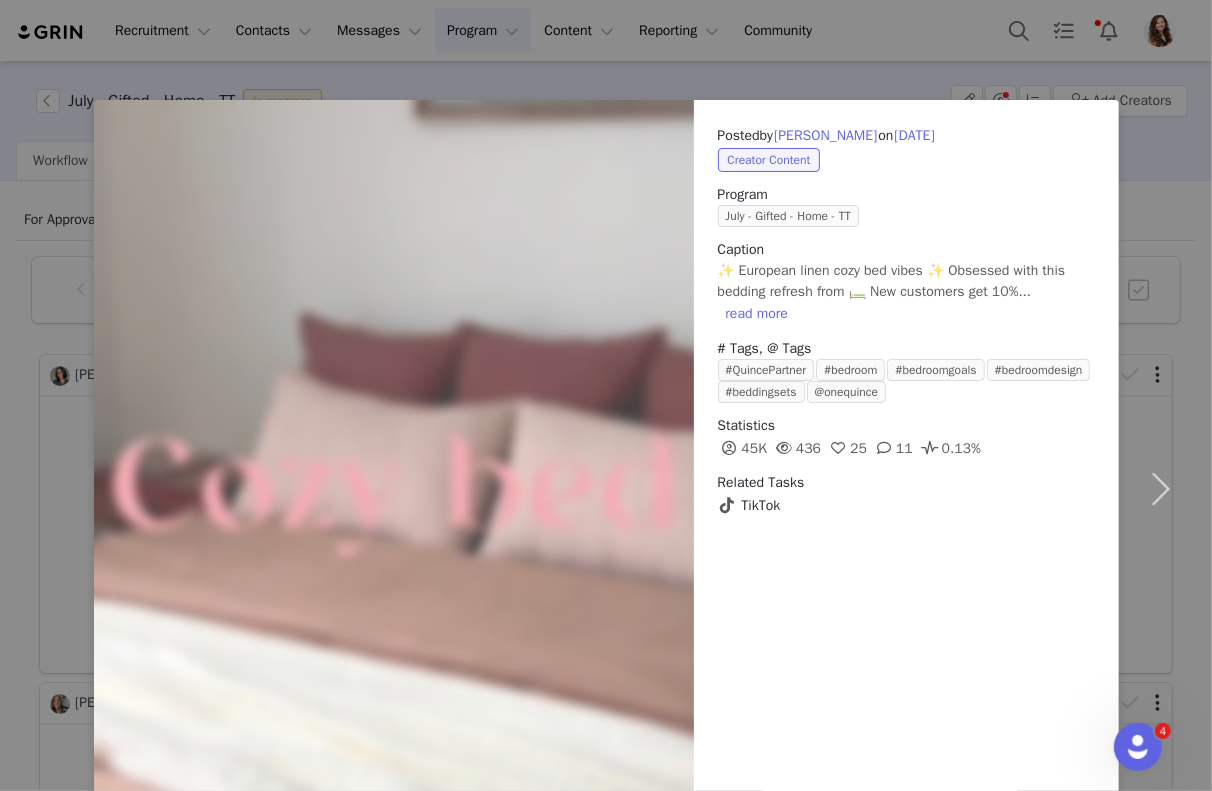 scroll, scrollTop: 110, scrollLeft: 0, axis: vertical 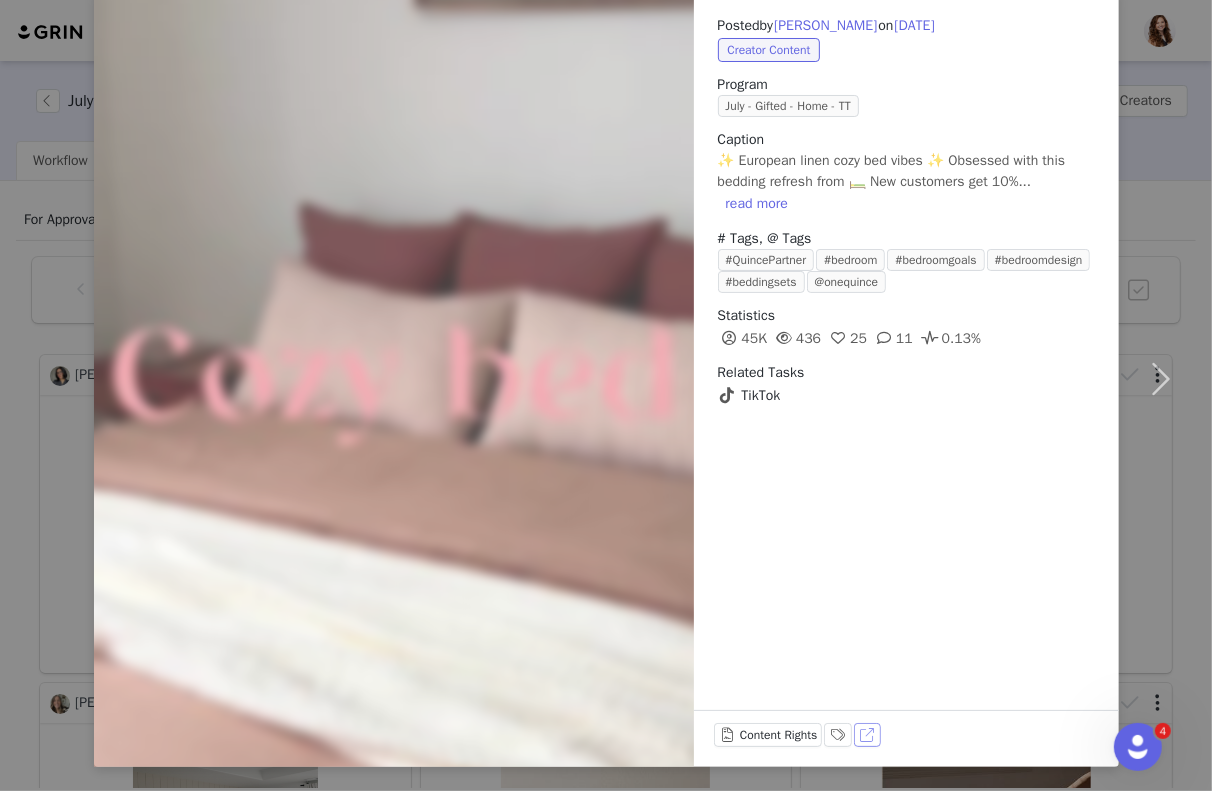 click on "View on TikTok" at bounding box center [868, 735] 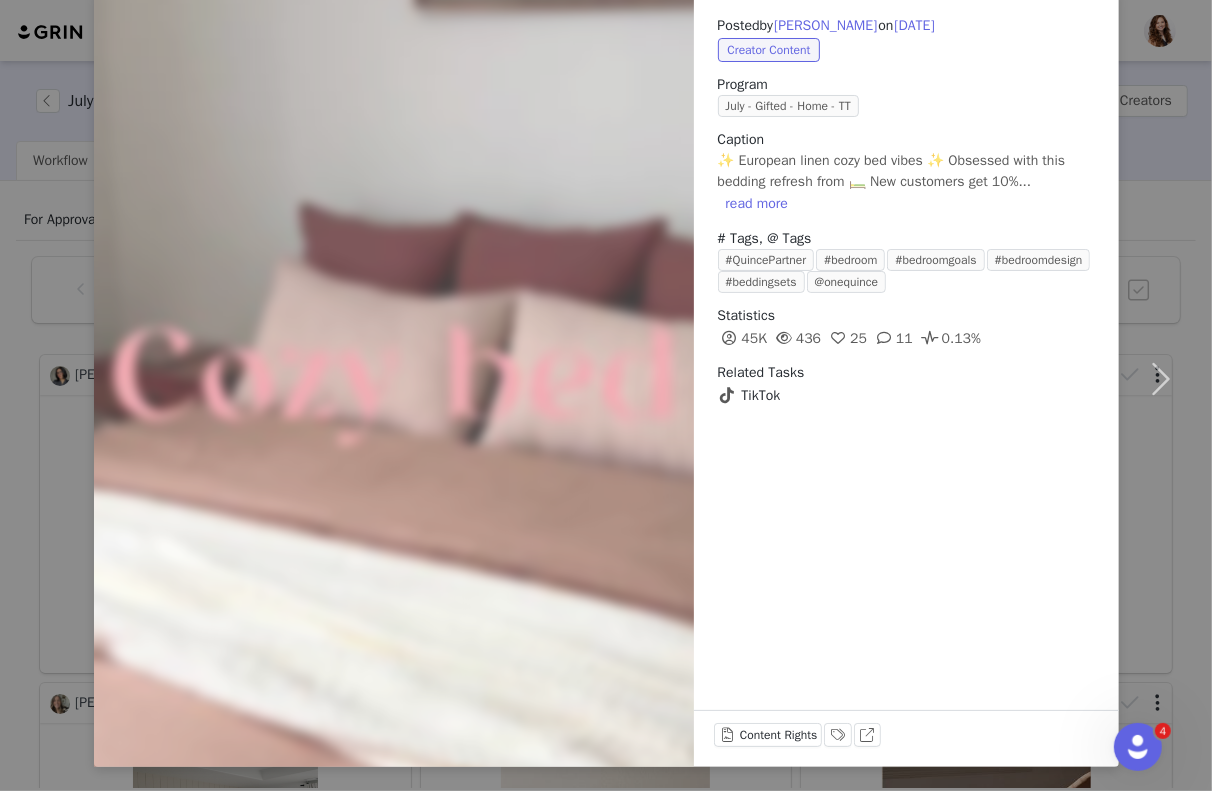 click on "Posted  by  [PERSON_NAME]  on  [DATE]  Creator Content  Program July - Gifted - Home - TT Caption ✨ European linen cozy bed vibes ✨ Obsessed with this bedding refresh from  🛏️ New customers get 10%... read more # Tags, @ Tags  #QuincePartner   #bedroom   #bedroomgoals   #bedroomdesign   #beddingsets   @onequince      Statistics 45K  436  25  11  0.13%  Related Tasks TikTok     Content Rights Labels & Tags View on TikTok" at bounding box center (606, 395) 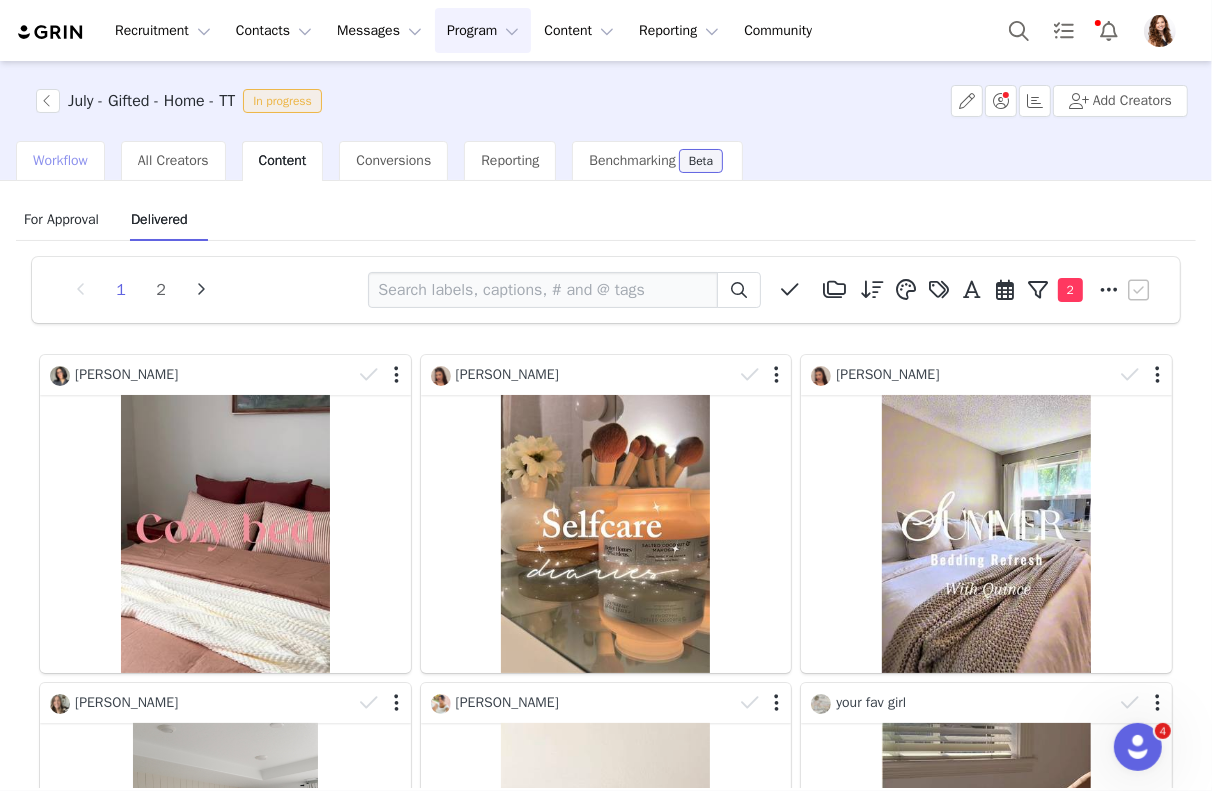 click on "Workflow" at bounding box center (60, 161) 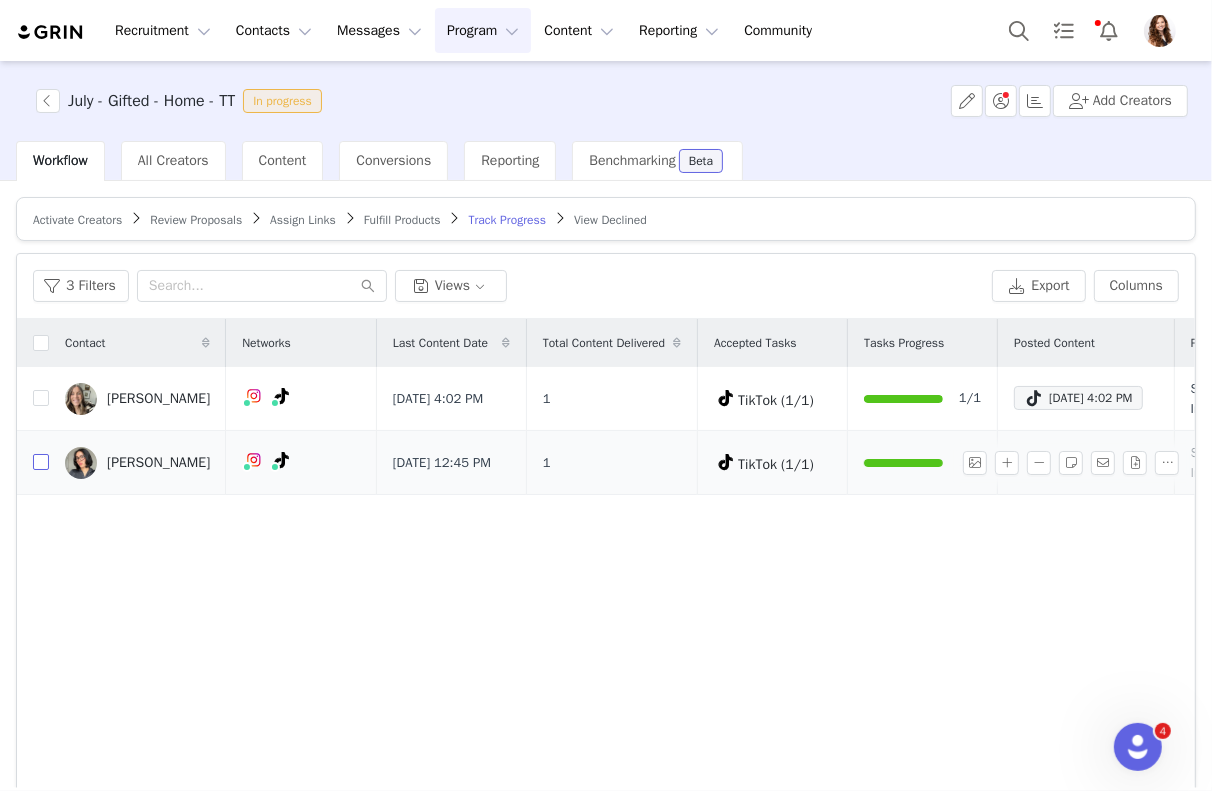 click at bounding box center [41, 462] 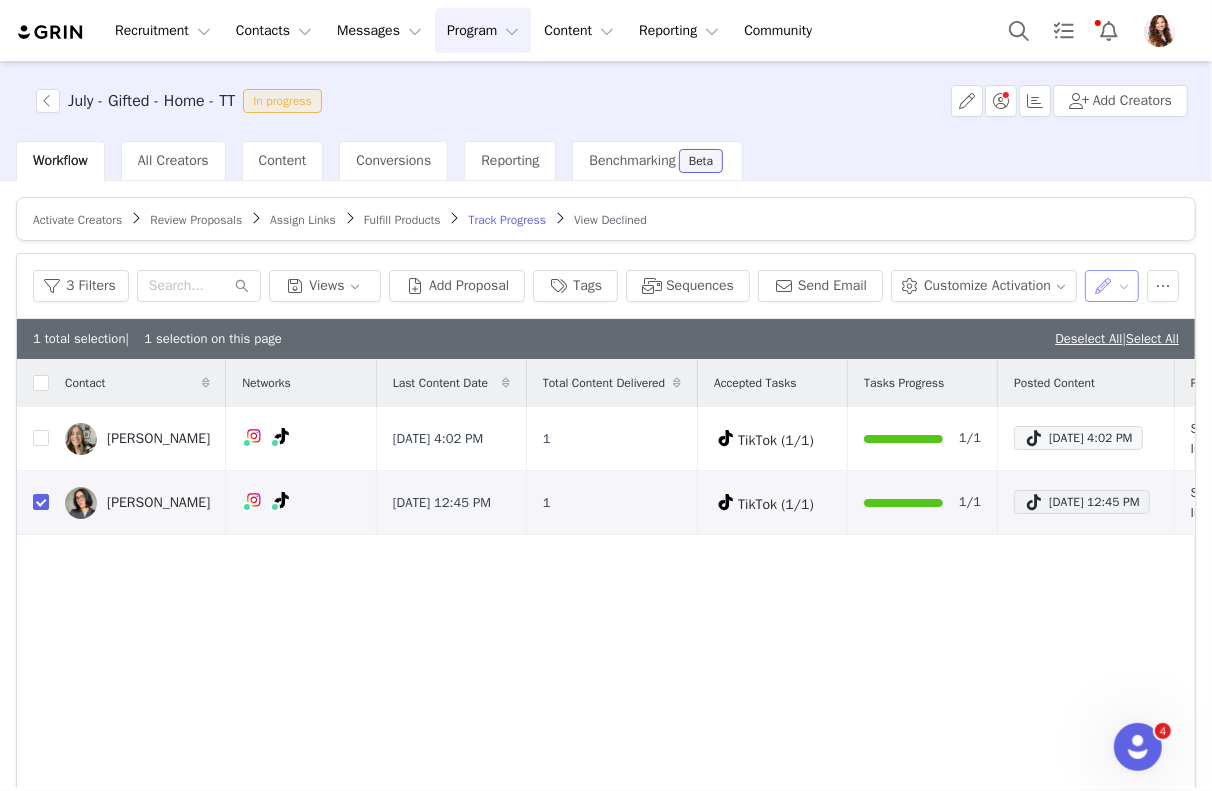 click at bounding box center [1112, 286] 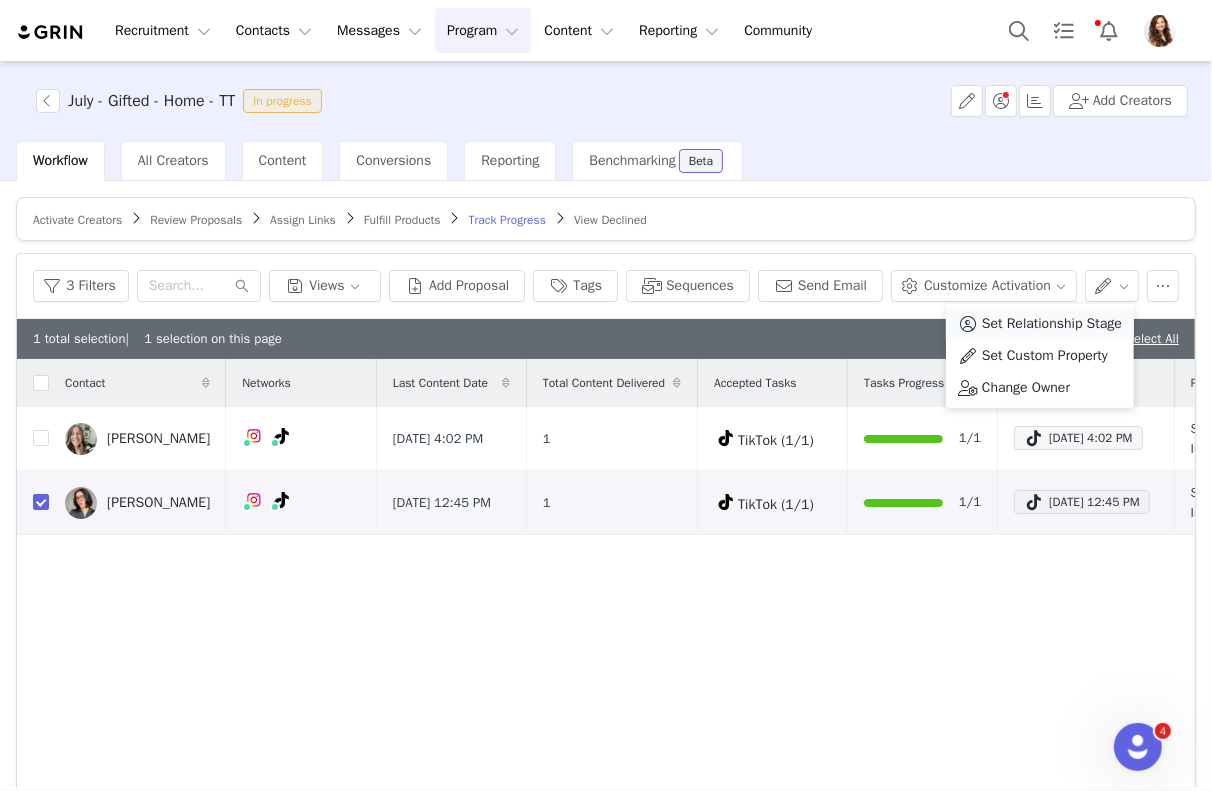 click on "Set Relationship Stage" at bounding box center [1052, 324] 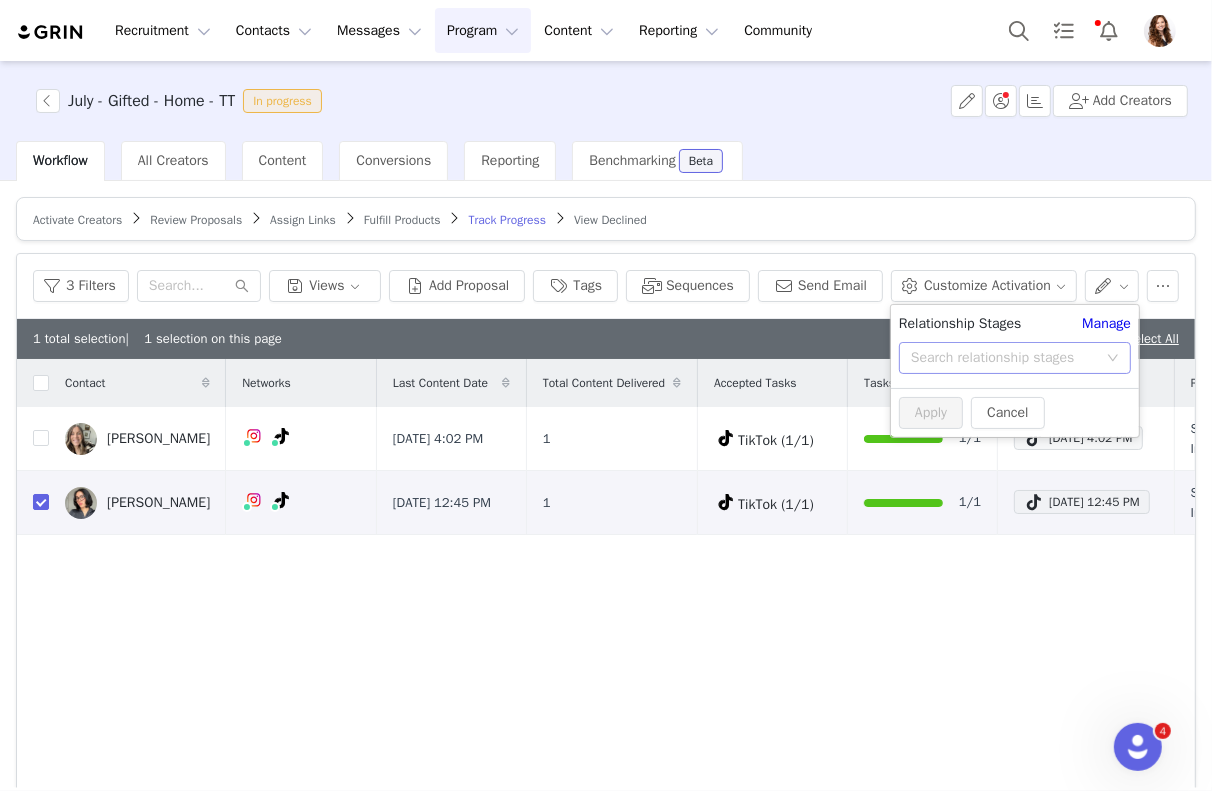 click on "Search relationship stages" at bounding box center (1004, 358) 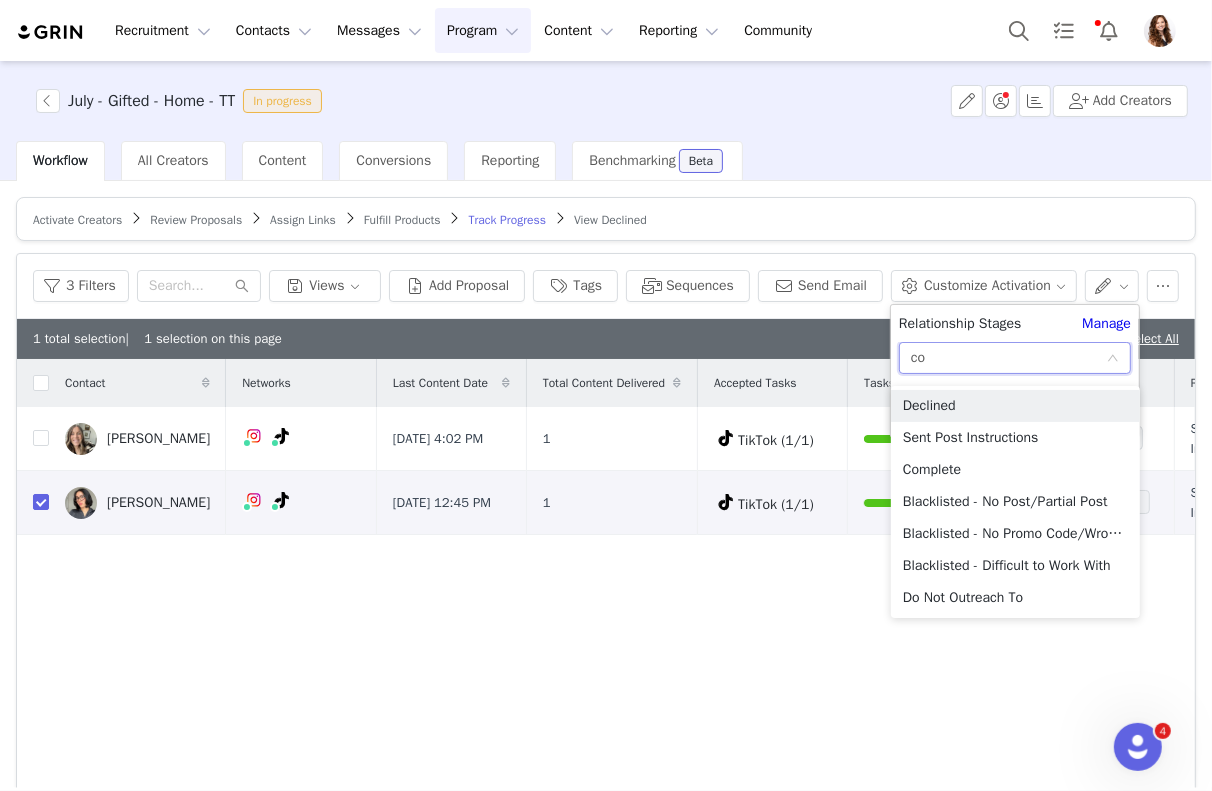 type on "com" 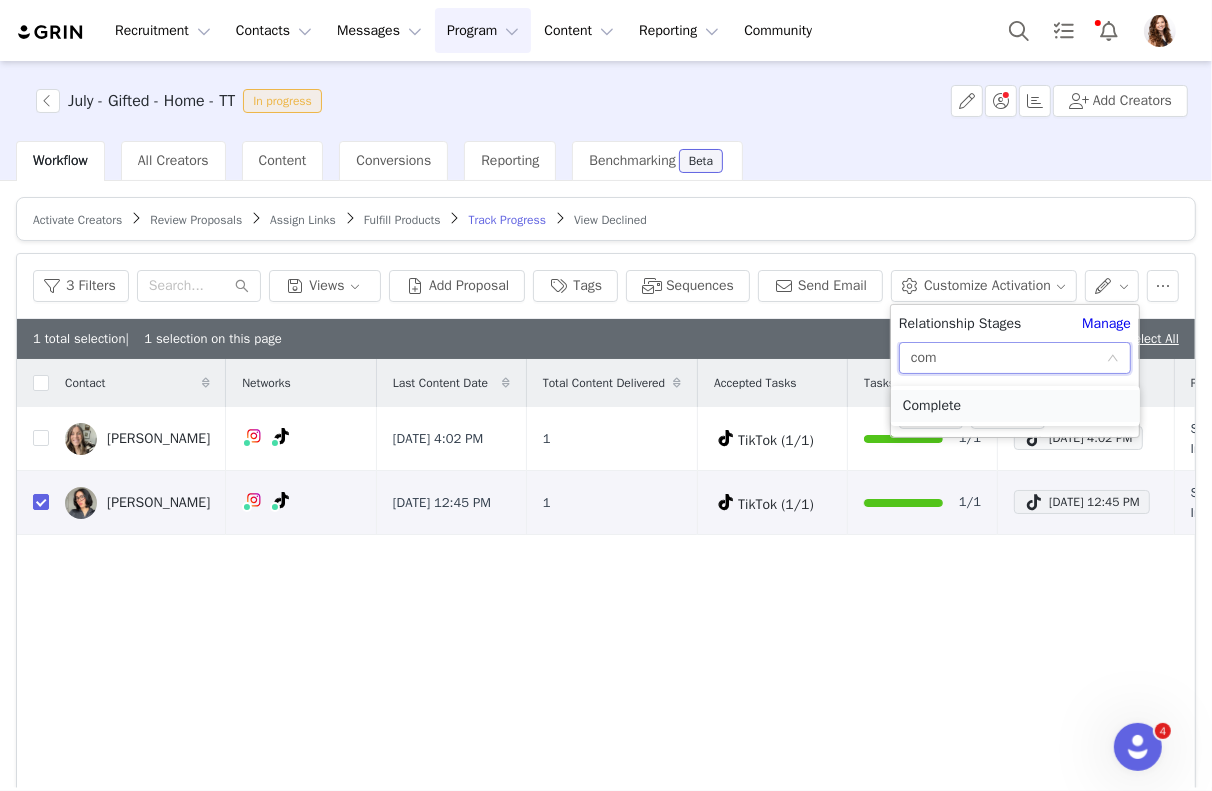 click on "Complete" at bounding box center [1015, 406] 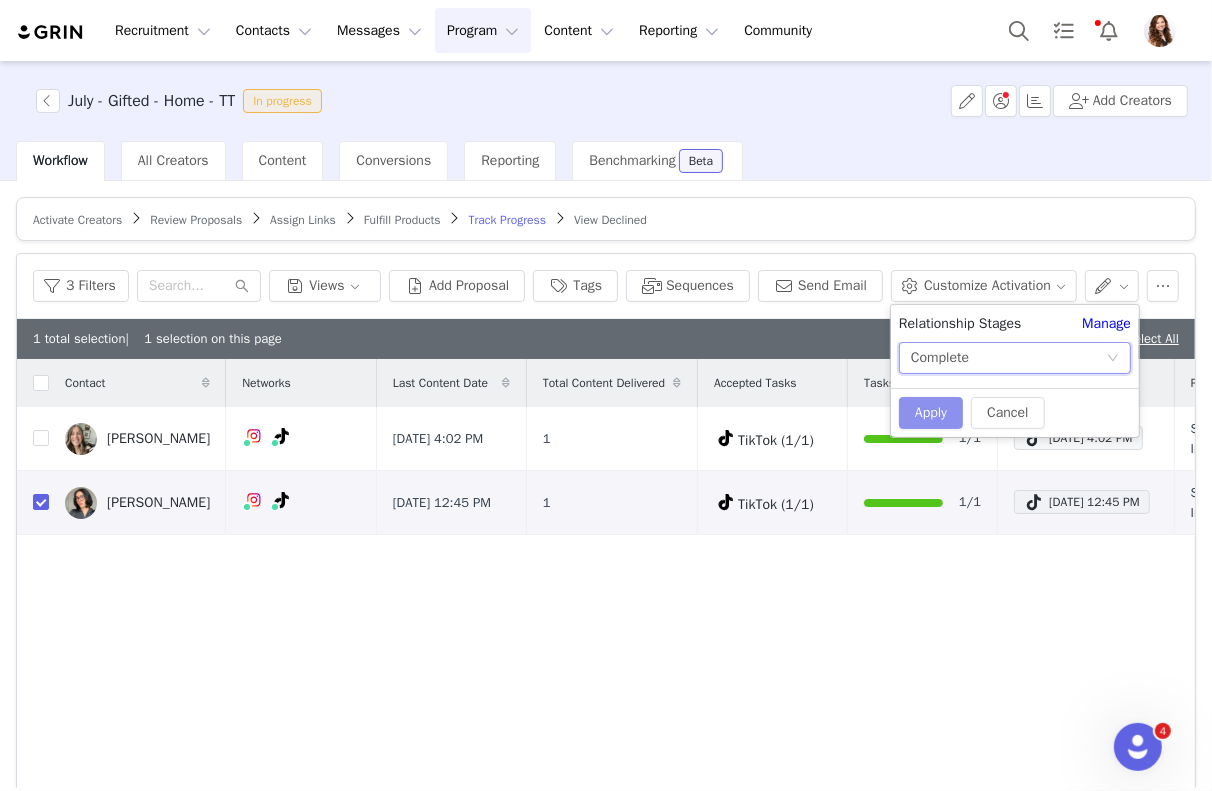 click on "Apply" at bounding box center (931, 413) 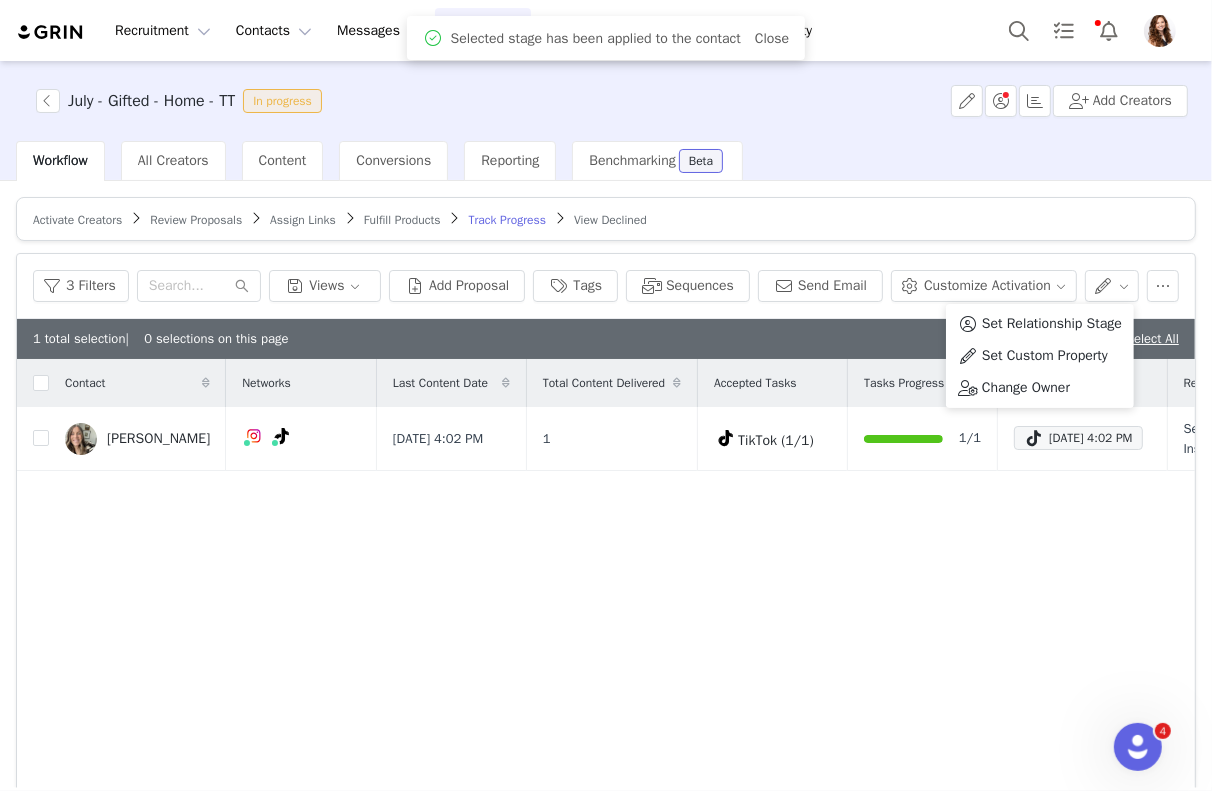 click on "Activate Creators Review Proposals Assign Links Fulfill Products Track Progress View Declined  Filters   Filter Logic  And Or  Activated Date   ~   Content Date   ~   Content Progress  Select Has content  Contact Tag  Select    Relationship Stage  Select  Archived  Select No  Advanced Filters   + Add Field   Custom Field   Delete  Select Relationship Stage   Select  Is not  Select Complete Apply Filters Clear All 3 Filters Views     Add Proposal Tags Sequences Send Email  Customize Activation      1 total selection     |    0 selections on this page  Deselect All  Contact   Networks   Last Content Date   Total Content Delivered   Accepted Tasks   Tasks Progress   Posted Content   Relationship Stage   [PERSON_NAME]   [DATE] 4:02 PM 1 TikTok (1/1)  1/1      [DATE] 4:02 PM      Sent Post Instructions  25   per page | 1 total  1" at bounding box center (606, 525) 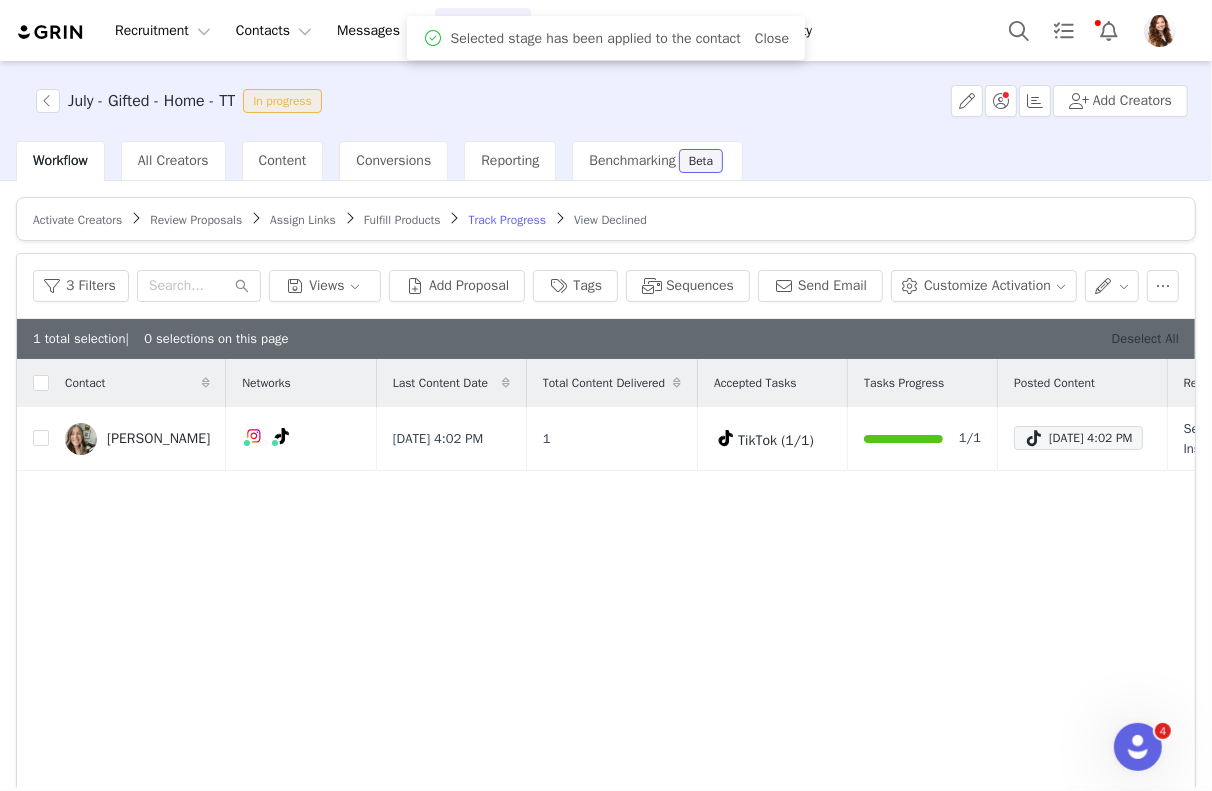 click on "Deselect All" at bounding box center [1145, 338] 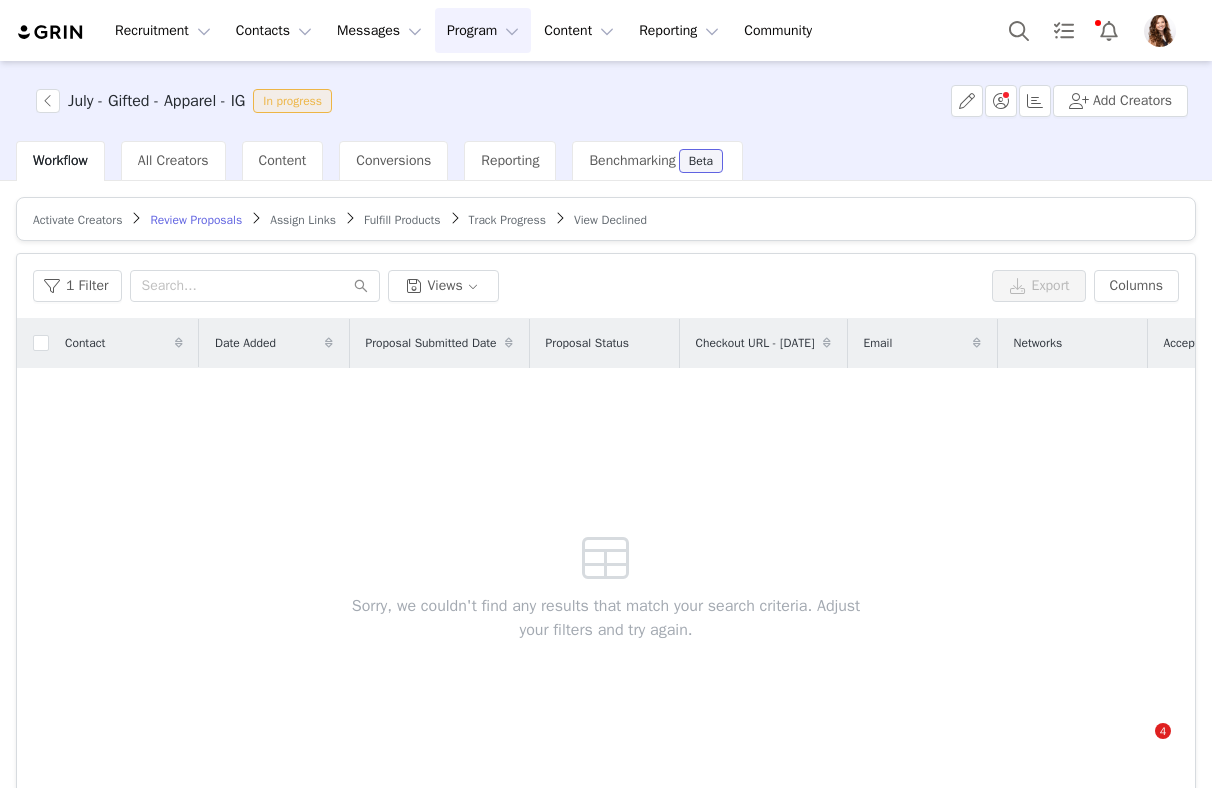 scroll, scrollTop: 0, scrollLeft: 0, axis: both 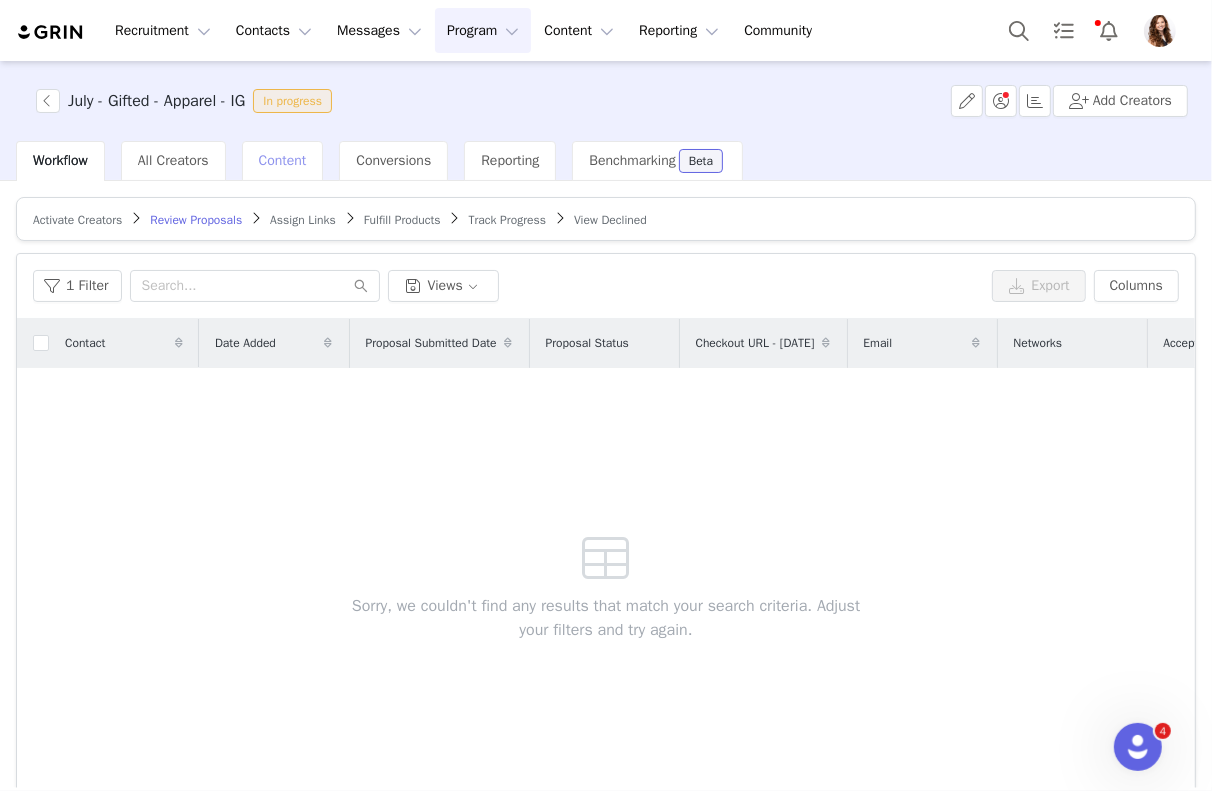 click on "Content" at bounding box center (283, 160) 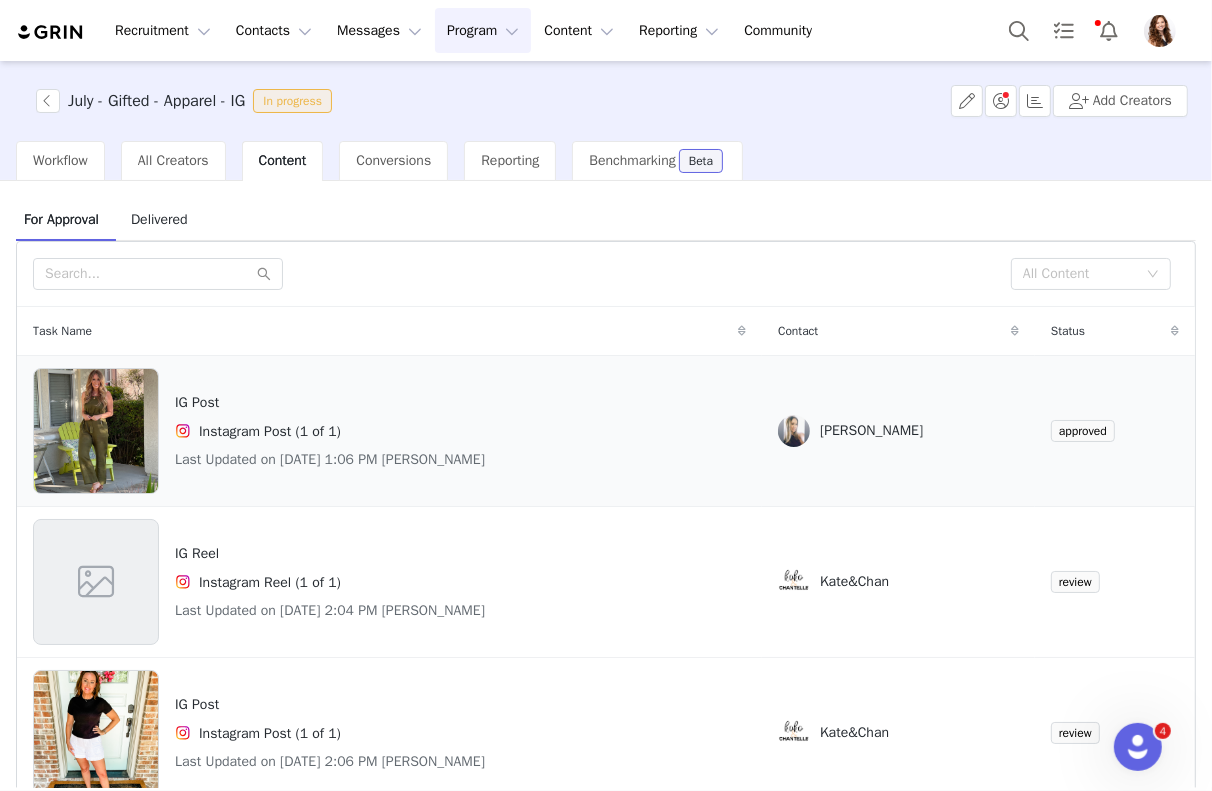 scroll, scrollTop: 6, scrollLeft: 0, axis: vertical 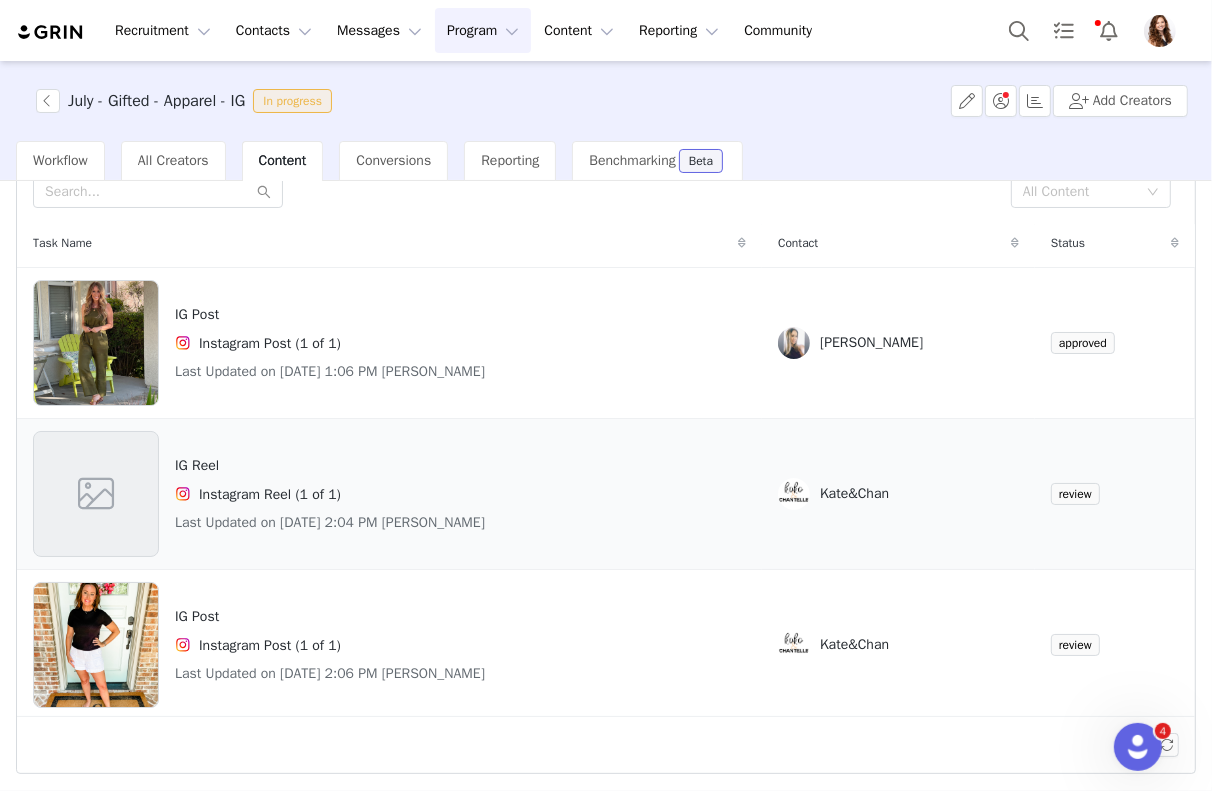 click on "Instagram Reel (1 of 1)" at bounding box center [330, 494] 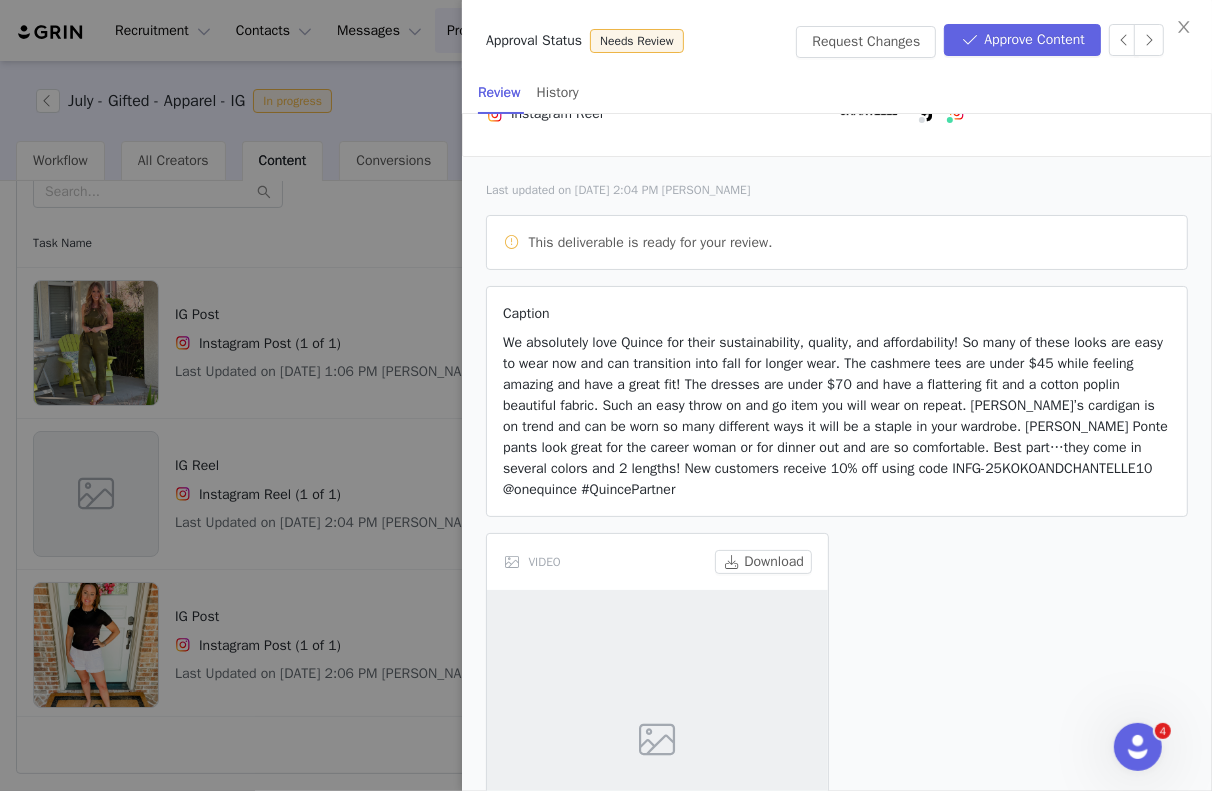 scroll, scrollTop: 160, scrollLeft: 0, axis: vertical 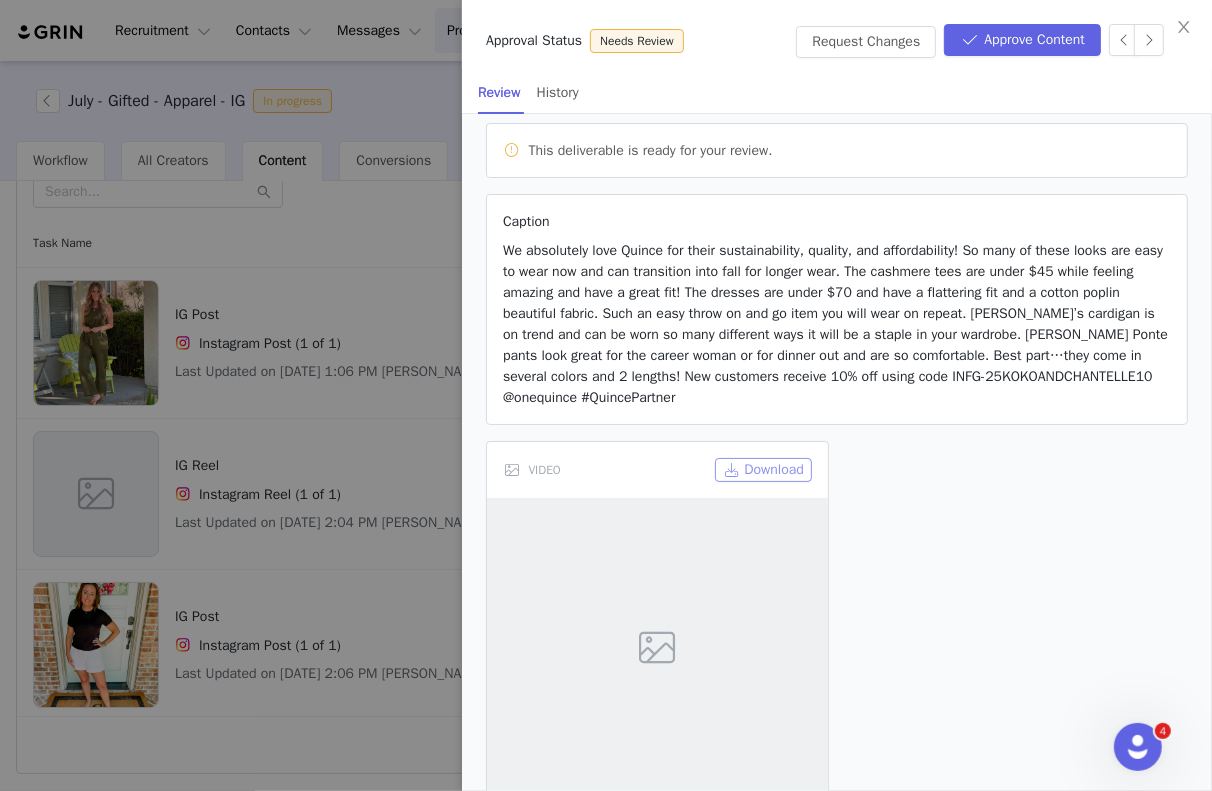 click on "Download" at bounding box center [763, 470] 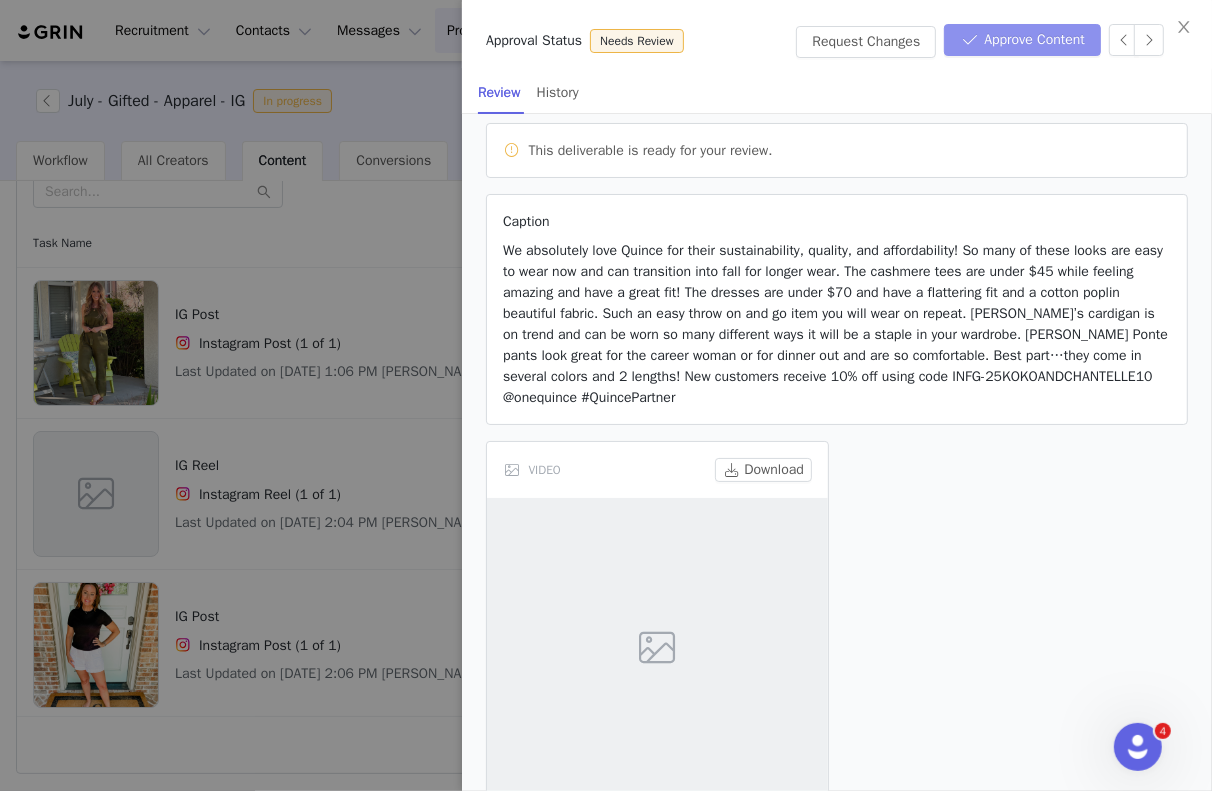 click on "Approve Content" at bounding box center (1022, 40) 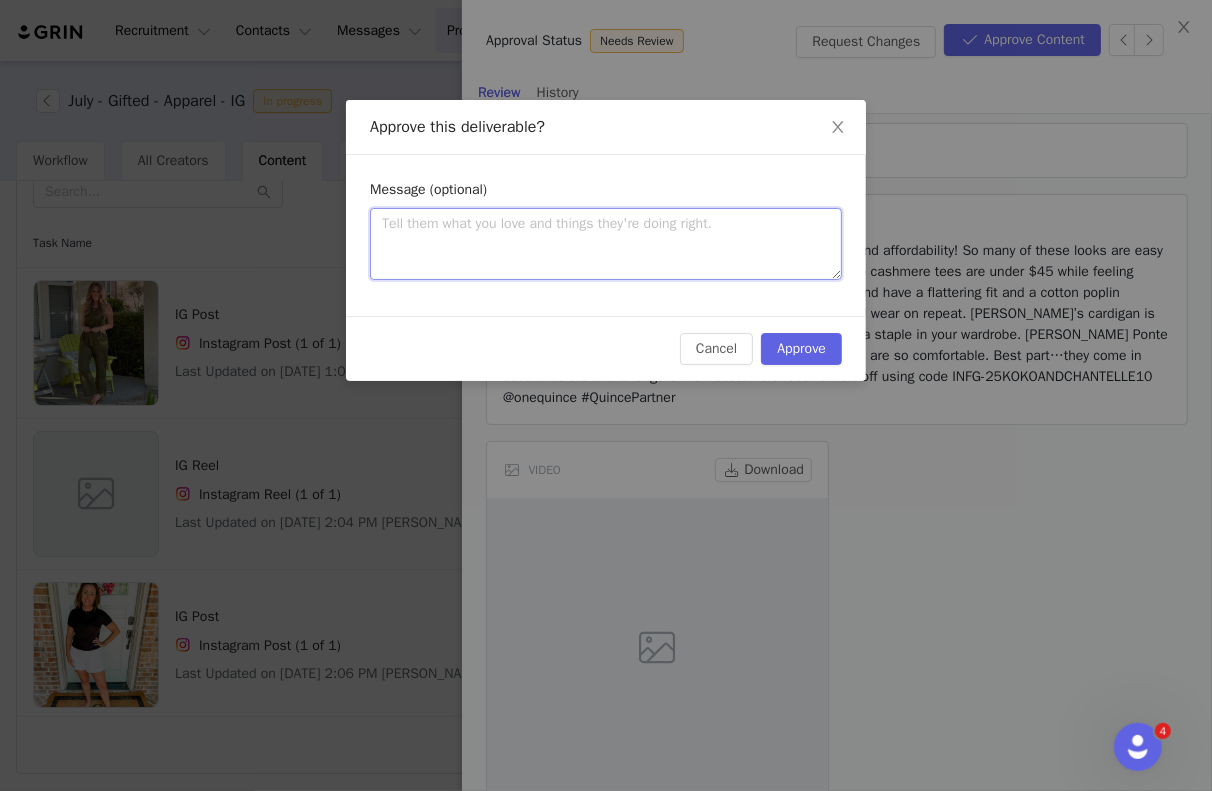 click at bounding box center (606, 244) 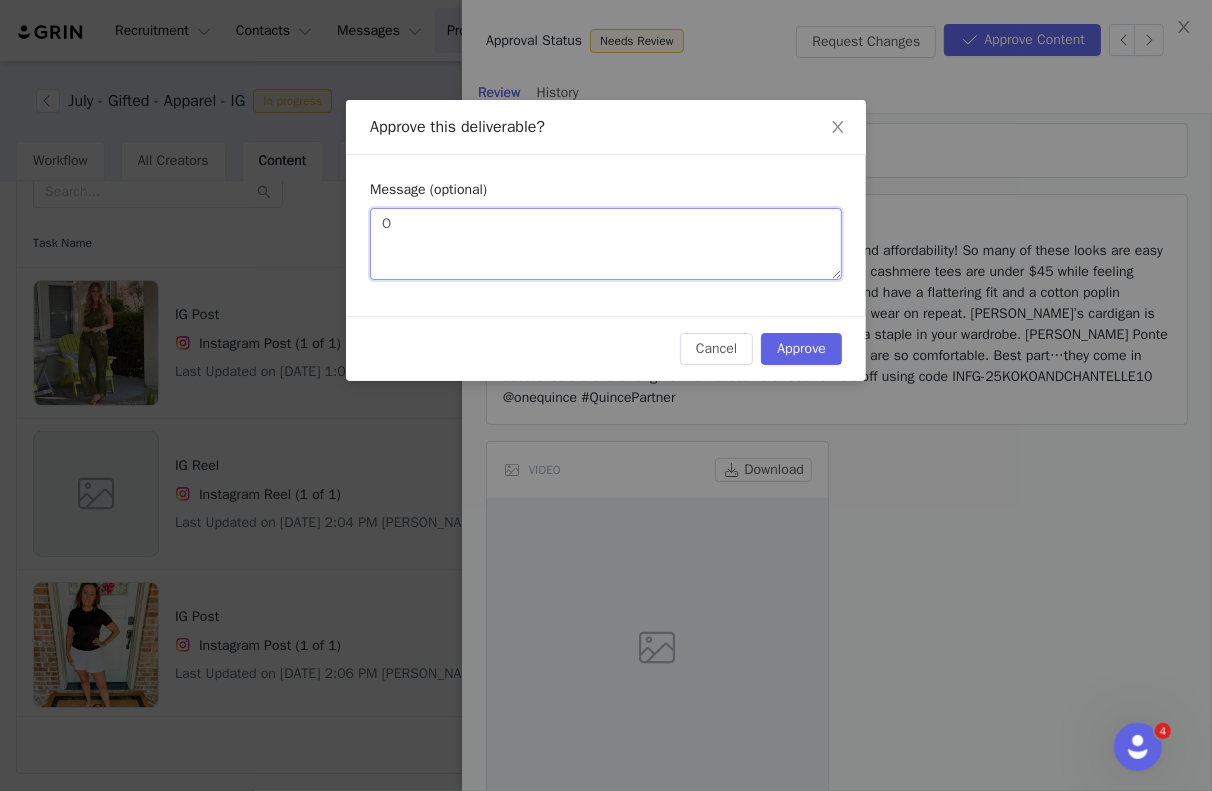 type on "On" 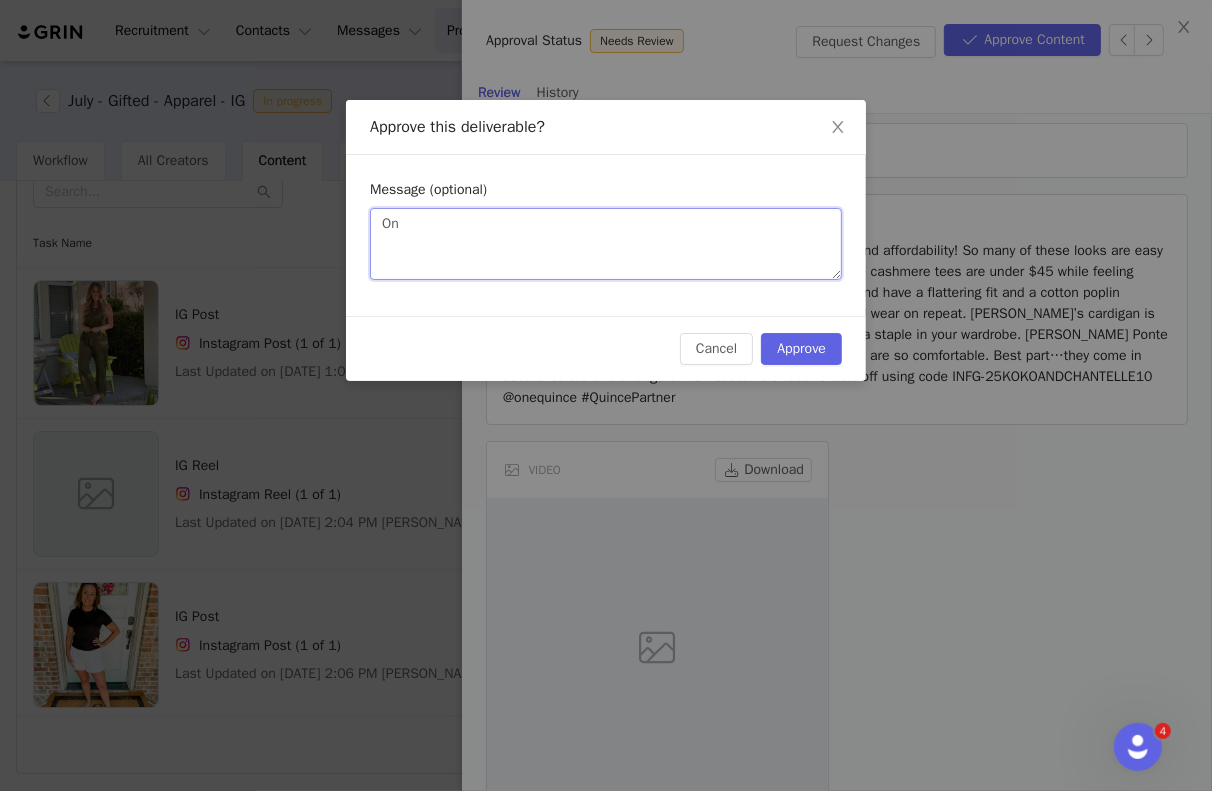 type on "Ons" 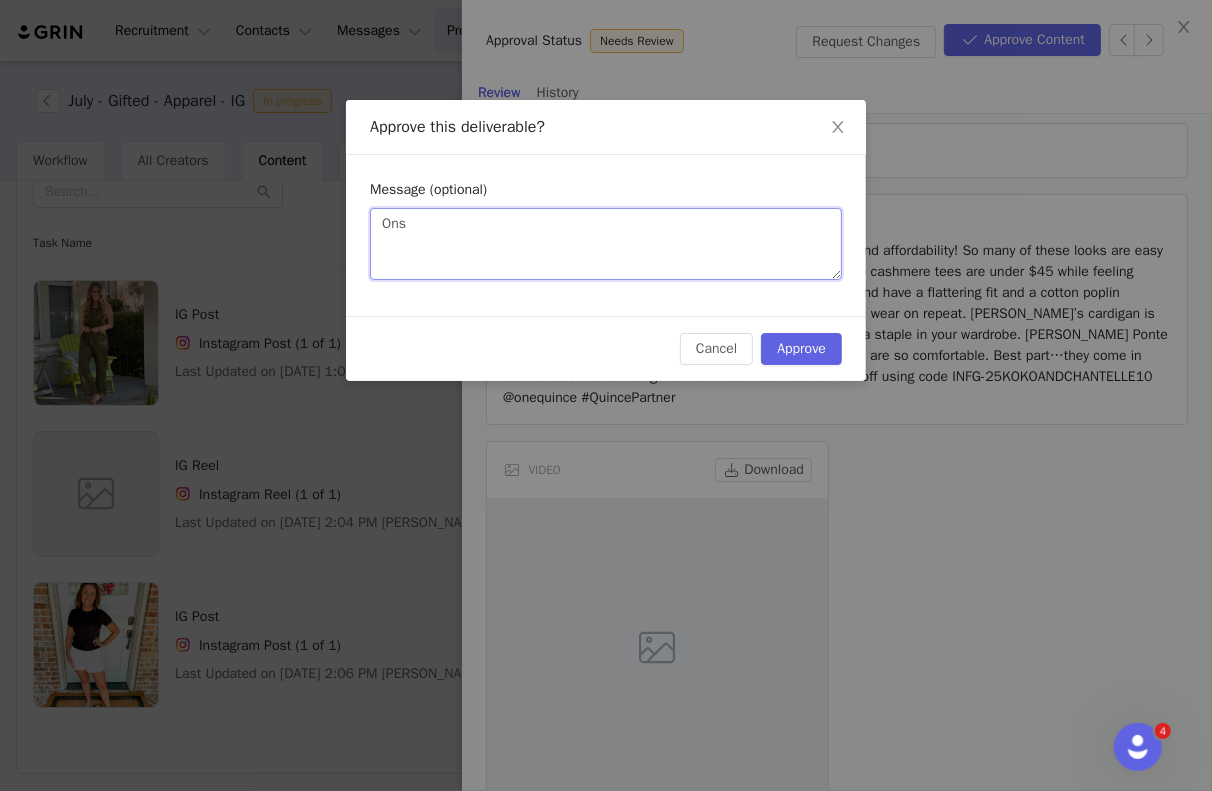 type on "Onse" 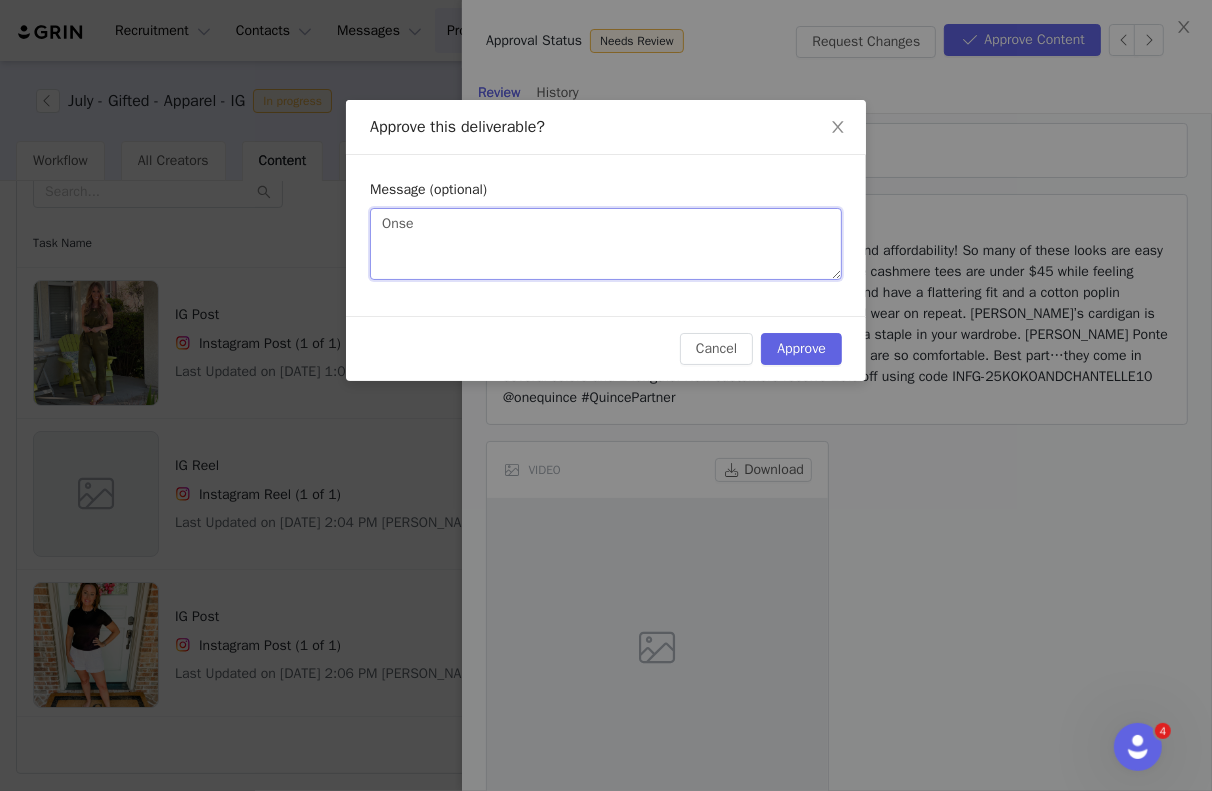 type on "Ons" 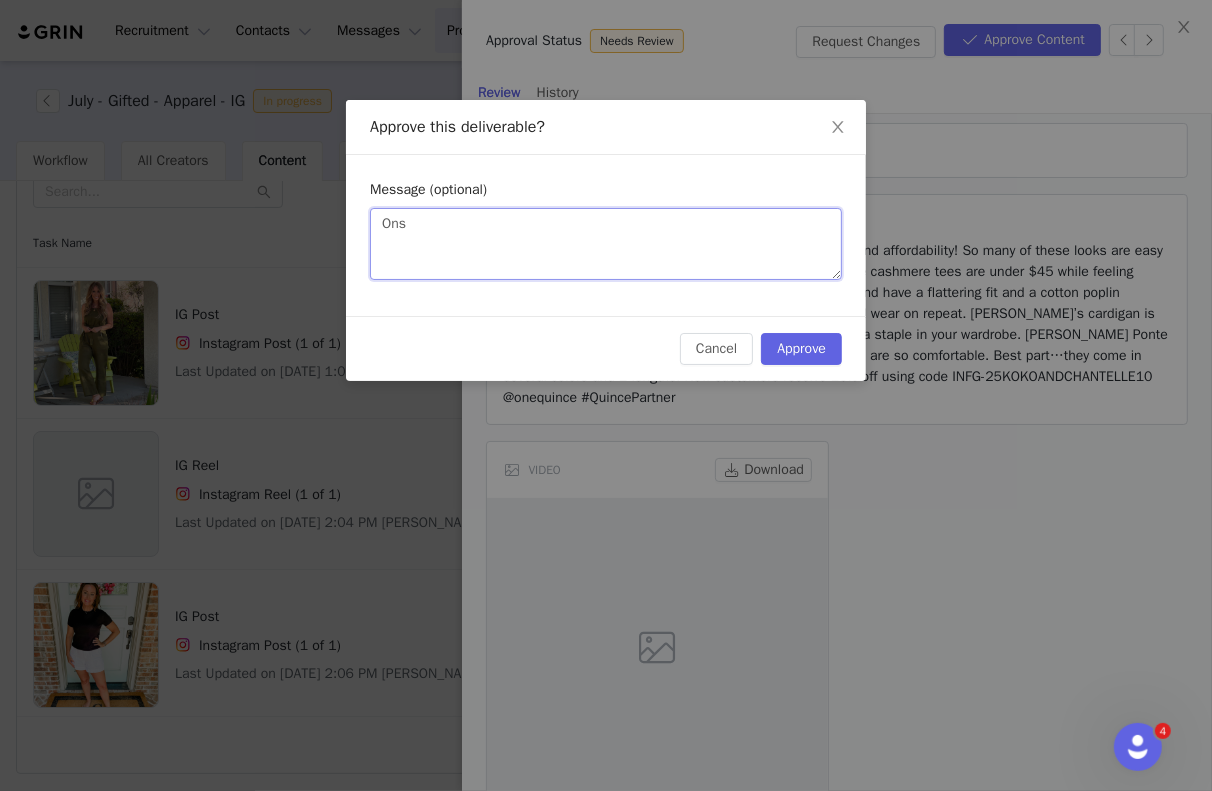 type on "On" 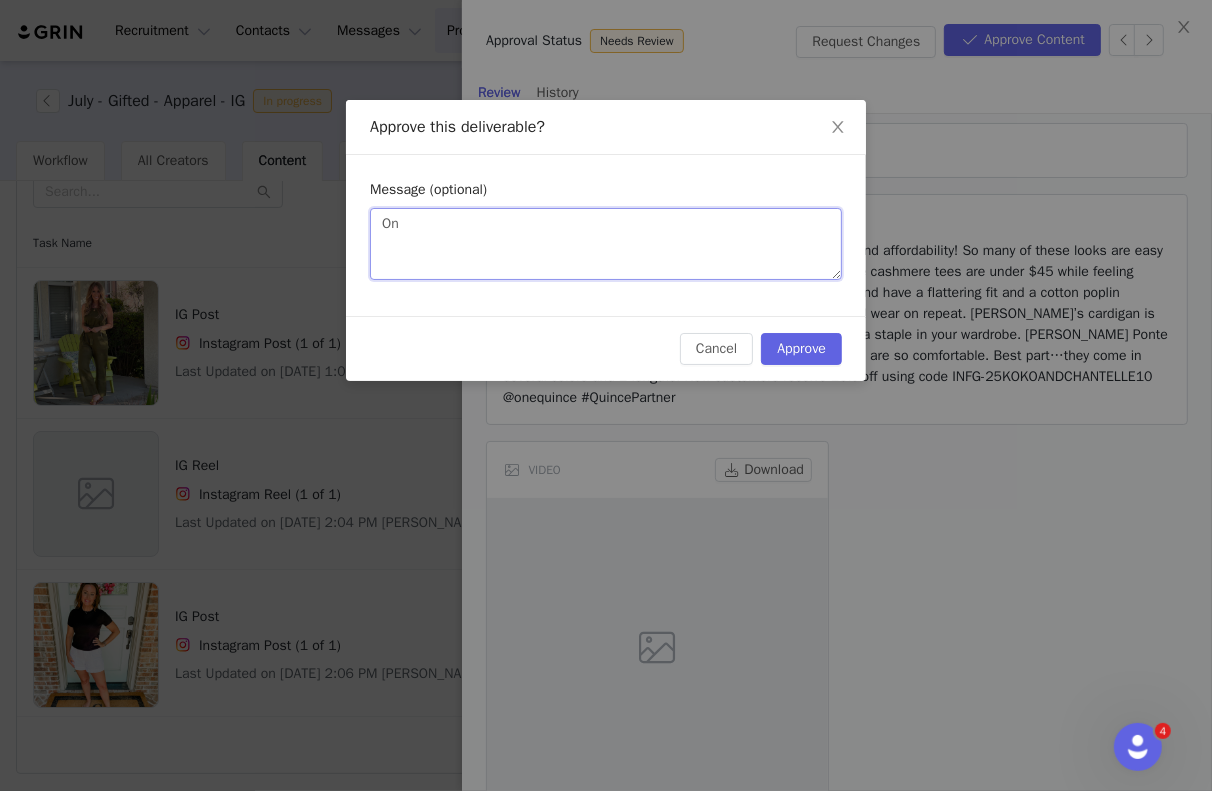 type on "O" 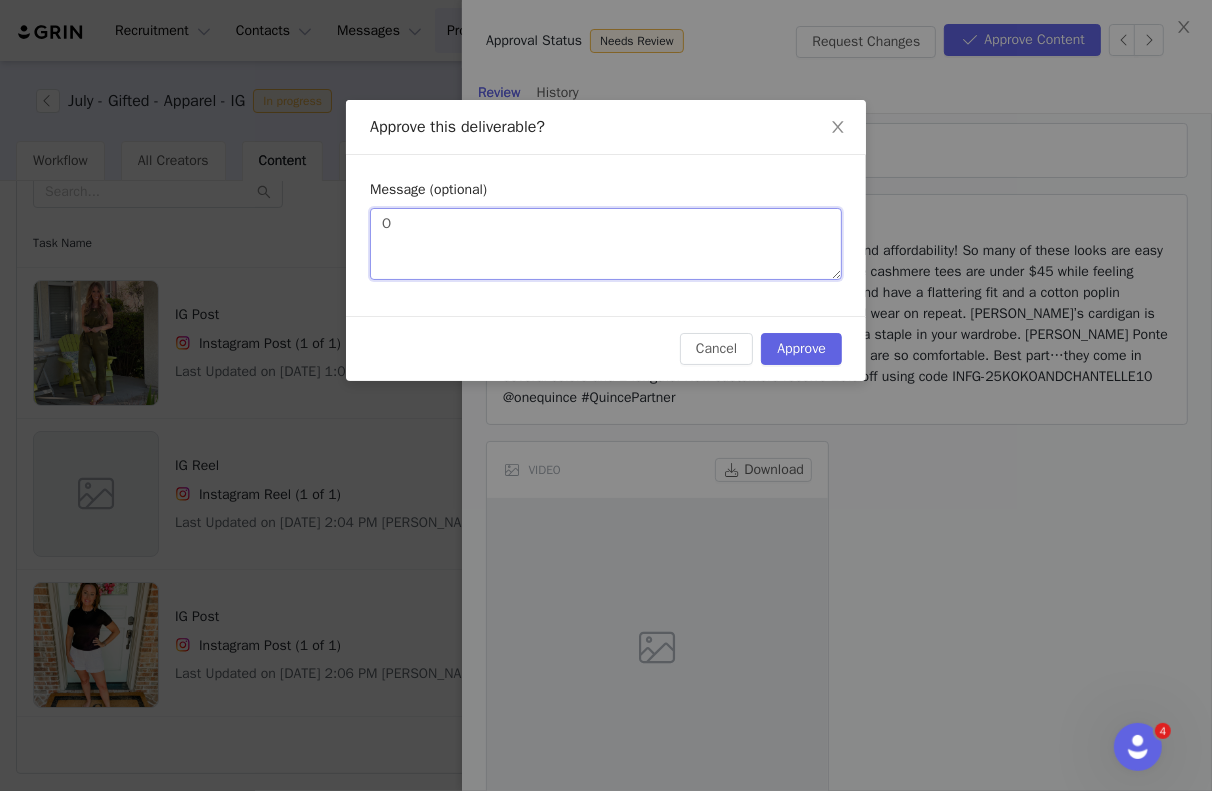type on "Ob" 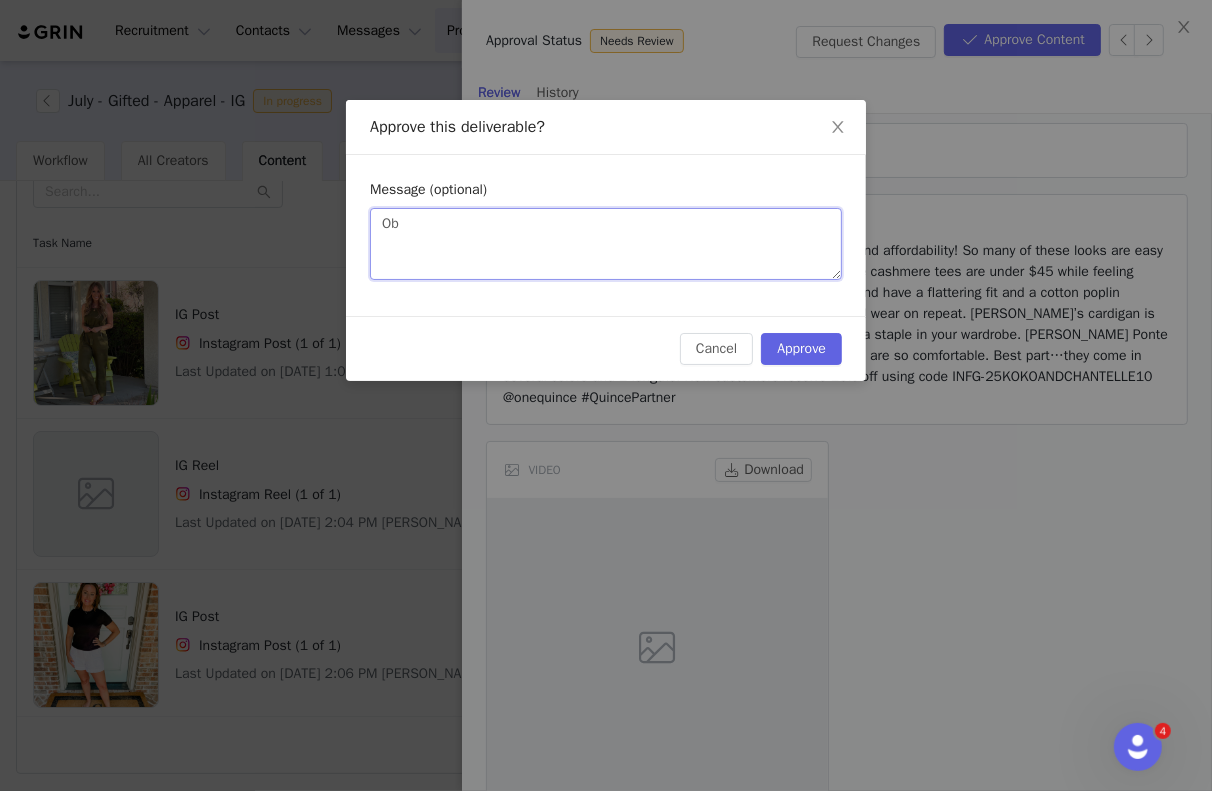 type on "Obs" 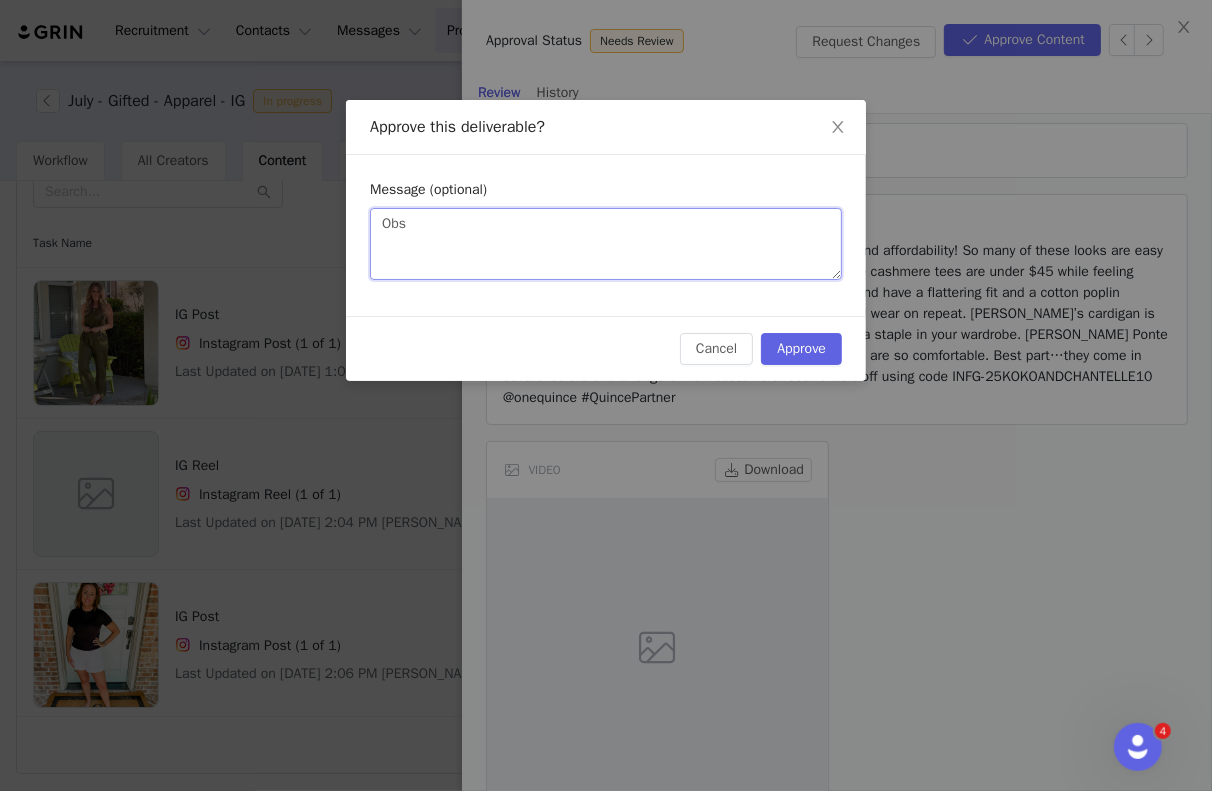 type on "Obse" 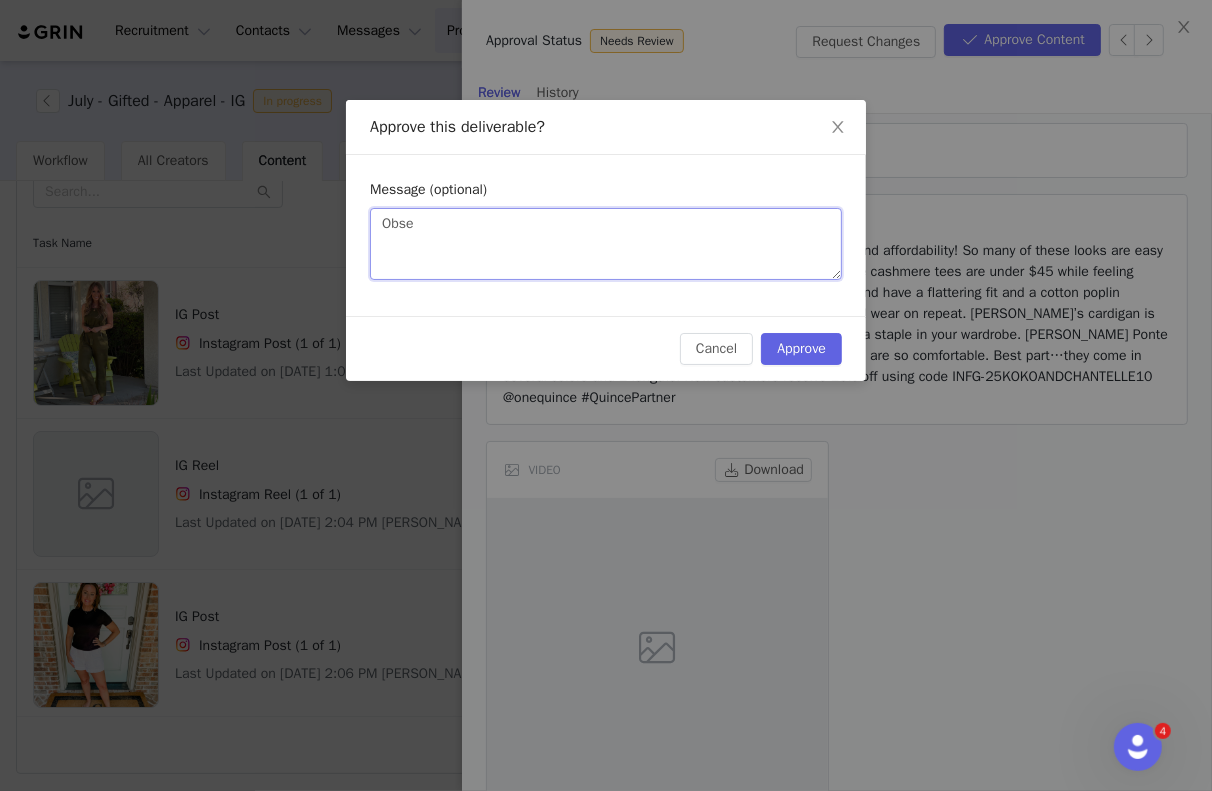 type on "Obses" 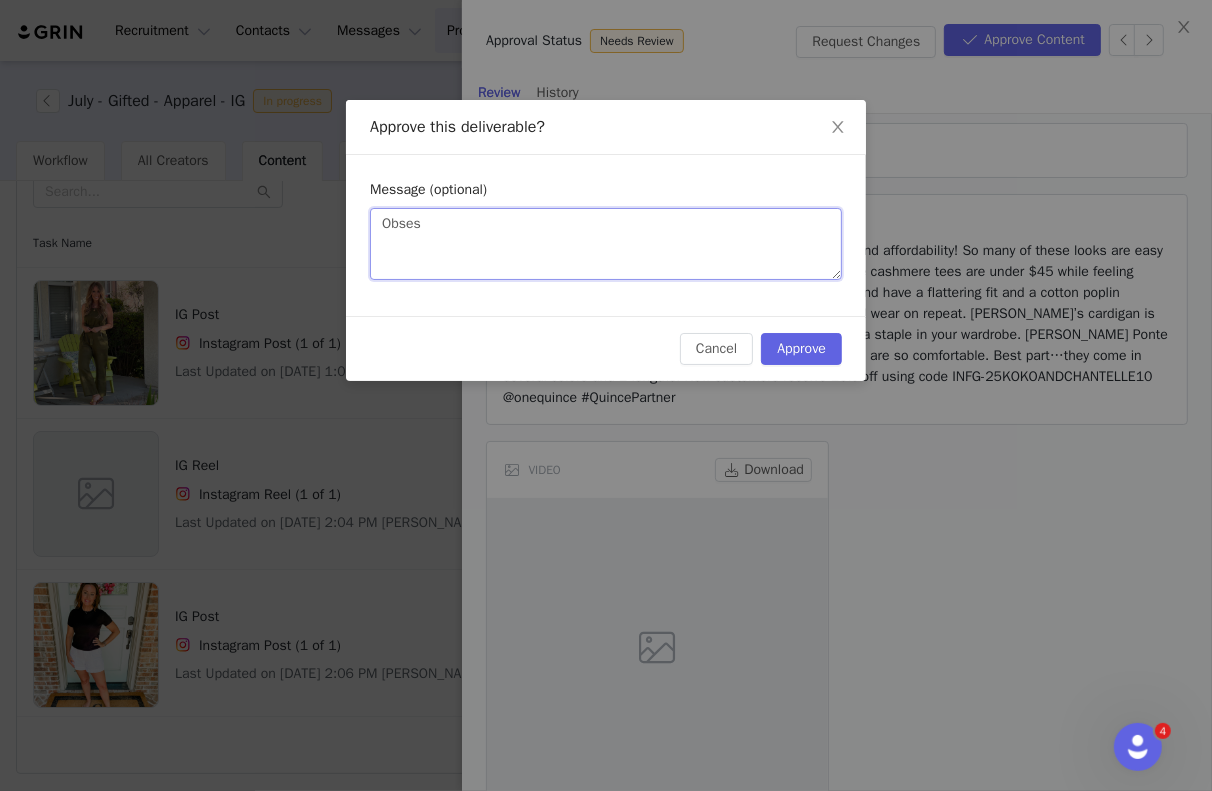 type 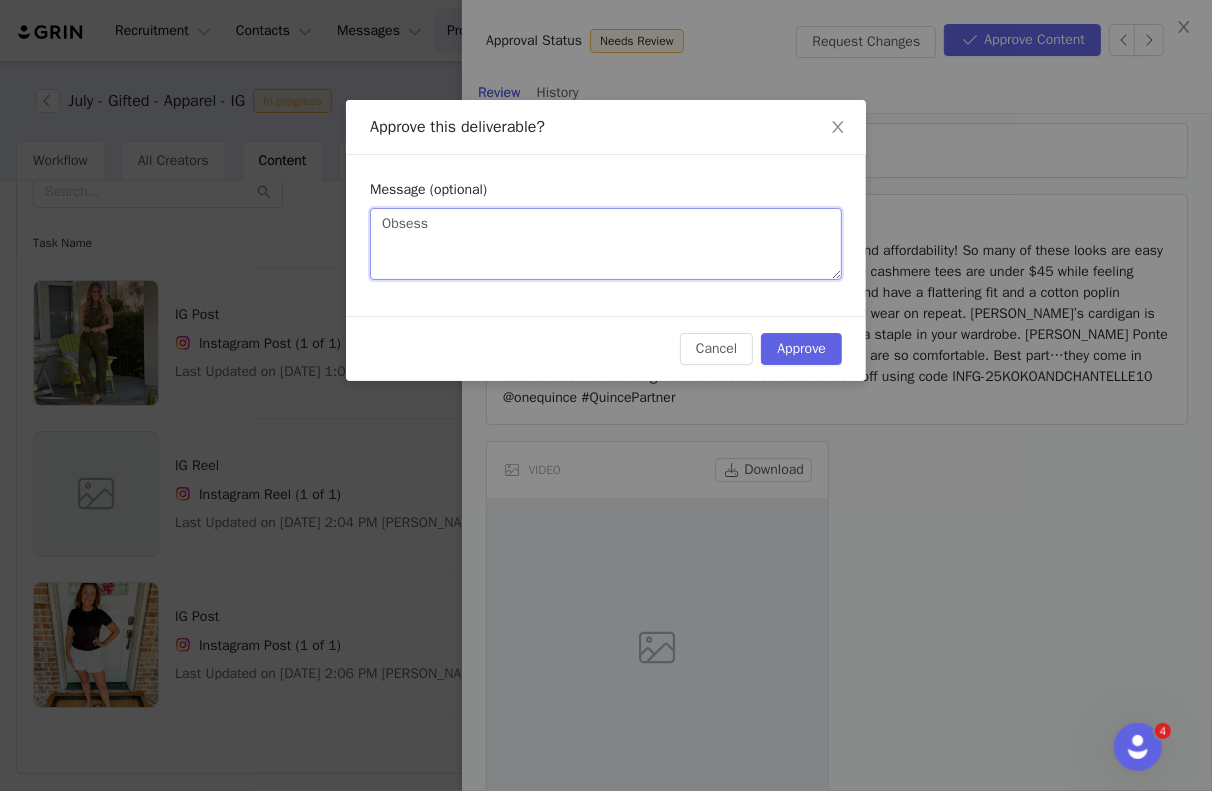 type on "Obsesse" 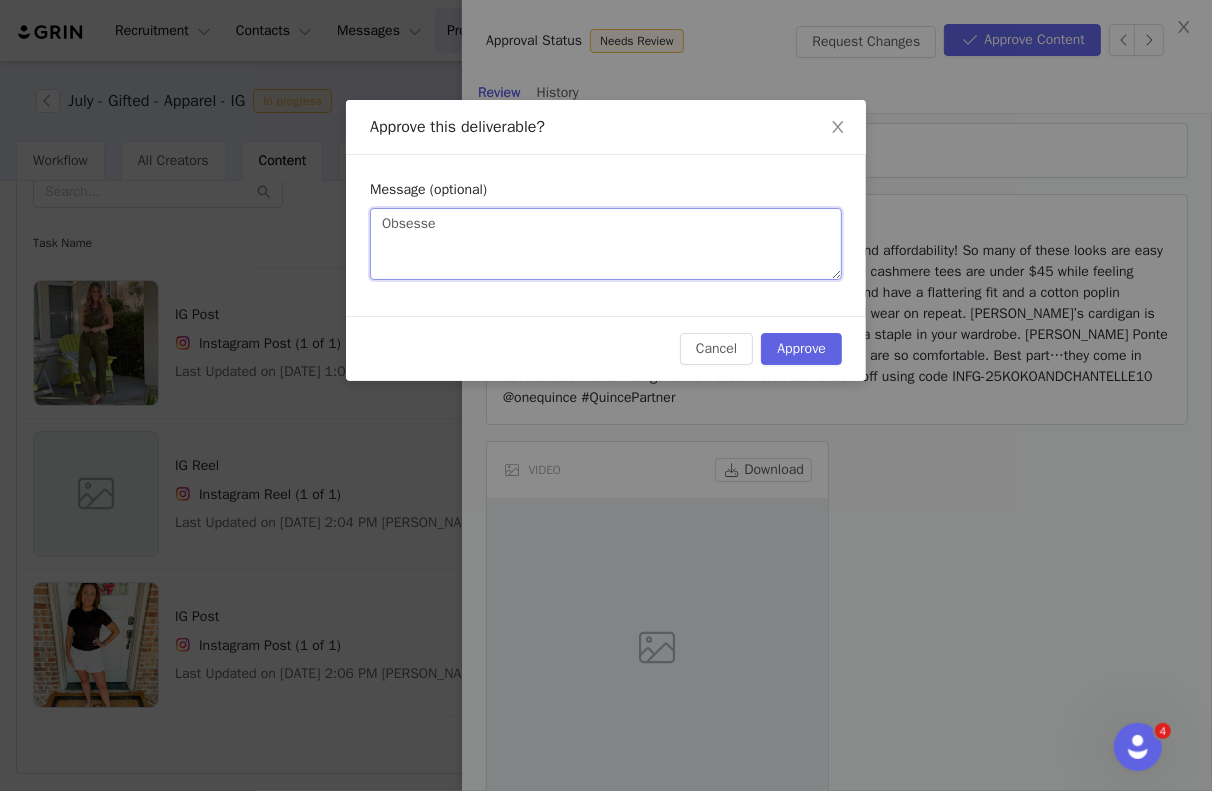 type on "Obsessed" 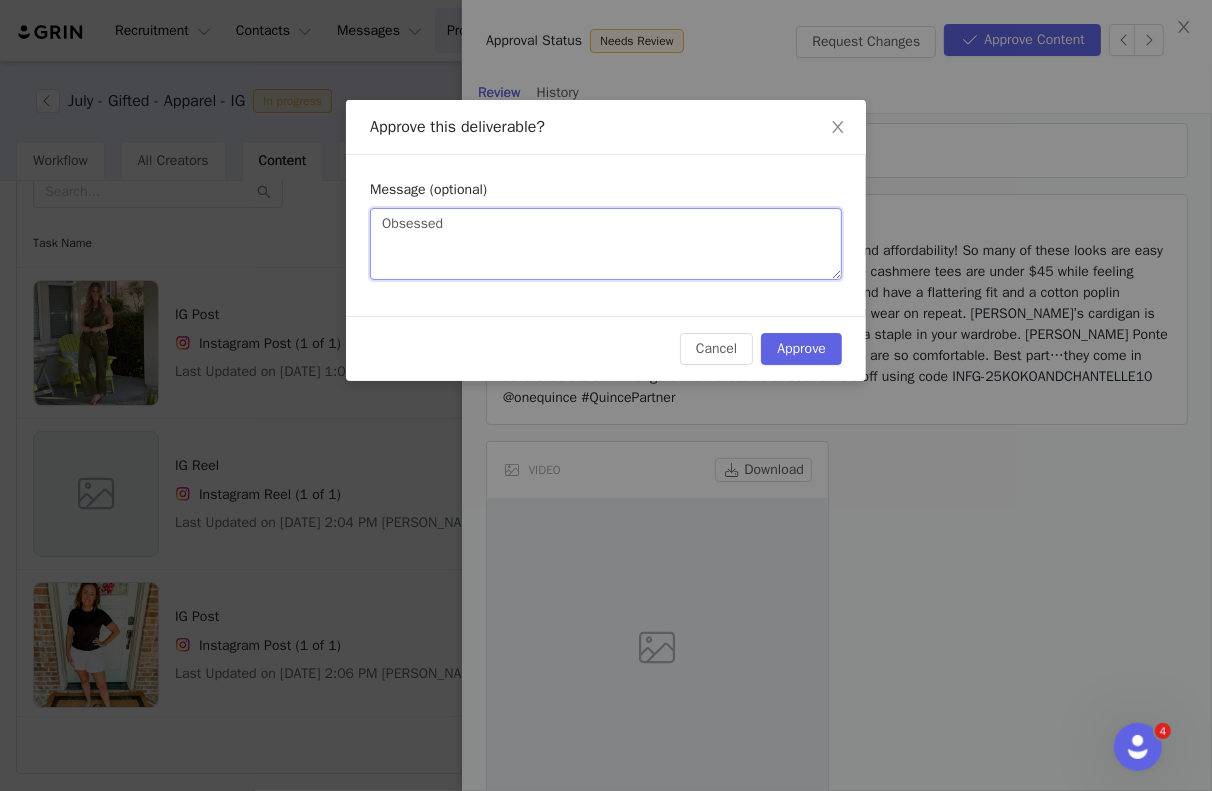 type on "Obsessed!" 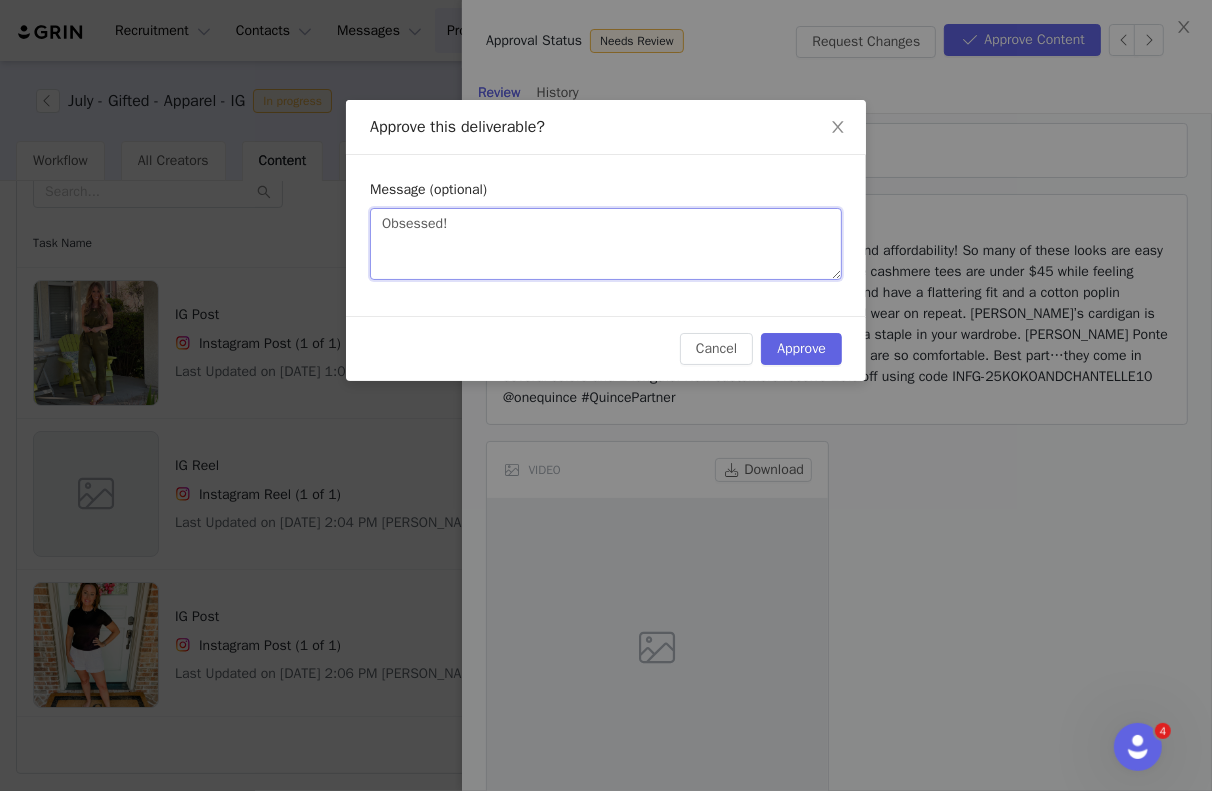 type on "Obsessed!!" 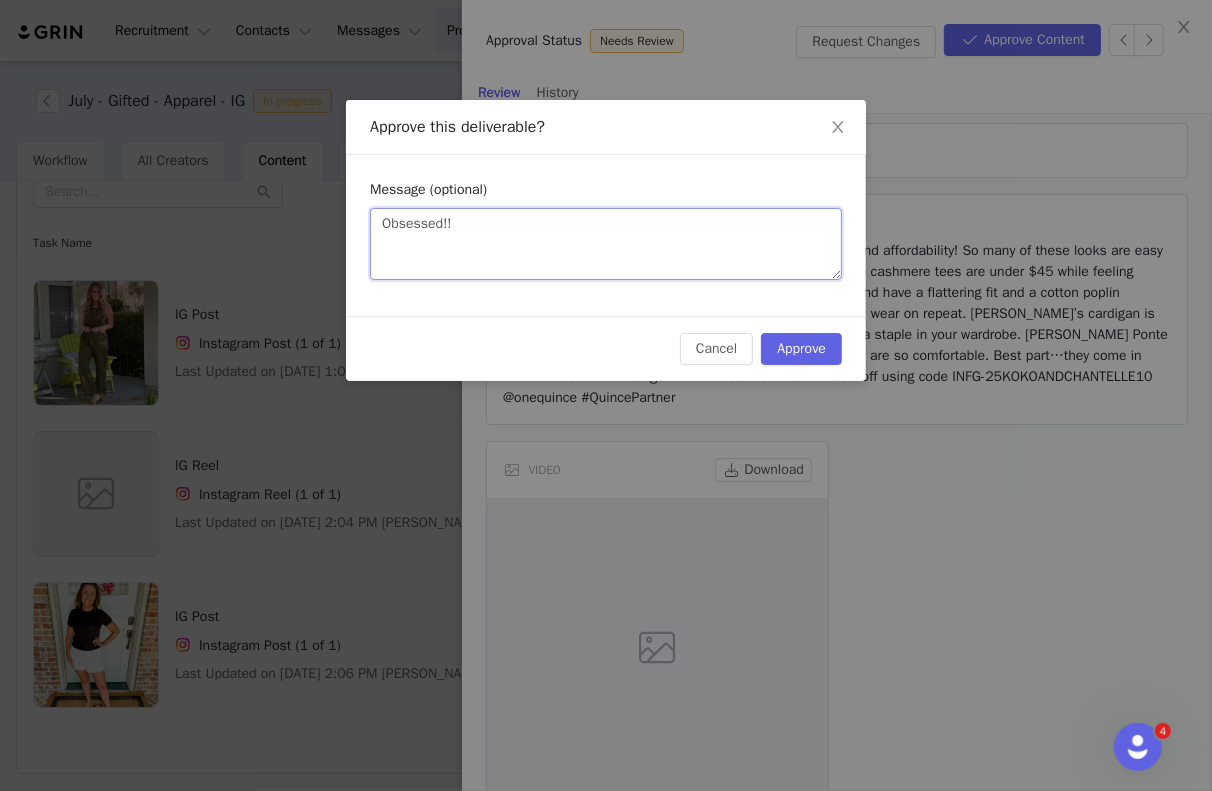 type on "Obsessed!!" 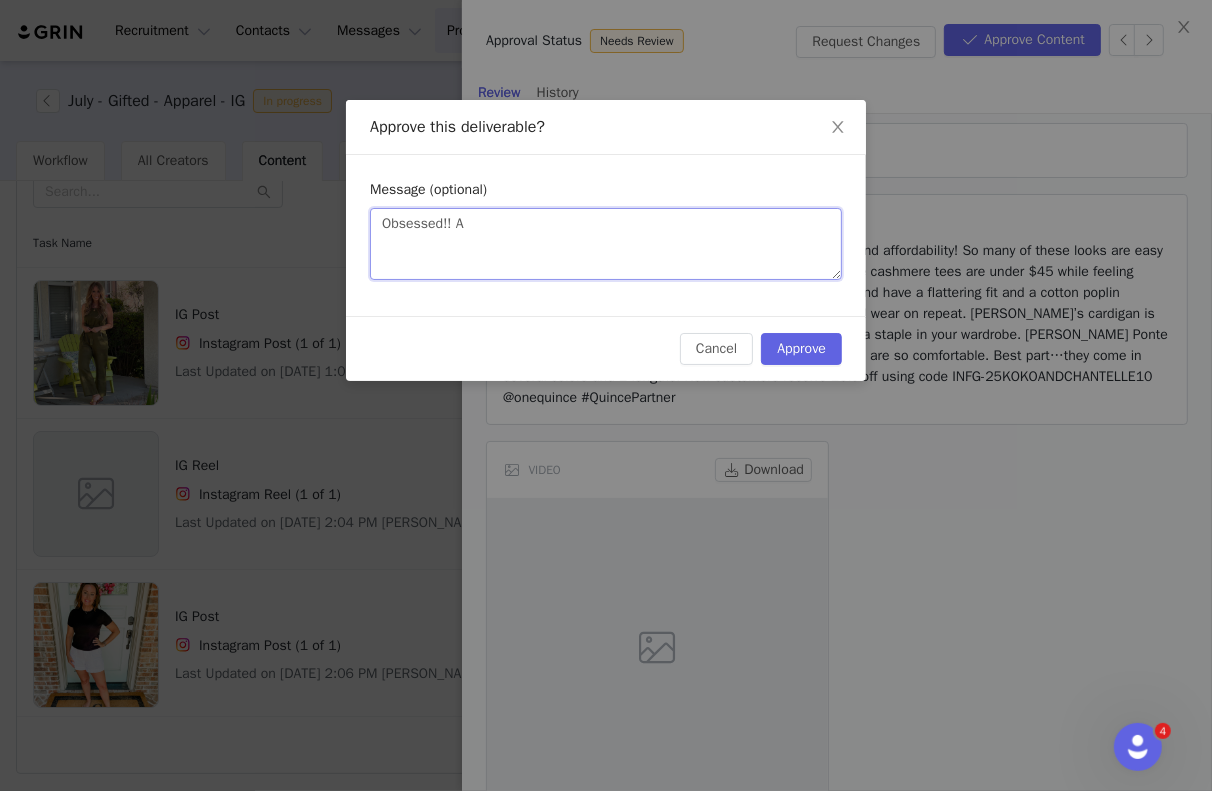 type 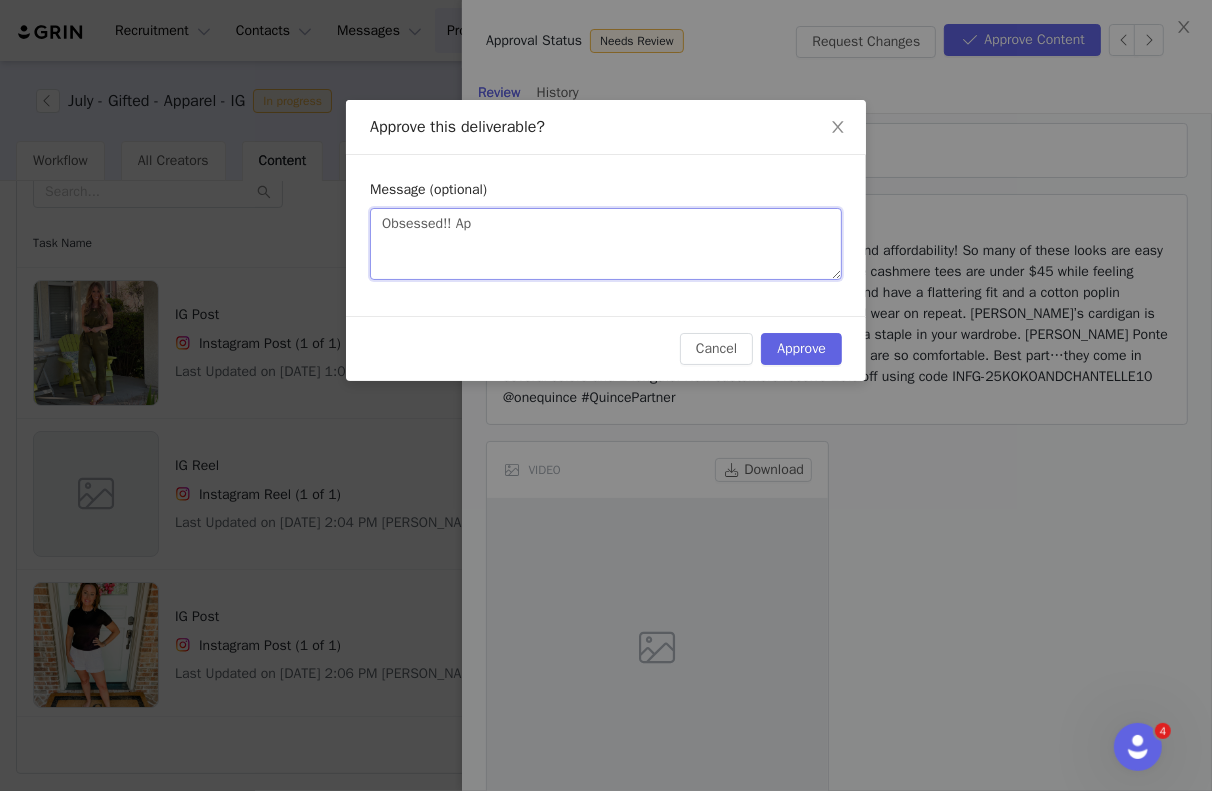 type on "Obsessed!! App" 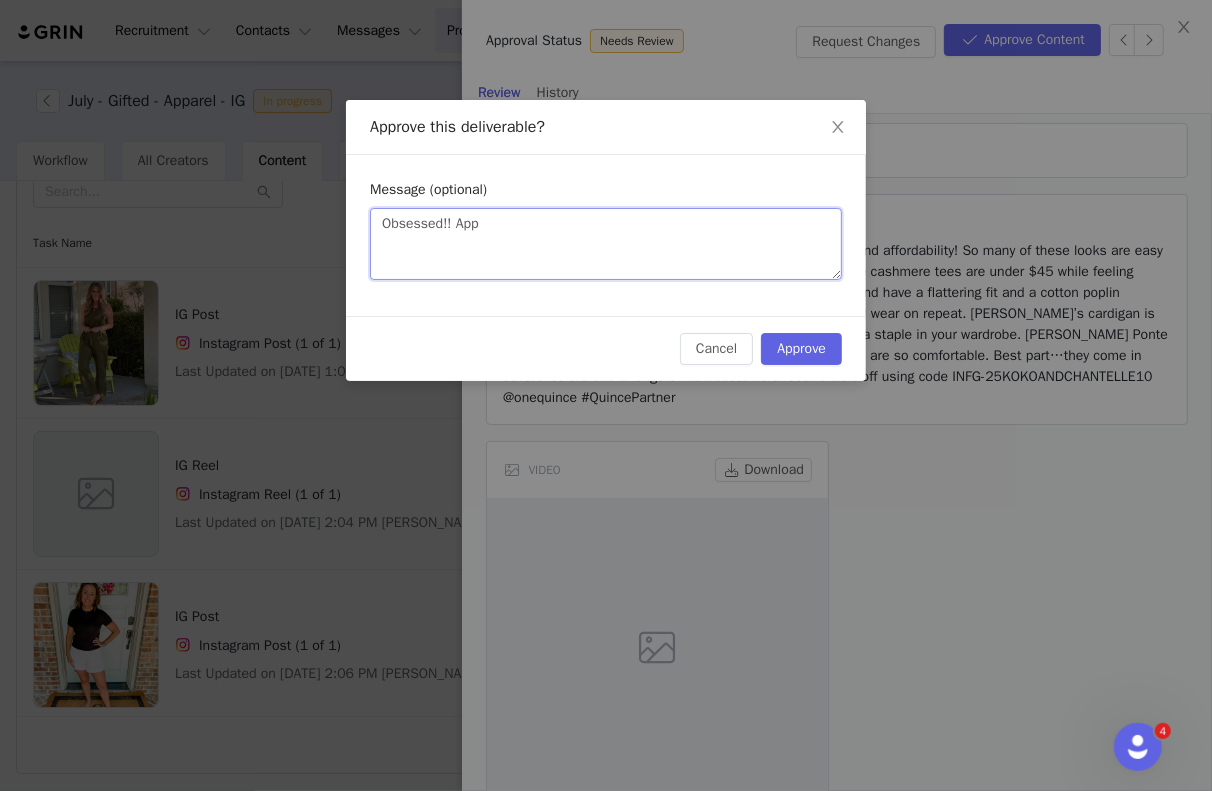 type 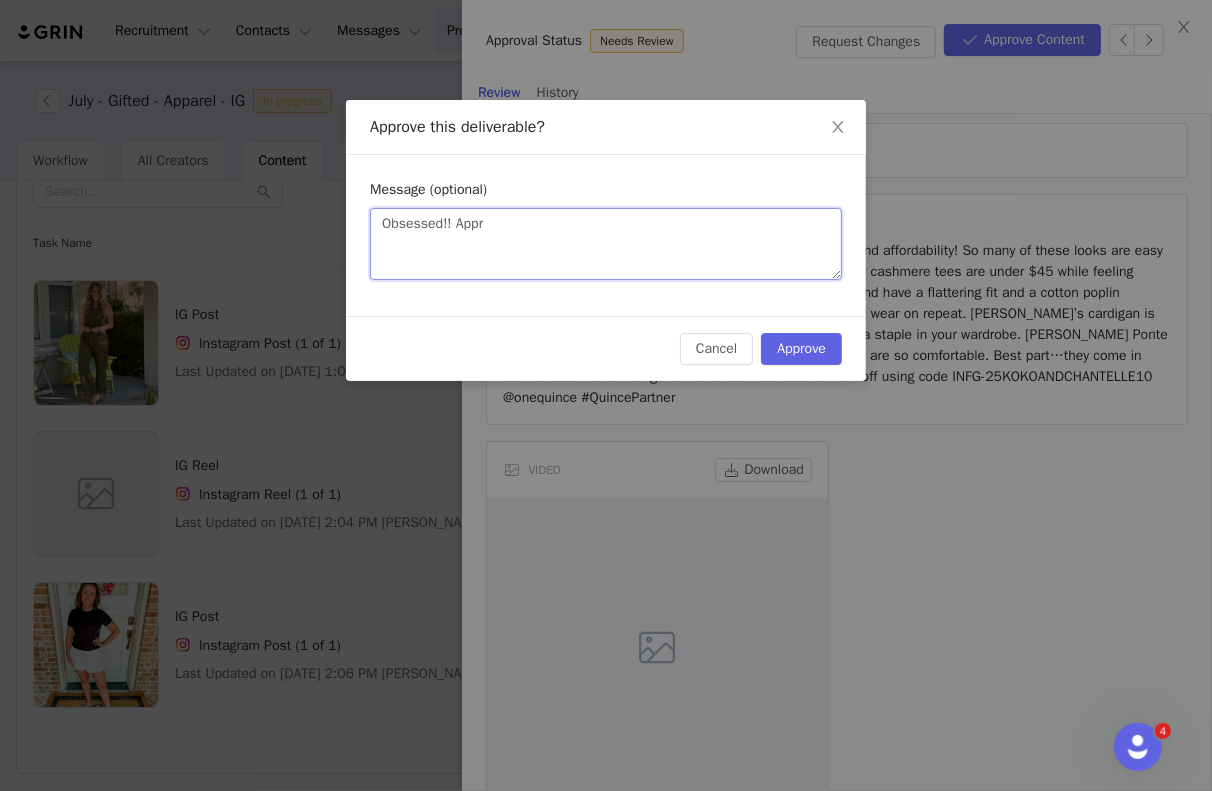type on "Obsessed!! Appro" 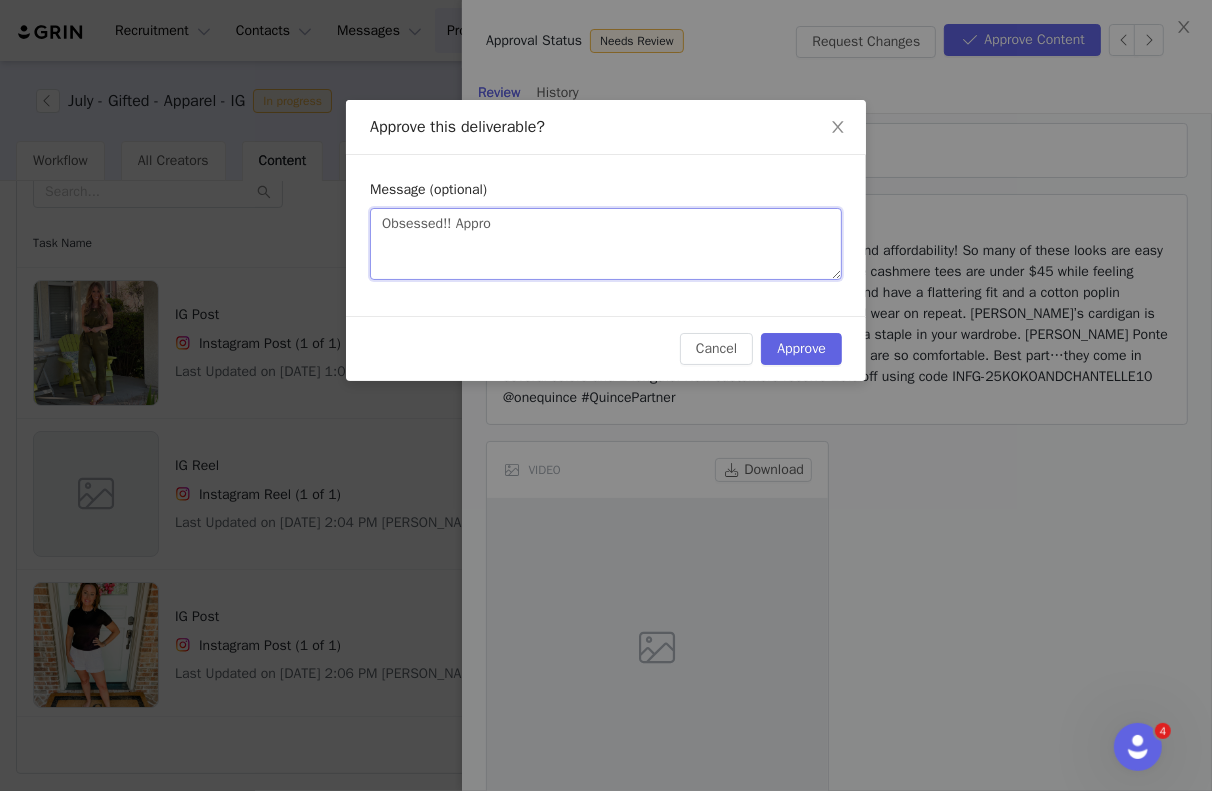type on "Obsessed!! [GEOGRAPHIC_DATA]" 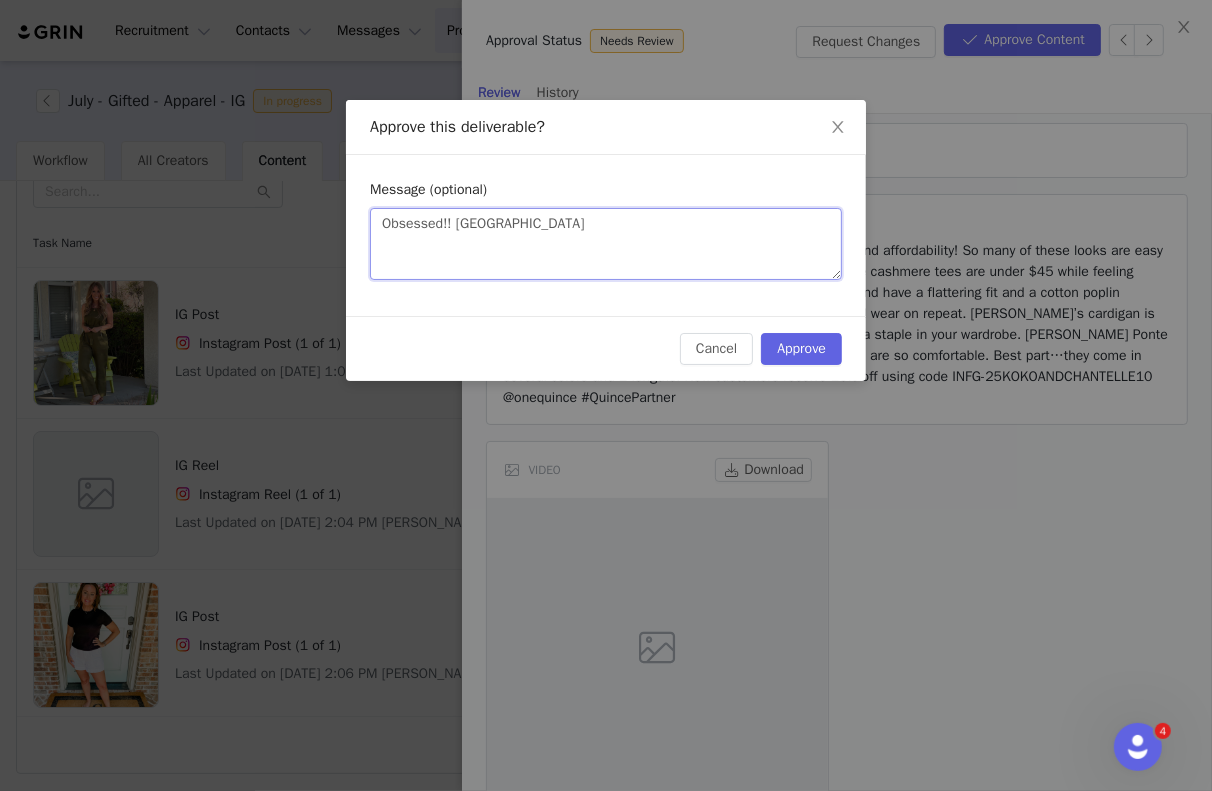 type on "Obsessed!! Approve" 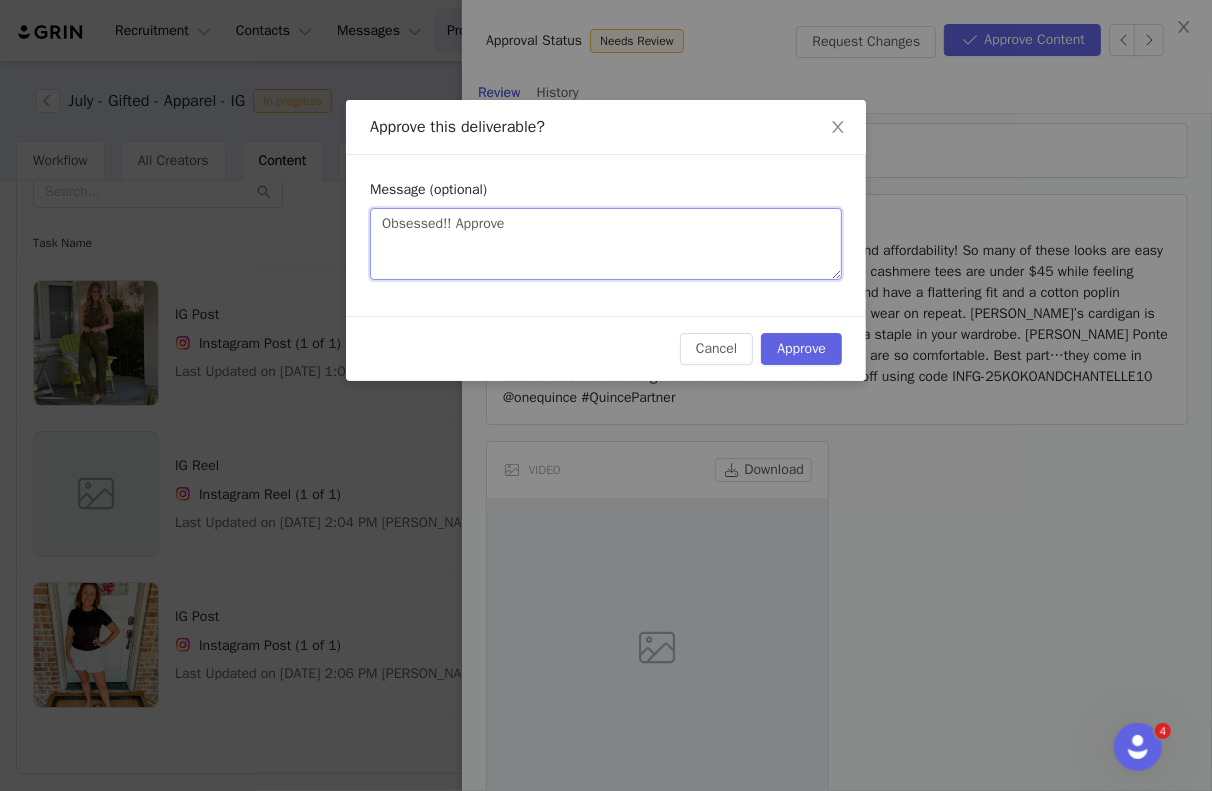 type on "Obsessed!! Approved" 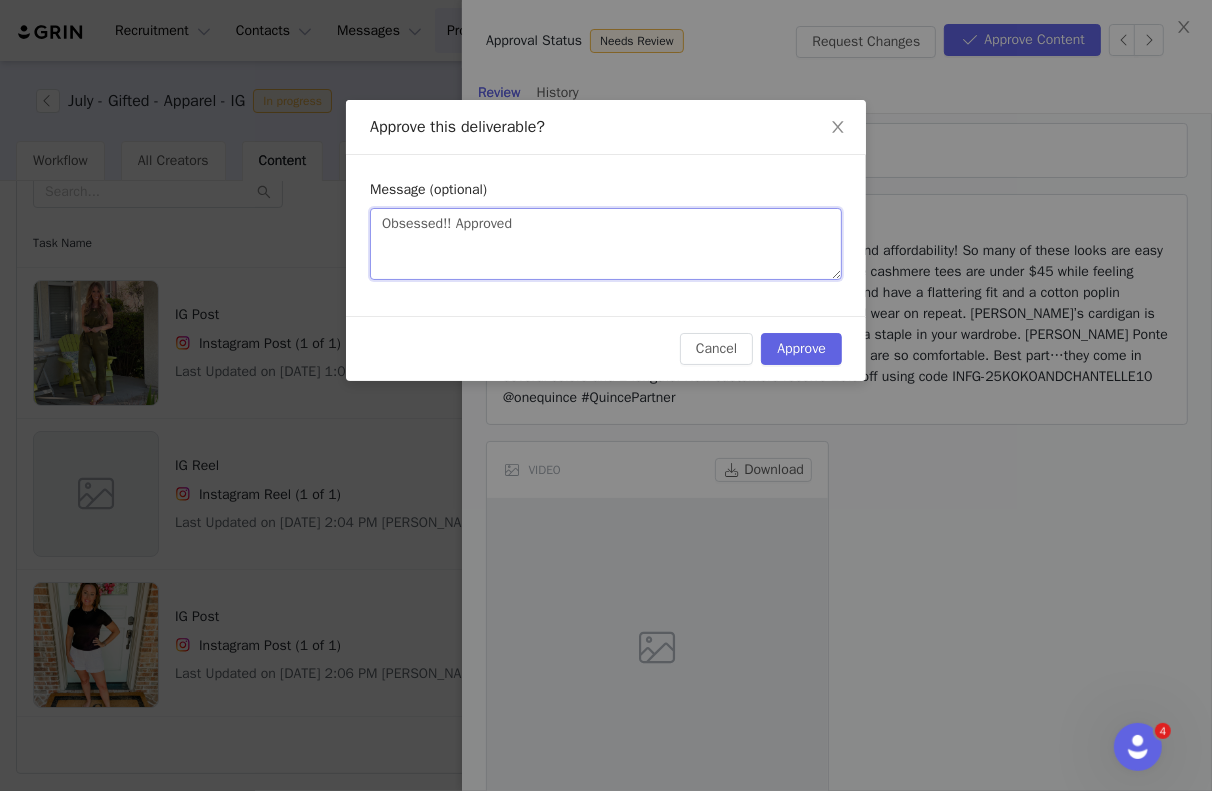 type on "Obsessed!! Approved!" 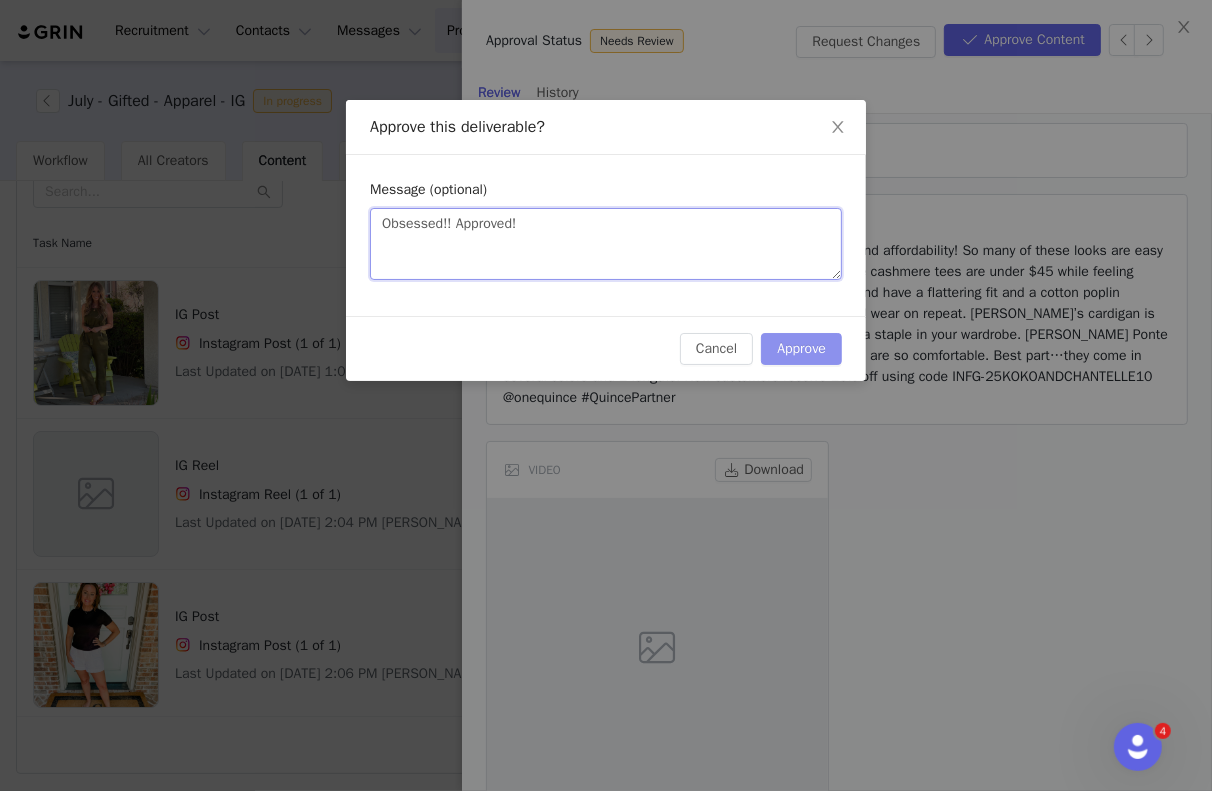 type on "Obsessed!! Approved!" 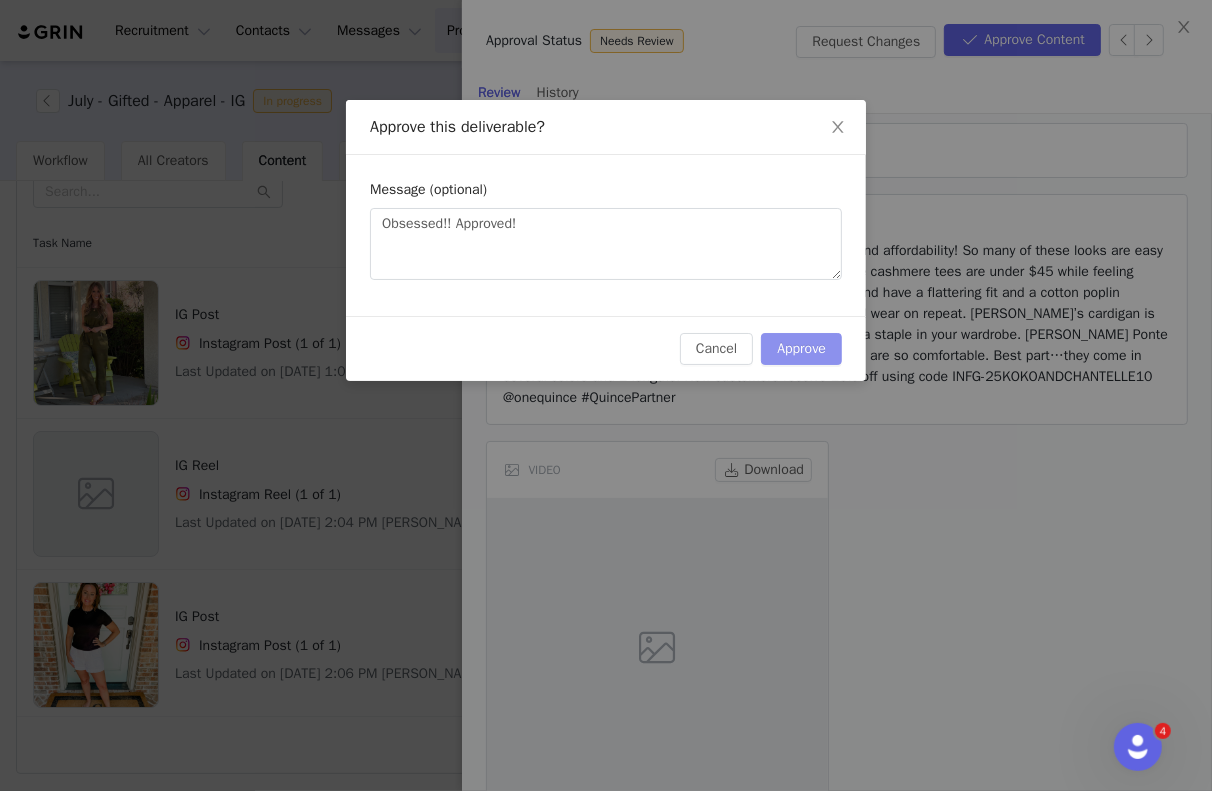 click on "Approve" at bounding box center (801, 349) 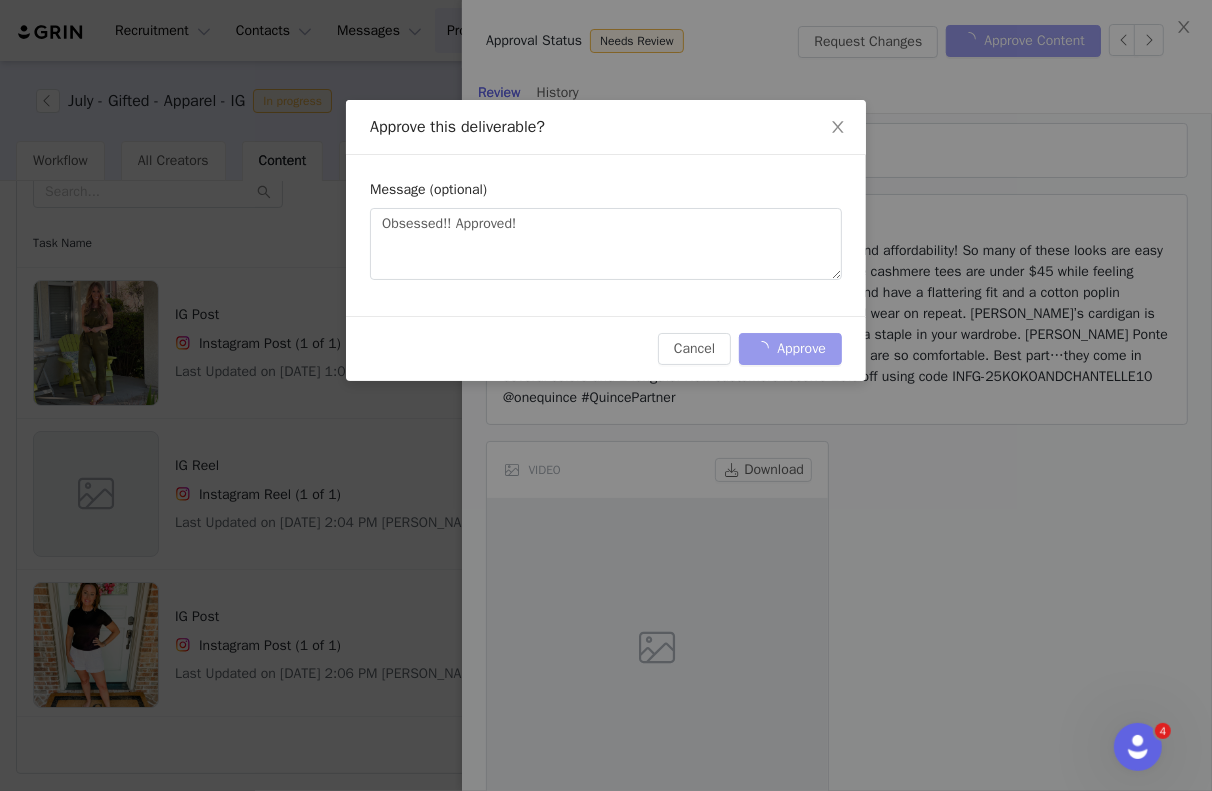 scroll, scrollTop: 0, scrollLeft: 0, axis: both 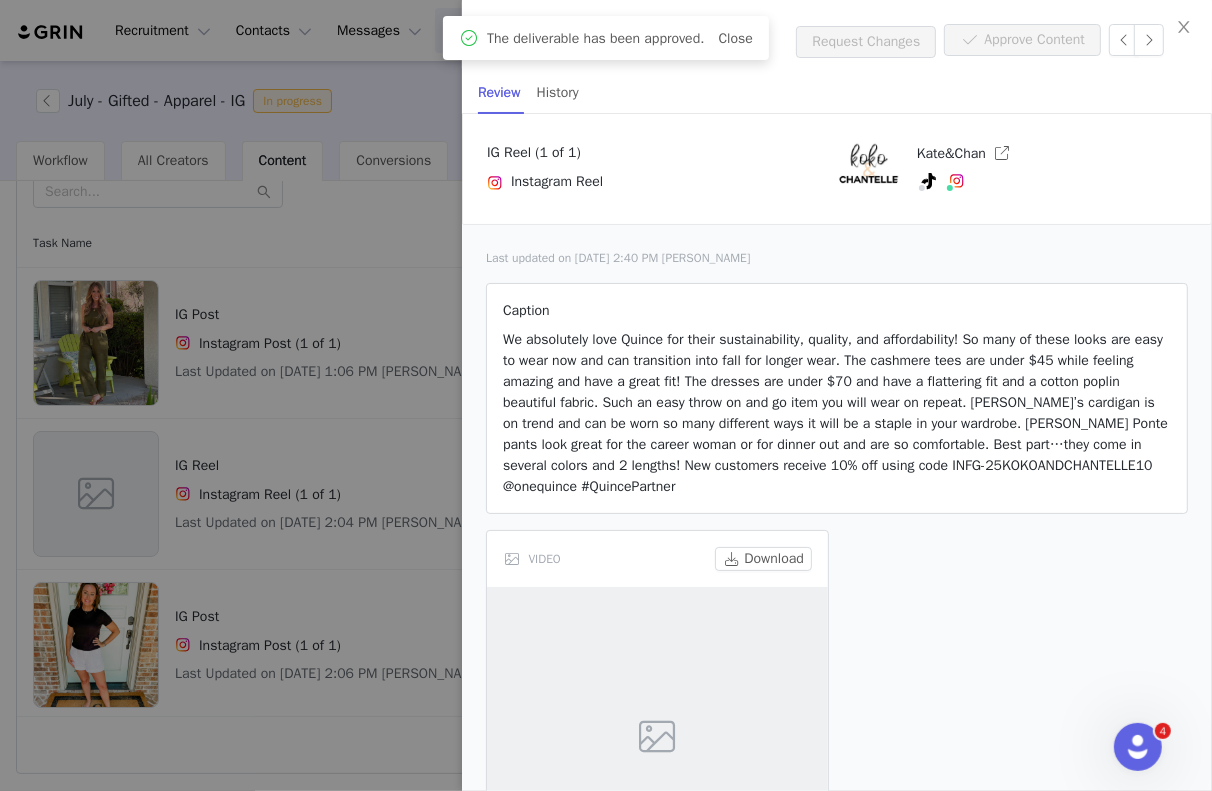 click at bounding box center [606, 395] 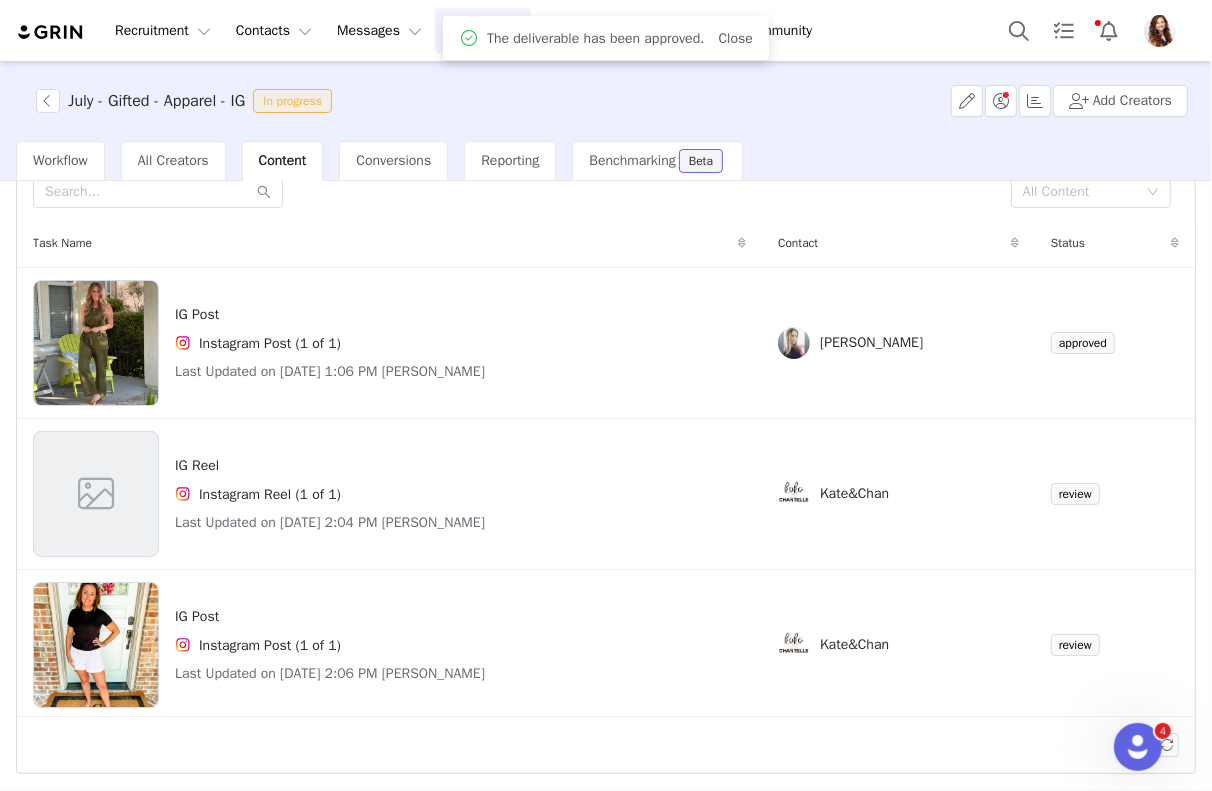scroll, scrollTop: 0, scrollLeft: 0, axis: both 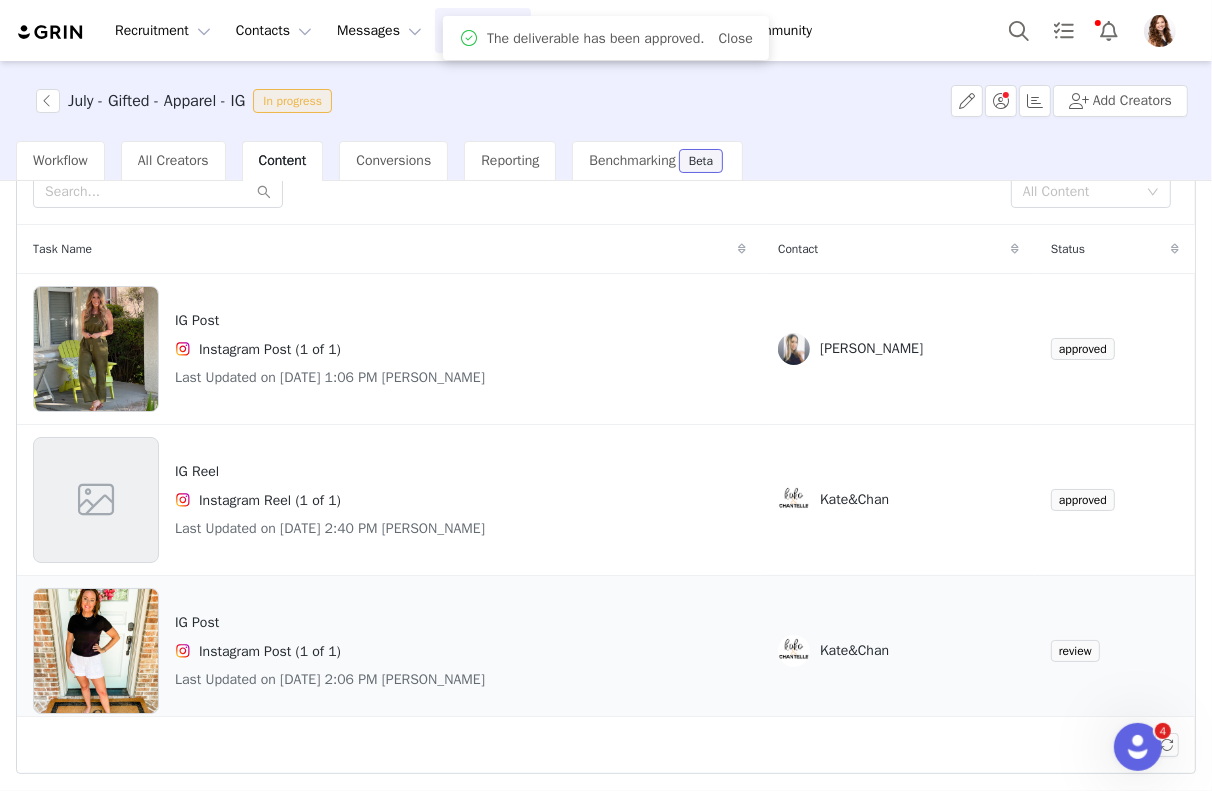click on "Kate&Chan" at bounding box center (898, 651) 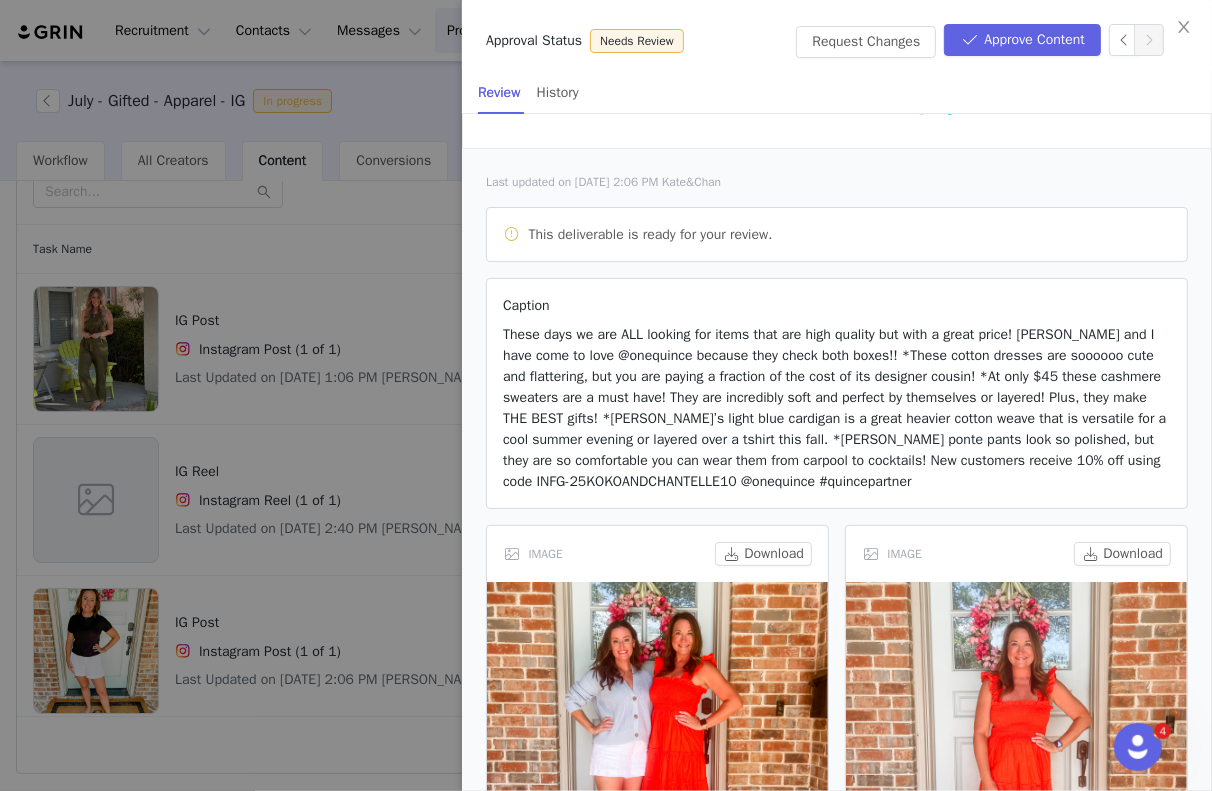scroll, scrollTop: 216, scrollLeft: 0, axis: vertical 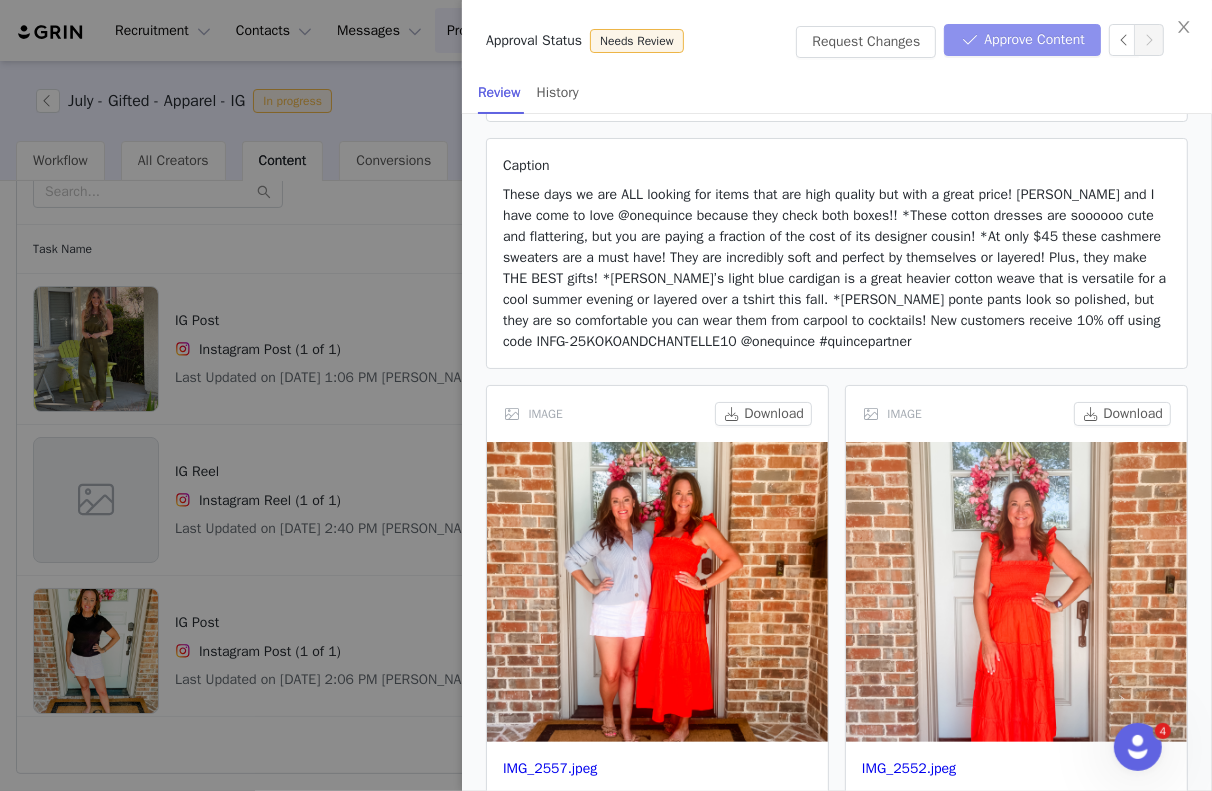 click on "Approve Content" at bounding box center [1022, 40] 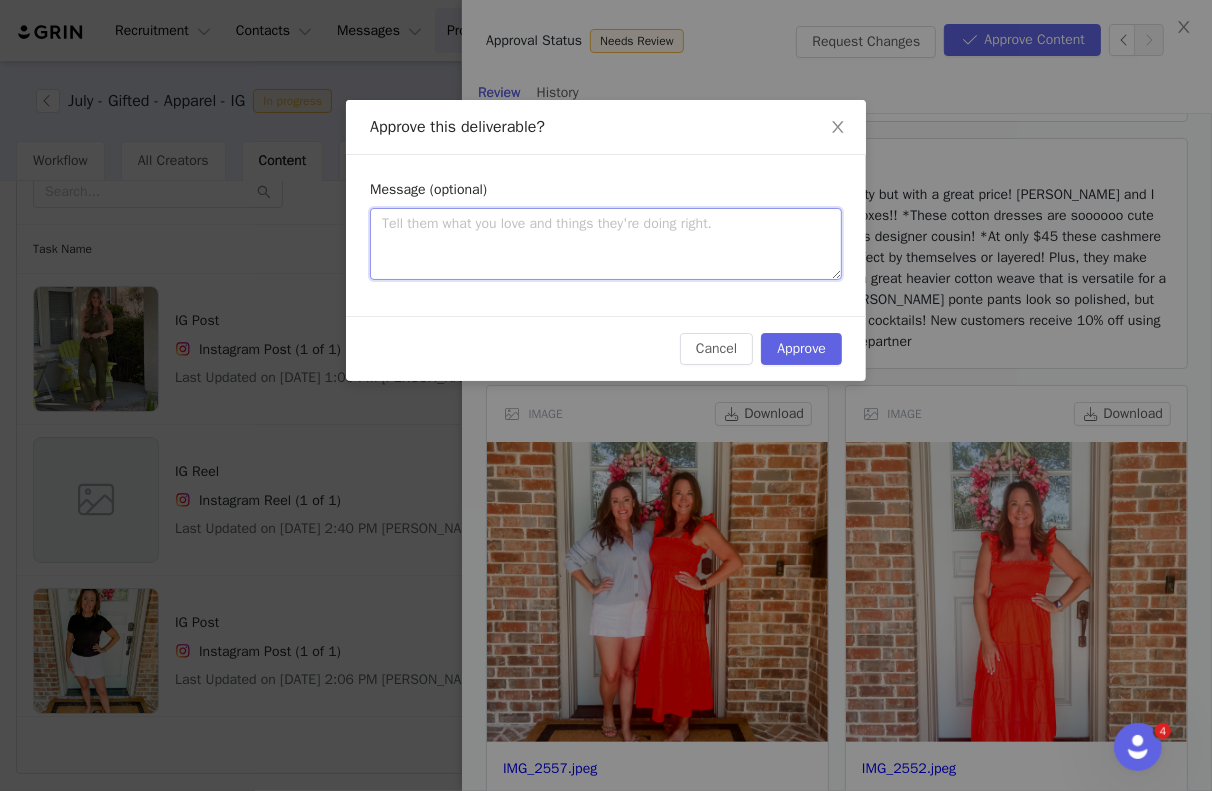 click at bounding box center [606, 244] 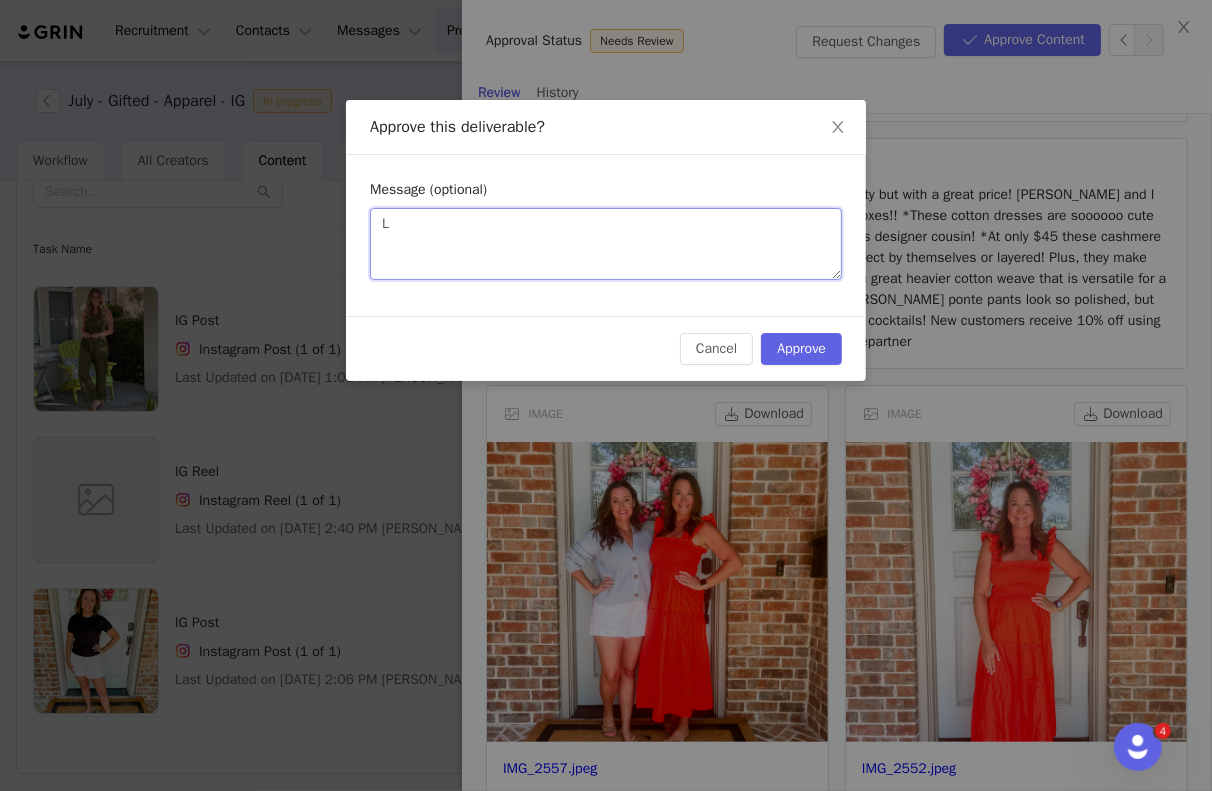 type 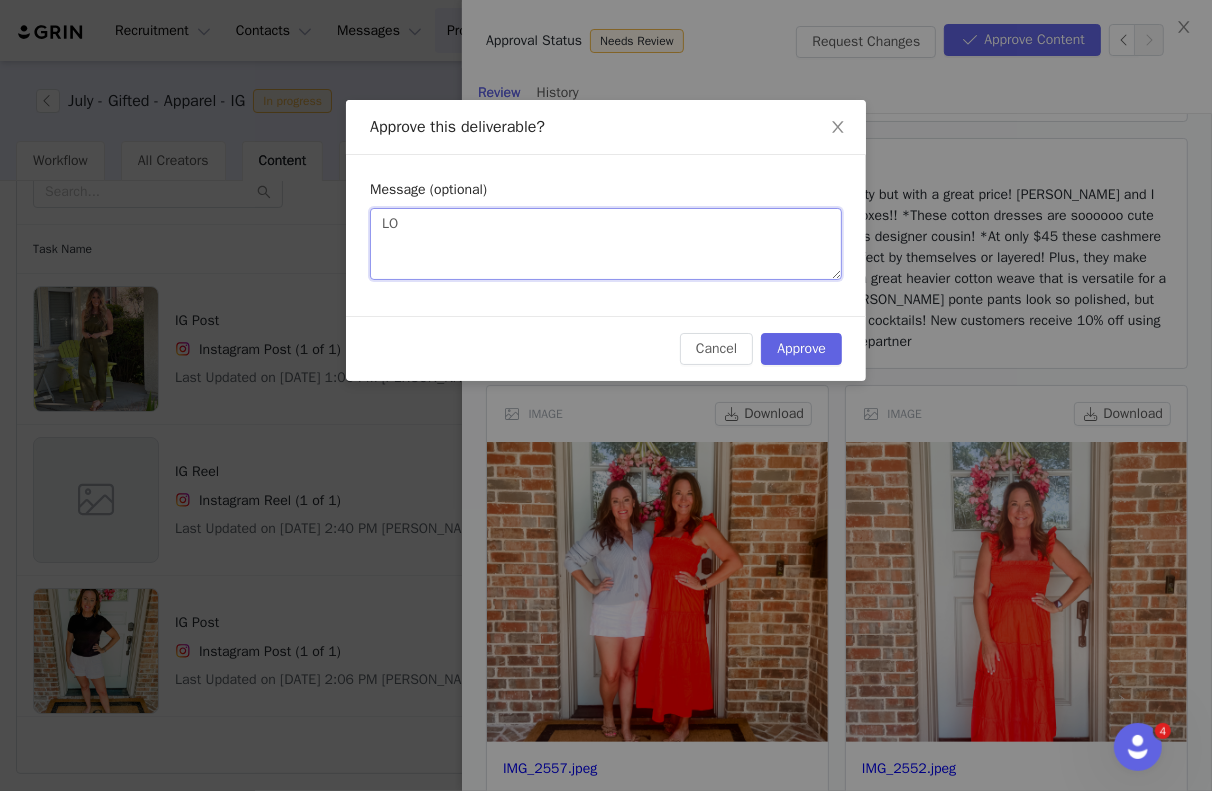 type on "LOV" 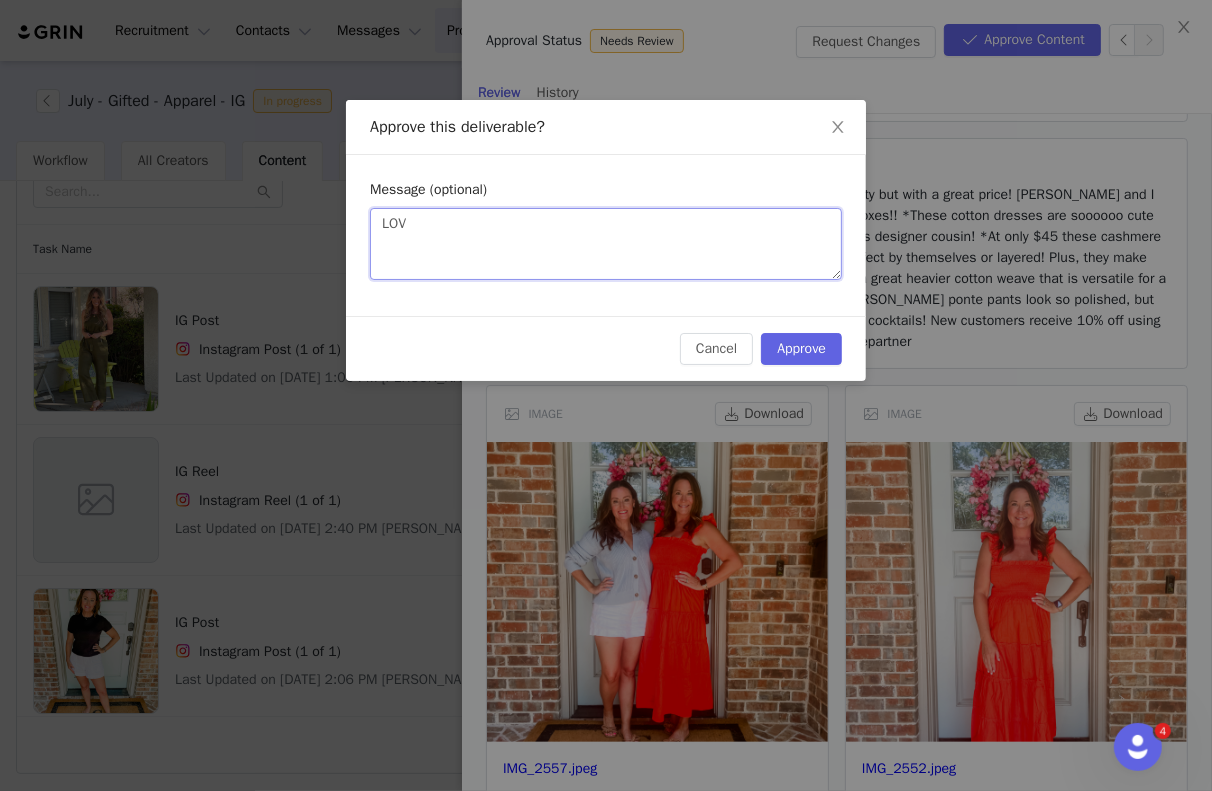 type 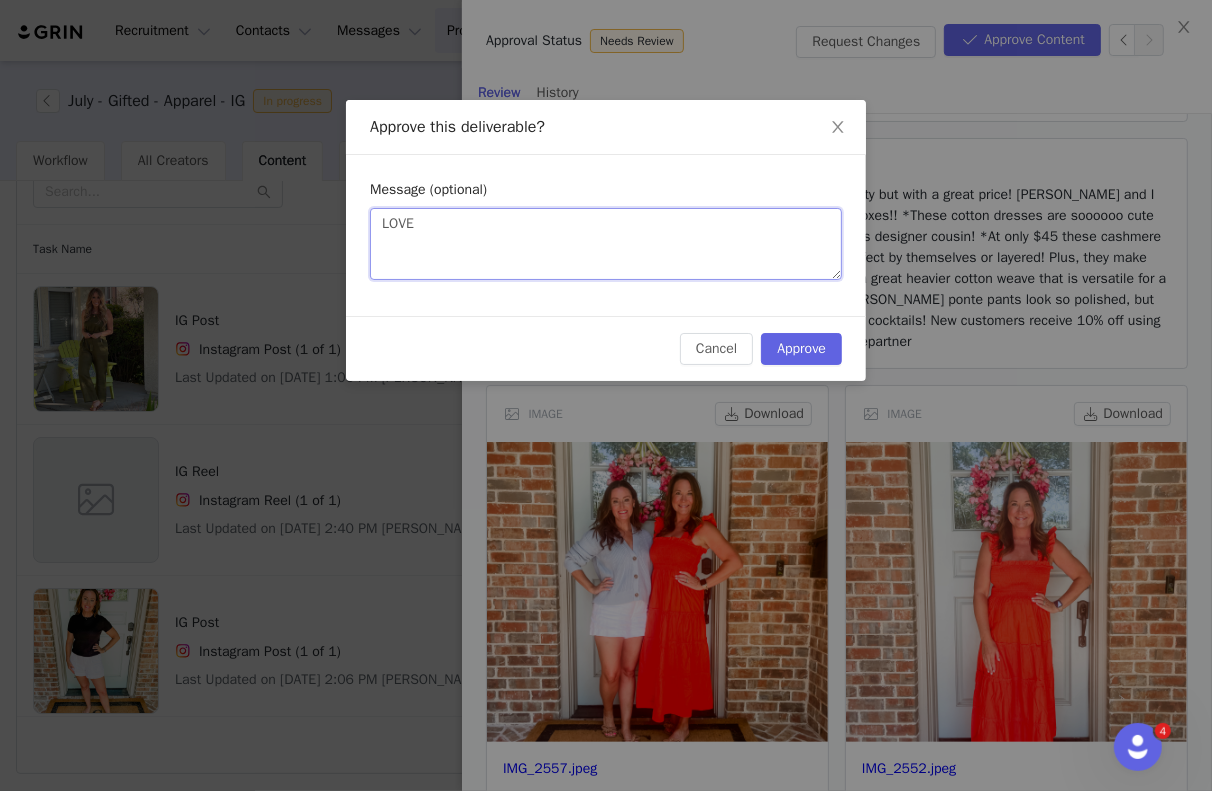 type 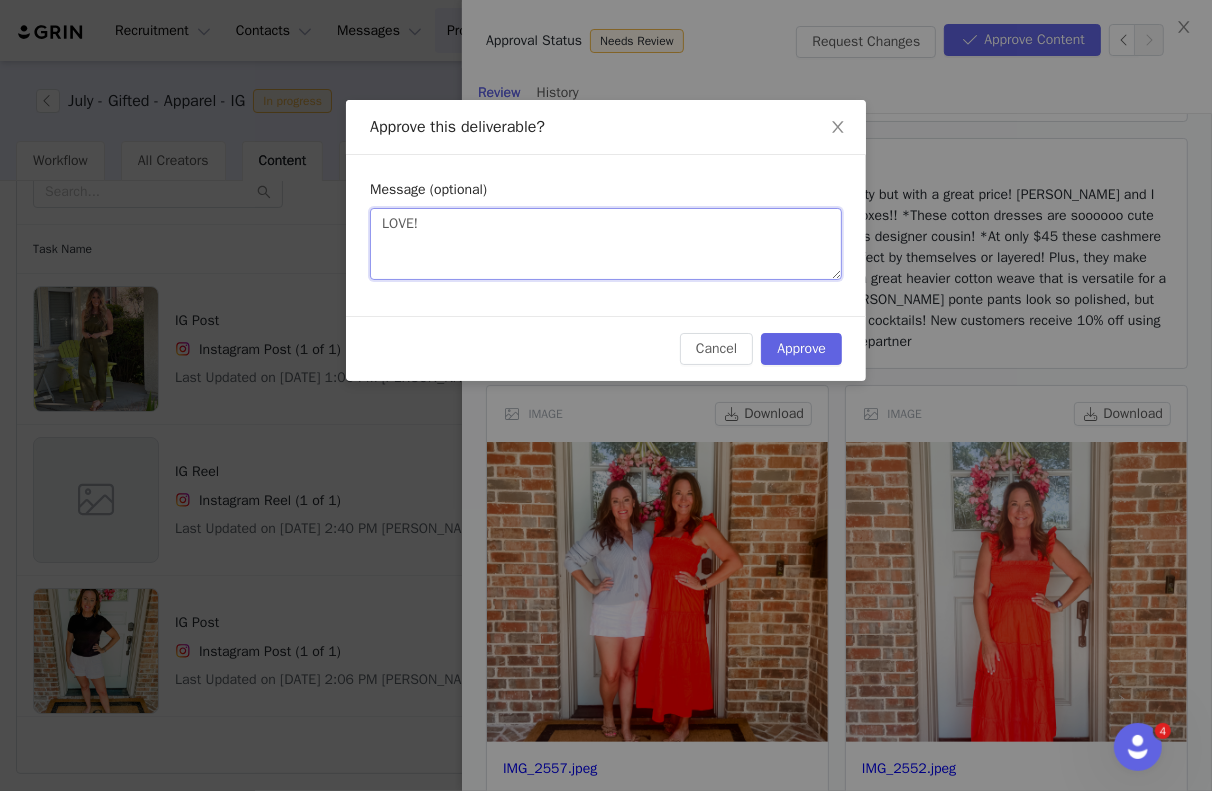 type on "LOVE!" 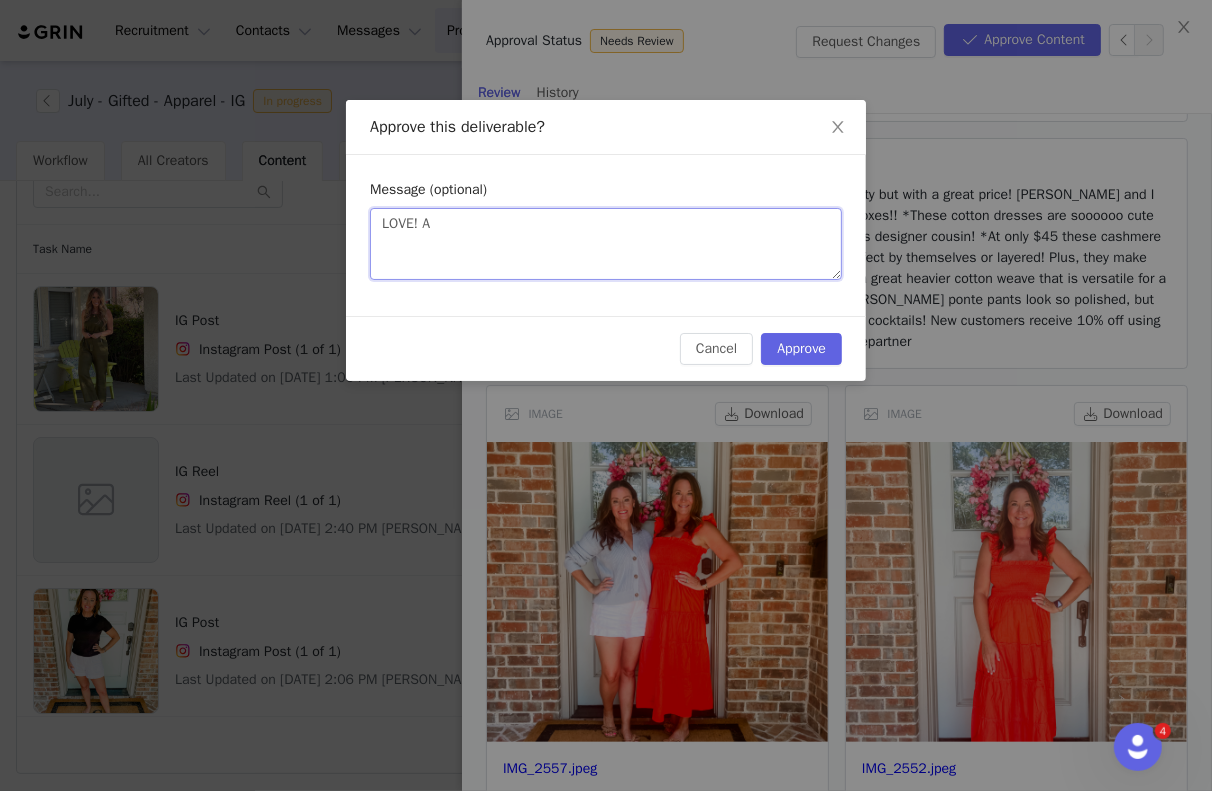 type 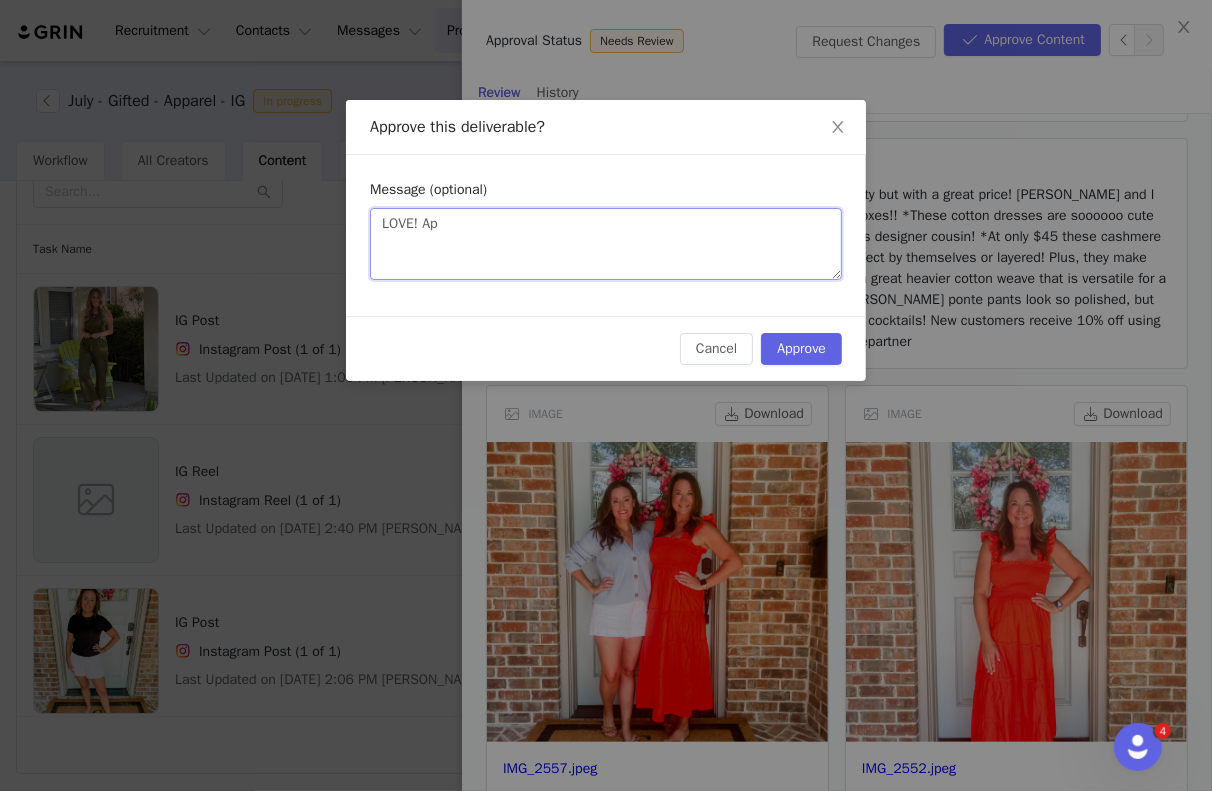 type 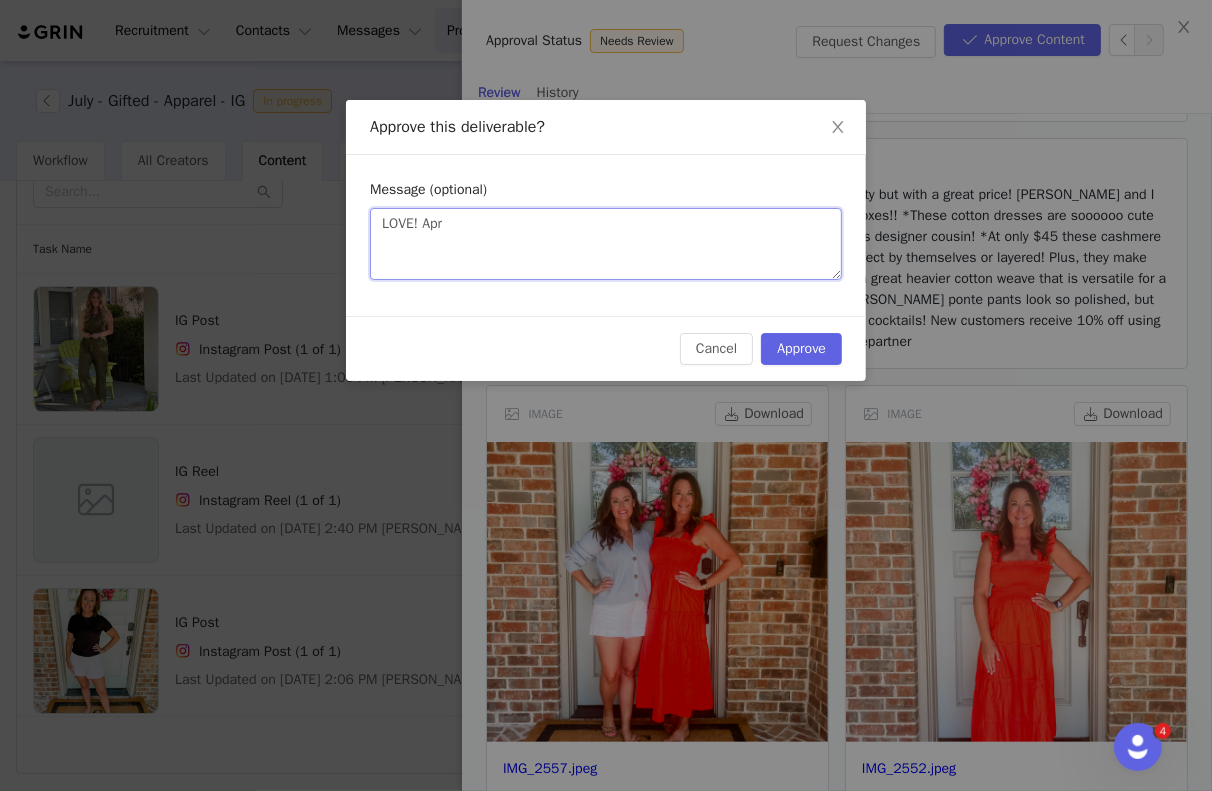 type 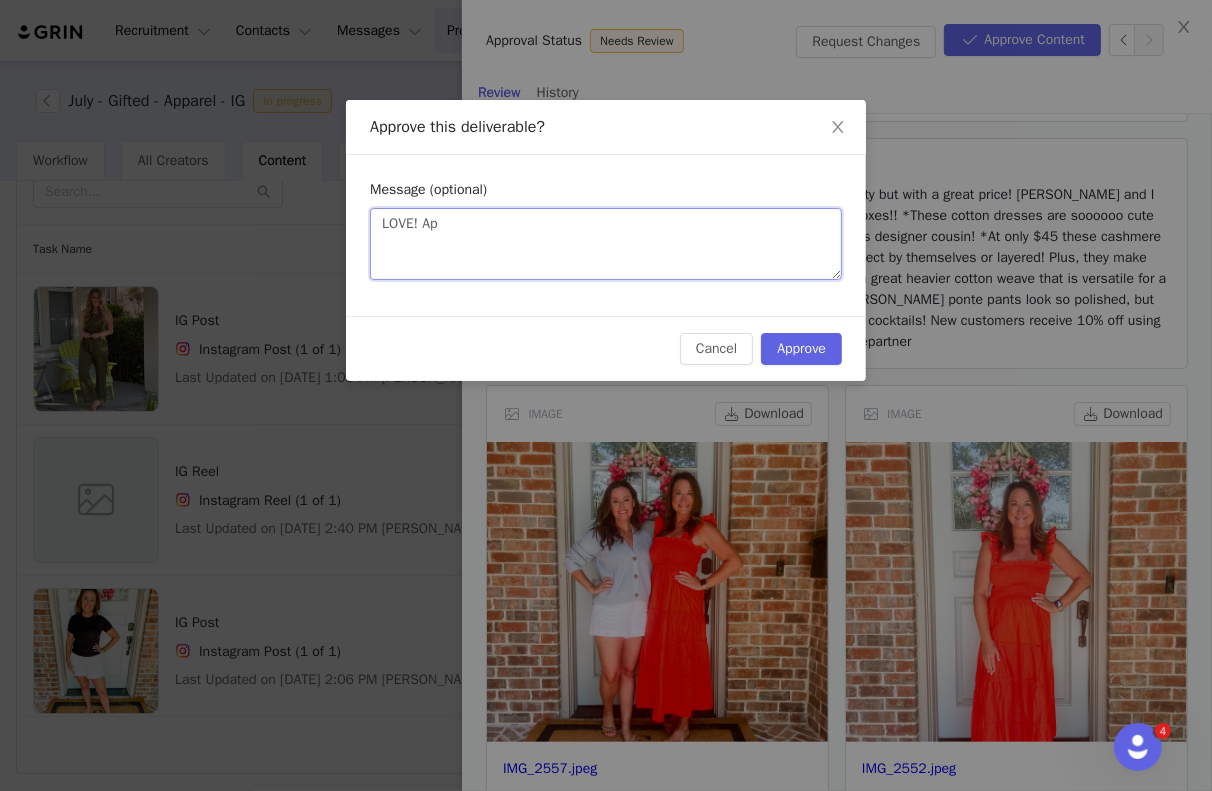 type 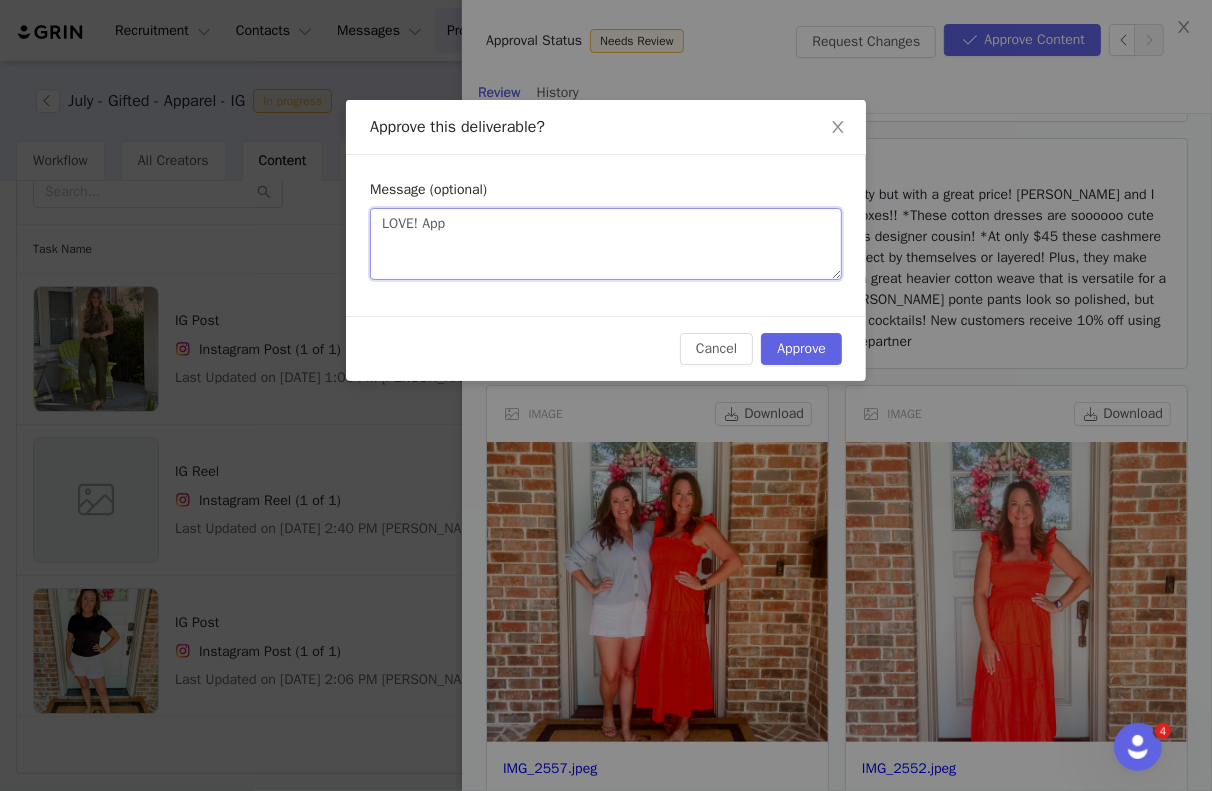 type 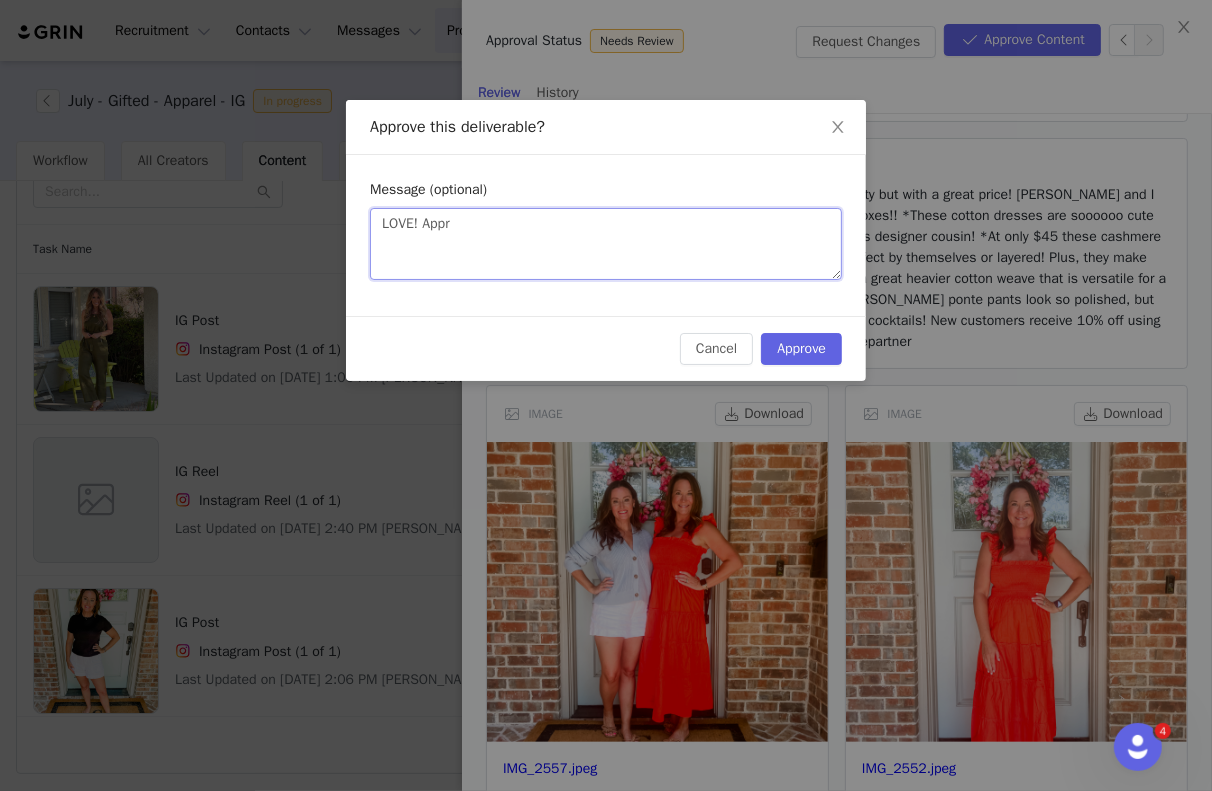 type 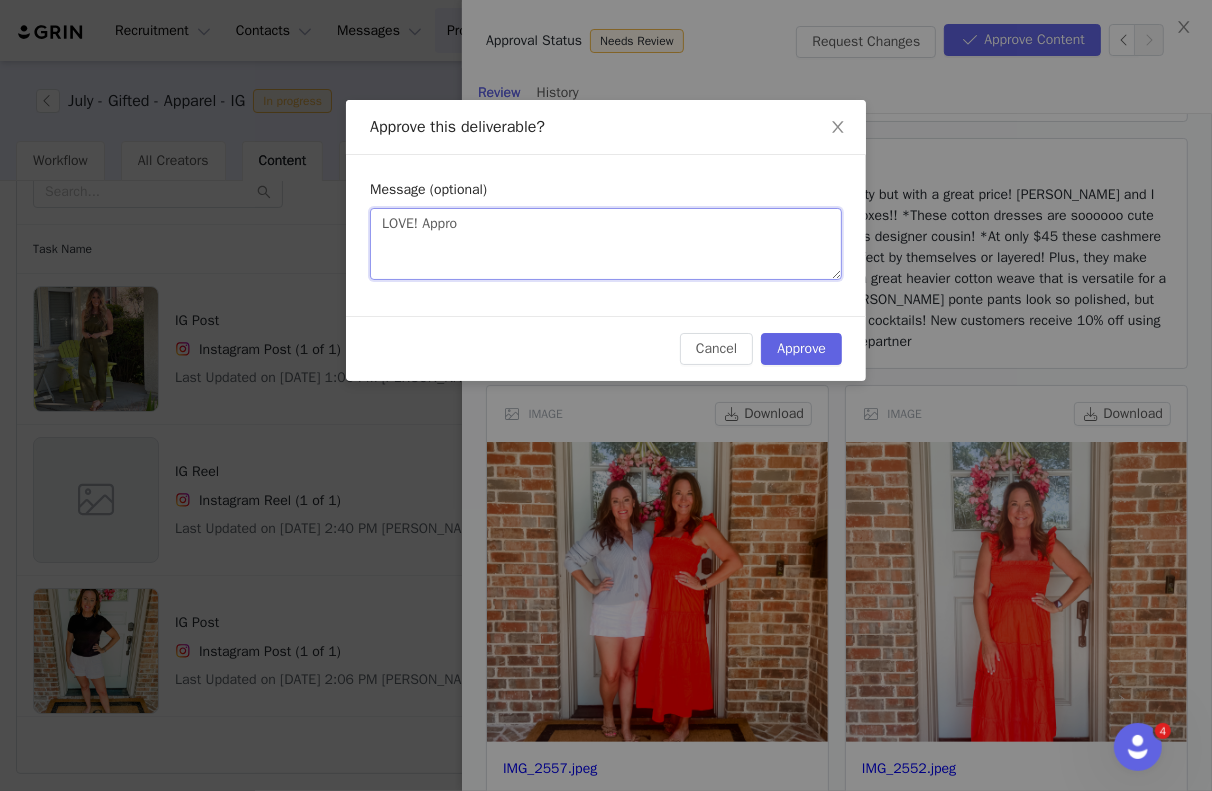 type 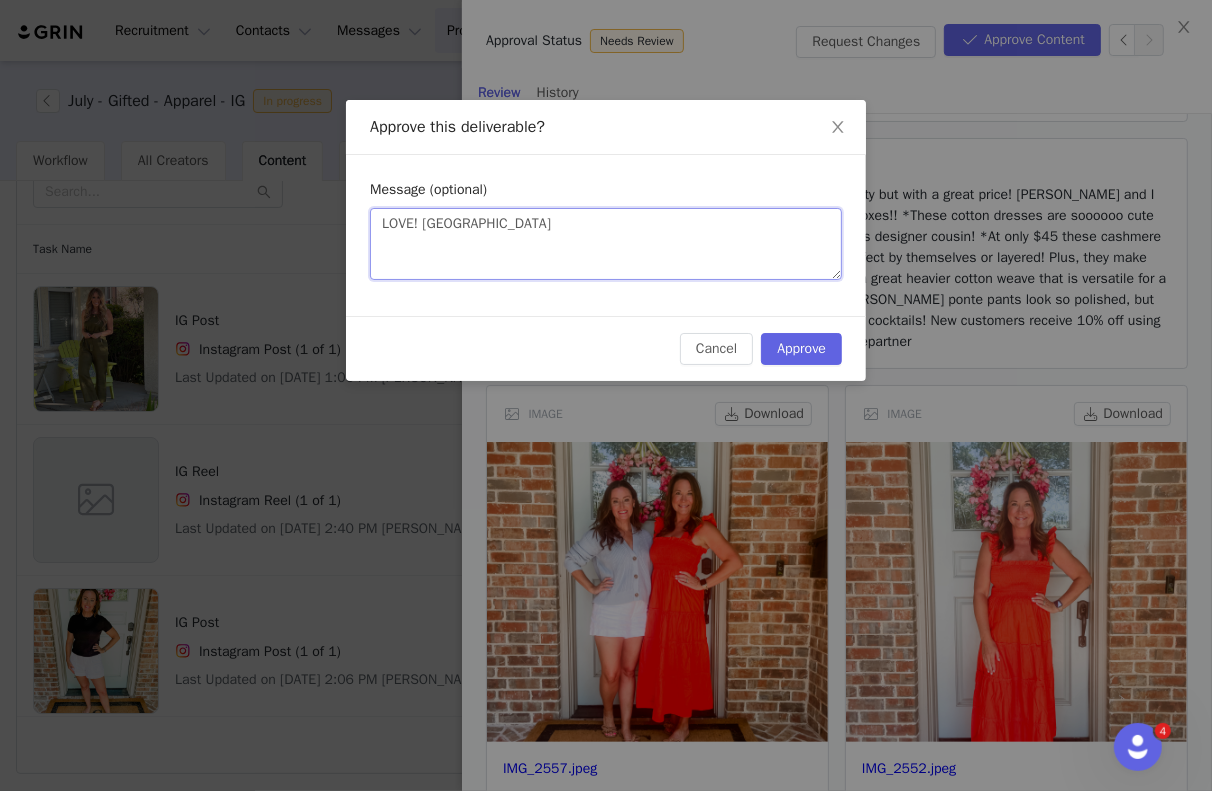 type 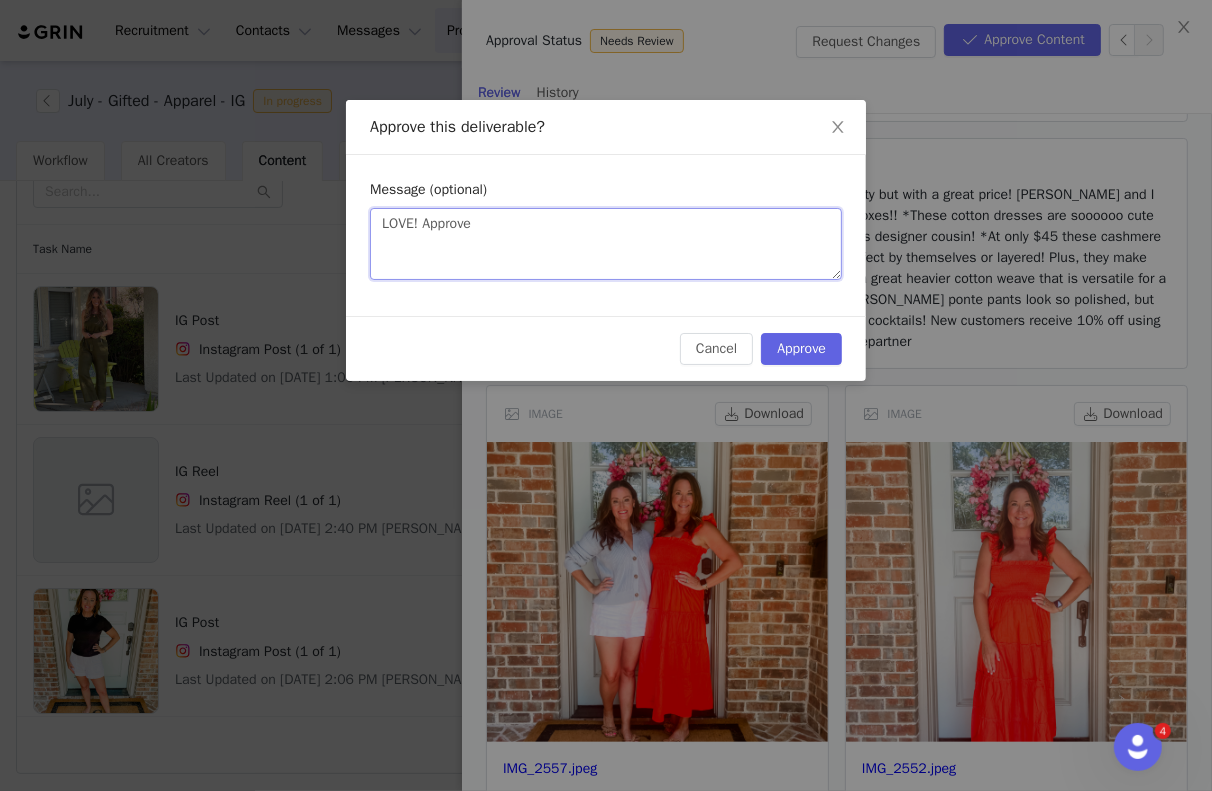 type on "LOVE! Approved" 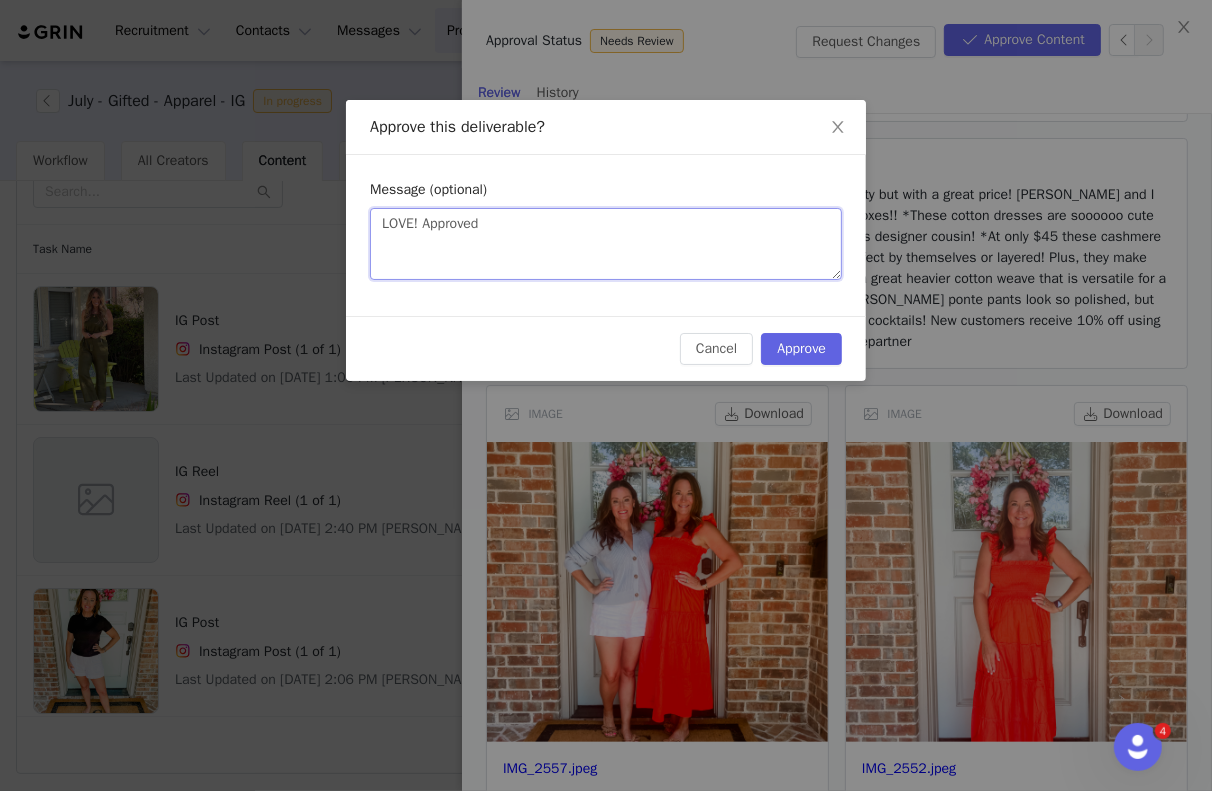 type 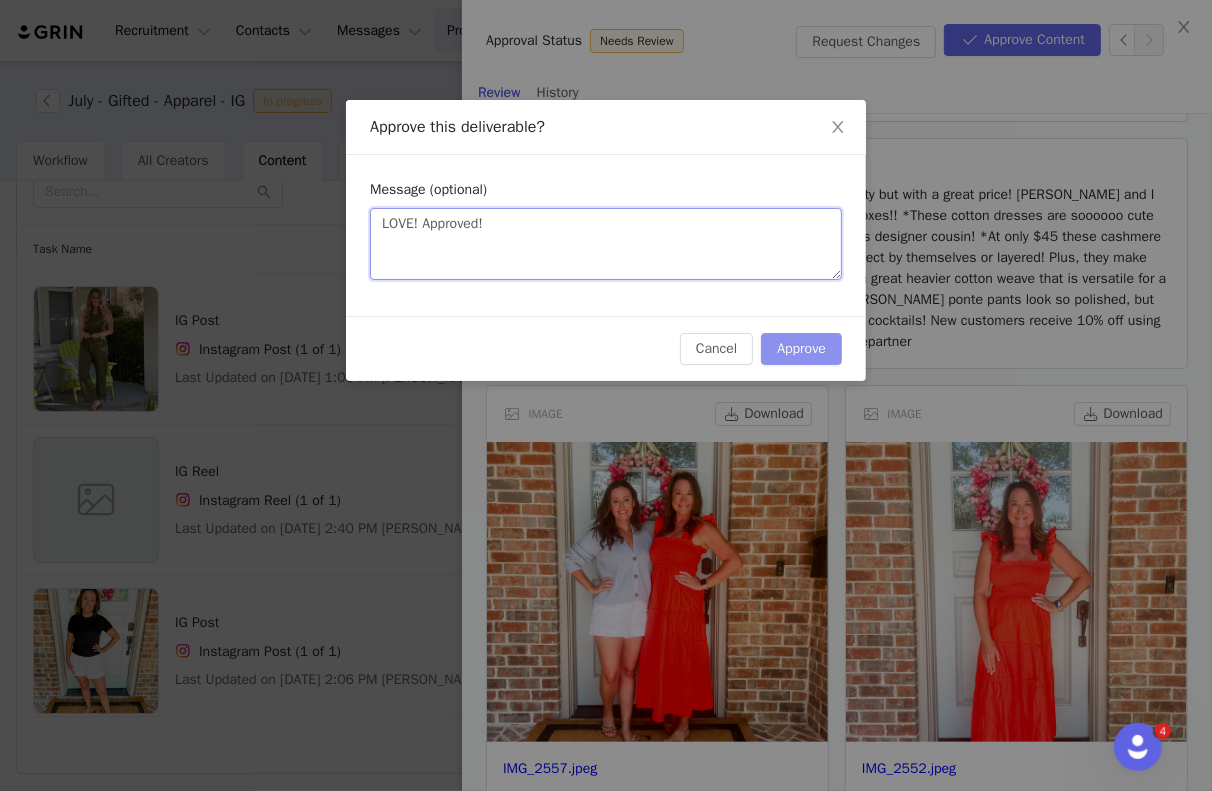 type on "LOVE! Approved!" 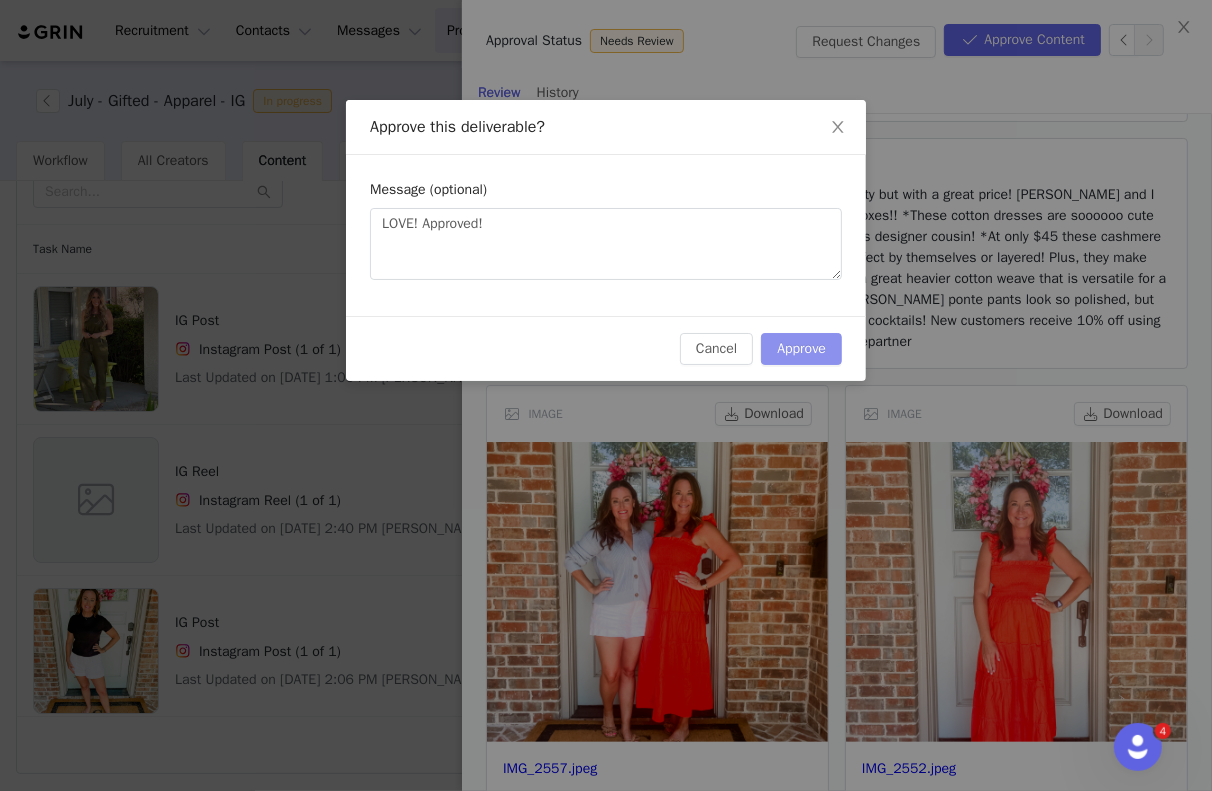 click on "Approve" at bounding box center (801, 349) 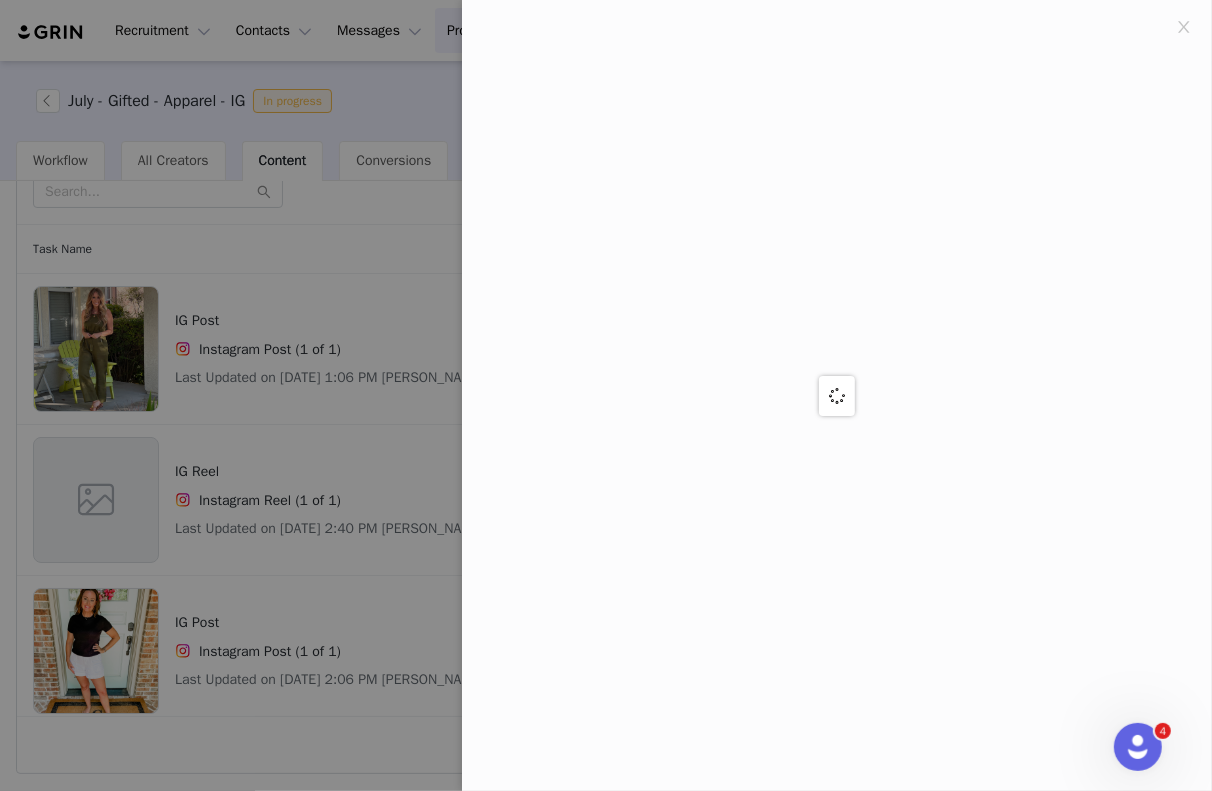 scroll, scrollTop: 0, scrollLeft: 0, axis: both 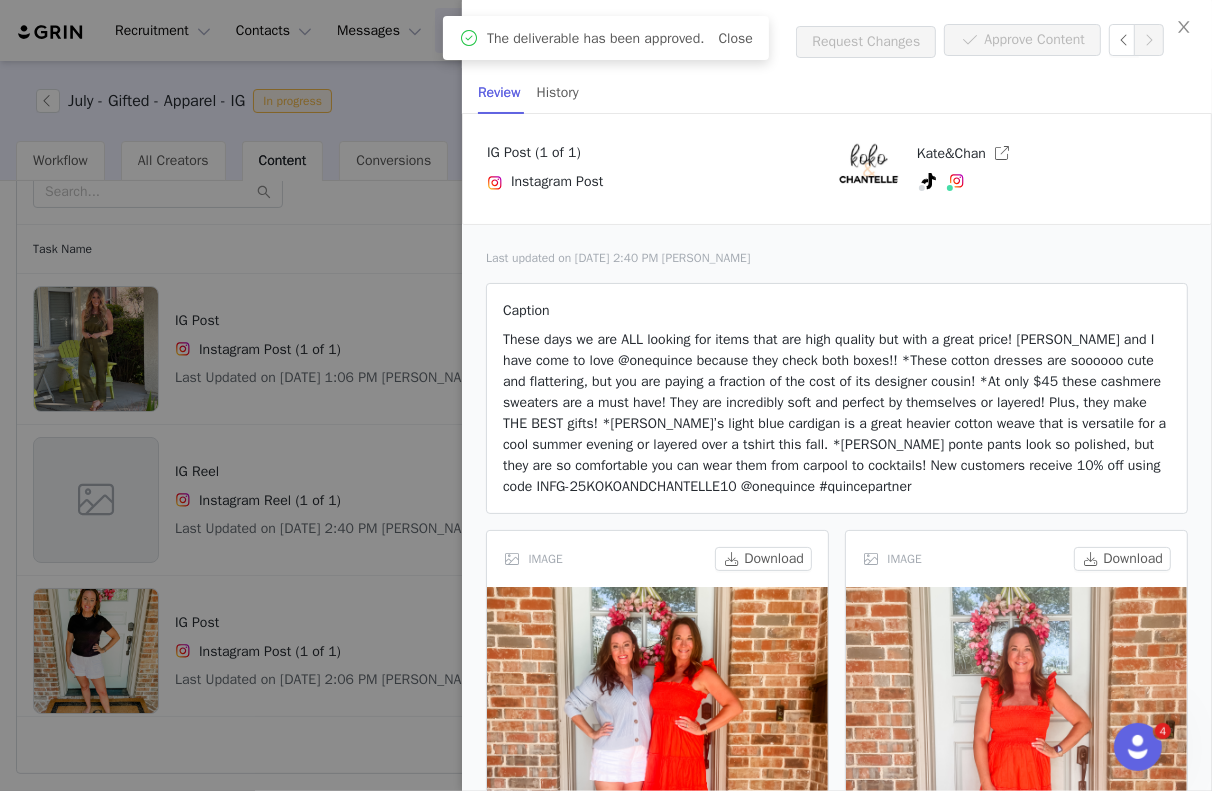 click at bounding box center [606, 395] 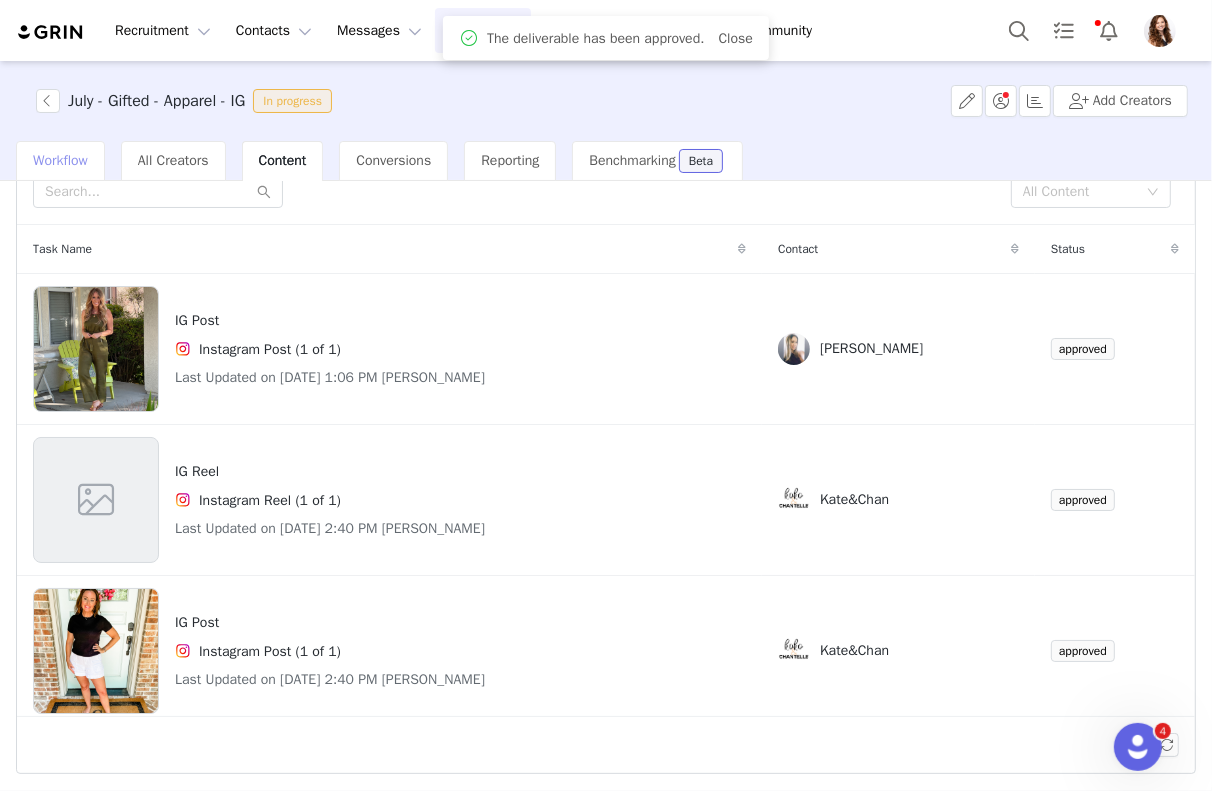 click on "Workflow" at bounding box center [60, 160] 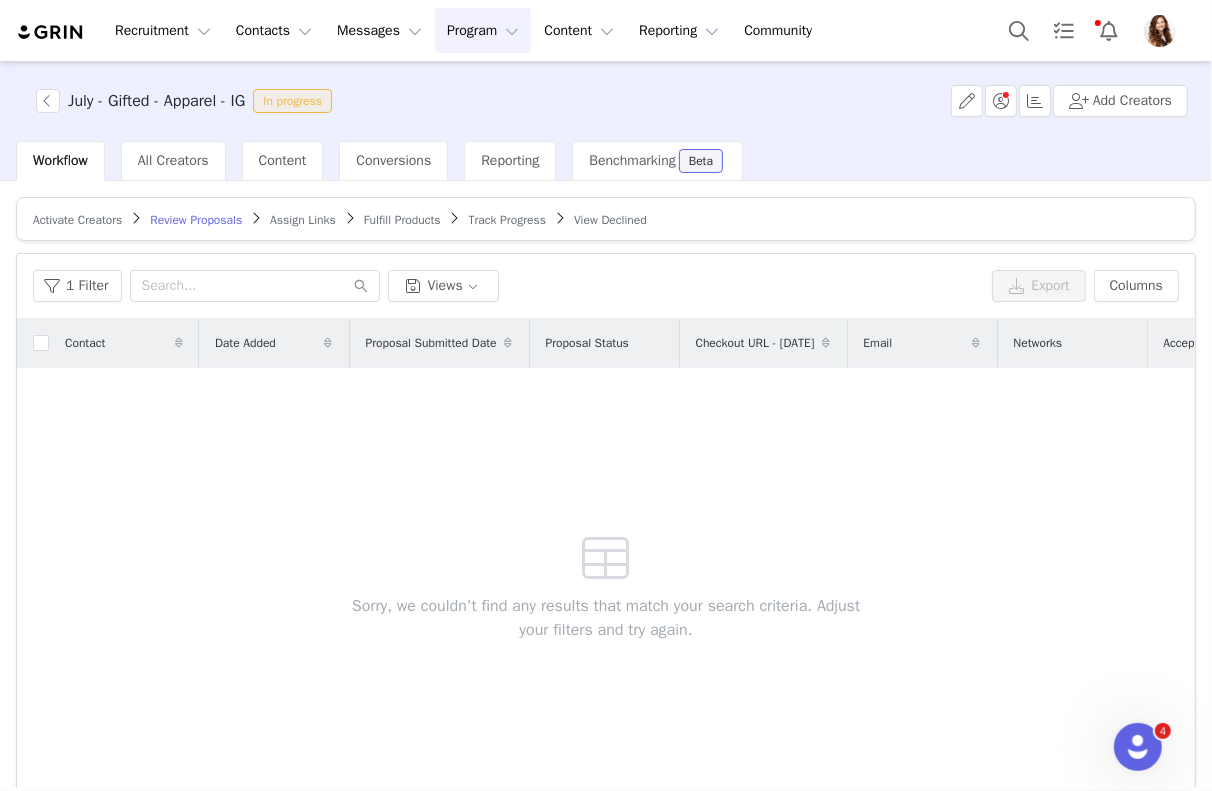 click on "Track Progress" at bounding box center (507, 220) 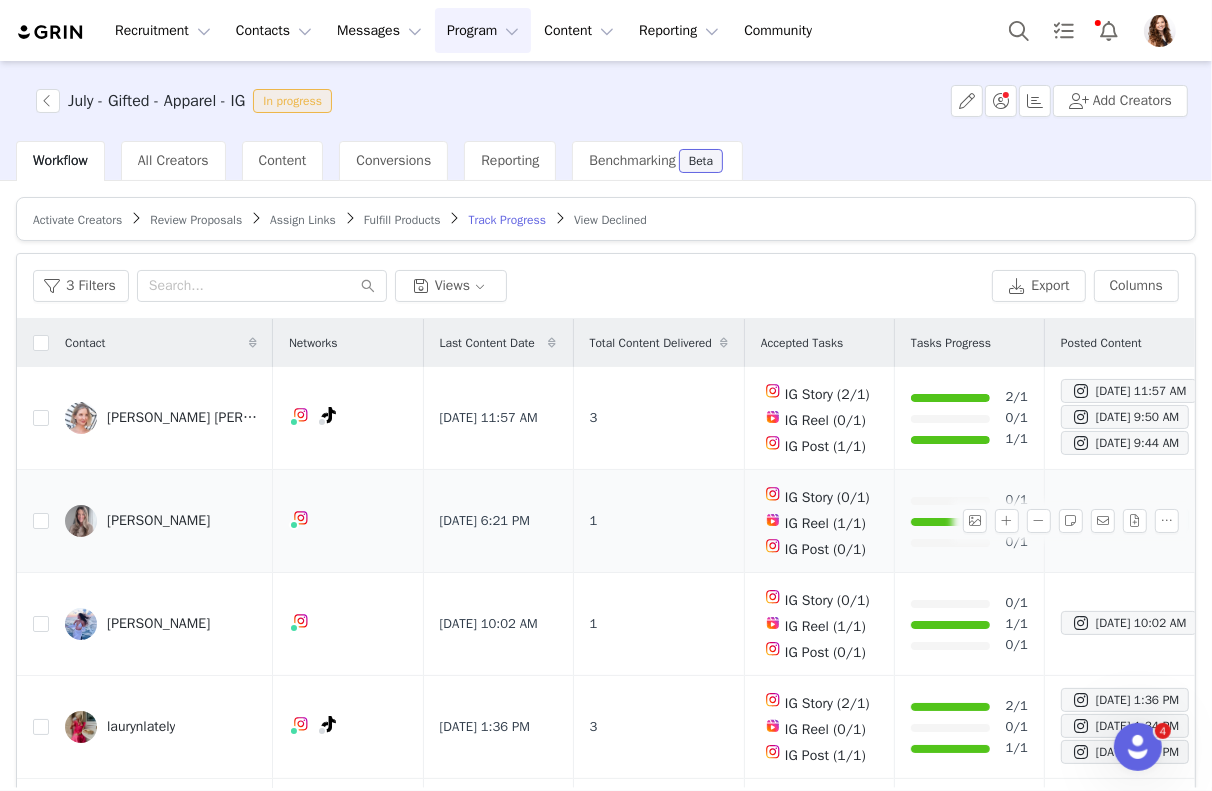 scroll, scrollTop: 0, scrollLeft: 212, axis: horizontal 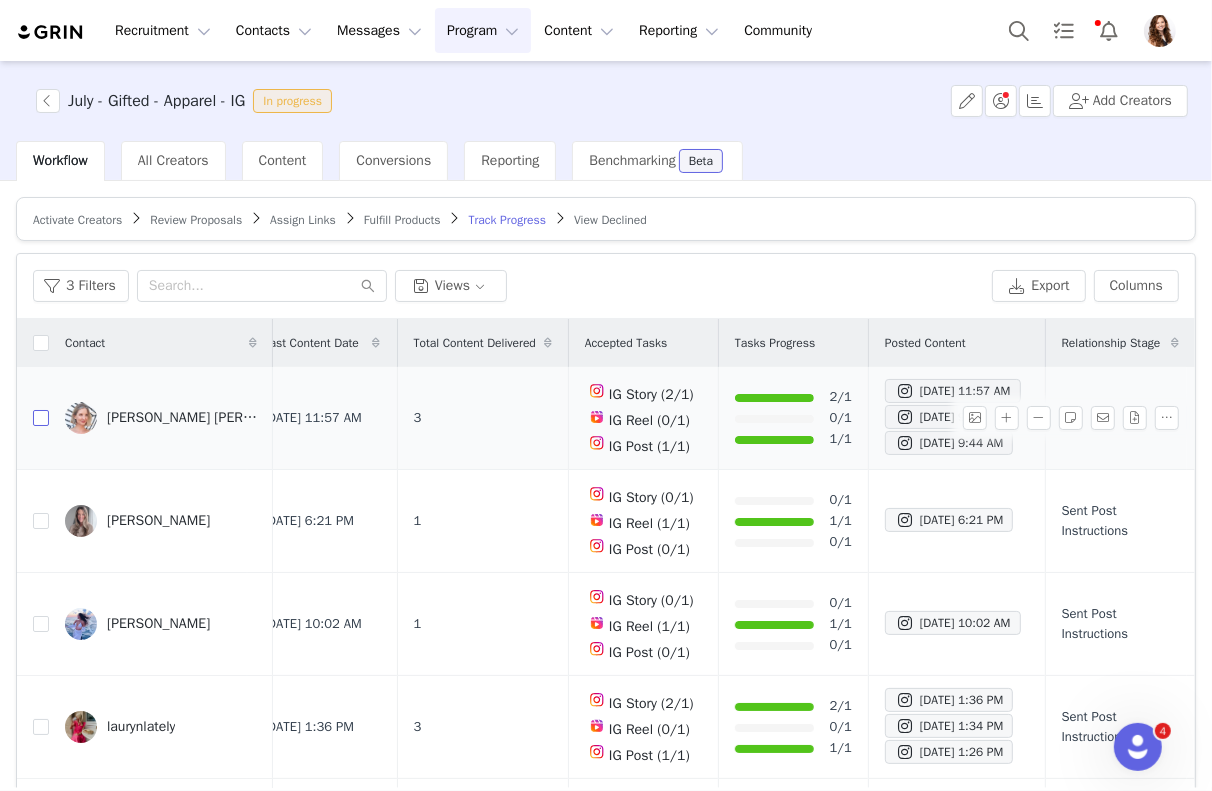 click at bounding box center [41, 418] 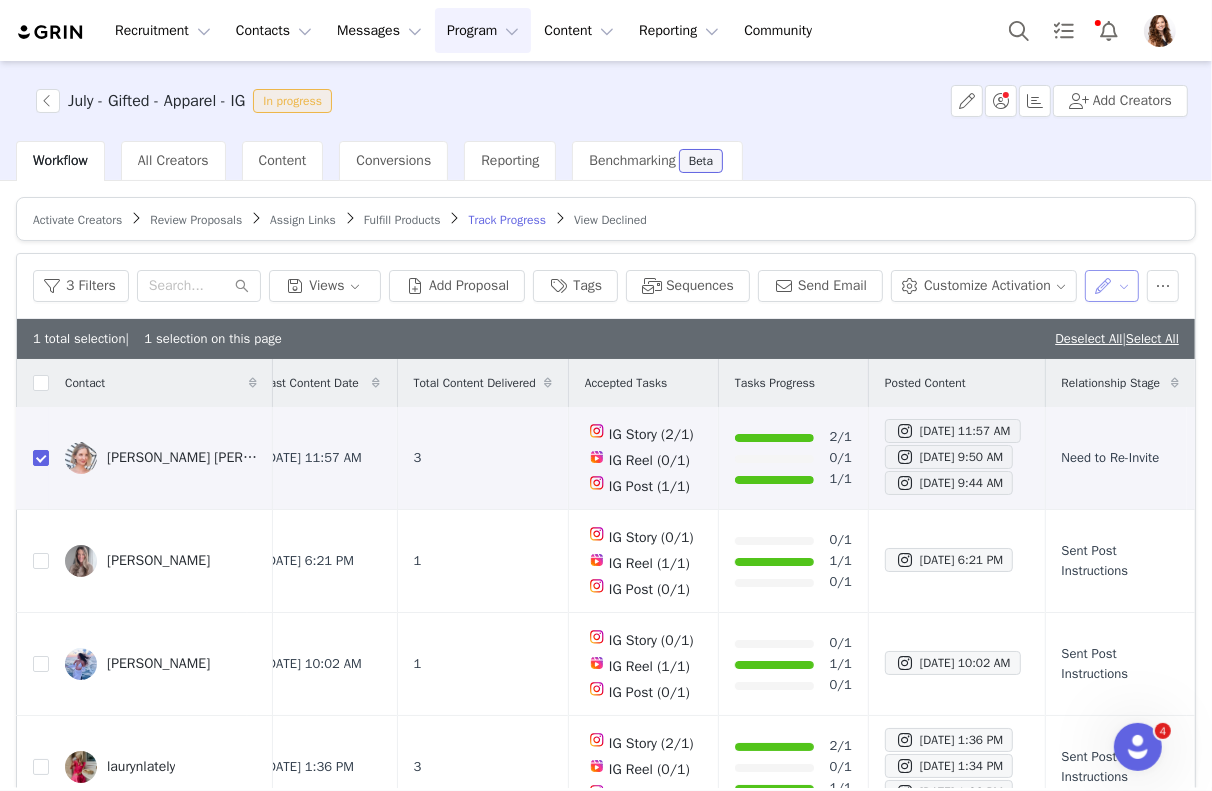 click at bounding box center [1112, 286] 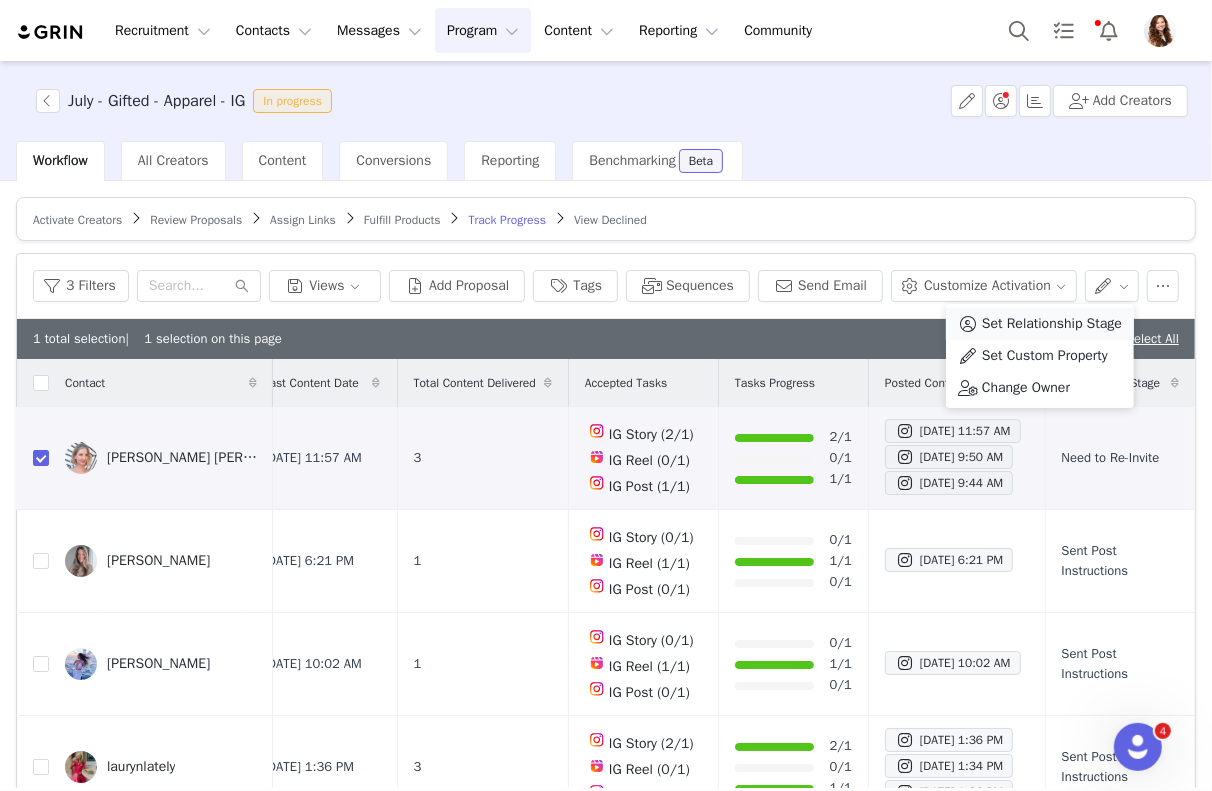 click on "Set Relationship Stage" at bounding box center [1052, 324] 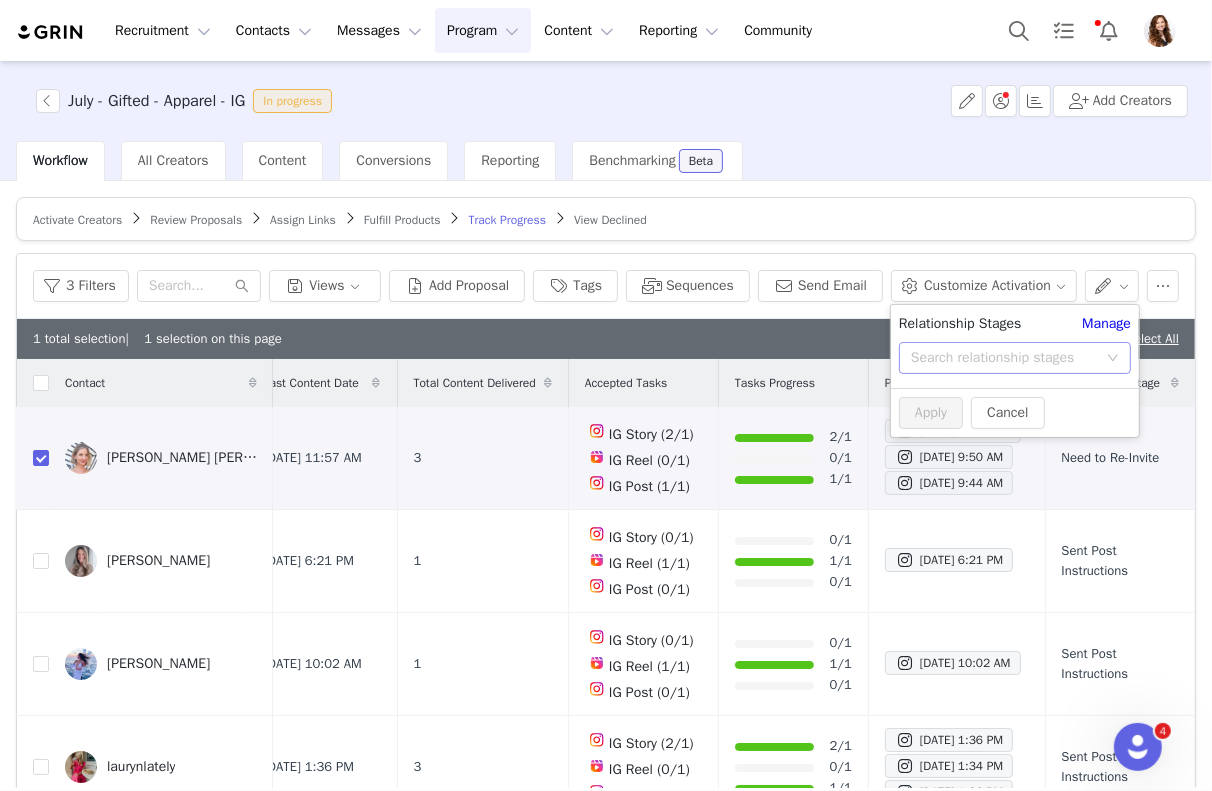 click on "Search relationship stages" at bounding box center [1004, 358] 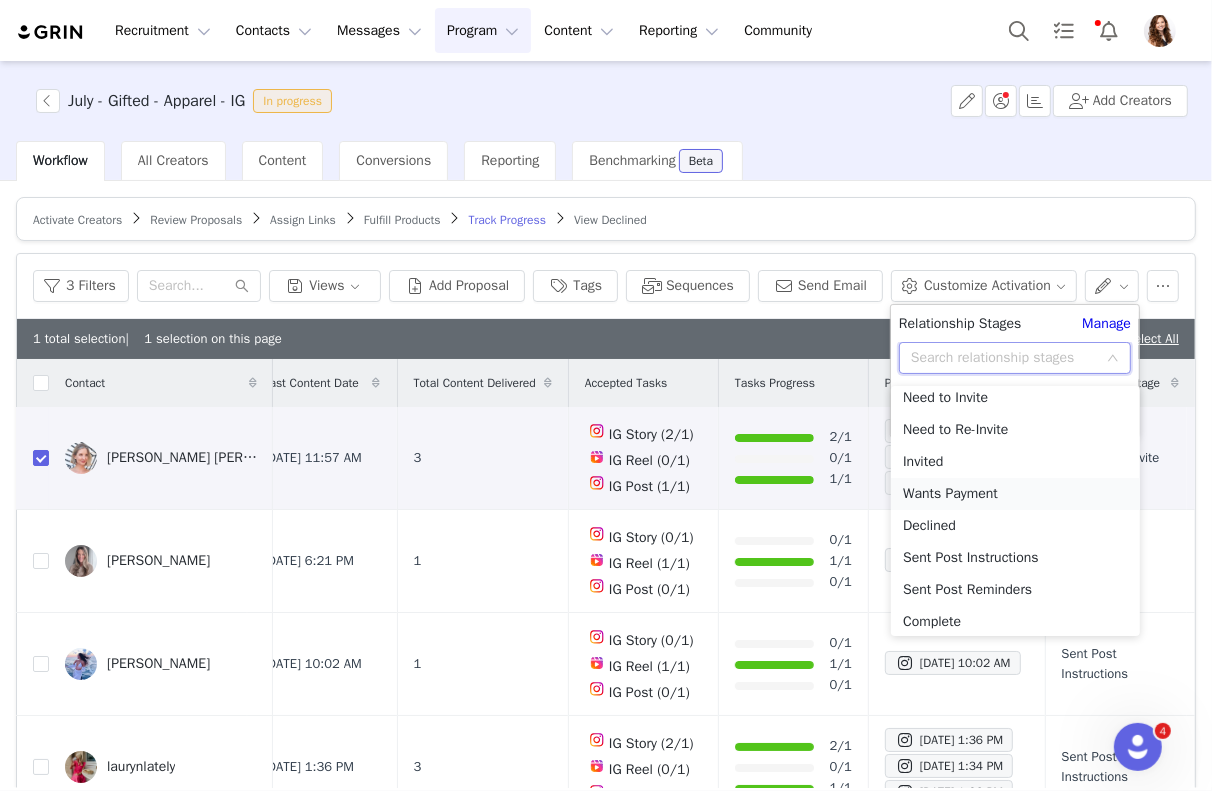 scroll, scrollTop: 173, scrollLeft: 0, axis: vertical 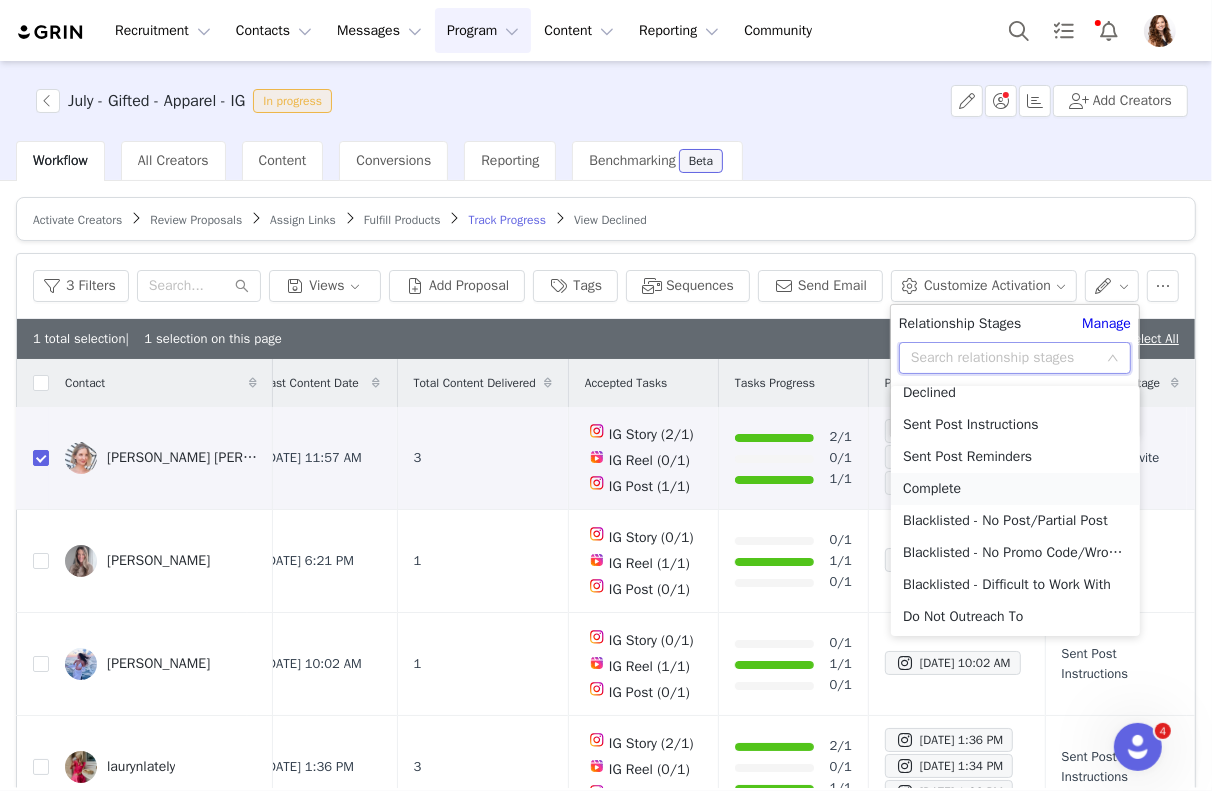 click on "Complete" at bounding box center [1015, 489] 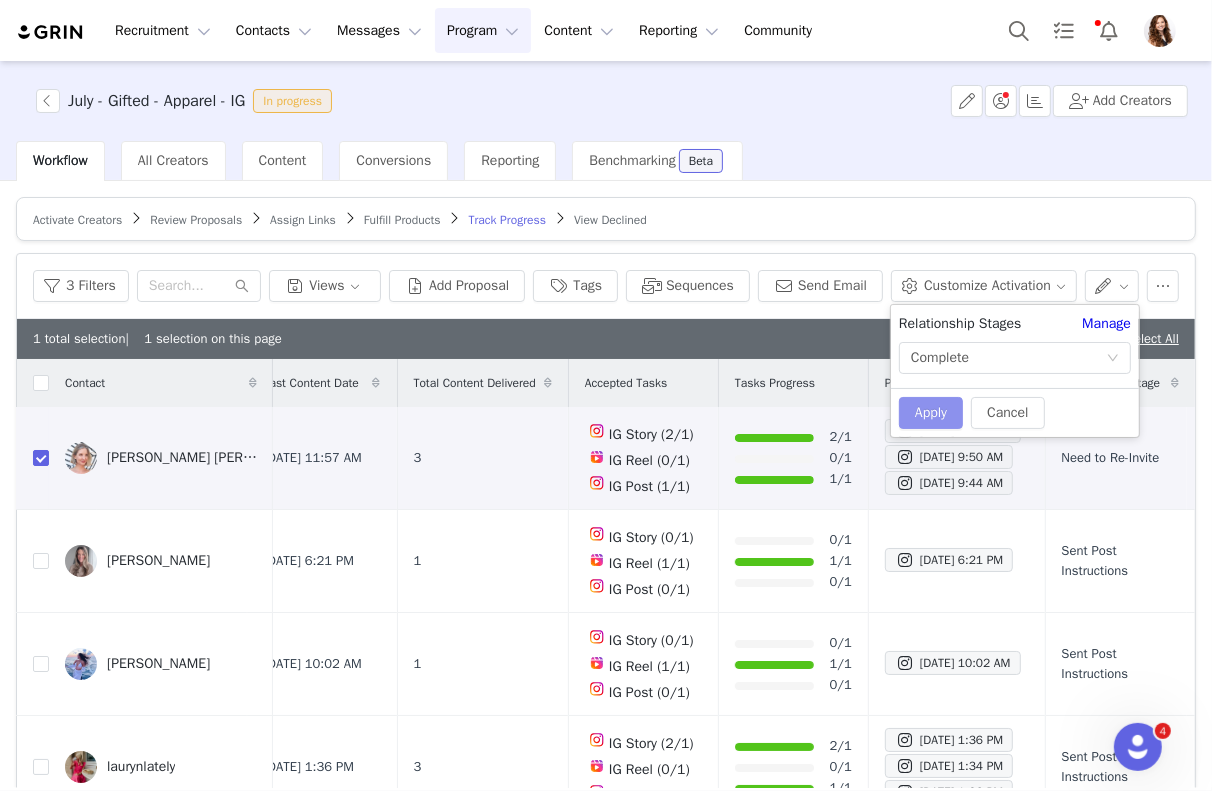 click on "Apply" at bounding box center [931, 413] 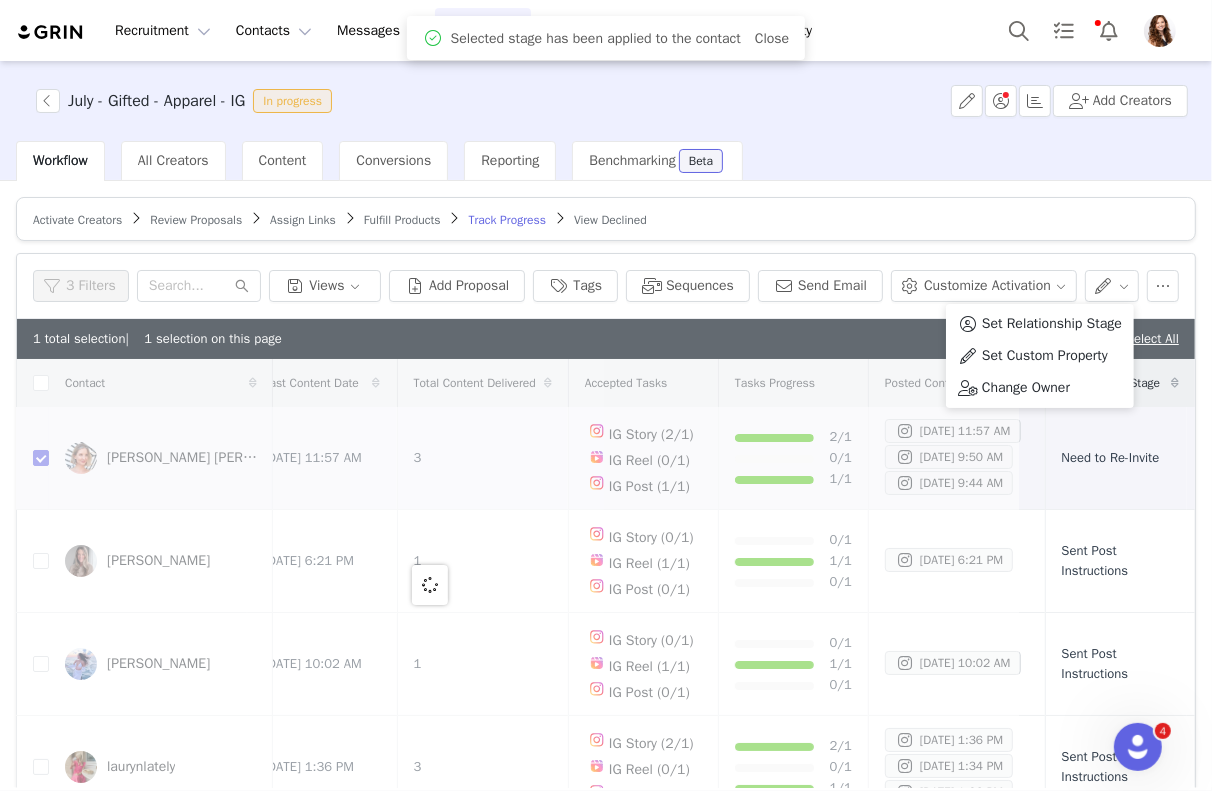 scroll, scrollTop: 0, scrollLeft: 0, axis: both 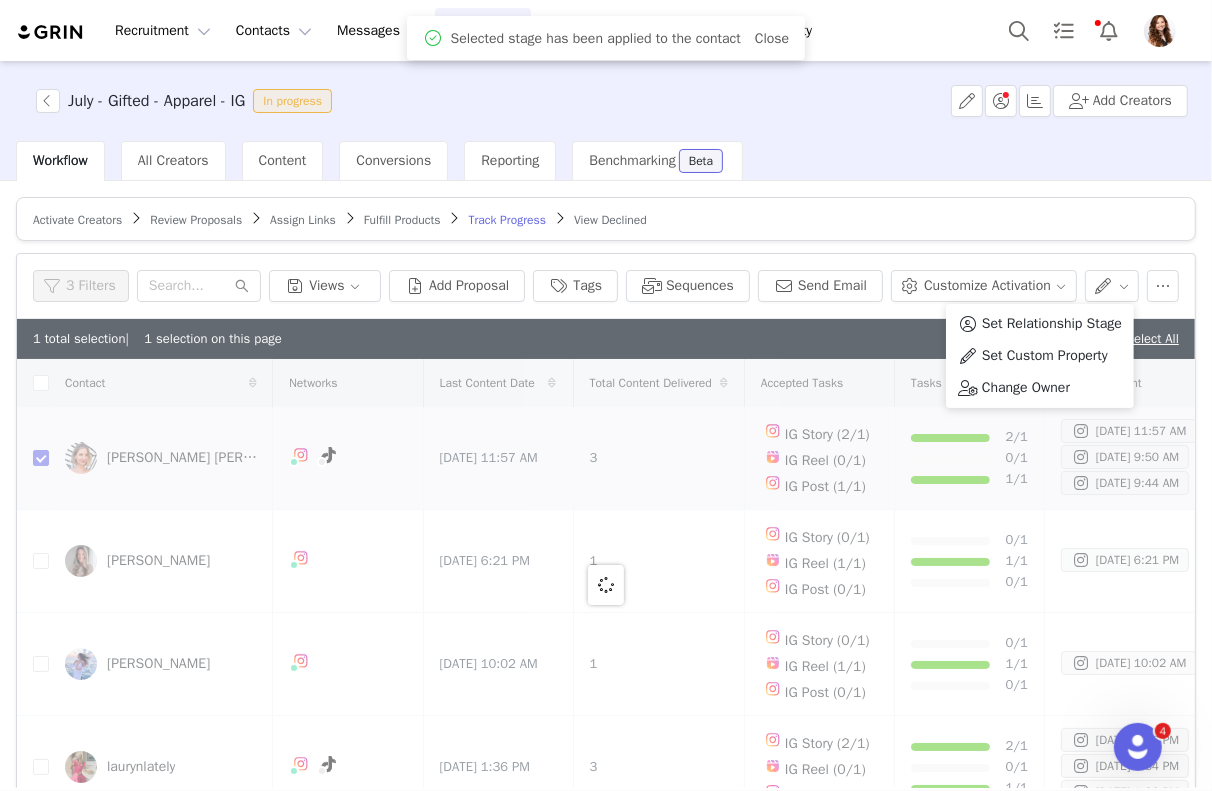 checkbox on "false" 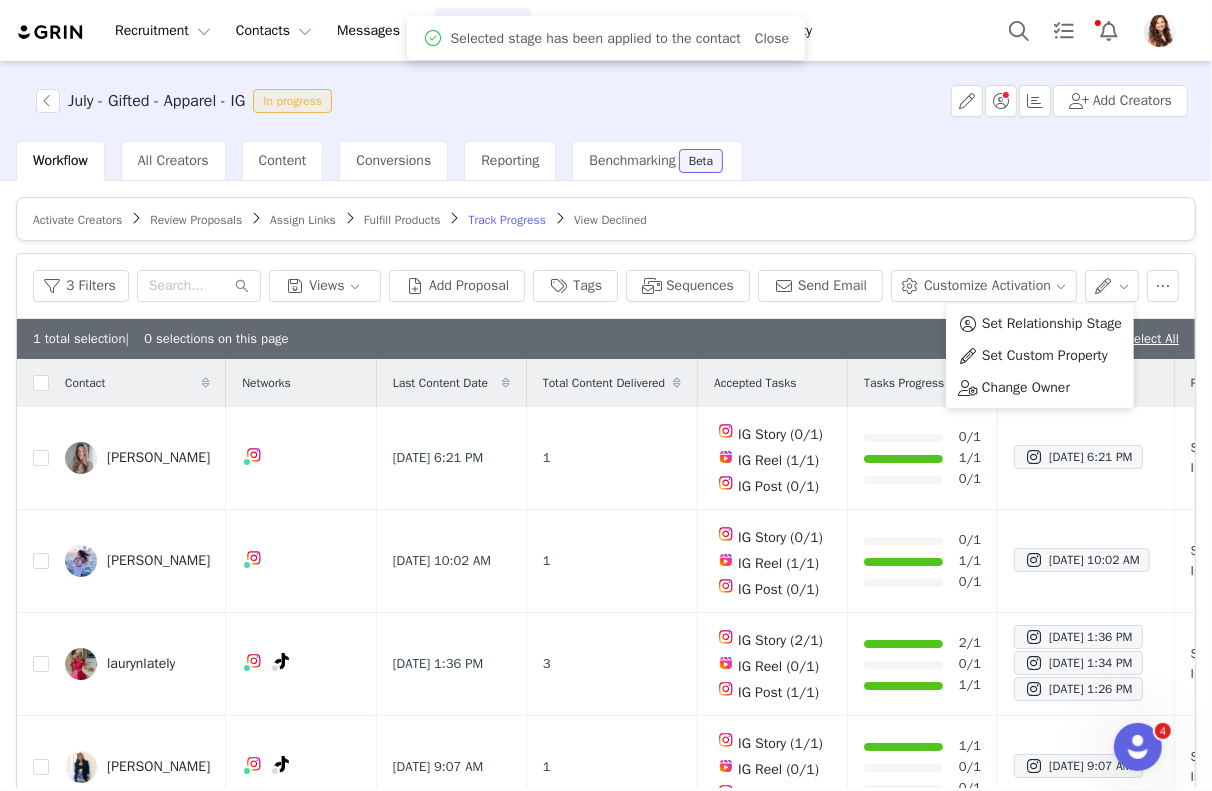 click on "Activate Creators Review Proposals Assign Links Fulfill Products Track Progress View Declined  Filters   Filter Logic  And Or  Activated Date   ~   Content Date   ~   Content Progress  Select Has content  Contact Tag  Select    Relationship Stage  Select  Archived  Select No  Advanced Filters   + Add Field   Custom Field   Delete  Select Relationship Stage   Select  Is not  Select Complete Apply Filters Clear All 3 Filters Views     Add Proposal Tags Sequences Send Email  Customize Activation      1 total selection     |    0 selections on this page  Deselect All     |     Select All  Contact   Networks   Last Content Date   Total Content Delivered   Accepted Tasks   Tasks Progress   Posted Content   Relationship Stage   Amber Swyers   Jul 8, 2025 6:21 PM 1 IG Story (0/1) IG Reel (1/1) IG Post (0/1)  0/1      1/1      0/1      Jul 8, 2025 6:21 PM      Sent Post Instructions  Amanda Higgins  Jul 10, 2025 10:02 AM 1 IG Story (0/1) IG Reel (1/1) IG Post (0/1)  0/1      1/1      0/1         3  2/1" at bounding box center (606, 484) 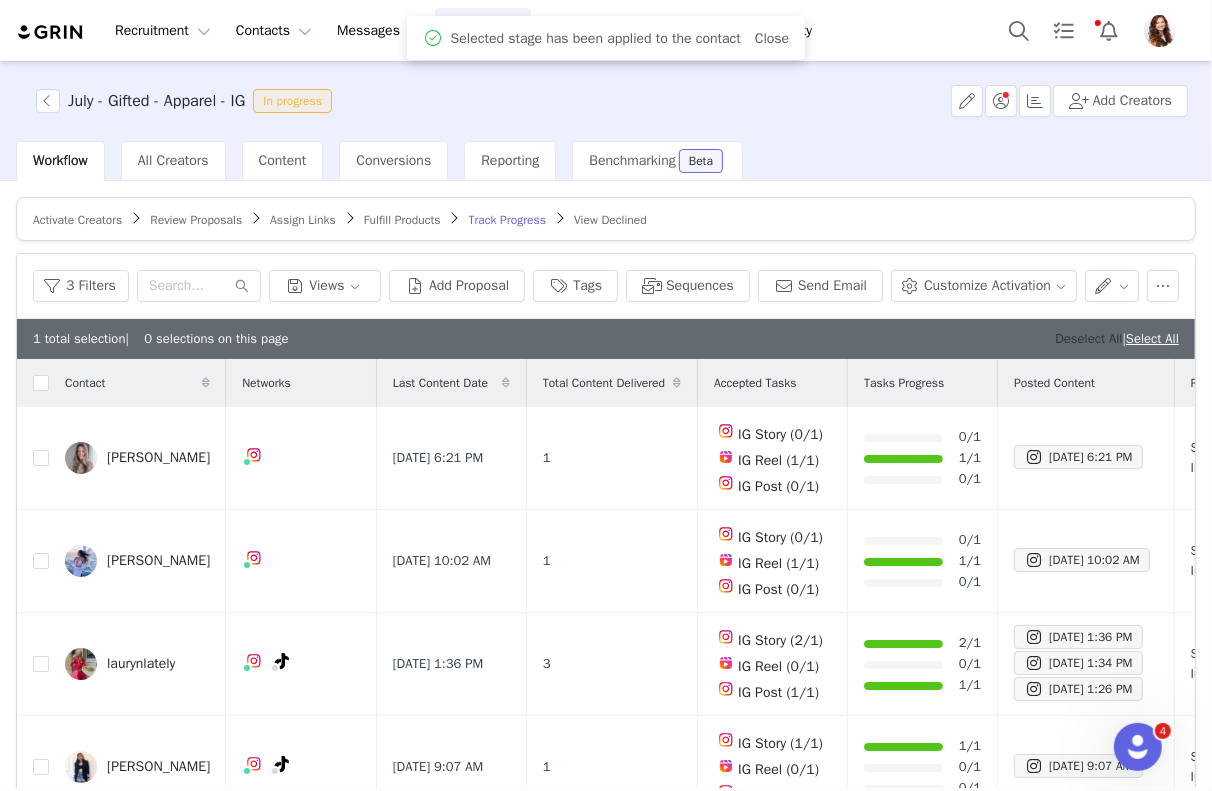 click on "Deselect All" at bounding box center [1088, 338] 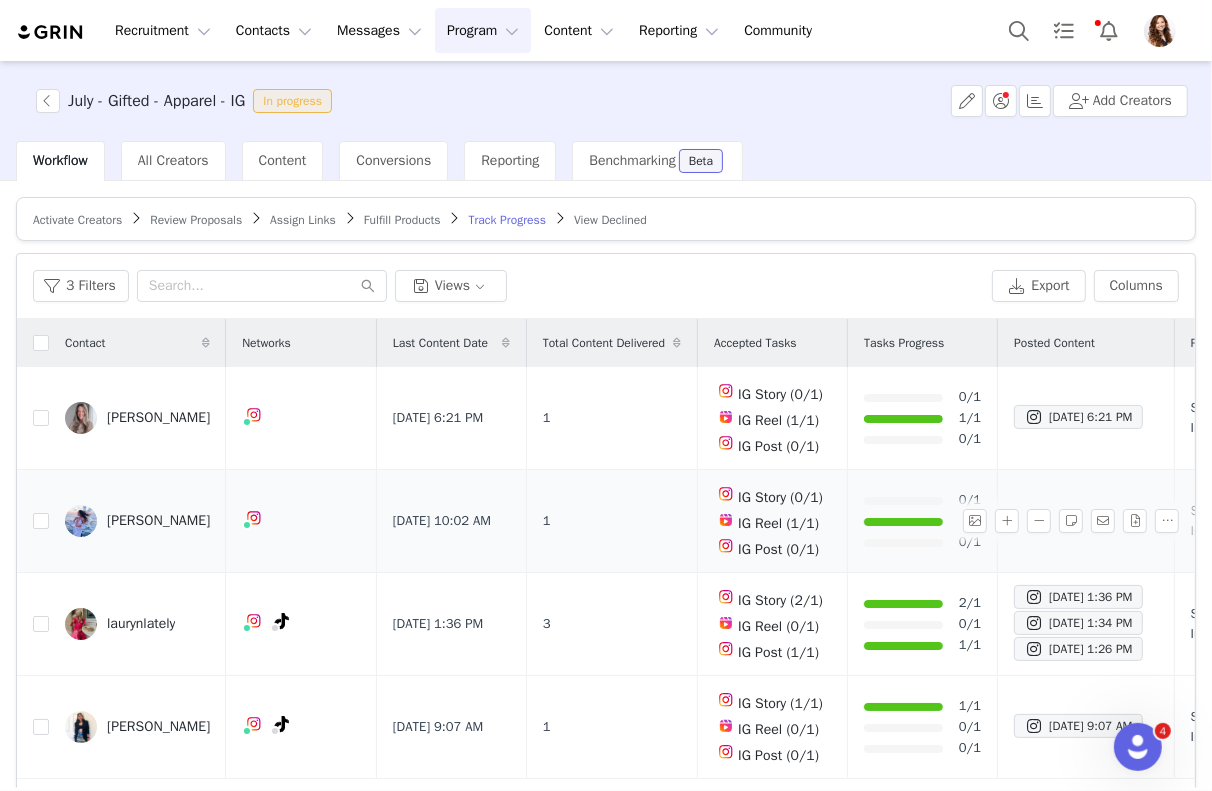 scroll, scrollTop: 78, scrollLeft: 0, axis: vertical 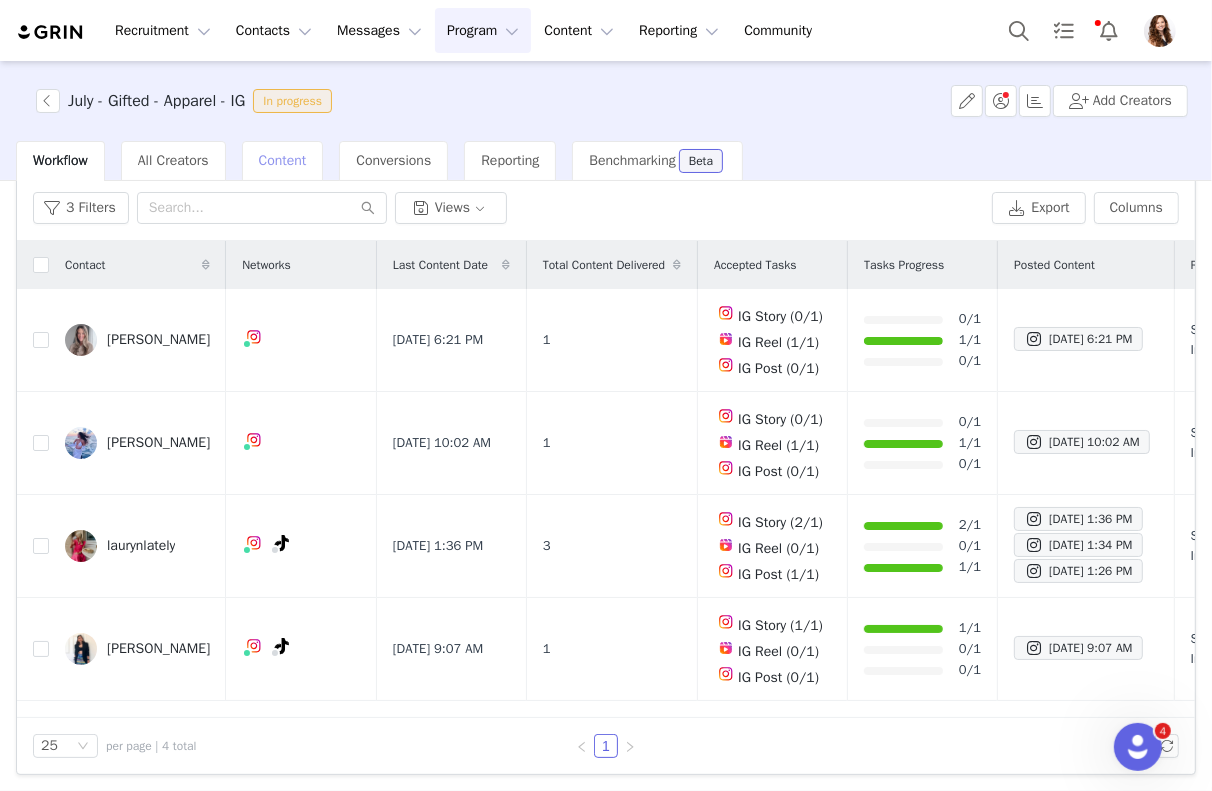 click on "Content" at bounding box center (283, 161) 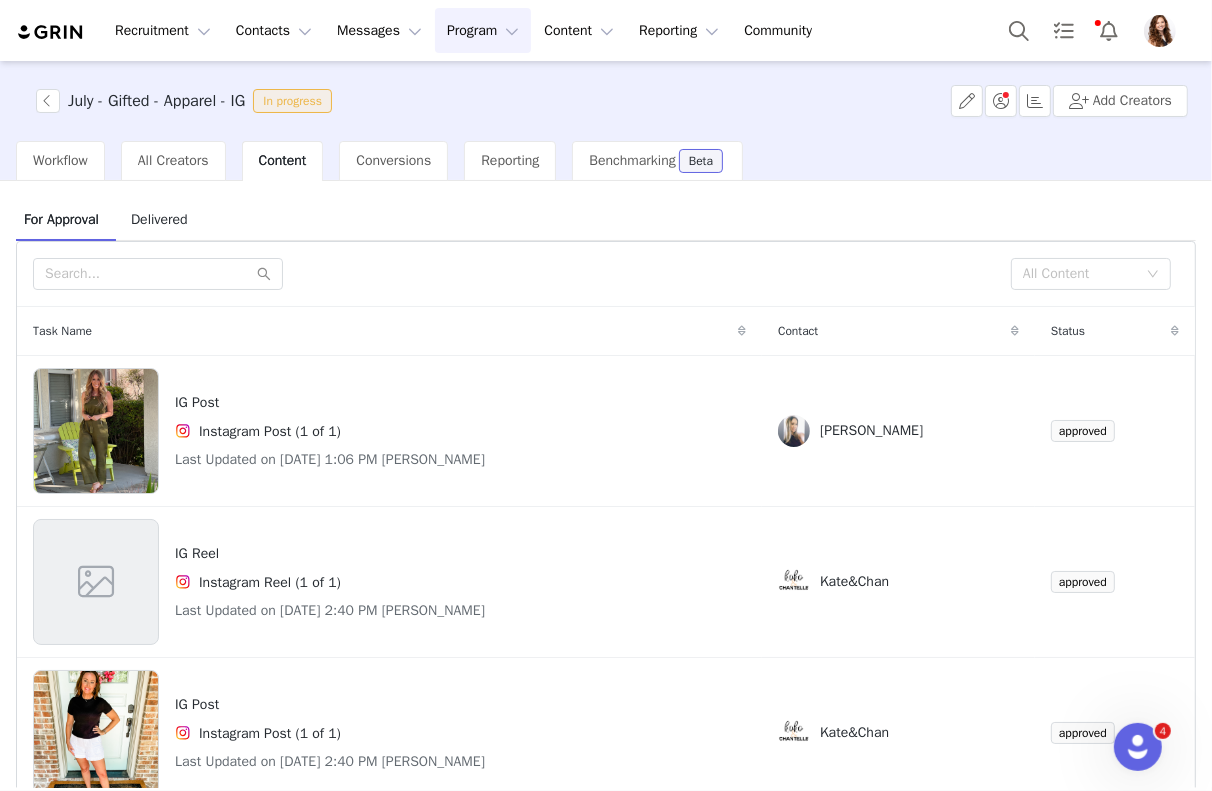 click on "Delivered" at bounding box center (159, 219) 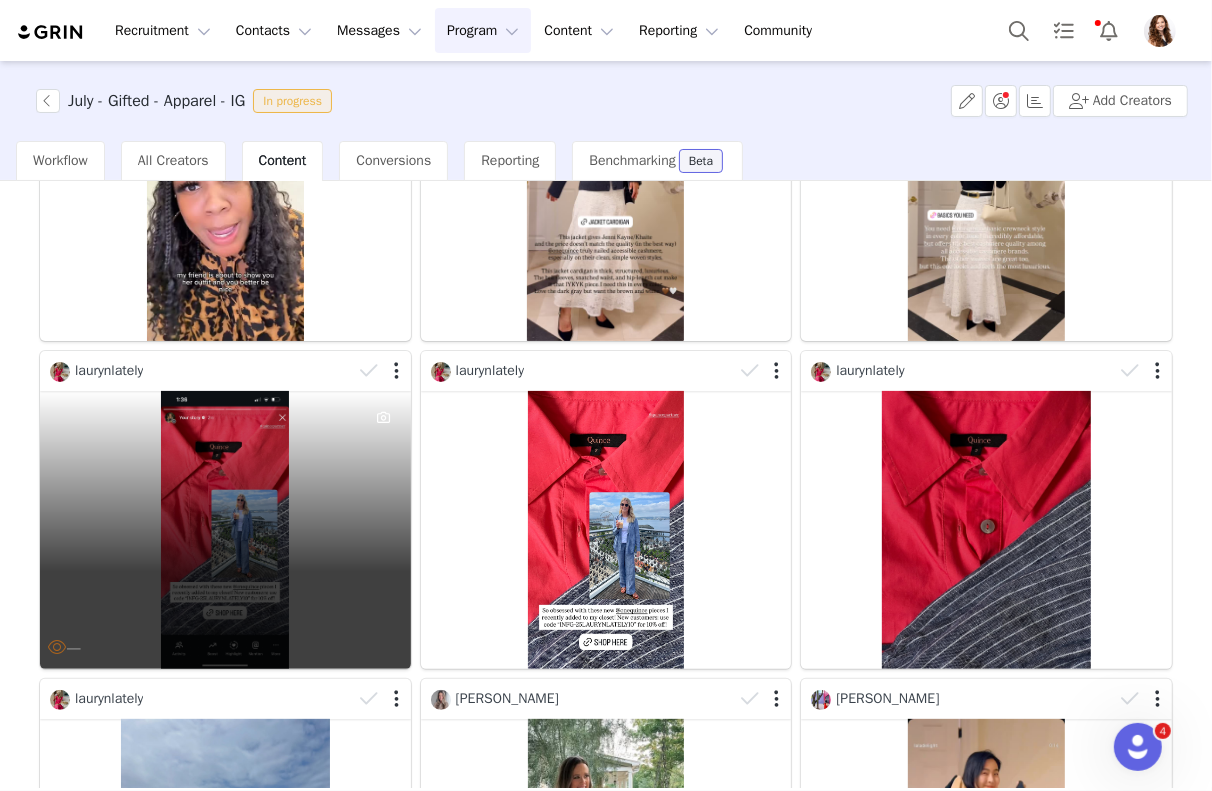 scroll, scrollTop: 377, scrollLeft: 0, axis: vertical 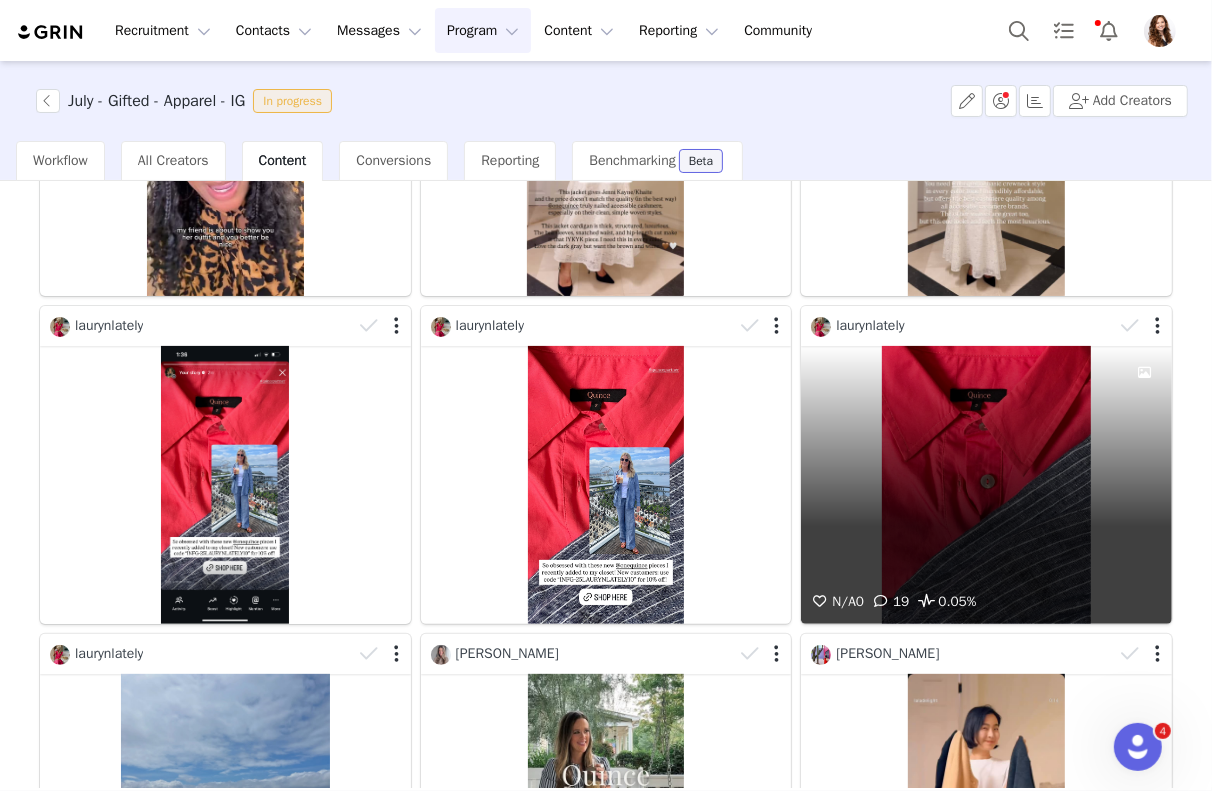 click on "N/A  0  19  0.05%" at bounding box center [986, 485] 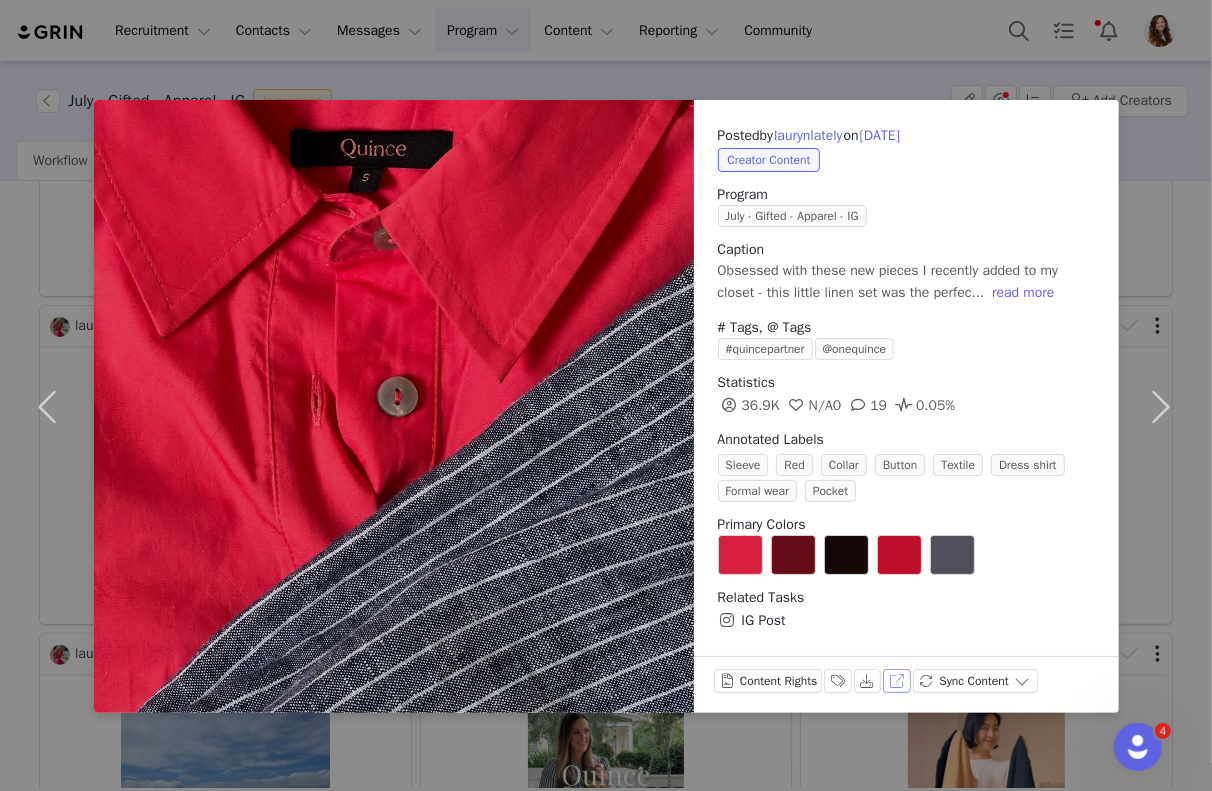 click on "View on Instagram" at bounding box center (897, 681) 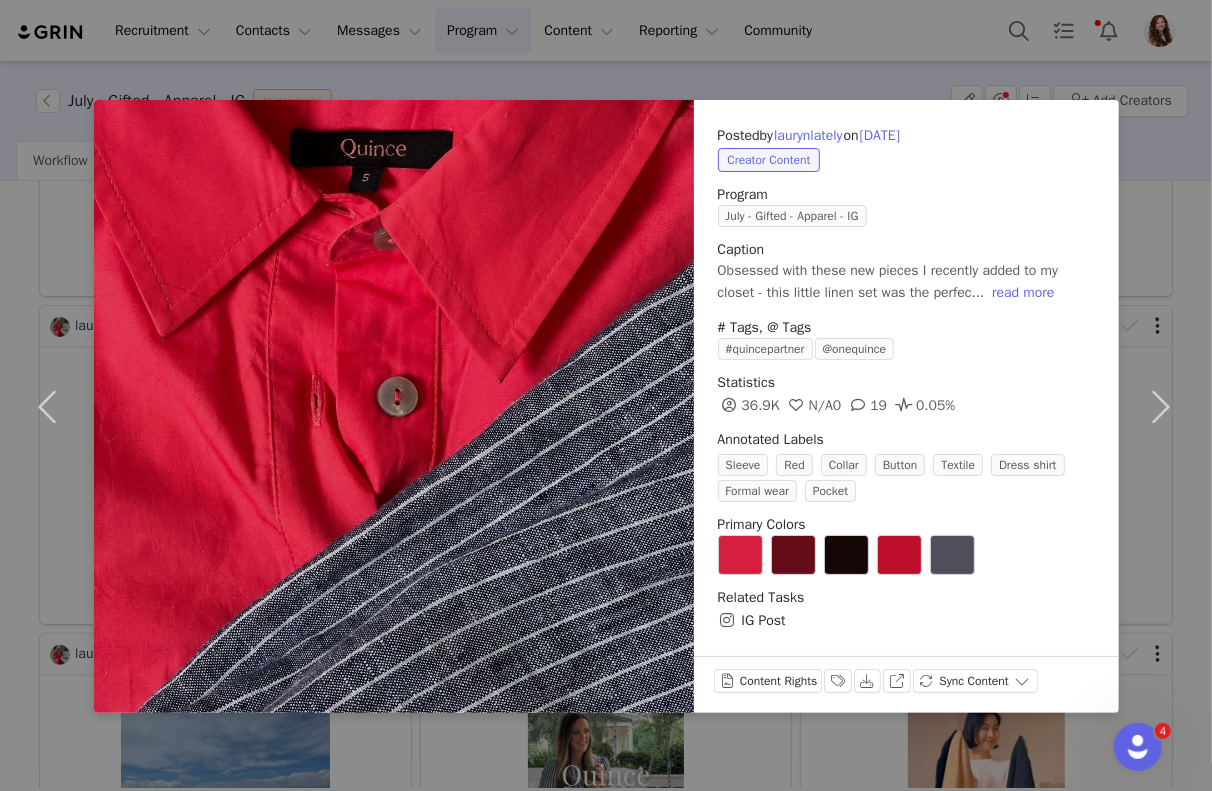 click on "Posted  by  laurynlately  on  Jul 9, 2025  Creator Content  Program July - Gifted - Apparel - IG Caption Obsessed with these new  pieces I recently added to my closet - this little linen set was the perfec... read more # Tags, @ Tags  #quincepartner   @onequince      Statistics 36.9K   N/A  0  19  0.05%  Annotated Labels  Sleeve   Red   Collar   Button   Textile   Dress shirt   Formal wear   Pocket  Primary Colors Related Tasks IG Post     Content Rights Labels & Tags Download View on Instagram Sync Content" at bounding box center (606, 395) 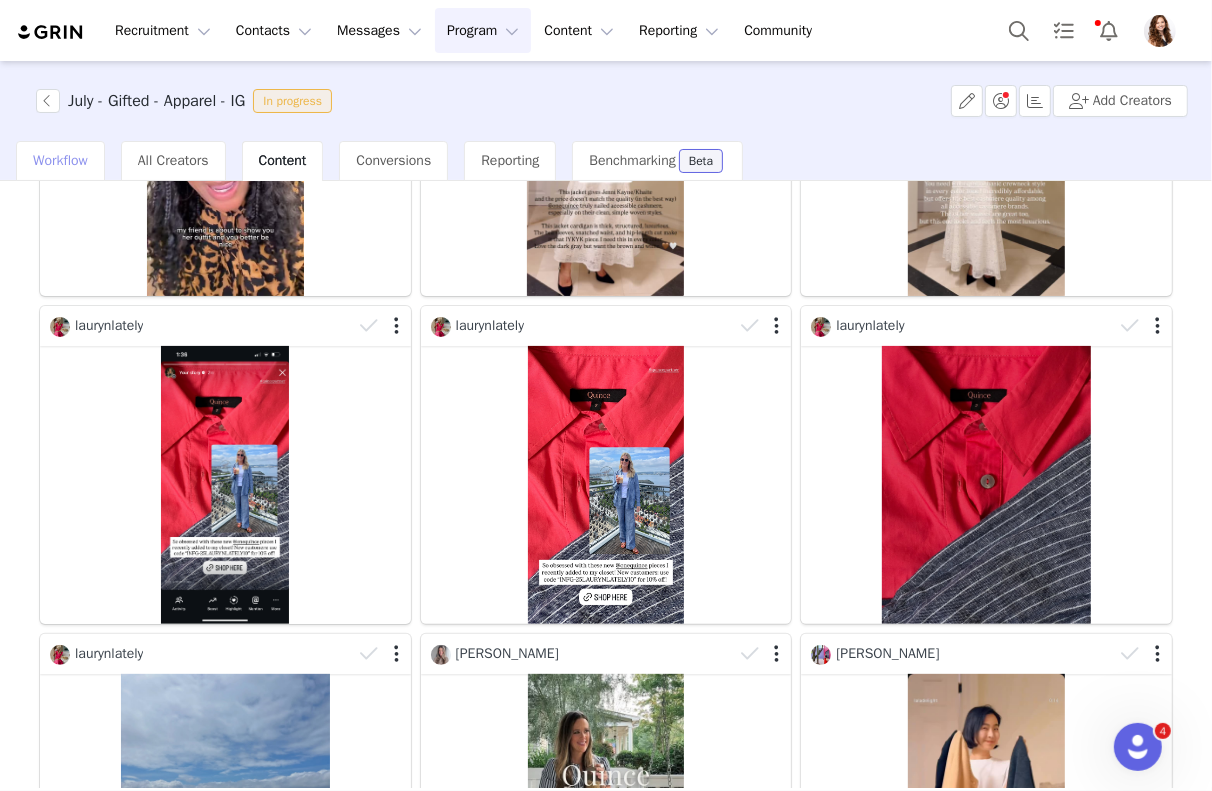 click on "Workflow" at bounding box center [60, 161] 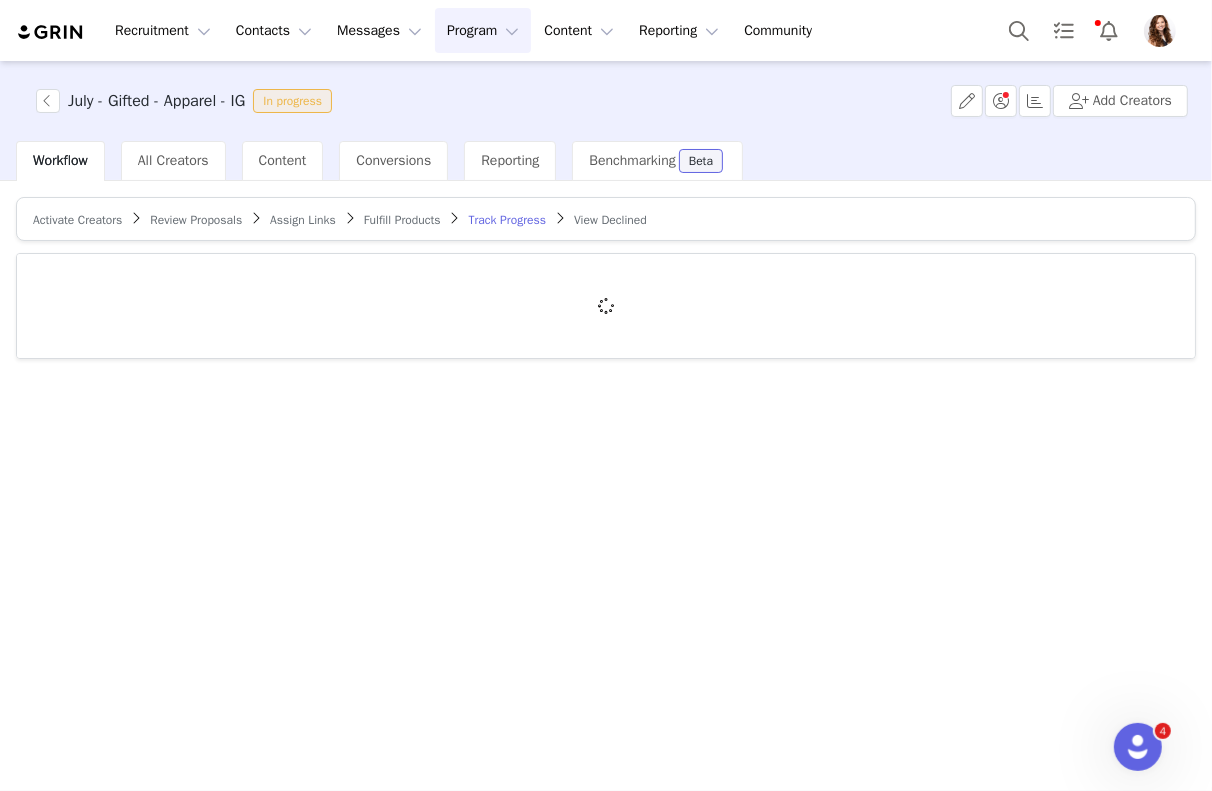 scroll, scrollTop: 0, scrollLeft: 0, axis: both 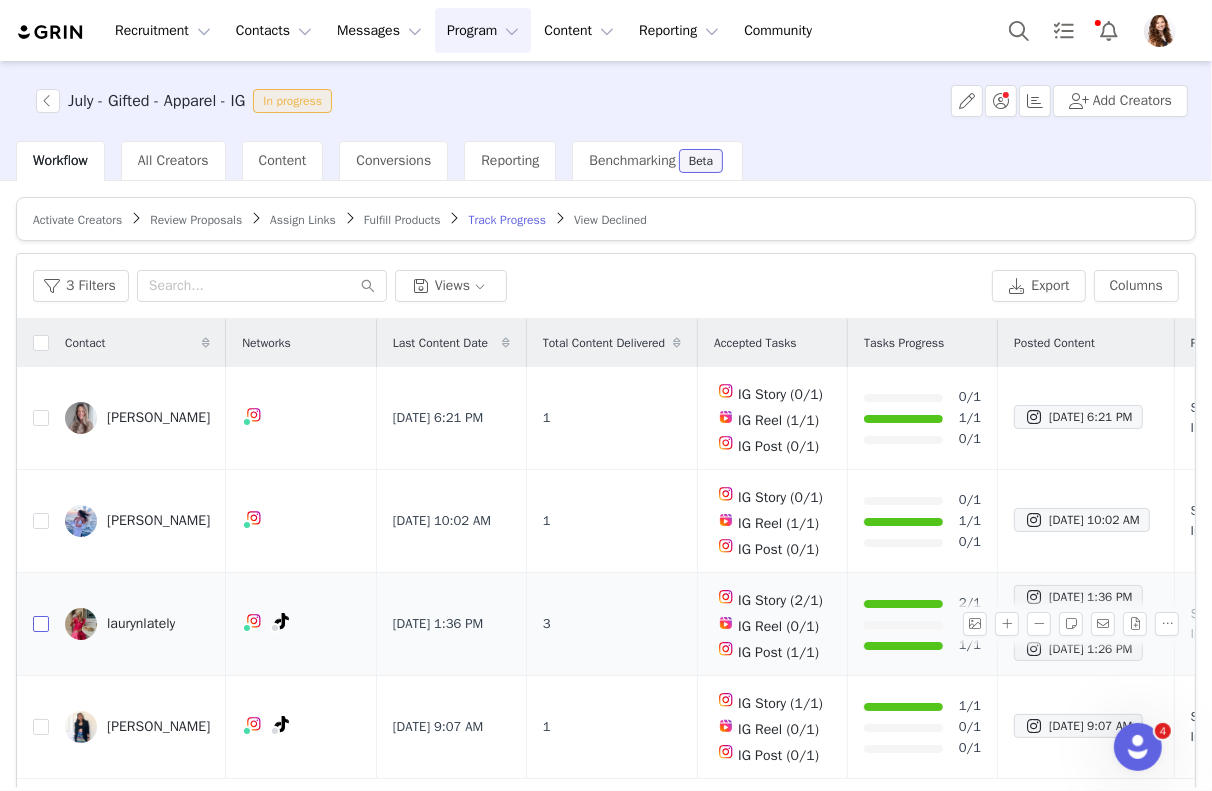 click at bounding box center [41, 624] 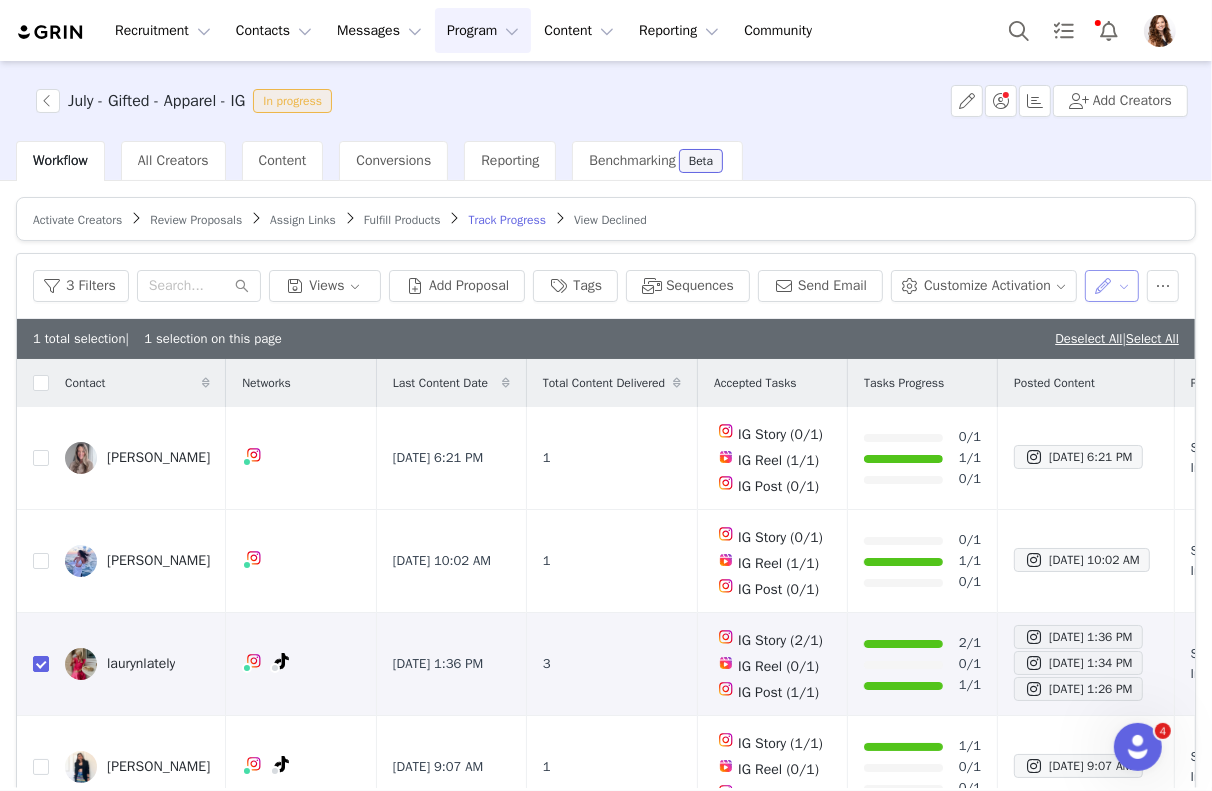 click at bounding box center (1112, 286) 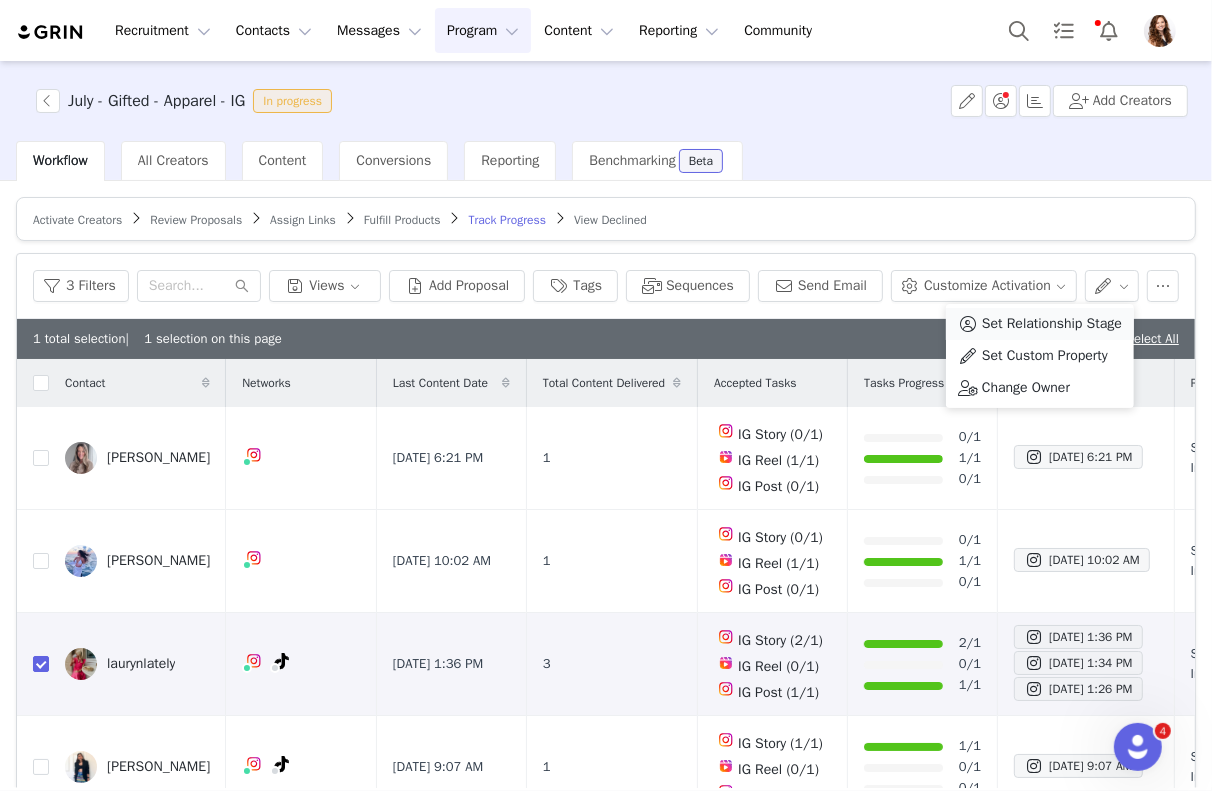 click on "Set Relationship Stage" at bounding box center (1052, 324) 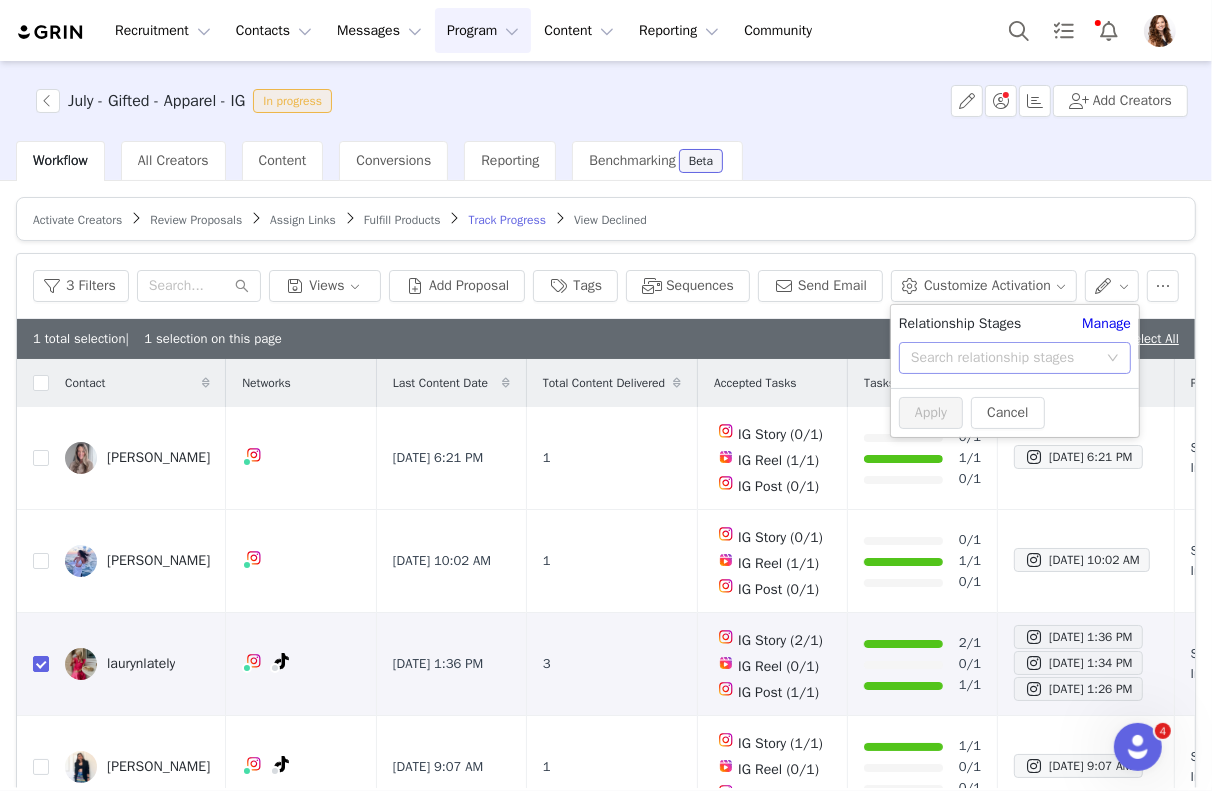 click on "Search relationship stages" at bounding box center [1004, 358] 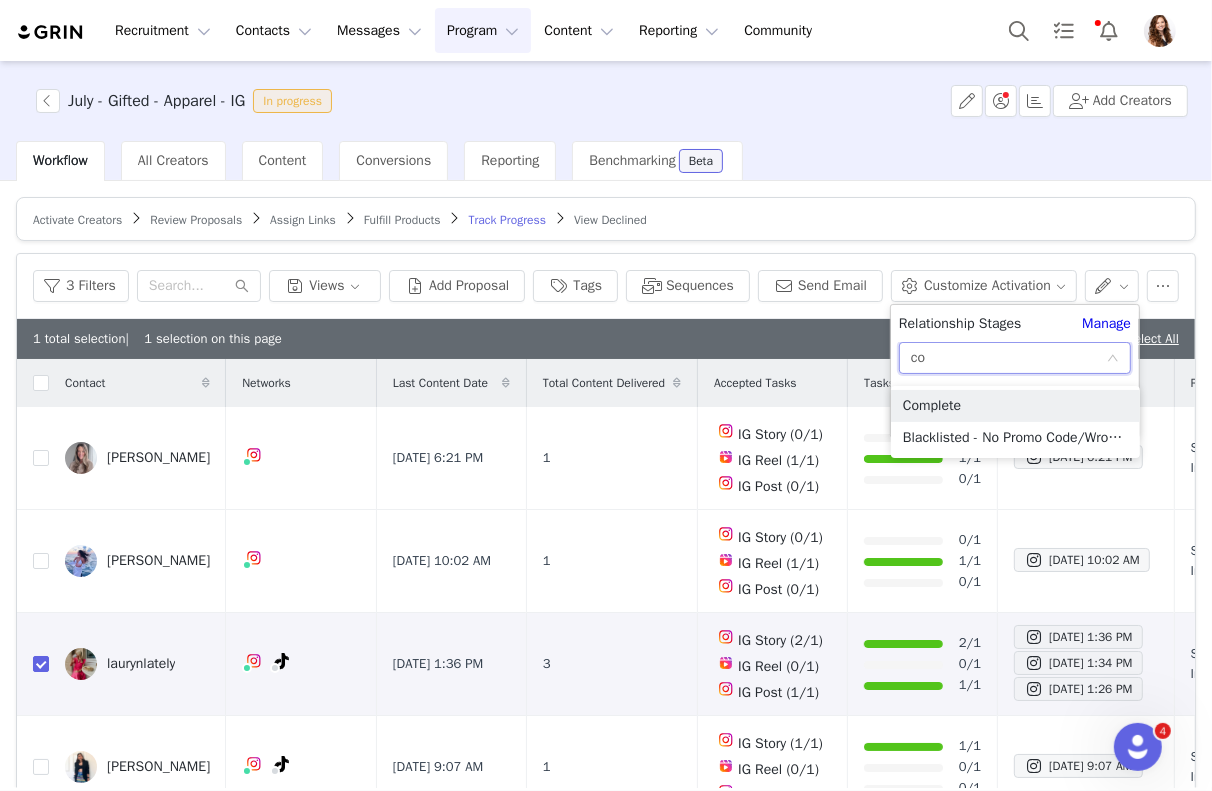type on "com" 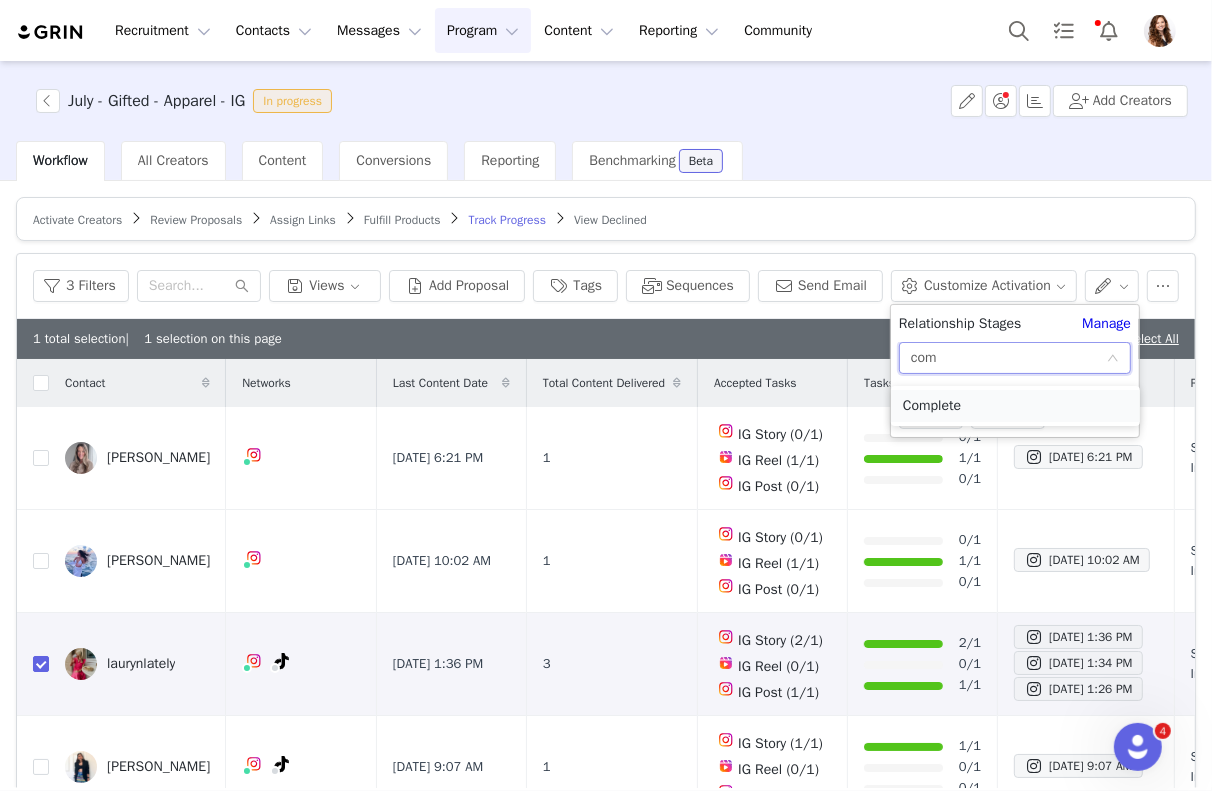 click on "Complete" at bounding box center [1015, 406] 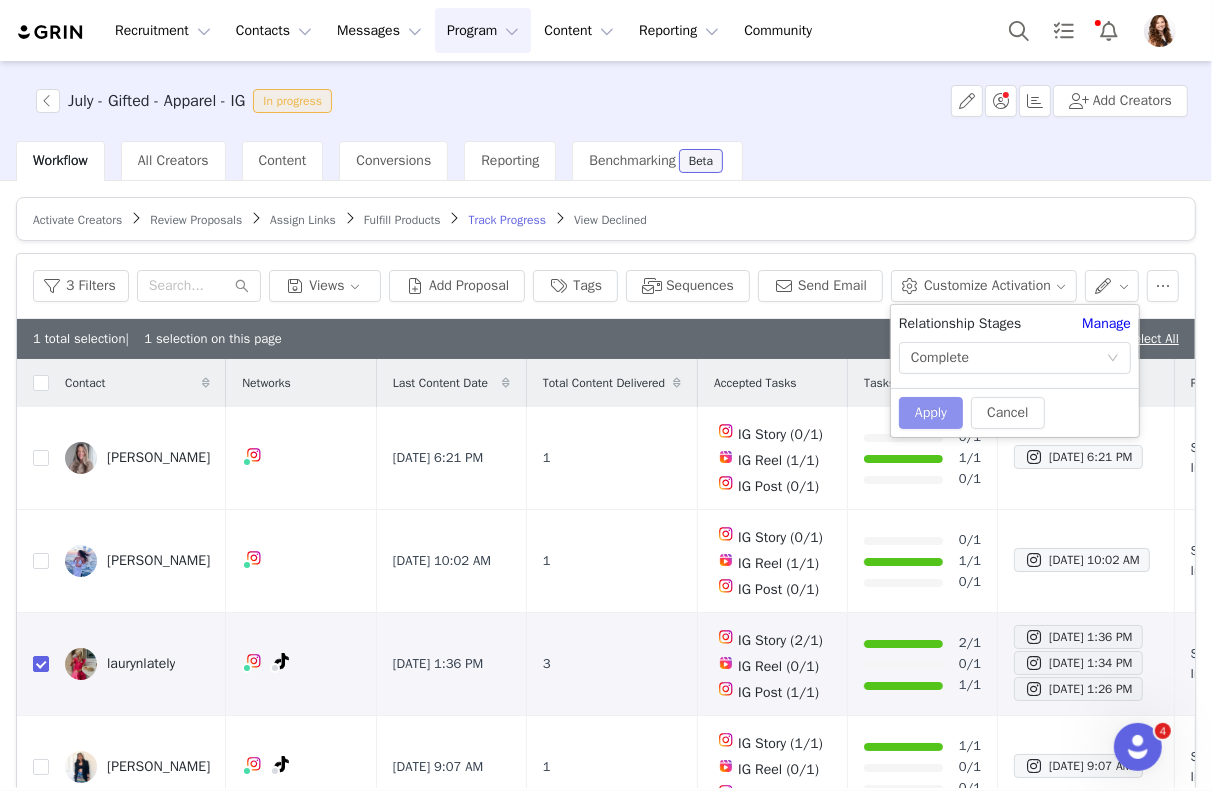 click on "Apply" at bounding box center [931, 413] 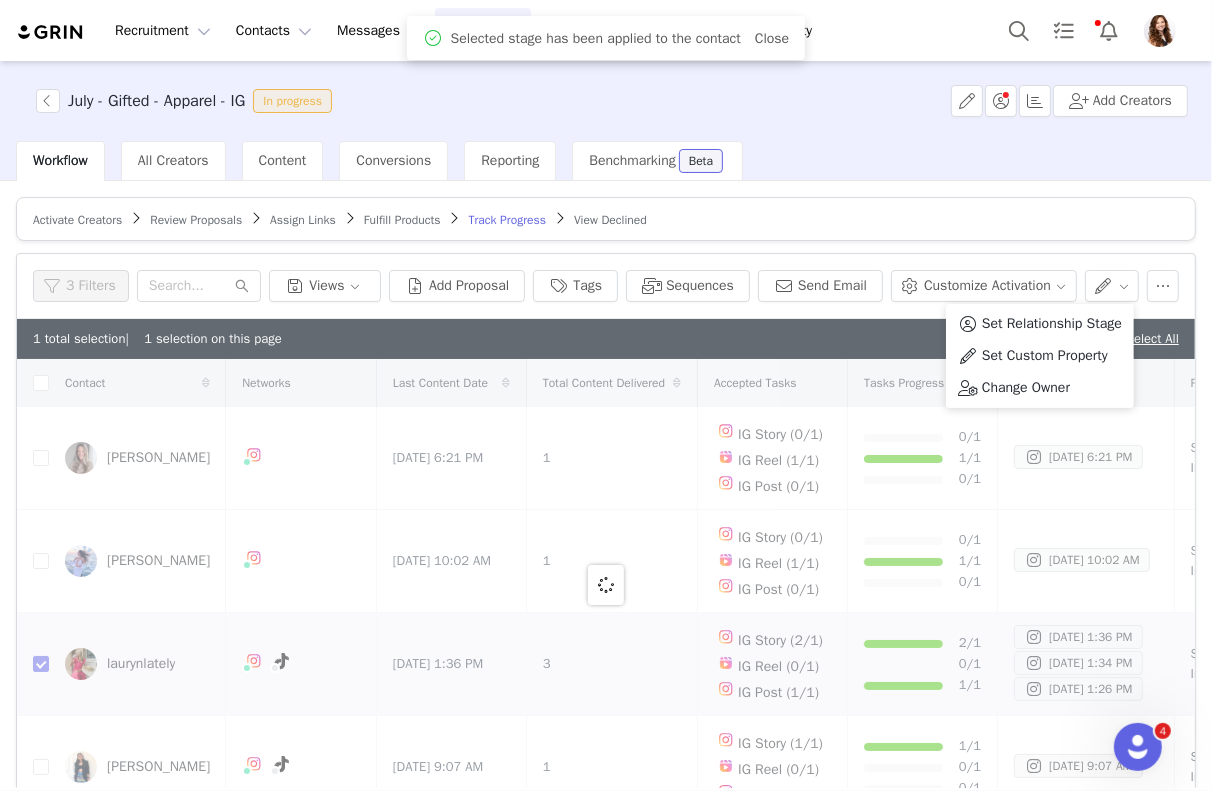click on "Workflow All Creators Content Conversions Reporting Benchmarking Beta" at bounding box center (614, 161) 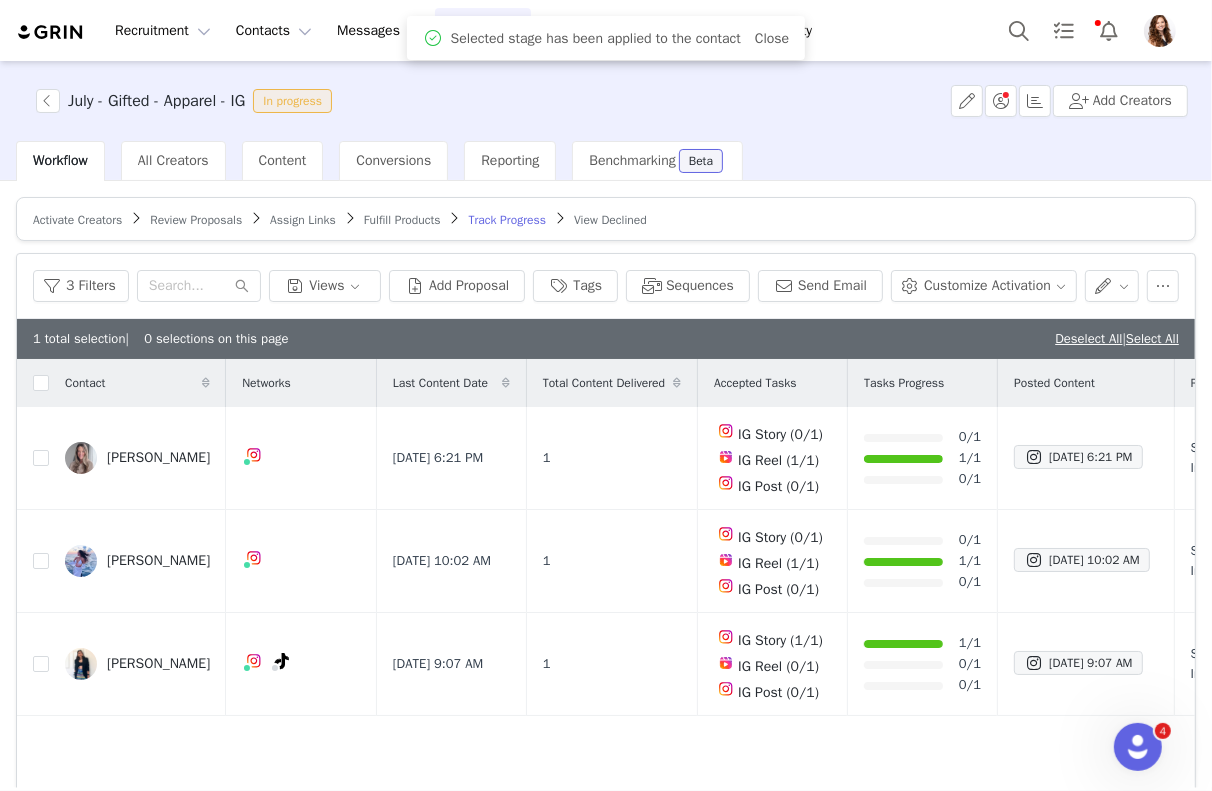 click on "Deselect All     |     Select All" at bounding box center [1117, 339] 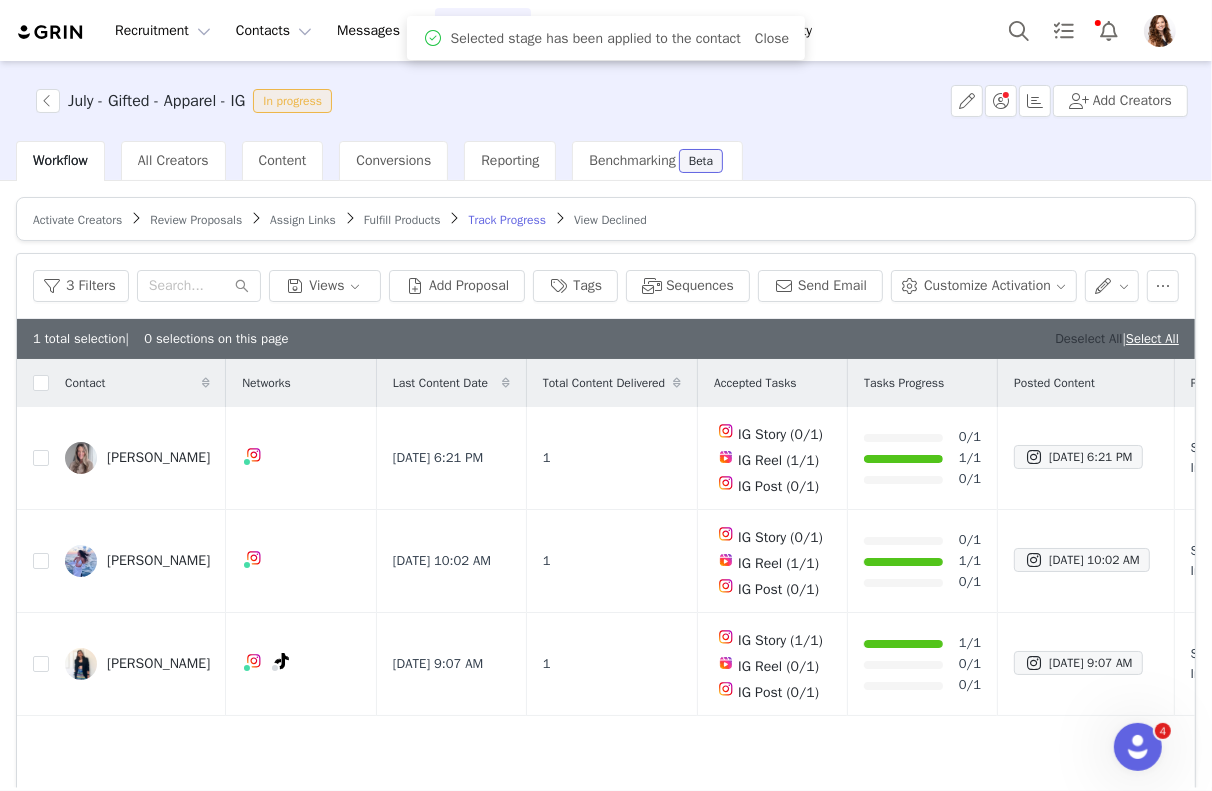 click on "Deselect All" at bounding box center [1088, 338] 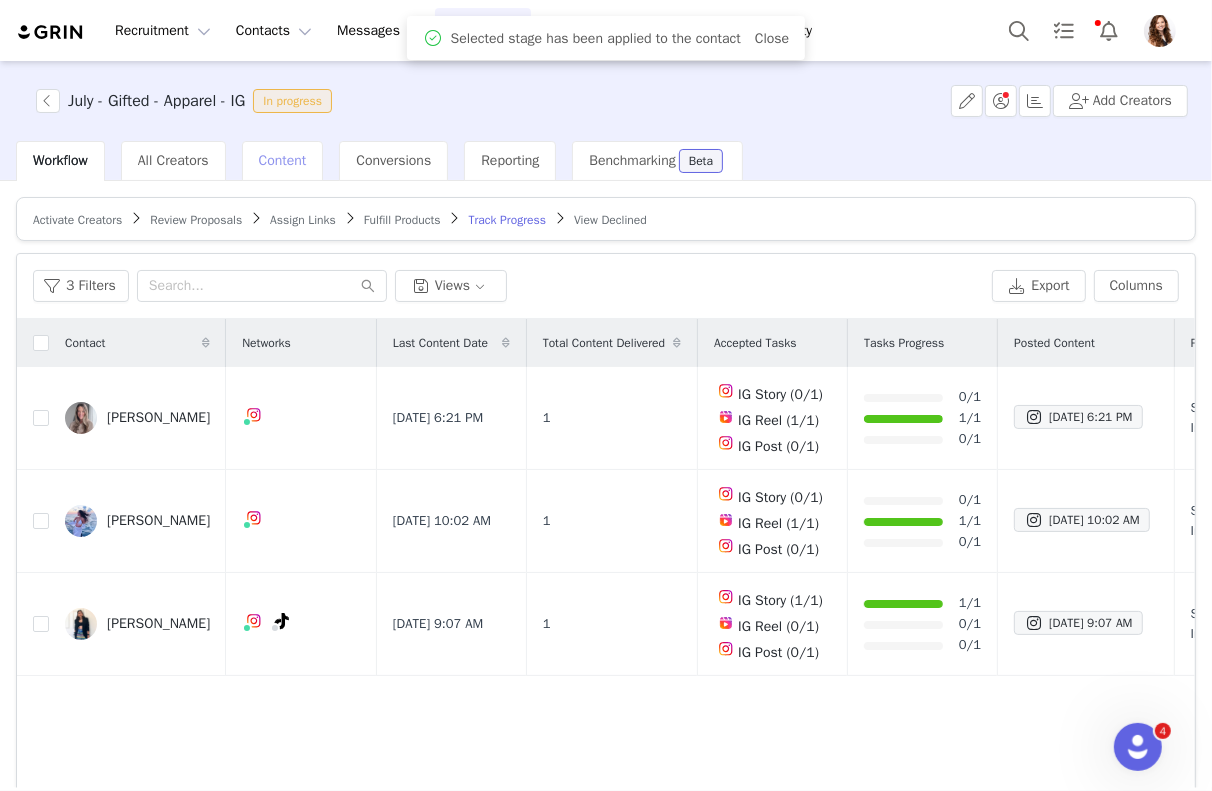 click on "Content" at bounding box center (283, 160) 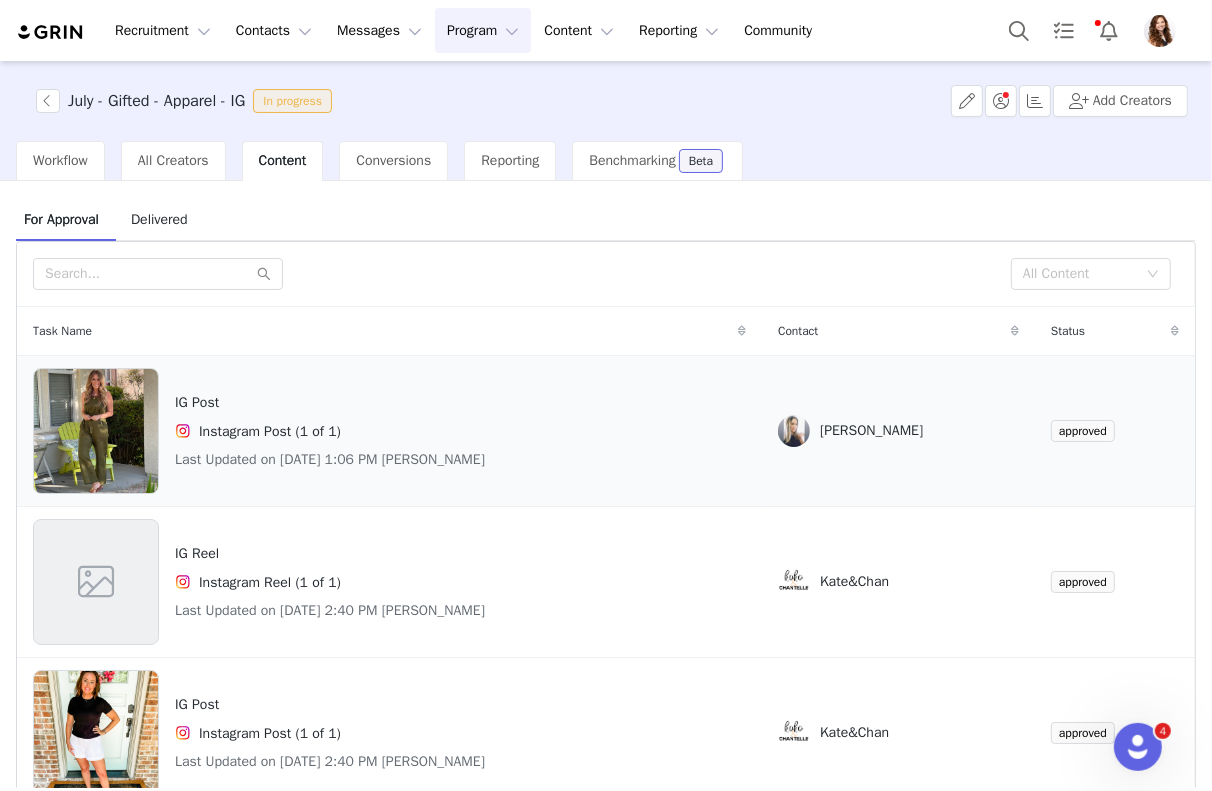 scroll, scrollTop: 6, scrollLeft: 0, axis: vertical 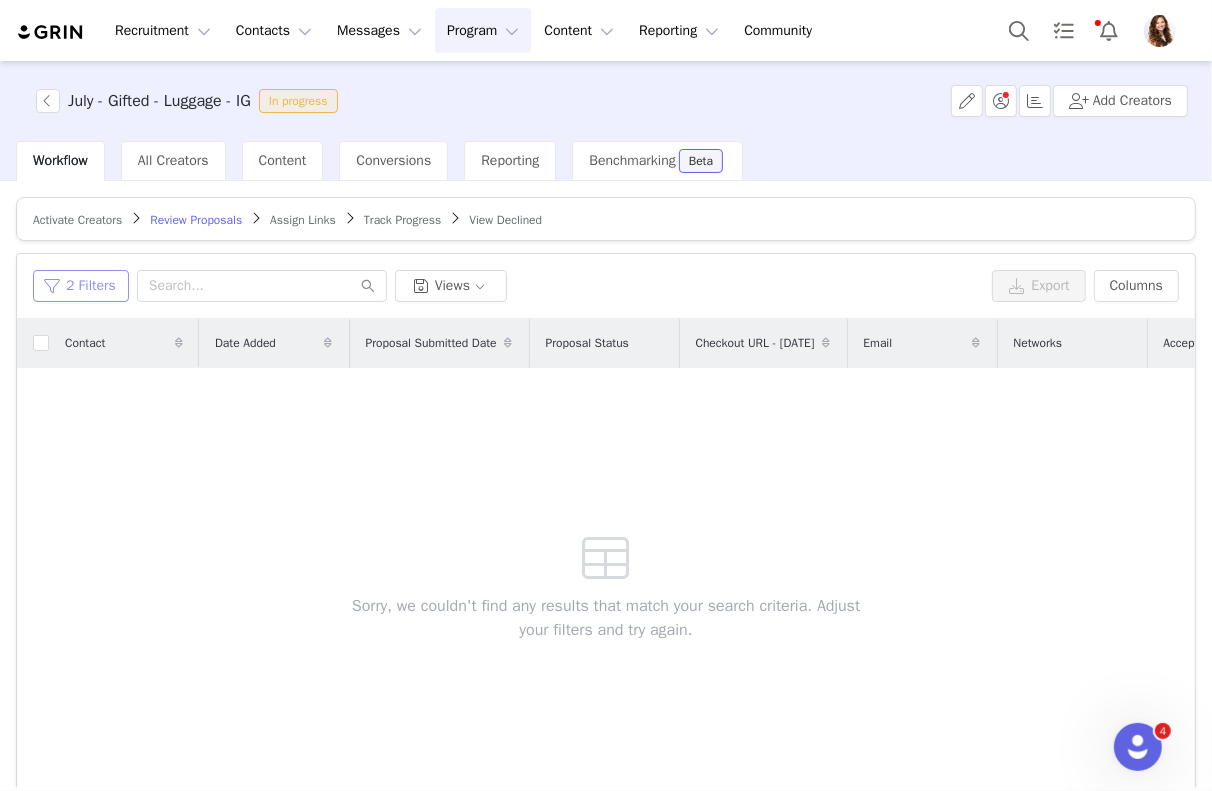 click on "2 Filters" at bounding box center (81, 286) 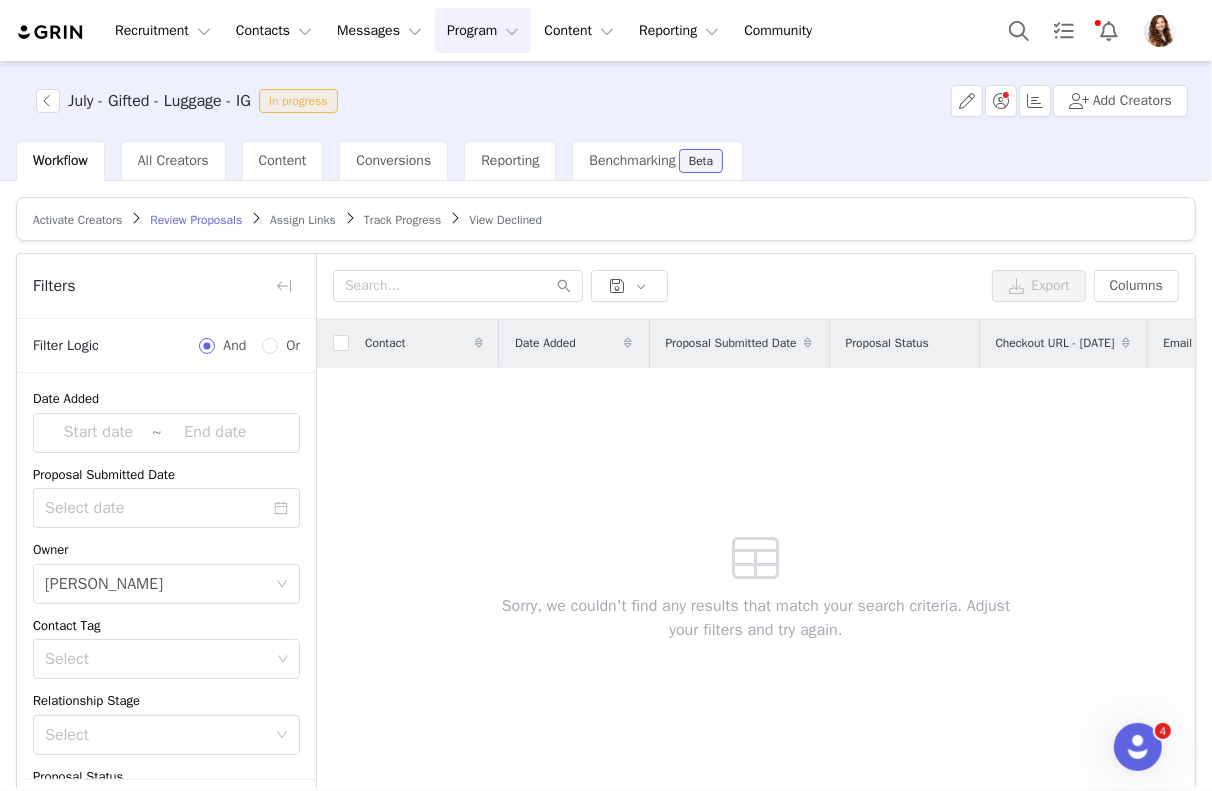 click on "Contact   Date Added   Proposal Submitted Date   Proposal Status   Checkout URL - [DATE]   Email   Networks   Accepted Tasks   Products   Payment Settings   Total Orders   Sorry, we couldn't find any results that match your search criteria. Adjust your filters and try again." at bounding box center (756, 557) 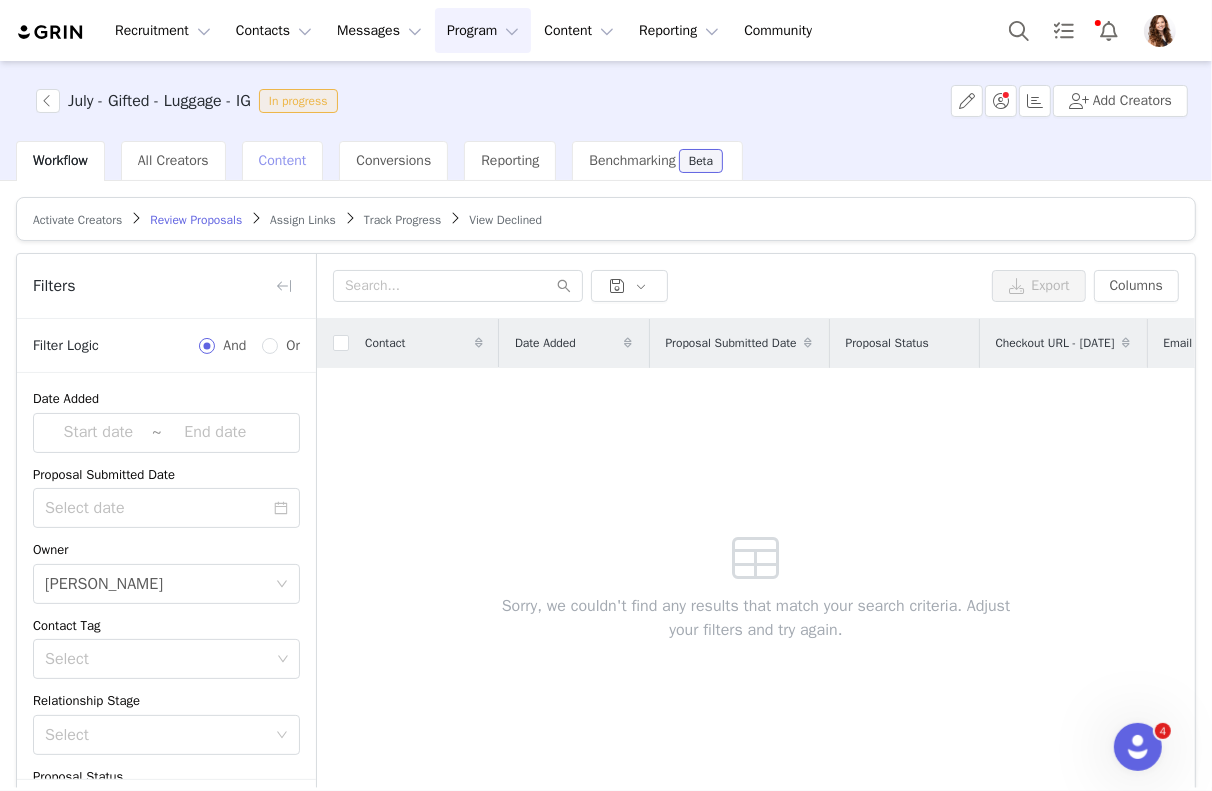 click on "Content" at bounding box center (283, 160) 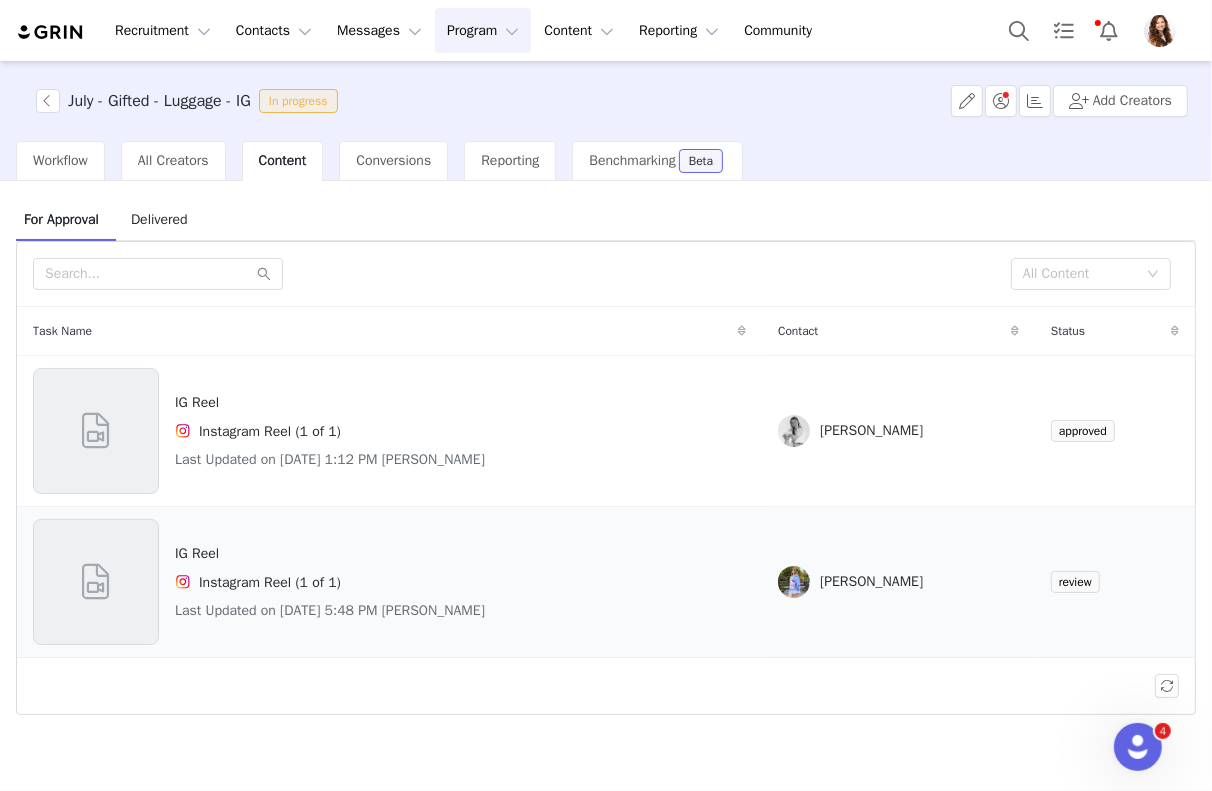 click on "IG Reel" at bounding box center [330, 553] 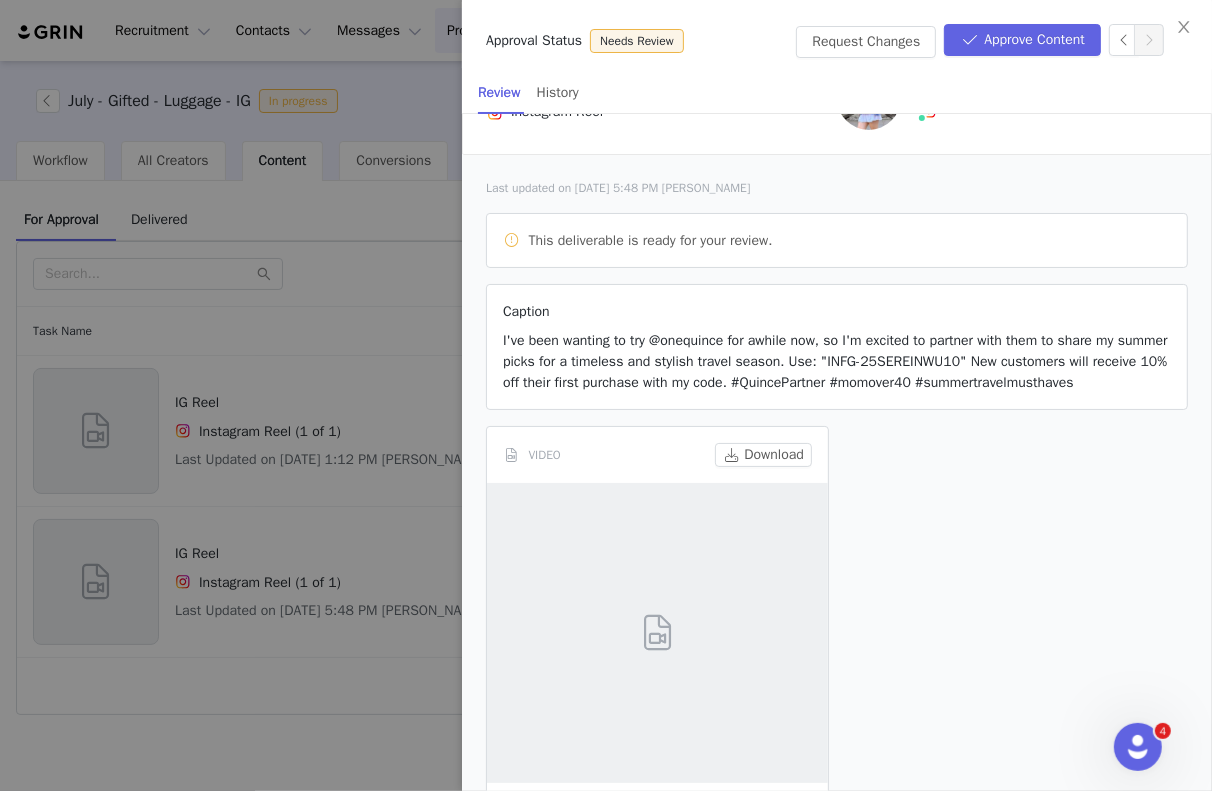 scroll, scrollTop: 87, scrollLeft: 0, axis: vertical 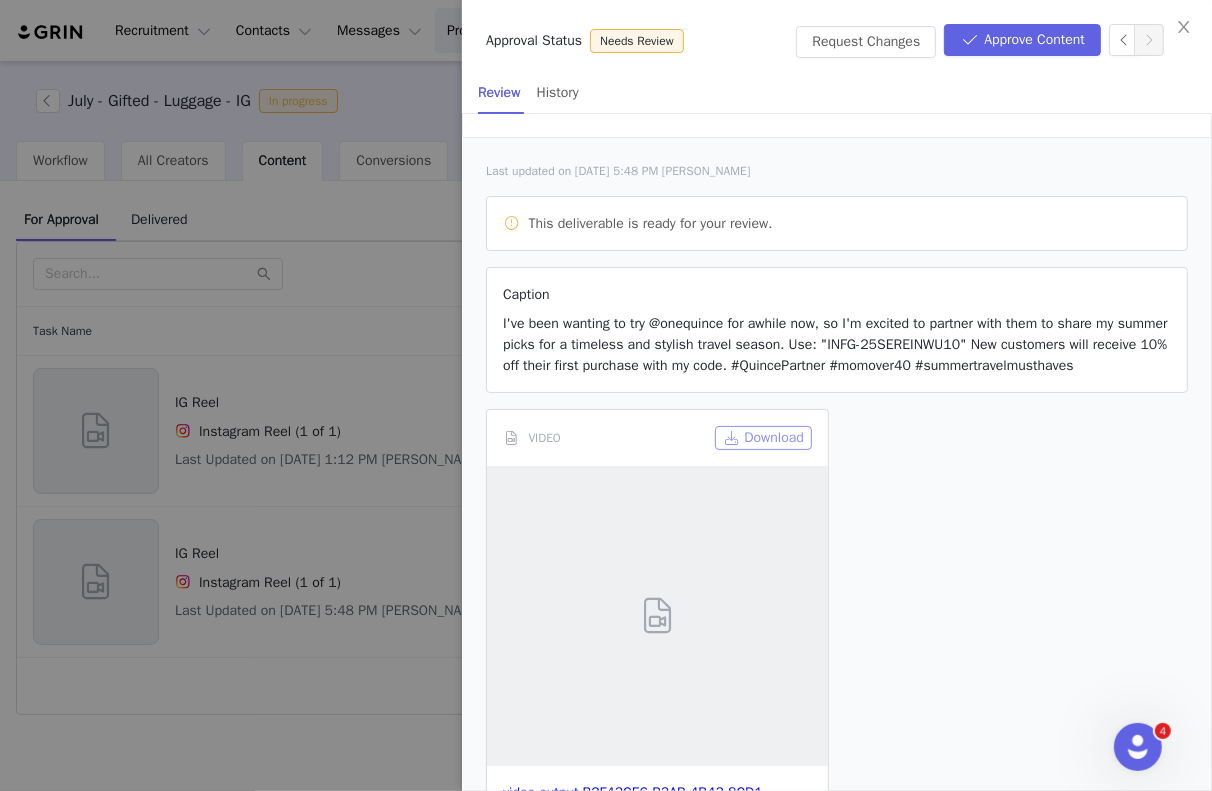 click on "Download" at bounding box center [763, 438] 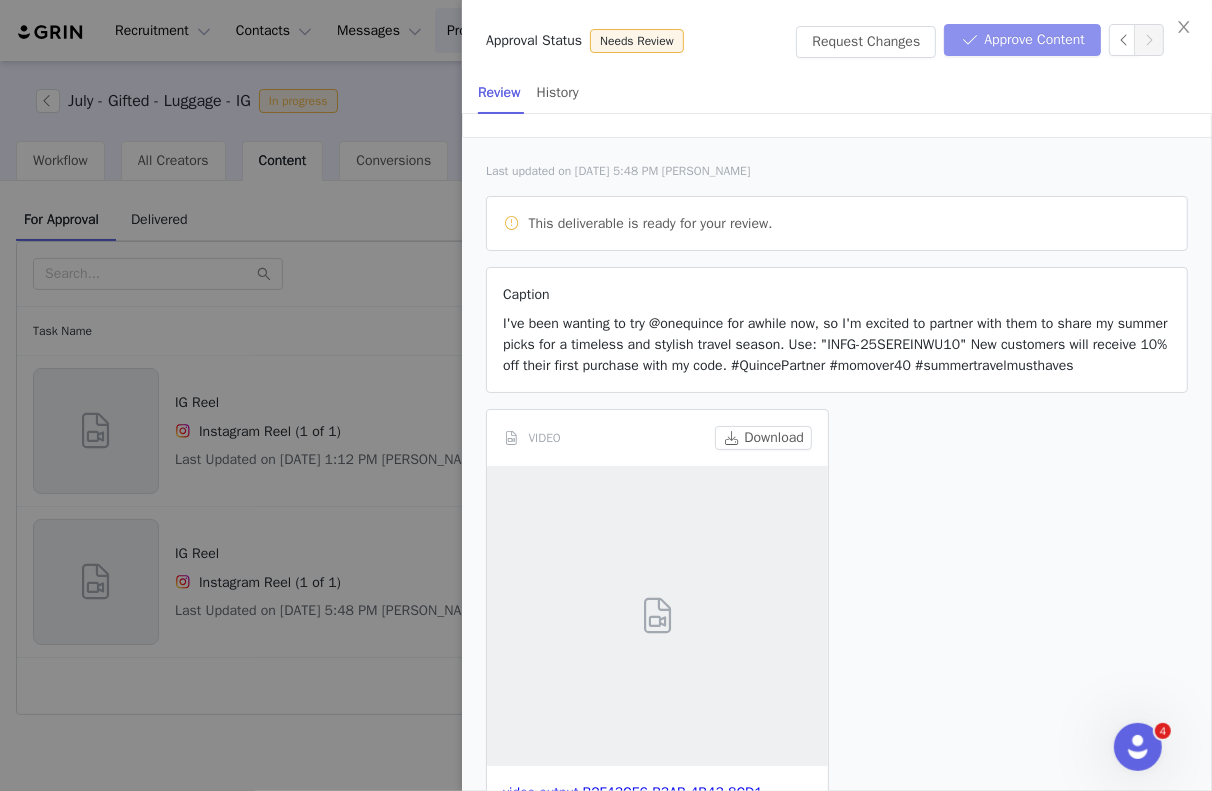 click on "Approve Content" at bounding box center [1022, 40] 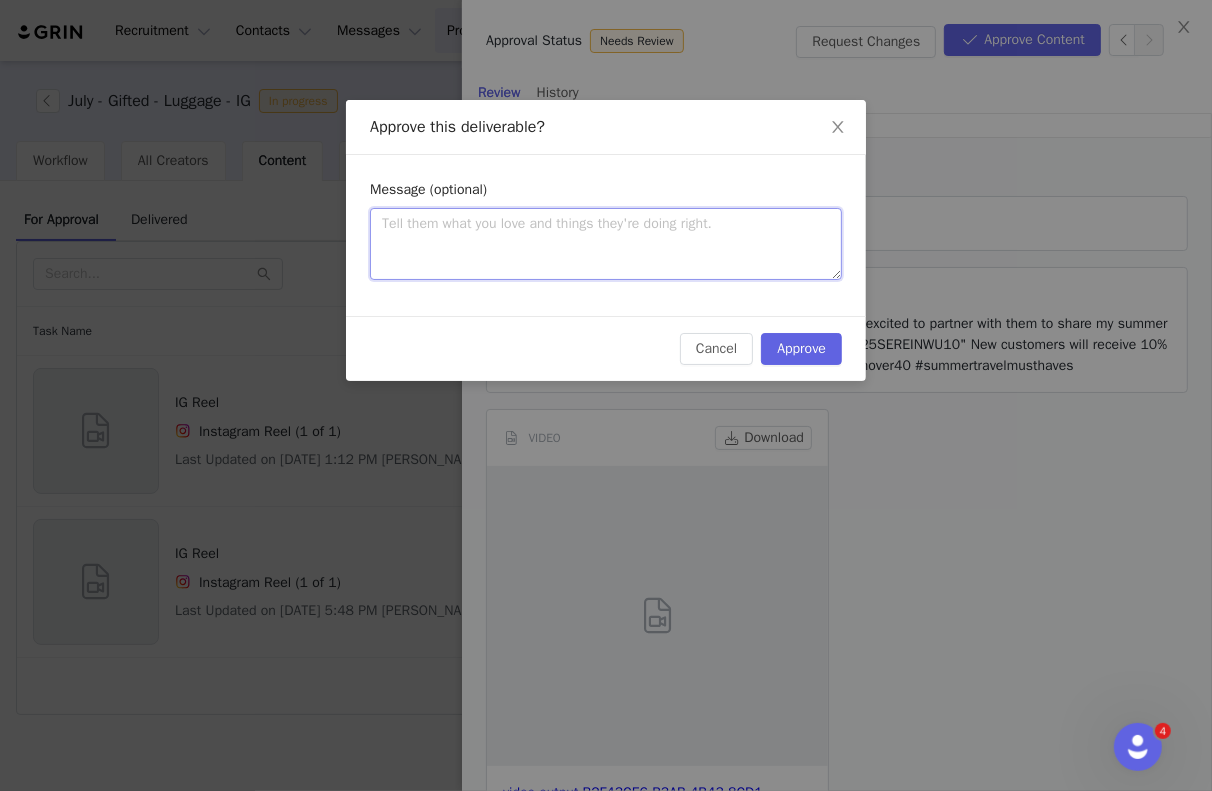 click at bounding box center (606, 244) 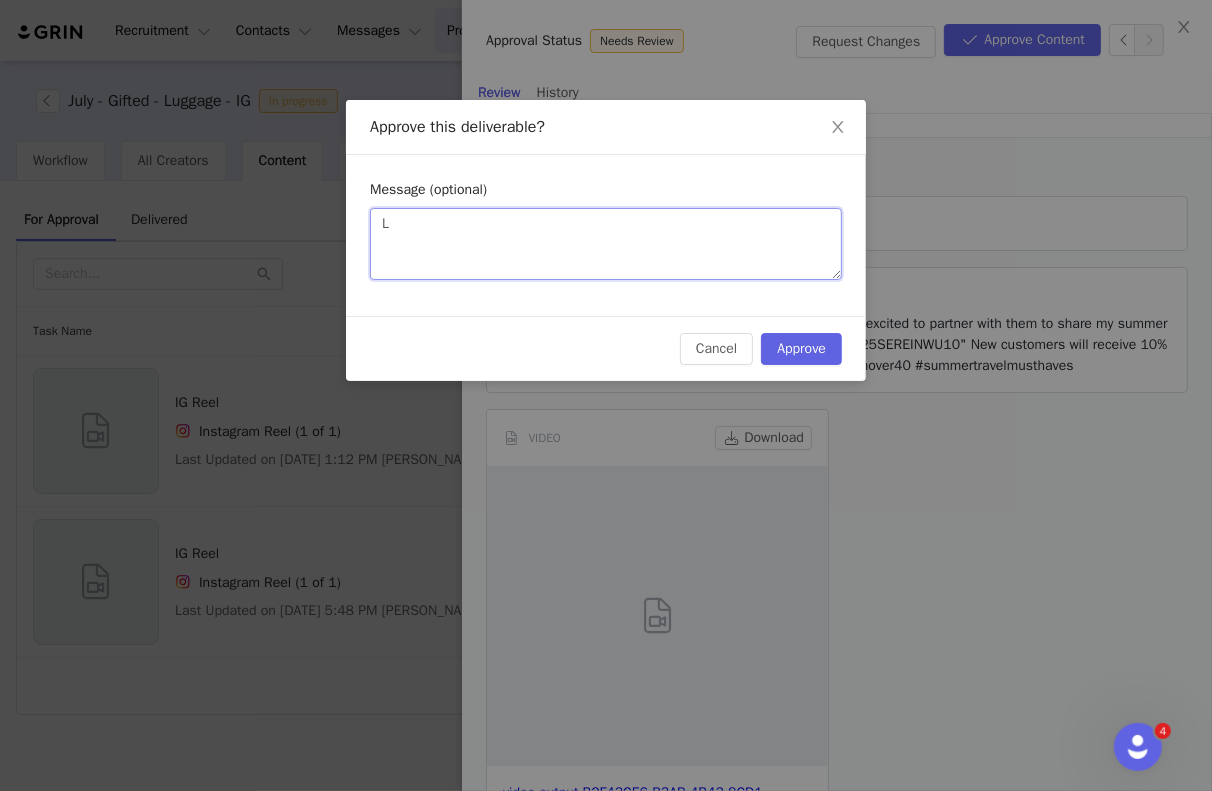 type on "LO" 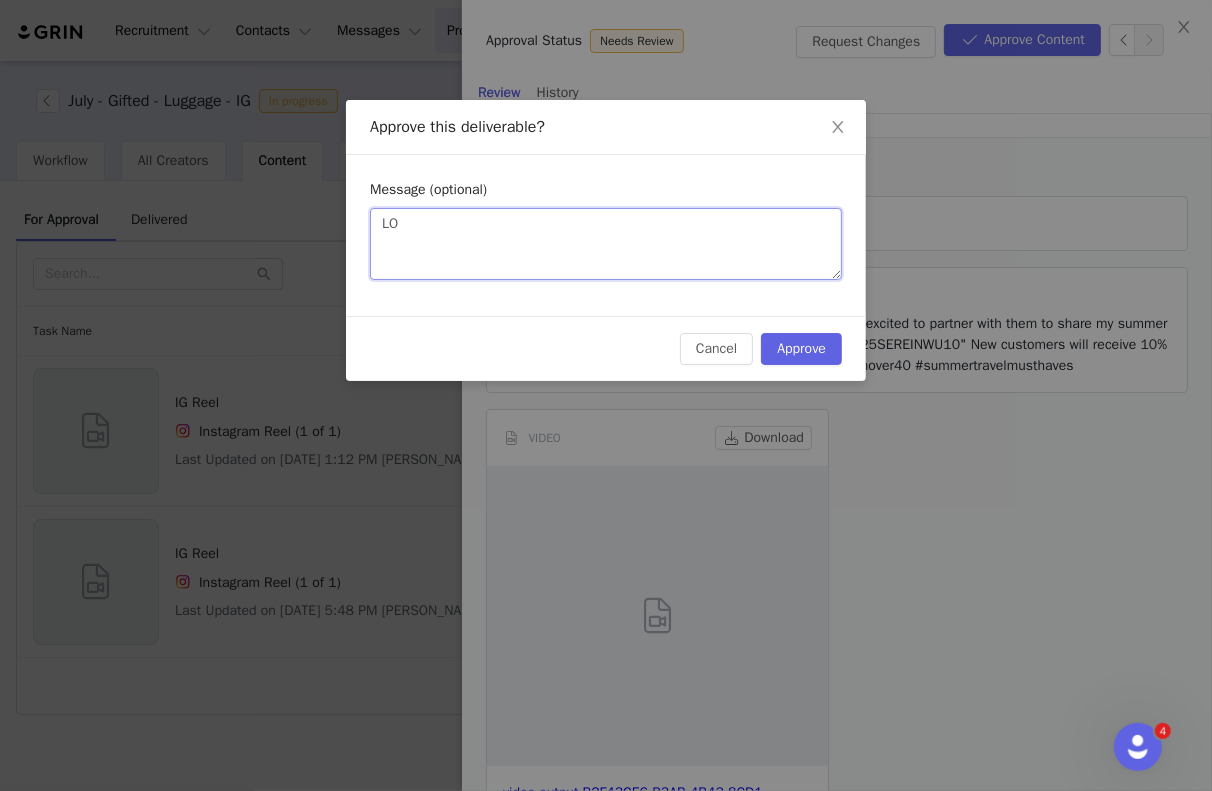 type on "LOV" 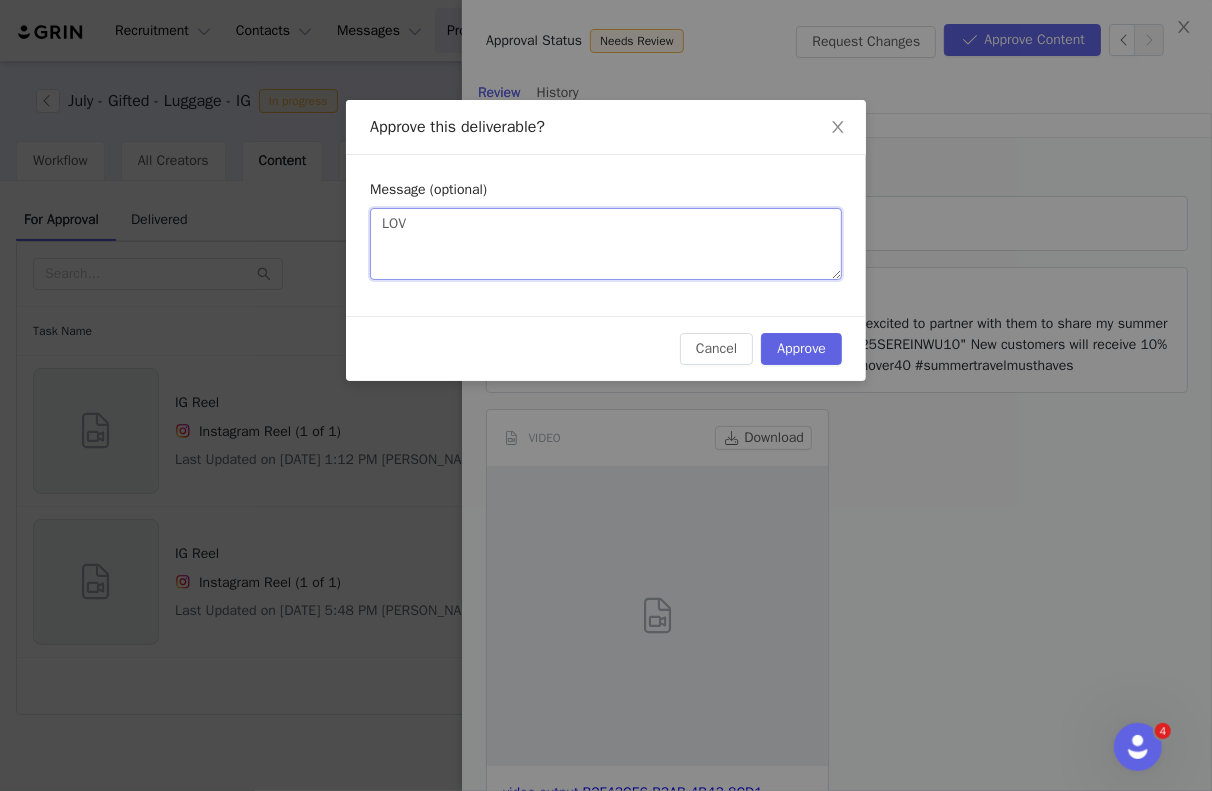 type on "LOVE" 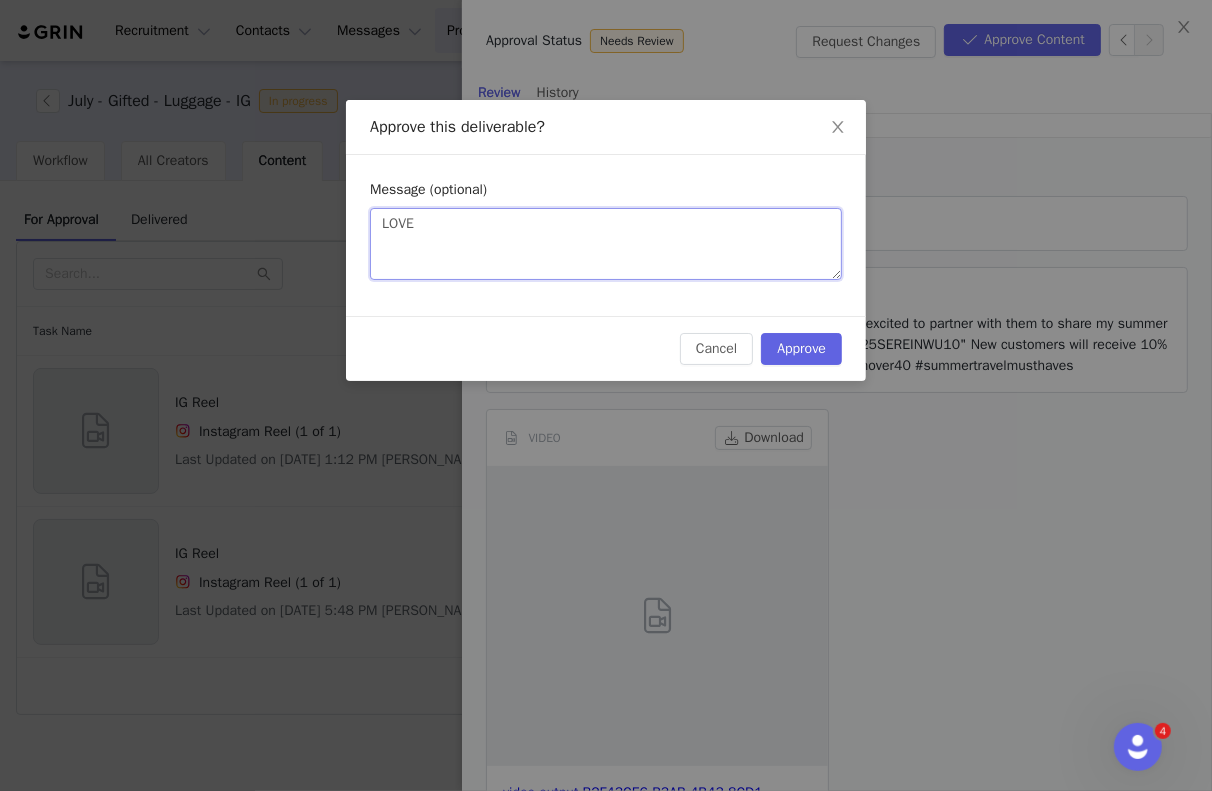 type on "LOVE!" 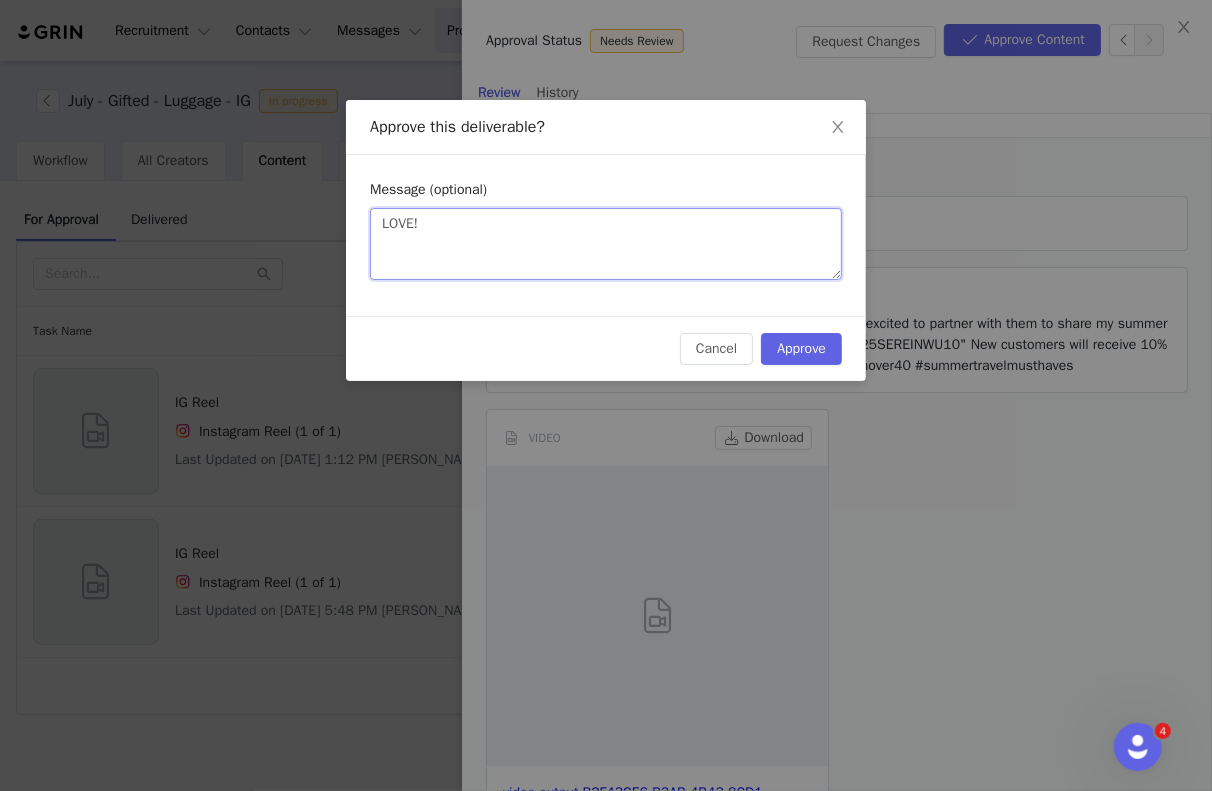 type on "LOVE!!" 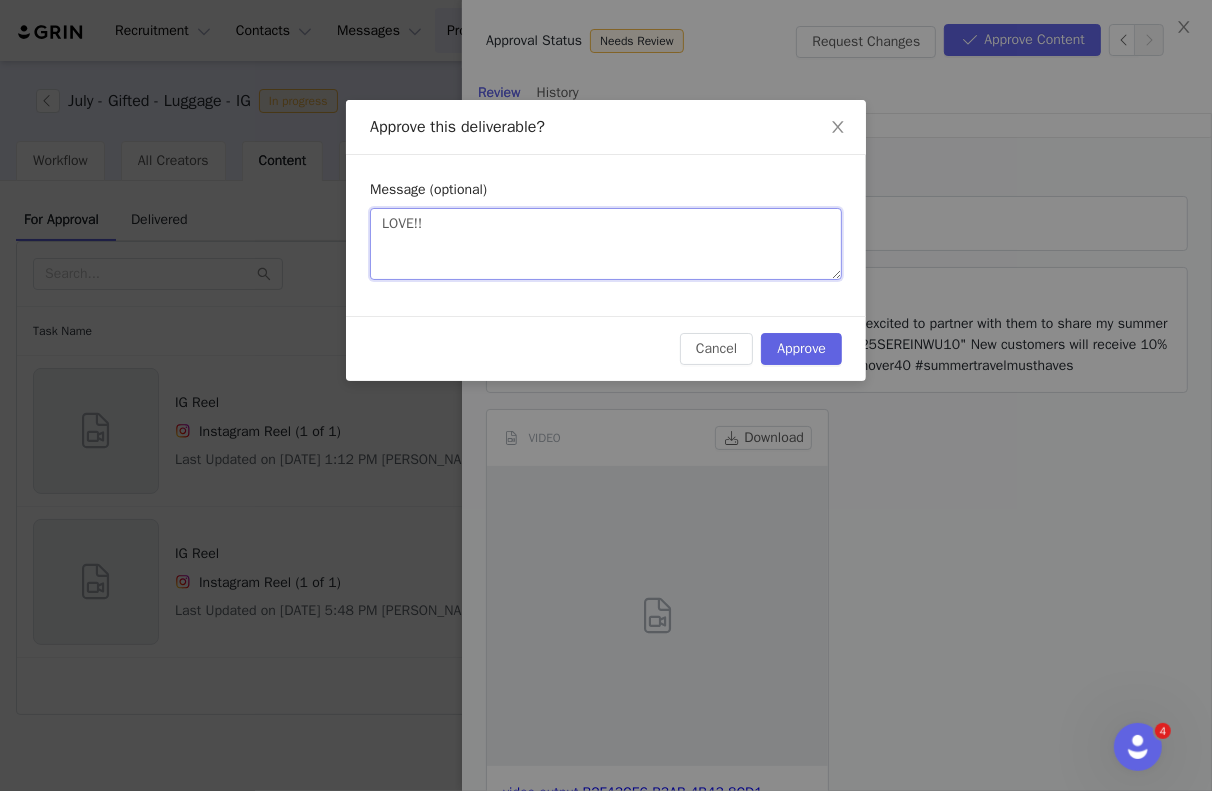 type on "LOVE!!" 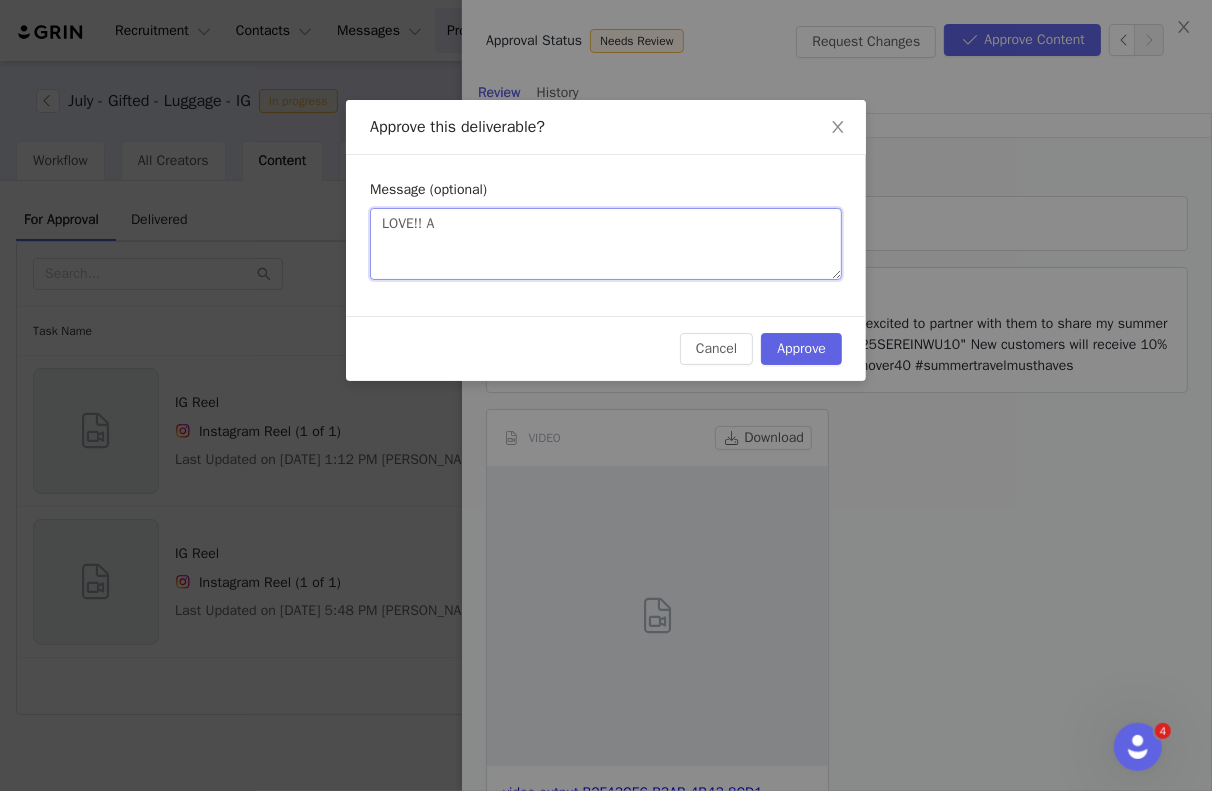 type 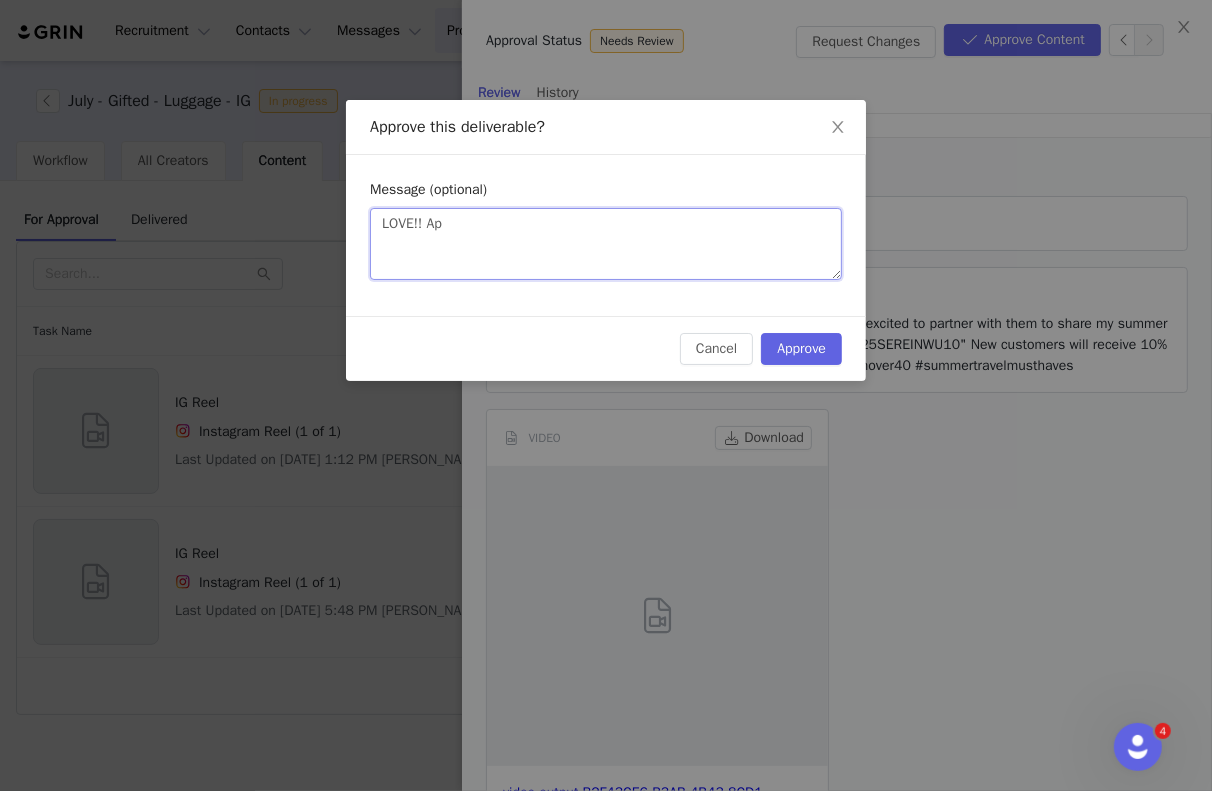 type on "LOVE!! App" 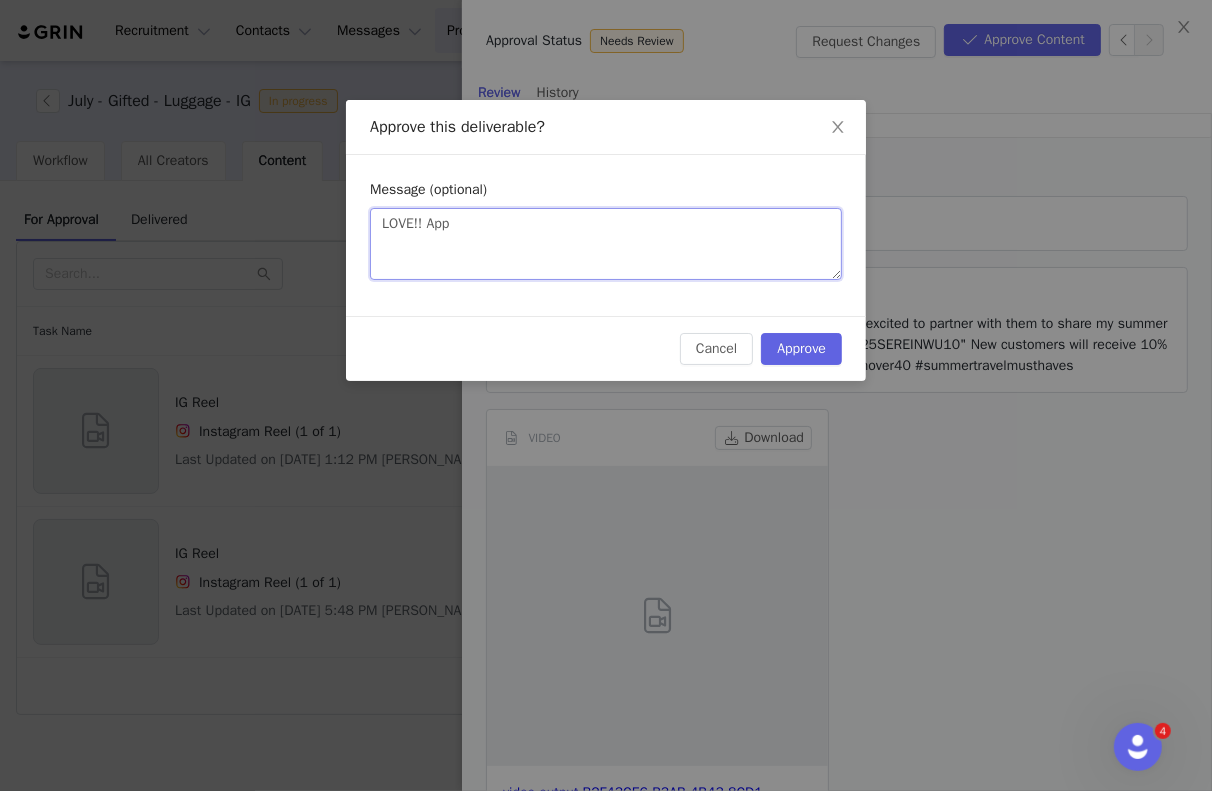 type on "LOVE!! Appr" 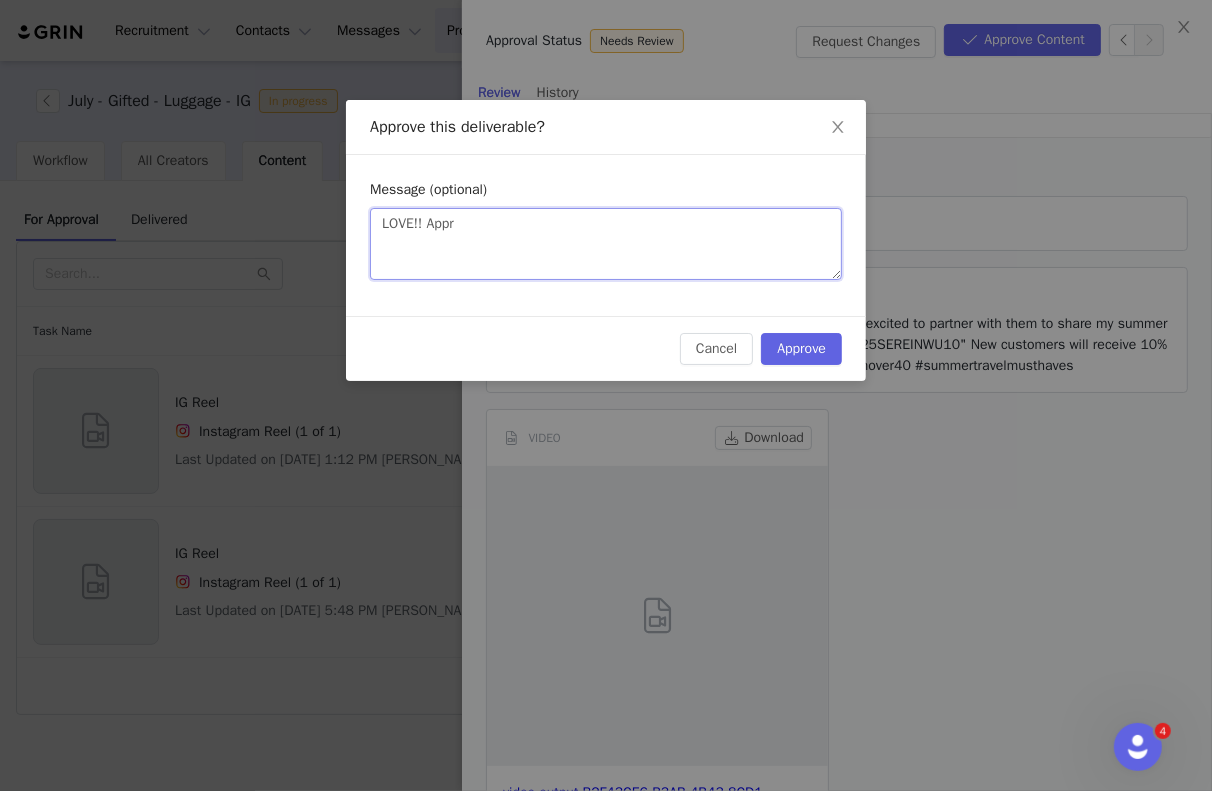 type on "LOVE!! Appro" 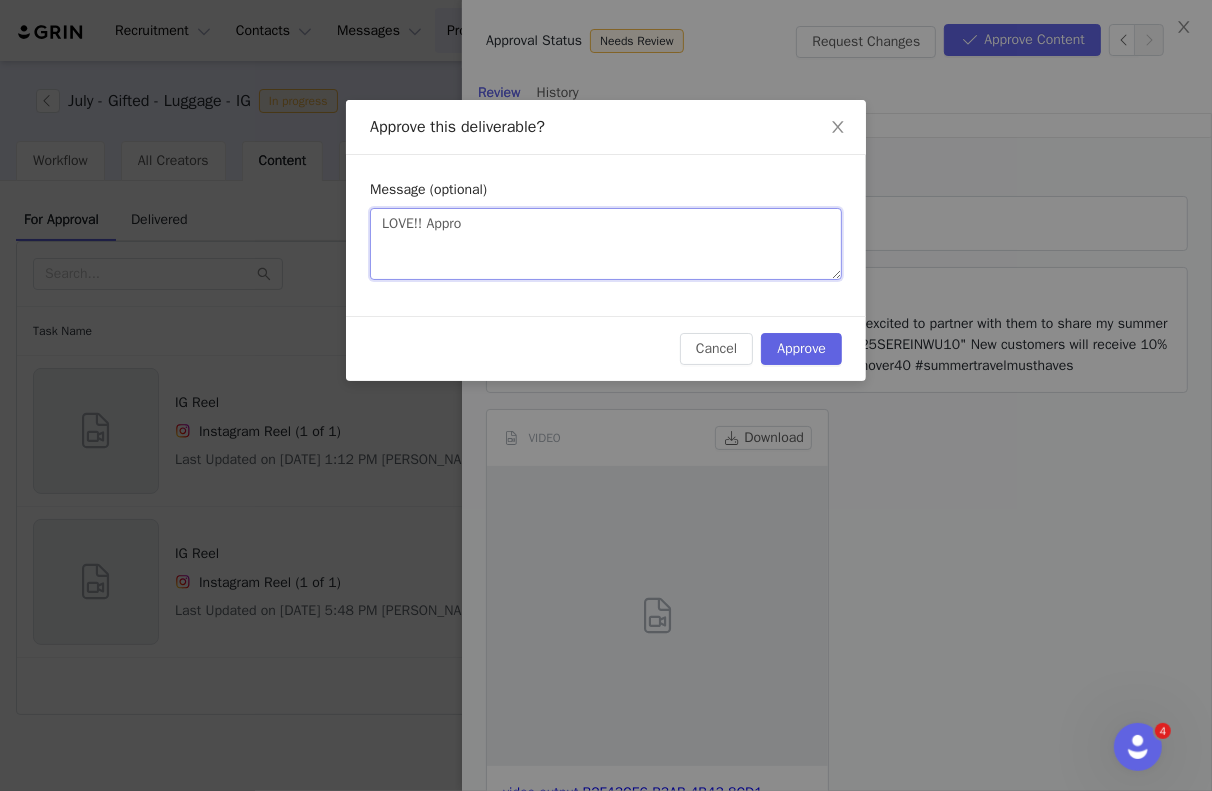 type on "LOVE!! Approv" 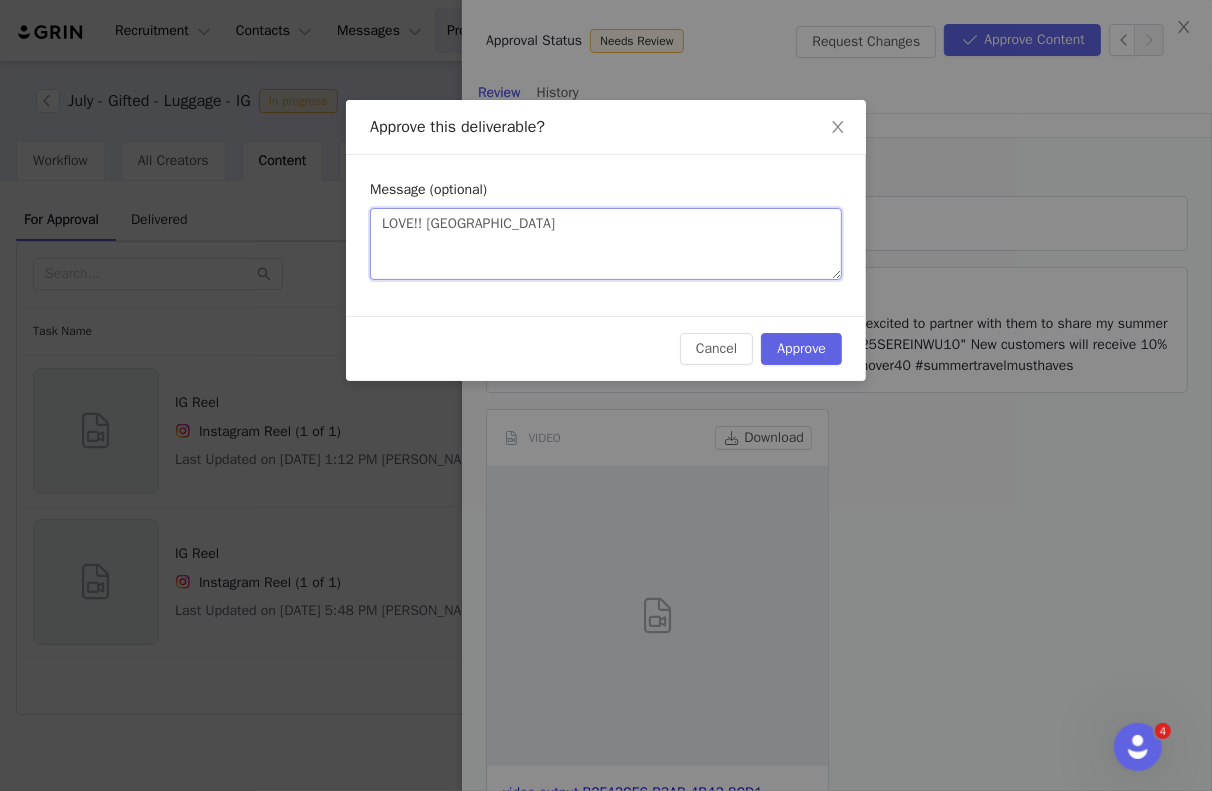 type on "LOVE!! Approve" 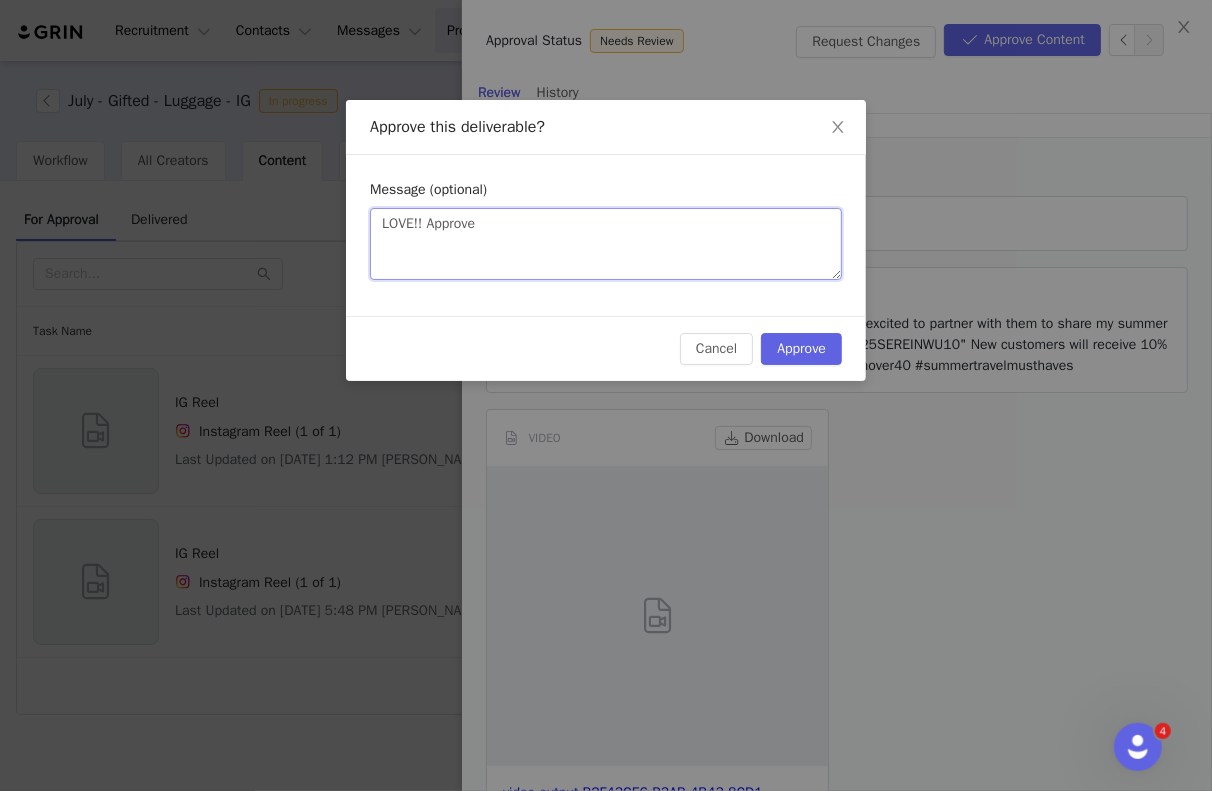 type on "LOVE!! Approved" 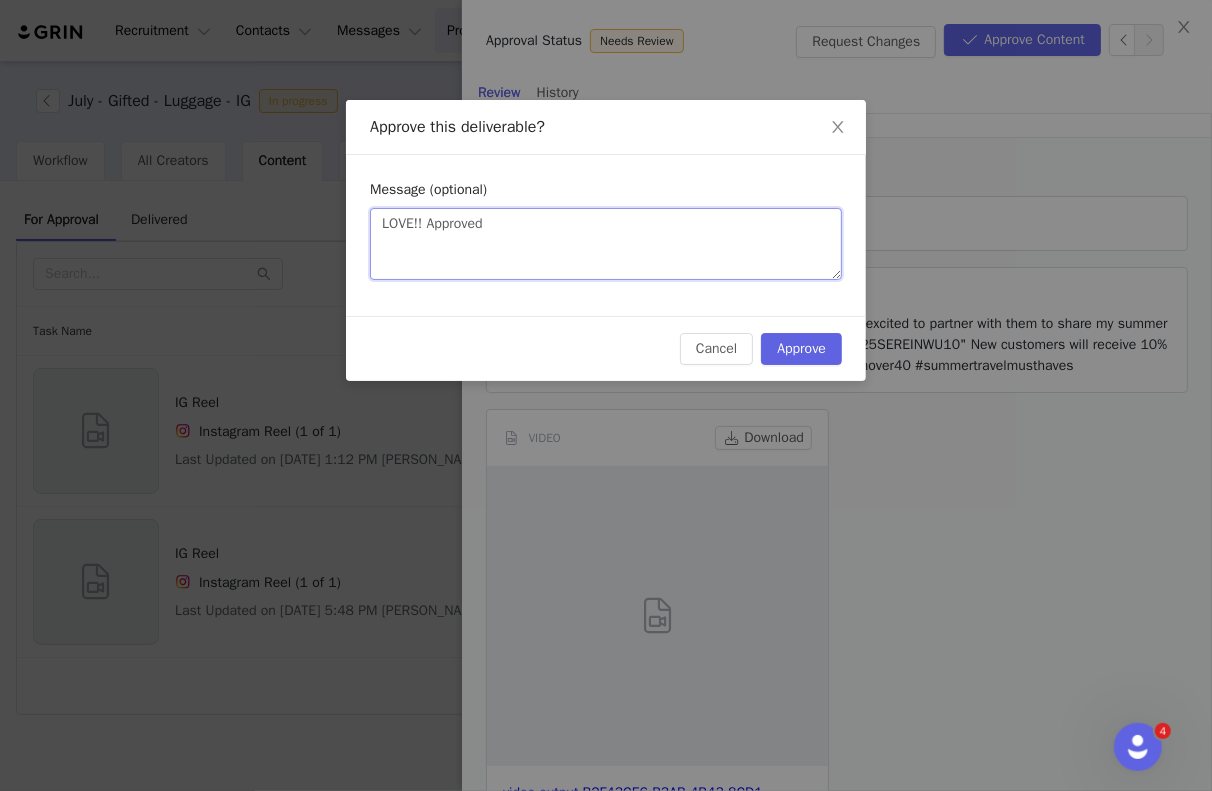type 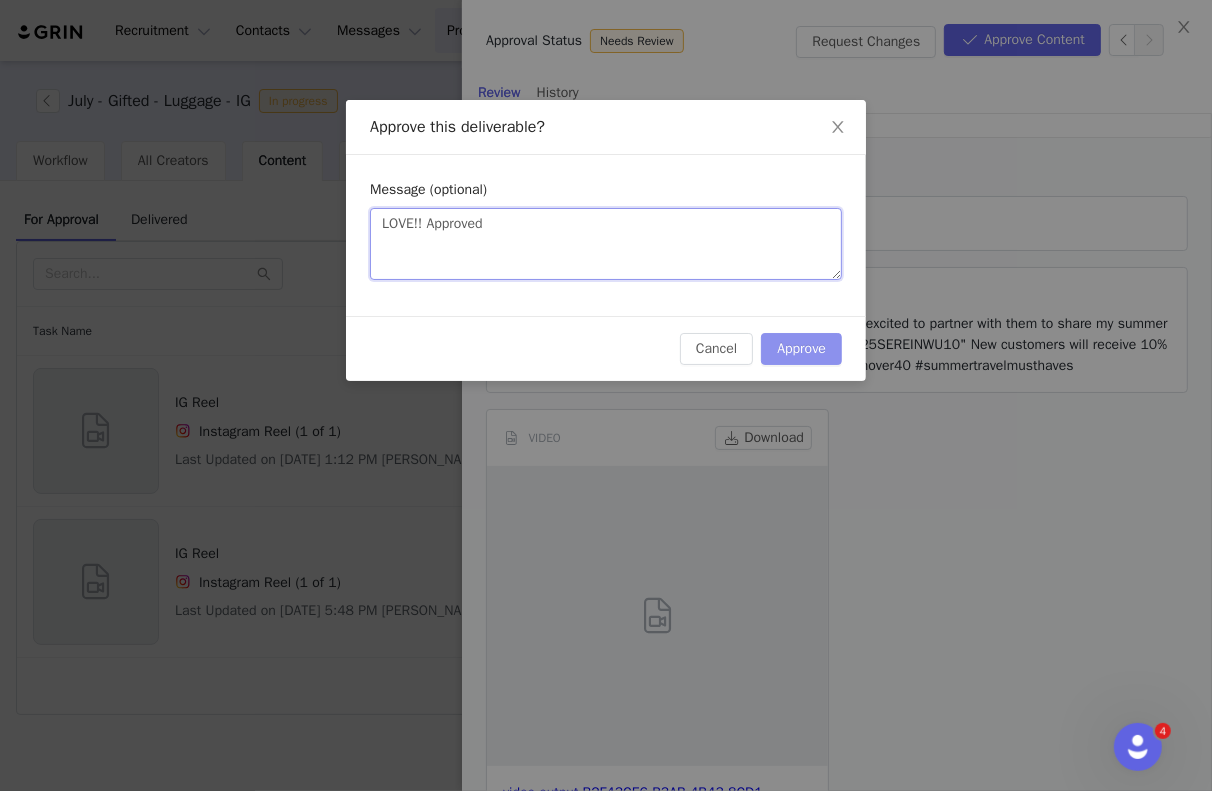 type on "LOVE!! Approved" 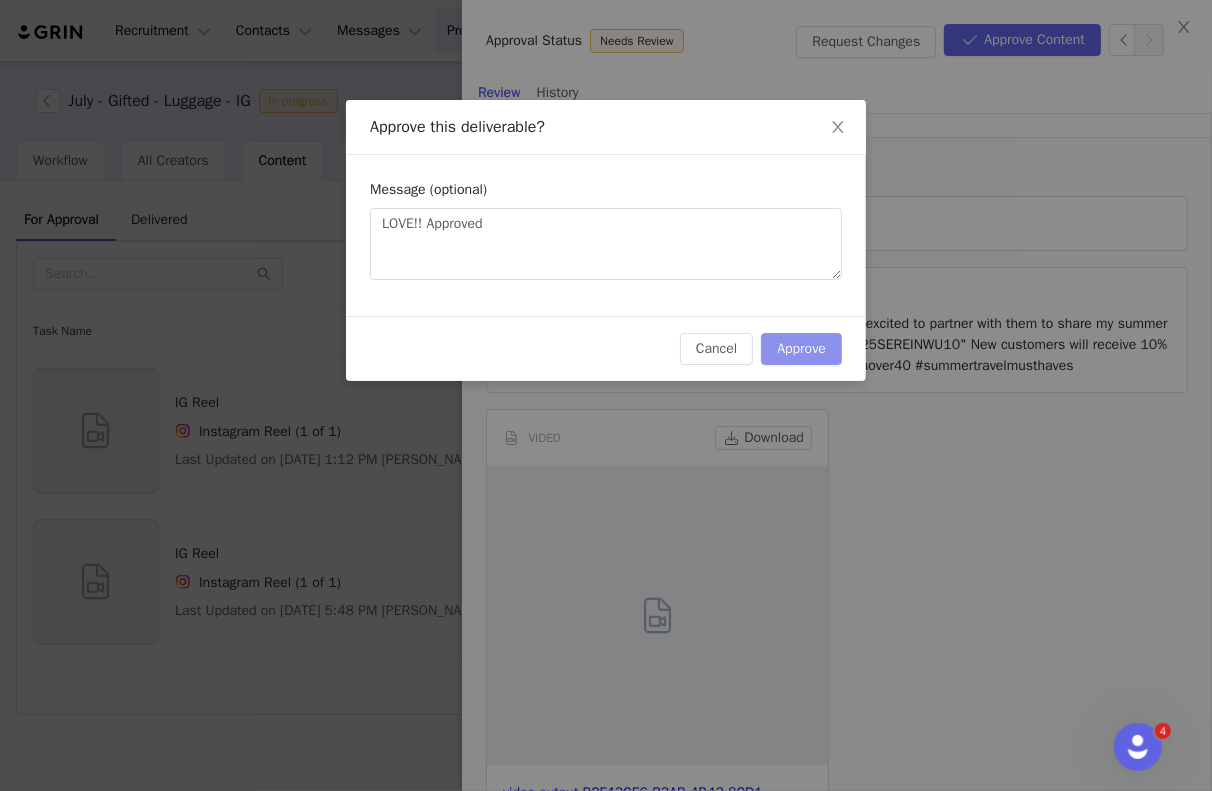 click on "Approve" at bounding box center [801, 349] 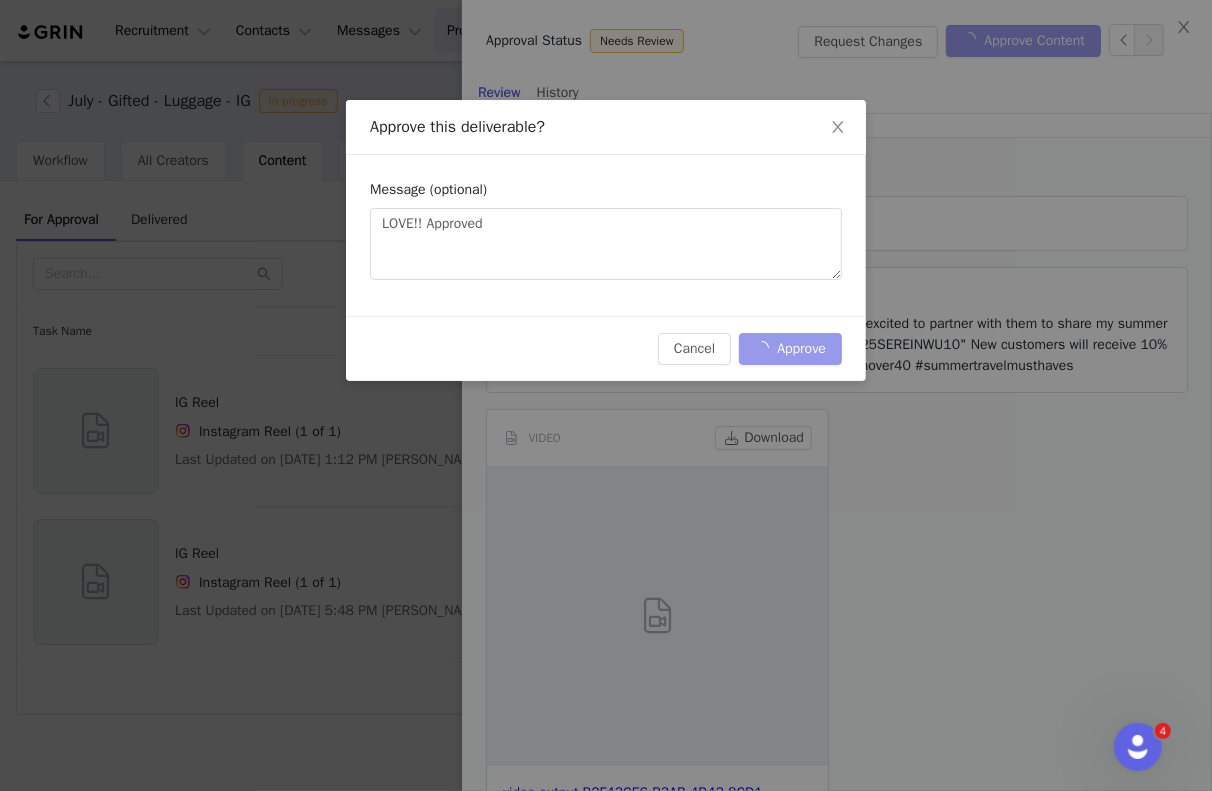 scroll, scrollTop: 0, scrollLeft: 0, axis: both 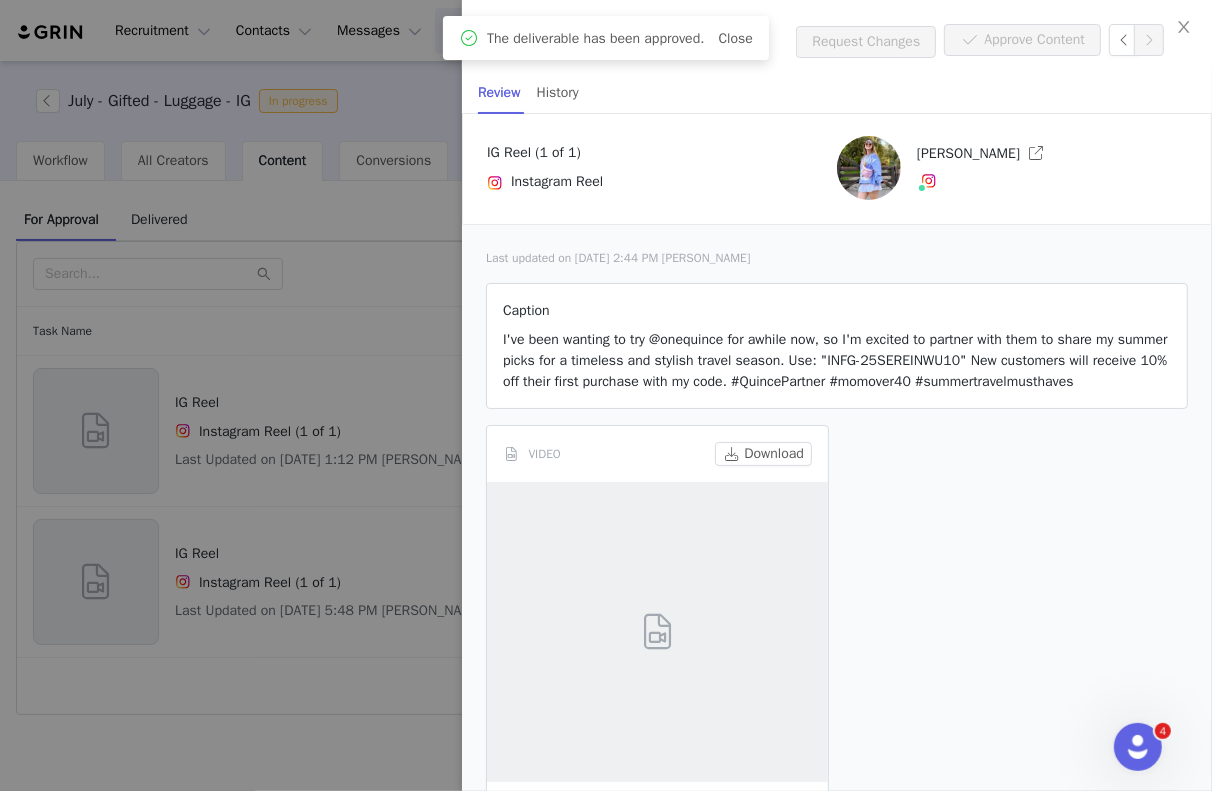 click at bounding box center (606, 395) 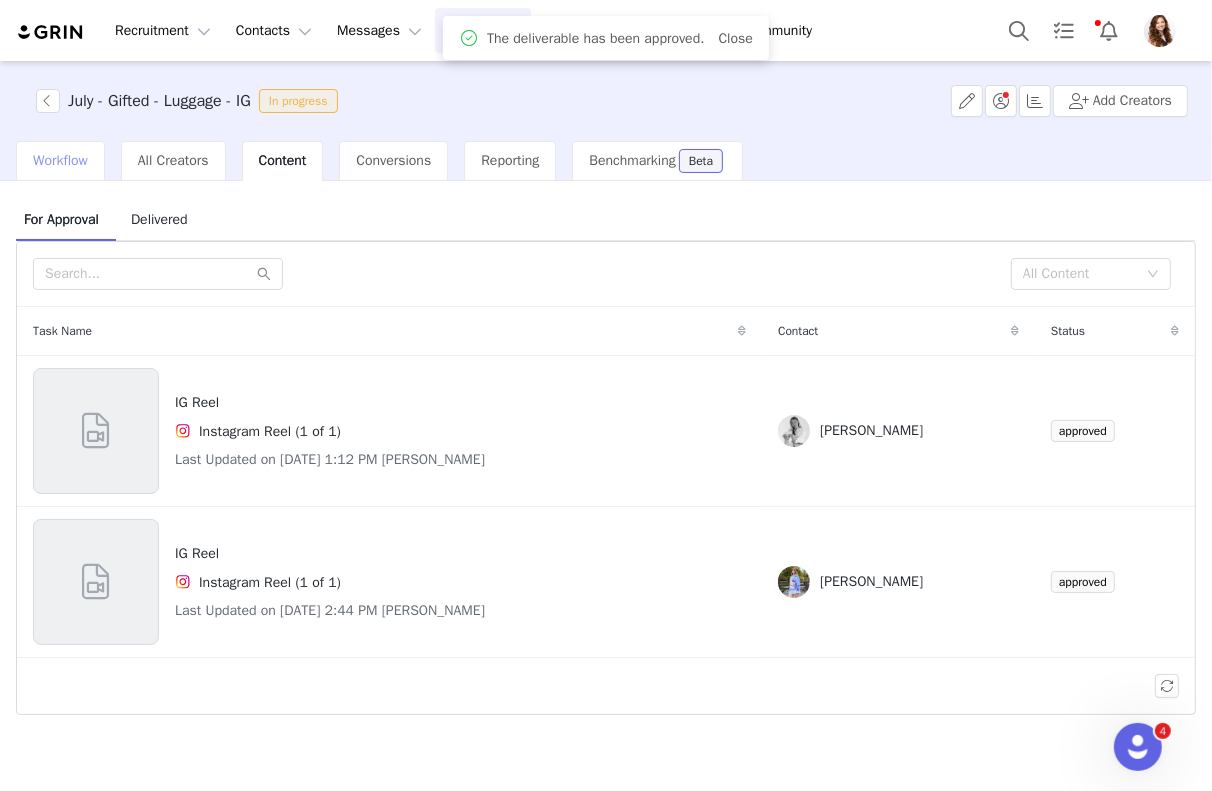 click on "Workflow" at bounding box center [60, 160] 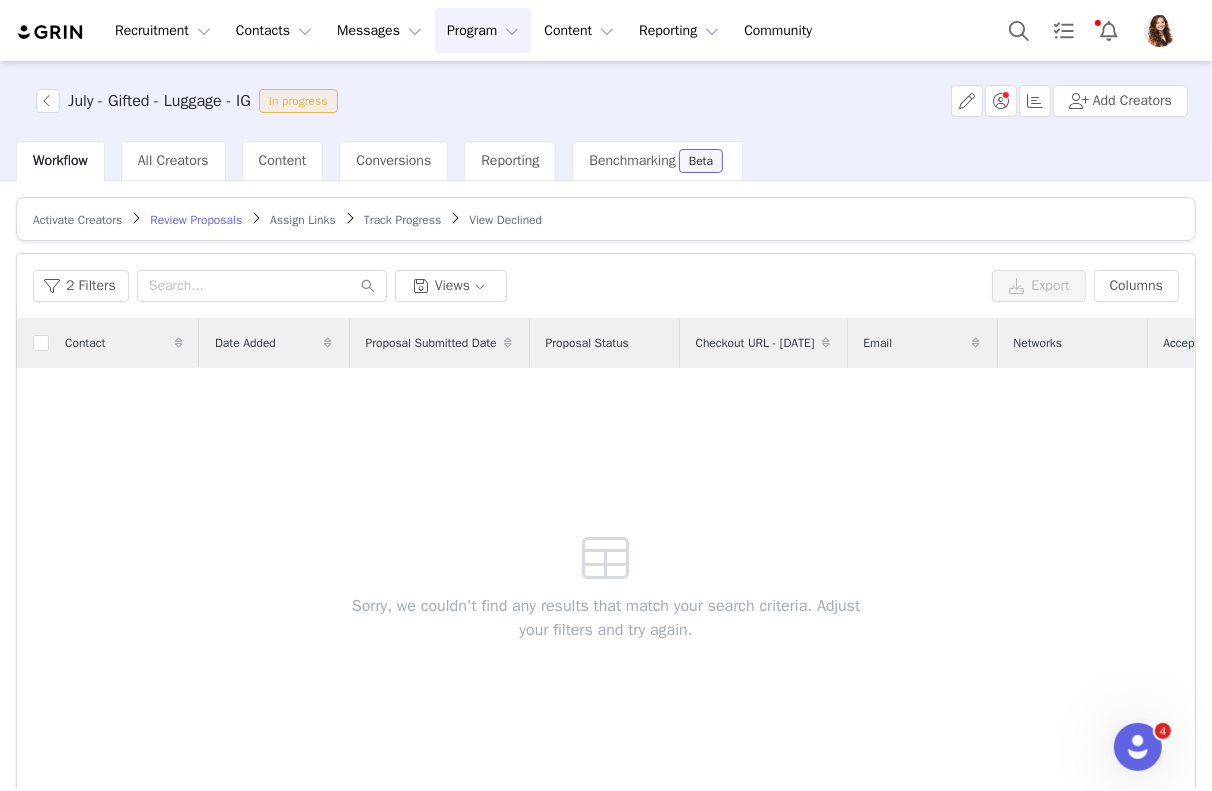 click on "Track Progress" at bounding box center (402, 220) 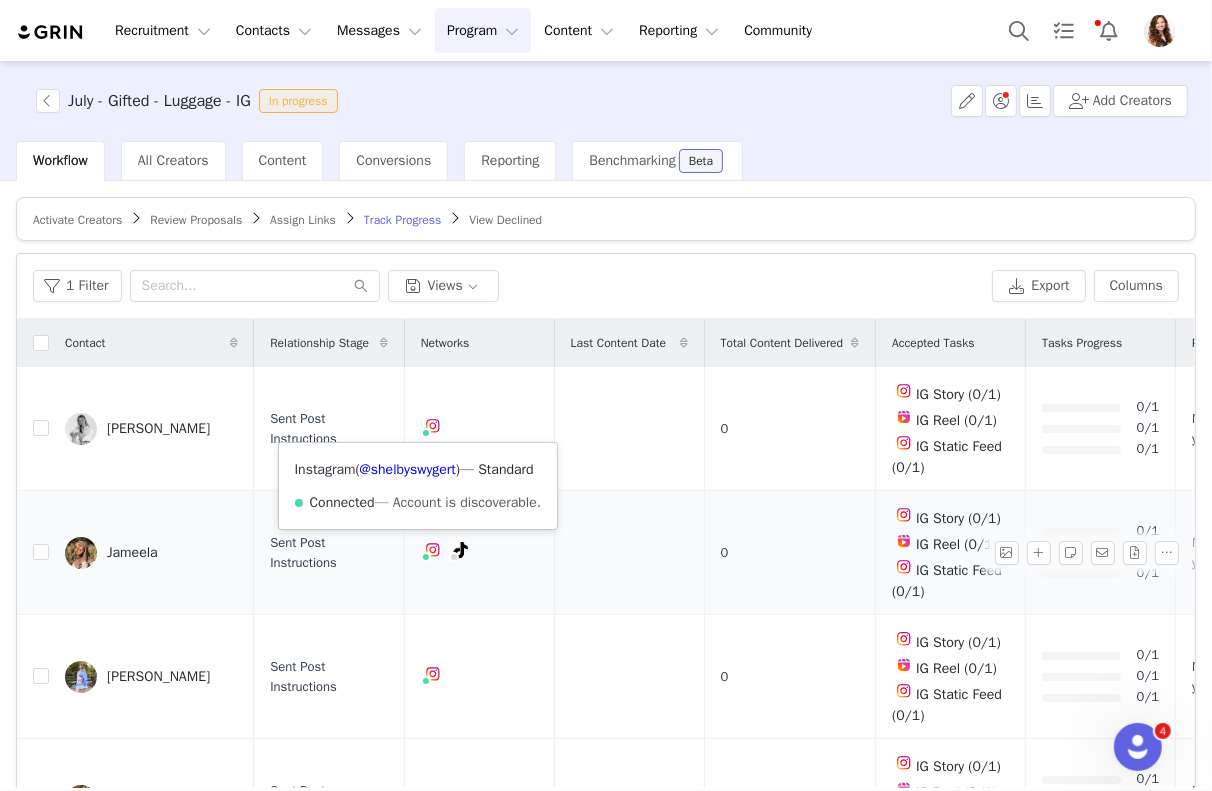 scroll, scrollTop: 163, scrollLeft: 0, axis: vertical 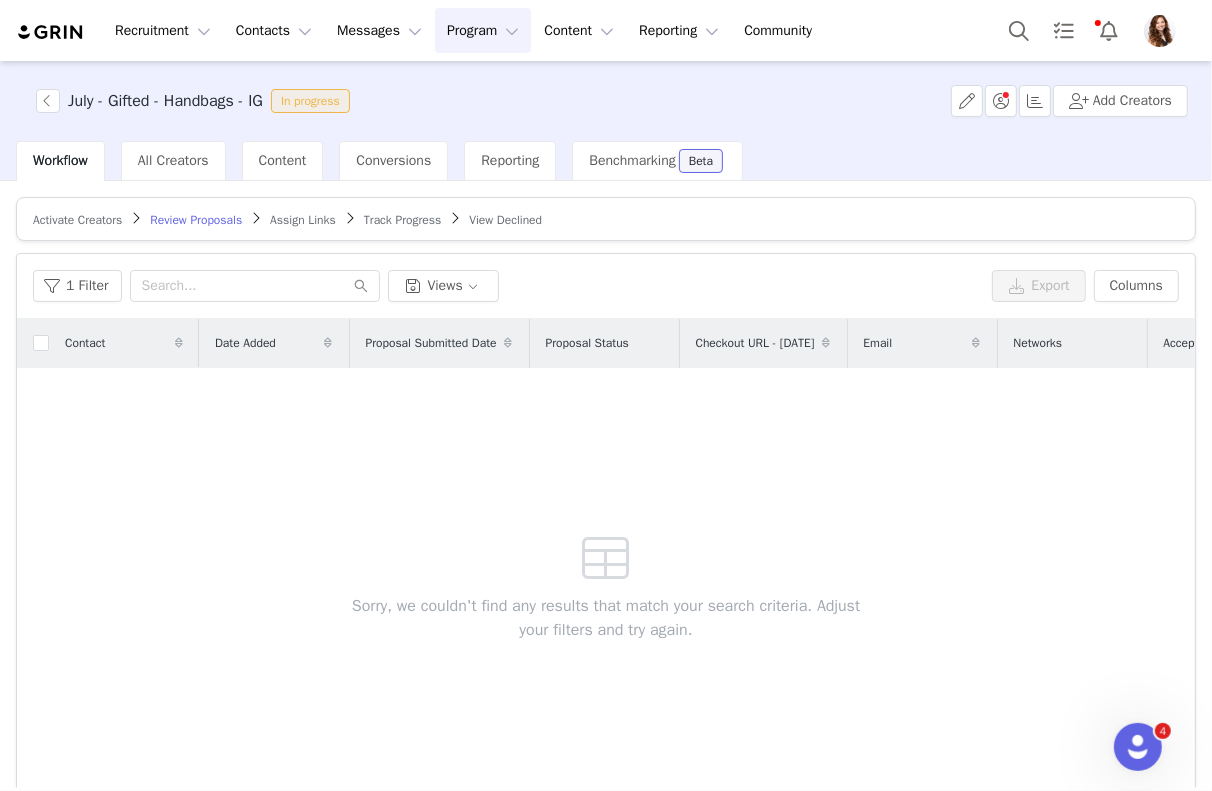 click on "Track Progress" at bounding box center (402, 220) 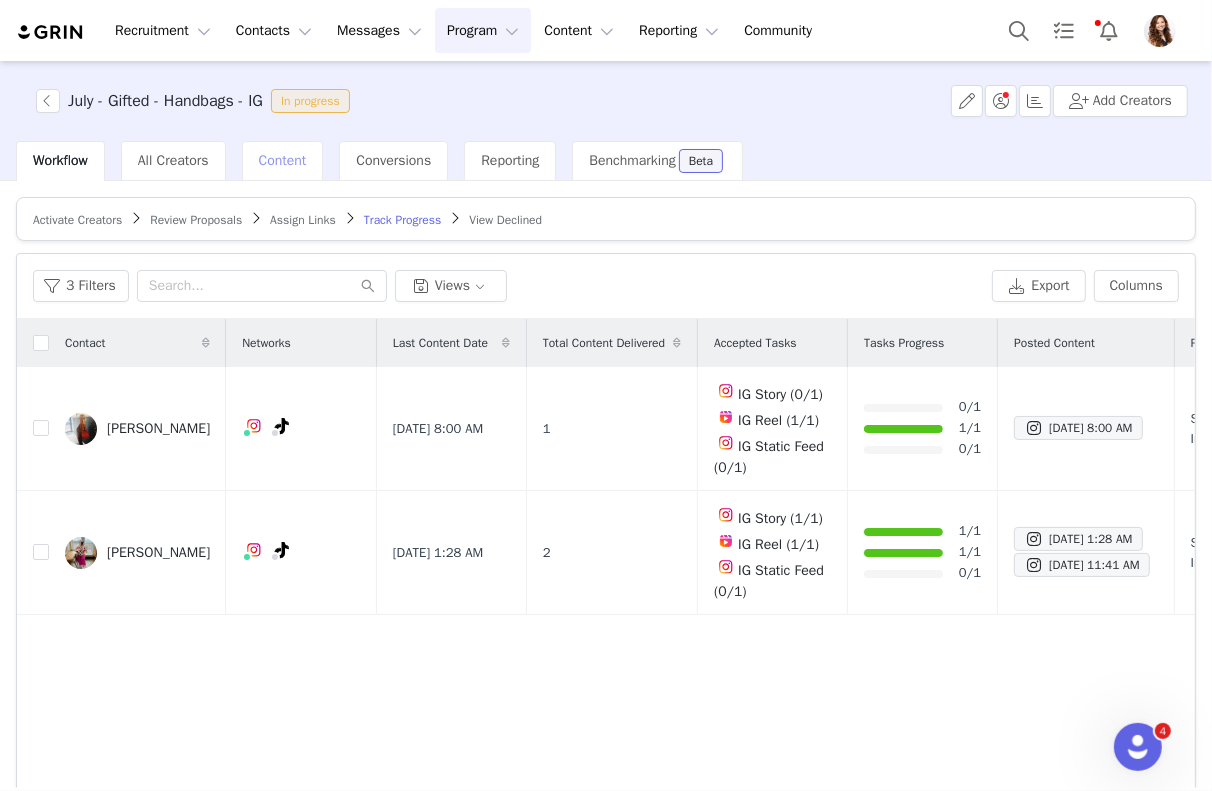 click on "Content" at bounding box center (283, 160) 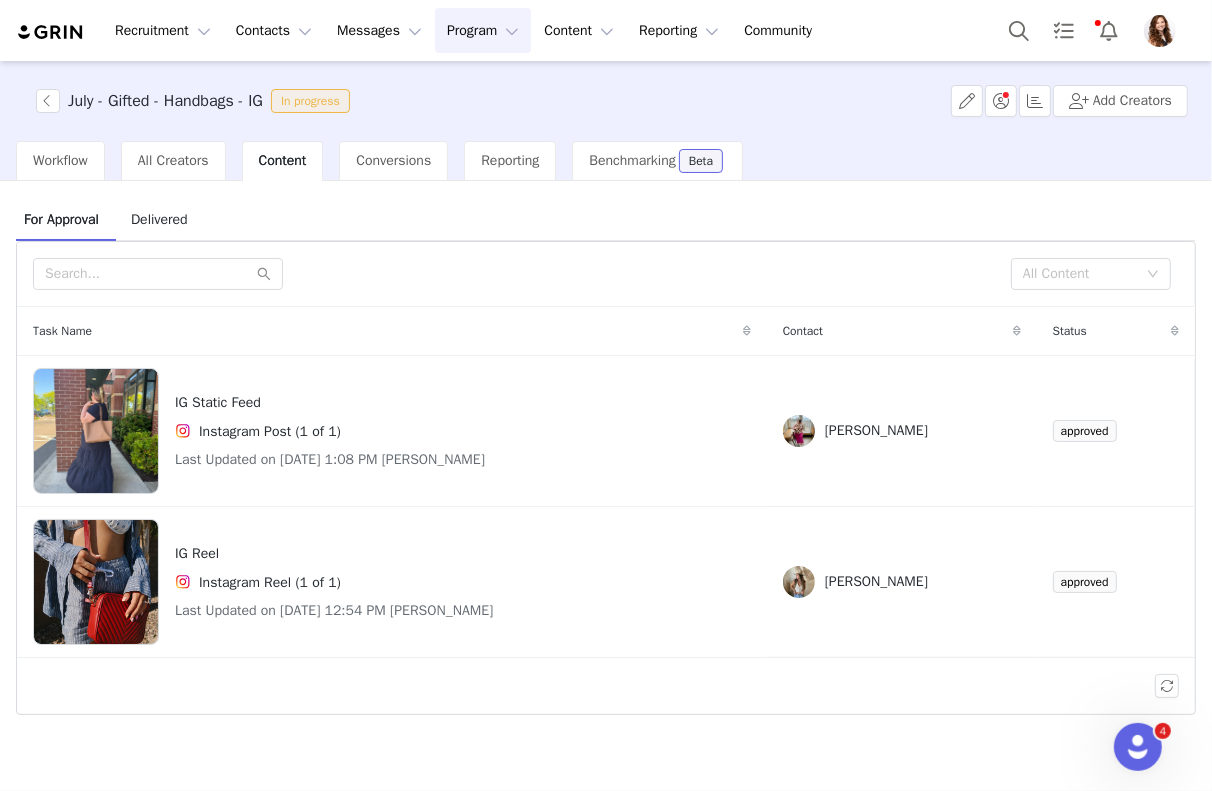 click on "Delivered" at bounding box center (159, 219) 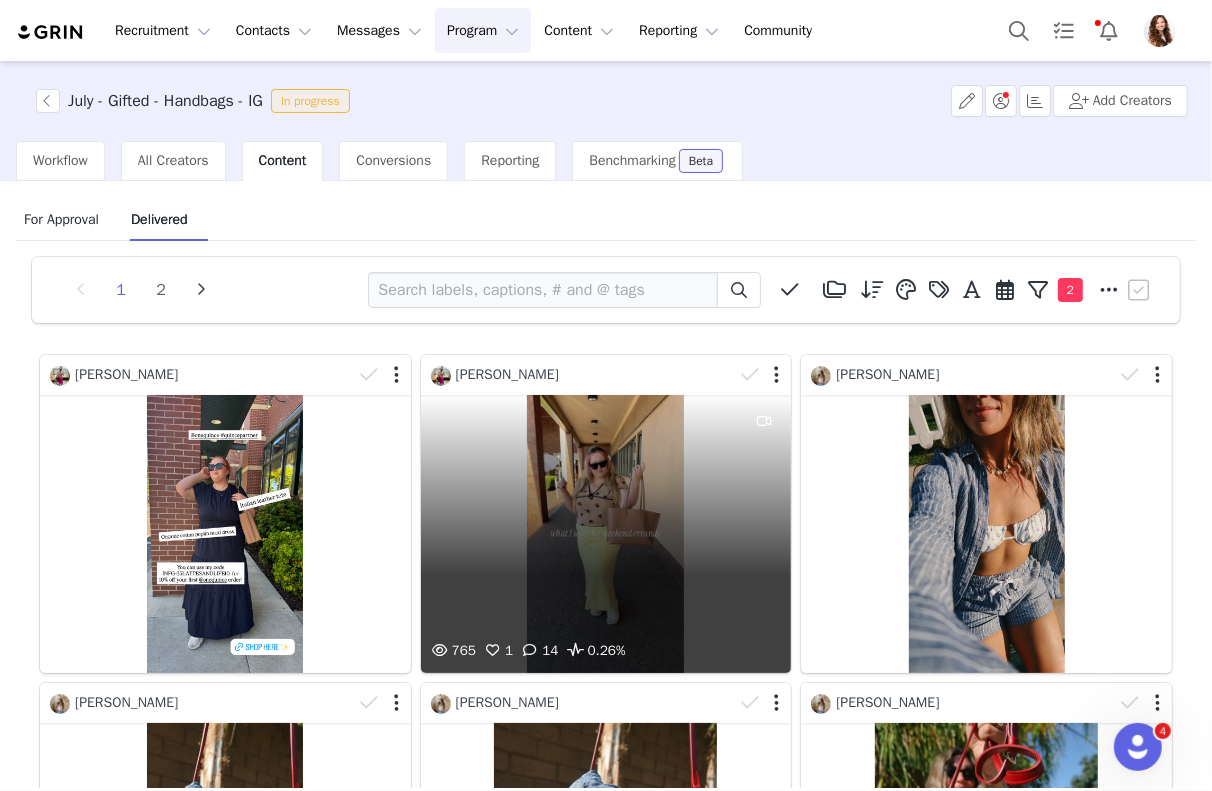 click on "765  1  14  0.26%" at bounding box center [606, 534] 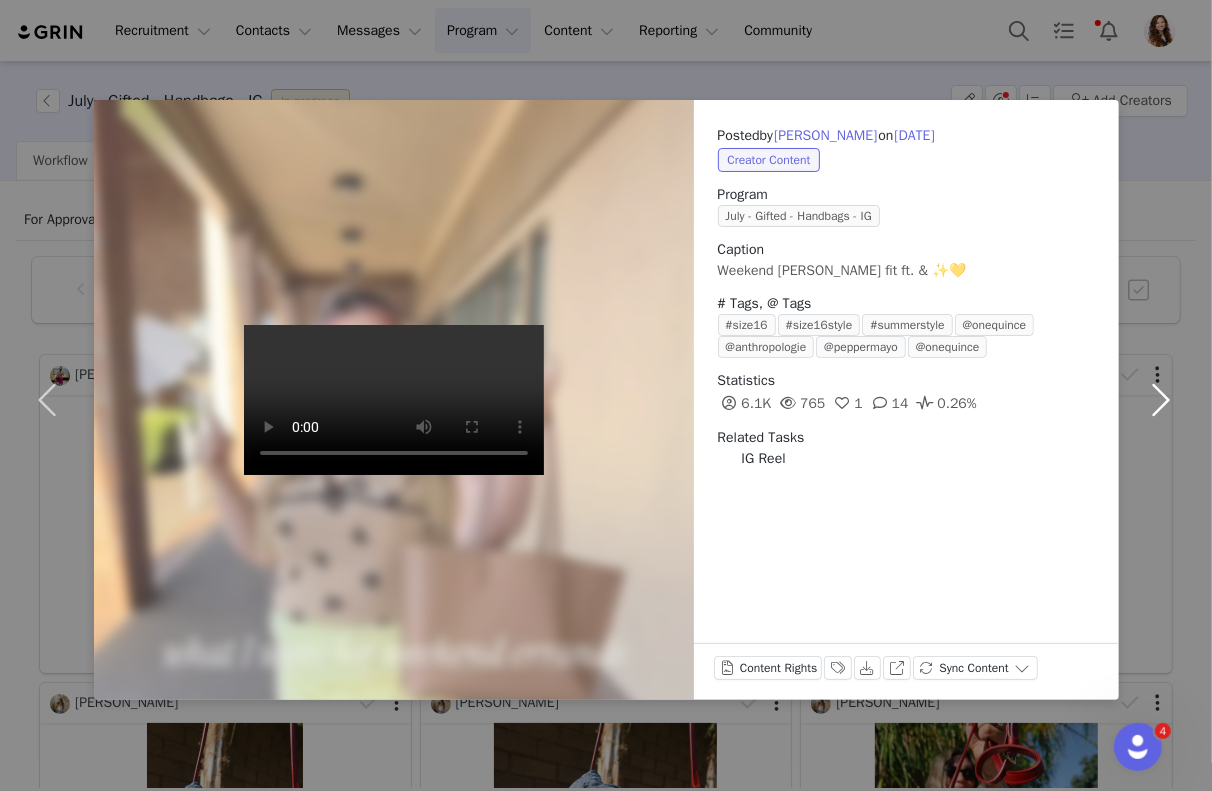 click at bounding box center [1161, 400] 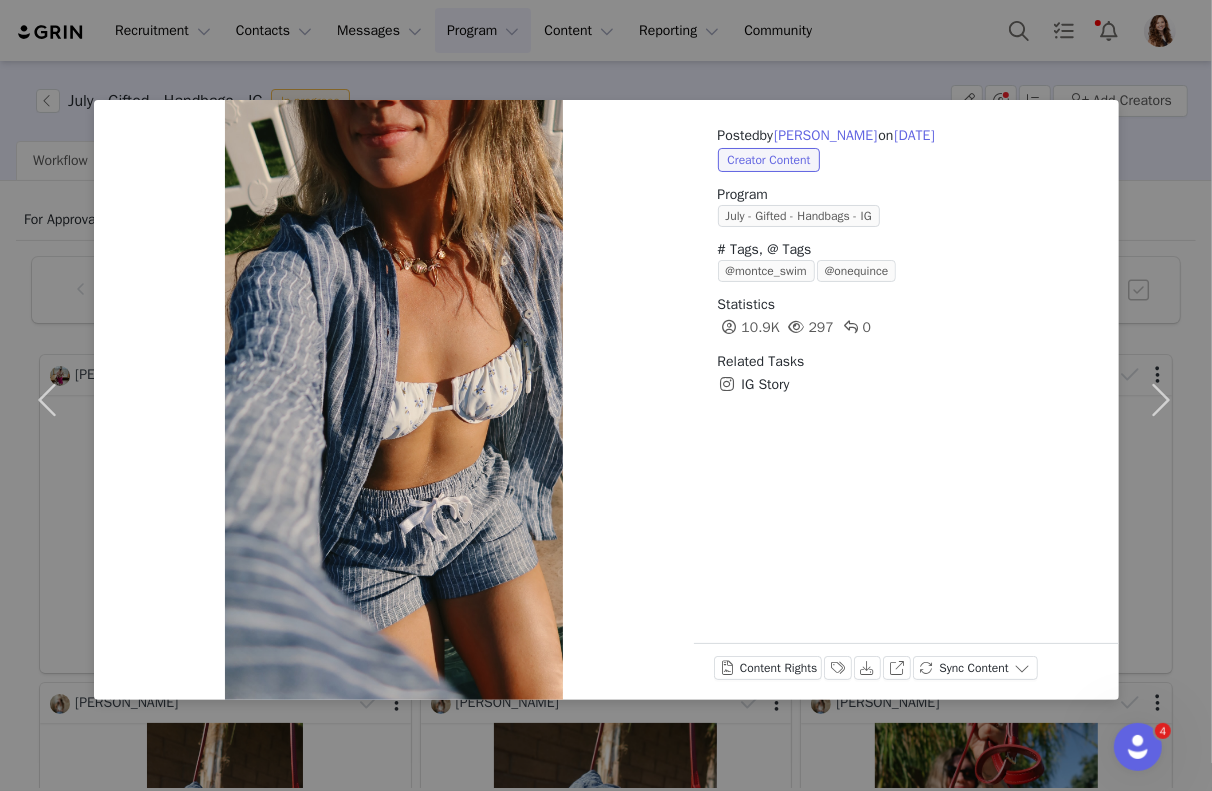 click on "Posted  by  [PERSON_NAME]  on  [DATE]  Creator Content  Program July - Gifted - Handbags - IG # Tags, @ Tags  @montce_swim   @onequince      Statistics 10.9K  297  0  Related Tasks IG Story     Content Rights Labels & Tags Download View on Instagram Sync Content" at bounding box center [606, 395] 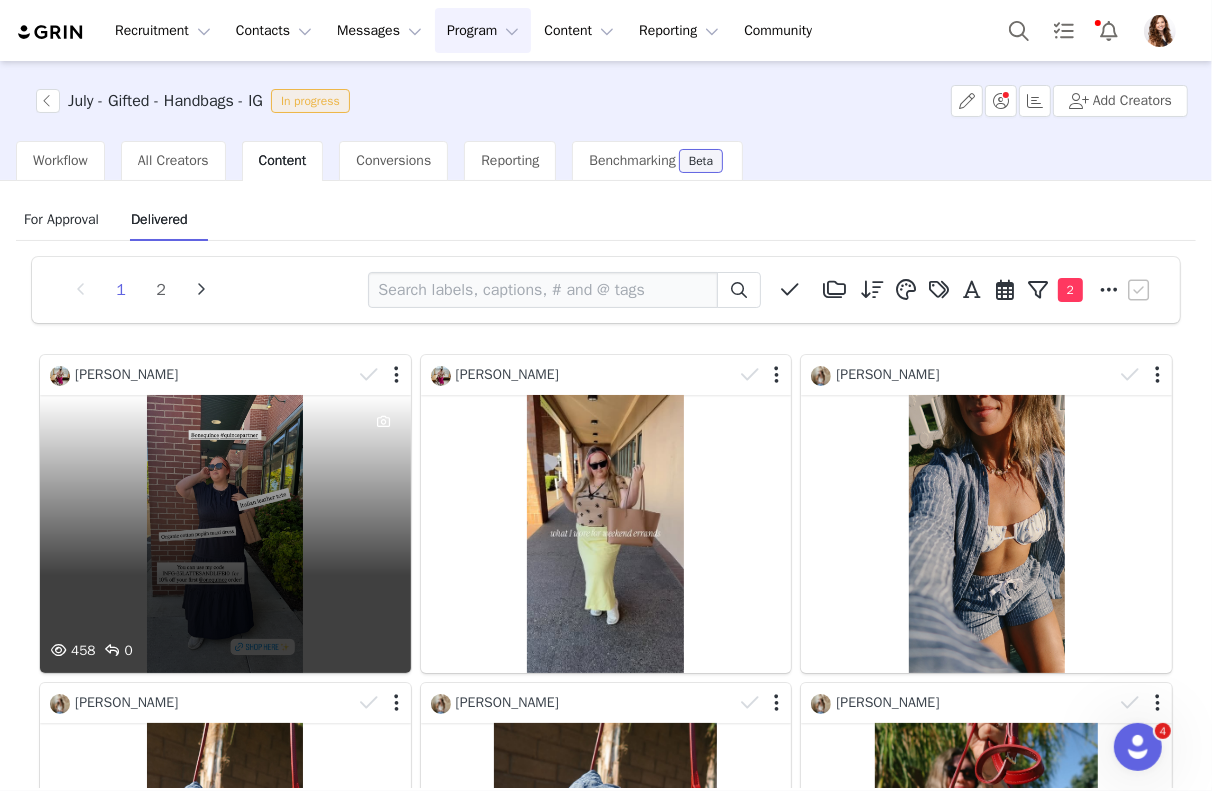 click on "458  0" at bounding box center (225, 534) 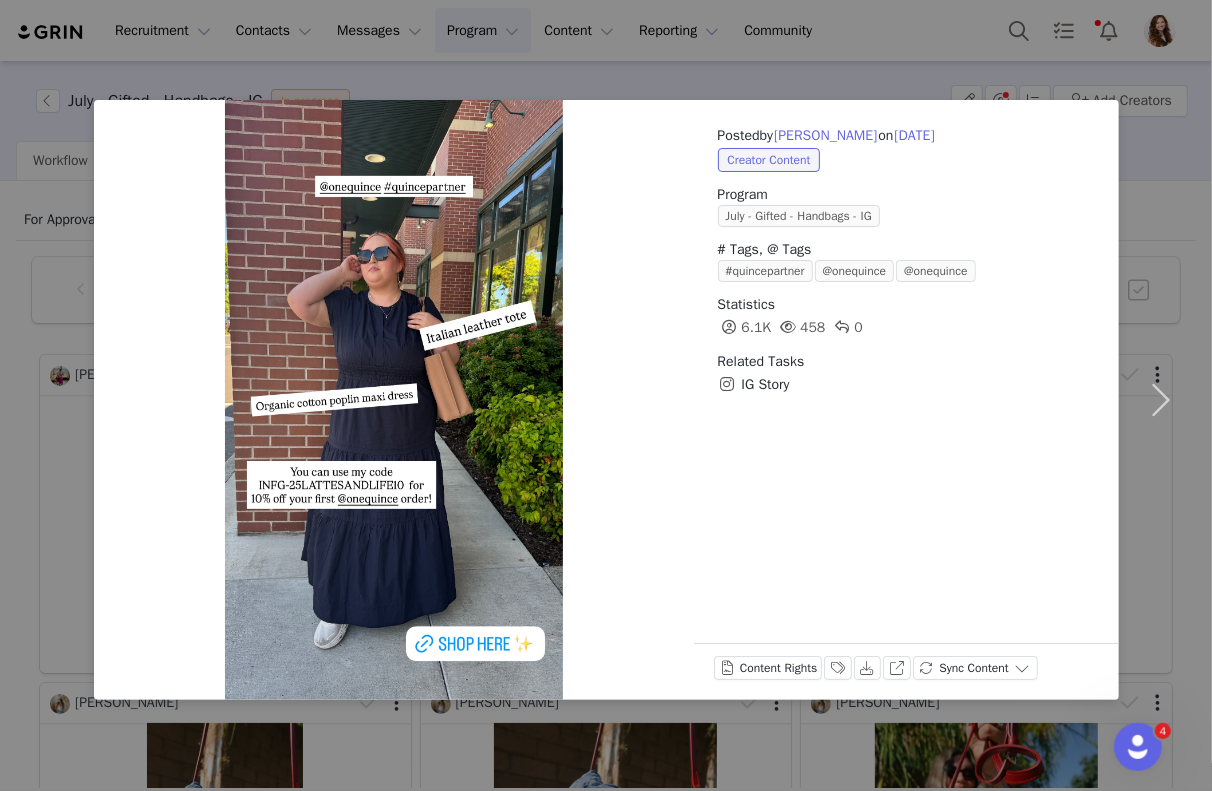 click on "Posted  by  [PERSON_NAME]  on  [DATE]  Creator Content  Program July - Gifted - Handbags - IG # Tags, @ Tags  #quincepartner   @onequince   @onequince      Statistics 6.1K  458  0  Related Tasks IG Story     Content Rights Labels & Tags Download View on Instagram Sync Content" at bounding box center (606, 395) 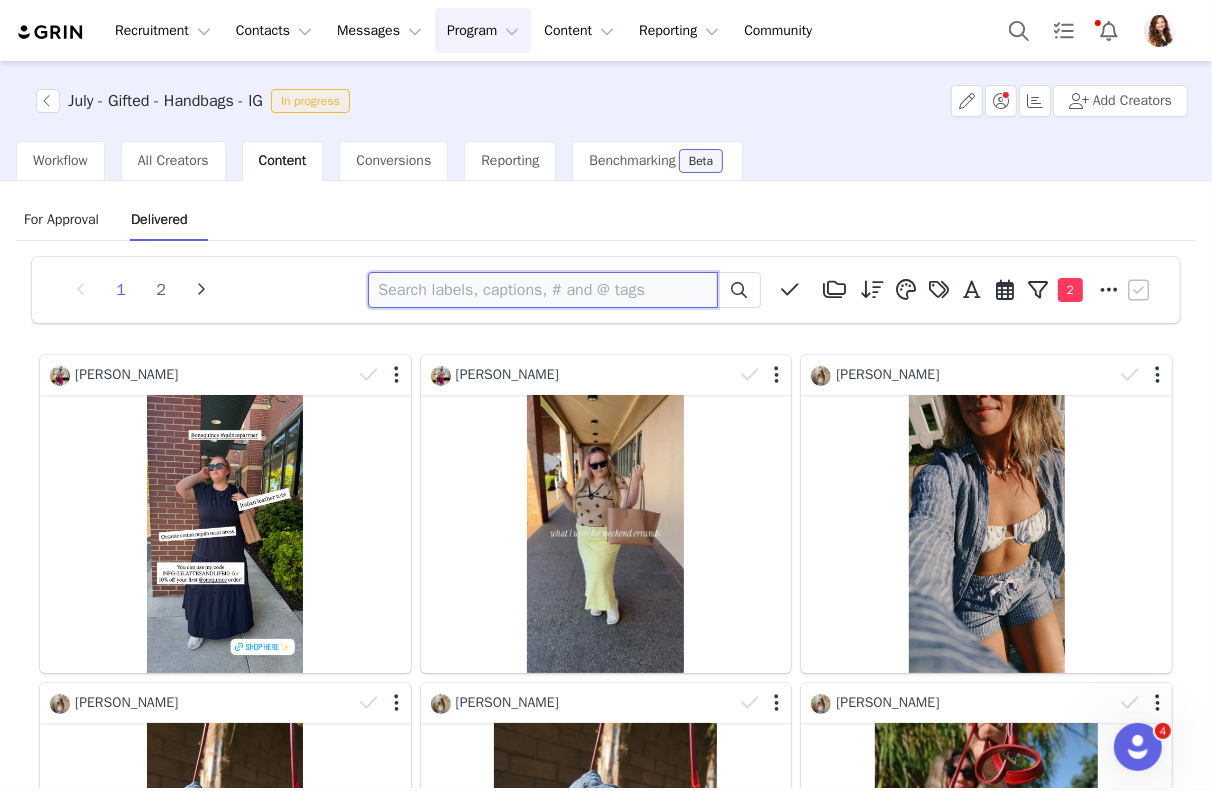 click at bounding box center [543, 290] 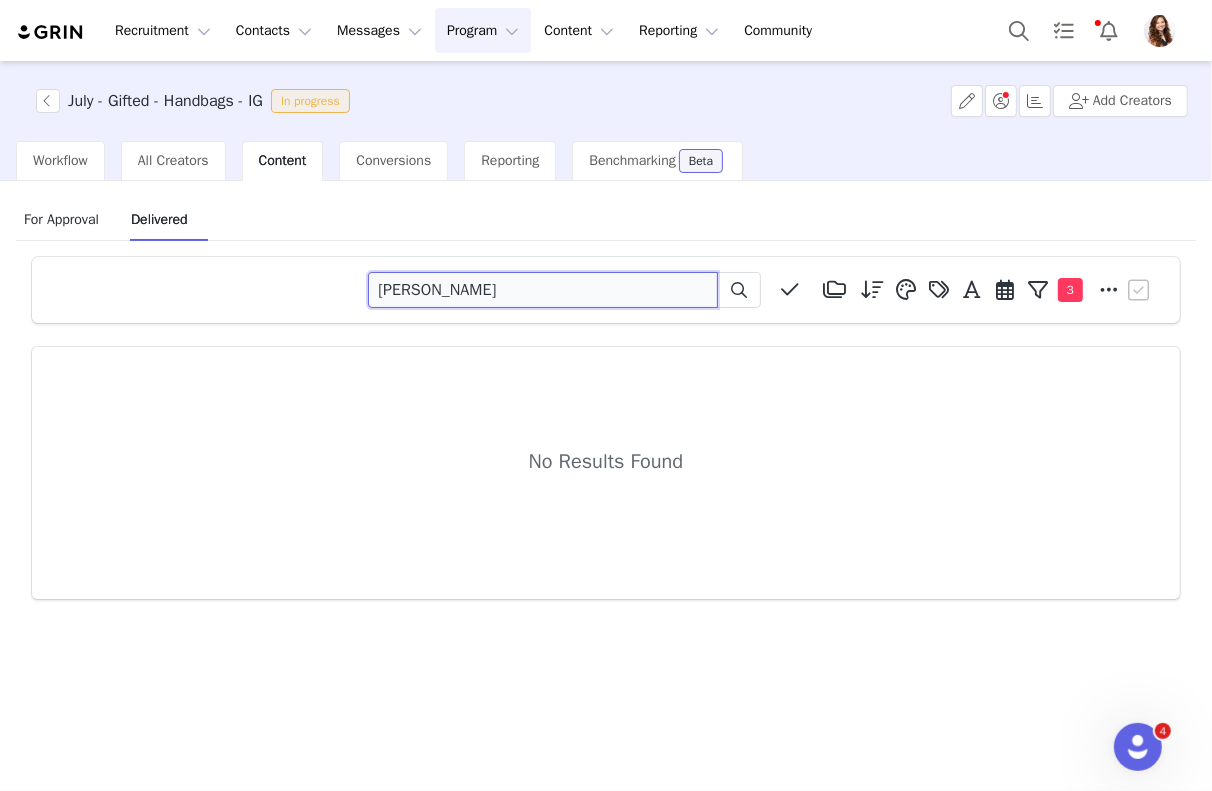 type on "[PERSON_NAME]" 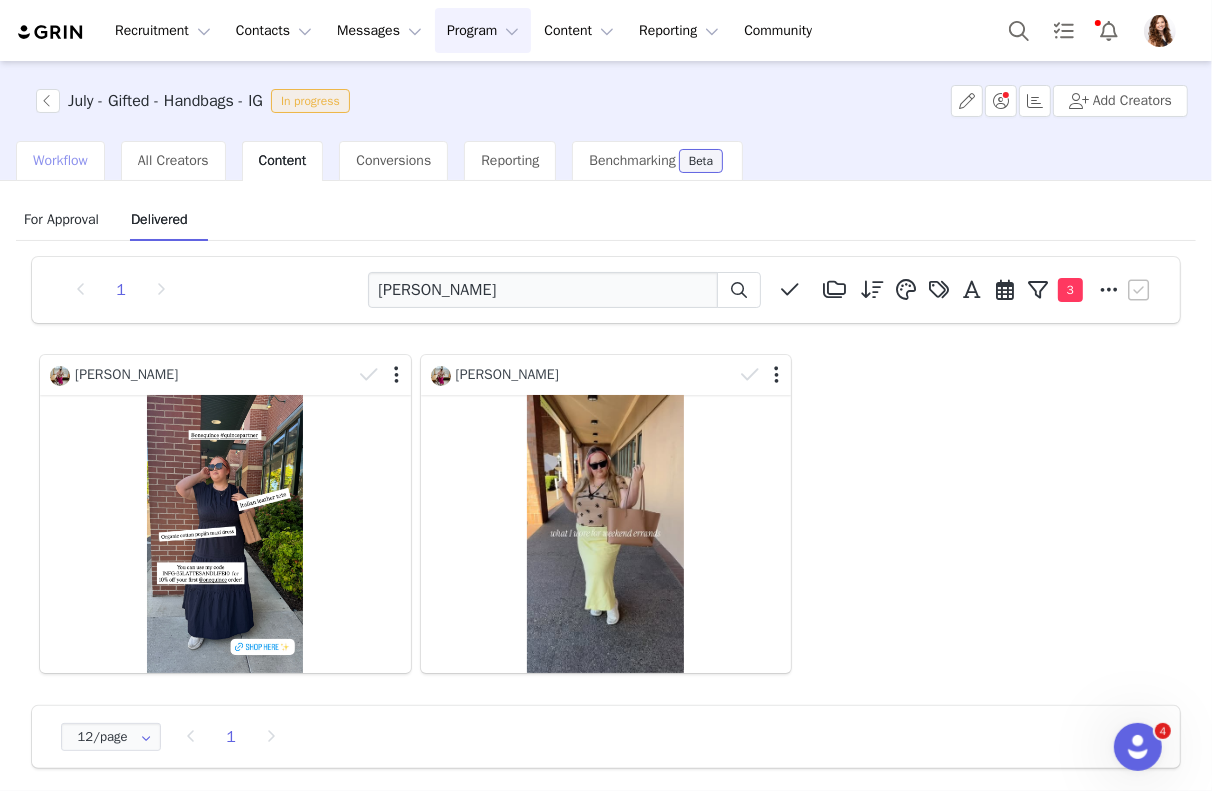 click on "Workflow" at bounding box center [60, 160] 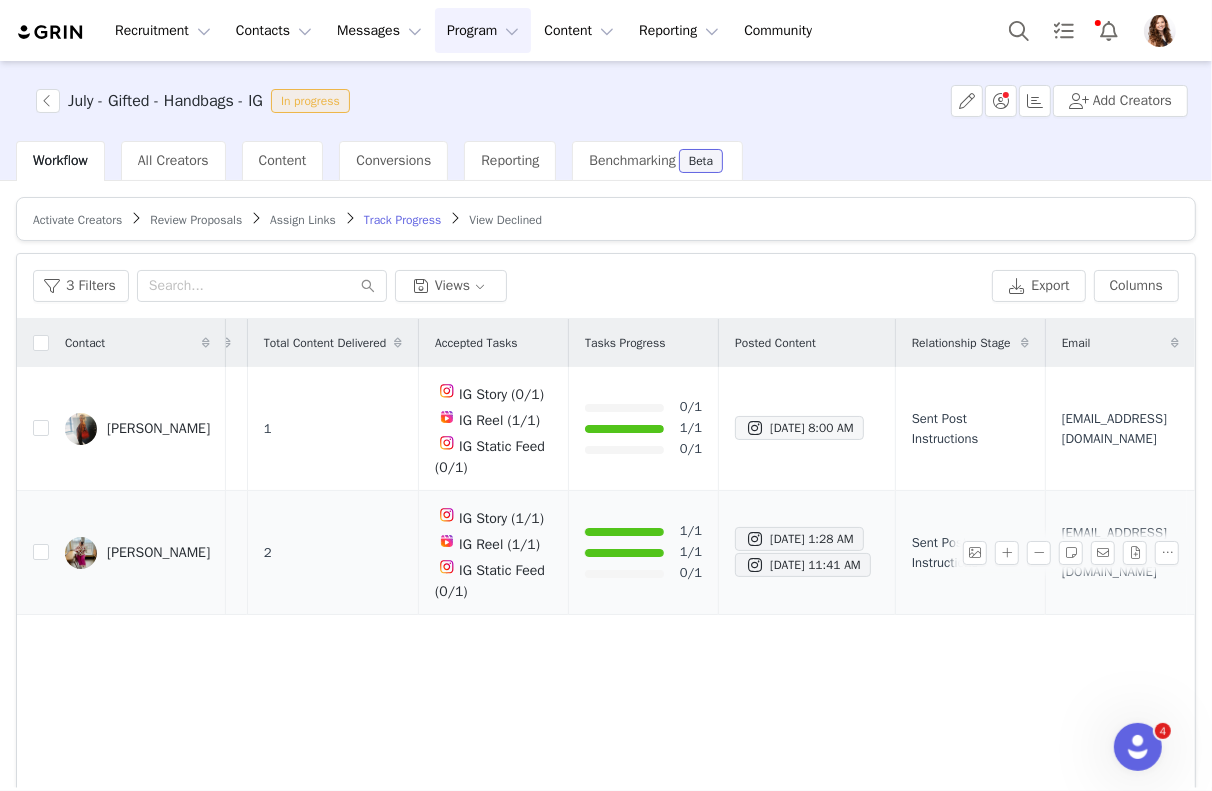 scroll, scrollTop: 0, scrollLeft: 352, axis: horizontal 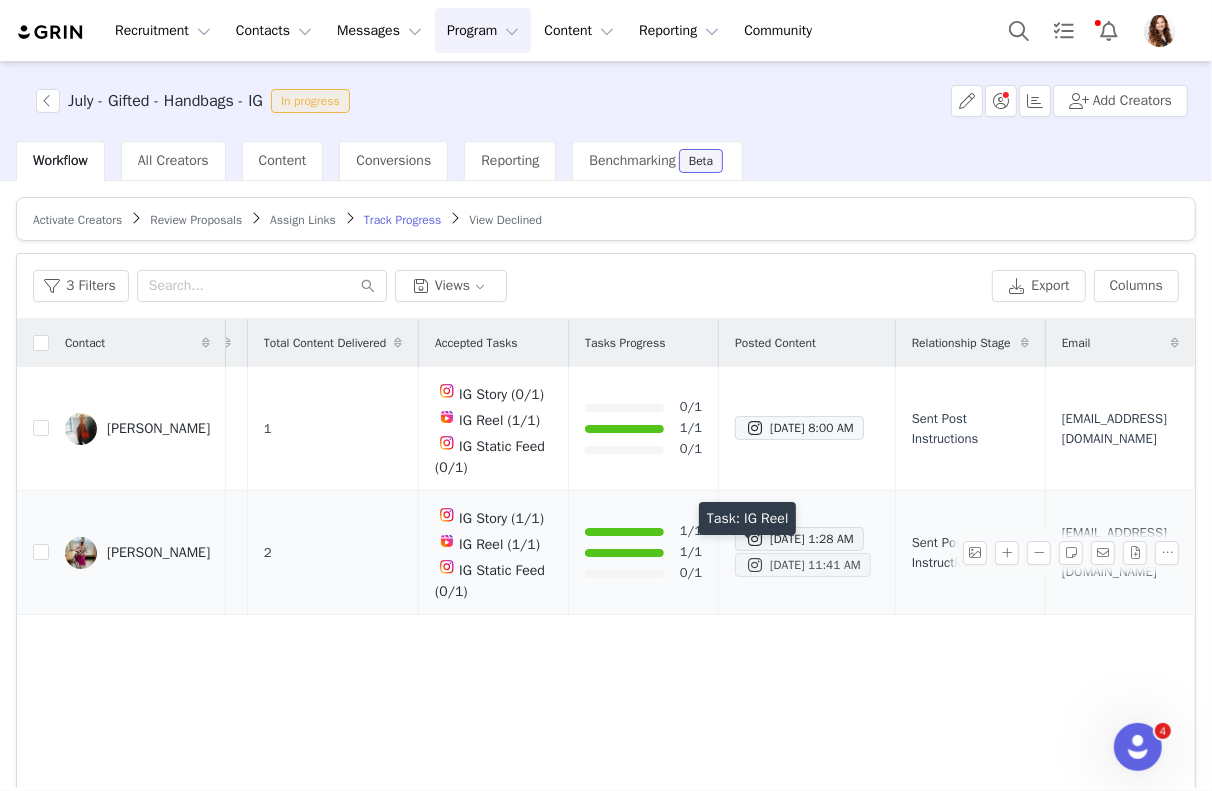 click on "[DATE] 11:41 AM" at bounding box center (803, 565) 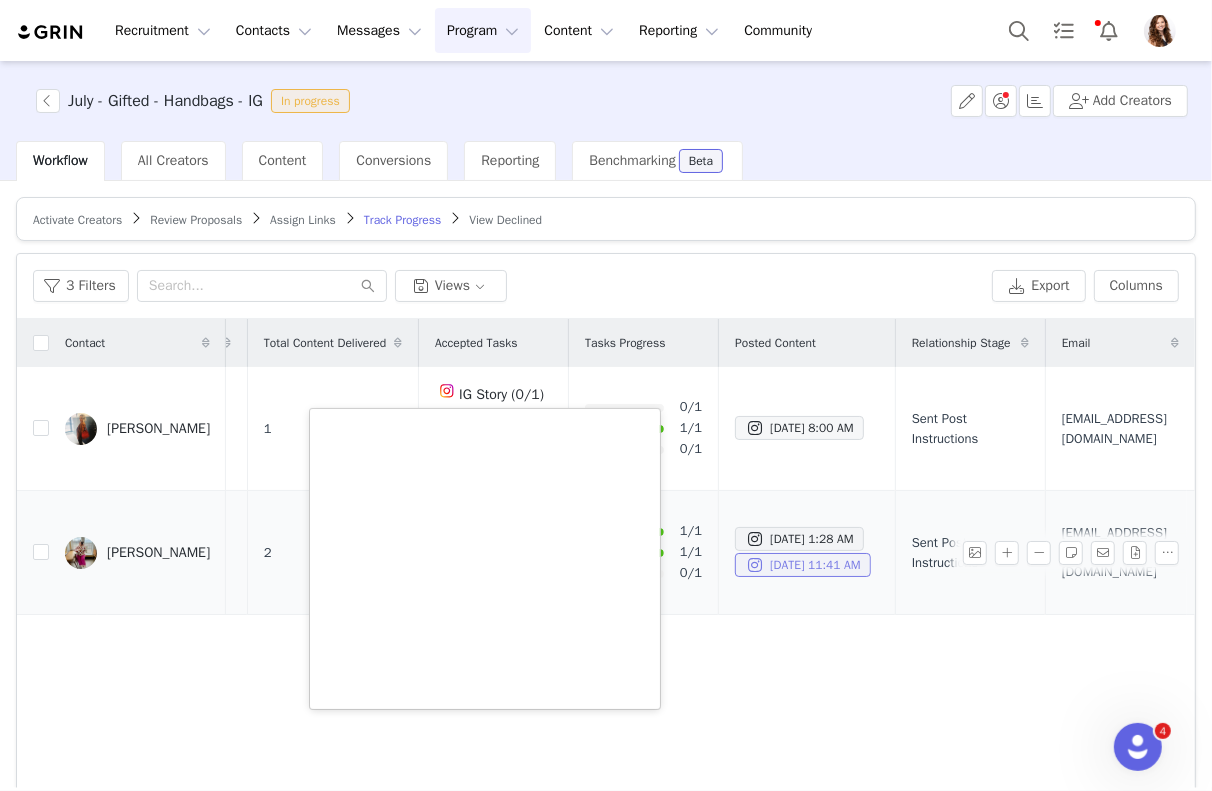 click at bounding box center (755, 565) 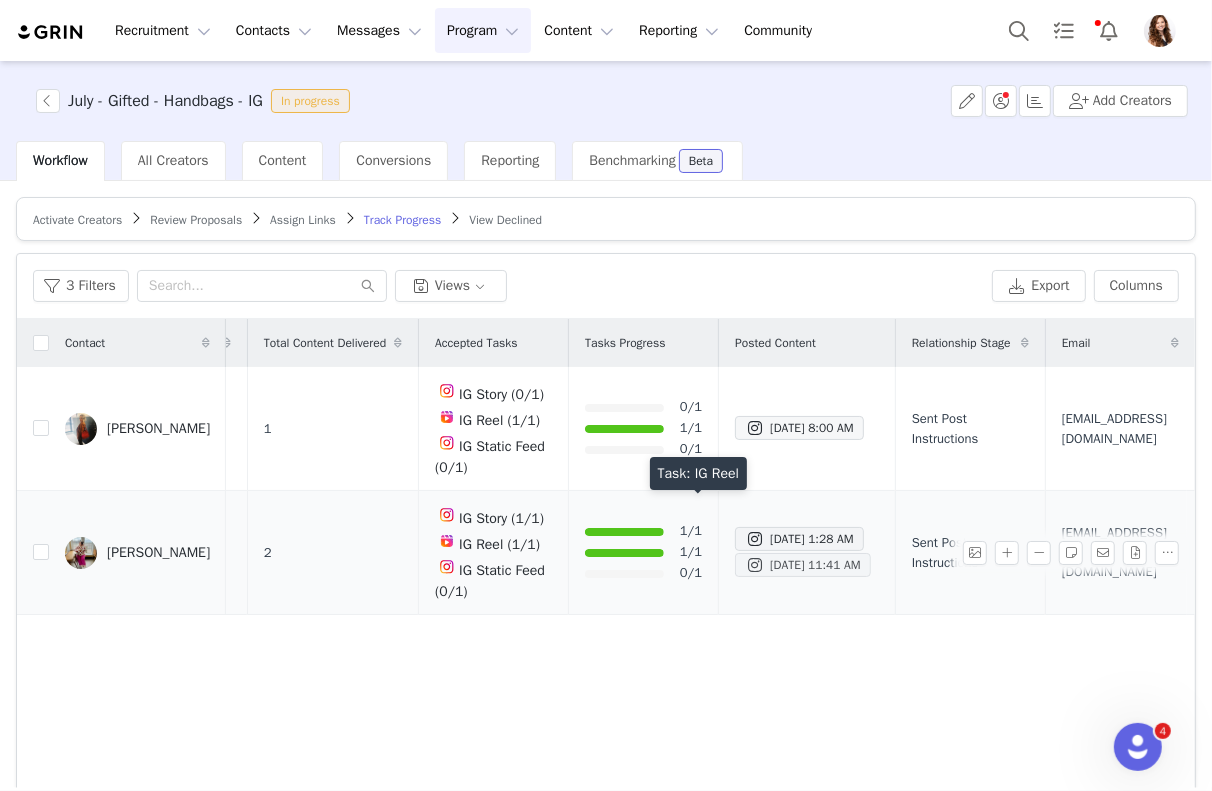 click at bounding box center (755, 565) 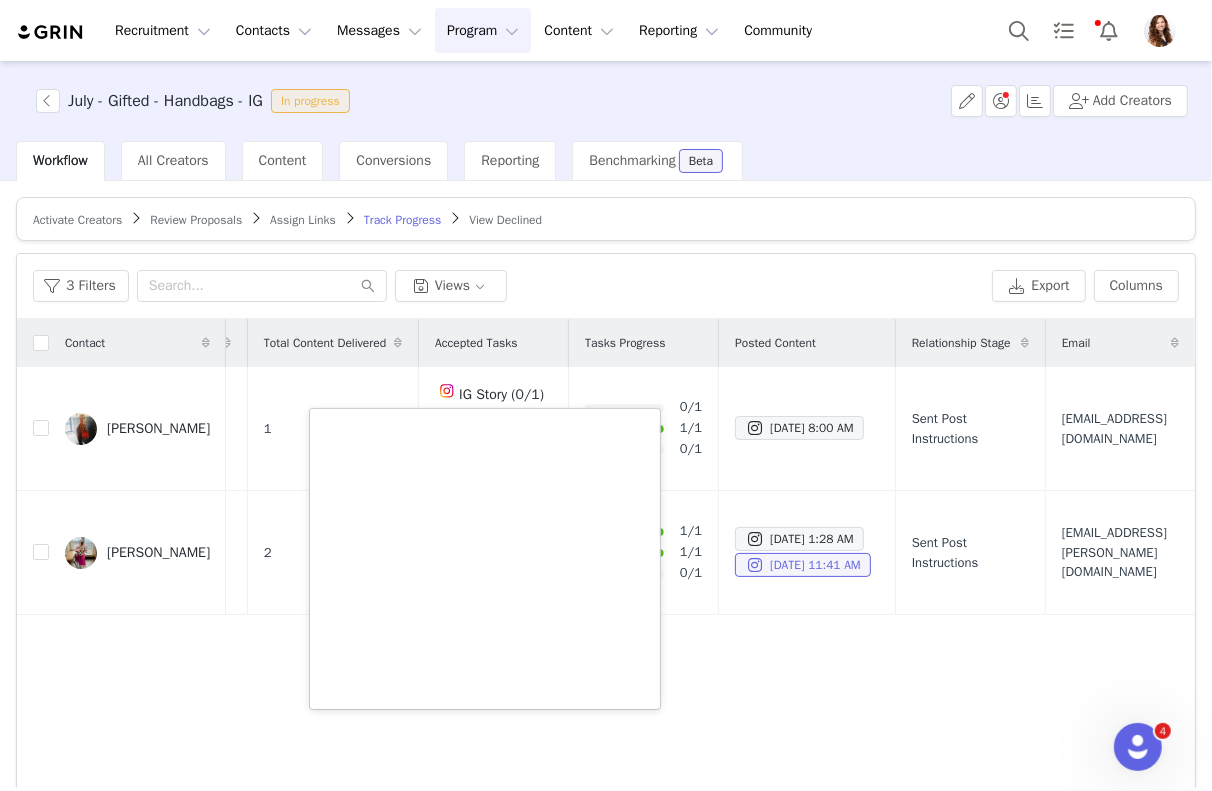 click at bounding box center (485, 559) 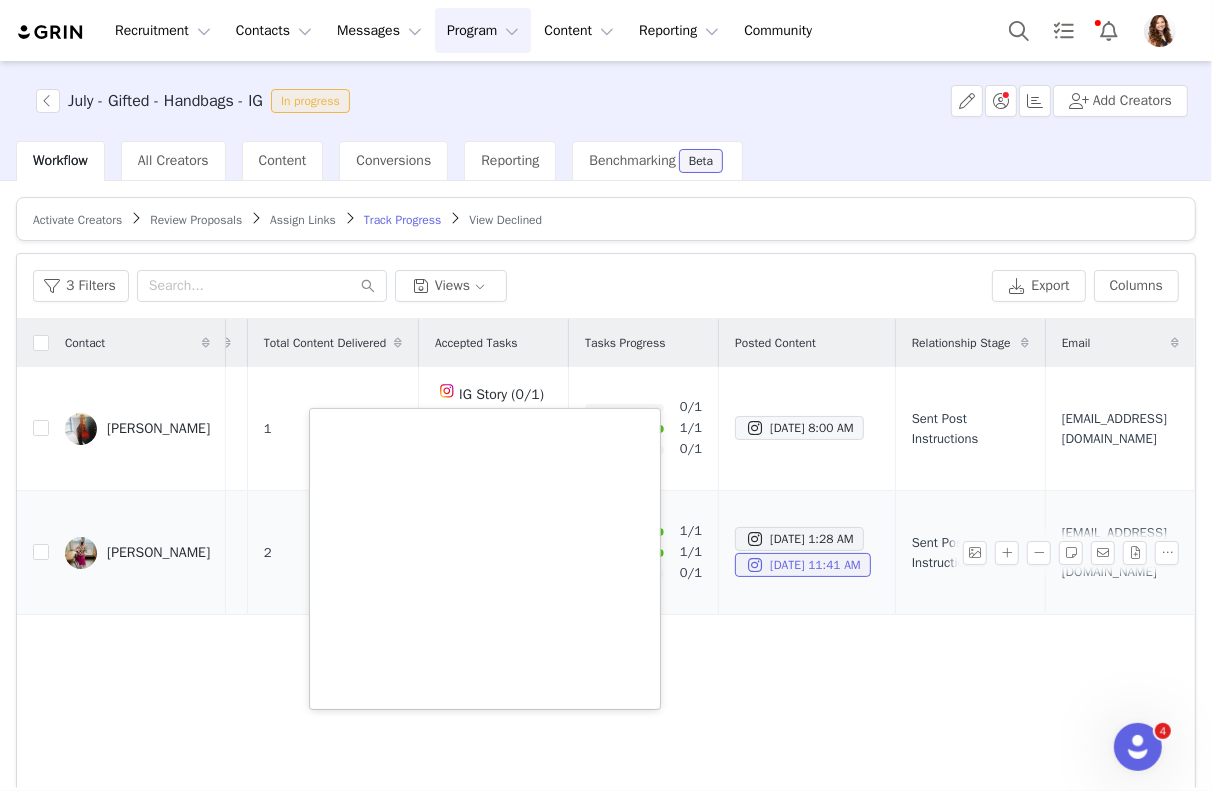 click on "[PERSON_NAME]" at bounding box center (158, 553) 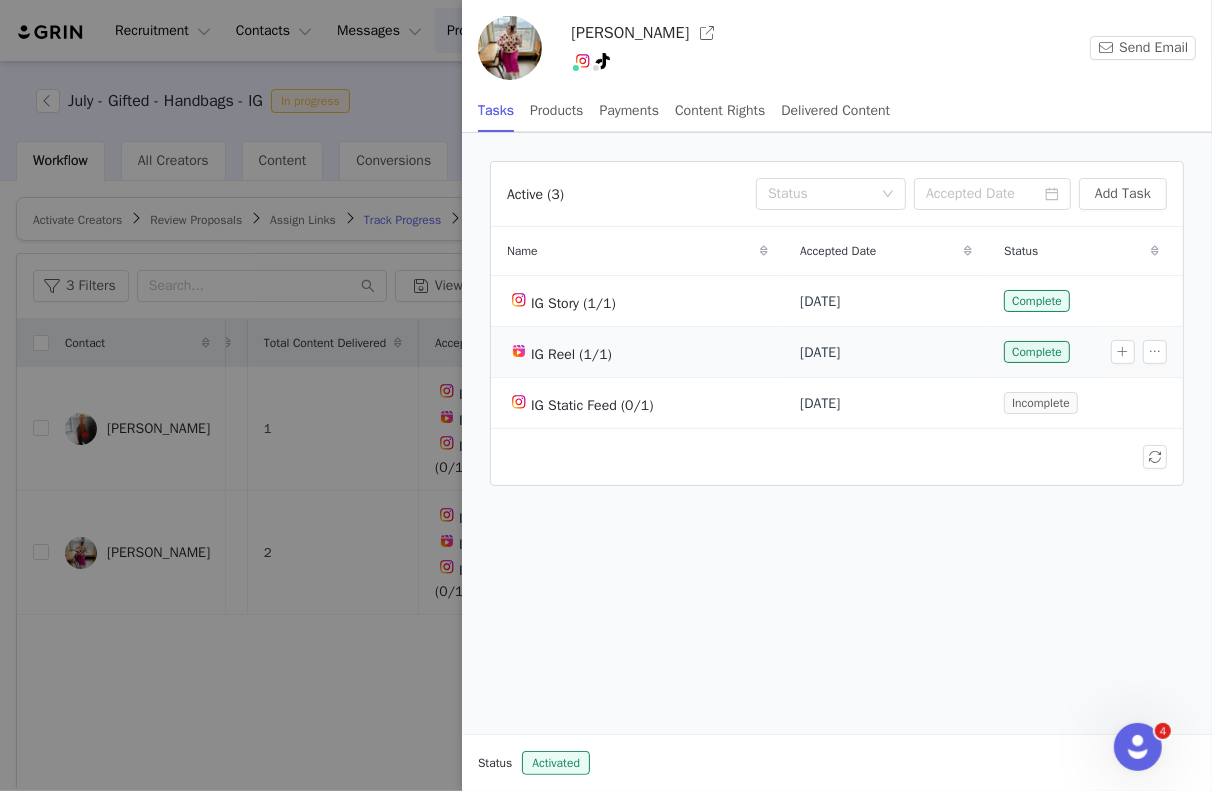 click on "IG Reel (1/1)" at bounding box center (637, 352) 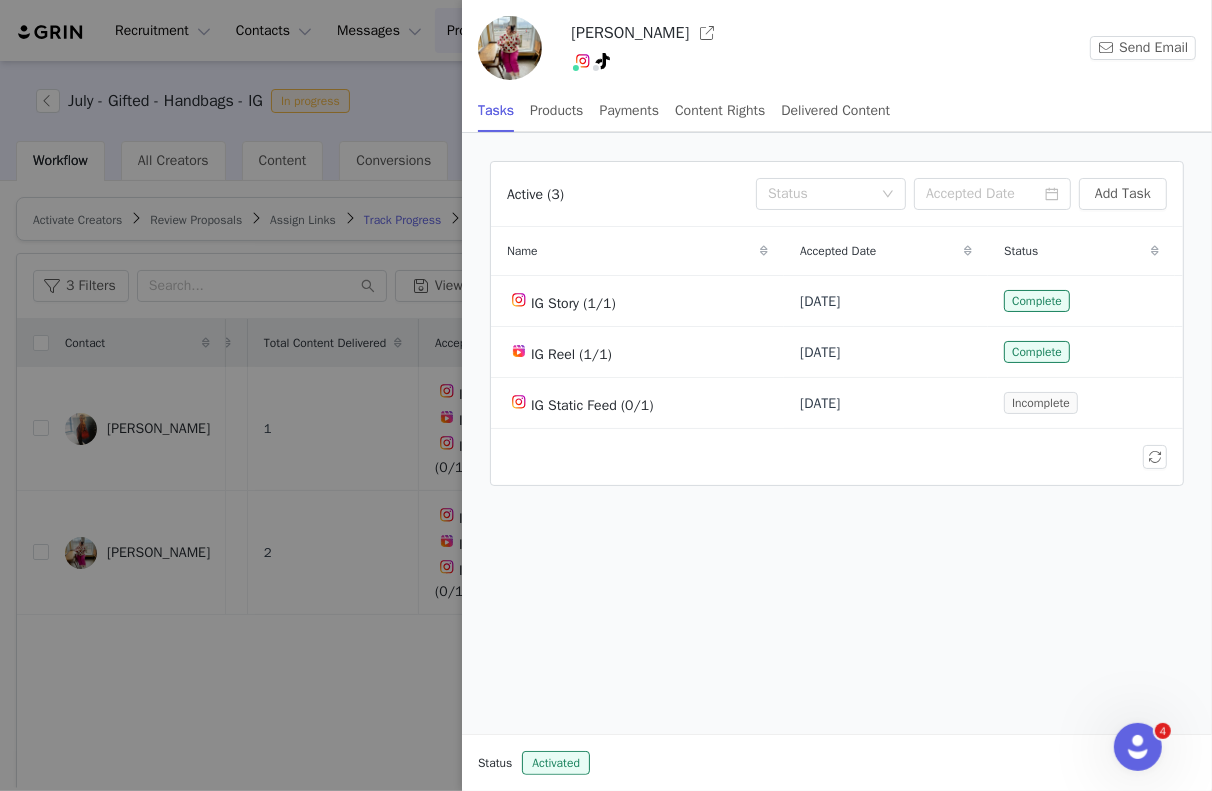 click at bounding box center (606, 395) 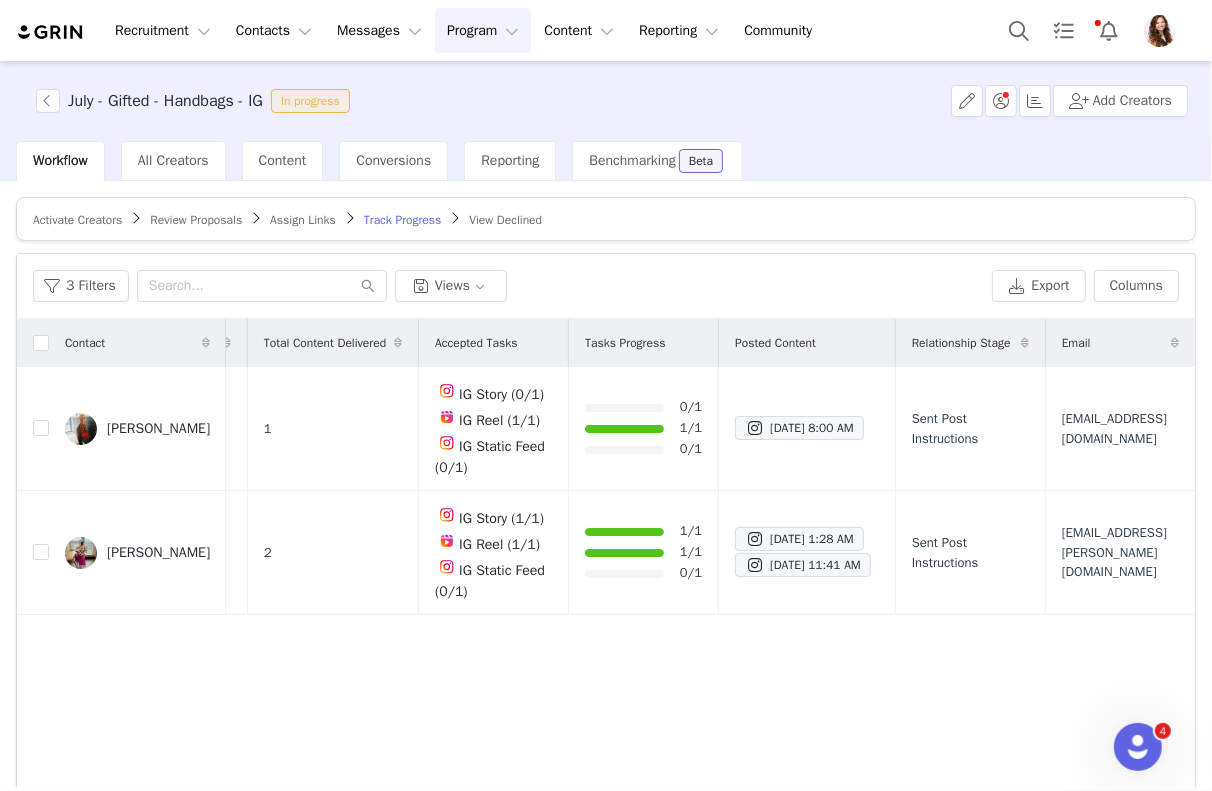 scroll, scrollTop: 0, scrollLeft: 0, axis: both 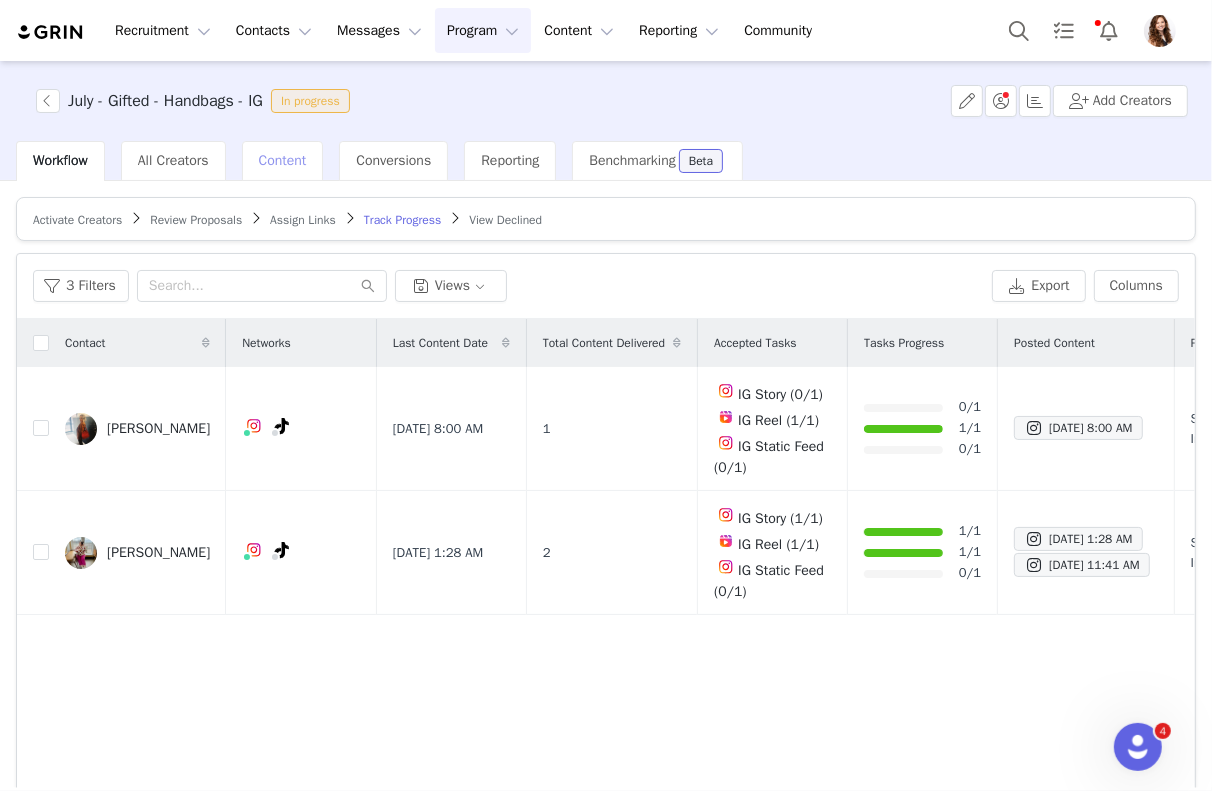 click on "Content" at bounding box center [283, 161] 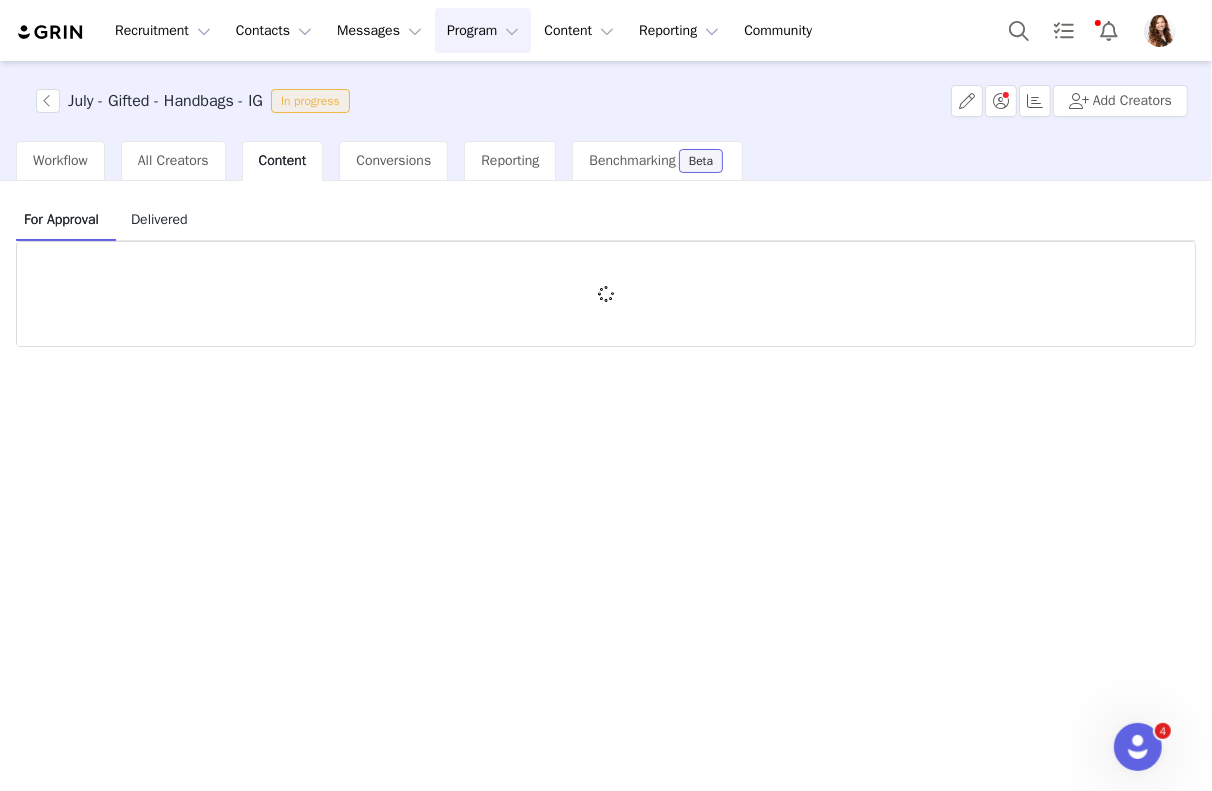 click on "Delivered" at bounding box center (159, 219) 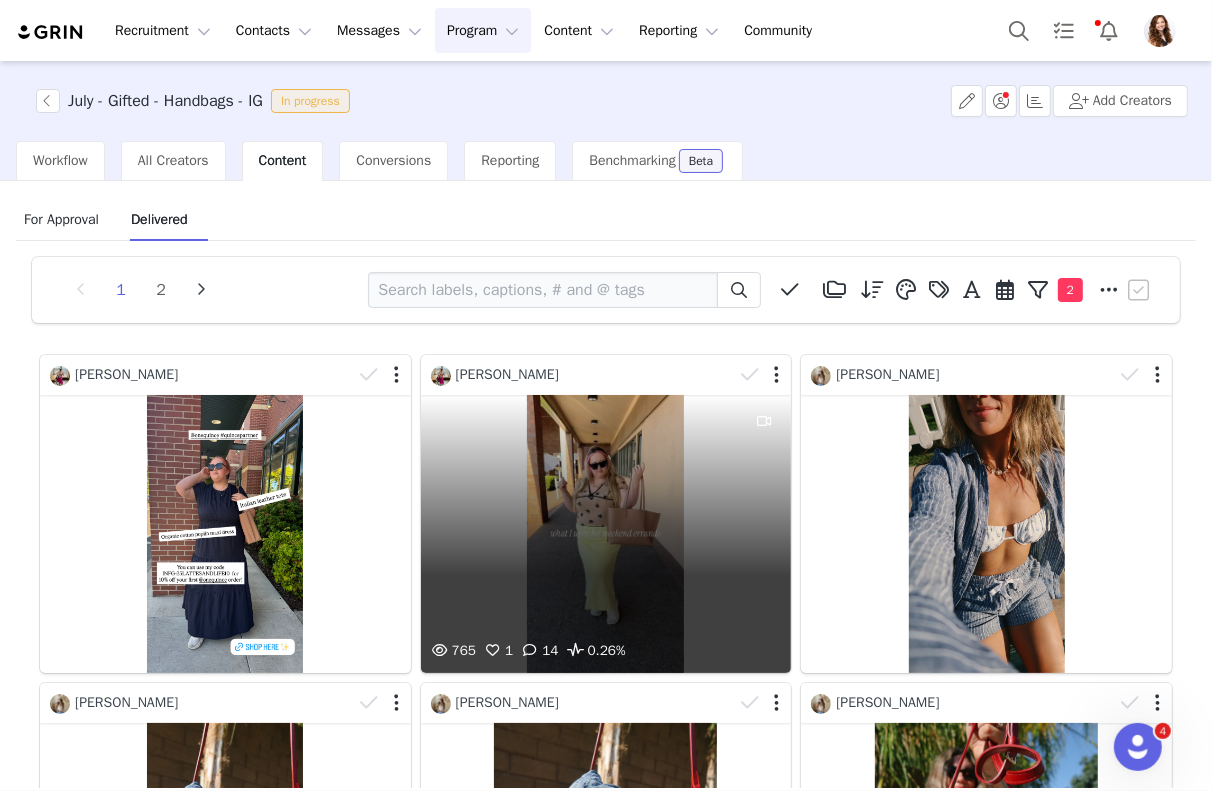 click on "765  1  14  0.26%" at bounding box center (606, 534) 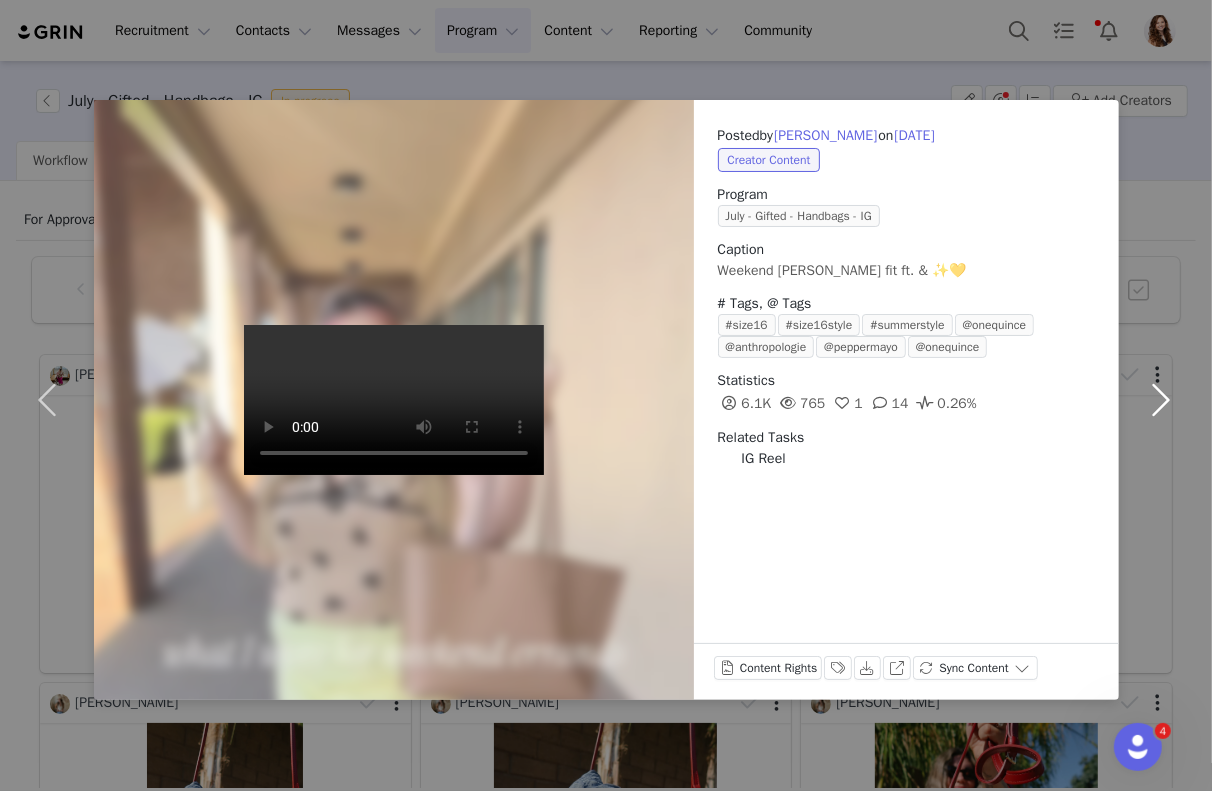 click at bounding box center [1161, 400] 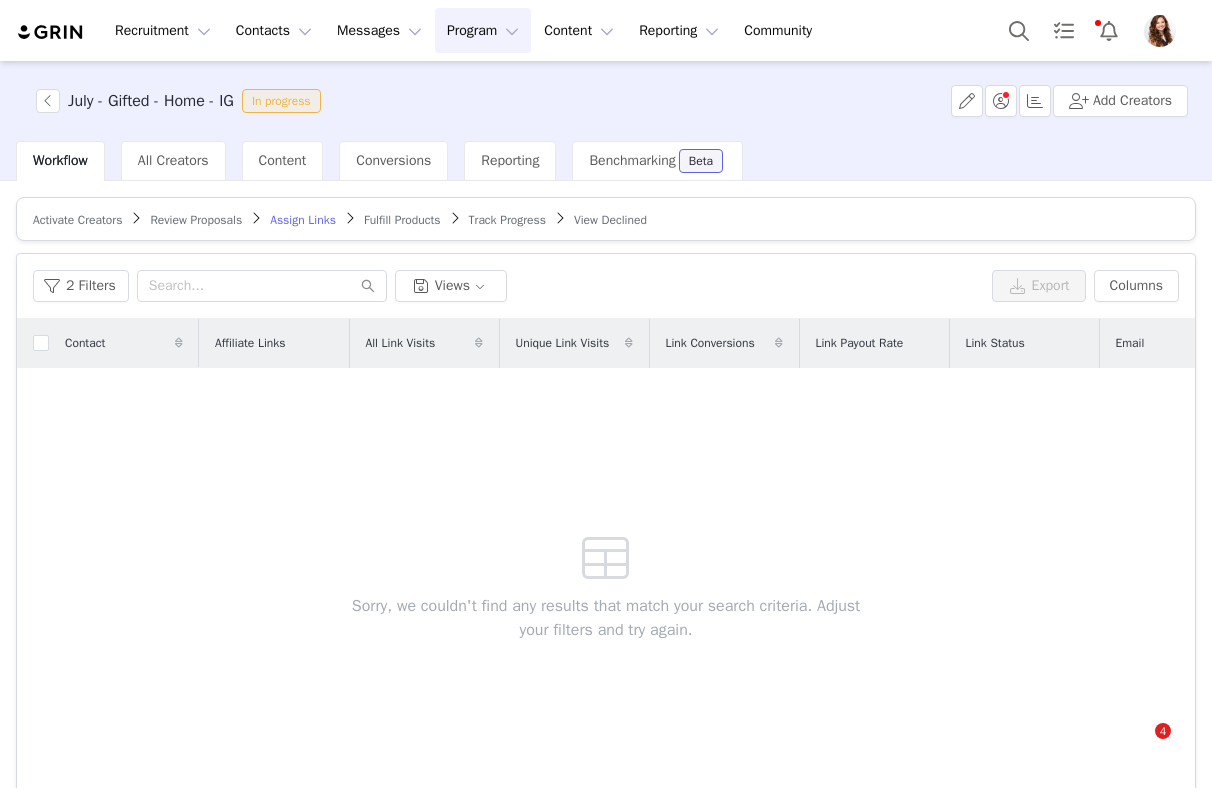 scroll, scrollTop: 0, scrollLeft: 0, axis: both 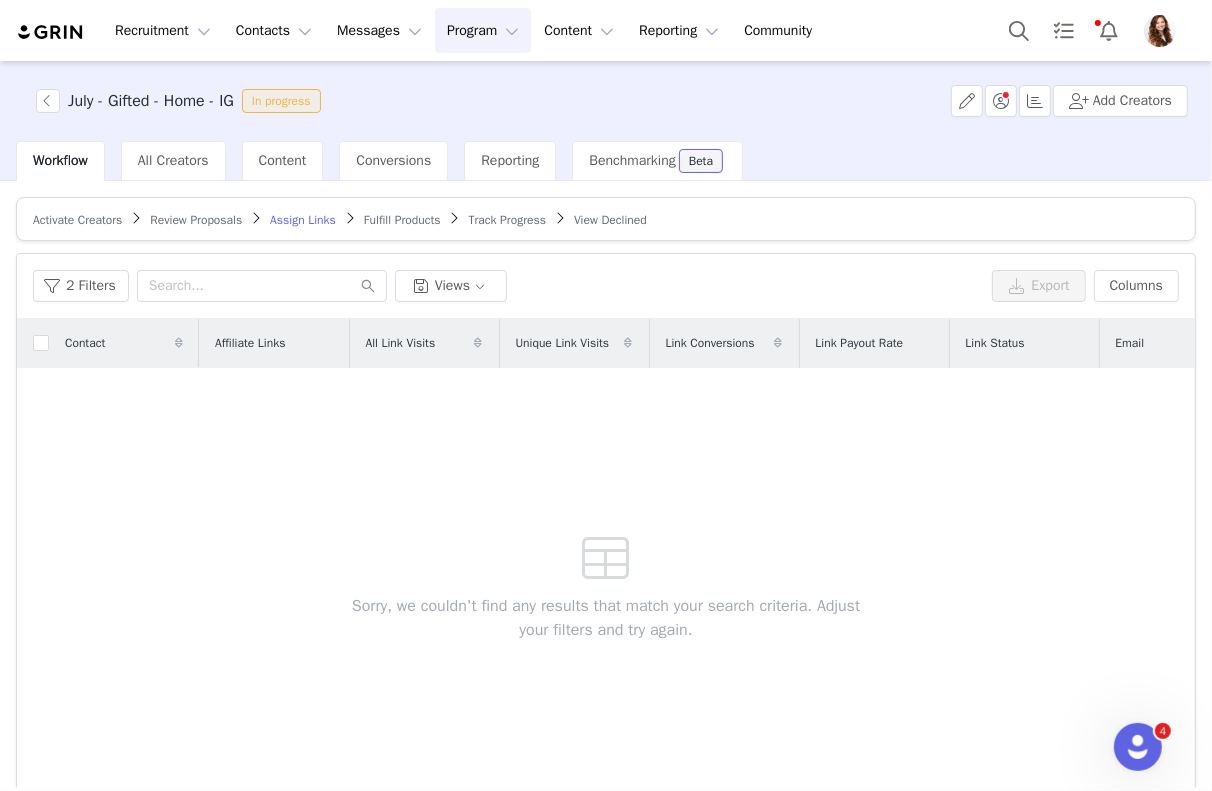click on "Review Proposals" at bounding box center [196, 220] 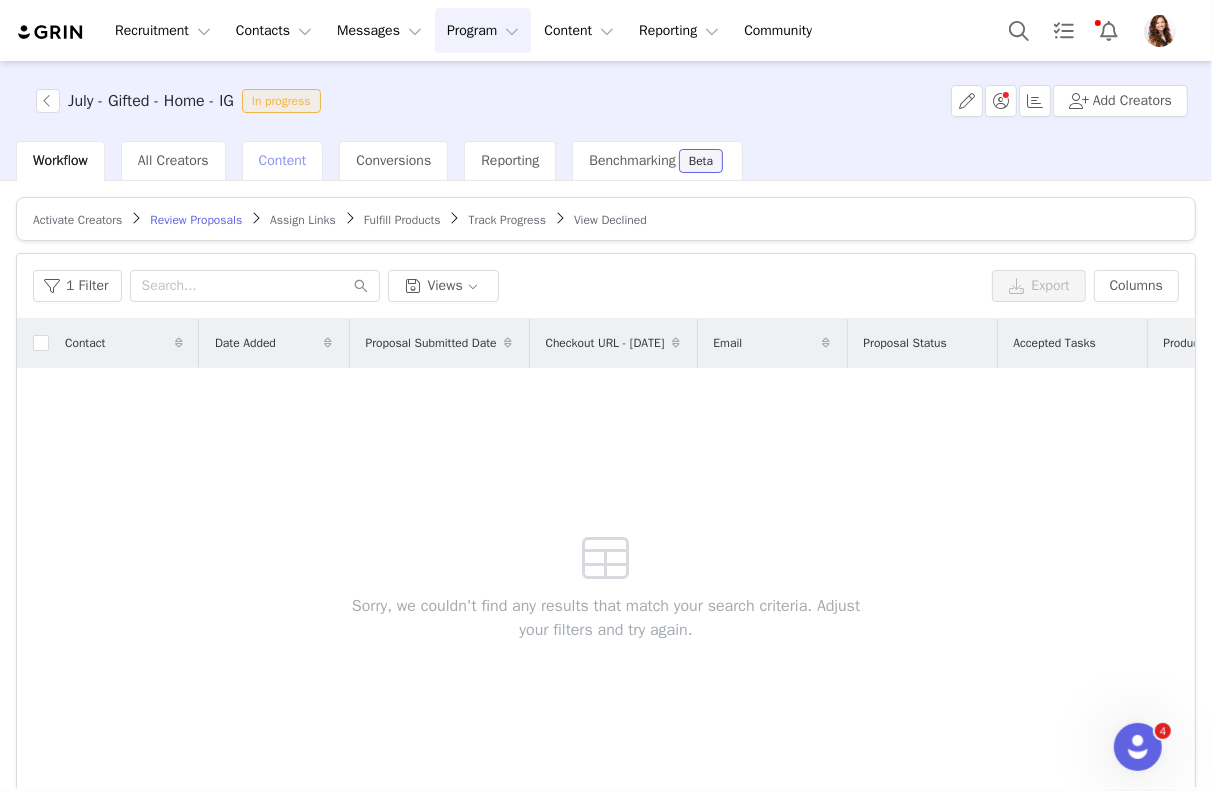click on "Content" at bounding box center [283, 160] 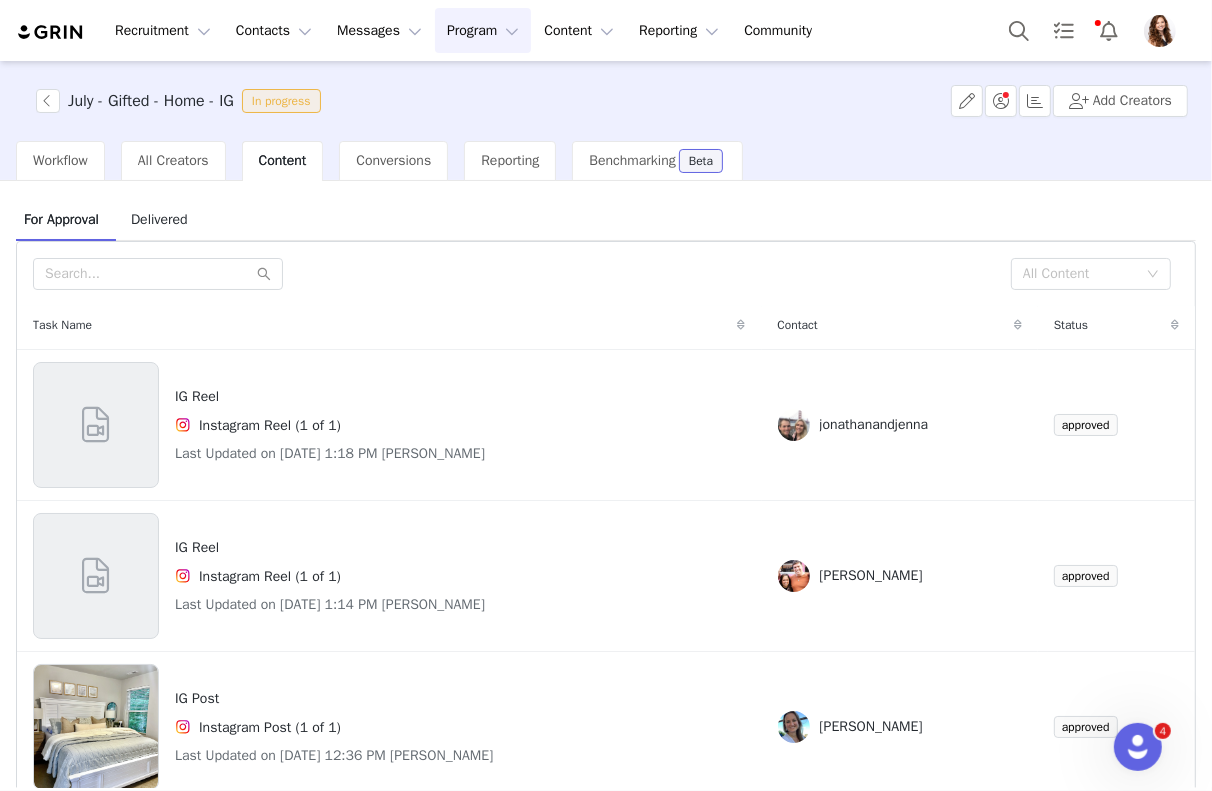scroll, scrollTop: 0, scrollLeft: 0, axis: both 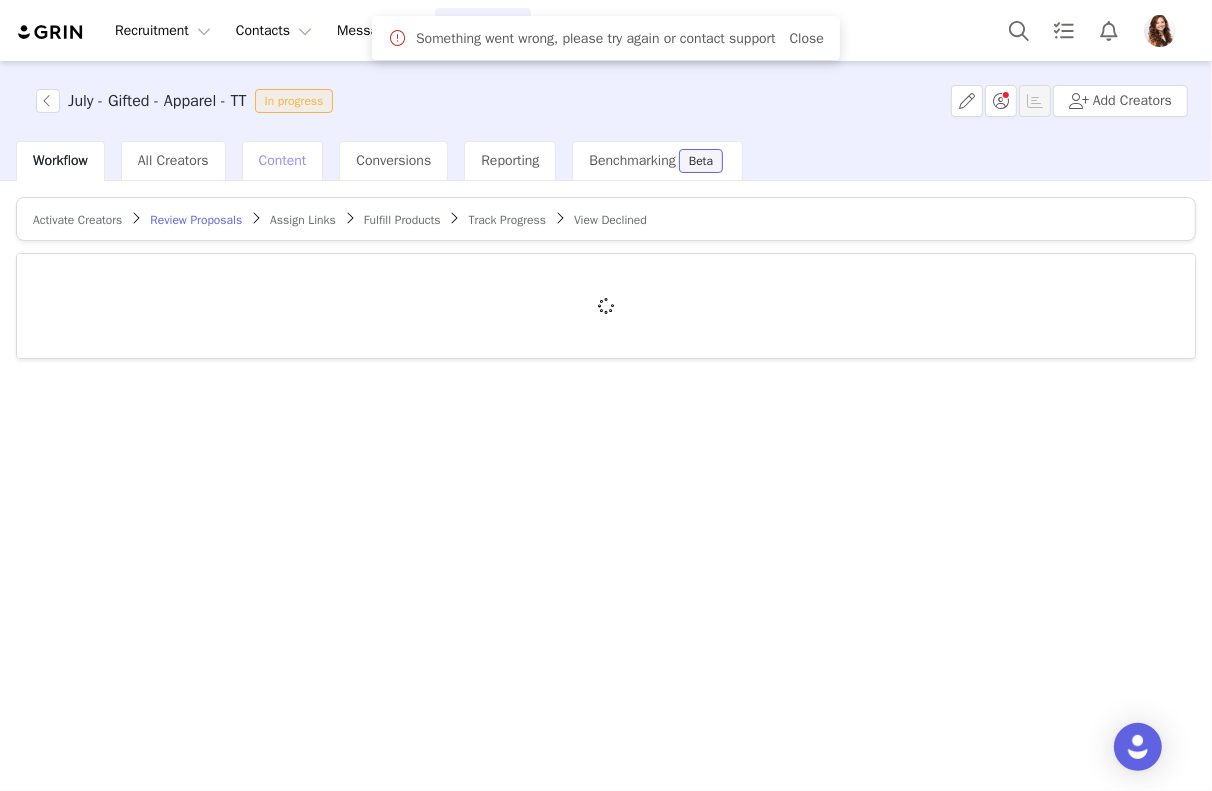 click on "Content" at bounding box center (283, 161) 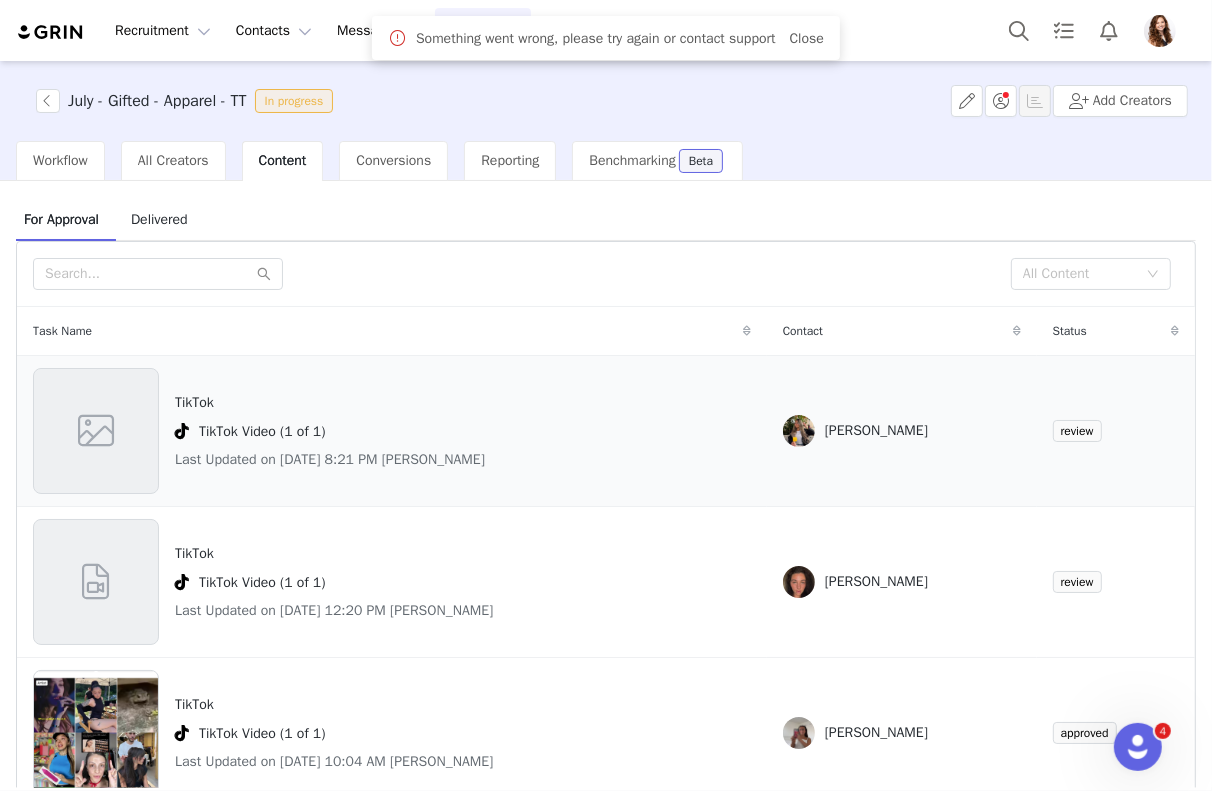 scroll, scrollTop: 0, scrollLeft: 0, axis: both 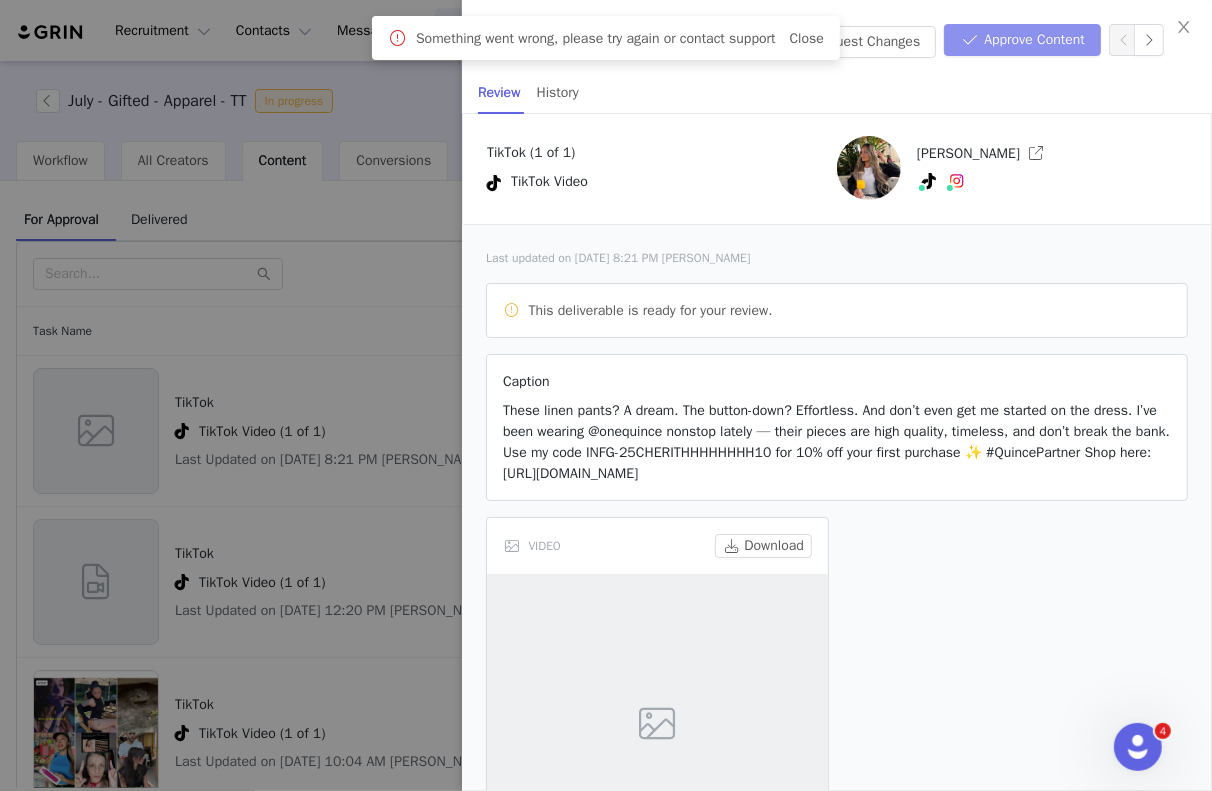 click on "Approve Content" at bounding box center (1022, 40) 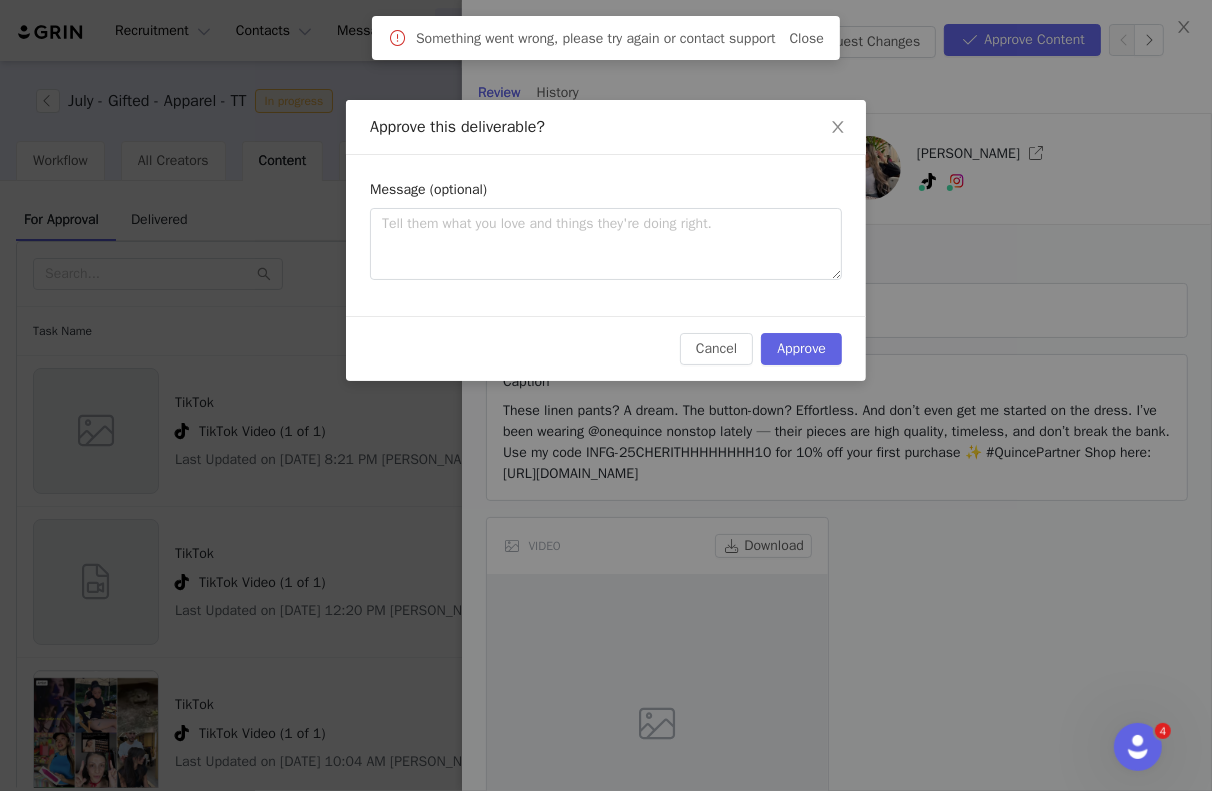 click on "Message (optional)" at bounding box center (606, 193) 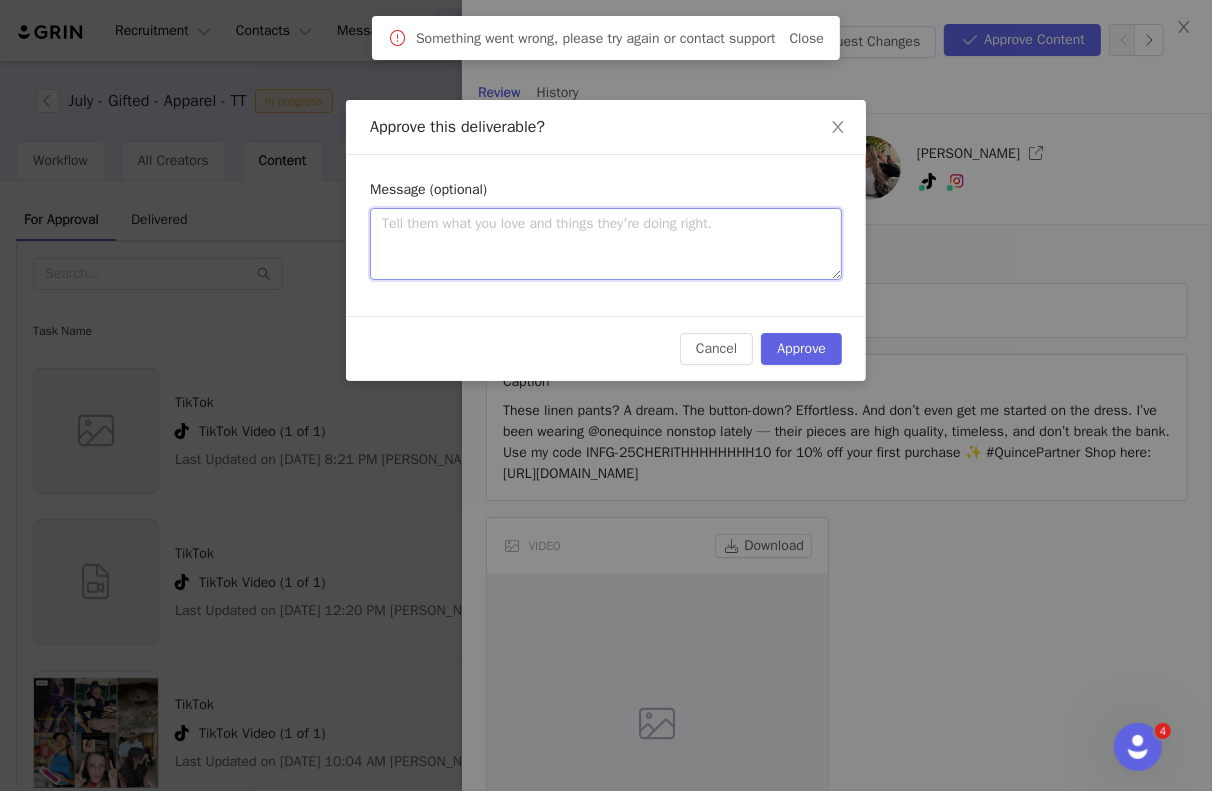 click at bounding box center (606, 244) 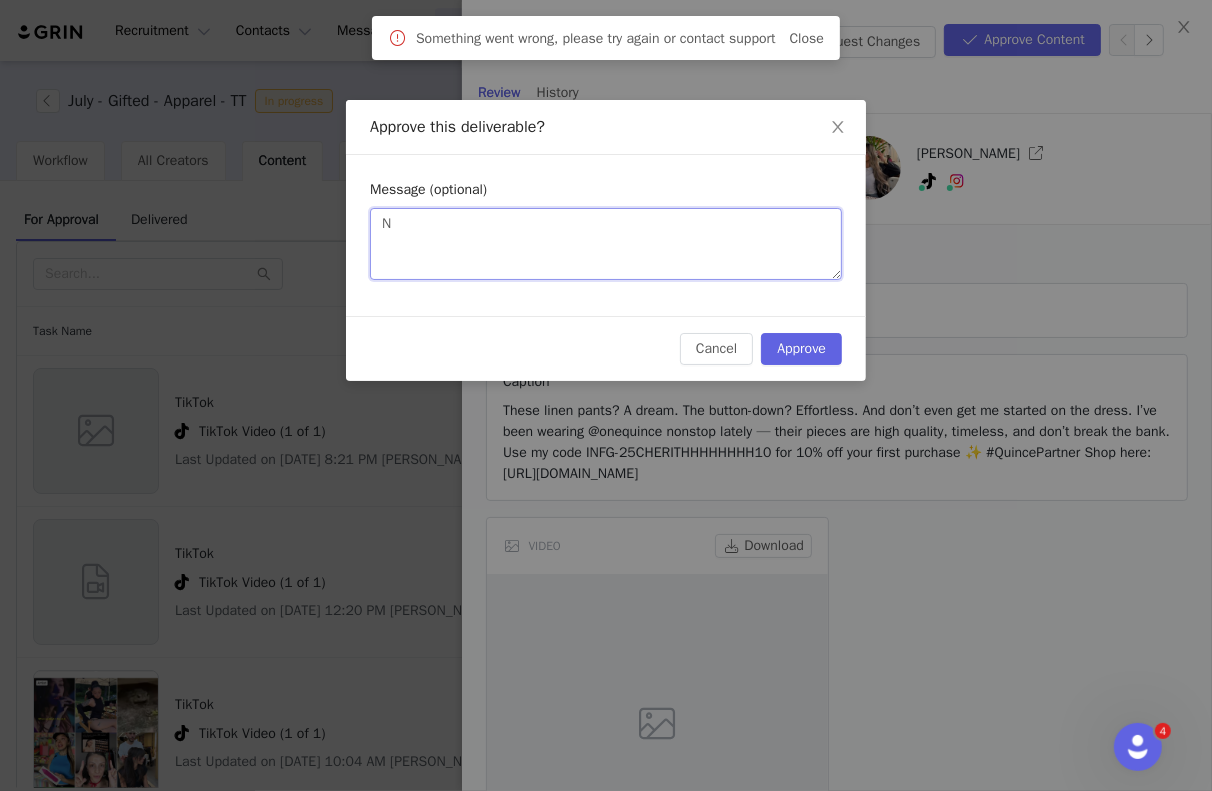 type on "Ne" 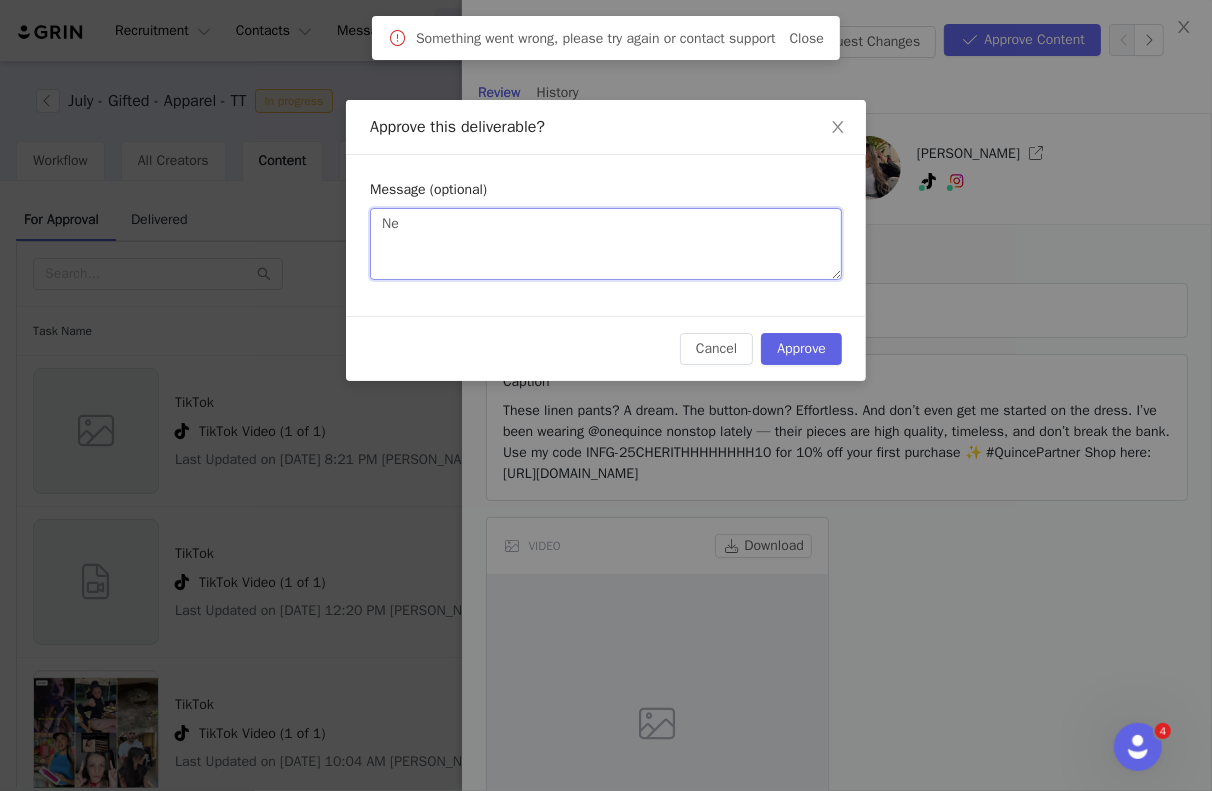 type on "New" 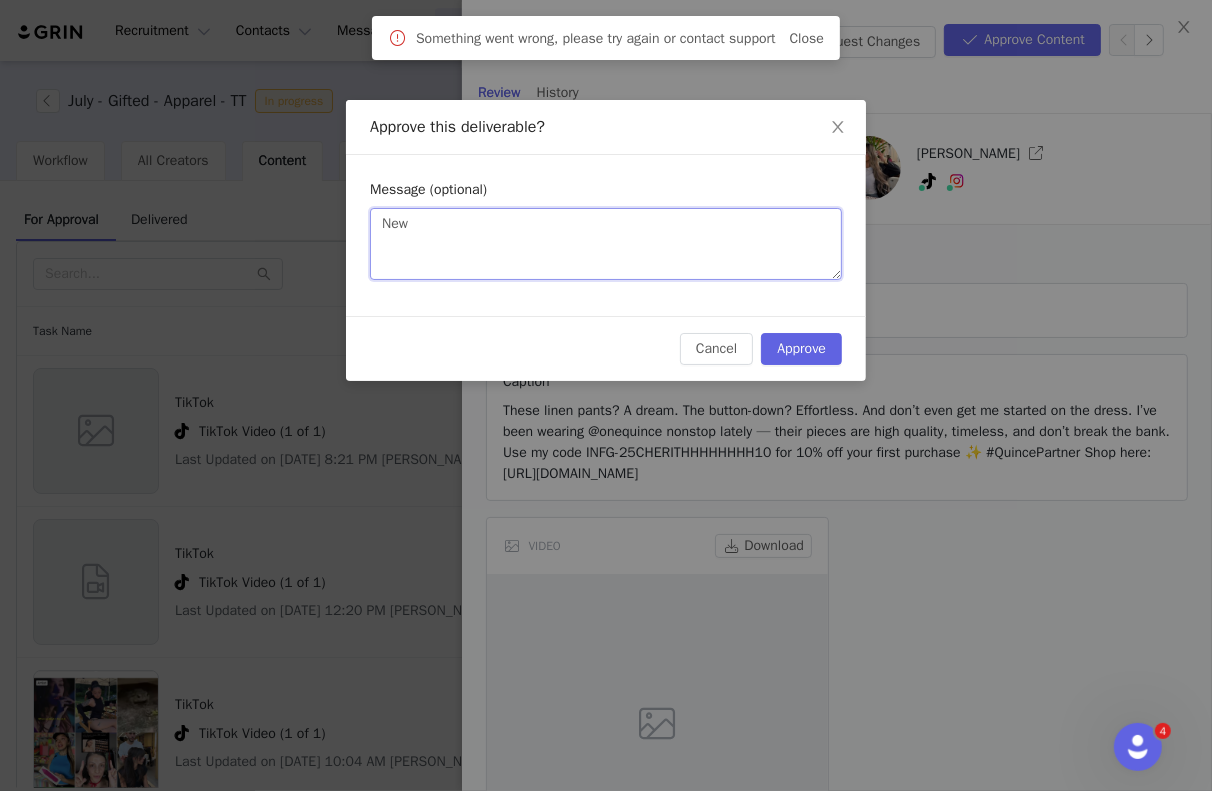 type on "New" 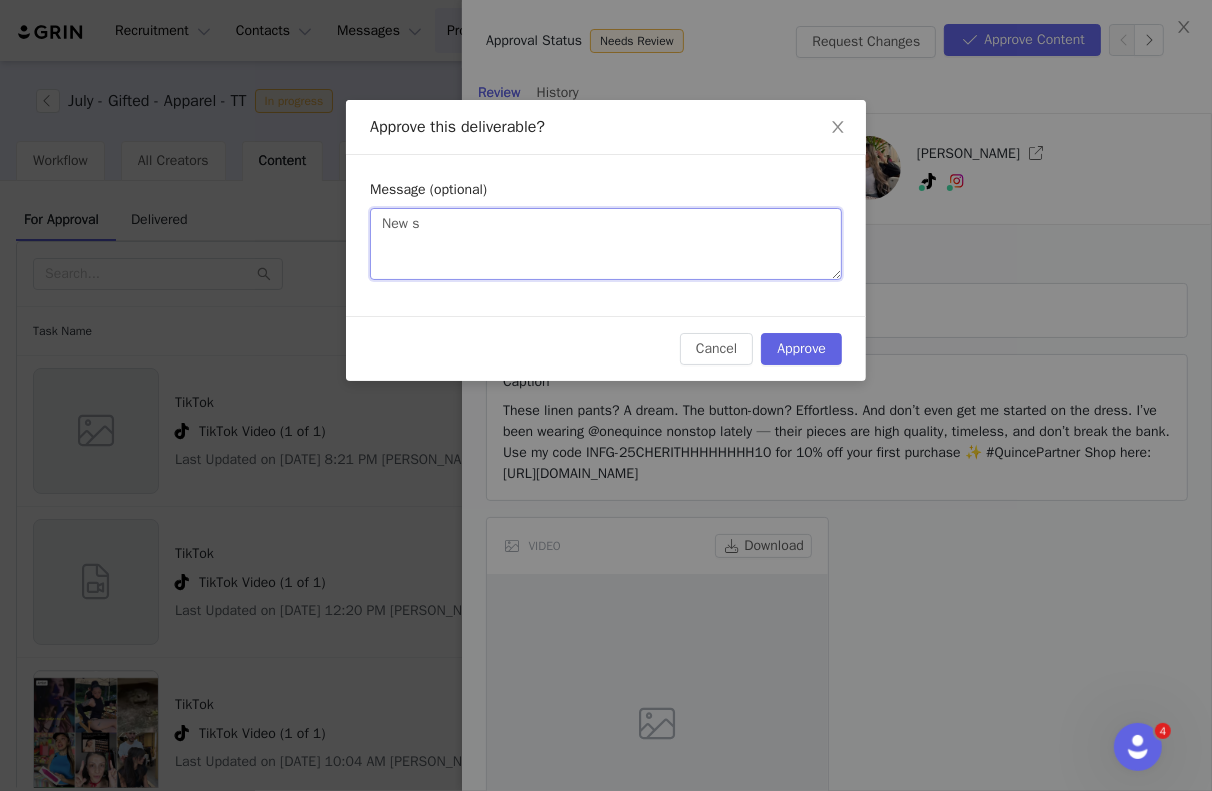type on "New" 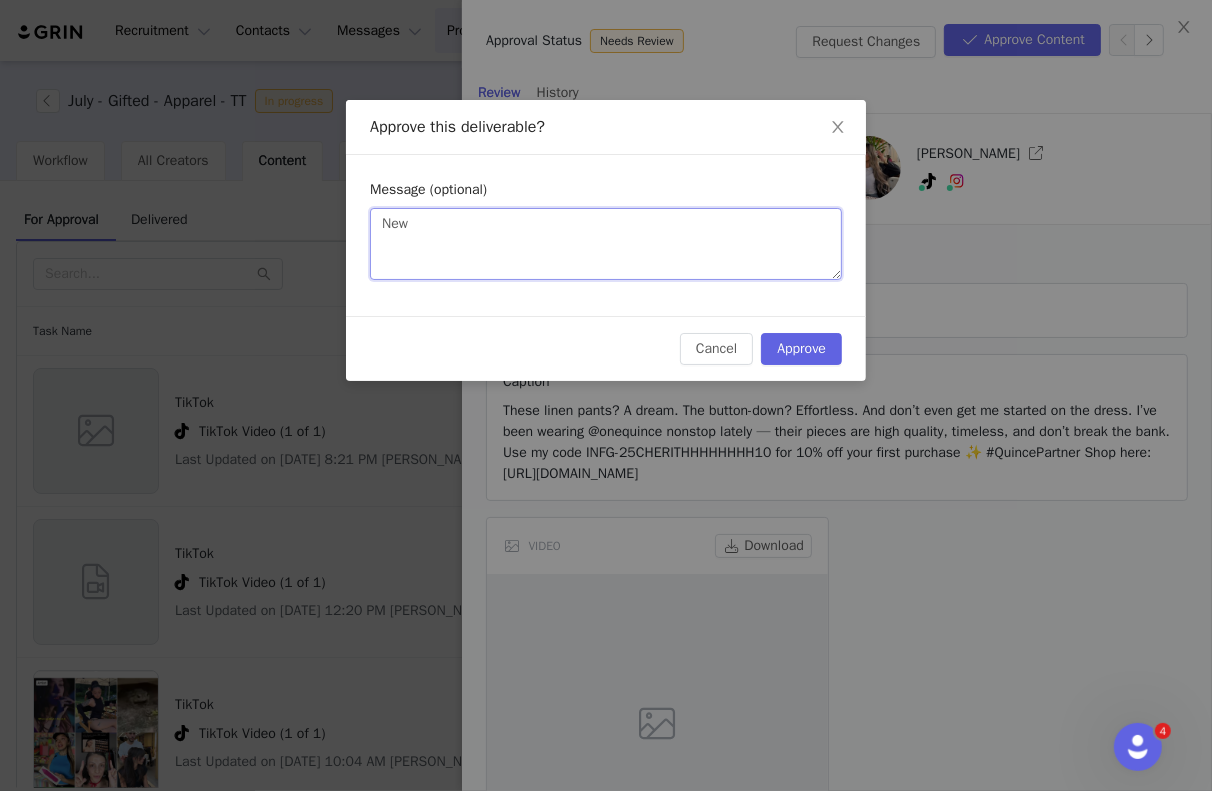 type on "New" 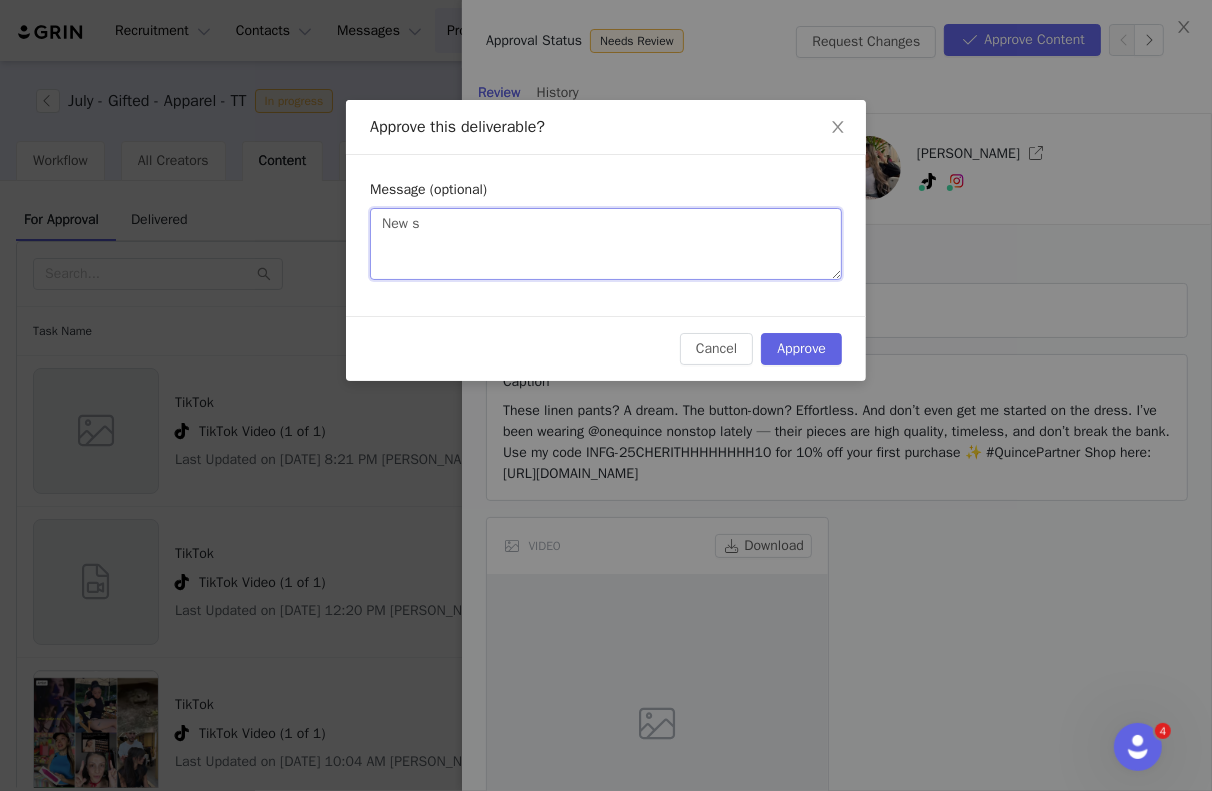 type on "New so" 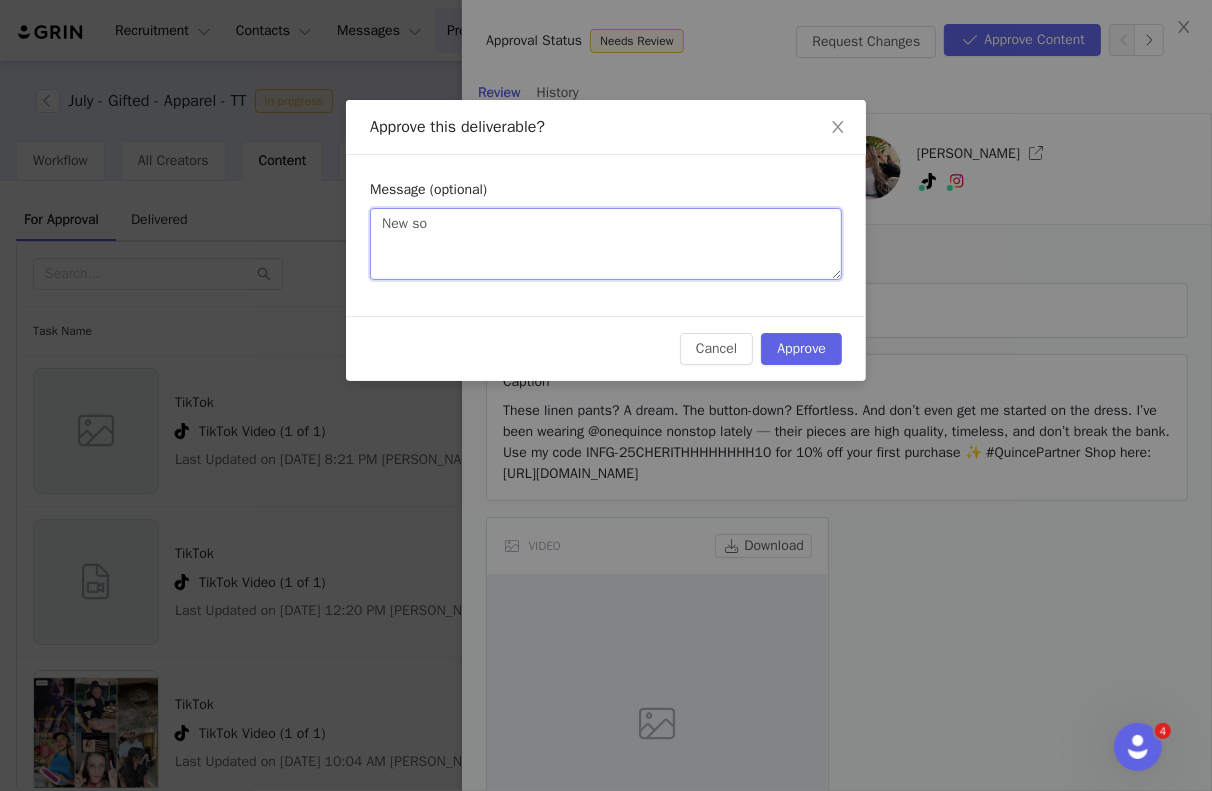type on "New son" 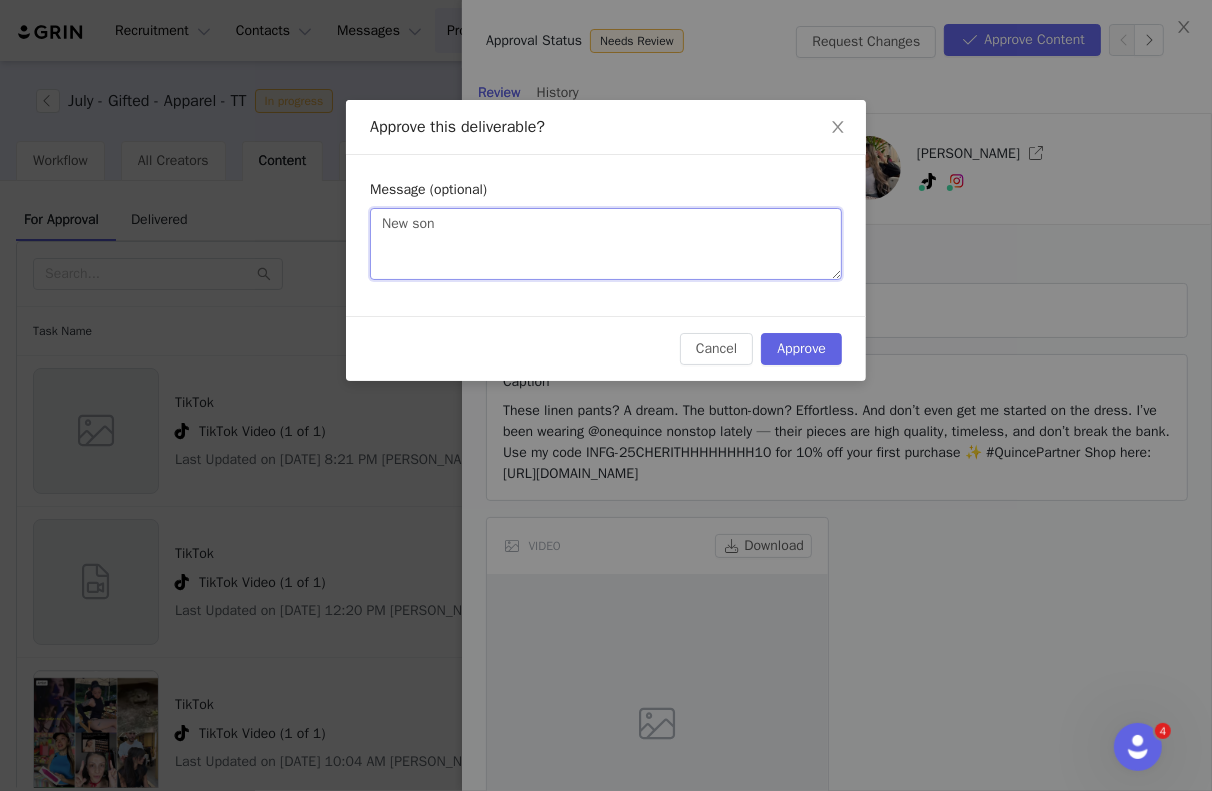 type on "New song" 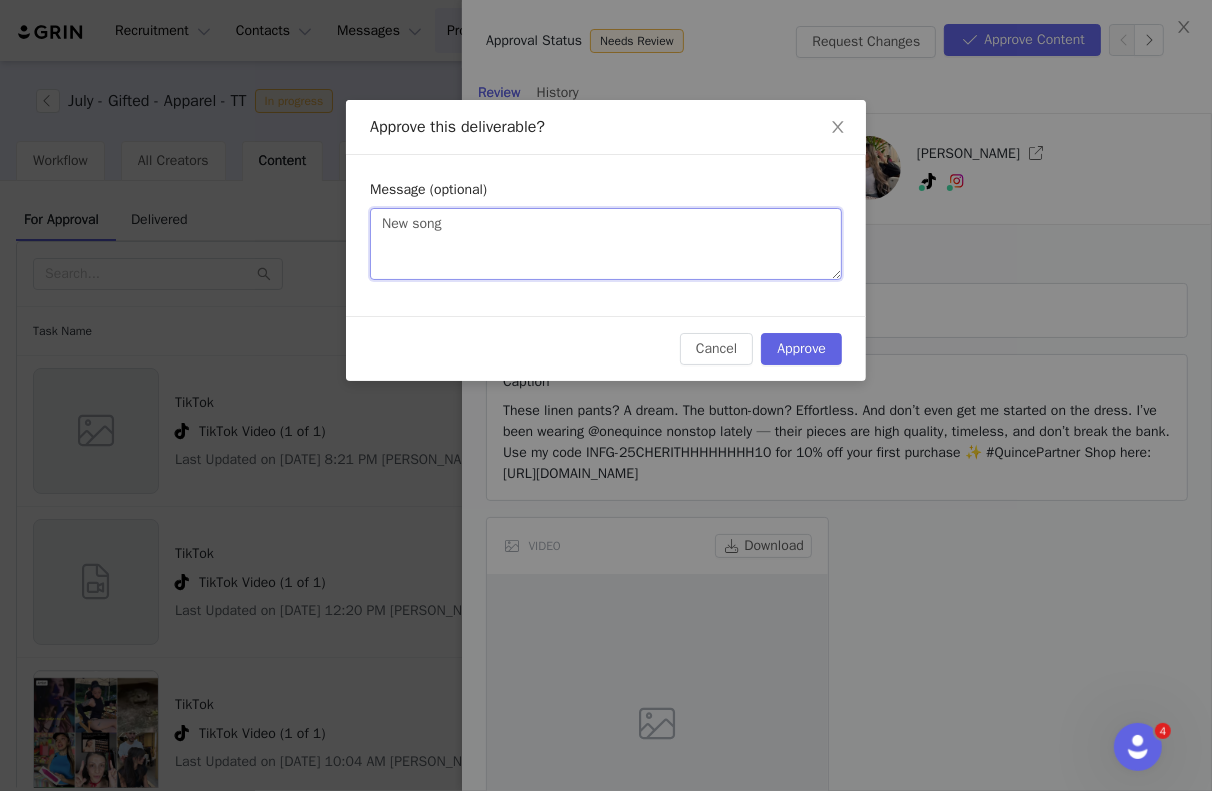type on "New song" 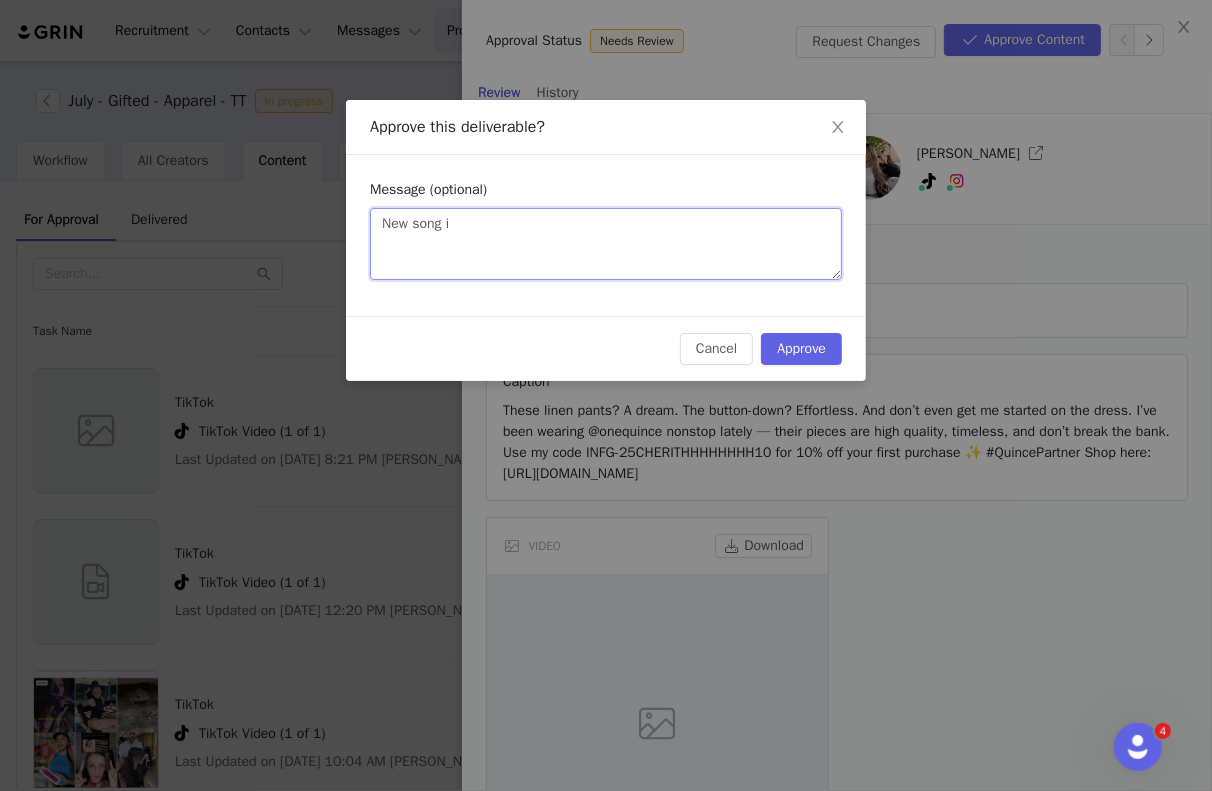 type on "New song is" 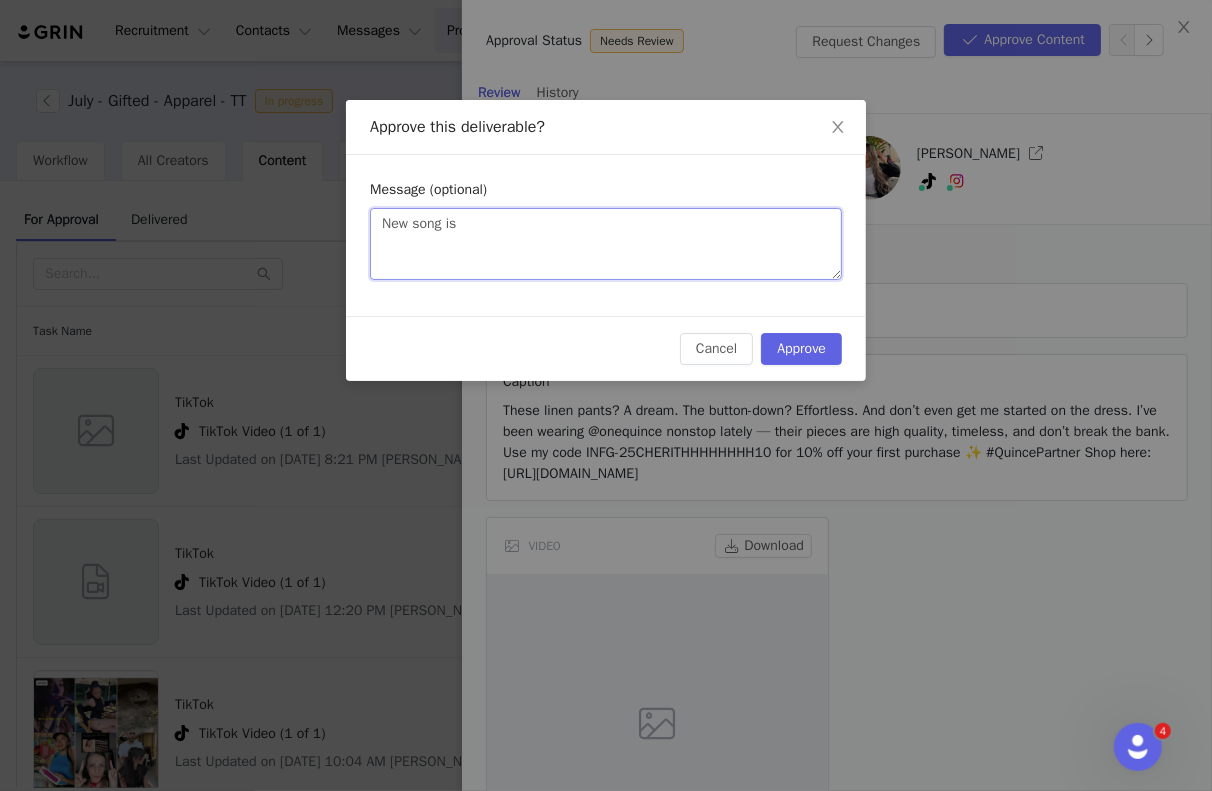 type on "New song is" 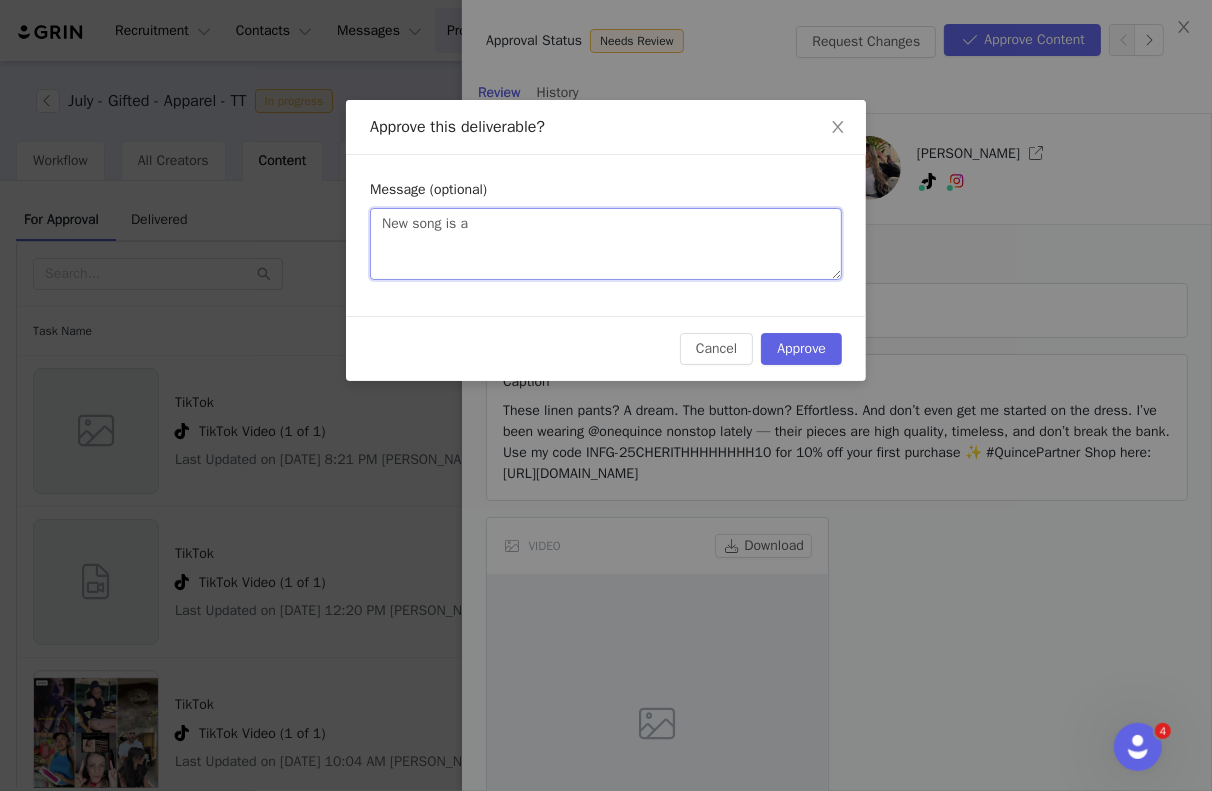 type on "New song is ap" 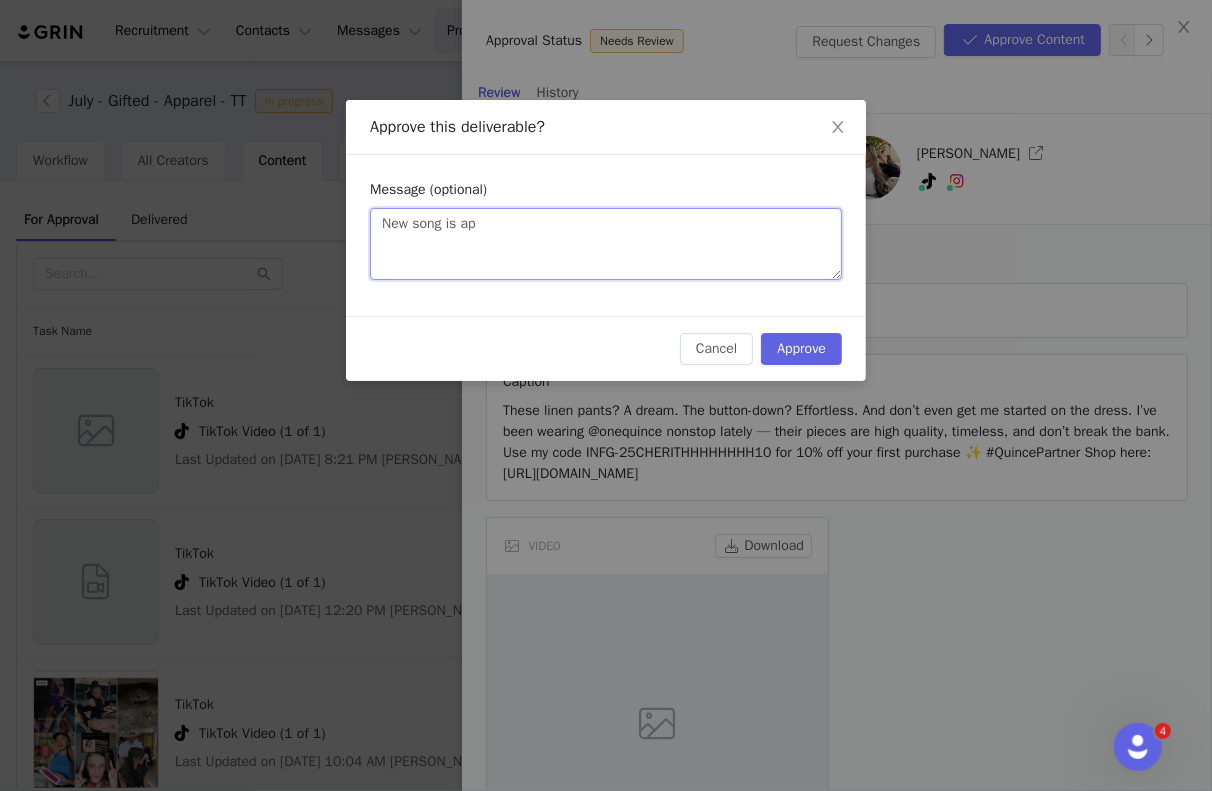 type on "New song is app" 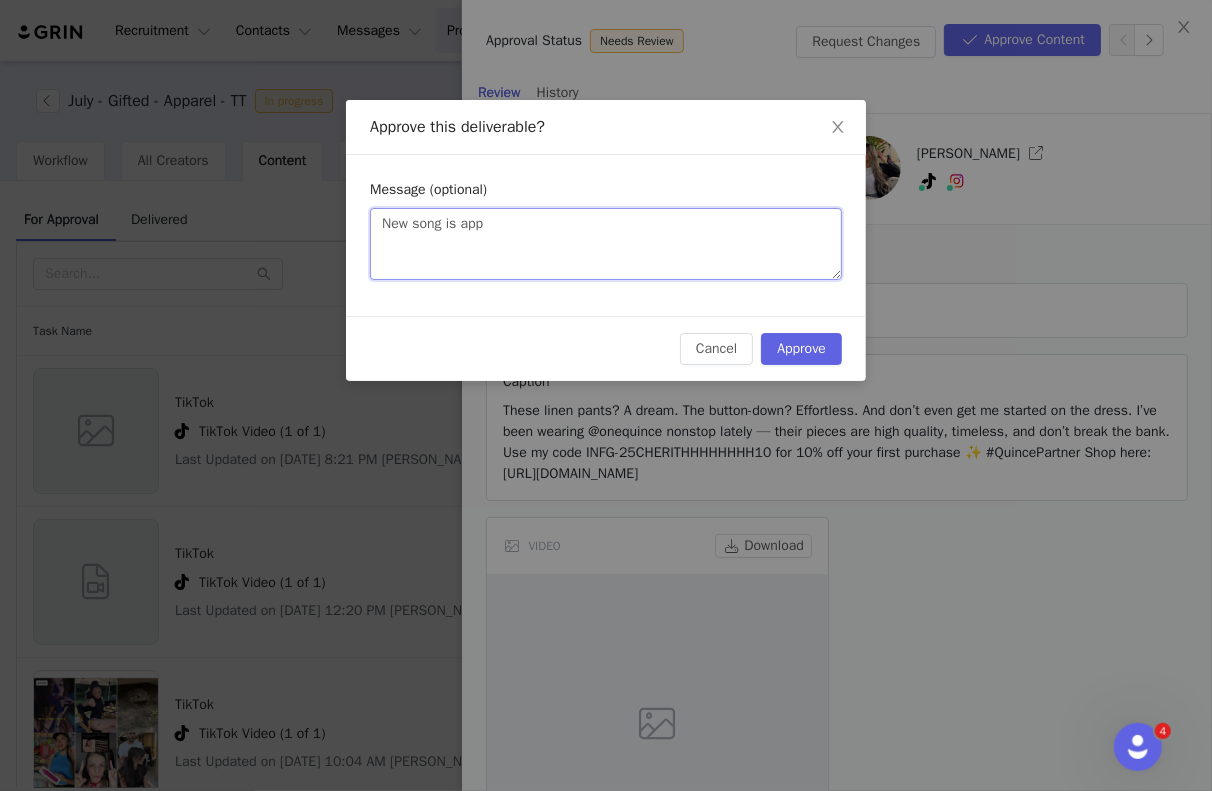 type on "New song is appr" 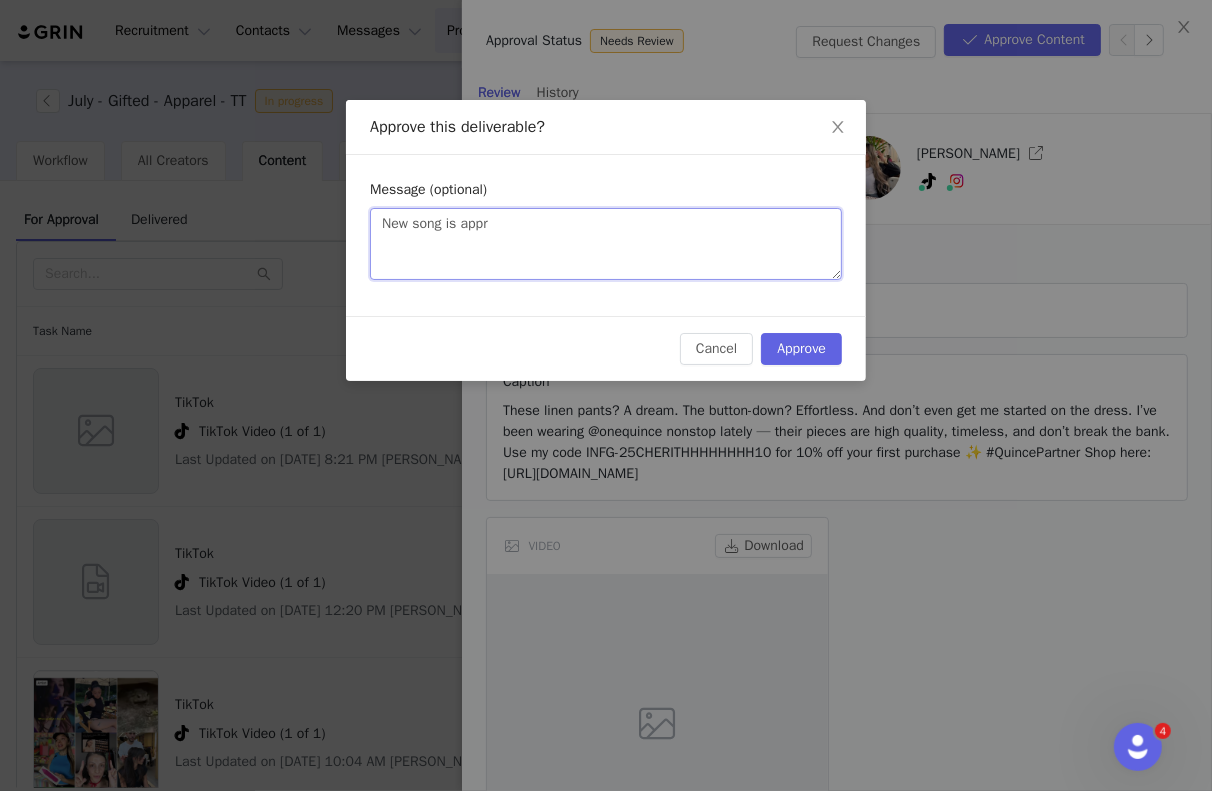 type on "New song is appro" 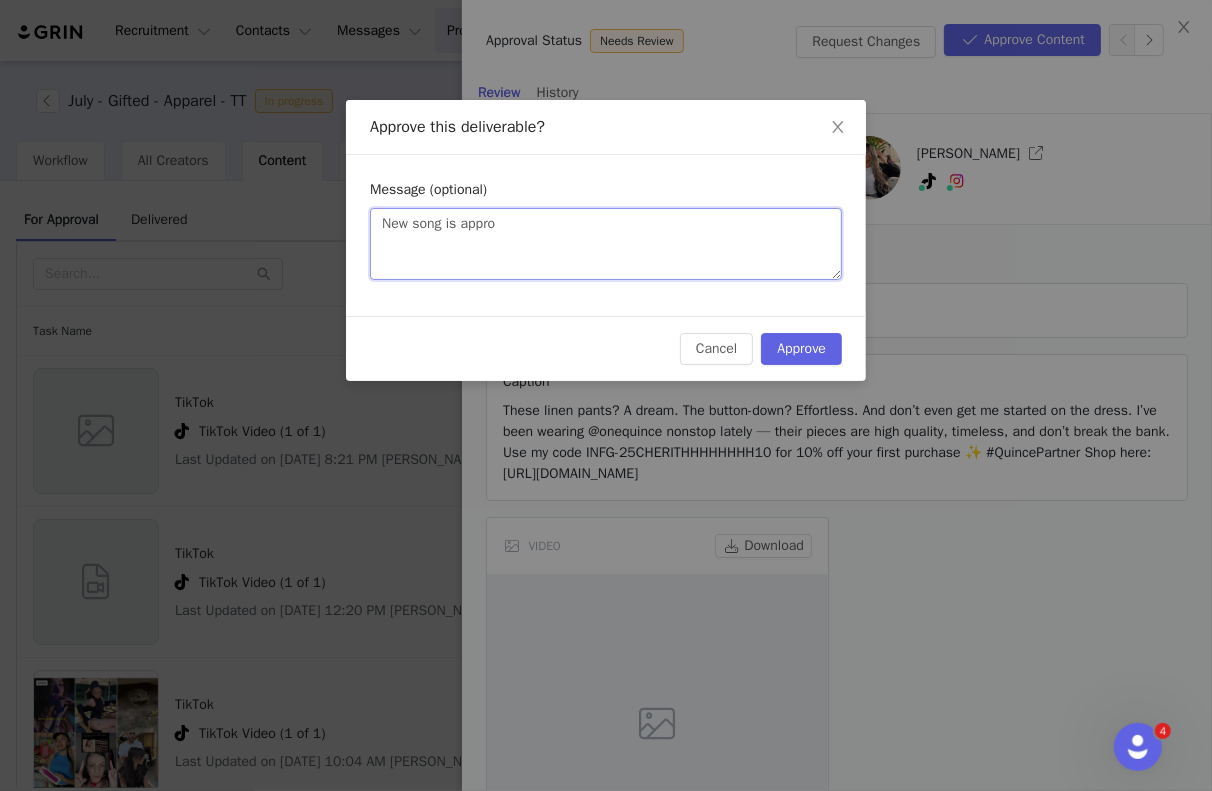 type on "New song is approv" 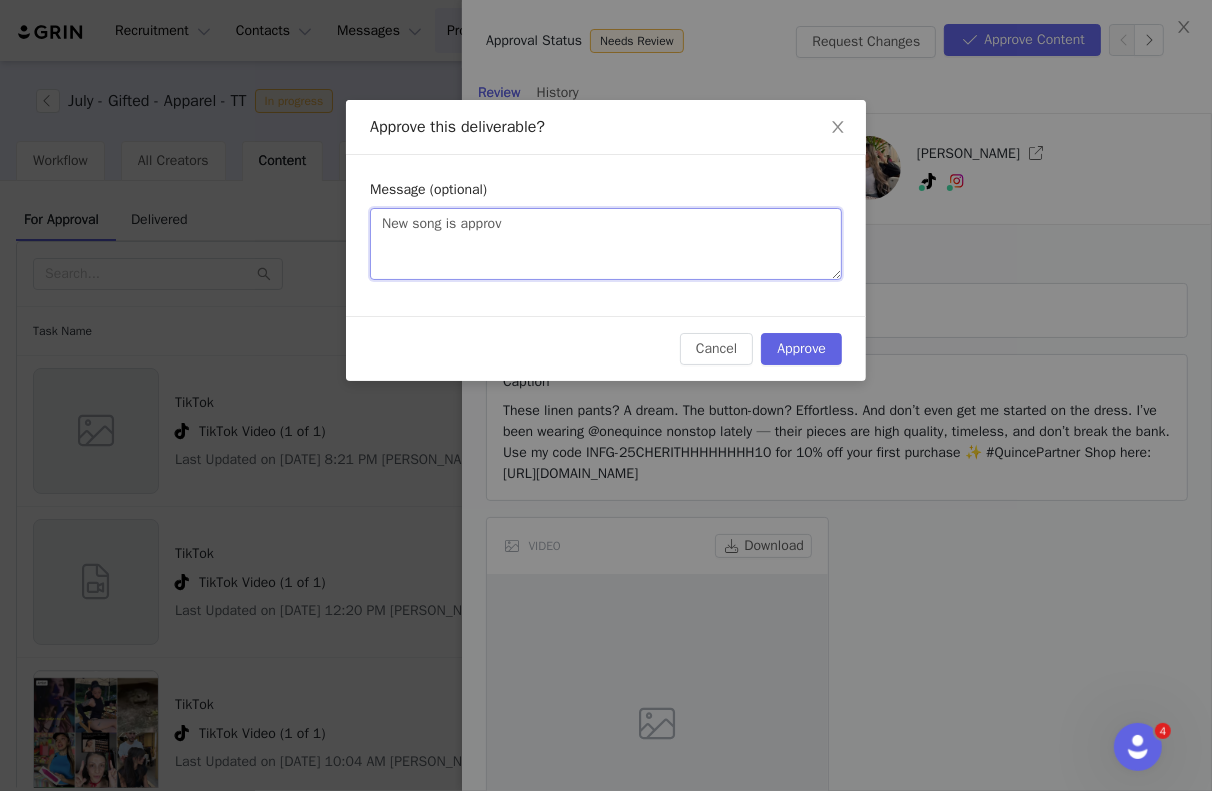 type 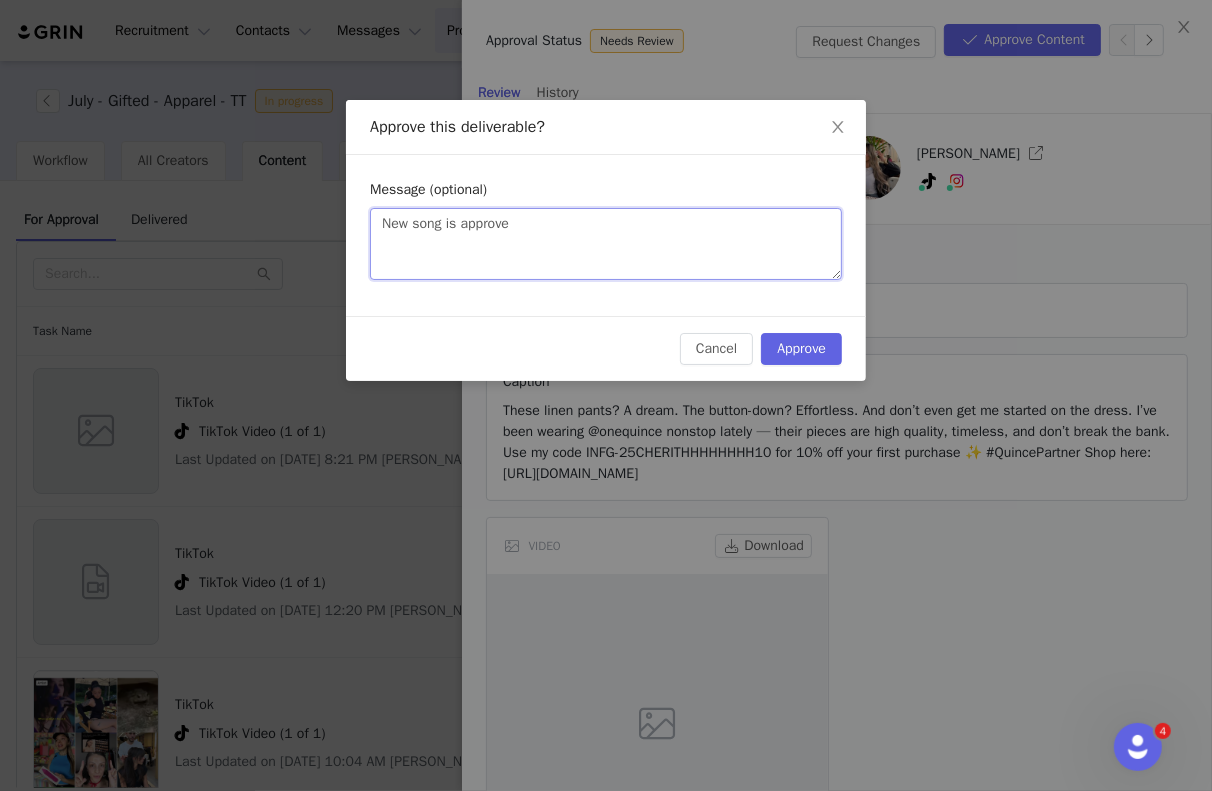 type on "New song is approved" 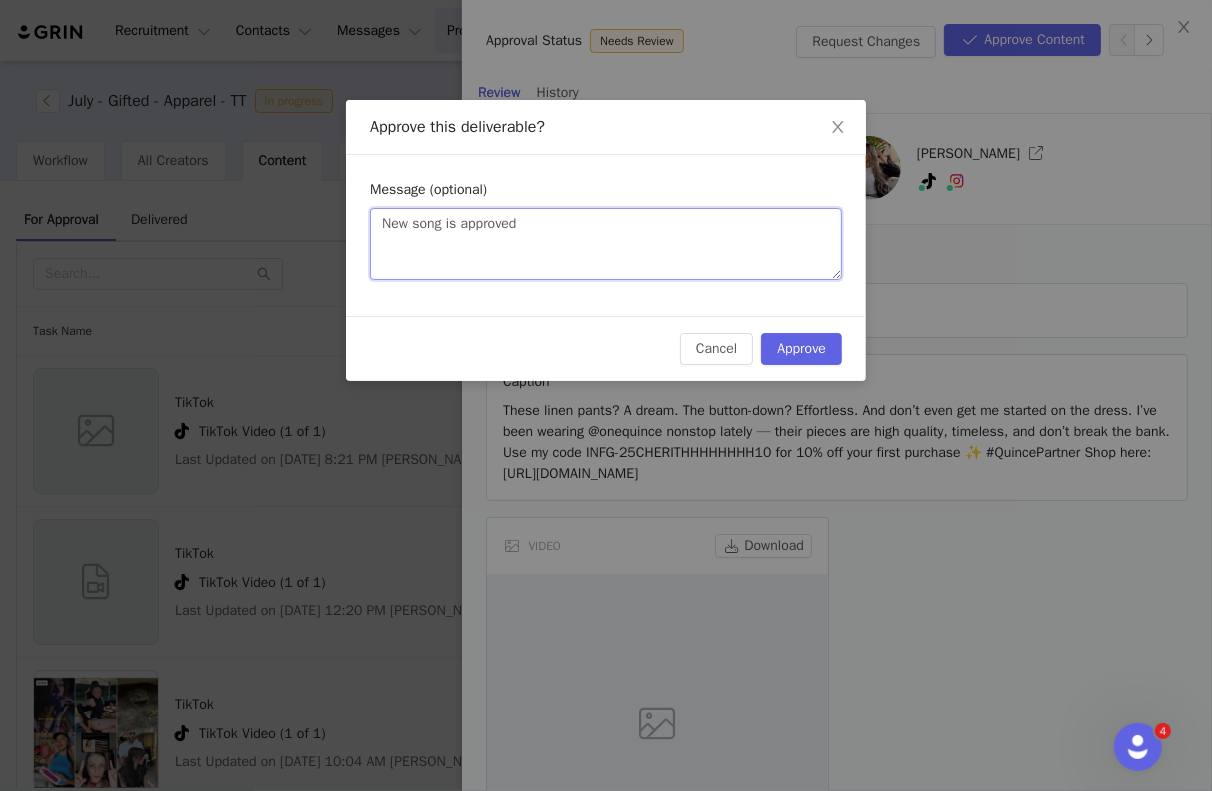 type on "New song is approved" 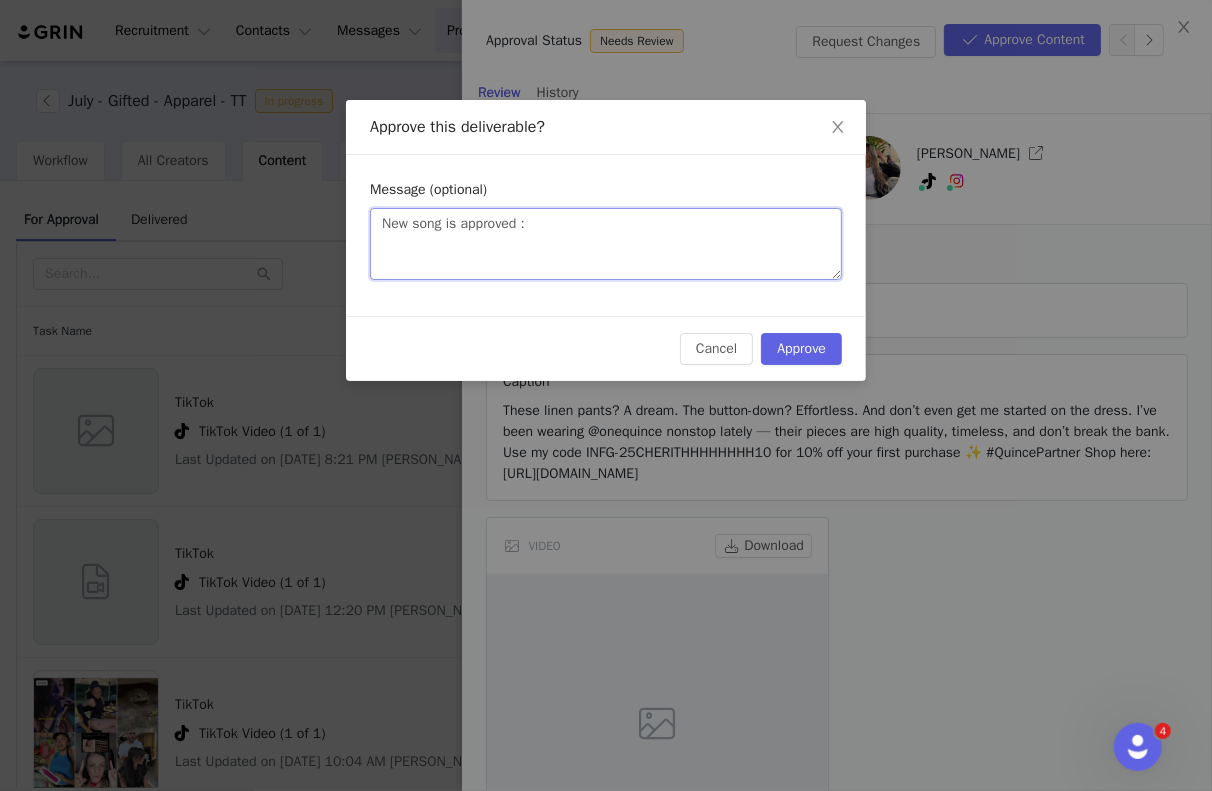 type on "New song is approved :)" 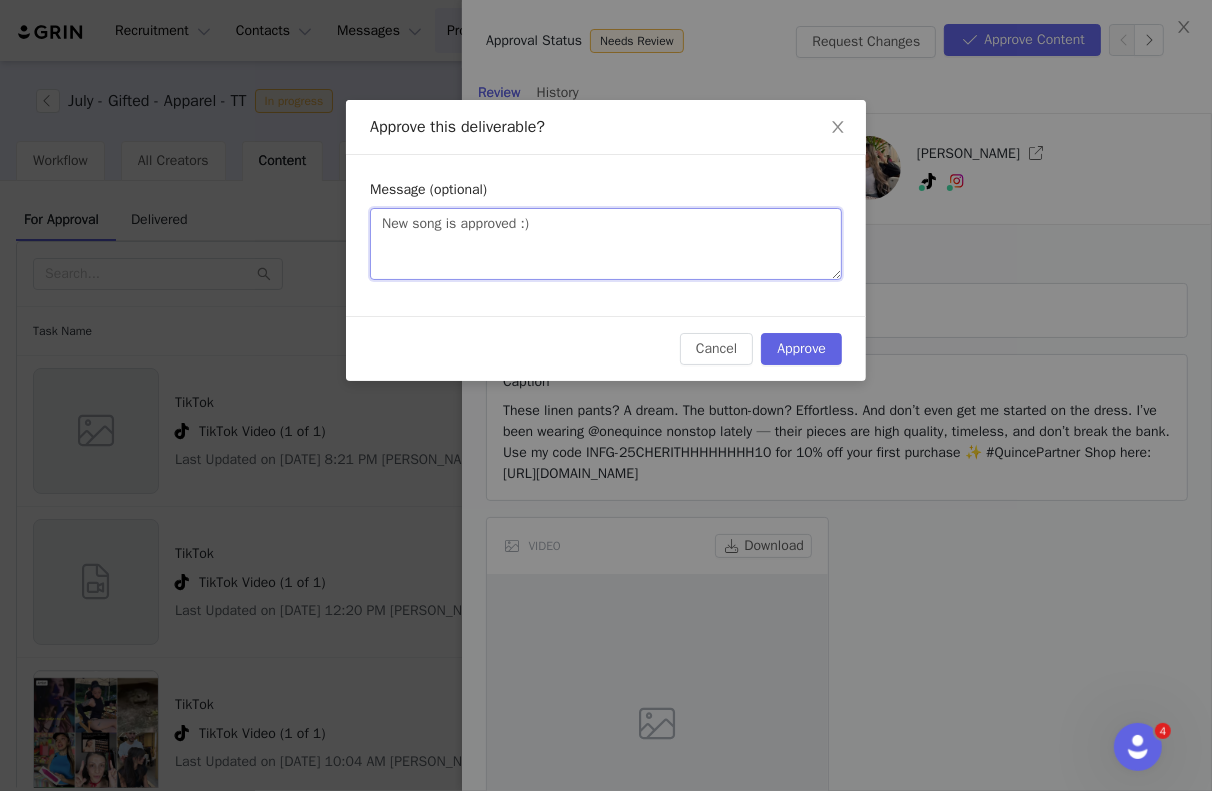 type on "New song is approved :)" 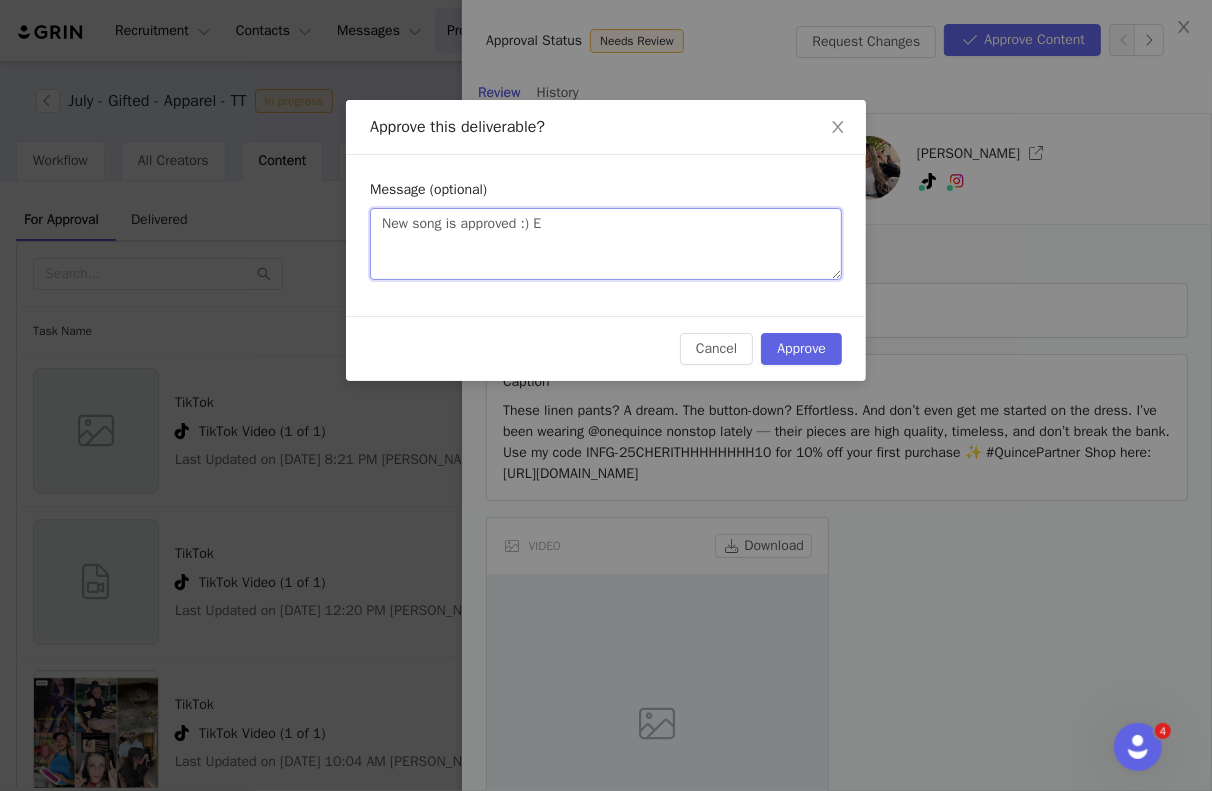 type on "New song is approved :) Ex" 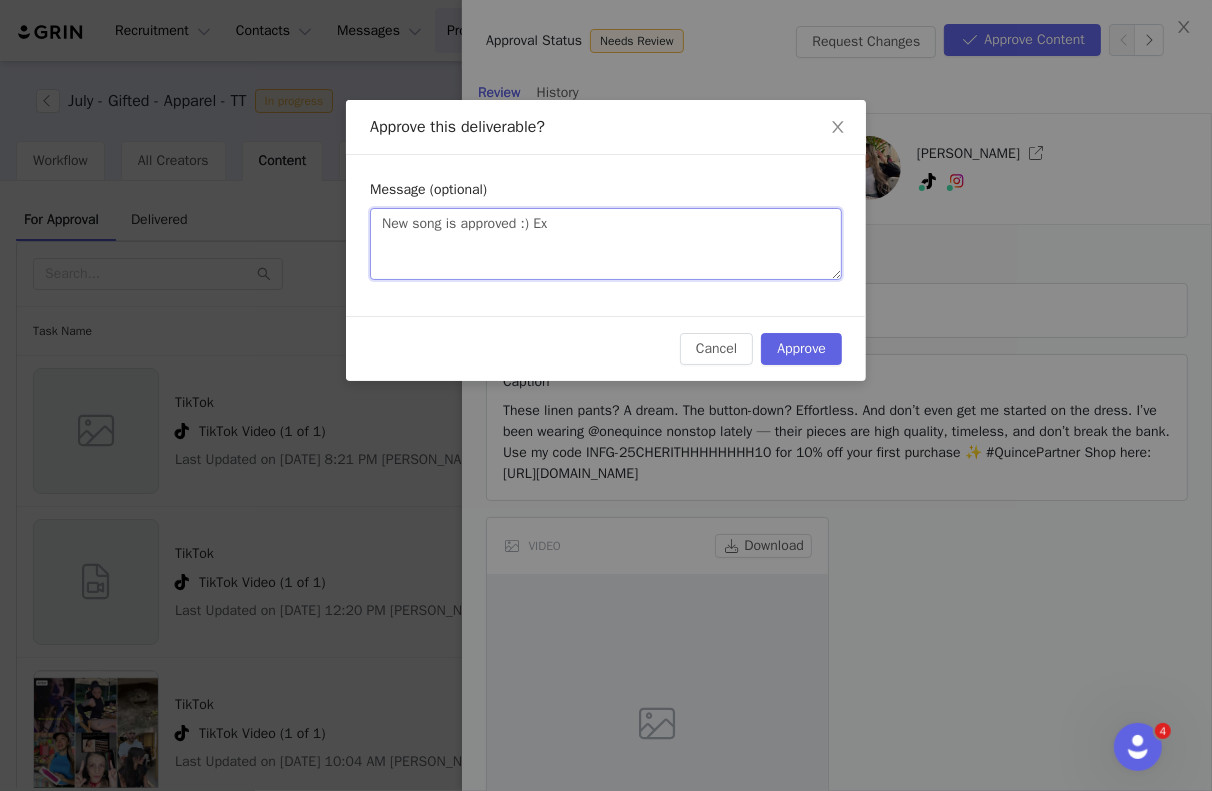 type on "New song is approved :) Exc" 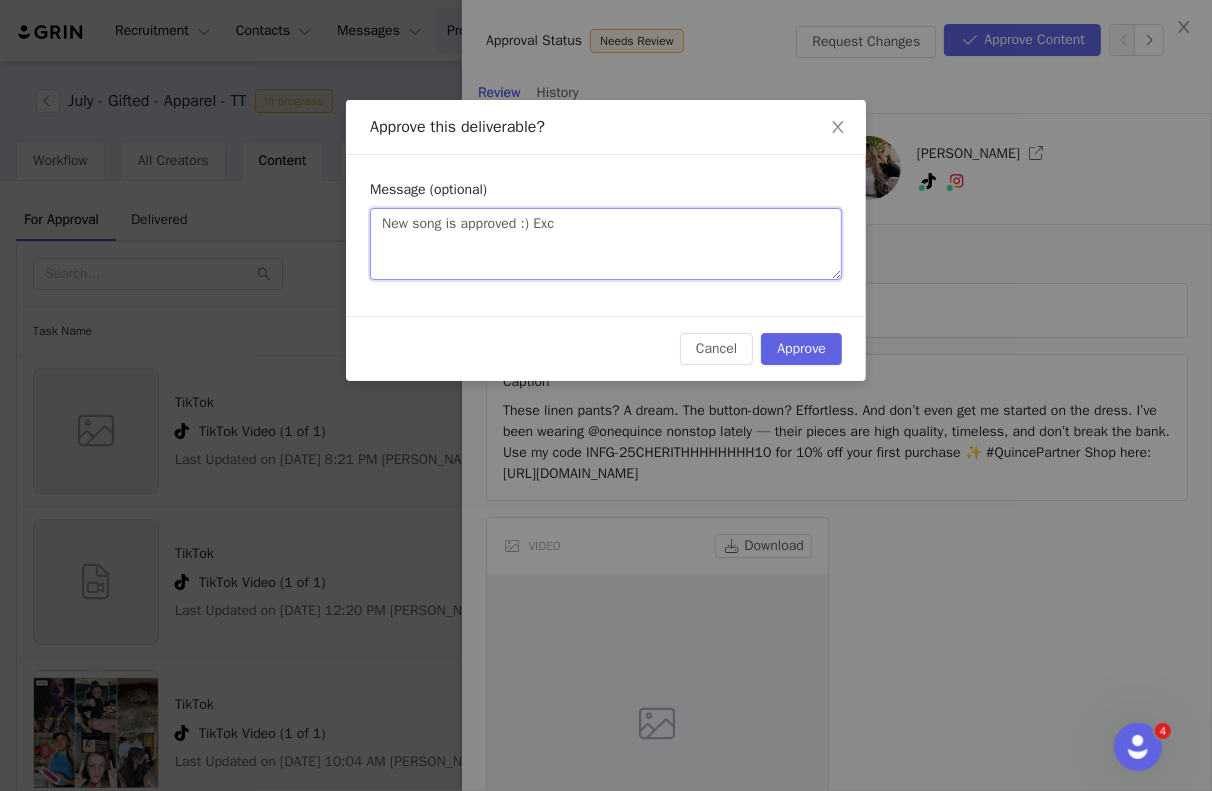 type on "New song is approved :) Exci" 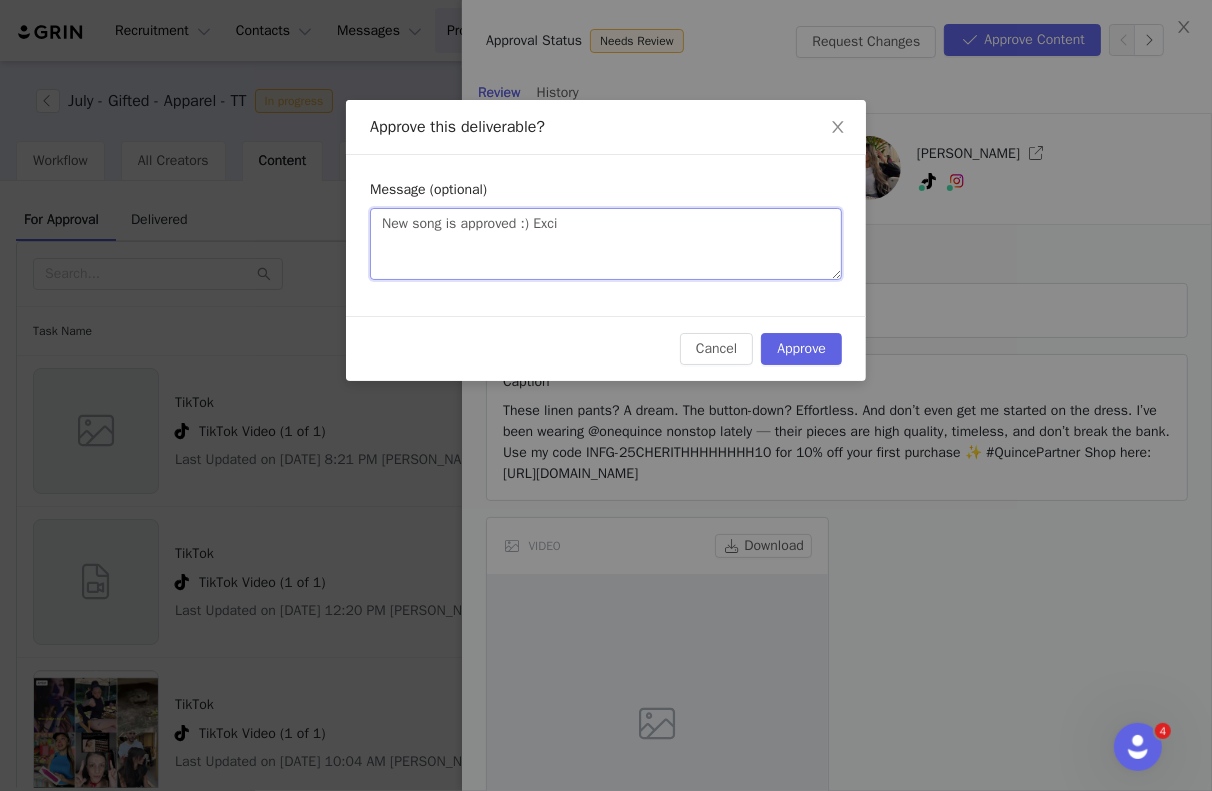 type on "New song is approved :) Excit" 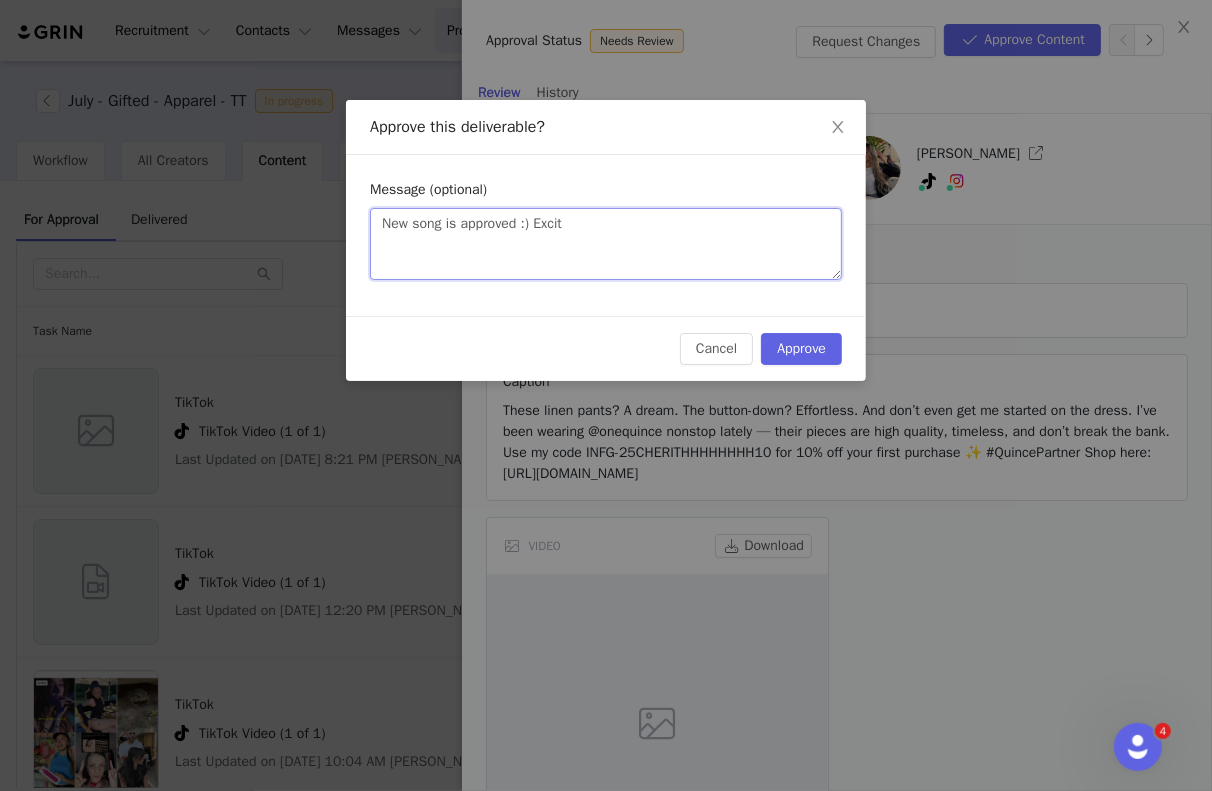 type on "New song is approved :) Excite" 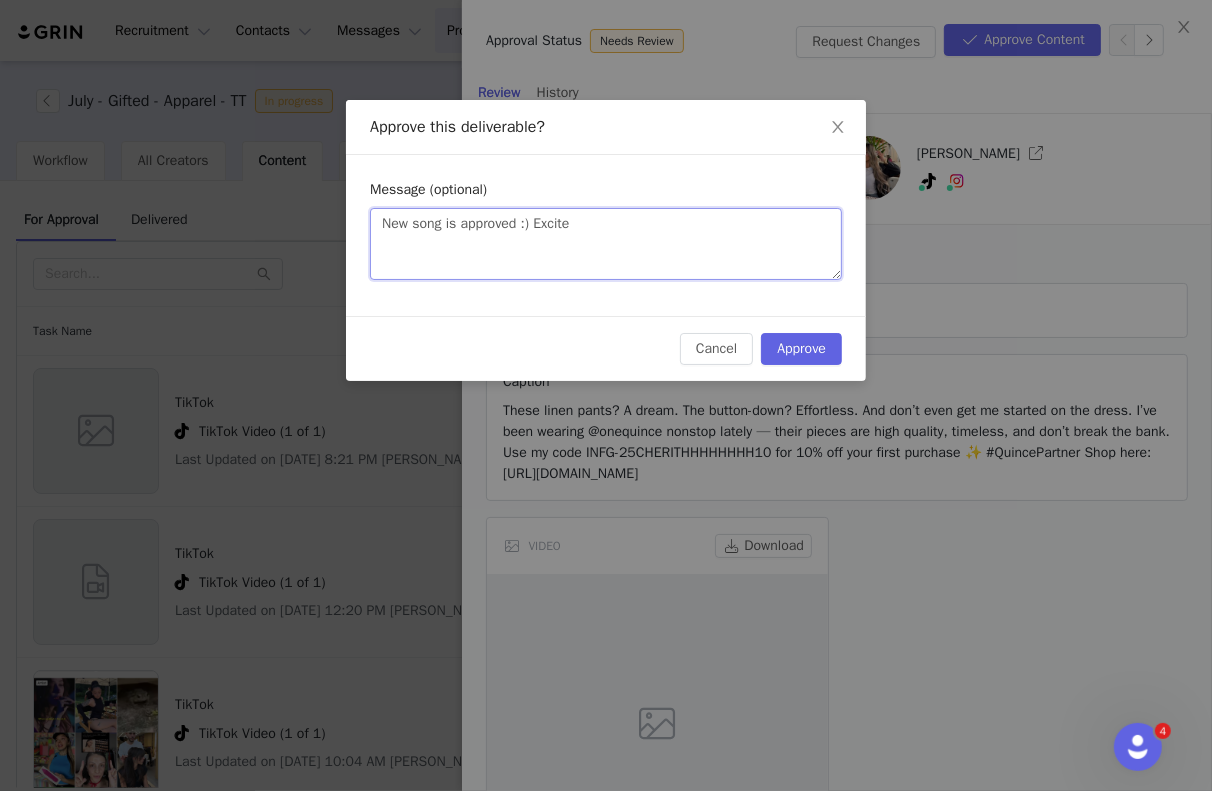 type on "New song is approved :) Excited" 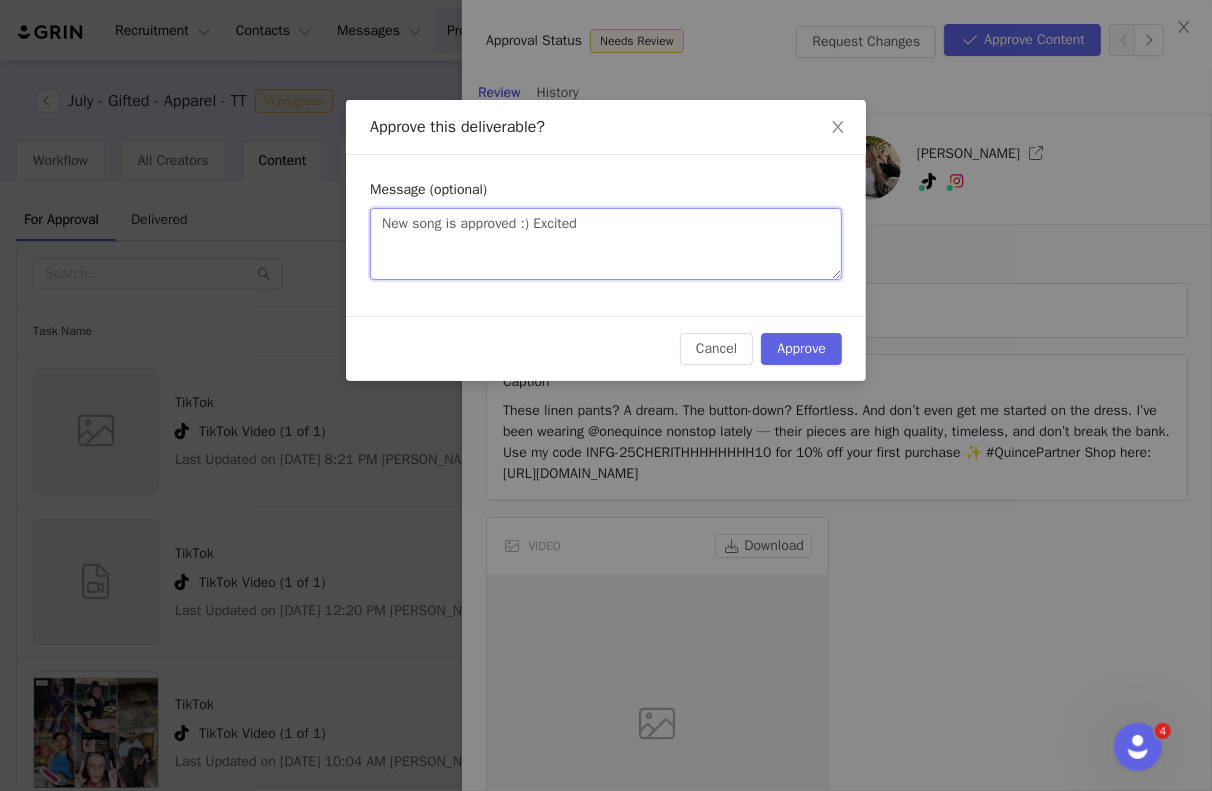 type on "New song is approved :) Excited" 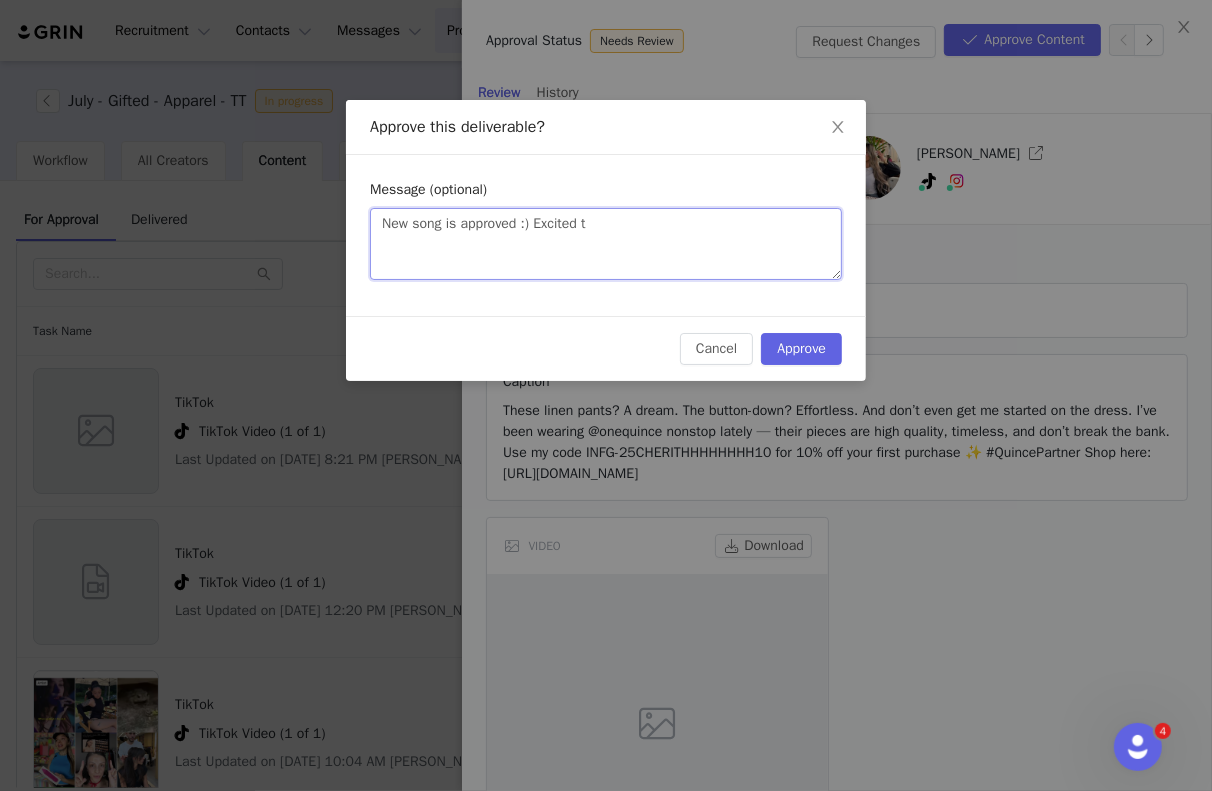 type on "New song is approved :) Excited to" 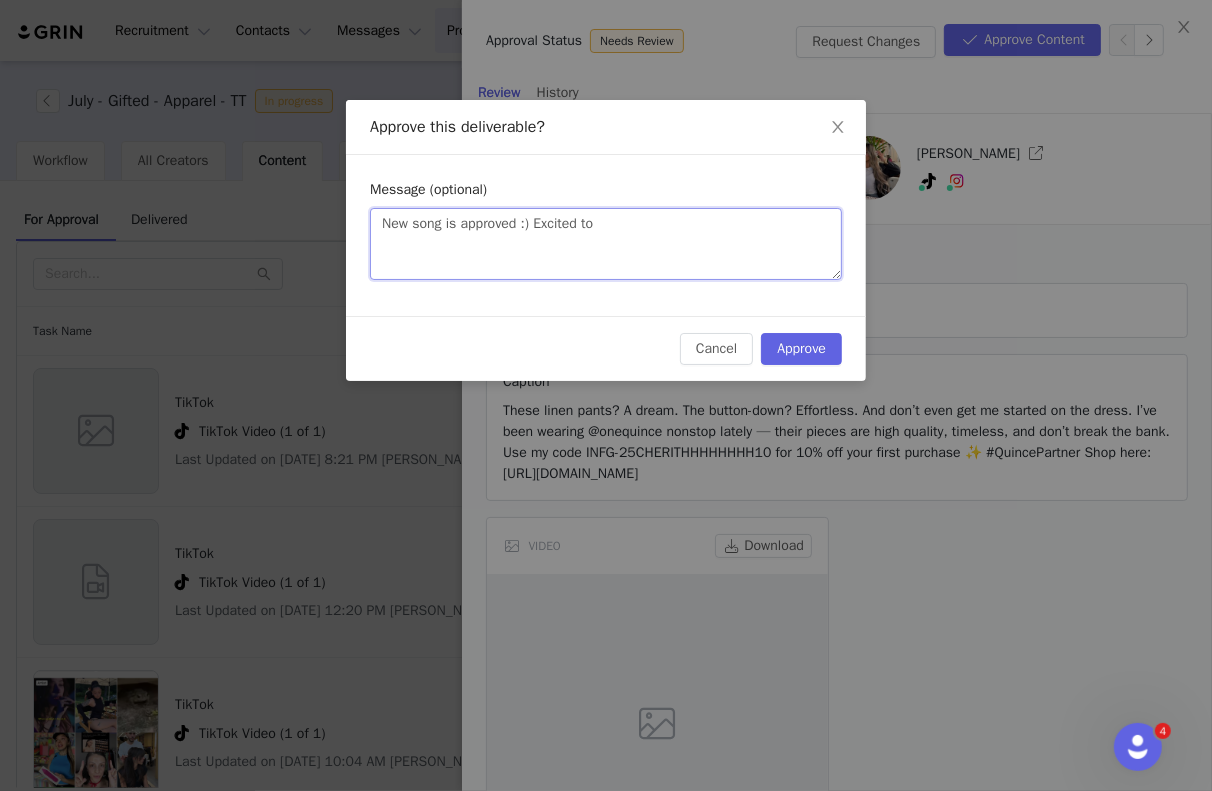 type on "New song is approved :) Excited to" 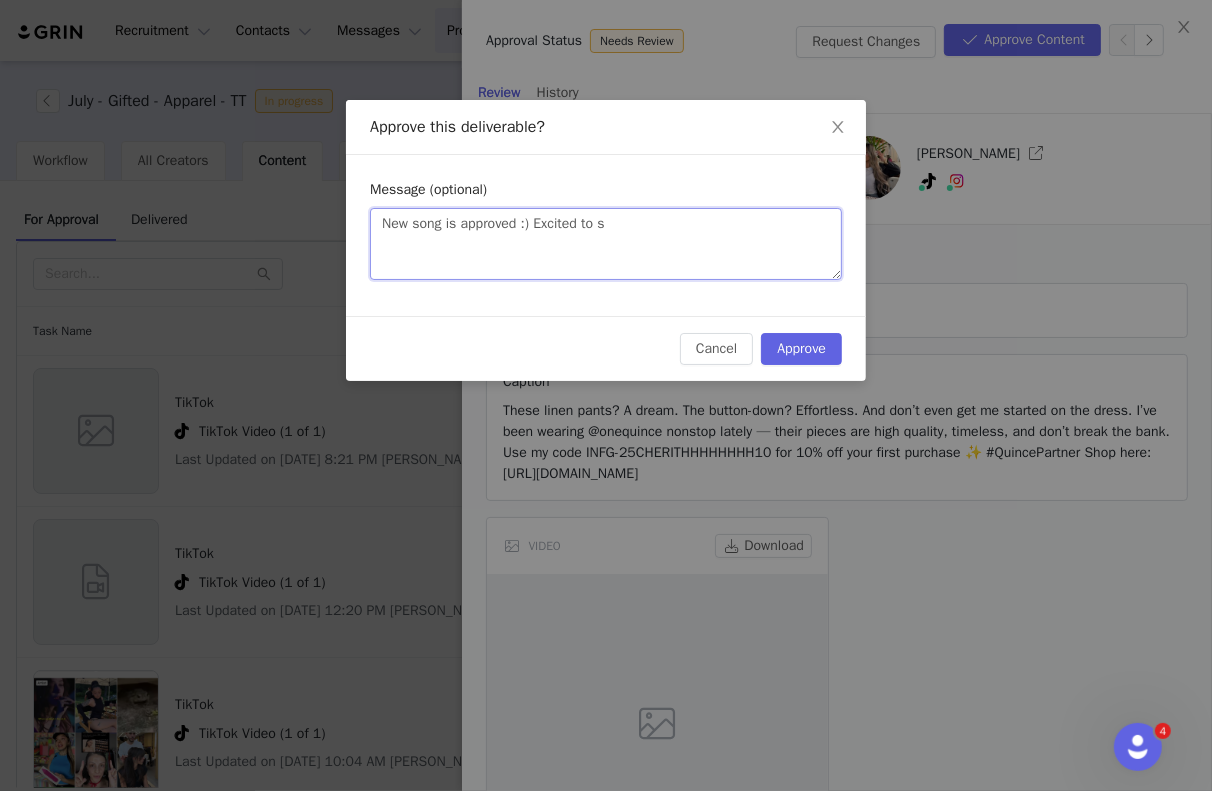 type on "New song is approved :) Excited to se" 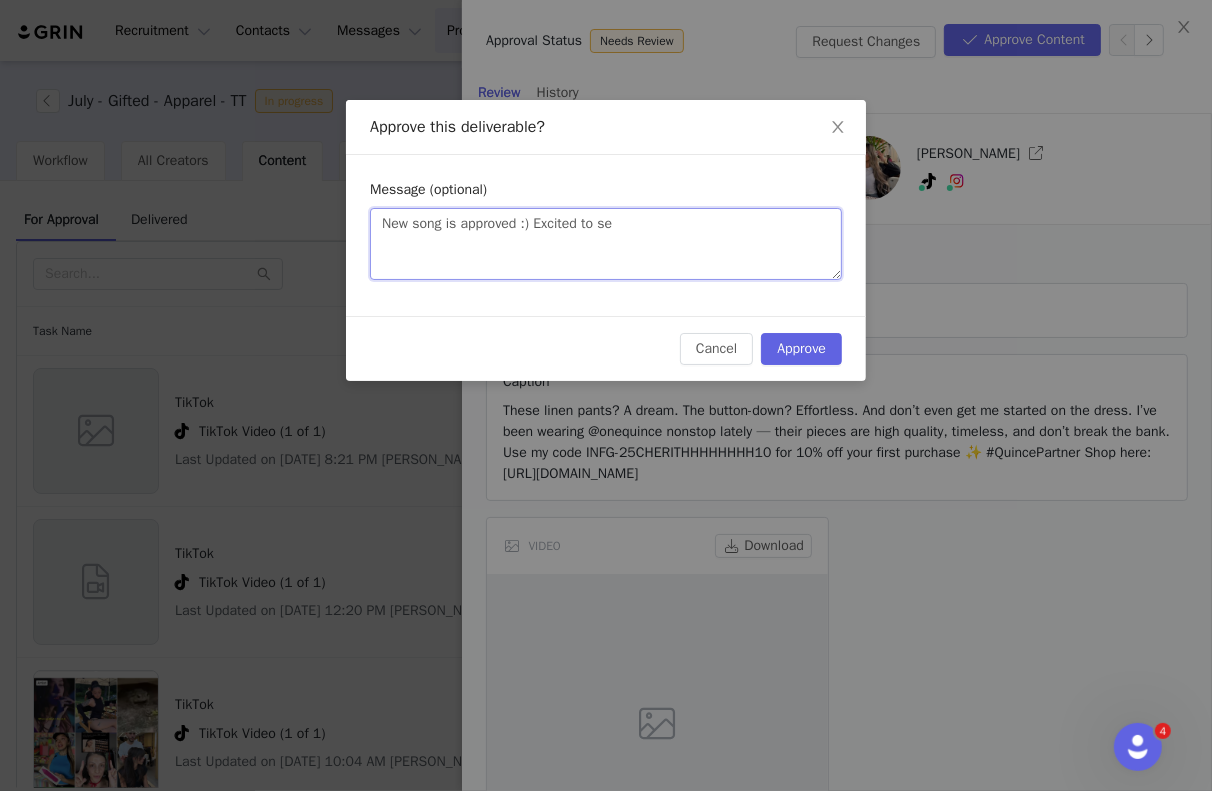 type on "New song is approved :) Excited to see" 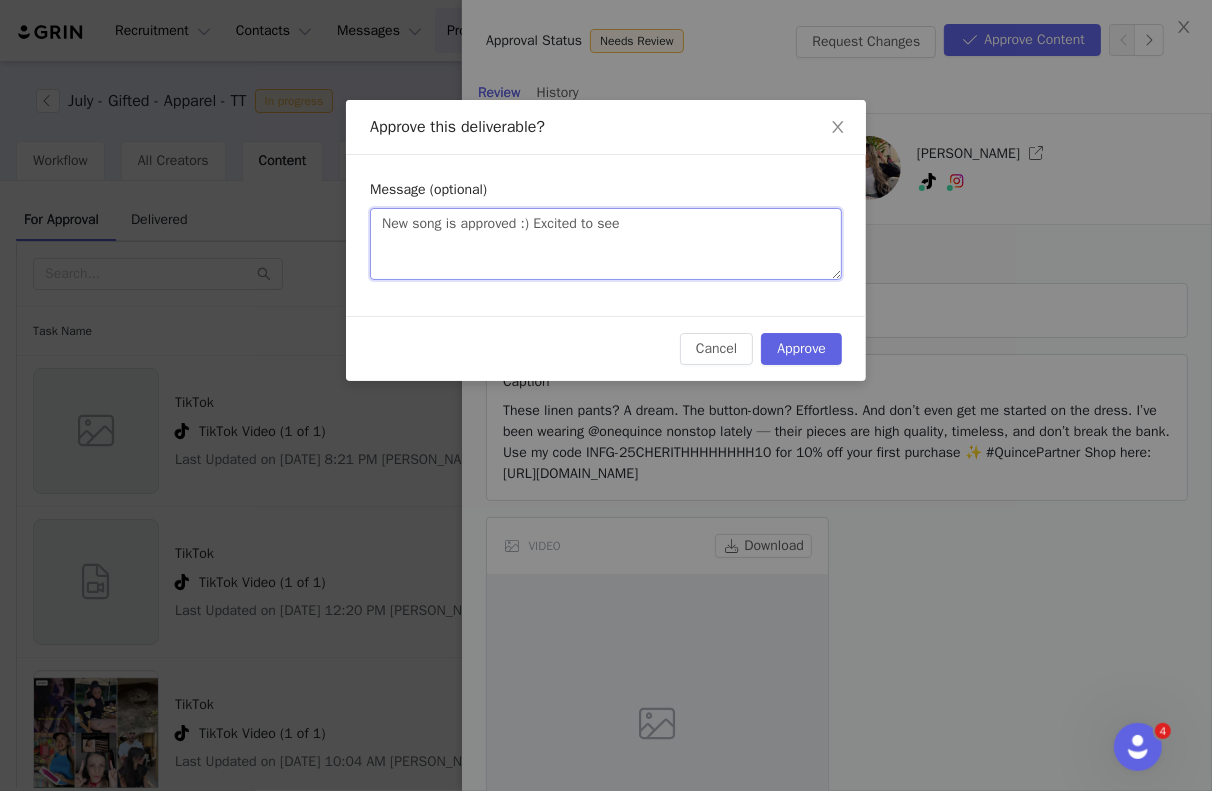 type on "New song is approved :) Excited to see" 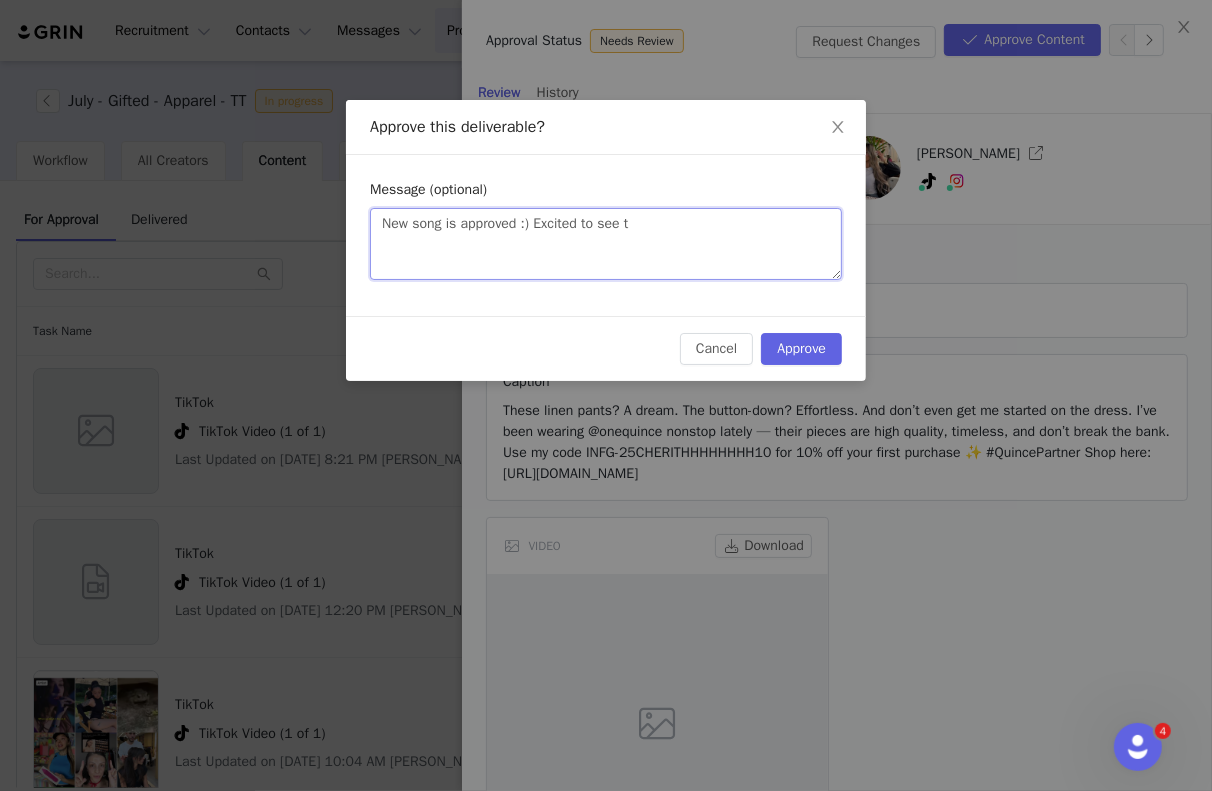 type on "New song is approved :) Excited to see th" 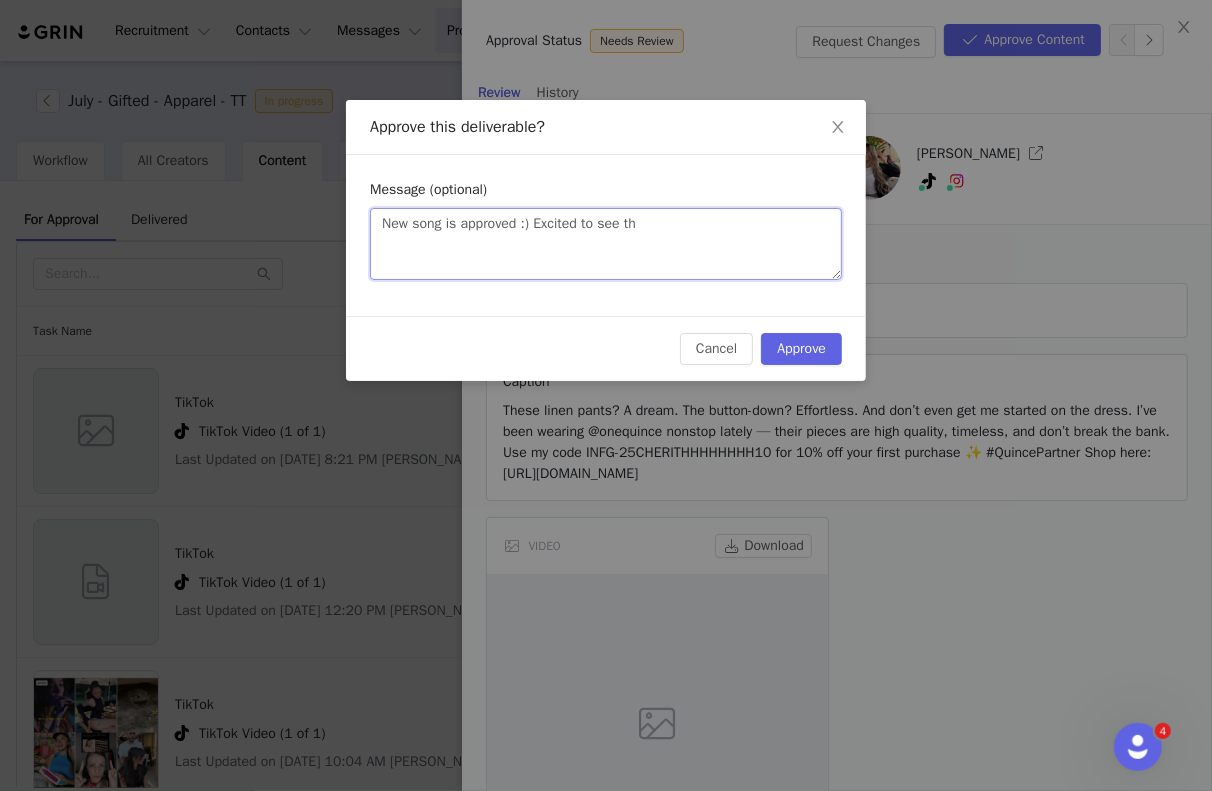 type 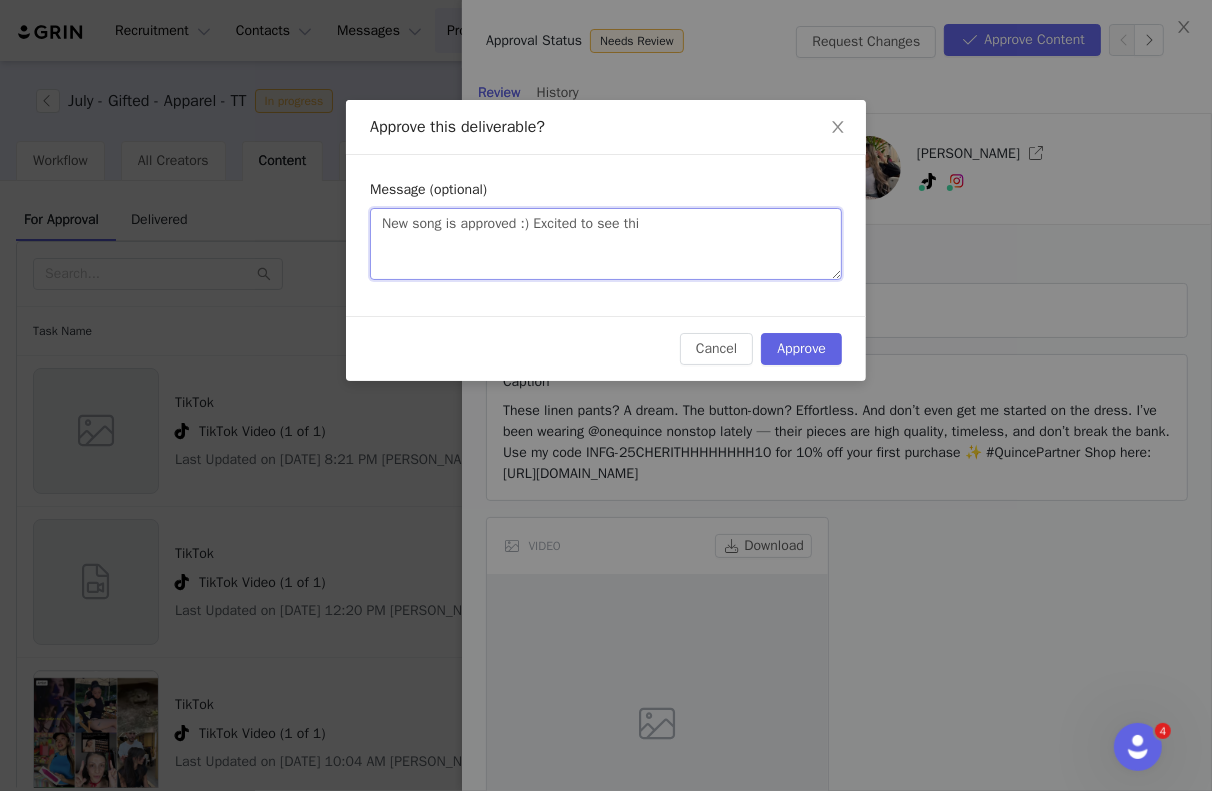 type on "New song is approved :) Excited to see this" 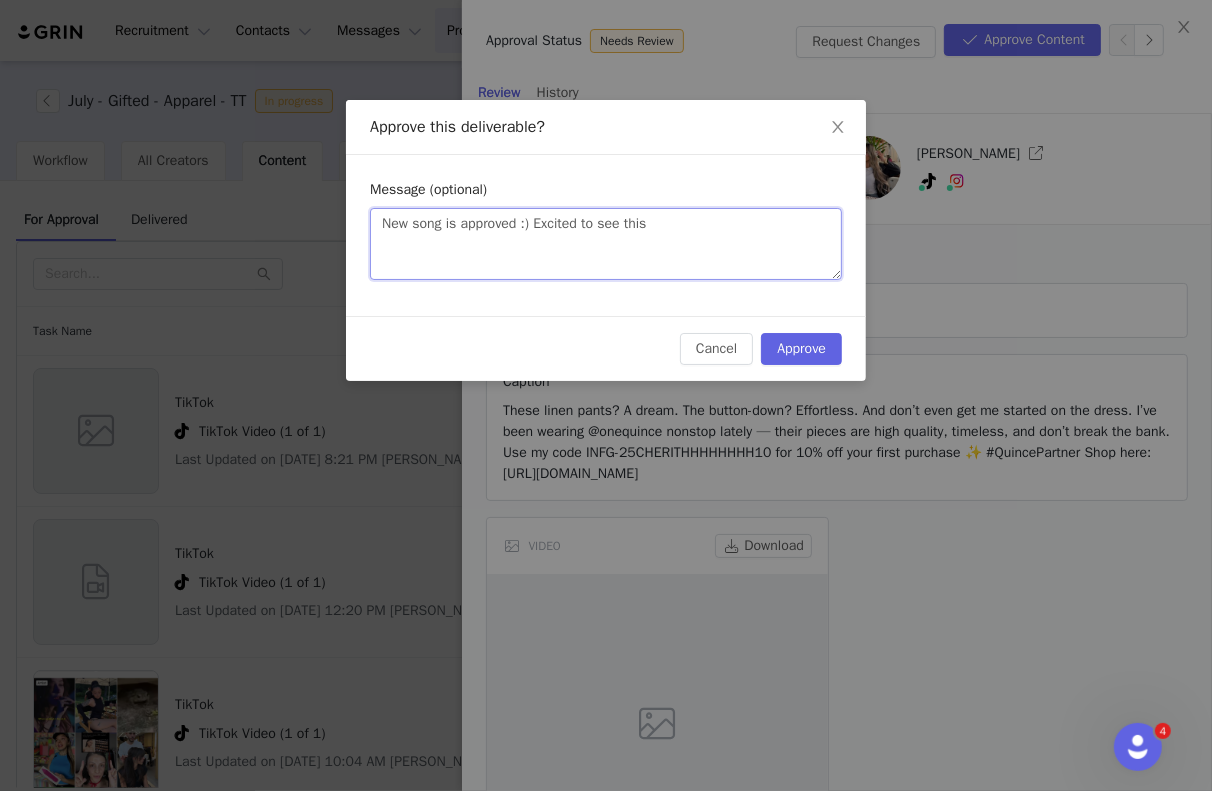 type on "New song is approved :) Excited to see this" 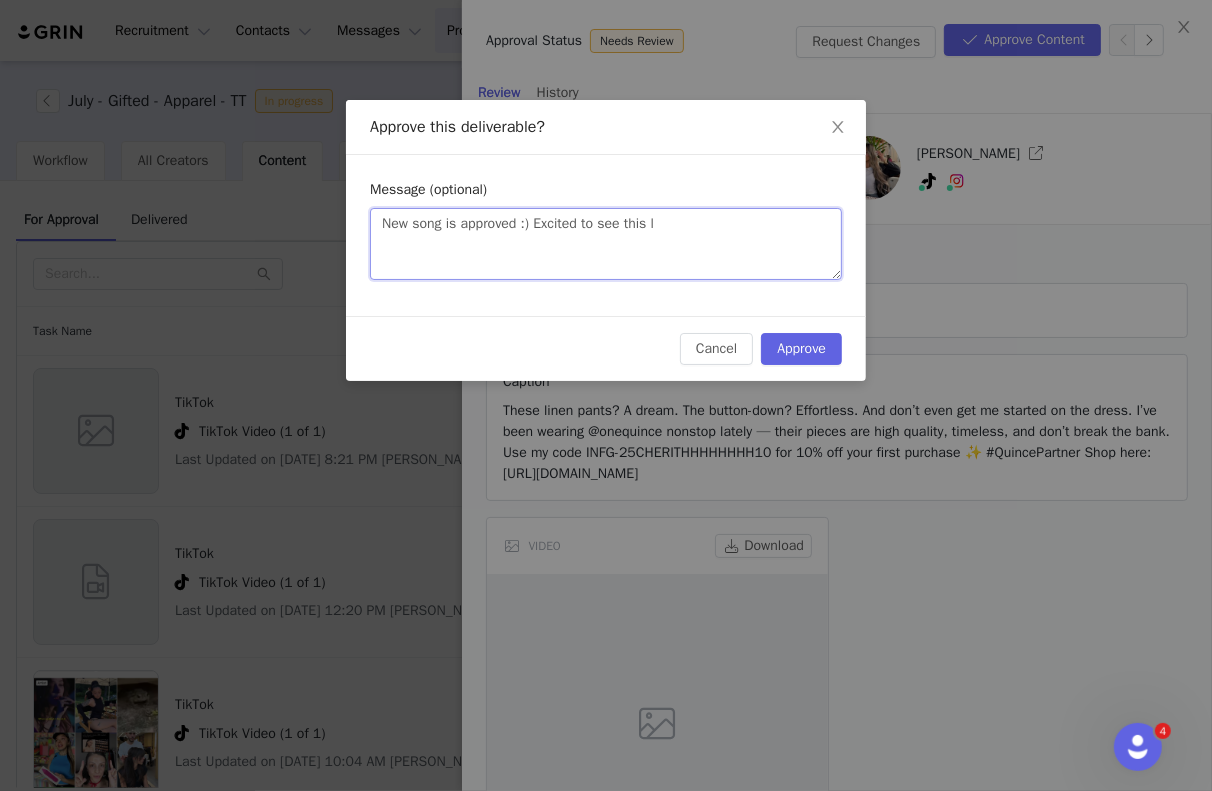 type on "New song is approved :) Excited to see this li" 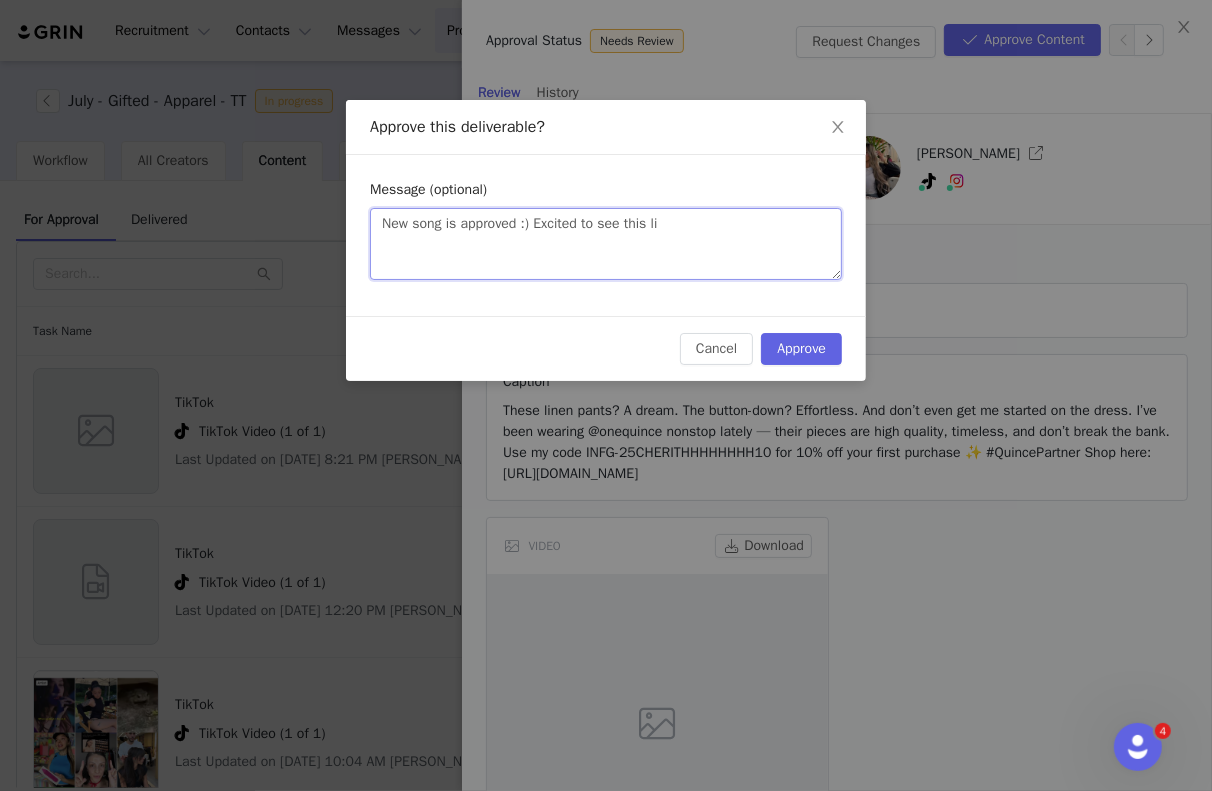 type on "New song is approved :) Excited to see this liv" 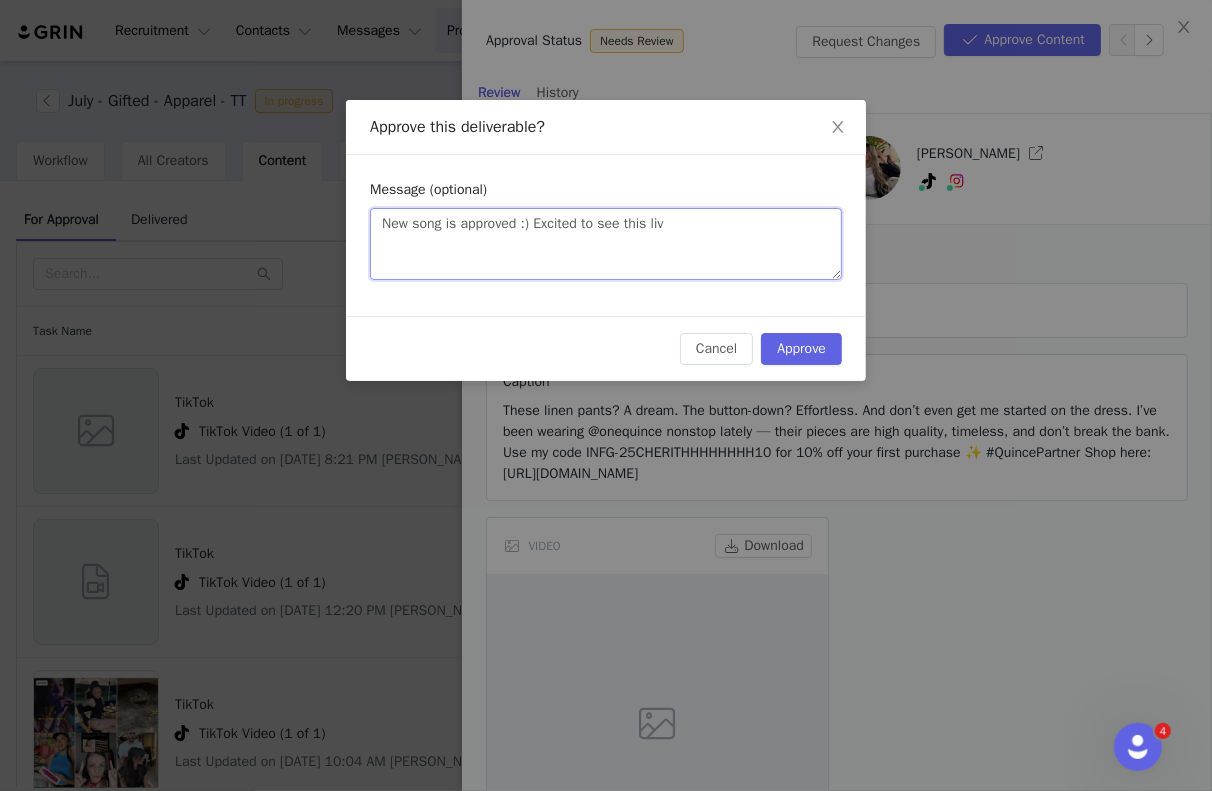 type on "New song is approved :) Excited to see this live" 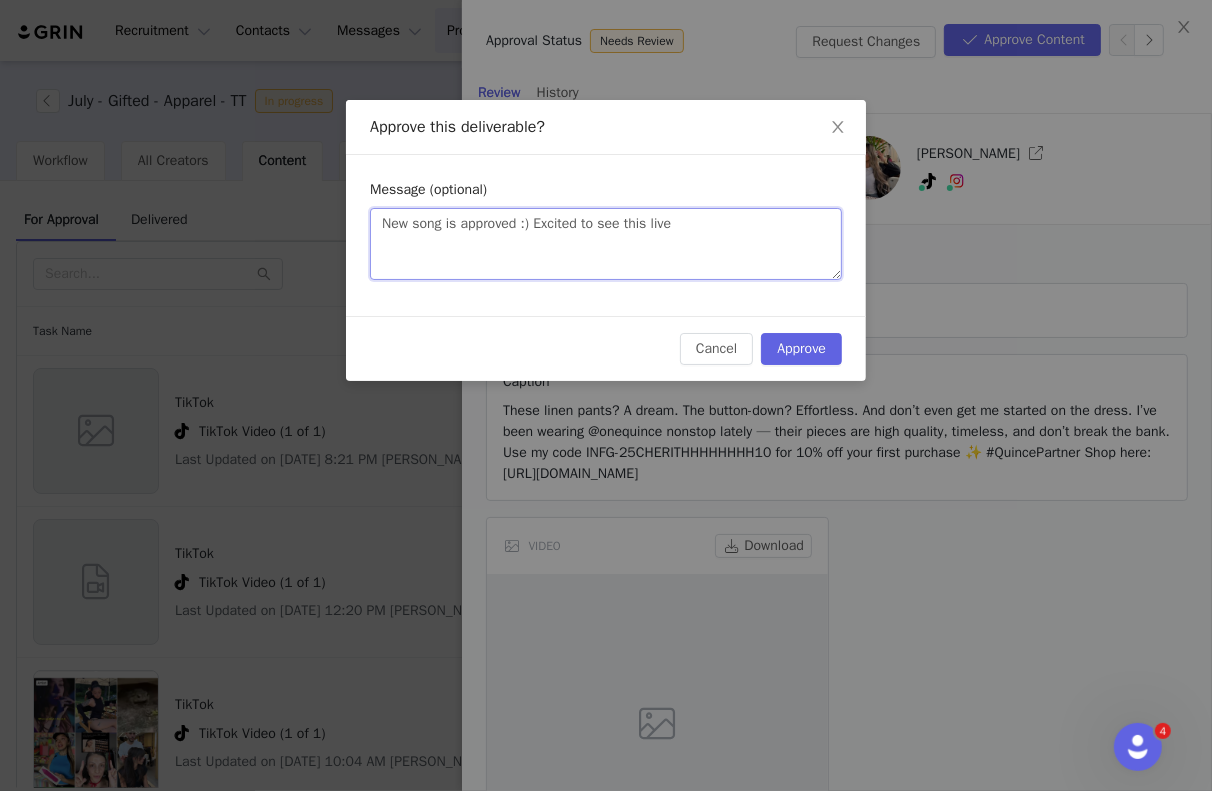 type on "New song is approved :) Excited to see this live!" 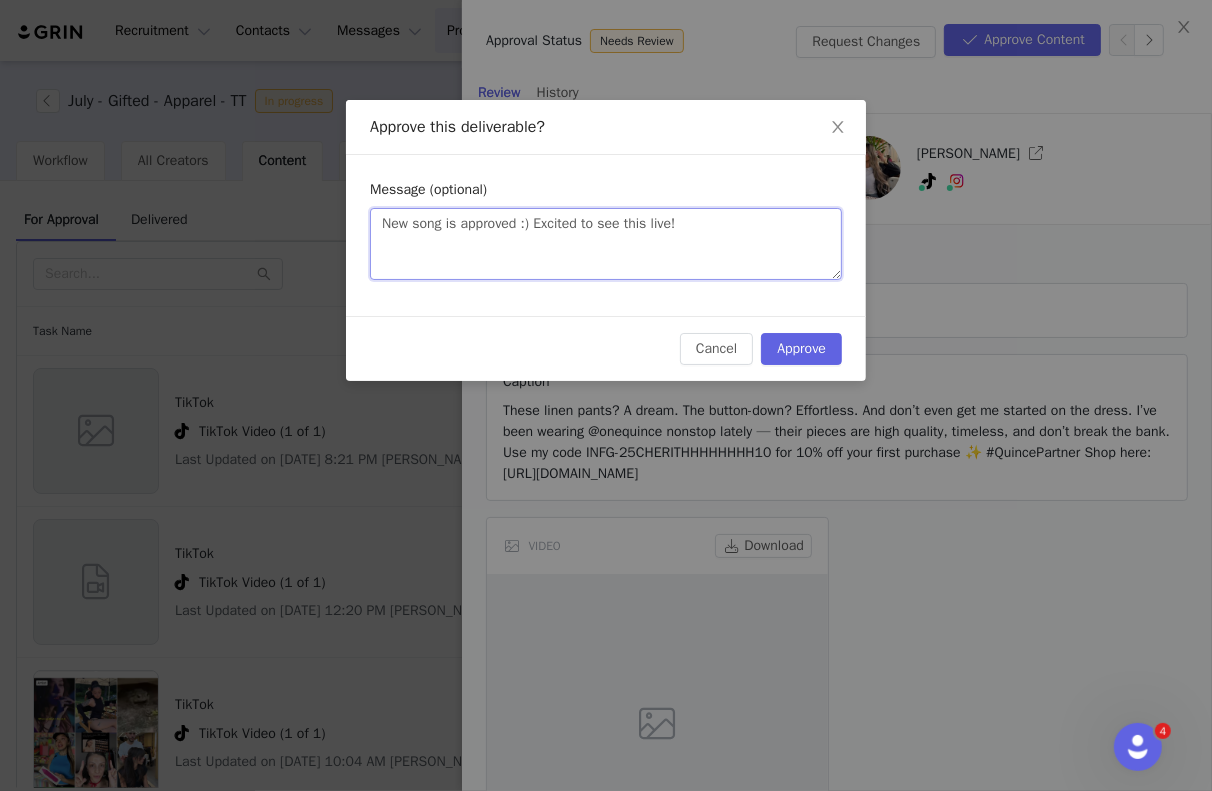 type on "New song is approved :) Excited to see this live!" 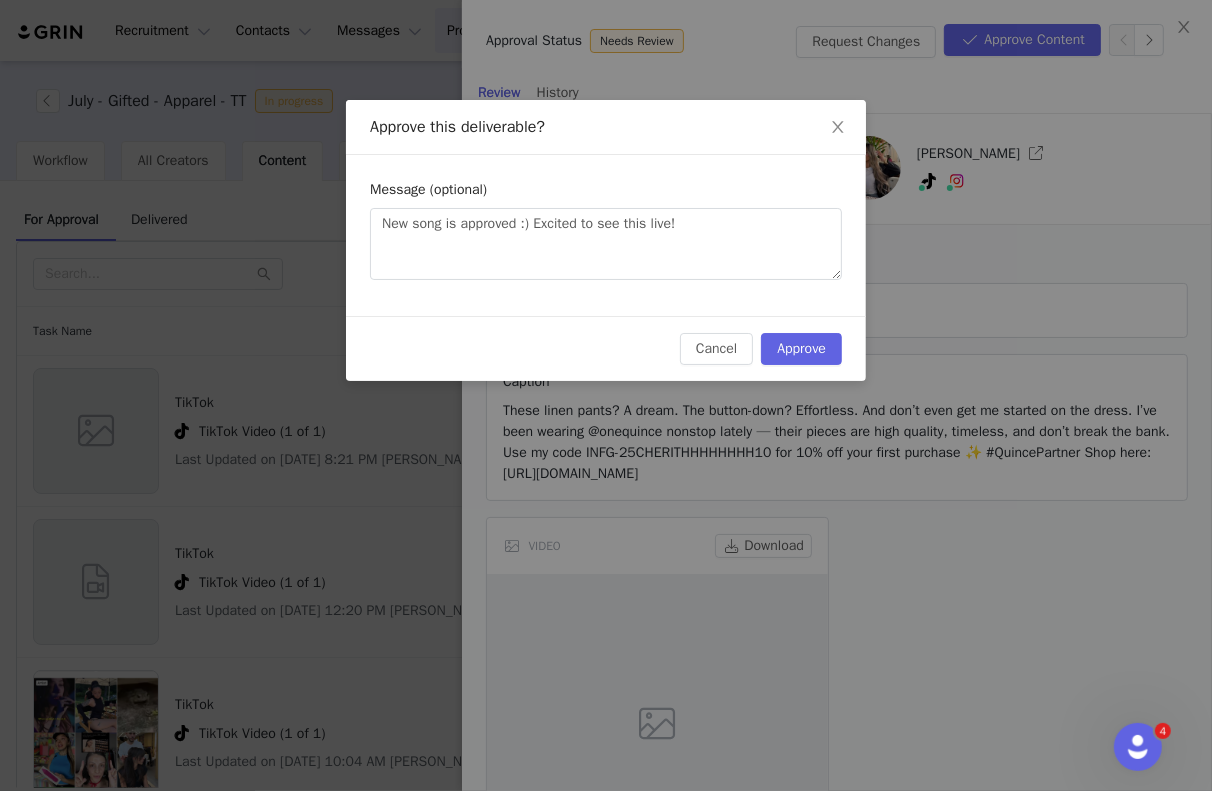 click on "Cancel Approve" at bounding box center [606, 348] 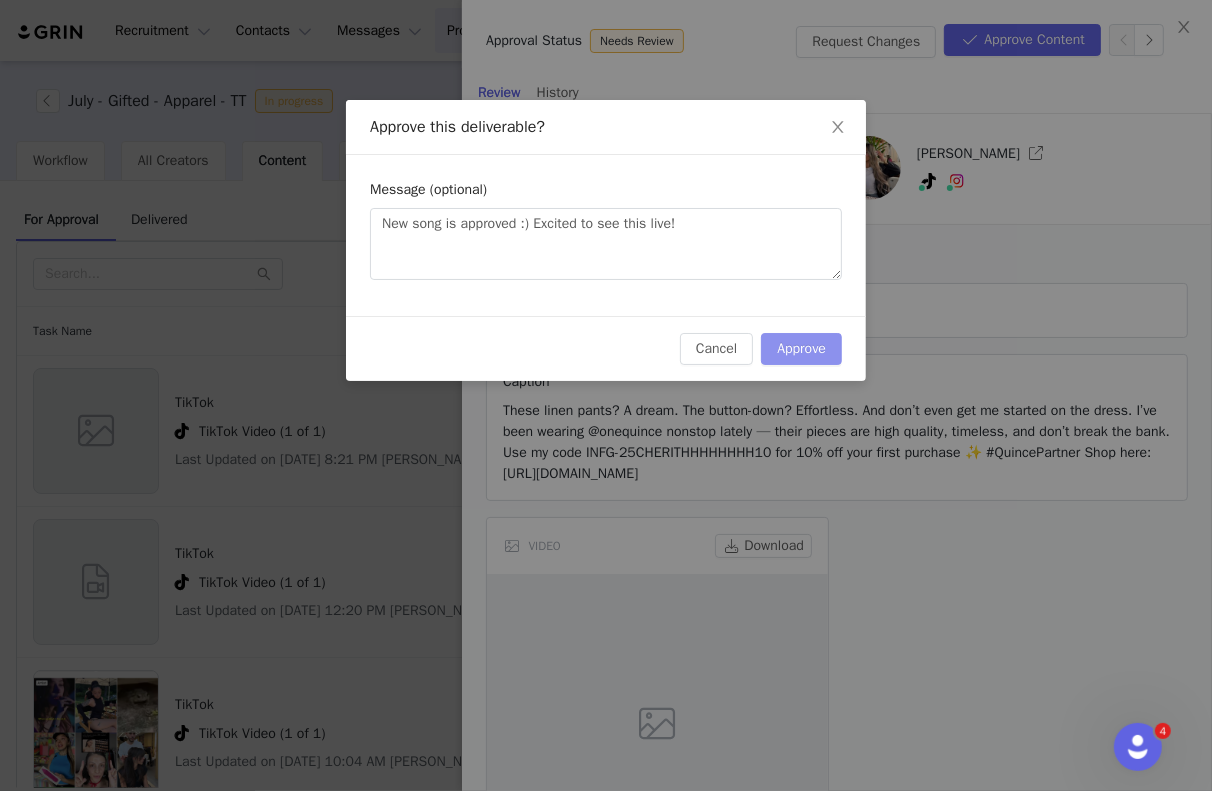 click on "Approve" at bounding box center [801, 349] 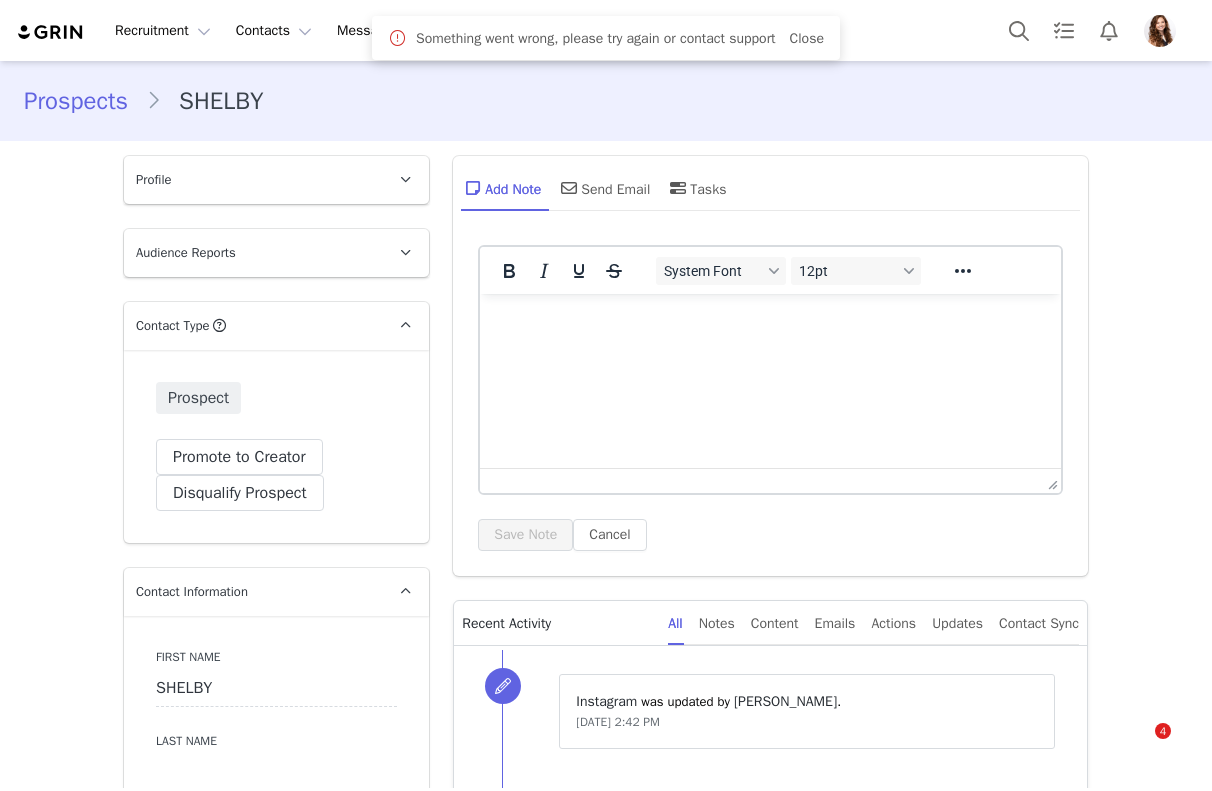 scroll, scrollTop: 0, scrollLeft: 0, axis: both 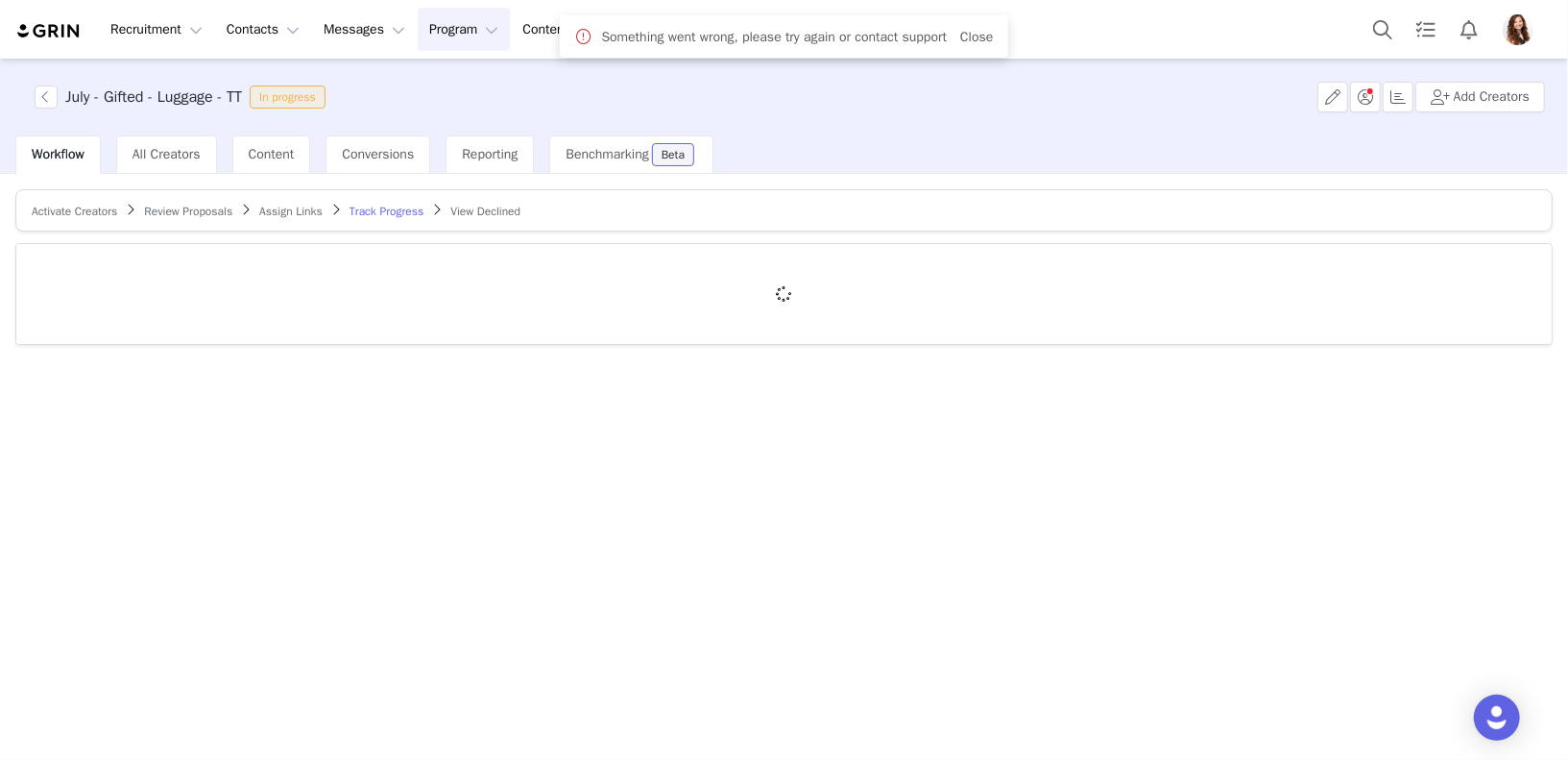 click on "Review Proposals" at bounding box center (188, 211) 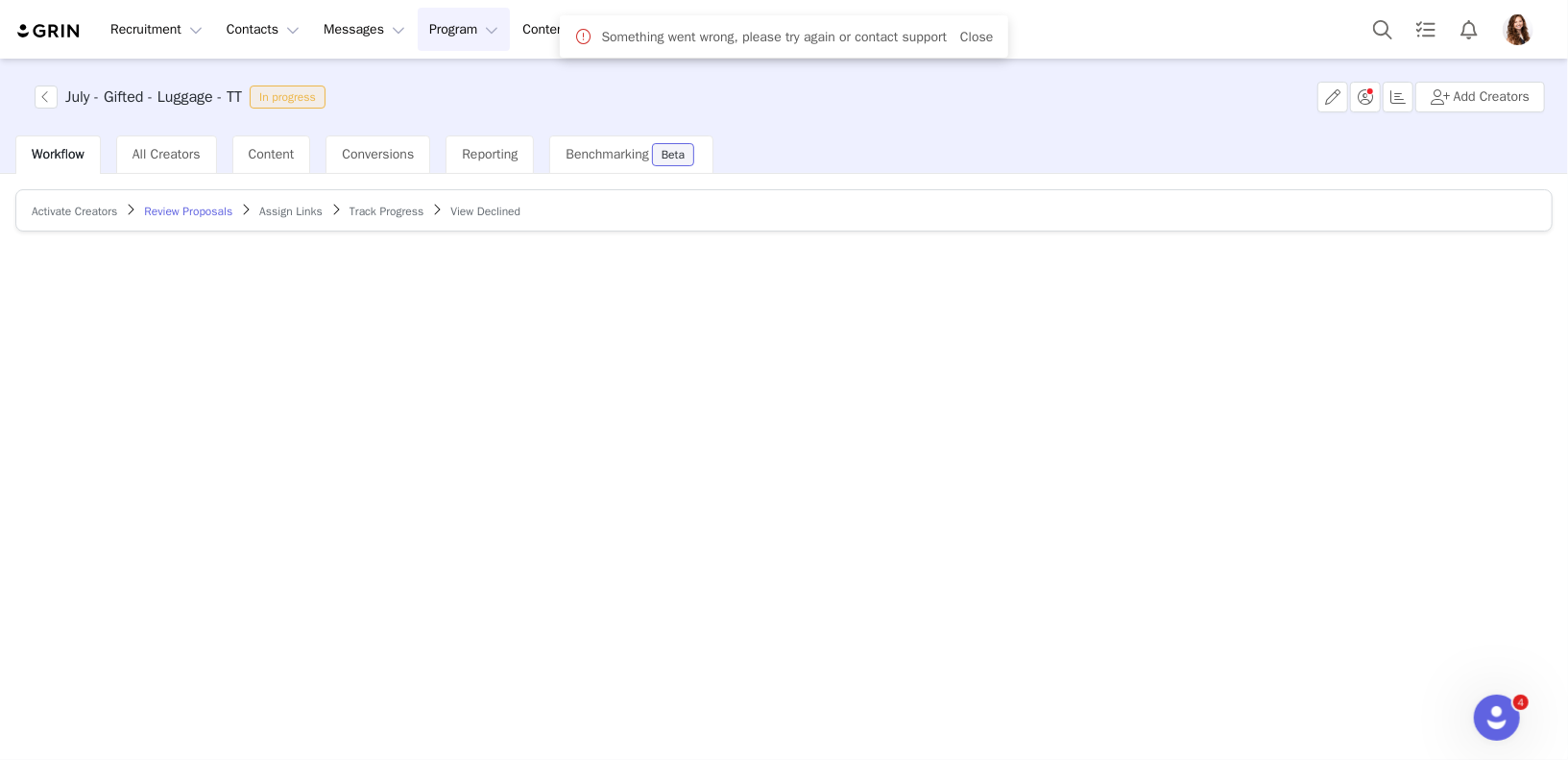 scroll, scrollTop: 0, scrollLeft: 0, axis: both 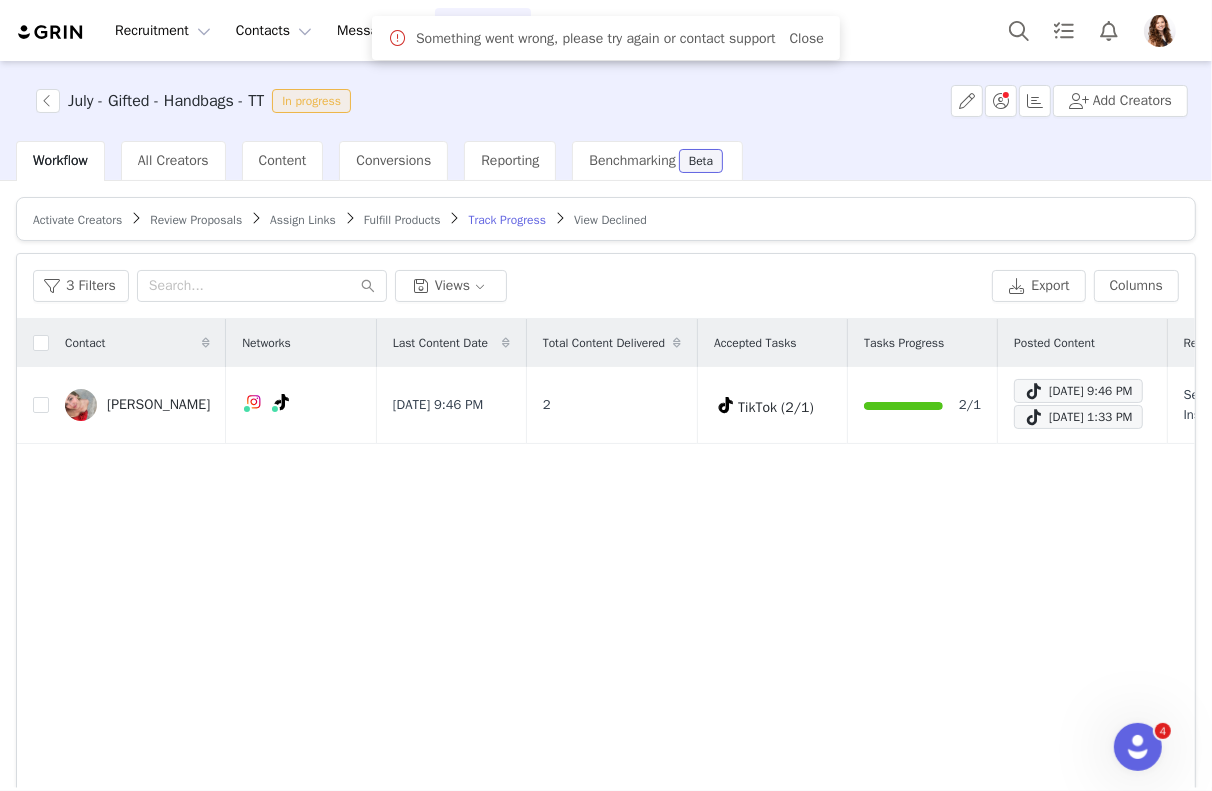 click on "Review Proposals" at bounding box center [196, 220] 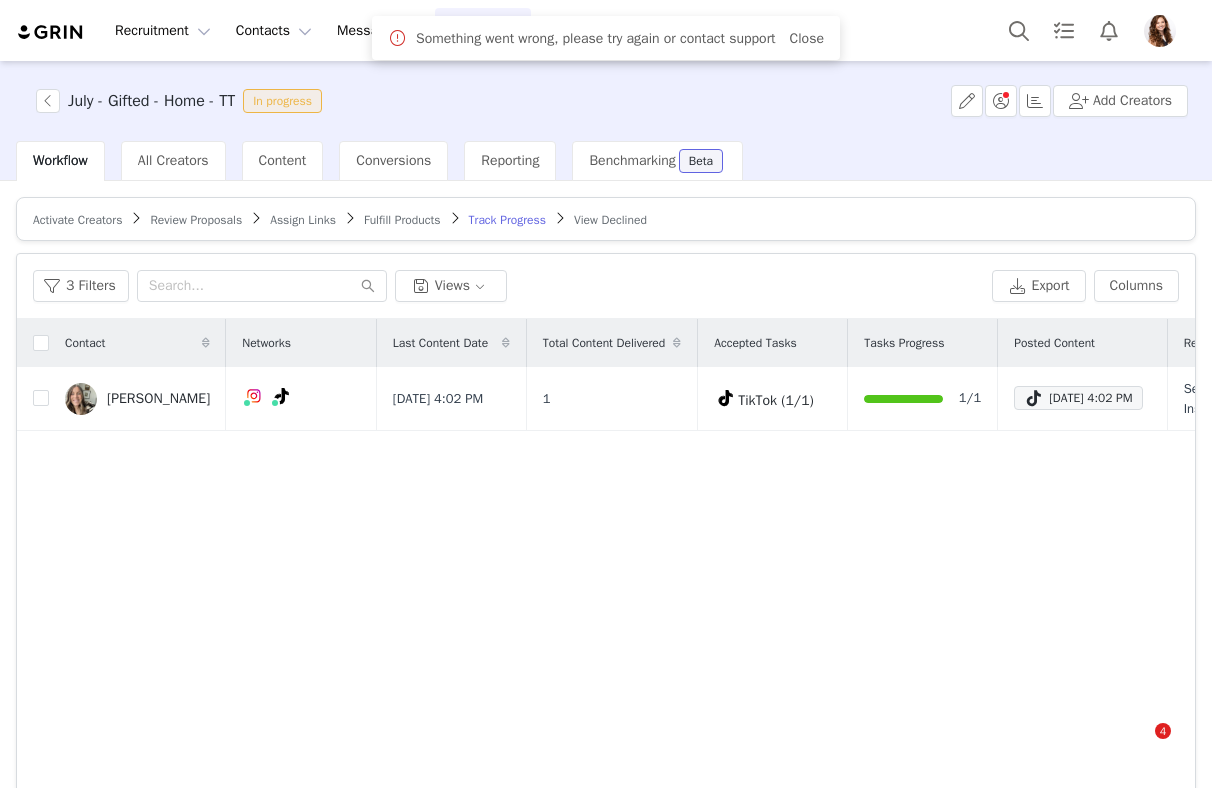 scroll, scrollTop: 0, scrollLeft: 0, axis: both 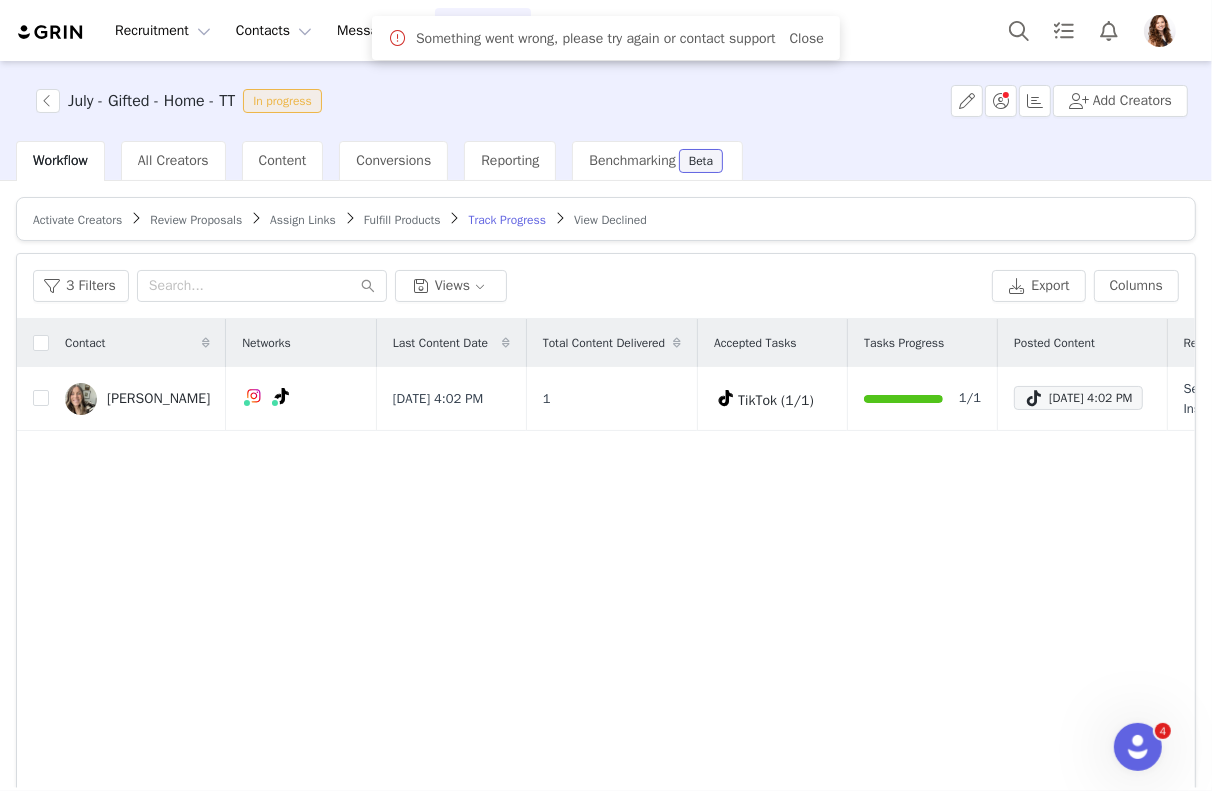 click on "Review Proposals" at bounding box center [196, 220] 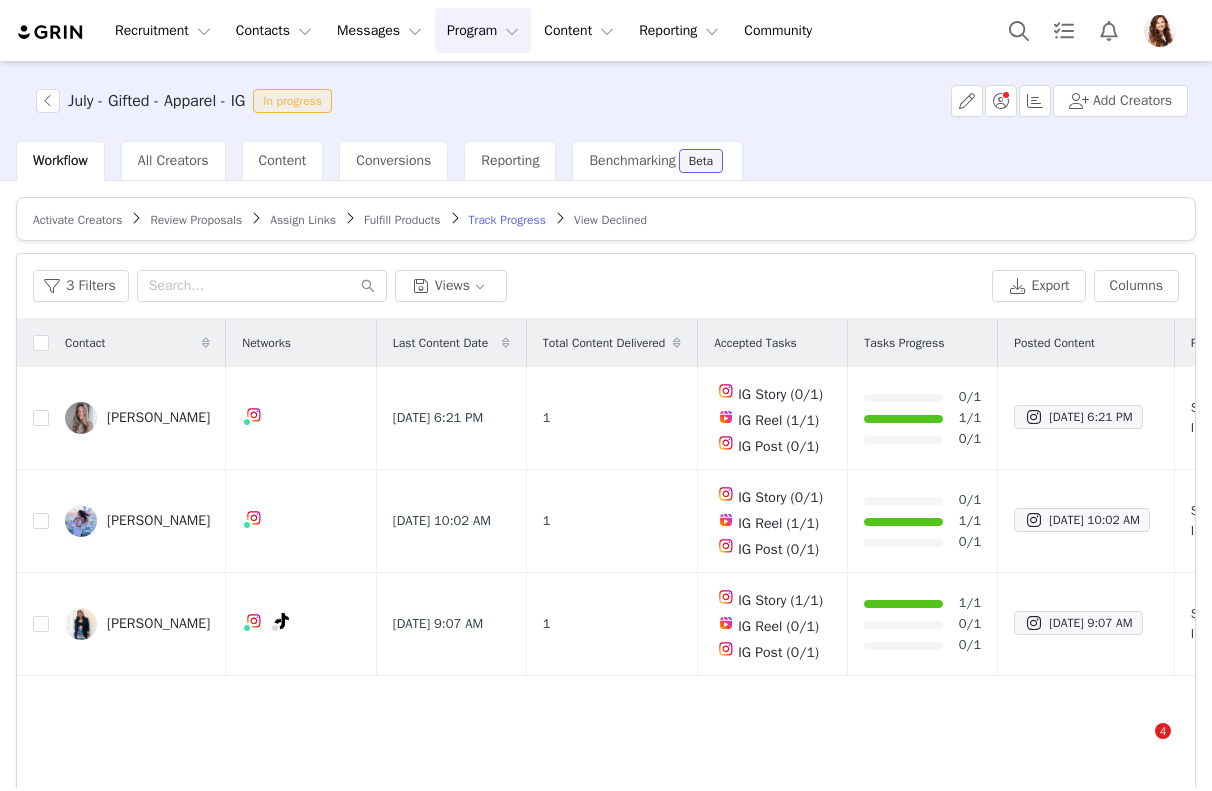 scroll, scrollTop: 0, scrollLeft: 0, axis: both 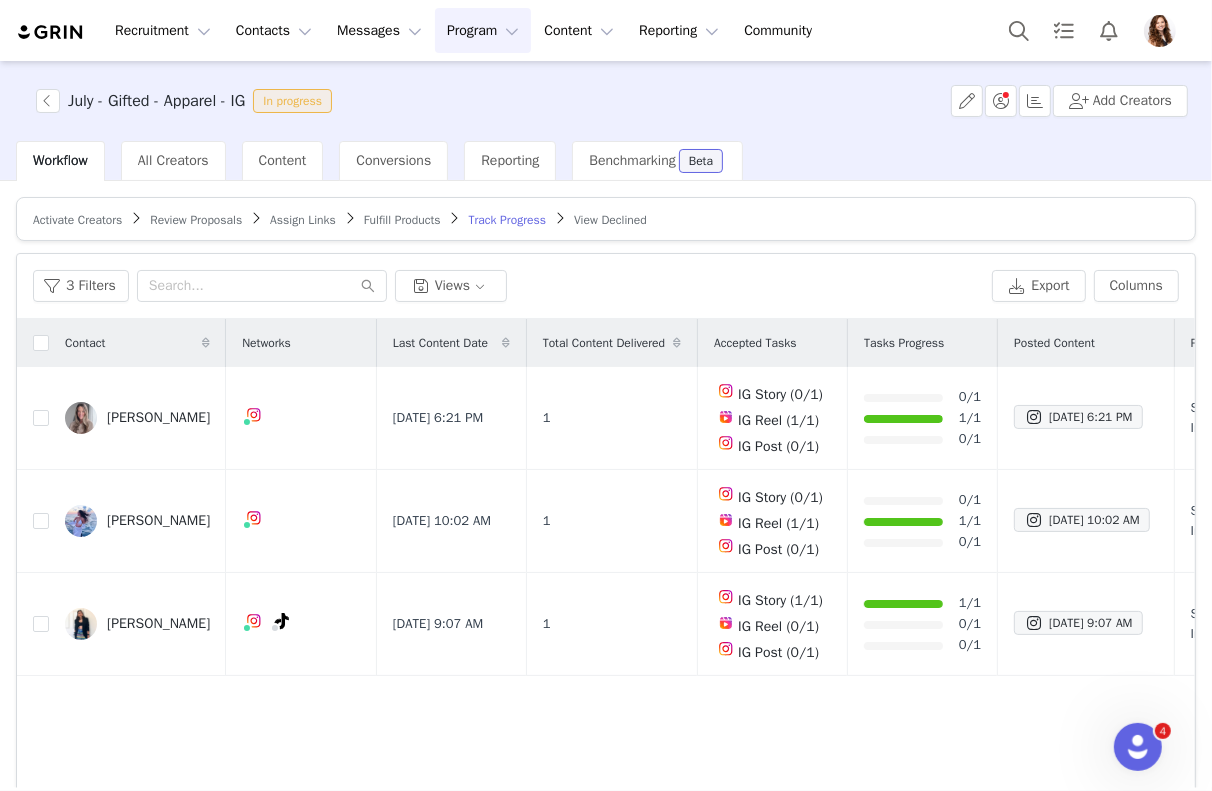 click on "Review Proposals" at bounding box center (196, 220) 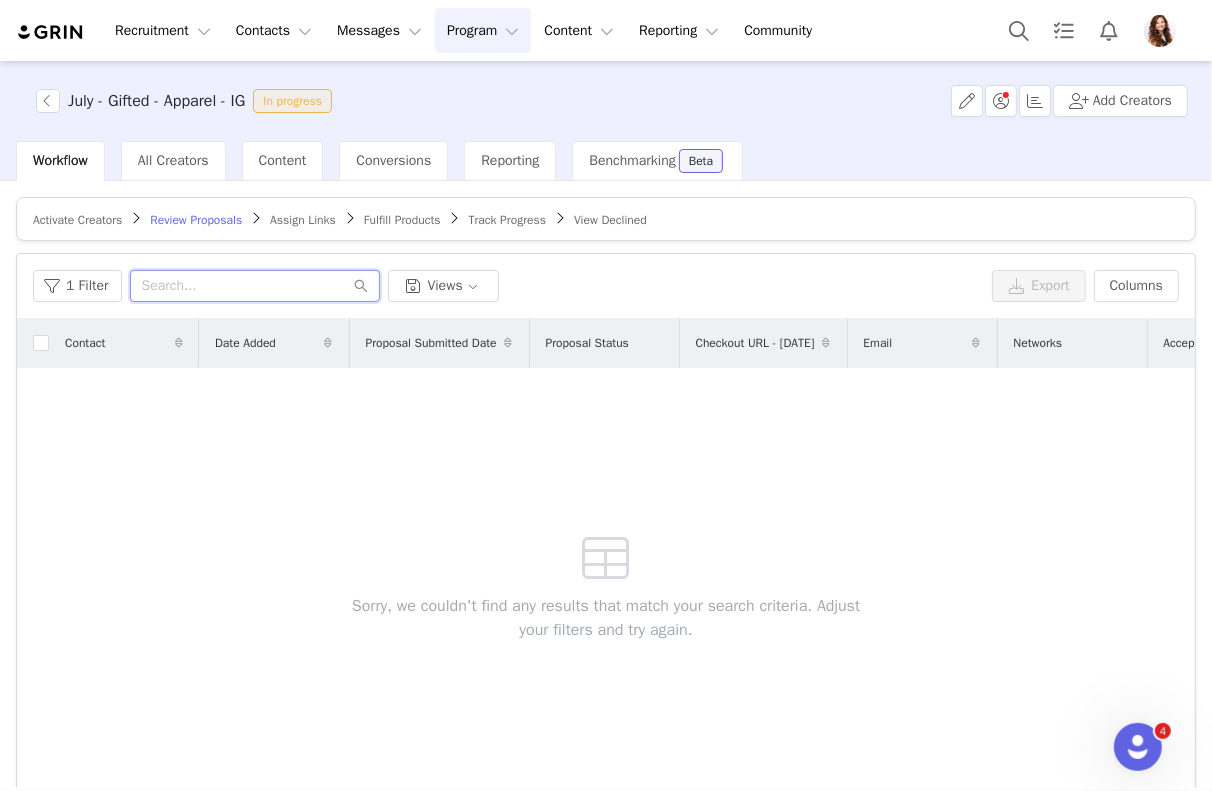 click at bounding box center (255, 286) 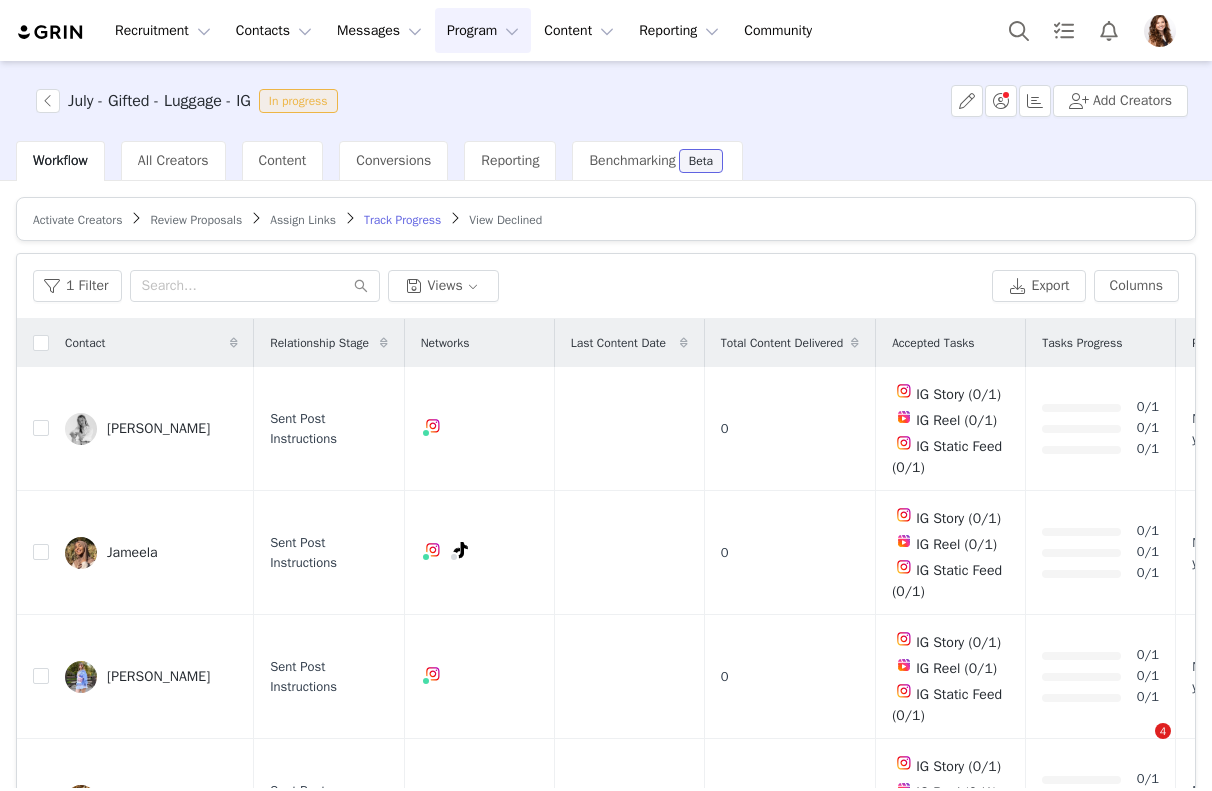 scroll, scrollTop: 0, scrollLeft: 0, axis: both 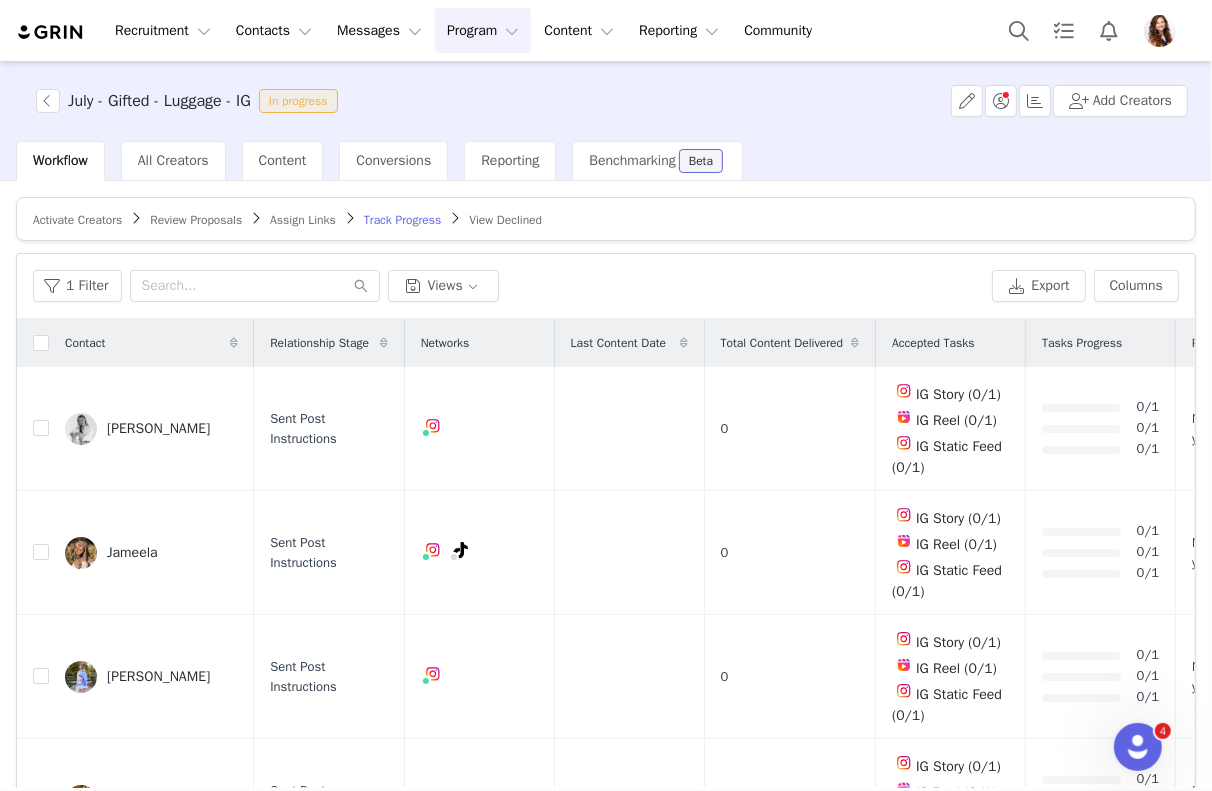 click on "Review Proposals" at bounding box center [196, 220] 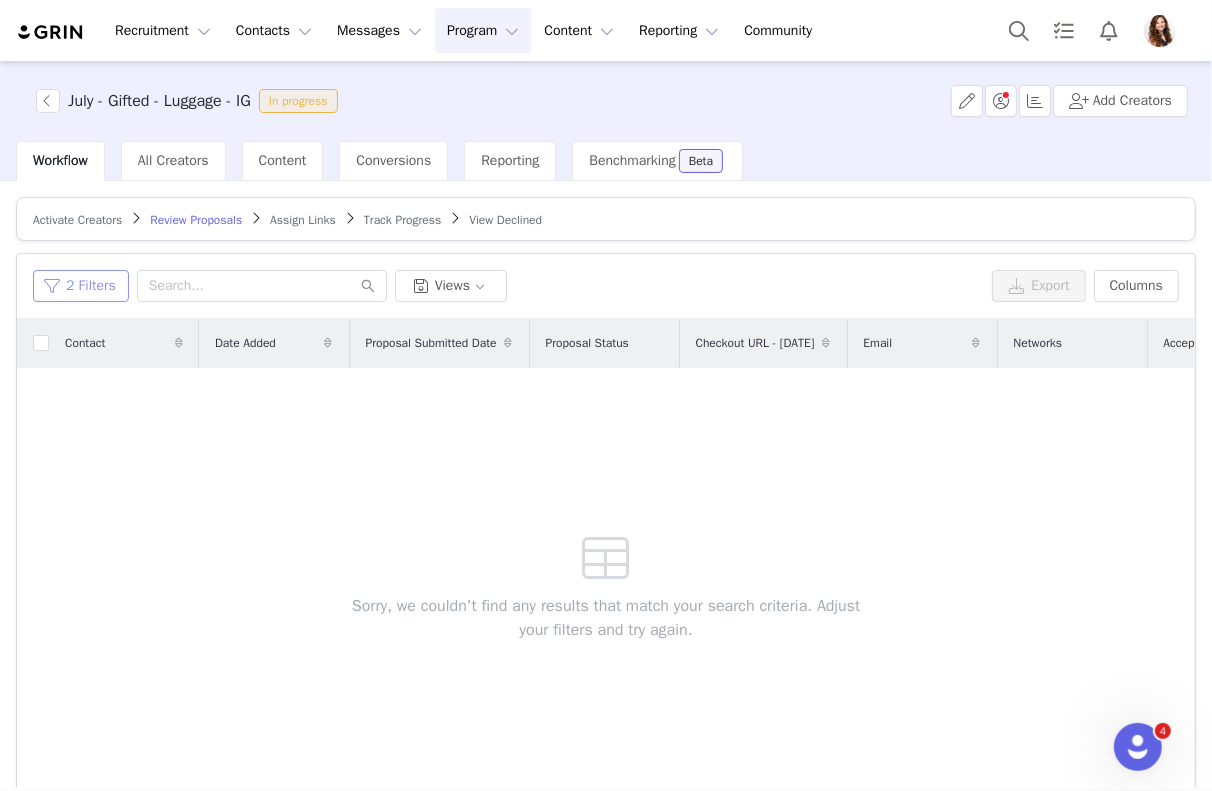 click on "2 Filters" at bounding box center (81, 286) 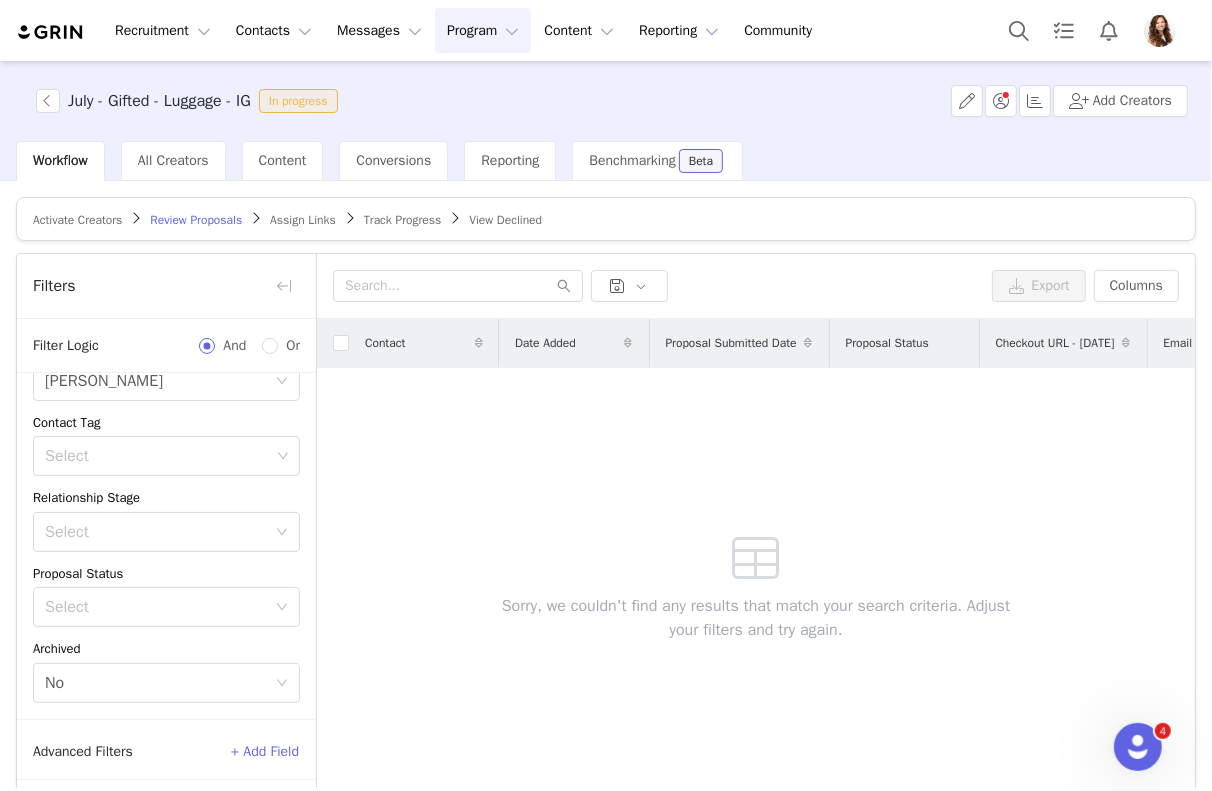 scroll, scrollTop: 204, scrollLeft: 0, axis: vertical 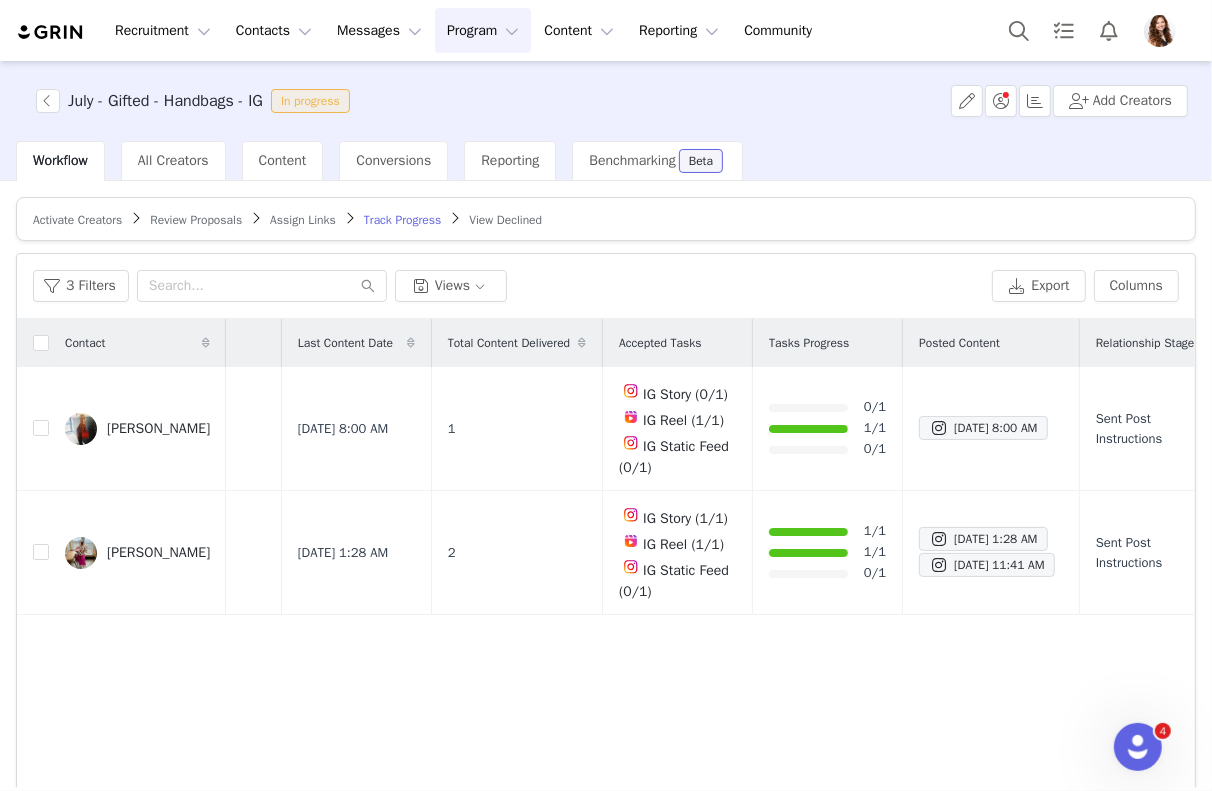 click on "Activate Creators Review Proposals Assign Links Track Progress View Declined" at bounding box center [606, 219] 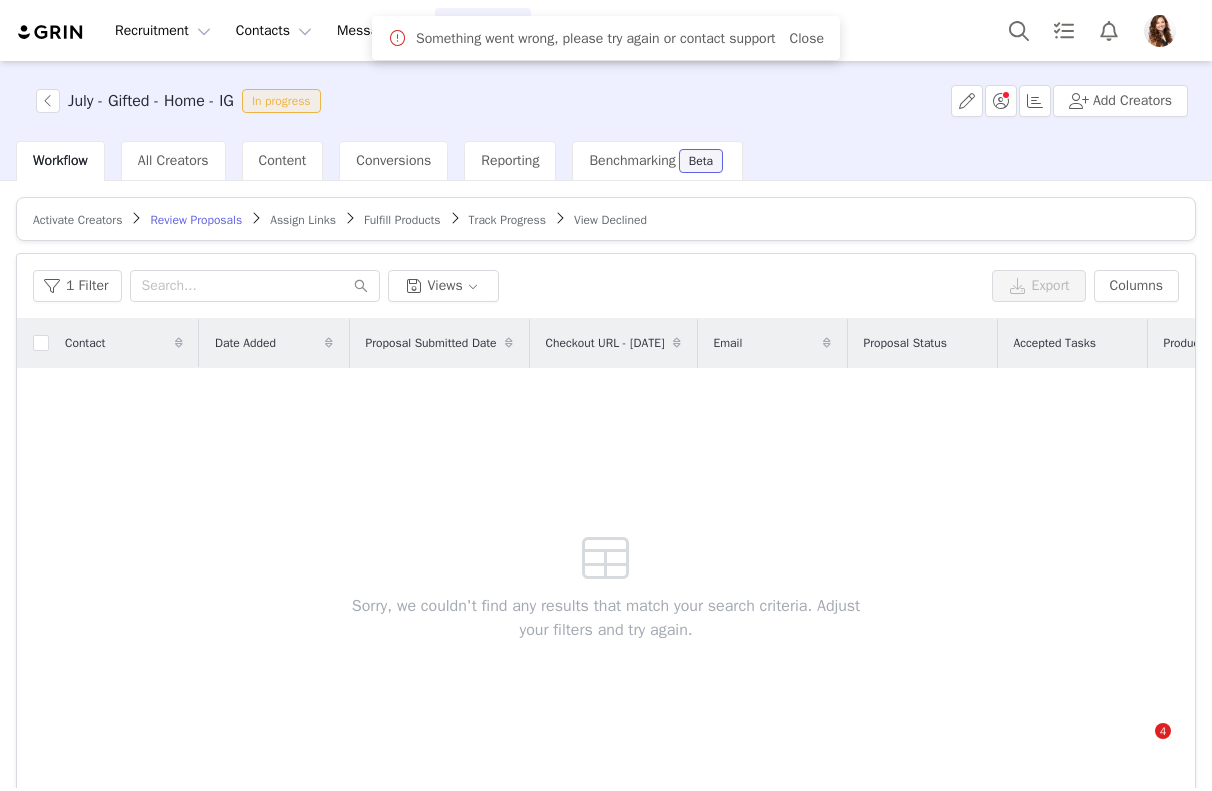 scroll, scrollTop: 0, scrollLeft: 0, axis: both 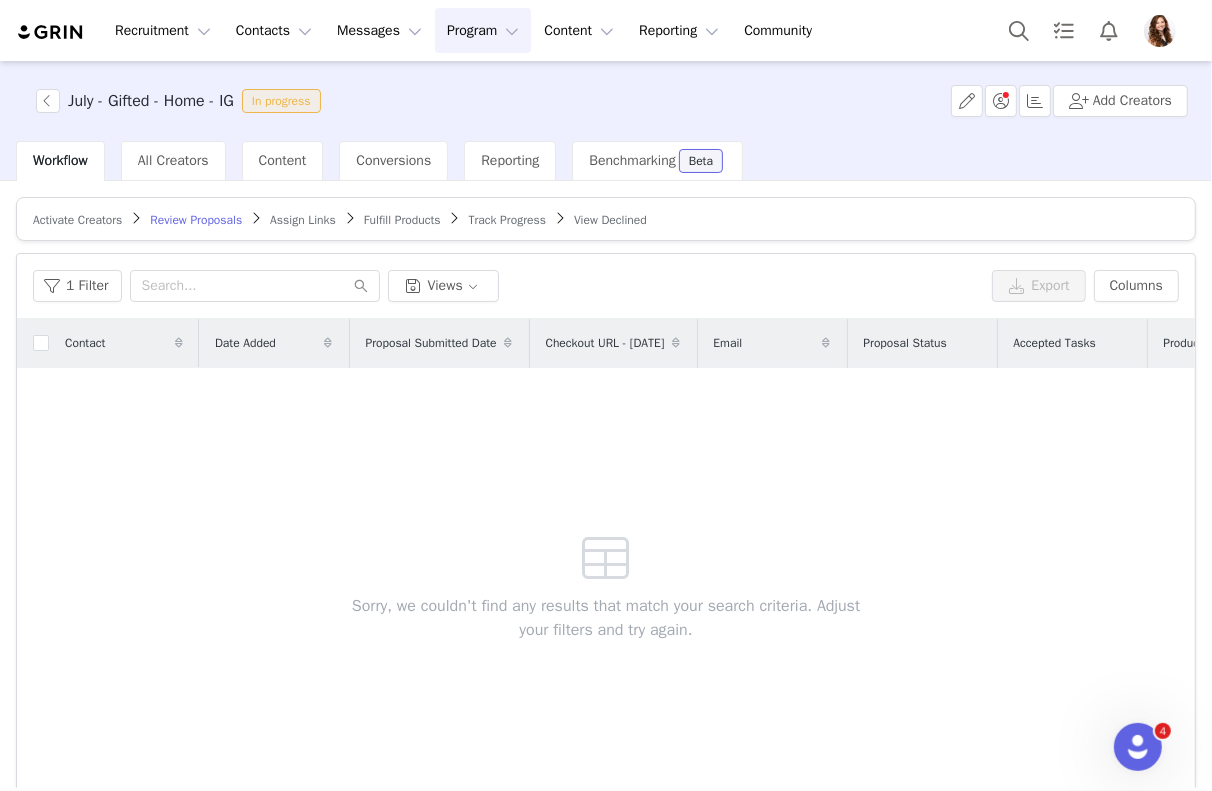 click on "Activate Creators Review Proposals Assign Links Fulfill Products Track Progress View Declined" at bounding box center [606, 219] 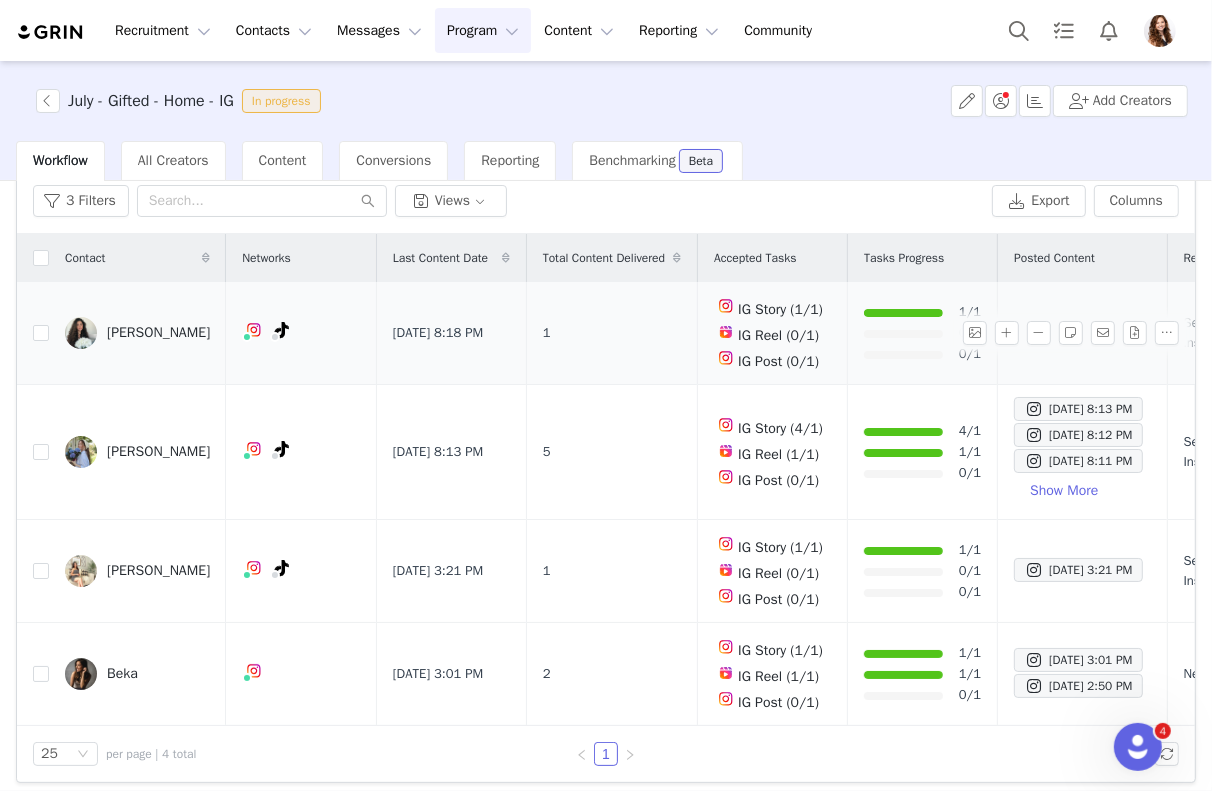 scroll, scrollTop: 0, scrollLeft: 0, axis: both 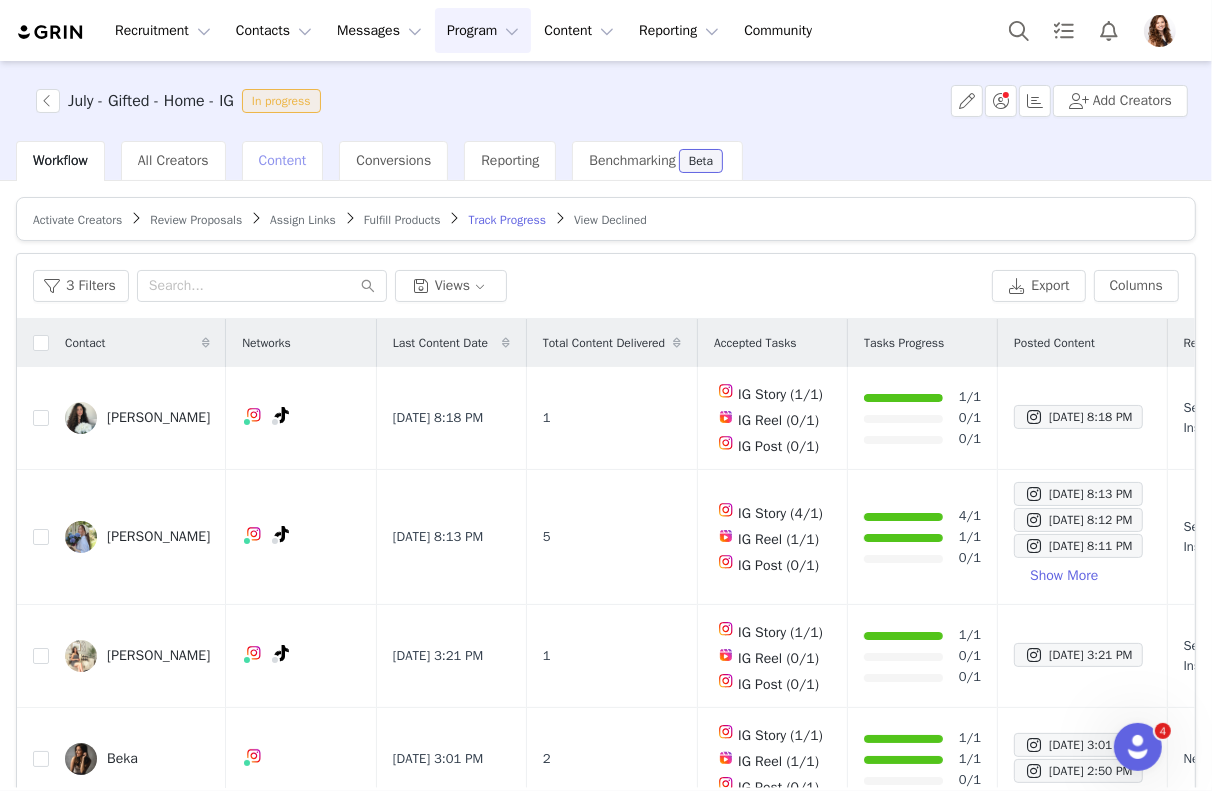 click on "Content" at bounding box center (283, 160) 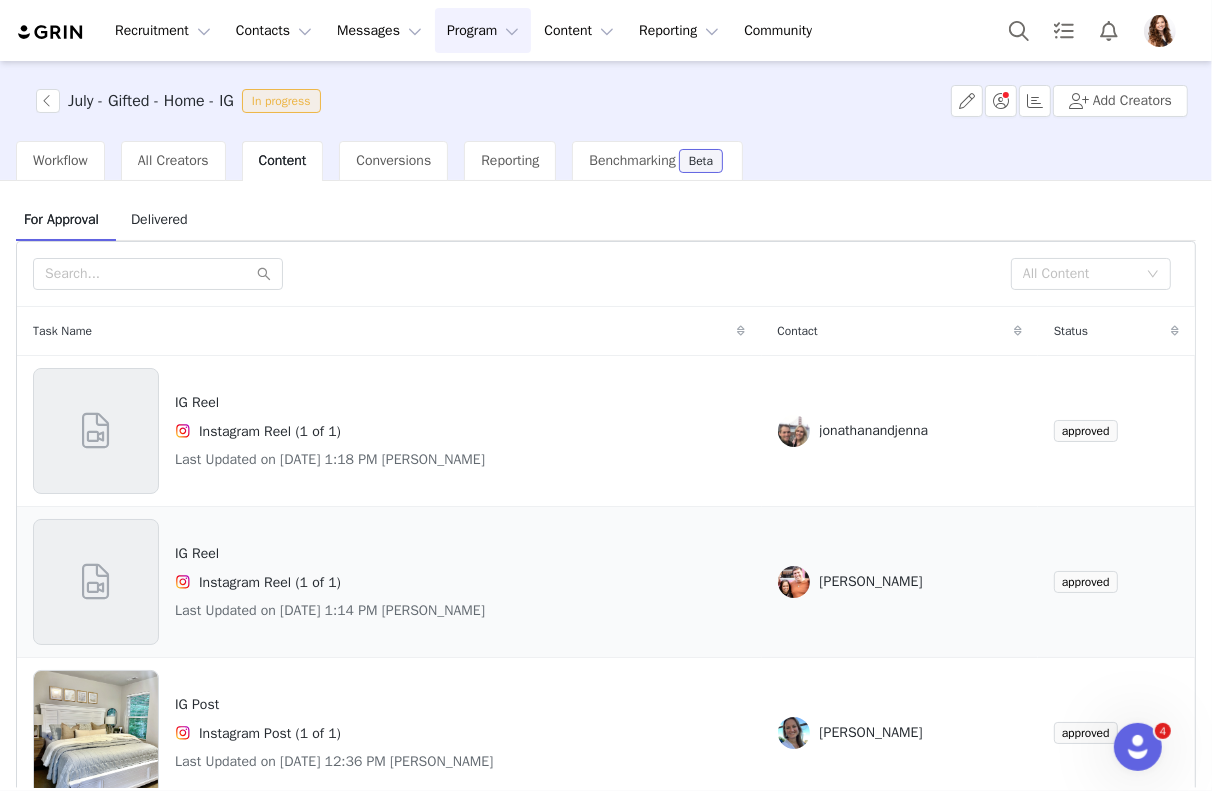 scroll, scrollTop: 6, scrollLeft: 0, axis: vertical 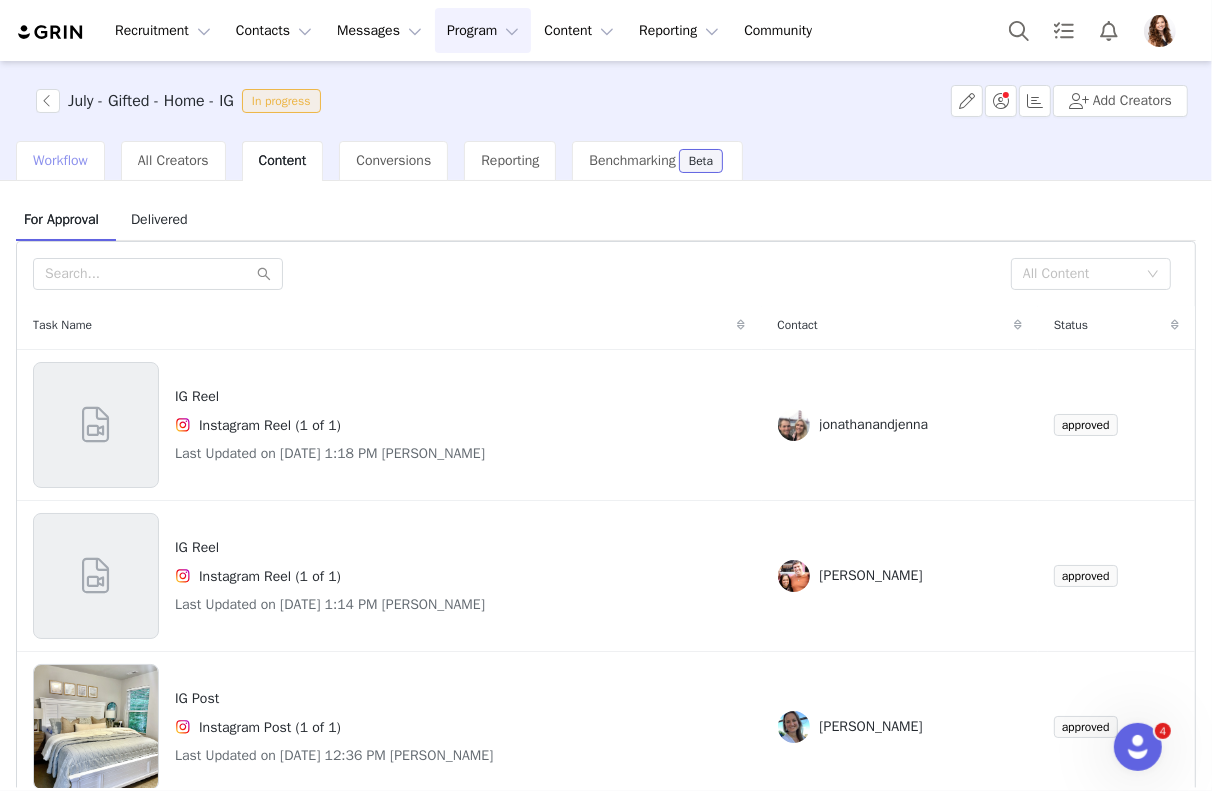 click on "Workflow" at bounding box center (60, 160) 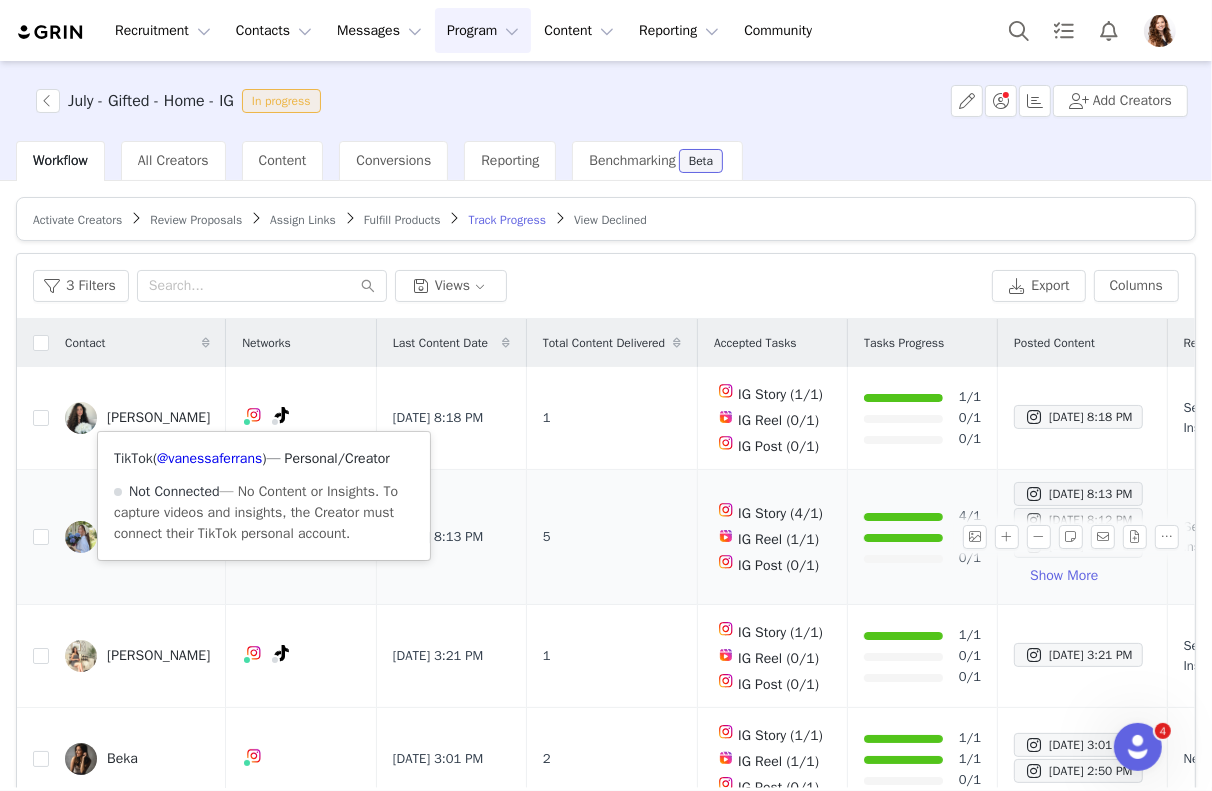 scroll, scrollTop: 85, scrollLeft: 0, axis: vertical 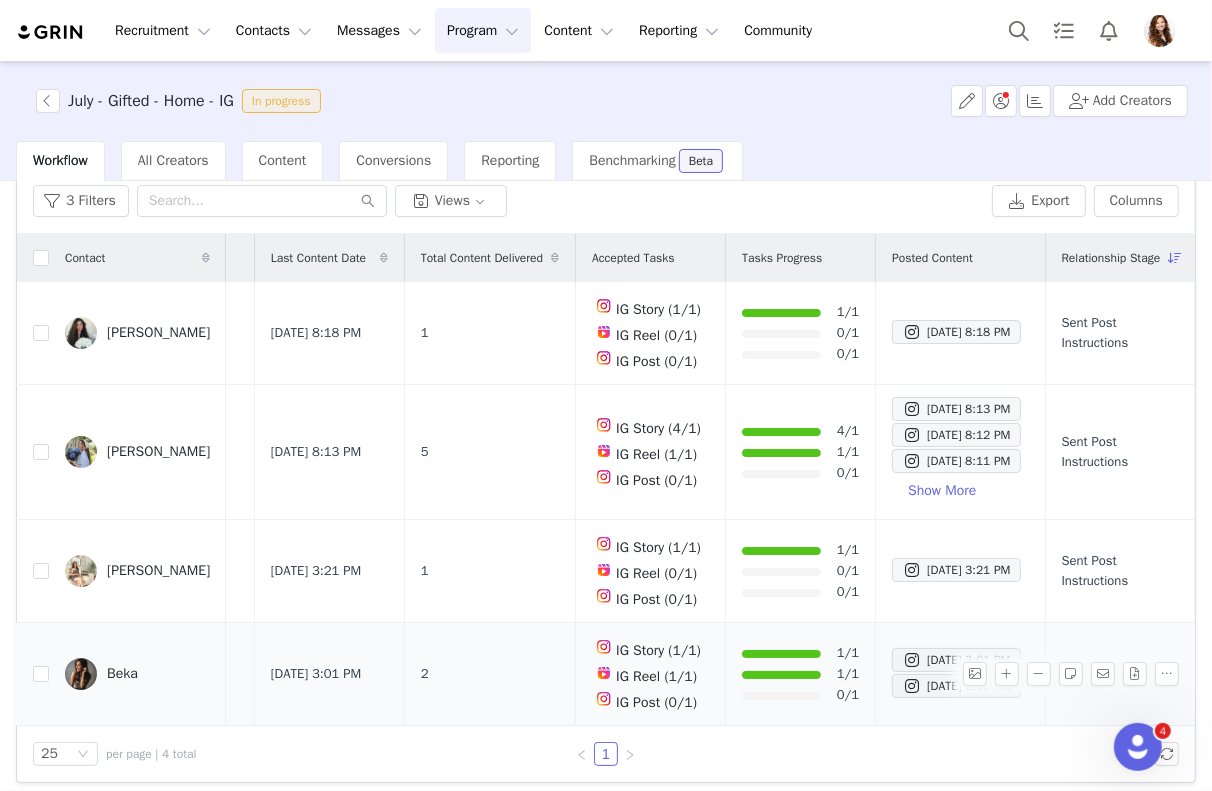 click at bounding box center (33, 674) 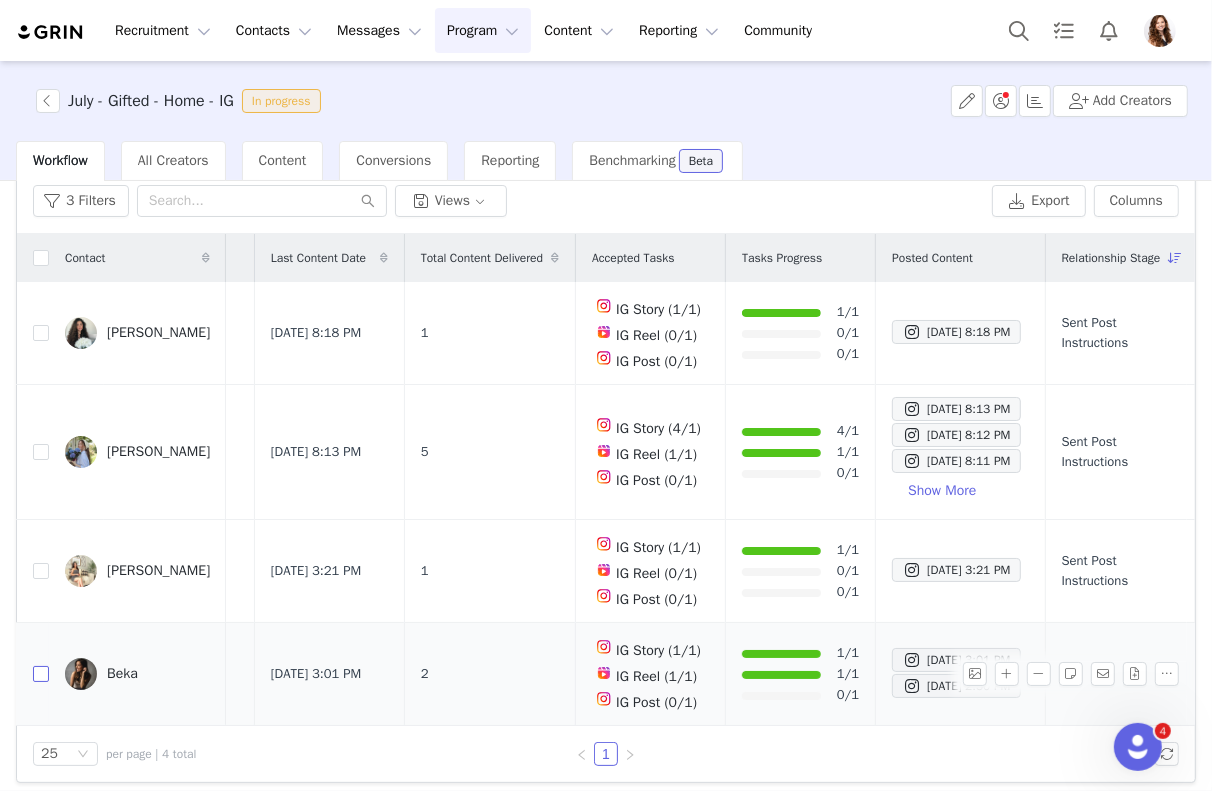 click at bounding box center [41, 674] 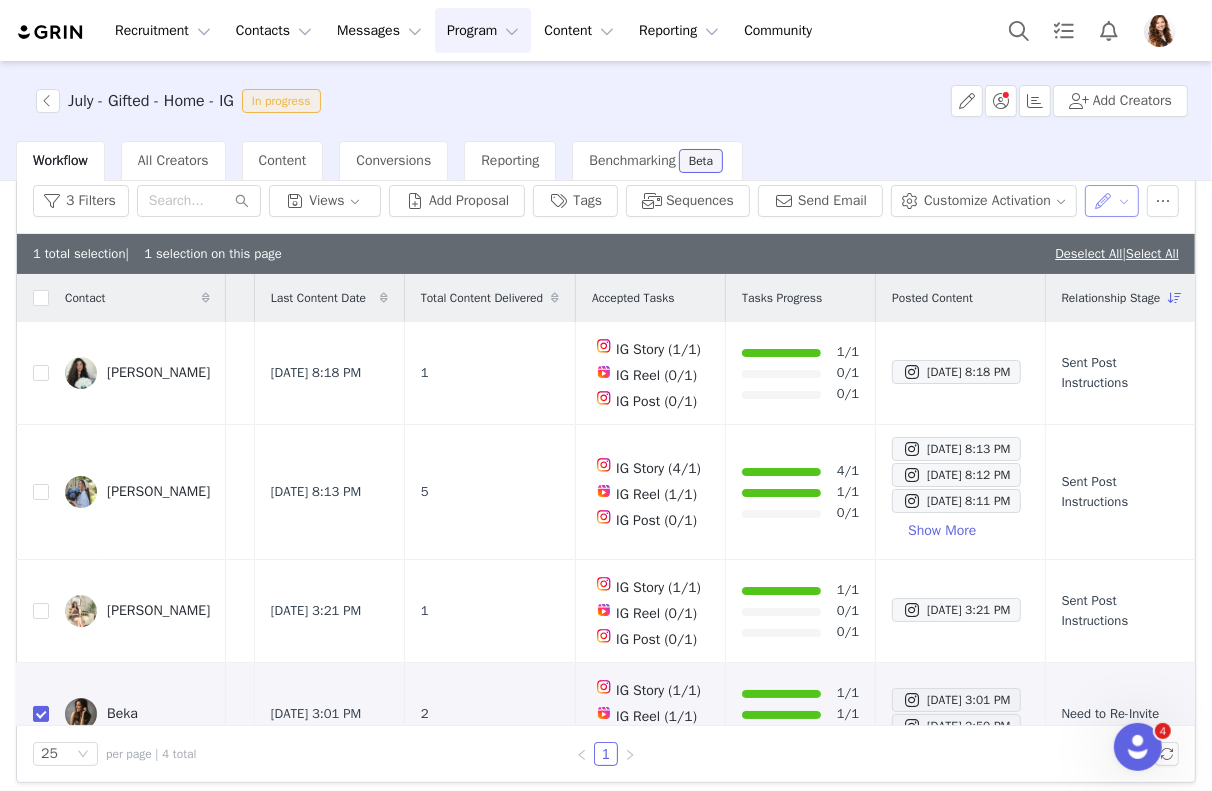 click at bounding box center (1112, 201) 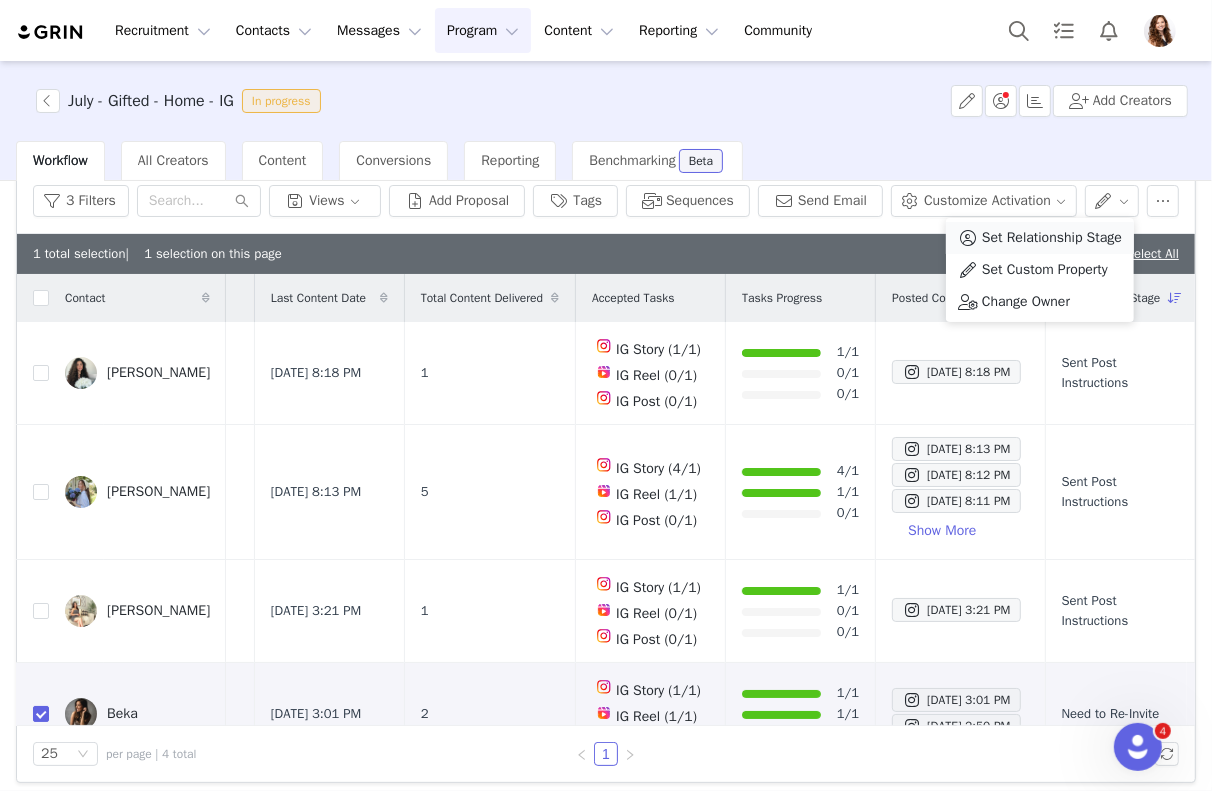 click on "Set Relationship Stage" at bounding box center (1052, 238) 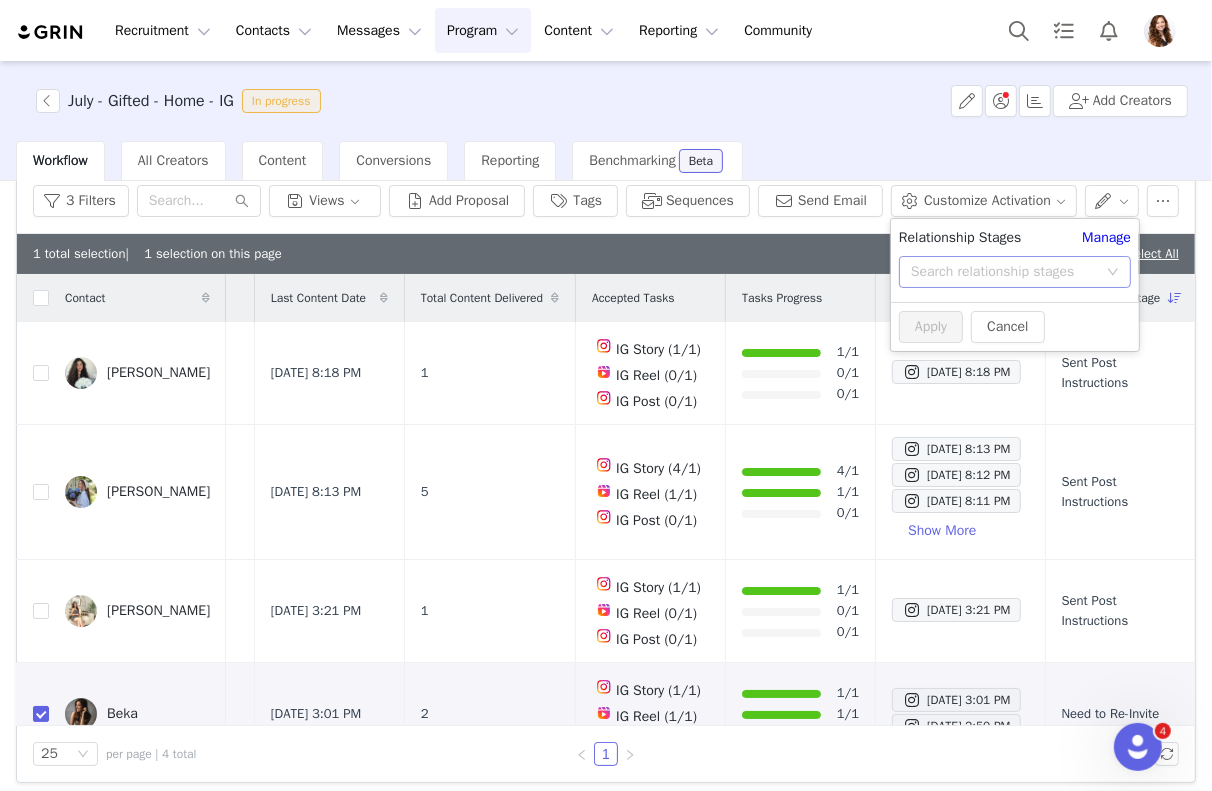 click on "Search relationship stages" at bounding box center (1004, 272) 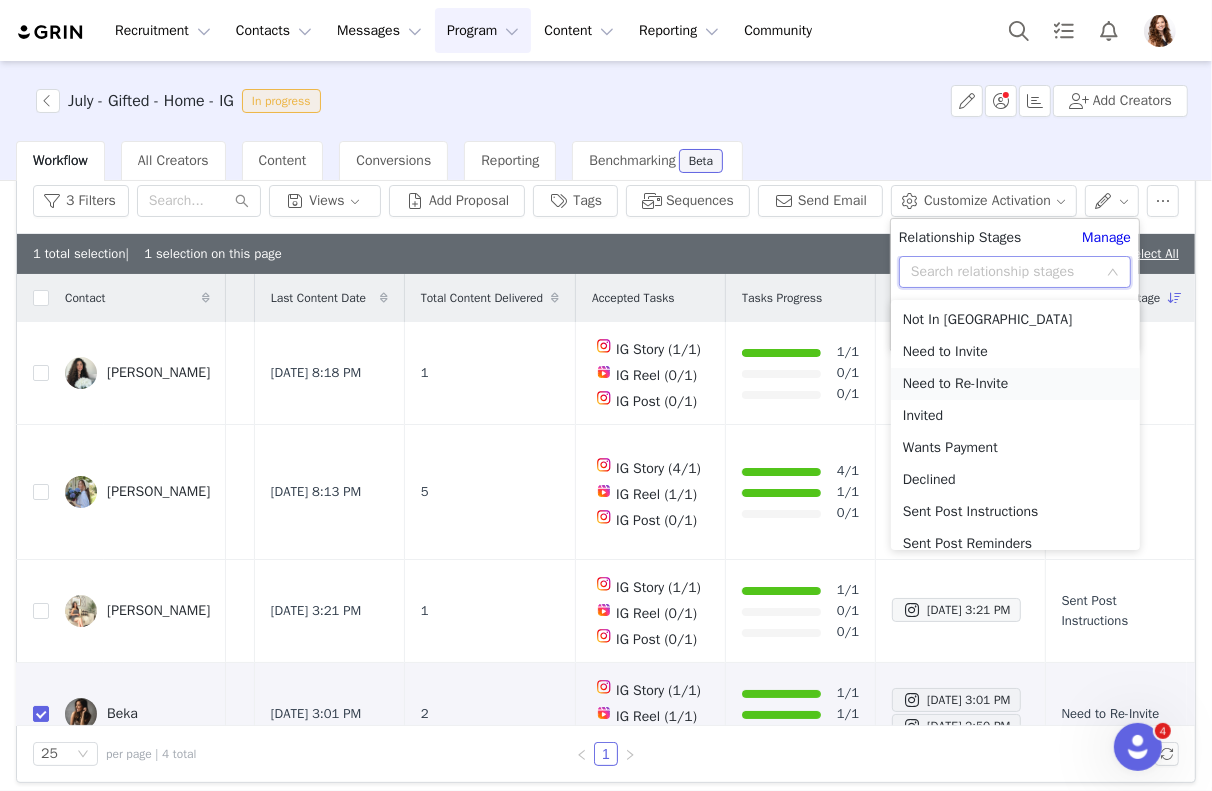 scroll, scrollTop: 103, scrollLeft: 0, axis: vertical 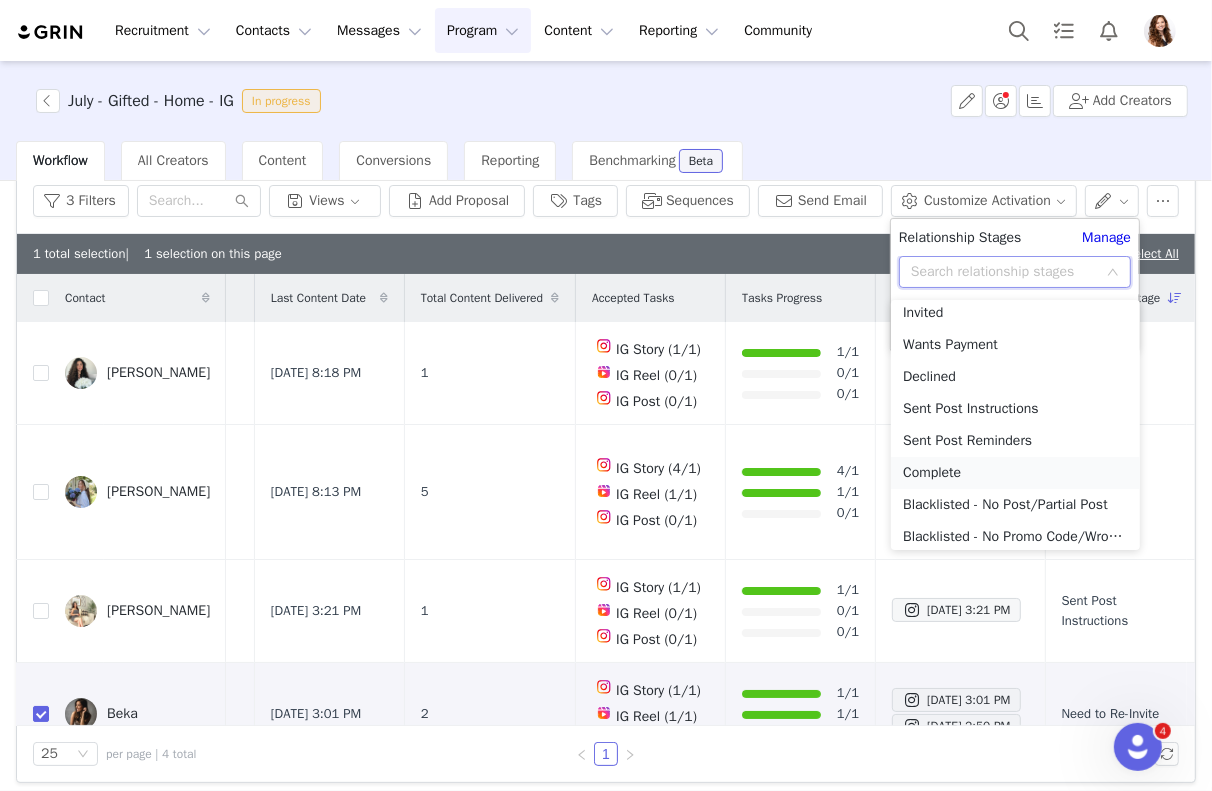 click on "Complete" at bounding box center [1015, 473] 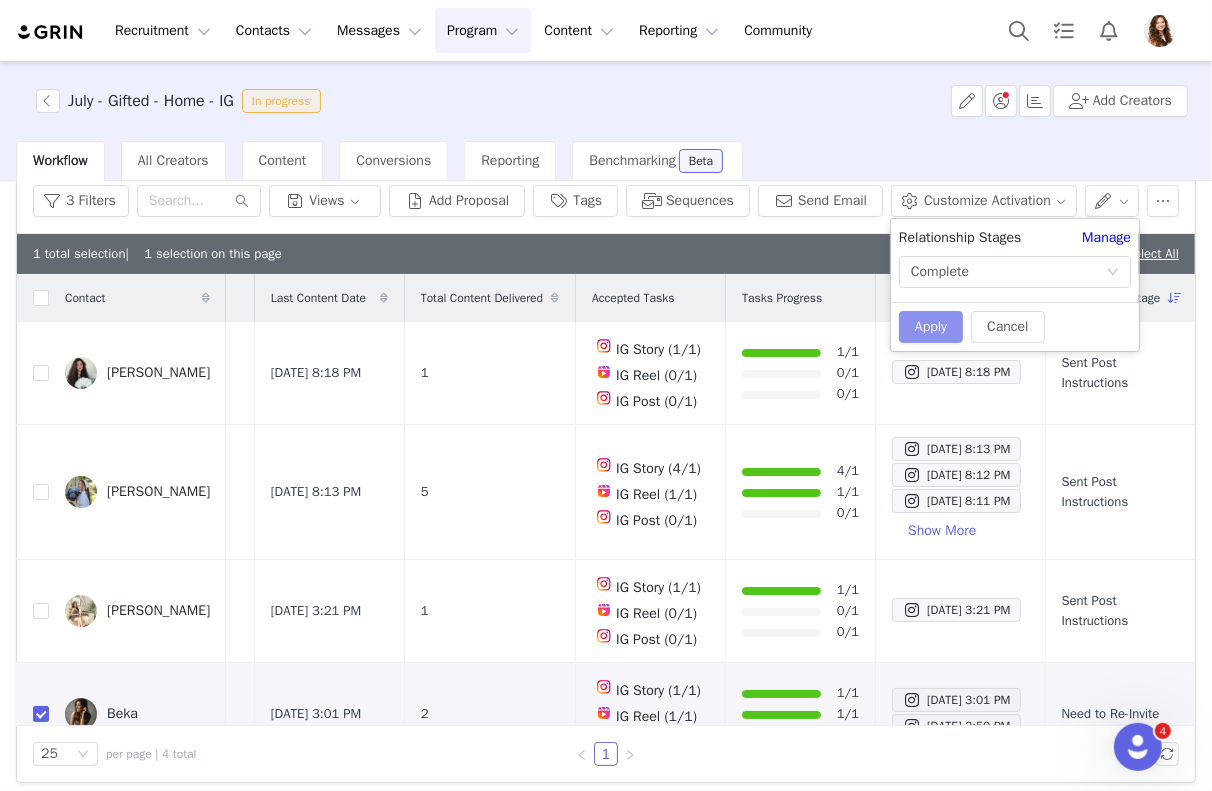 click on "Apply" at bounding box center [931, 327] 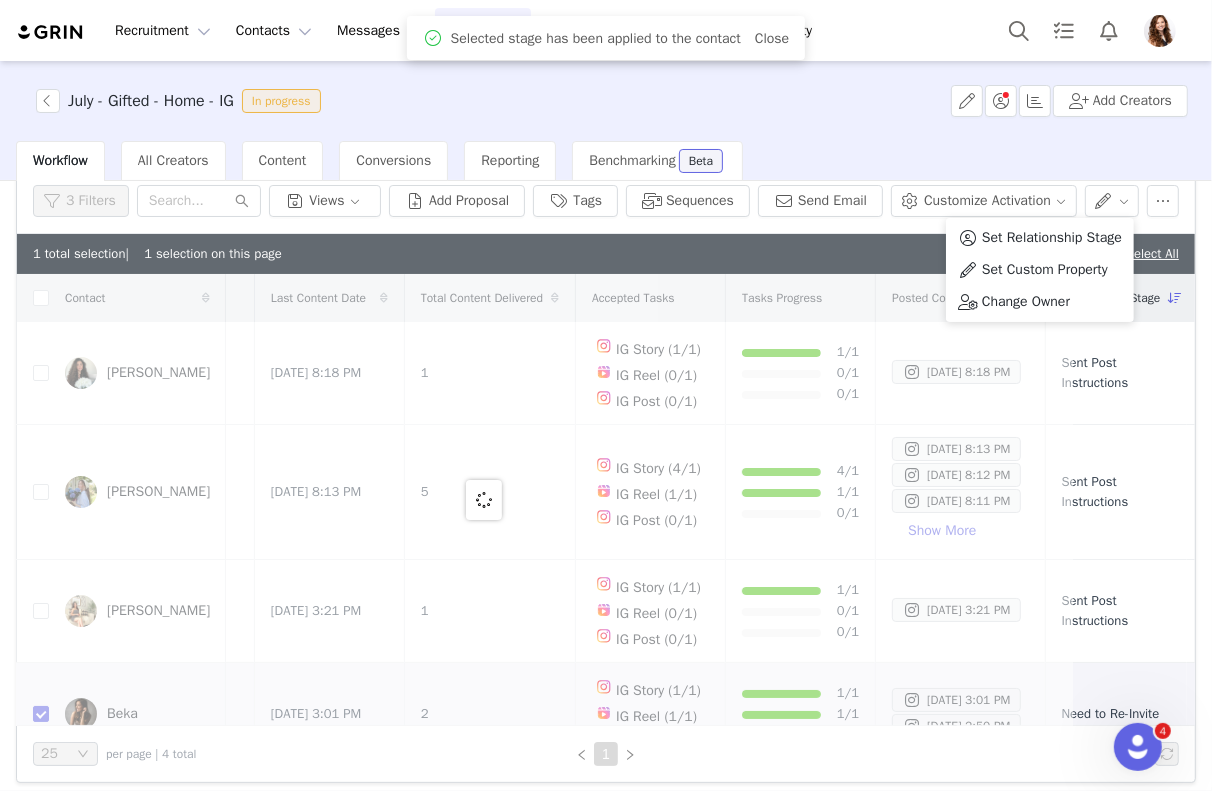 scroll, scrollTop: 0, scrollLeft: 0, axis: both 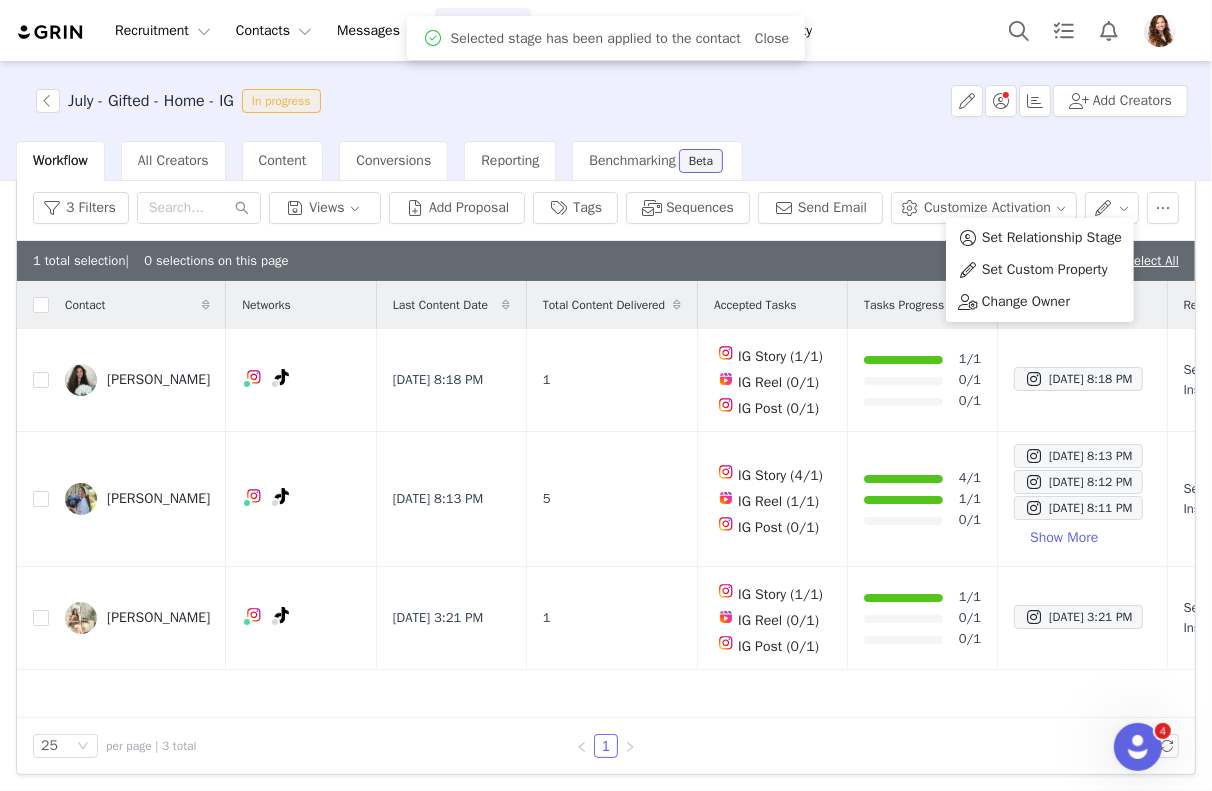 click on "July - Gifted - Home - IG In progress     Add Creators" at bounding box center (606, 101) 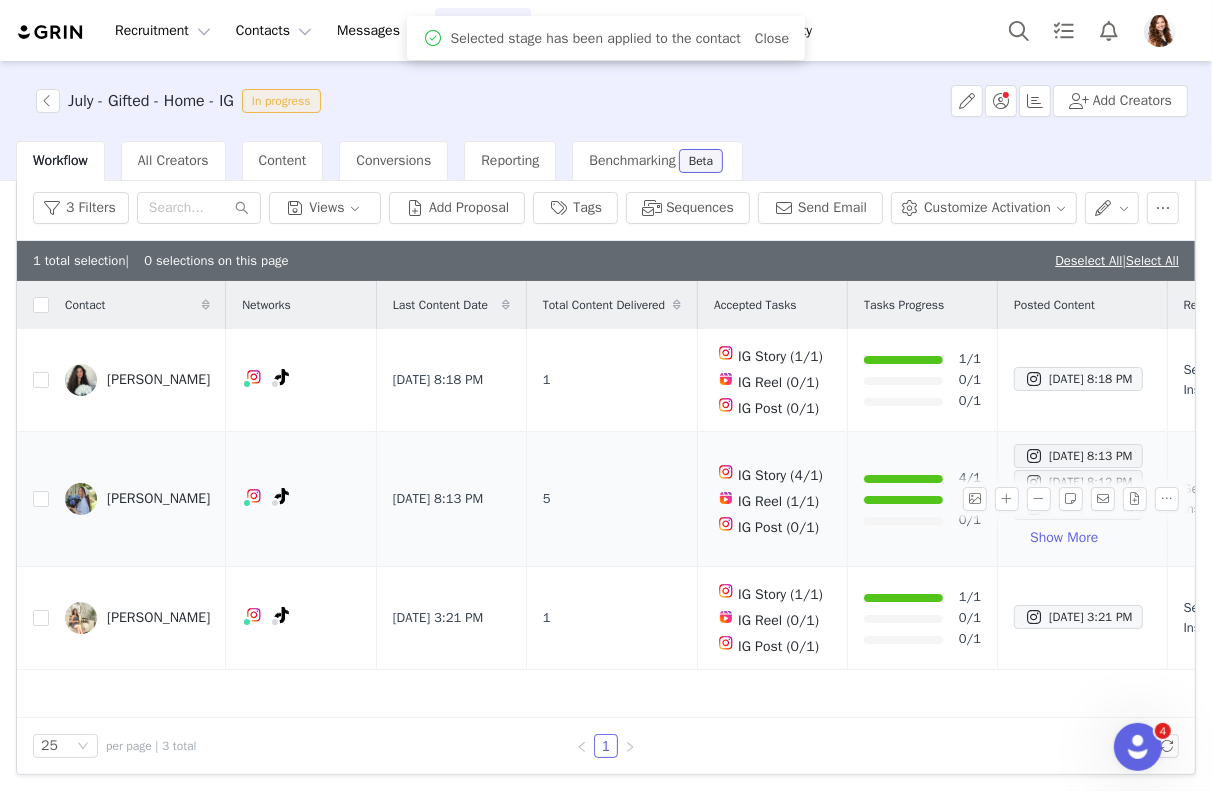 scroll, scrollTop: 0, scrollLeft: 0, axis: both 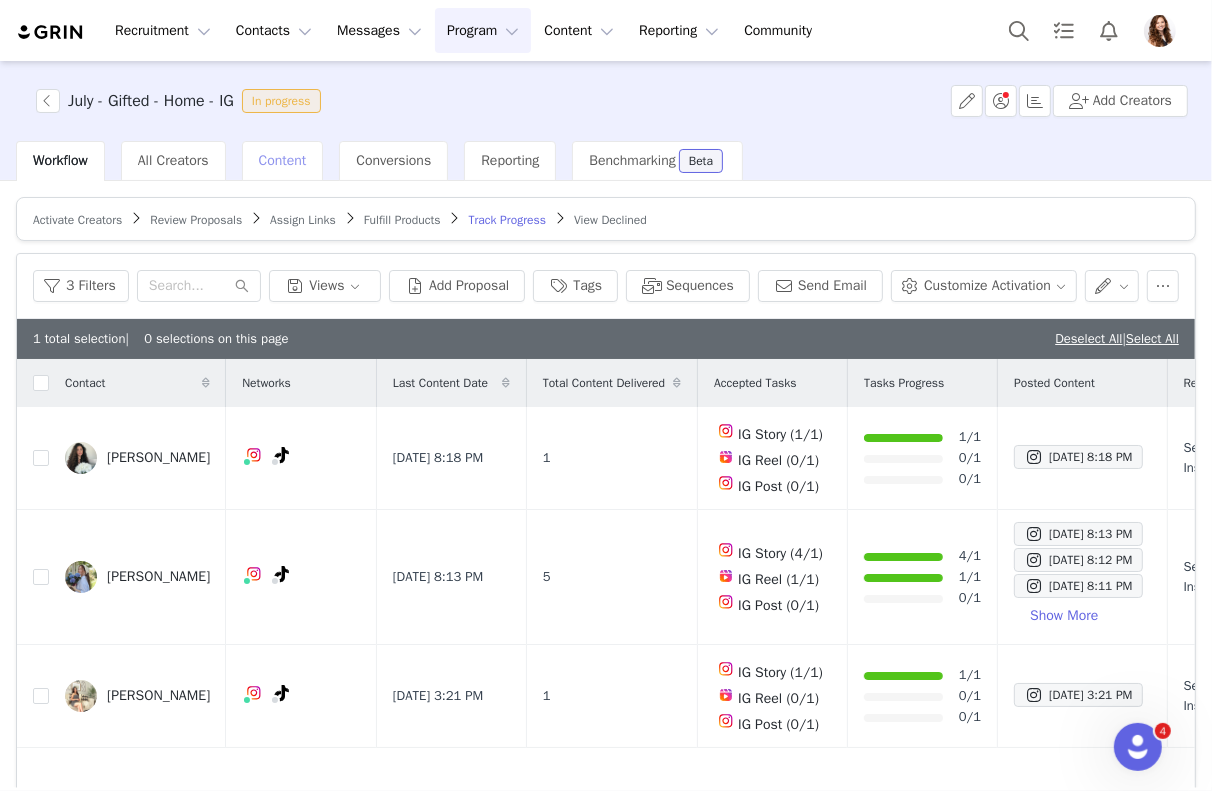 click on "Content" at bounding box center (283, 160) 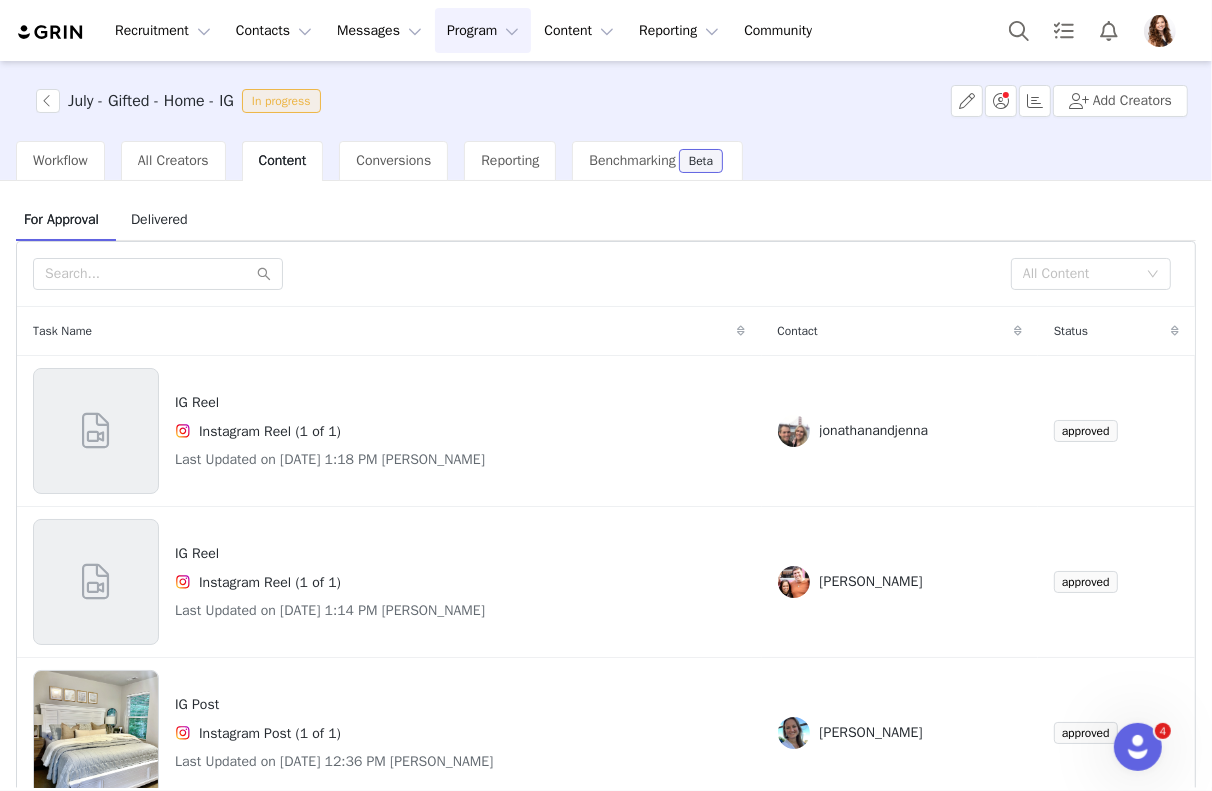 click on "Delivered" at bounding box center [159, 219] 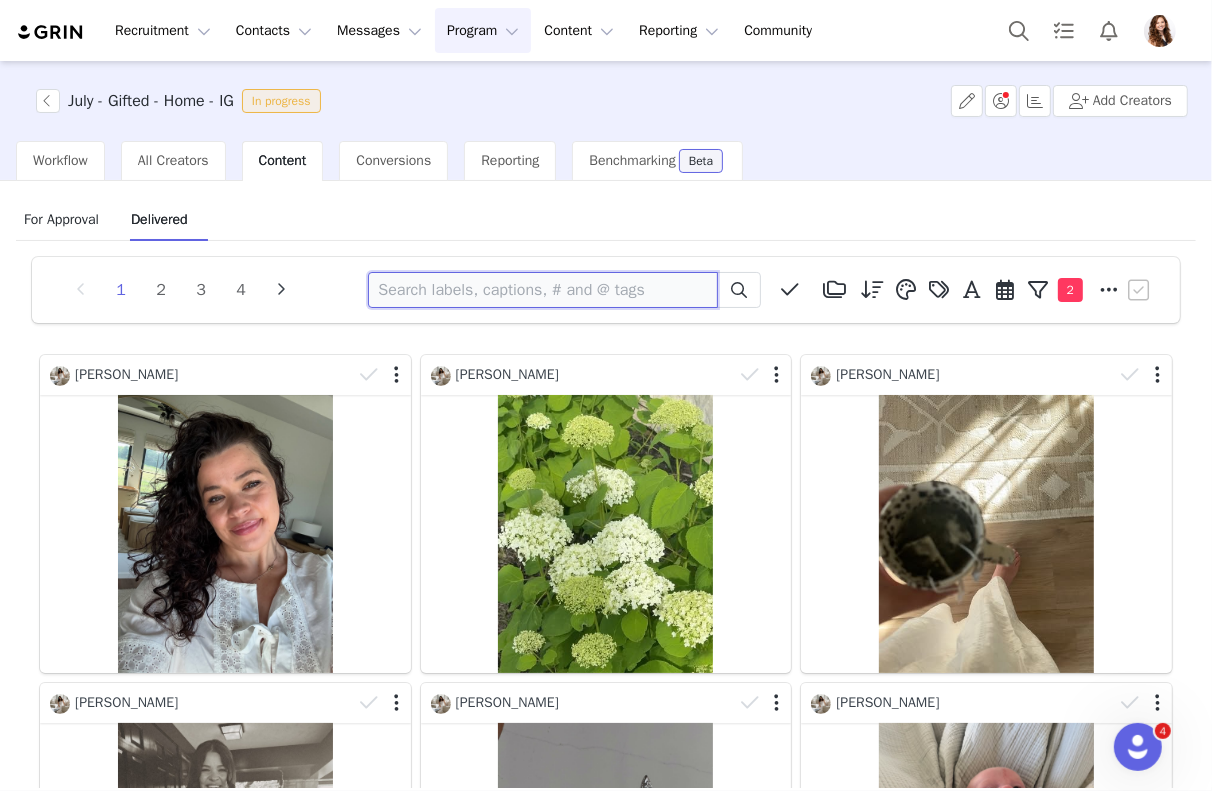 click at bounding box center [543, 290] 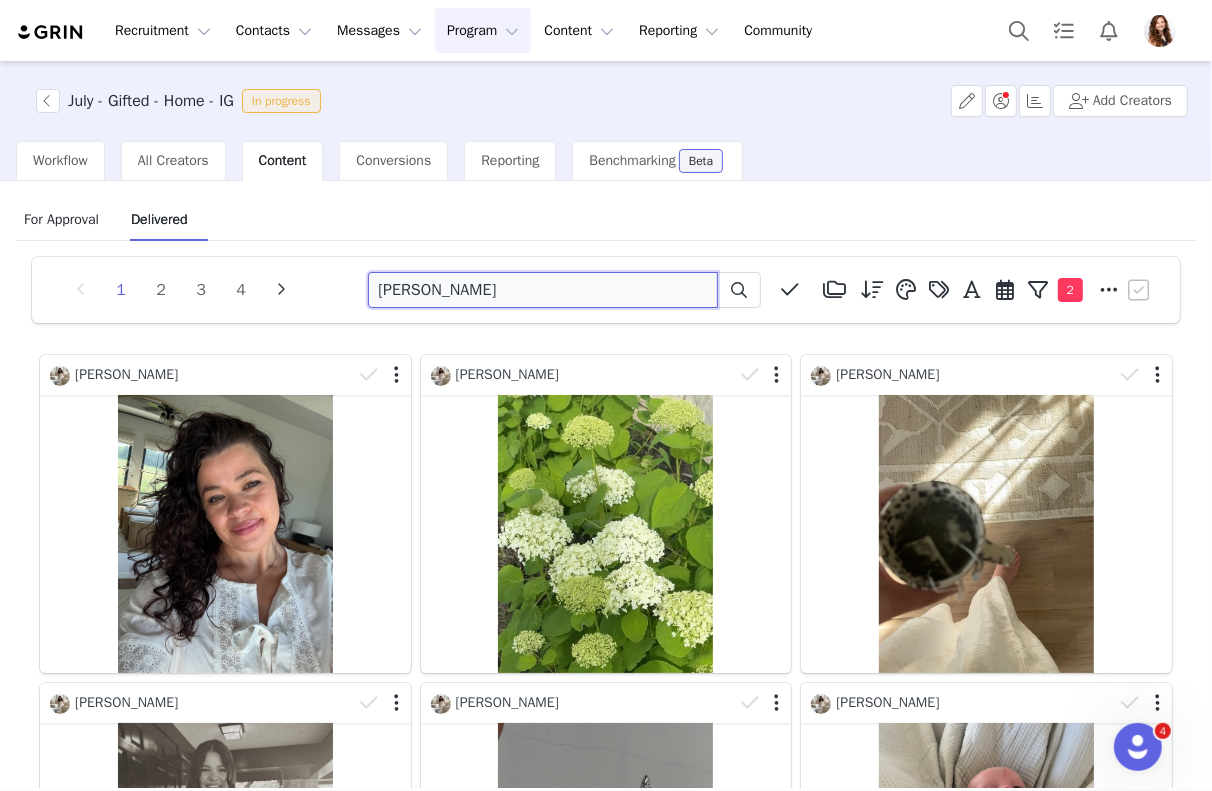 type on "julia" 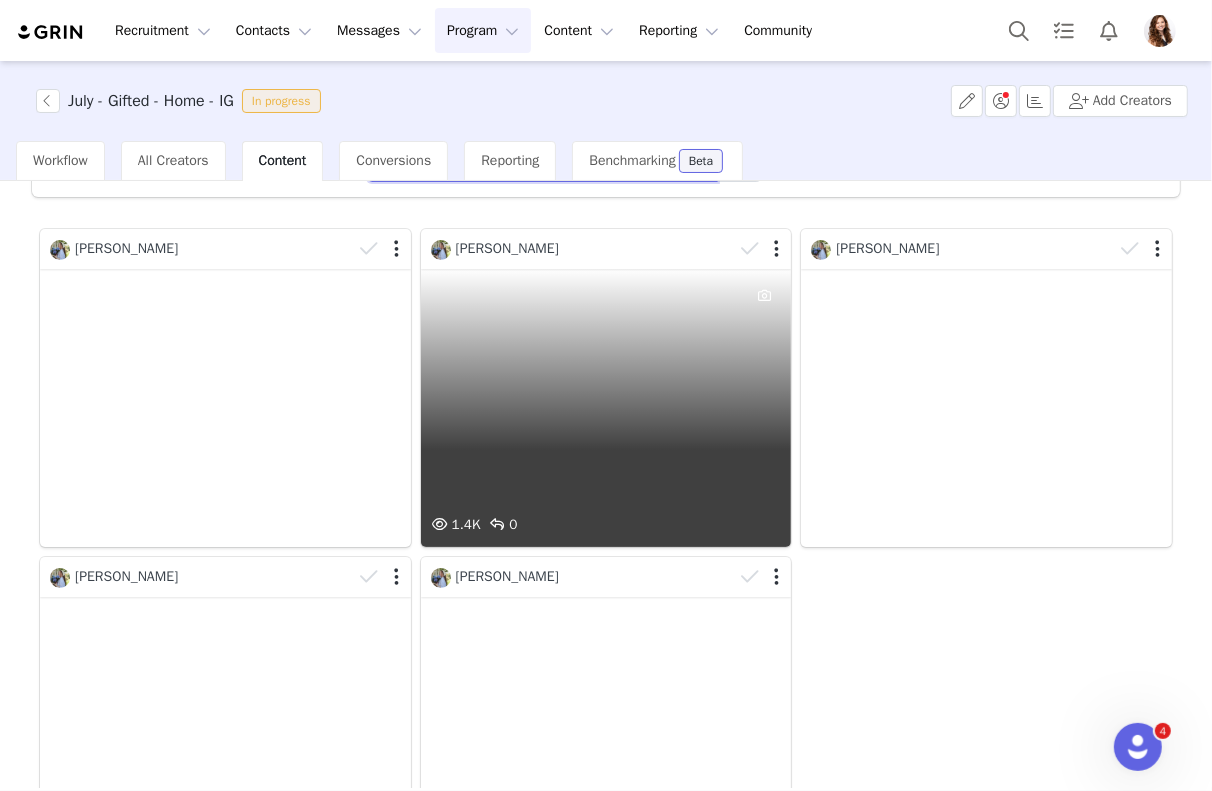 scroll, scrollTop: 152, scrollLeft: 0, axis: vertical 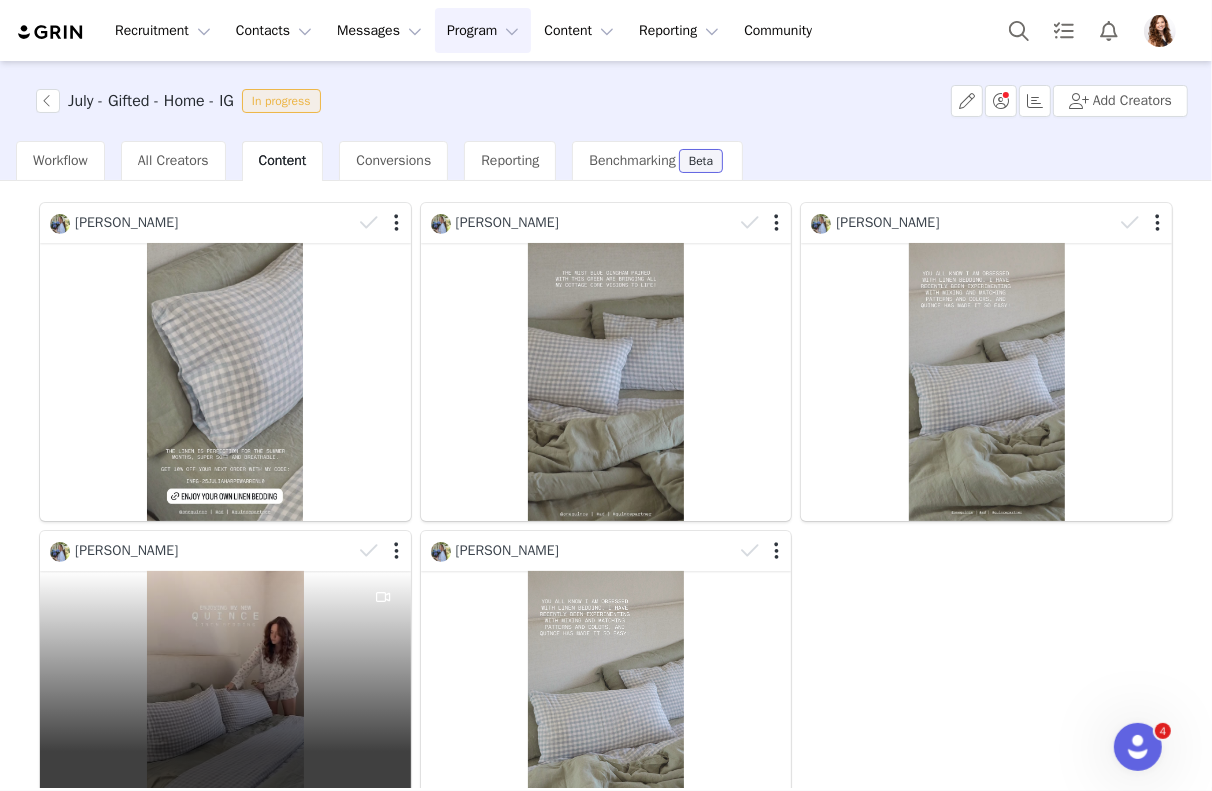 click on "1.6K  16  2  0.12%" at bounding box center [225, 710] 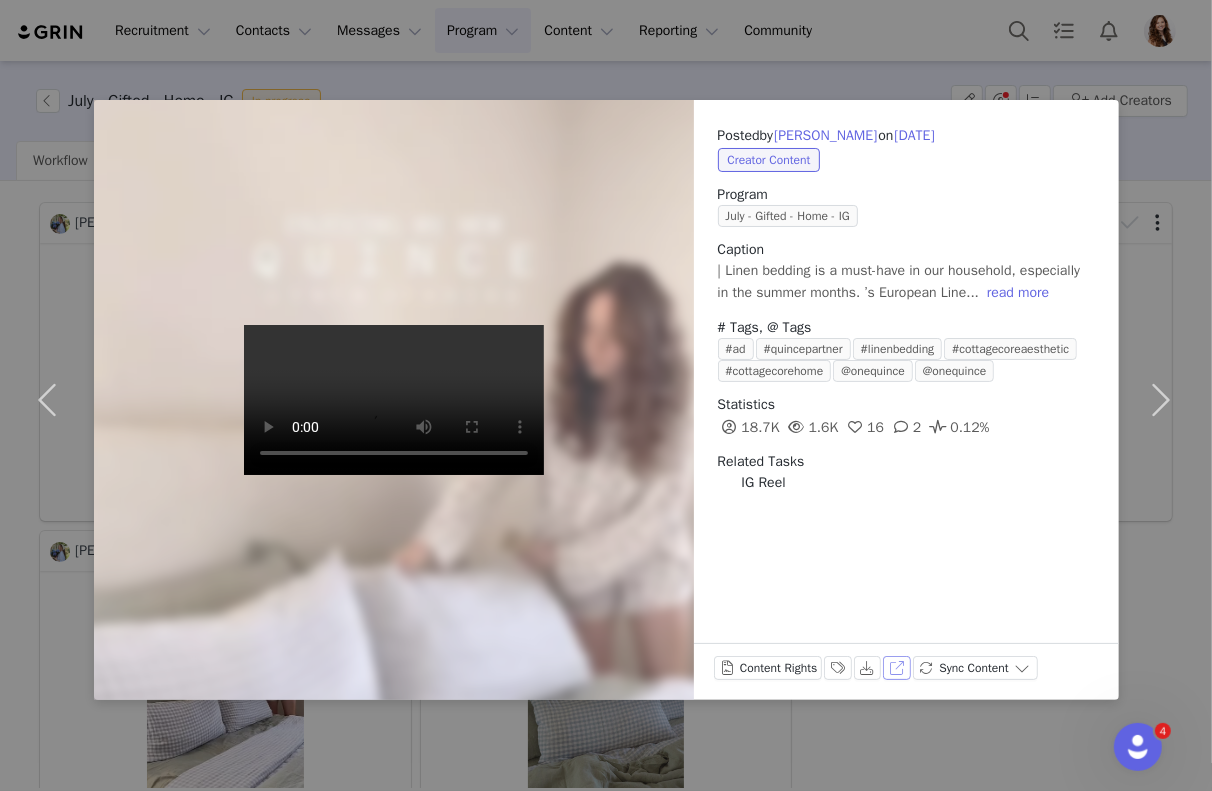 click on "View on Instagram" at bounding box center (897, 668) 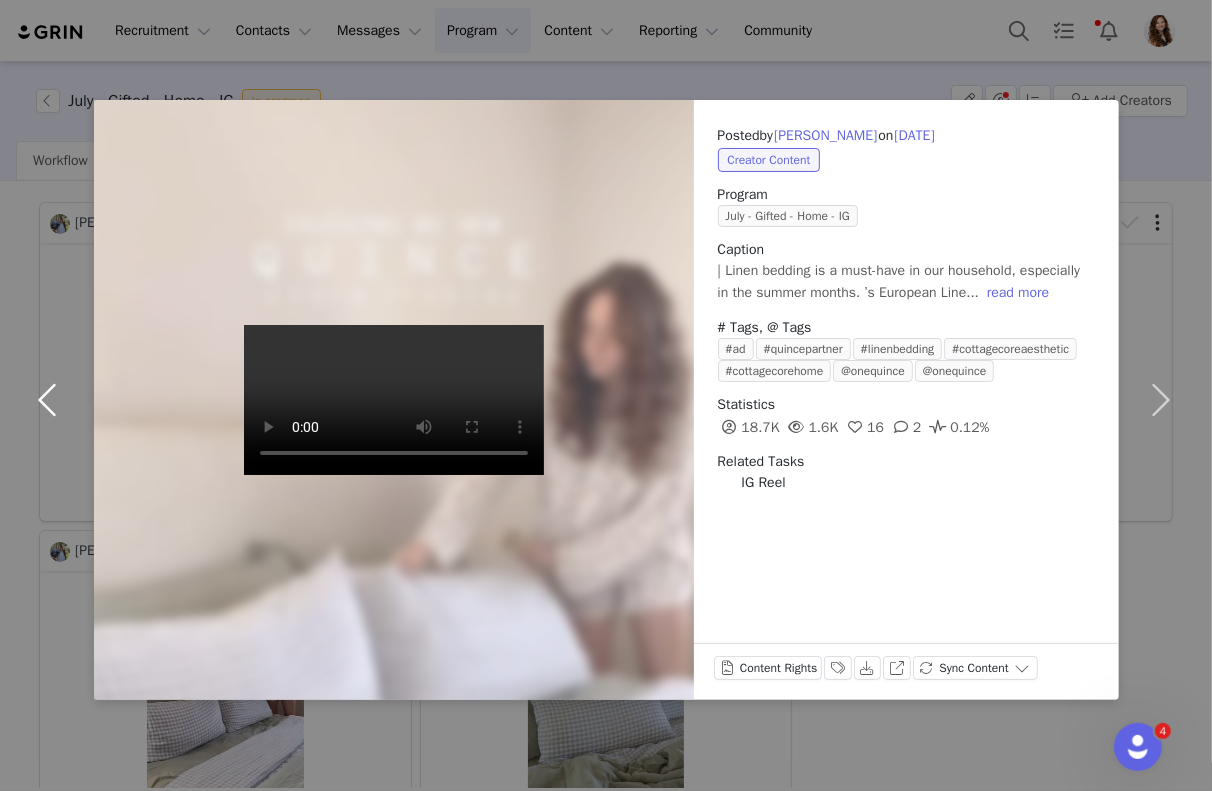 click at bounding box center (52, 400) 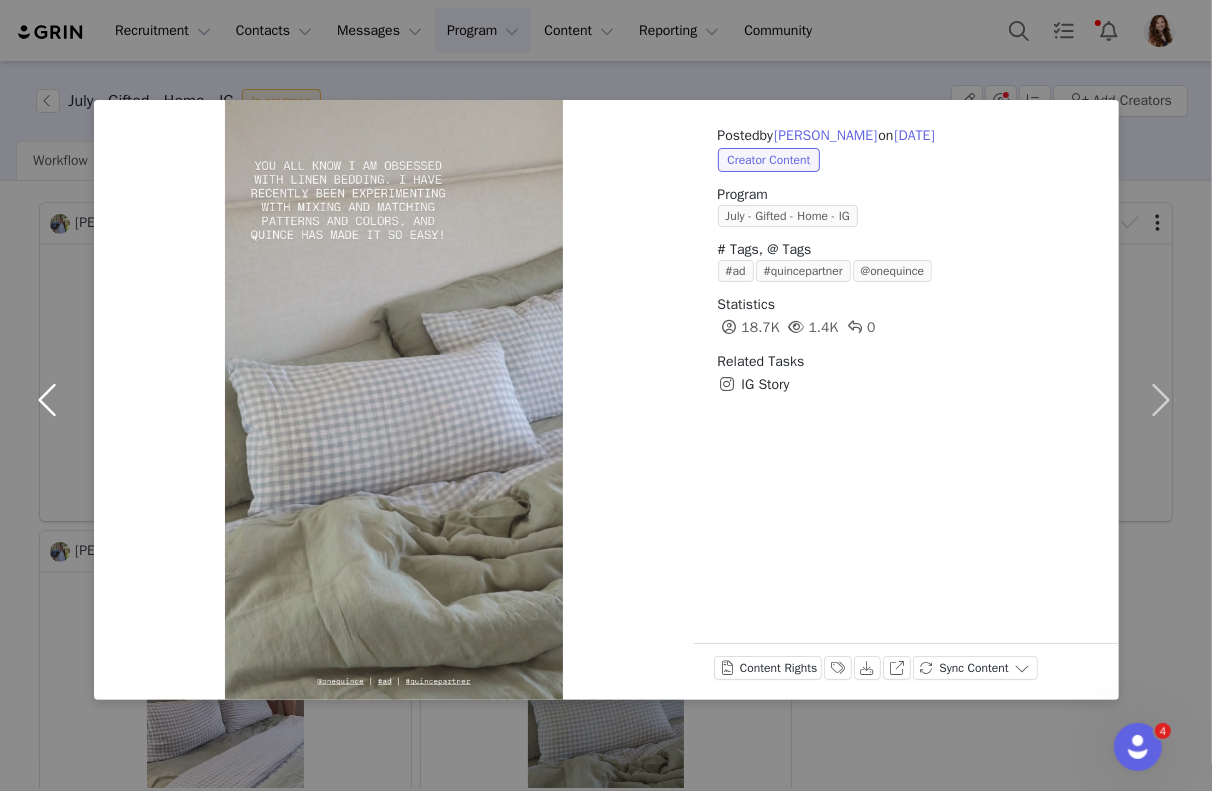 click at bounding box center (52, 400) 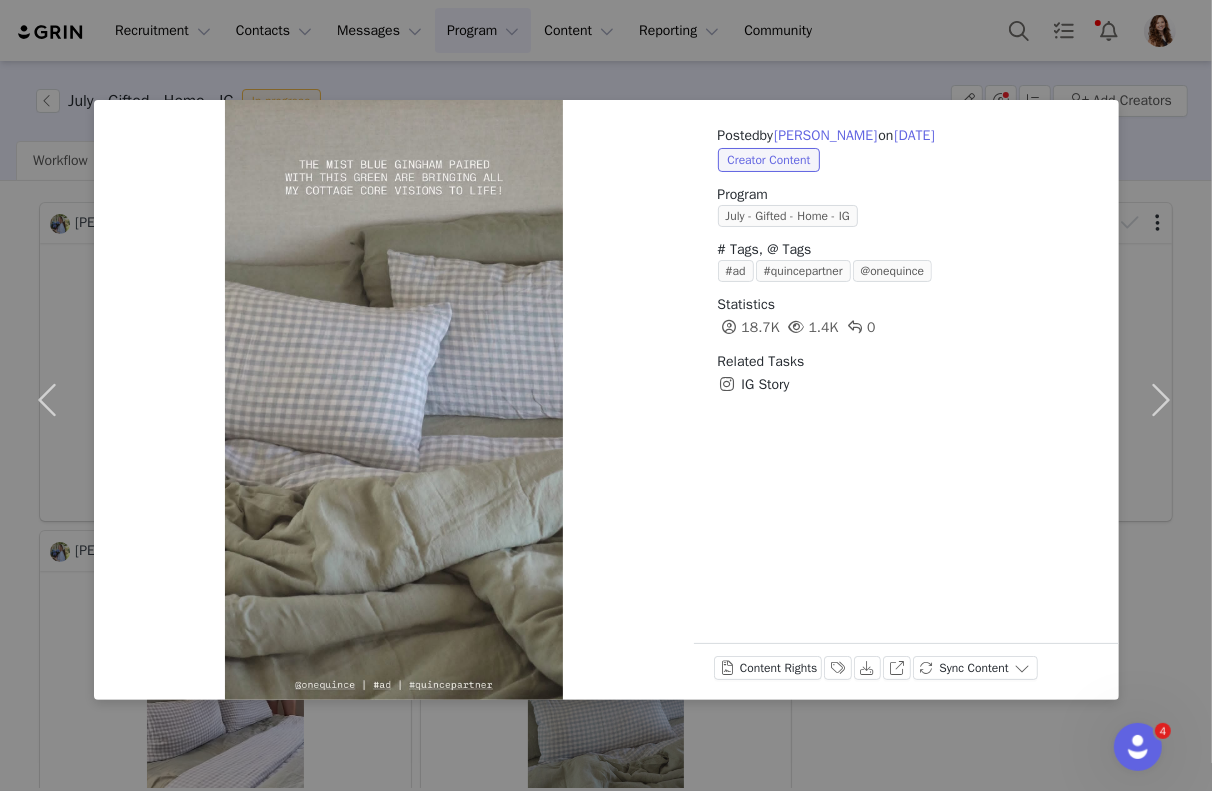 click on "Posted  by  Julia Warren  on  Jul 8, 2025  Creator Content  Program July - Gifted - Home - IG # Tags, @ Tags  #ad   #quincepartner   @onequince      Statistics 18.7K  1.4K  0  Related Tasks IG Story     Content Rights Labels & Tags Download View on Instagram Sync Content" at bounding box center (606, 395) 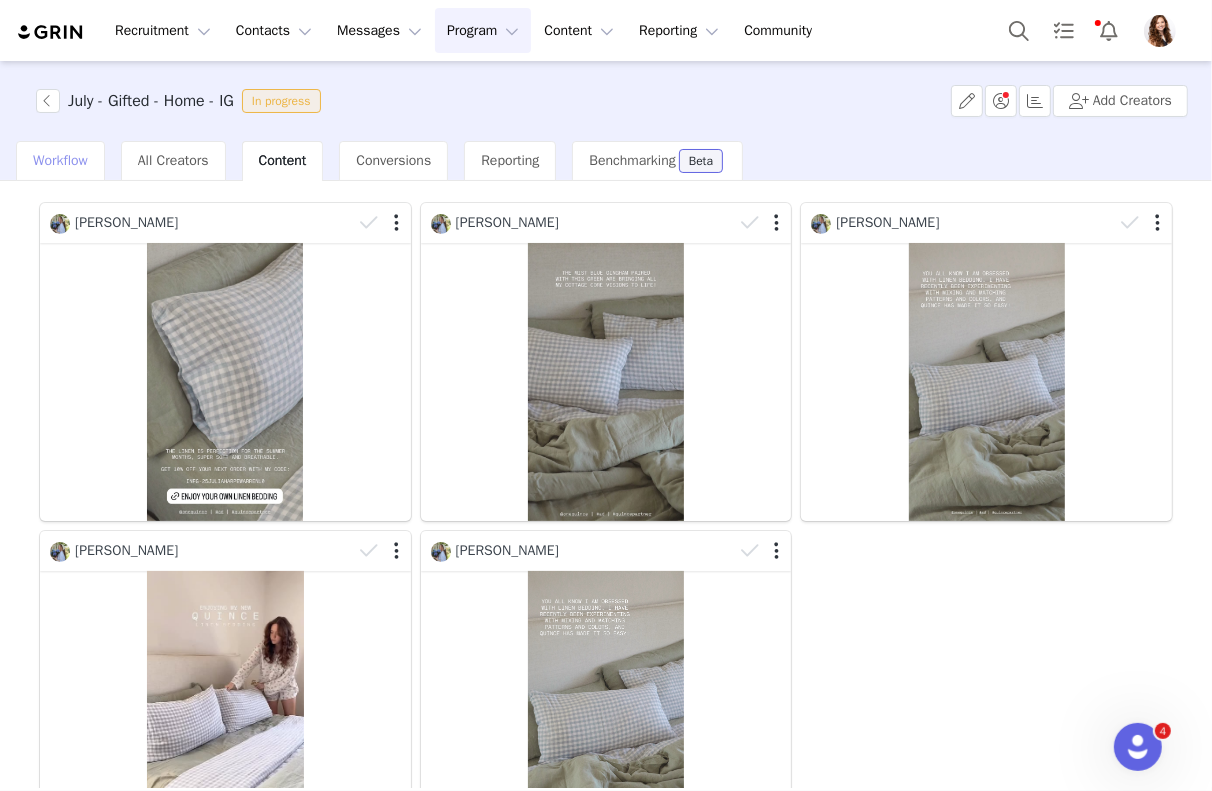 click on "Workflow" at bounding box center (60, 161) 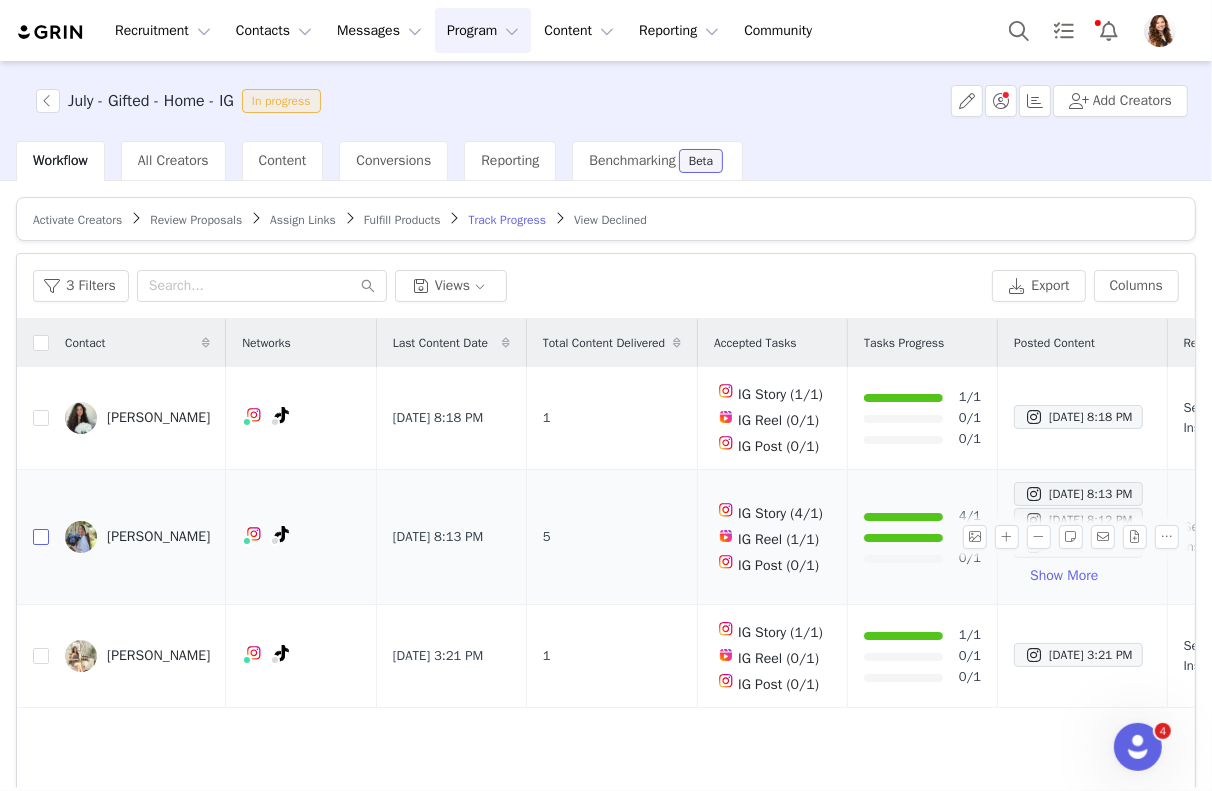 click at bounding box center (41, 537) 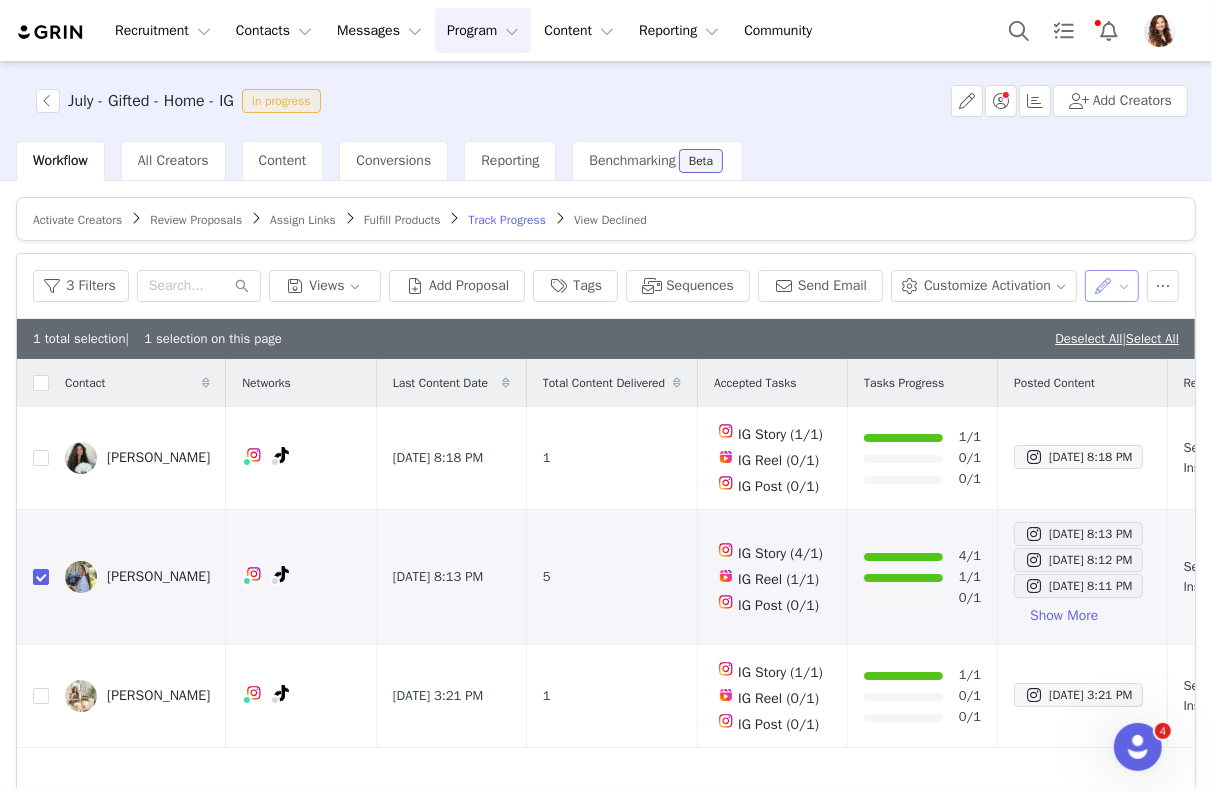 click at bounding box center [1112, 286] 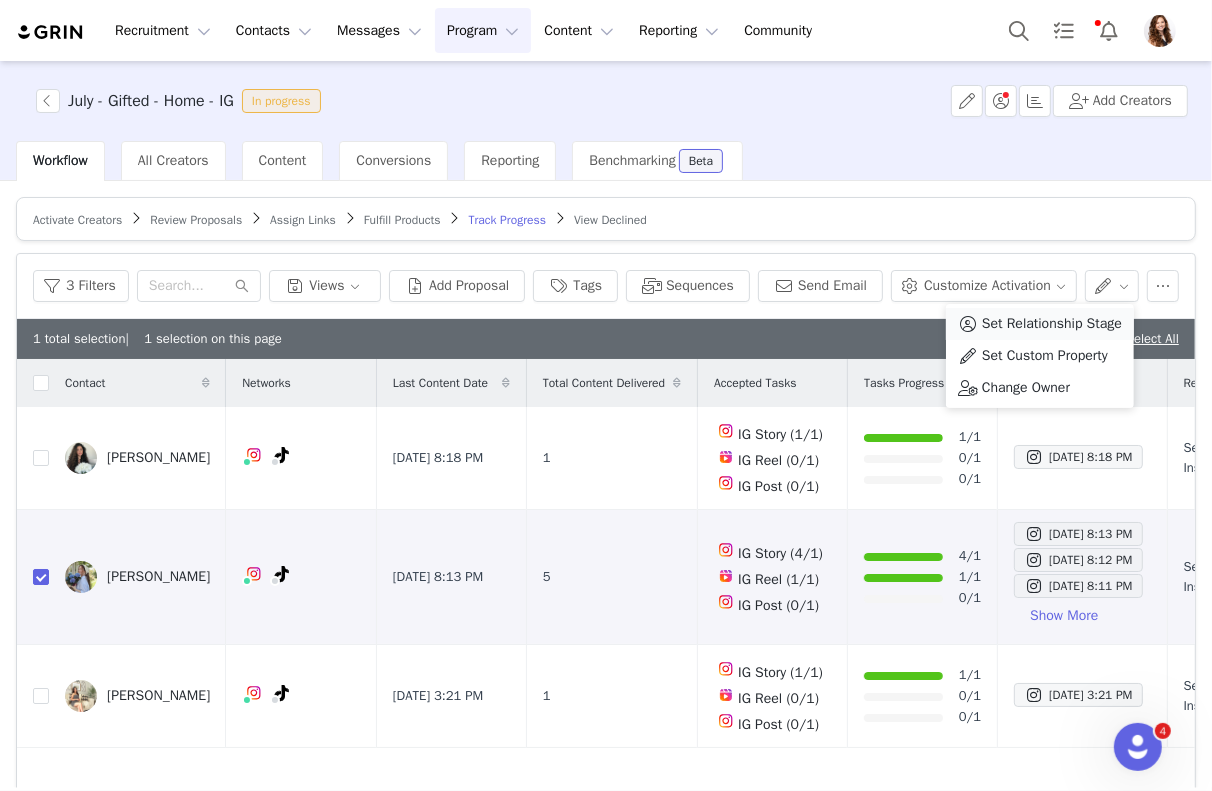click on "Set Relationship Stage" at bounding box center [1052, 324] 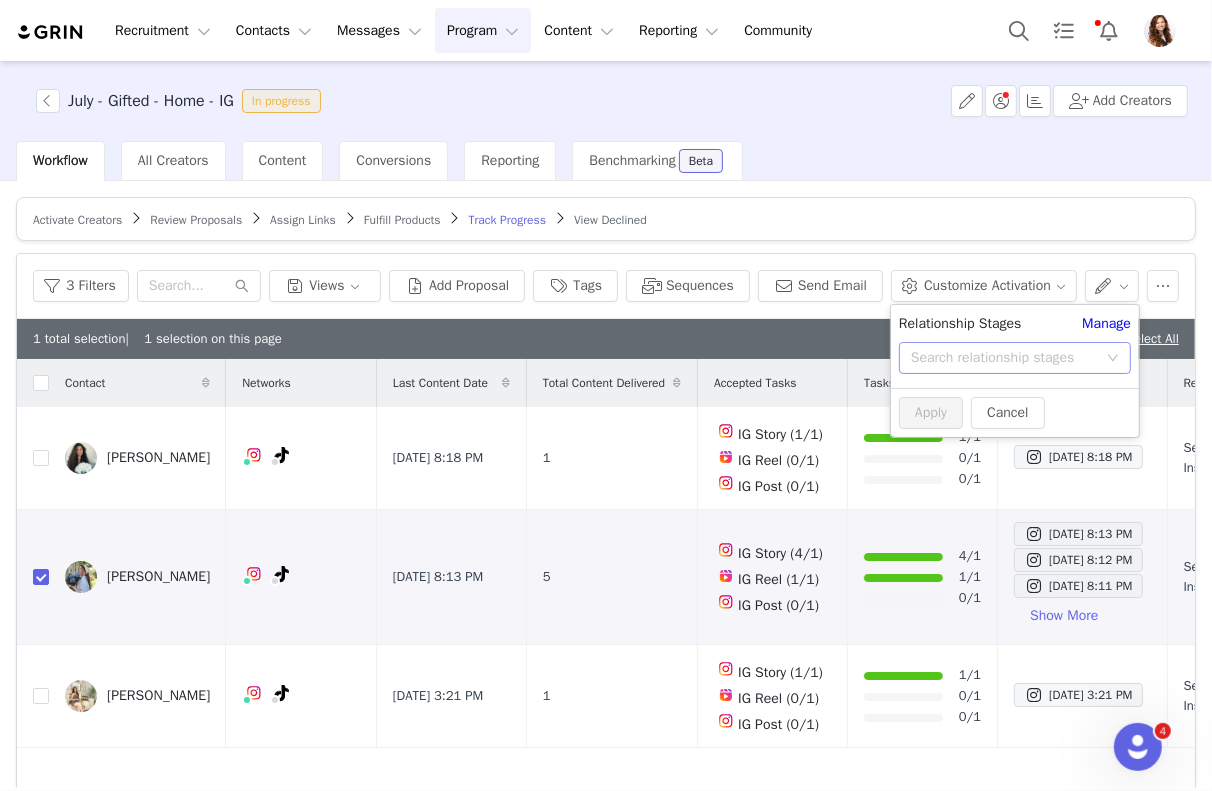 click on "Search relationship stages" at bounding box center (1004, 358) 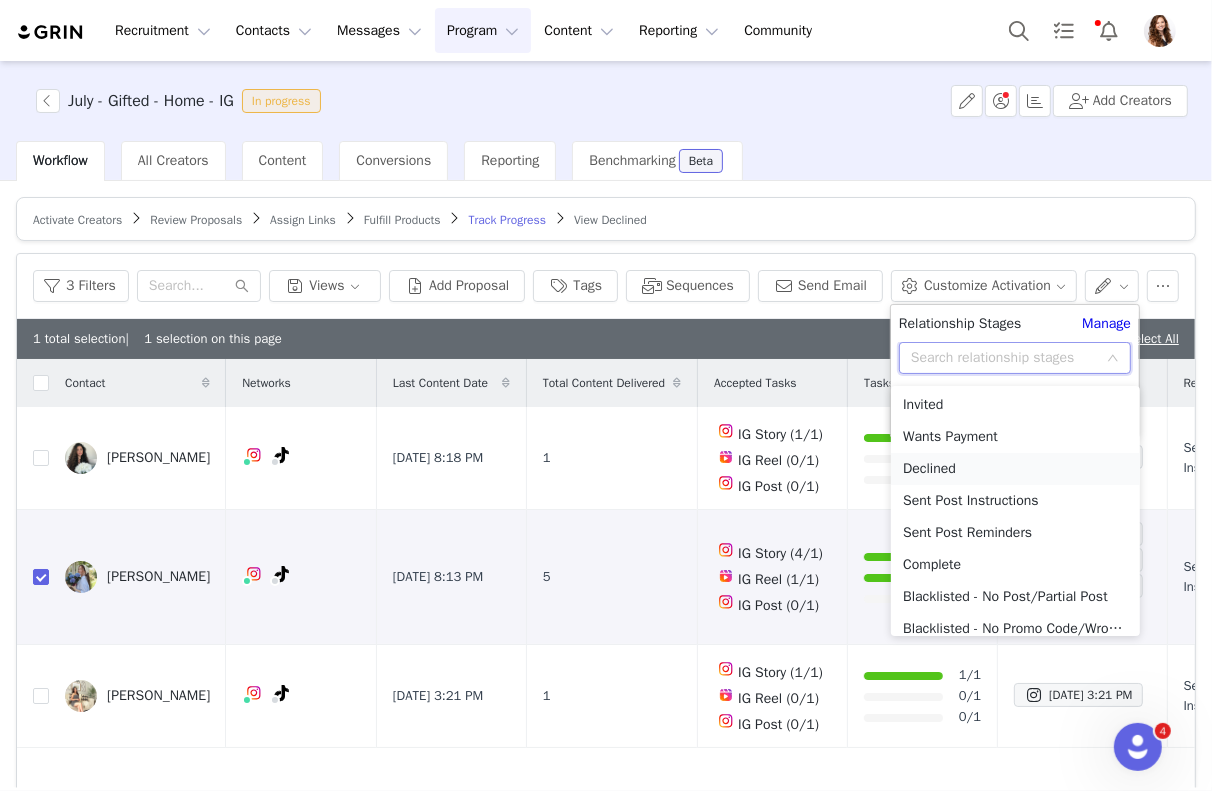 scroll, scrollTop: 173, scrollLeft: 0, axis: vertical 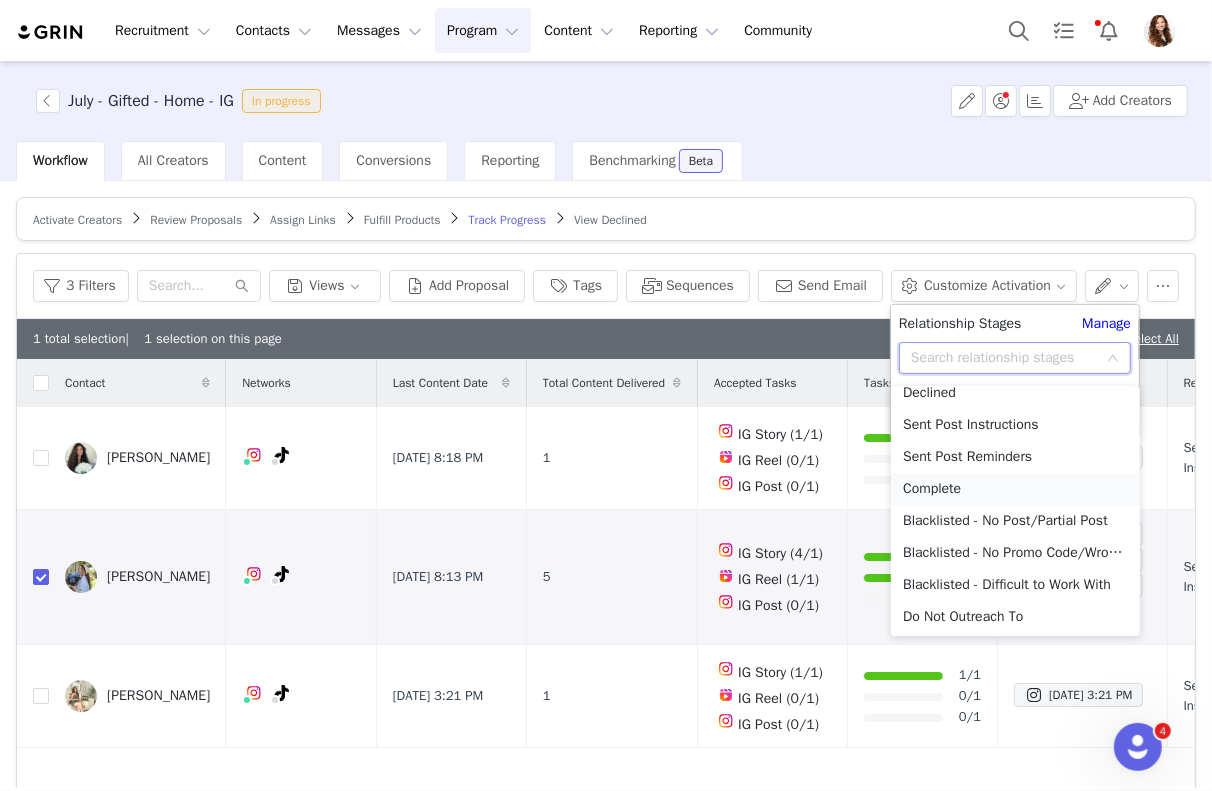 click on "Complete" at bounding box center [1015, 489] 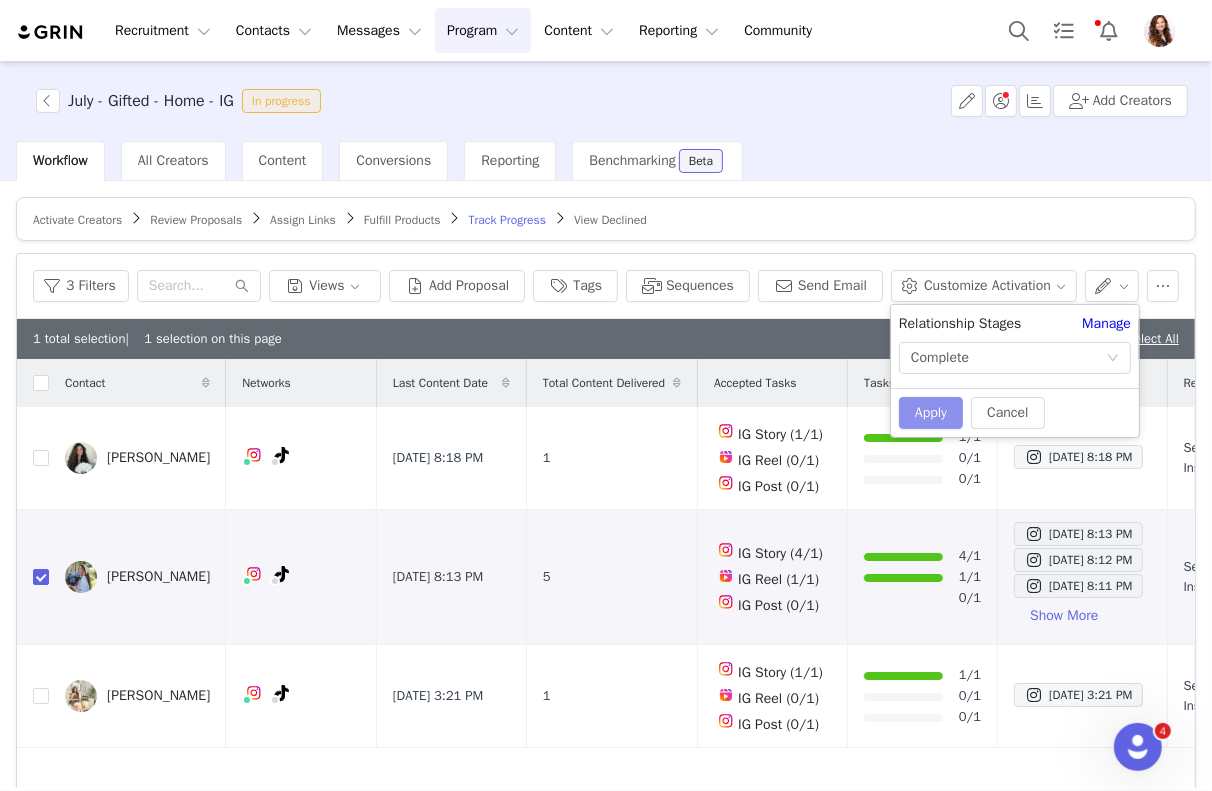 click on "Apply" at bounding box center (931, 413) 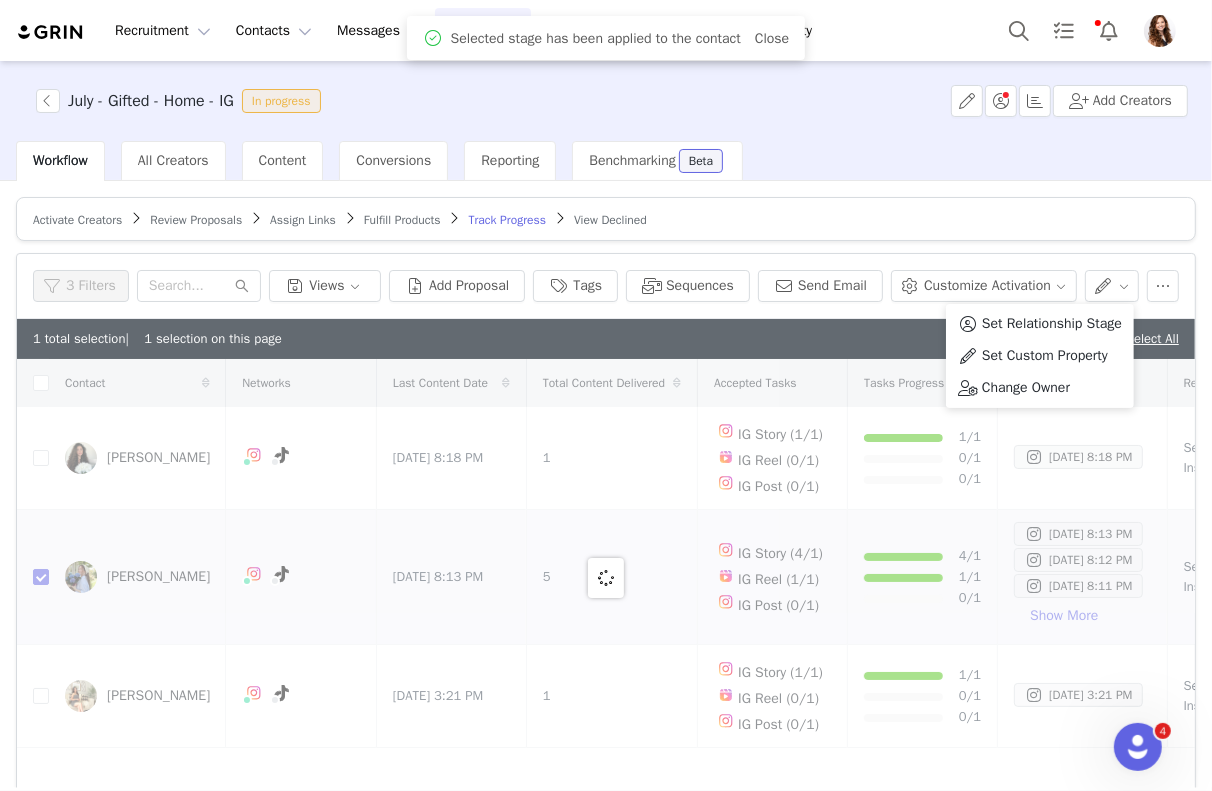 checkbox on "false" 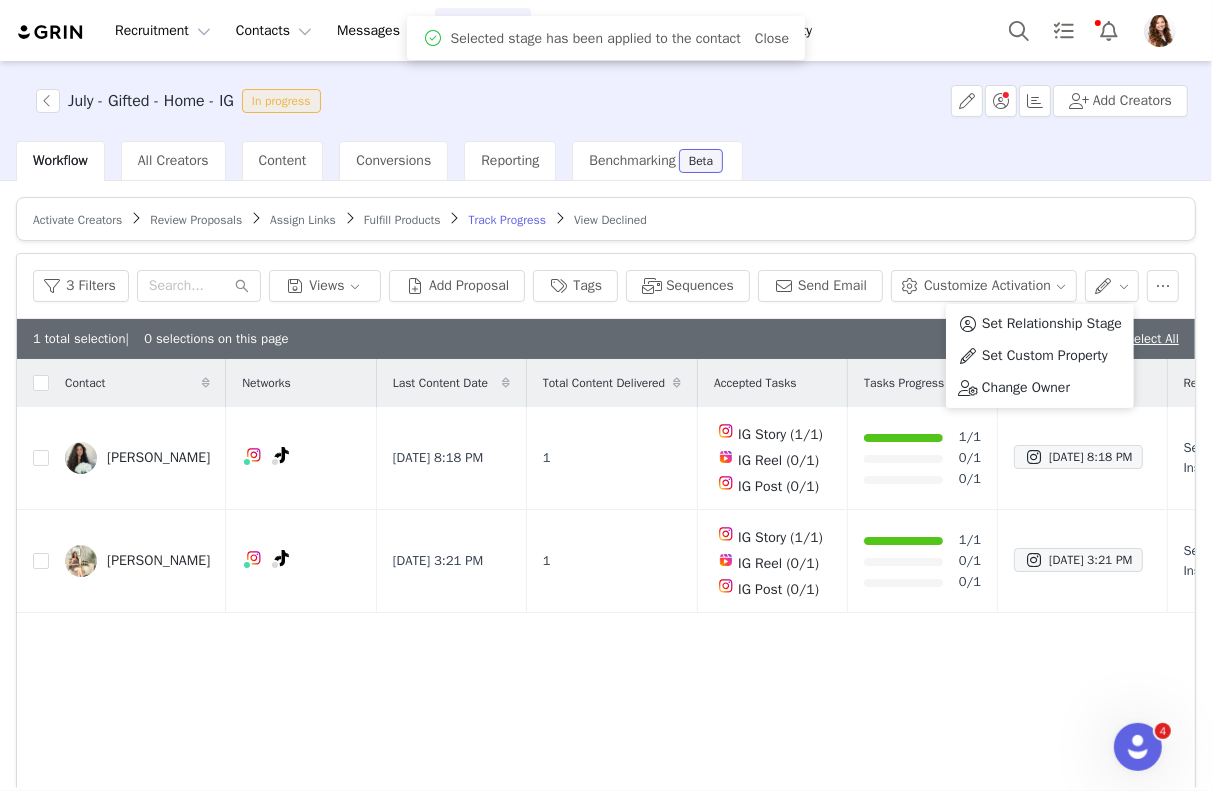 click on "Workflow All Creators Content Conversions Reporting Benchmarking Beta" at bounding box center [614, 161] 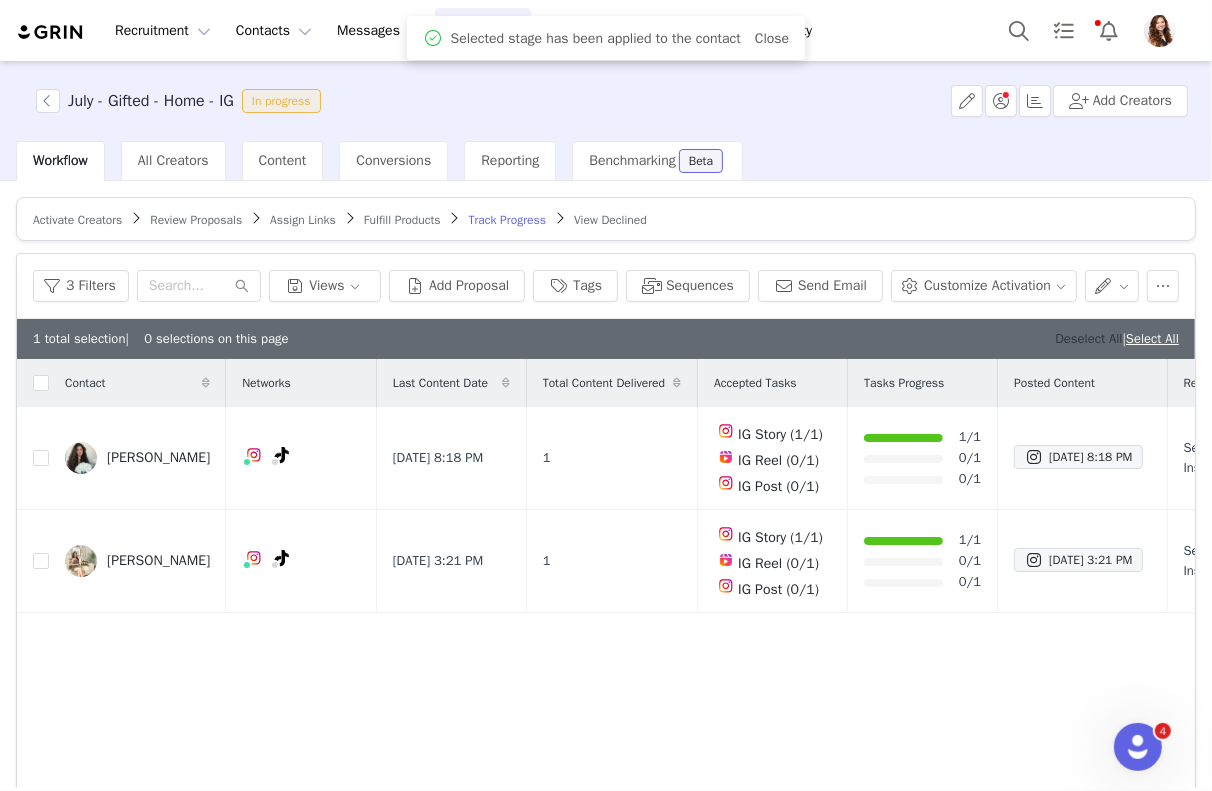 click on "Deselect All" at bounding box center [1088, 338] 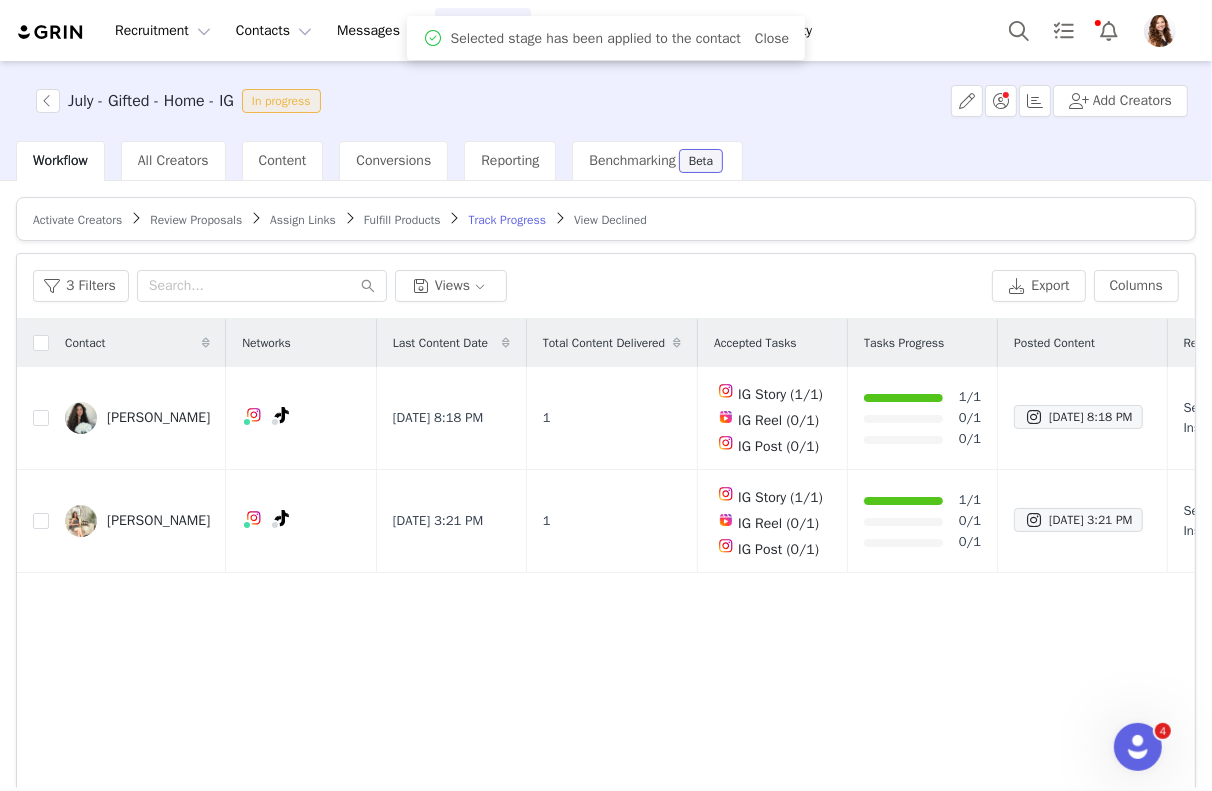 click on "Review Proposals" at bounding box center [196, 220] 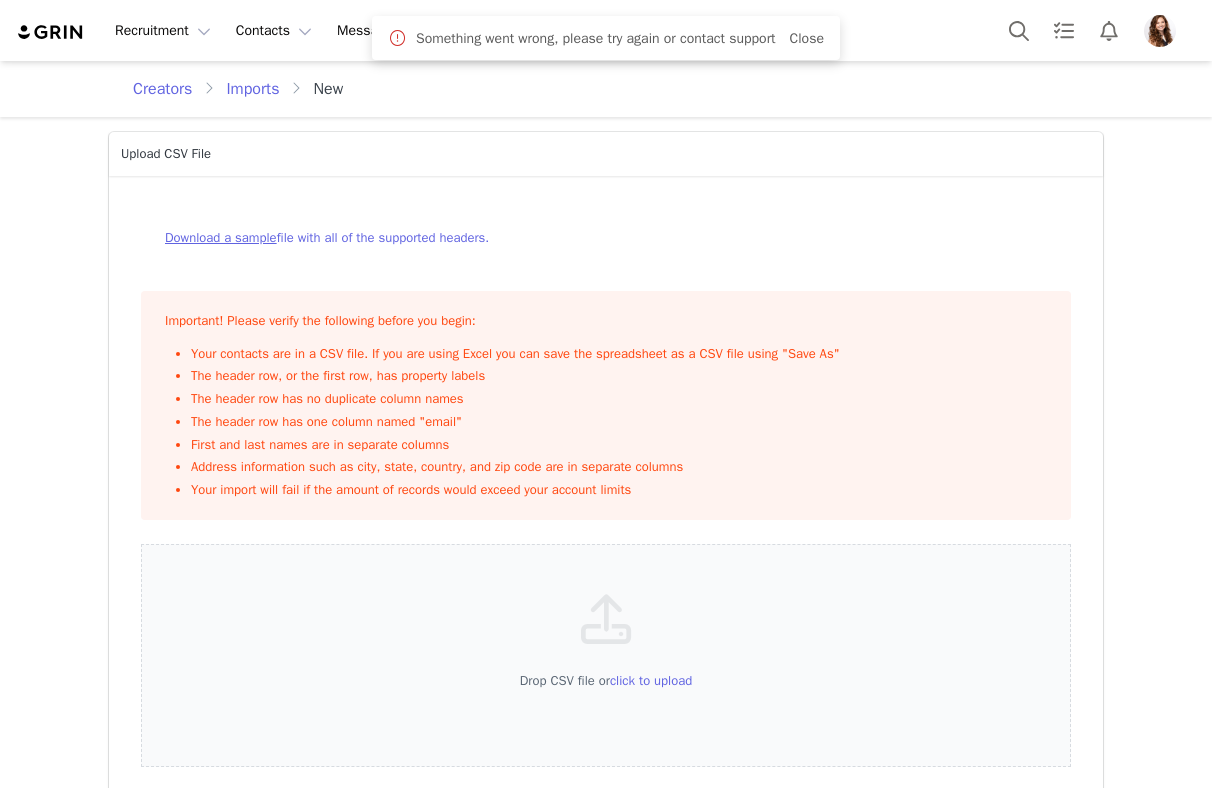 scroll, scrollTop: 0, scrollLeft: 0, axis: both 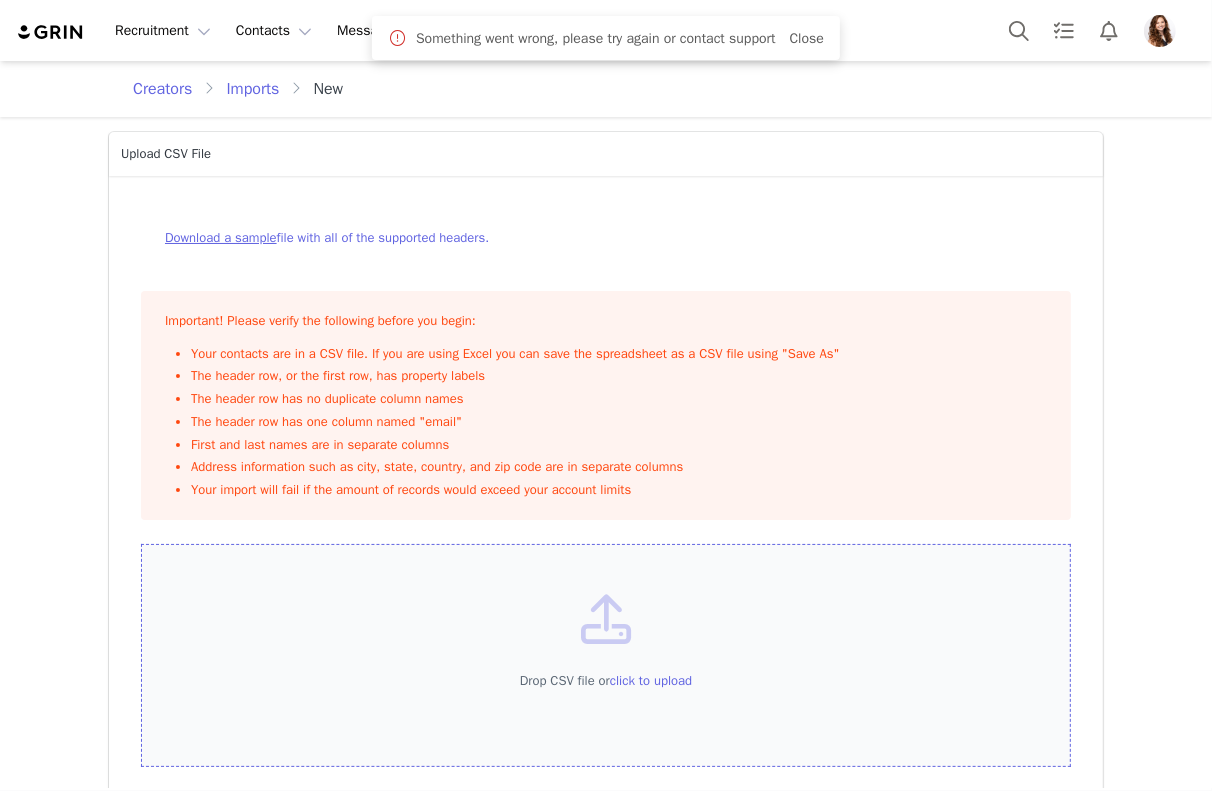 click on "Drop CSV file or  click to upload" at bounding box center (606, 656) 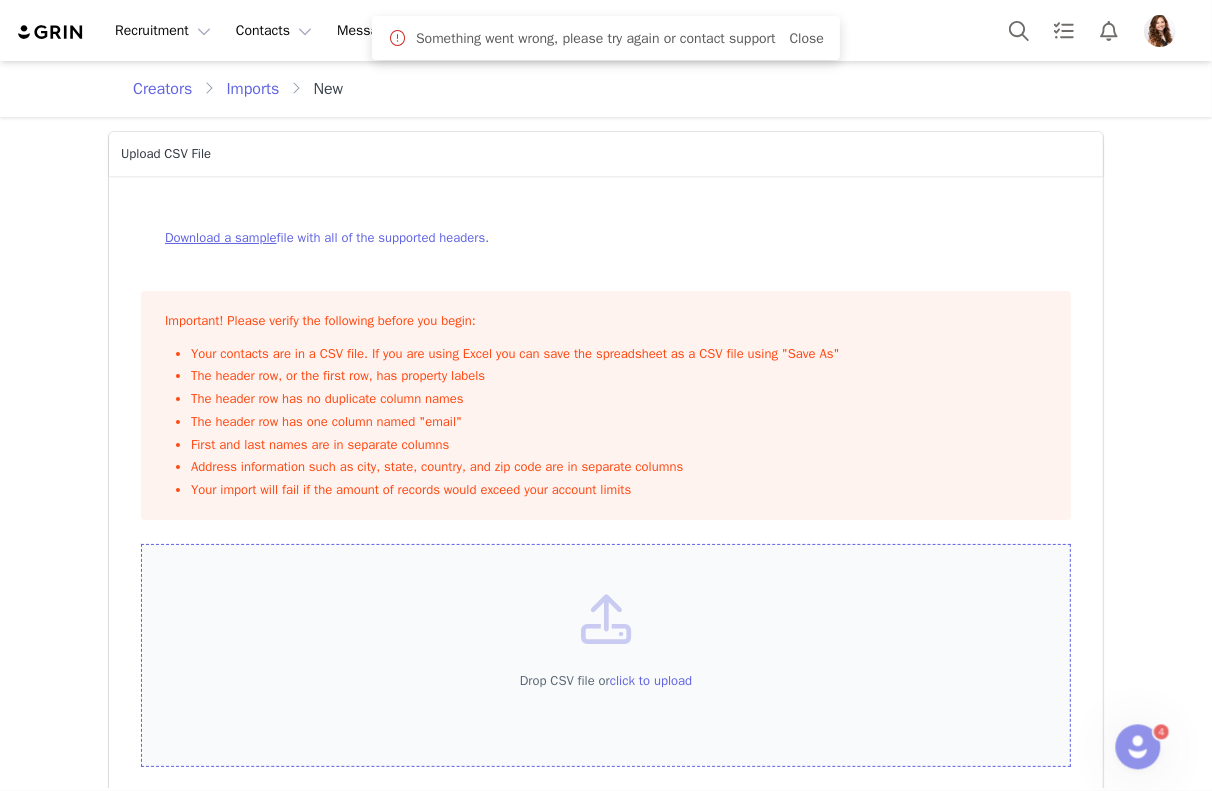 scroll, scrollTop: 0, scrollLeft: 0, axis: both 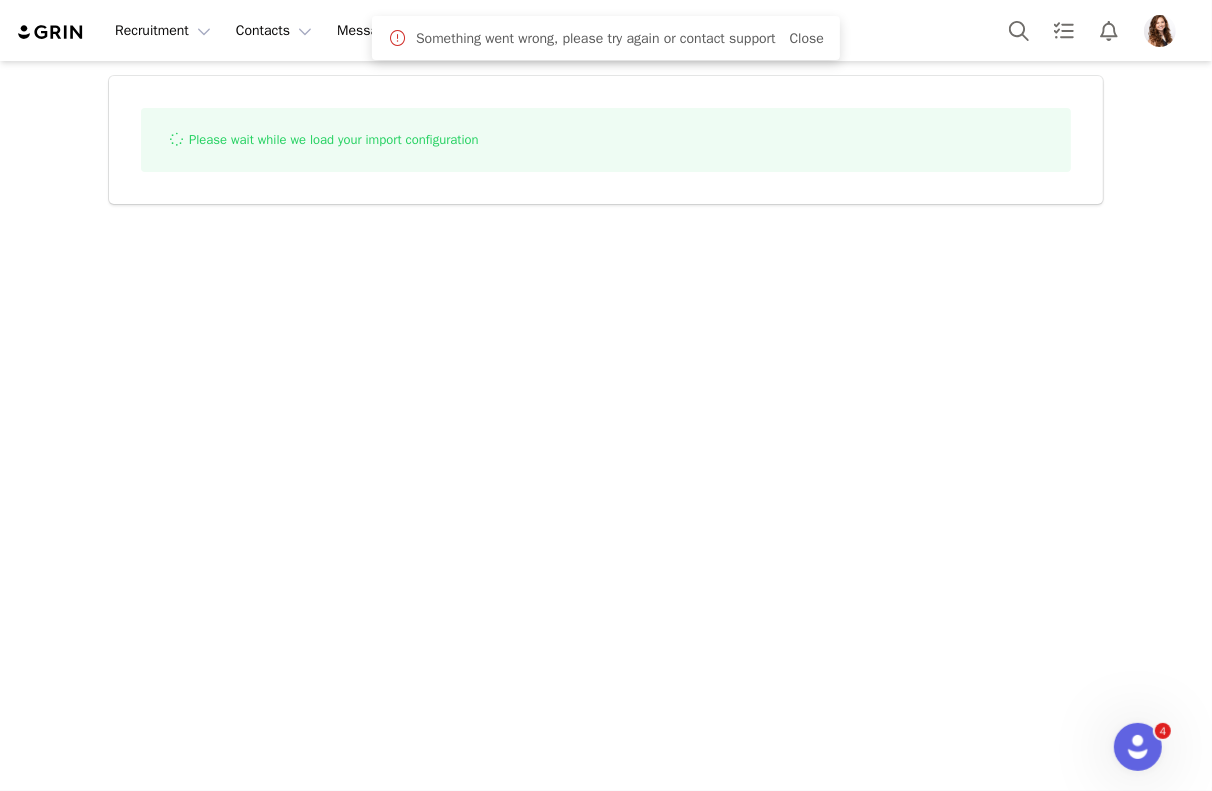 select on "influencer" 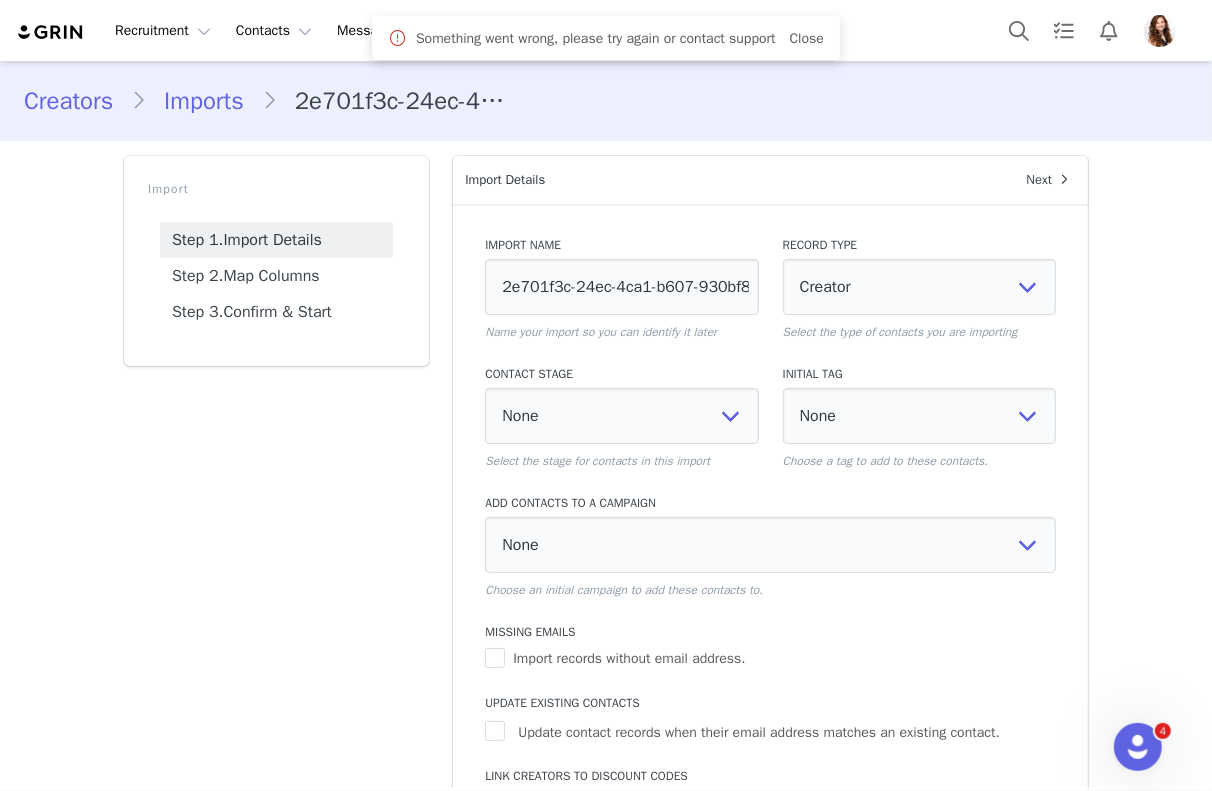 select 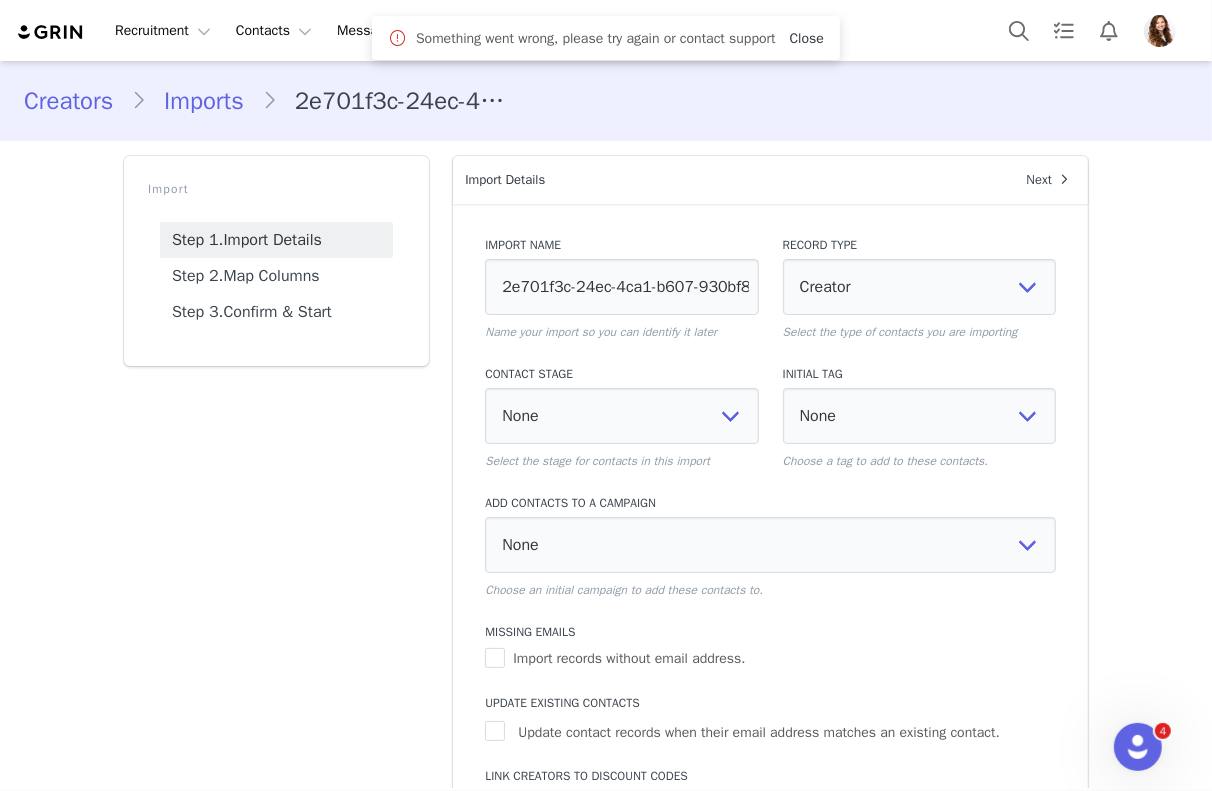 select 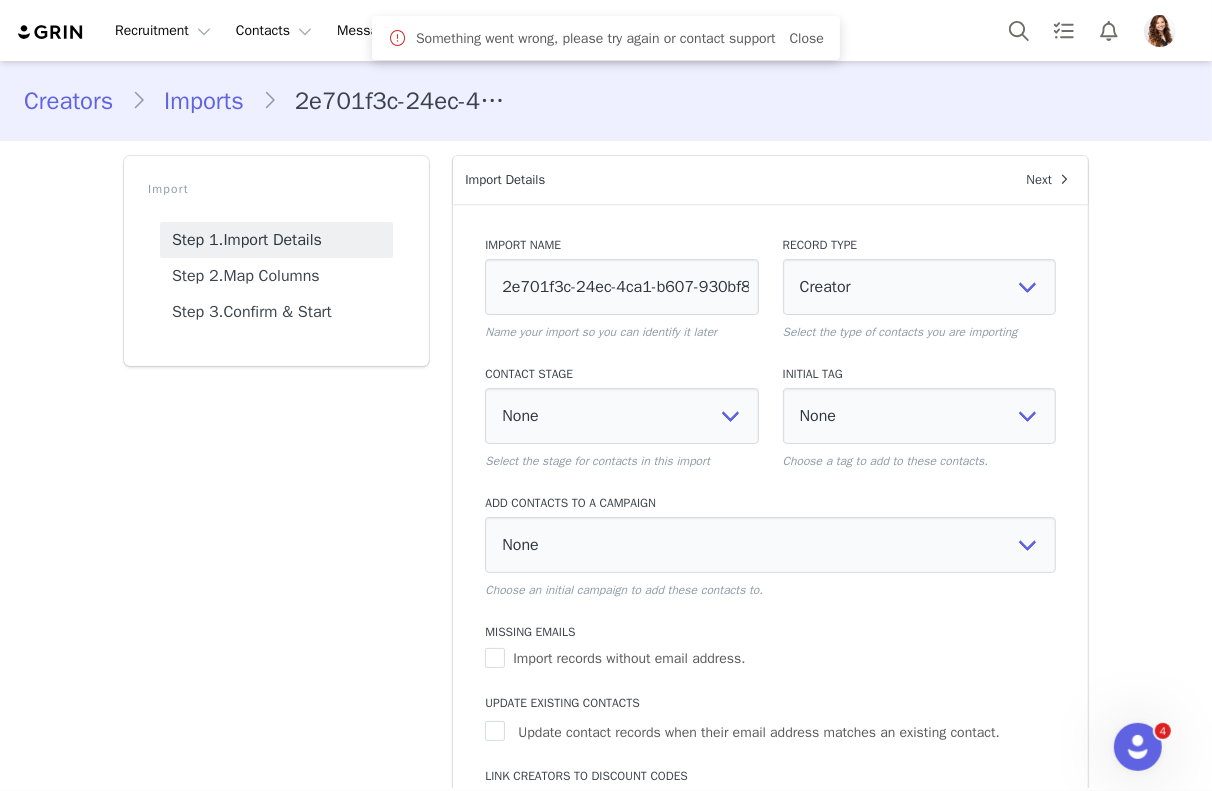 select 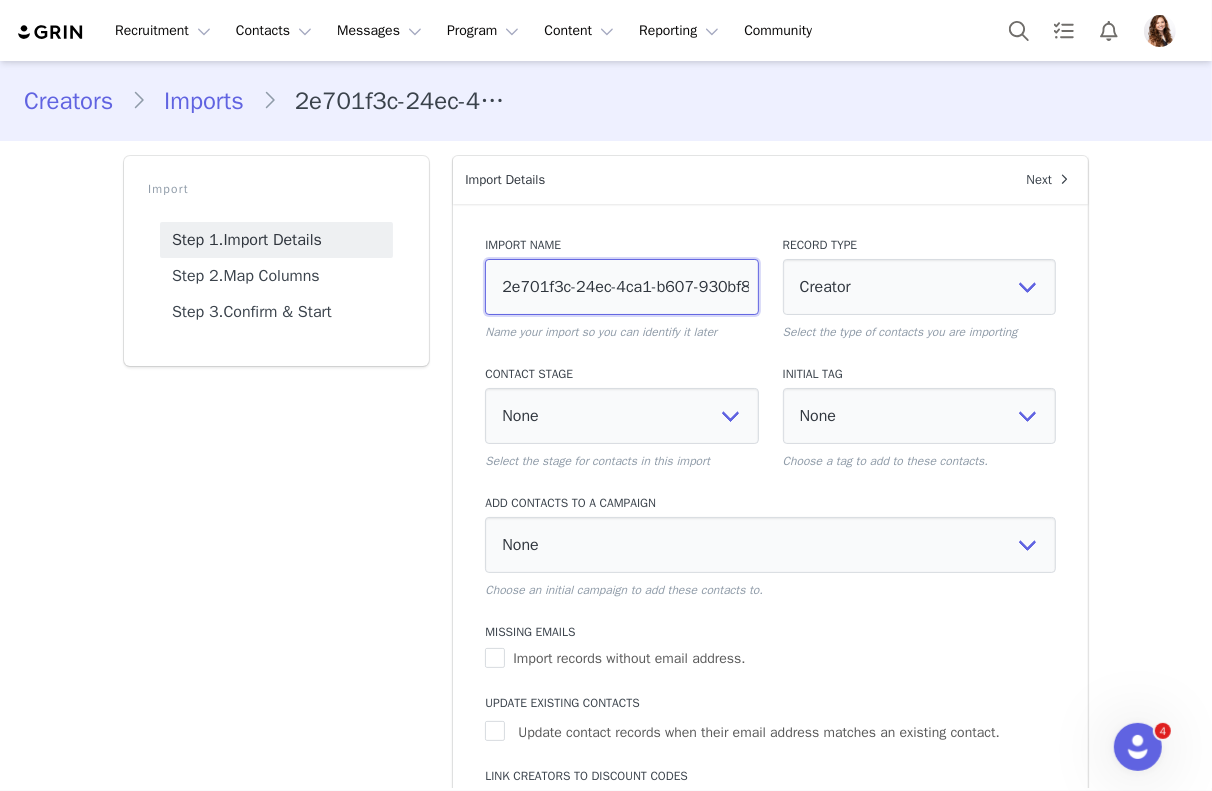 click on "2e701f3c-24ec-4ca1-b607-930bf805e7ed" at bounding box center [621, 287] 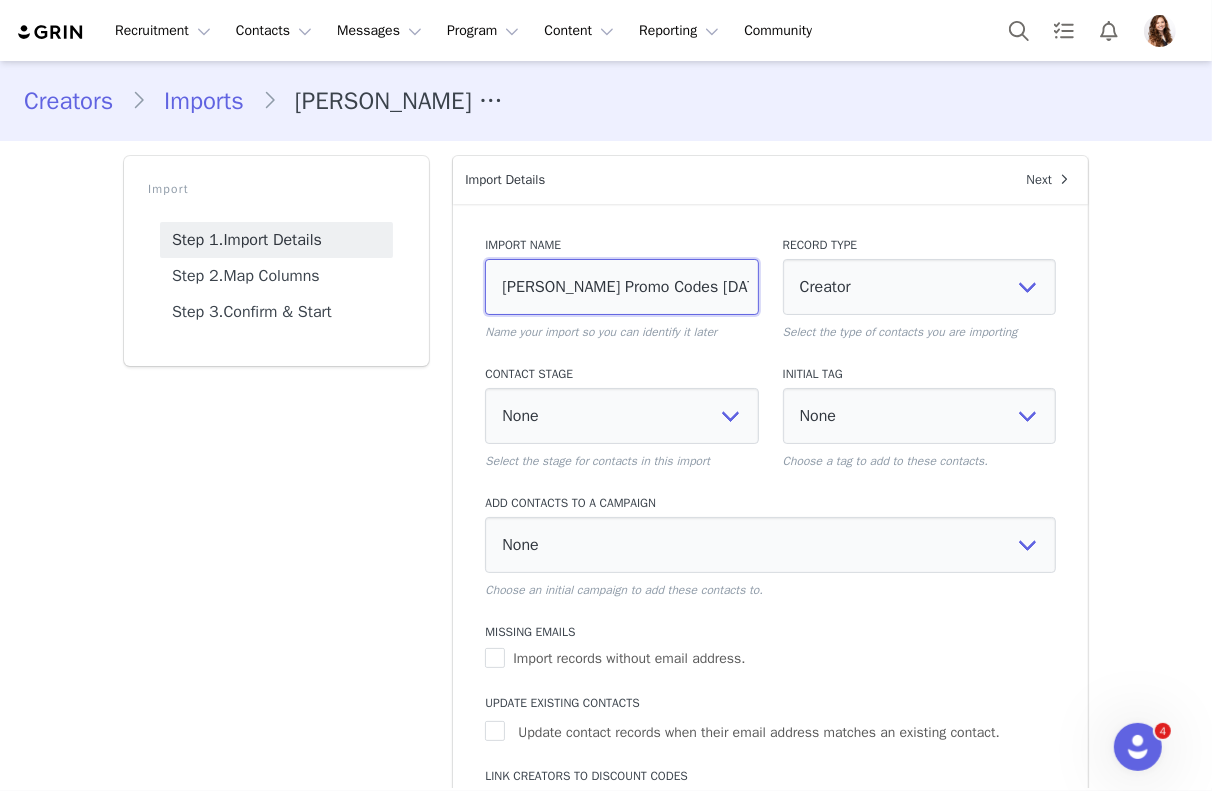 scroll, scrollTop: 156, scrollLeft: 0, axis: vertical 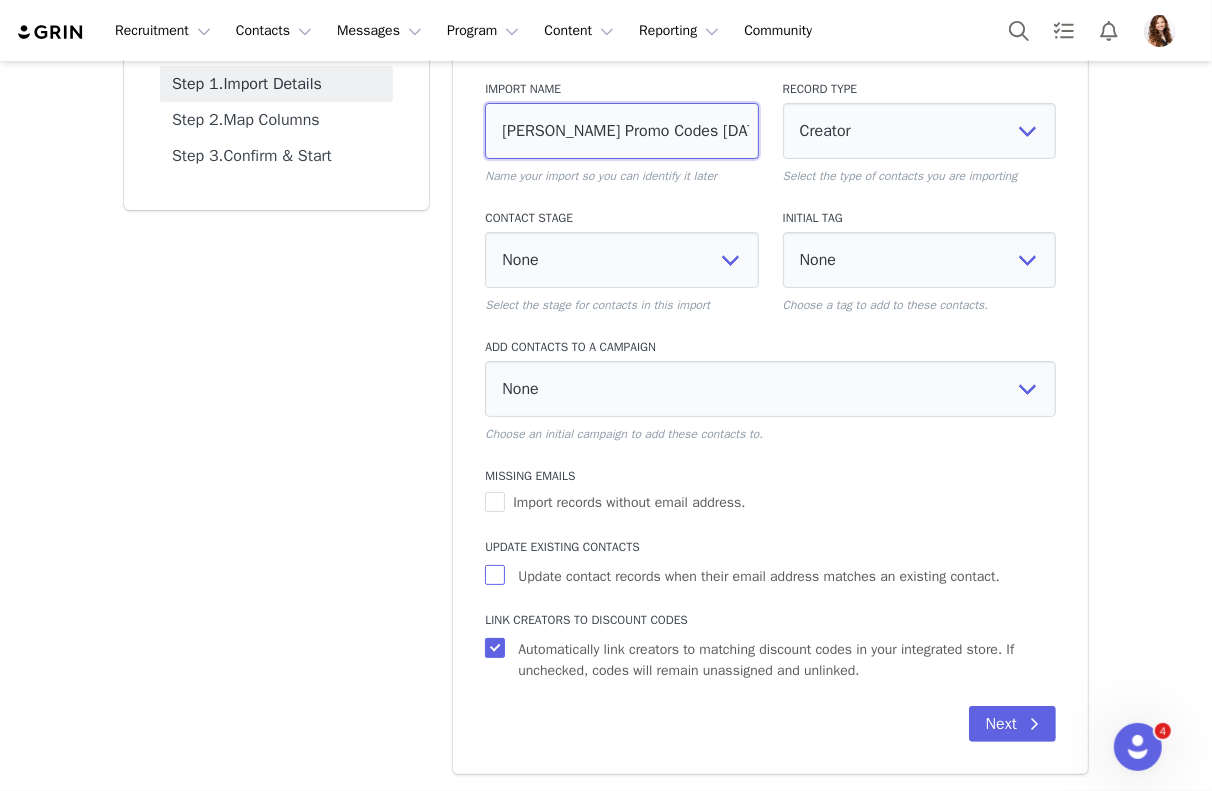 type on "[PERSON_NAME] Promo Codes [DATE]" 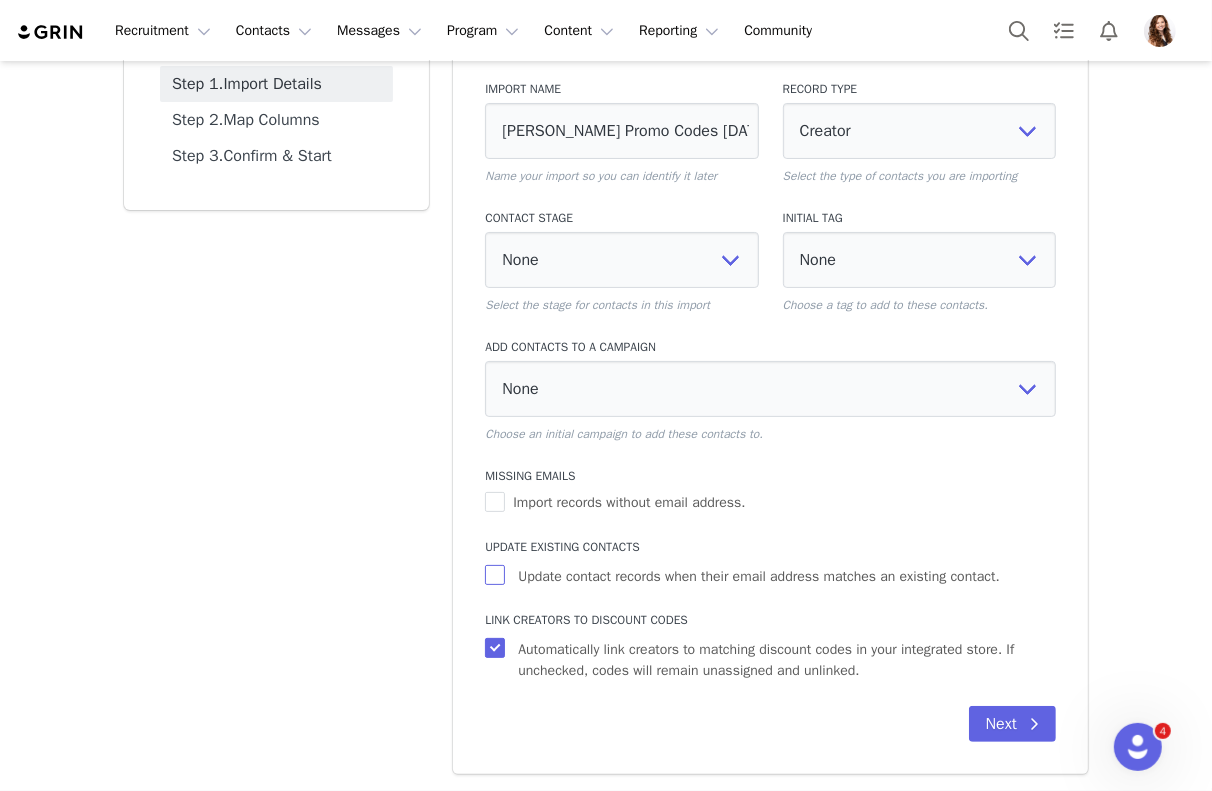 click on "Update contact records when their email address matches an existing contact." at bounding box center [497, 575] 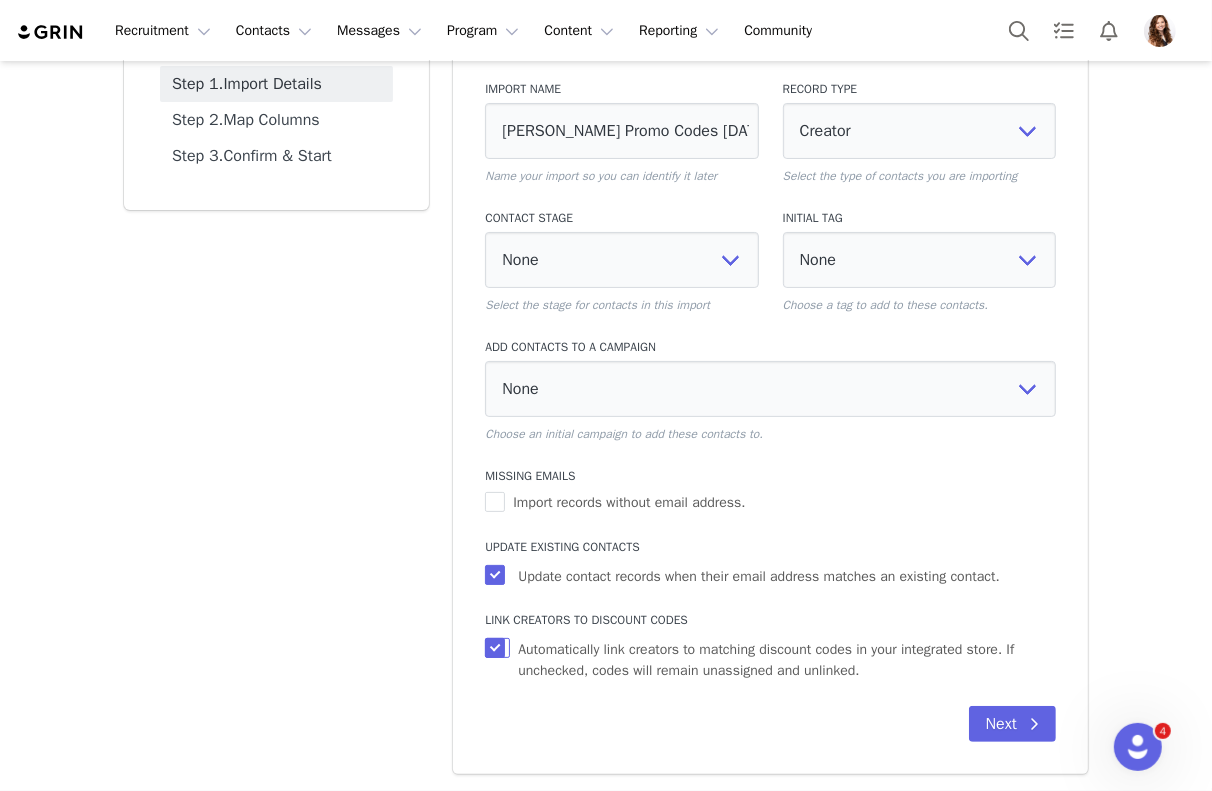 click on "Automatically link creators to matching discount codes in your integrated store. If unchecked, codes will remain unassigned and unlinked." at bounding box center (497, 648) 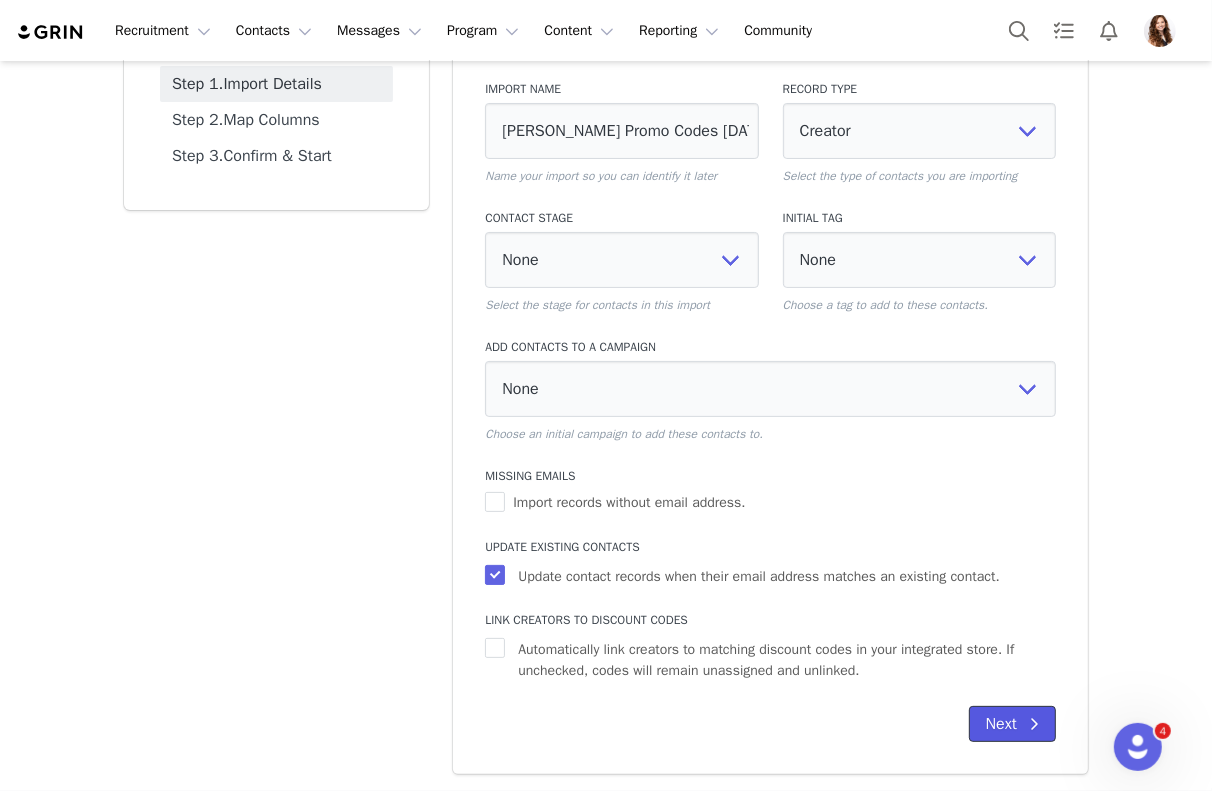 click on "Next" at bounding box center (1012, 724) 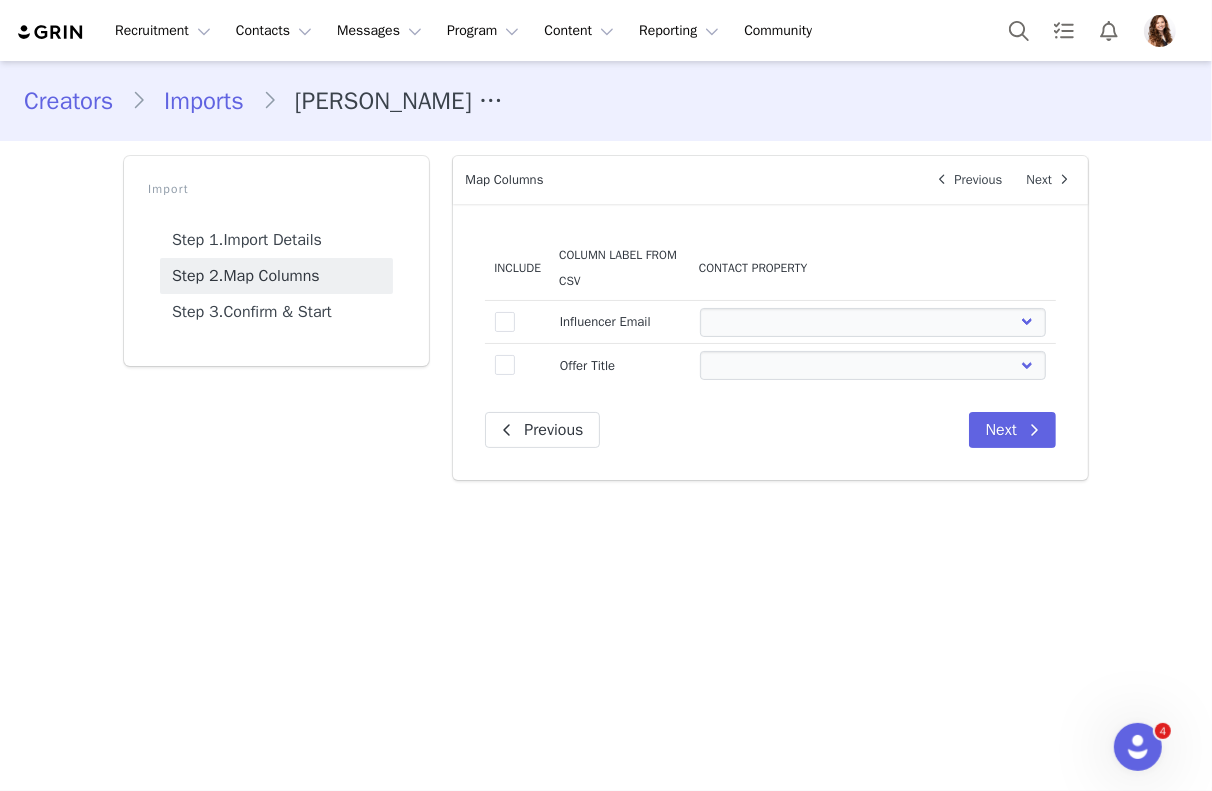 scroll, scrollTop: 0, scrollLeft: 0, axis: both 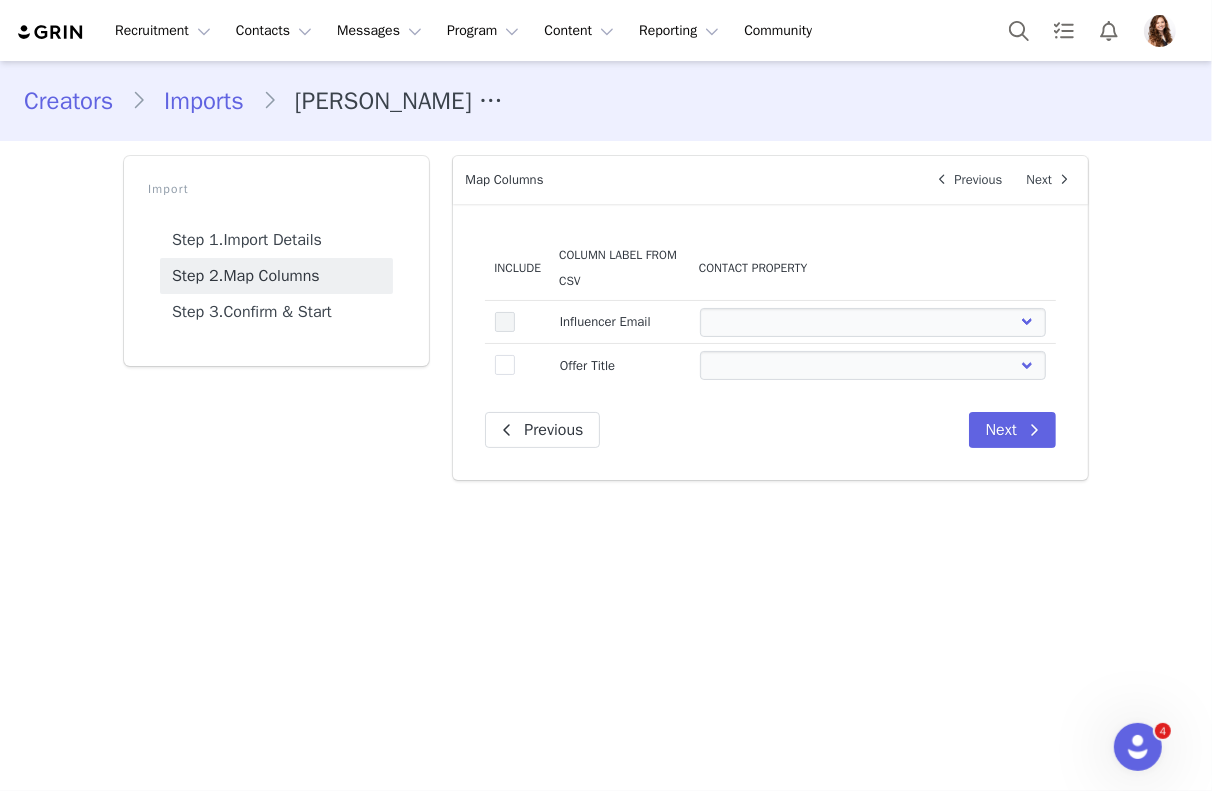 click at bounding box center [505, 322] 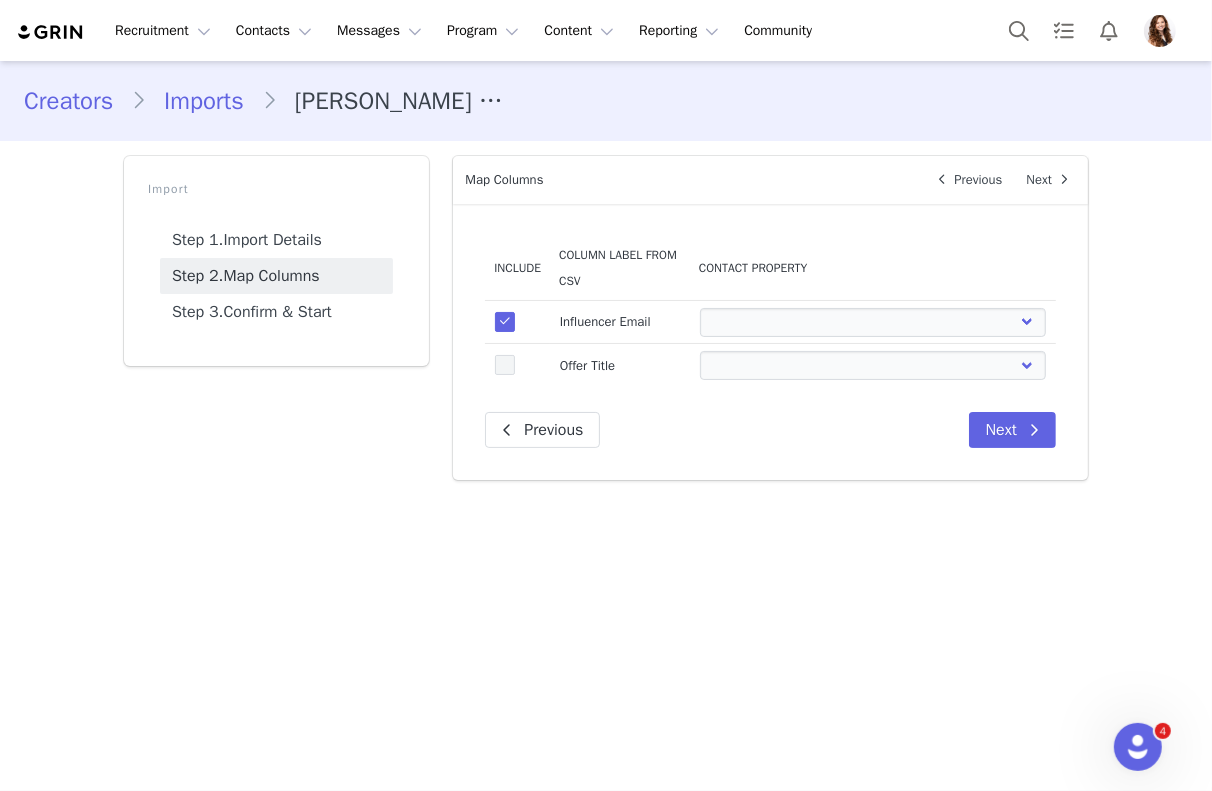 click at bounding box center [505, 365] 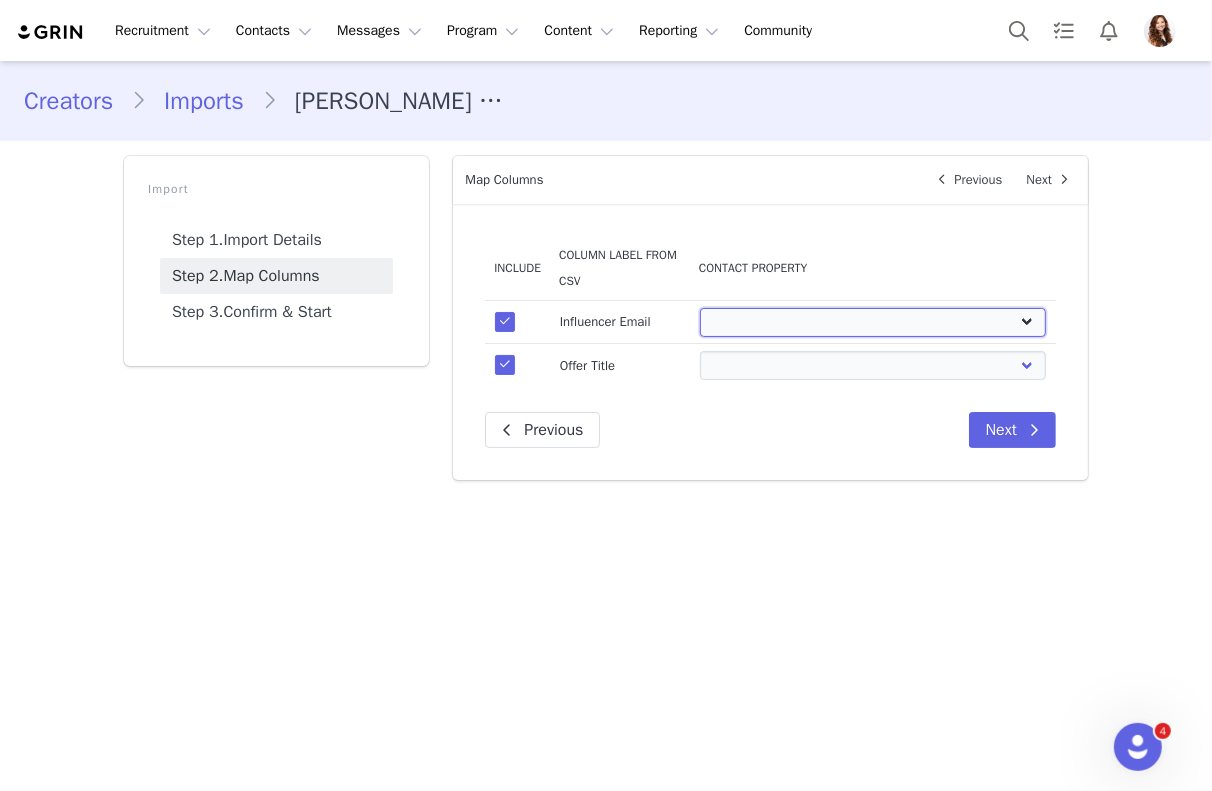 click on "First Name   Last Name   Email   PayPal Email   Gender   Language   Phone Country Code   Phone Number   Company   Street   Street 2   City   State   Zip   Country   Website URL   Instagram URL   YouTube URL   Twitter URL   Facebook URL   TikTok URL   Twitch URL   Pinterest URL   Promo Code - 2025   Checkout URL - July 2025   Checkout URL - August 2025   Quince (Shopify): 2025 - TikTok - Gifted - Influencer Promo Code   Quince (Shopify): 2025 - Instagram - Gifted - Influencer Promo Code   Quince (Shopify): 2025 - Paid - Influencer Promo Code   Quince (Shopify): Test Codes - 2025" at bounding box center (873, 322) 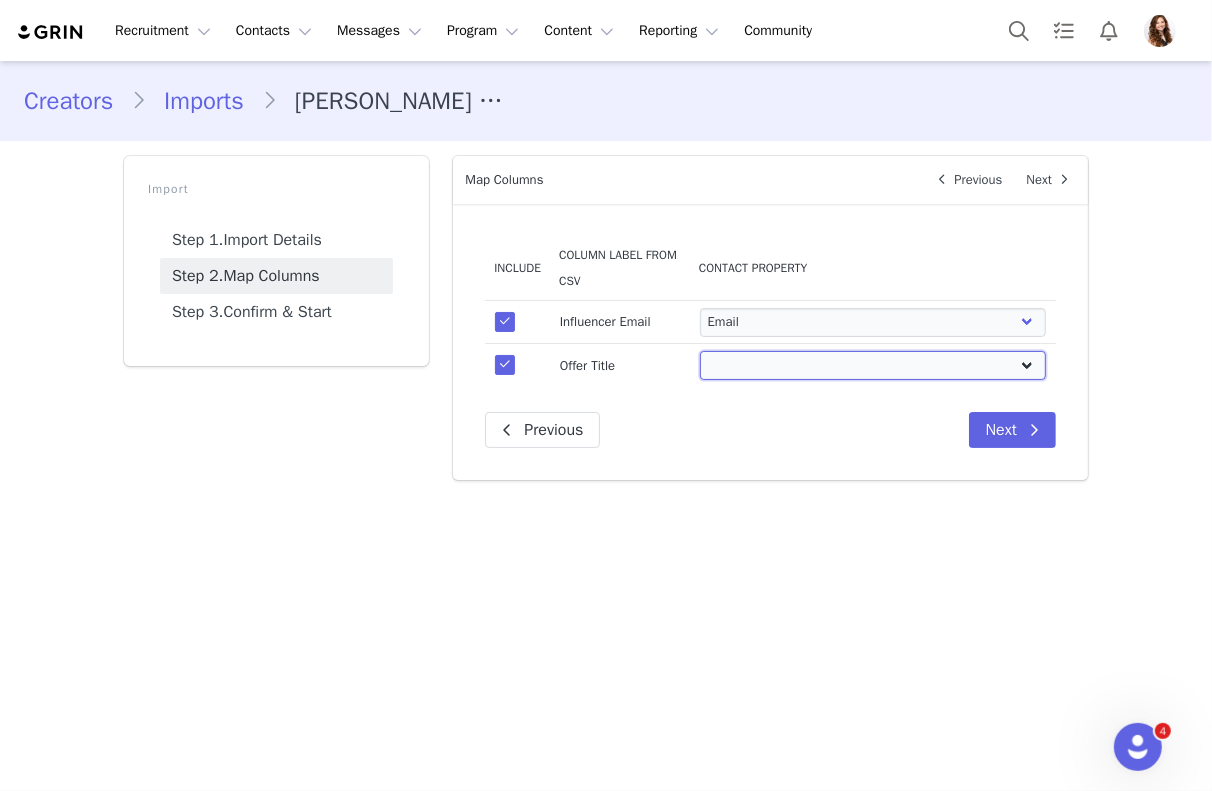 click on "First Name   Last Name   Email   PayPal Email   Gender   Language   Phone Country Code   Phone Number   Company   Street   Street 2   City   State   Zip   Country   Website URL   Instagram URL   YouTube URL   Twitter URL   Facebook URL   TikTok URL   Twitch URL   Pinterest URL   Promo Code - 2025   Checkout URL - July 2025   Checkout URL - August 2025   Quince (Shopify): 2025 - TikTok - Gifted - Influencer Promo Code   Quince (Shopify): 2025 - Instagram - Gifted - Influencer Promo Code   Quince (Shopify): 2025 - Paid - Influencer Promo Code   Quince (Shopify): Test Codes - 2025" at bounding box center (873, 365) 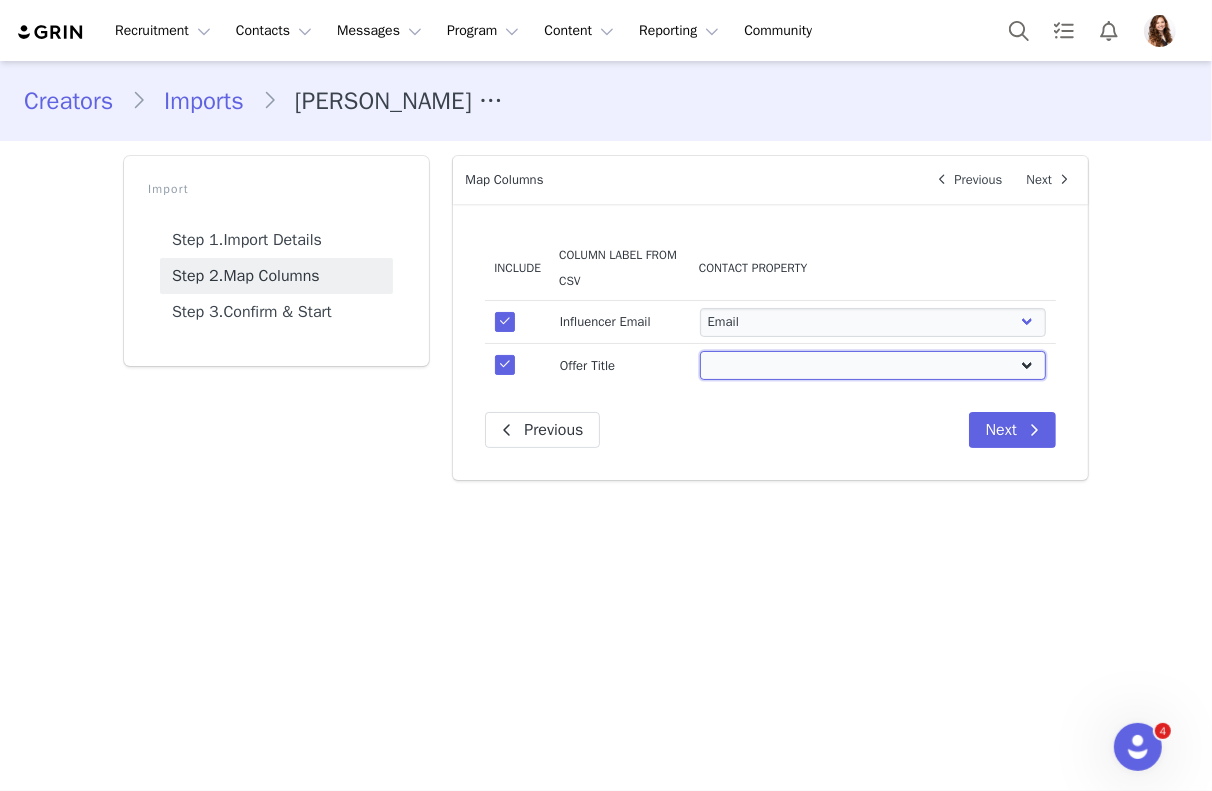 select on "field_23428" 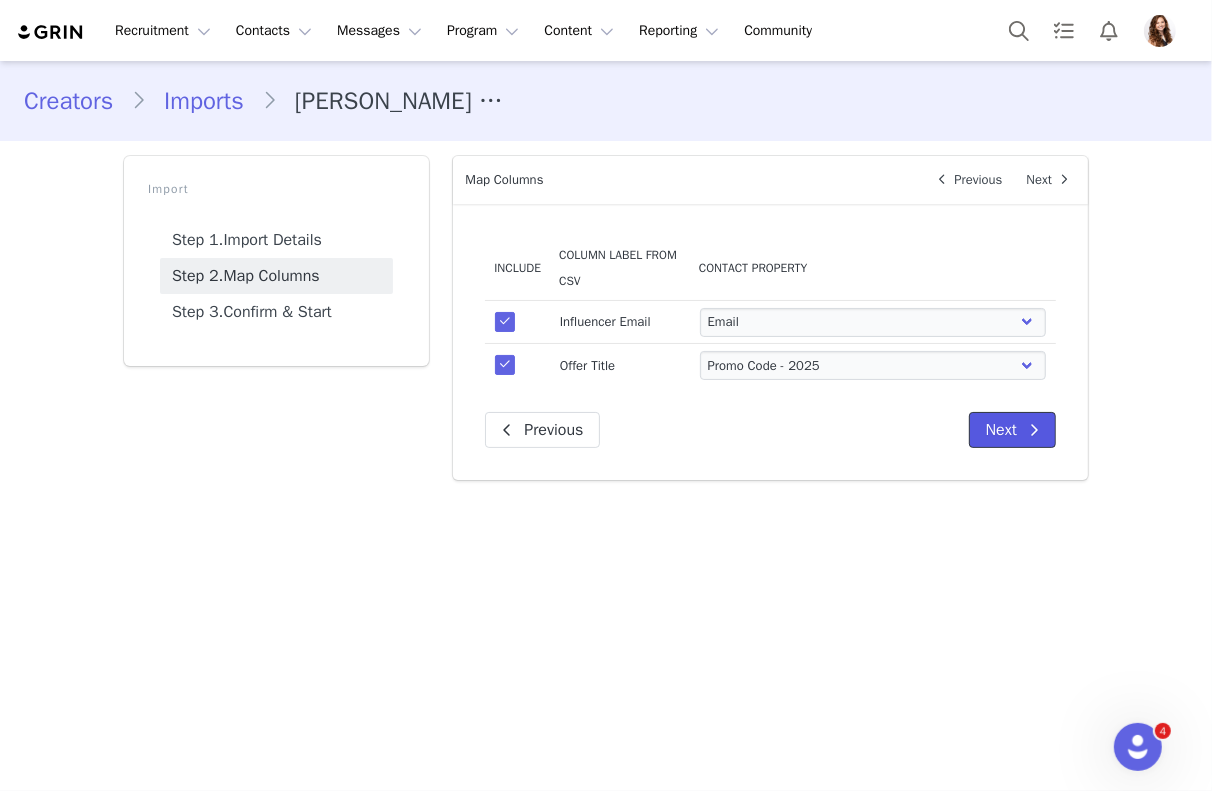 click on "Next" at bounding box center [1012, 430] 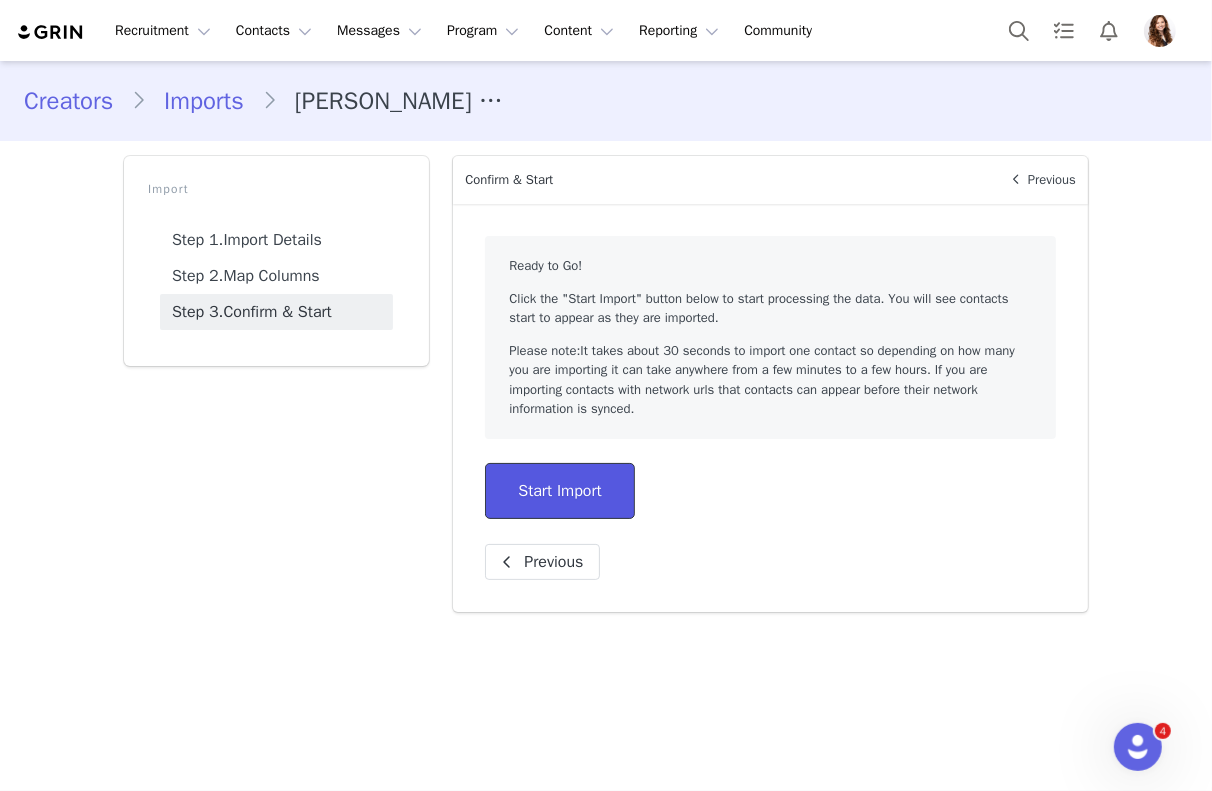 click on "Start Import" at bounding box center (559, 491) 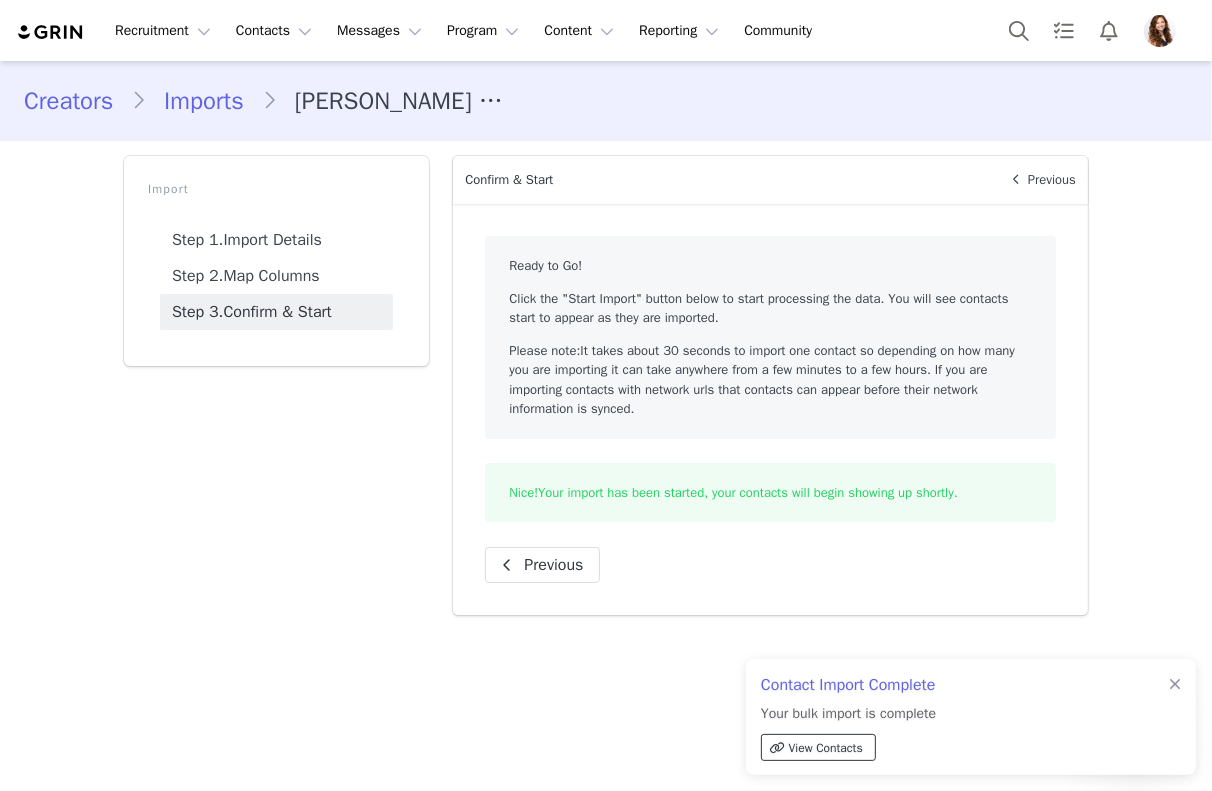 click on "View Contacts" at bounding box center (826, 748) 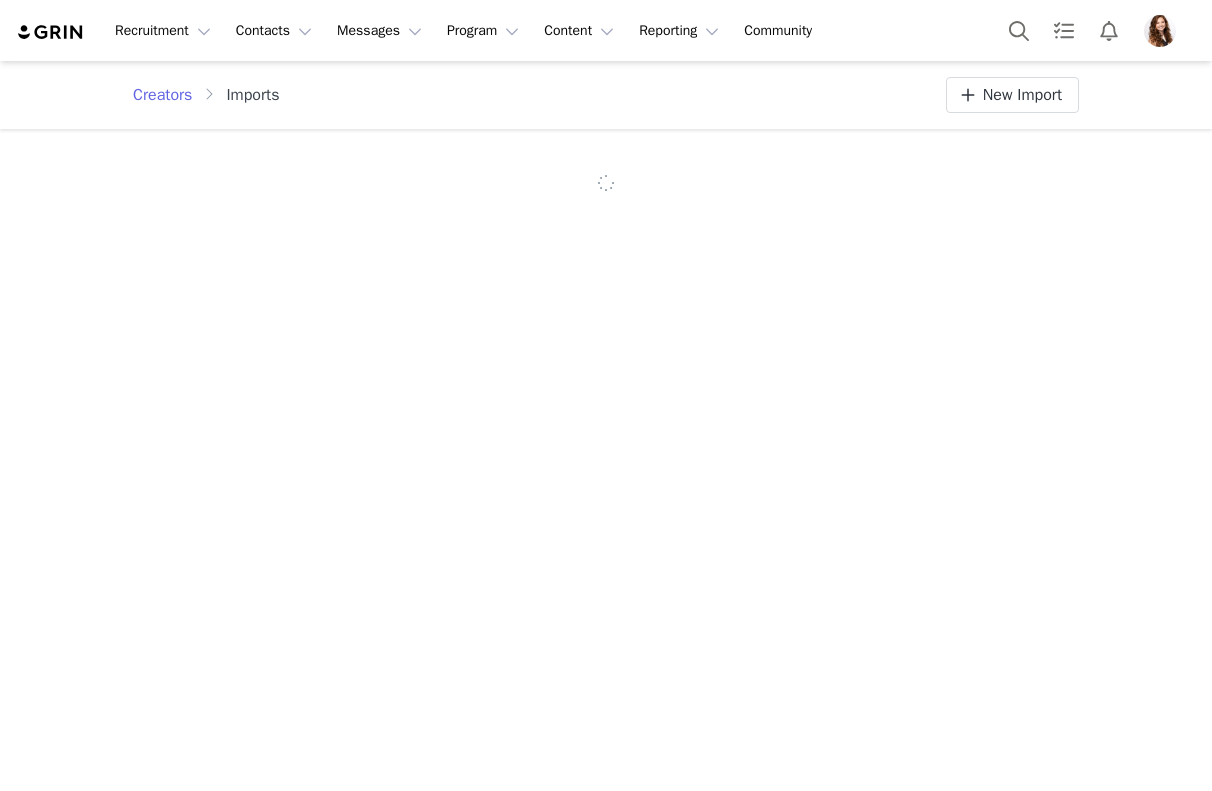 scroll, scrollTop: 0, scrollLeft: 0, axis: both 